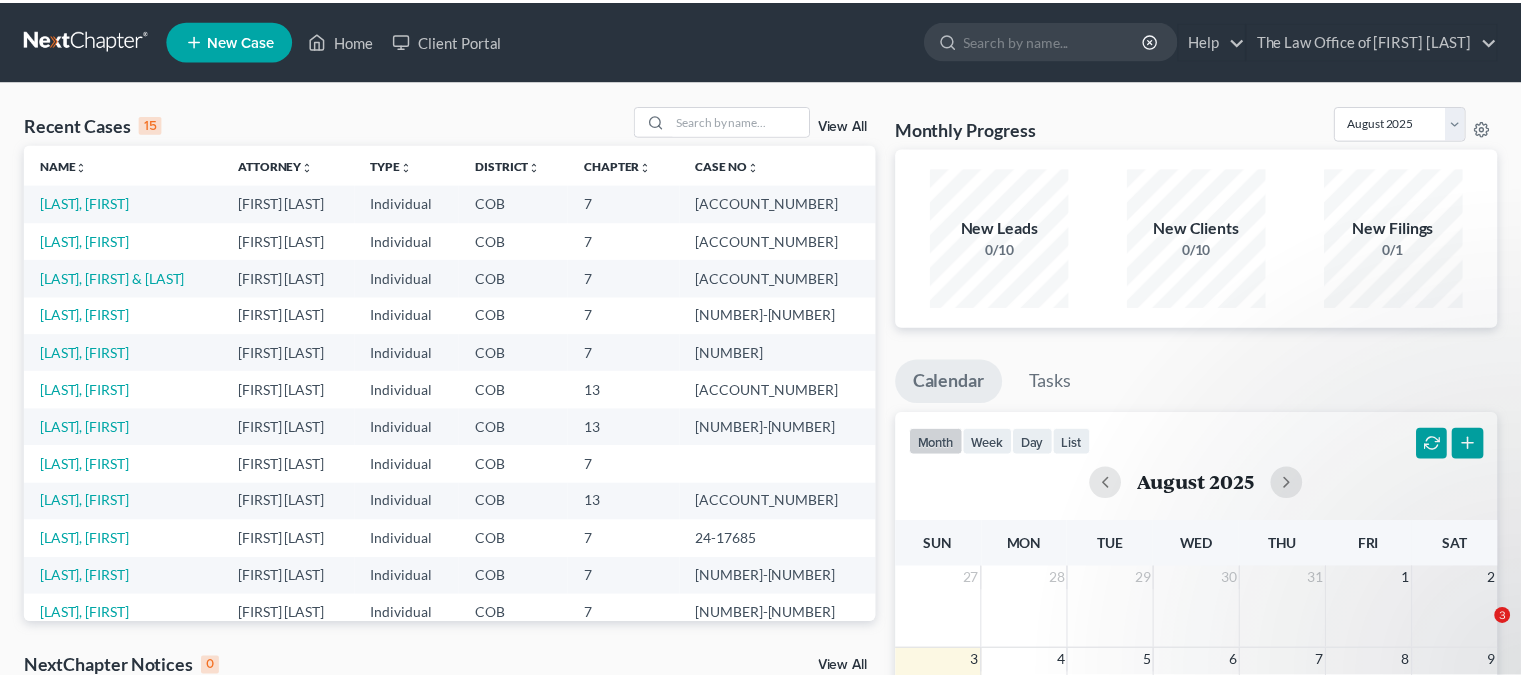 scroll, scrollTop: 0, scrollLeft: 0, axis: both 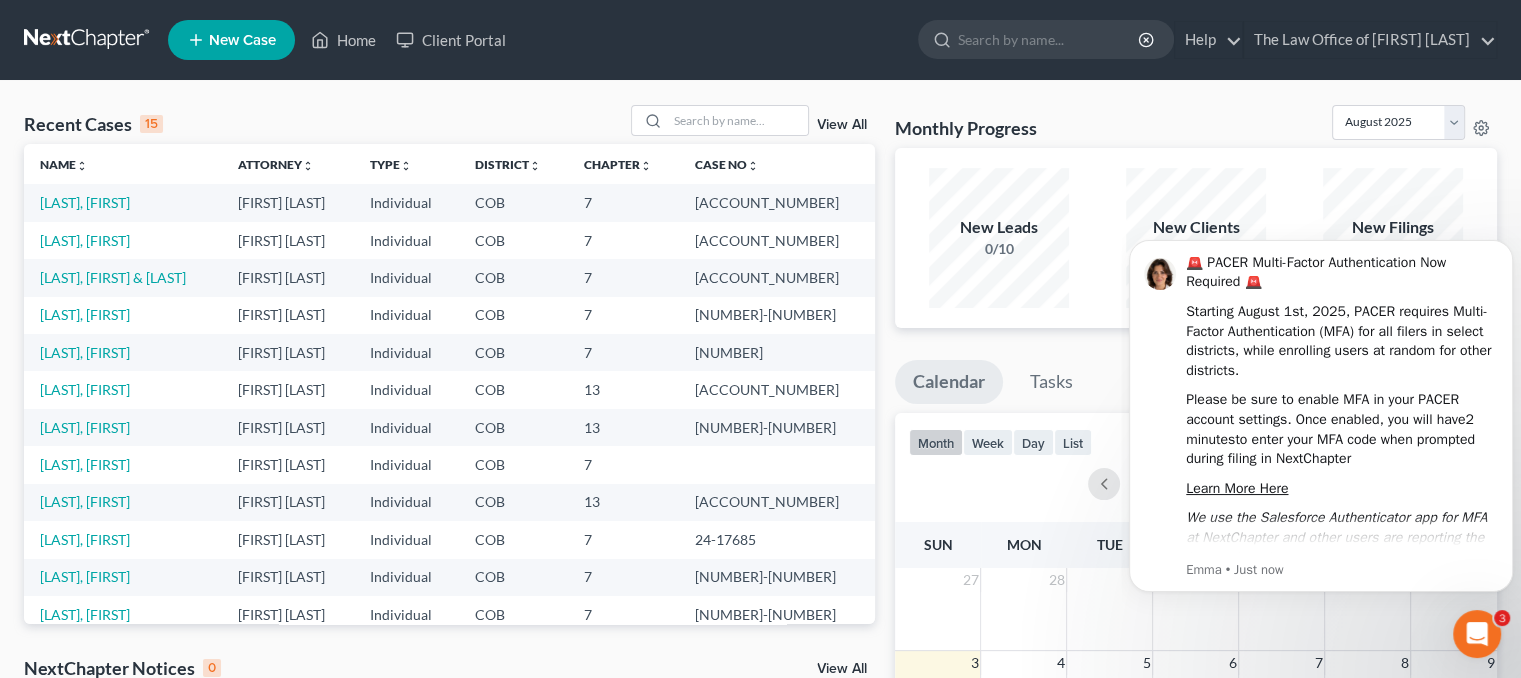 click on "New Case" at bounding box center (242, 40) 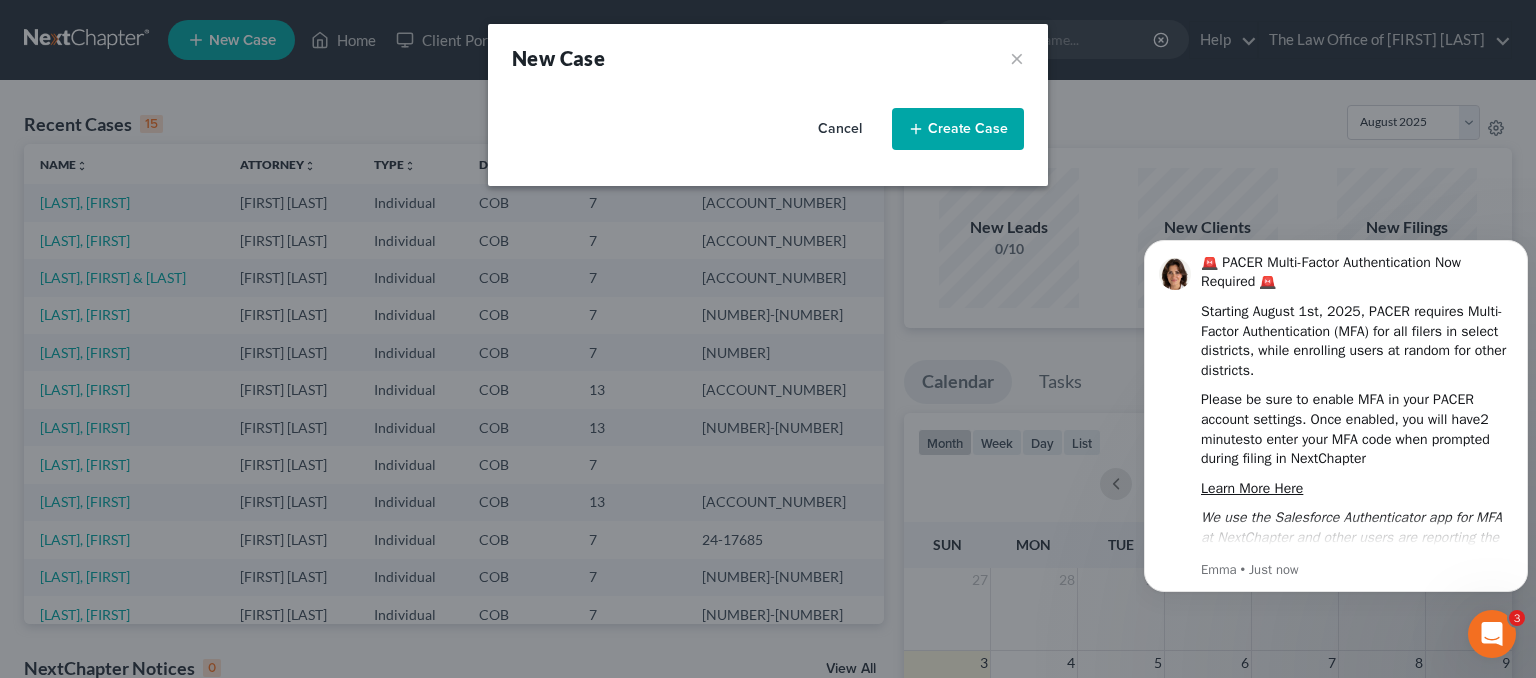 select on "11" 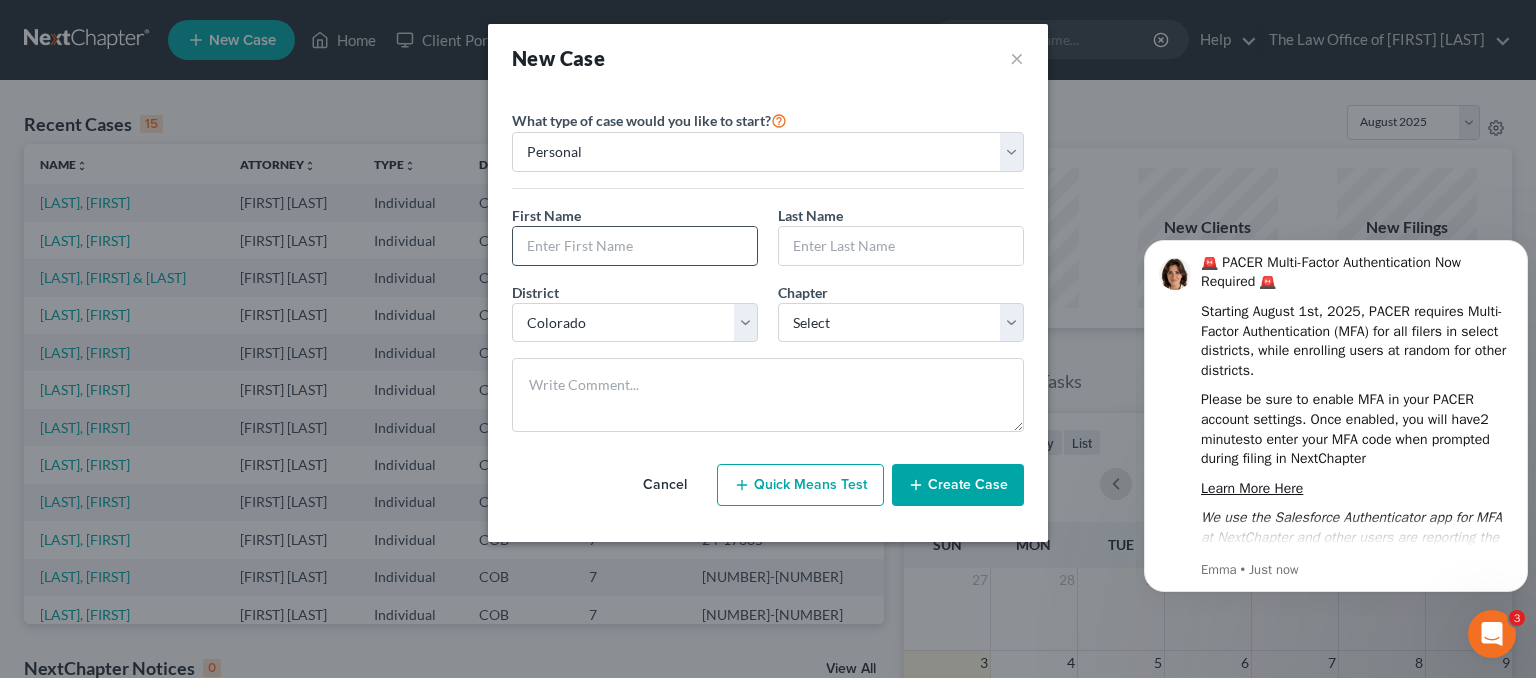 click at bounding box center (635, 246) 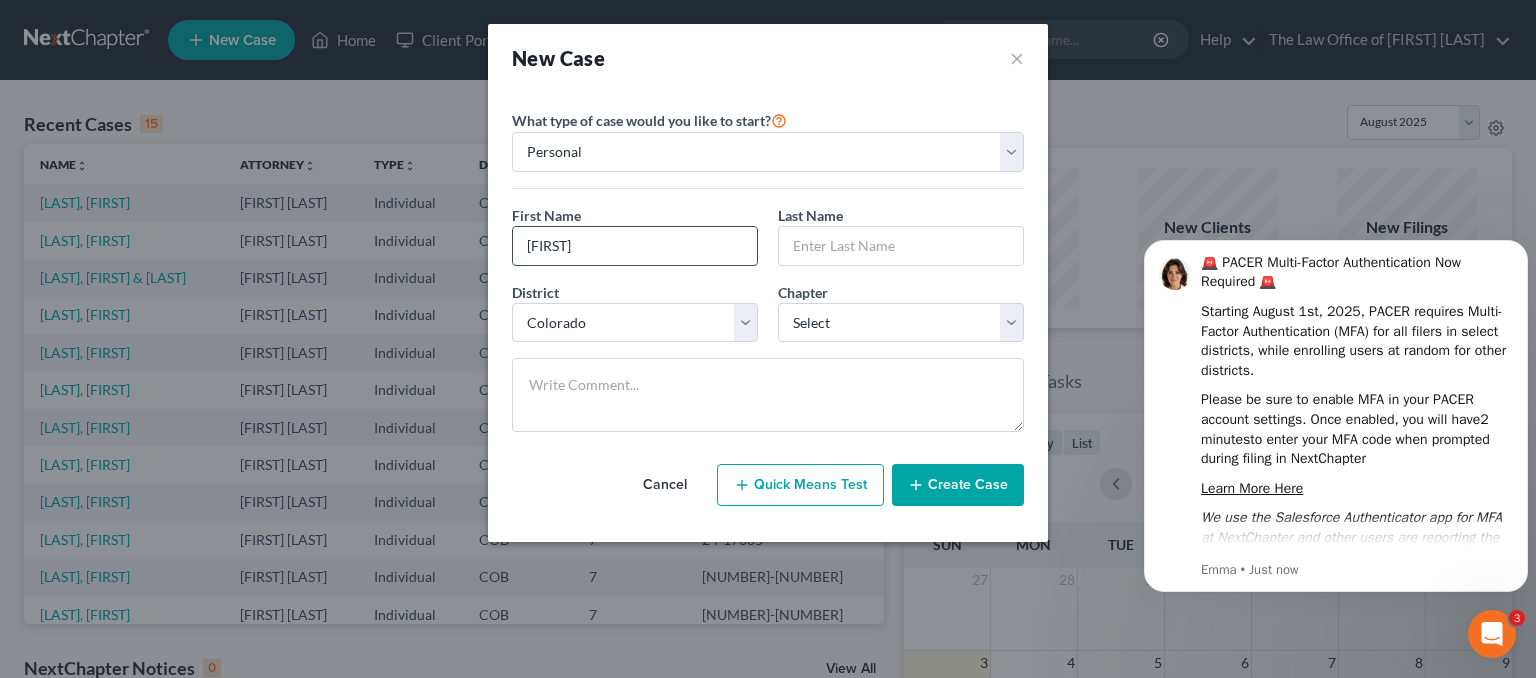 type on "Joseph" 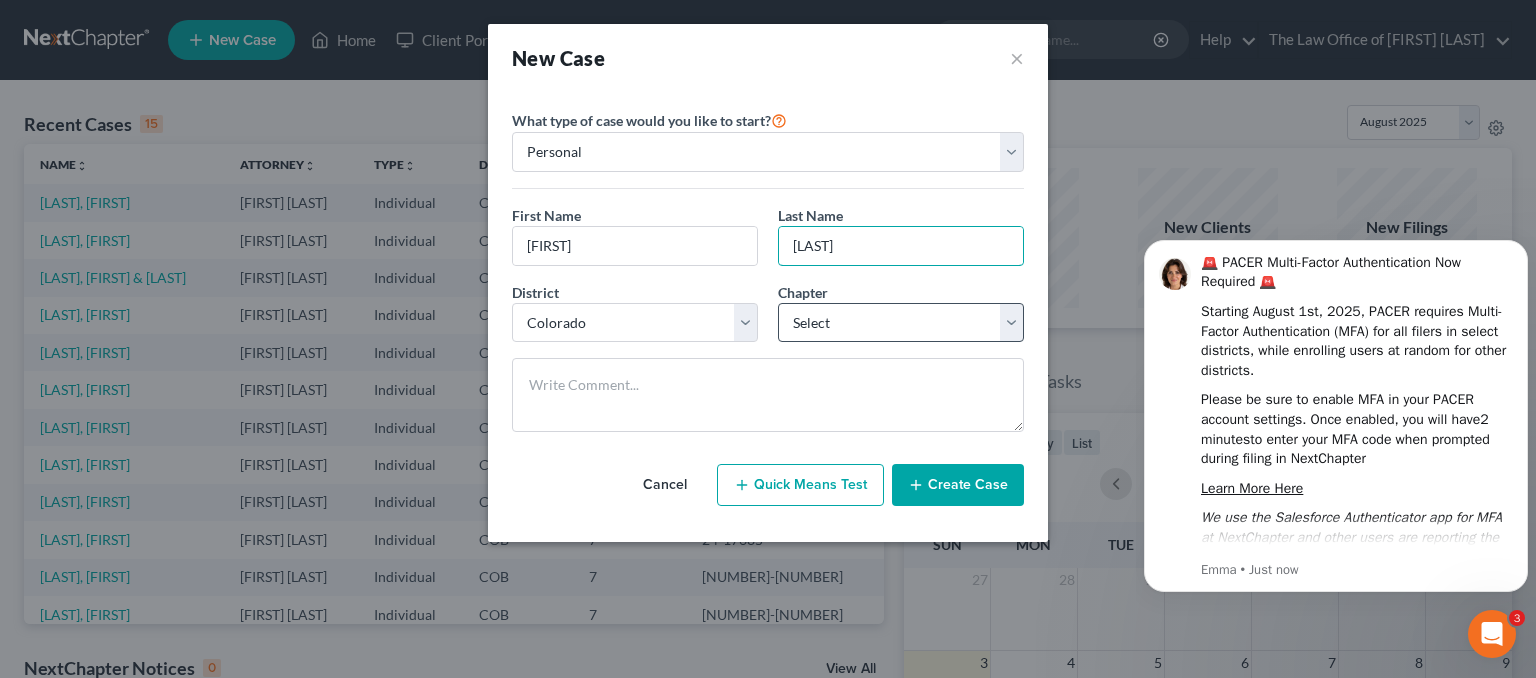 type on "Bargas" 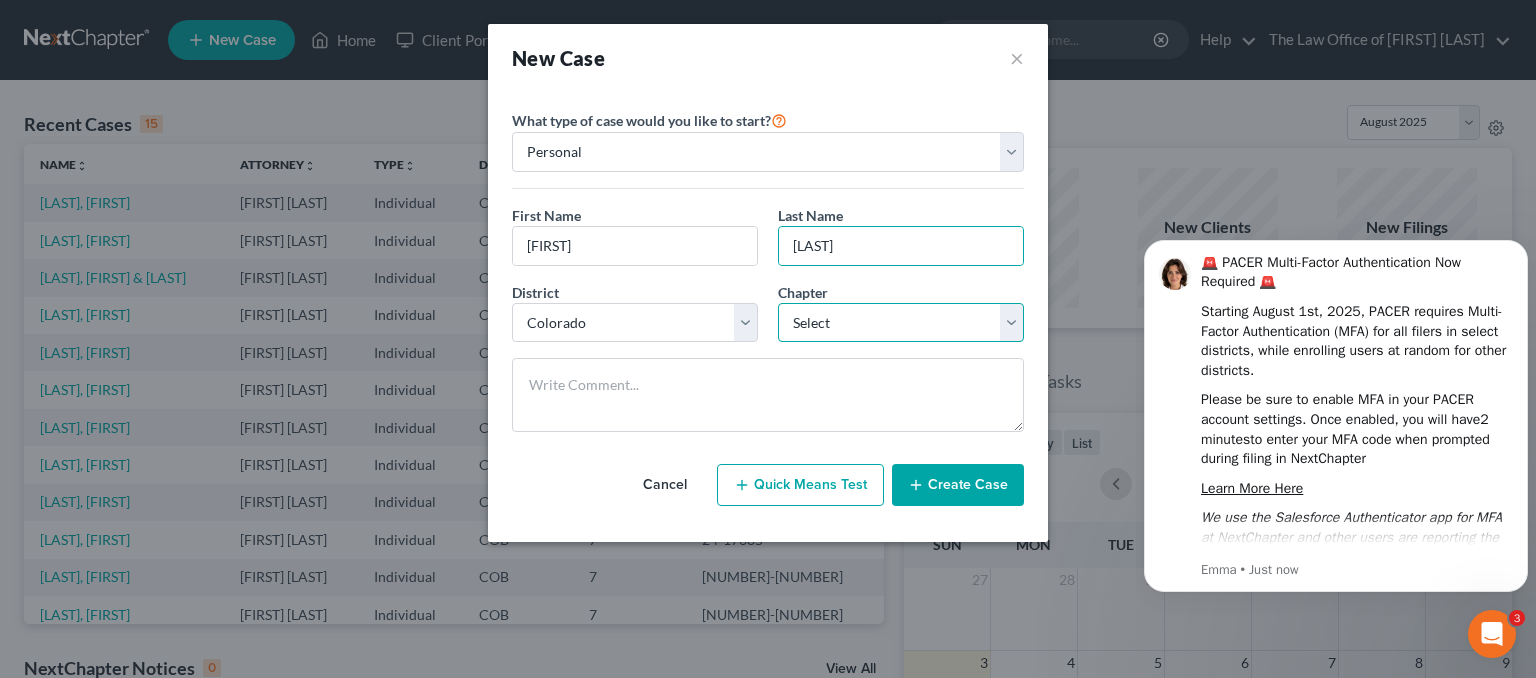 click on "Select 7 11 12 13" at bounding box center (901, 323) 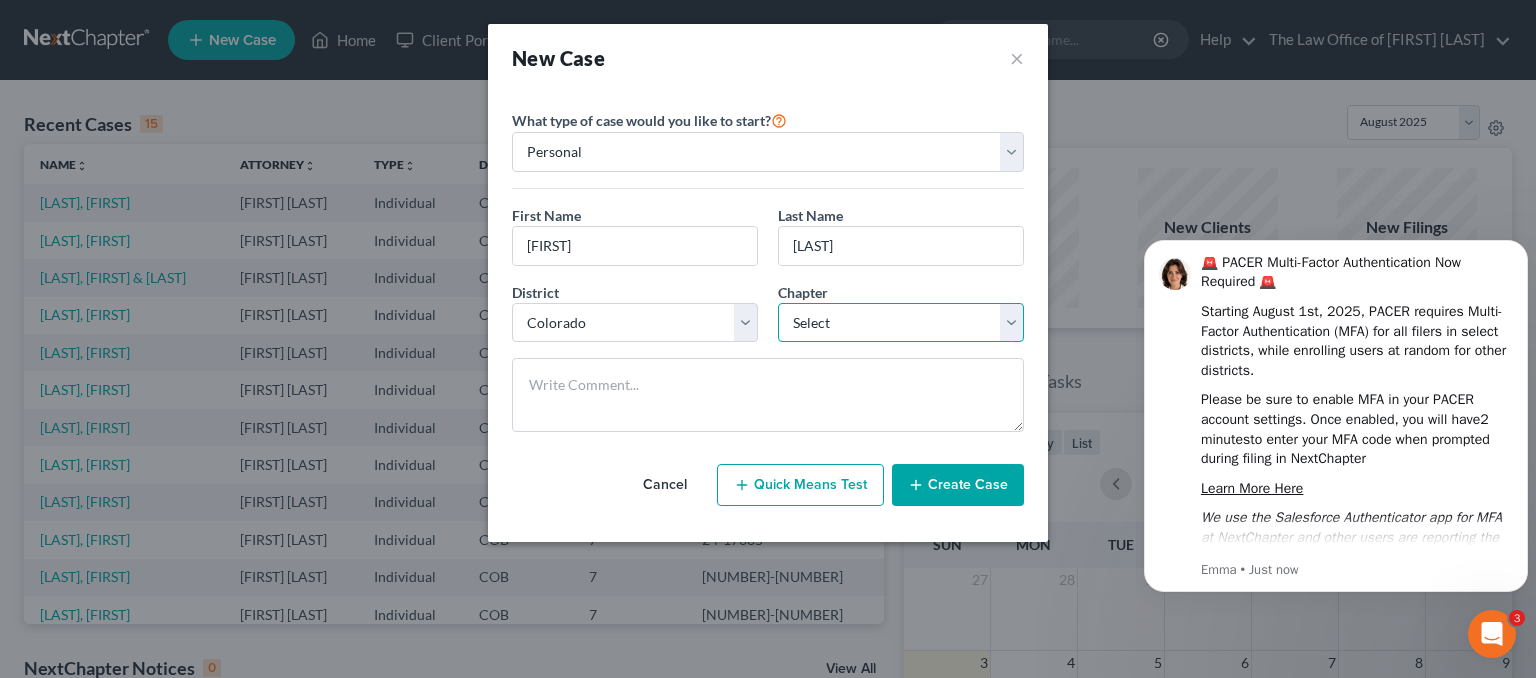 select on "0" 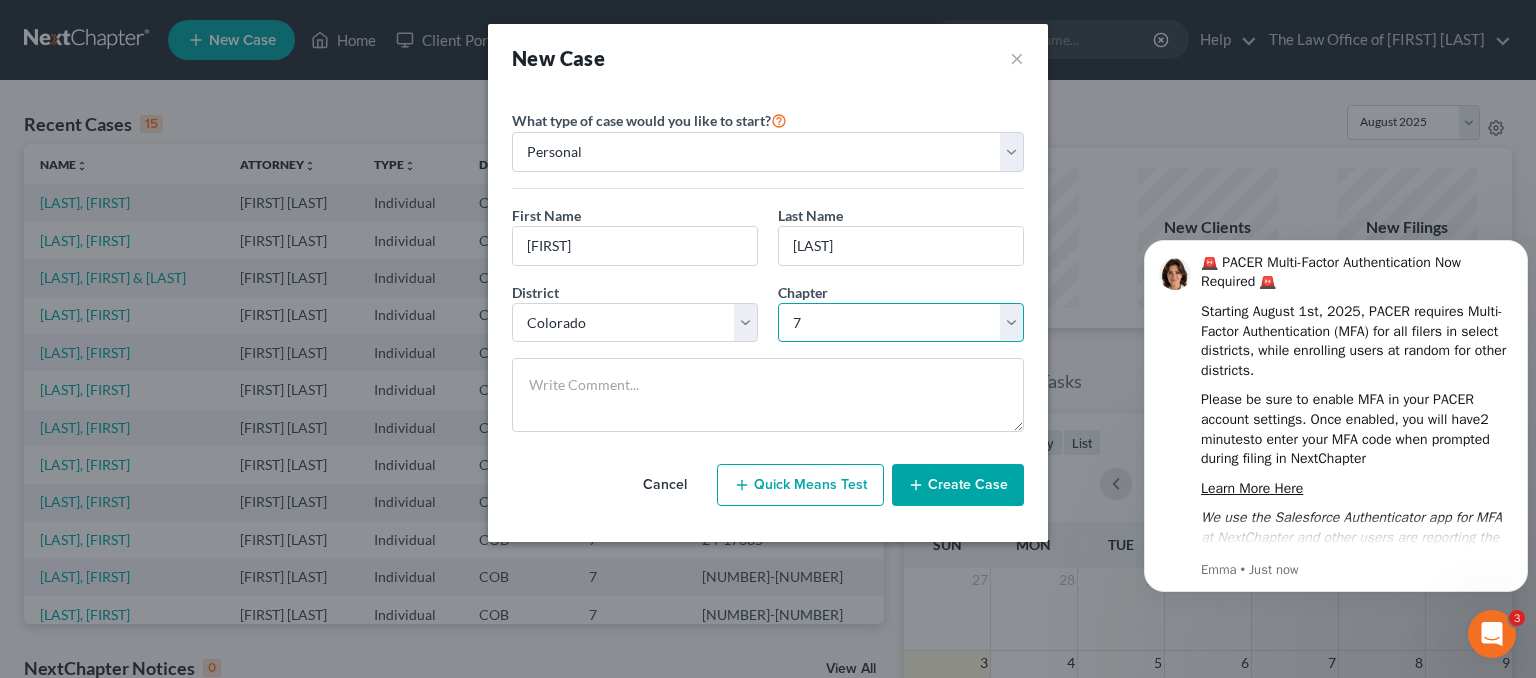 click on "Select 7 11 12 13" at bounding box center [901, 323] 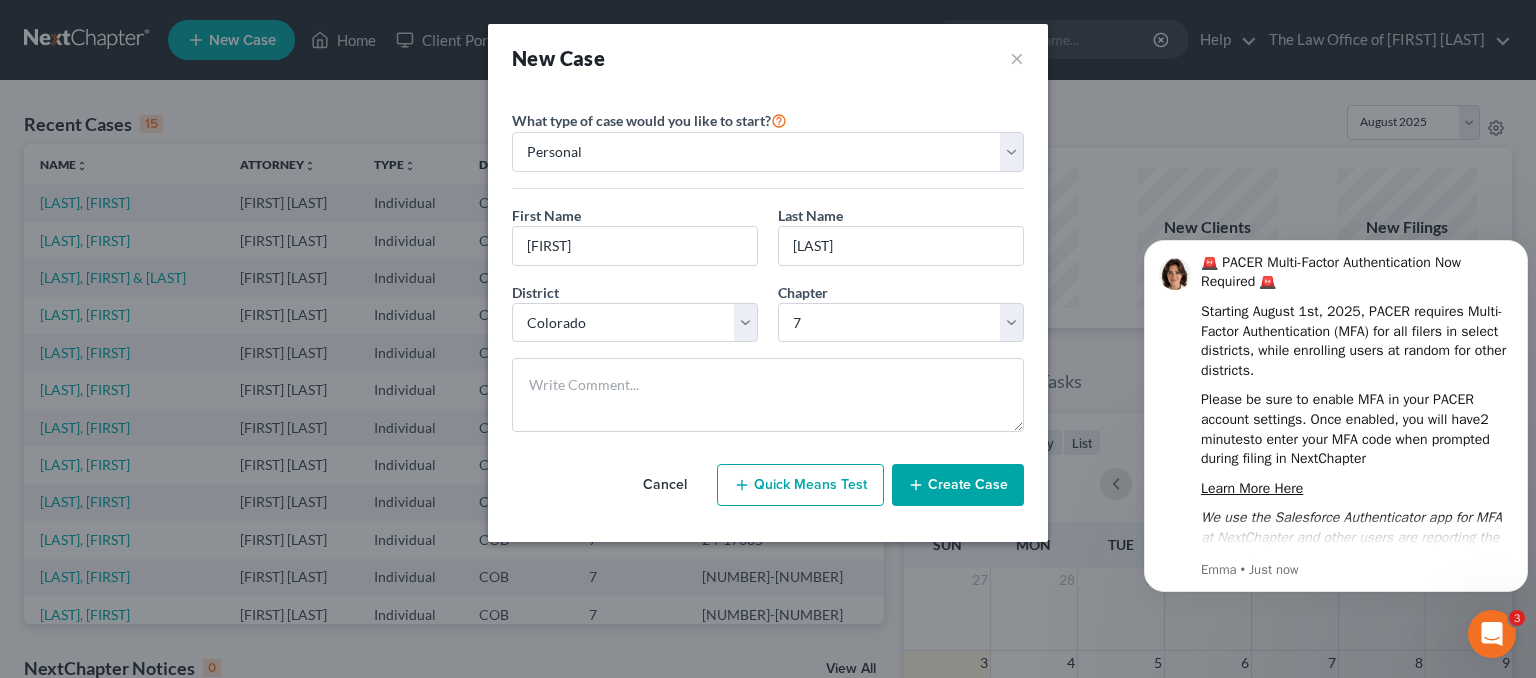 click on "Create Case" at bounding box center (958, 485) 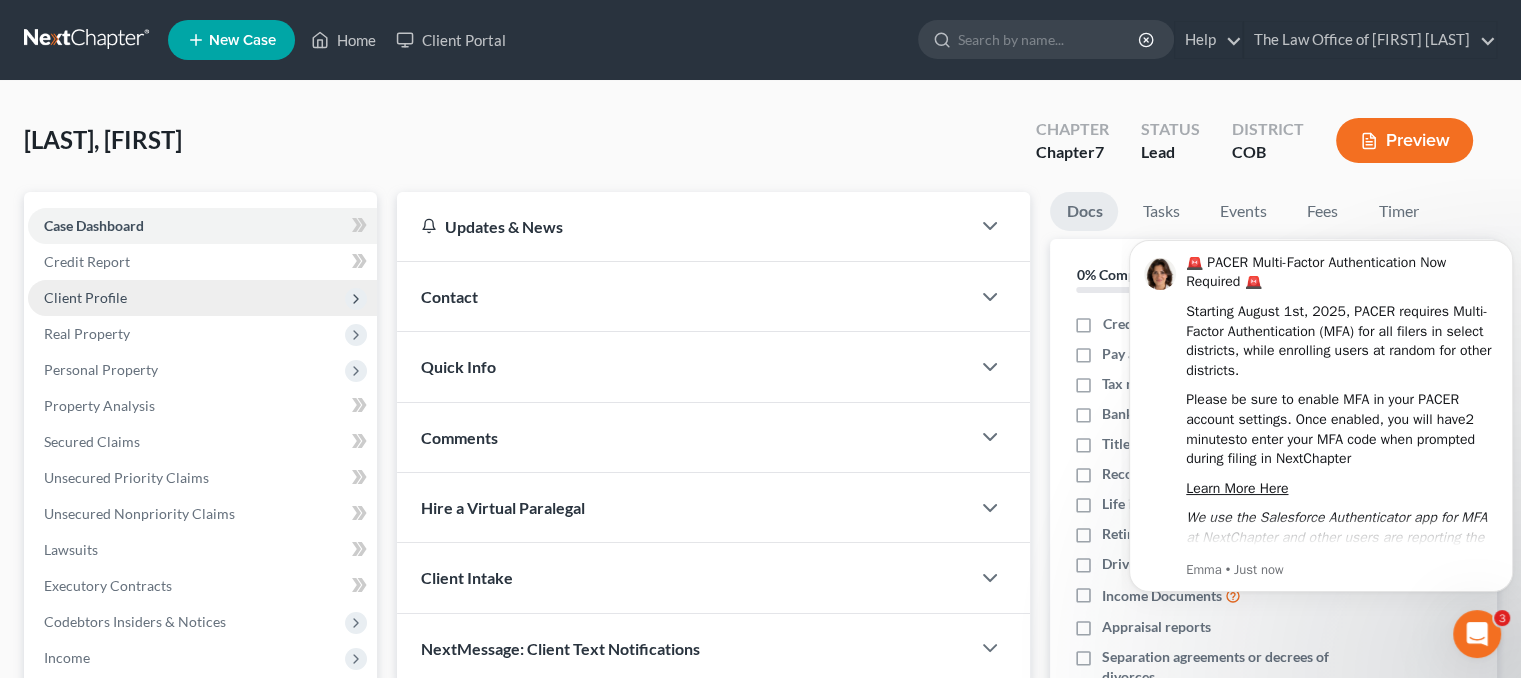 click on "Client Profile" at bounding box center (85, 297) 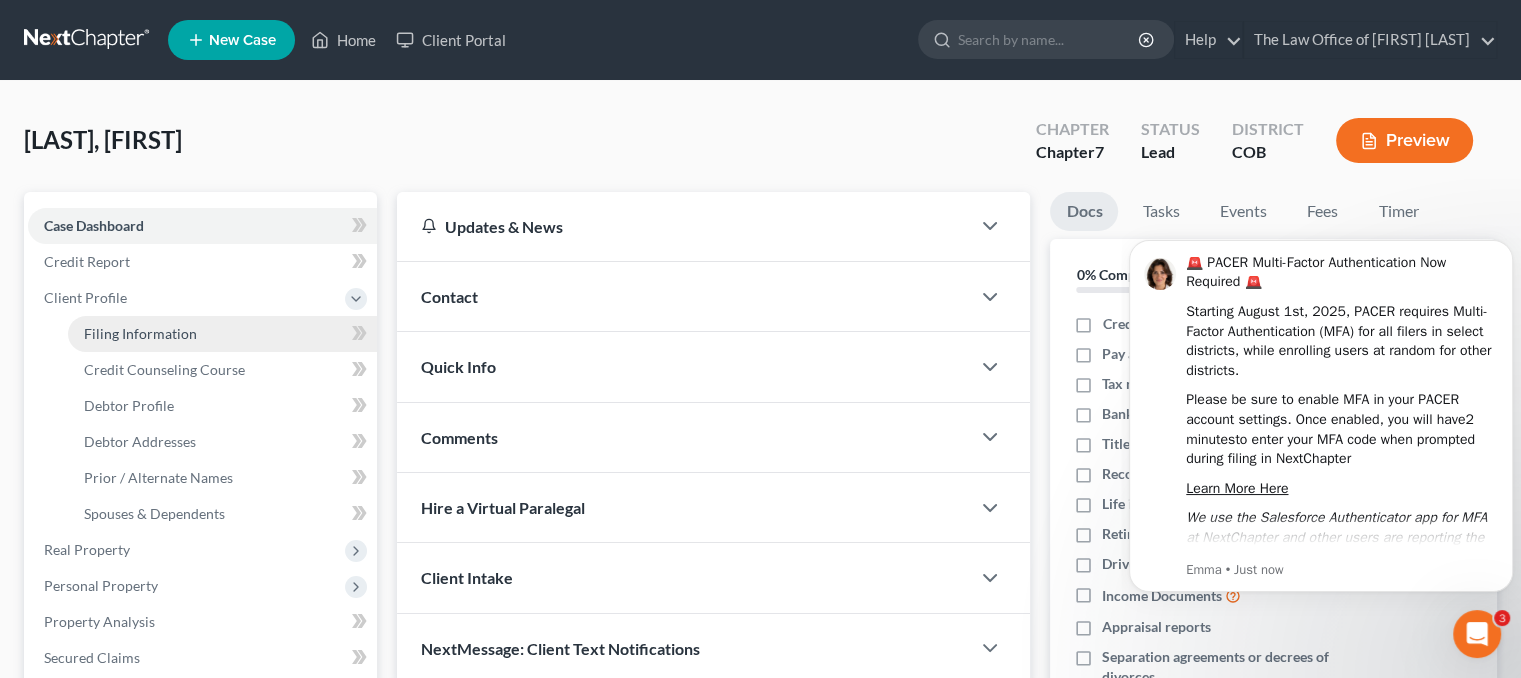 click on "Filing Information" at bounding box center (222, 334) 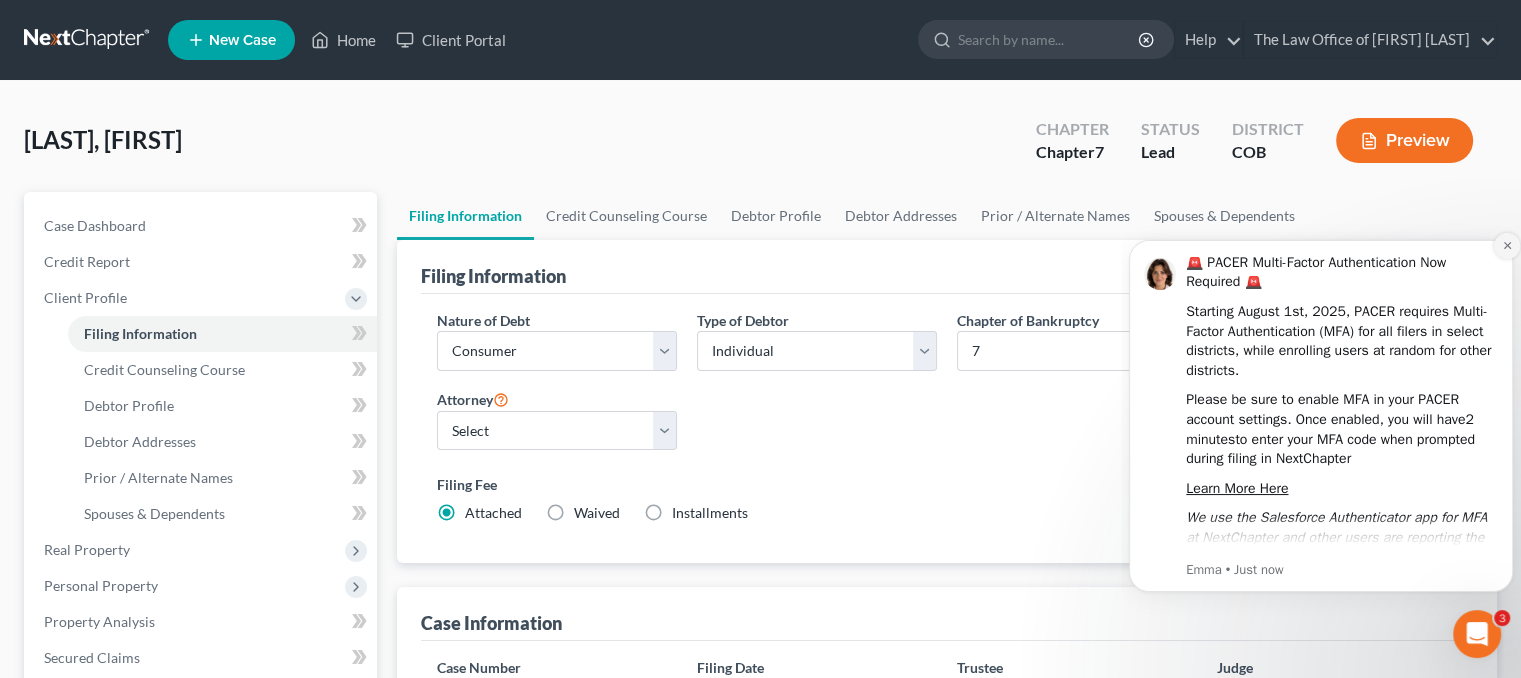 click 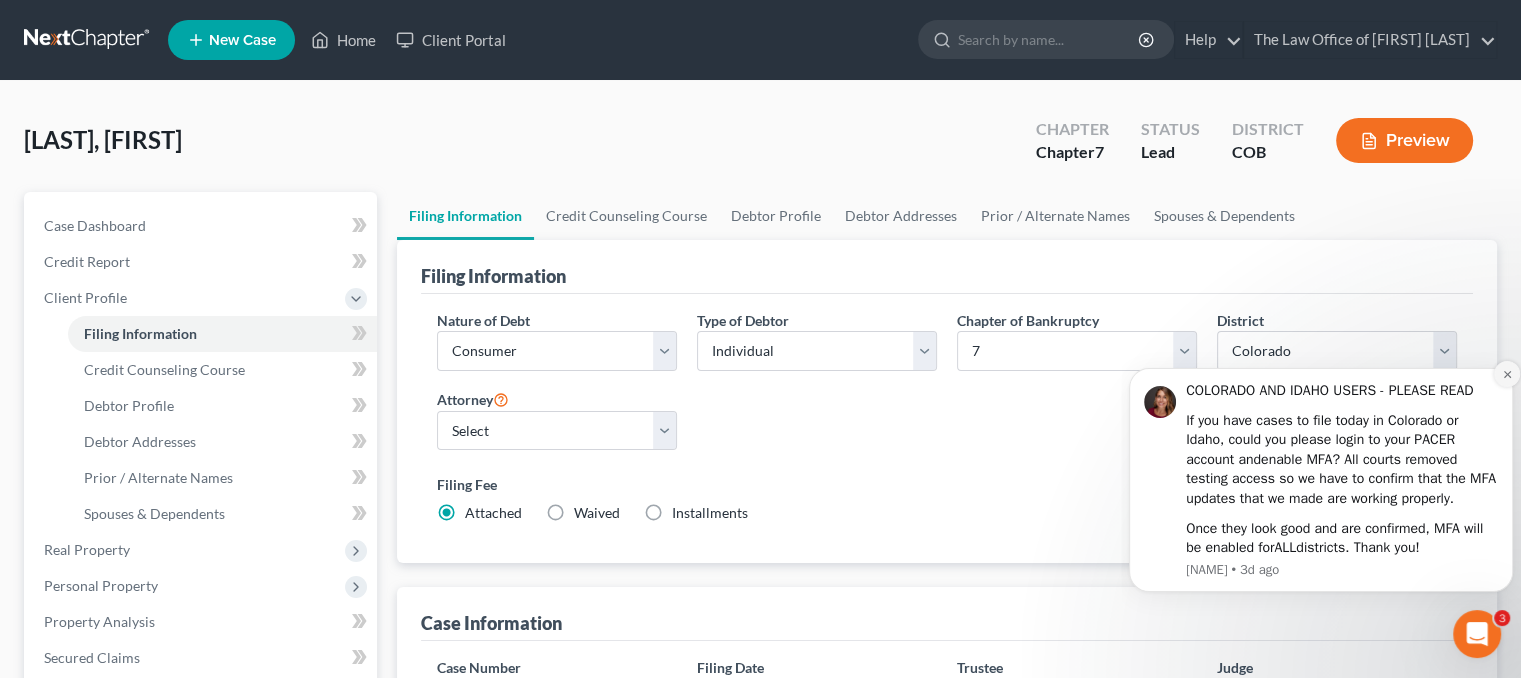 click 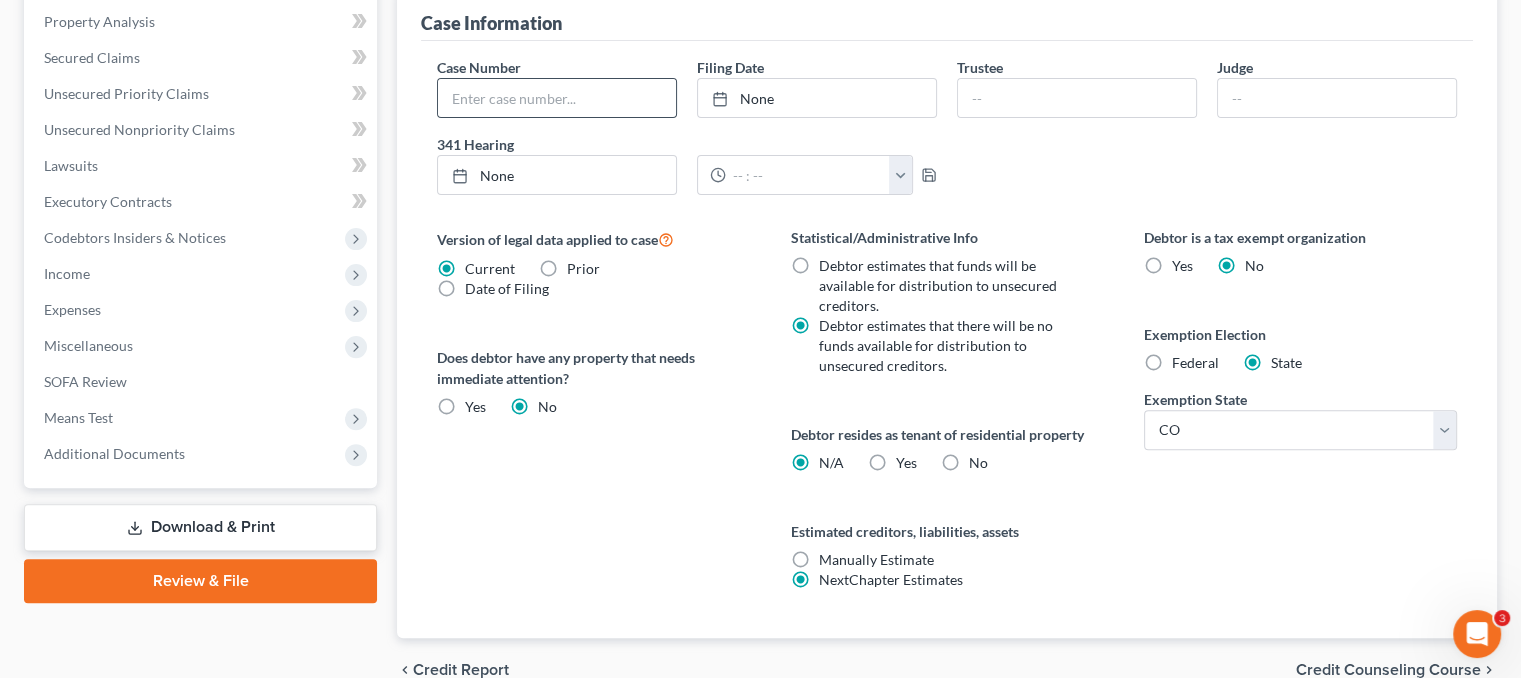 scroll, scrollTop: 697, scrollLeft: 0, axis: vertical 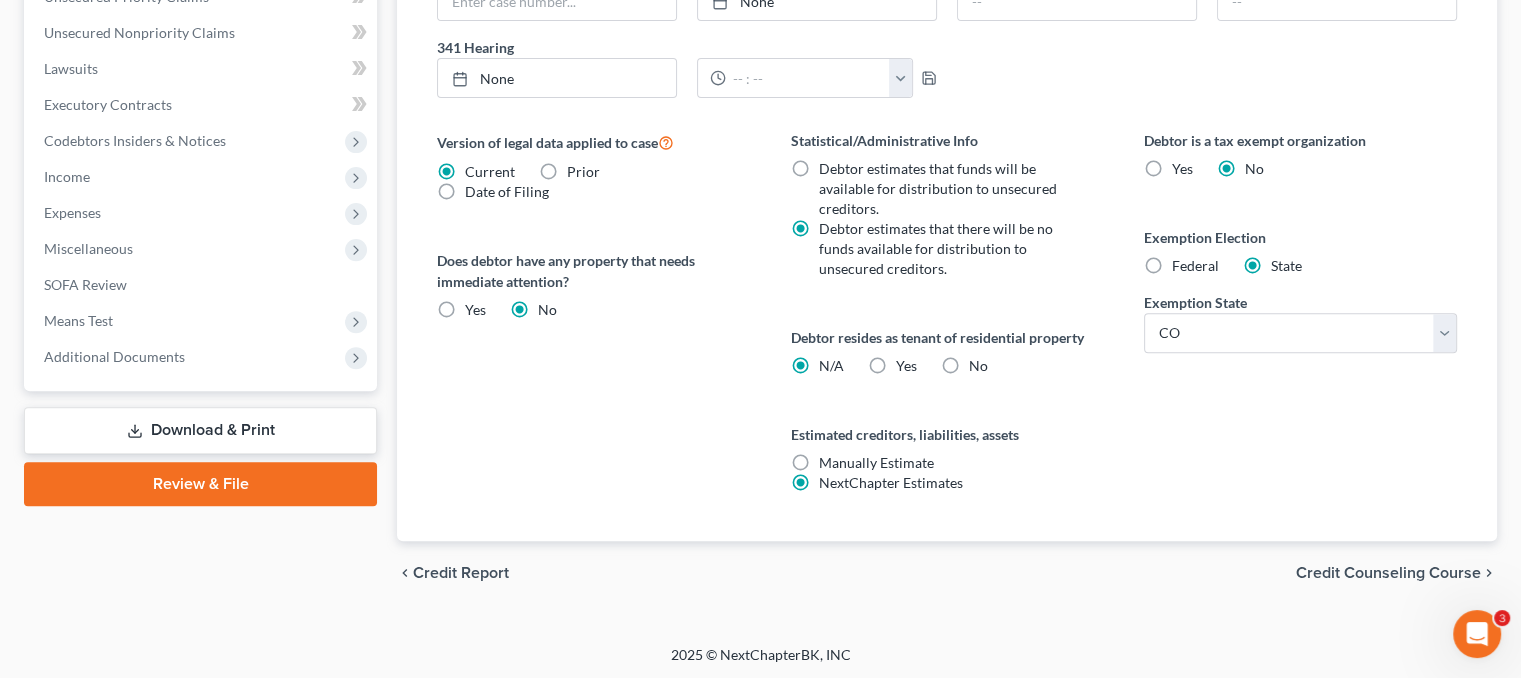 click on "No" at bounding box center [978, 366] 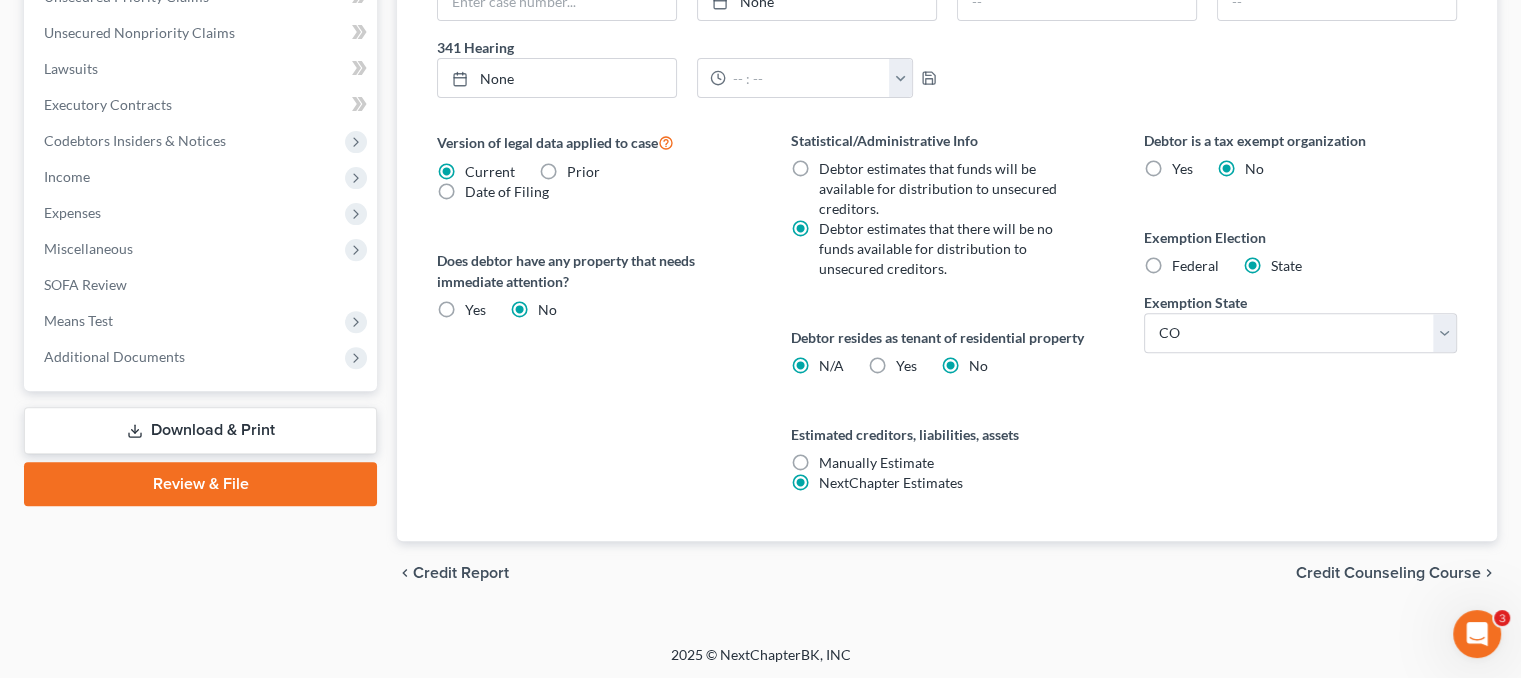 radio on "false" 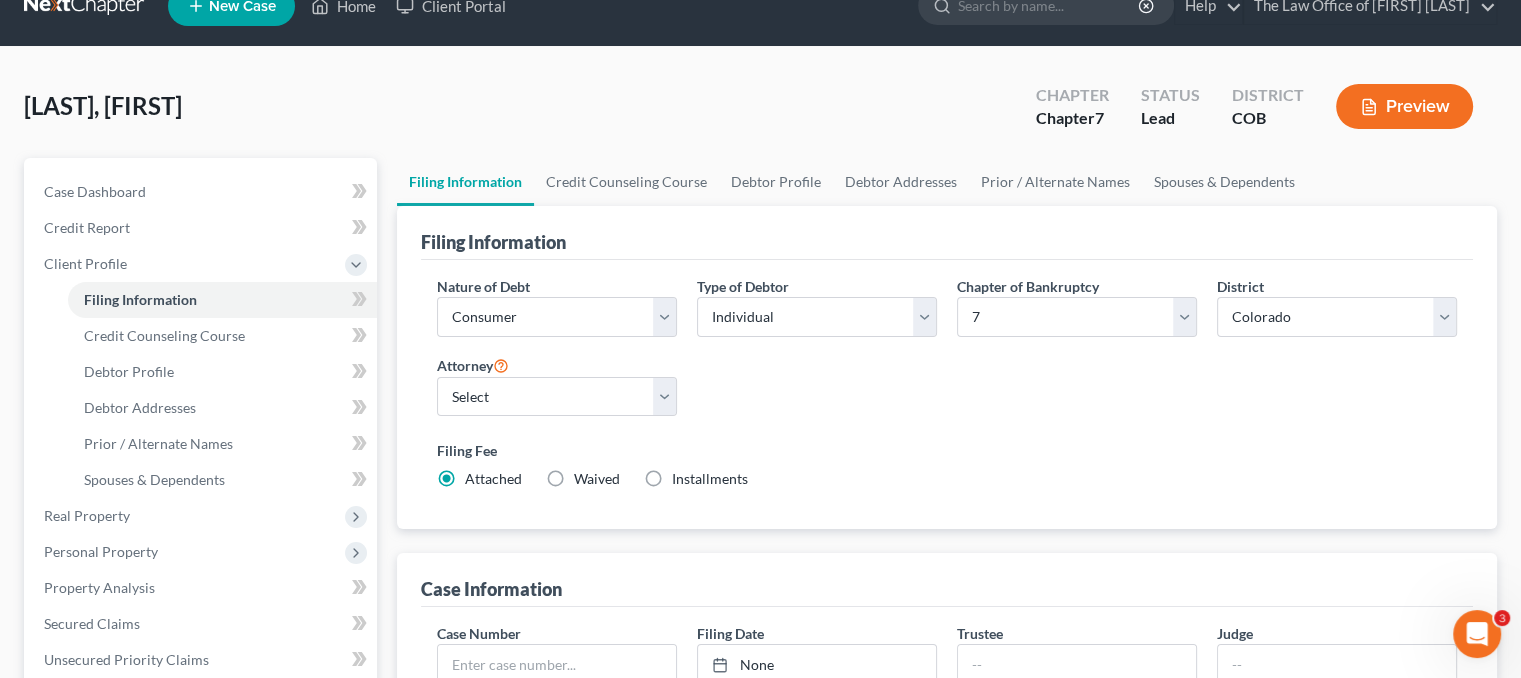 scroll, scrollTop: 0, scrollLeft: 0, axis: both 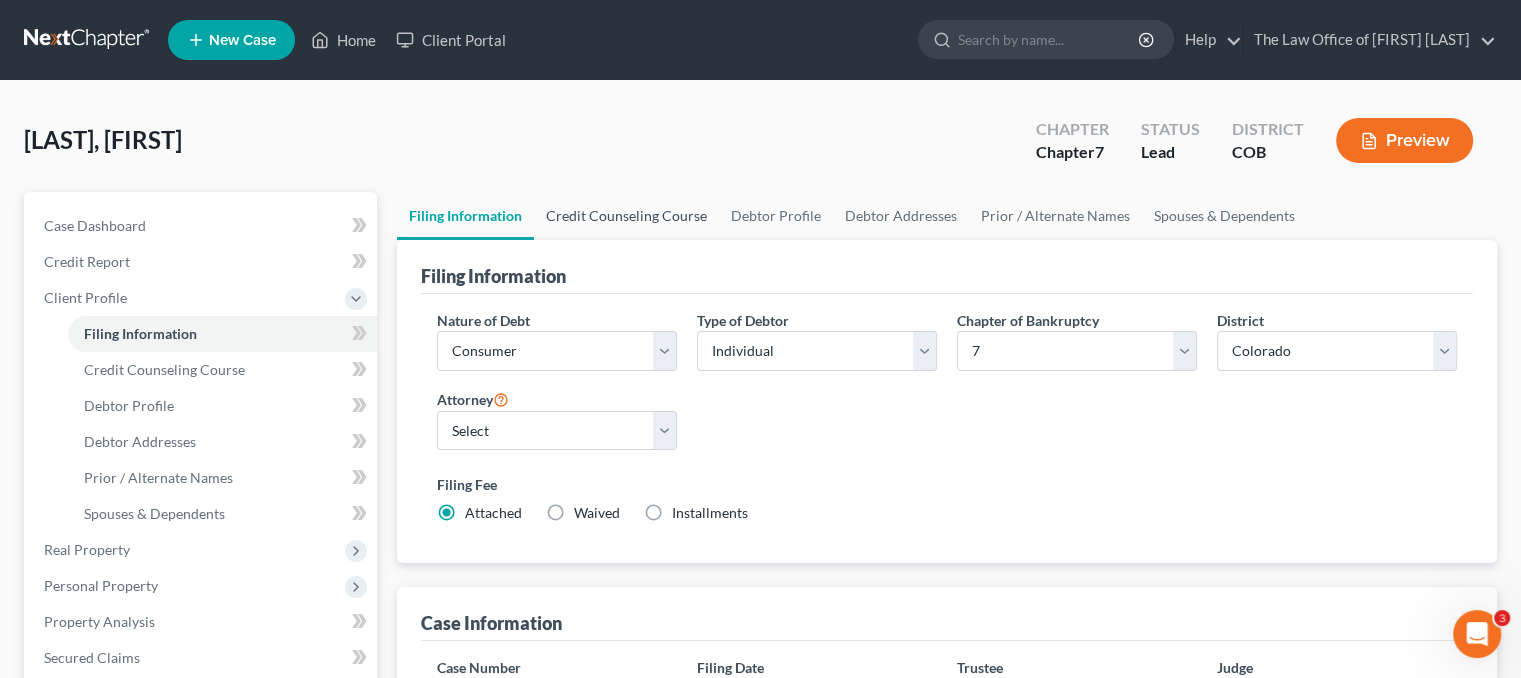 click on "Credit Counseling Course" at bounding box center (626, 216) 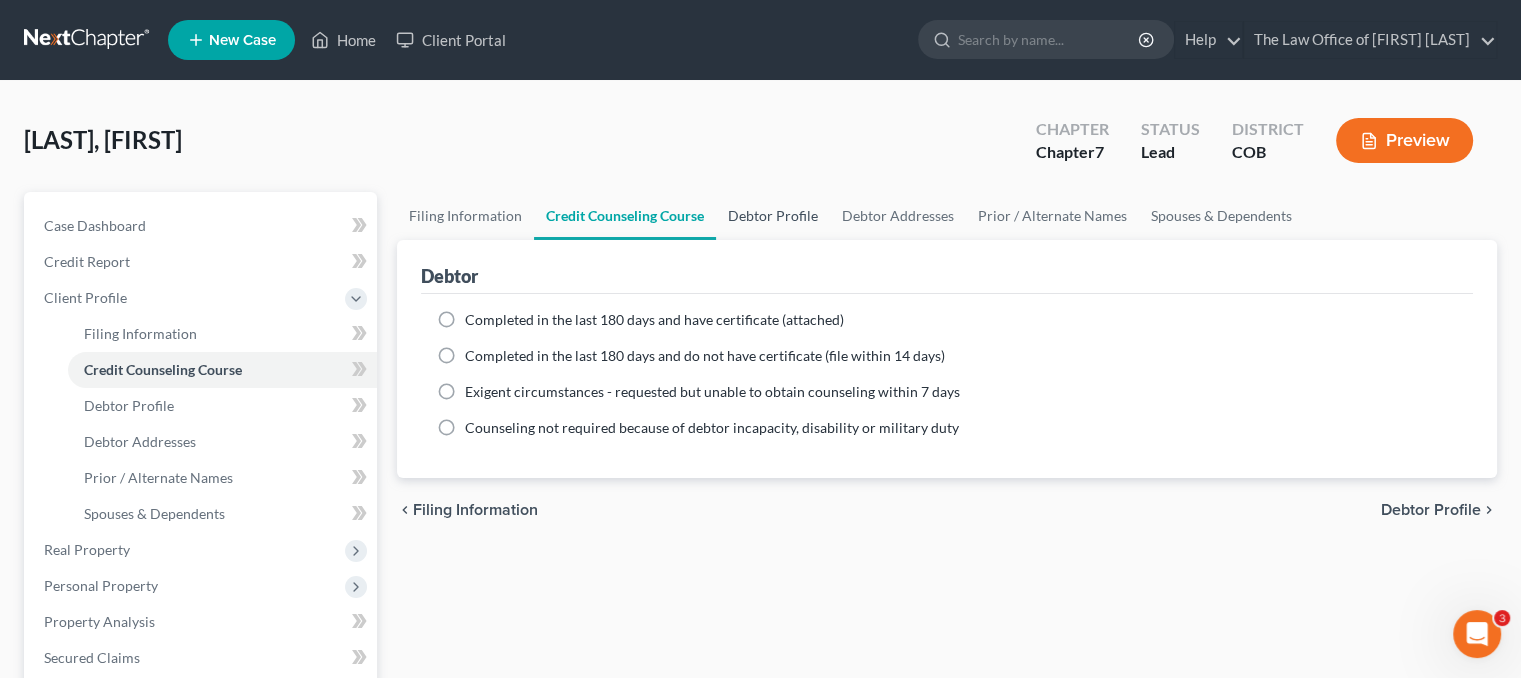 click on "Debtor Profile" at bounding box center [773, 216] 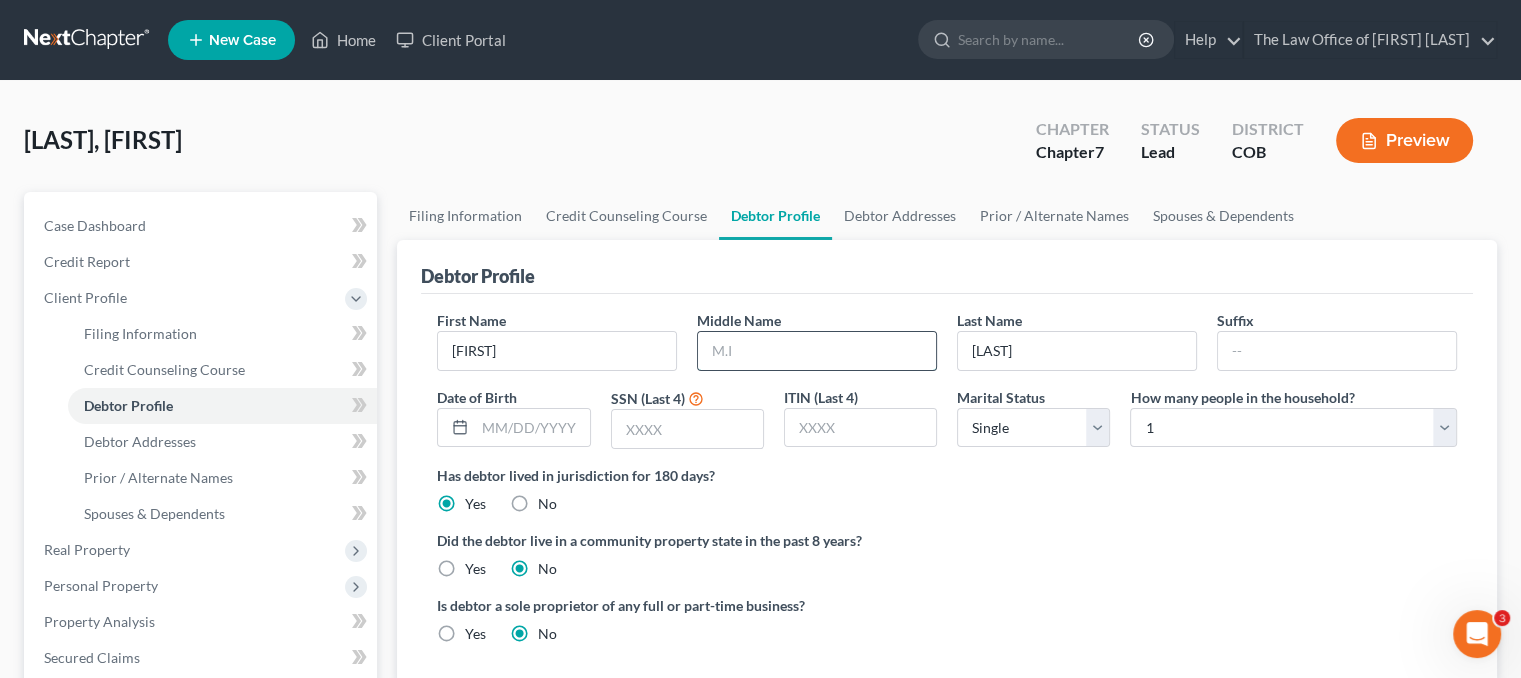 click at bounding box center (817, 351) 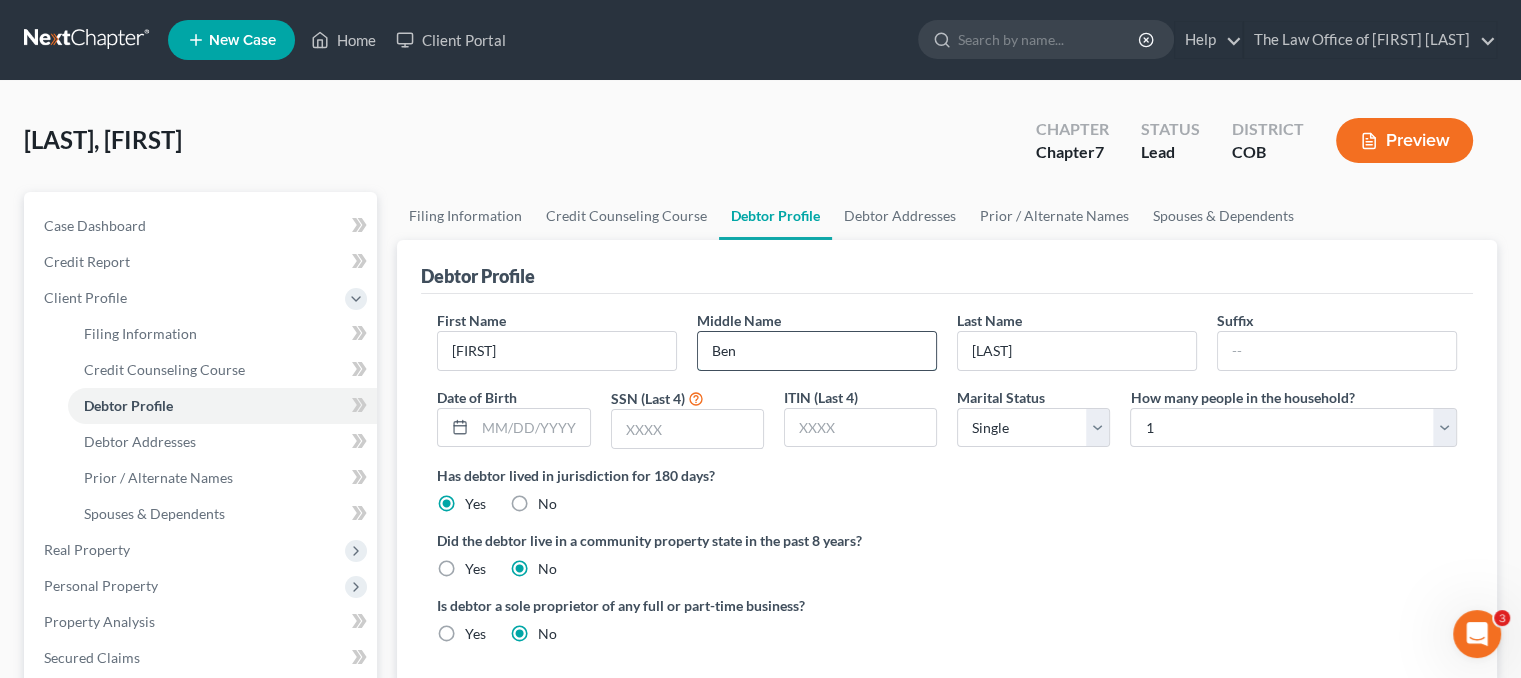 type on "Ben" 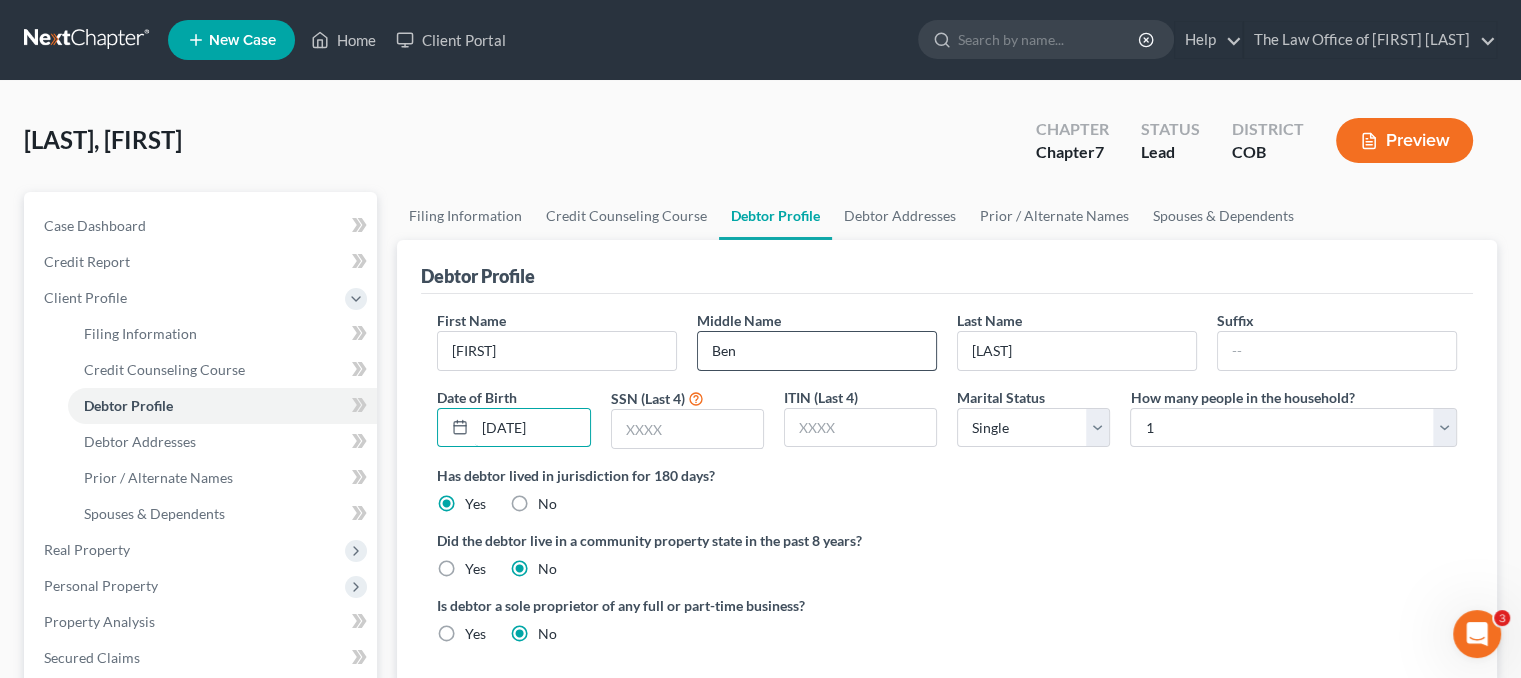 type on "11/19/1994" 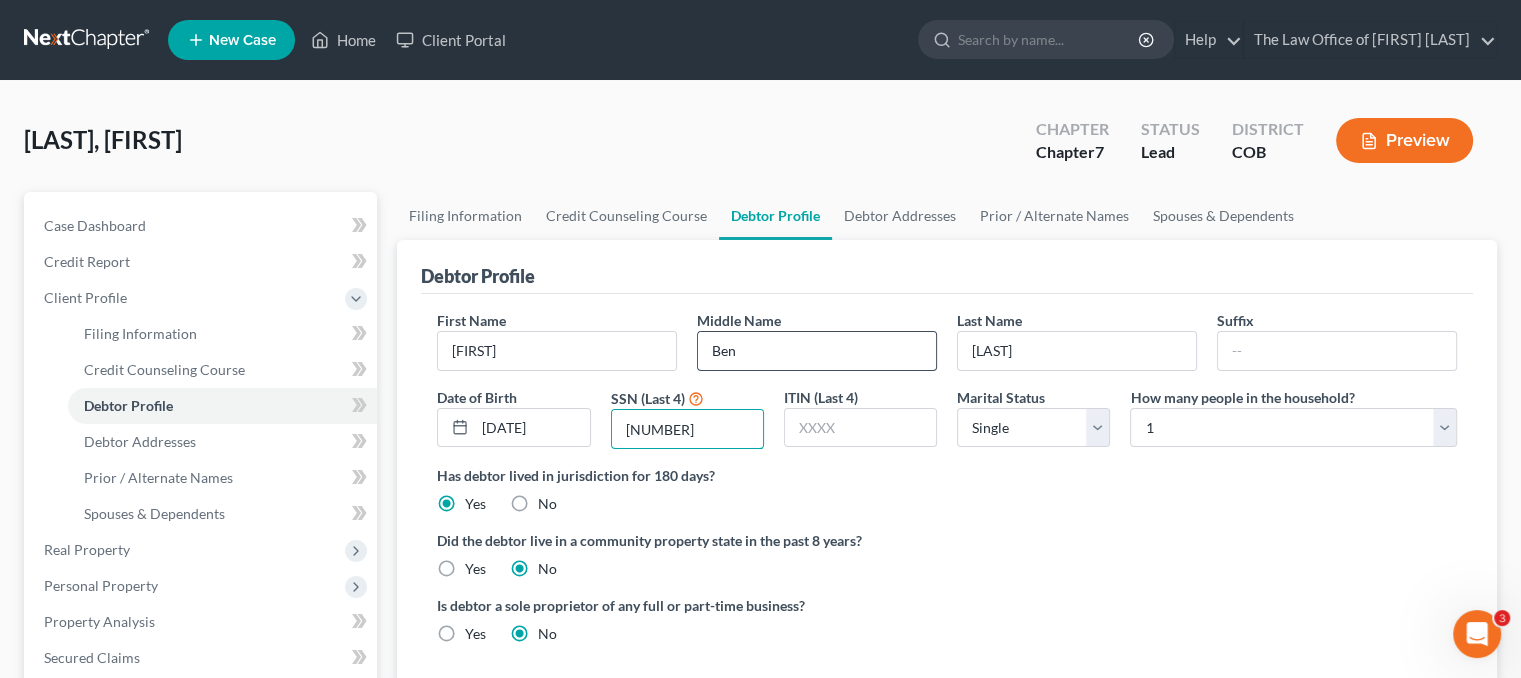 type on "6758" 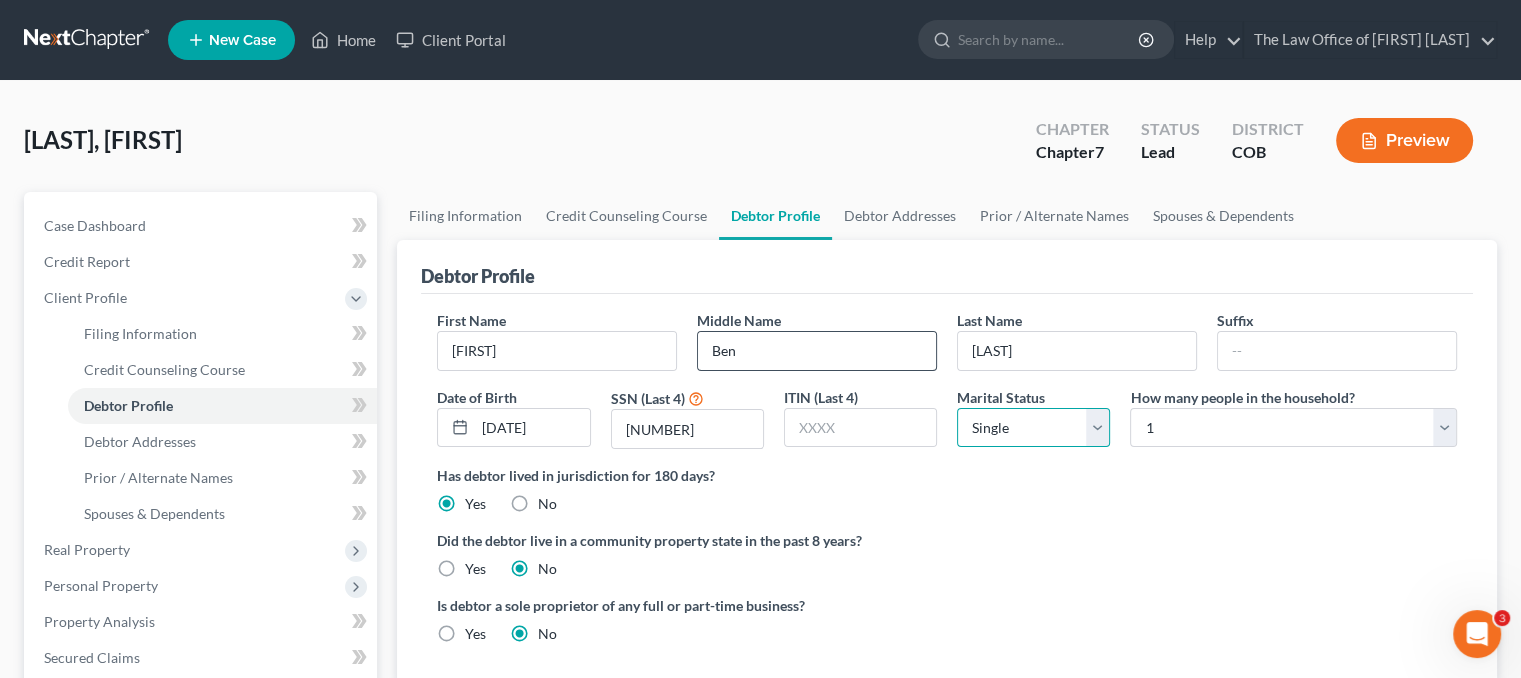 select on "1" 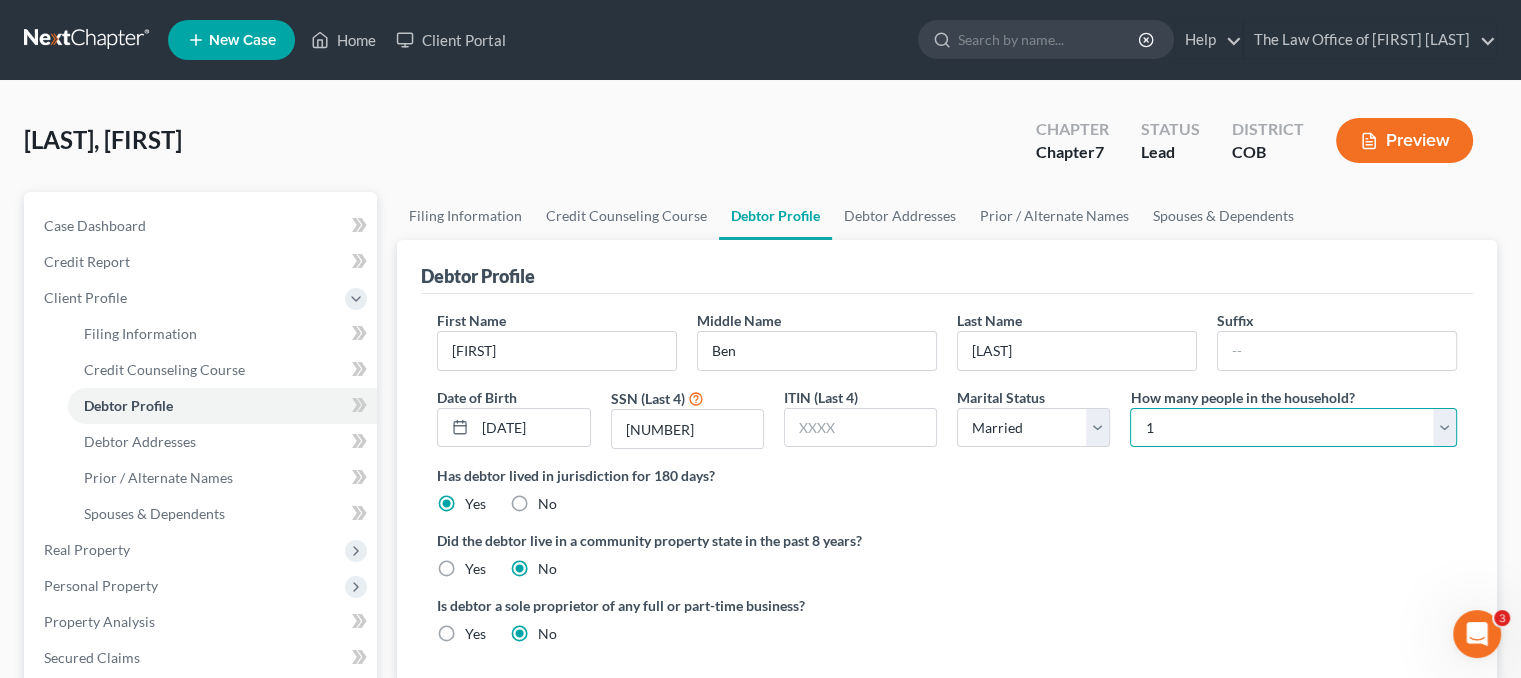 click on "Select 1 2 3 4 5 6 7 8 9 10 11 12 13 14 15 16 17 18 19 20" at bounding box center (1293, 428) 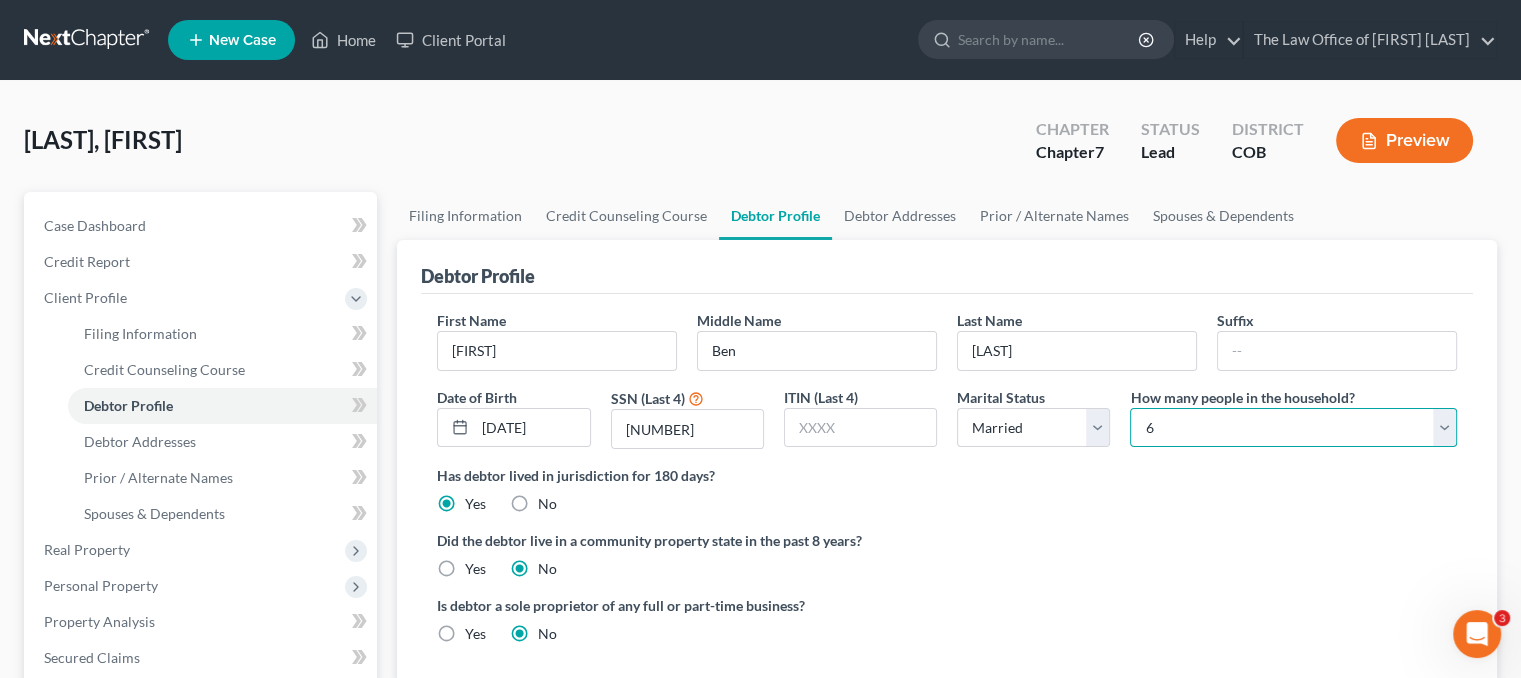 click on "Select 1 2 3 4 5 6 7 8 9 10 11 12 13 14 15 16 17 18 19 20" at bounding box center (1293, 428) 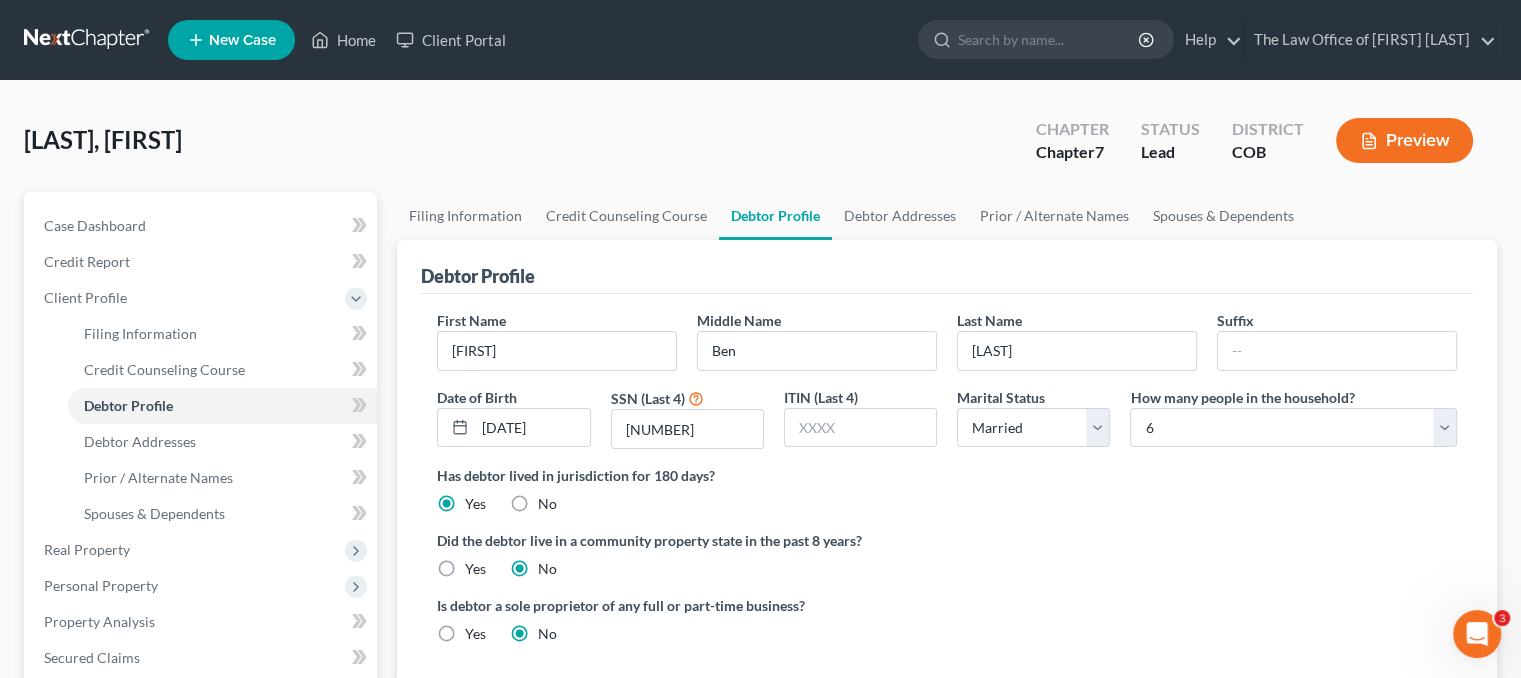 click on "First Name Joseph Middle Name Ben Last Name Bargas Suffix Date of Birth         11/19/1994 SSN (Last 4)   6758 ITIN (Last 4) Marital Status Select Single Married Separated Divorced Widowed How many people in the household? Select 1 2 3 4 5 6 7 8 9 10 11 12 13 14 15 16 17 18 19 20 Is debtor deceased? Yes No Has debtor lived in jurisdiction for 180 days? Yes No Debtor must reside in jurisdiction for 180 prior to filing bankruptcy pursuant to U.S.C. 11 28 USC § 1408.   More Info Explain: Did the debtor live in a community property state in the past 8 years? Yes No Is debtor a sole proprietor of any full or part-time business? Yes No" at bounding box center [947, 485] 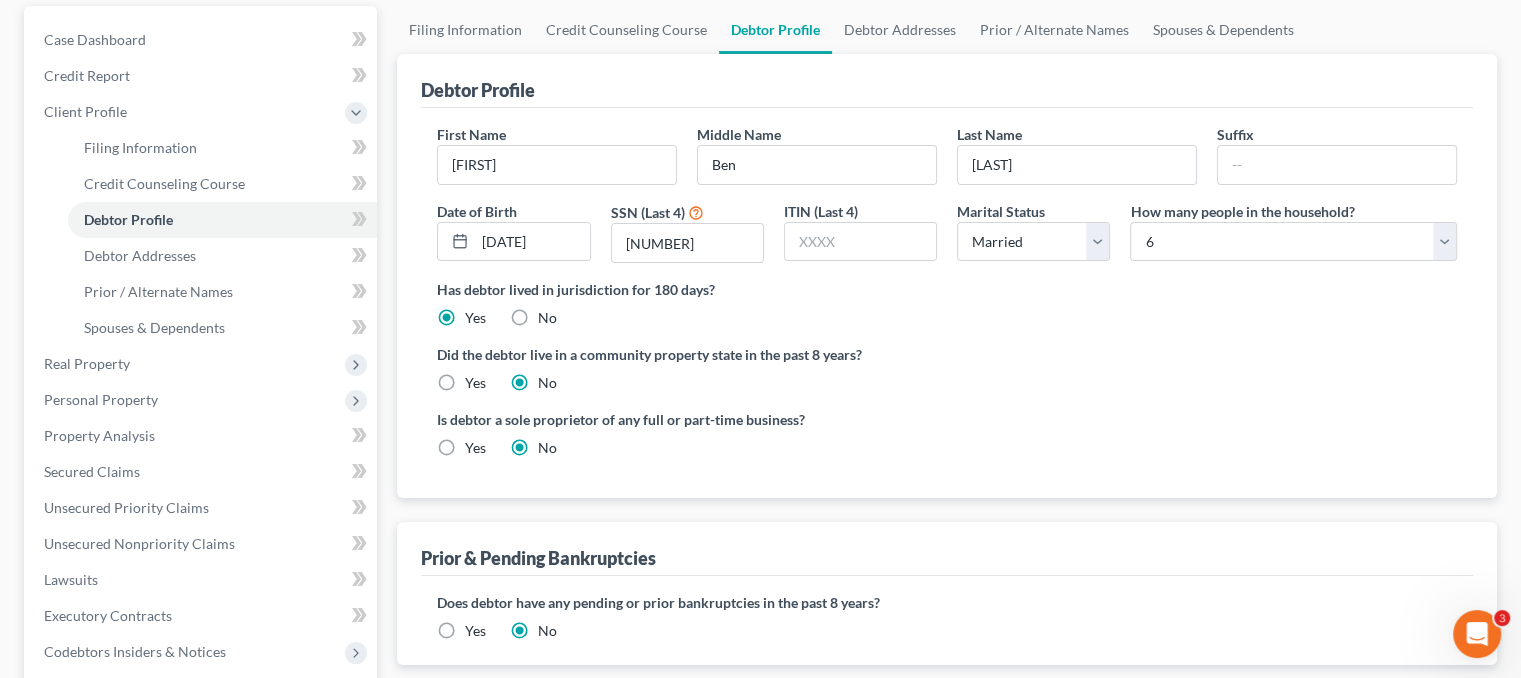 scroll, scrollTop: 500, scrollLeft: 0, axis: vertical 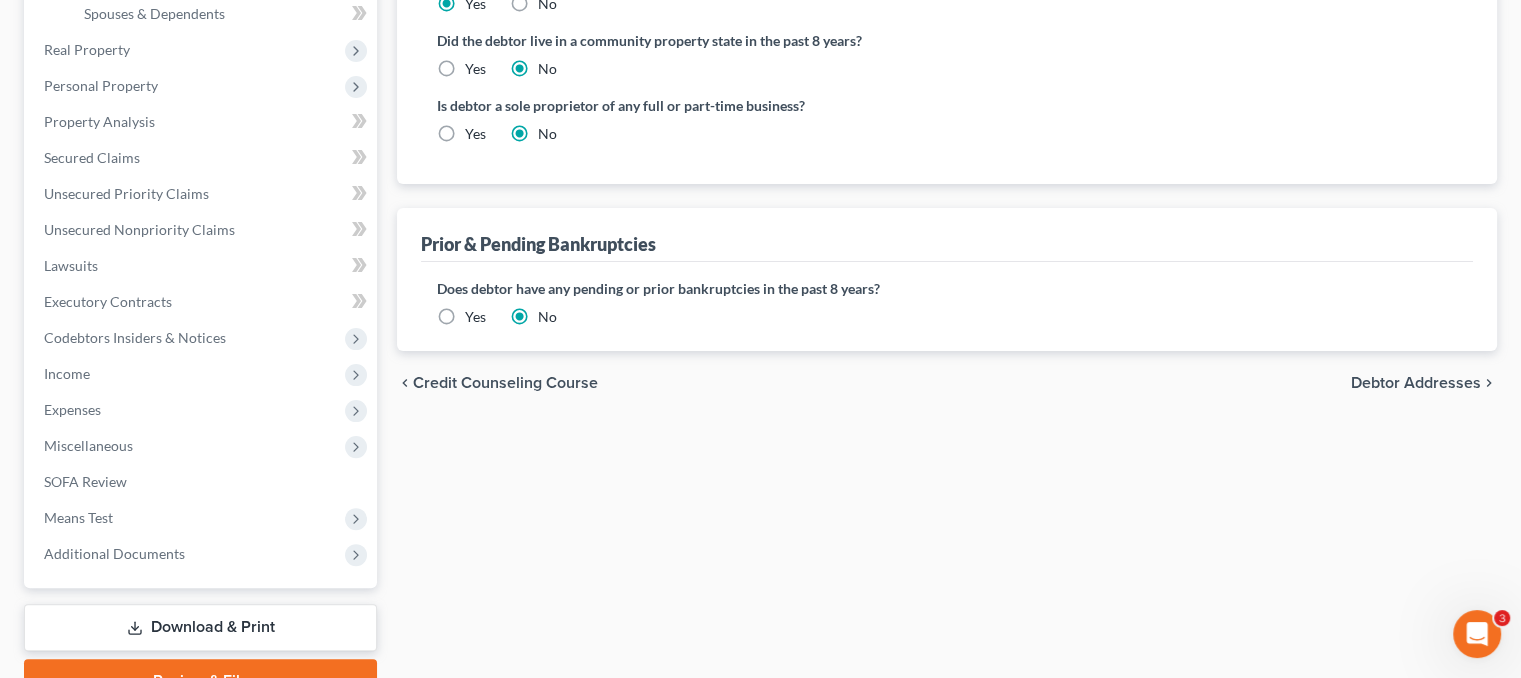 click on "Debtor Addresses" at bounding box center [1416, 383] 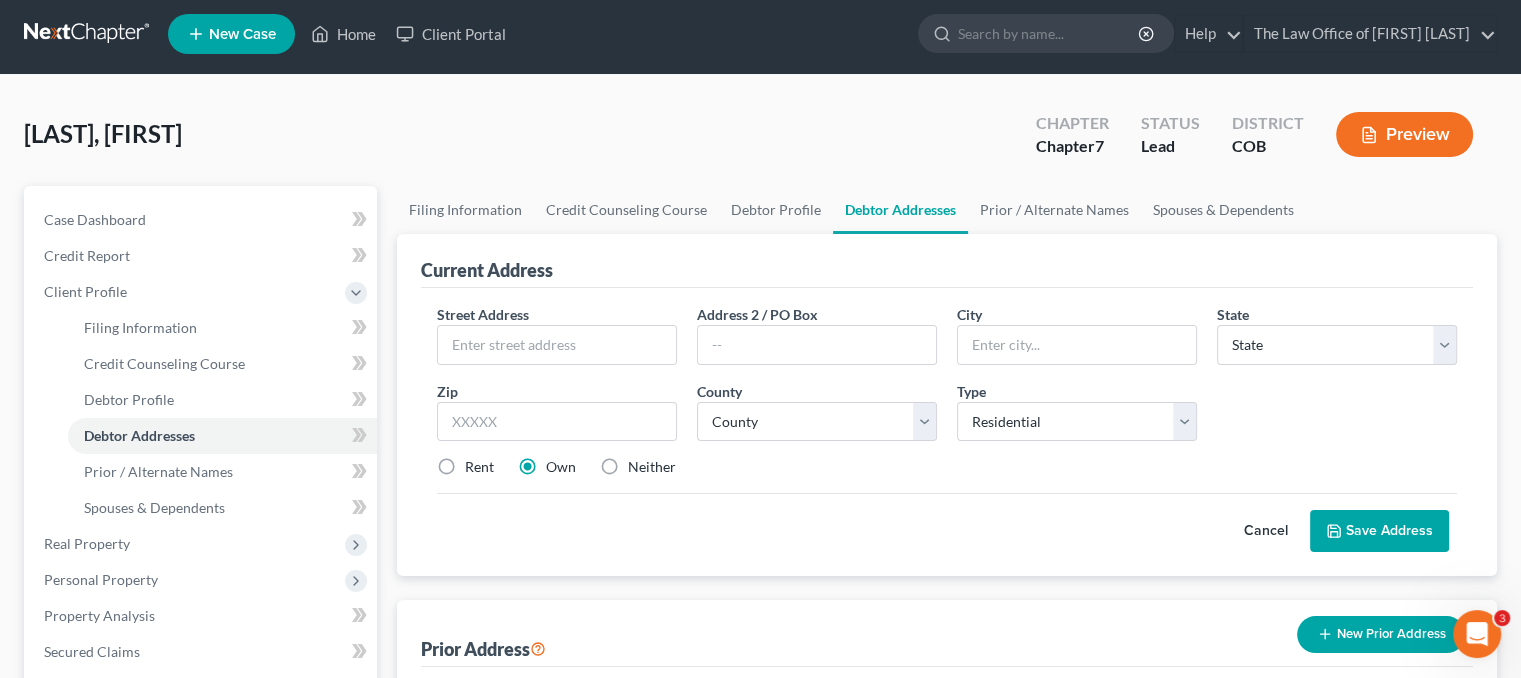 scroll, scrollTop: 0, scrollLeft: 0, axis: both 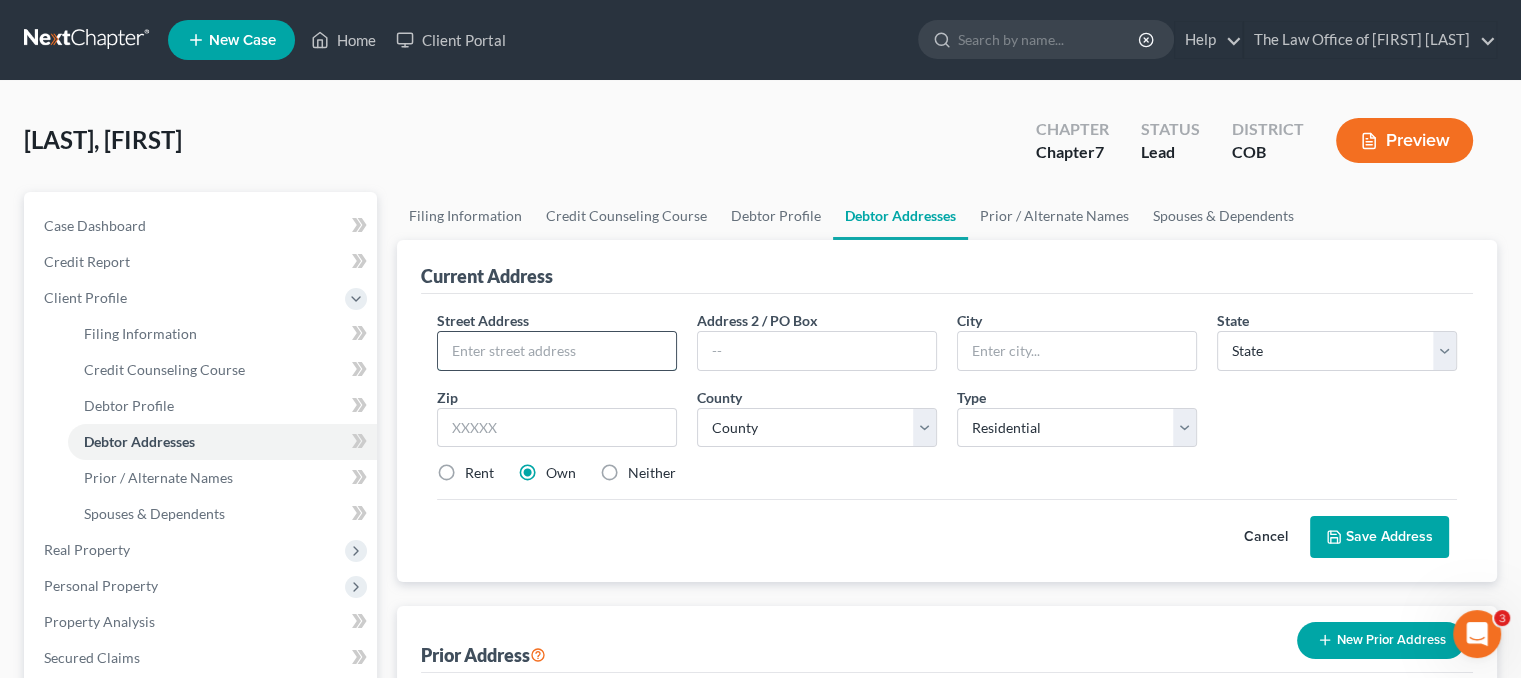 click at bounding box center [557, 351] 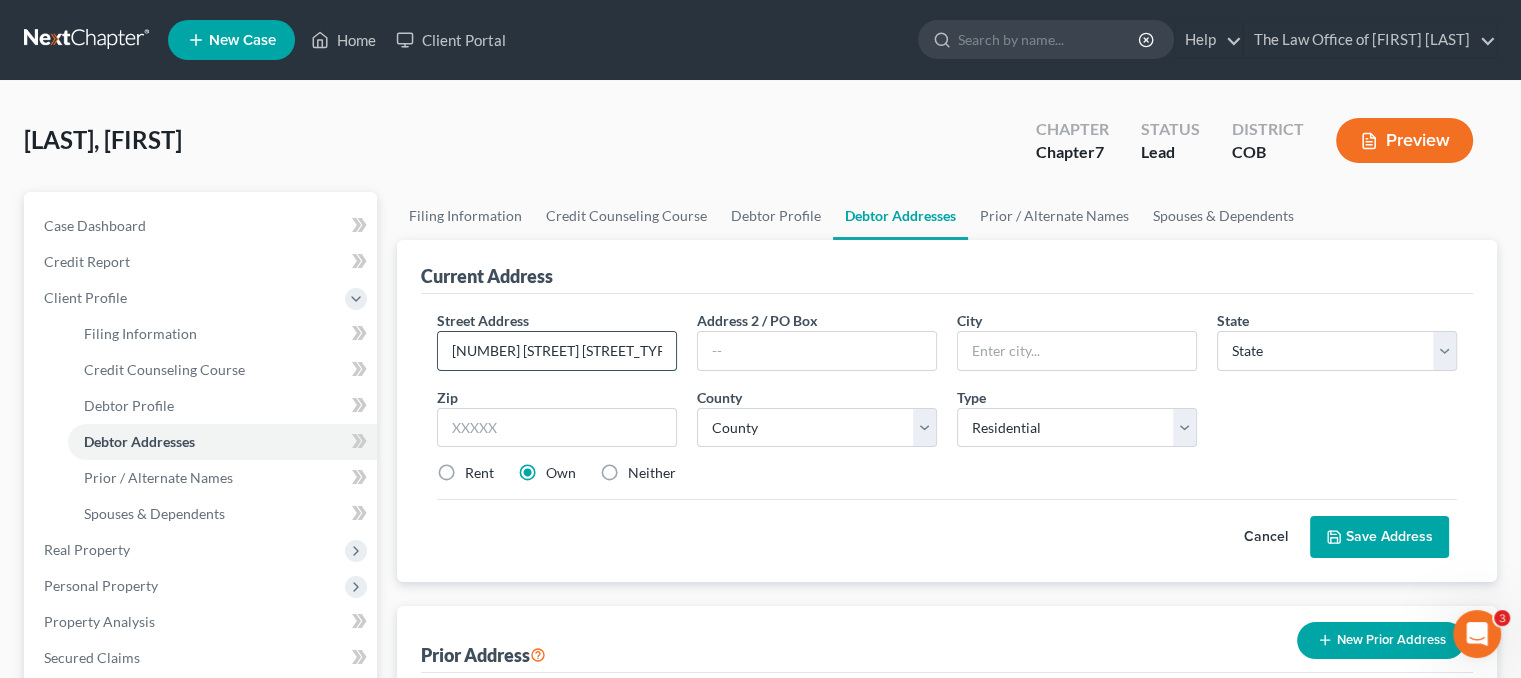 type on "8267 Mitze Drive" 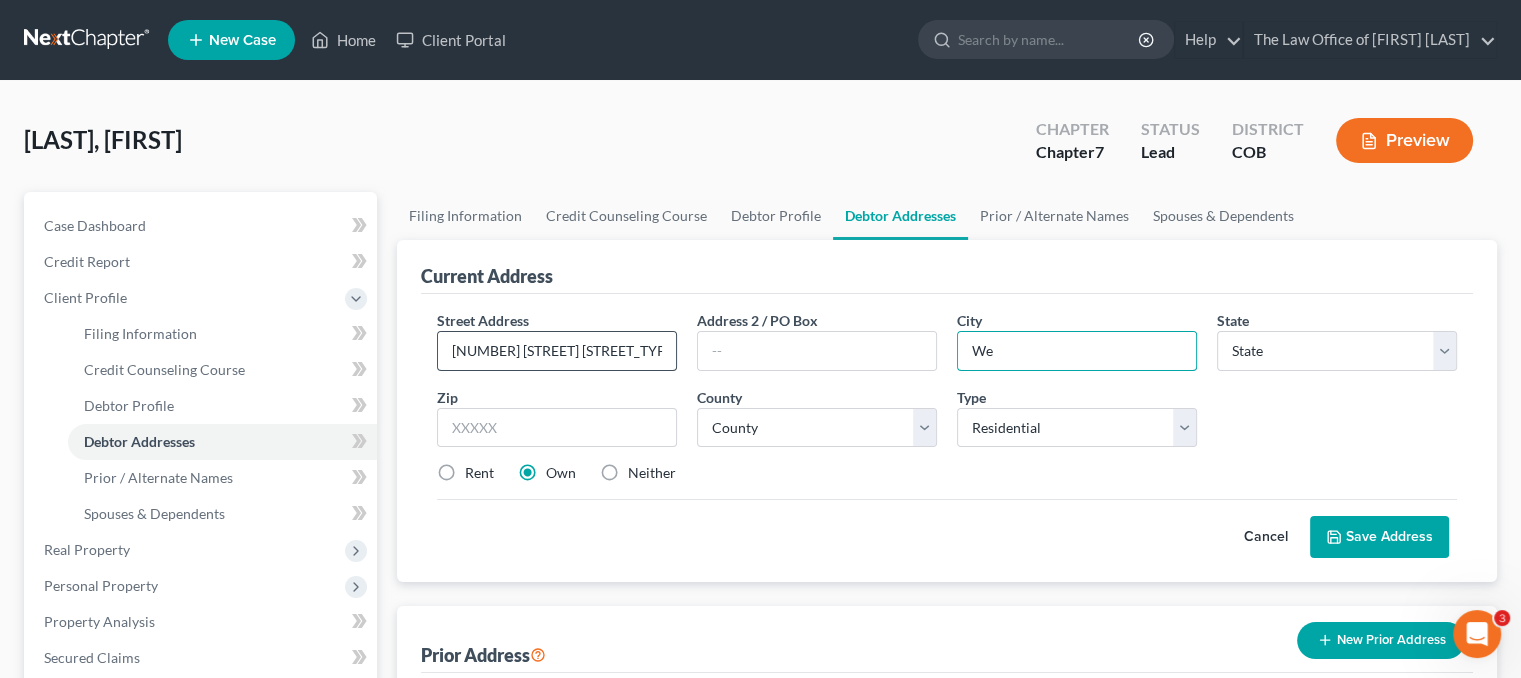 type on "W" 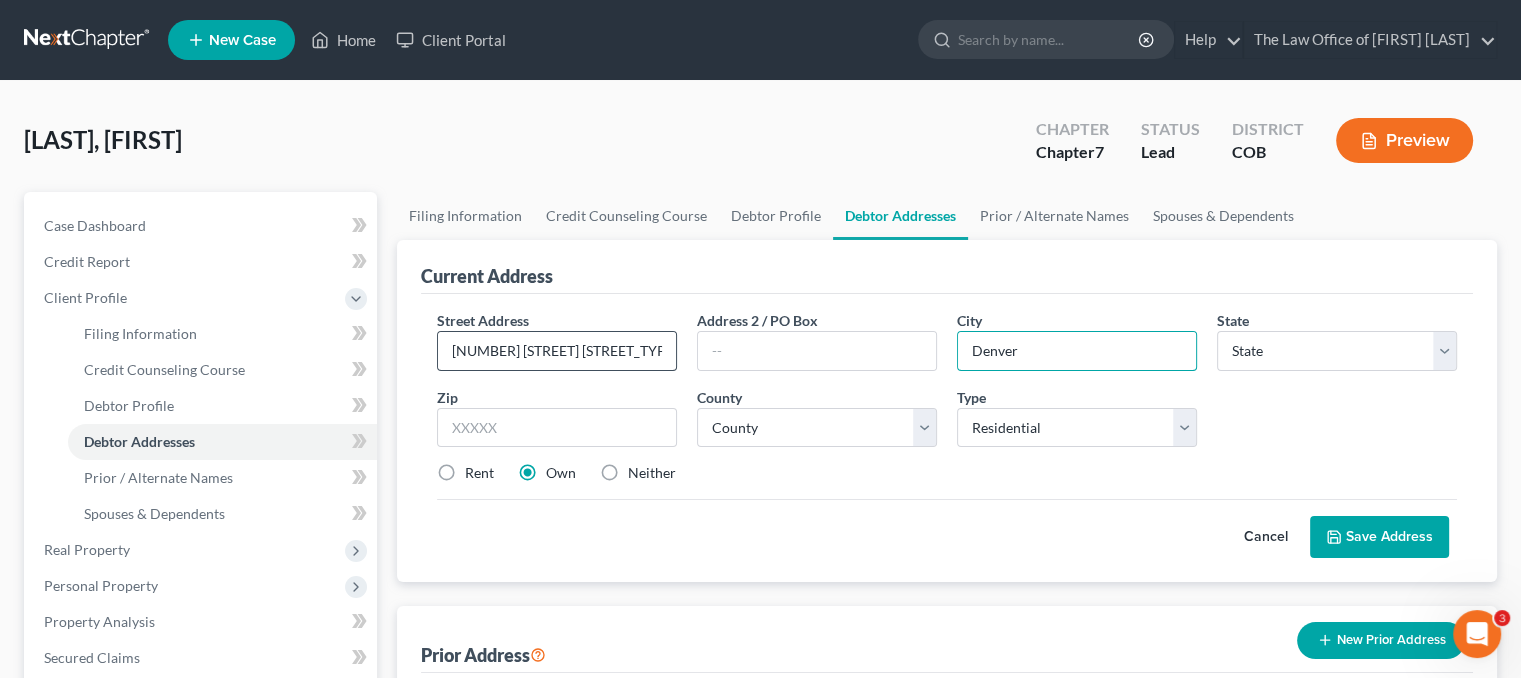type on "Denver" 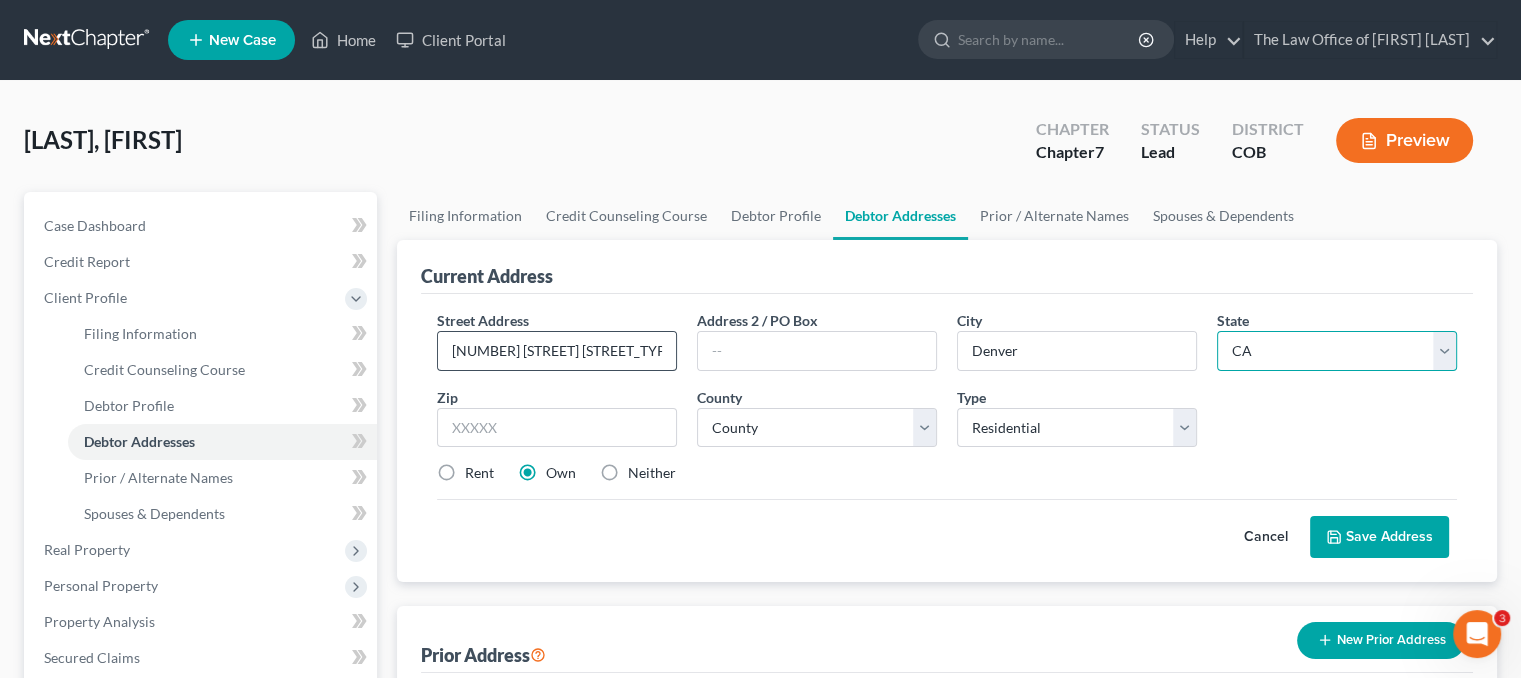 select on "5" 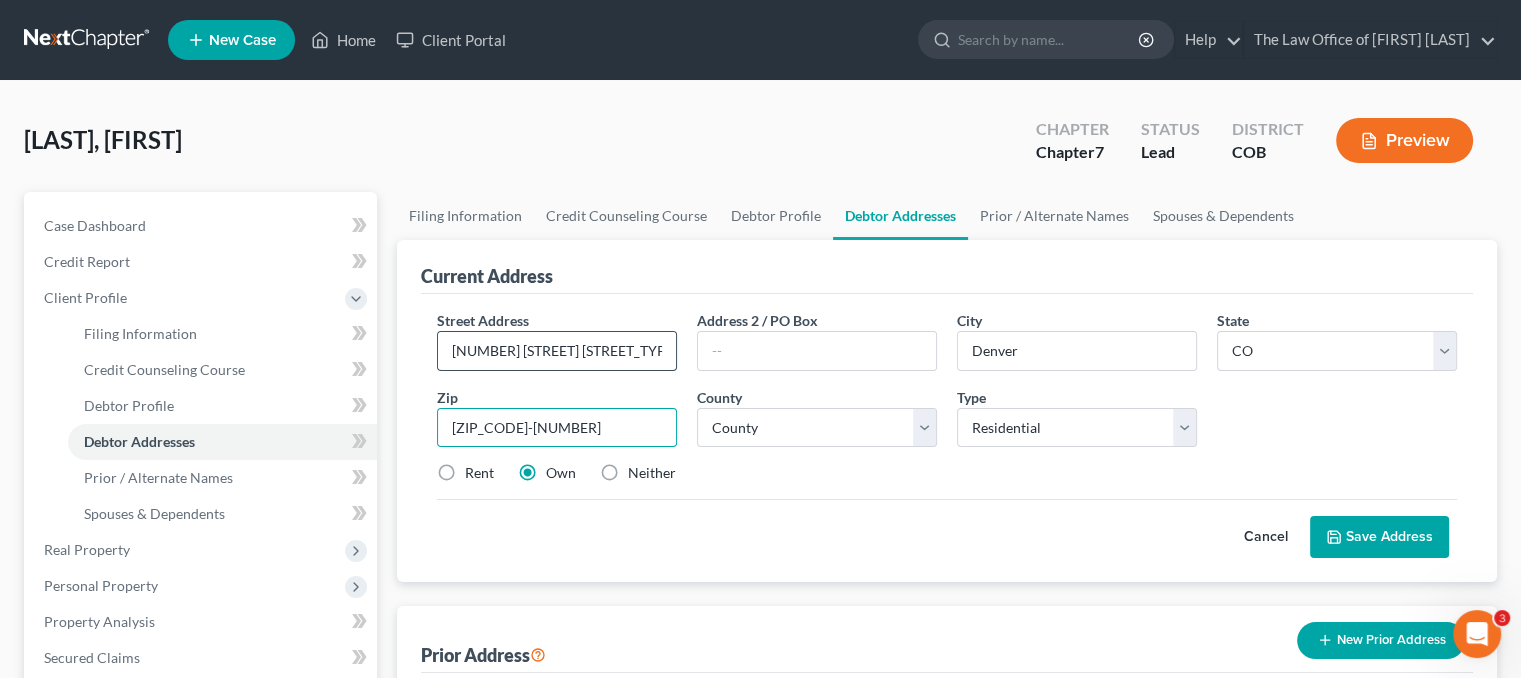 type on "80221-3943" 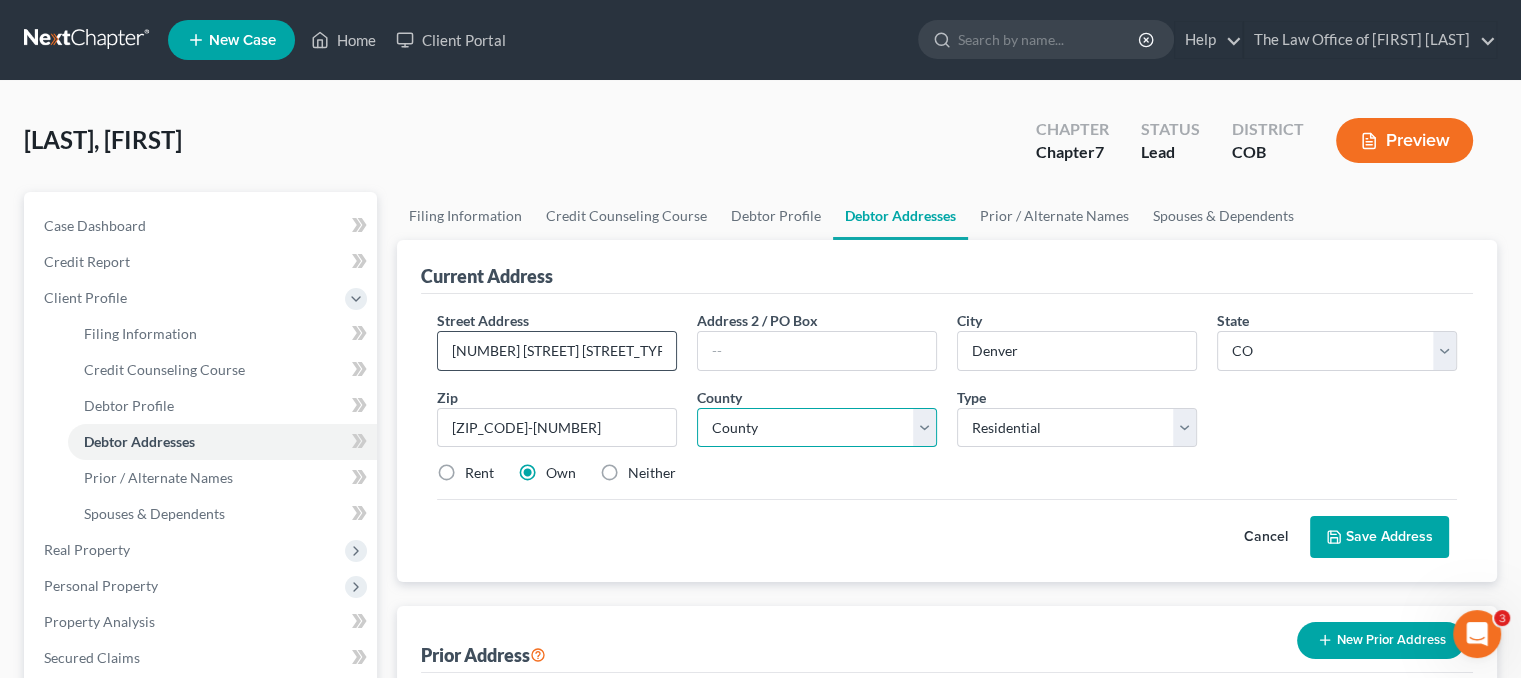 select on "0" 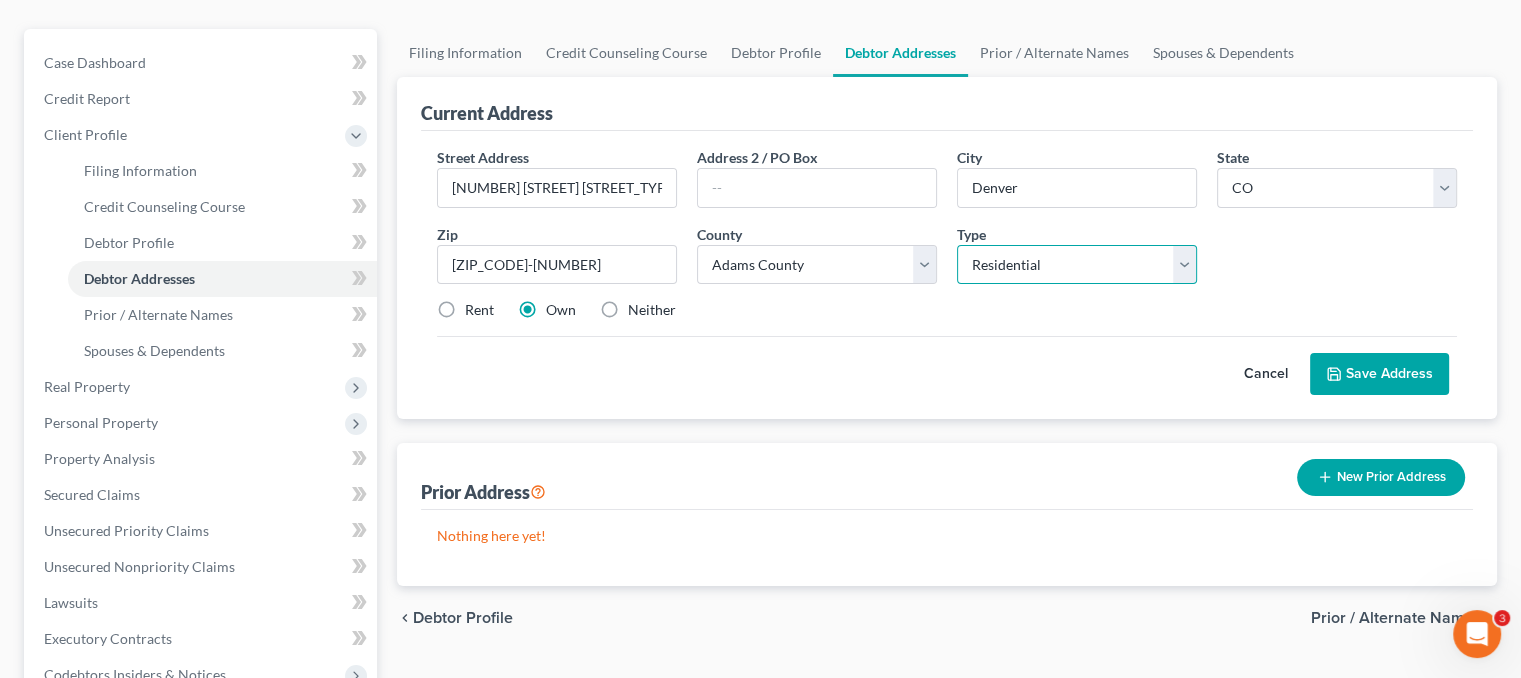 scroll, scrollTop: 0, scrollLeft: 0, axis: both 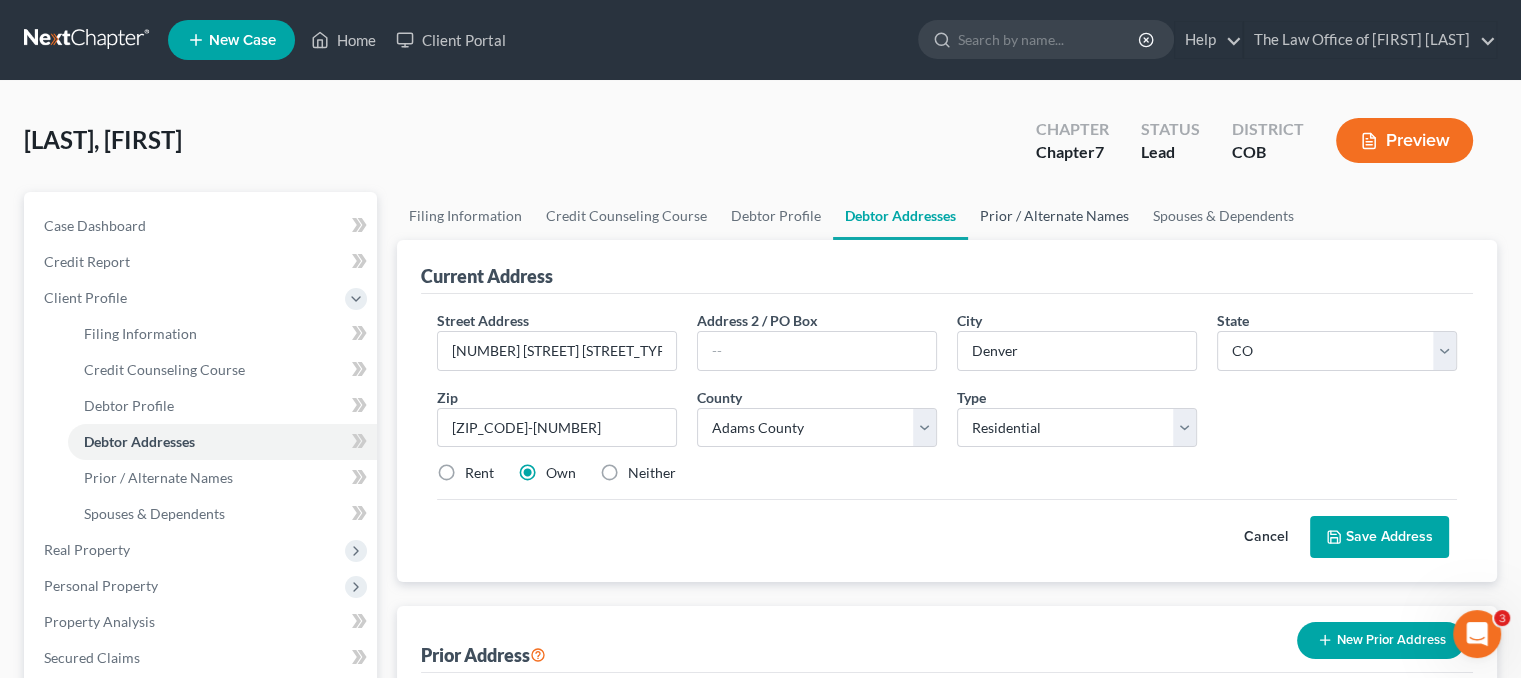 click on "Prior / Alternate Names" at bounding box center [1054, 216] 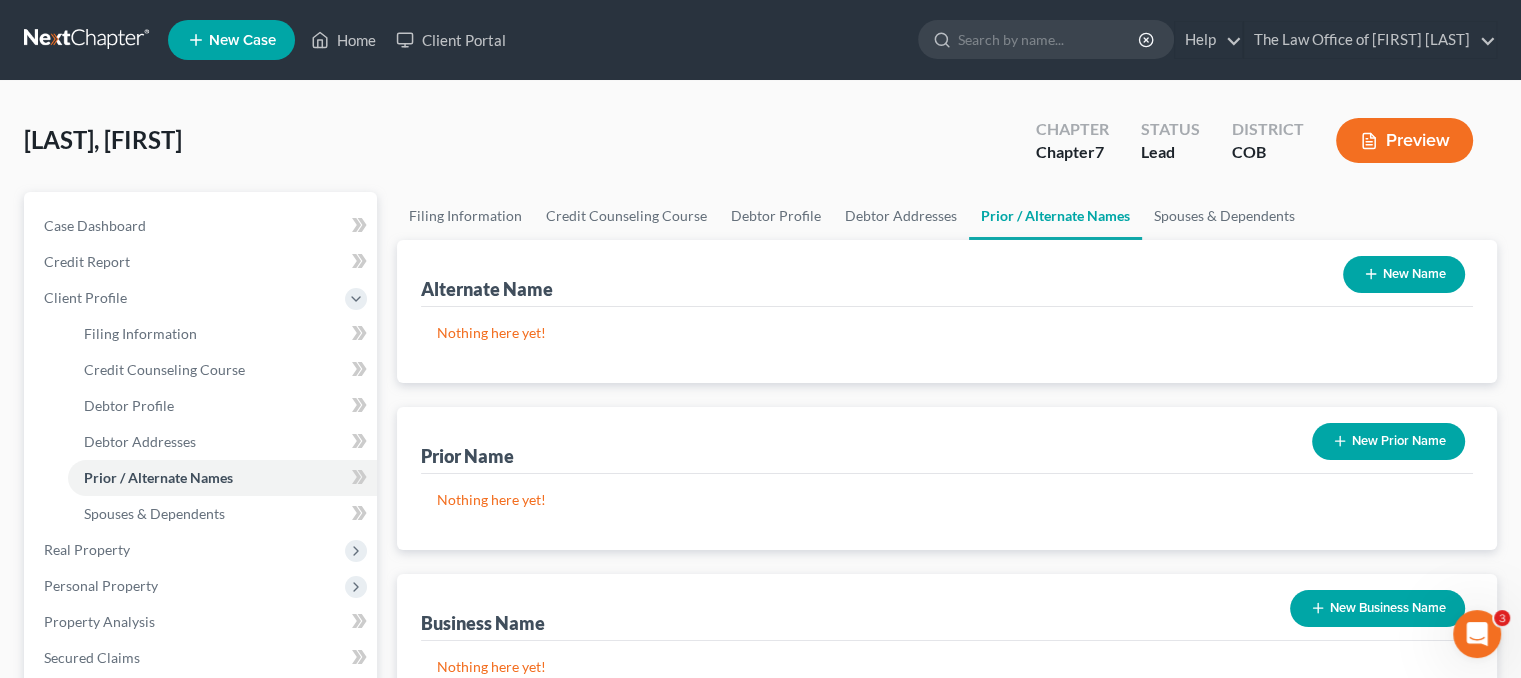 click on "New Name" at bounding box center [1404, 274] 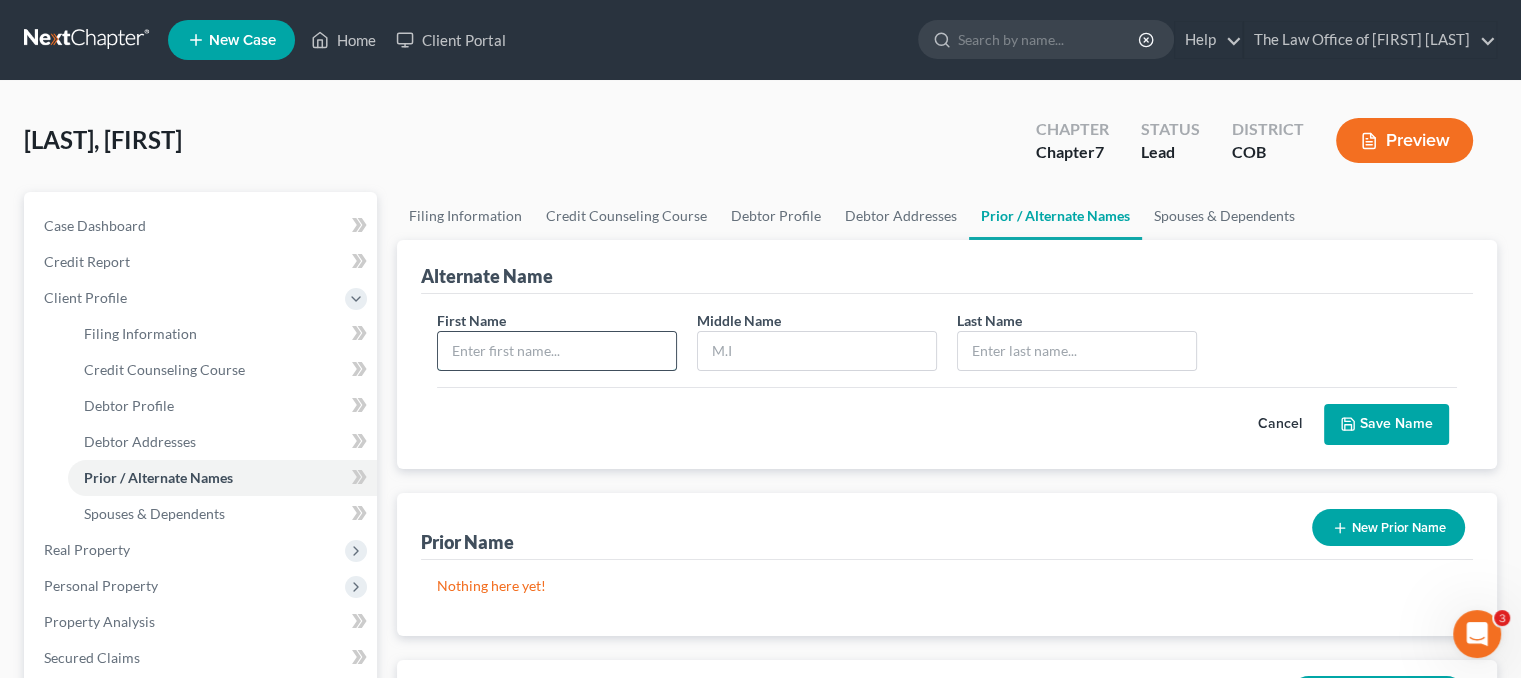 click at bounding box center (557, 351) 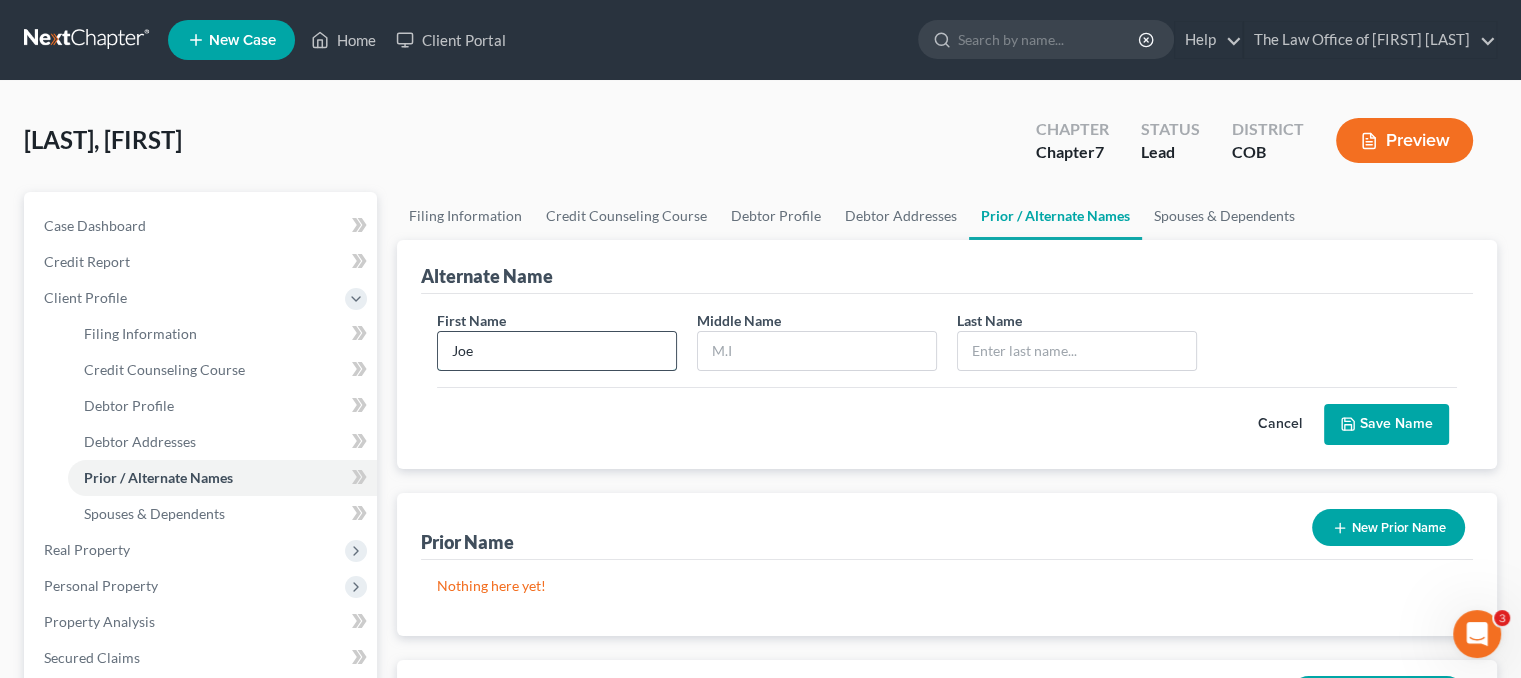 type on "Joe" 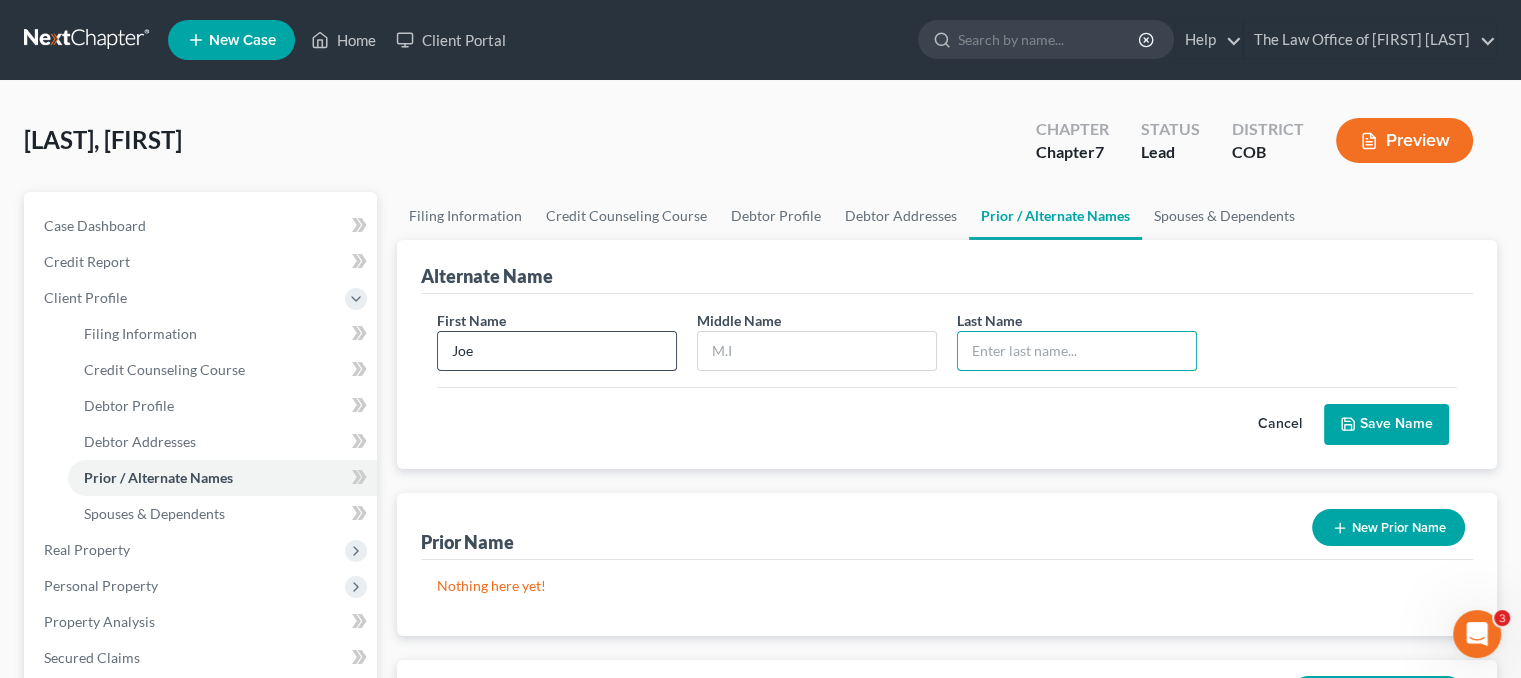 type on "P" 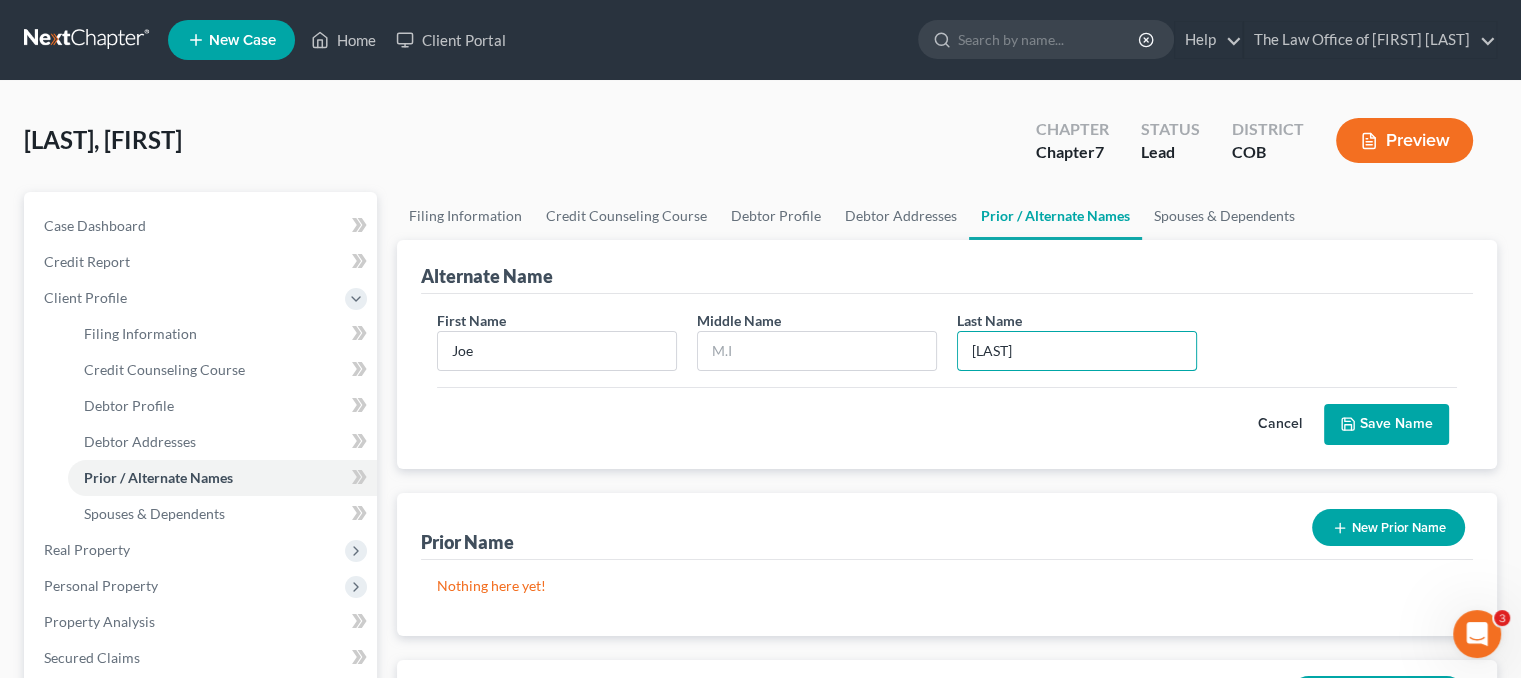 type on "Bargas" 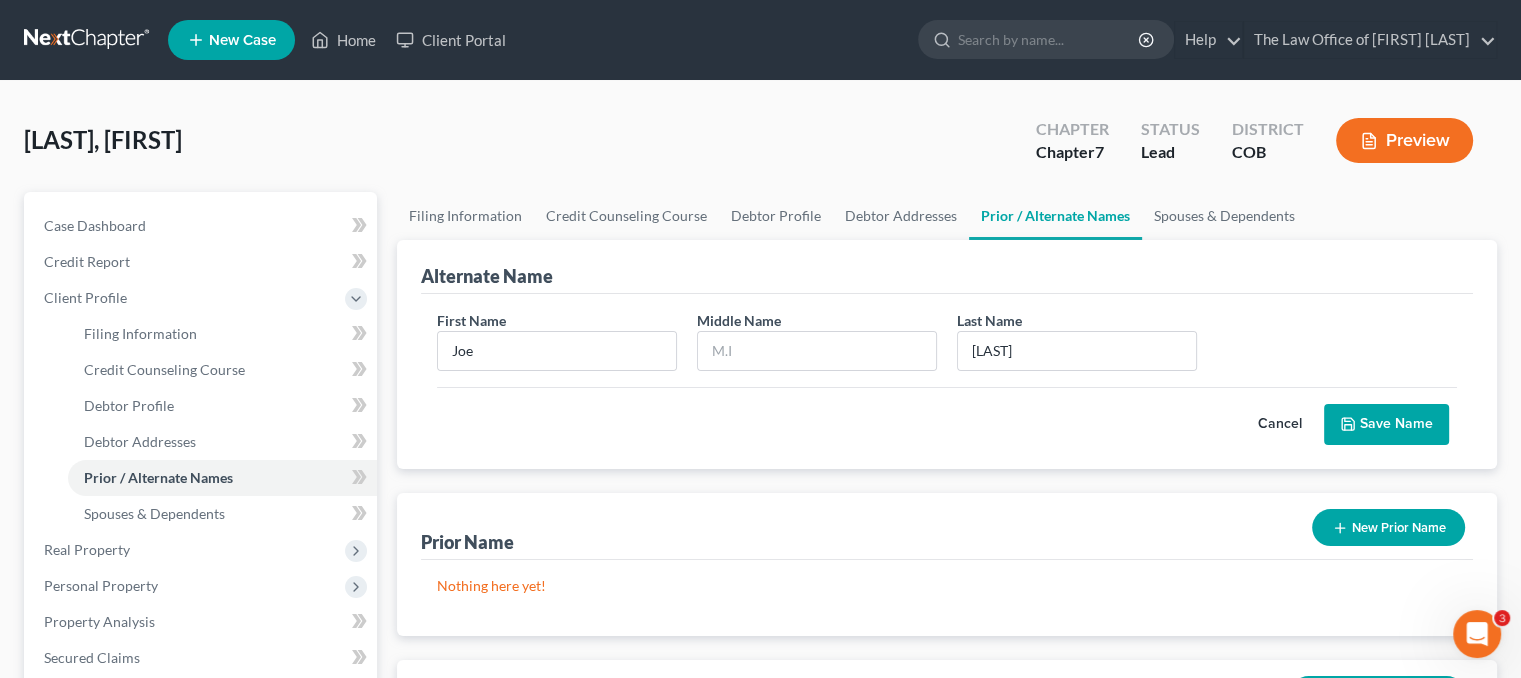click 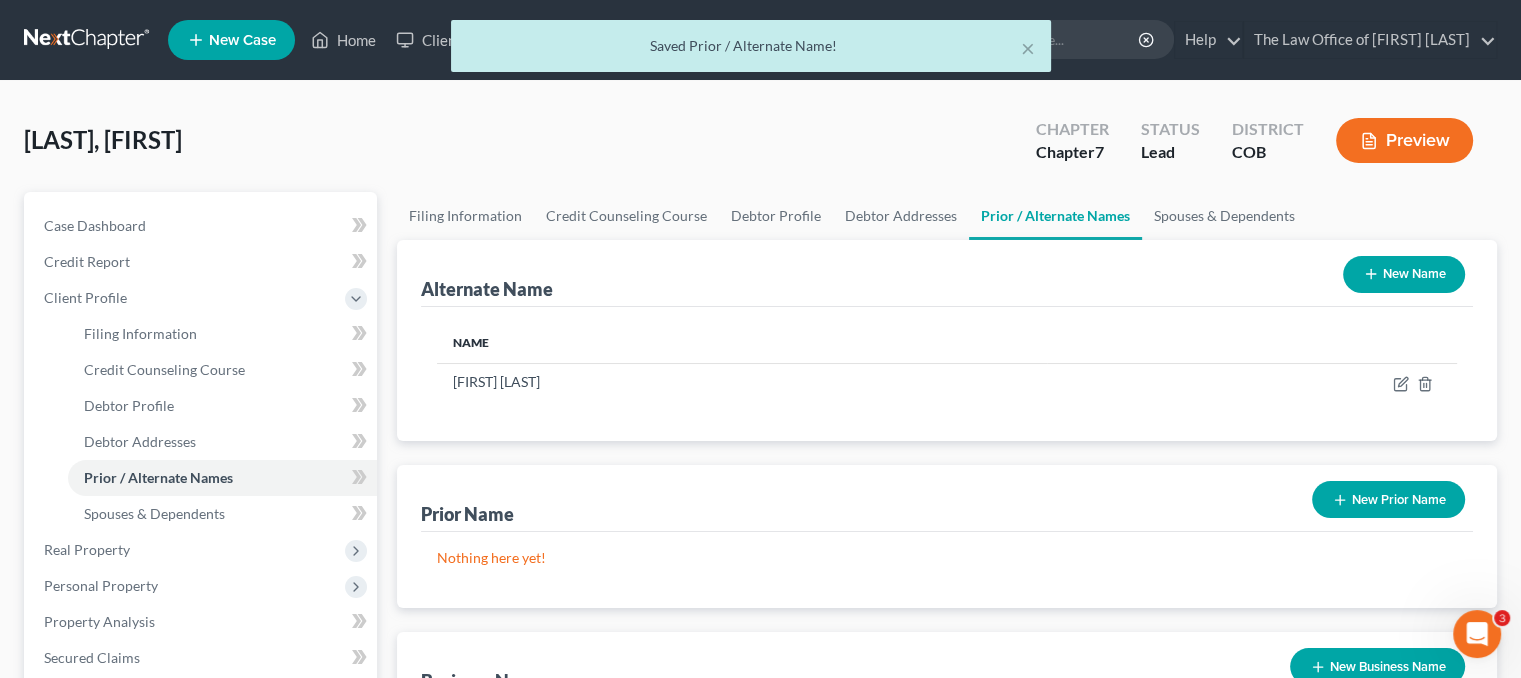 click on "New Name" at bounding box center (1404, 274) 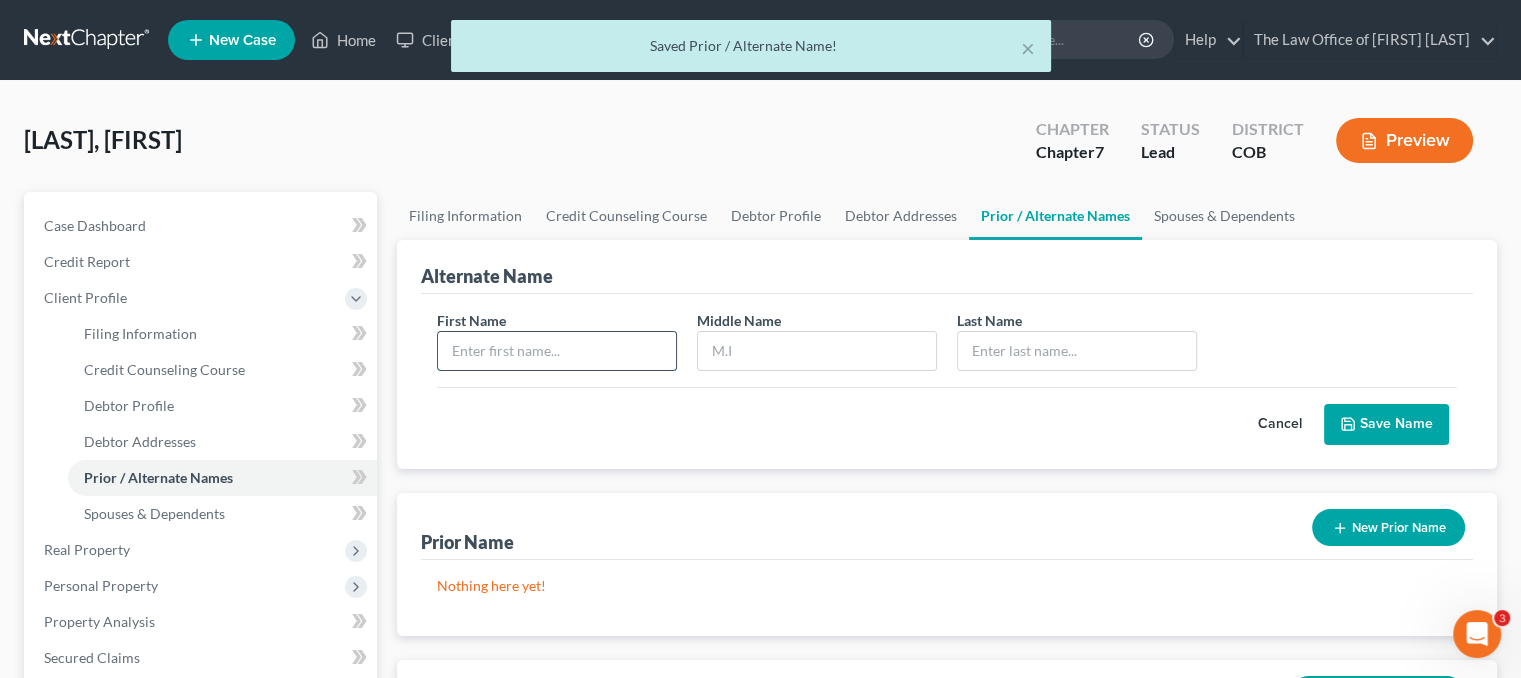 click at bounding box center [557, 351] 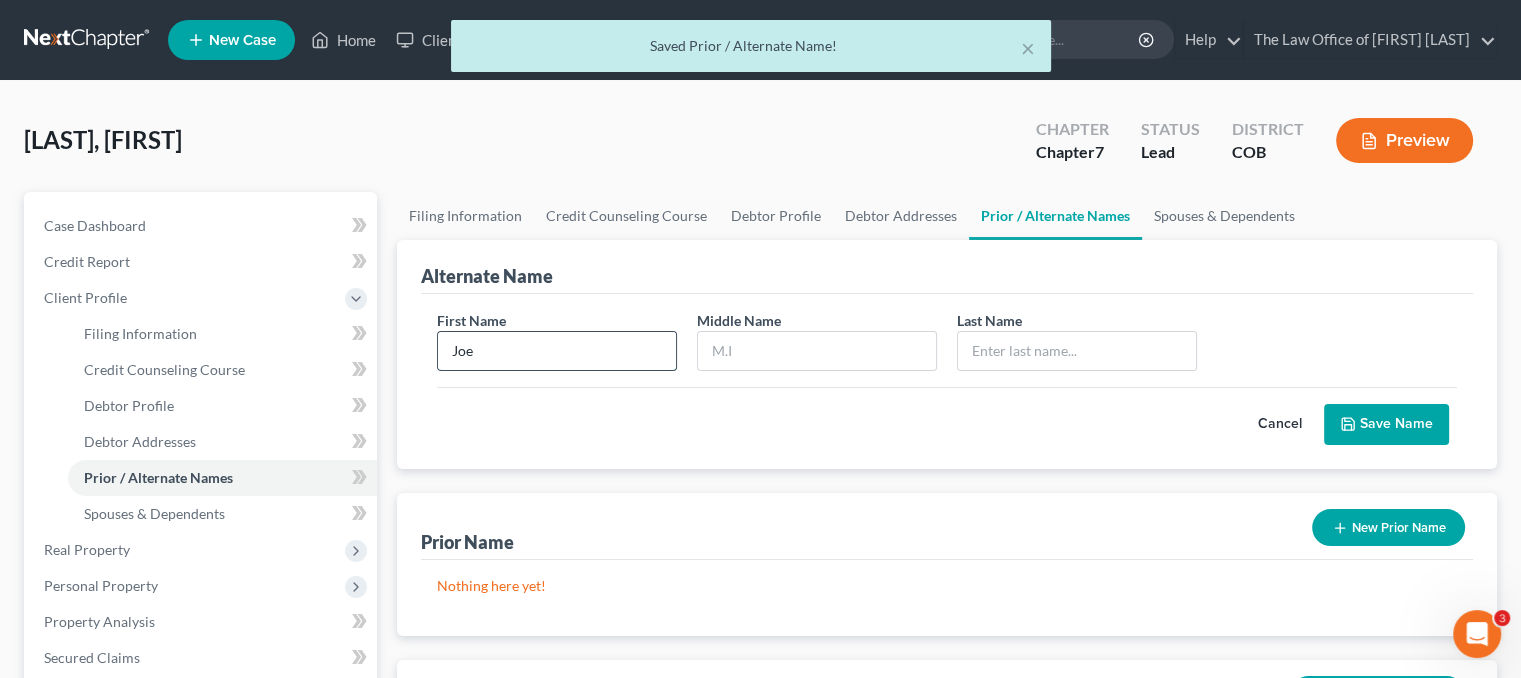 type on "Joe" 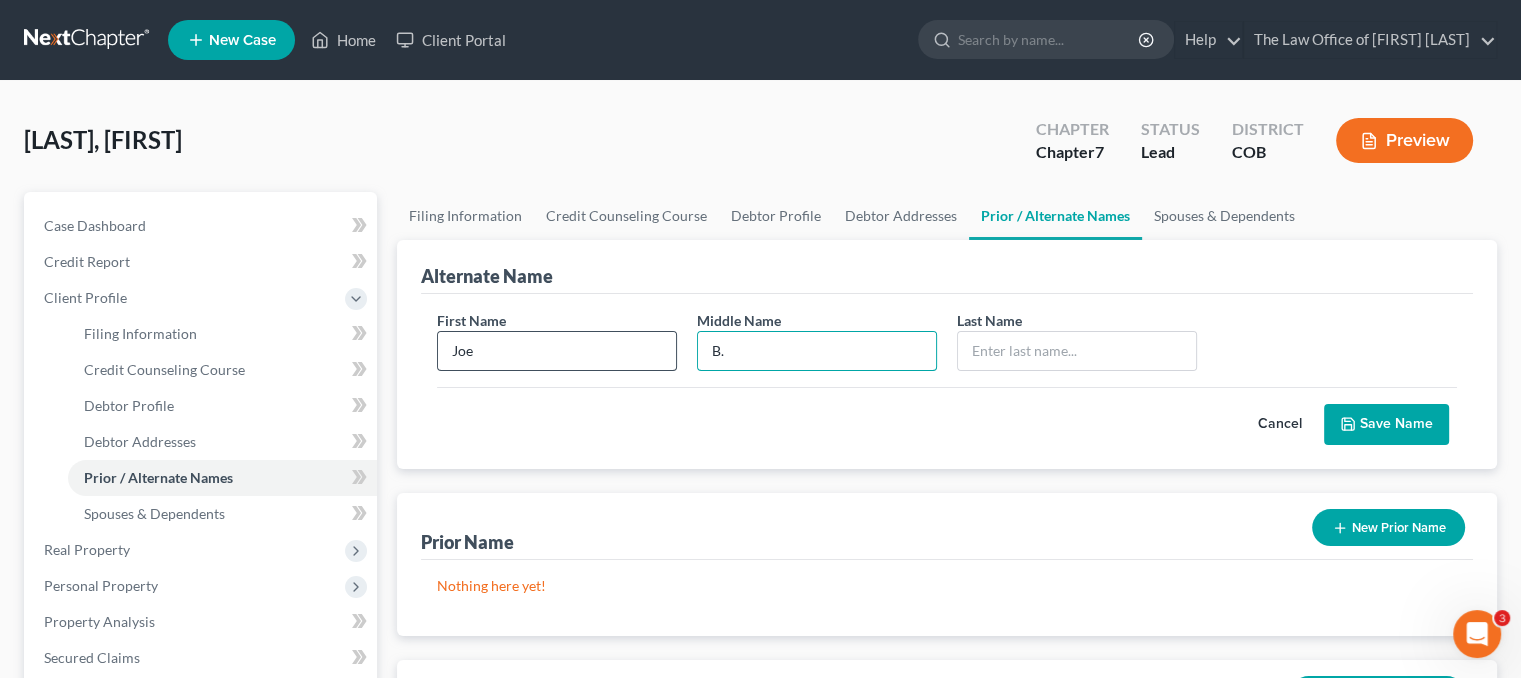 type on "B." 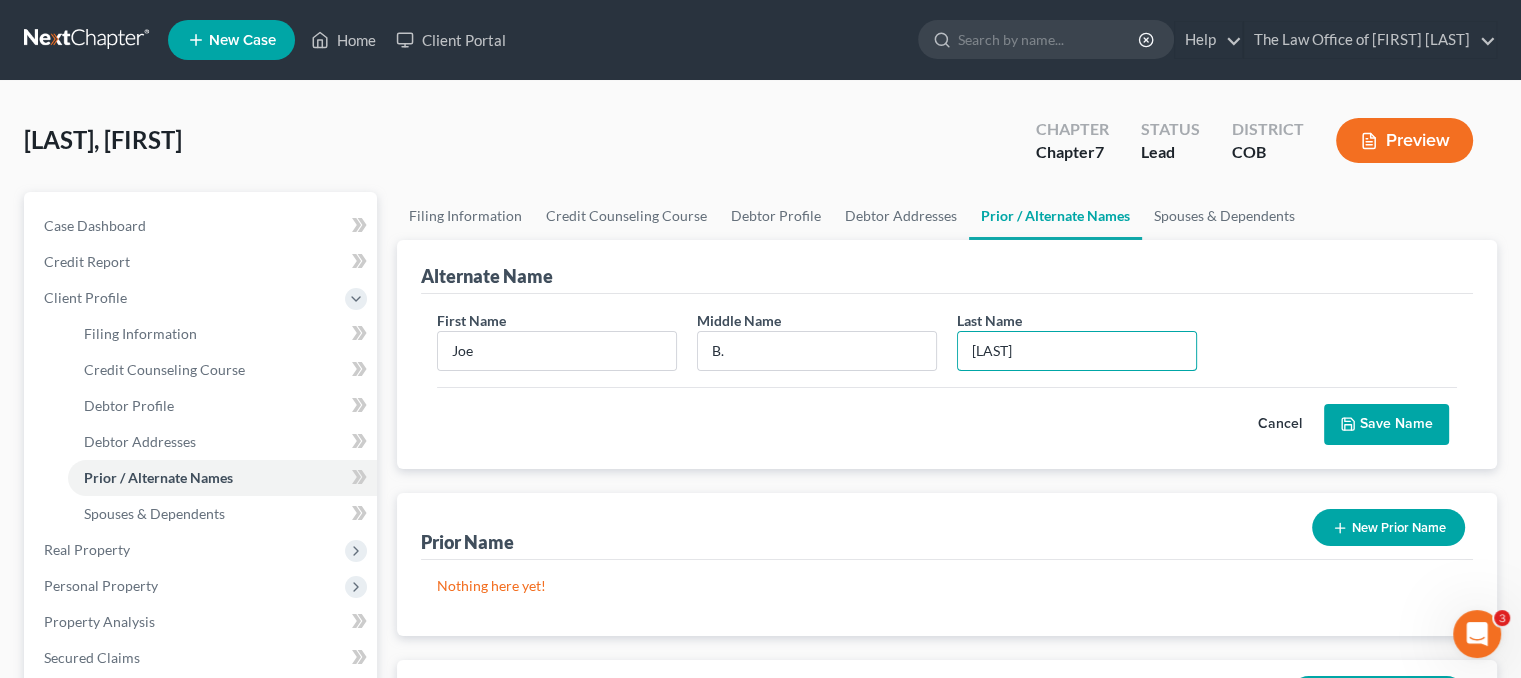 type on "Bargas" 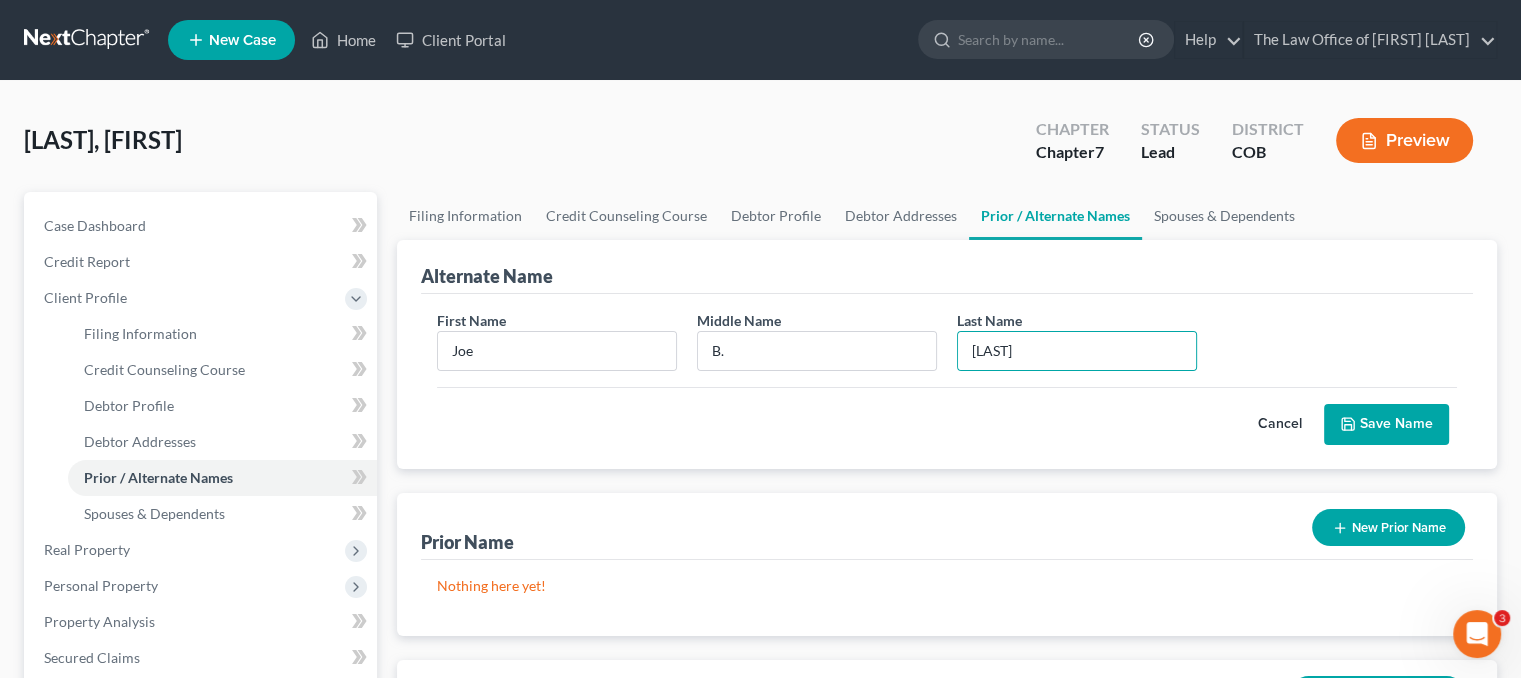 click on "Save Name" at bounding box center [1386, 425] 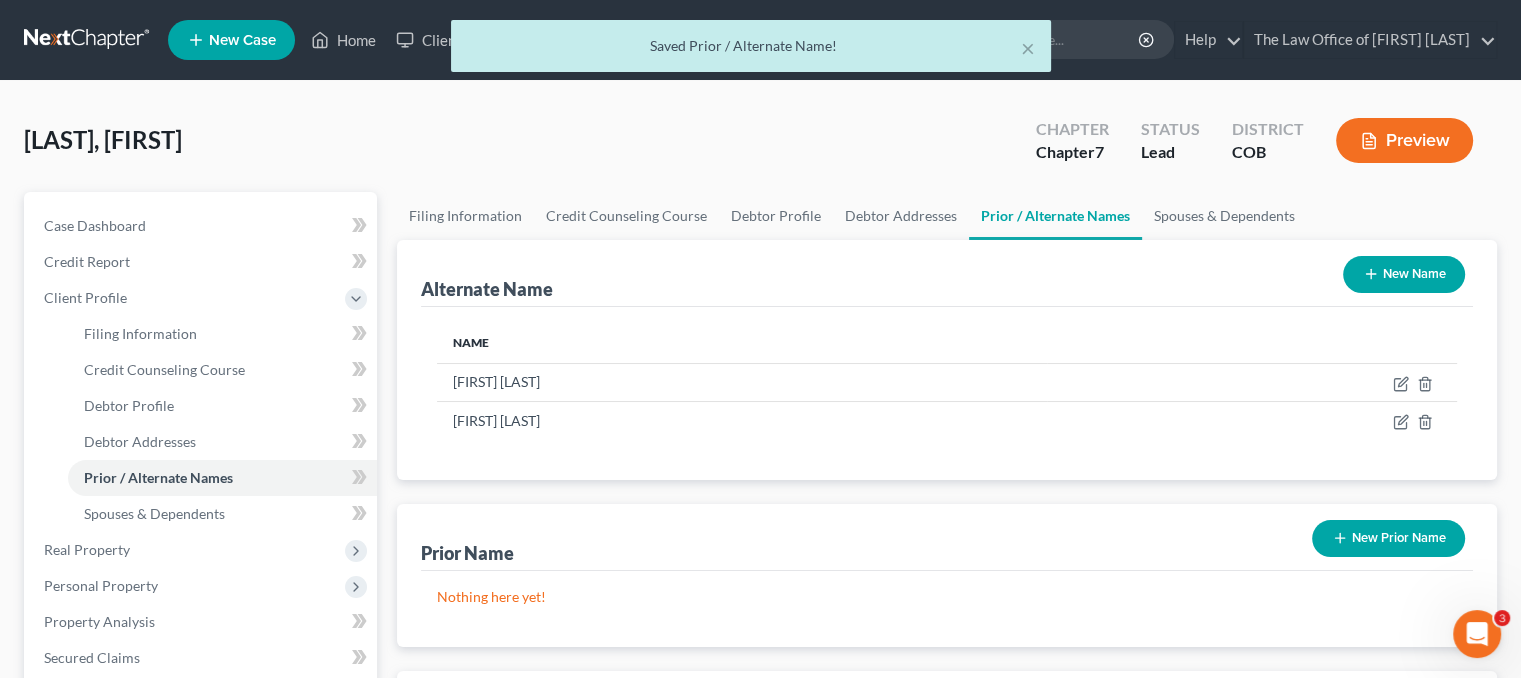 click on "New Name" at bounding box center [1404, 274] 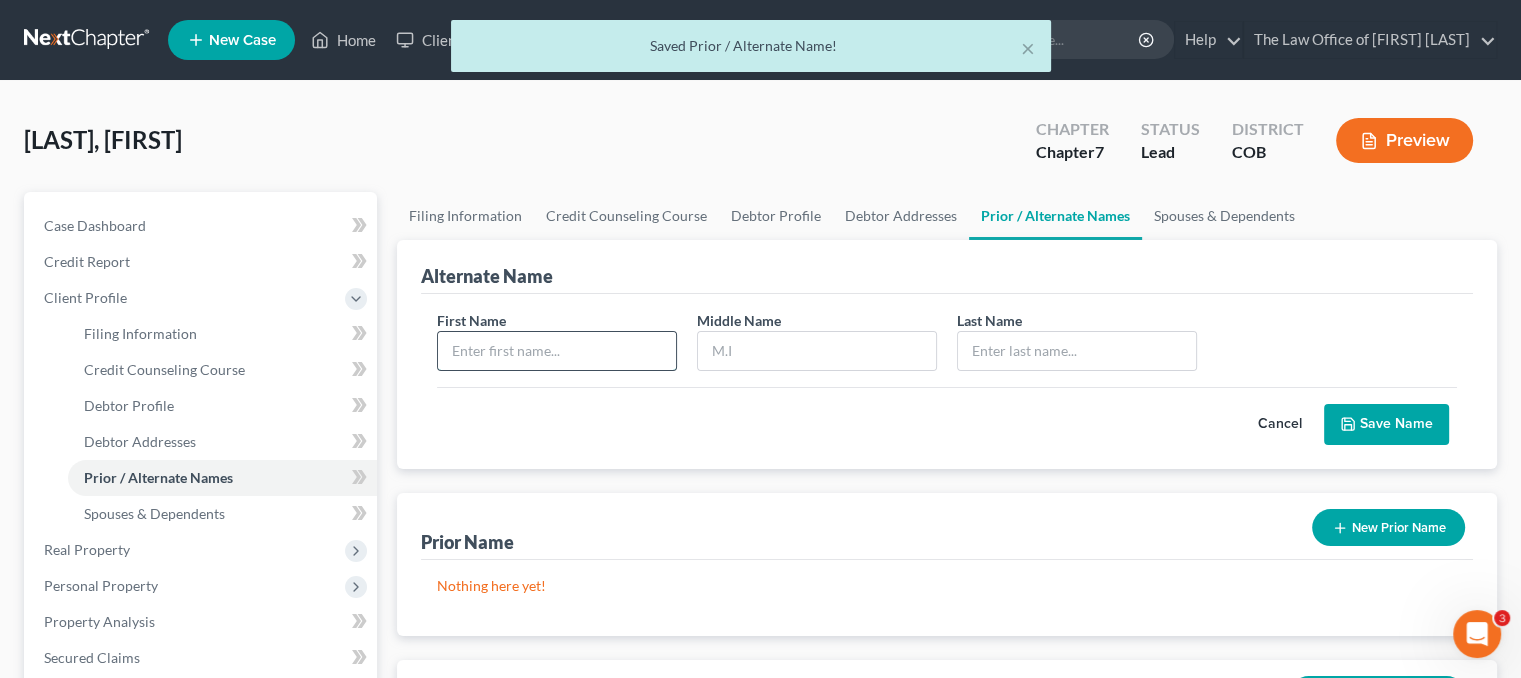 click at bounding box center [557, 351] 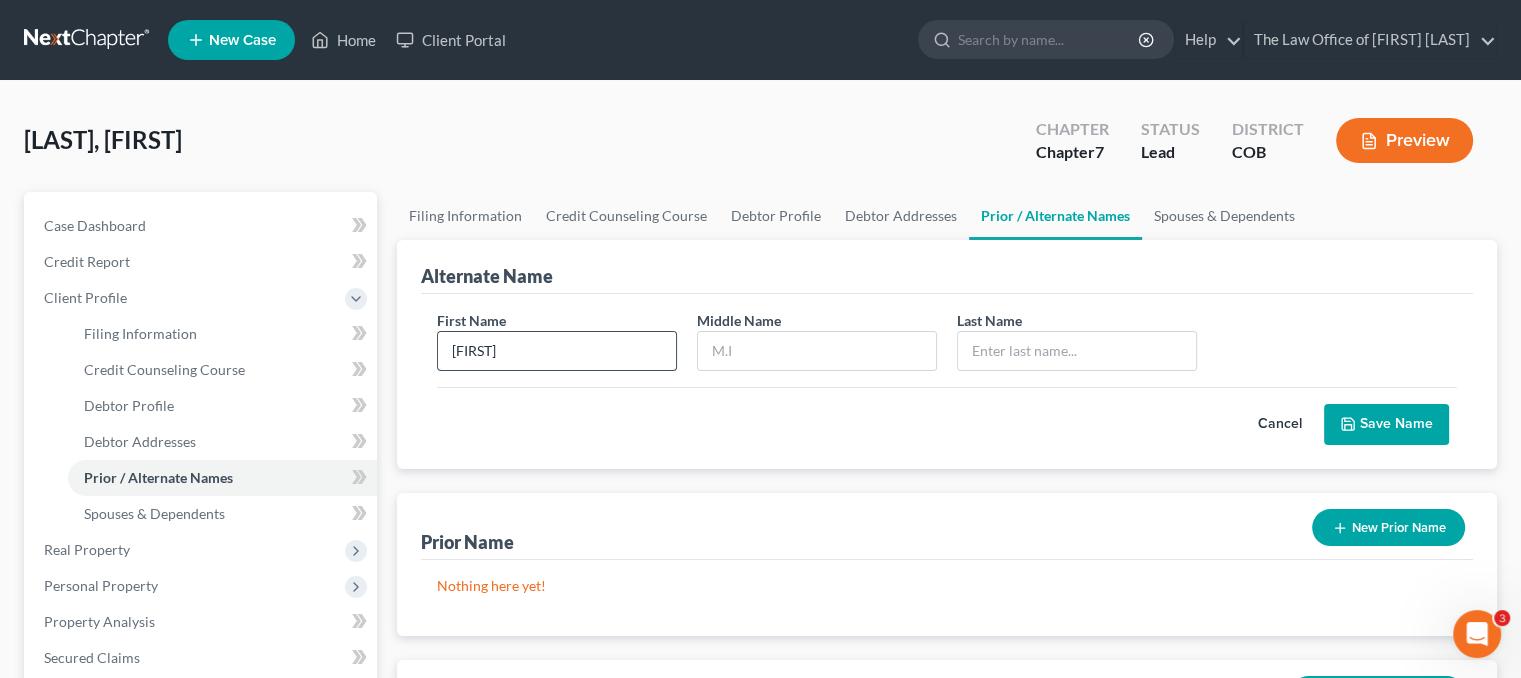 type on "Joseph" 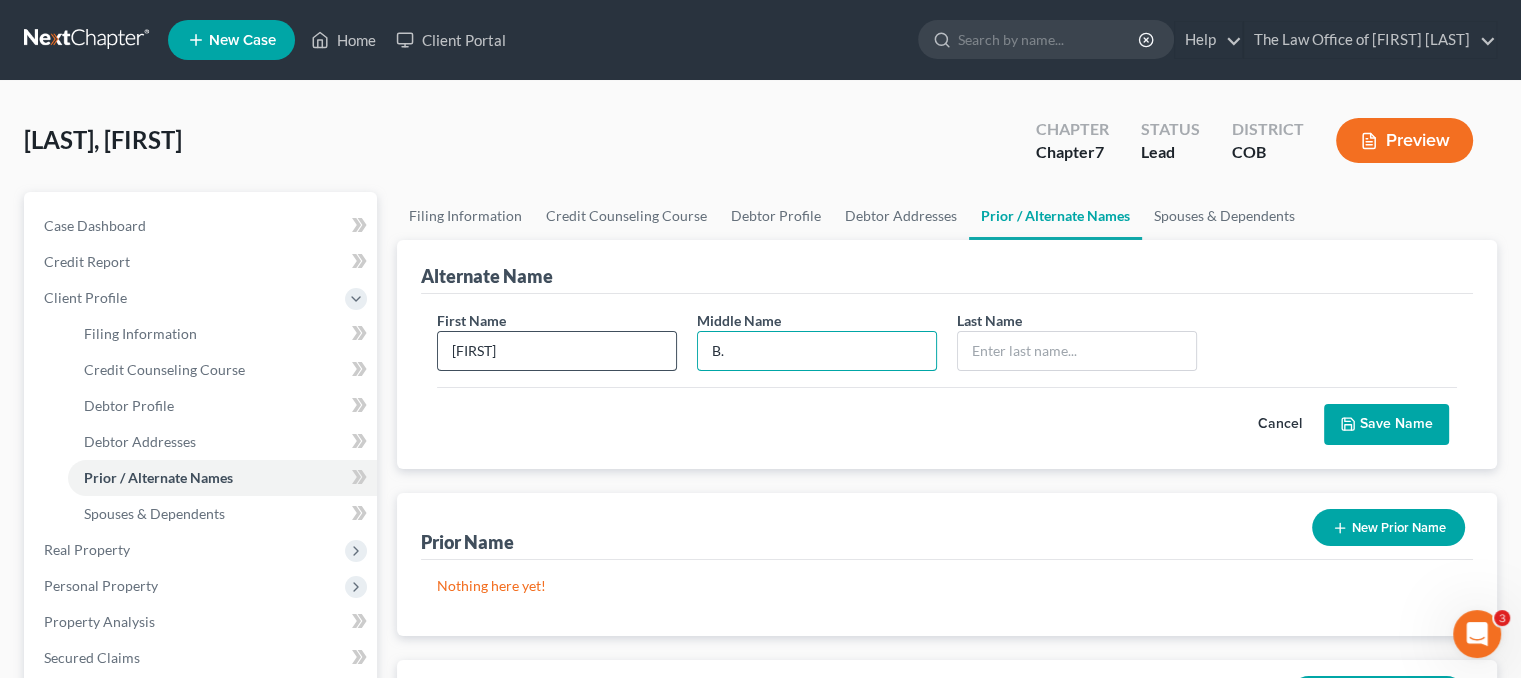 type on "B." 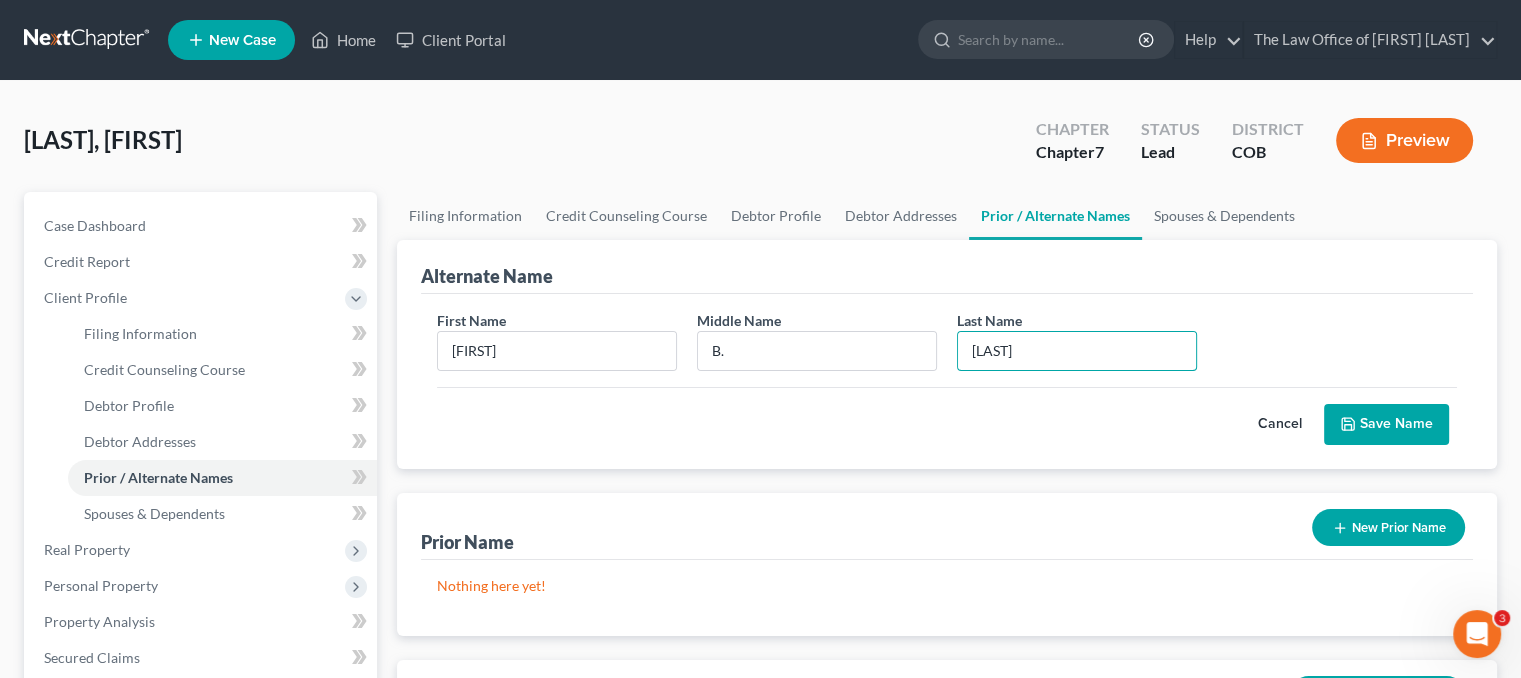 type on "Bargas" 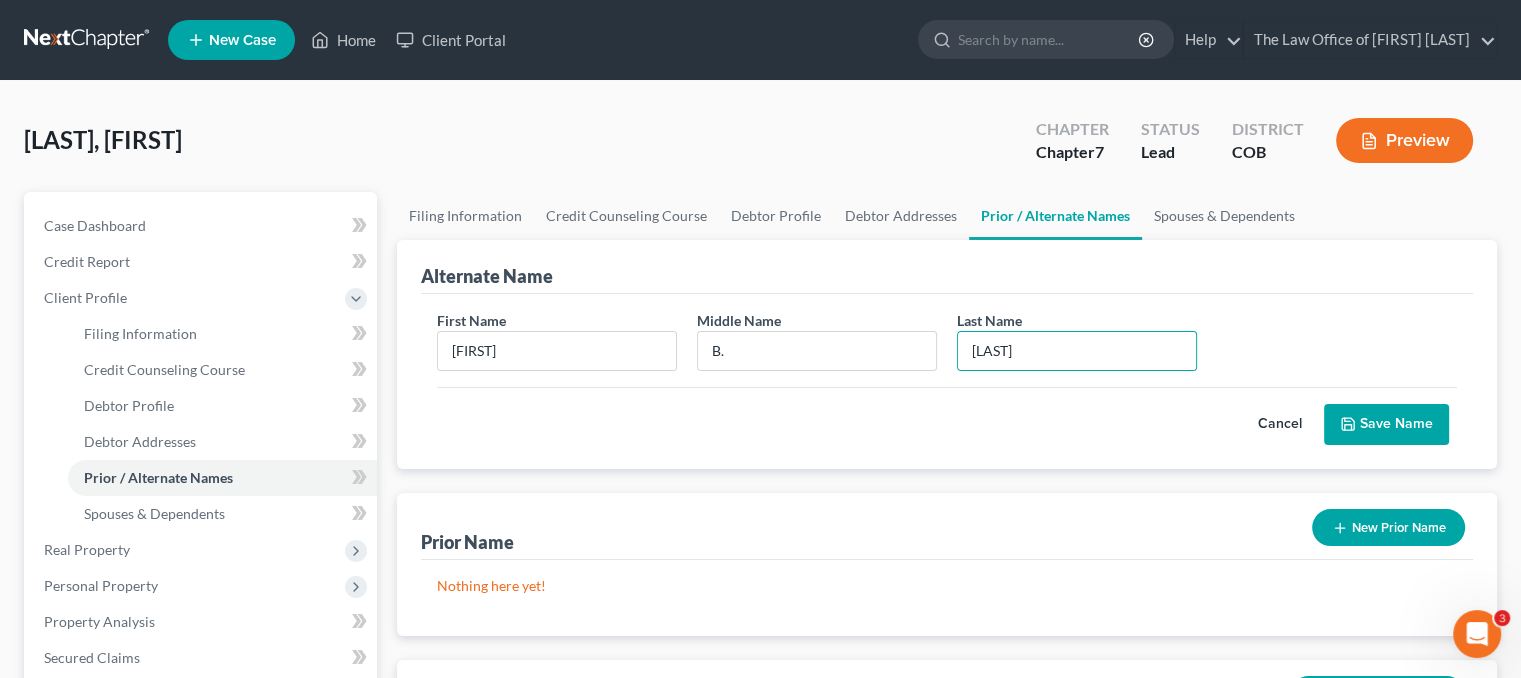 click on "Save Name" at bounding box center (1386, 425) 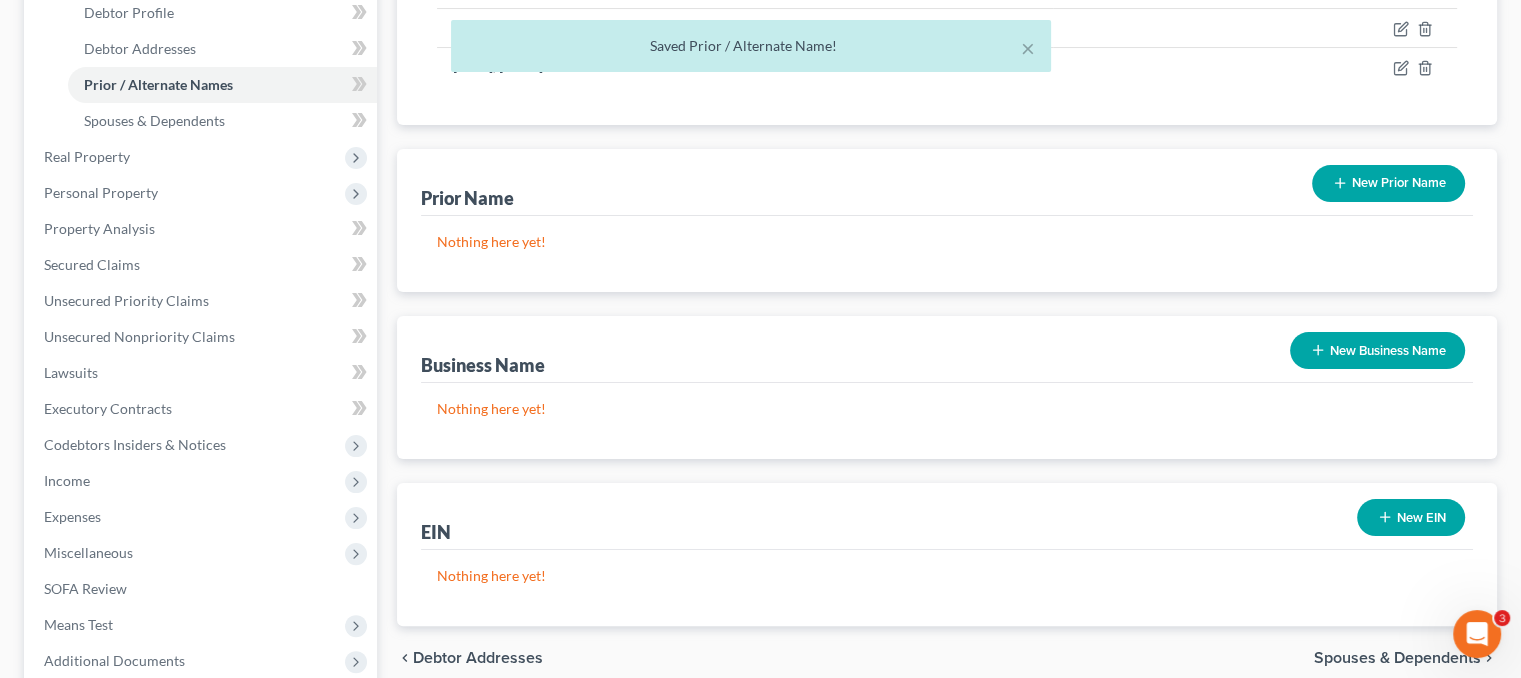scroll, scrollTop: 200, scrollLeft: 0, axis: vertical 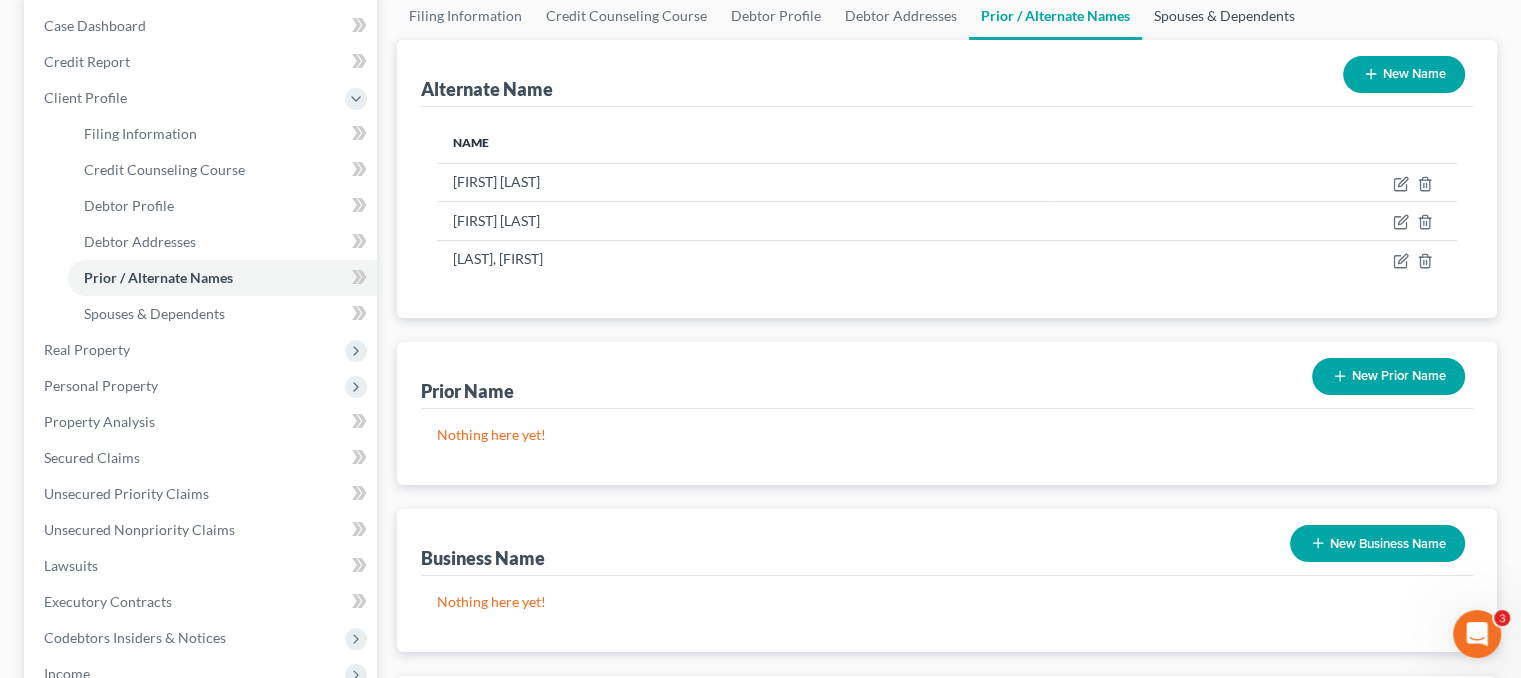 click on "Spouses & Dependents" at bounding box center (1224, 16) 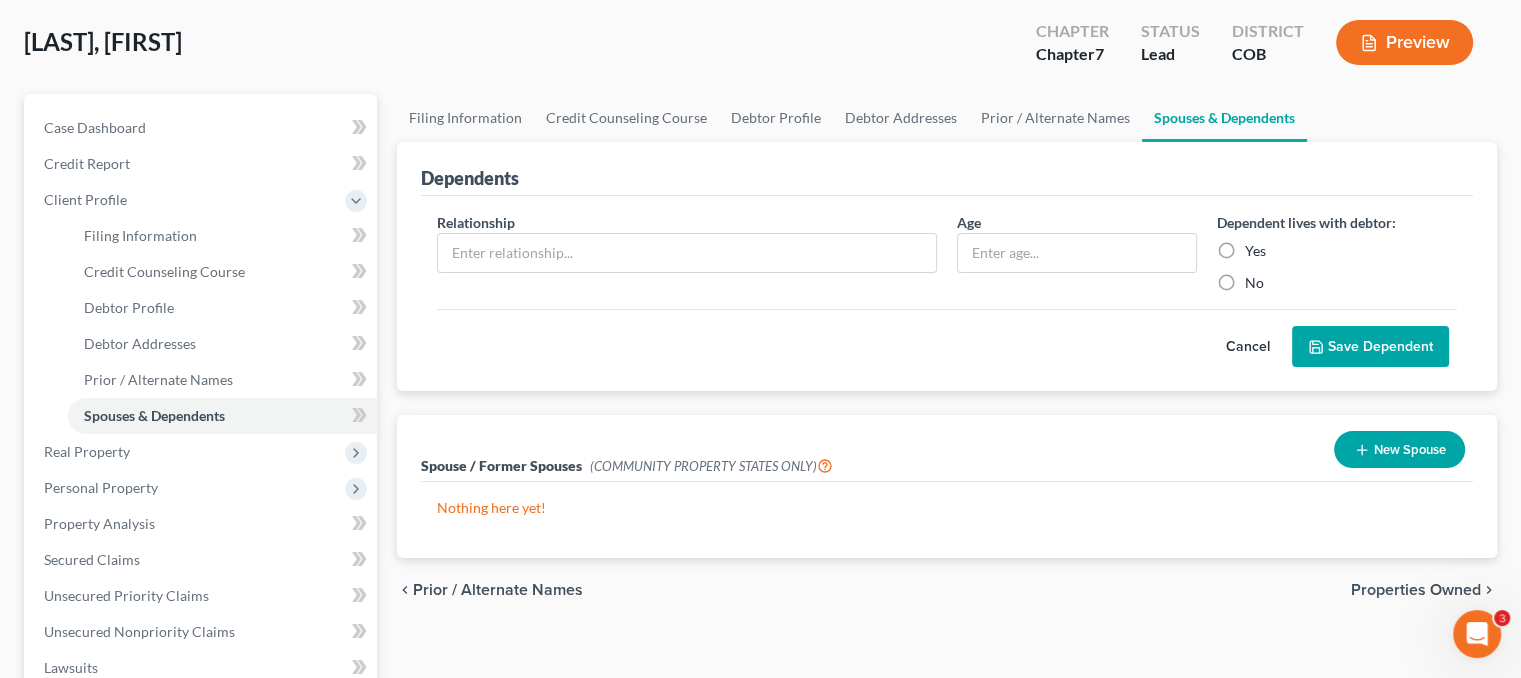 scroll, scrollTop: 0, scrollLeft: 0, axis: both 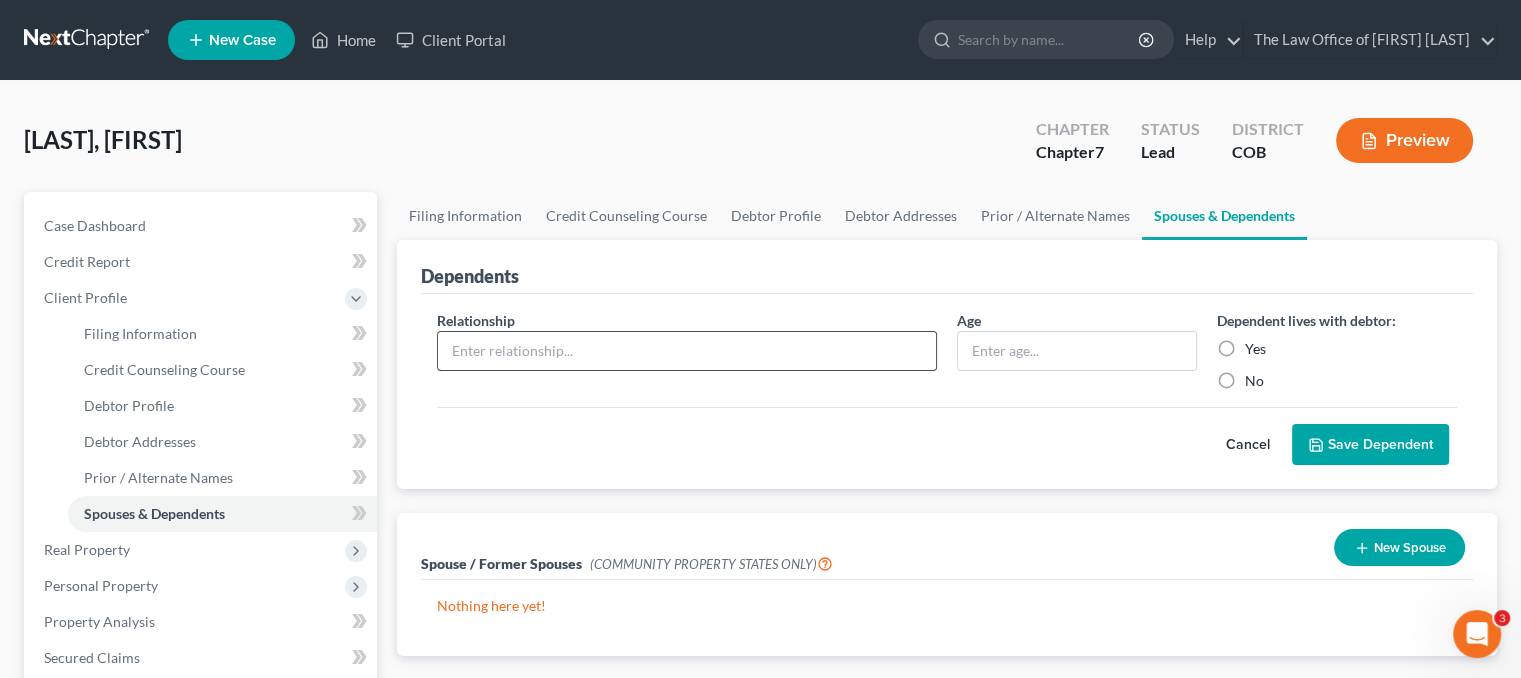 click at bounding box center (687, 351) 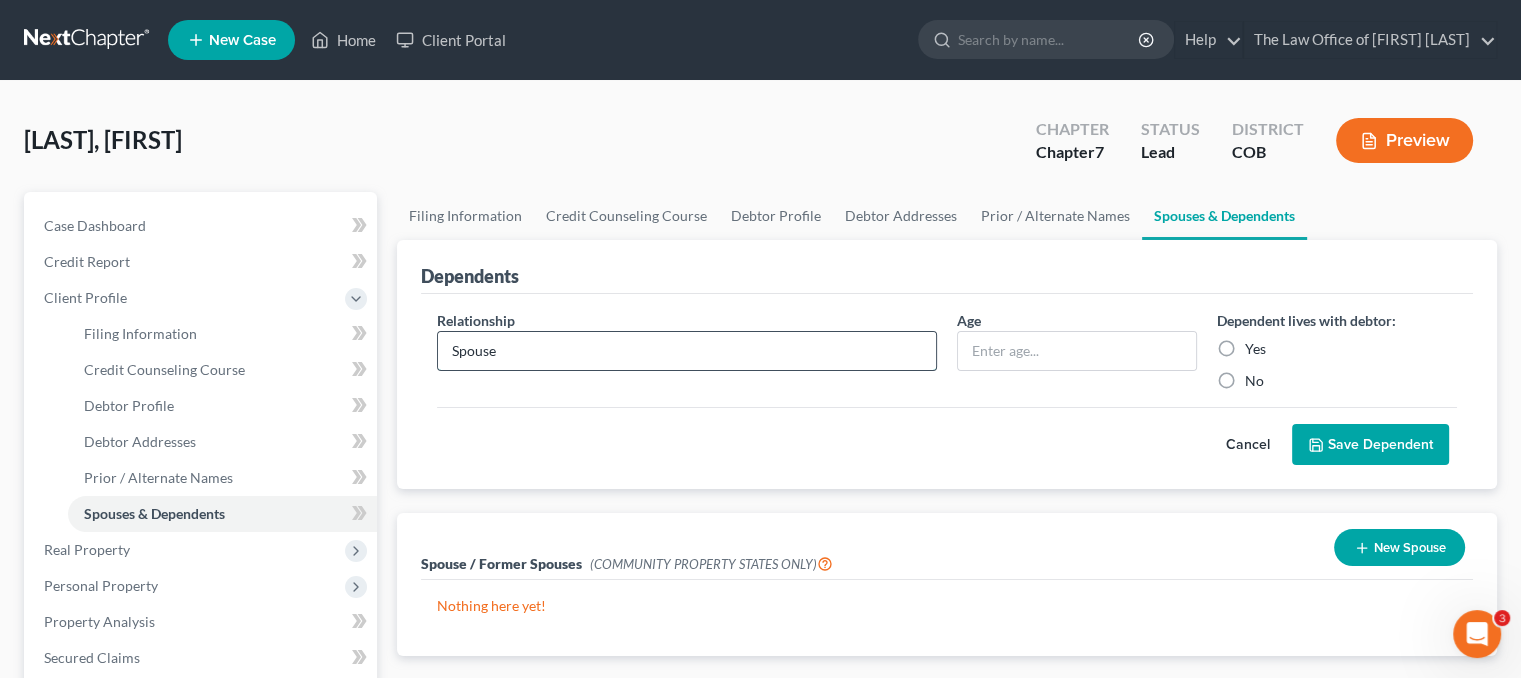 type on "Spouse" 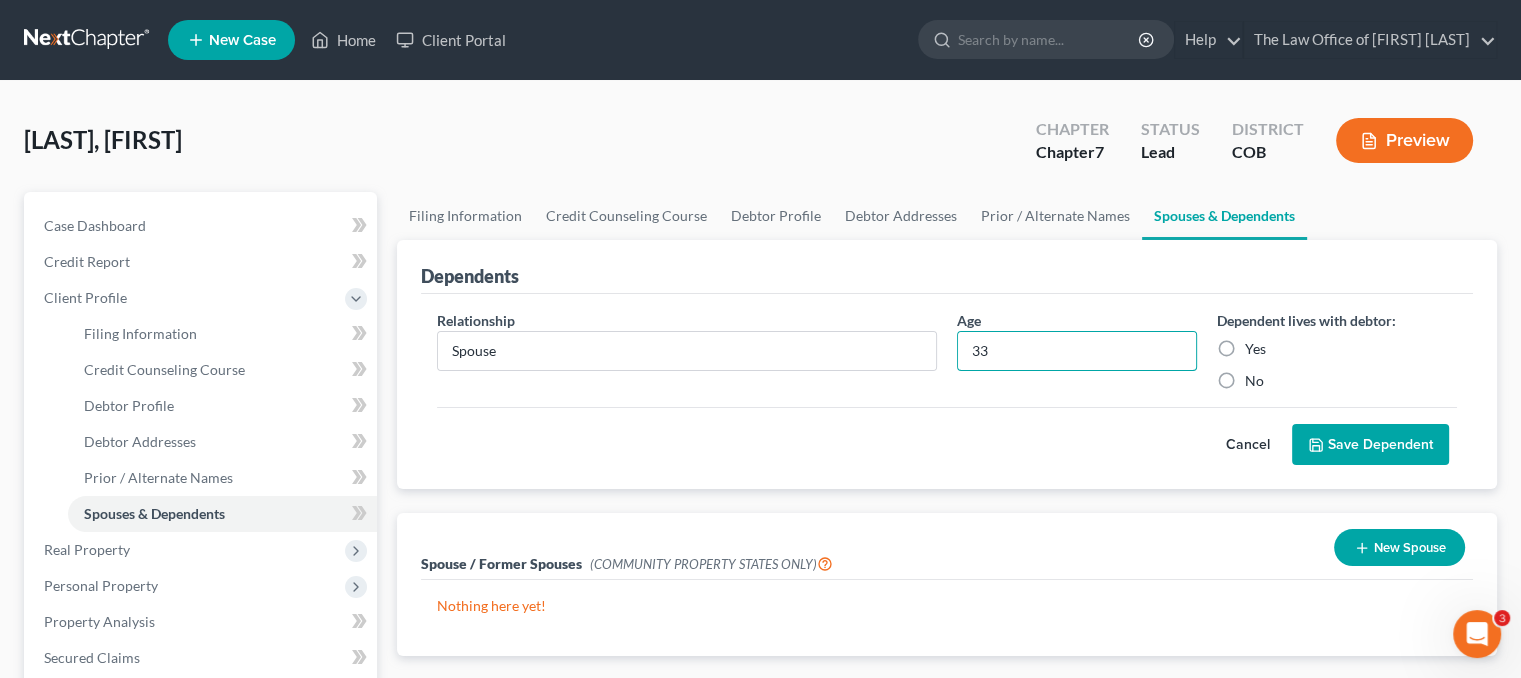 type on "33" 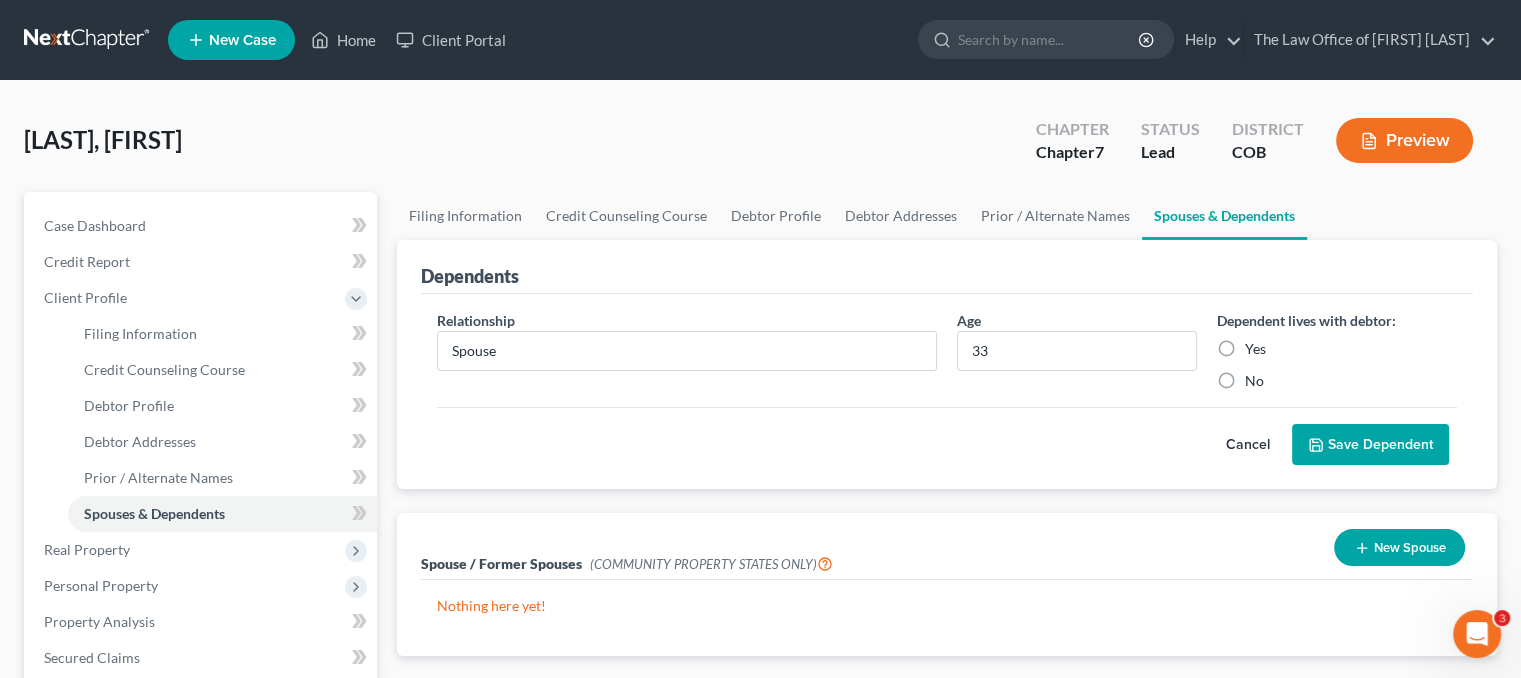 click on "Yes" at bounding box center (1255, 349) 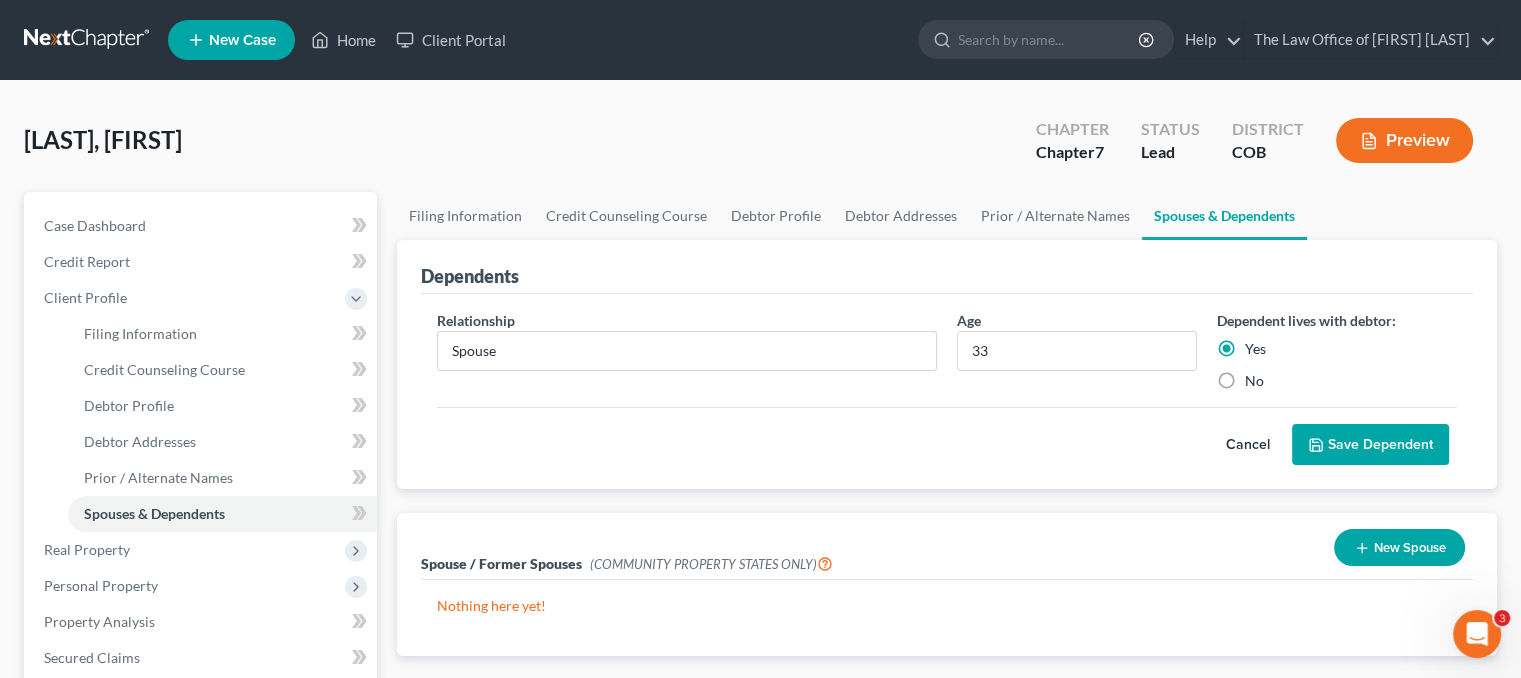 click on "Save Dependent" at bounding box center (1370, 445) 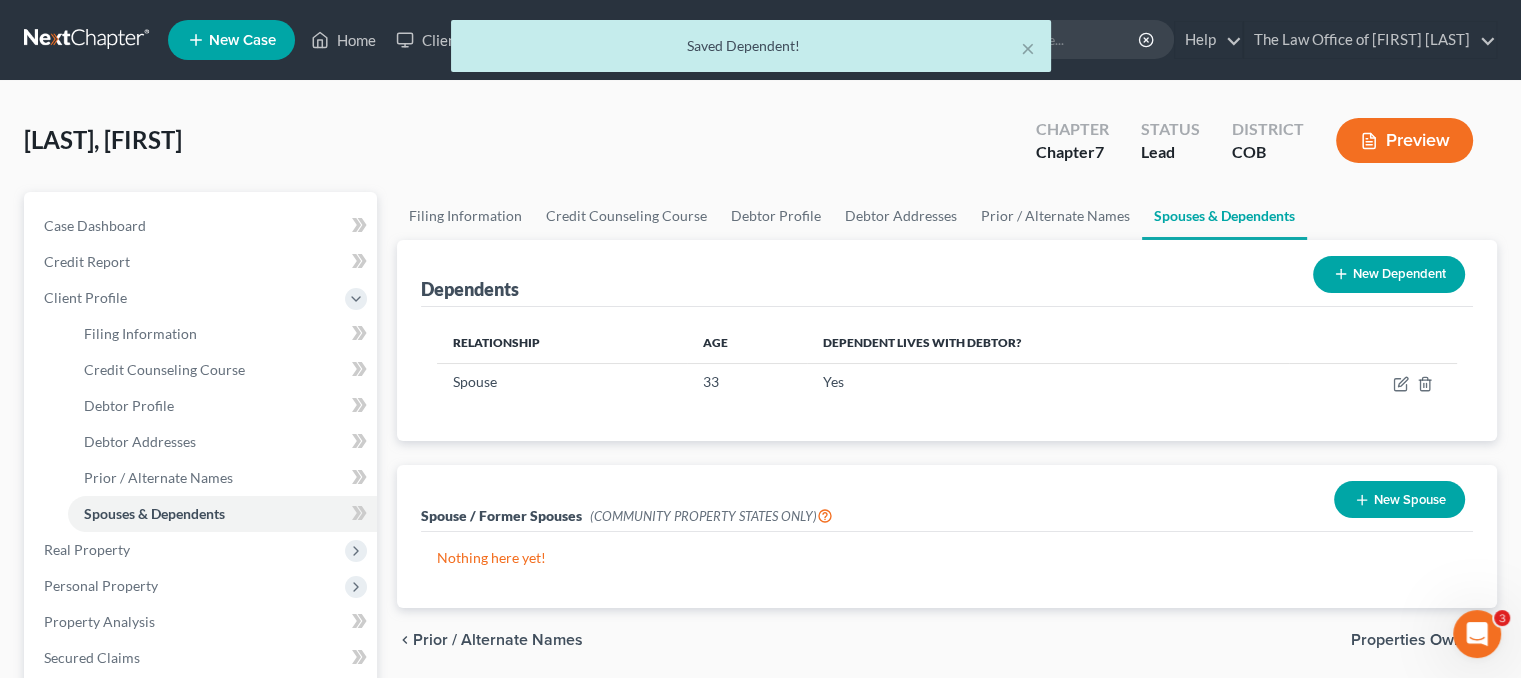 click on "New Dependent" at bounding box center [1389, 274] 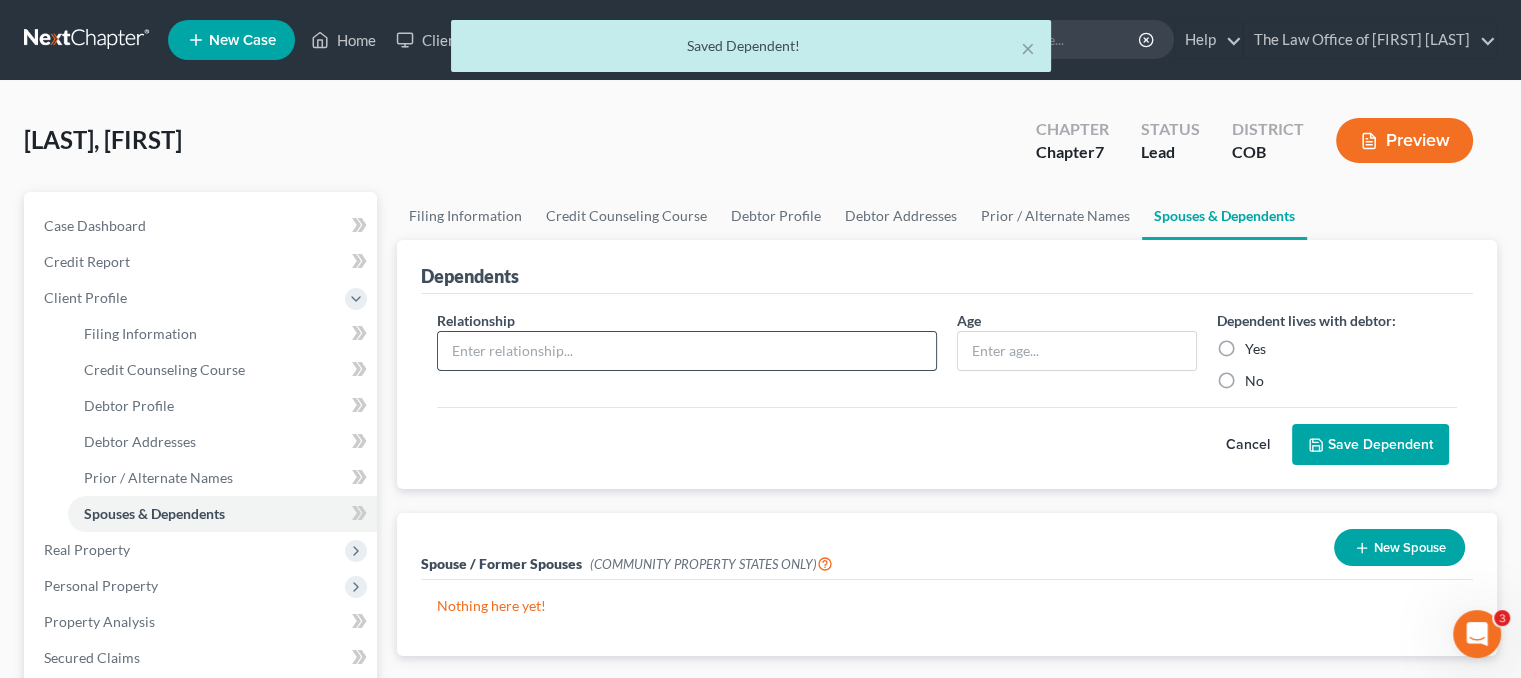 click at bounding box center (687, 351) 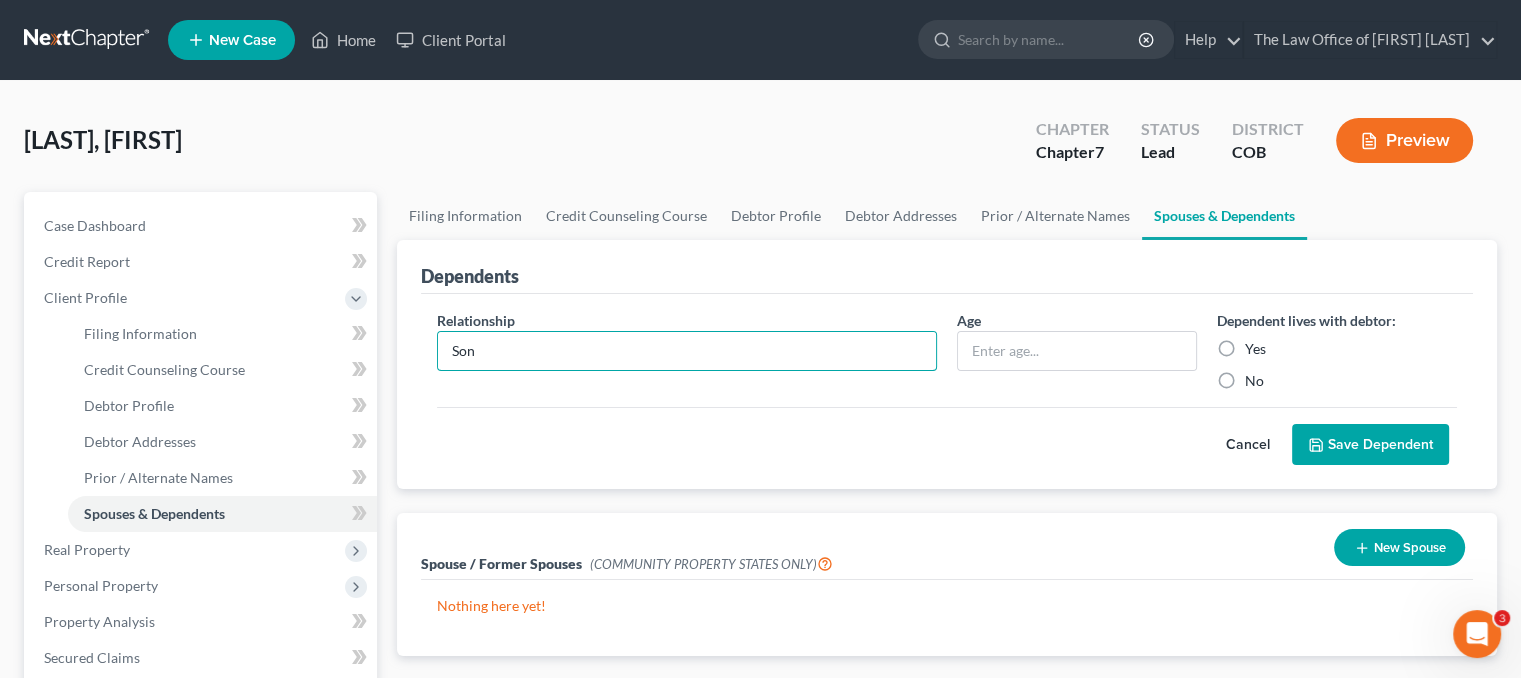 type on "Son" 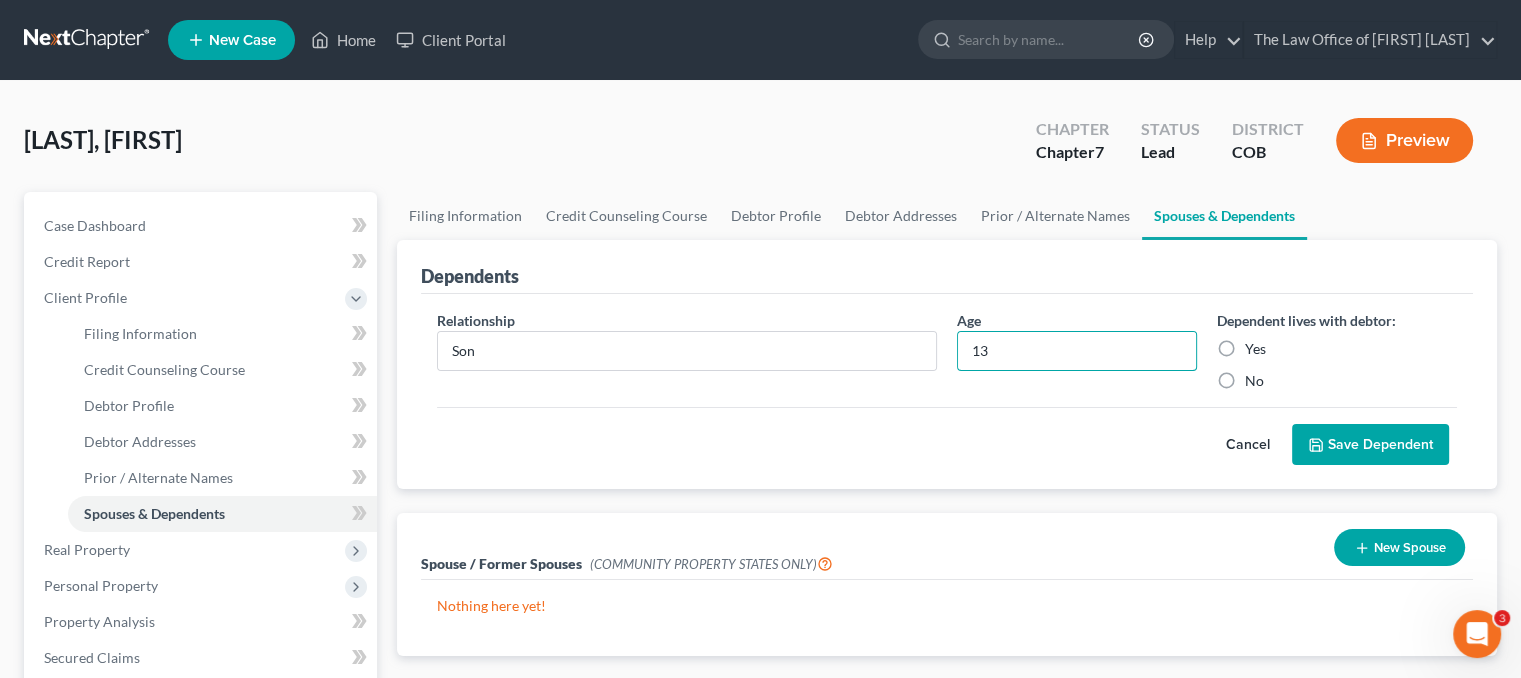 type on "13" 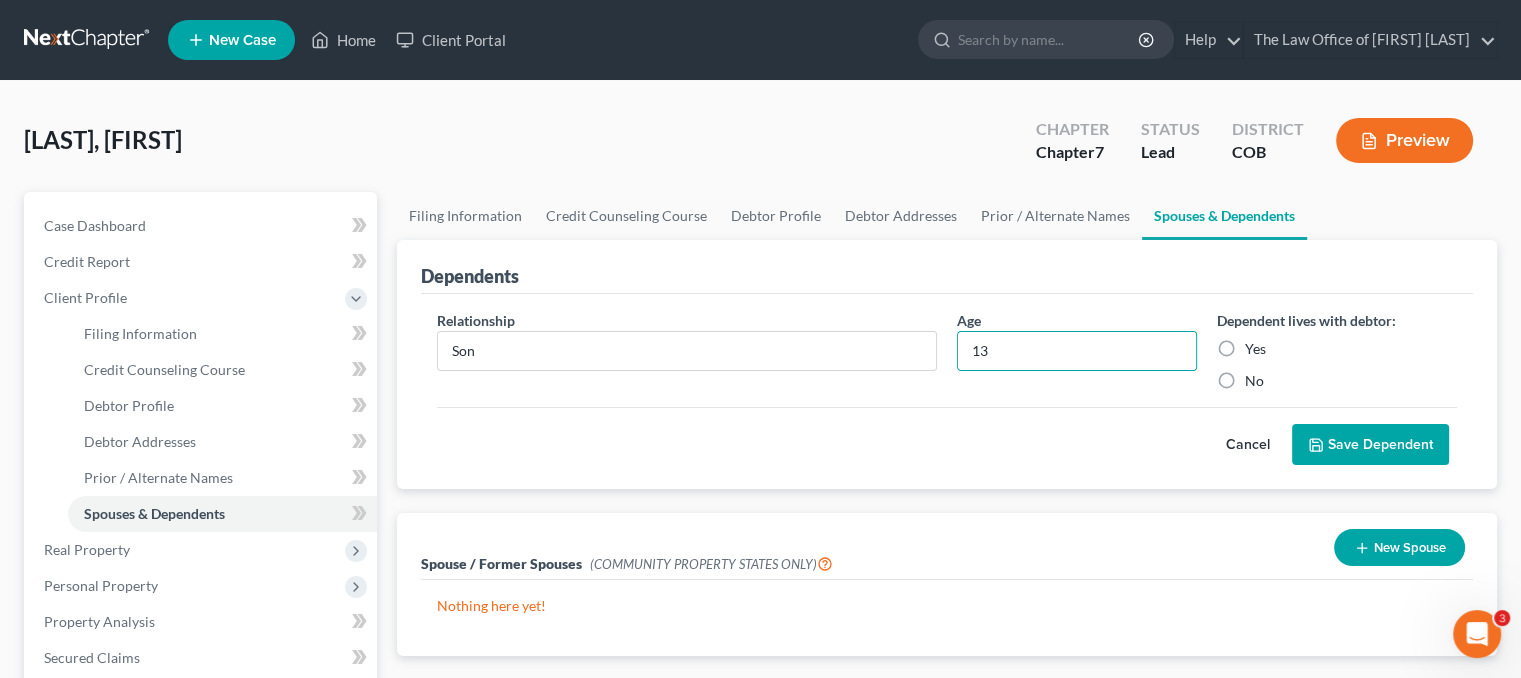 click on "Yes" at bounding box center [1255, 349] 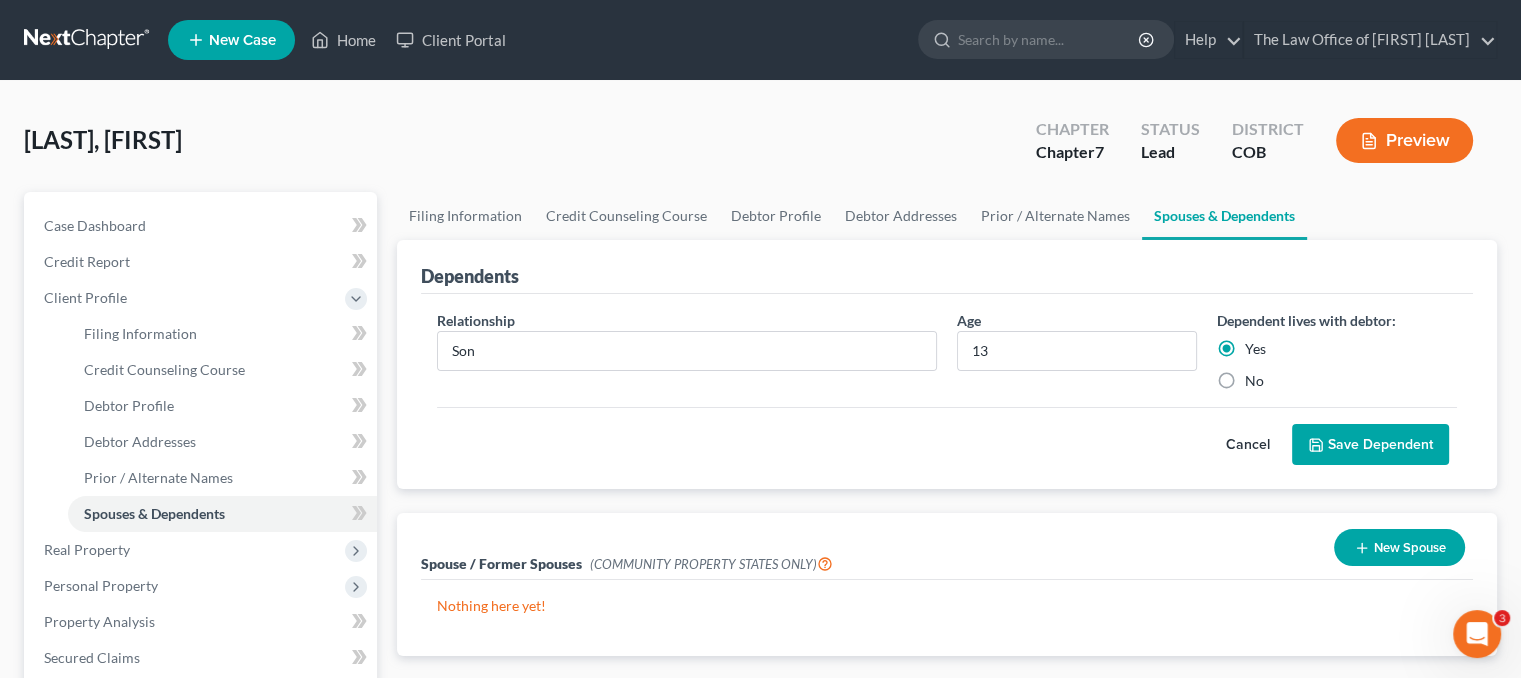 click on "Save Dependent" at bounding box center (1370, 445) 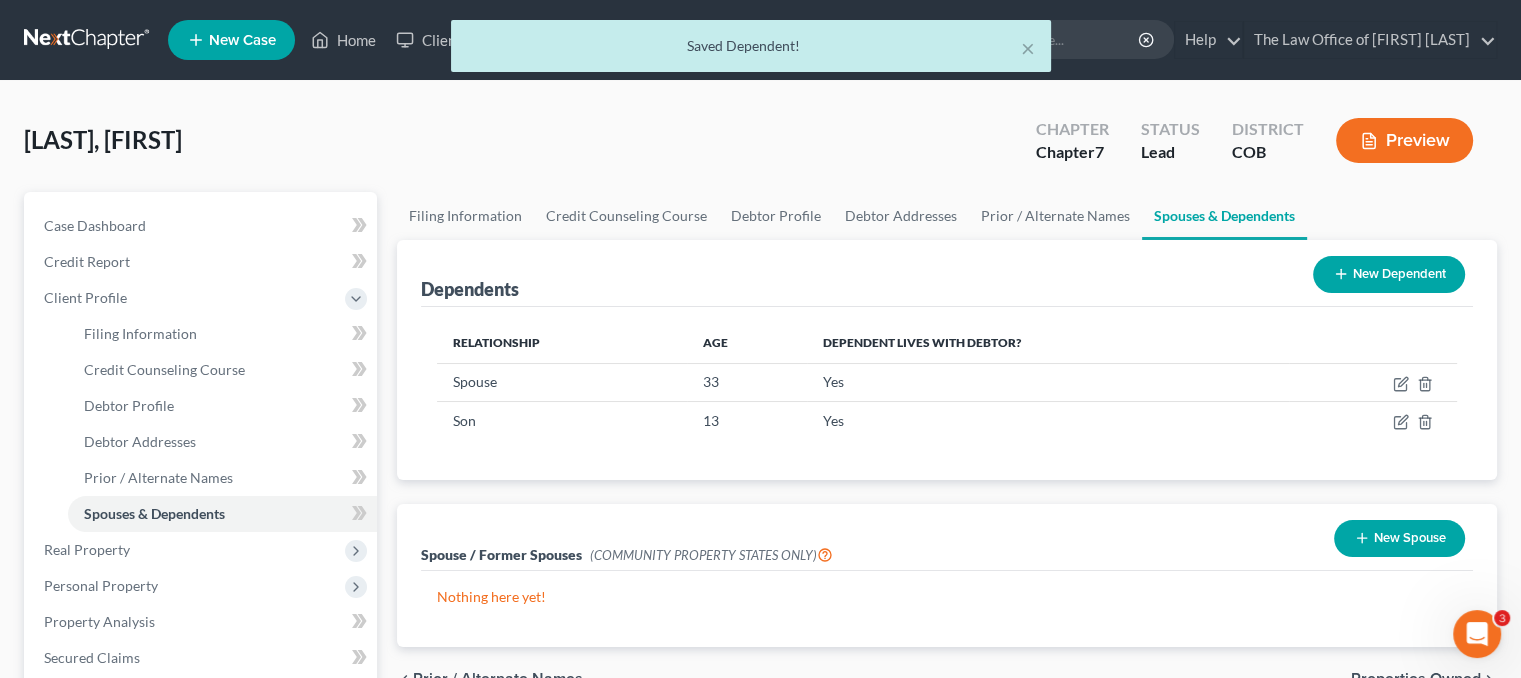 click on "New Dependent" at bounding box center (1389, 274) 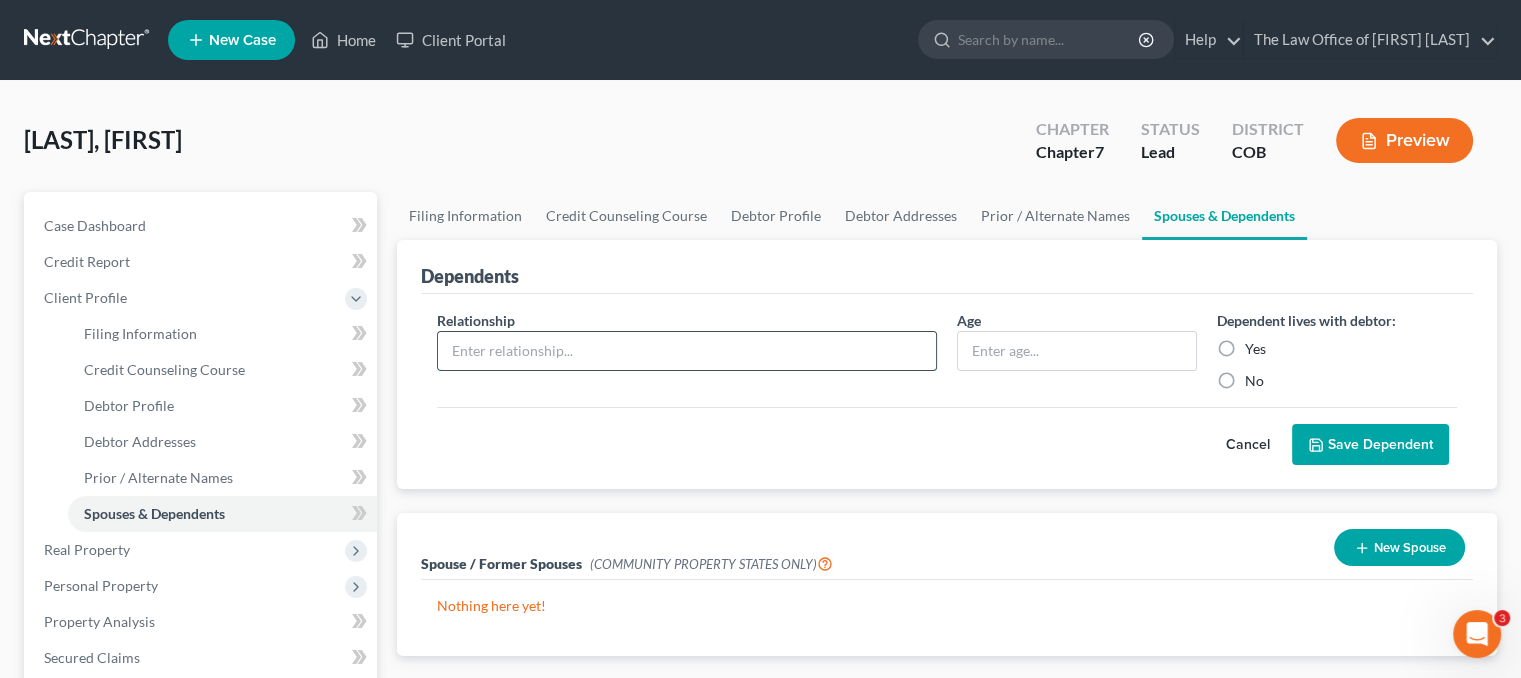 click at bounding box center [687, 351] 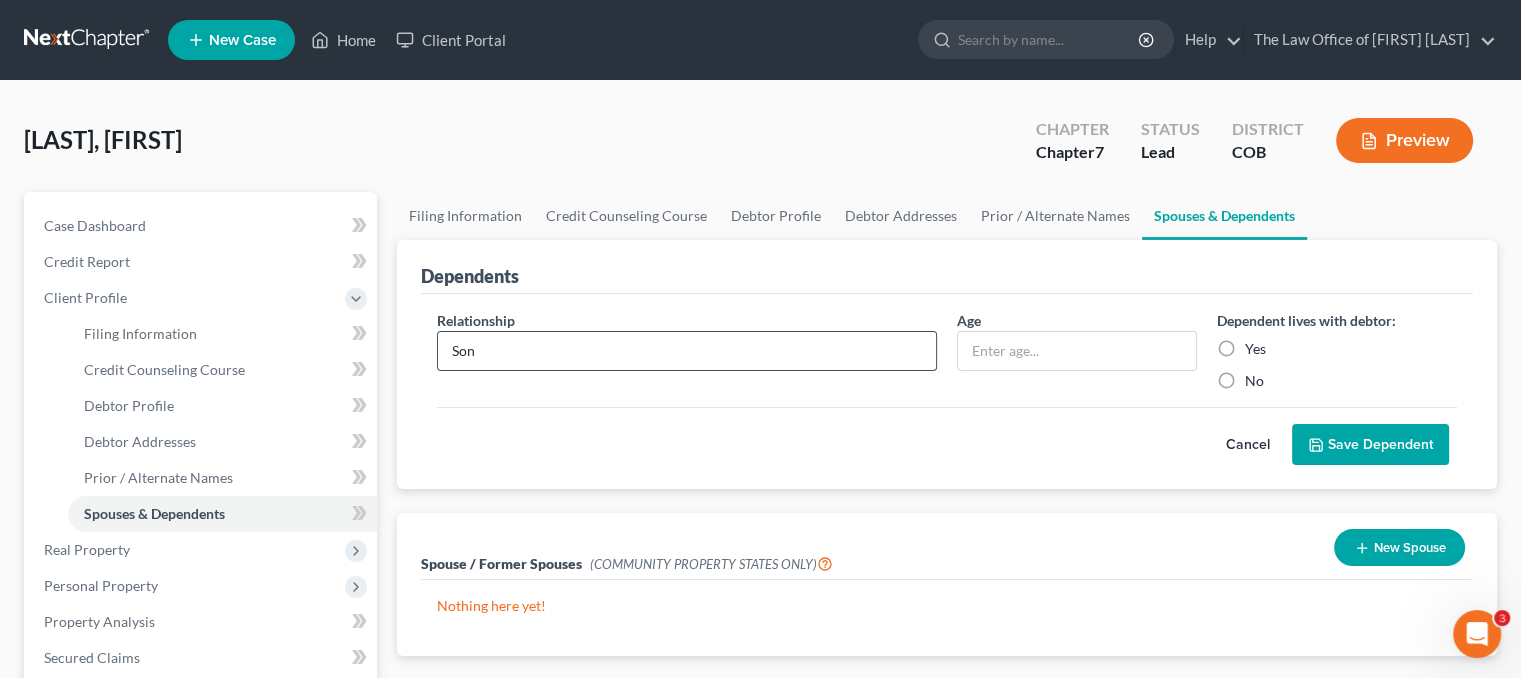 type on "Son" 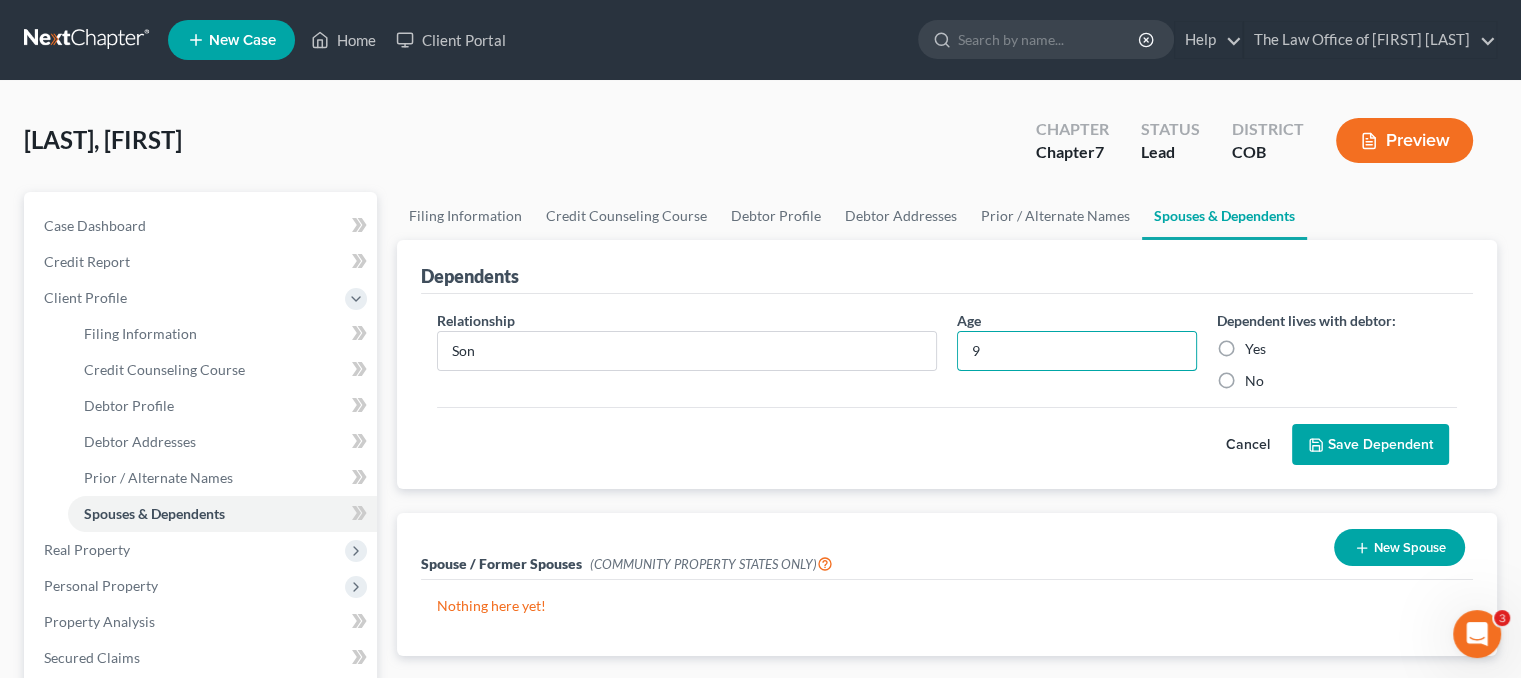 type on "9" 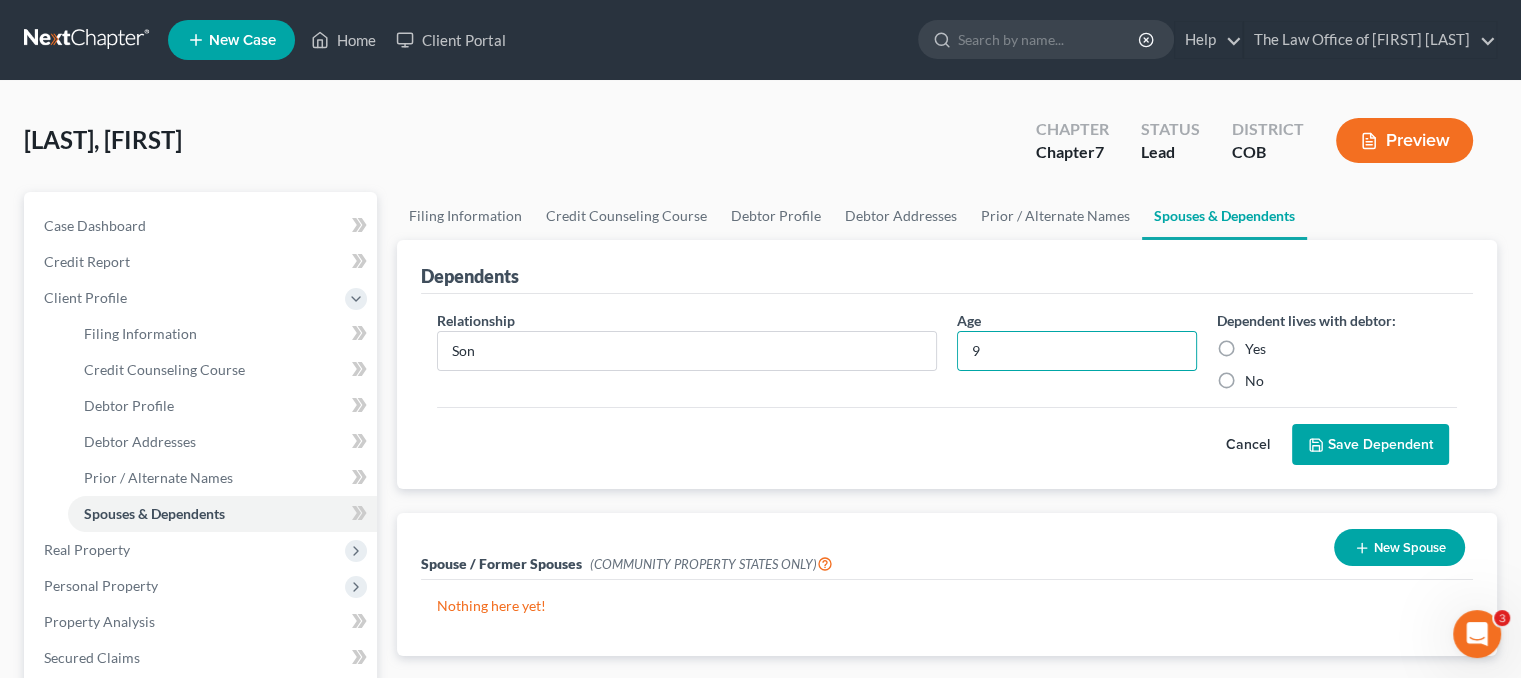 click on "Yes" at bounding box center (1255, 349) 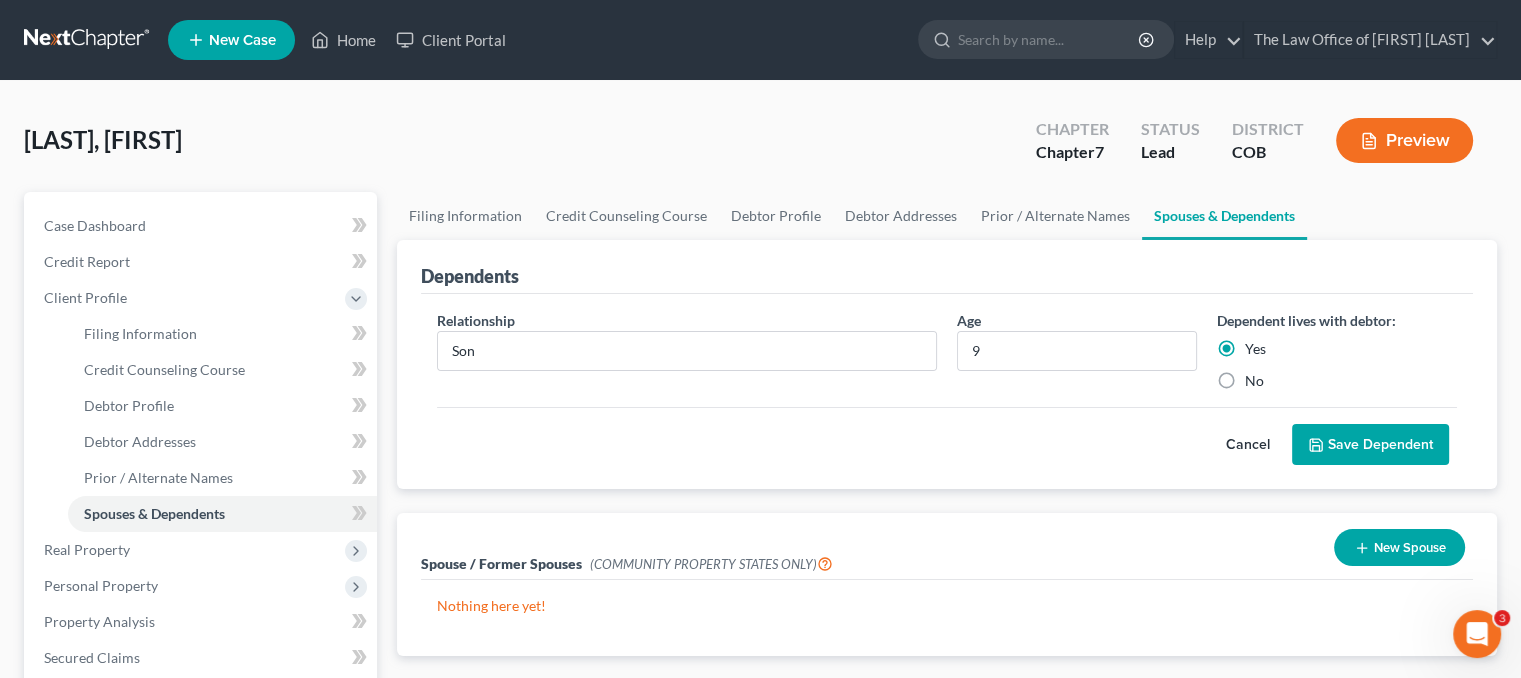 click on "Save Dependent" at bounding box center (1370, 445) 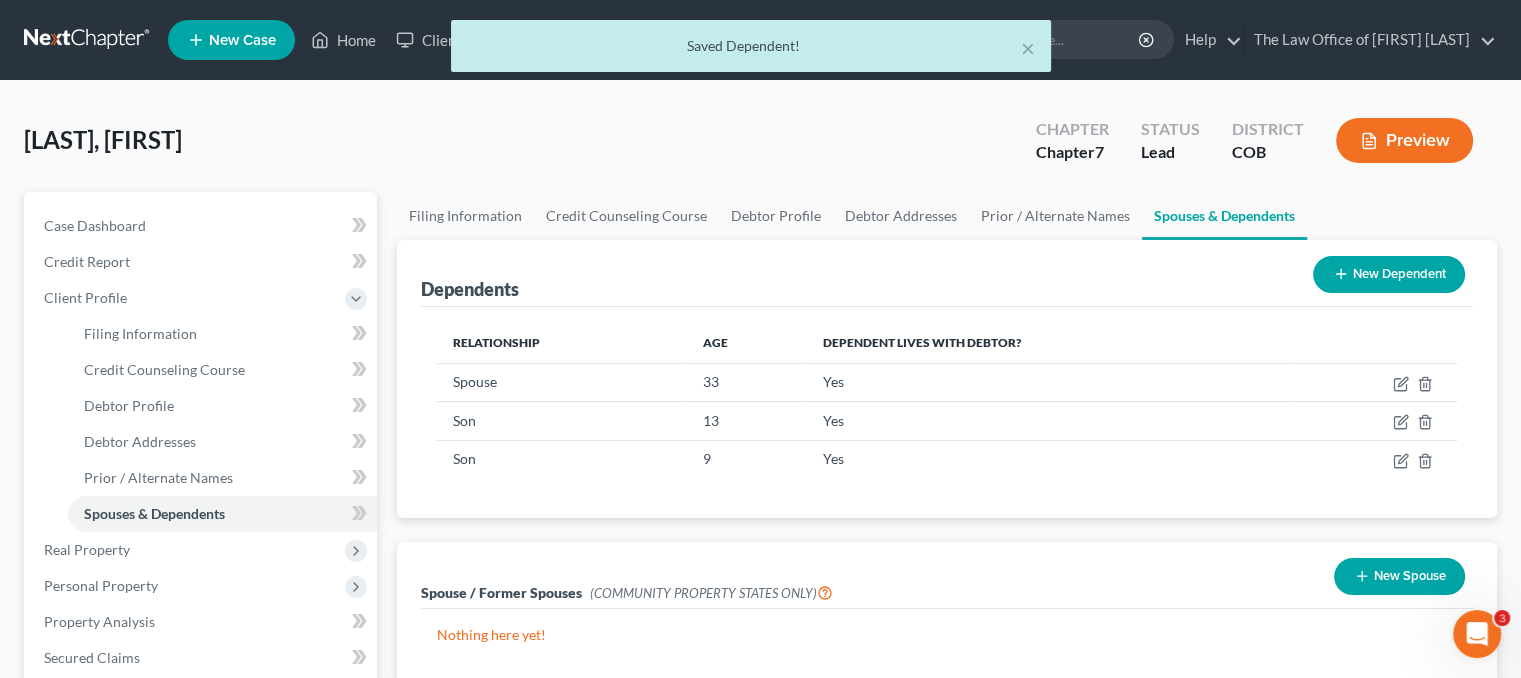 click on "New Dependent" at bounding box center [1389, 274] 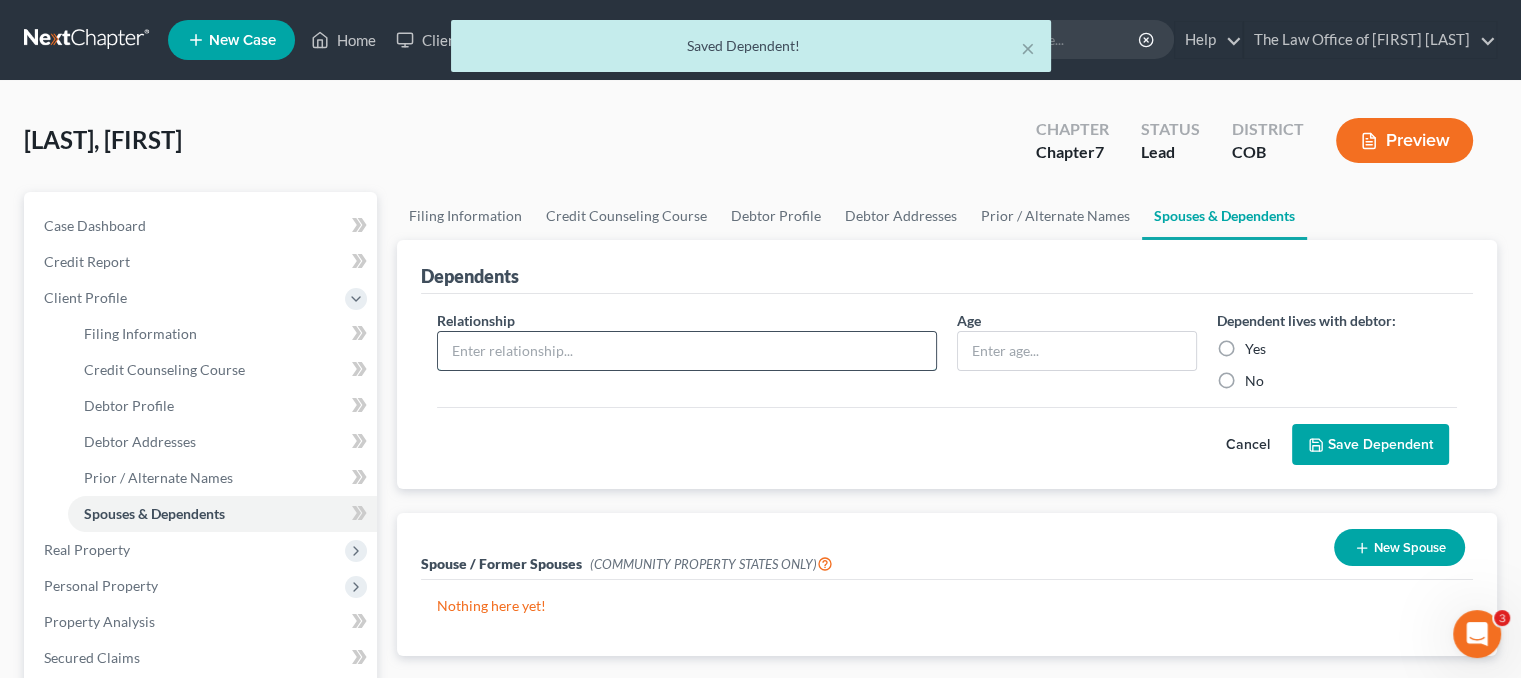 click at bounding box center (687, 351) 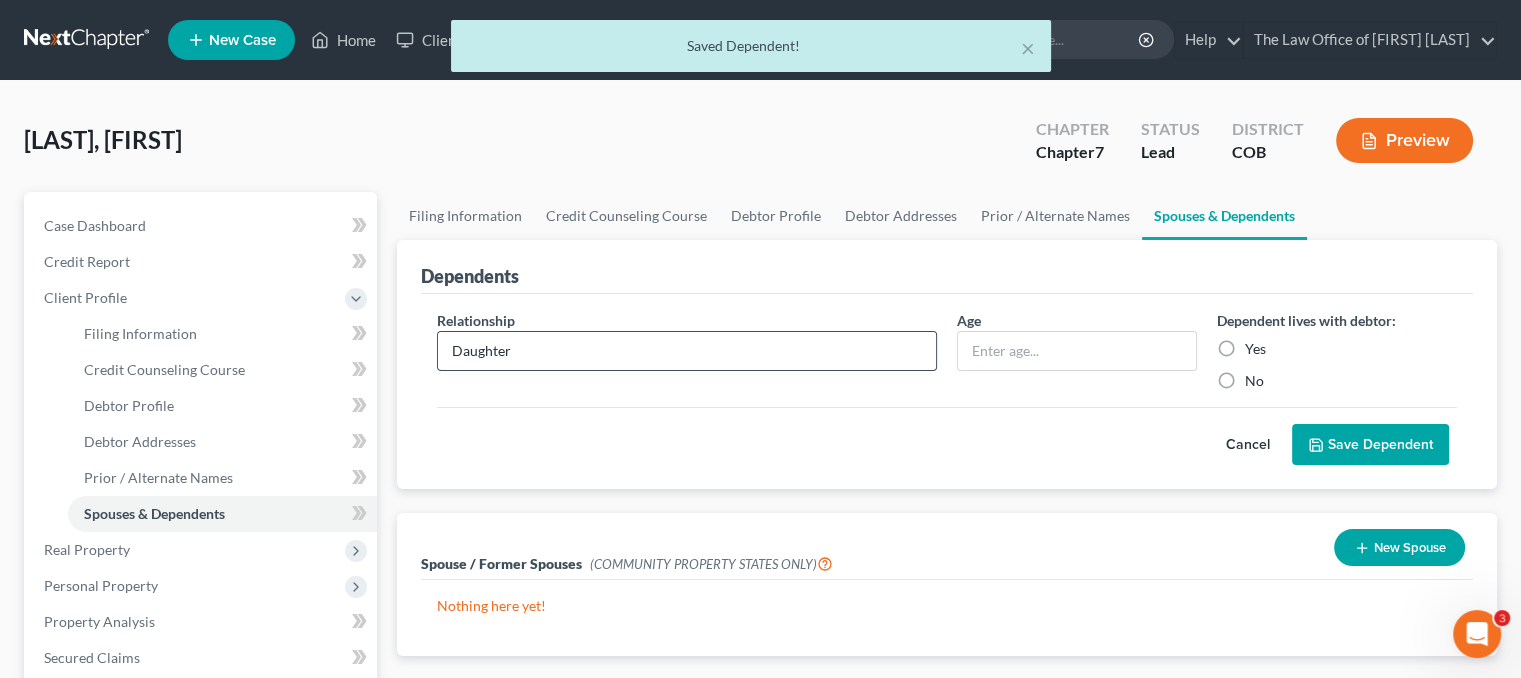 type on "Daughter" 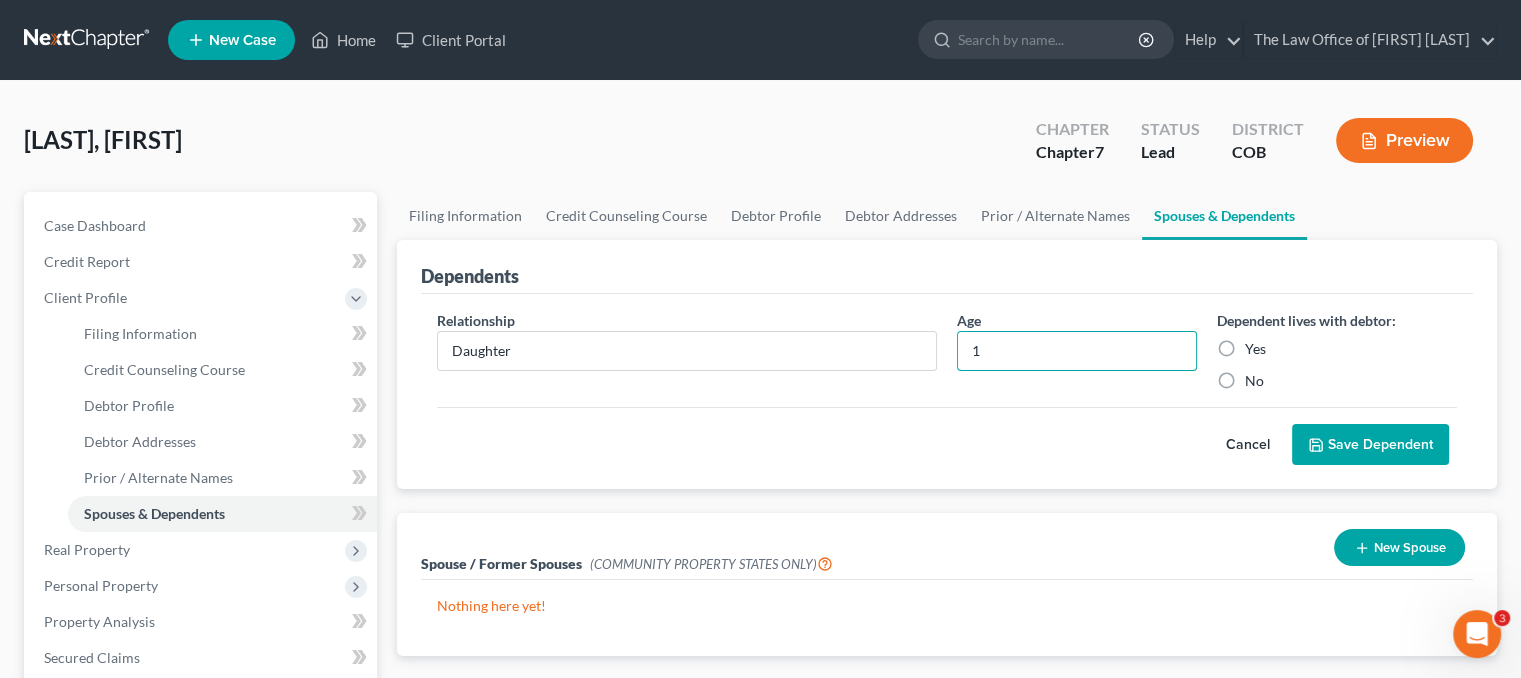 type on "1" 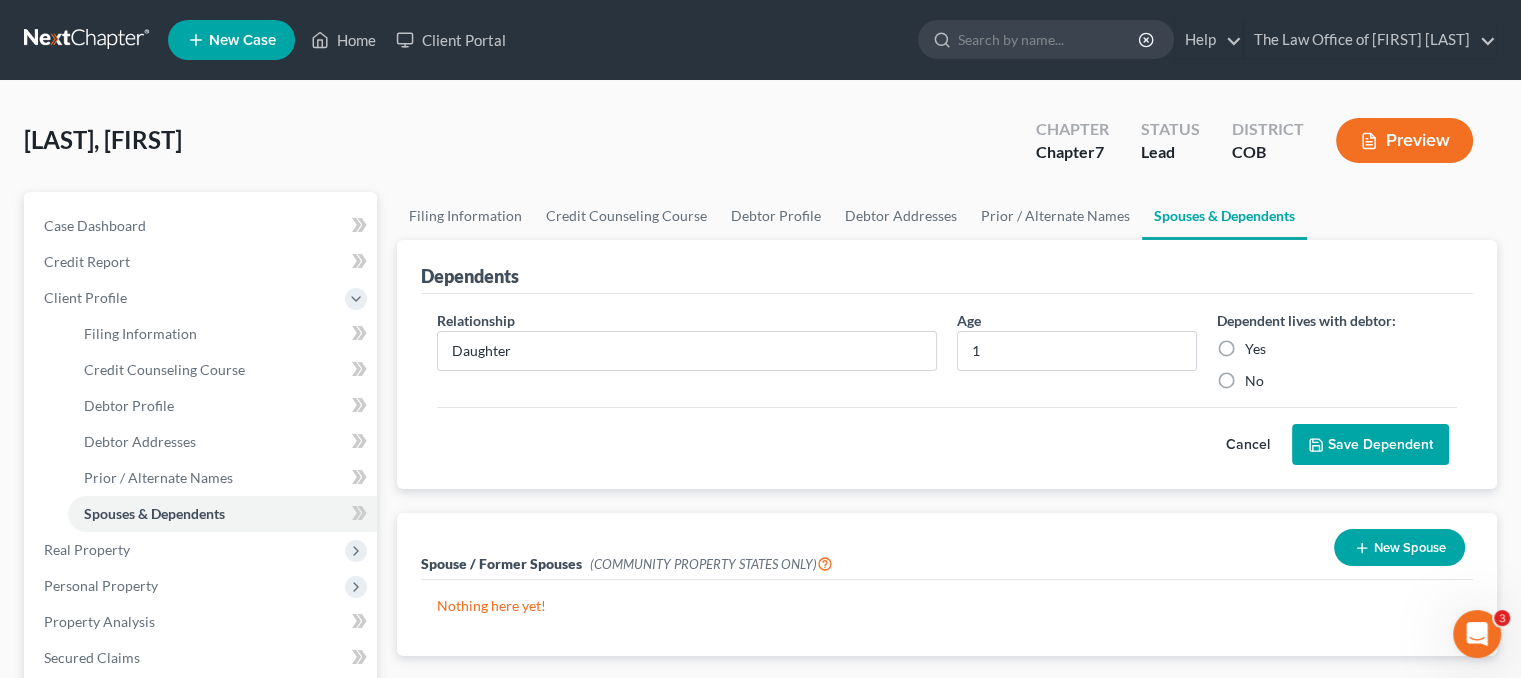 click on "Yes" at bounding box center (1255, 349) 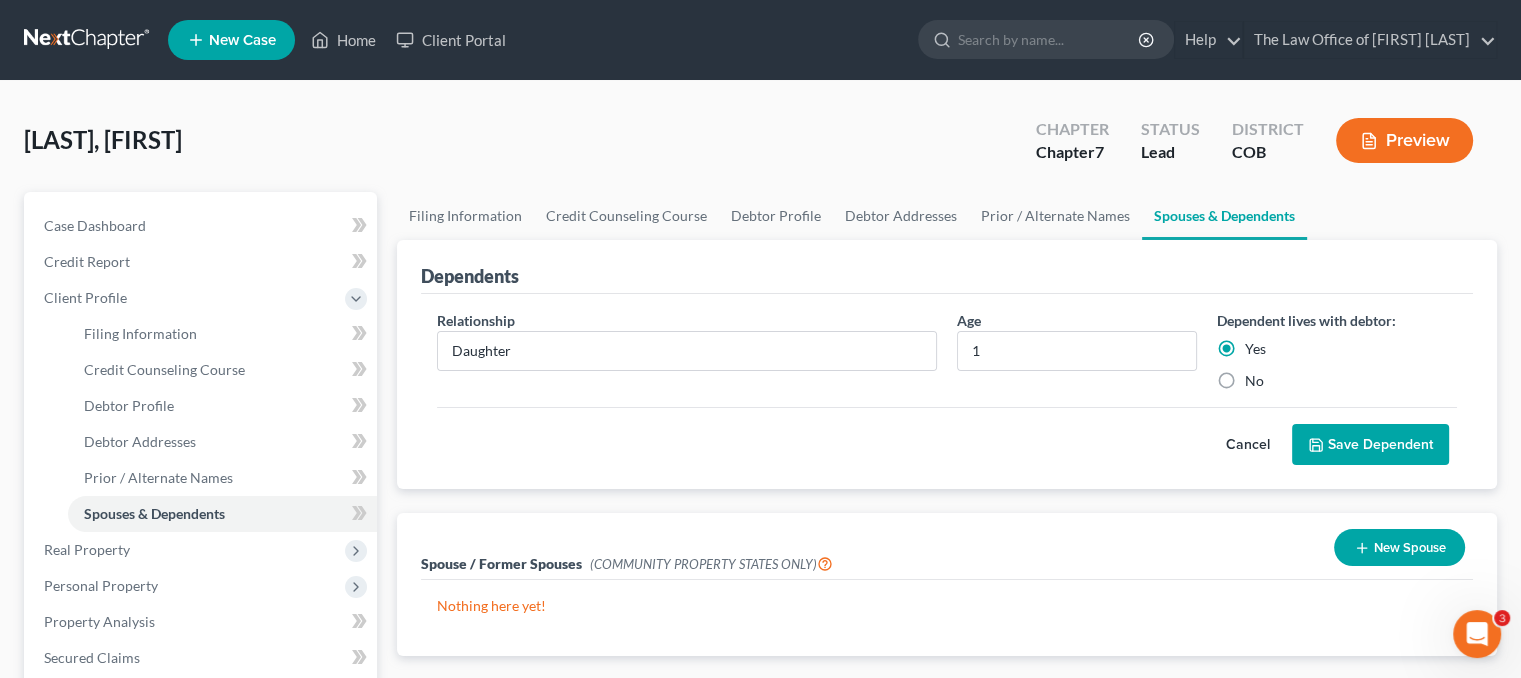 click on "Save Dependent" at bounding box center (1370, 445) 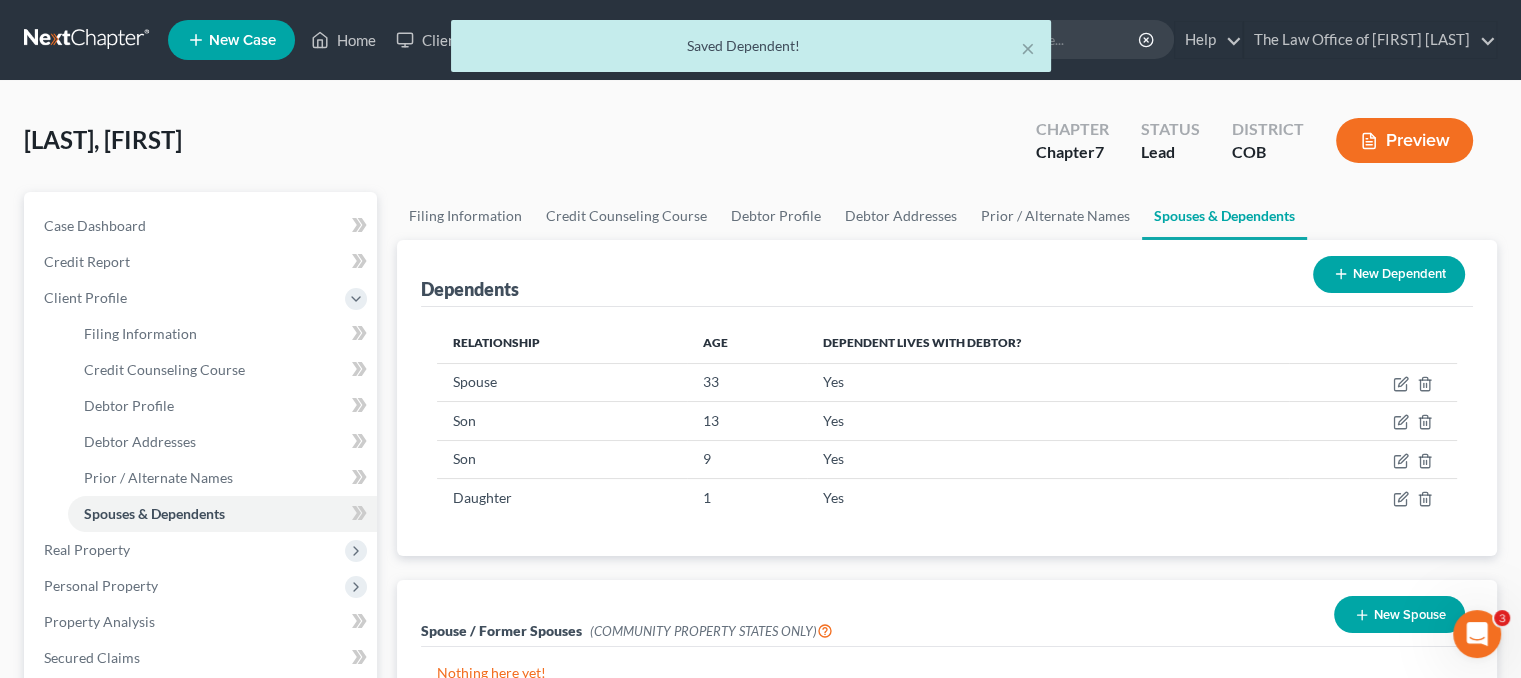 click 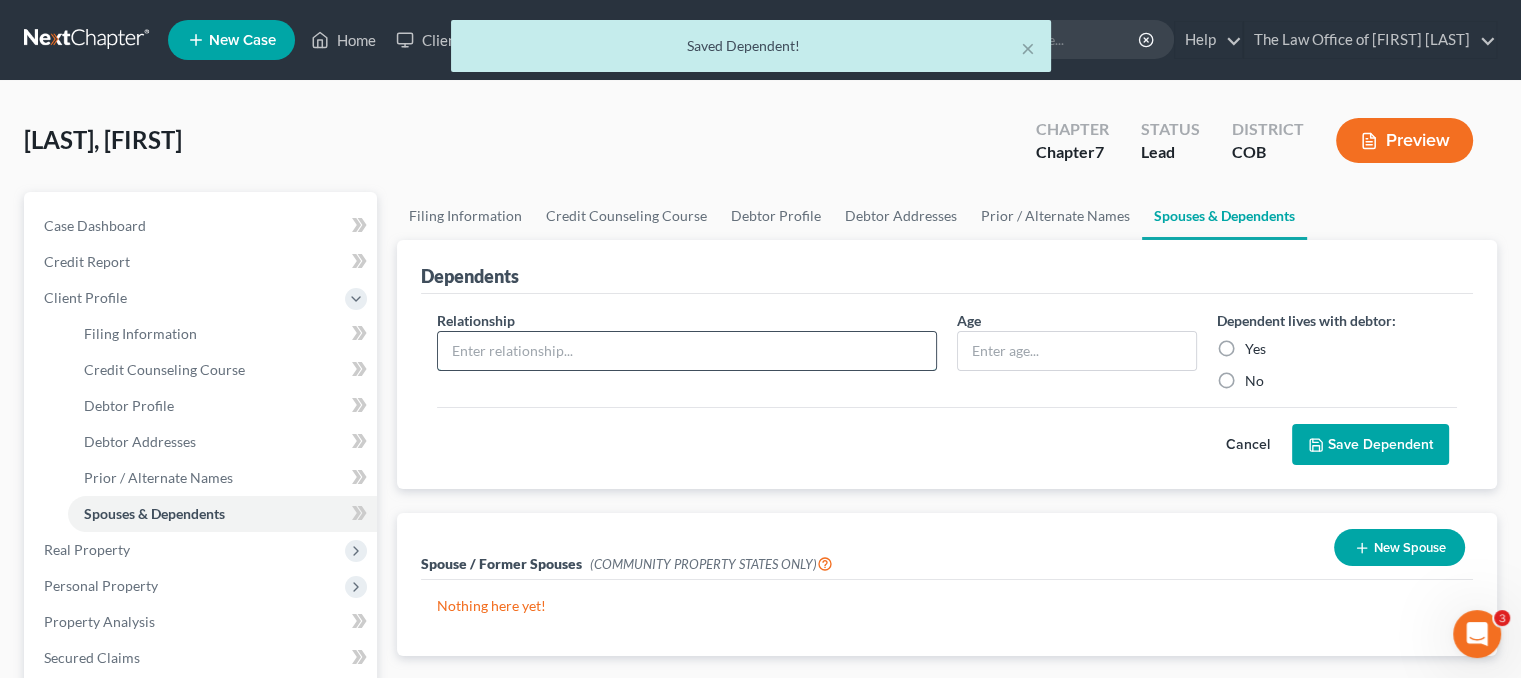 click at bounding box center (687, 351) 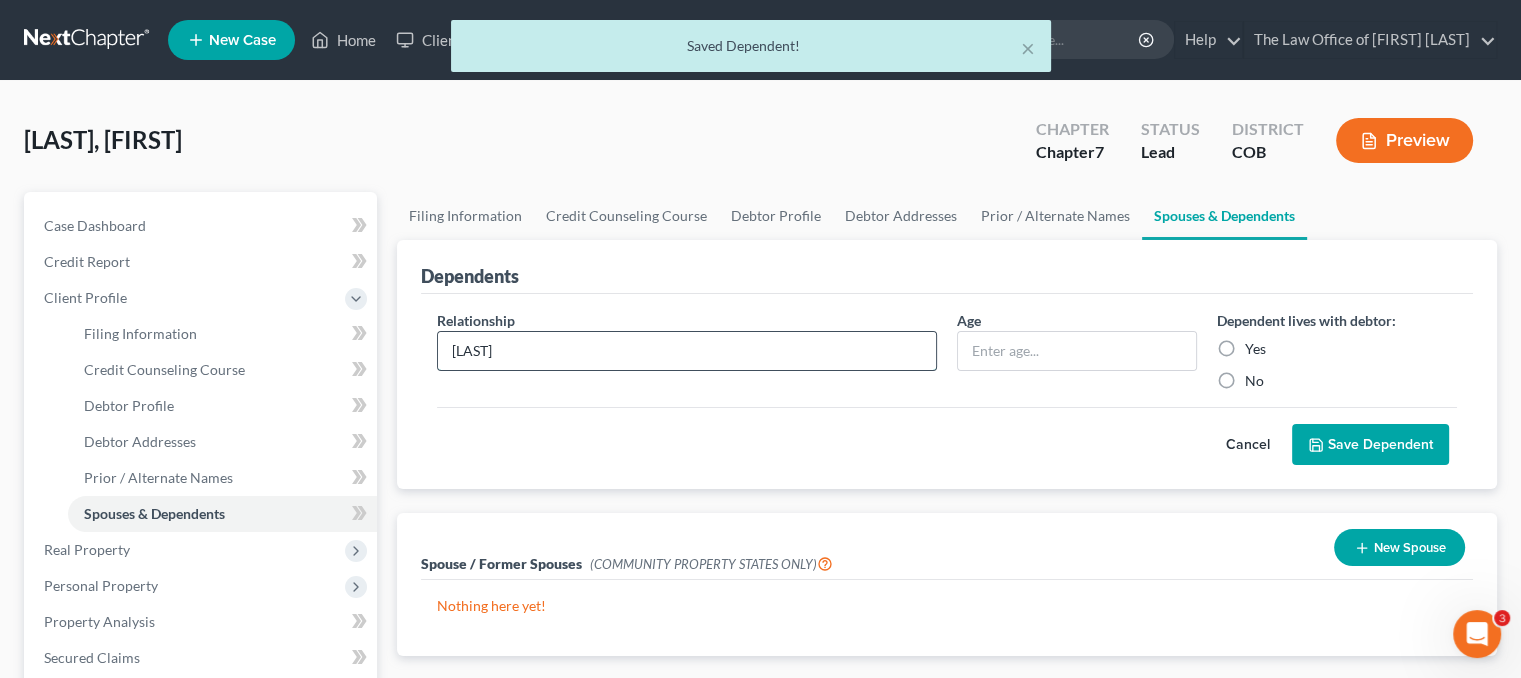 type on "Nephew" 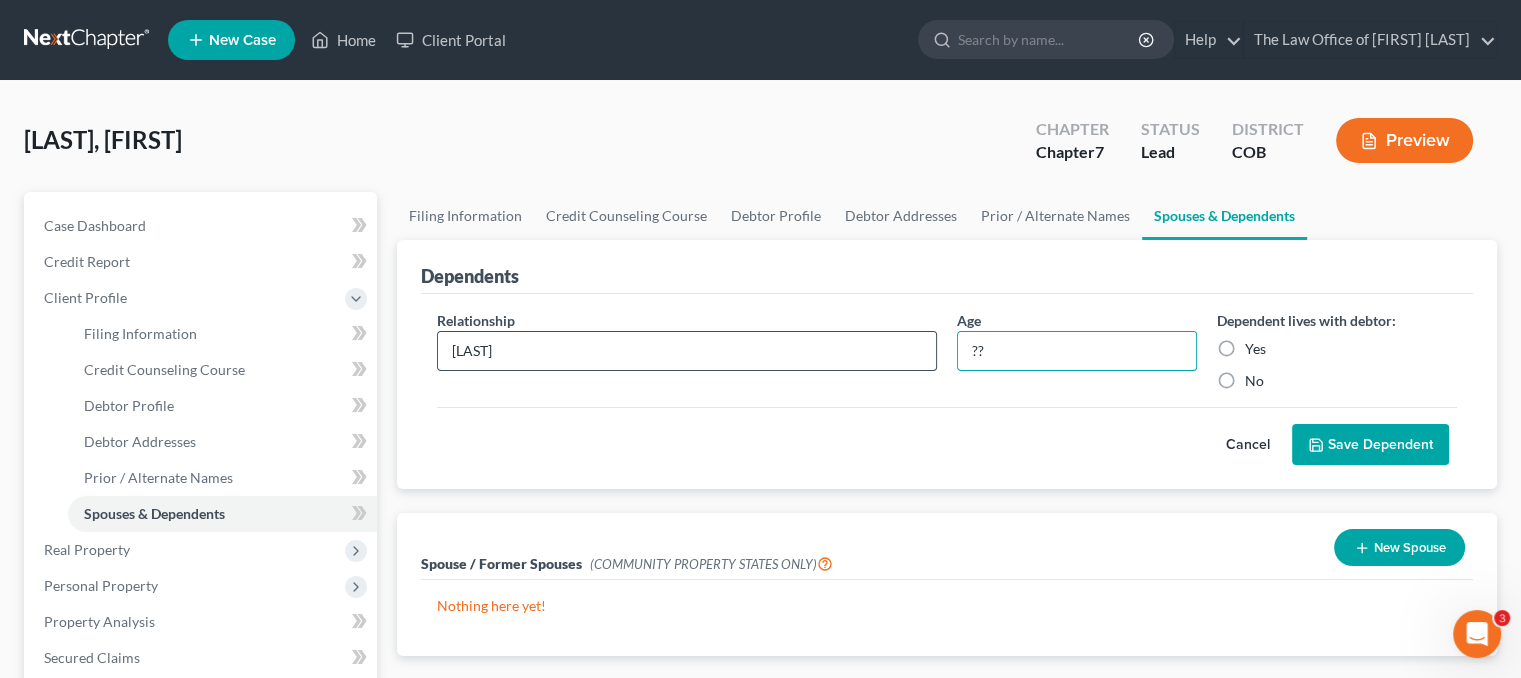 type on "??" 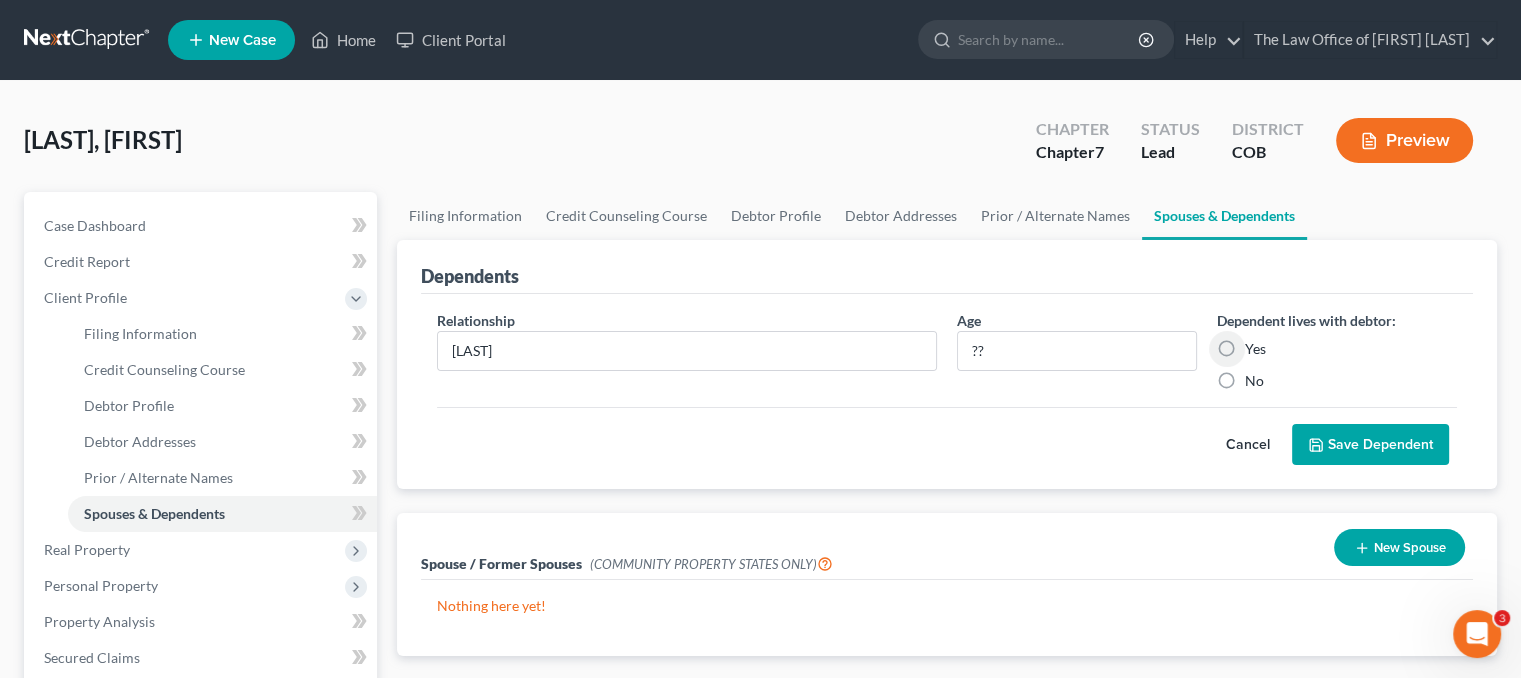 click on "Yes" at bounding box center (1255, 349) 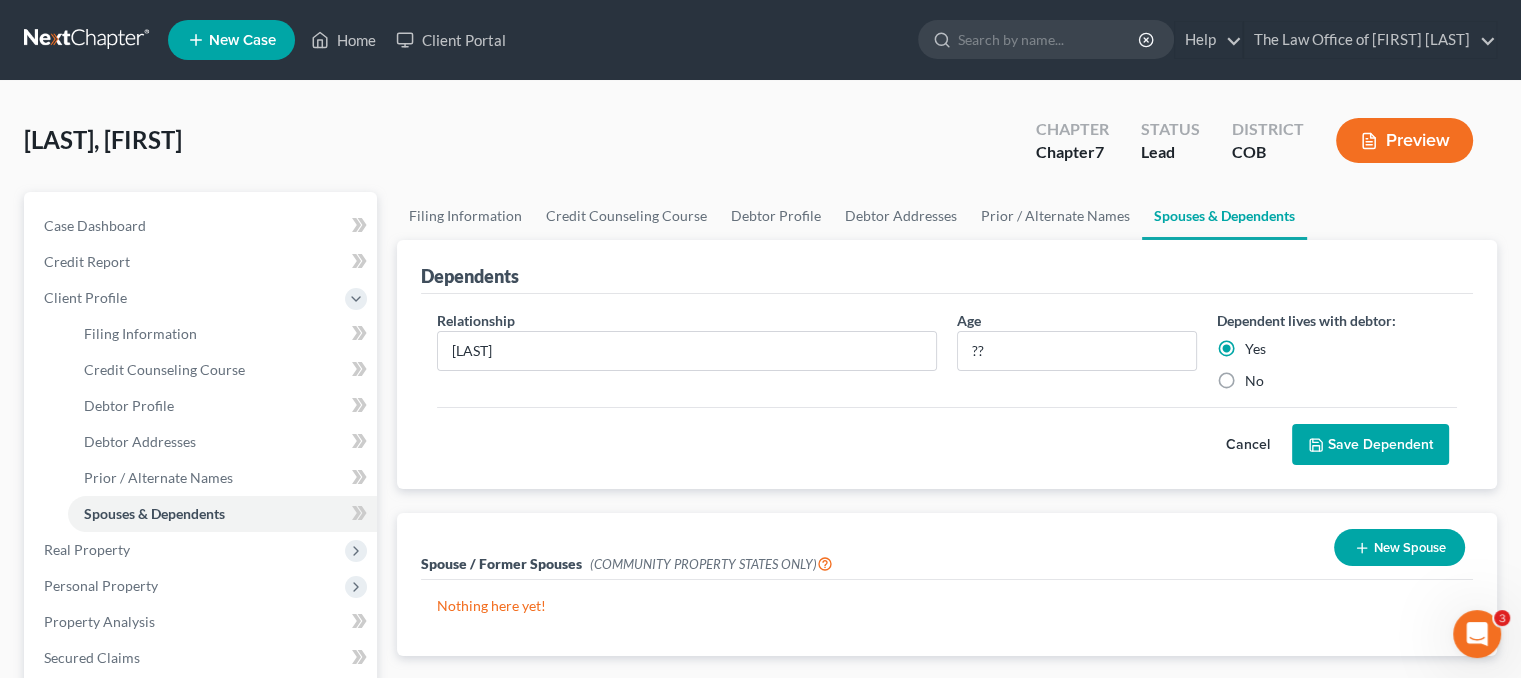 click on "Save Dependent" at bounding box center (1370, 445) 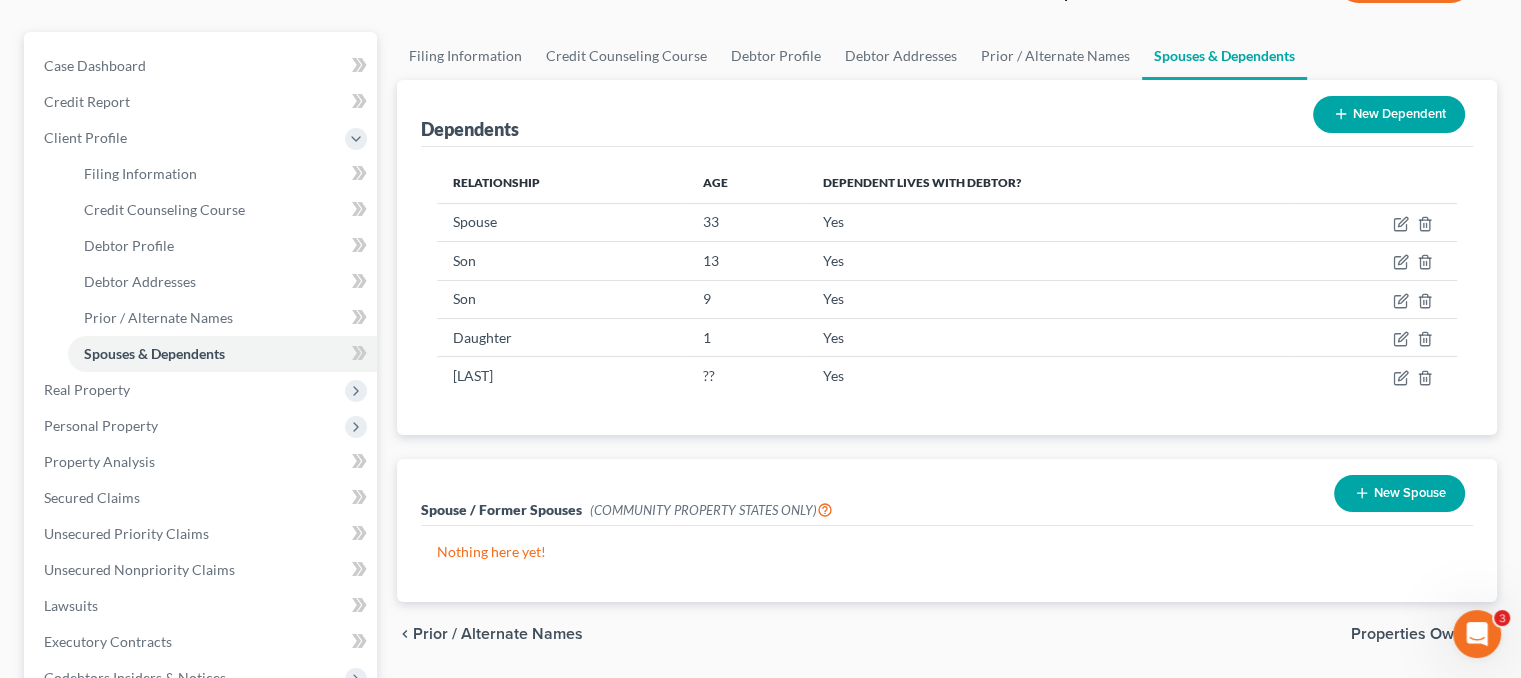 scroll, scrollTop: 500, scrollLeft: 0, axis: vertical 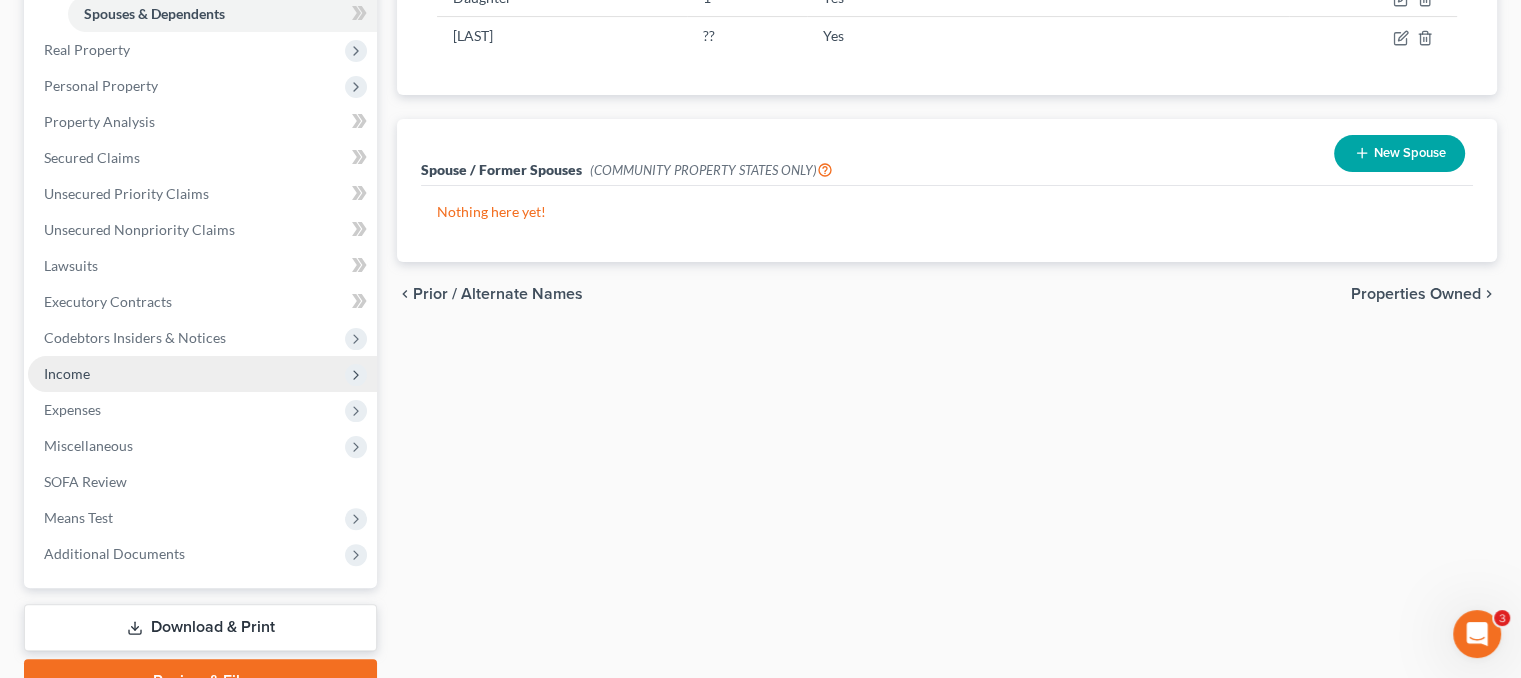 click on "Income" at bounding box center [202, 374] 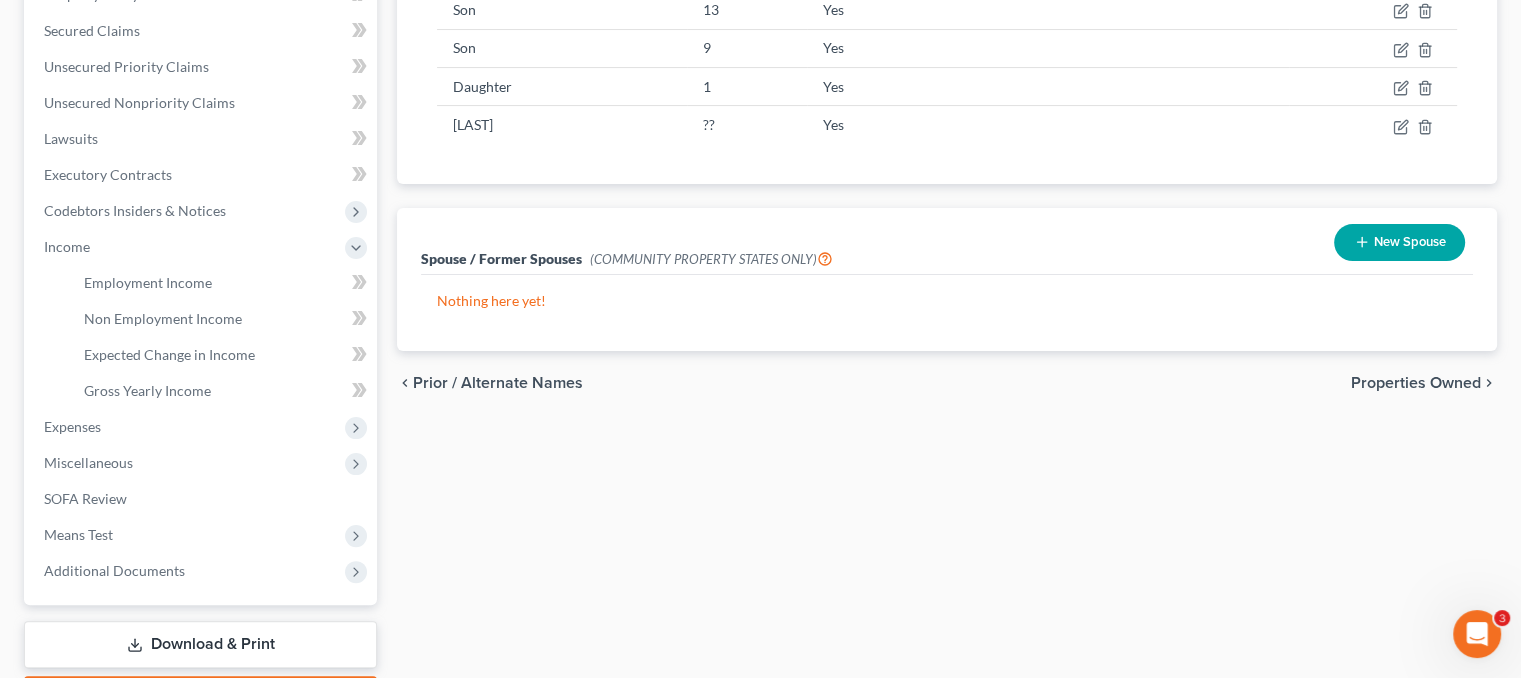 scroll, scrollTop: 528, scrollLeft: 0, axis: vertical 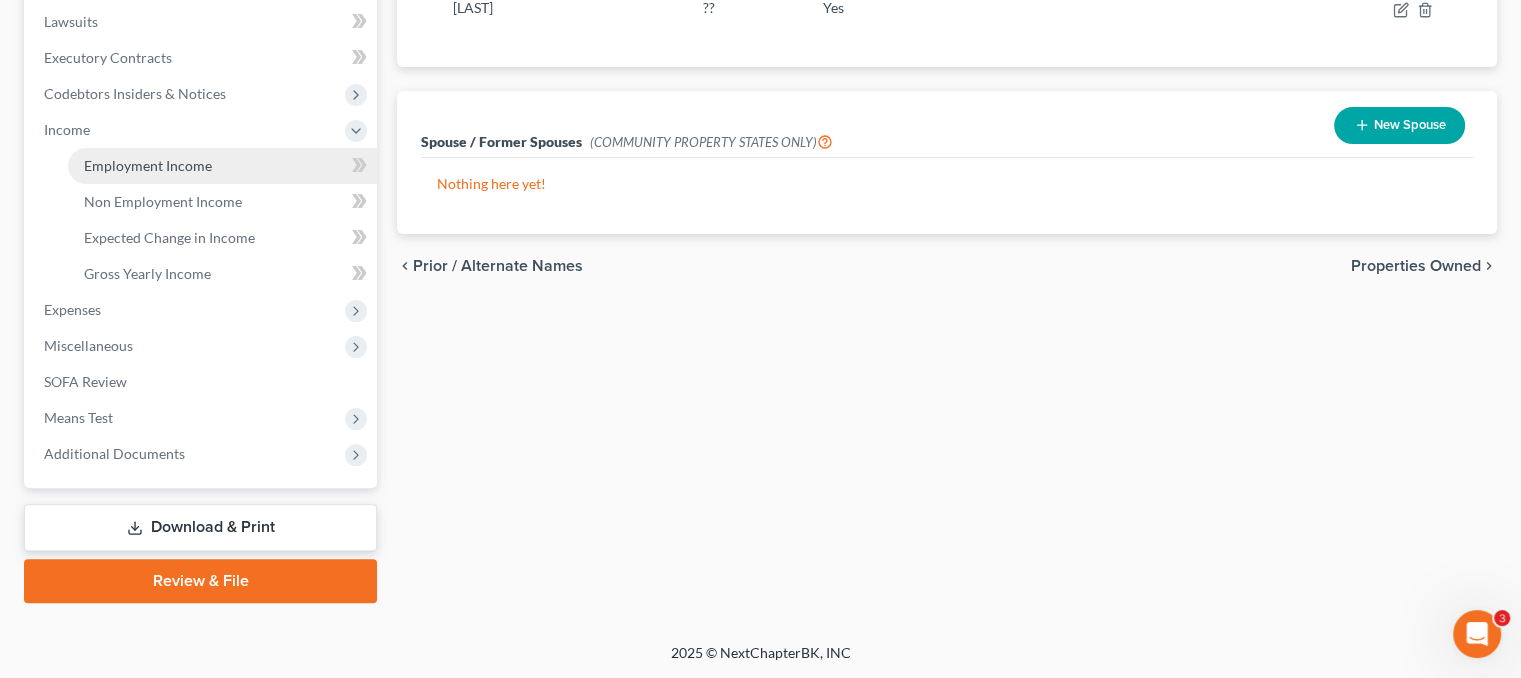 click on "Employment Income" at bounding box center (148, 165) 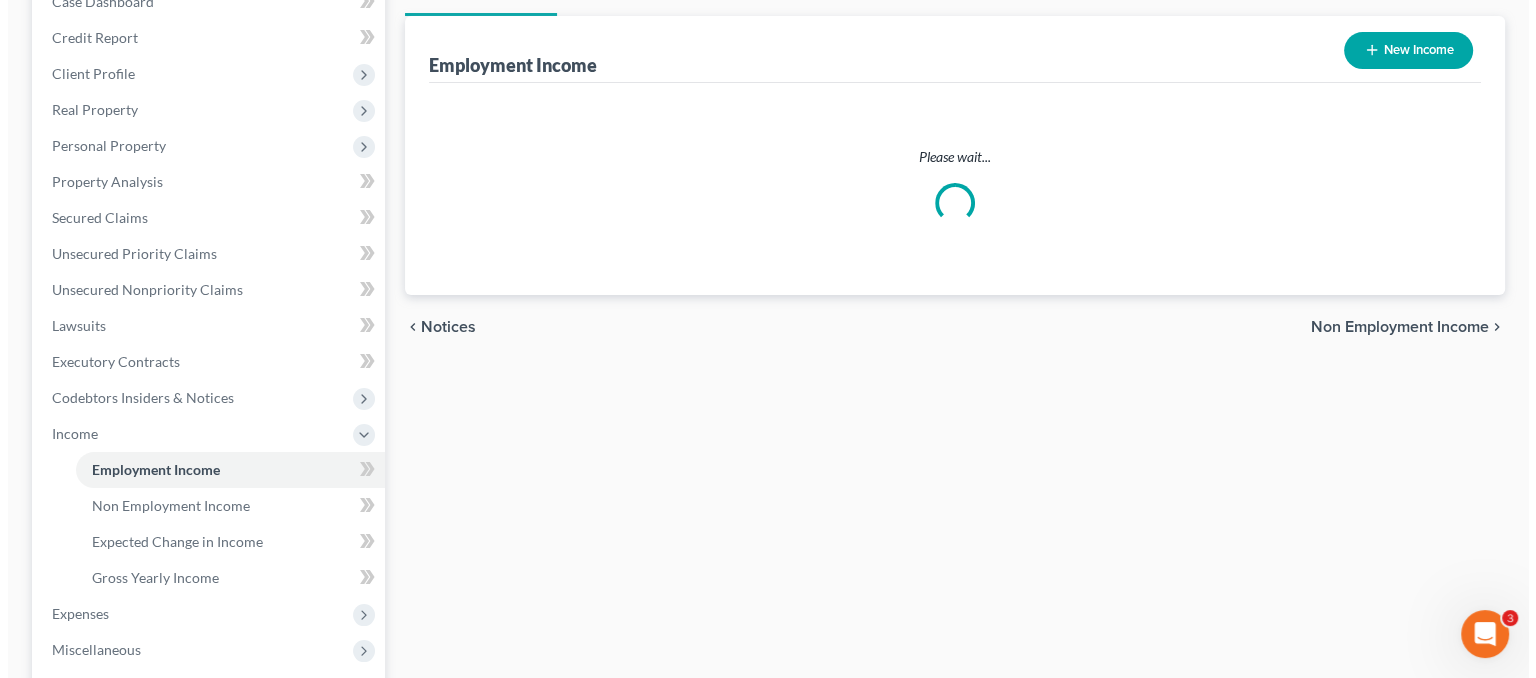 scroll, scrollTop: 0, scrollLeft: 0, axis: both 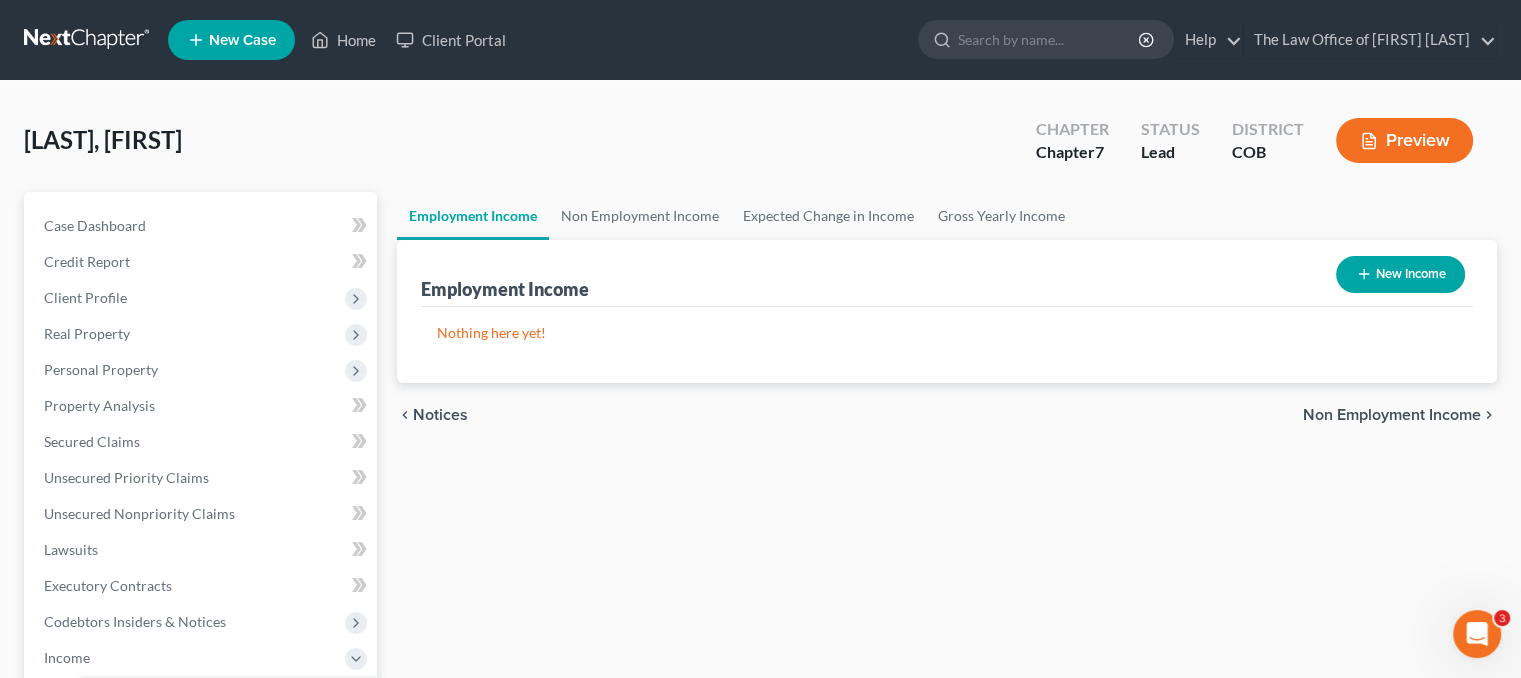 click on "New Income" at bounding box center (1400, 274) 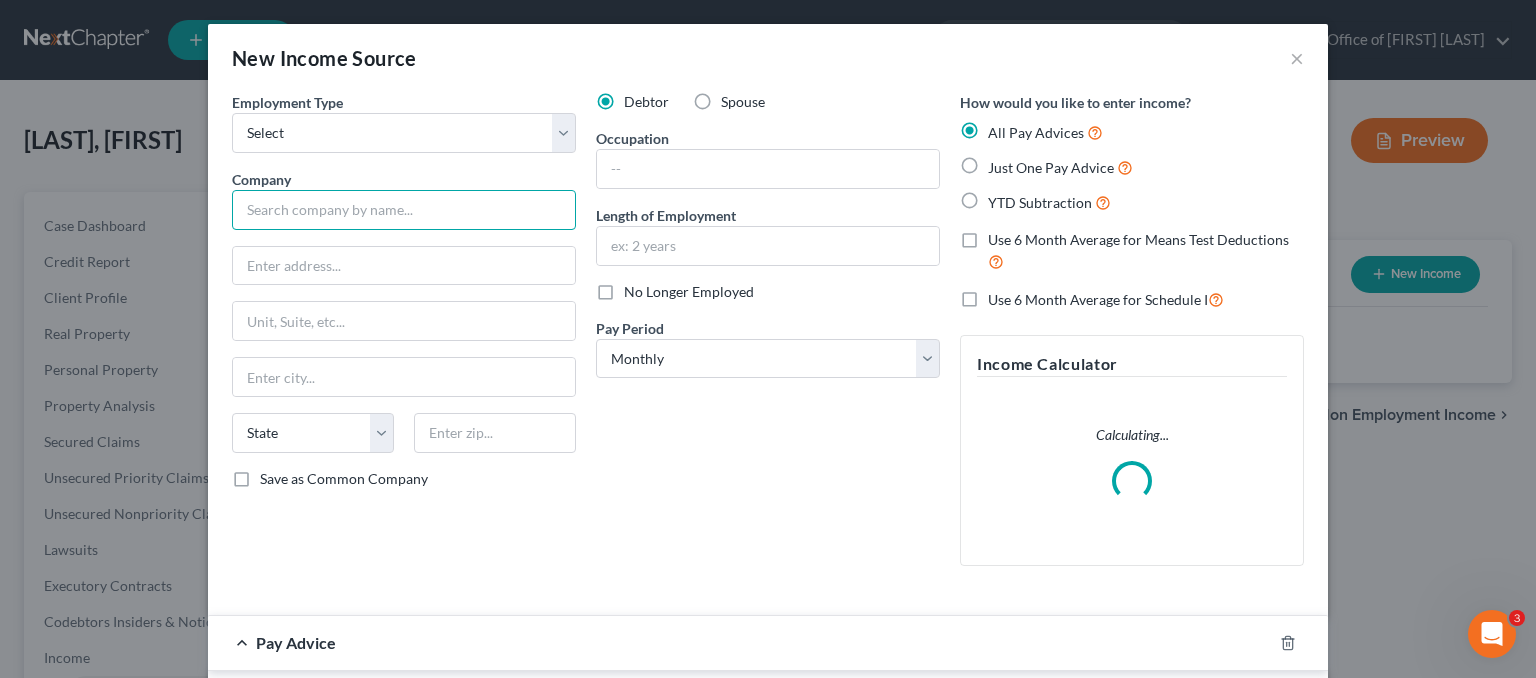 click at bounding box center (404, 210) 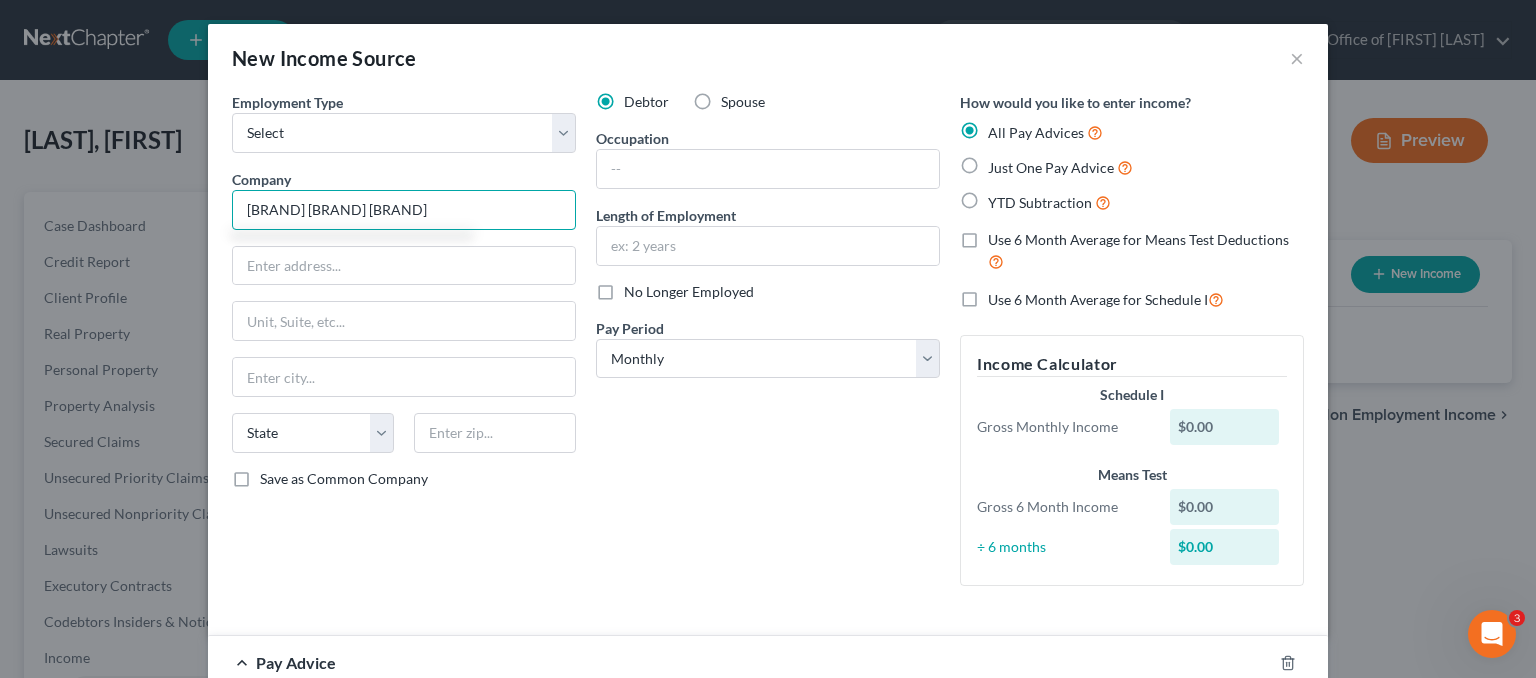 type on "Purina Land O Lakes" 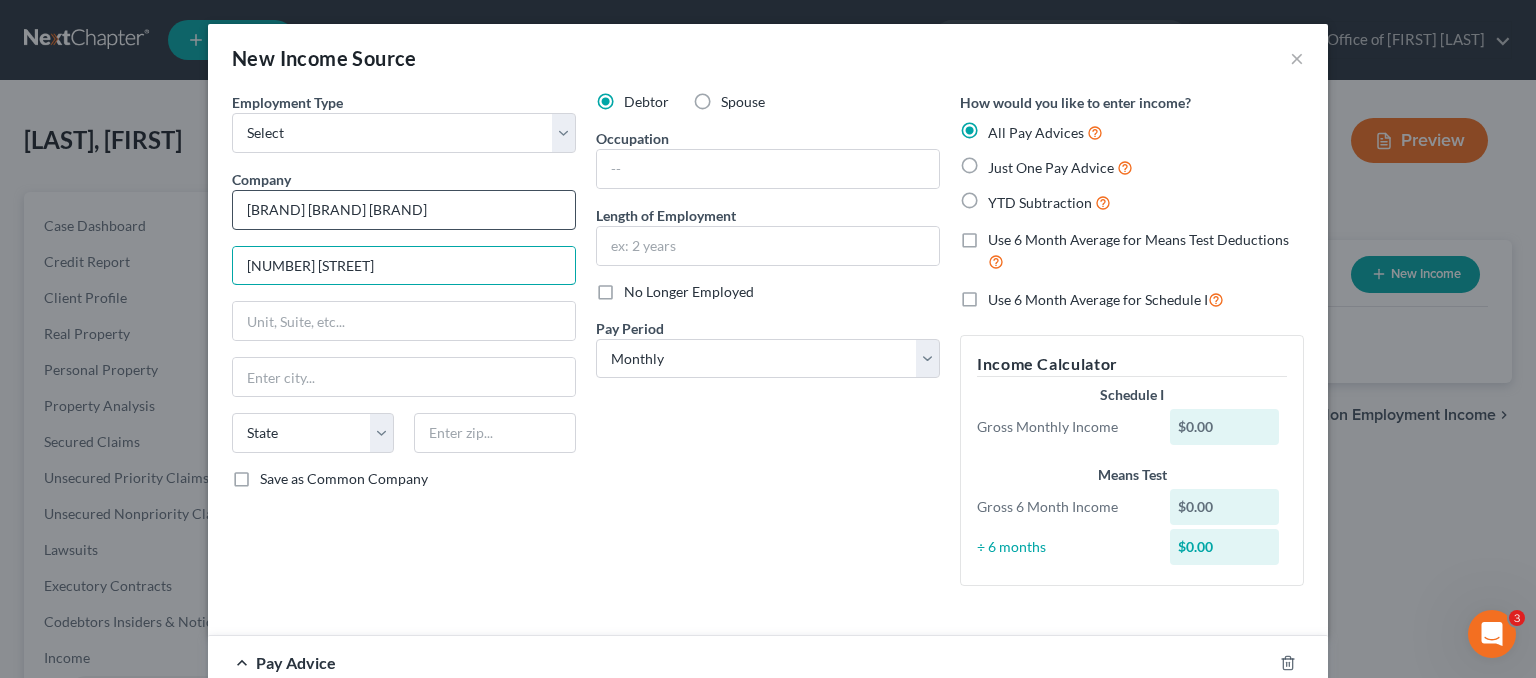 type on "6151 Brighton Blvd." 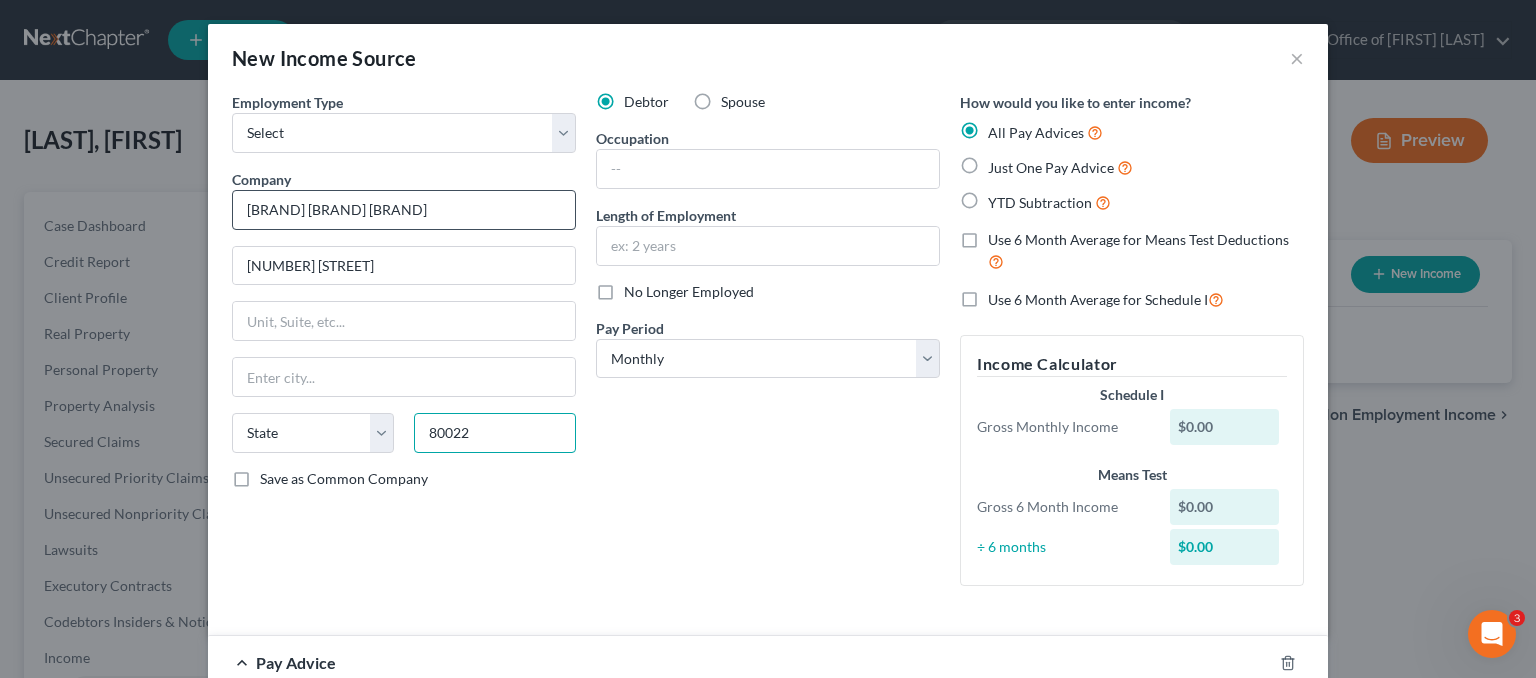 type on "80022" 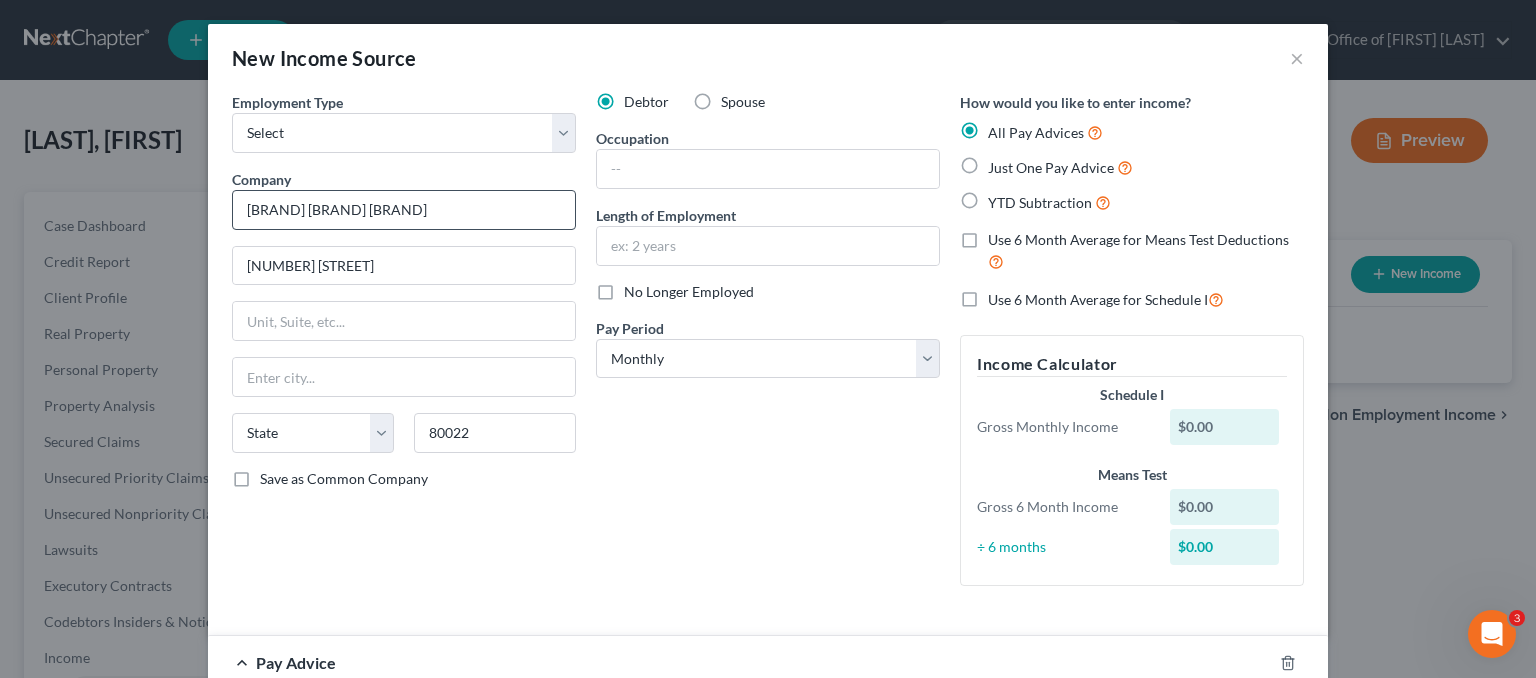 type on "Commerce City" 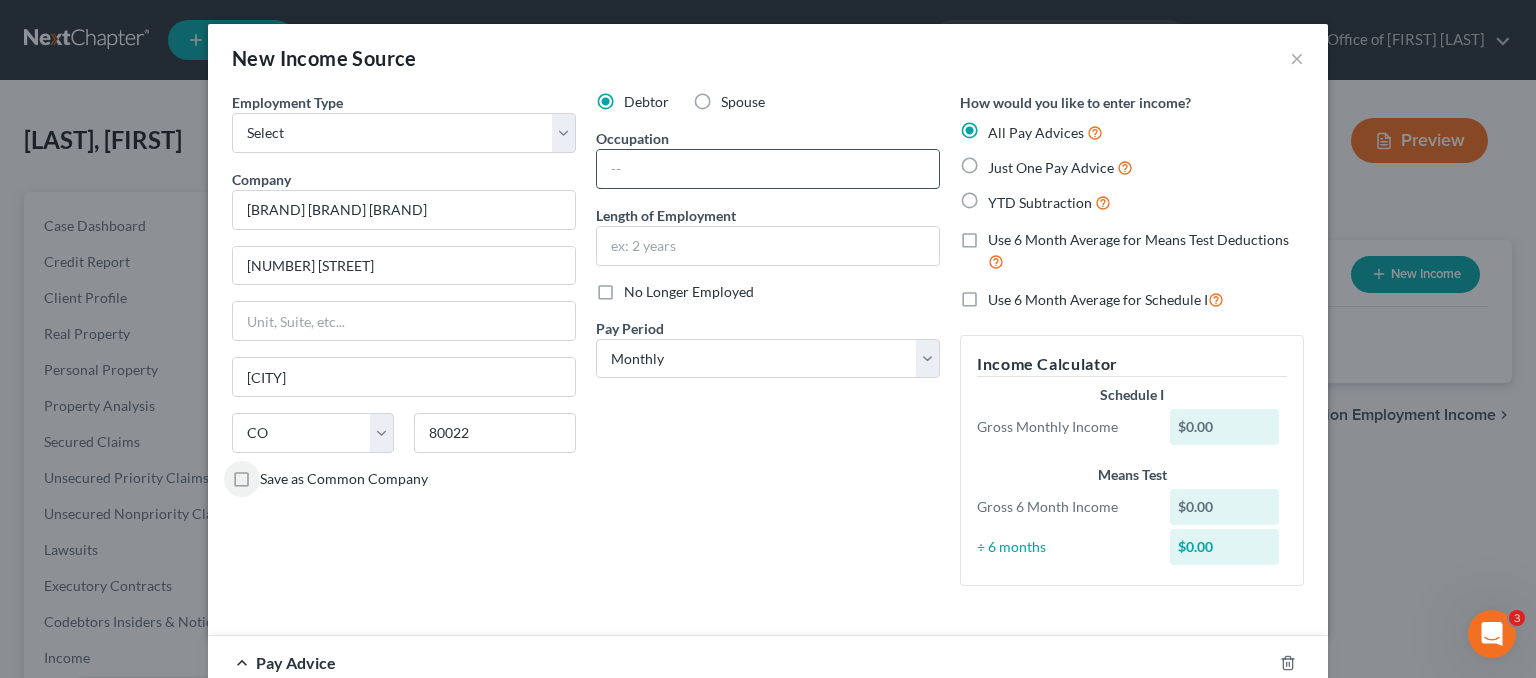 click at bounding box center [768, 169] 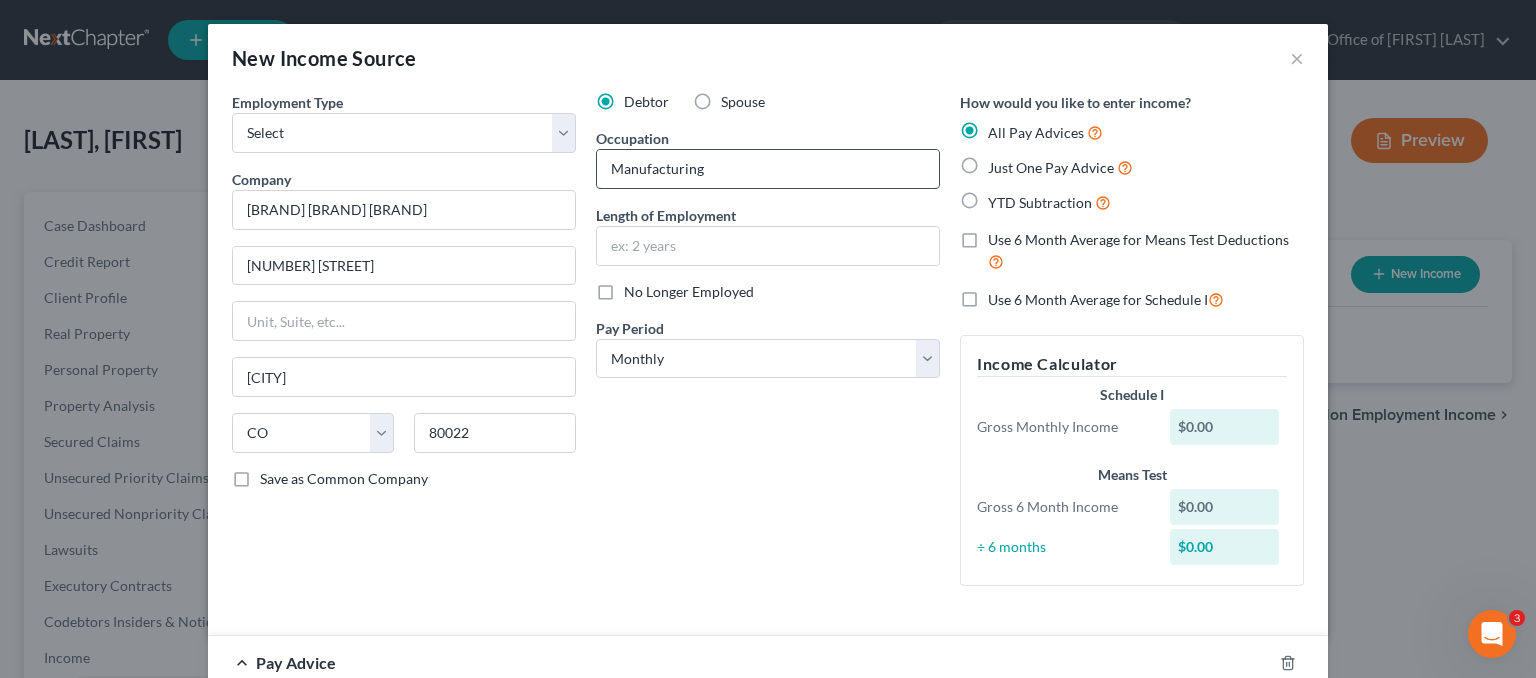type on "Manufacturing" 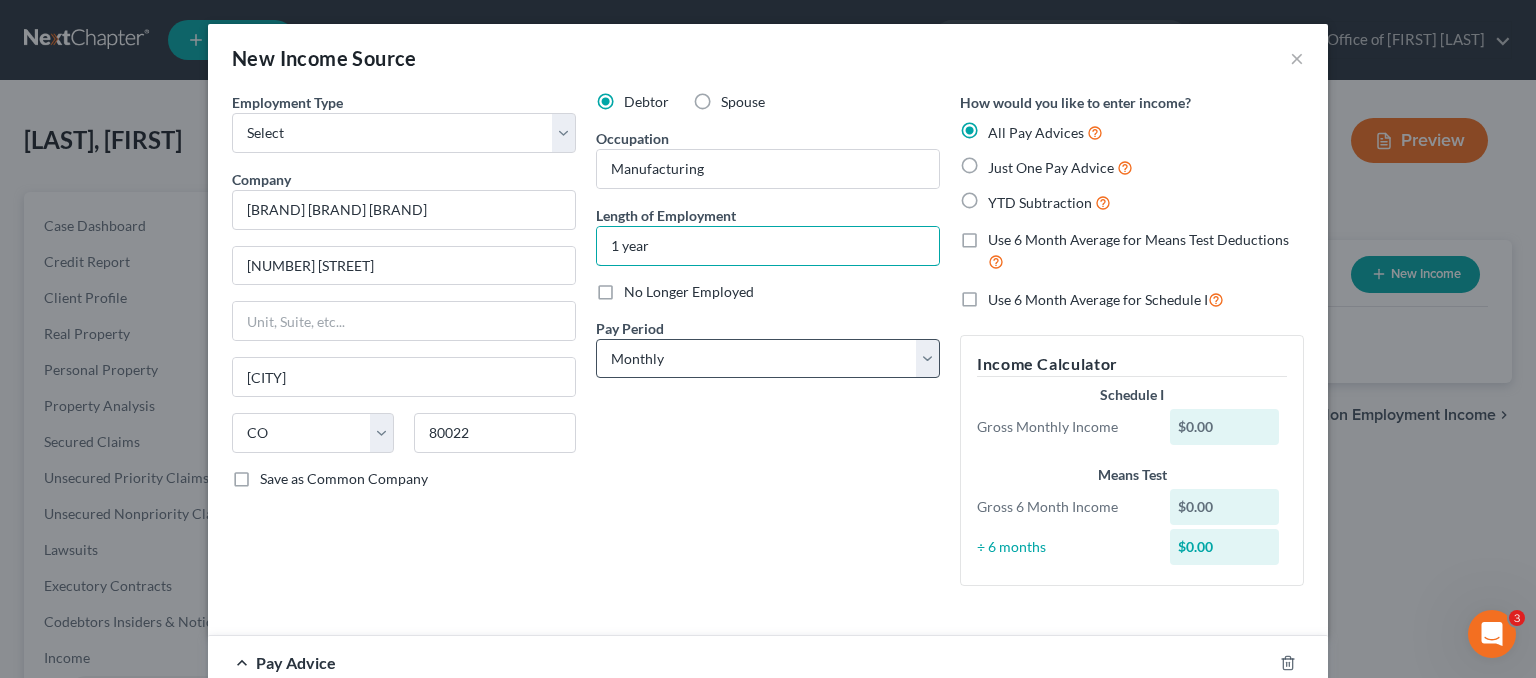type on "1 year" 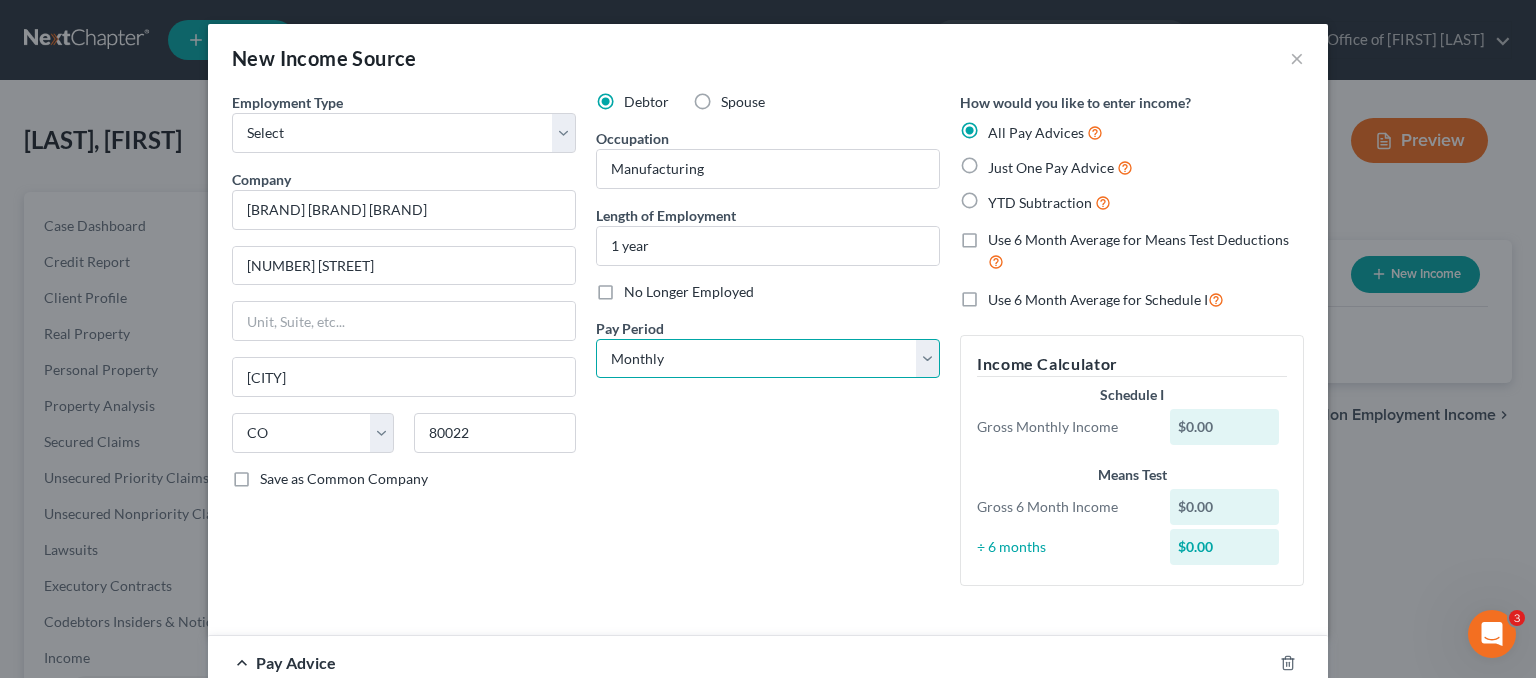 click on "Select Monthly Twice Monthly Every Other Week Weekly" at bounding box center [768, 359] 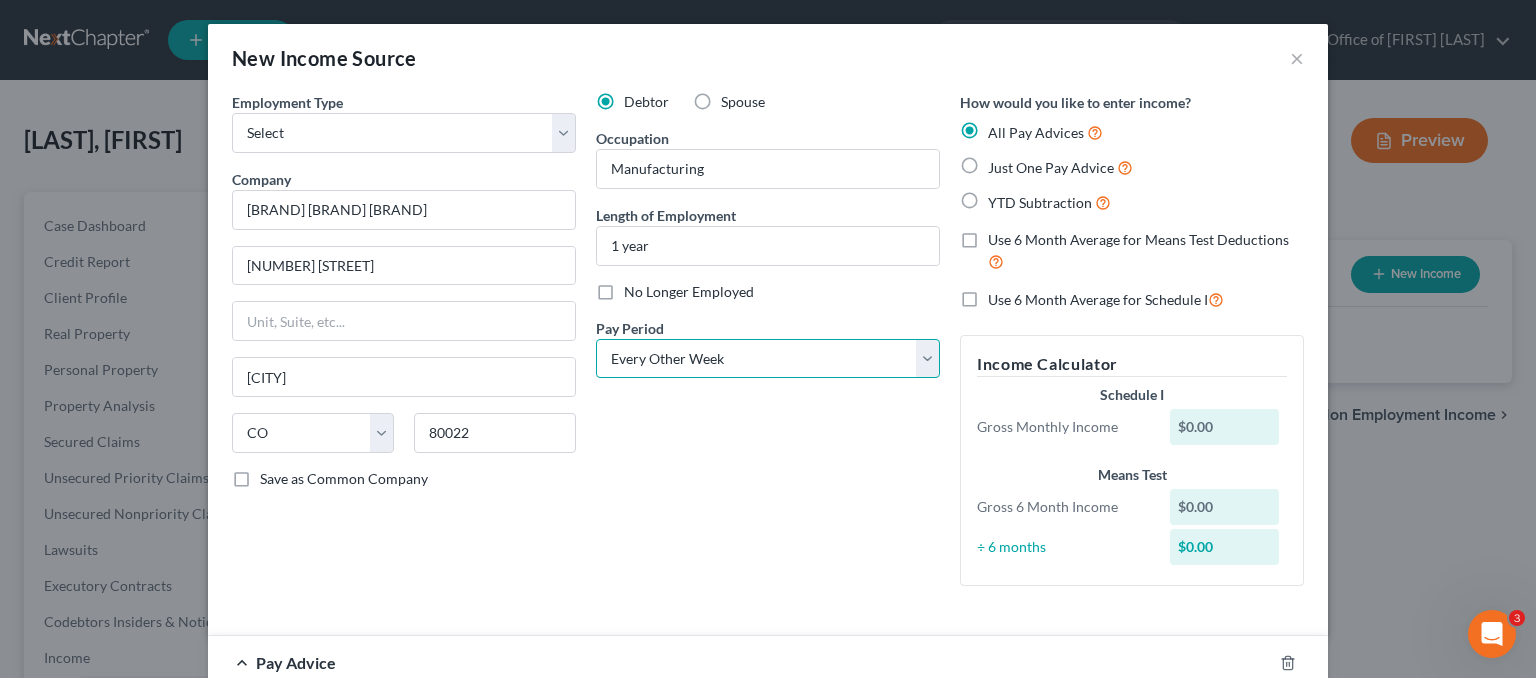 click on "Select Monthly Twice Monthly Every Other Week Weekly" at bounding box center (768, 359) 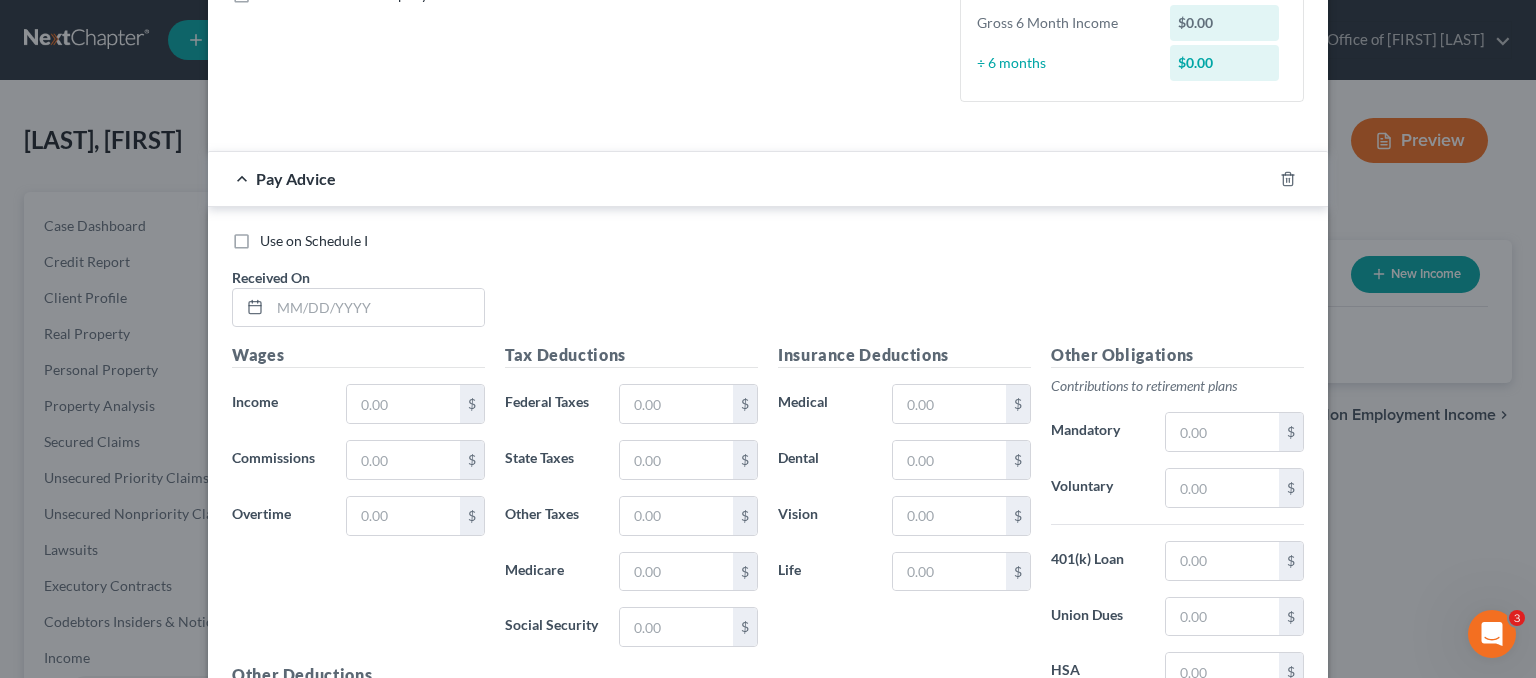 scroll, scrollTop: 500, scrollLeft: 0, axis: vertical 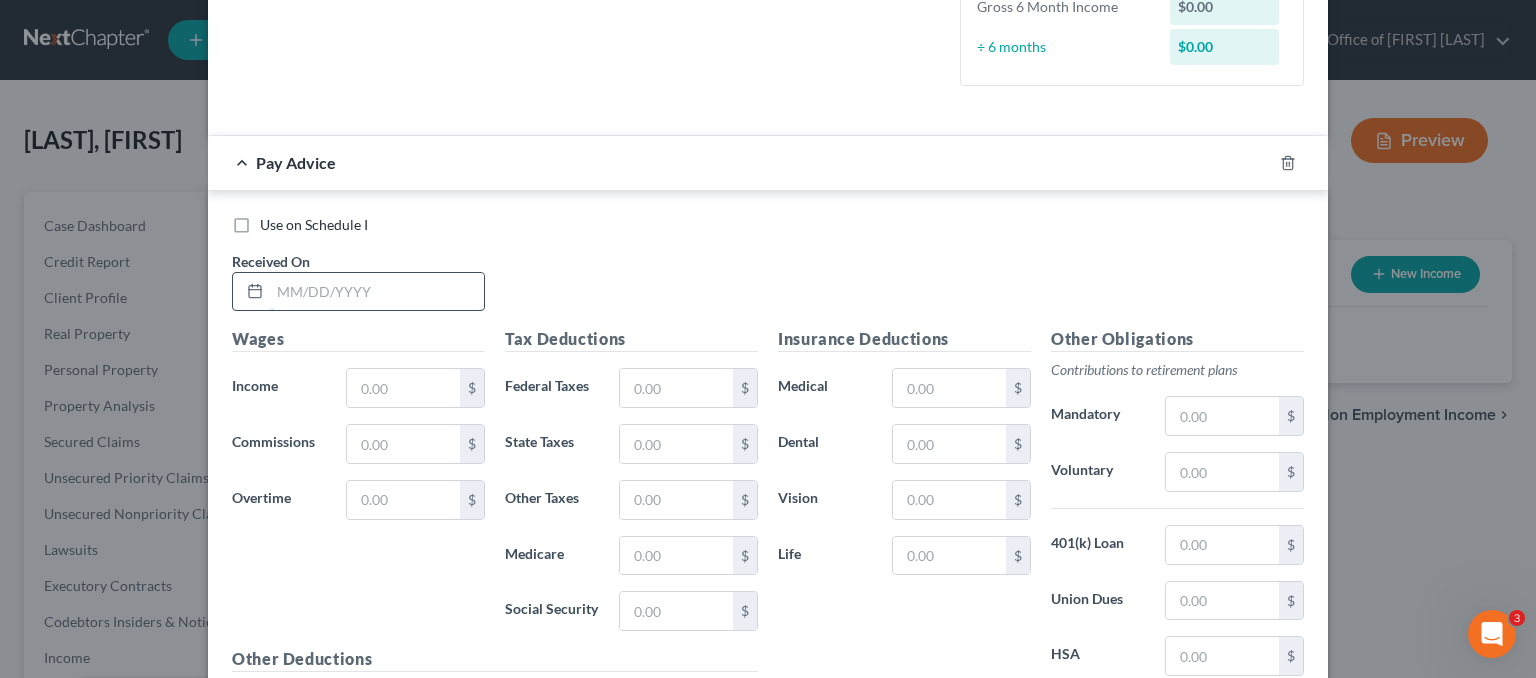 click at bounding box center (377, 292) 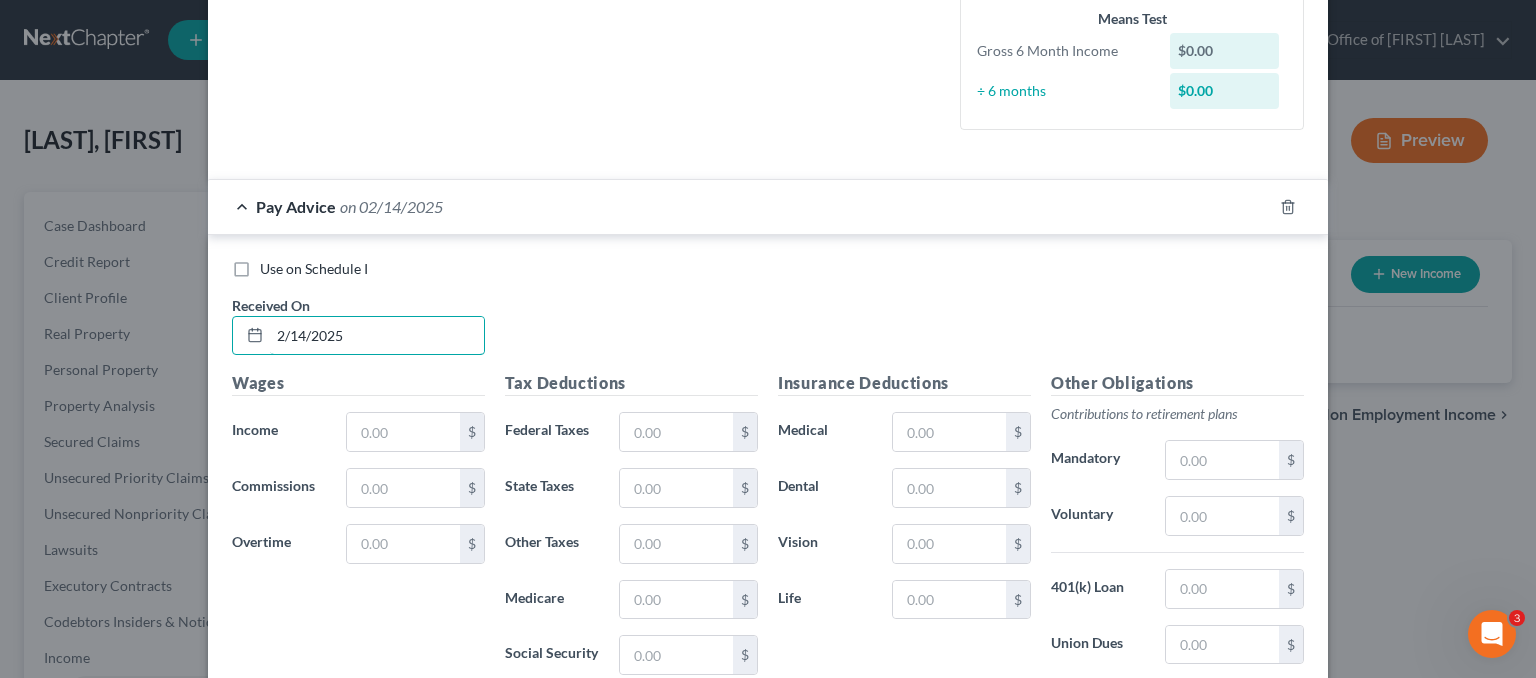 type on "2/14/2025" 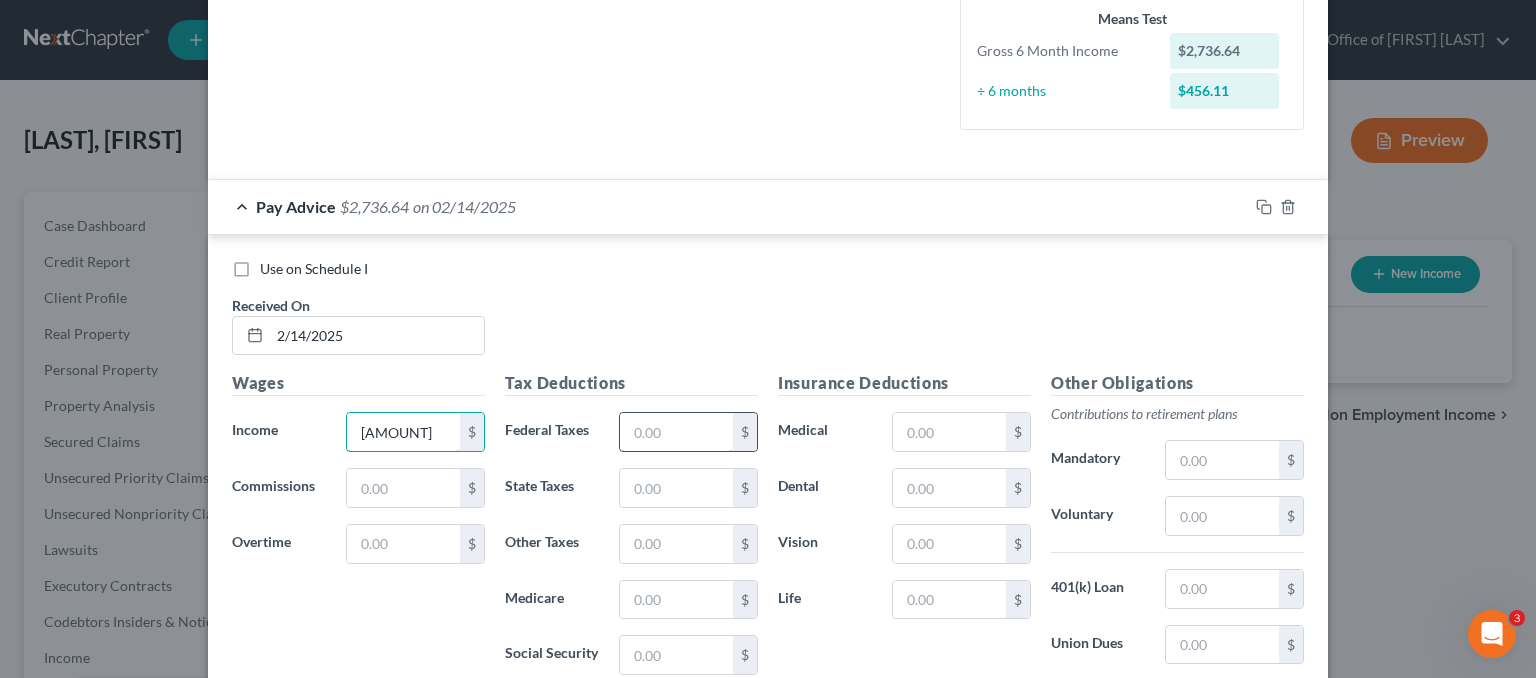 type on "2,736.64" 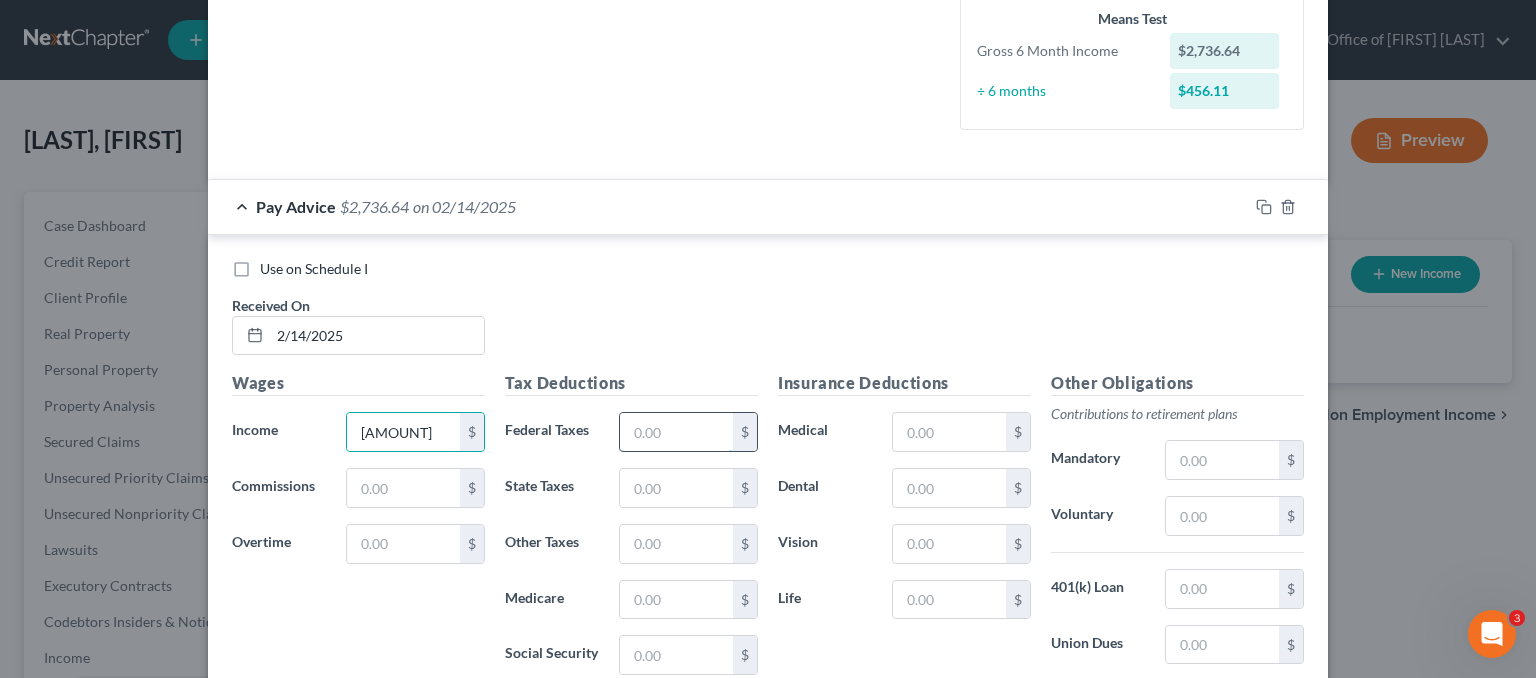 click at bounding box center (676, 432) 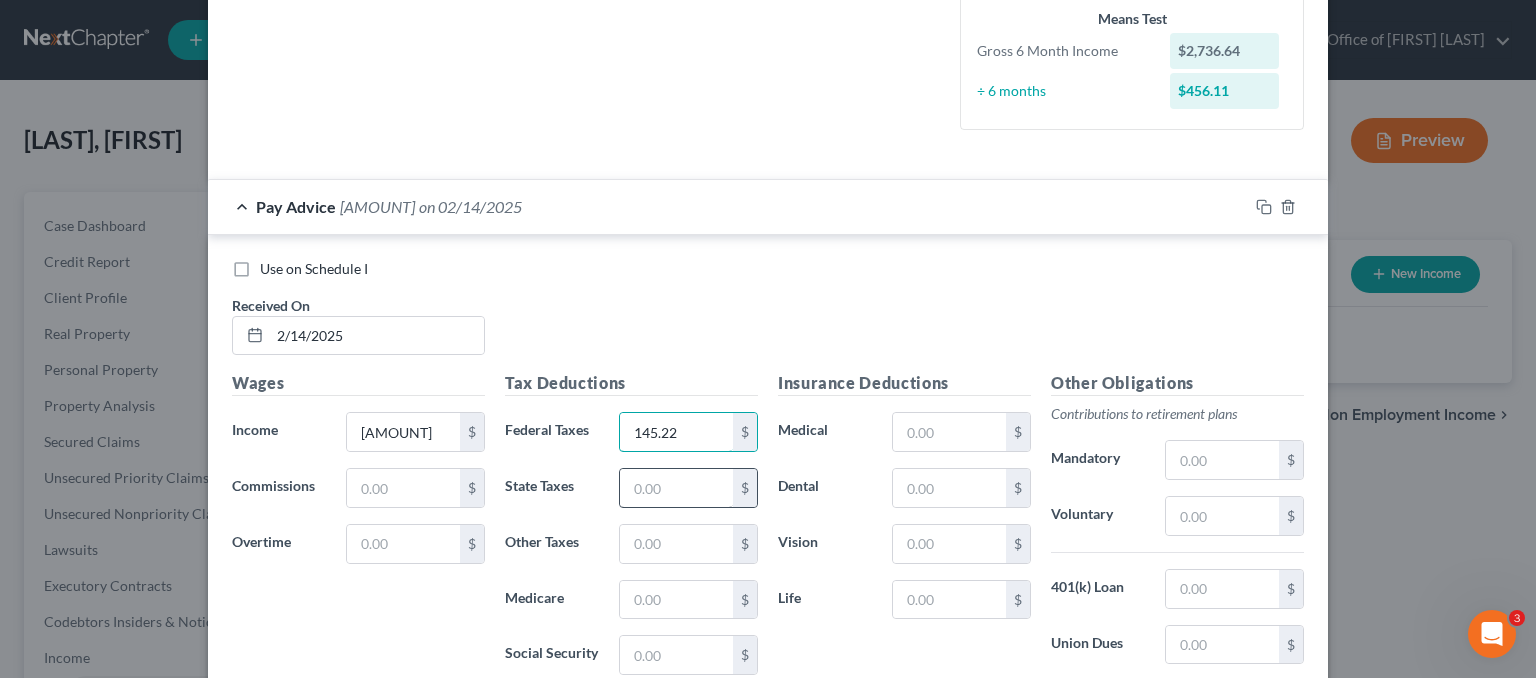 type on "145.22" 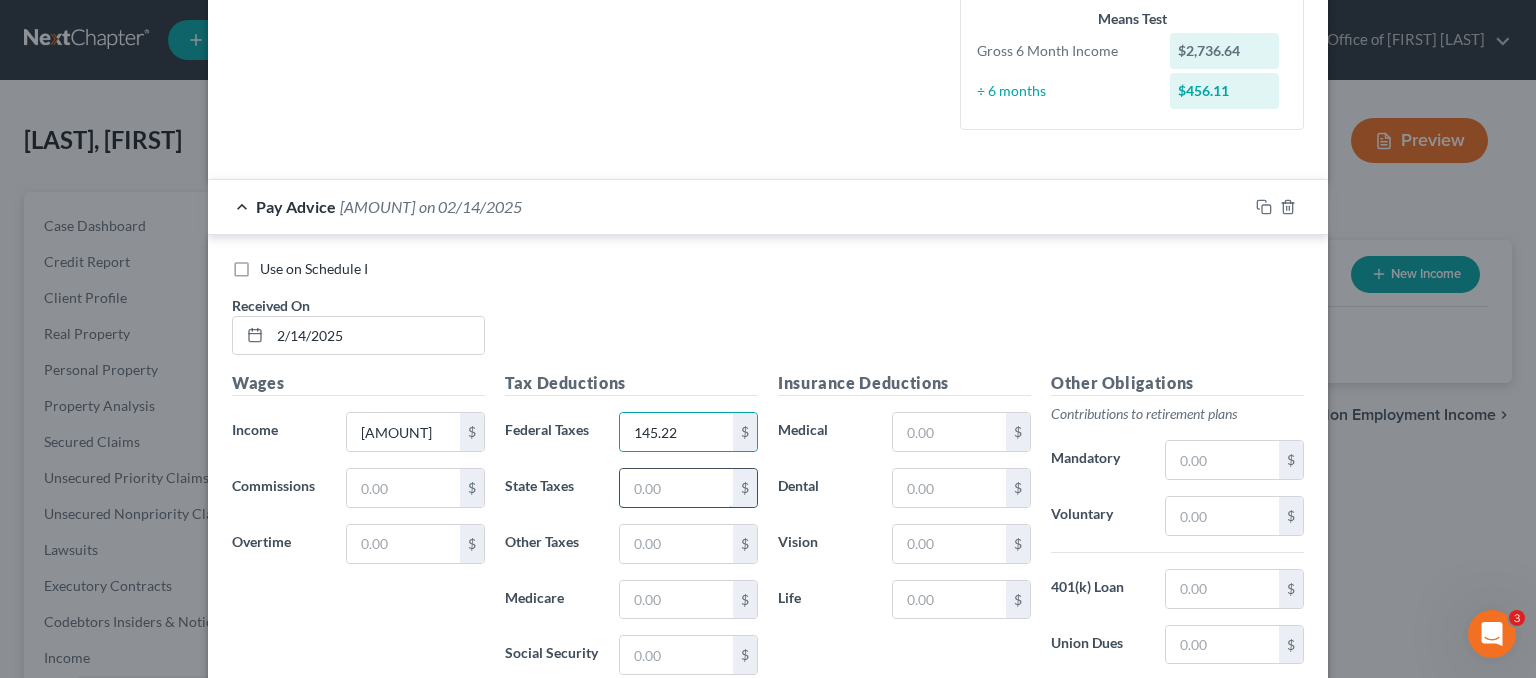 click at bounding box center (676, 488) 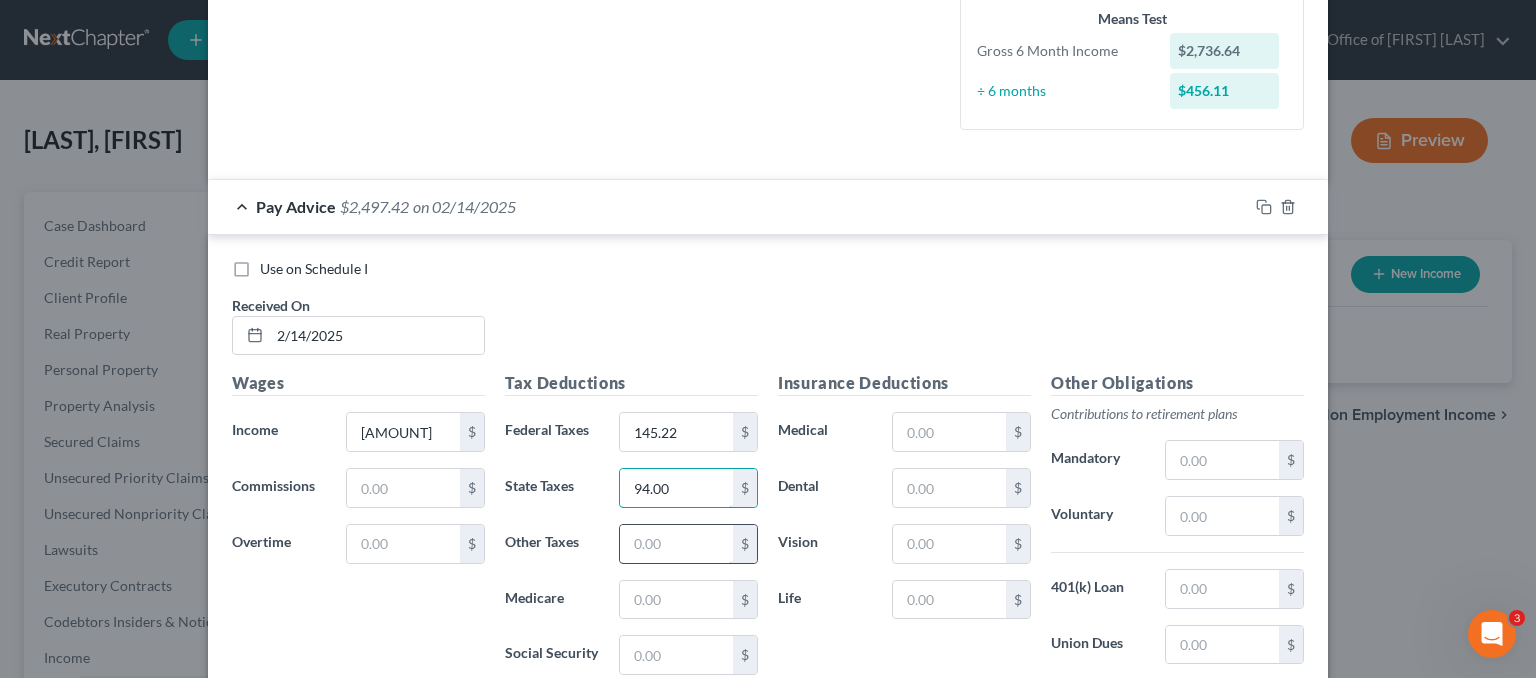 type on "94.00" 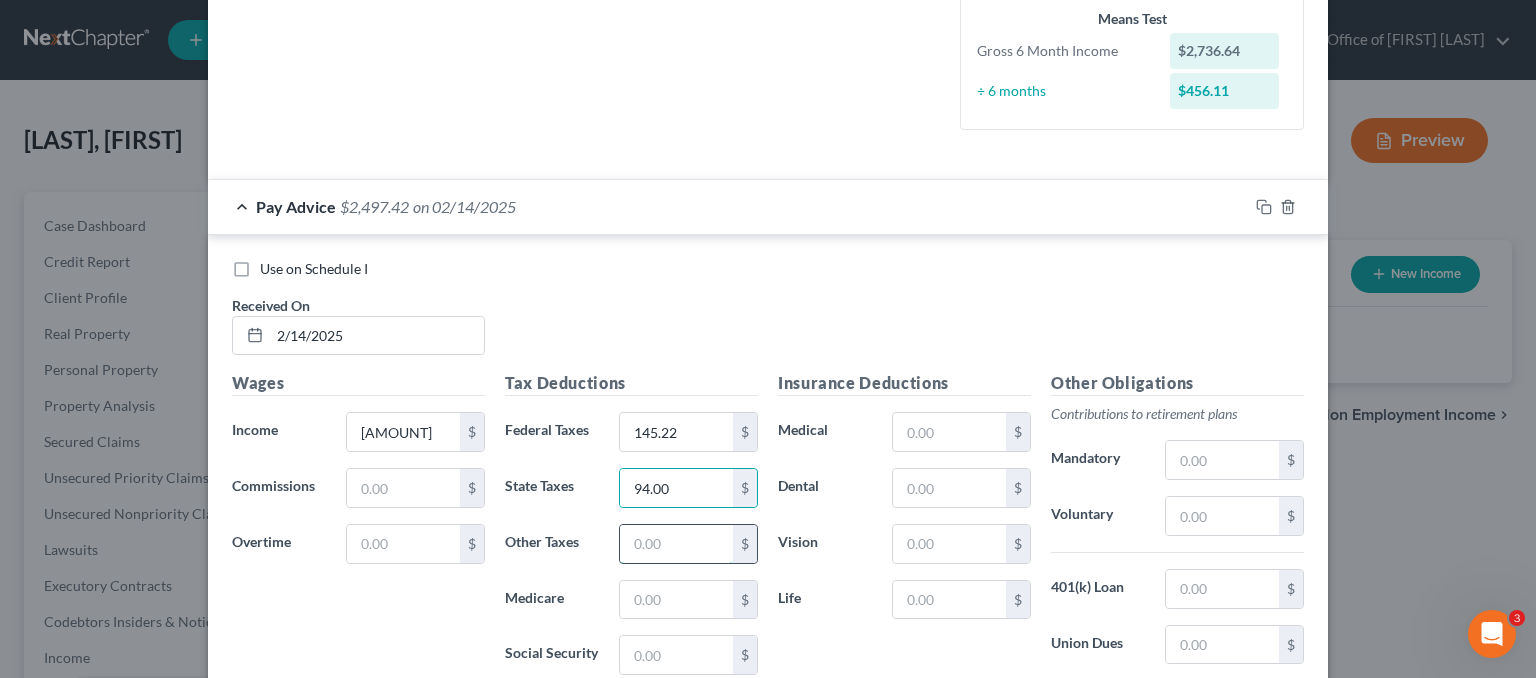 click at bounding box center (676, 544) 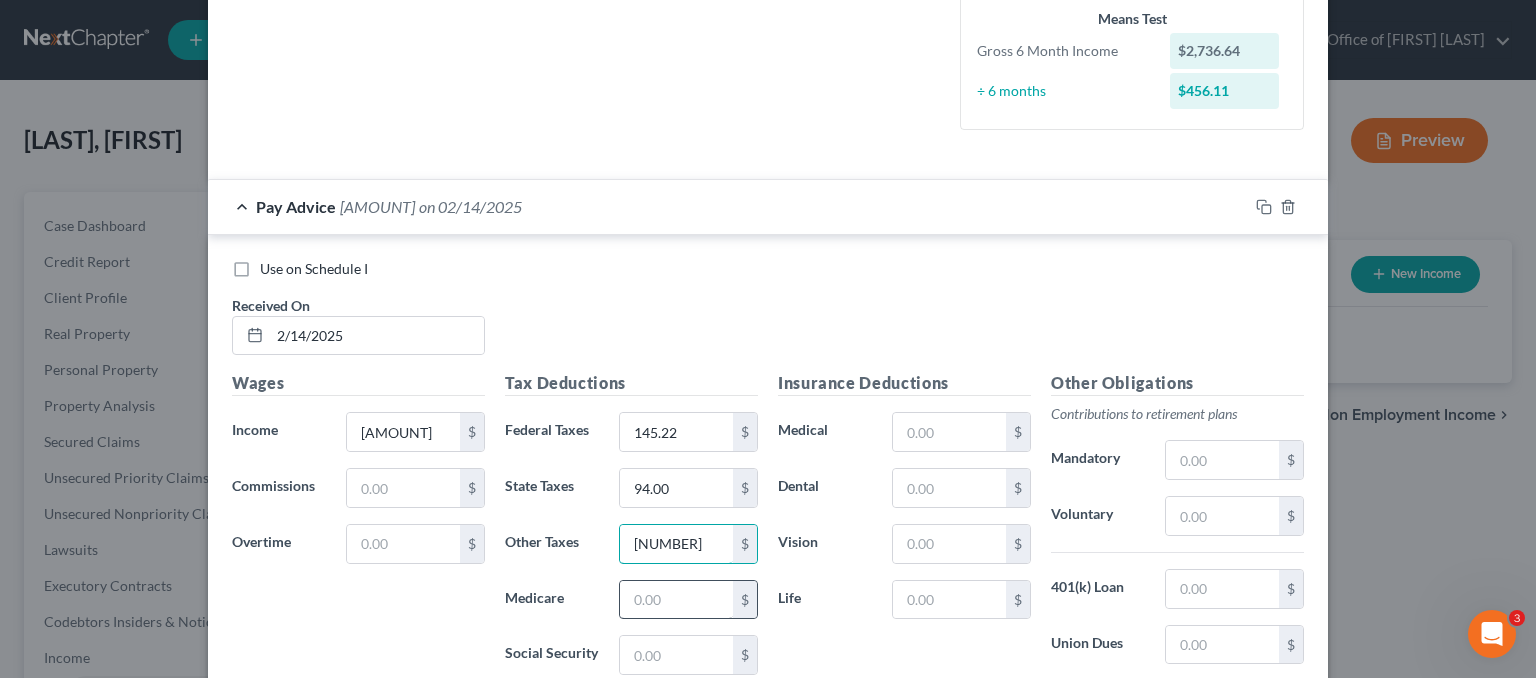 type on "12.07" 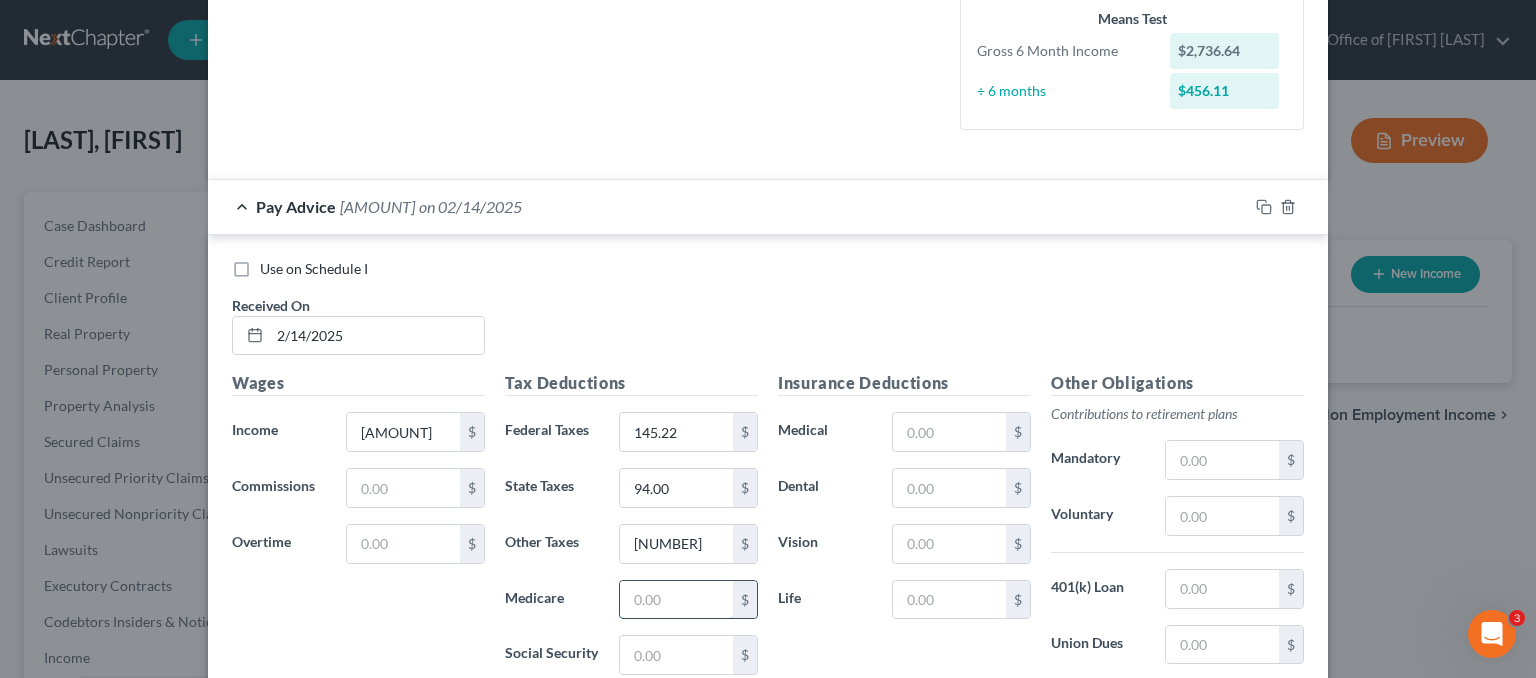 click at bounding box center [676, 600] 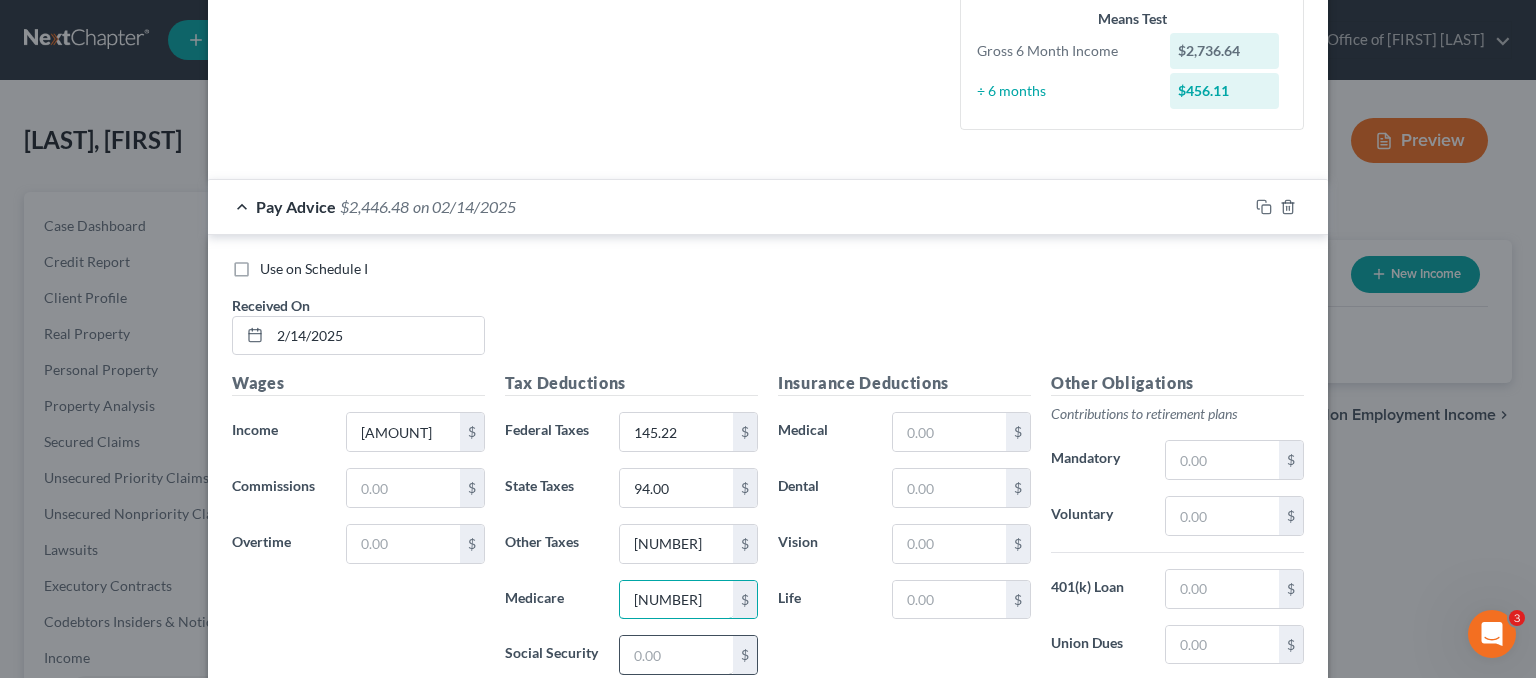 type on "38.87" 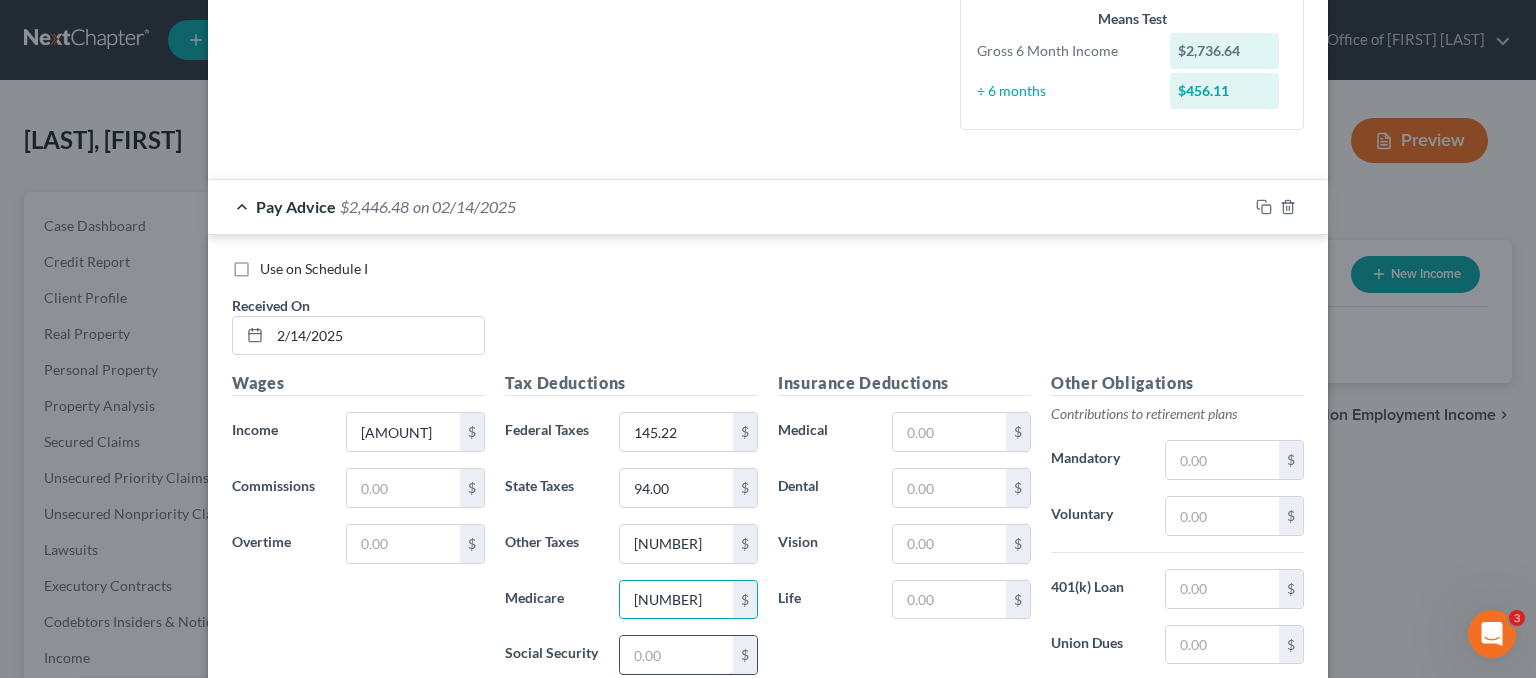click at bounding box center (676, 655) 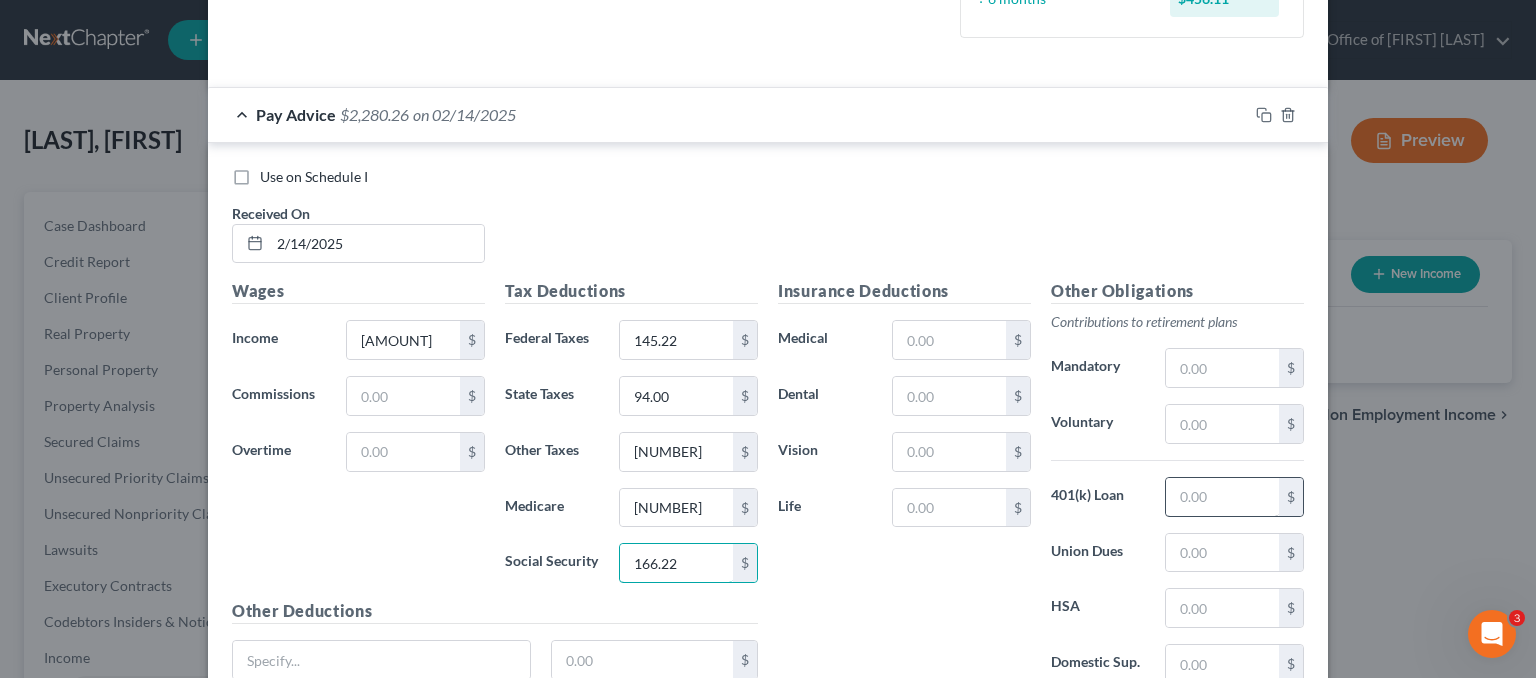 scroll, scrollTop: 700, scrollLeft: 0, axis: vertical 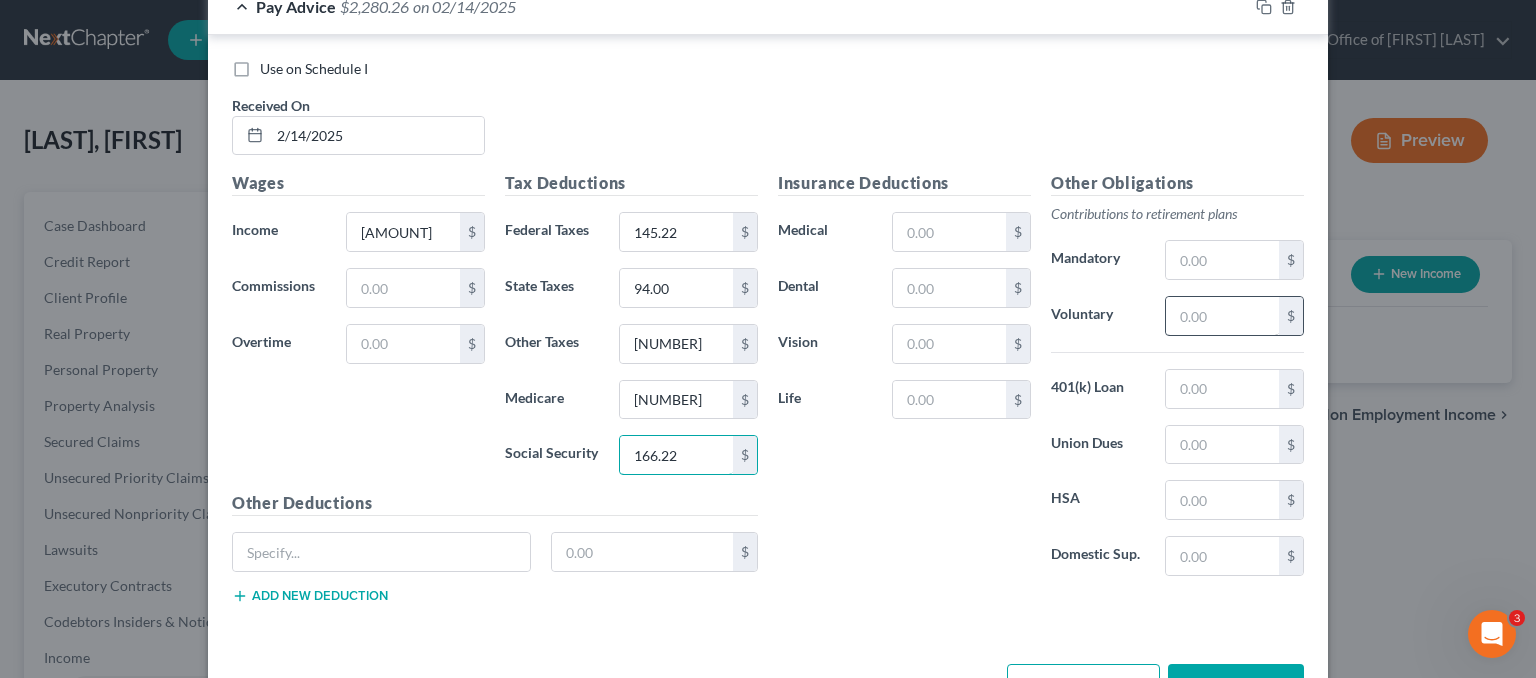 type on "166.22" 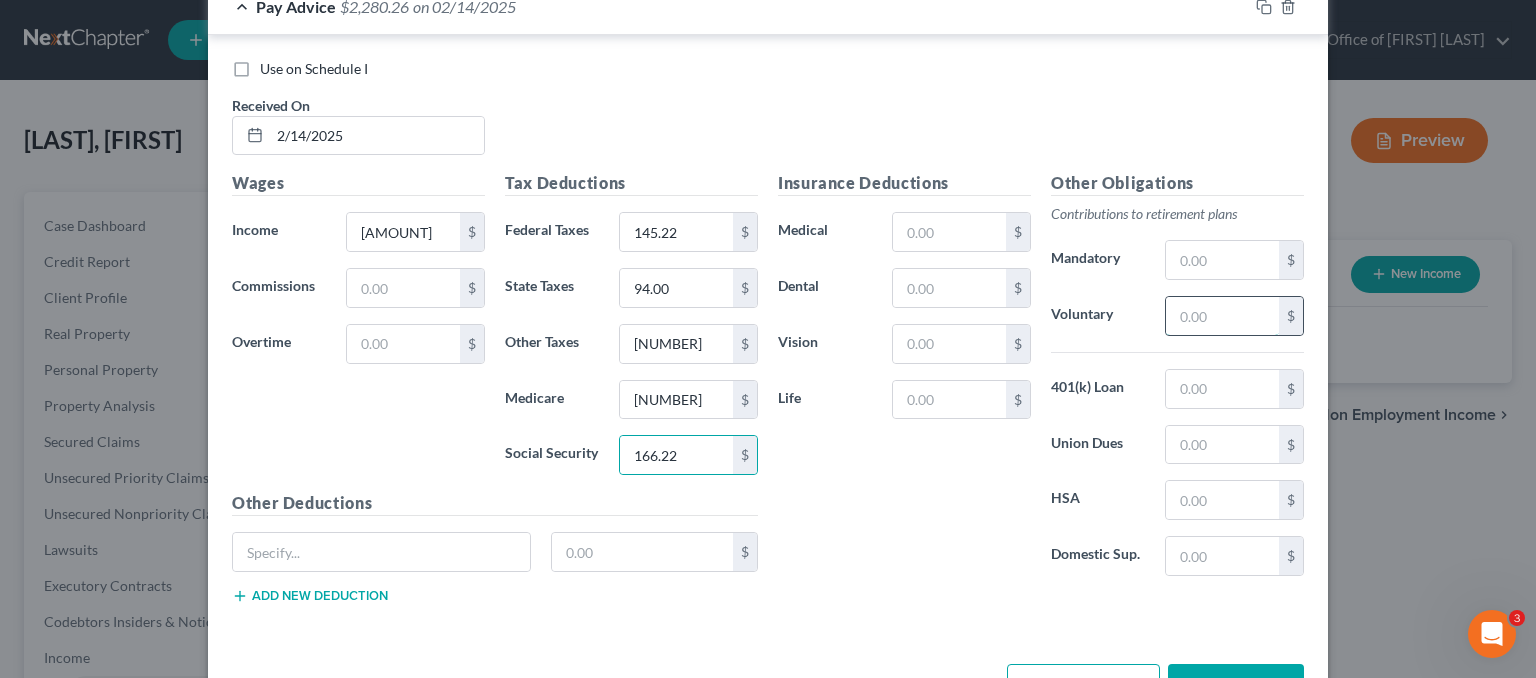 click at bounding box center (1222, 316) 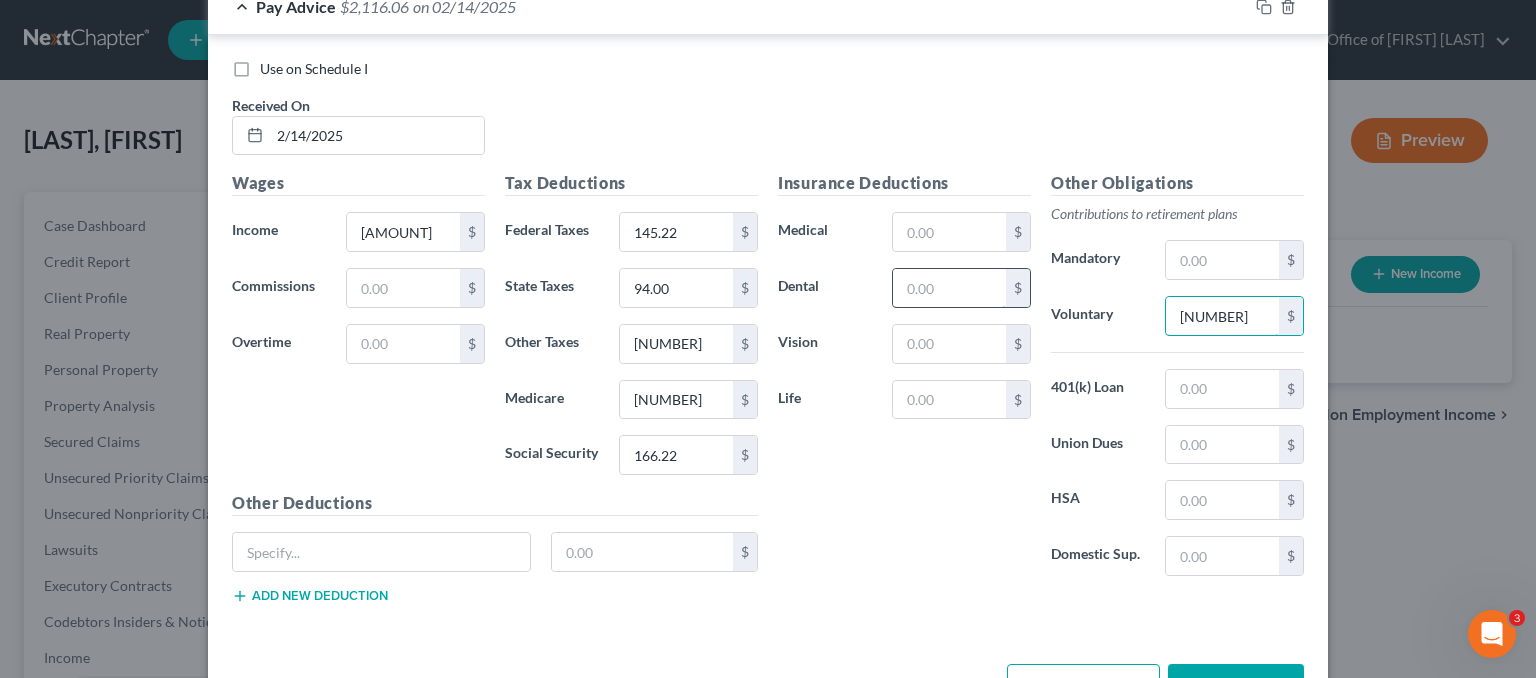 type on "164.20" 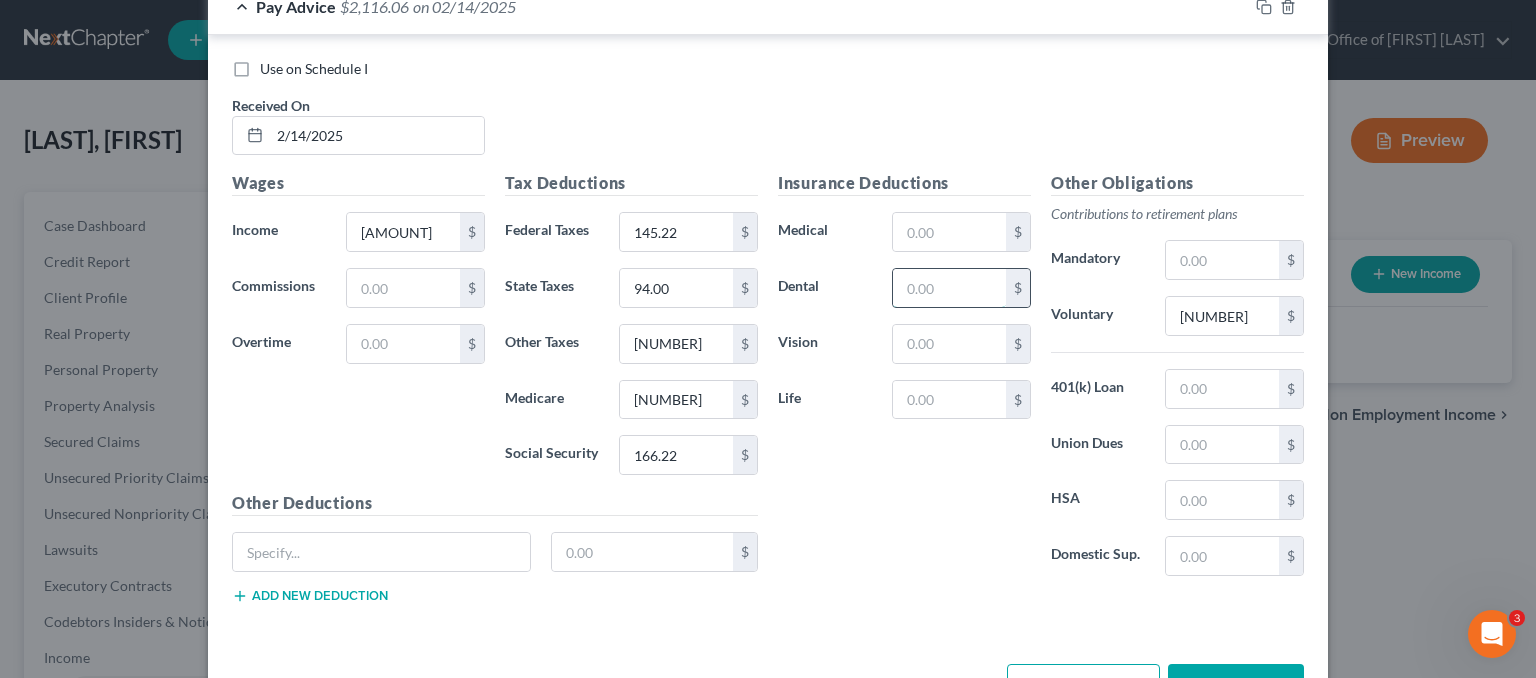 click at bounding box center [949, 288] 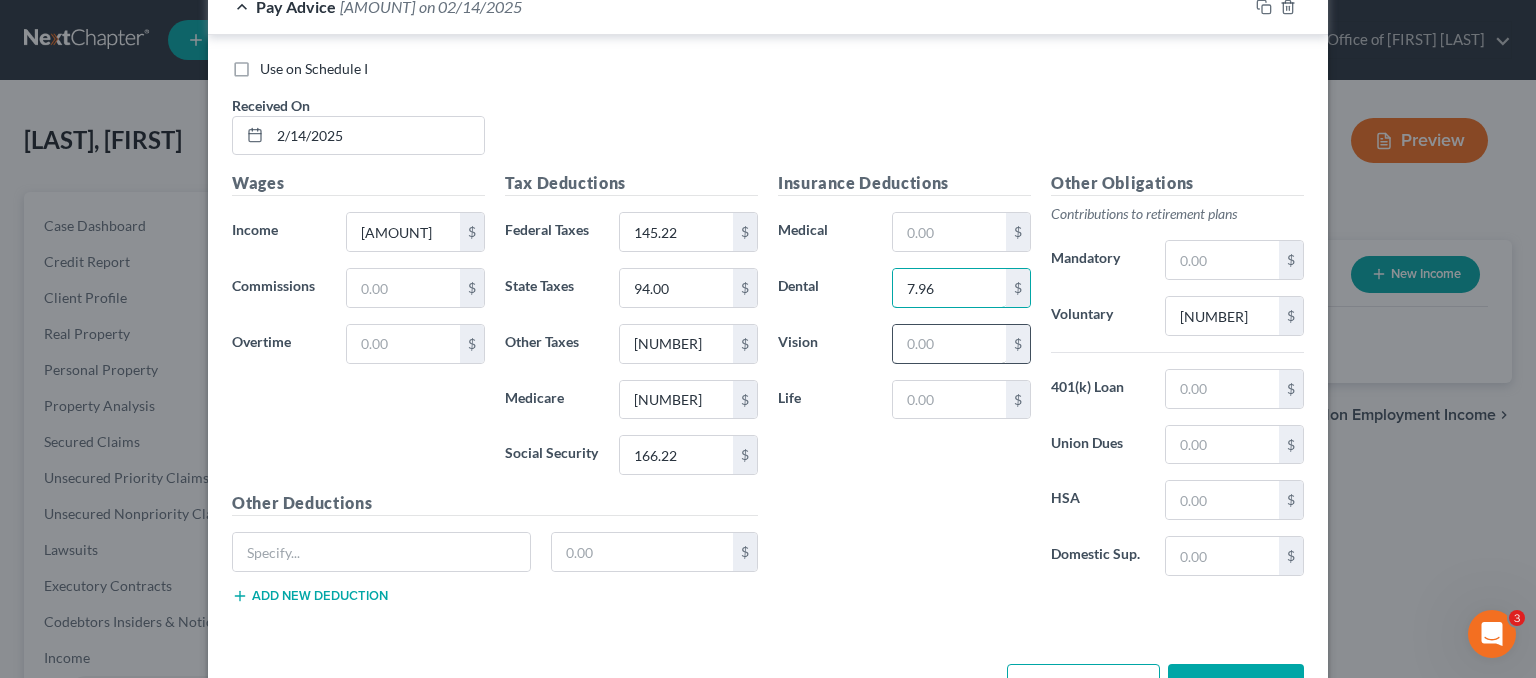 type on "7.96" 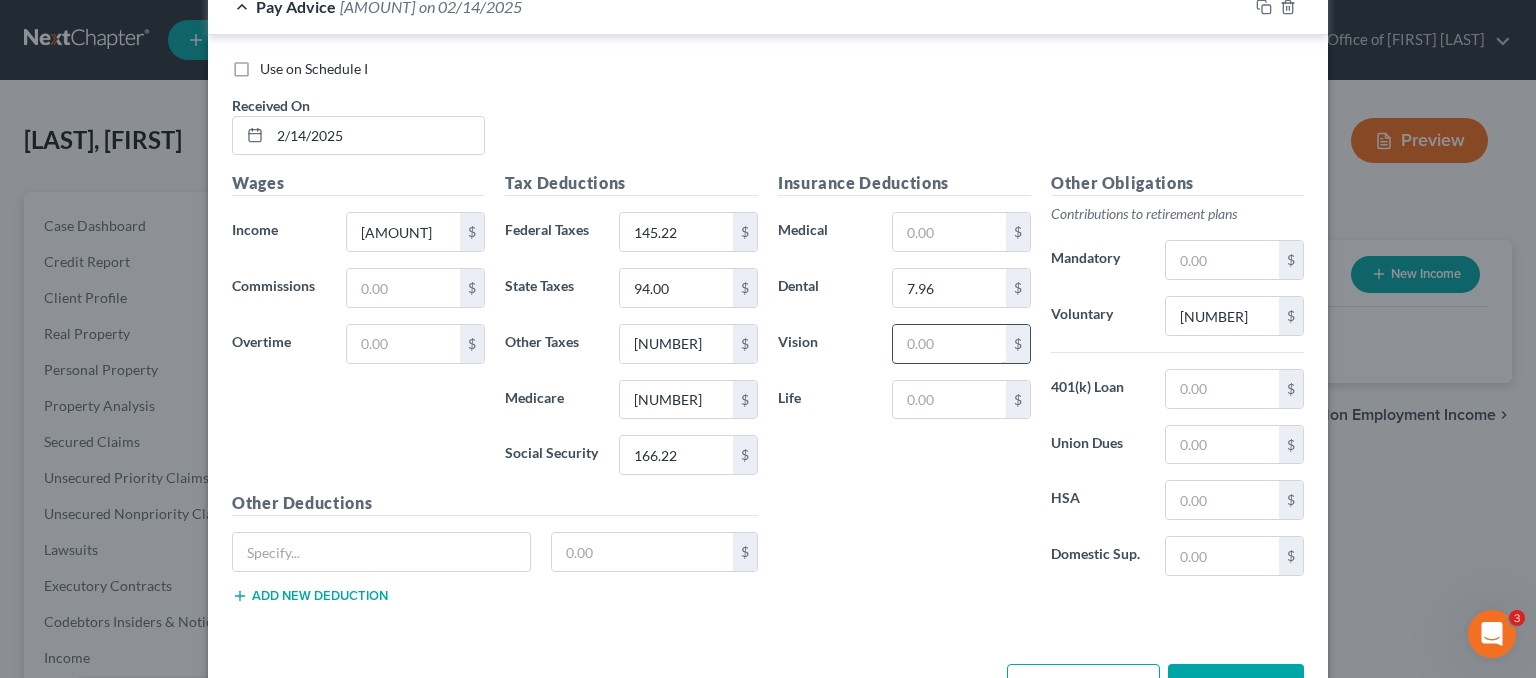 click at bounding box center (949, 344) 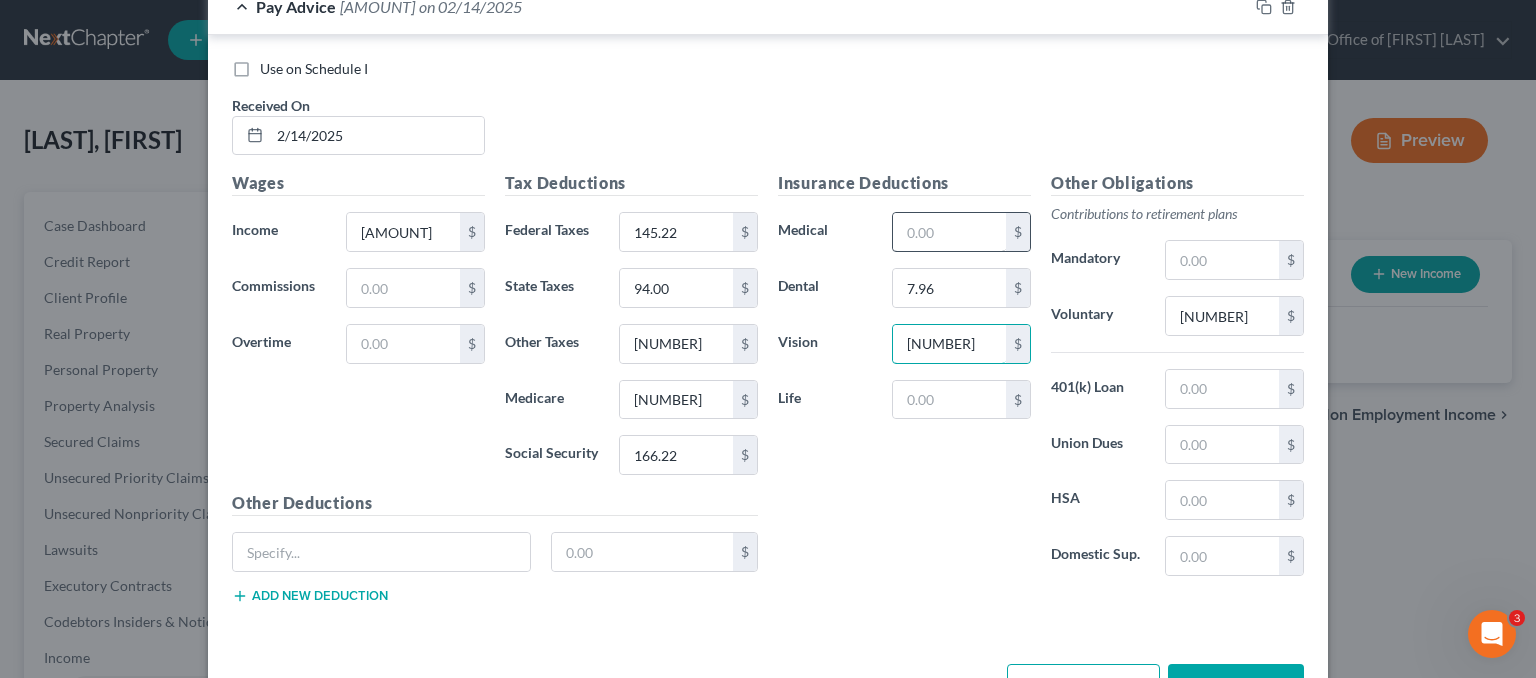 type on "1.45" 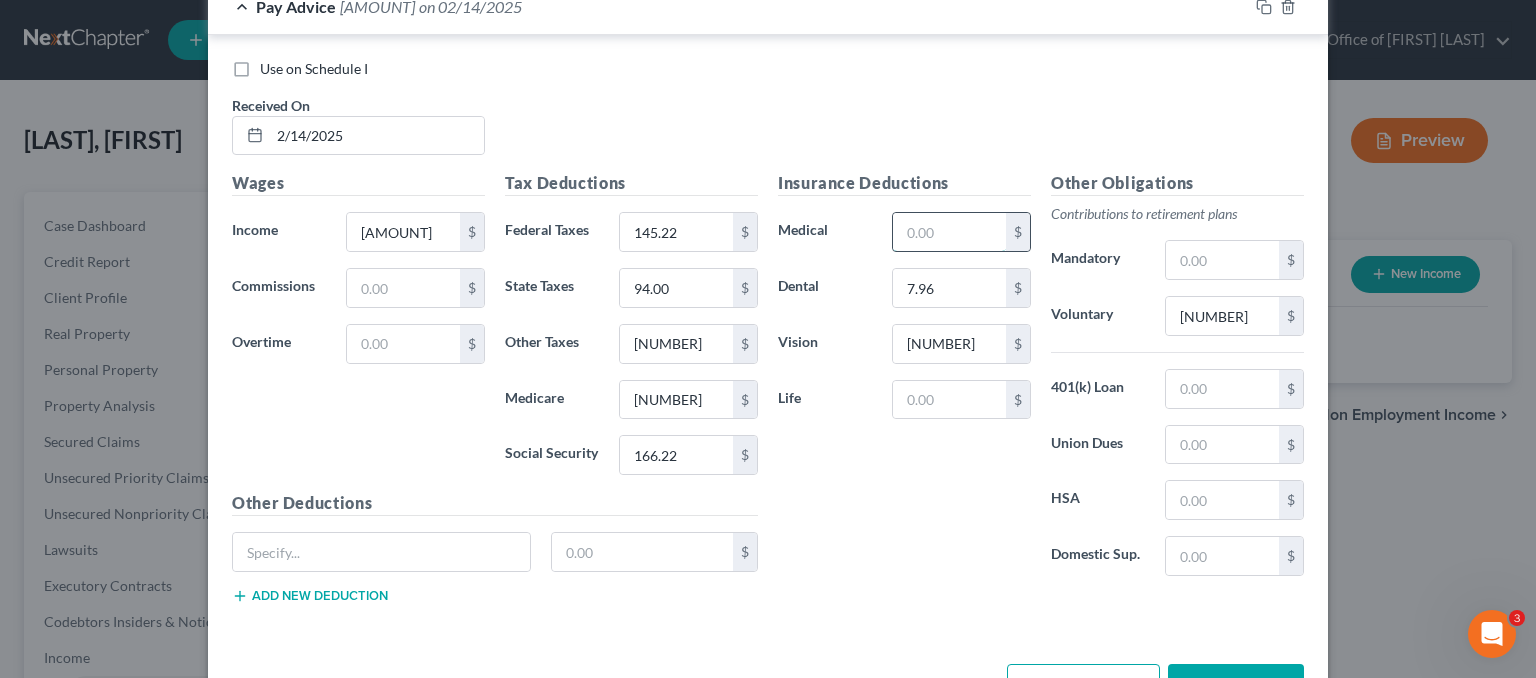 click at bounding box center [949, 232] 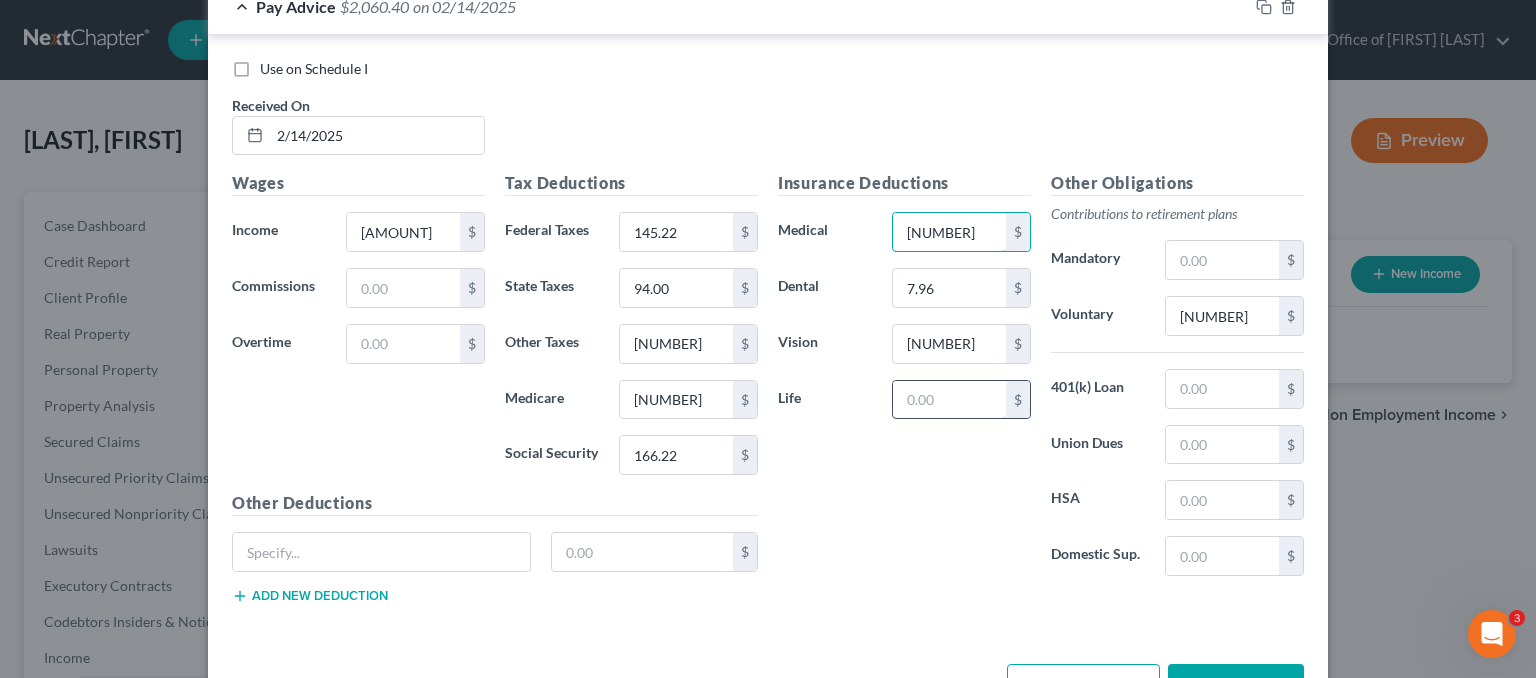 type on "46.25" 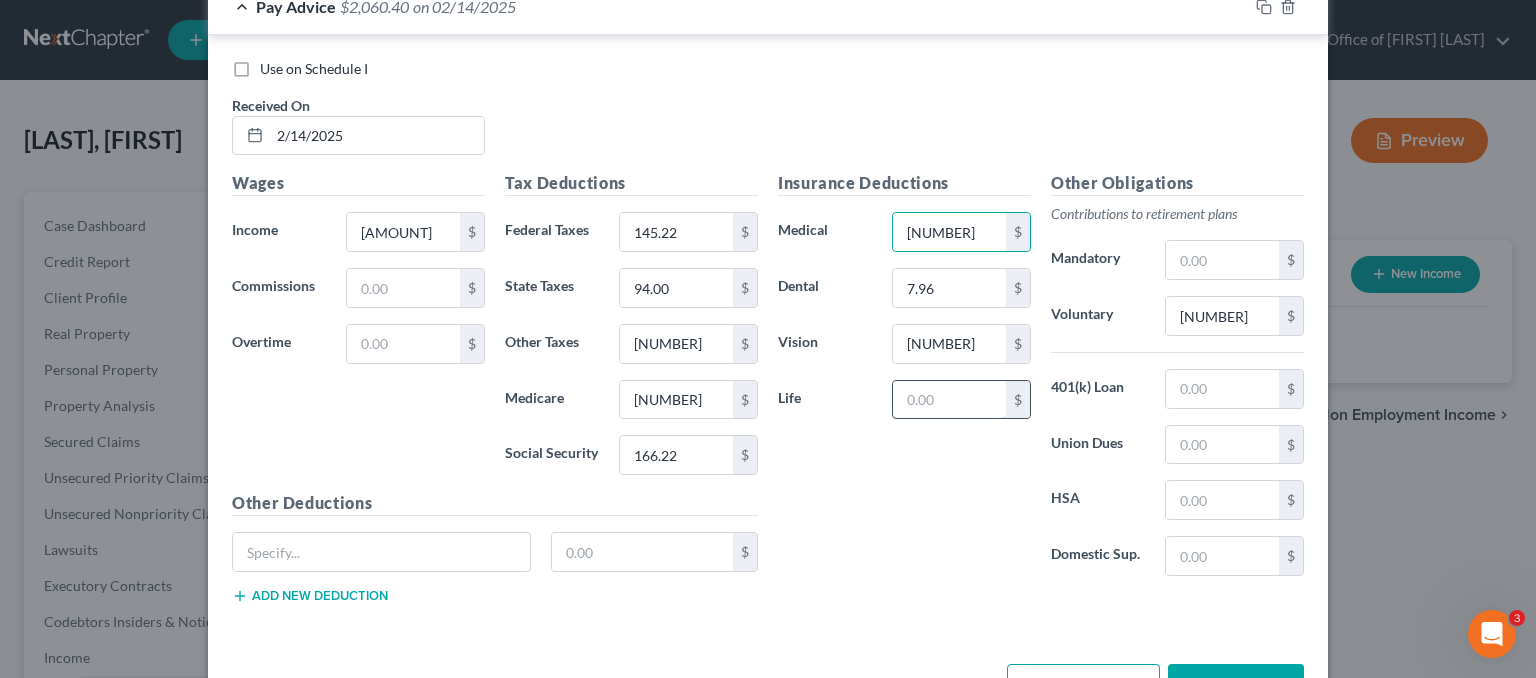 click at bounding box center (949, 400) 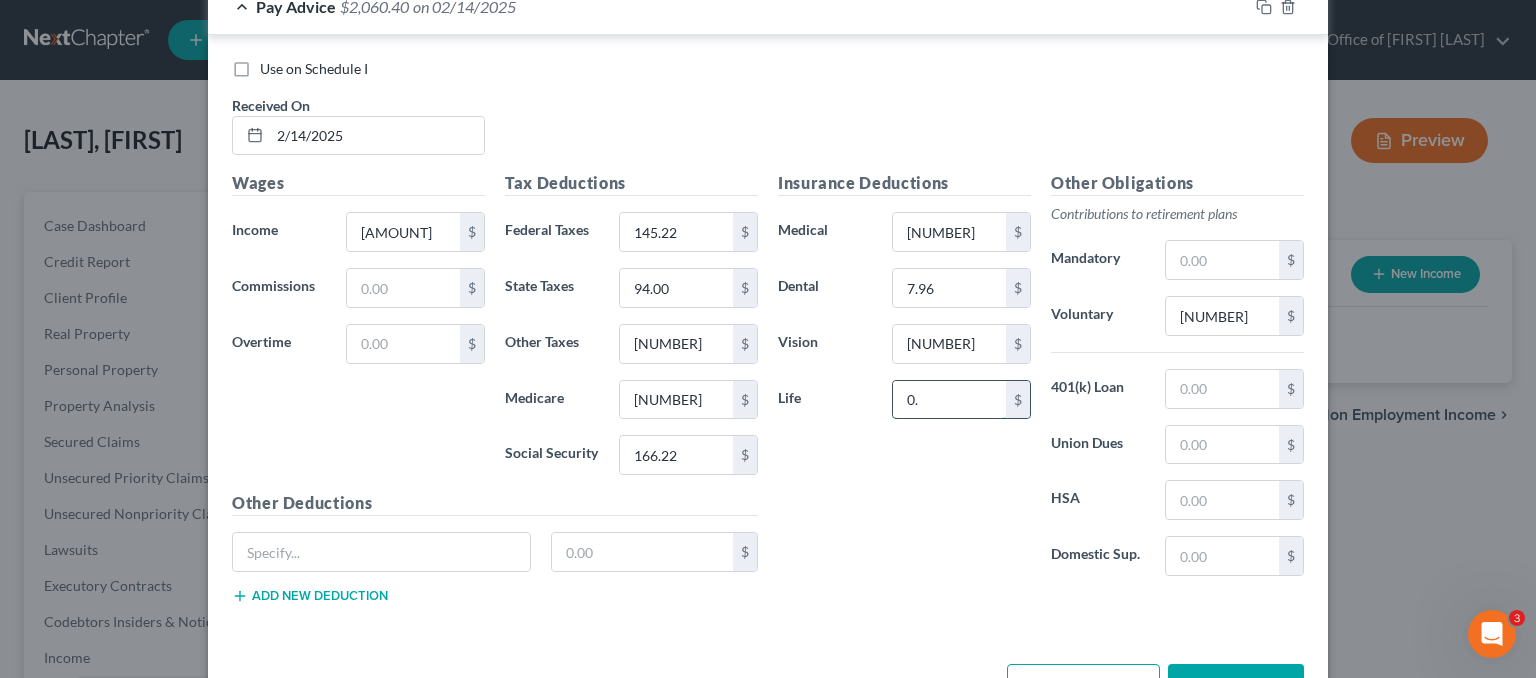 type on "0" 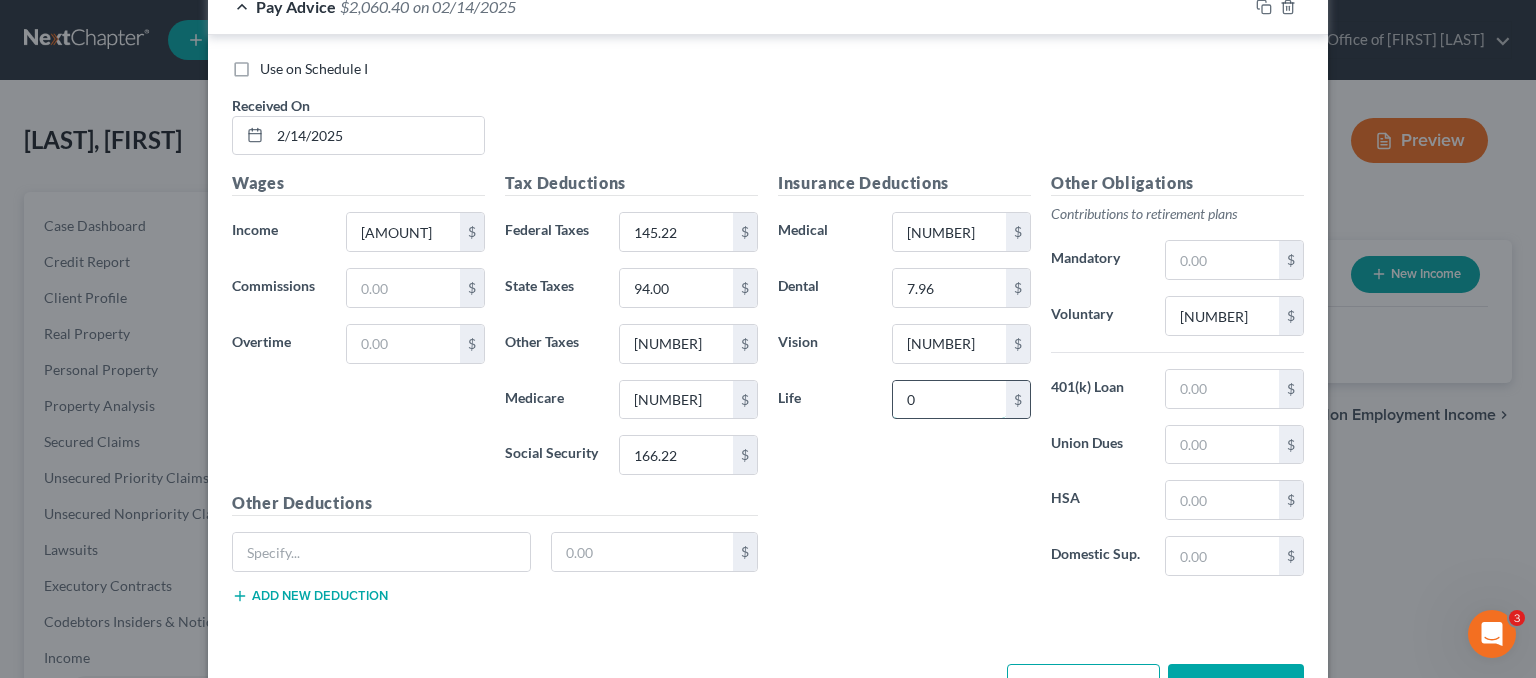 type 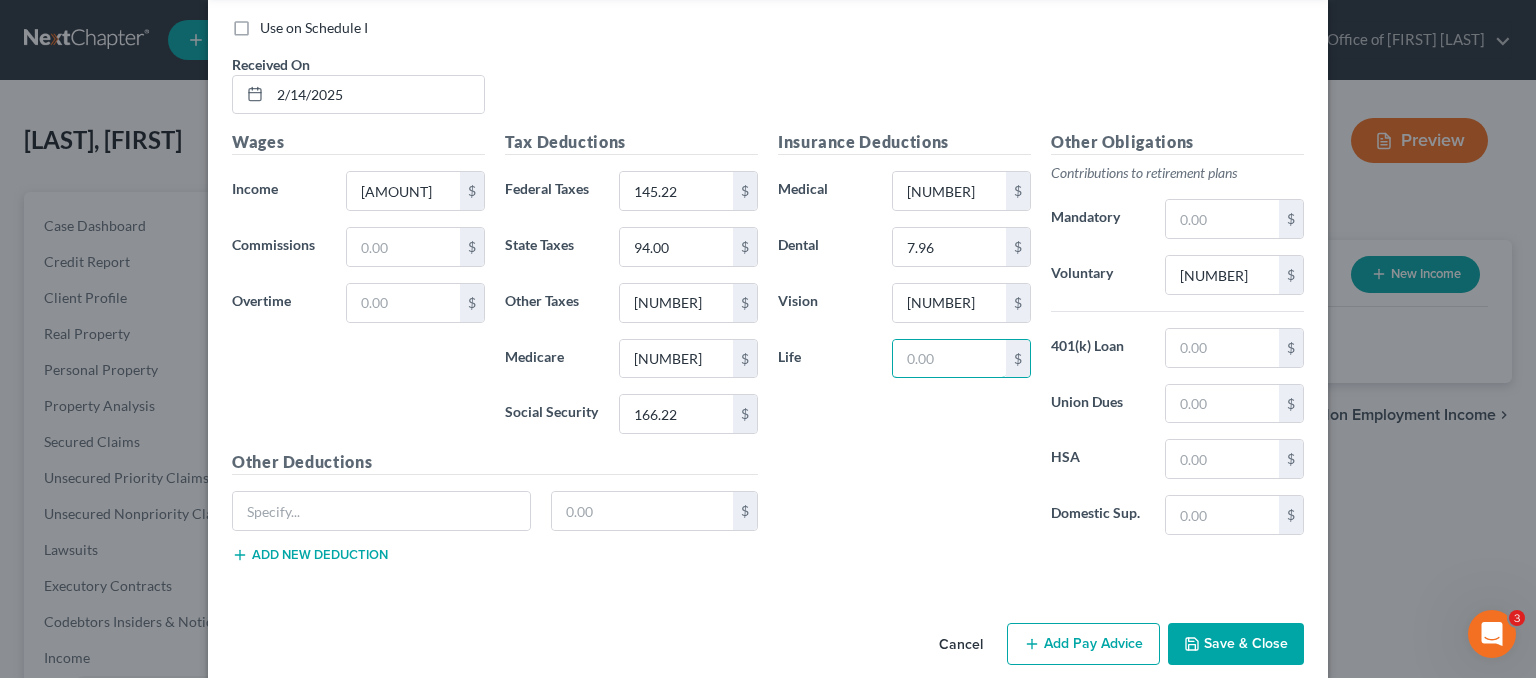 scroll, scrollTop: 764, scrollLeft: 0, axis: vertical 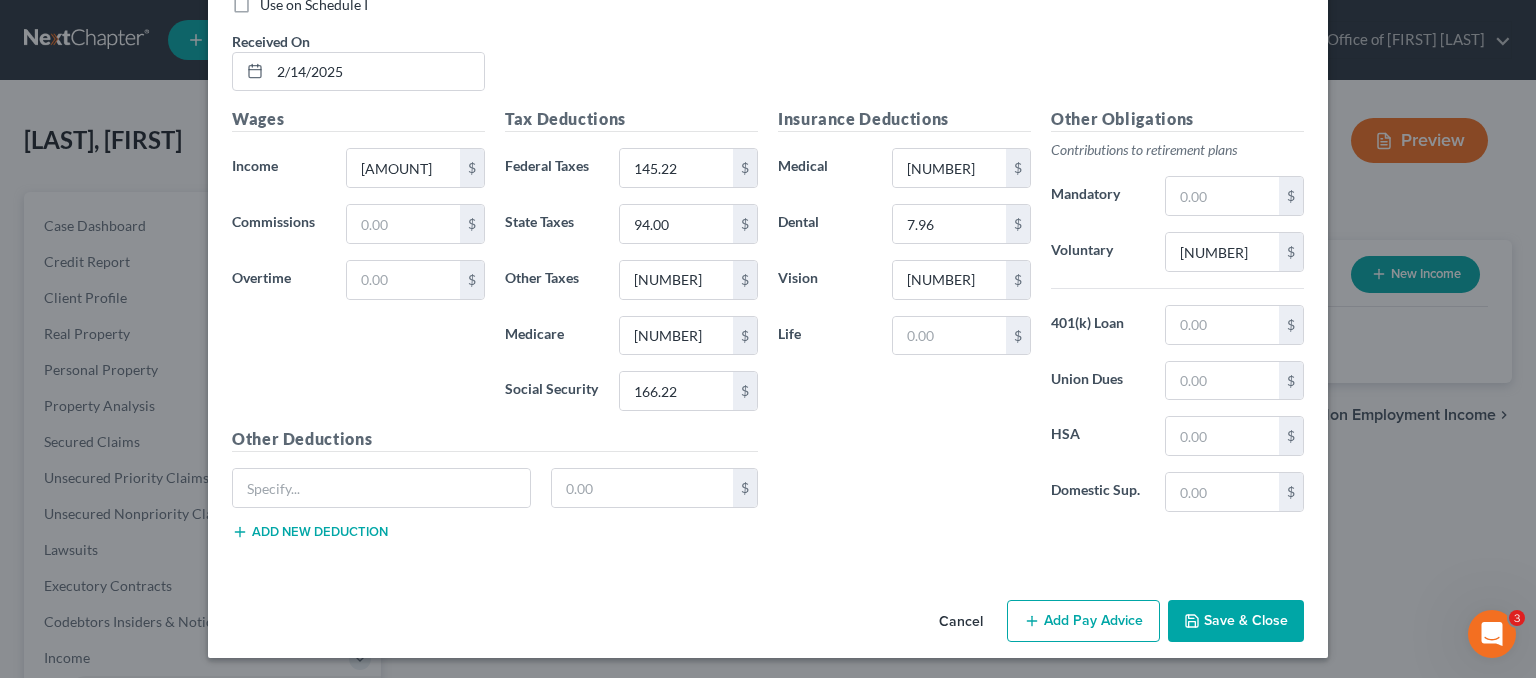 click on "Add Pay Advice" at bounding box center [1083, 621] 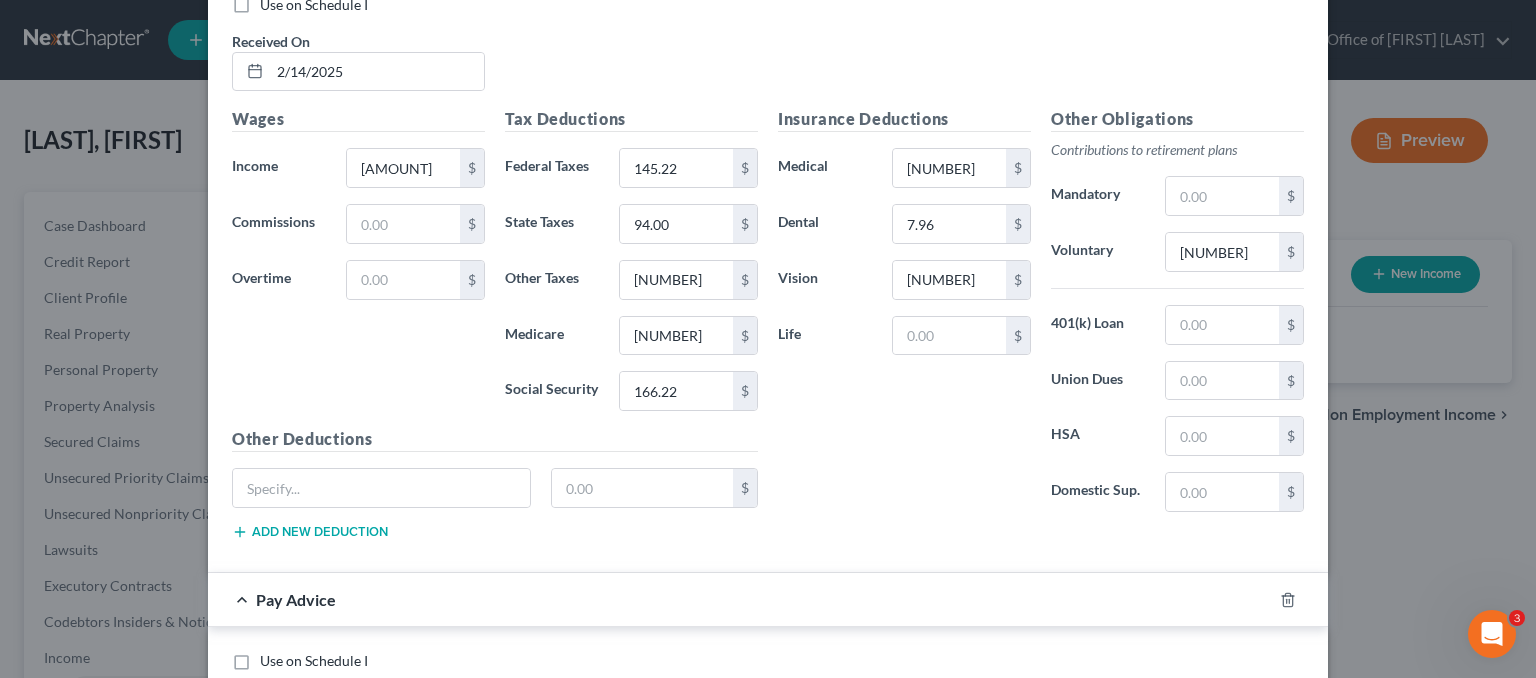 scroll, scrollTop: 1064, scrollLeft: 0, axis: vertical 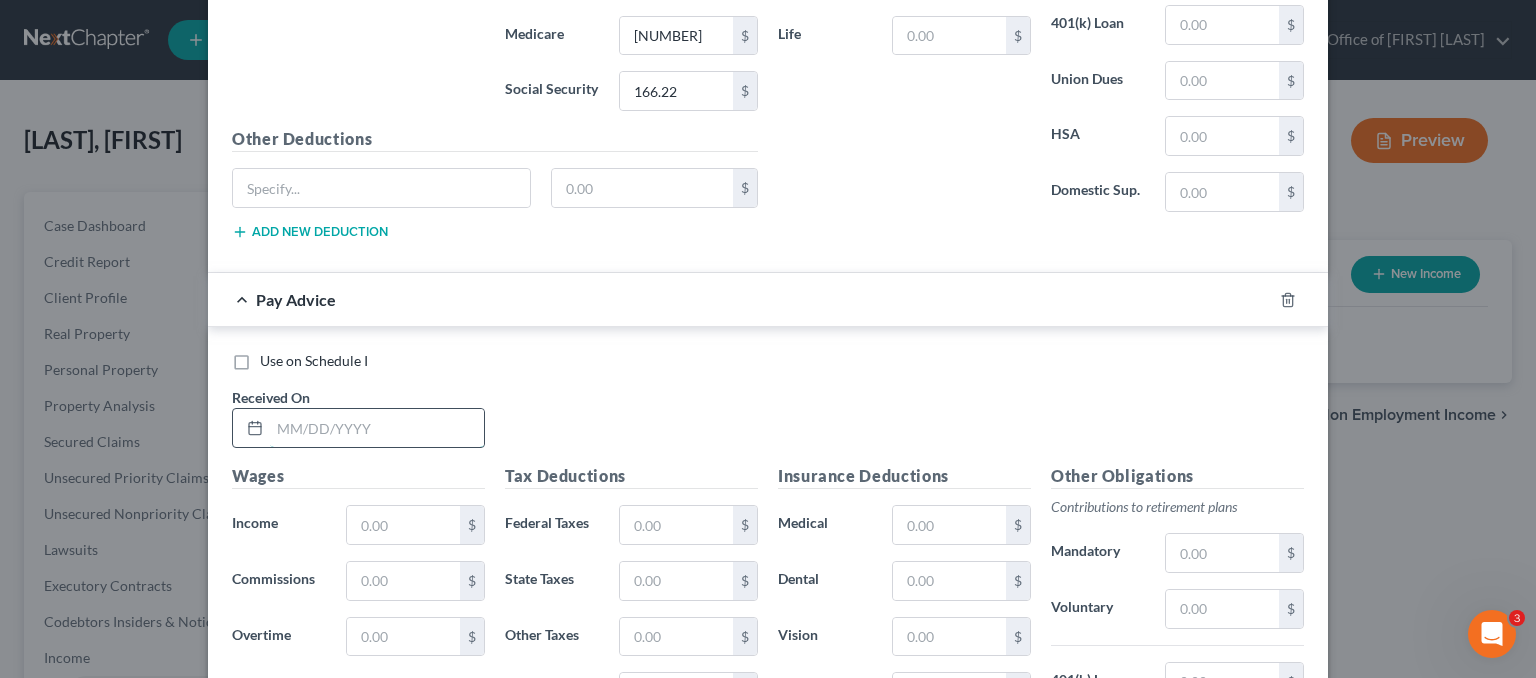 click at bounding box center (377, 428) 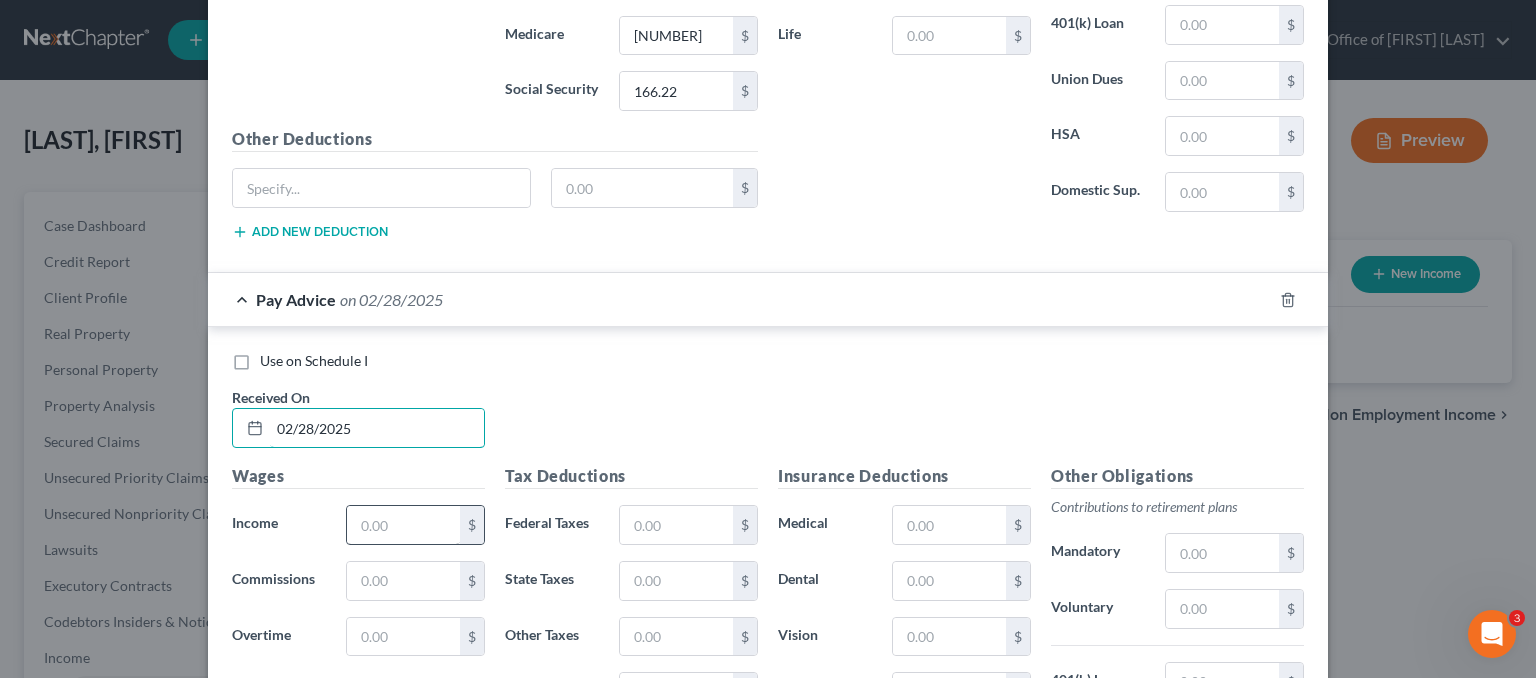 type on "02/28/2025" 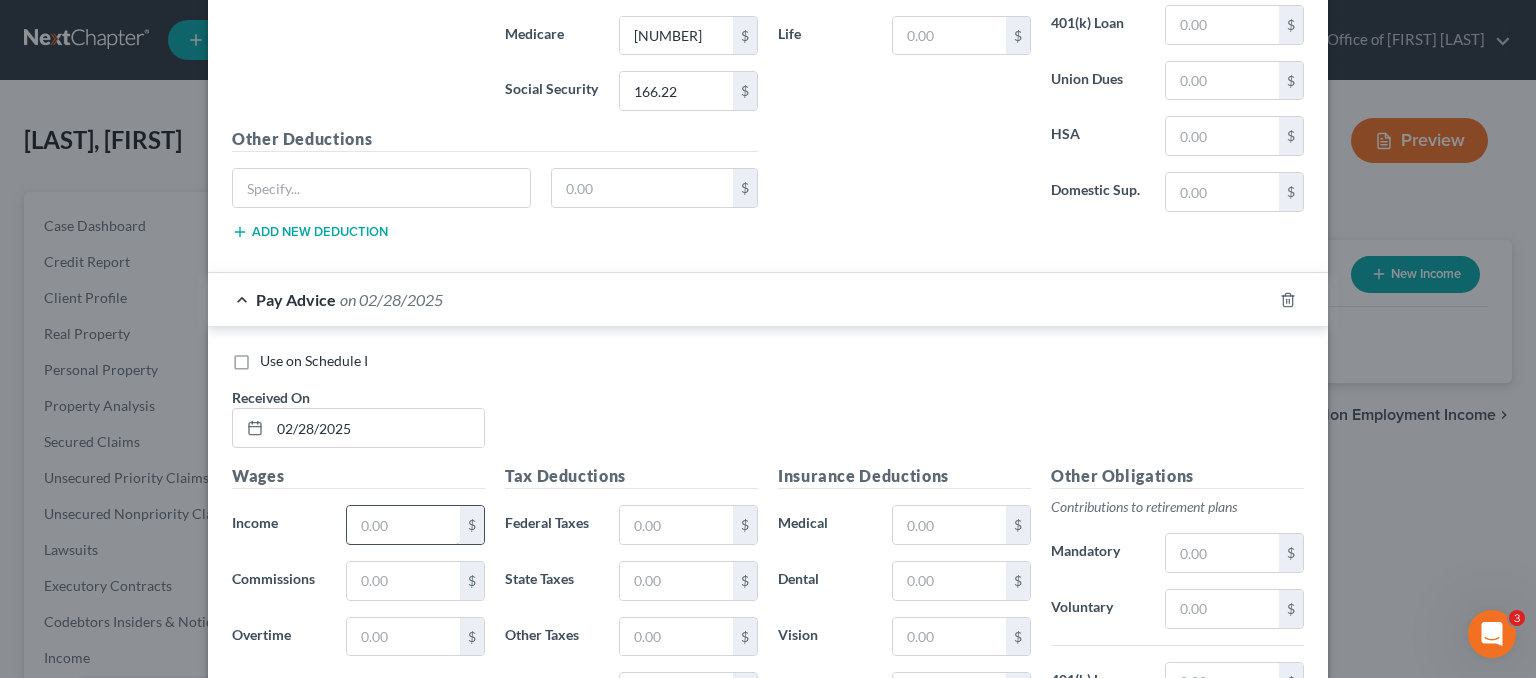 click at bounding box center (403, 525) 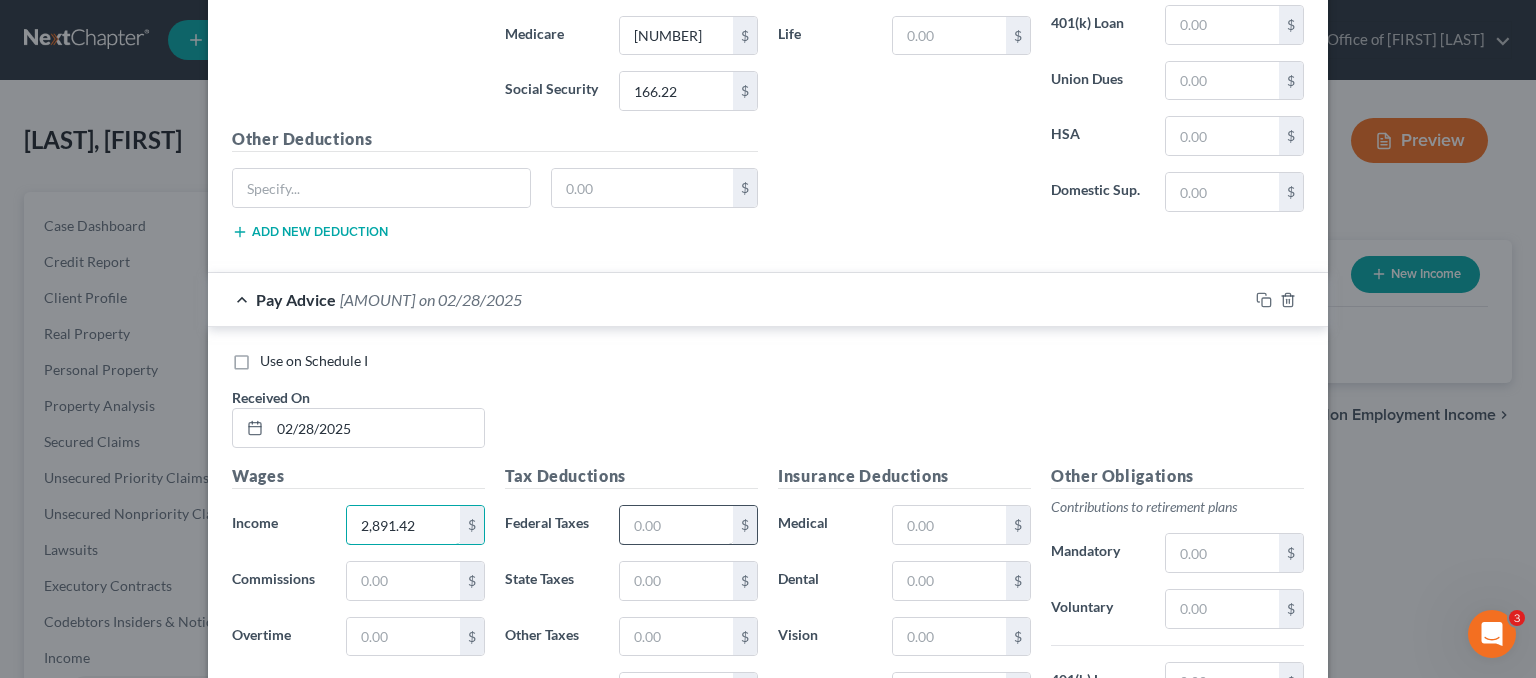 type on "2,891.42" 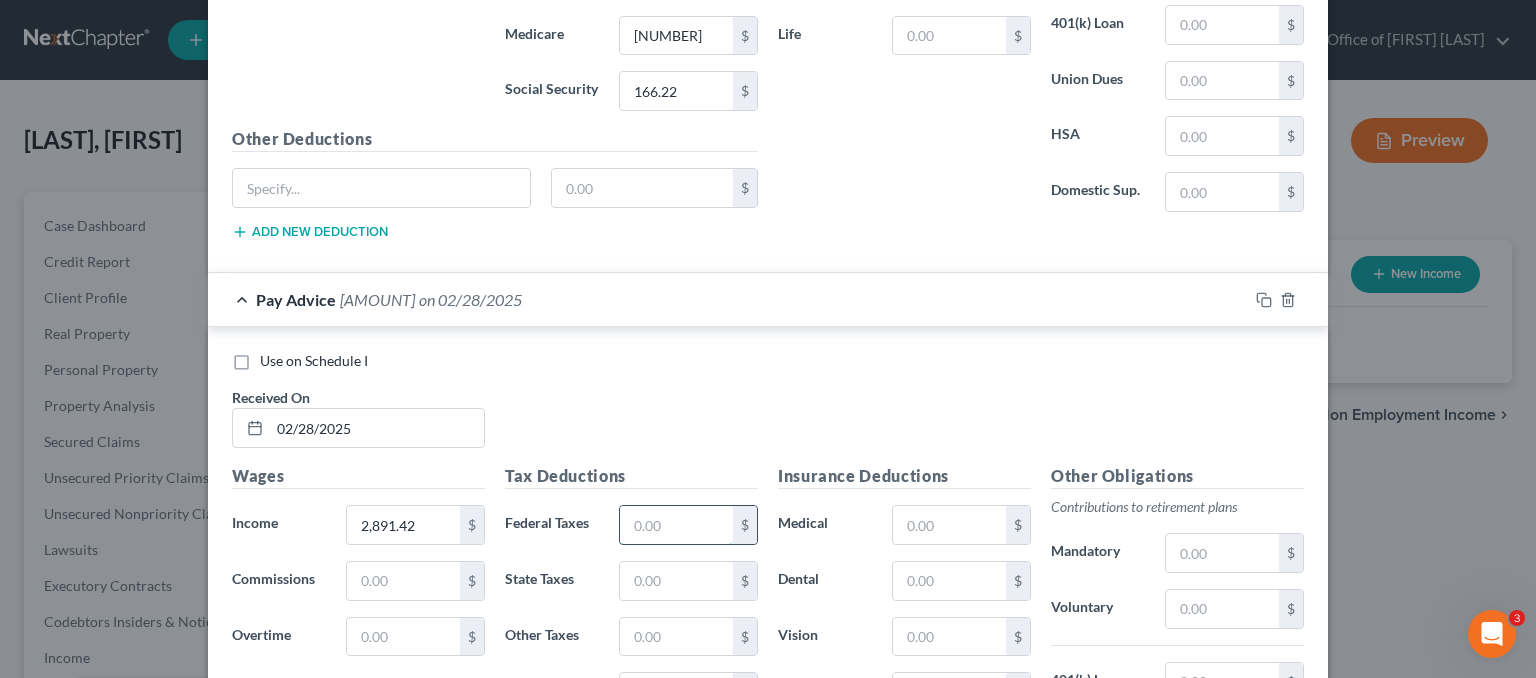 click at bounding box center [676, 525] 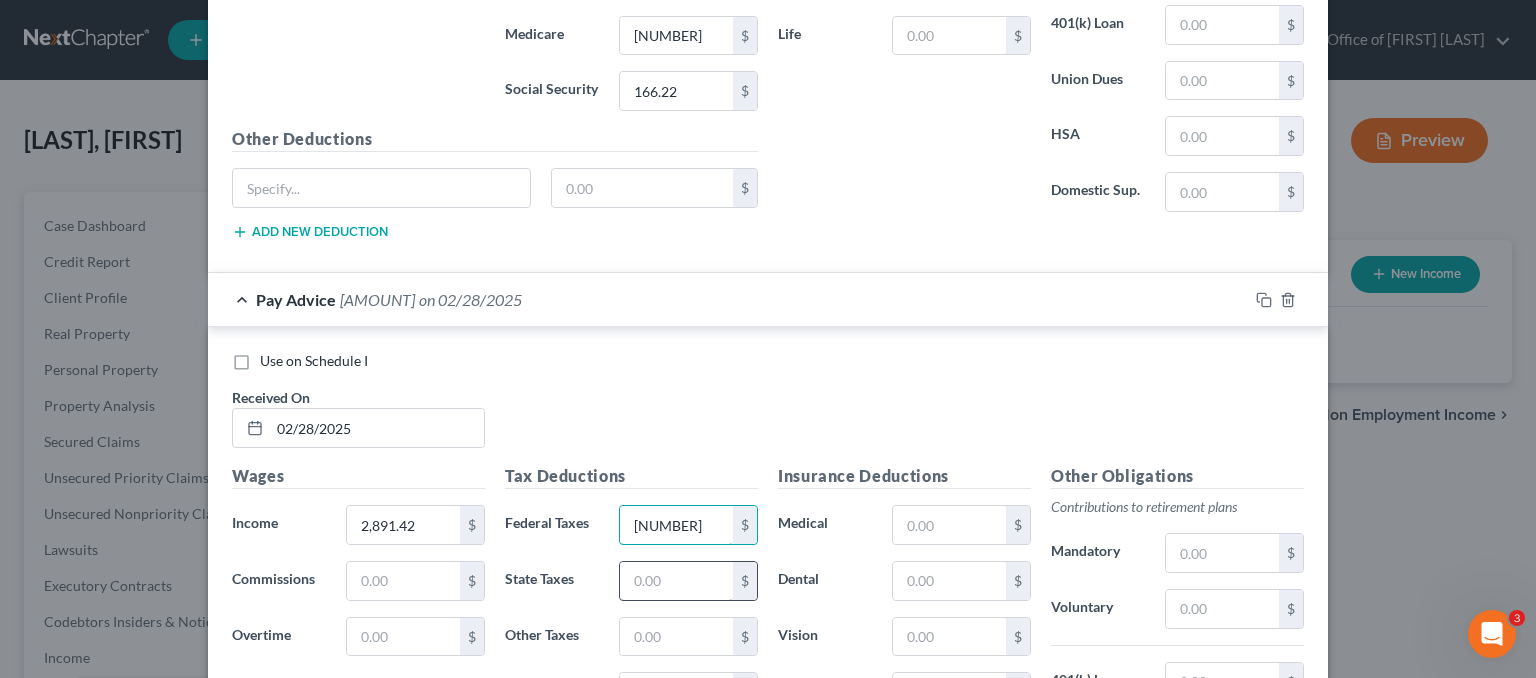 type on "162.68" 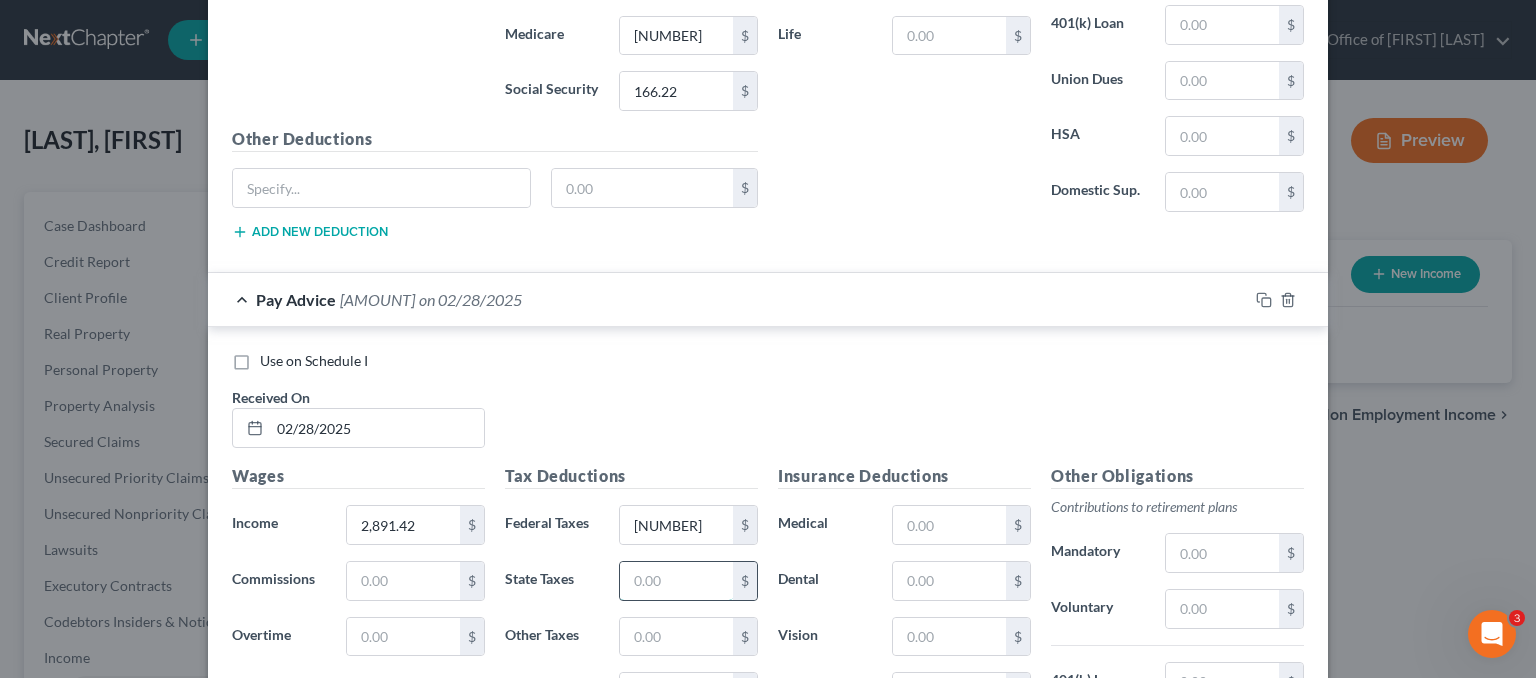 click at bounding box center [676, 581] 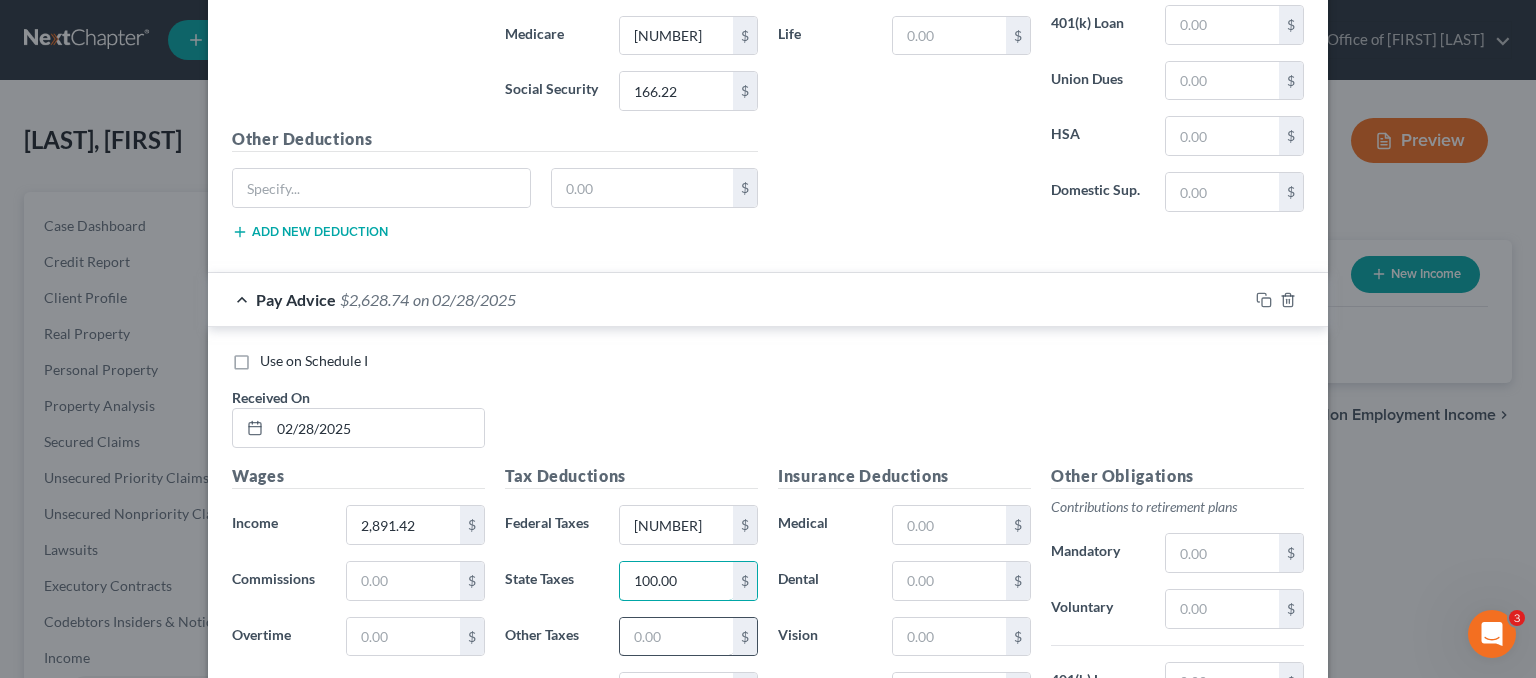 type on "100.00" 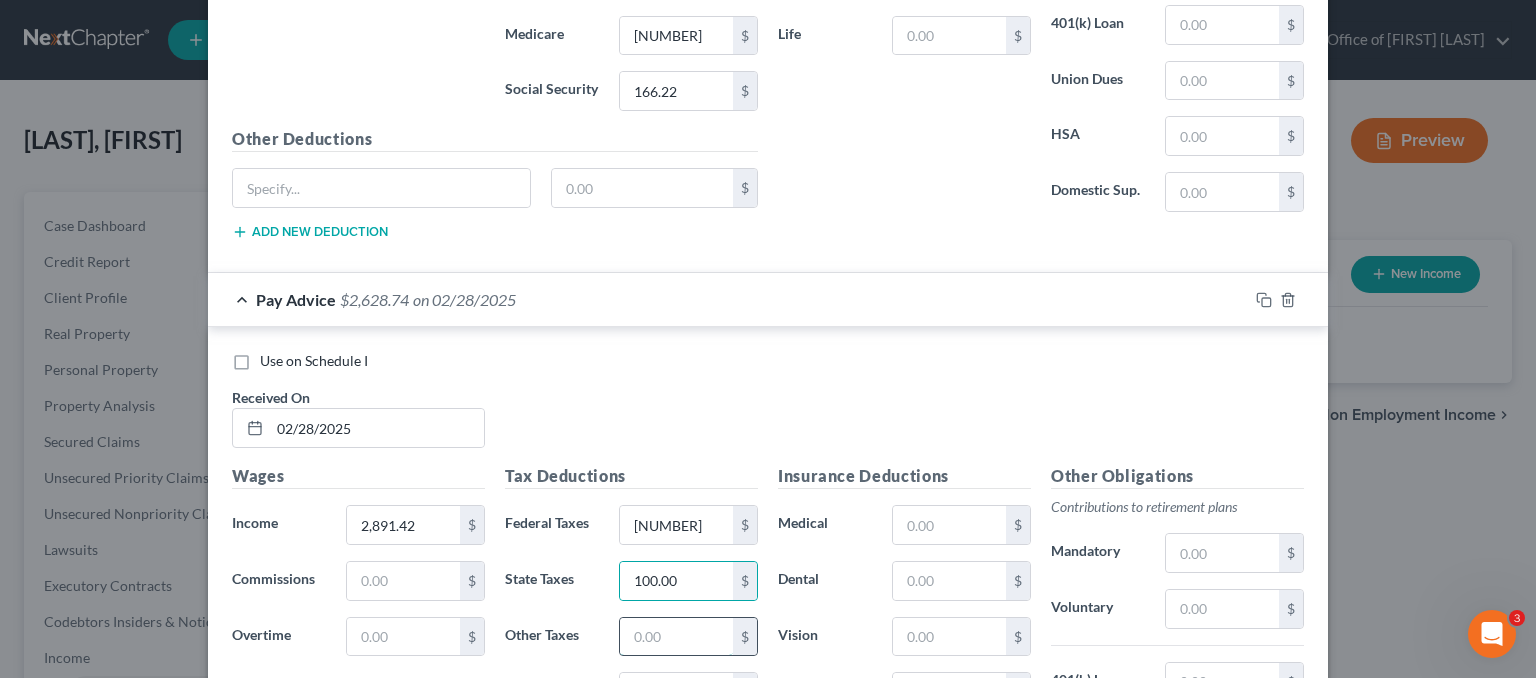 click at bounding box center (676, 637) 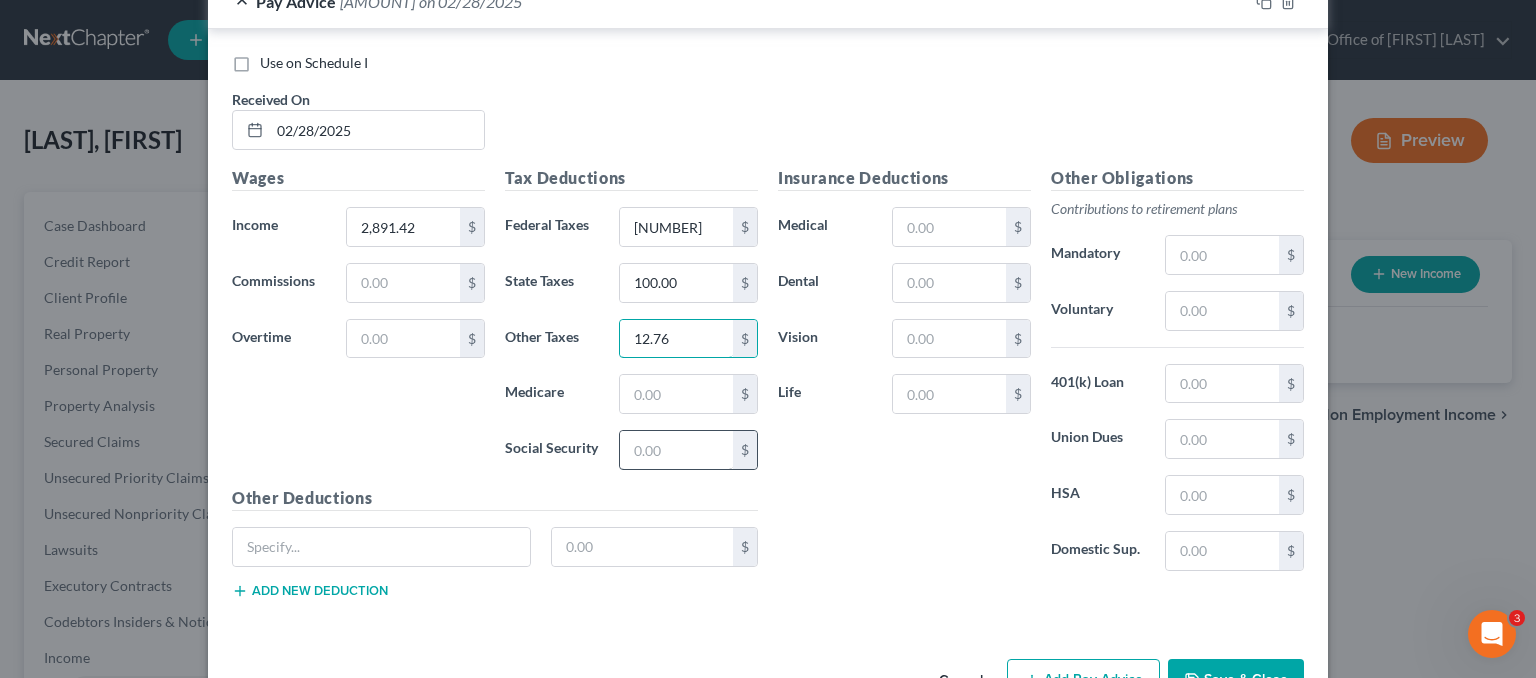 scroll, scrollTop: 1364, scrollLeft: 0, axis: vertical 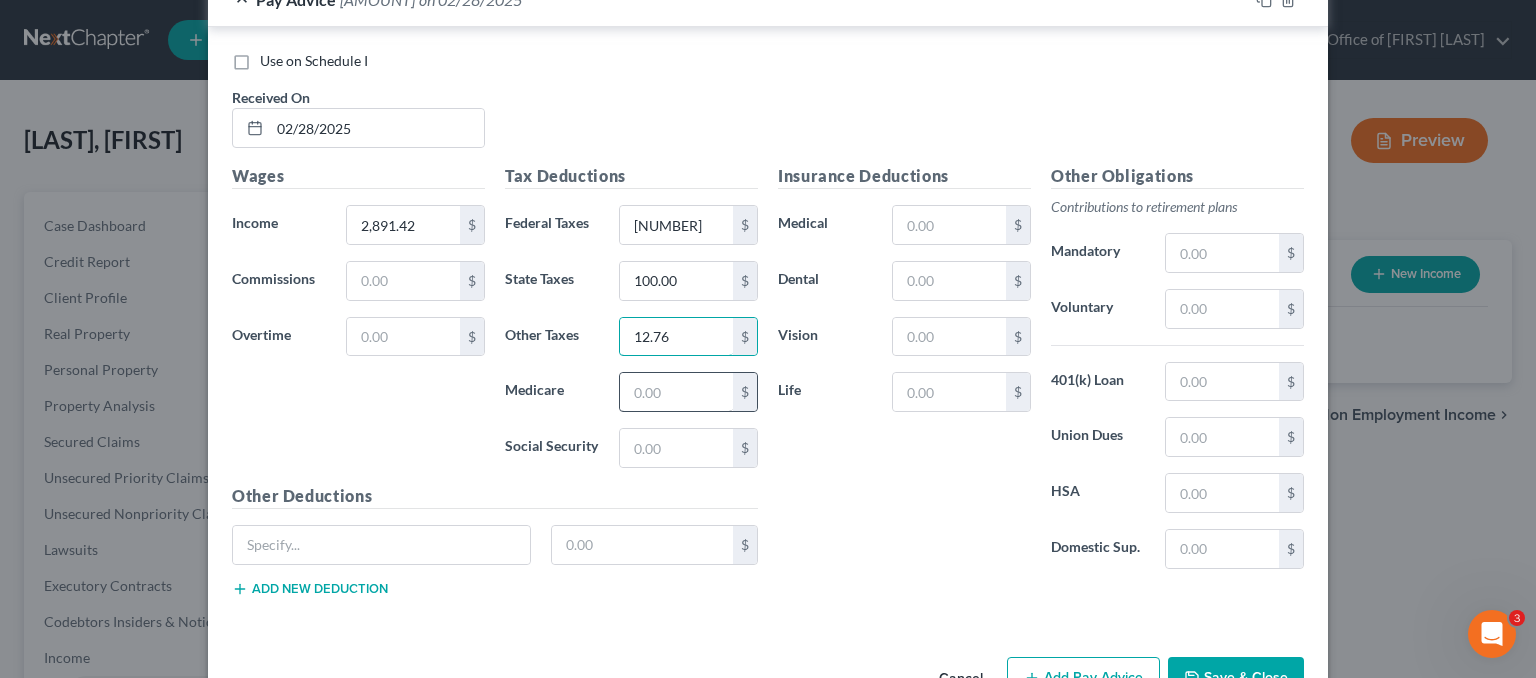type on "12.76" 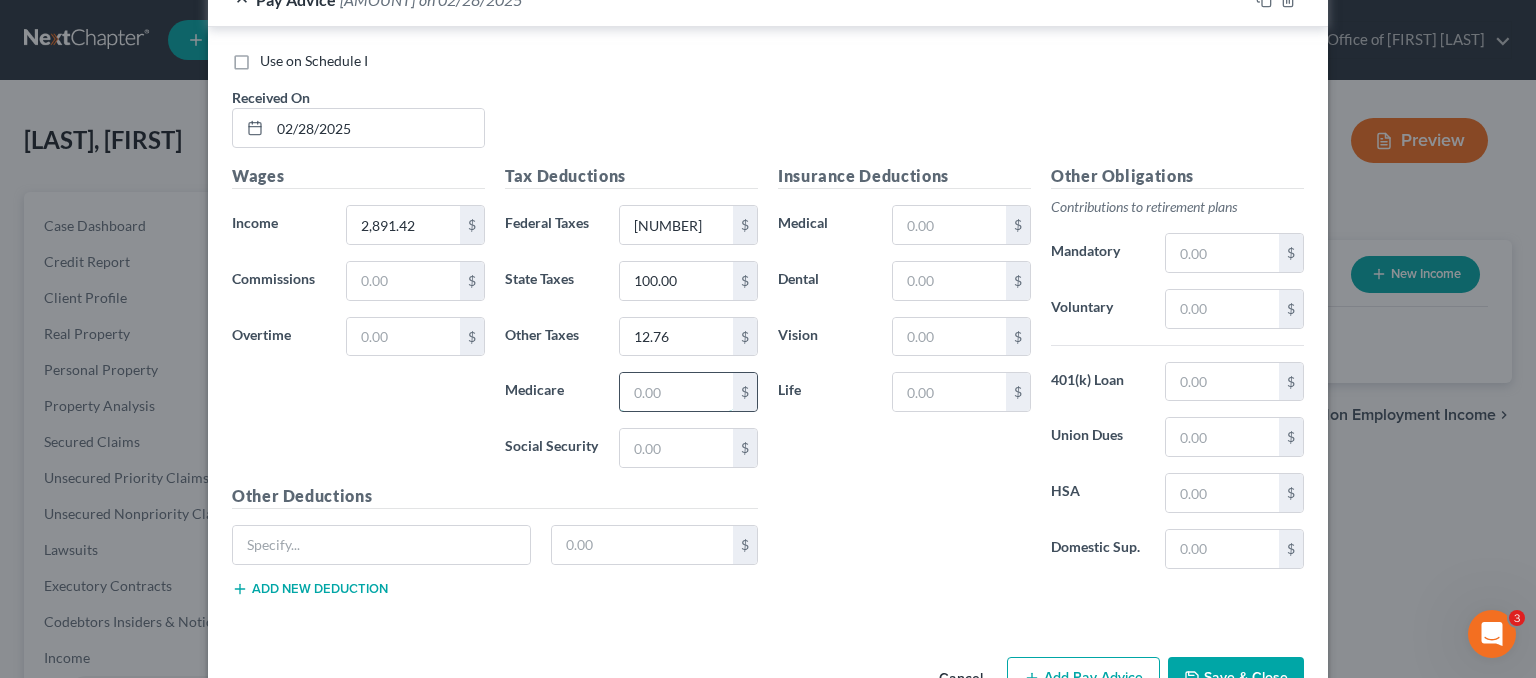 click at bounding box center [676, 392] 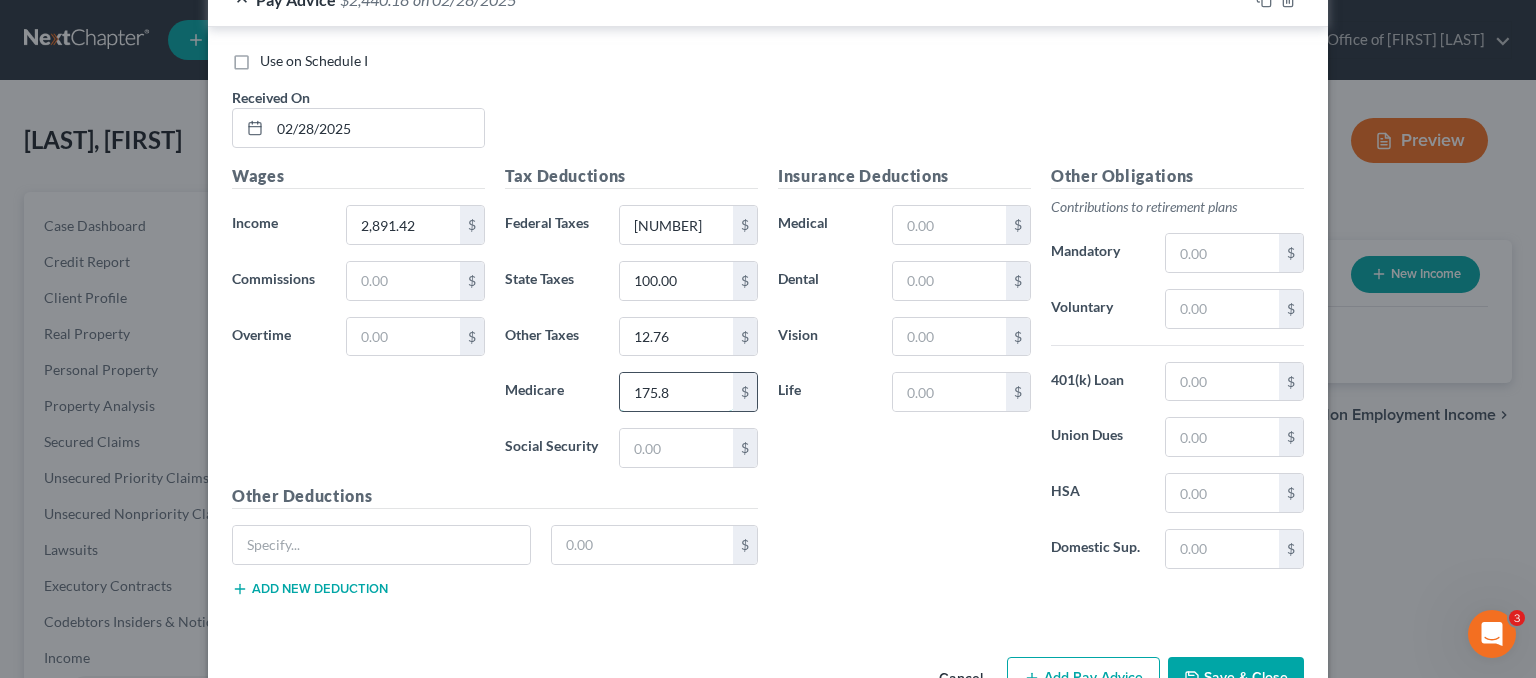 type on "175.83" 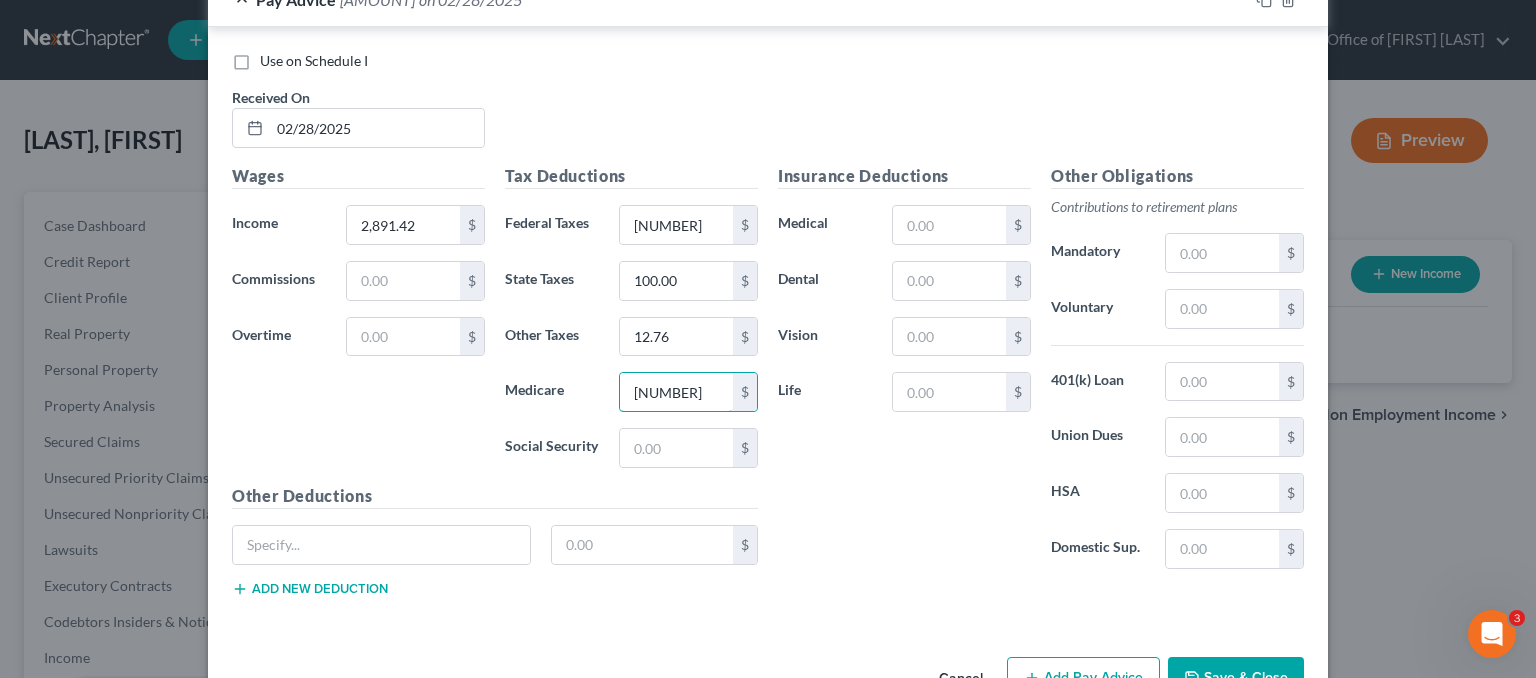 drag, startPoint x: 681, startPoint y: 389, endPoint x: 535, endPoint y: 369, distance: 147.3635 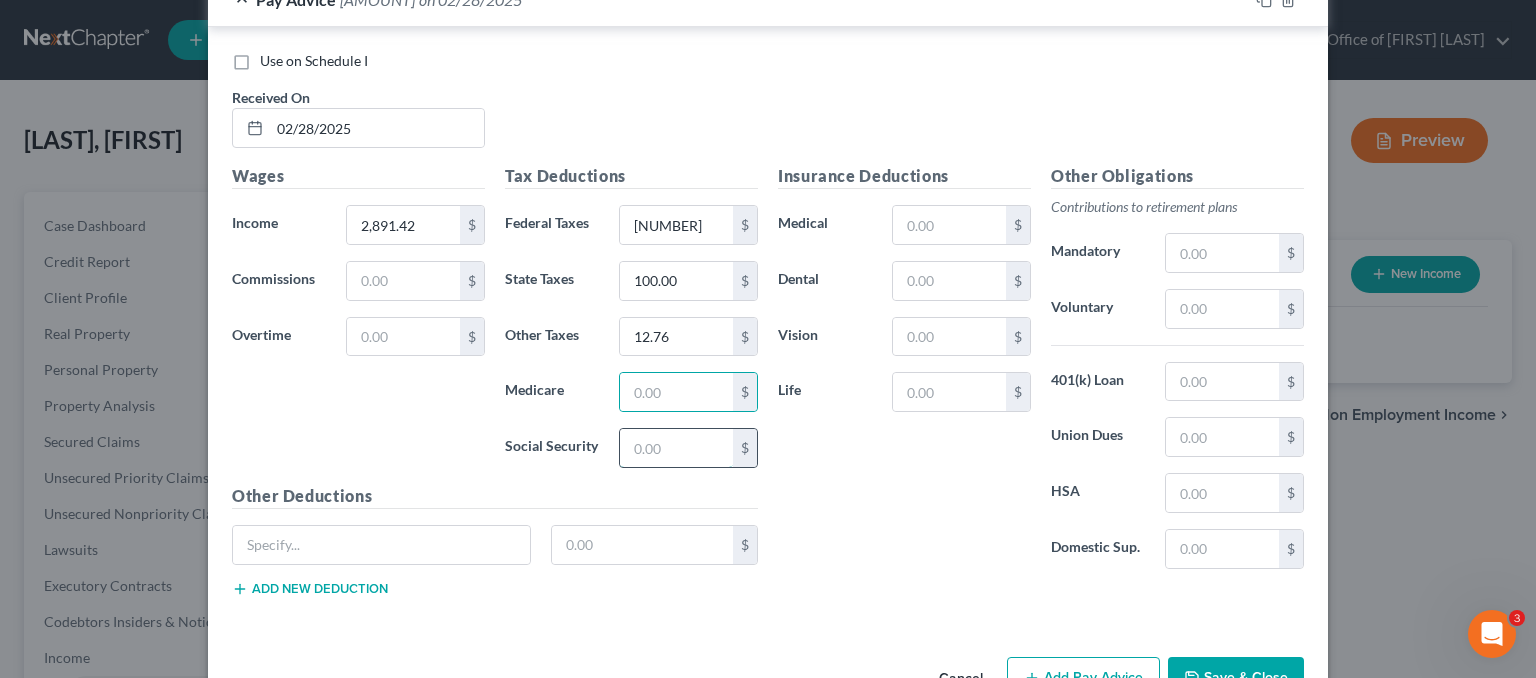 click at bounding box center [676, 448] 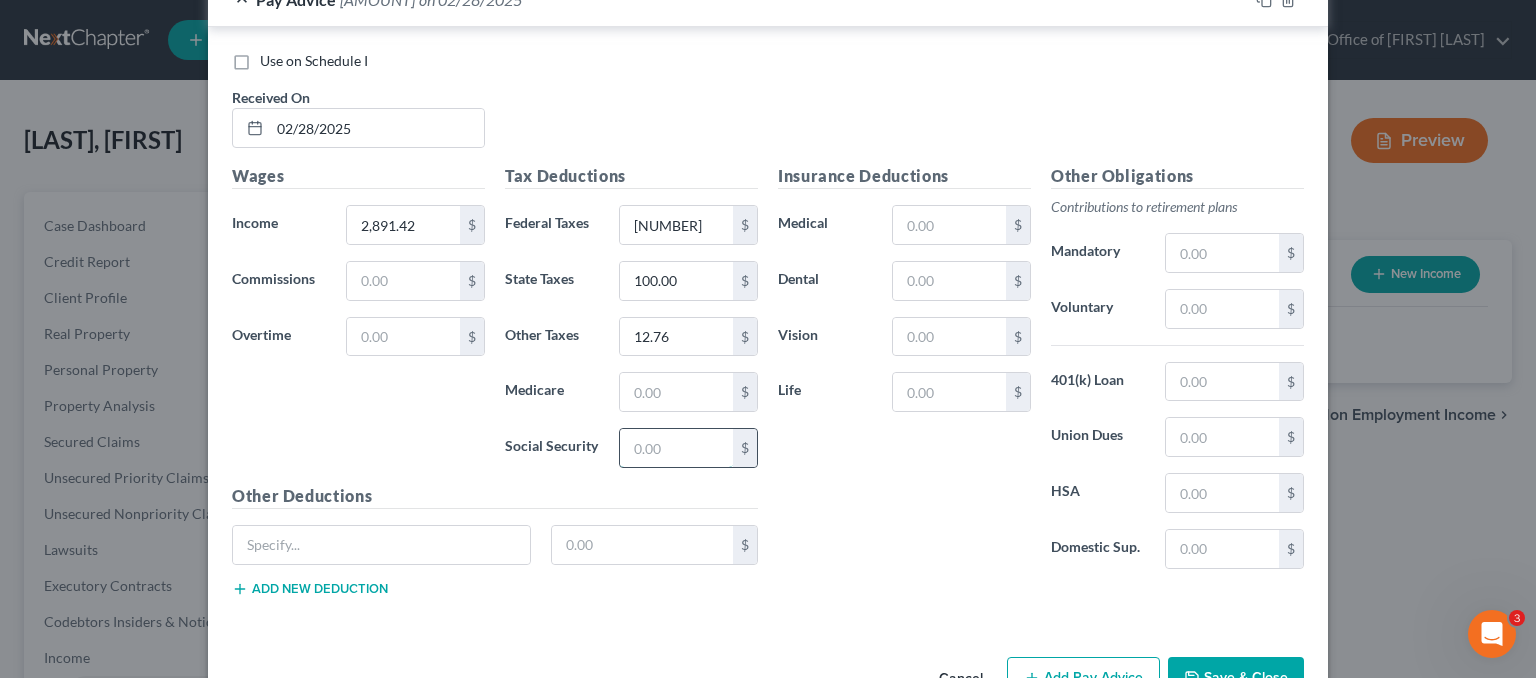 paste on "175.83" 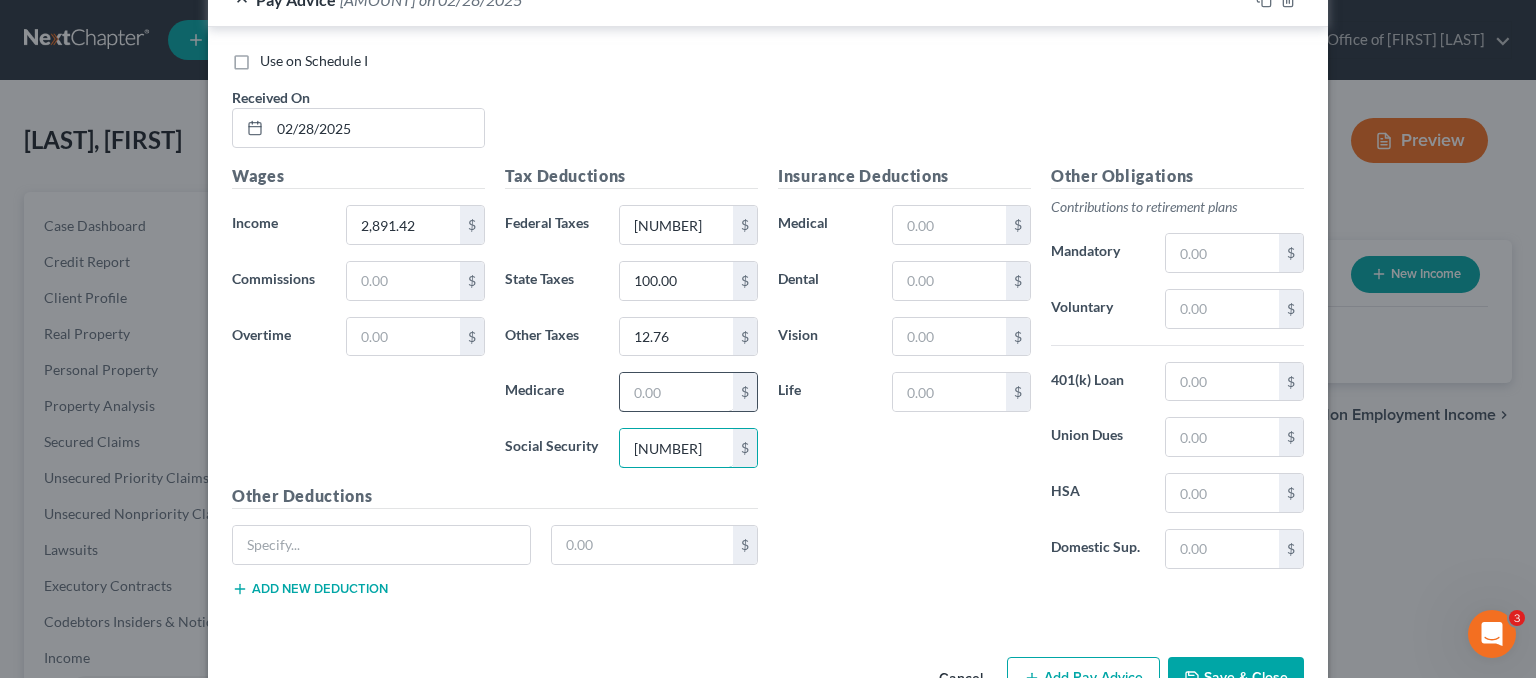type on "175.83" 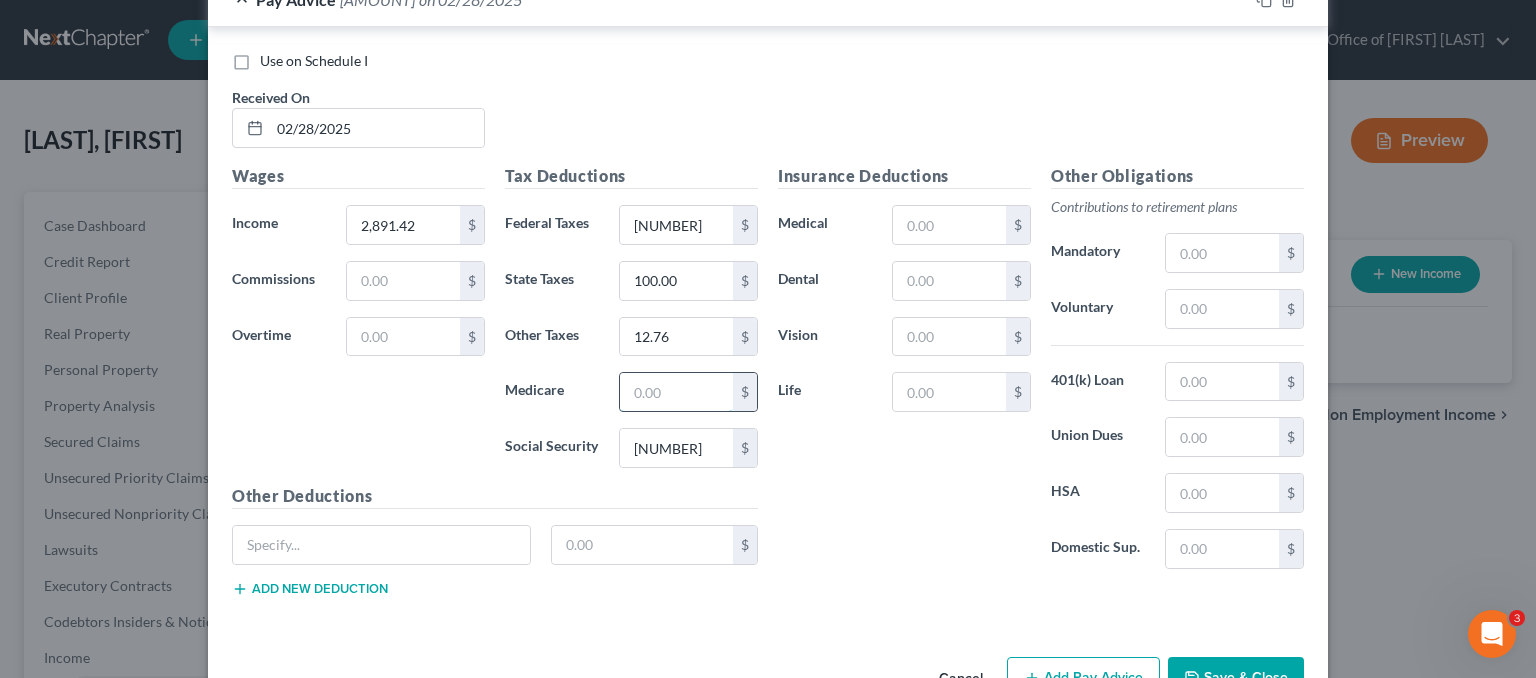 click at bounding box center (676, 392) 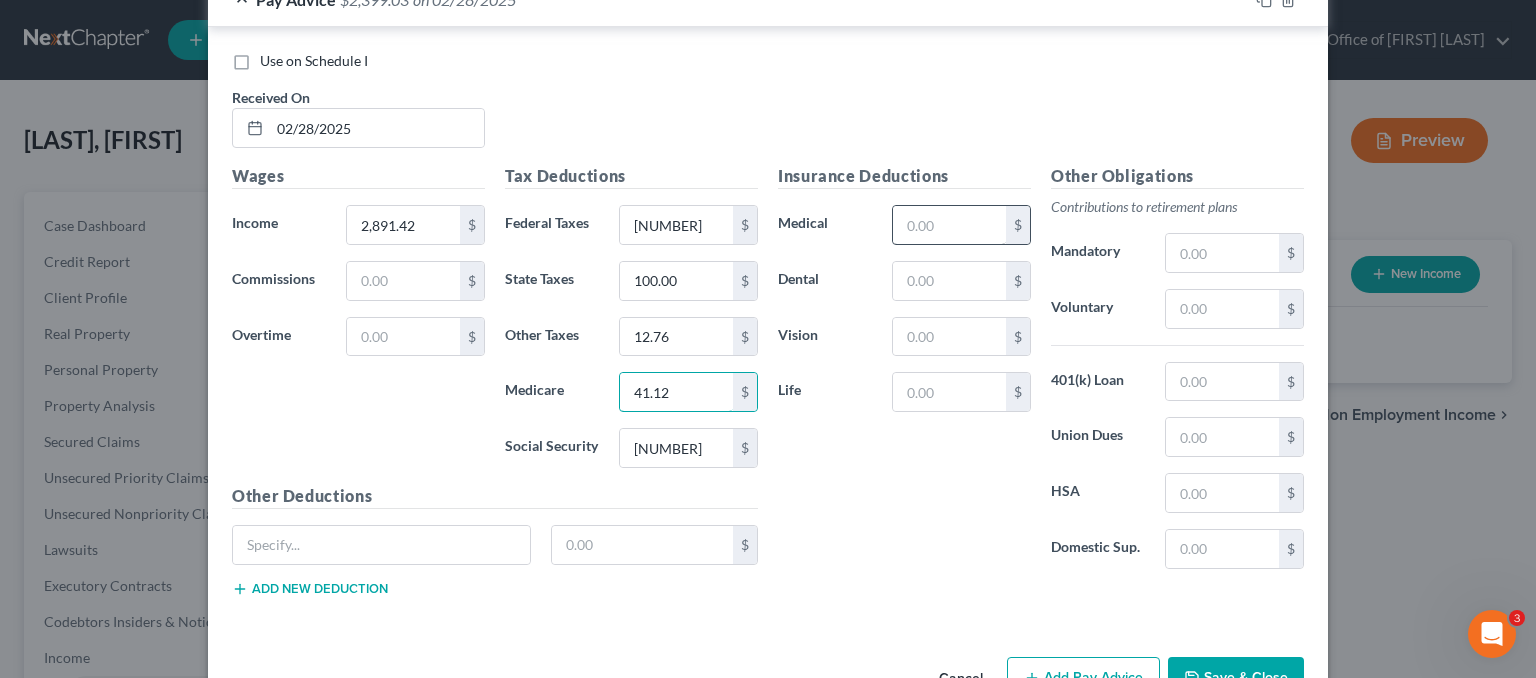 type on "41.12" 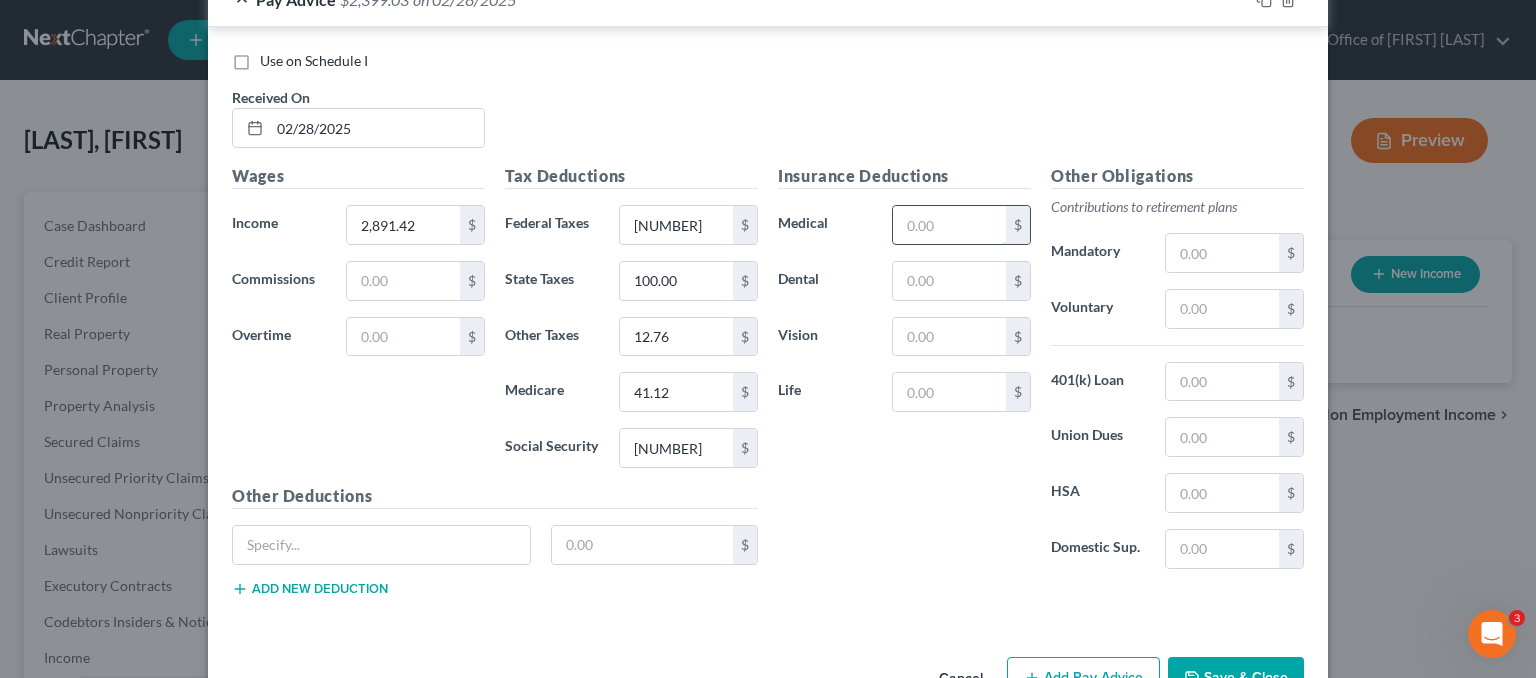 click at bounding box center (949, 225) 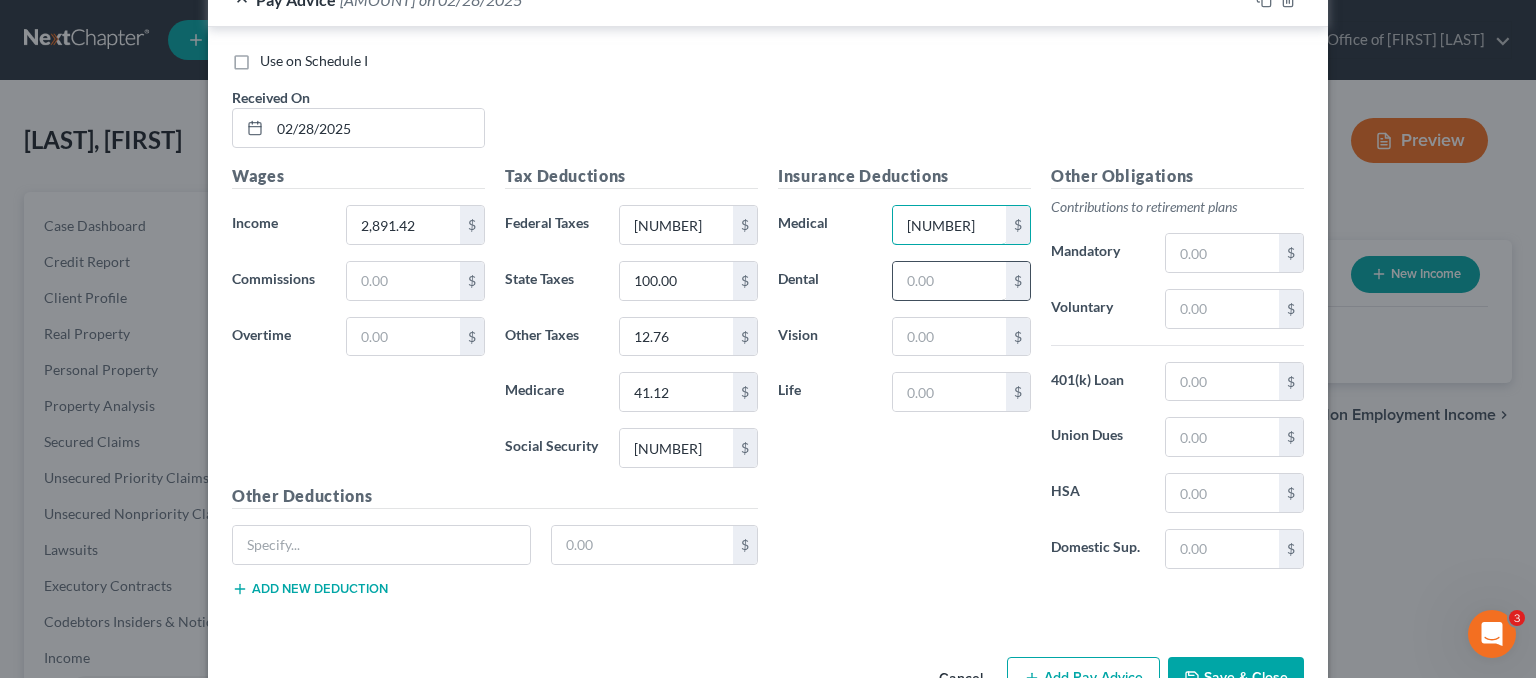 type on "46.25" 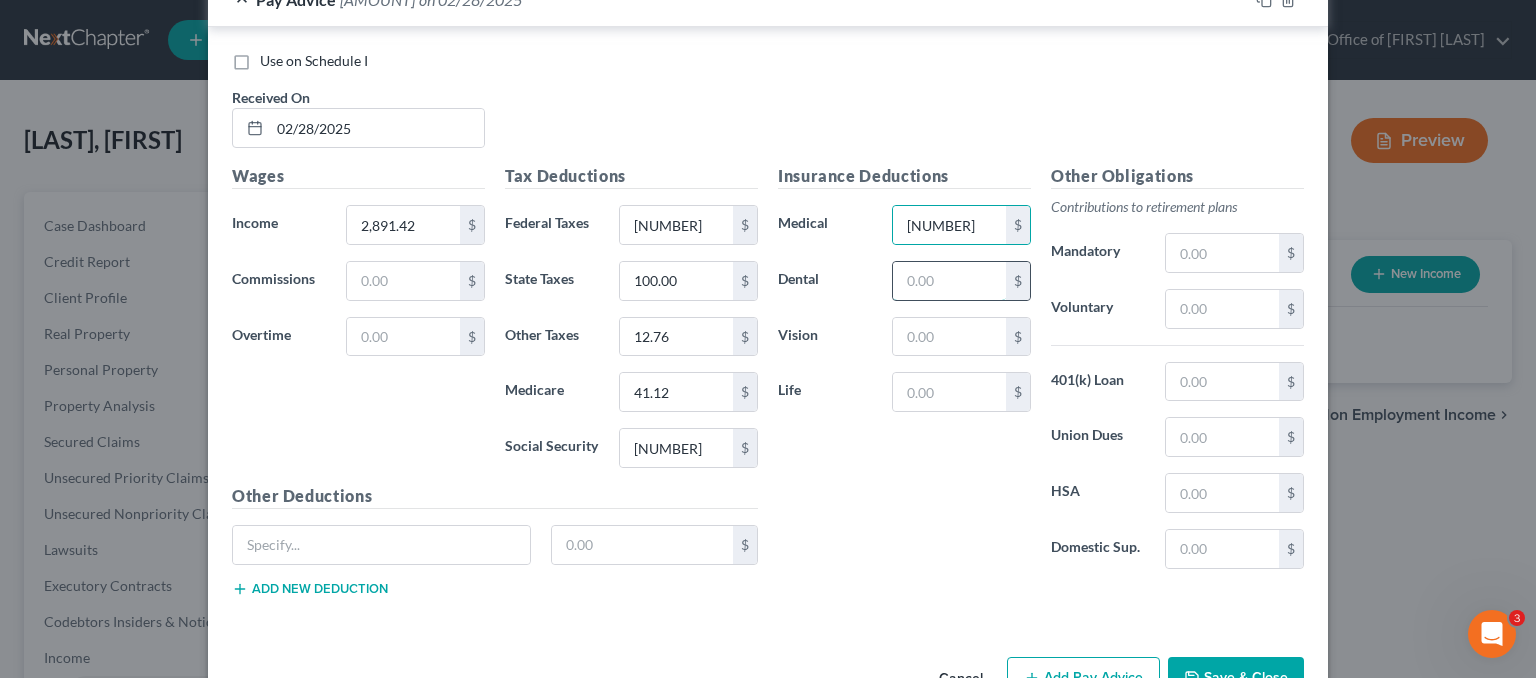 click at bounding box center [949, 281] 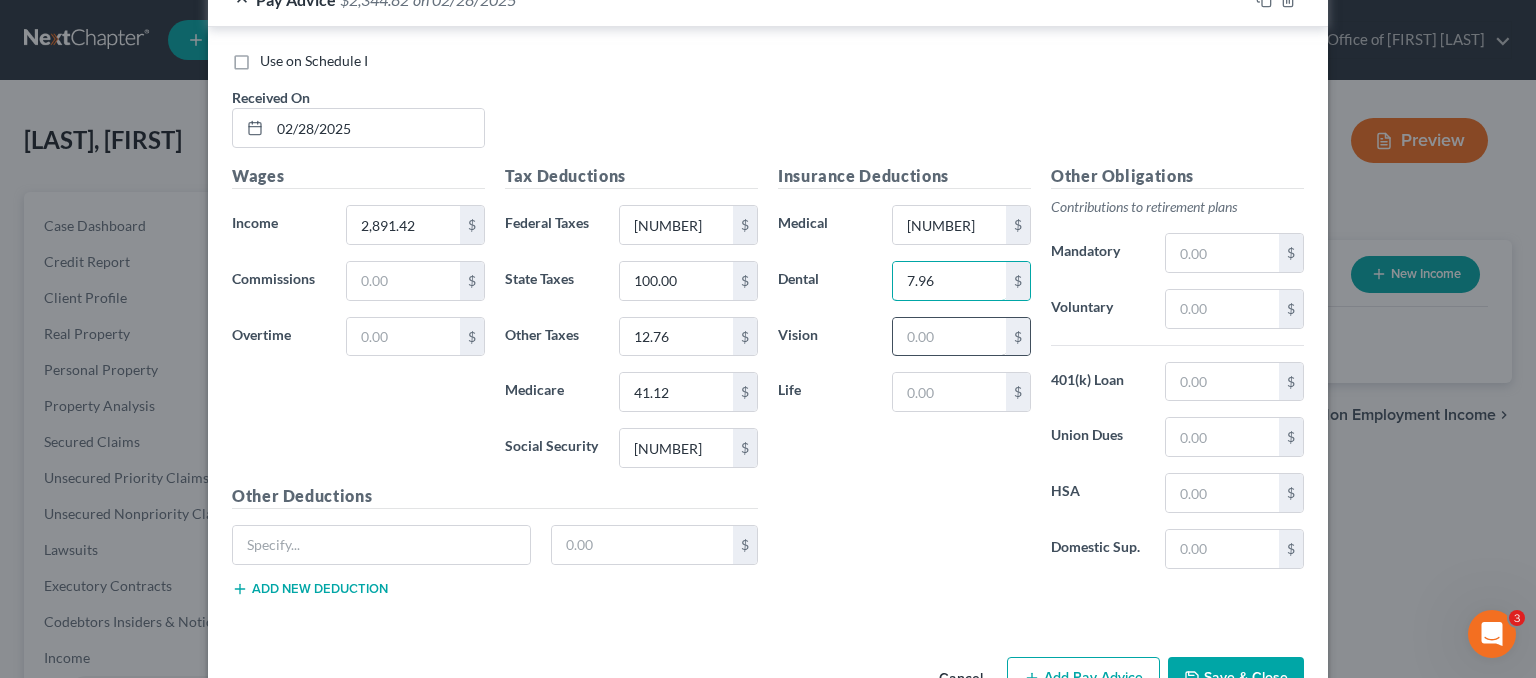 type on "7.96" 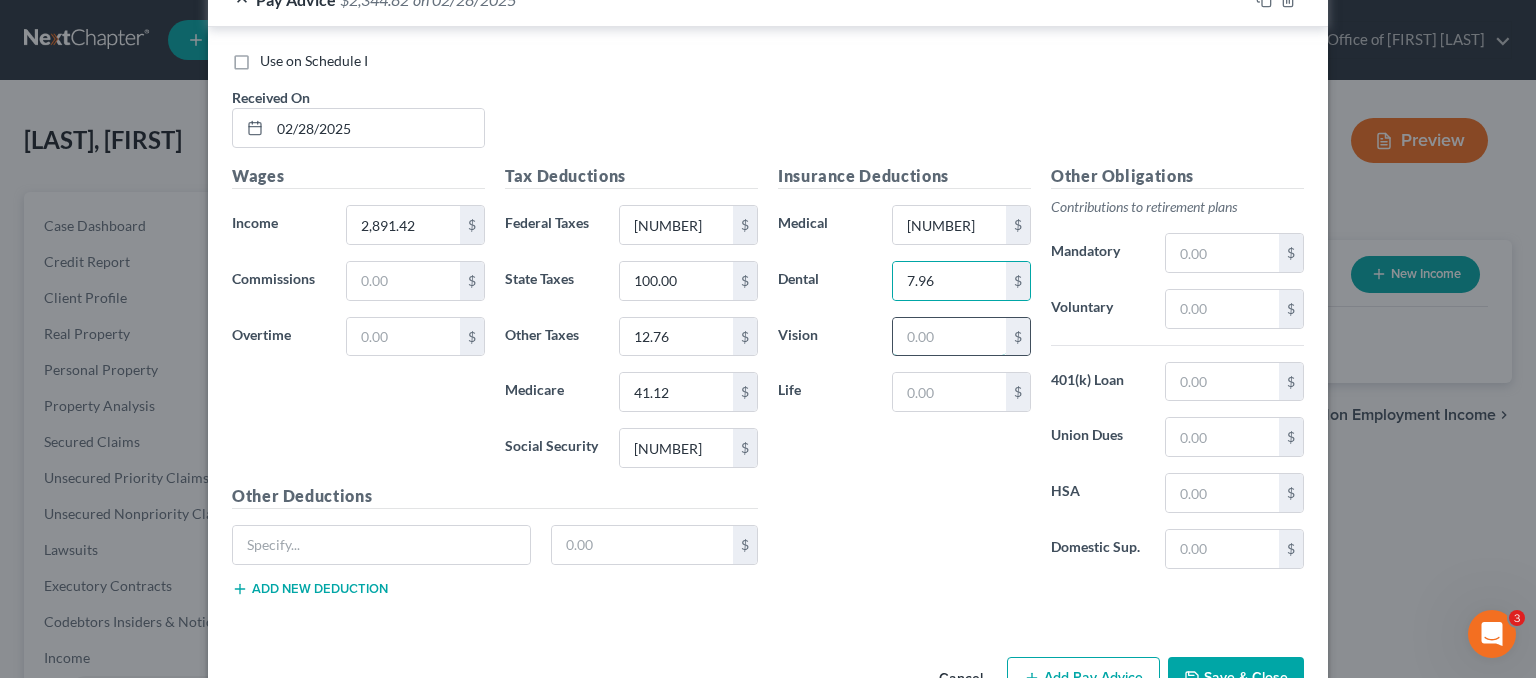 click at bounding box center (949, 337) 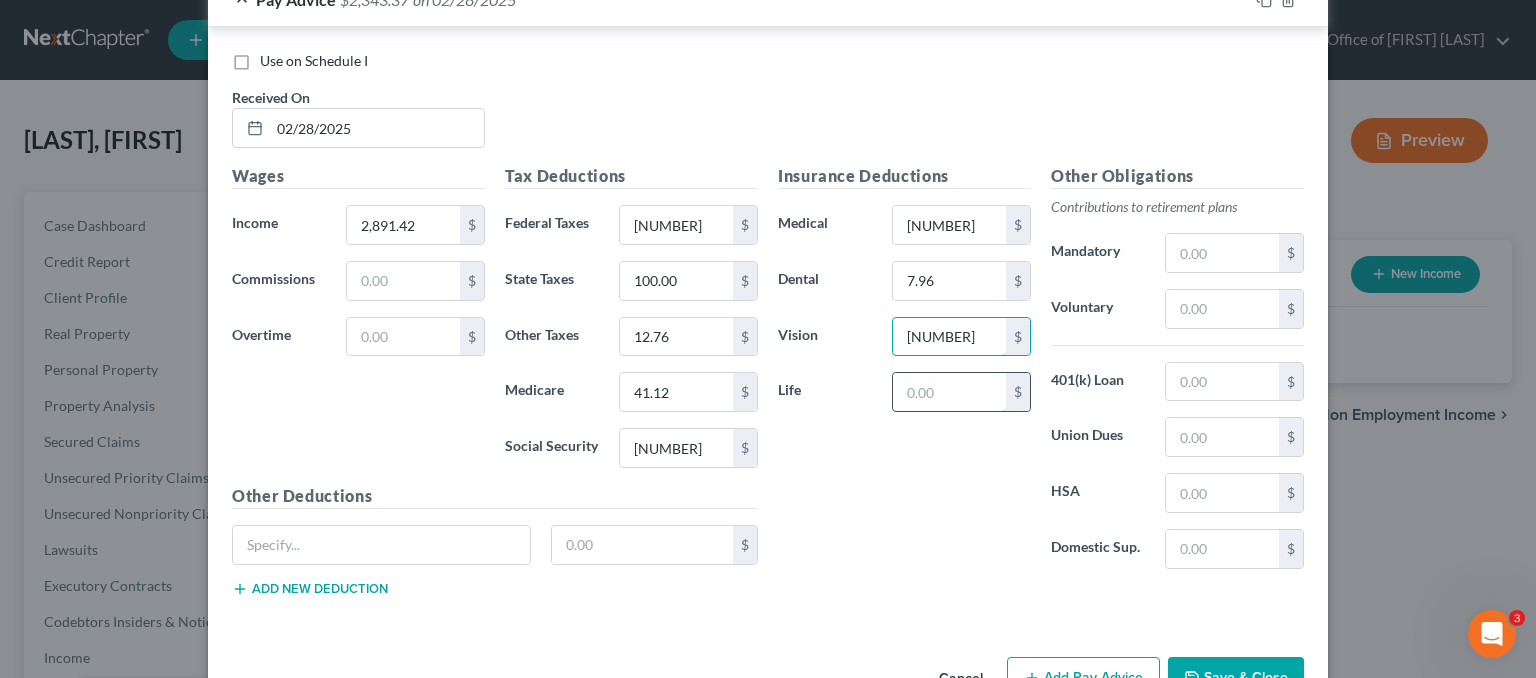 type on "1.45" 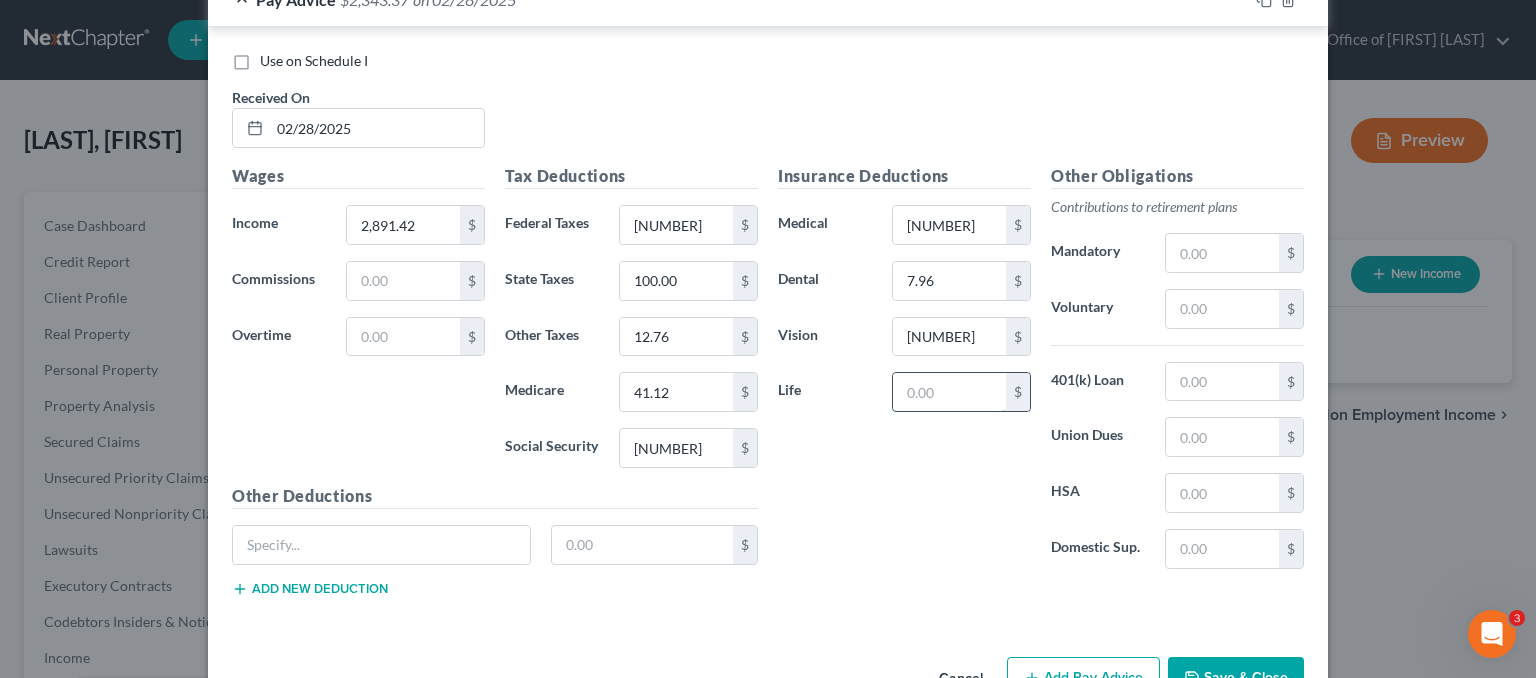 click at bounding box center [949, 392] 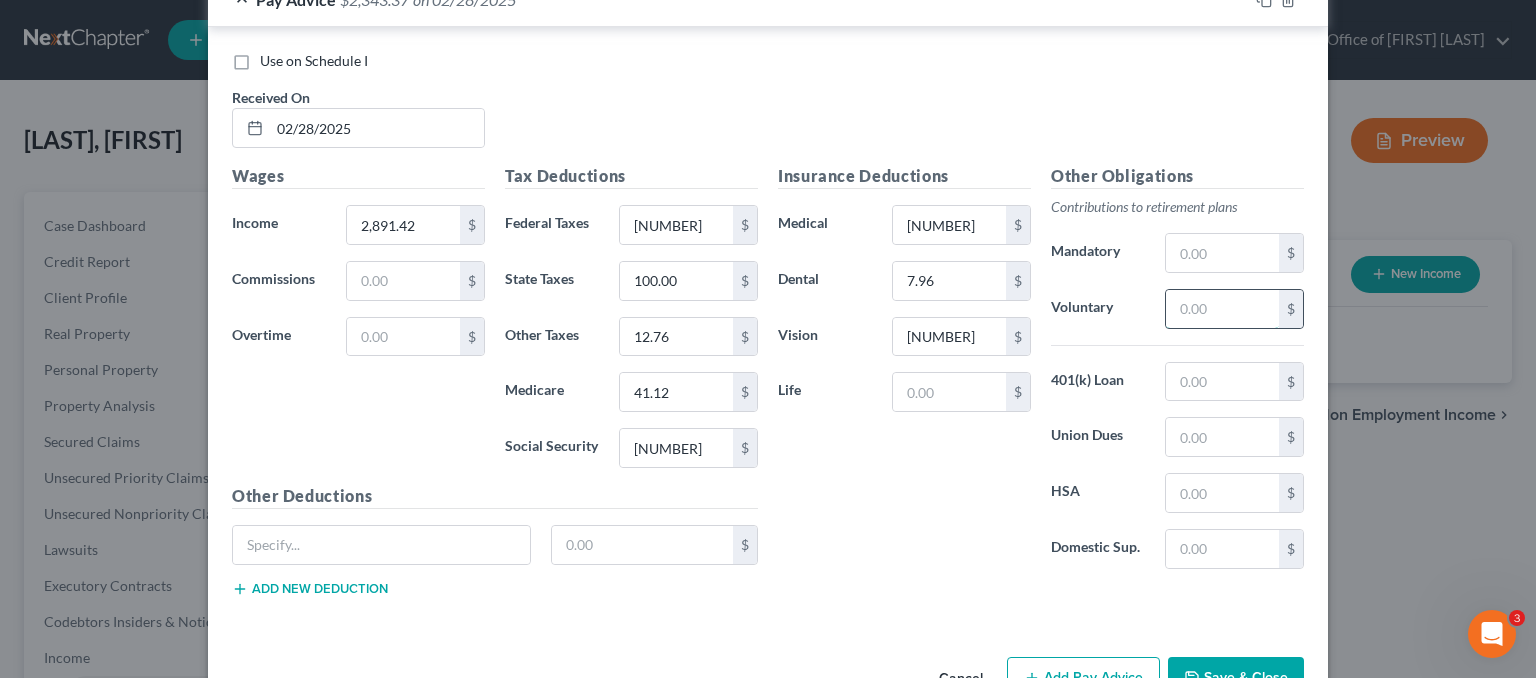click at bounding box center [1222, 309] 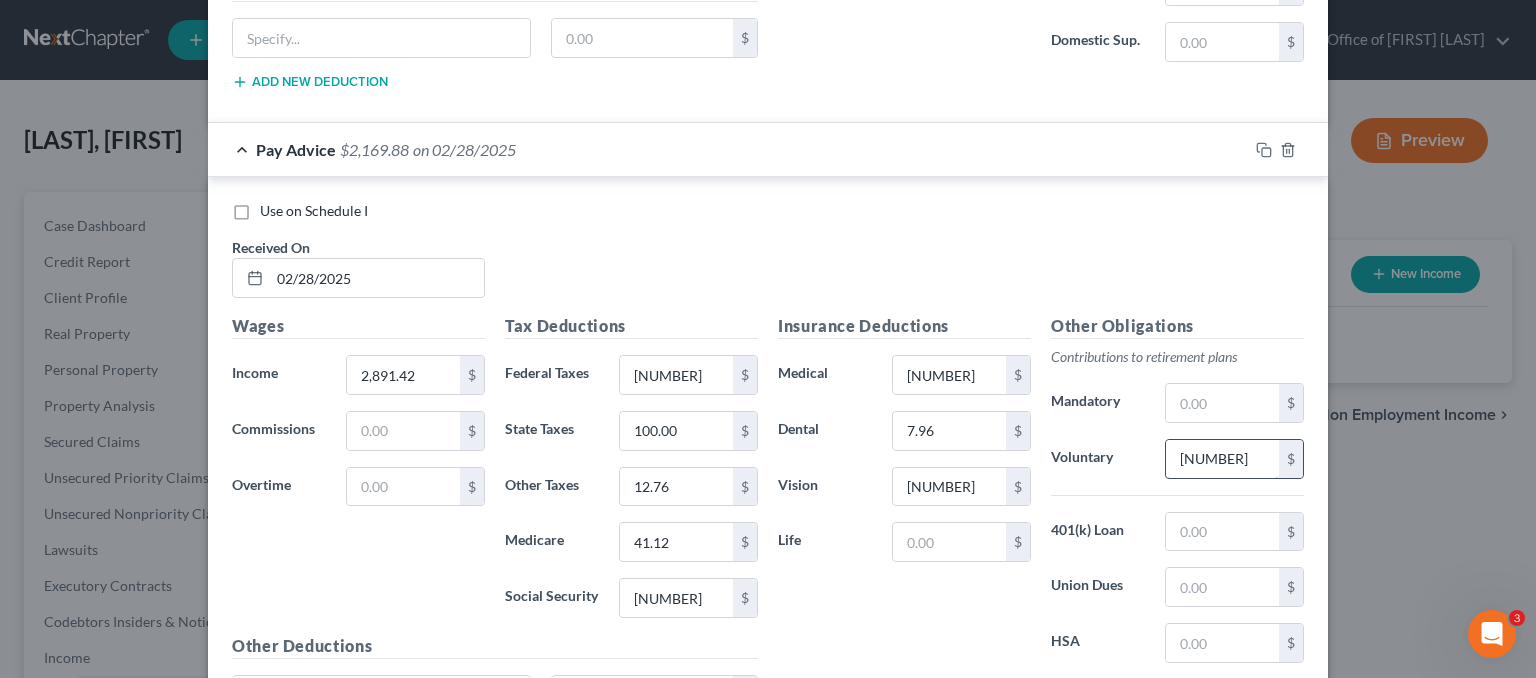 scroll, scrollTop: 1164, scrollLeft: 0, axis: vertical 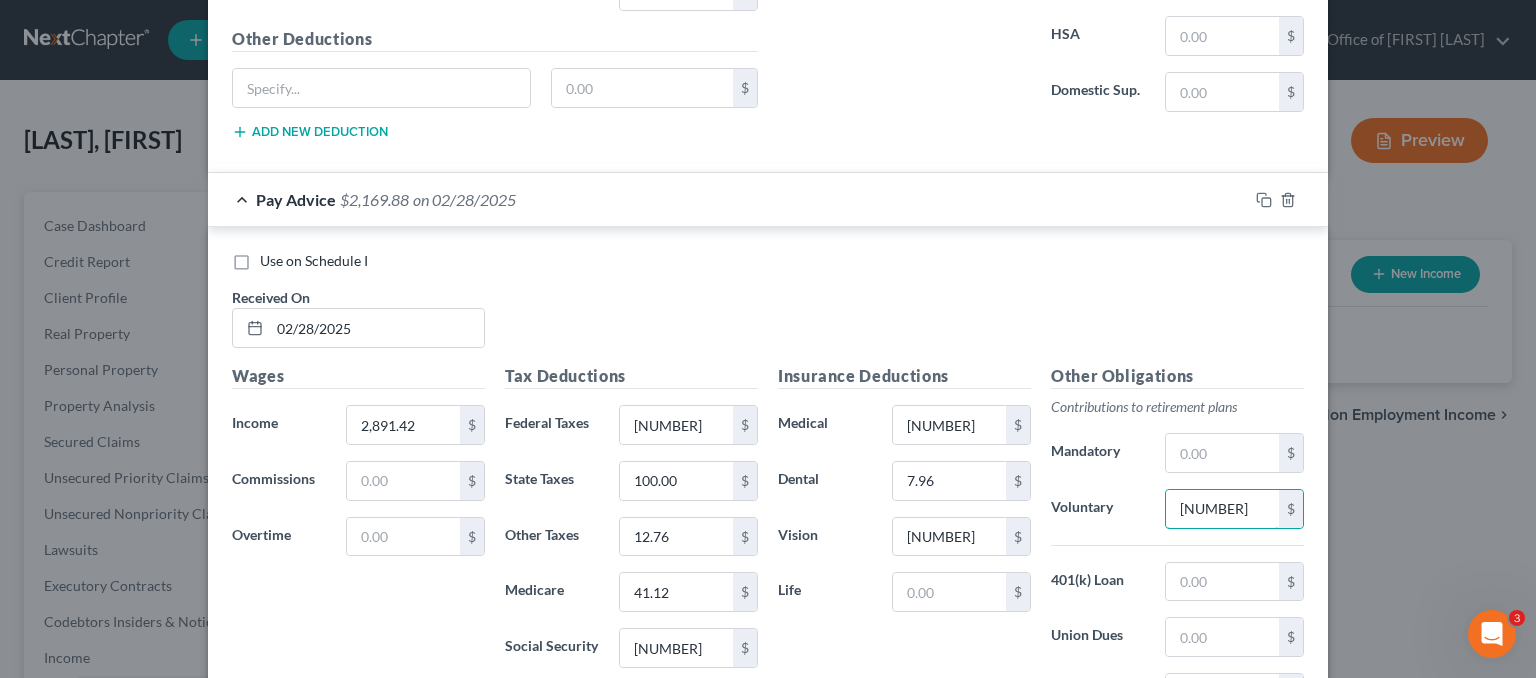 type on "173.49" 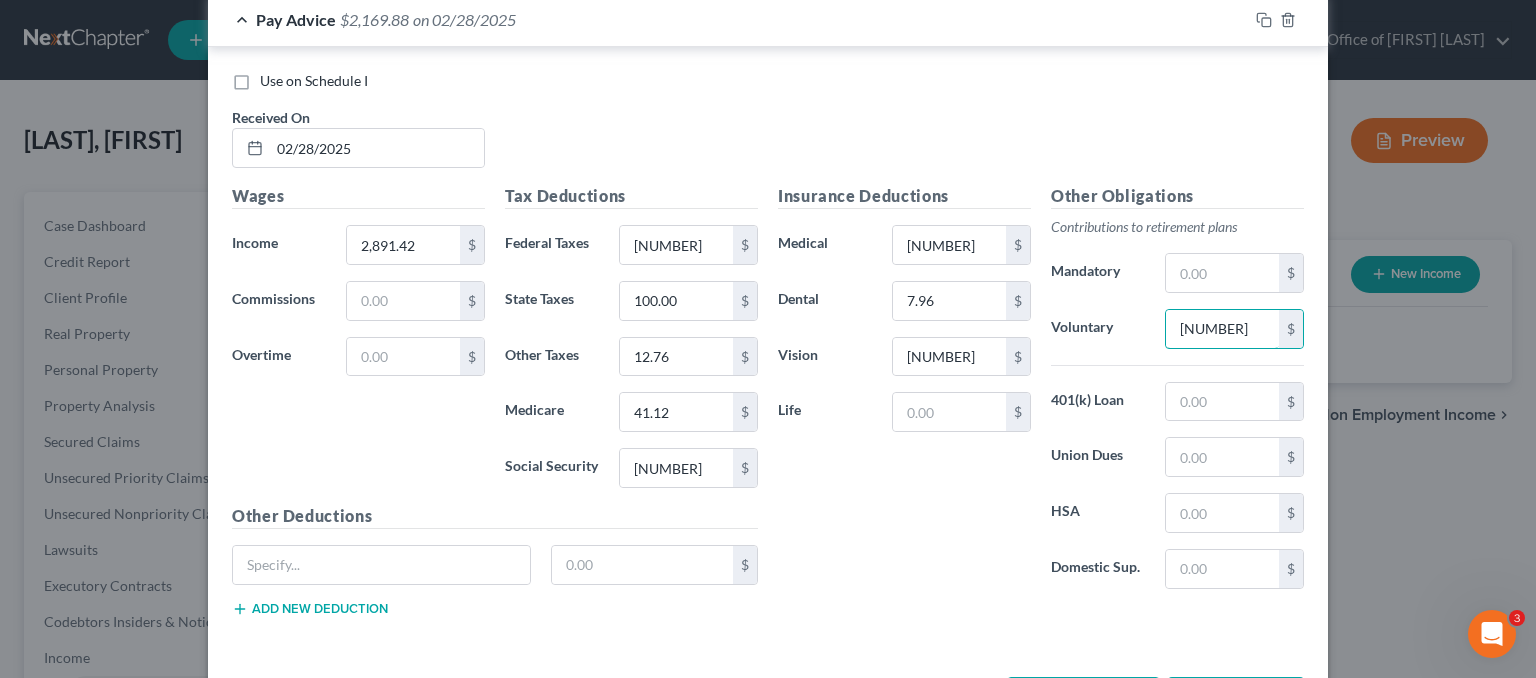 scroll, scrollTop: 1417, scrollLeft: 0, axis: vertical 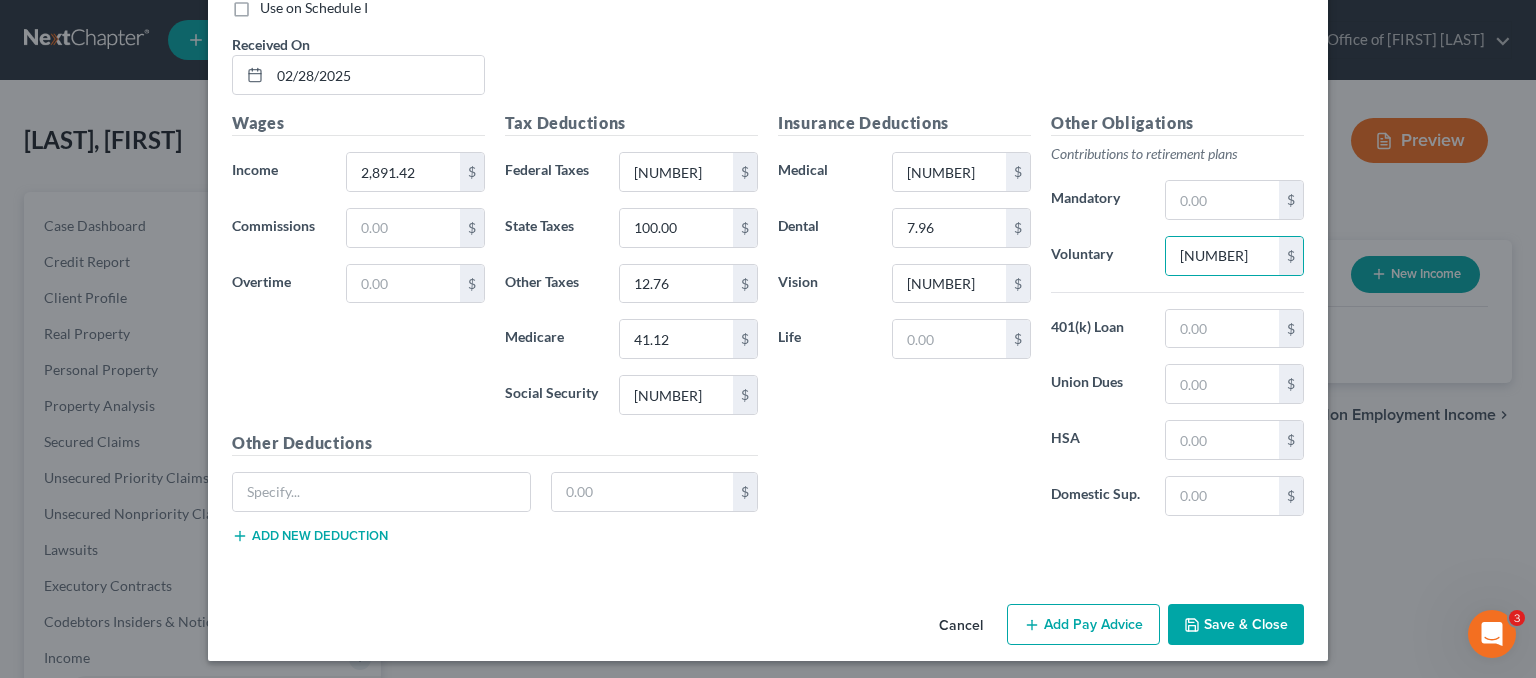 click on "Add Pay Advice" at bounding box center [1083, 625] 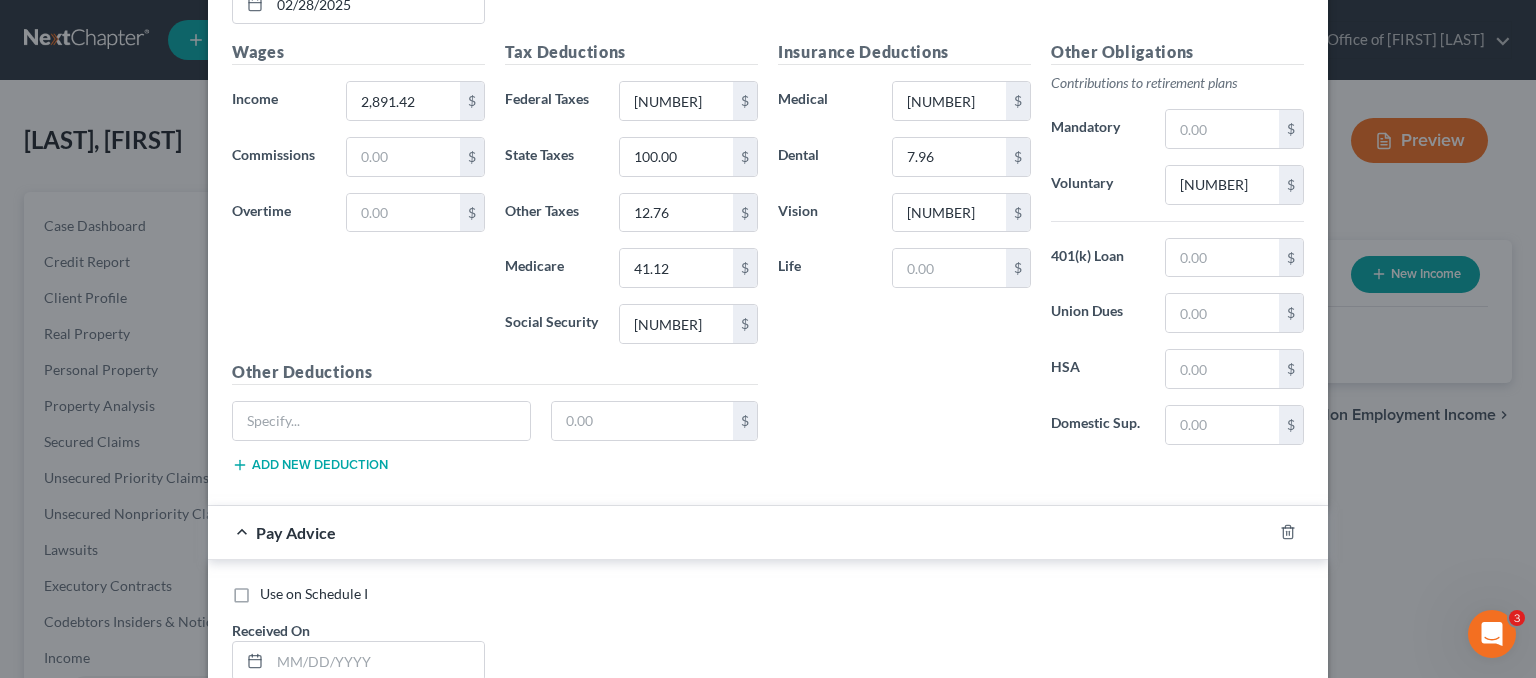 scroll, scrollTop: 1617, scrollLeft: 0, axis: vertical 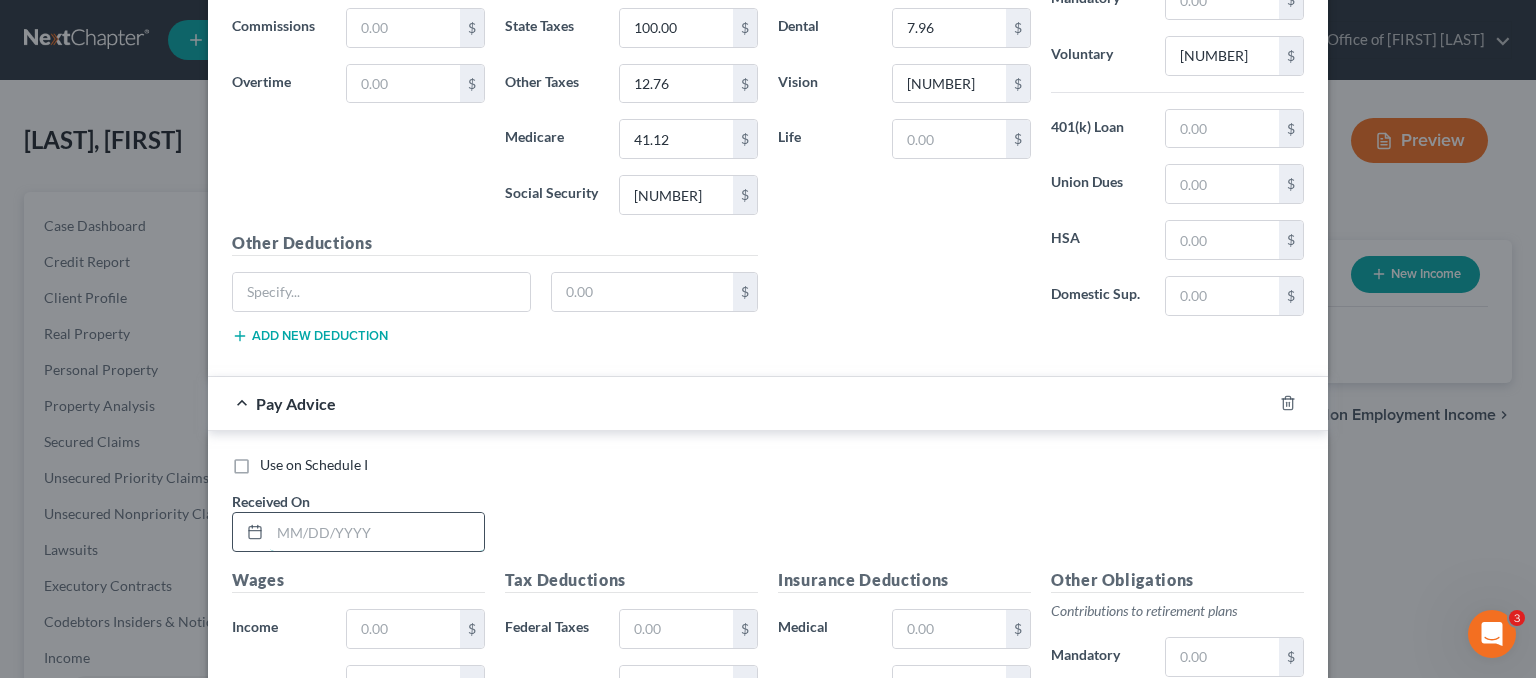 click at bounding box center (377, 532) 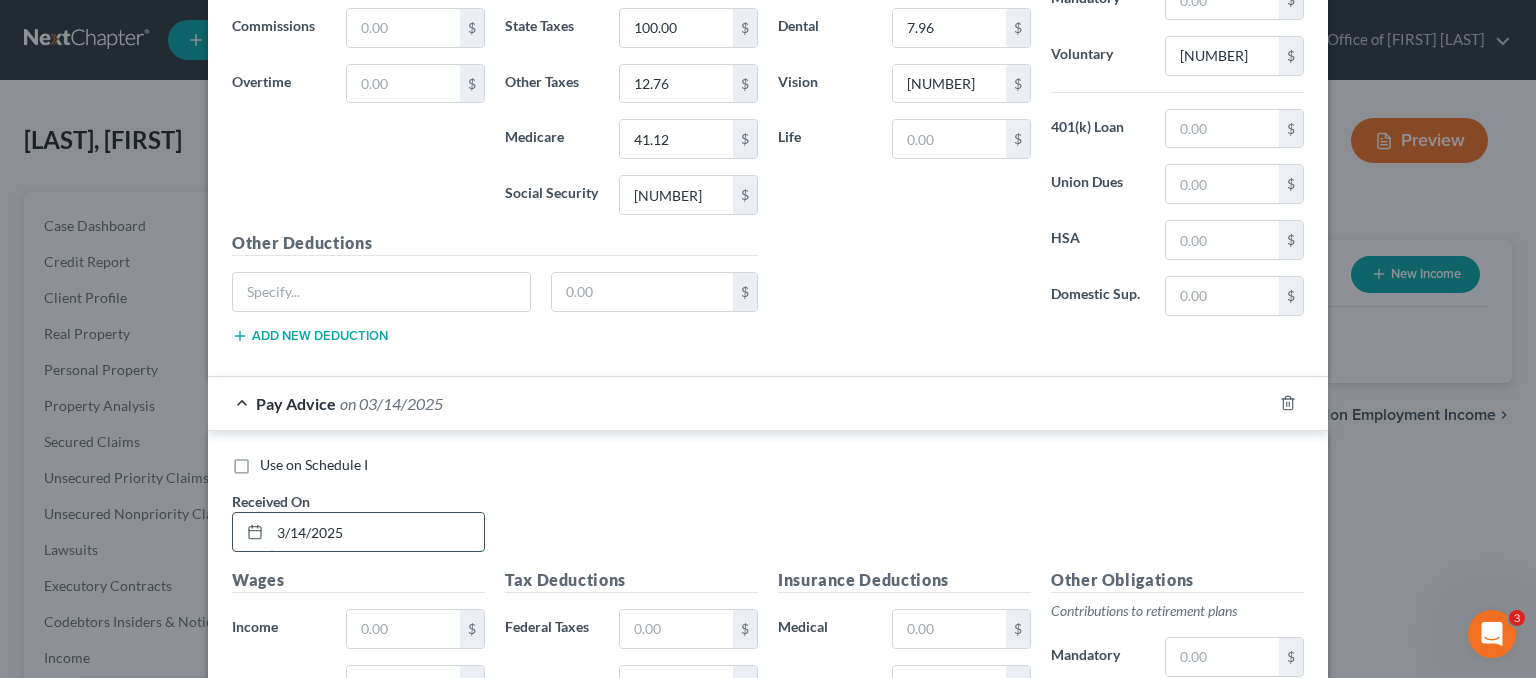 type on "3/14/2025" 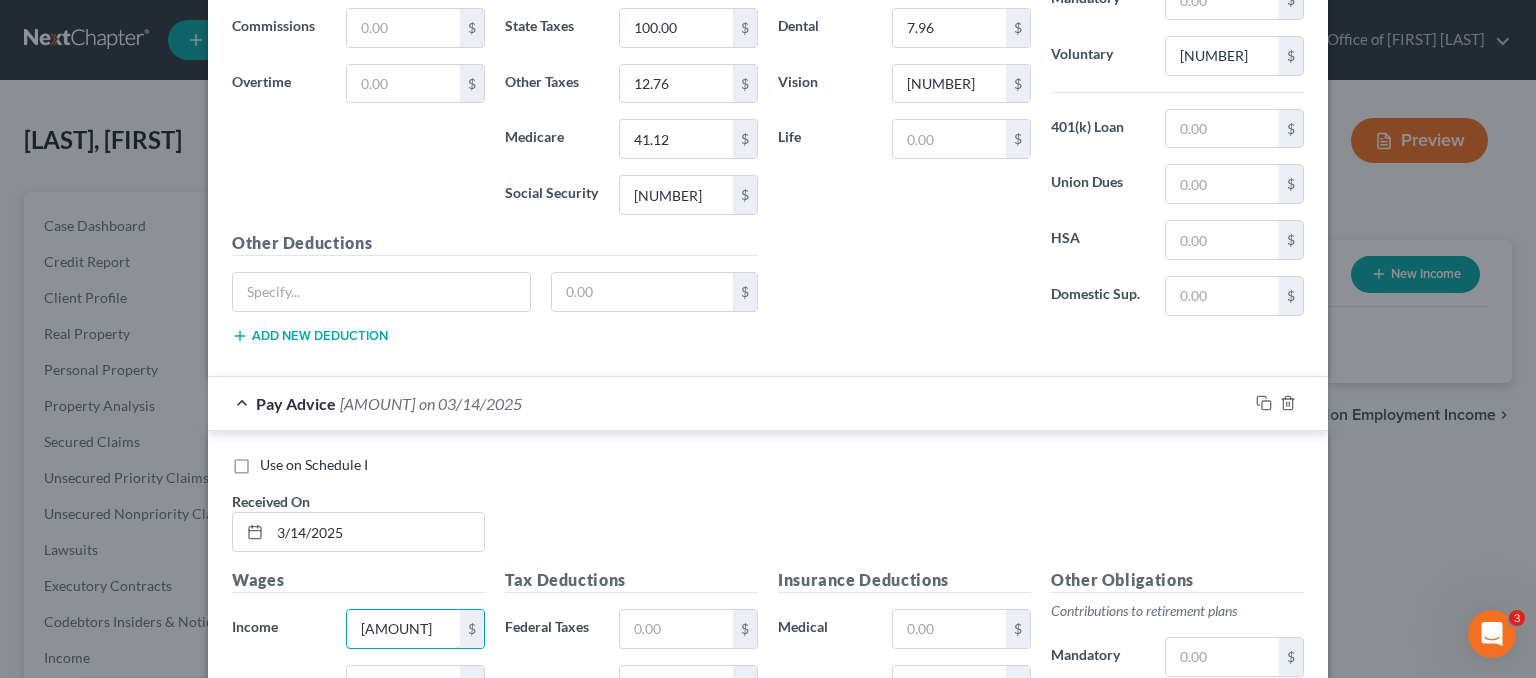 type on "2,431.30" 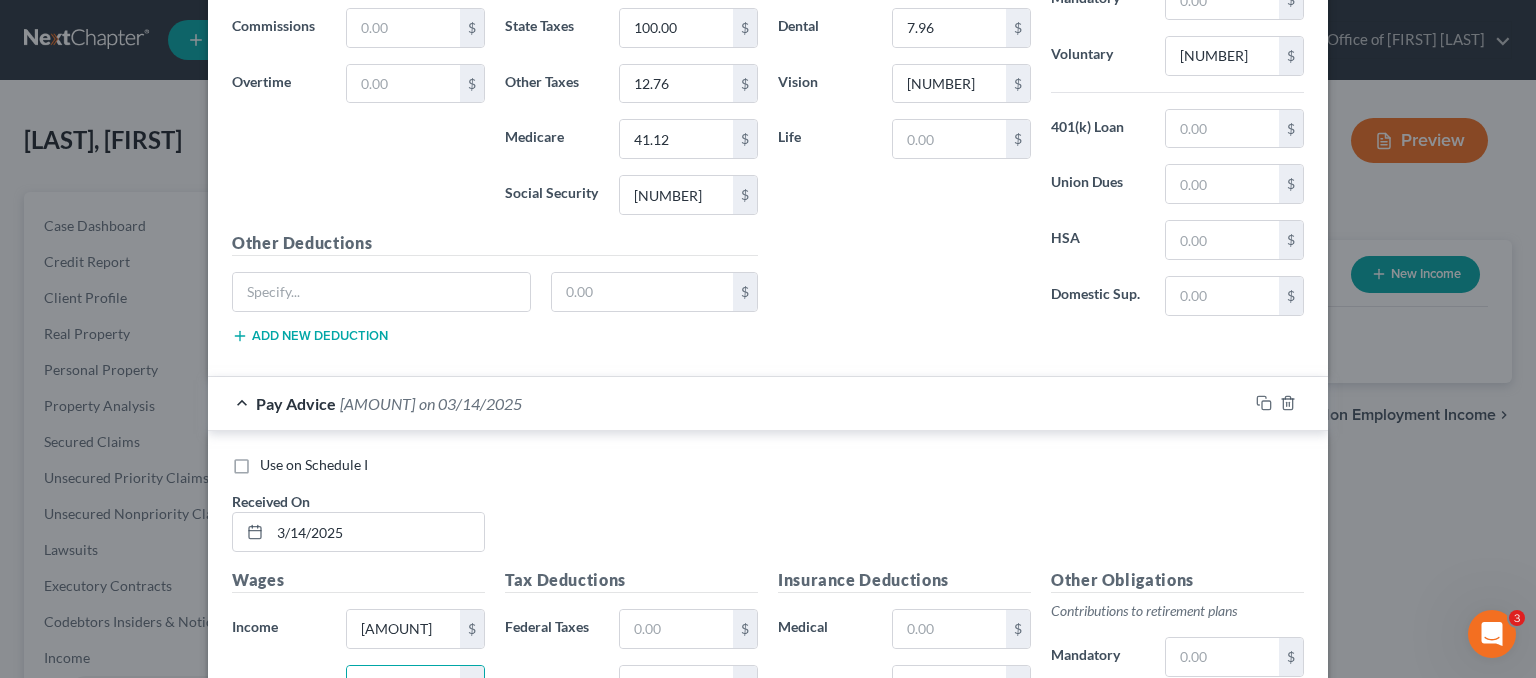 scroll, scrollTop: 1633, scrollLeft: 0, axis: vertical 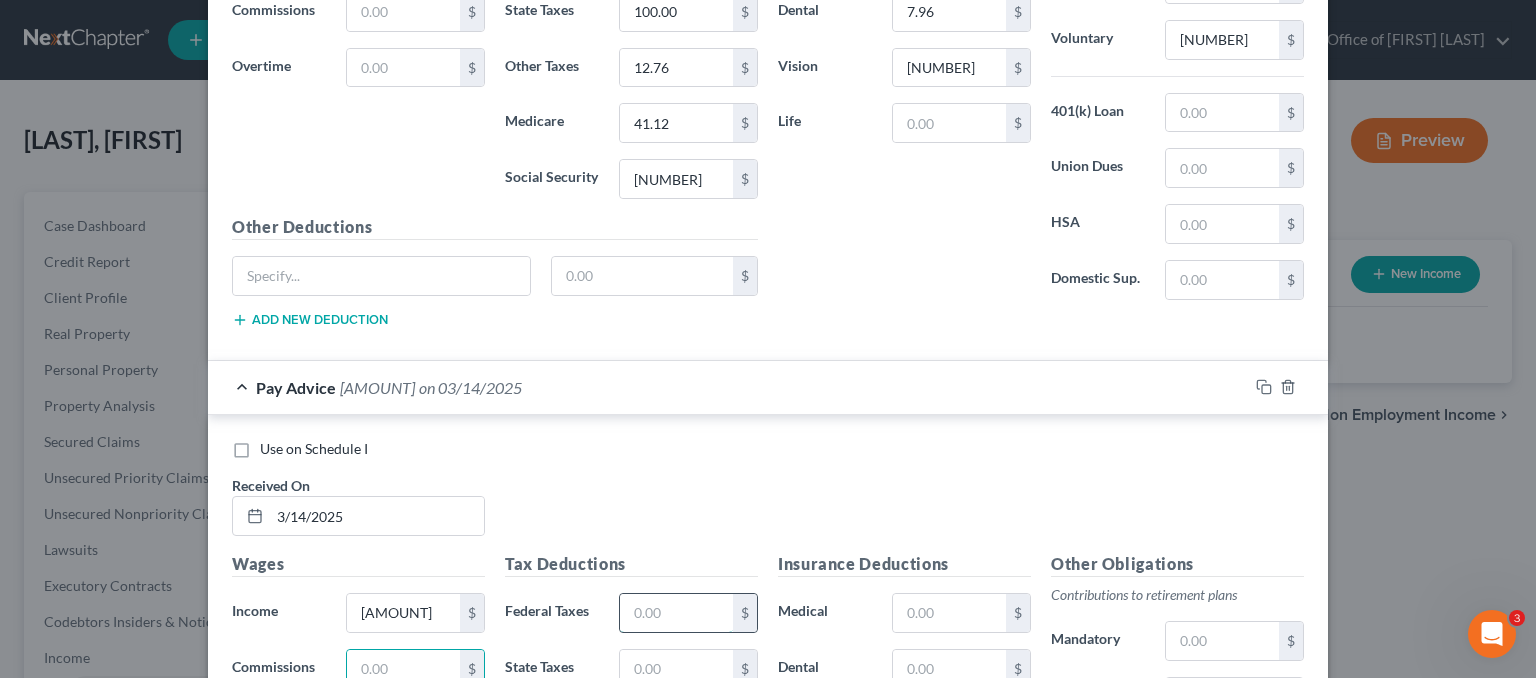 click at bounding box center (676, 613) 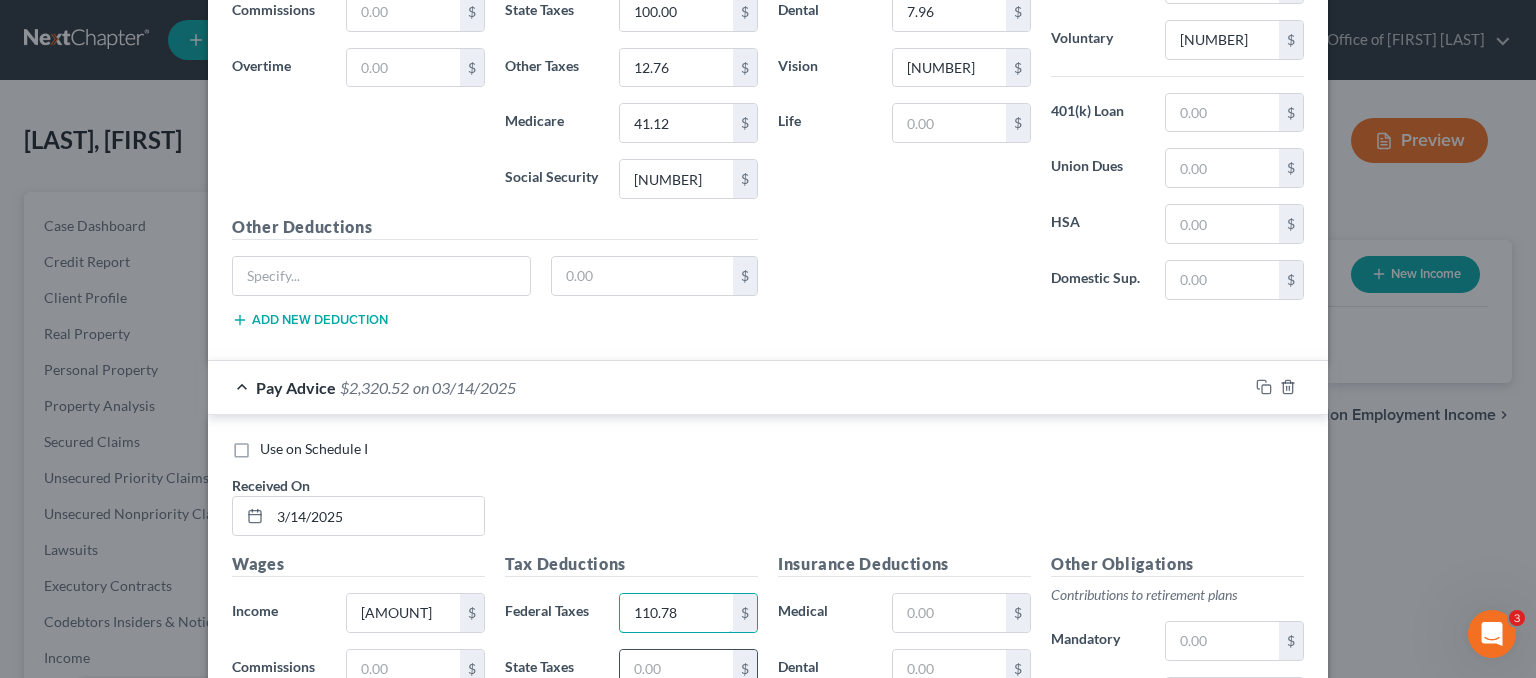 type on "110.78" 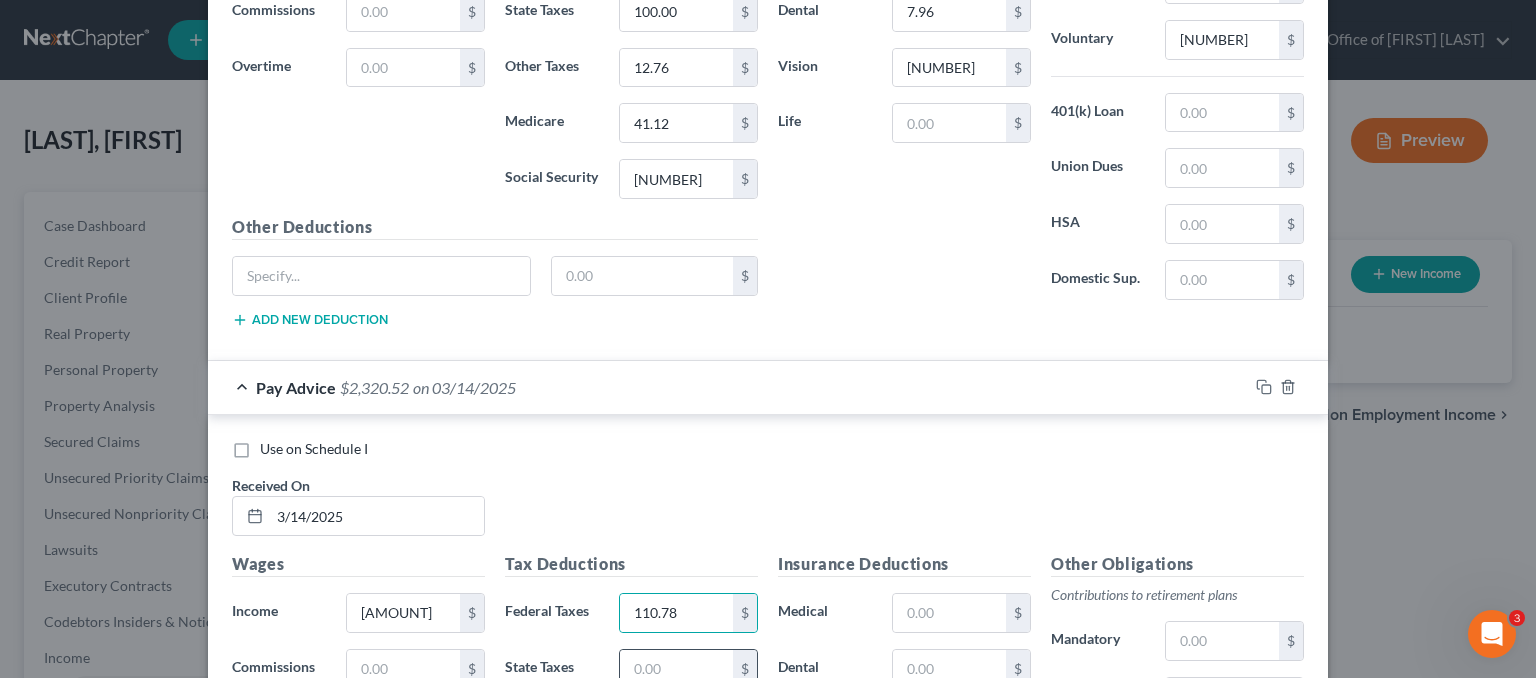click at bounding box center [676, 669] 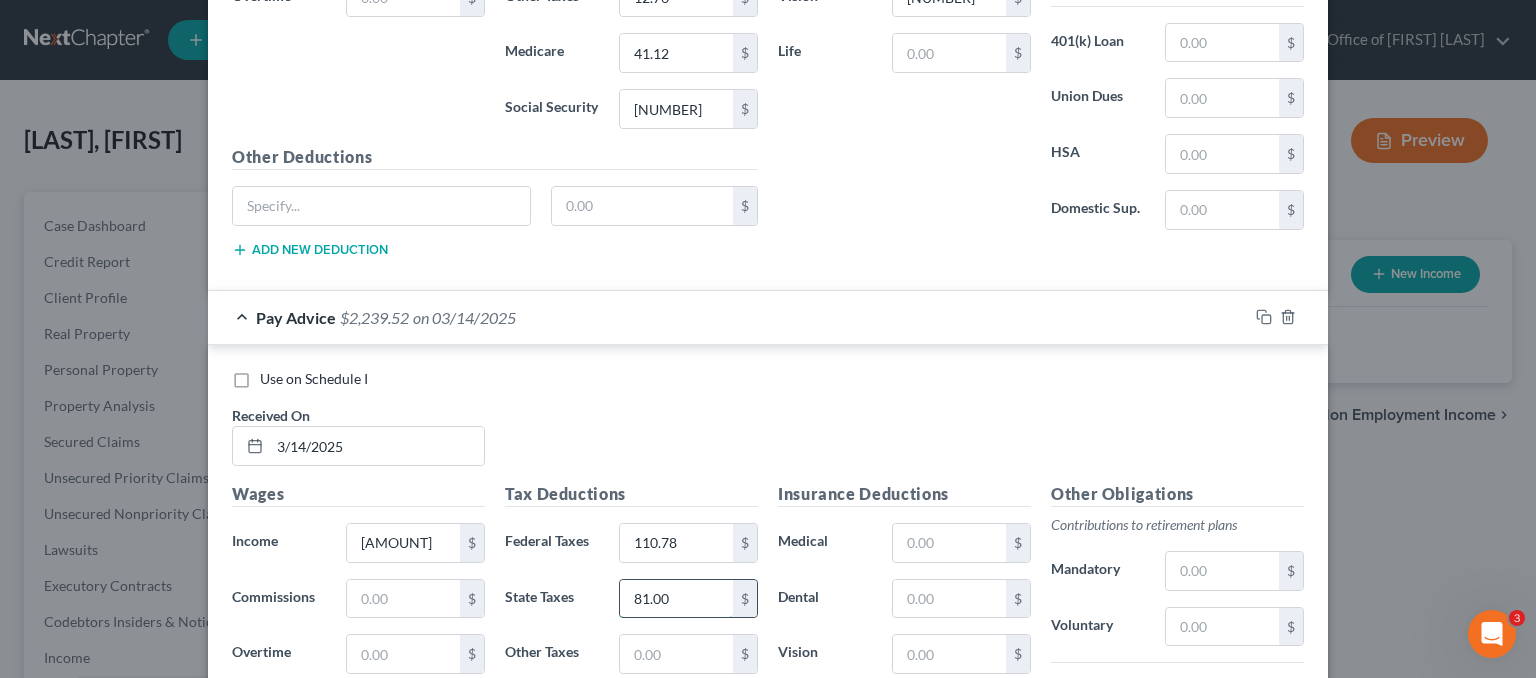 scroll, scrollTop: 2033, scrollLeft: 0, axis: vertical 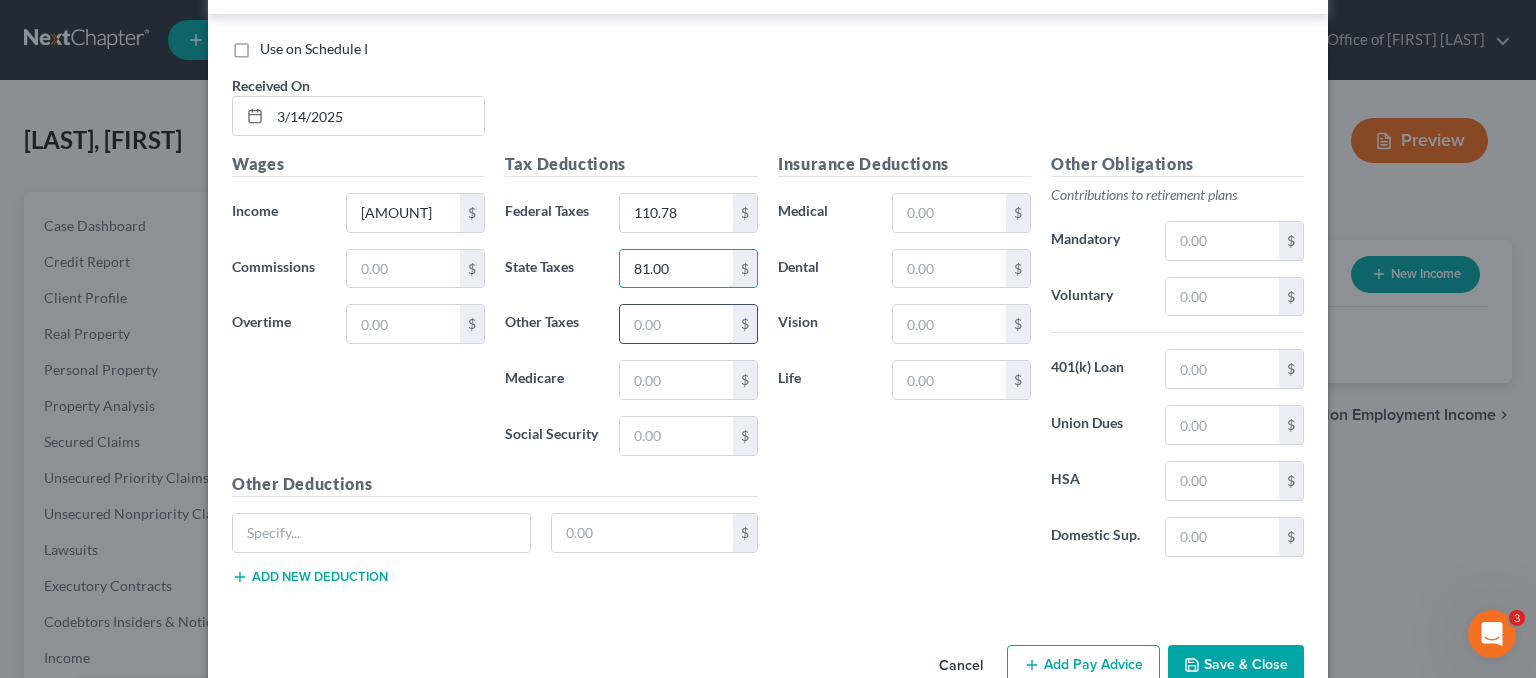 type on "81.00" 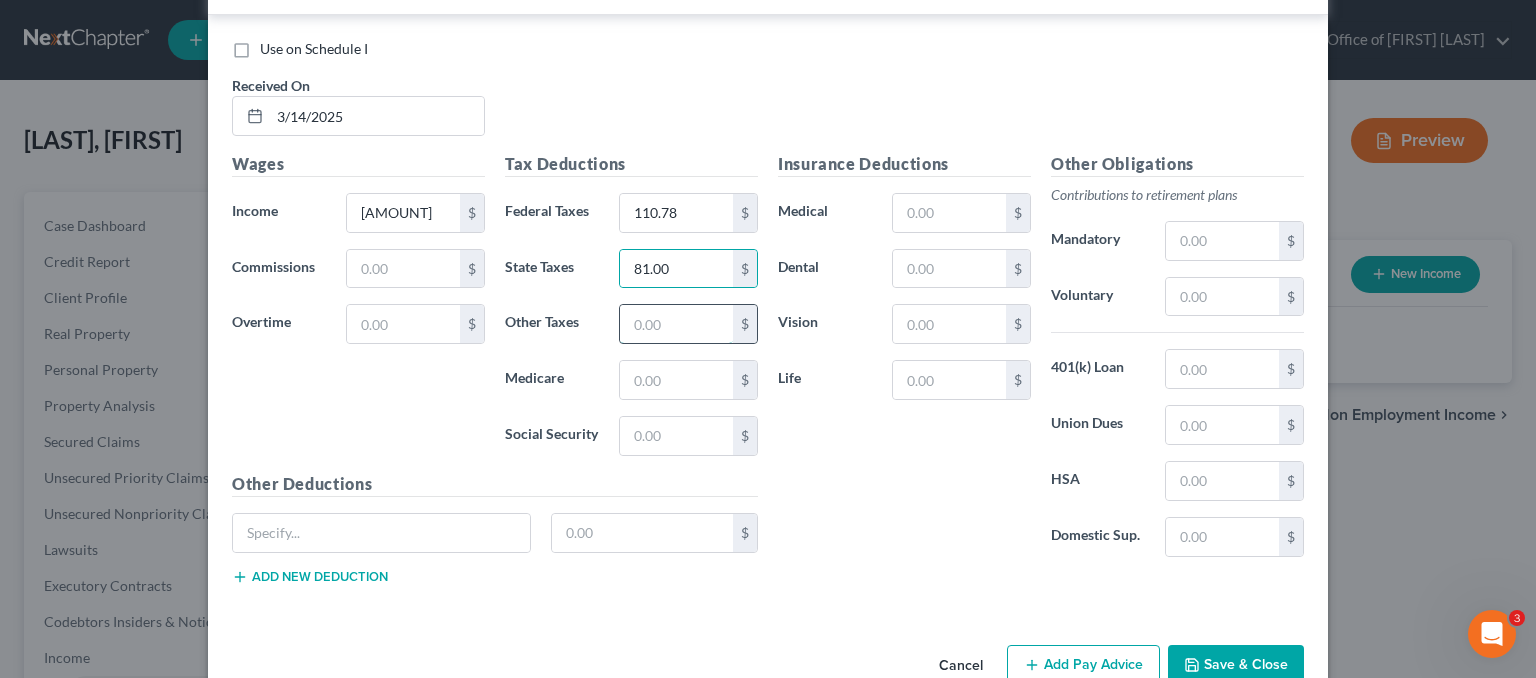 click at bounding box center (676, 324) 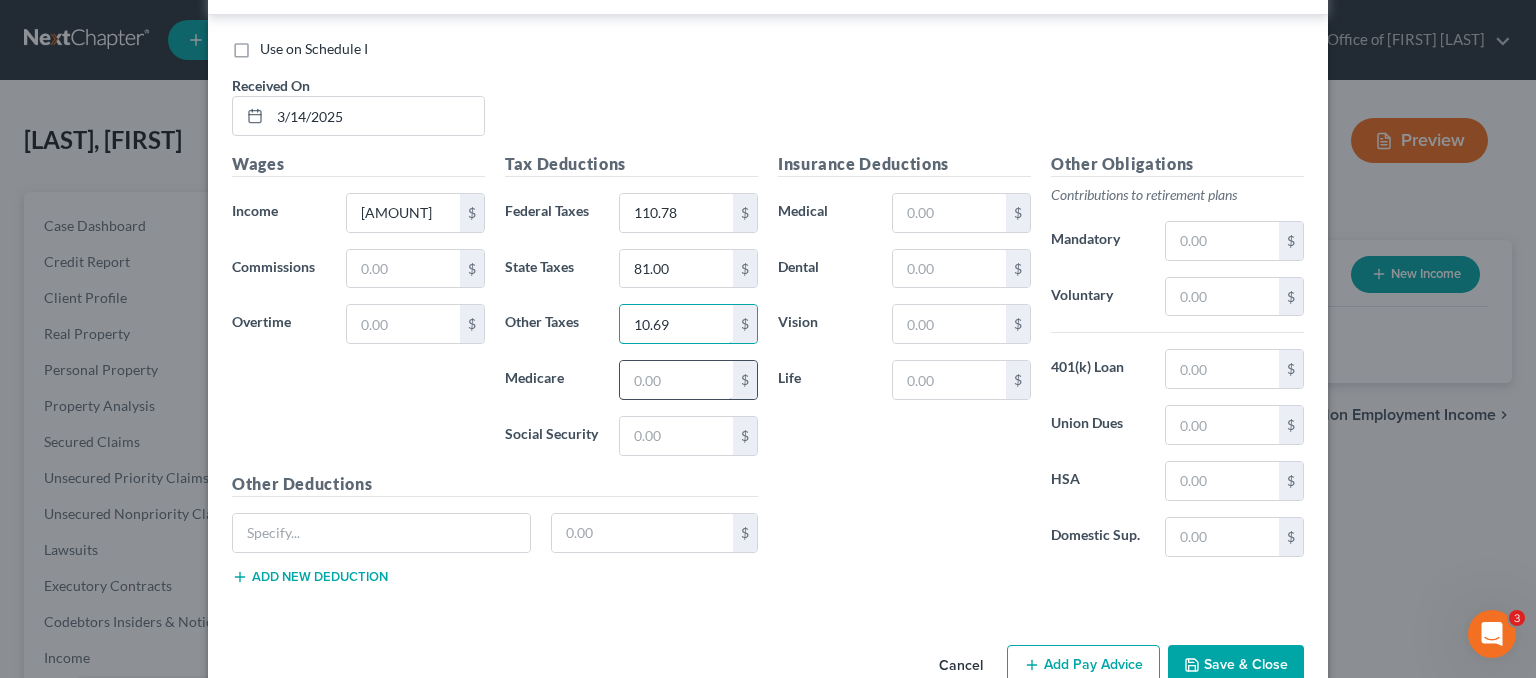 type on "10.69" 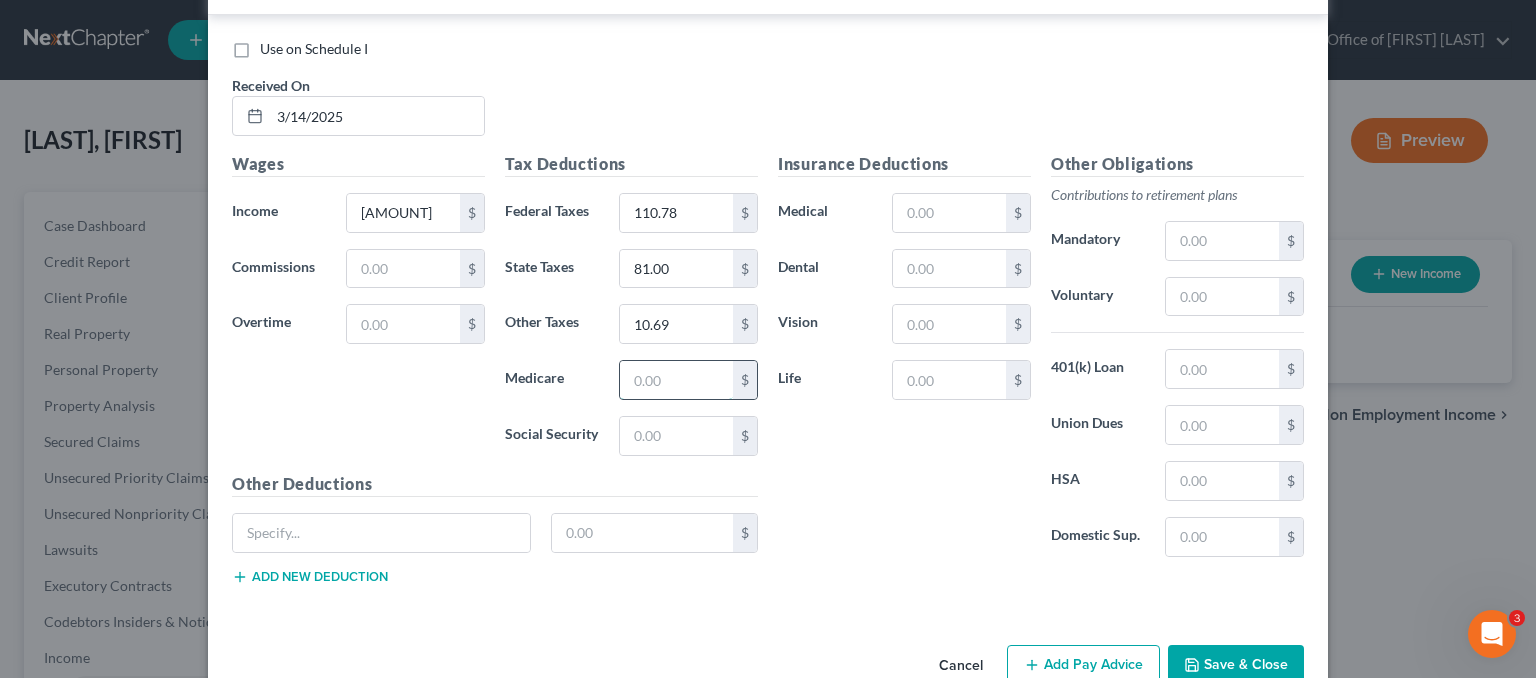 click at bounding box center (676, 380) 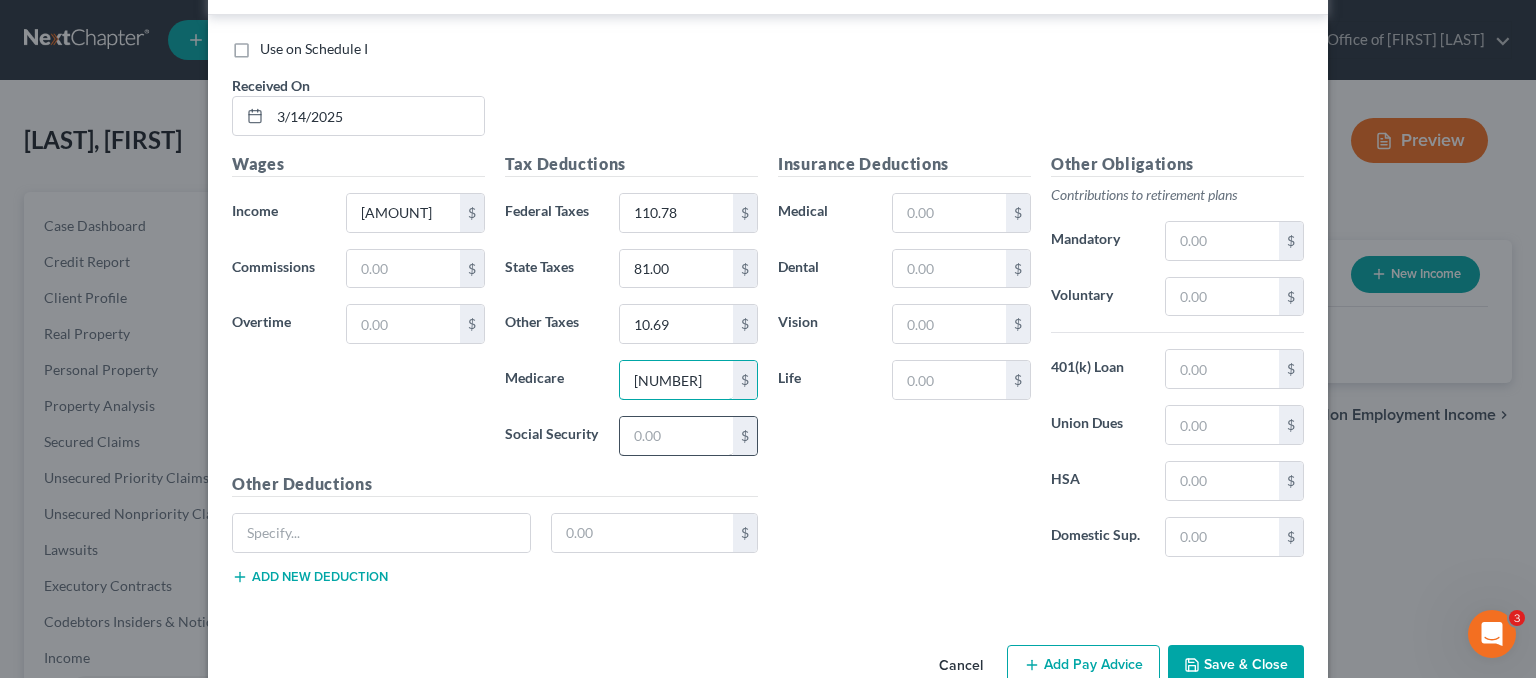 type on "34.45" 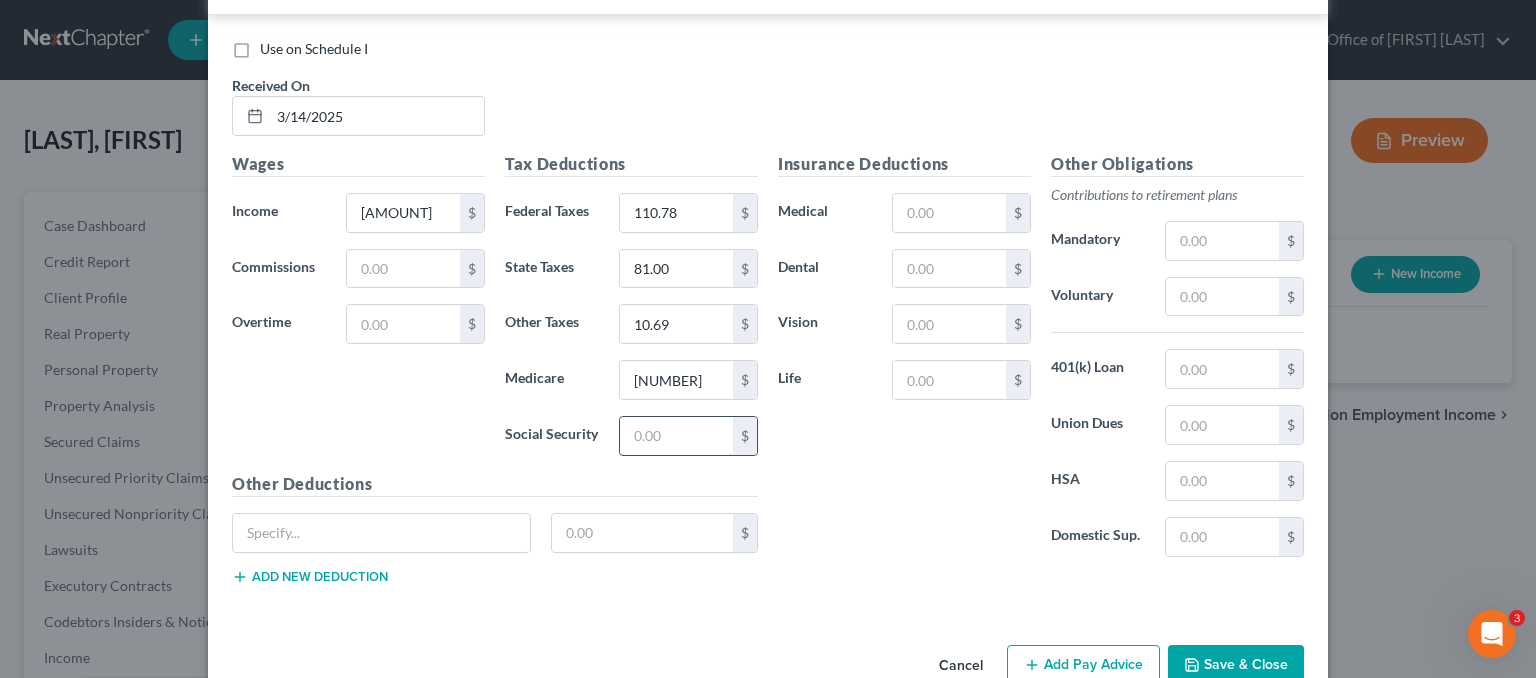 click at bounding box center [676, 436] 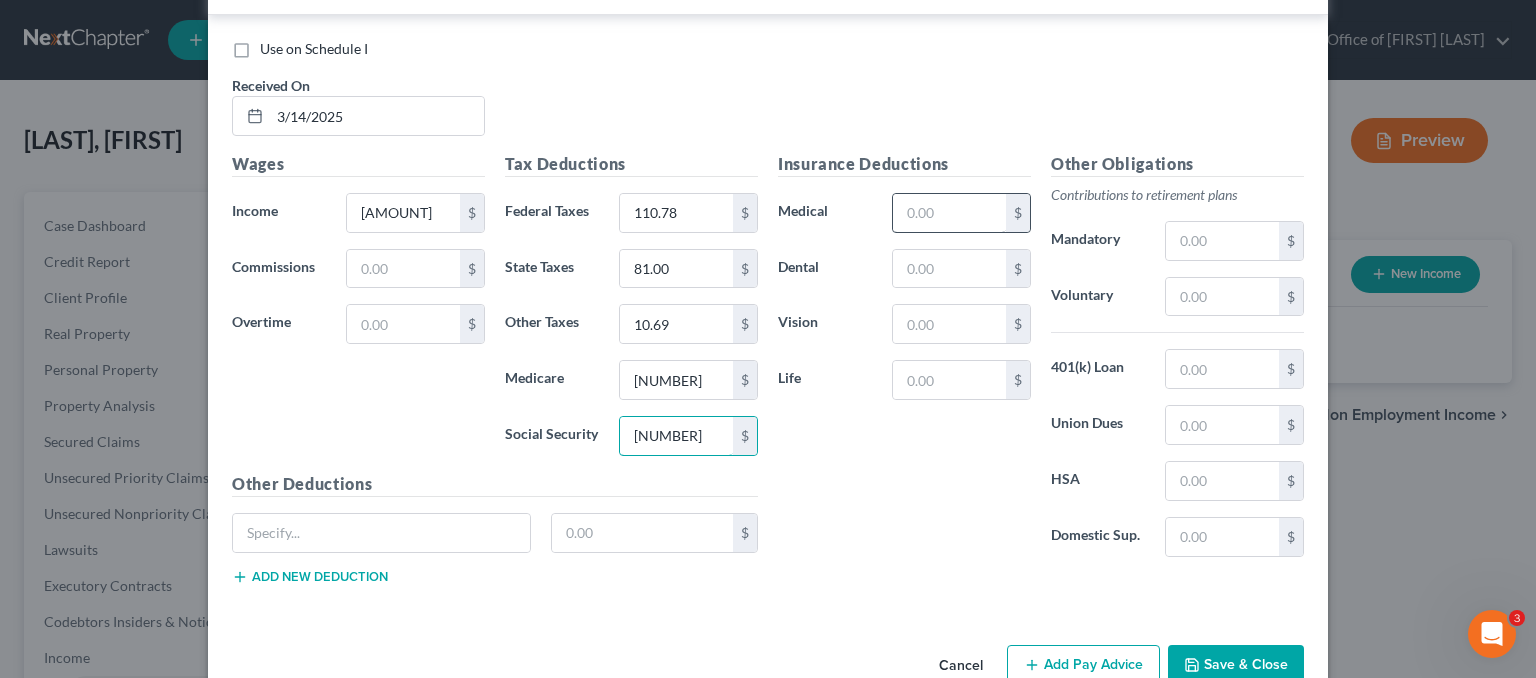 type on "147.30" 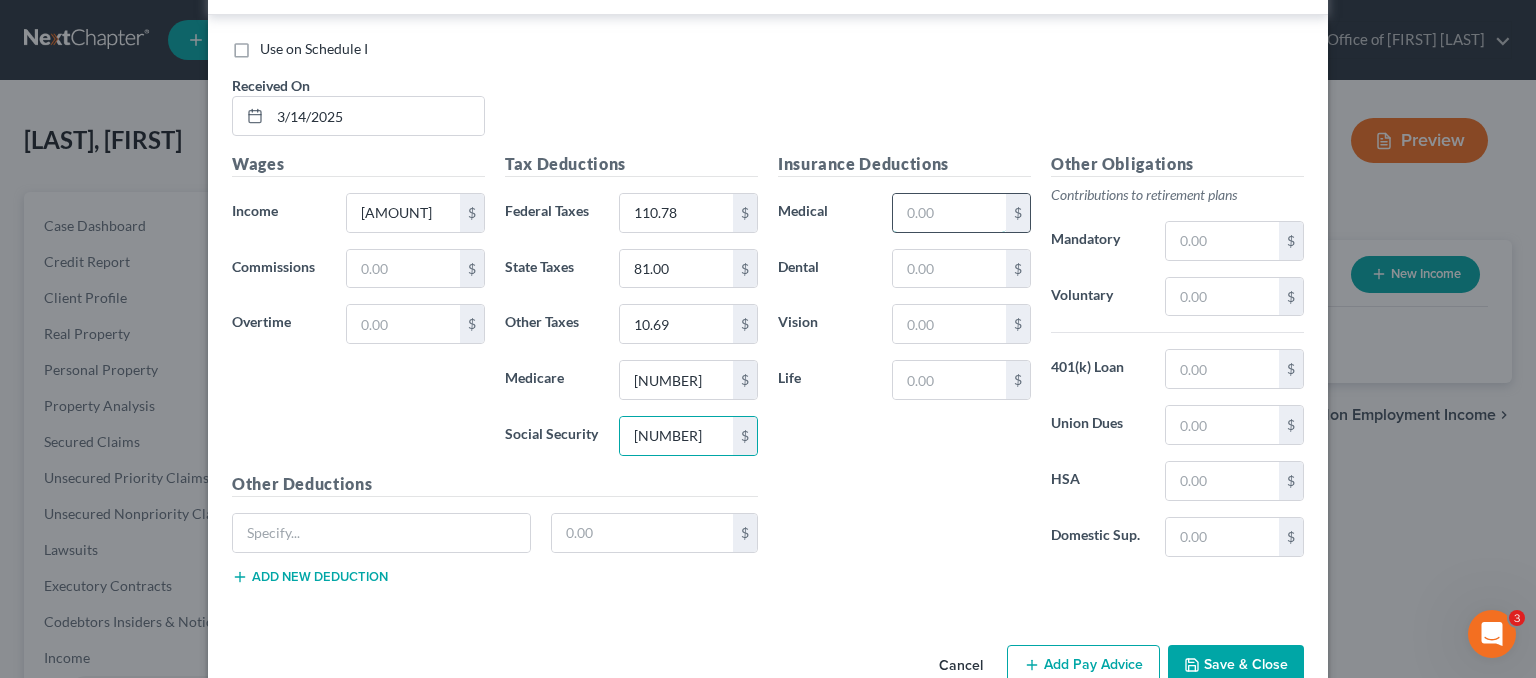 click at bounding box center (949, 213) 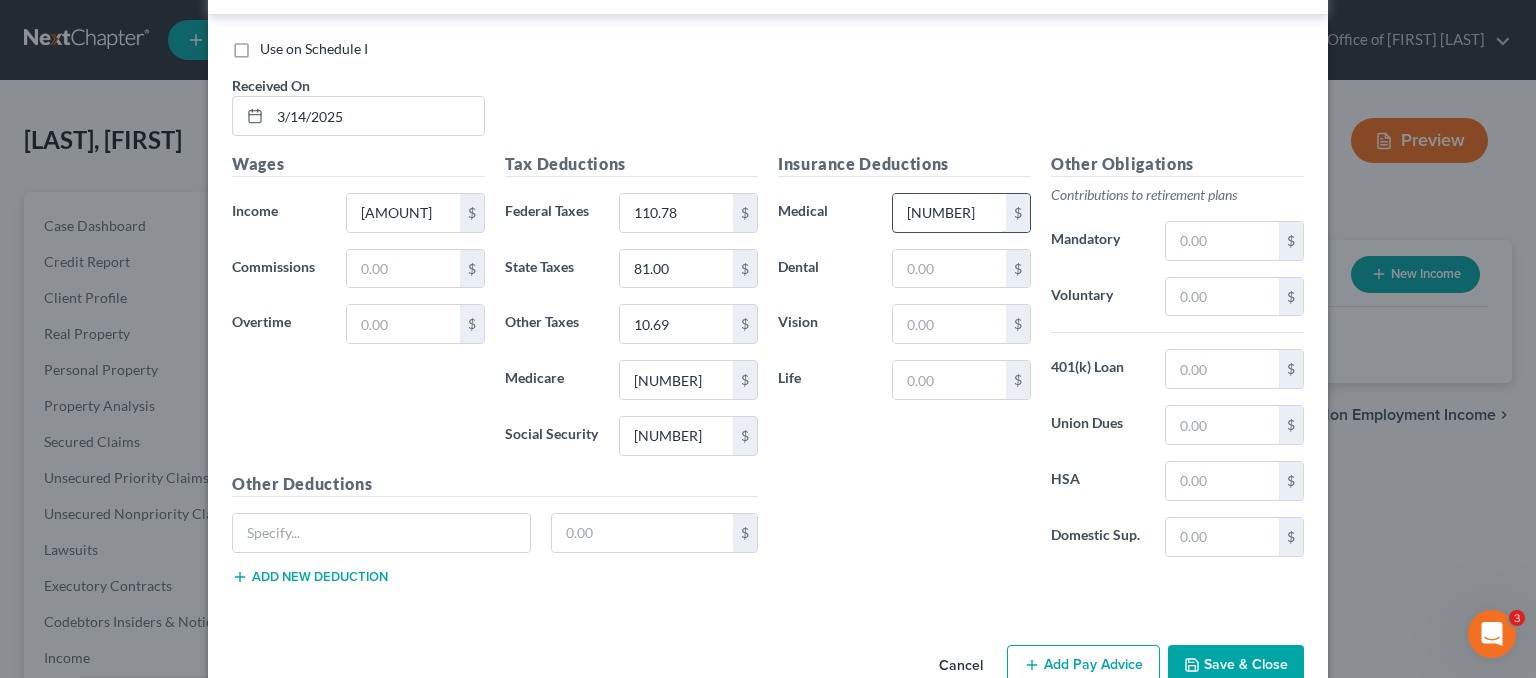 type on "46.25" 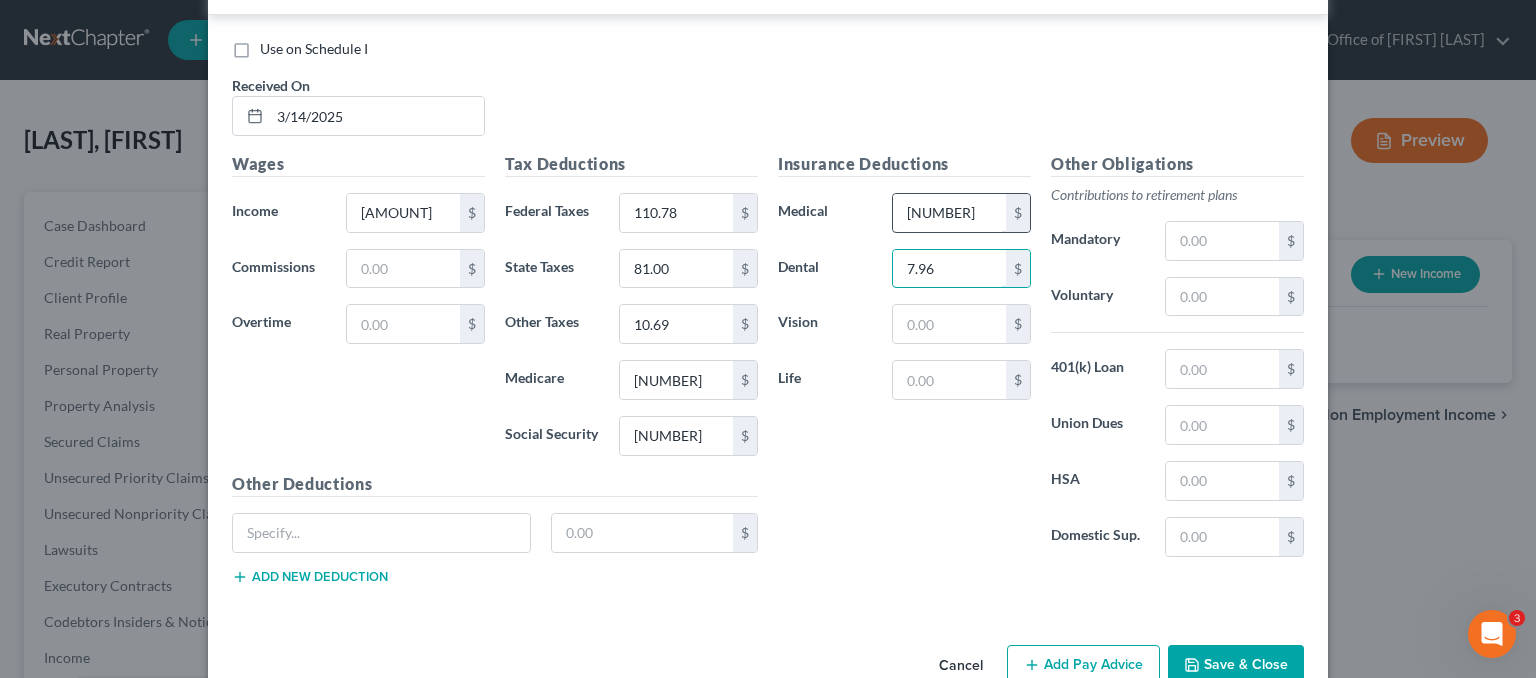 type on "7.96" 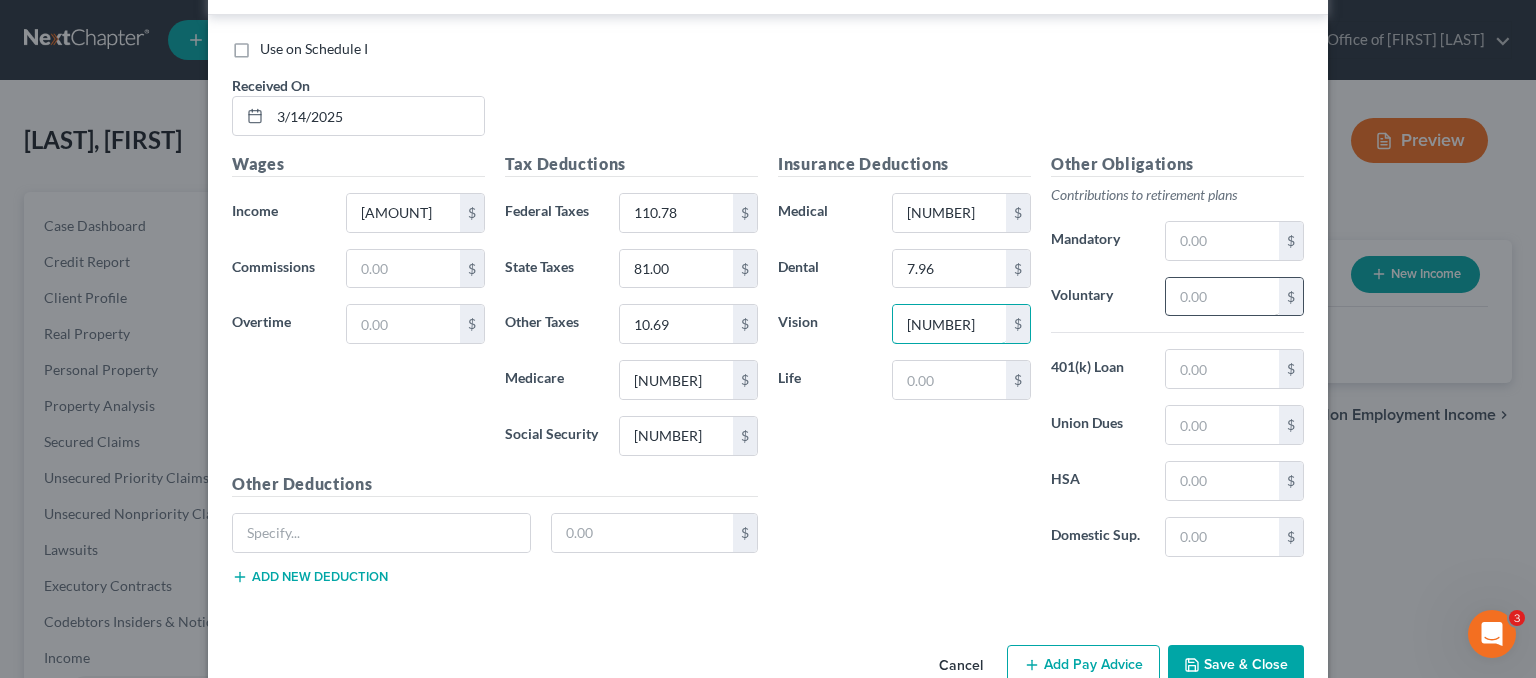 type on "1.45" 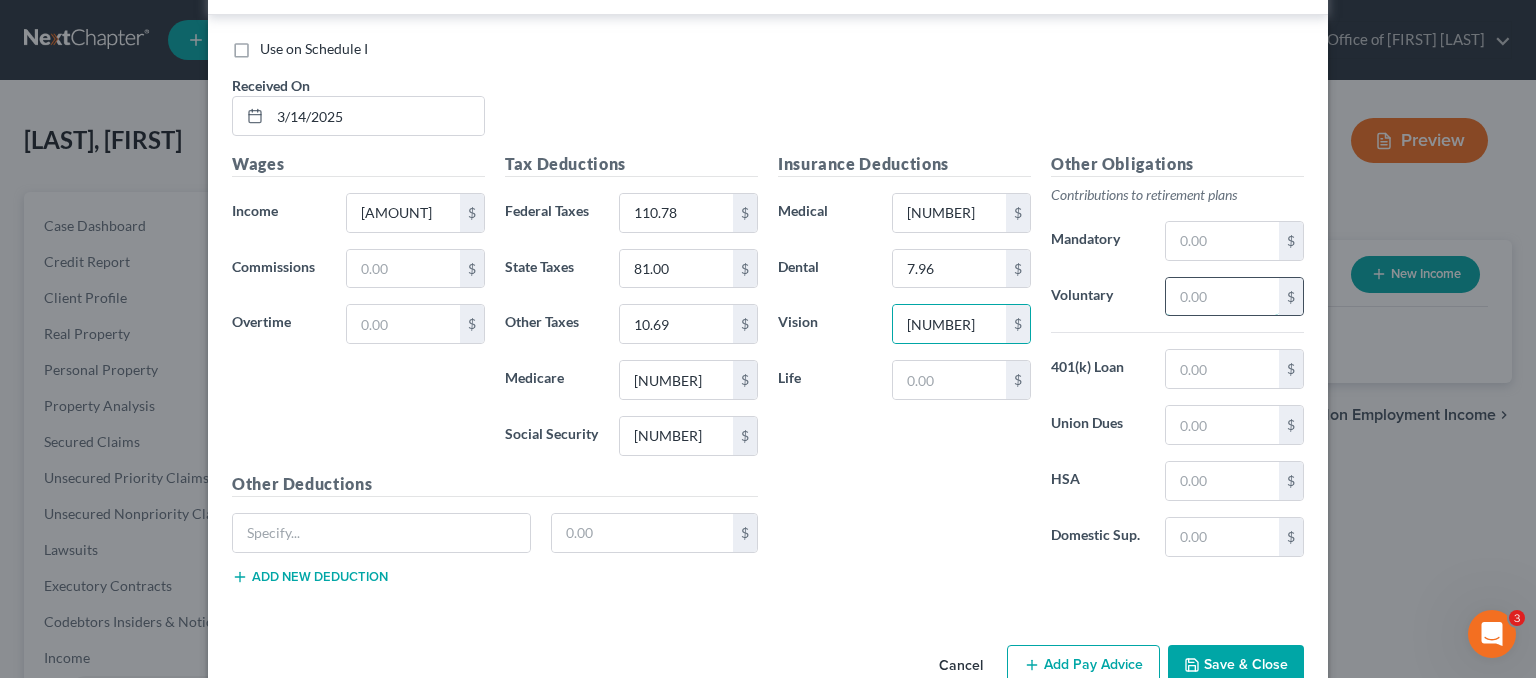 click at bounding box center (1222, 297) 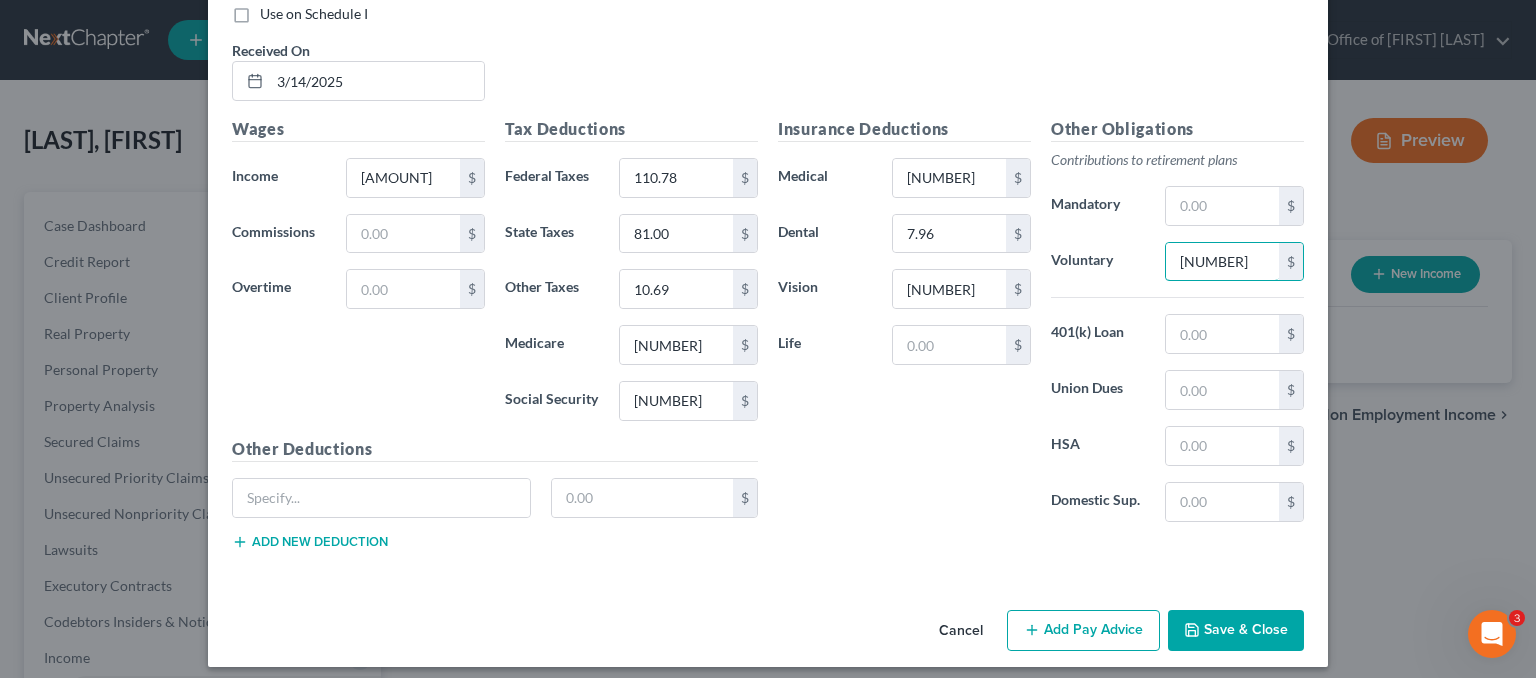 scroll, scrollTop: 2070, scrollLeft: 0, axis: vertical 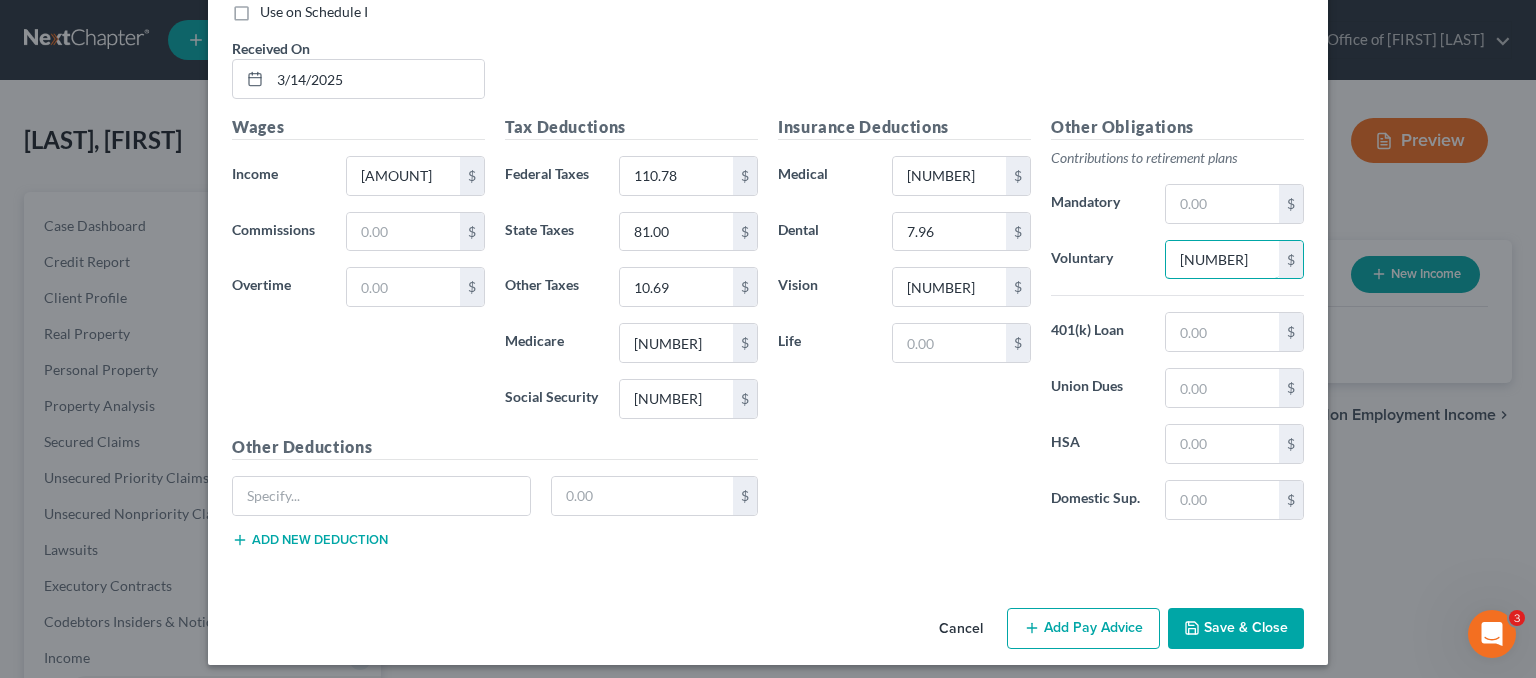 type on "145.88" 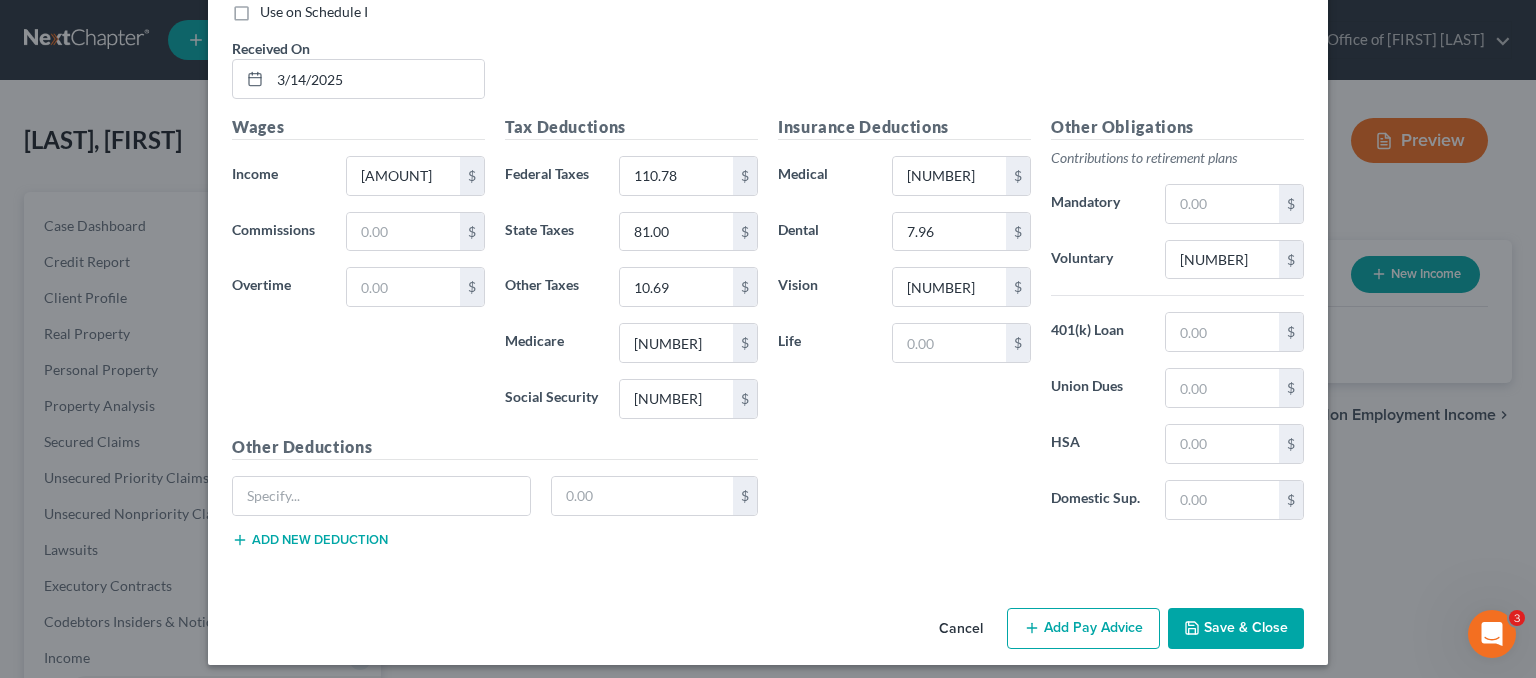 click on "Add Pay Advice" at bounding box center [1083, 629] 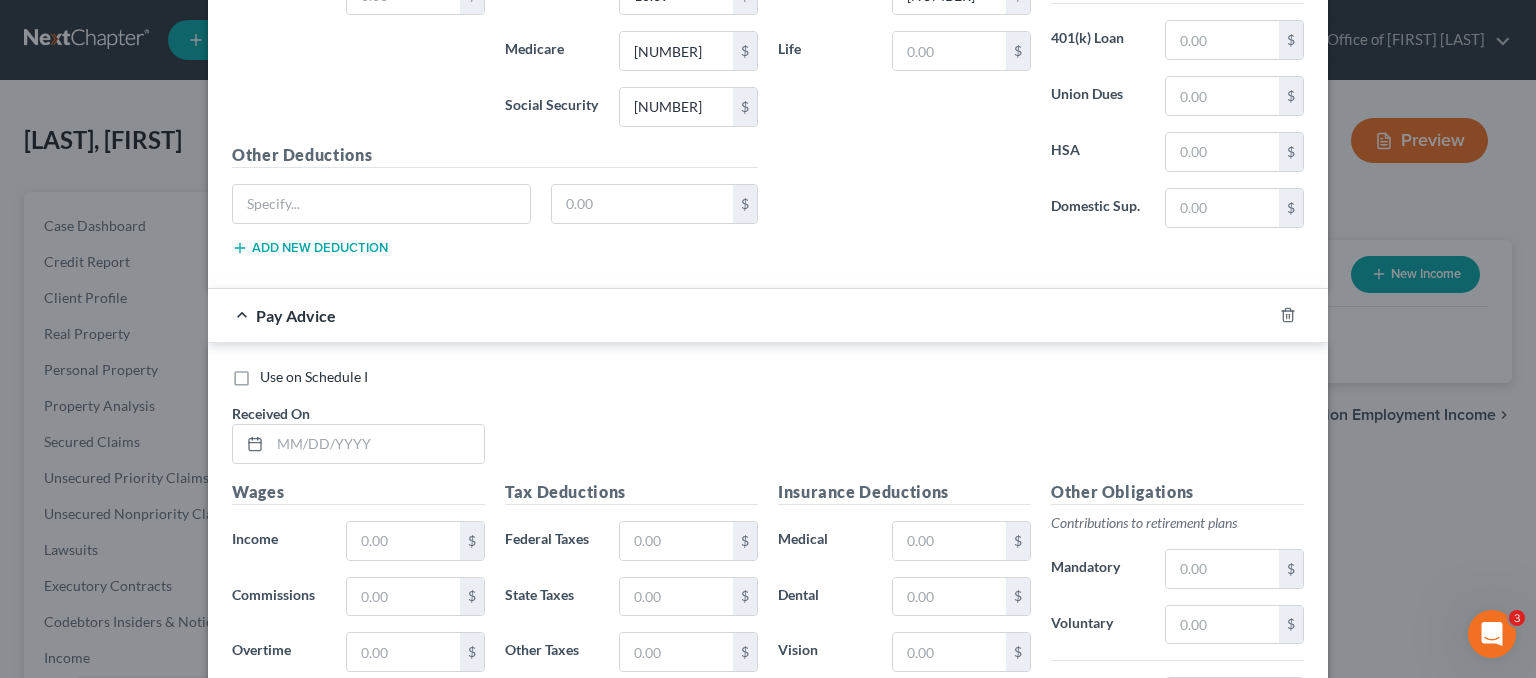 scroll, scrollTop: 2370, scrollLeft: 0, axis: vertical 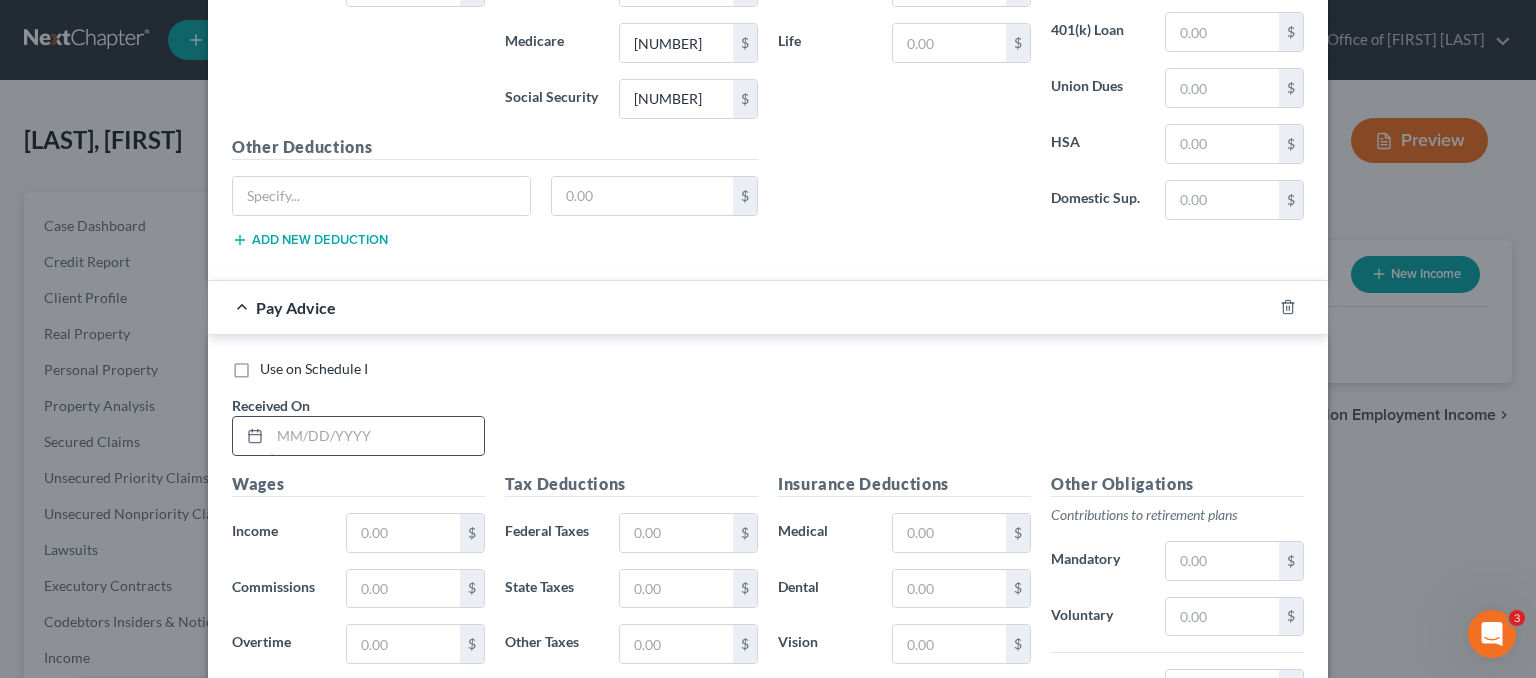 click at bounding box center (377, 436) 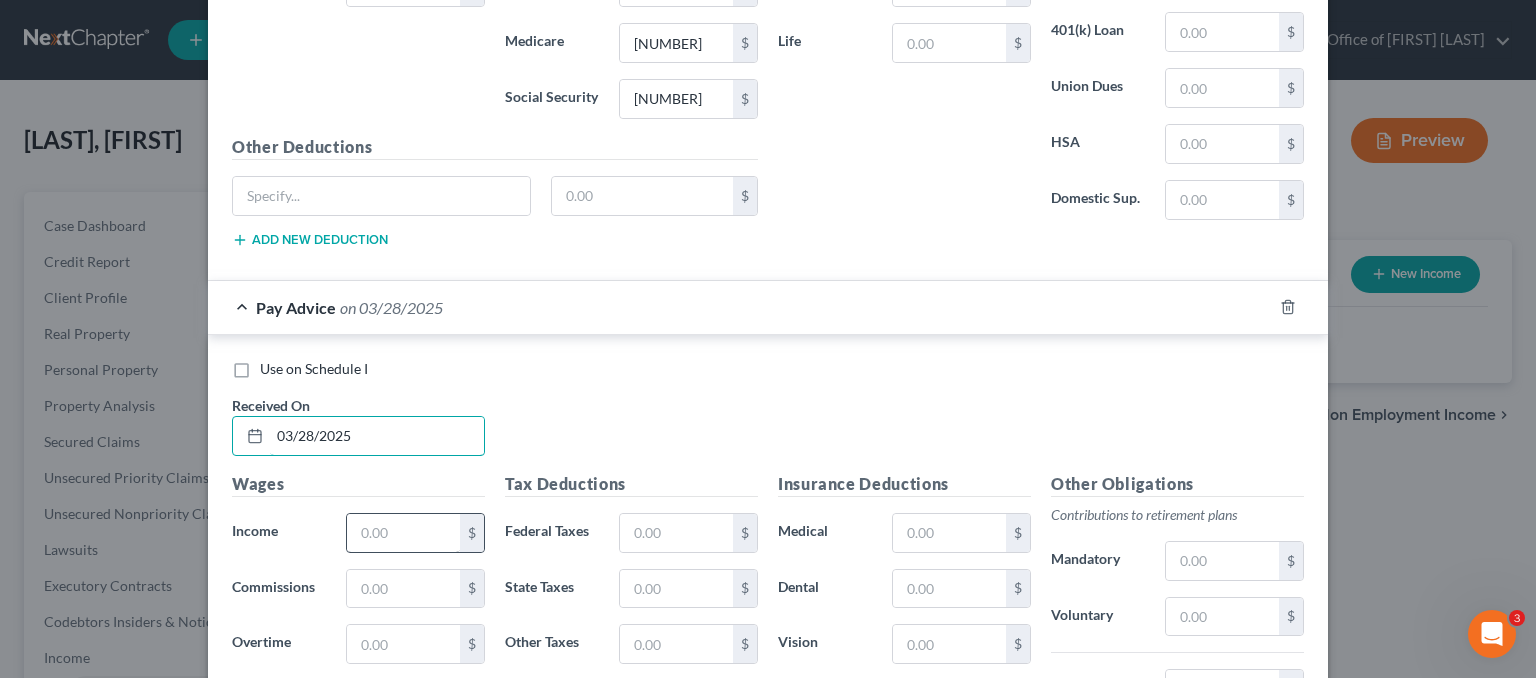 type on "03/28/2025" 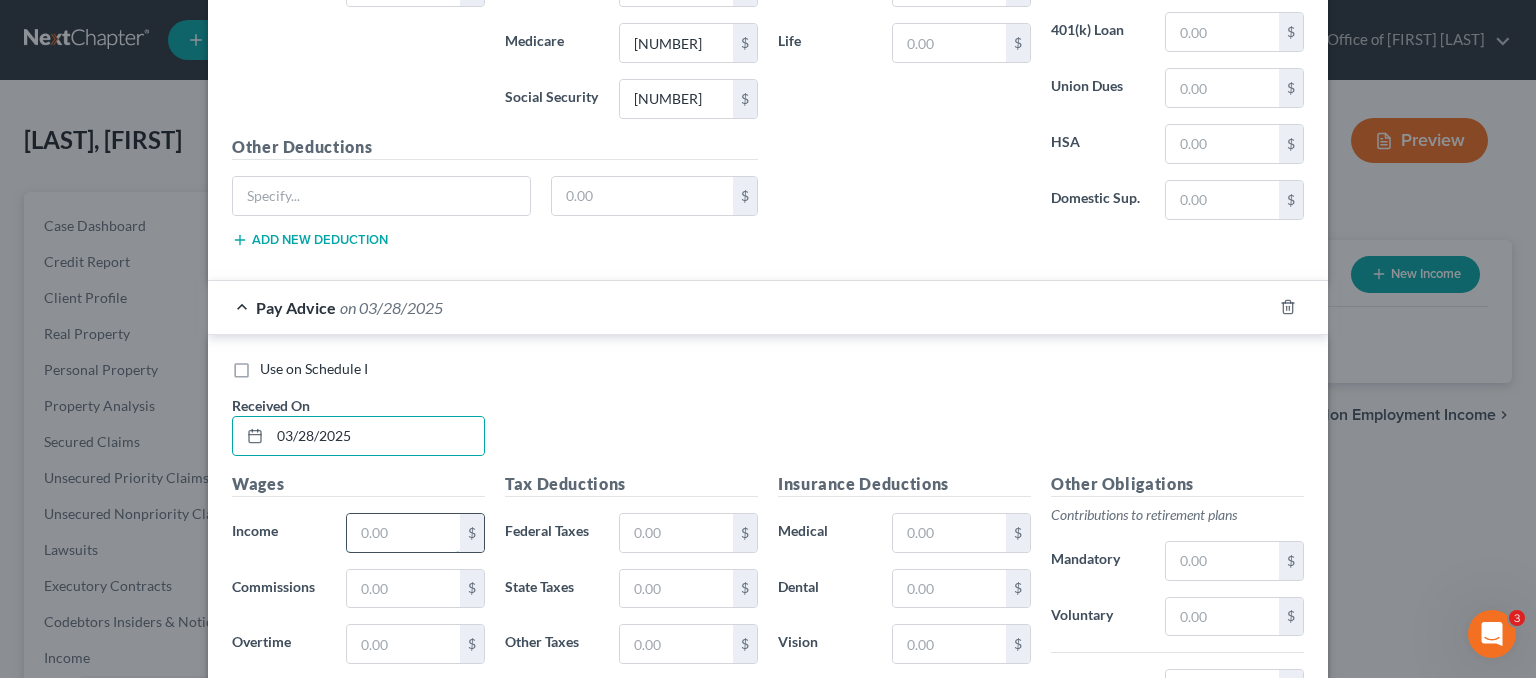 click at bounding box center (403, 533) 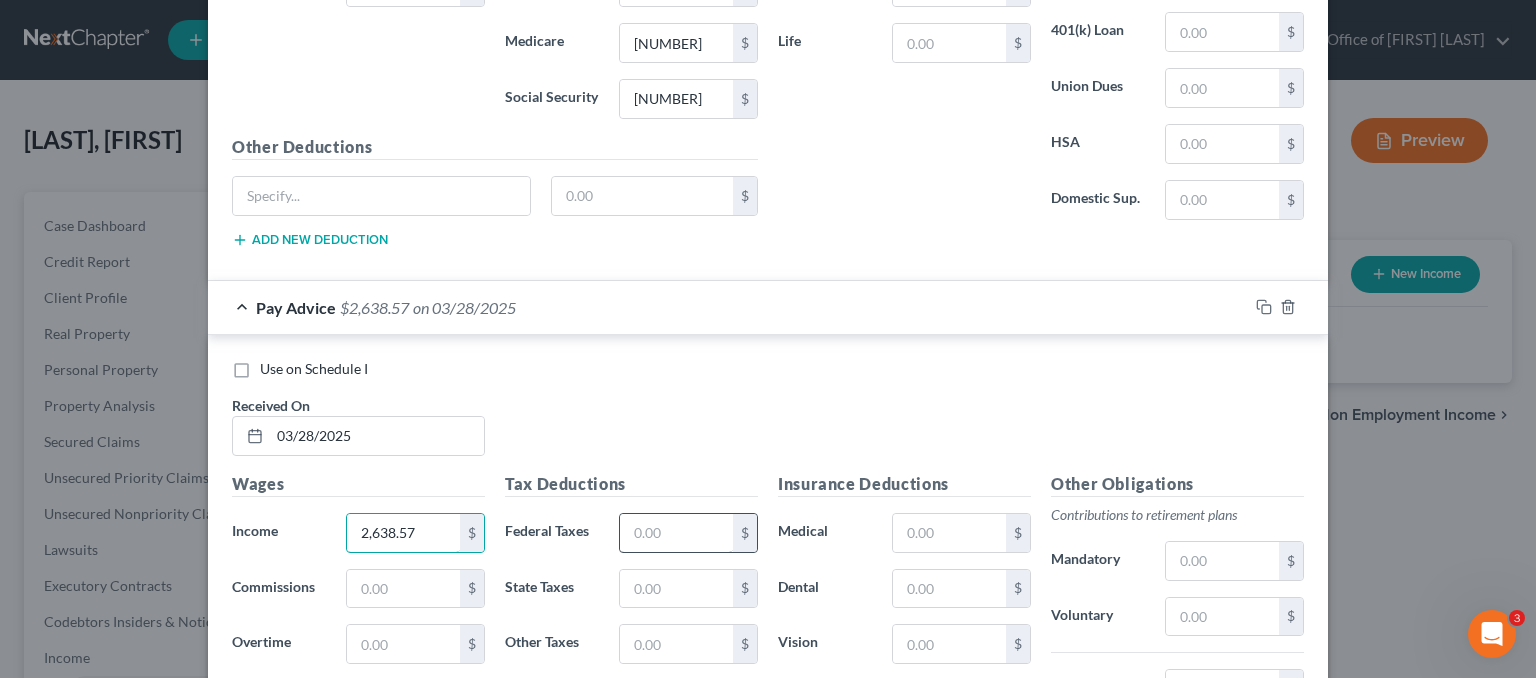 type on "2,638.57" 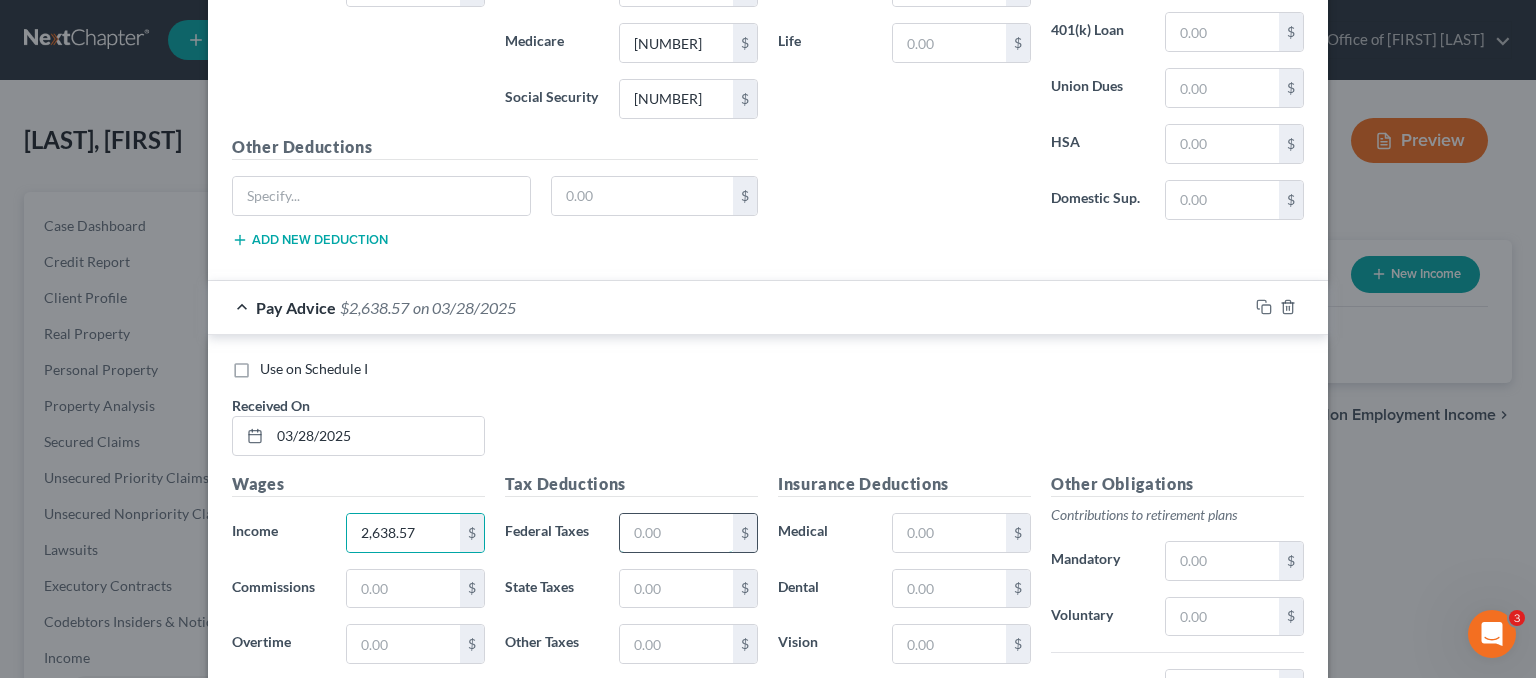 click at bounding box center [676, 533] 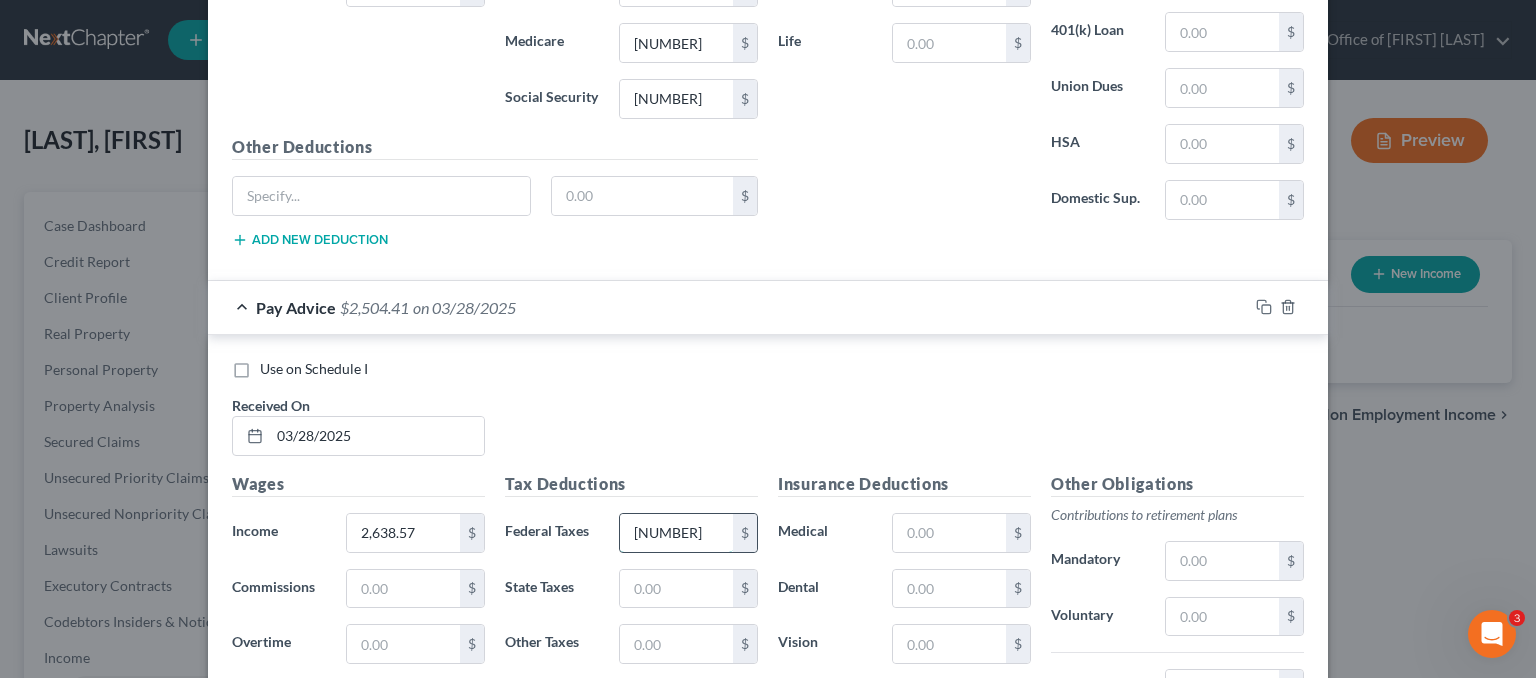 type on "134.16" 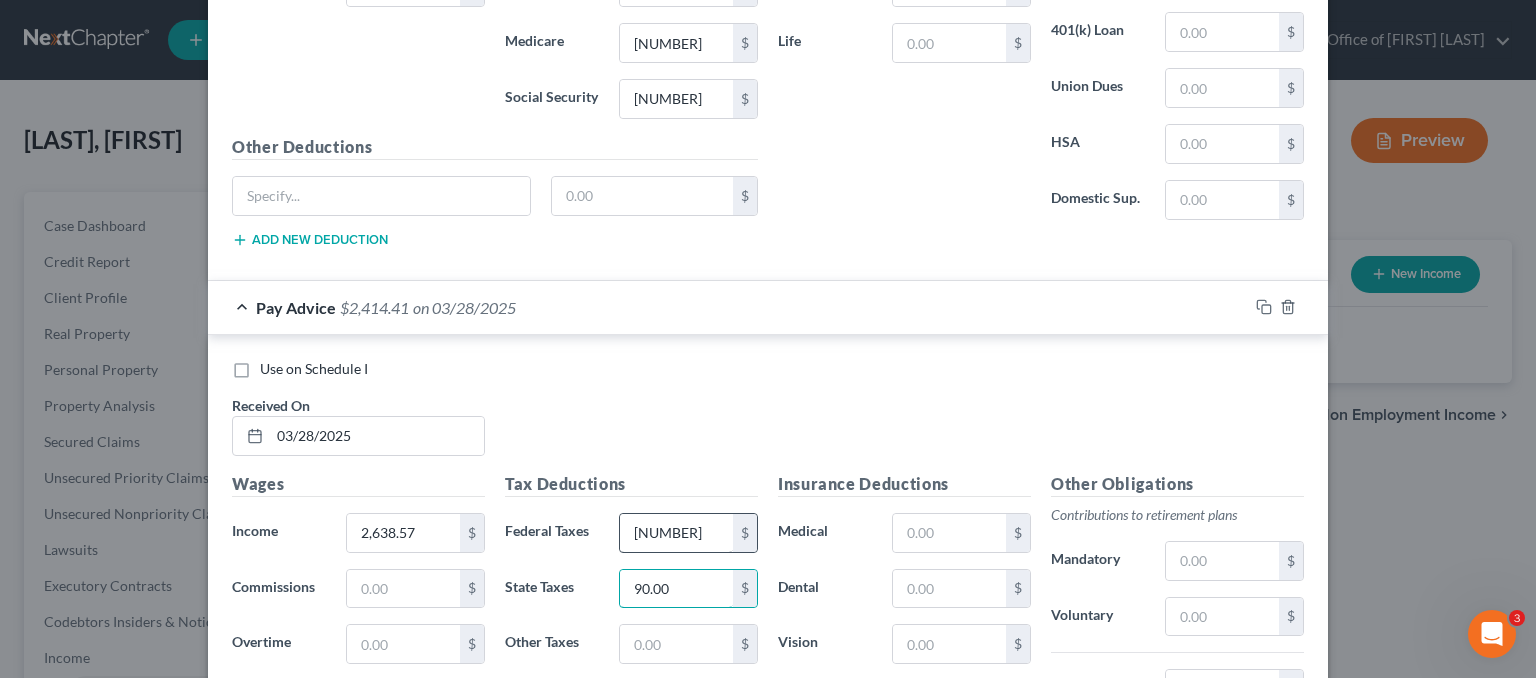 type on "90.00" 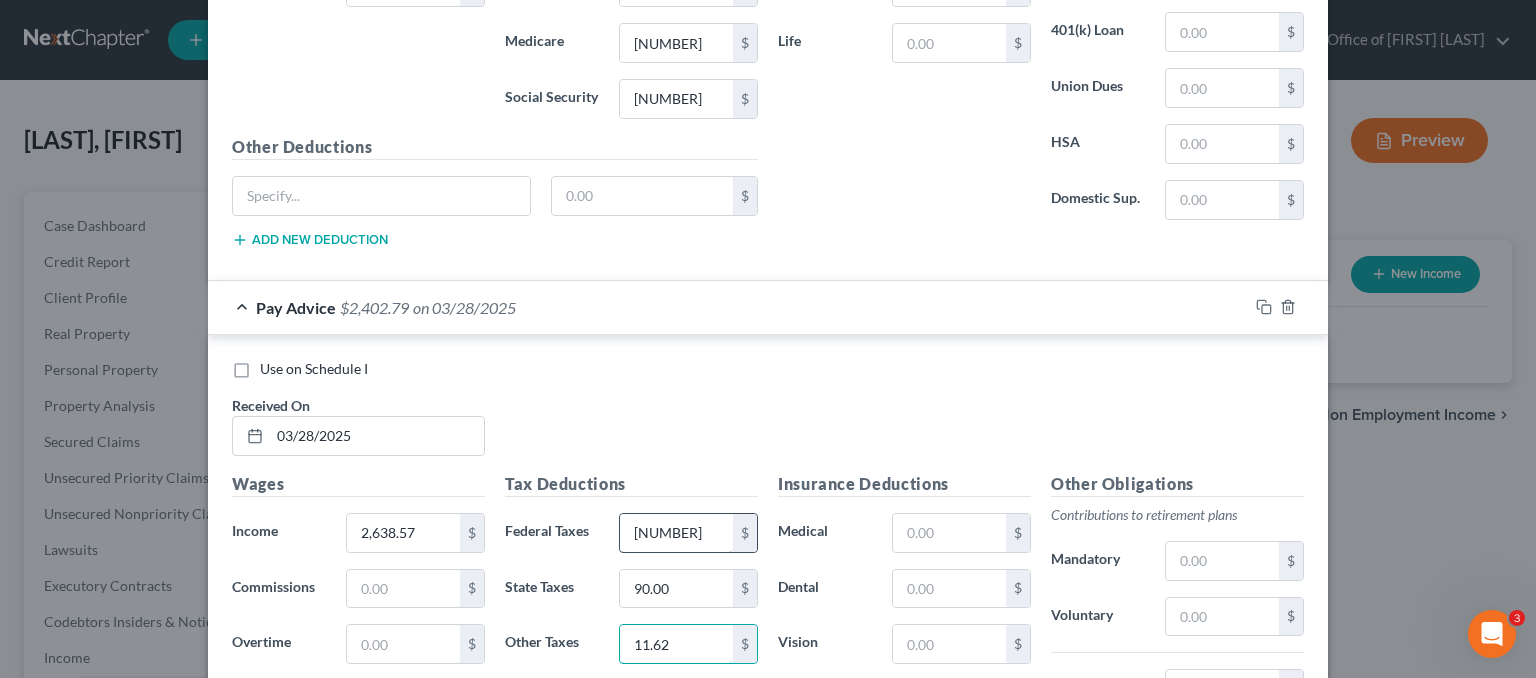 type on "11.62" 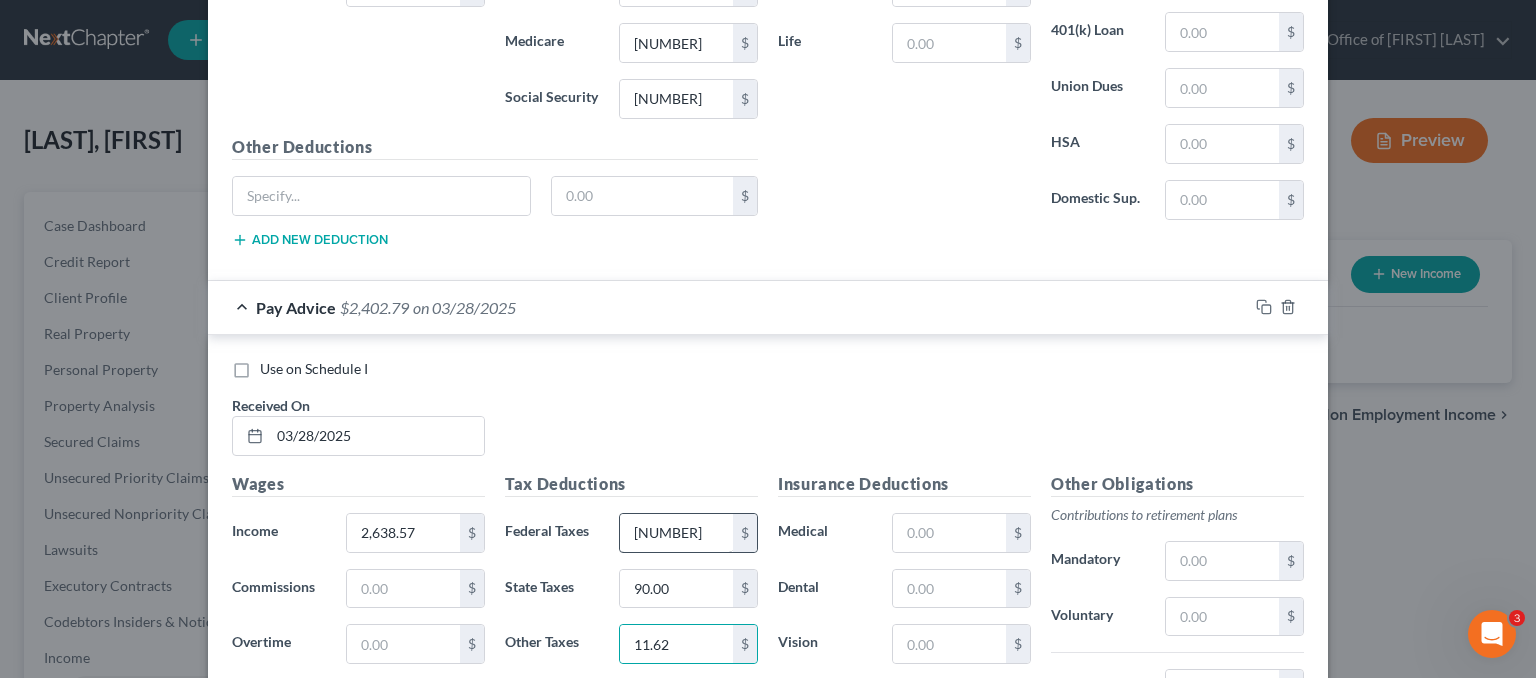 scroll, scrollTop: 2397, scrollLeft: 0, axis: vertical 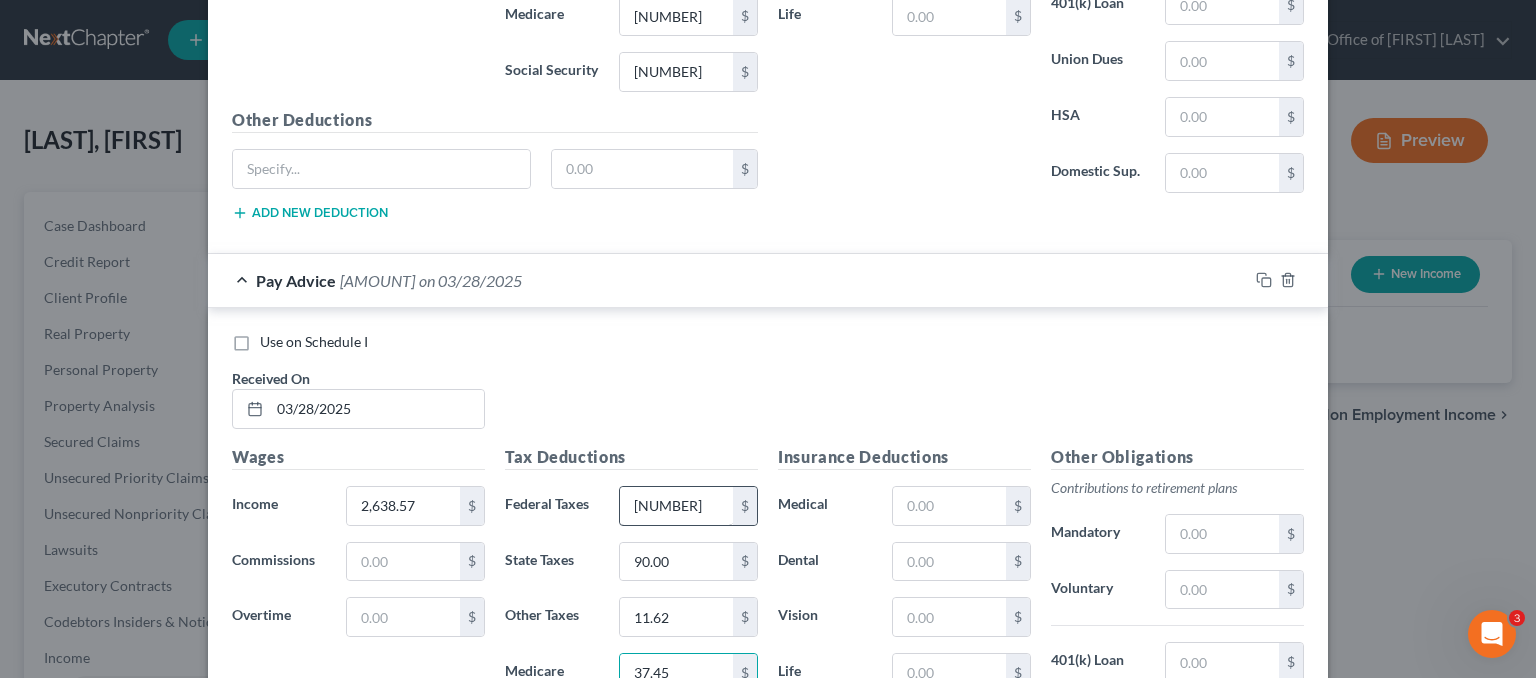 type on "37.45" 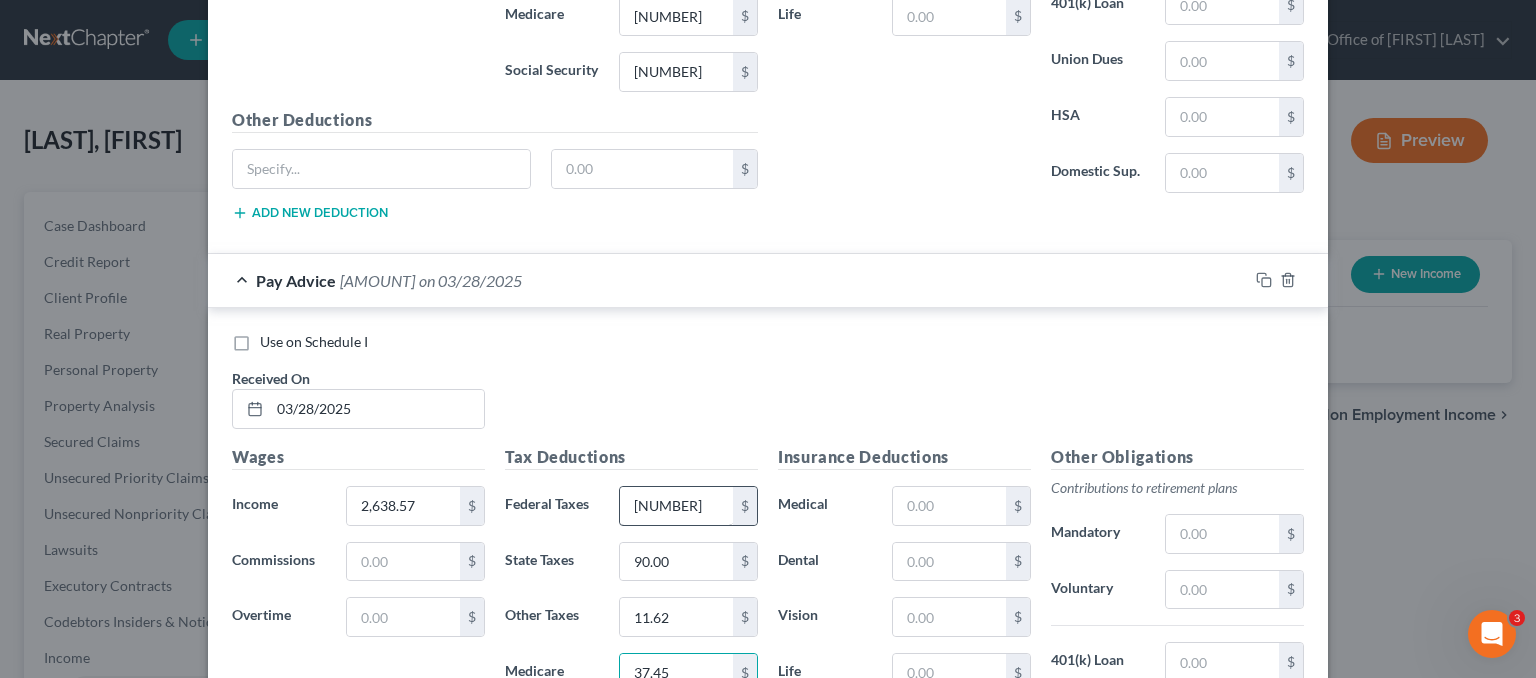 scroll, scrollTop: 2724, scrollLeft: 0, axis: vertical 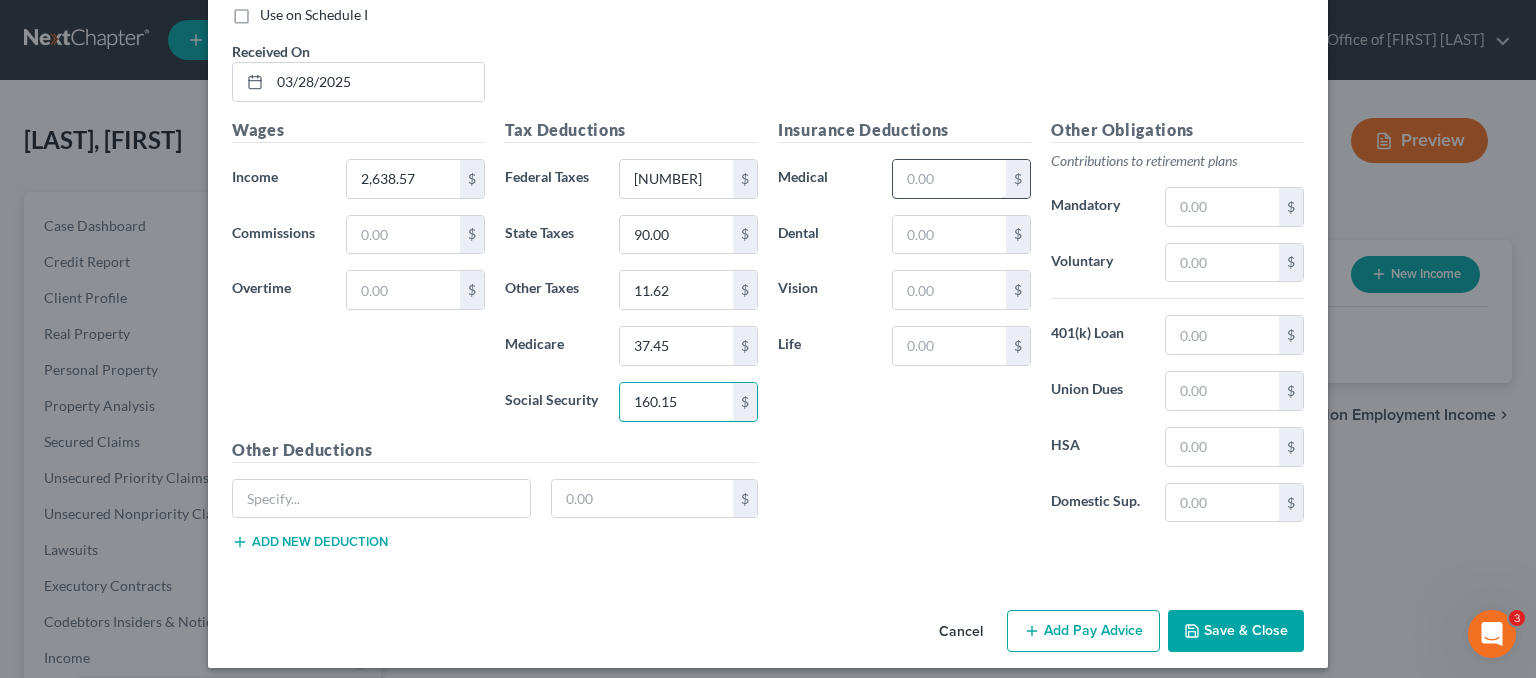 type on "160.15" 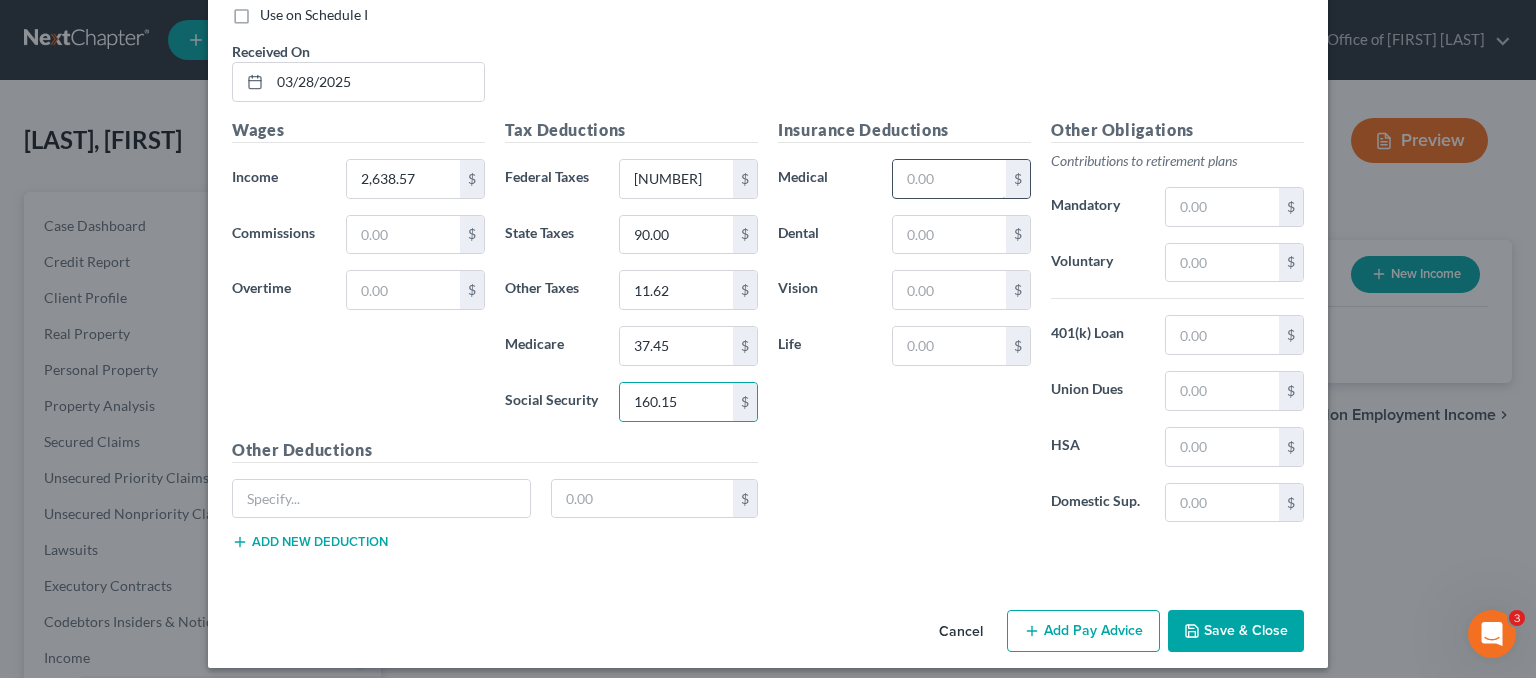 click at bounding box center (949, 179) 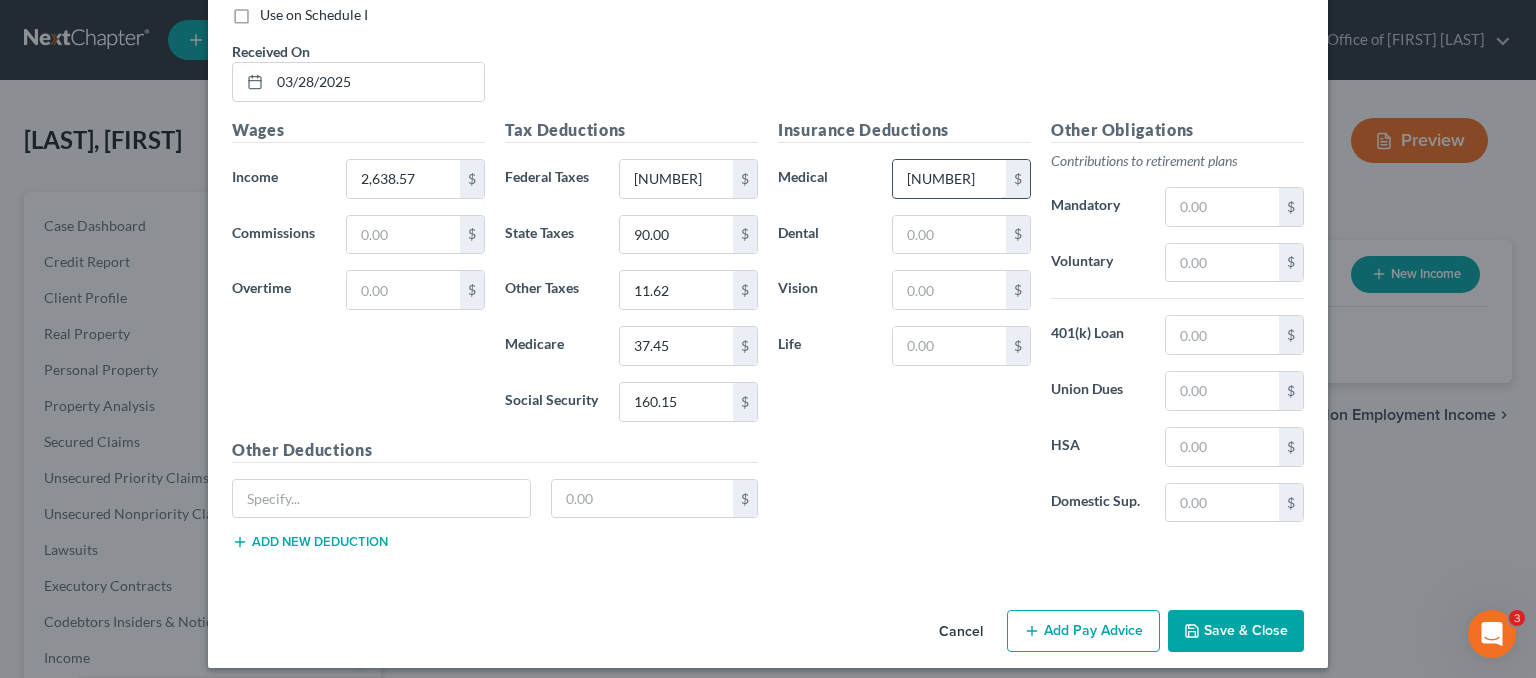 type on "46.25" 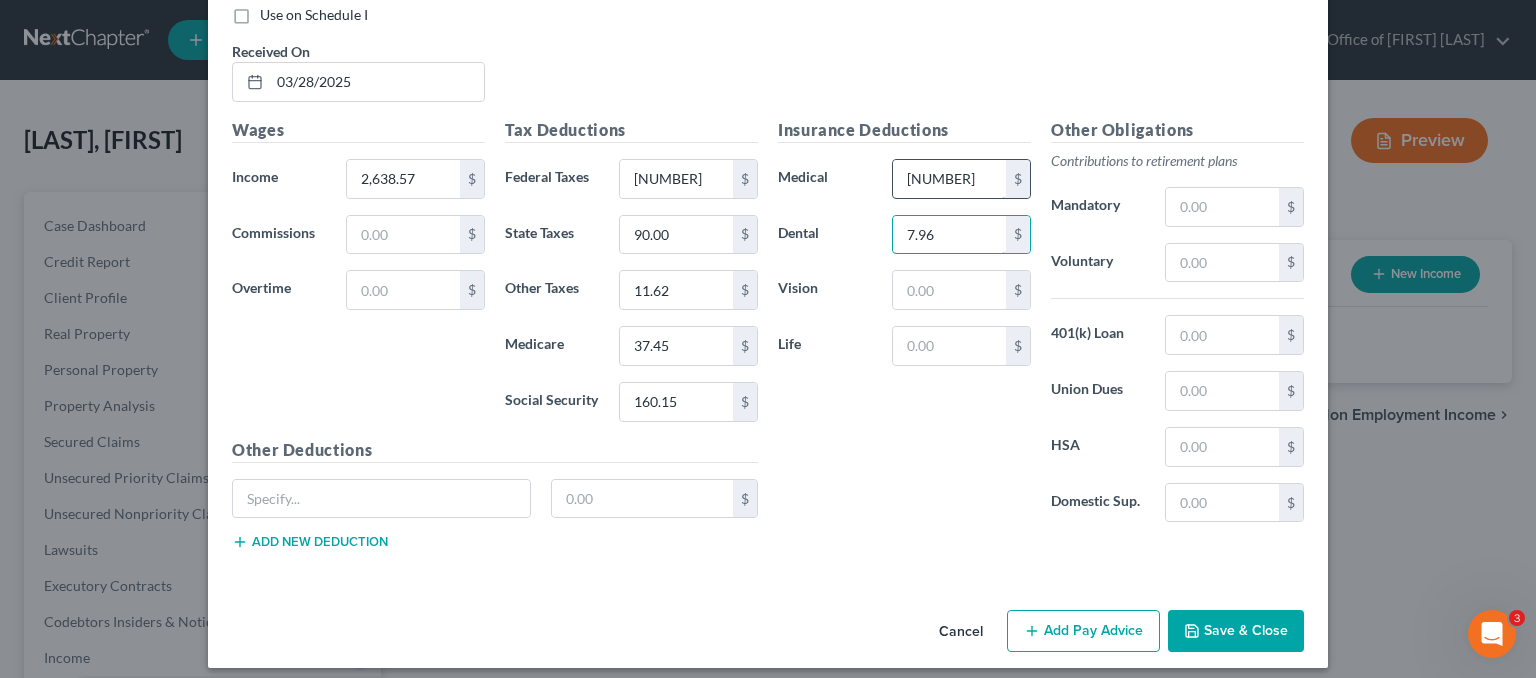 type on "7.96" 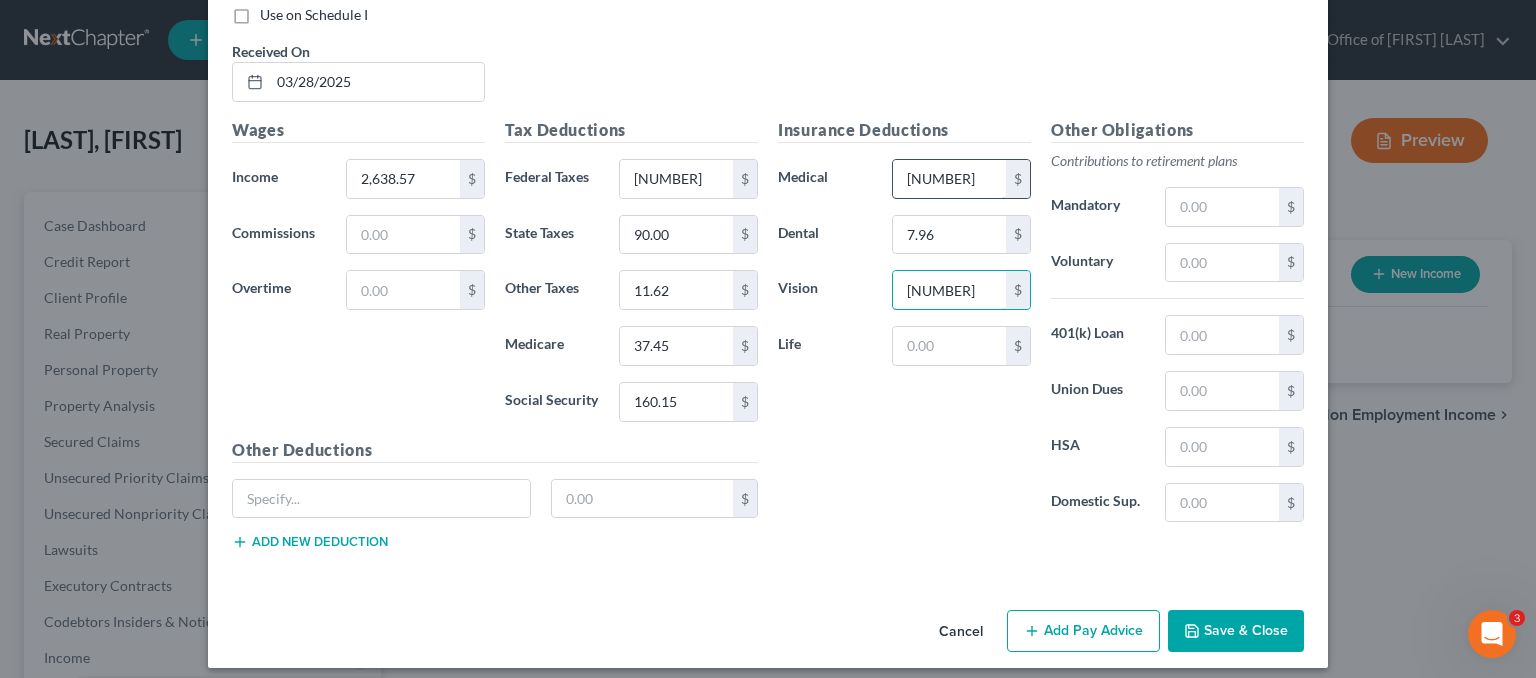 type on "1.45" 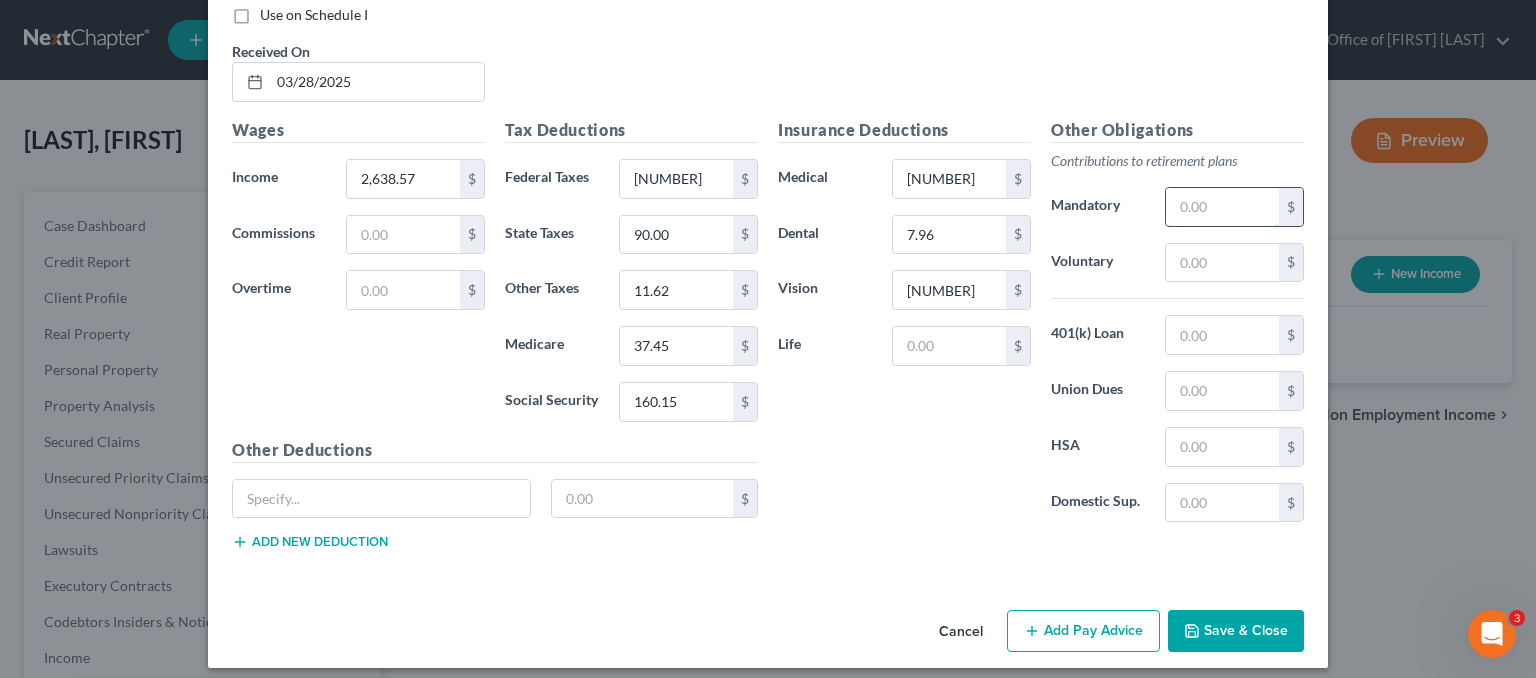 click at bounding box center [1222, 207] 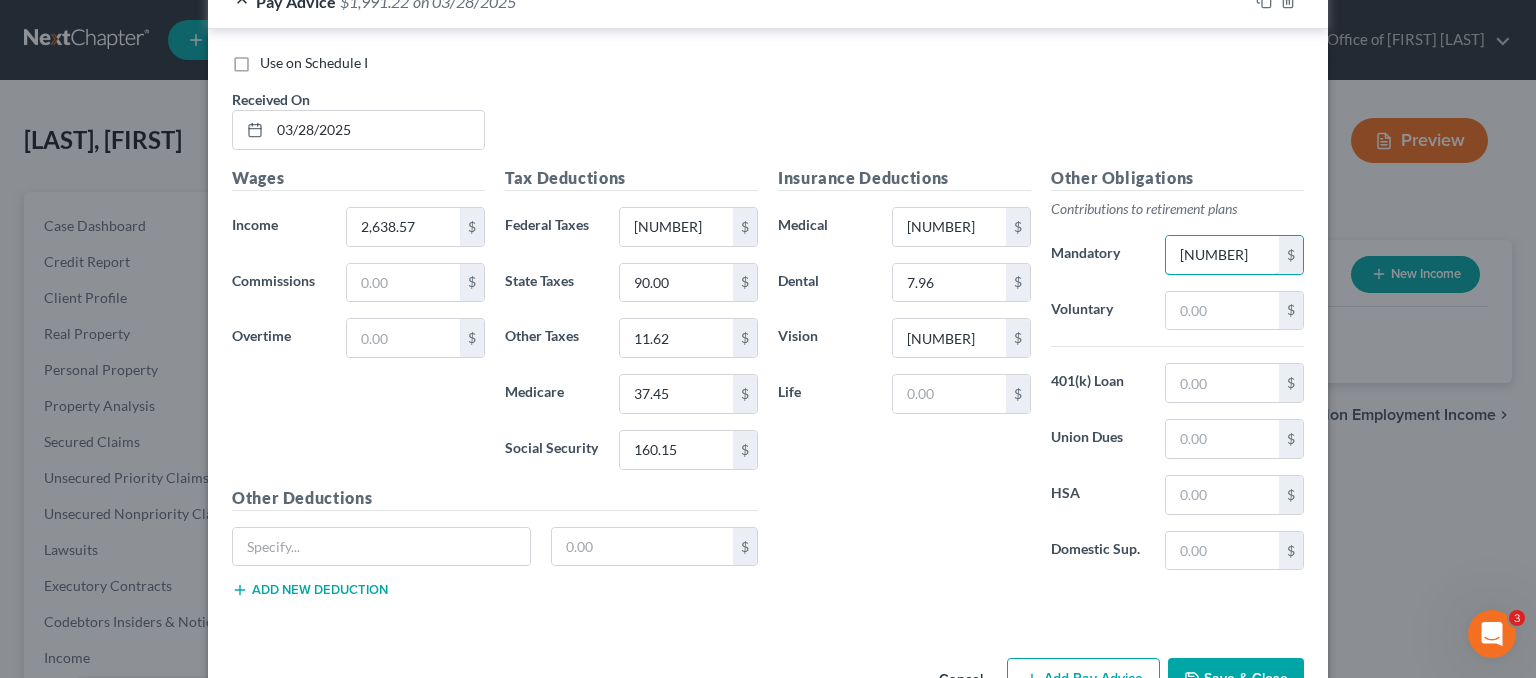 scroll, scrollTop: 2724, scrollLeft: 0, axis: vertical 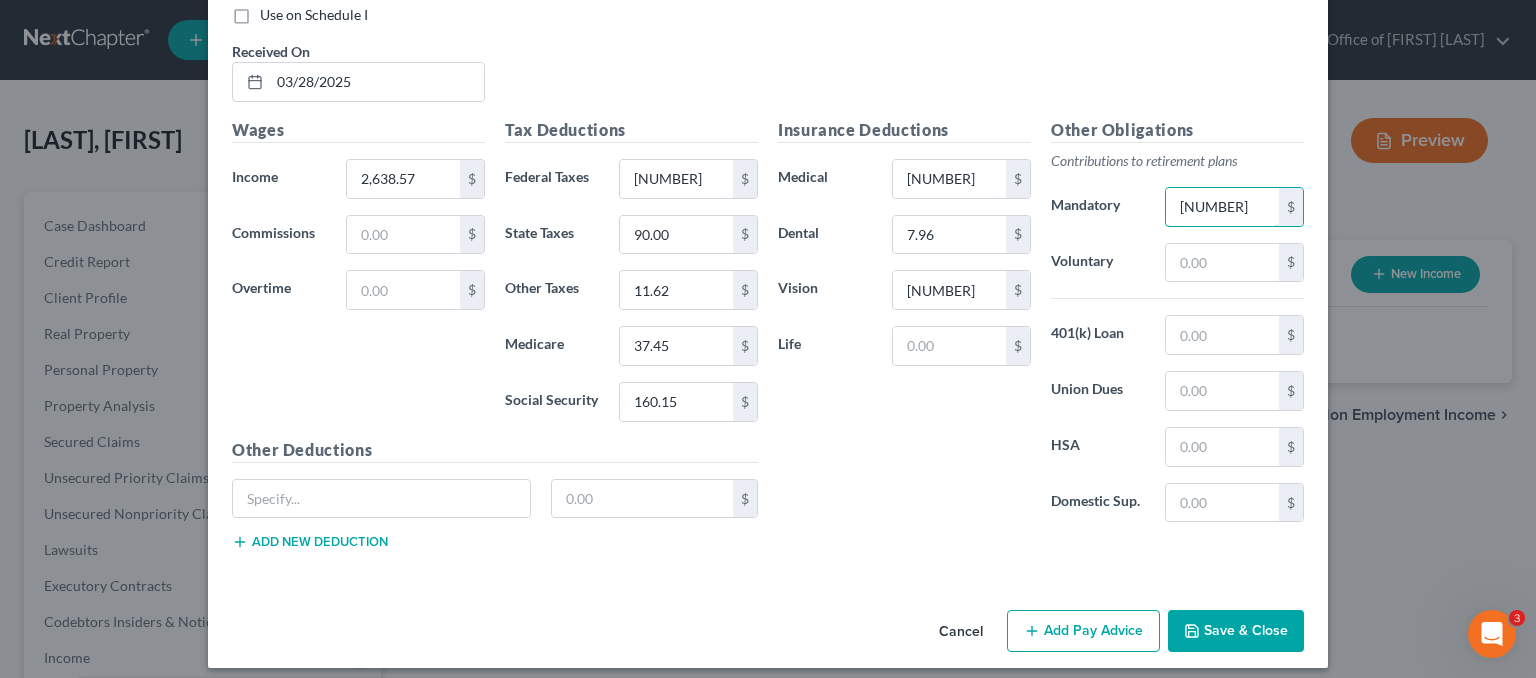 type on "158.31" 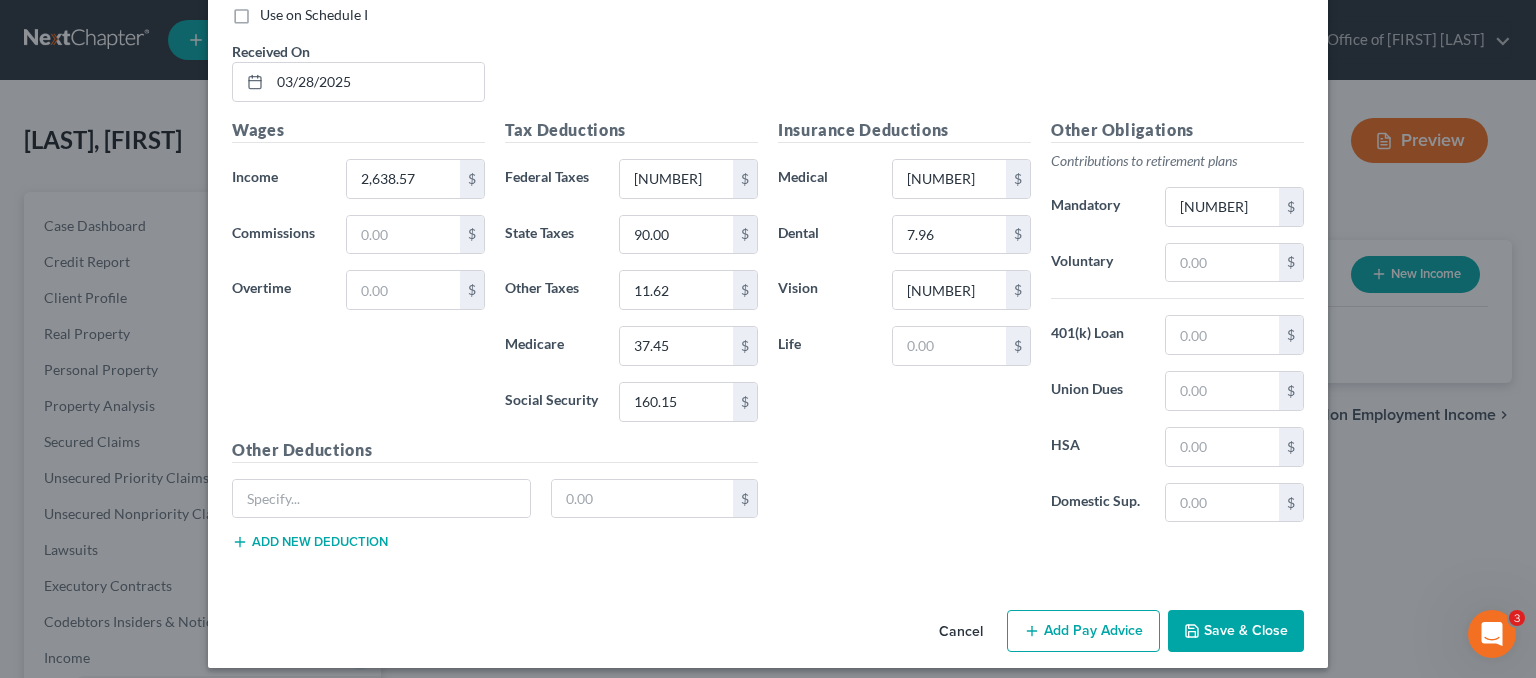 click on "Add Pay Advice" at bounding box center [1083, 631] 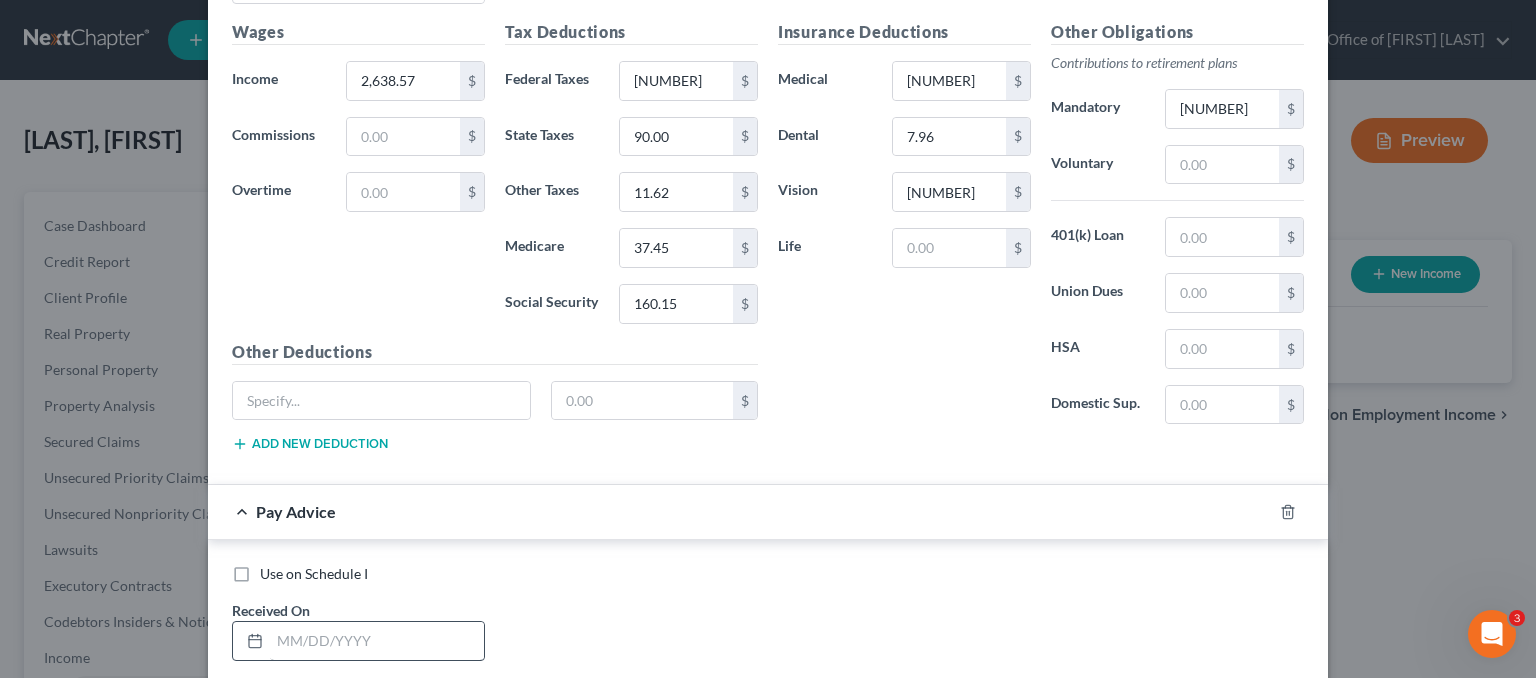 scroll, scrollTop: 2924, scrollLeft: 0, axis: vertical 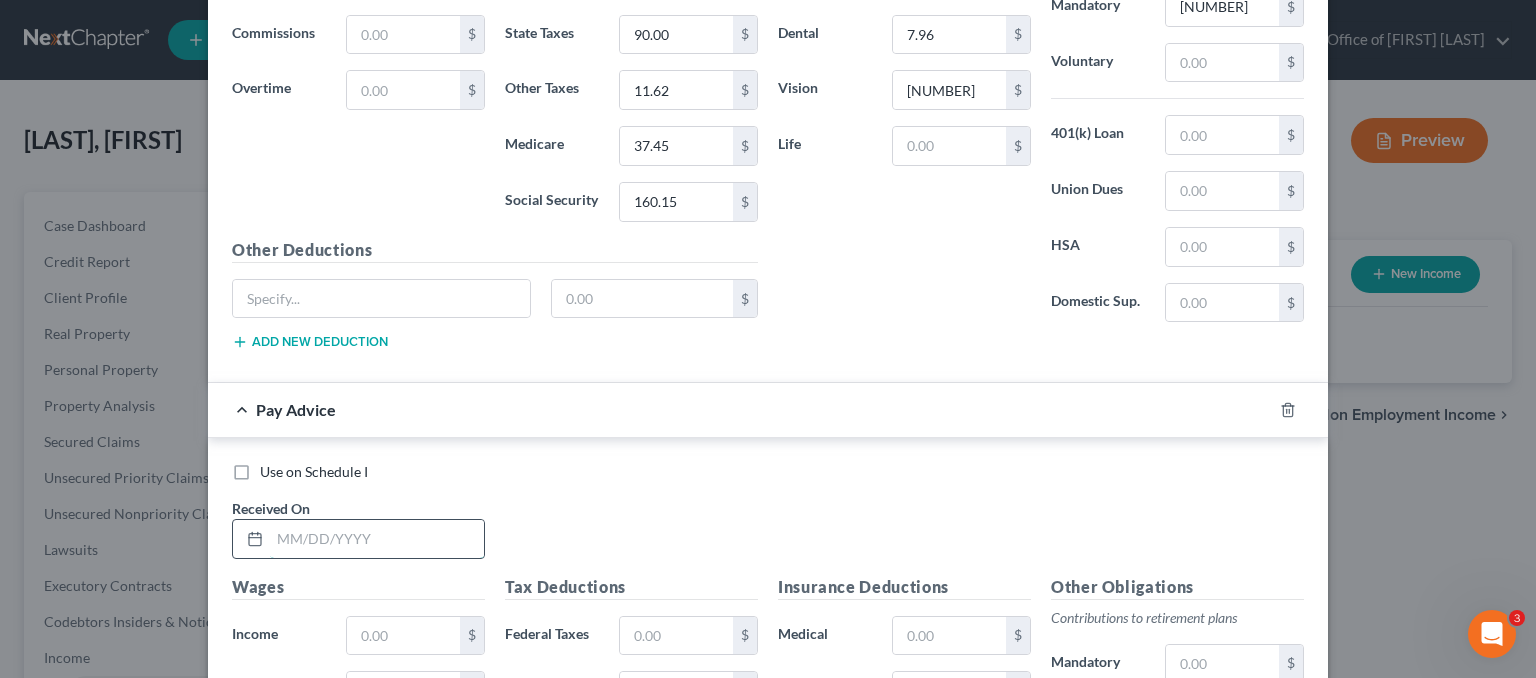 click at bounding box center [377, 539] 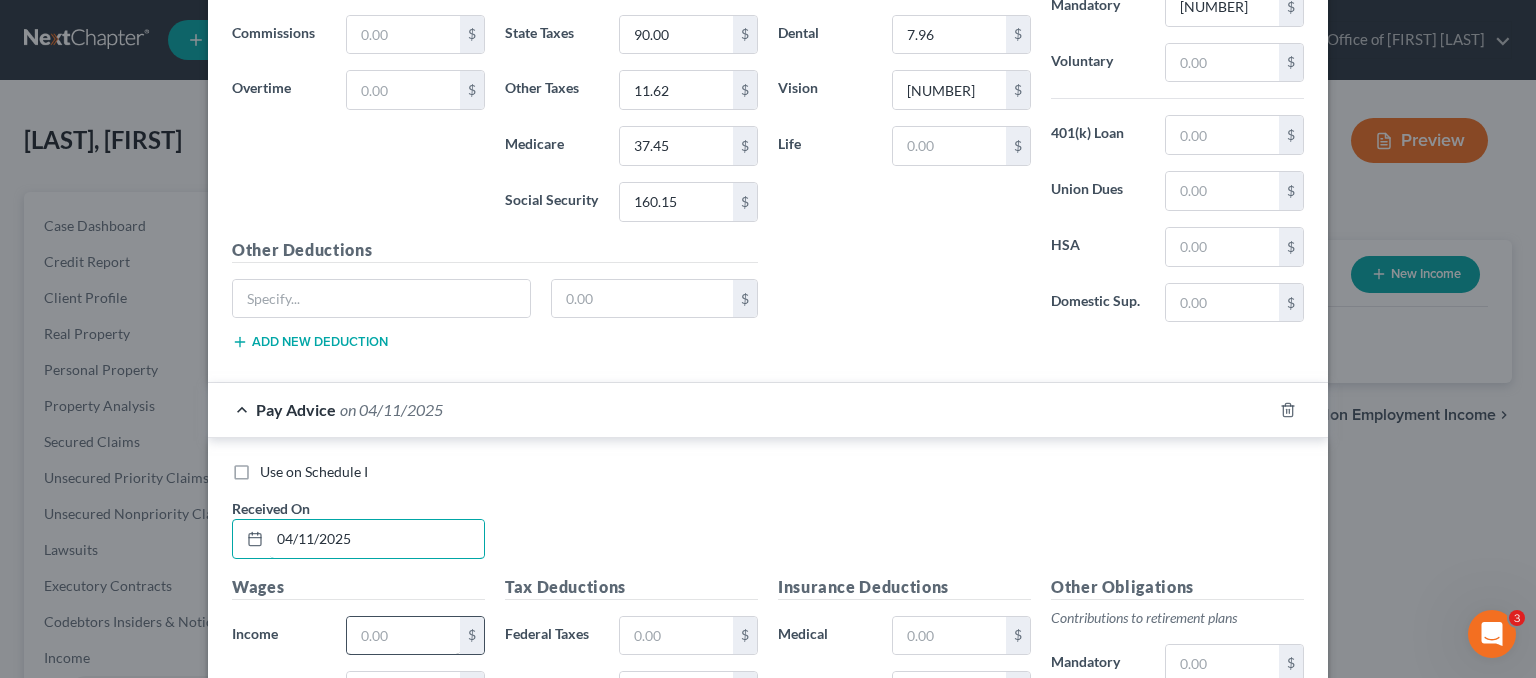 type on "04/11/2025" 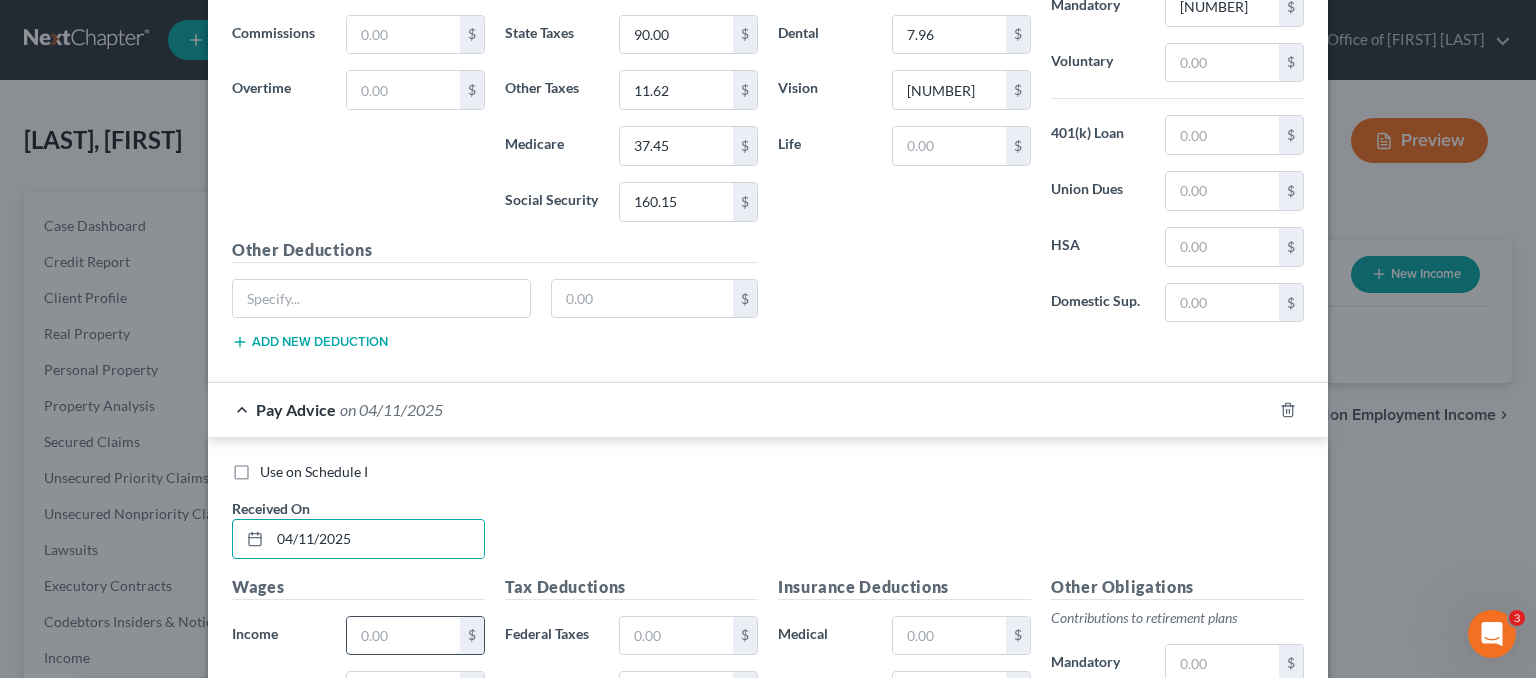 click at bounding box center (403, 636) 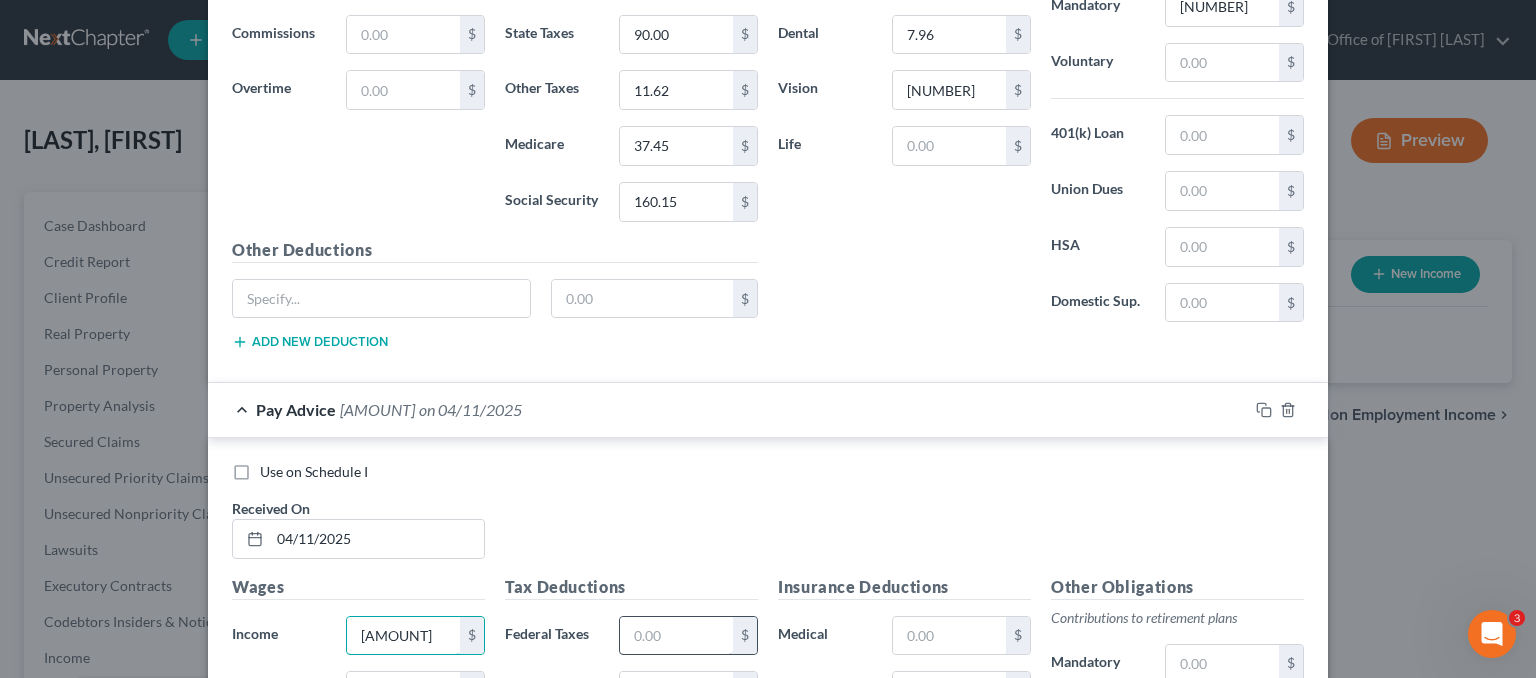 type on "2,863.41" 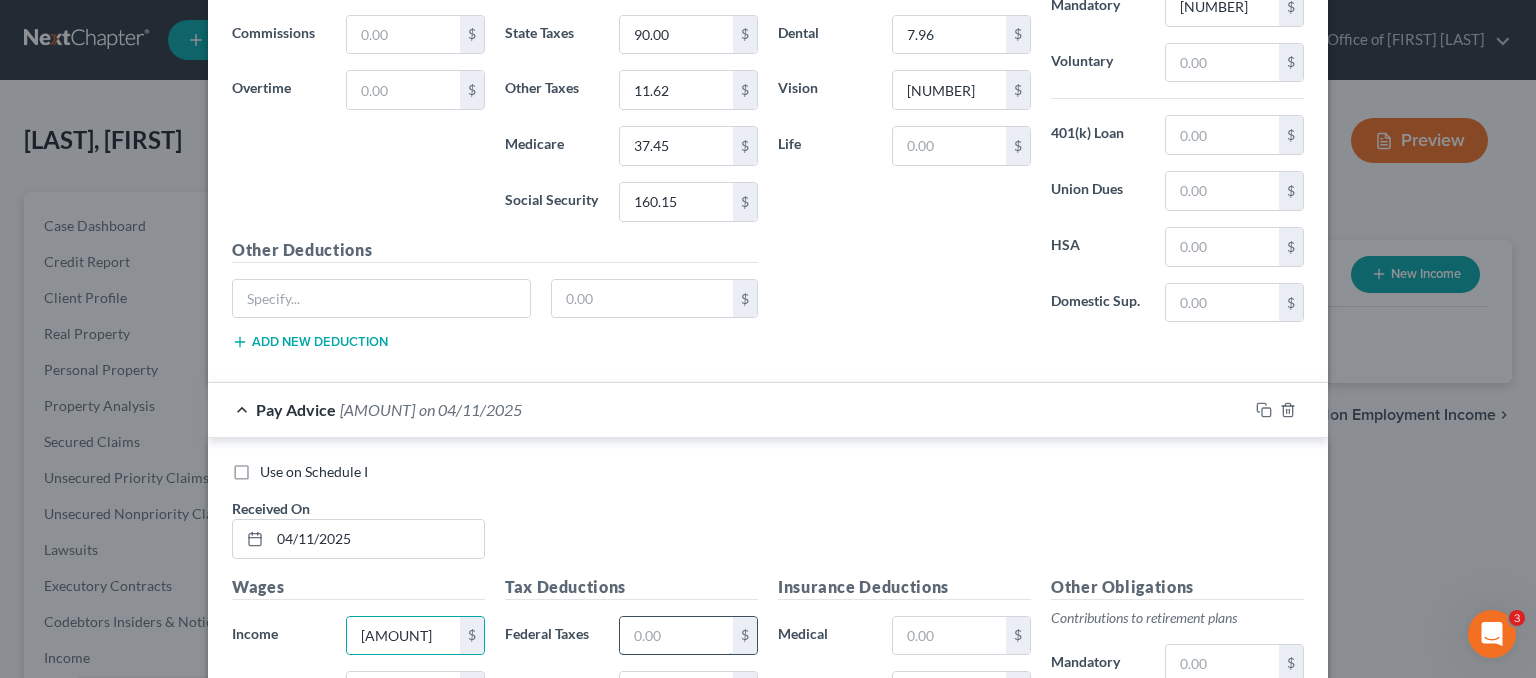 click at bounding box center (676, 636) 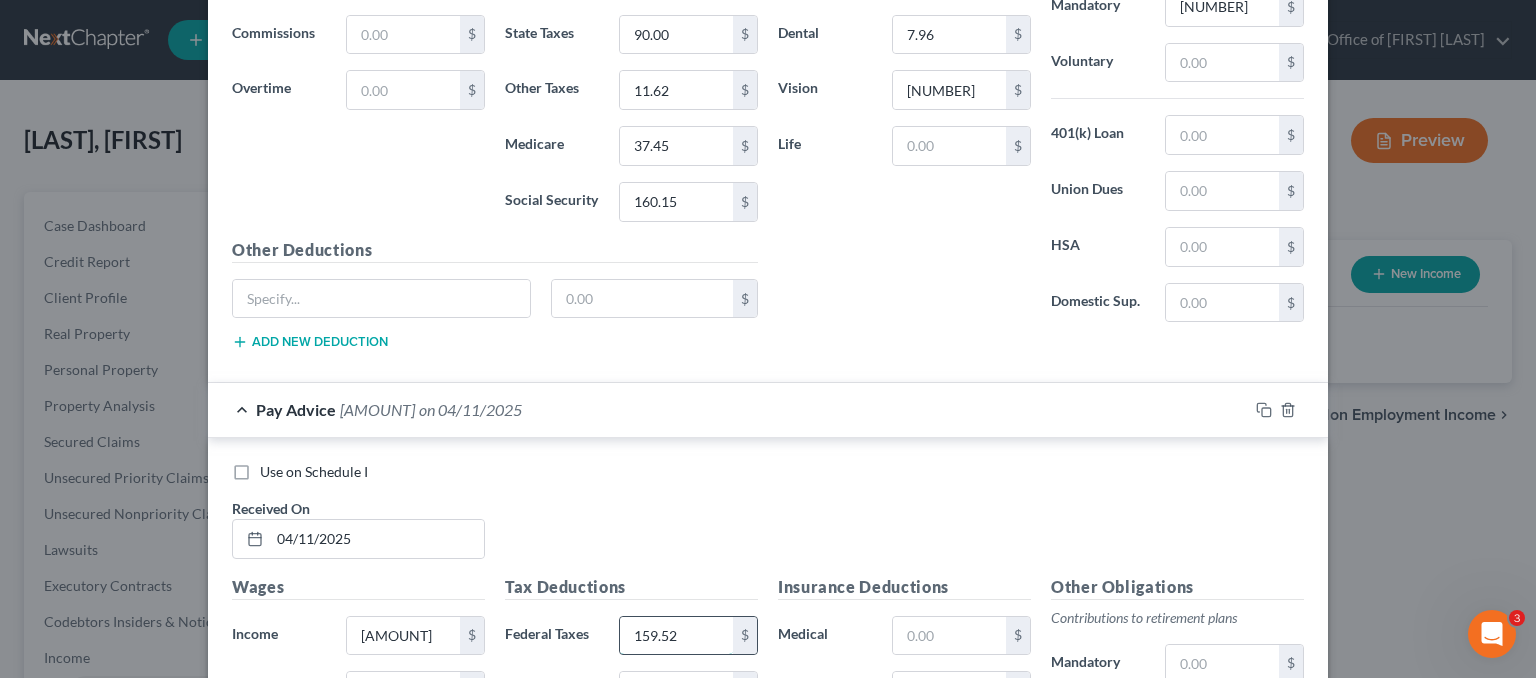 type on "159.52" 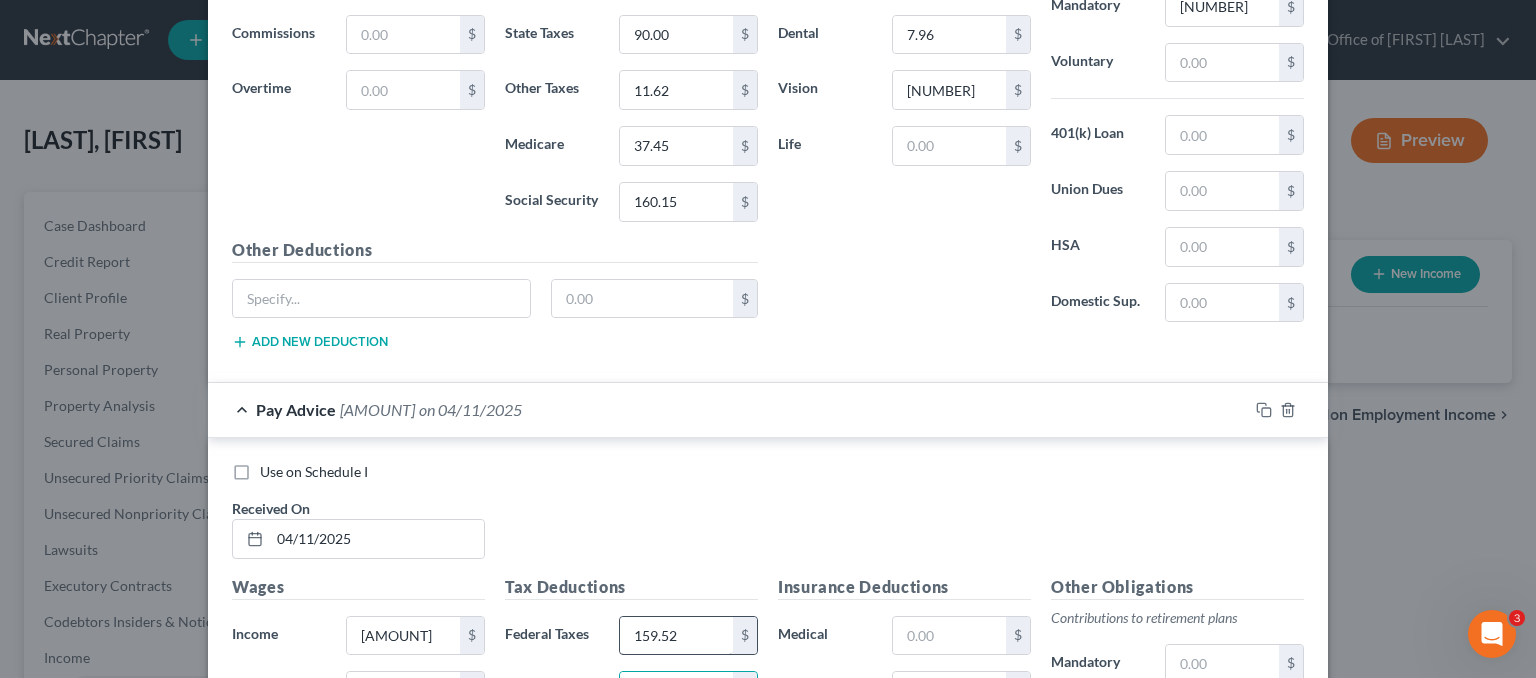 scroll, scrollTop: 2940, scrollLeft: 0, axis: vertical 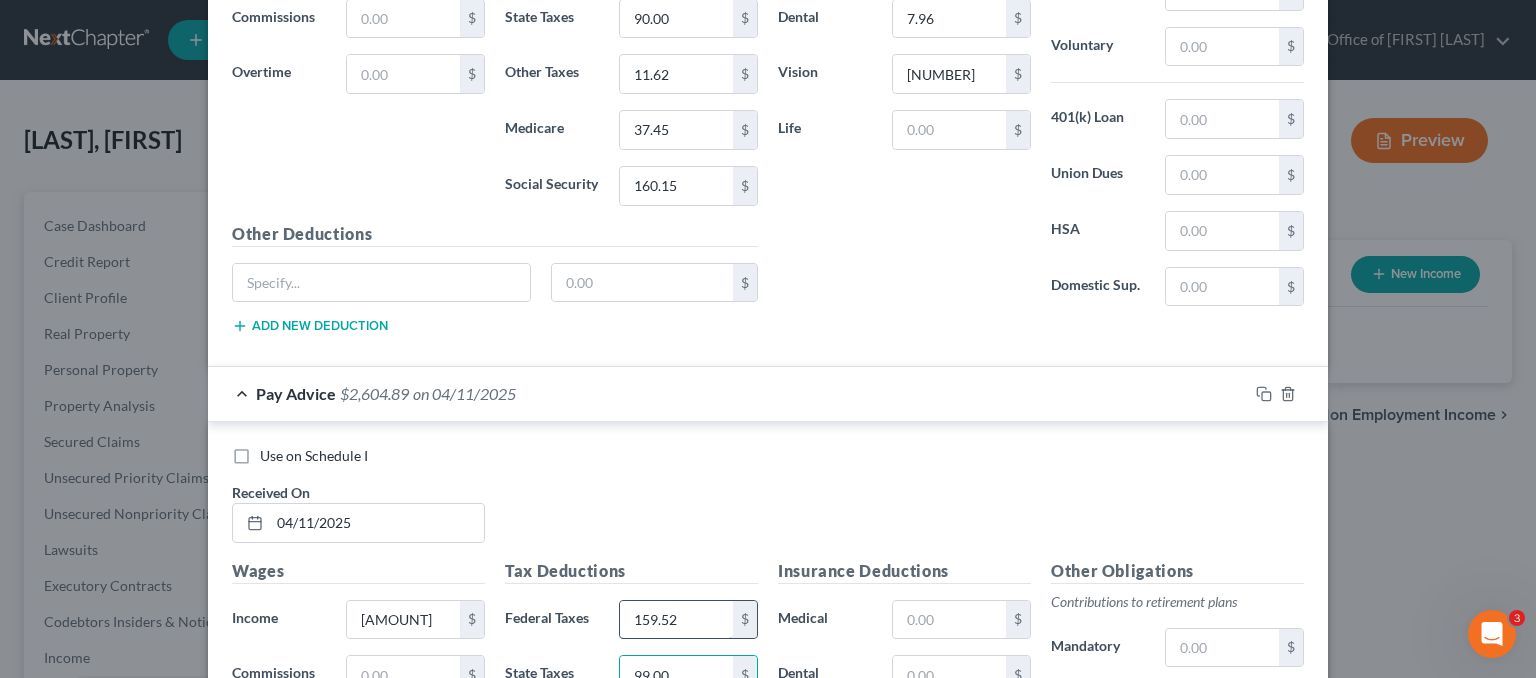 type on "99.00" 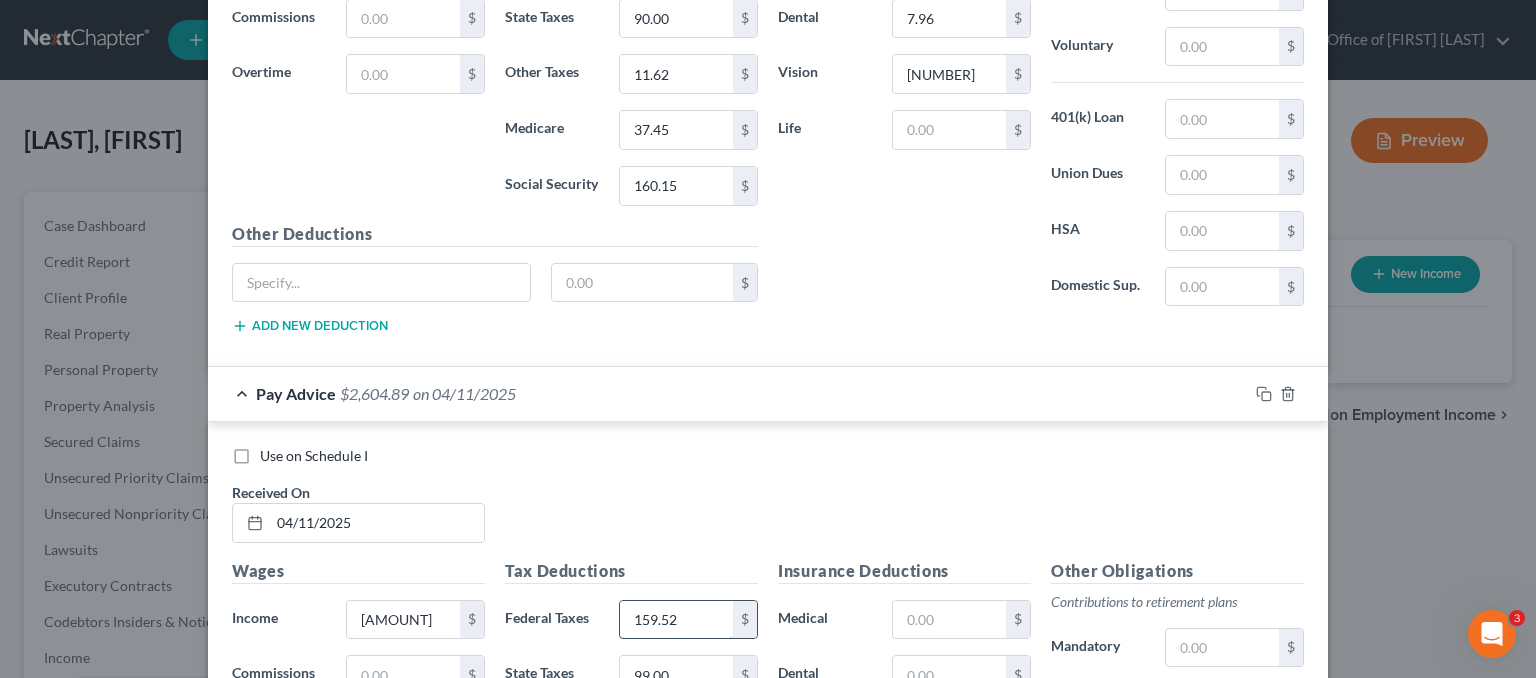 scroll, scrollTop: 3316, scrollLeft: 0, axis: vertical 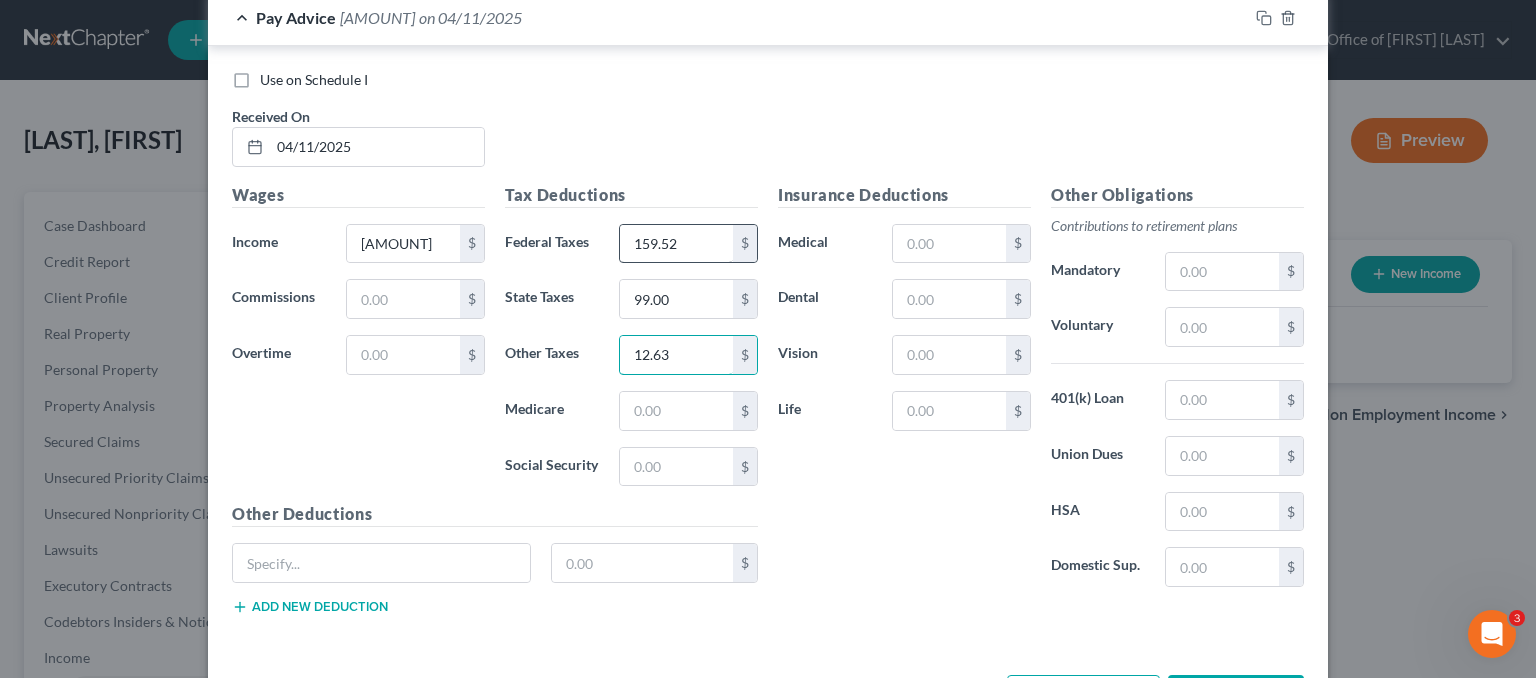type on "12.63" 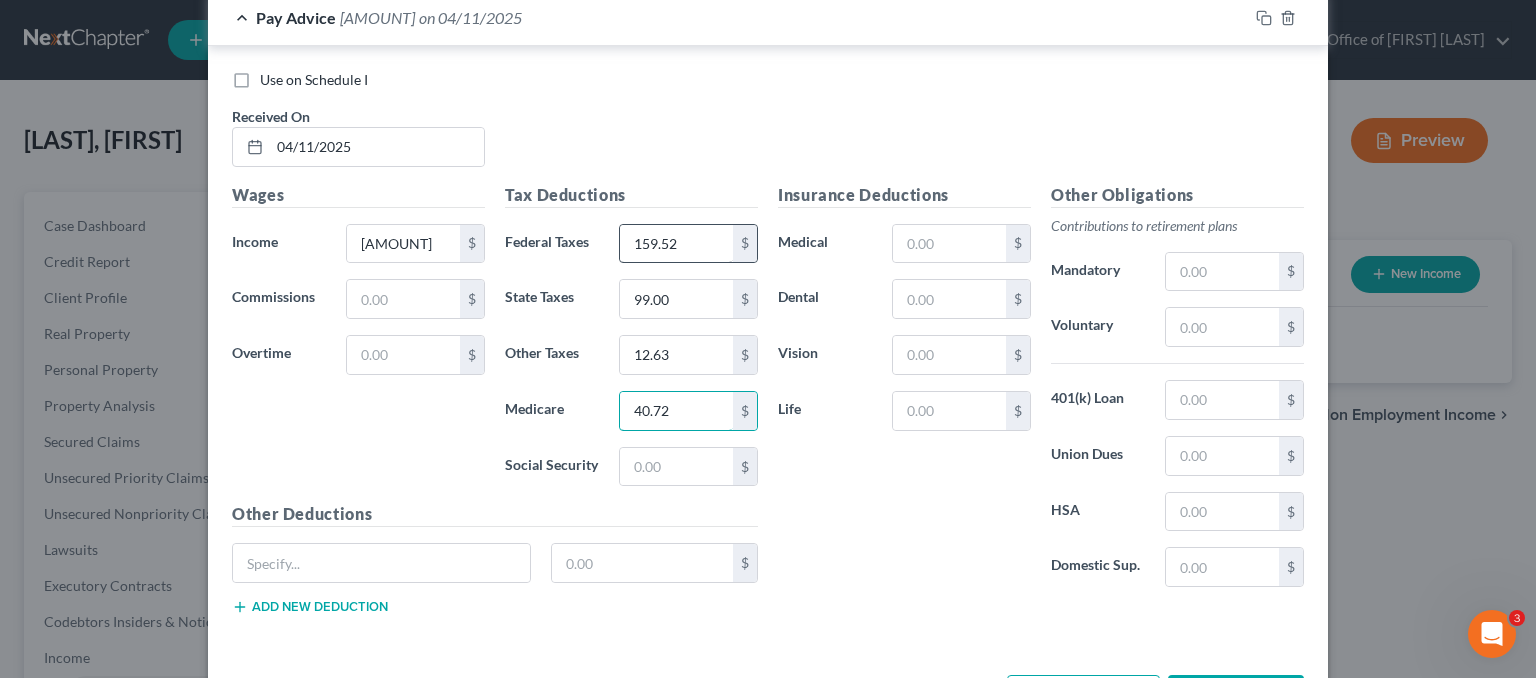type on "40.72" 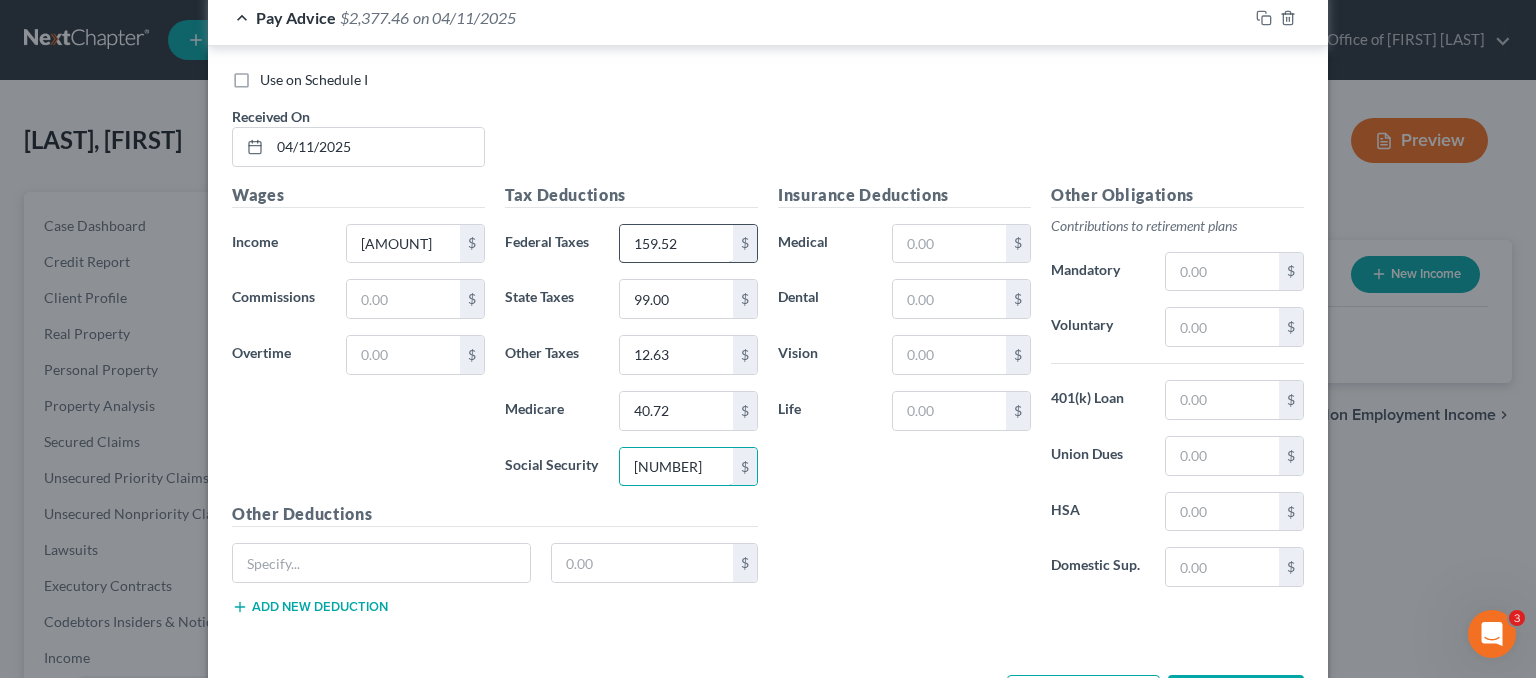 type on "174.08" 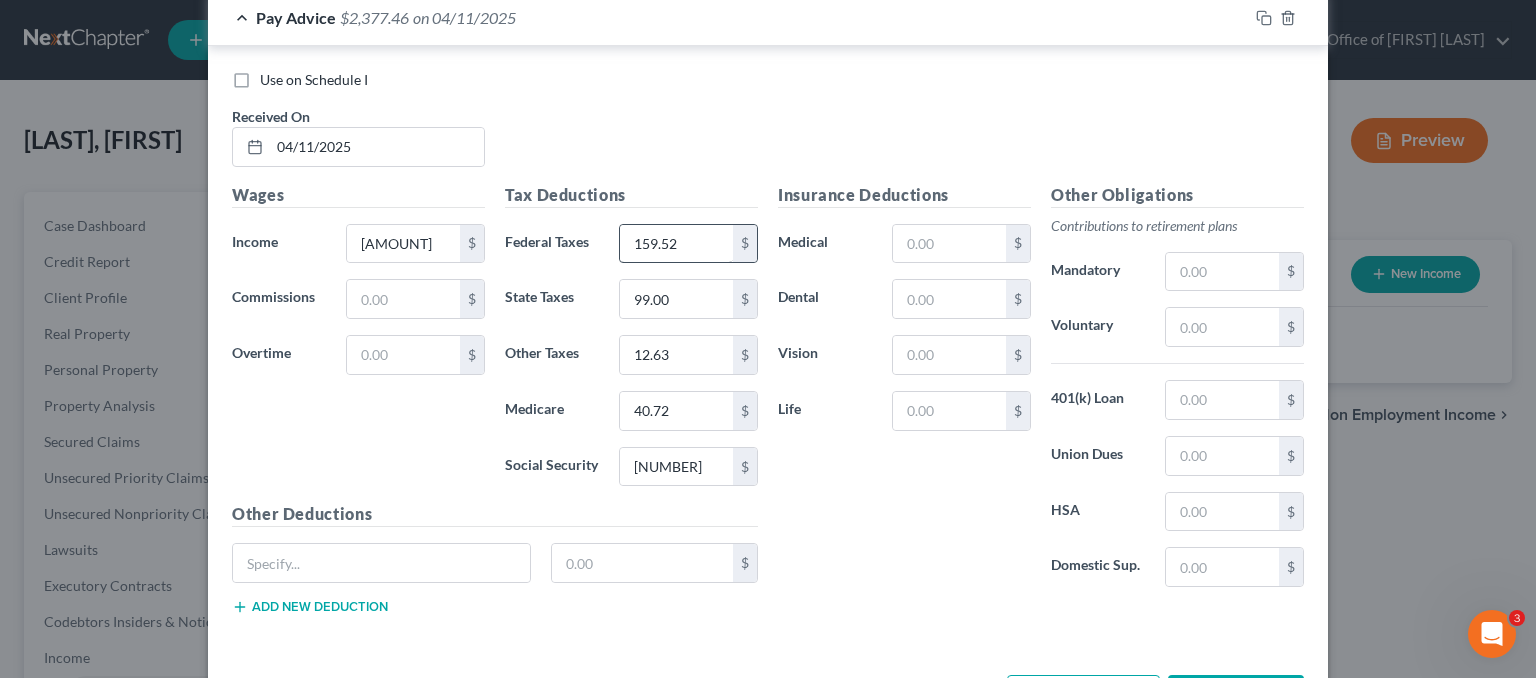 type 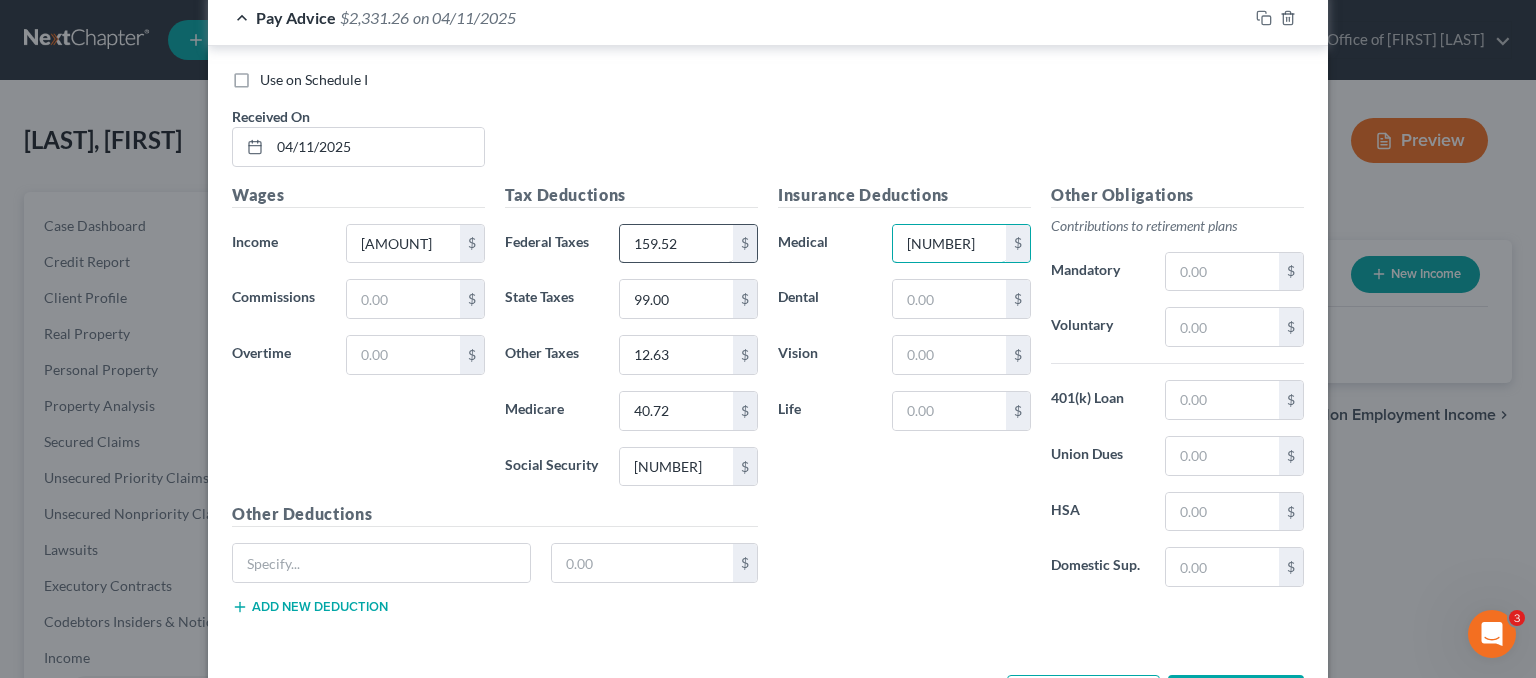 type on "46.25" 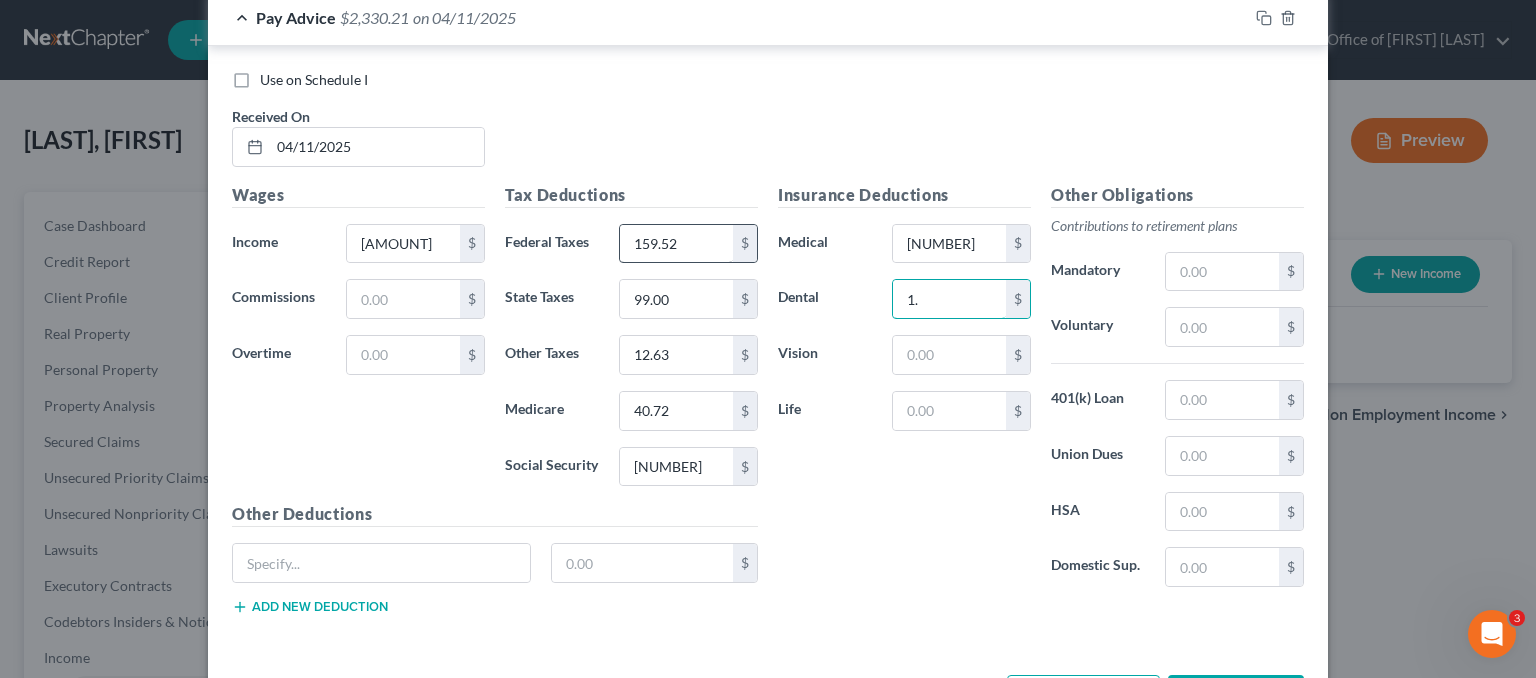 type on "1" 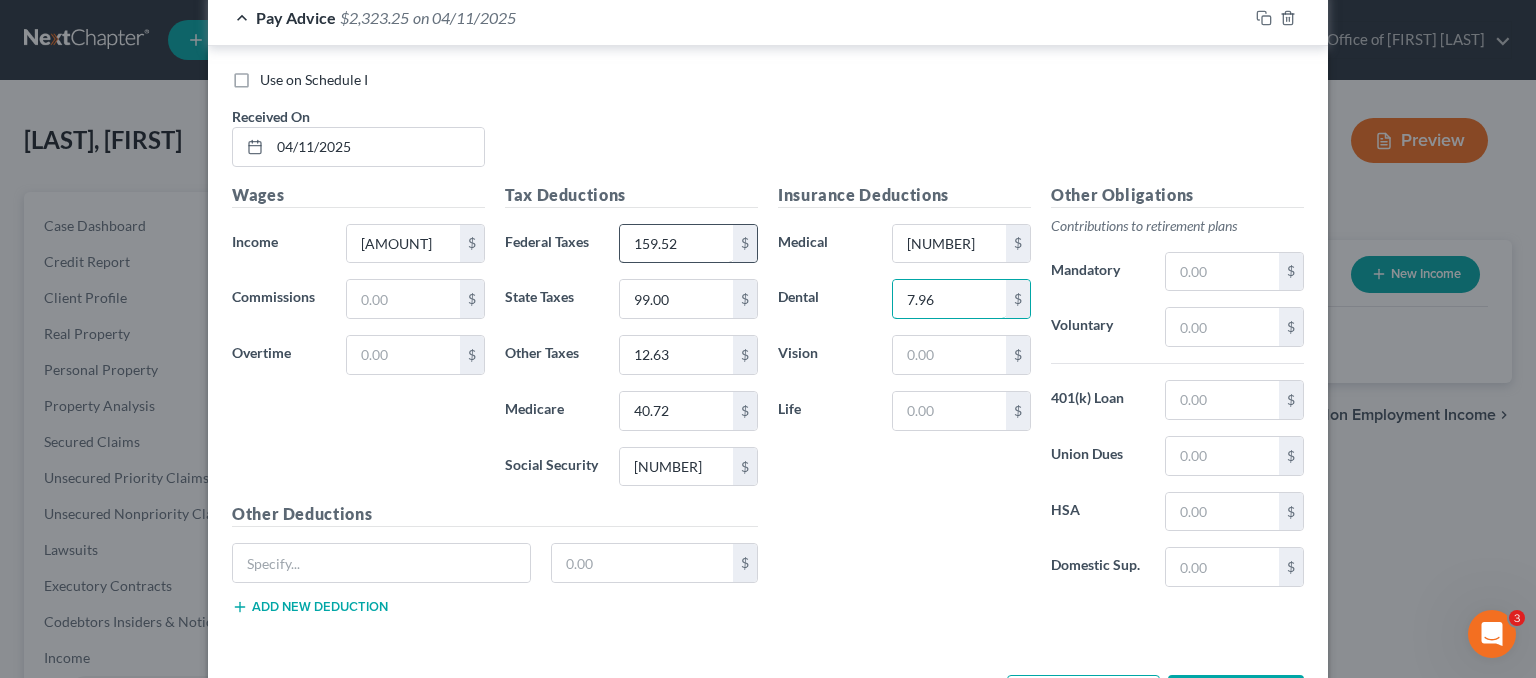 type on "7.96" 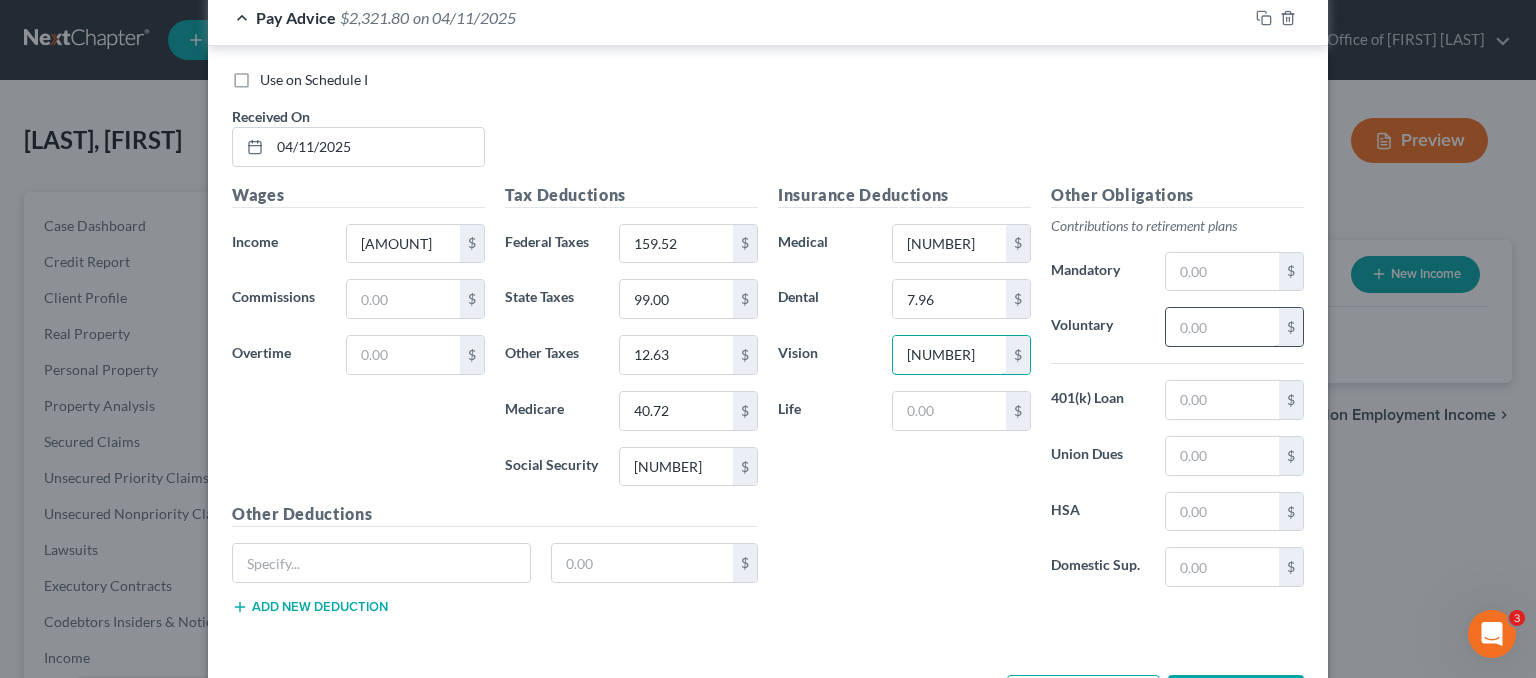 type on "1.45" 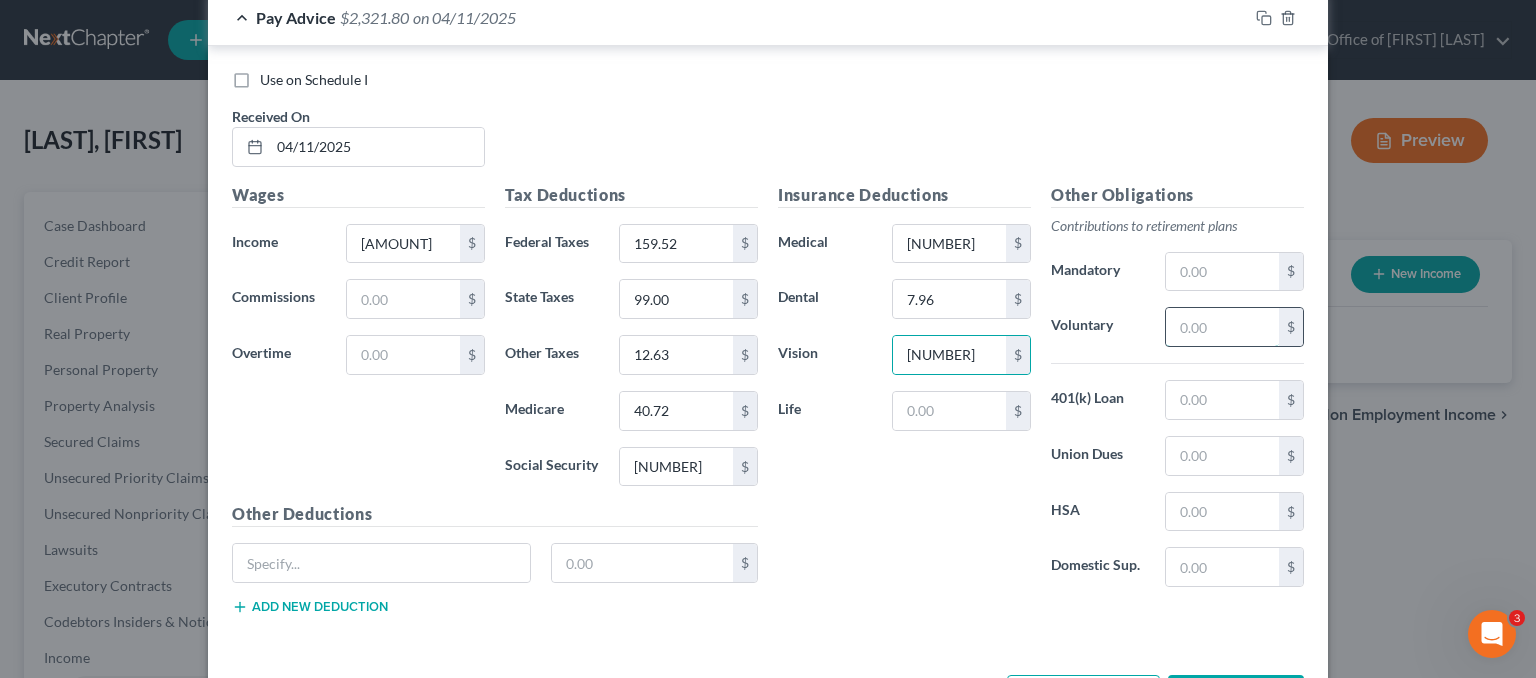 click at bounding box center (1222, 327) 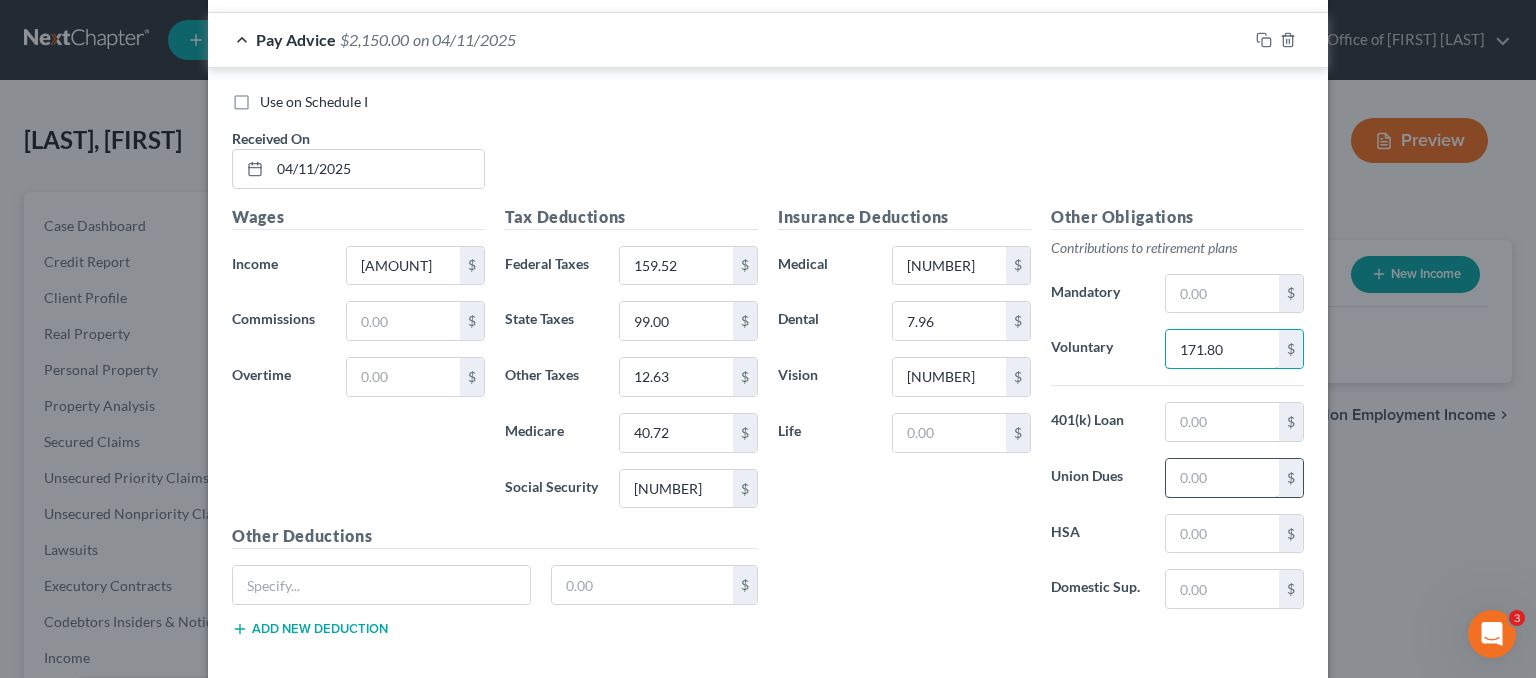 scroll, scrollTop: 3377, scrollLeft: 0, axis: vertical 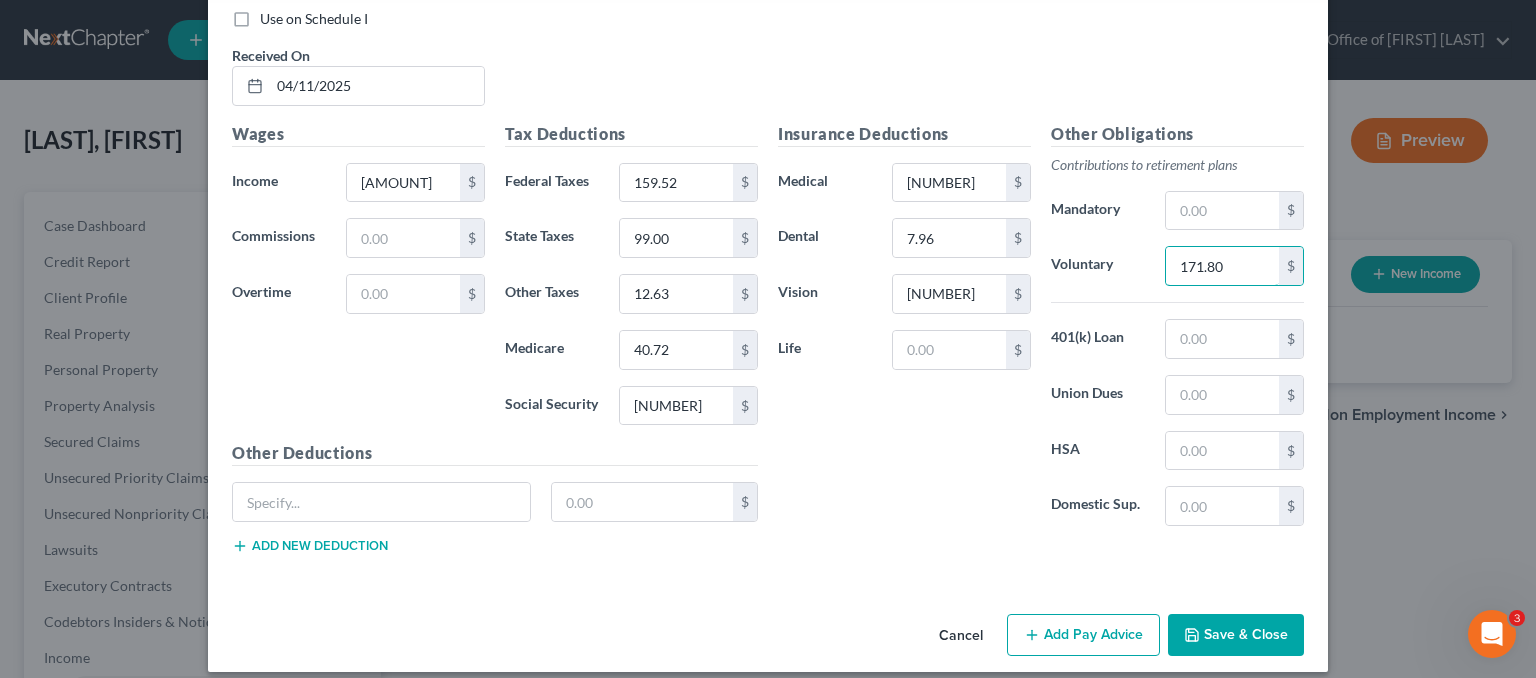 type on "171.80" 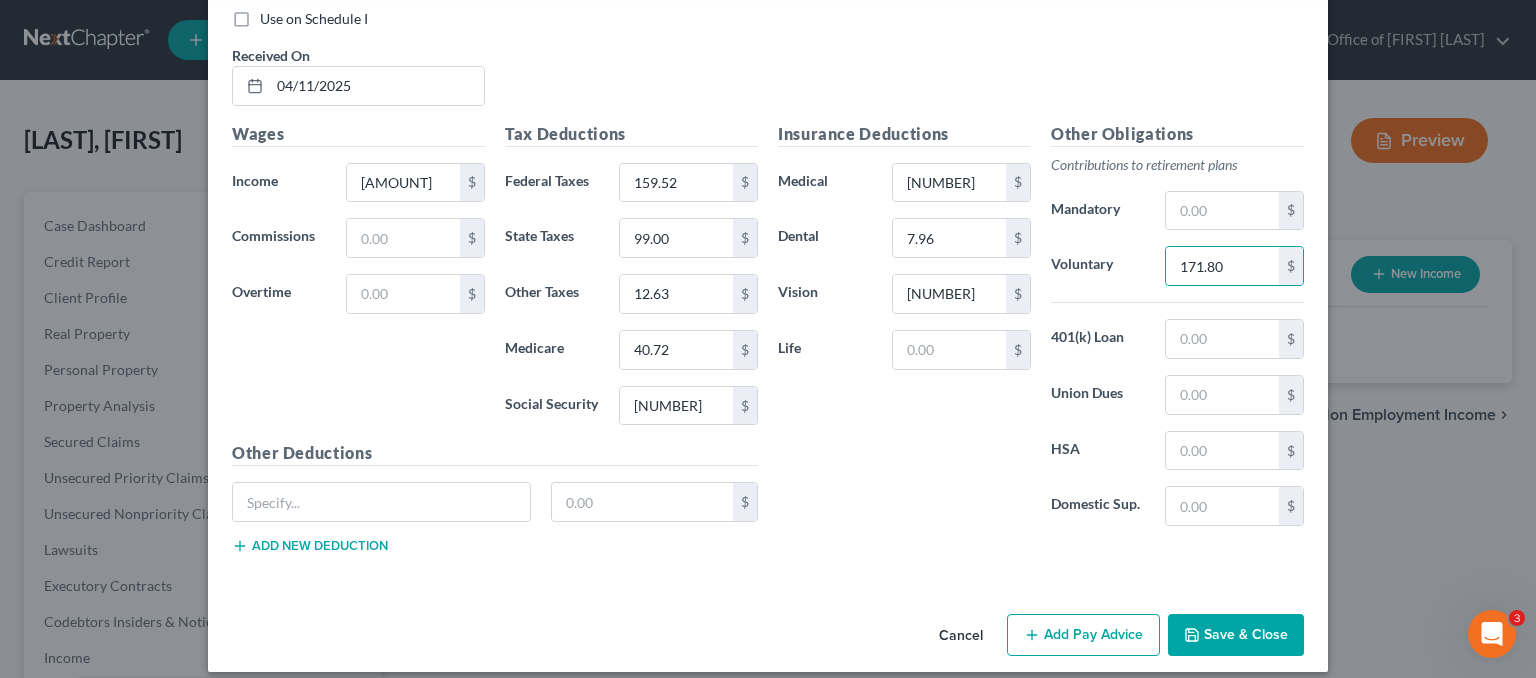 click on "Add Pay Advice" at bounding box center (1083, 635) 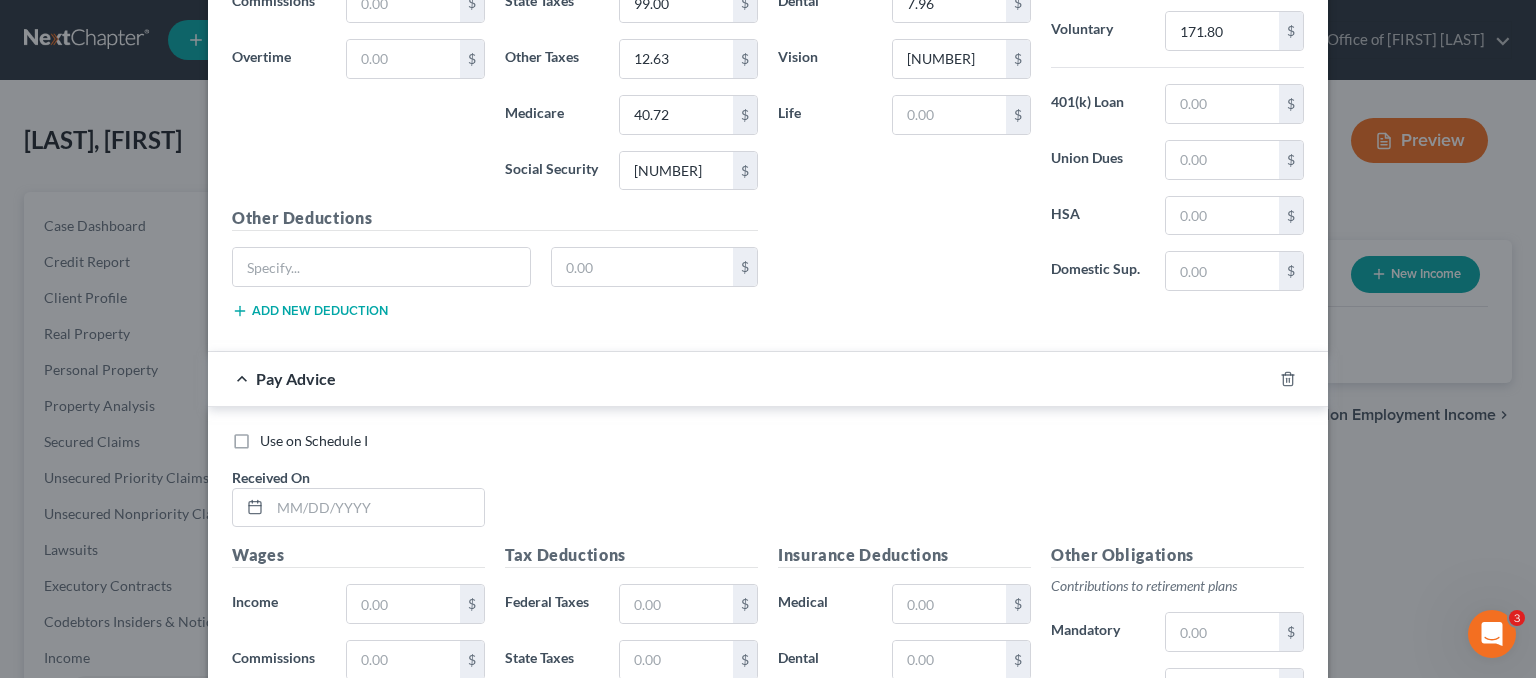 scroll, scrollTop: 3777, scrollLeft: 0, axis: vertical 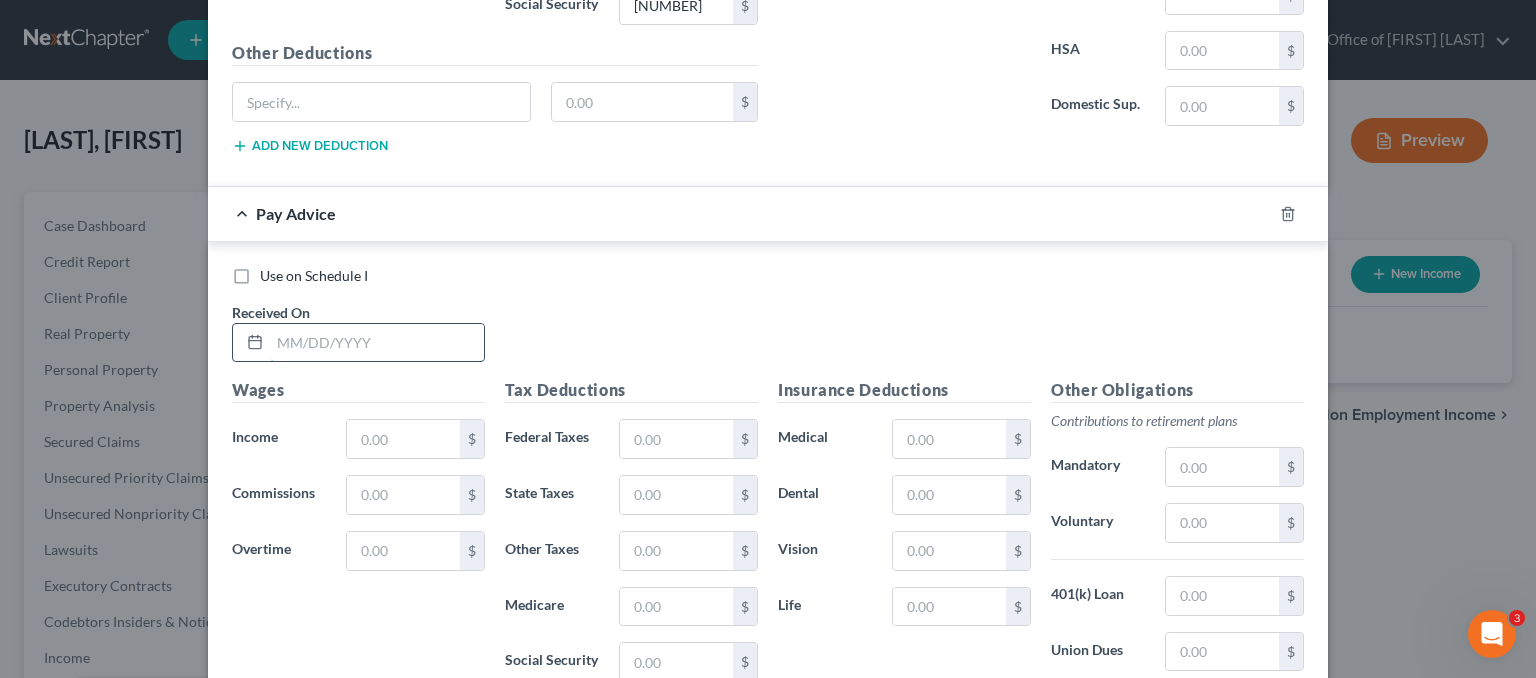 click at bounding box center [377, 343] 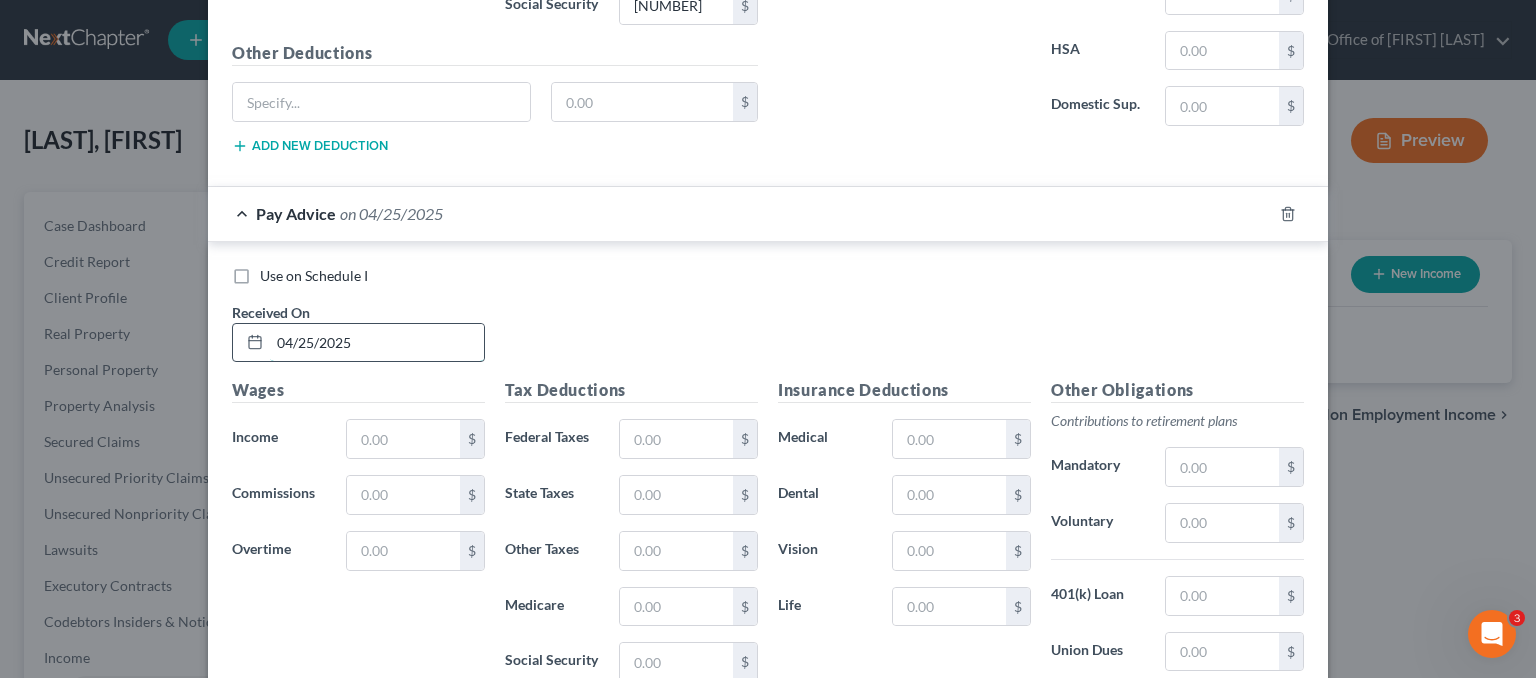 type on "04/25/2025" 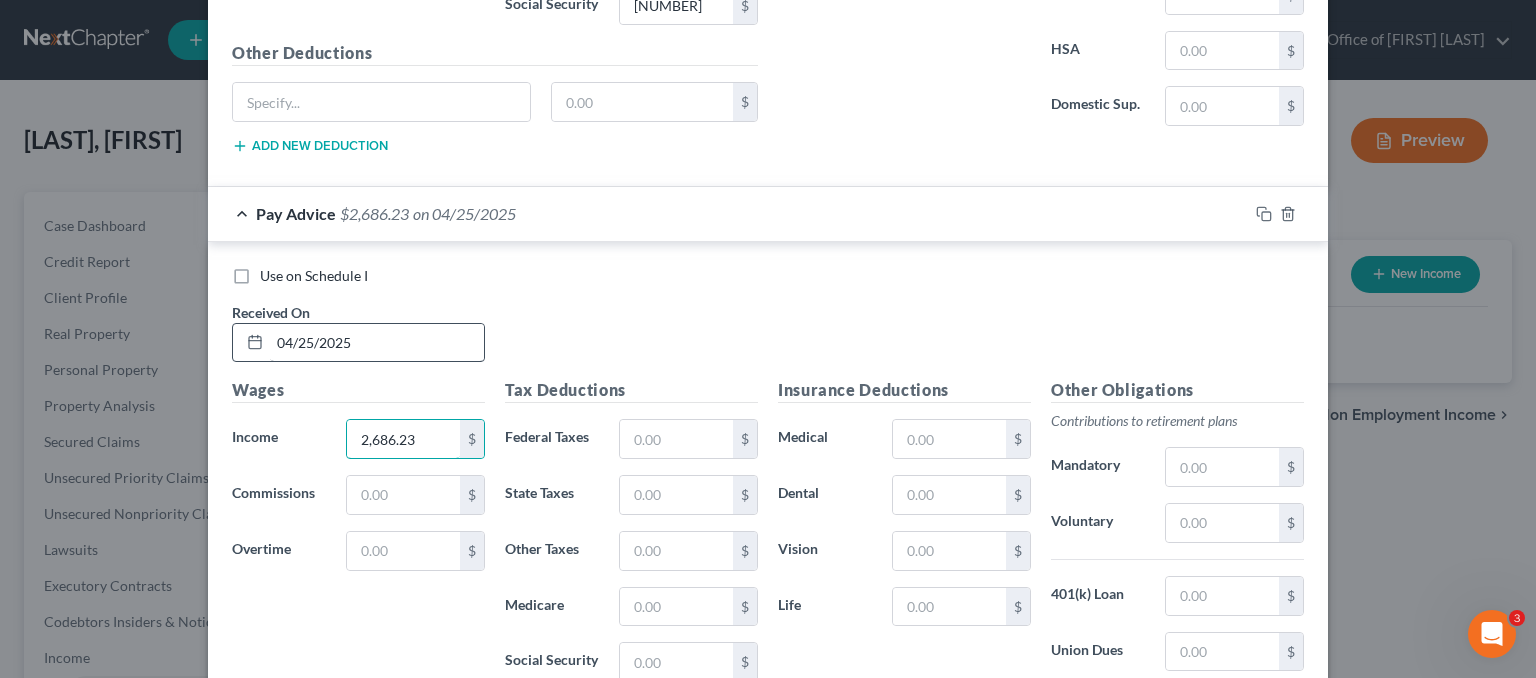 type on "2,686.23" 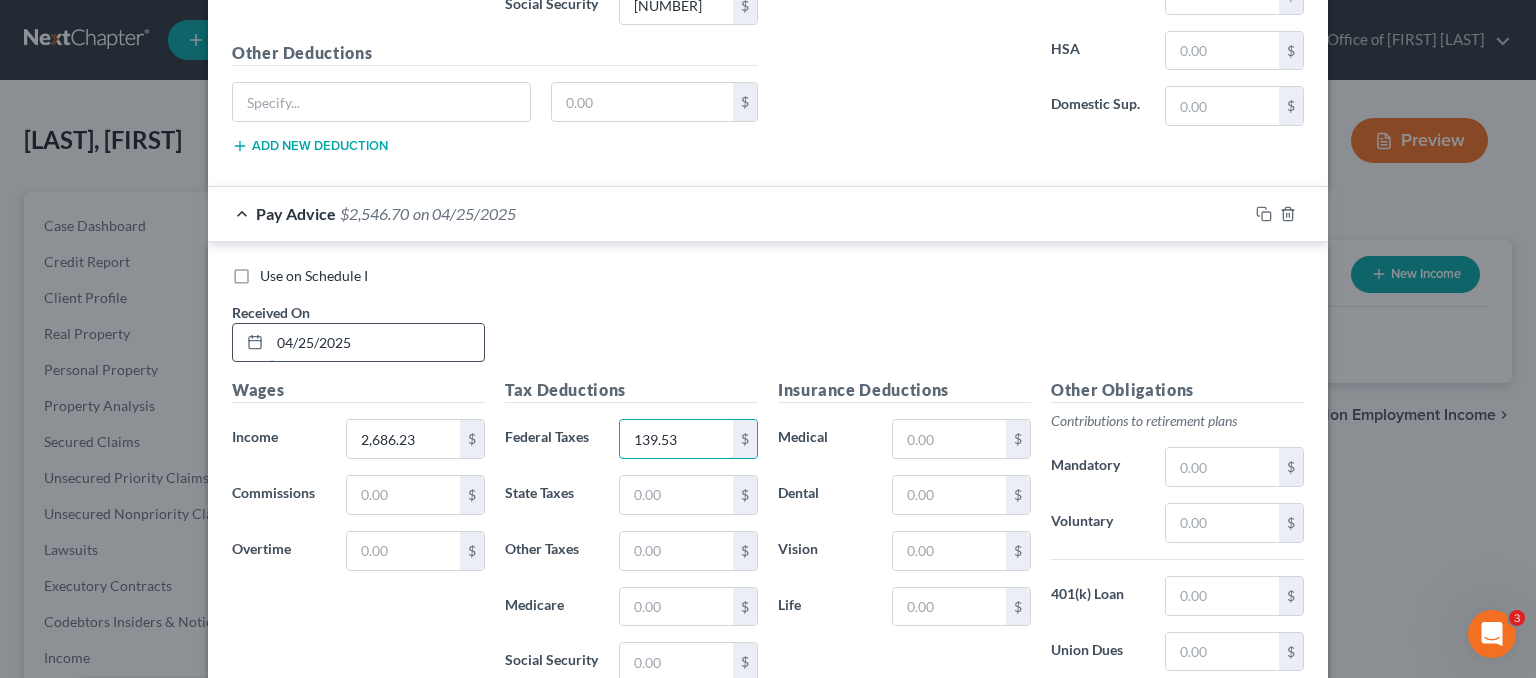 type on "139.53" 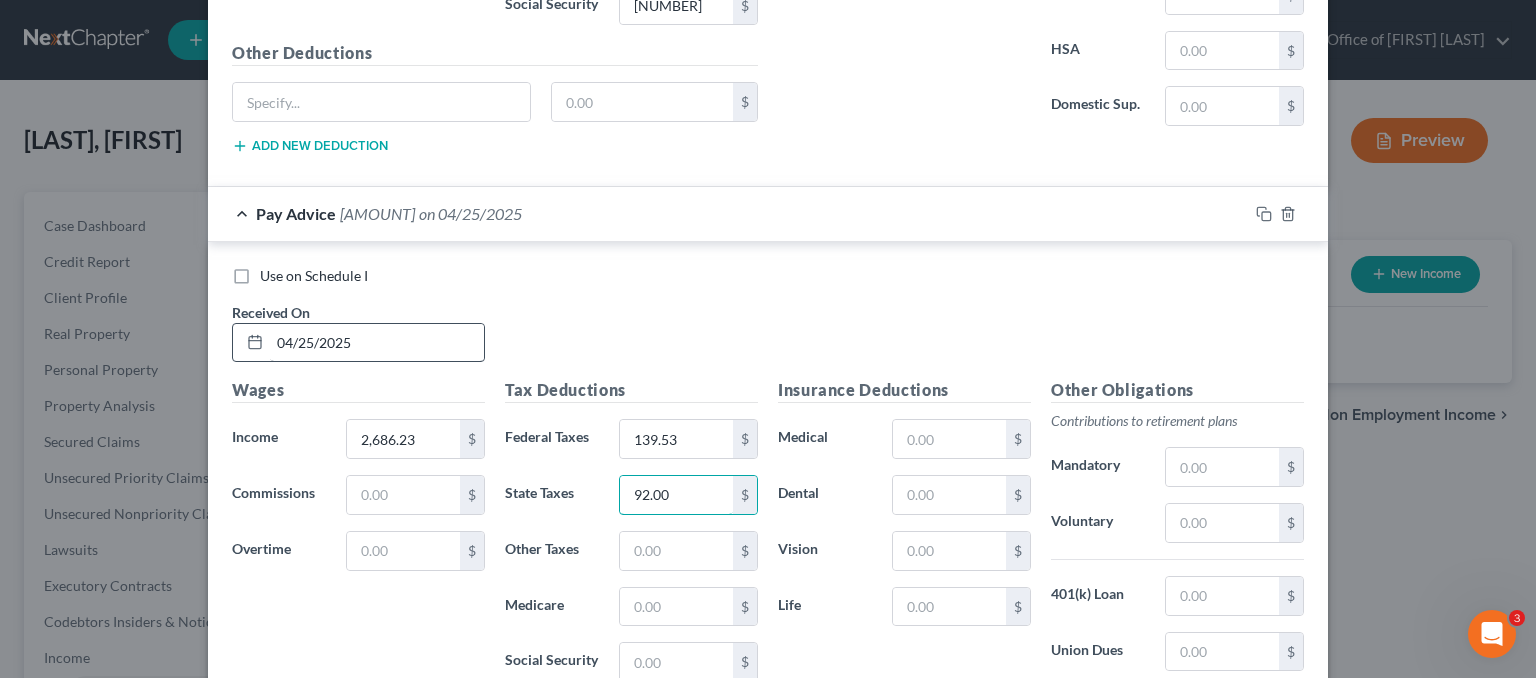 type on "92.00" 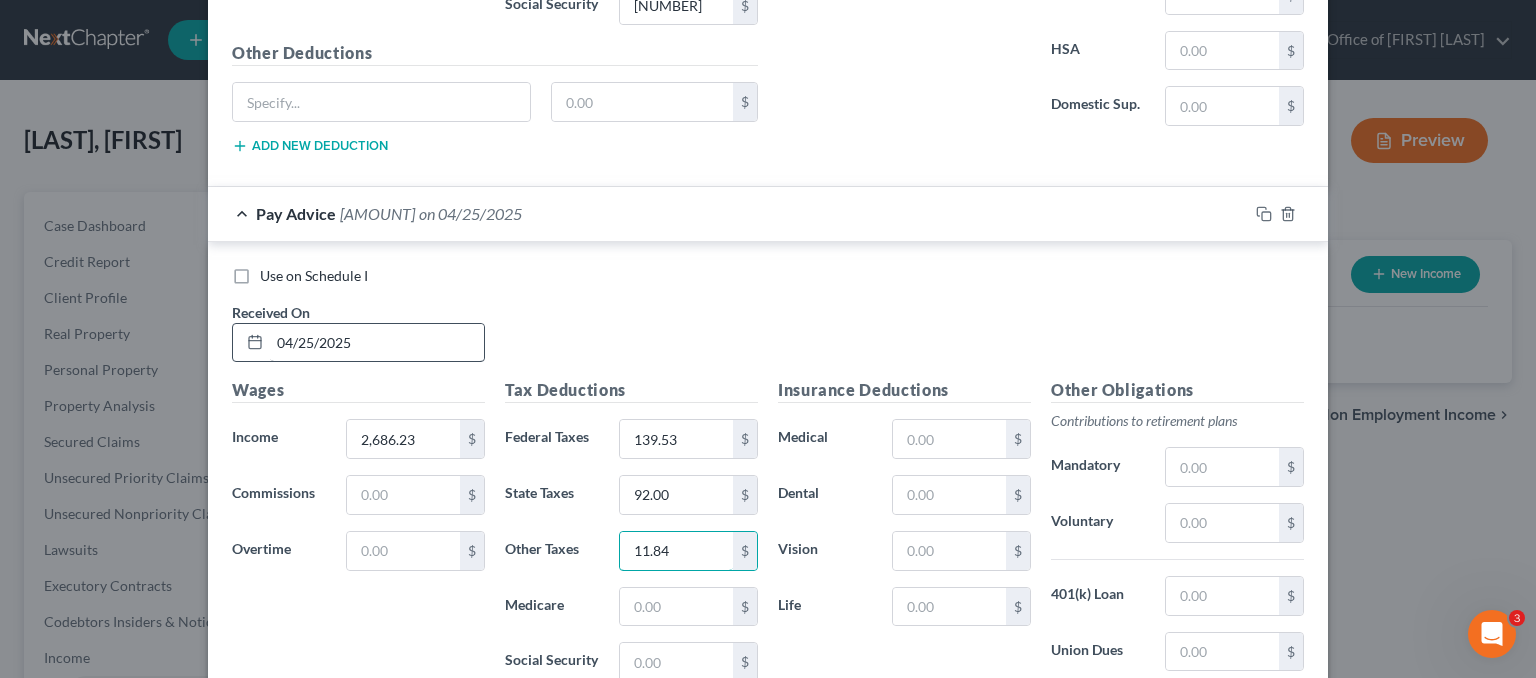type on "11.84" 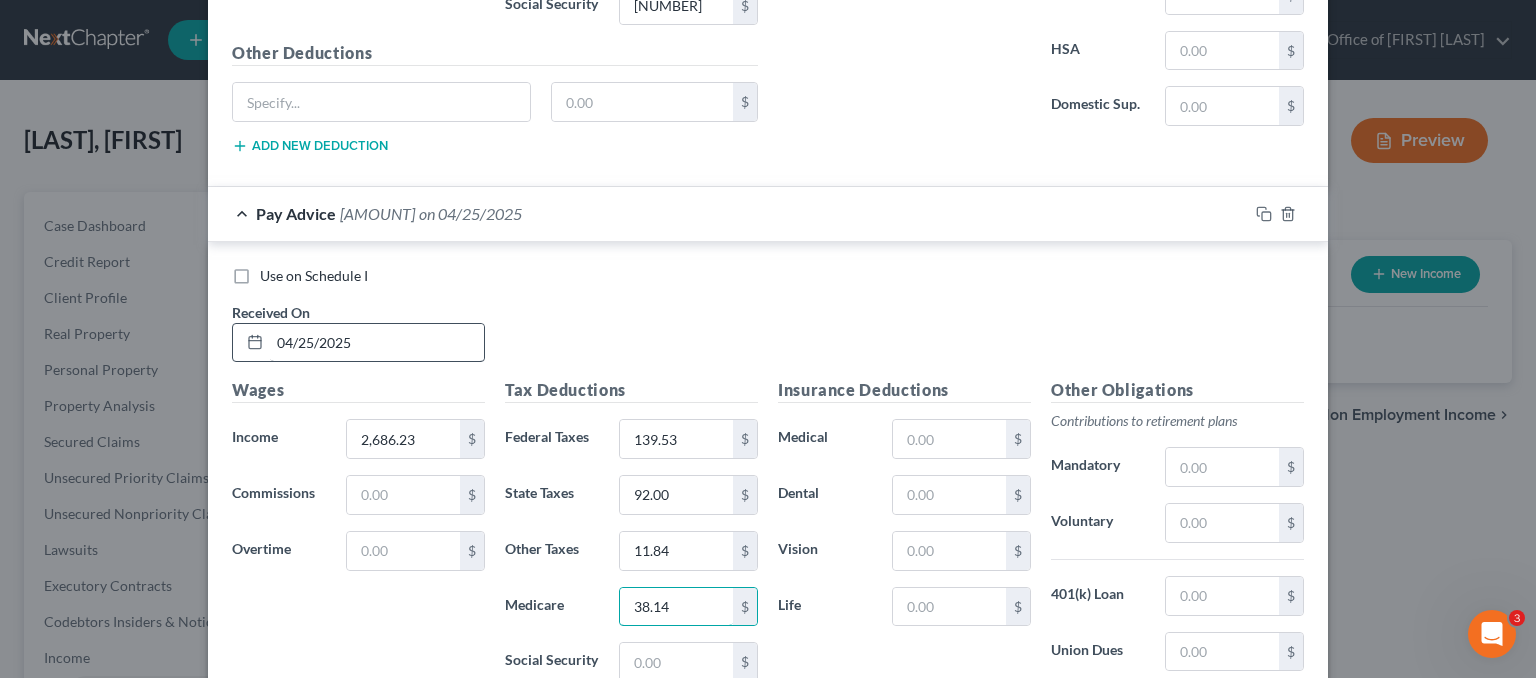 type on "38.14" 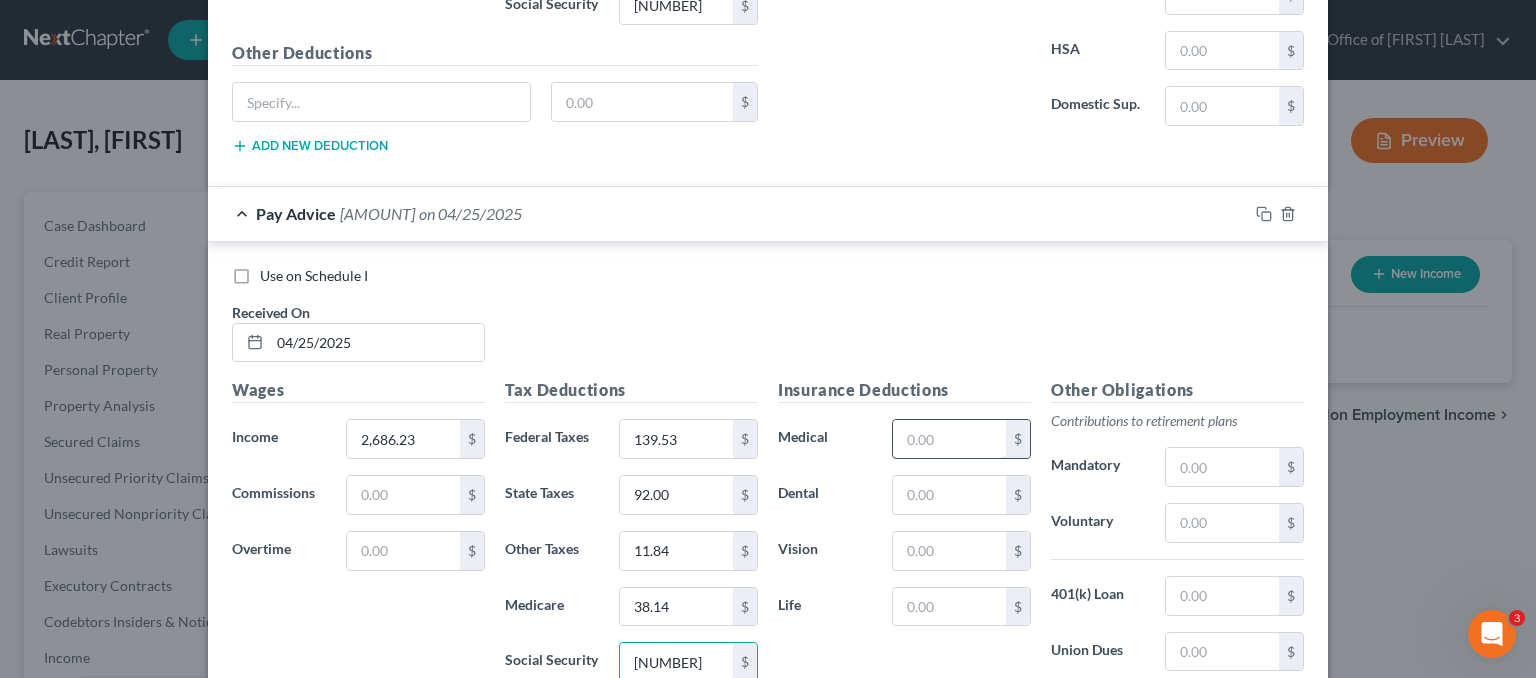 type on "163.11" 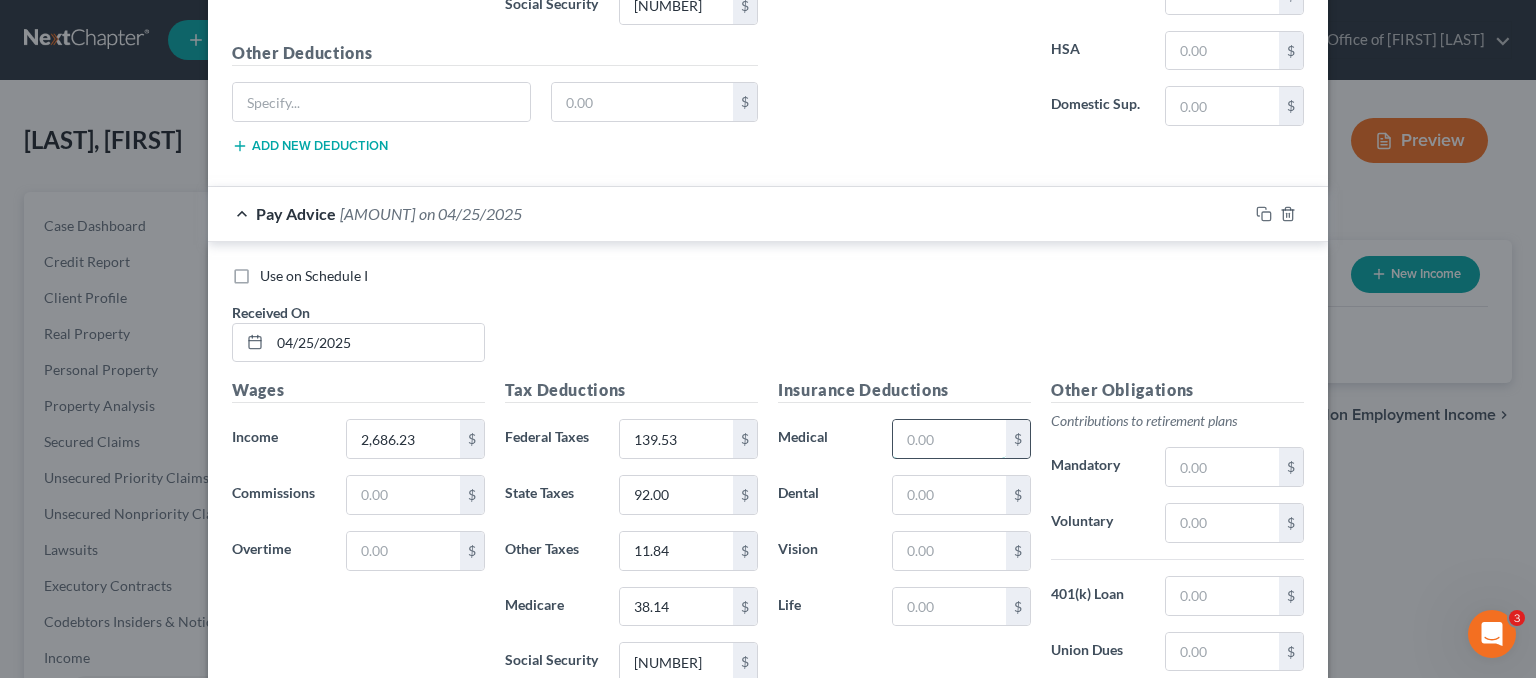 click at bounding box center [949, 439] 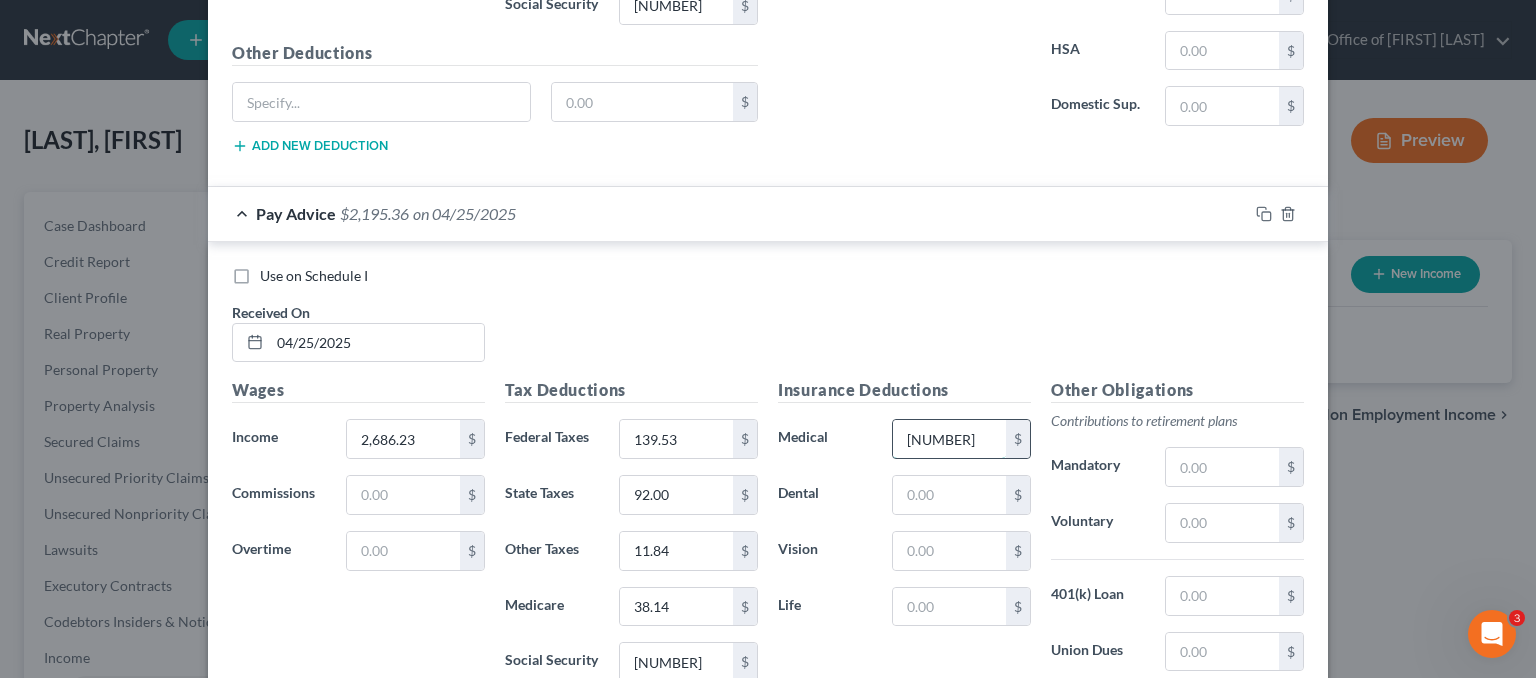 type on "46.25" 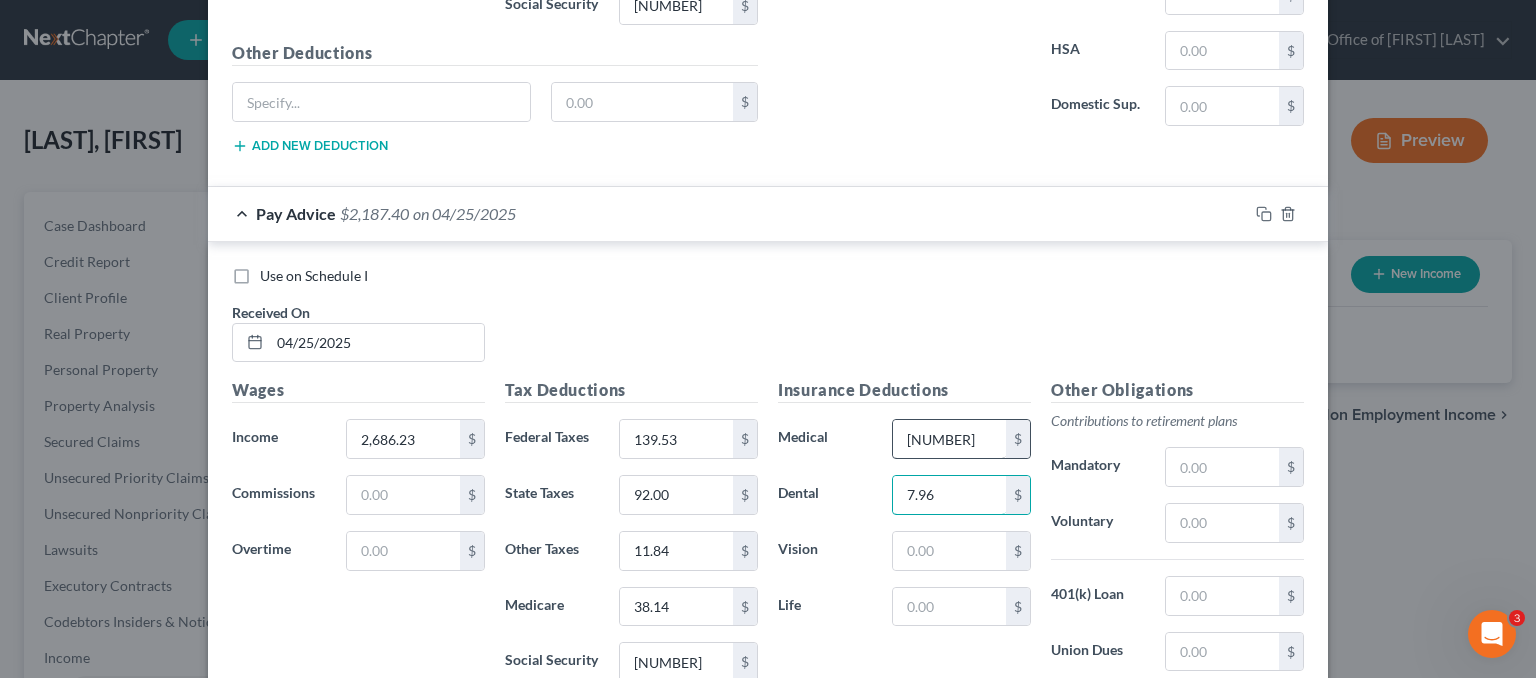 type on "7.96" 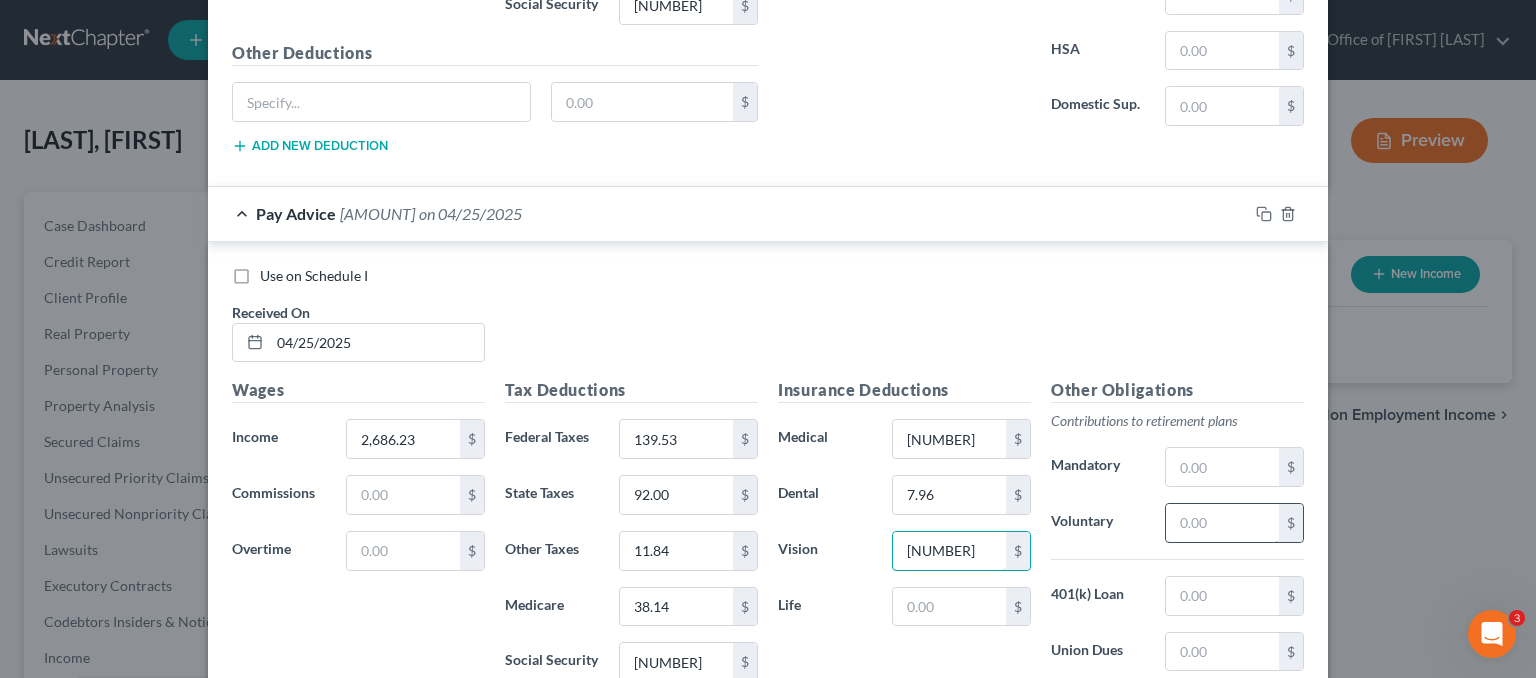 type on "1.45" 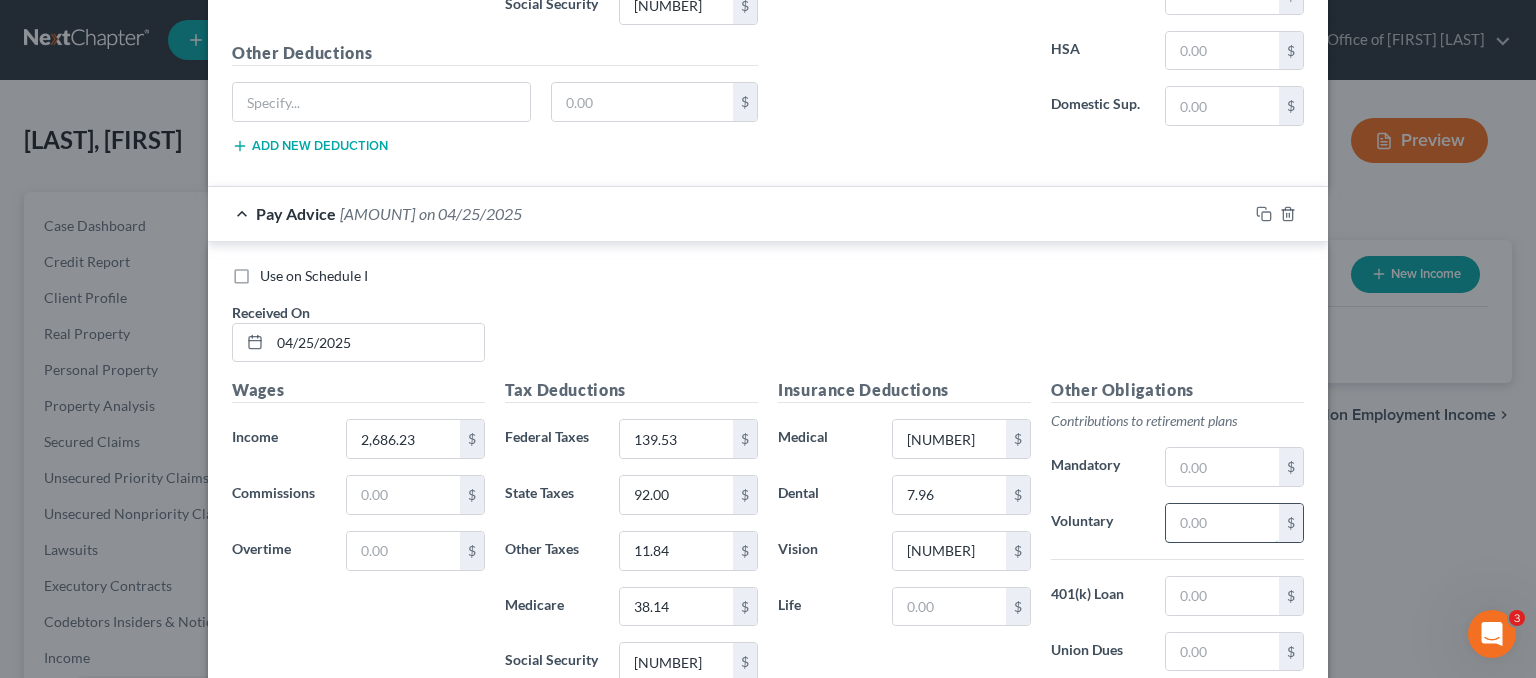 click at bounding box center [1222, 523] 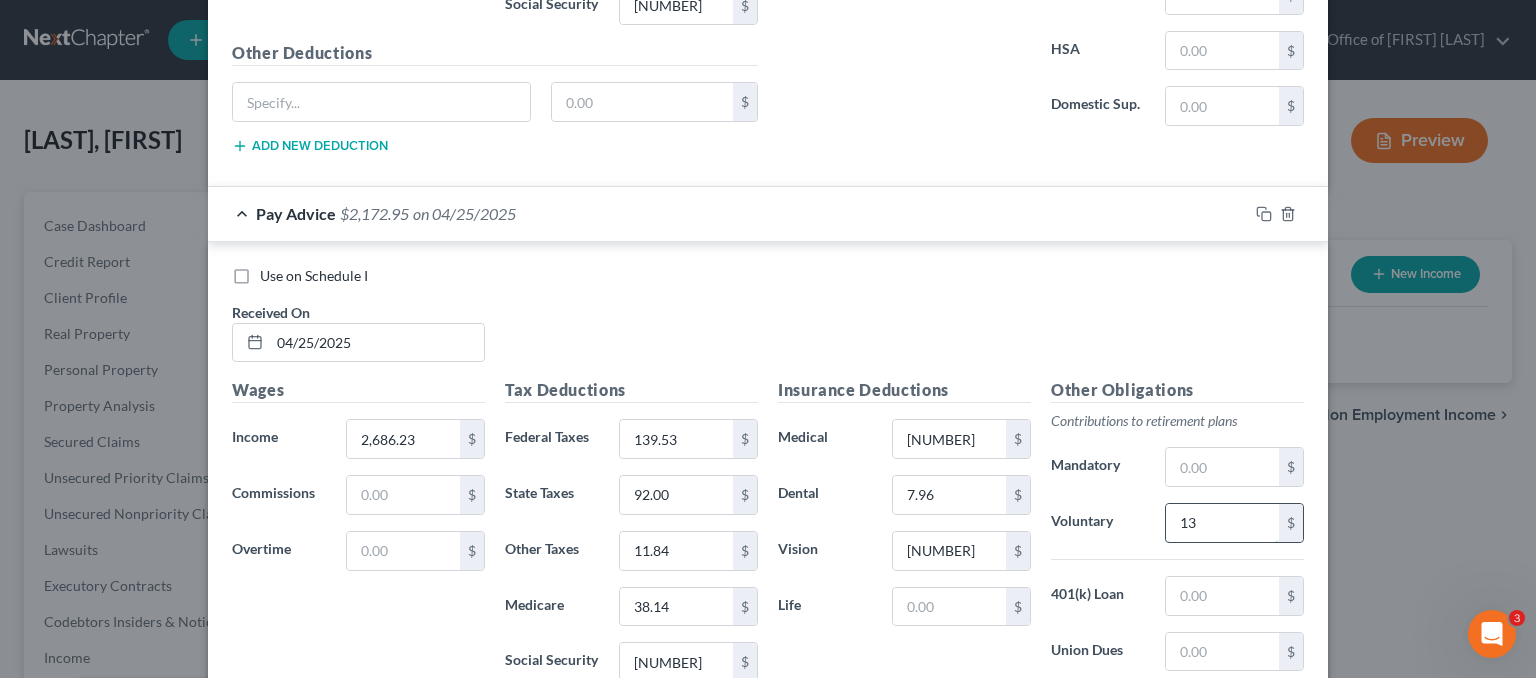 type on "1" 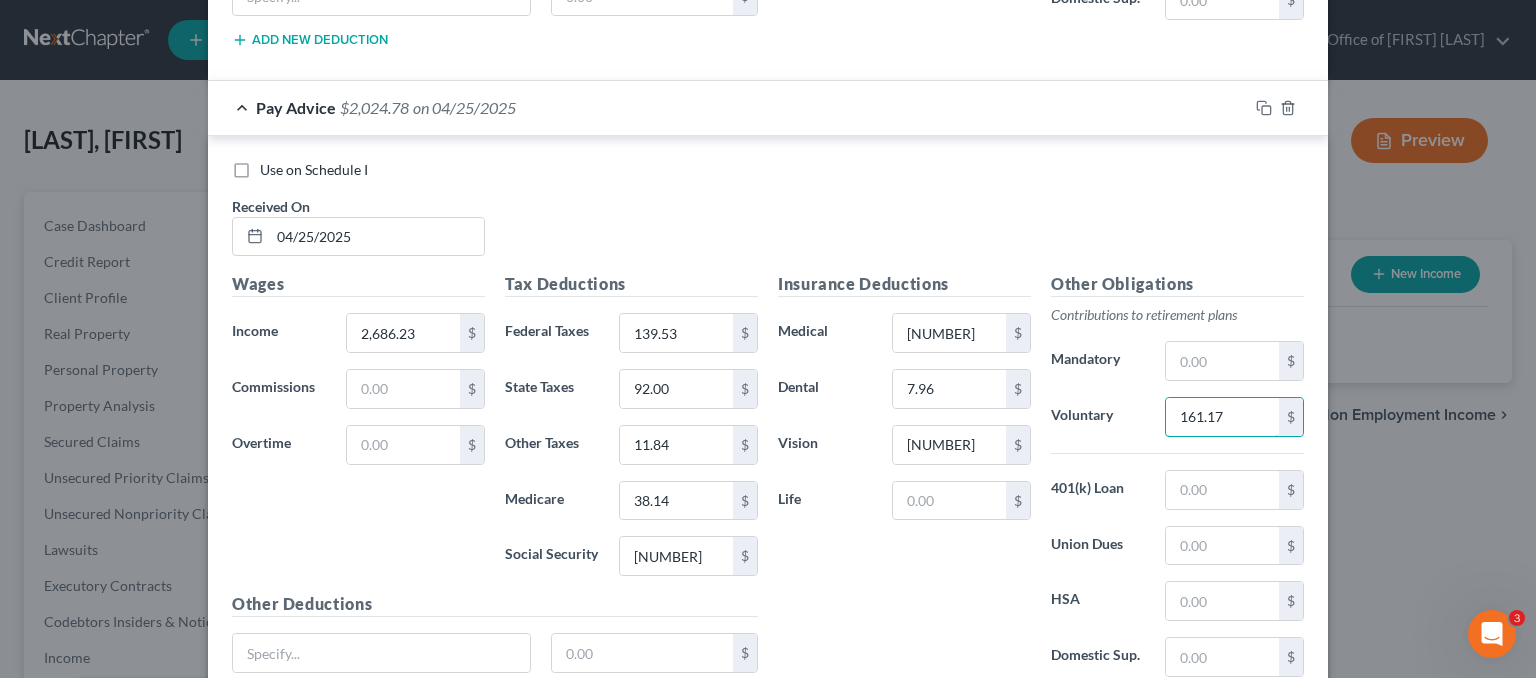 scroll, scrollTop: 4030, scrollLeft: 0, axis: vertical 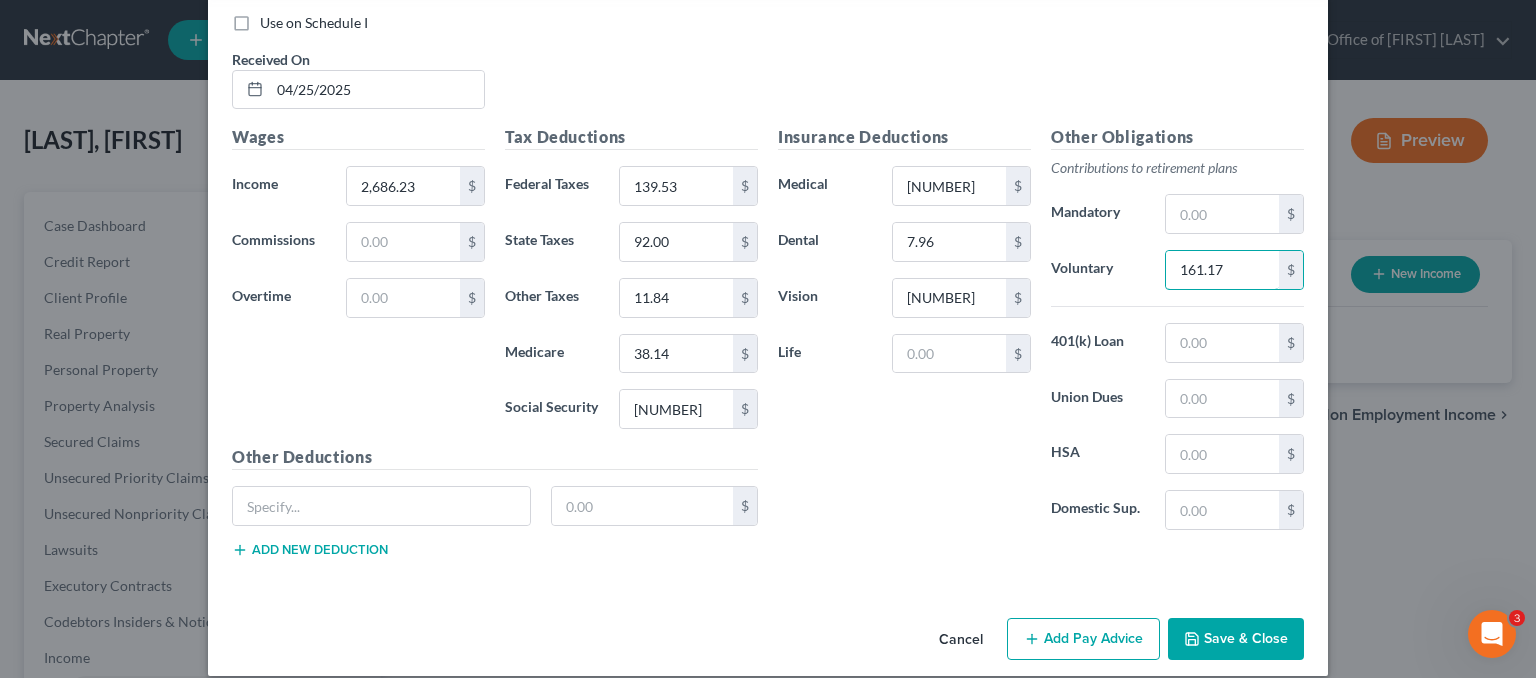 type on "161.17" 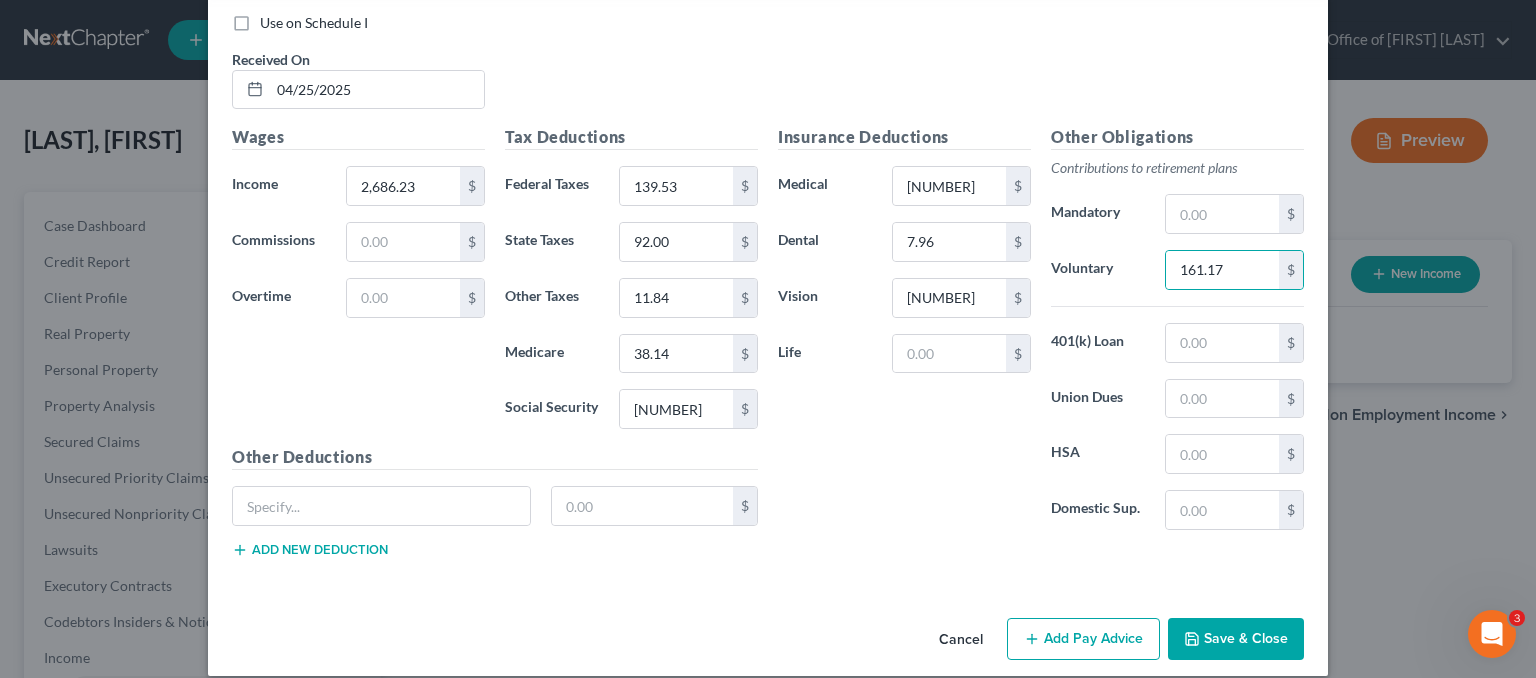 click on "Add Pay Advice" at bounding box center (1083, 639) 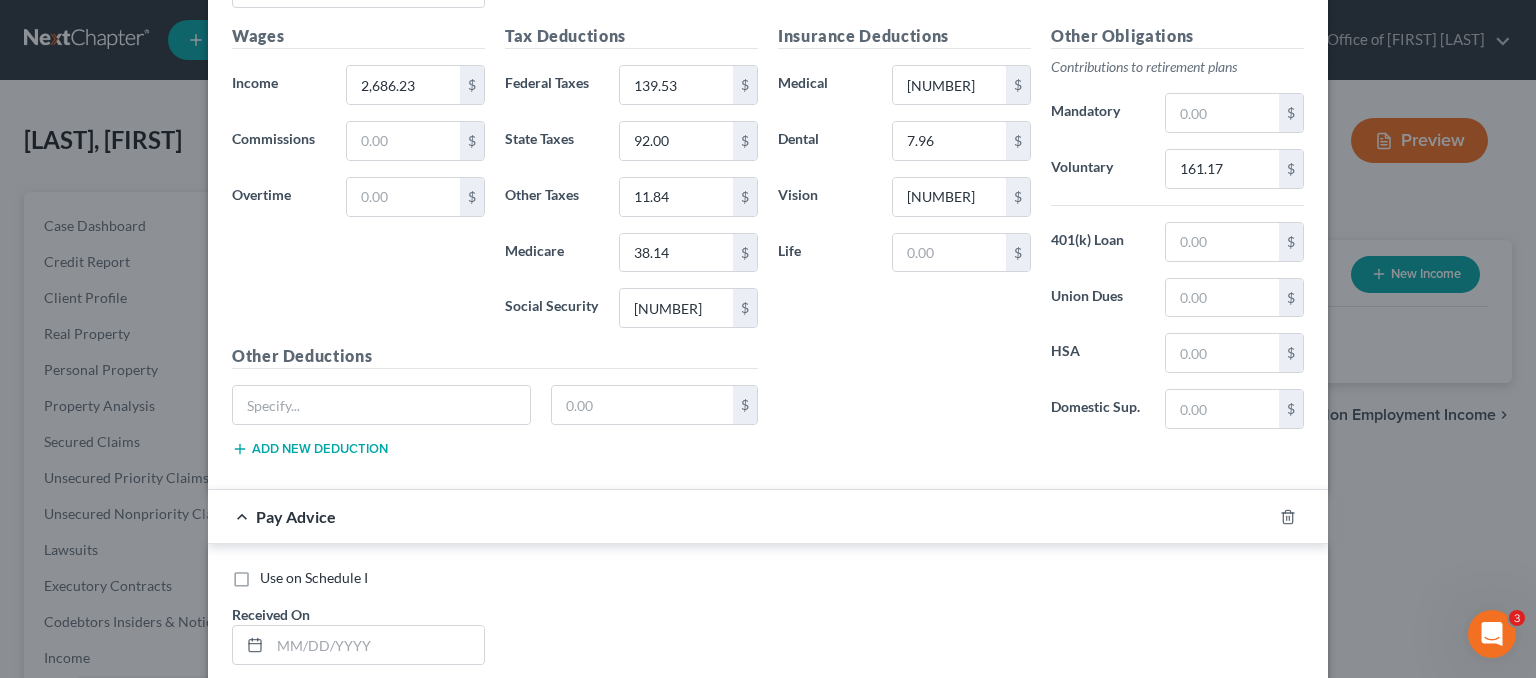 scroll, scrollTop: 4230, scrollLeft: 0, axis: vertical 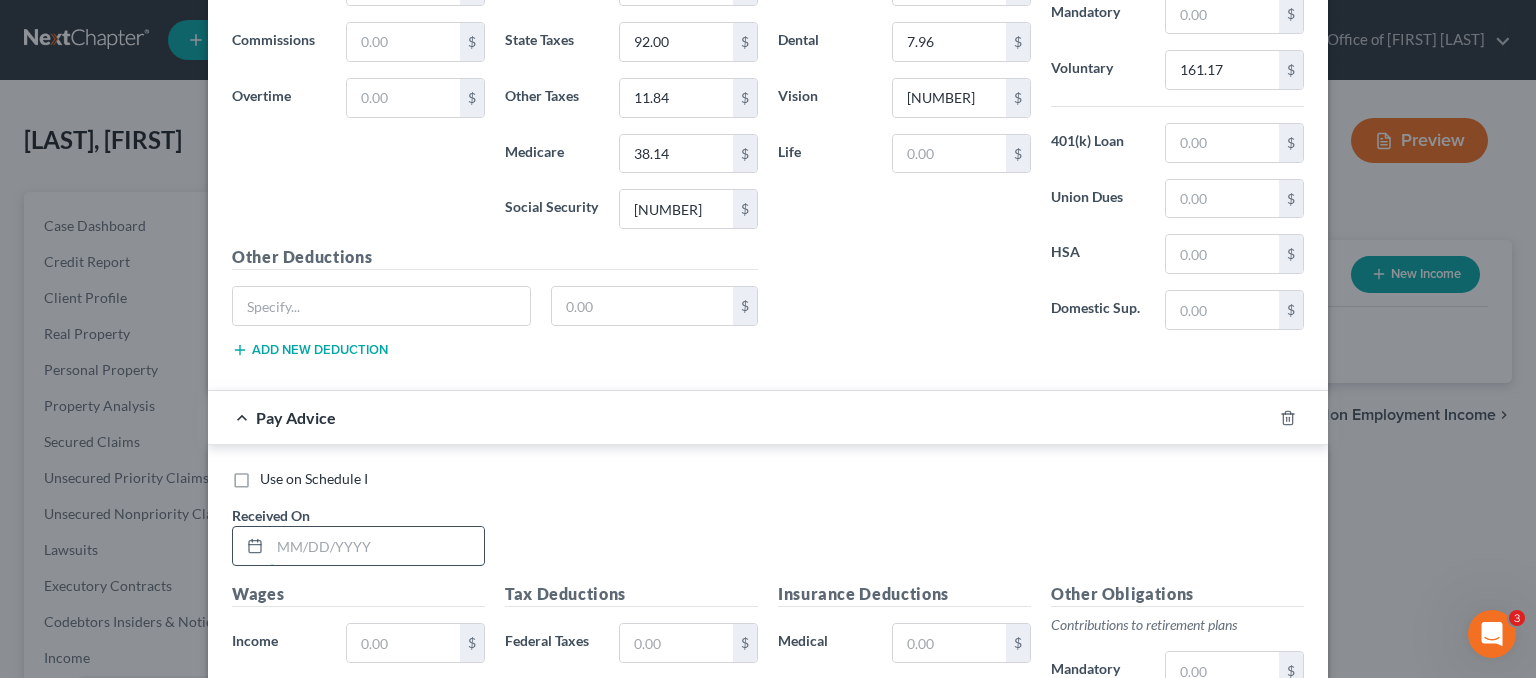 click at bounding box center [377, 546] 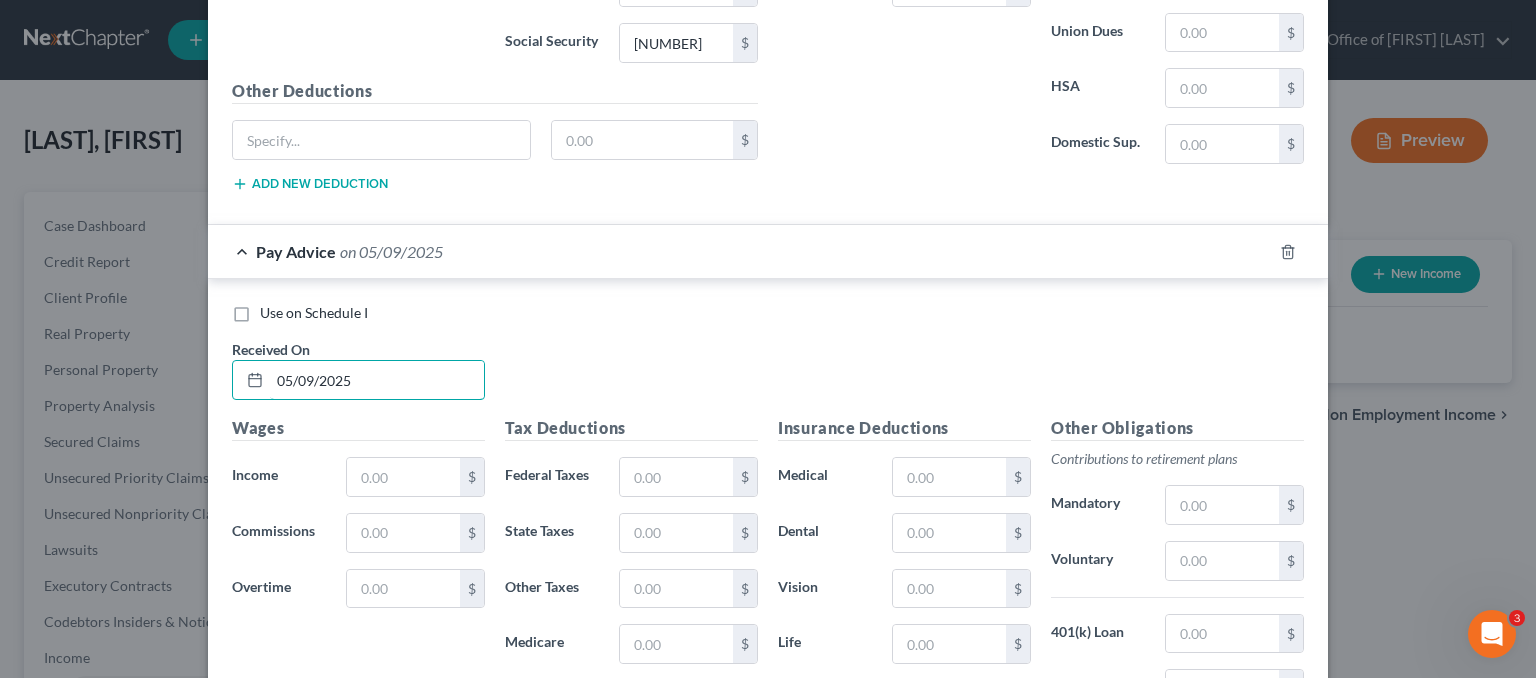 scroll, scrollTop: 4430, scrollLeft: 0, axis: vertical 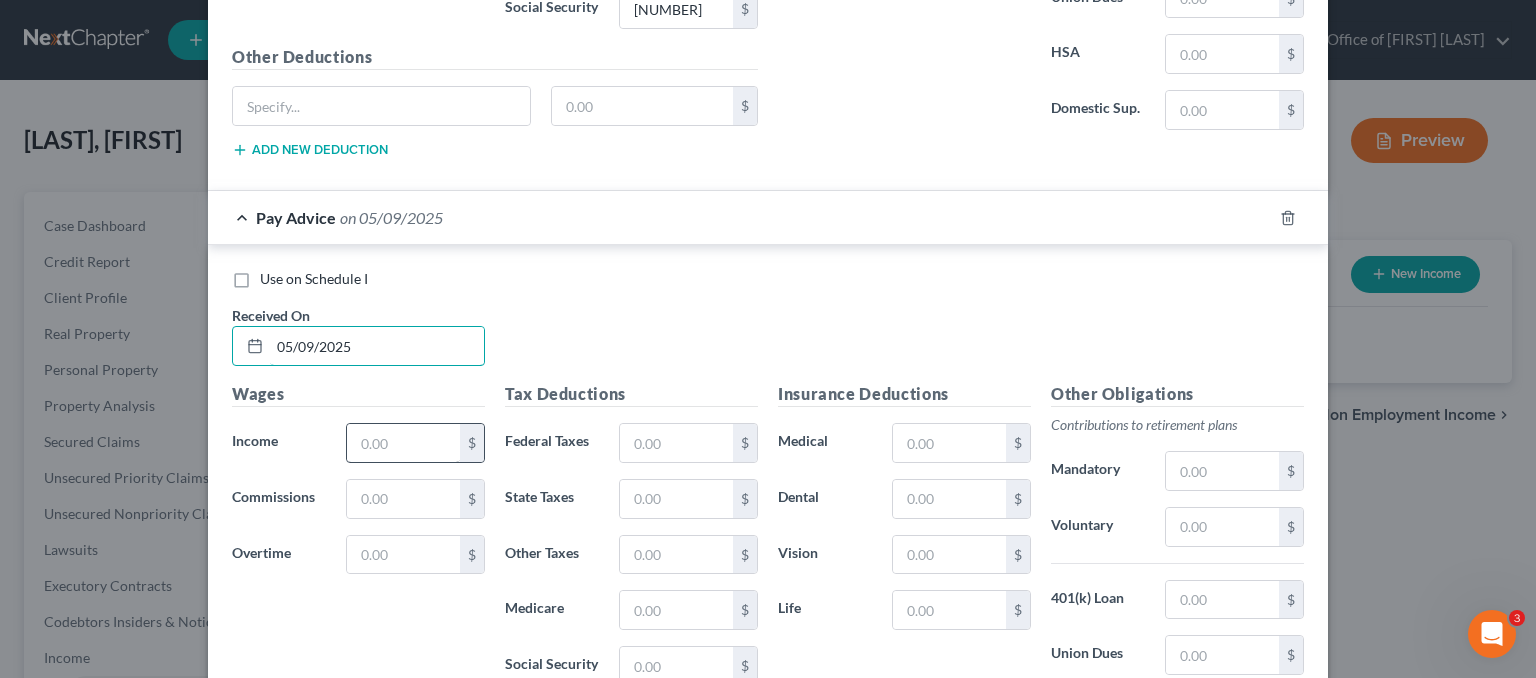 type on "05/09/2025" 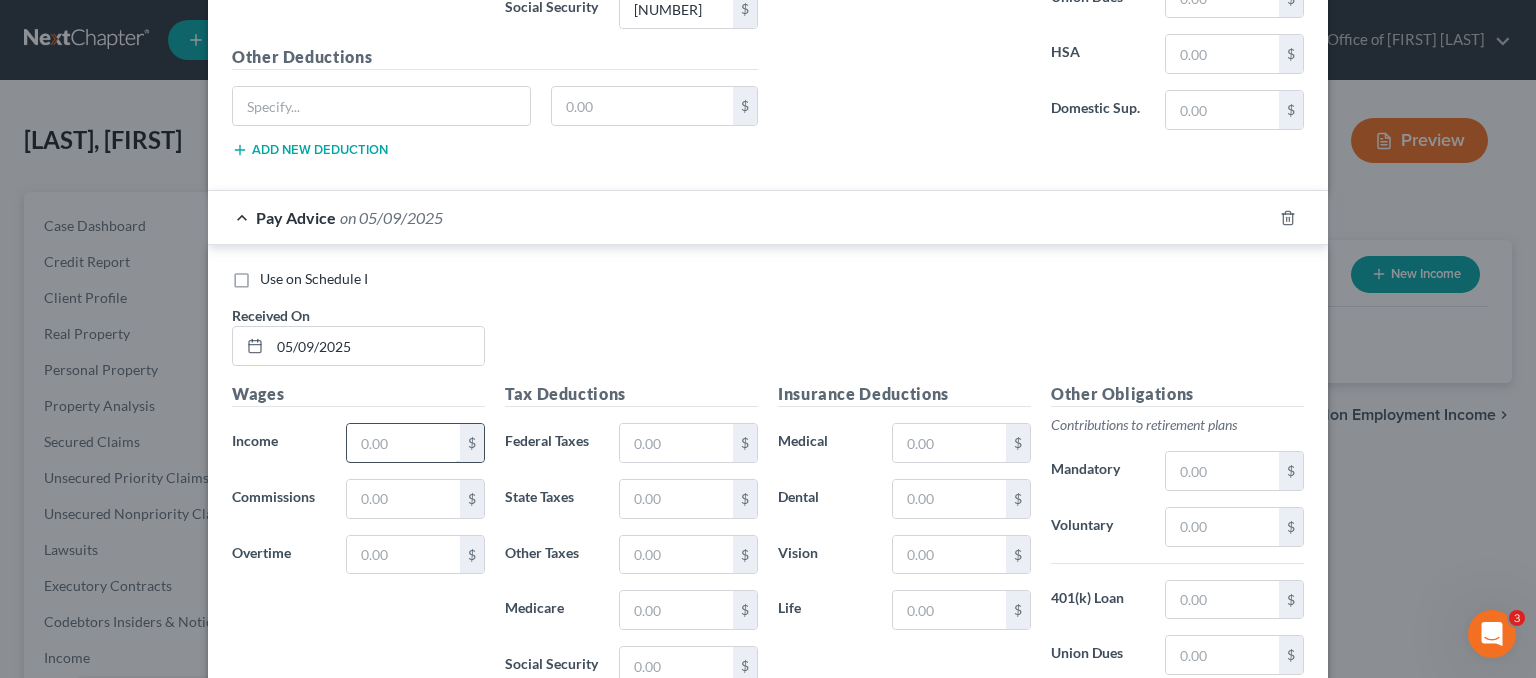 click at bounding box center (403, 443) 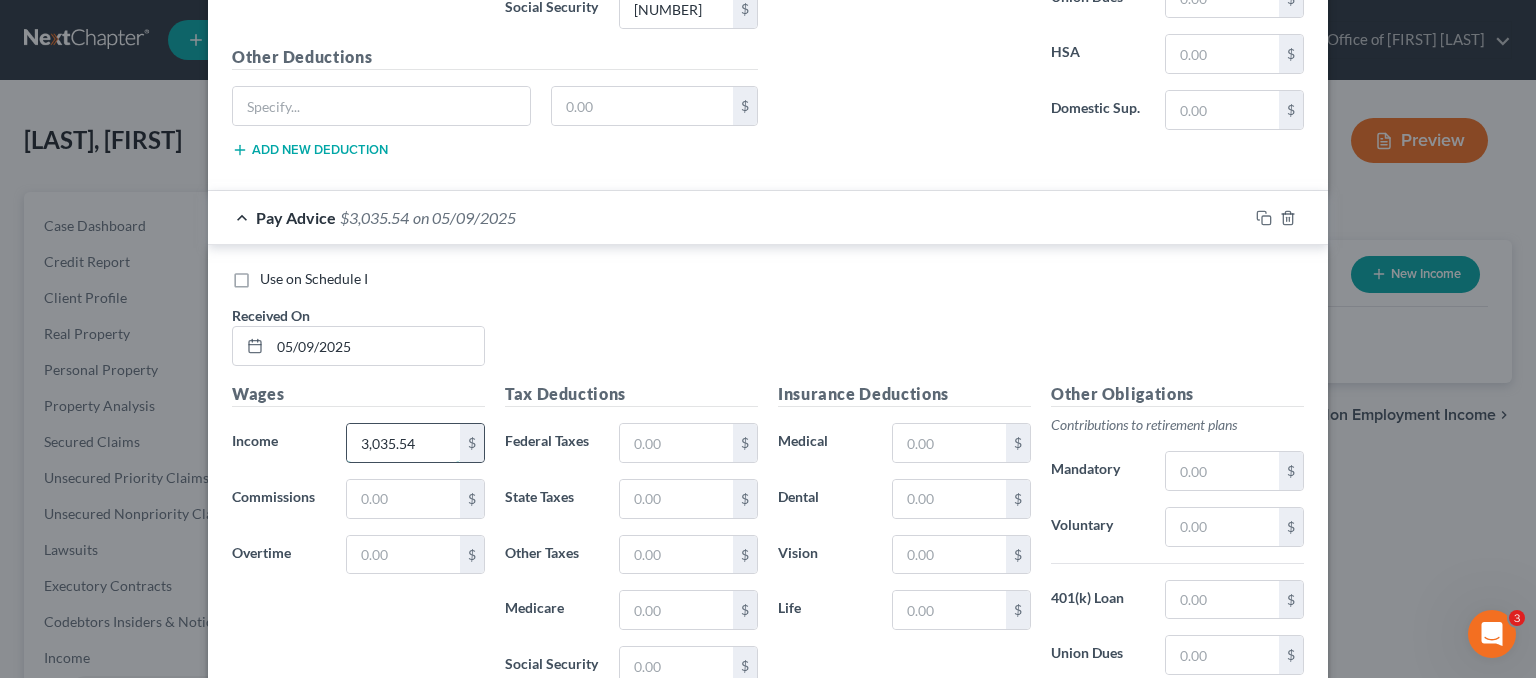 type on "3,035.54" 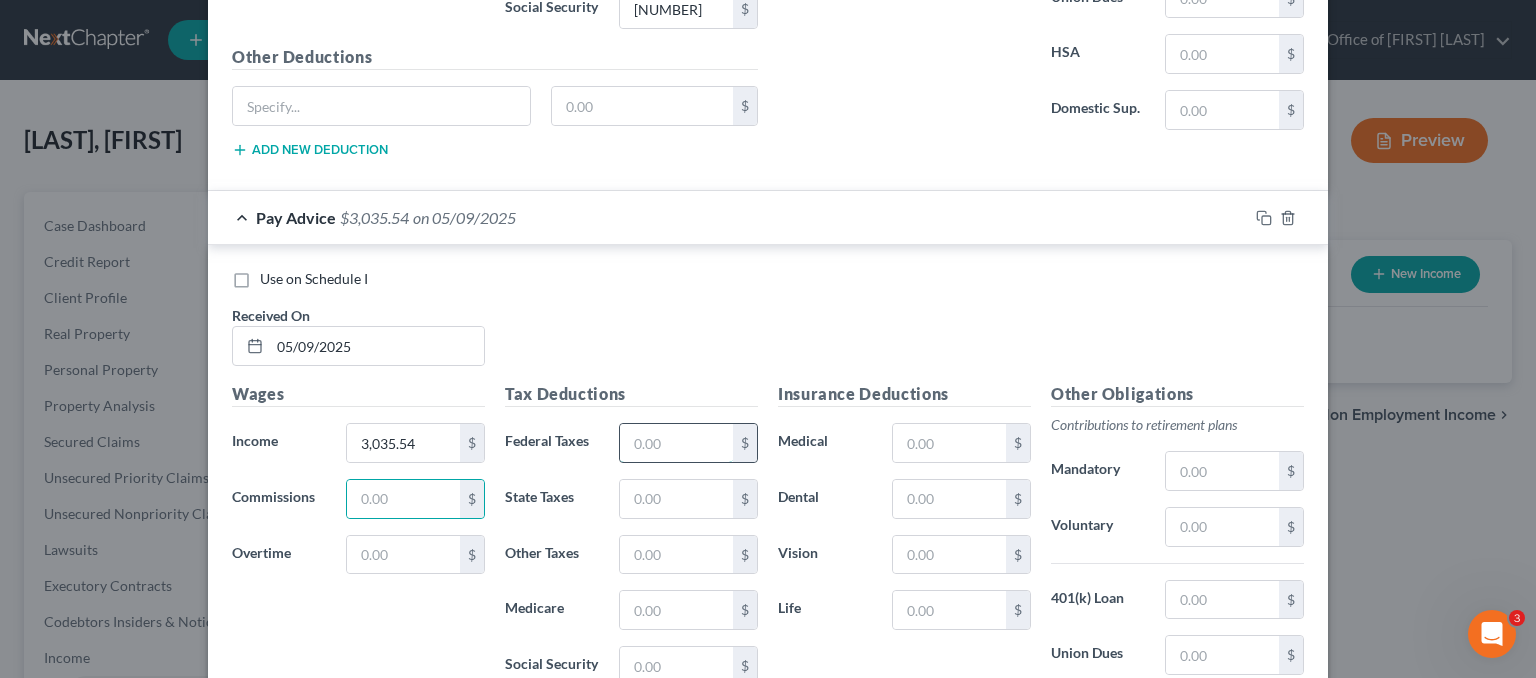 click at bounding box center [676, 443] 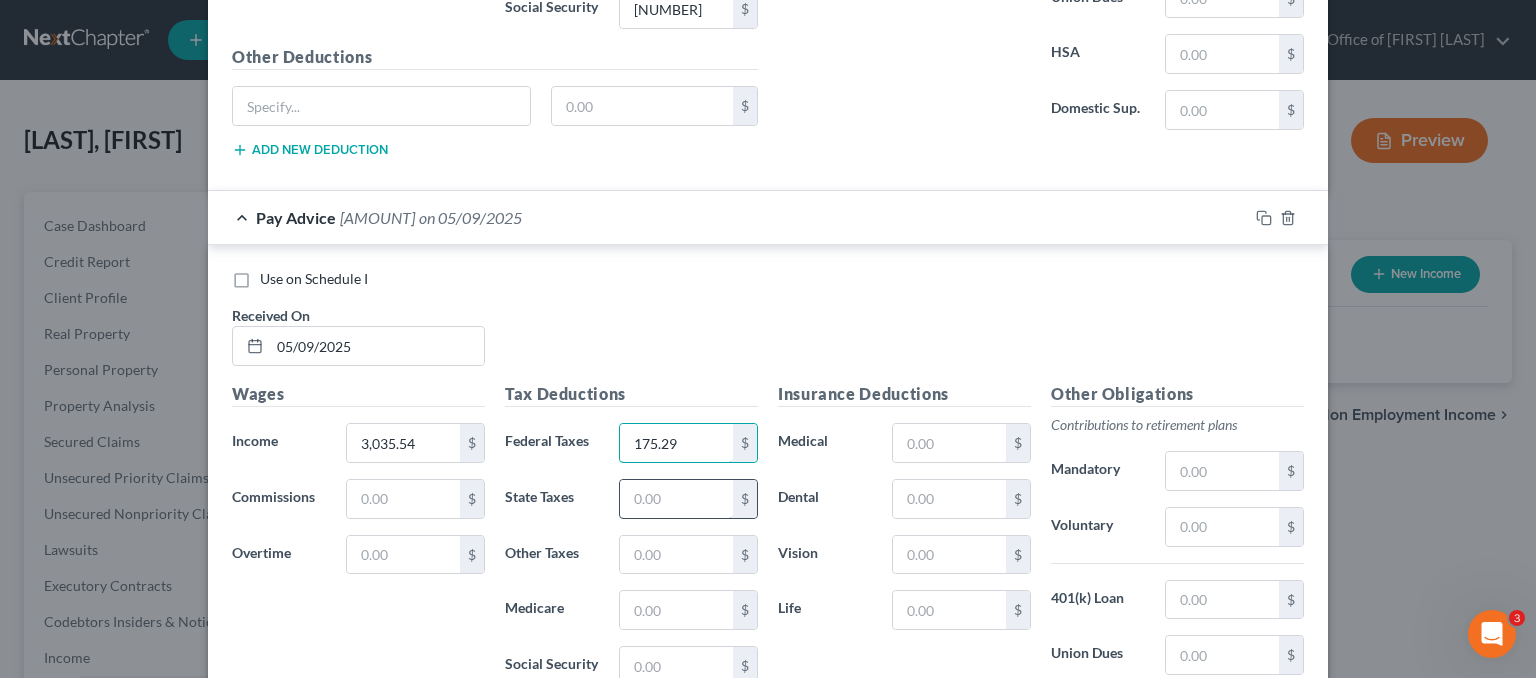 type on "175.29" 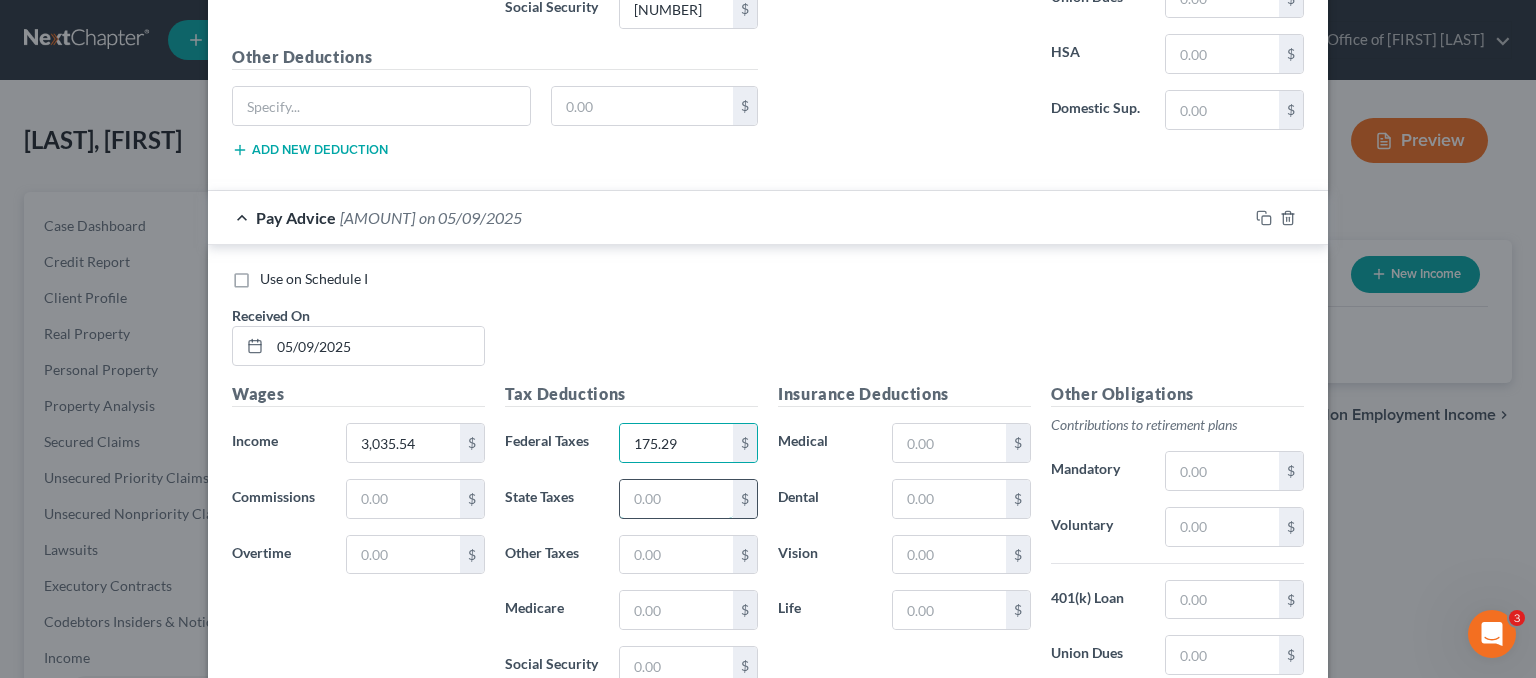 click at bounding box center (676, 499) 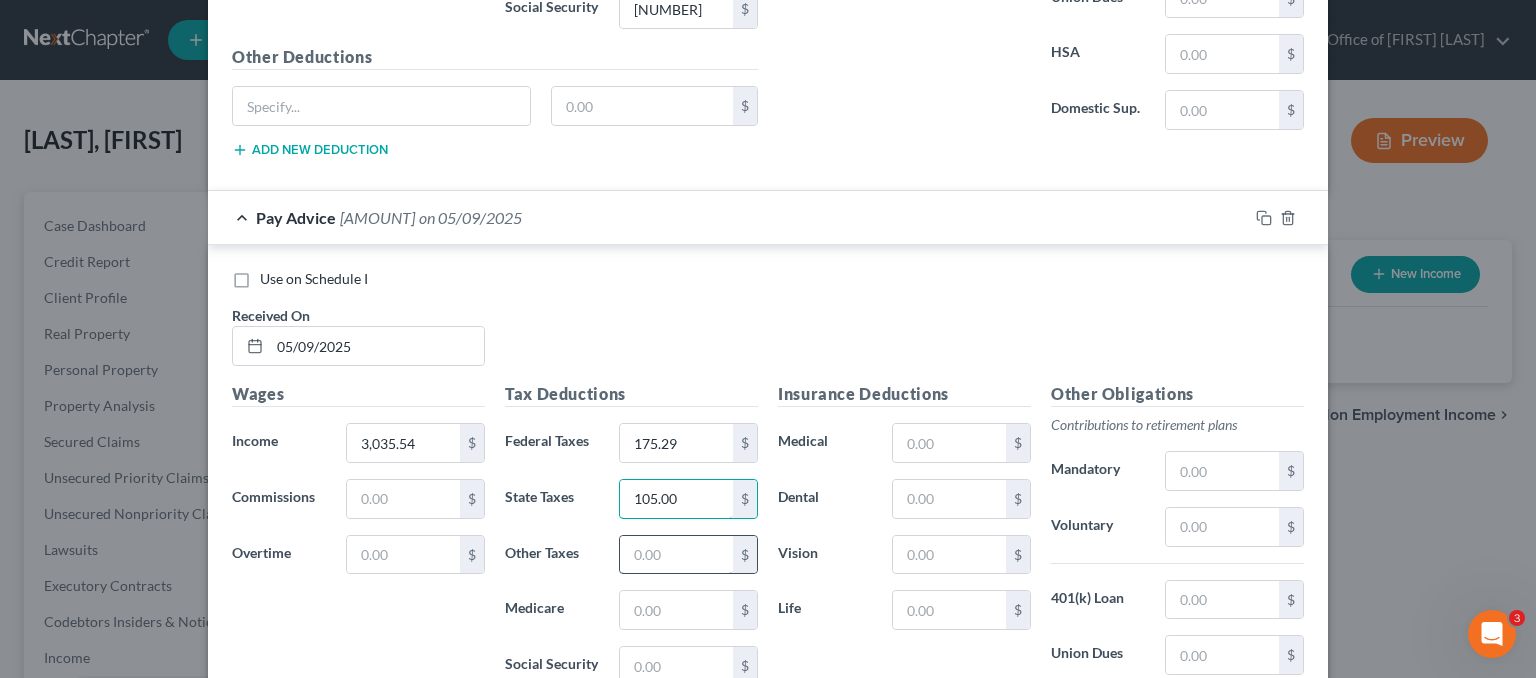 type on "105.00" 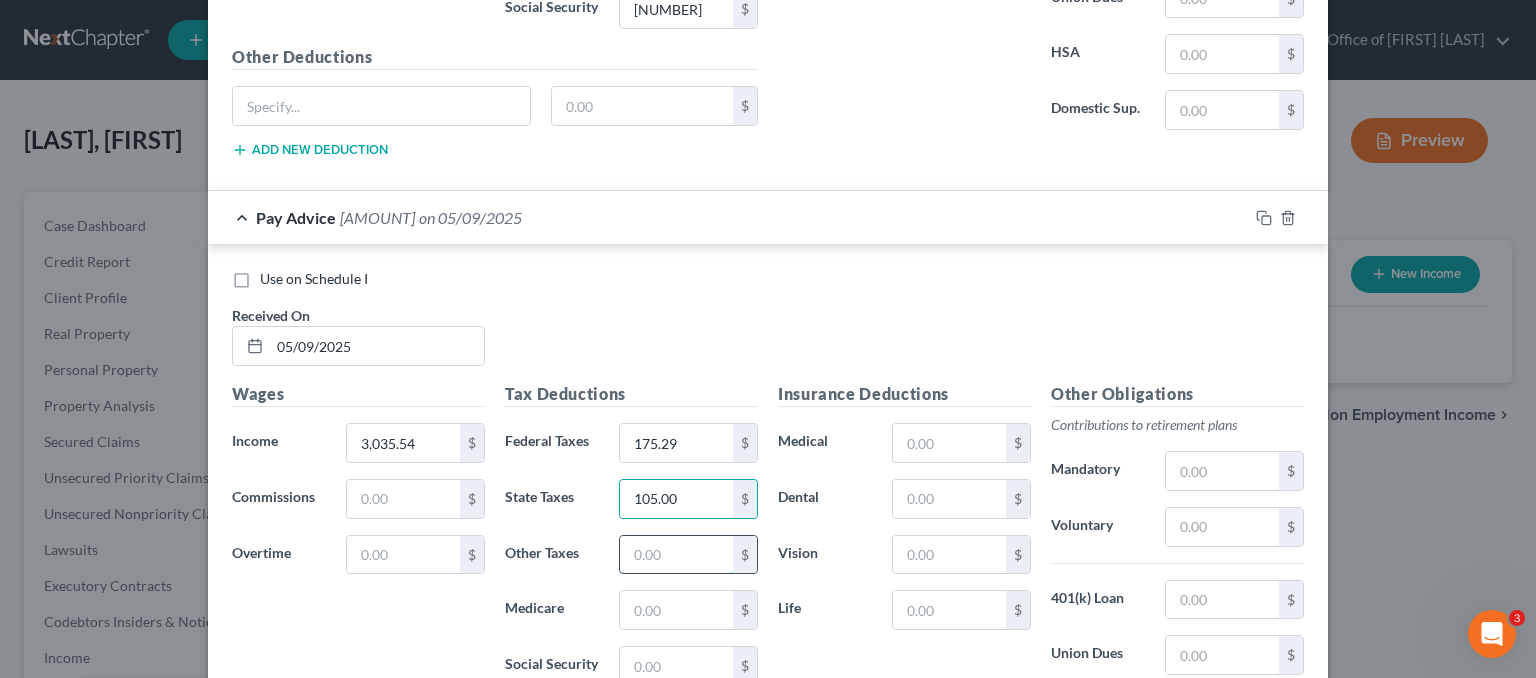 click at bounding box center [676, 555] 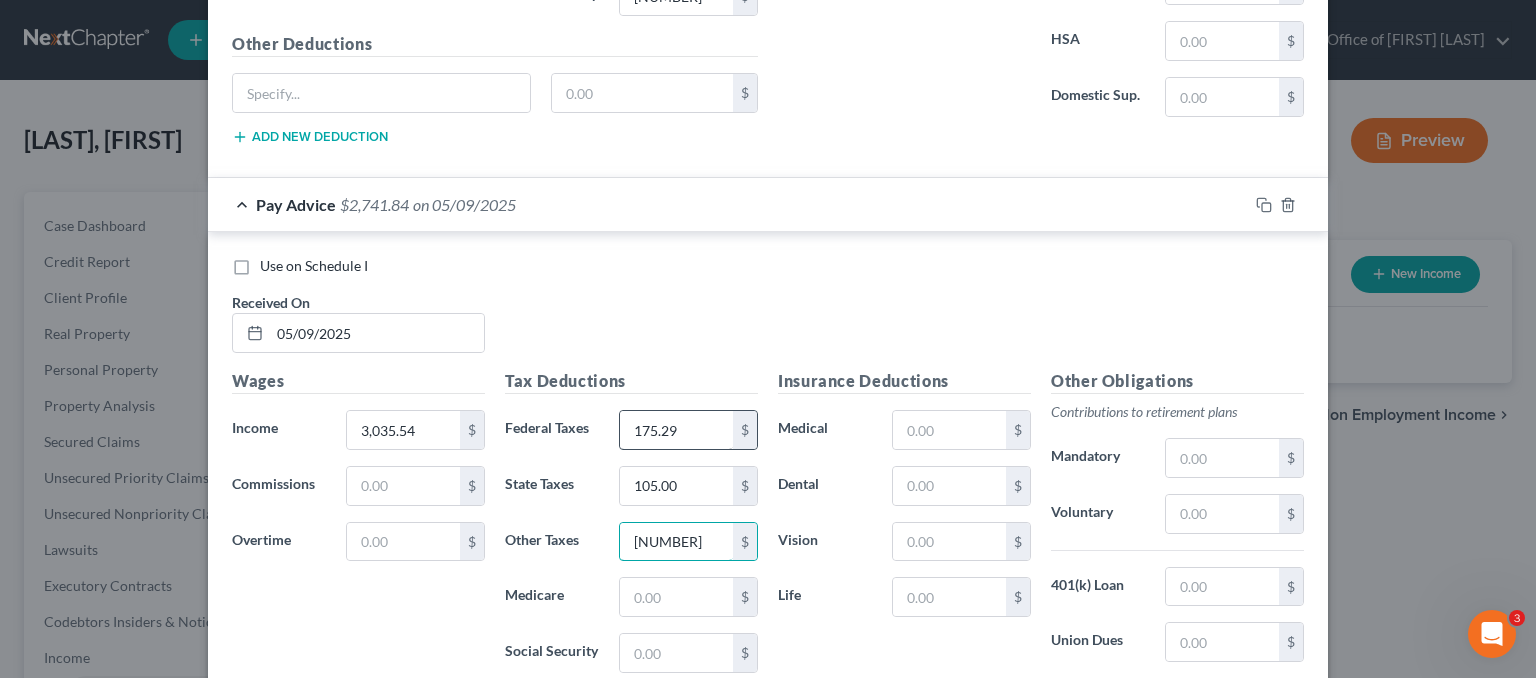 scroll, scrollTop: 4684, scrollLeft: 0, axis: vertical 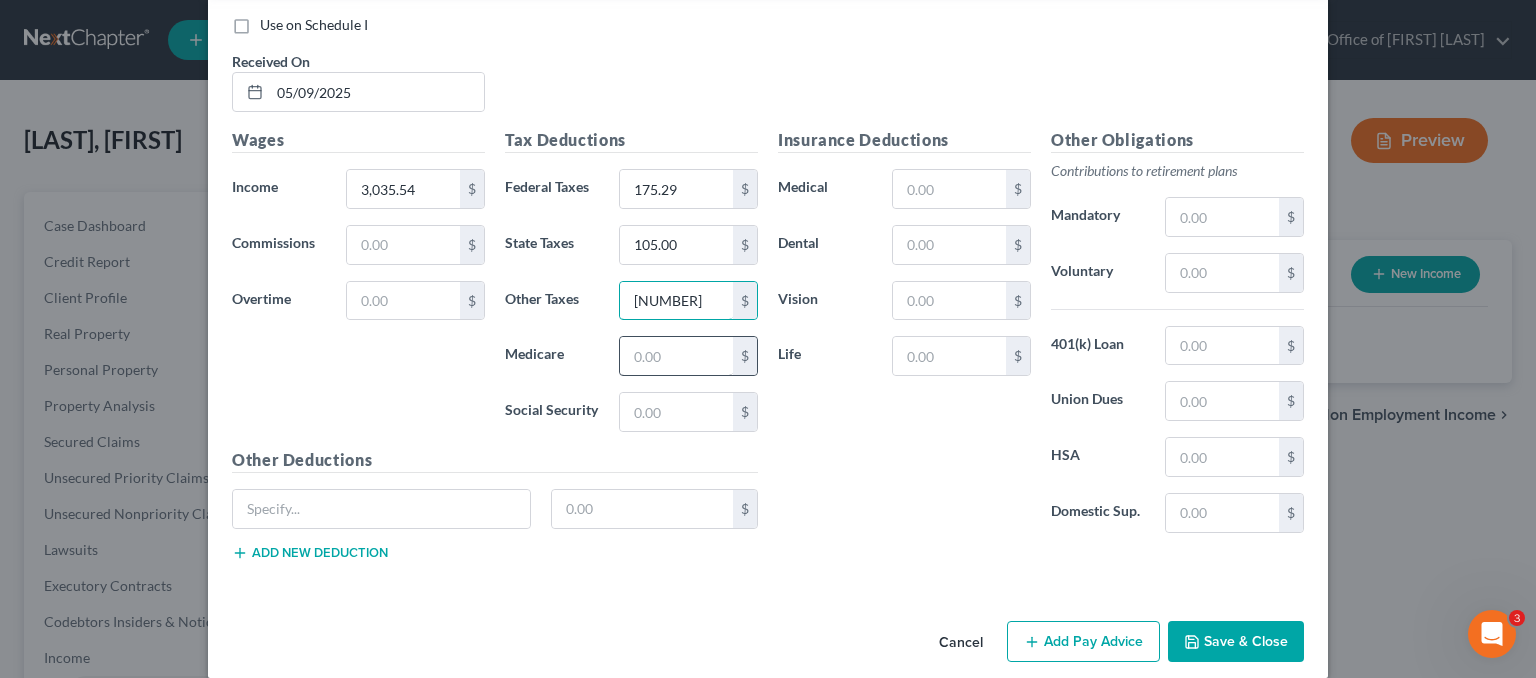 type on "13.41" 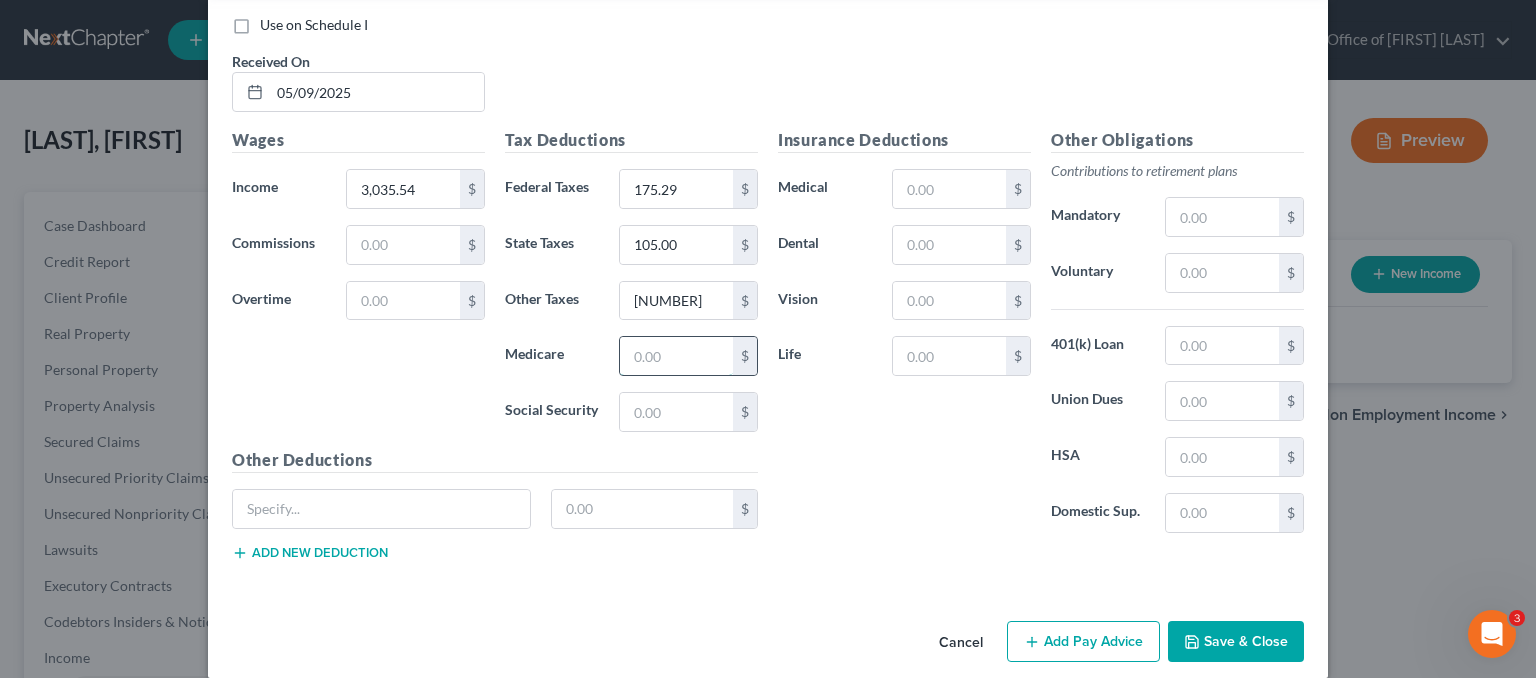 click at bounding box center [676, 356] 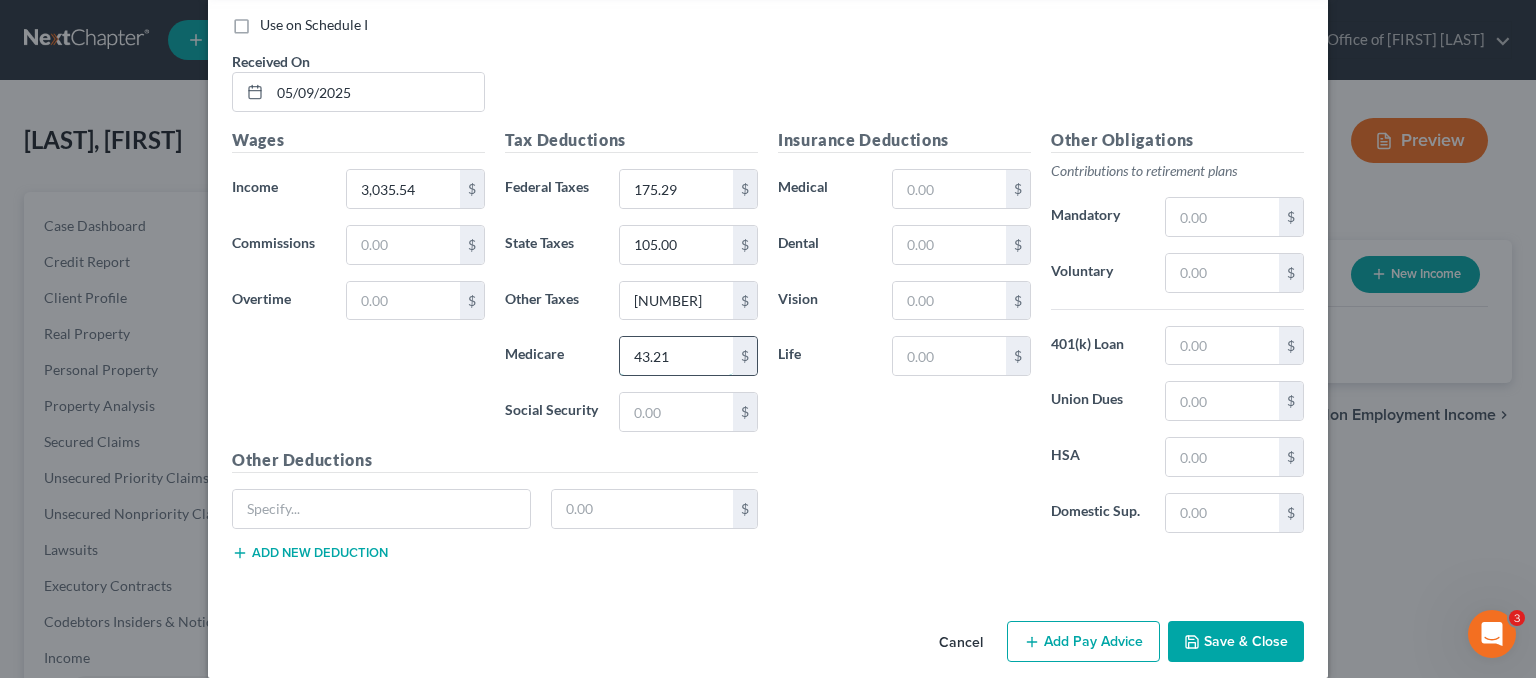 type on "43.21" 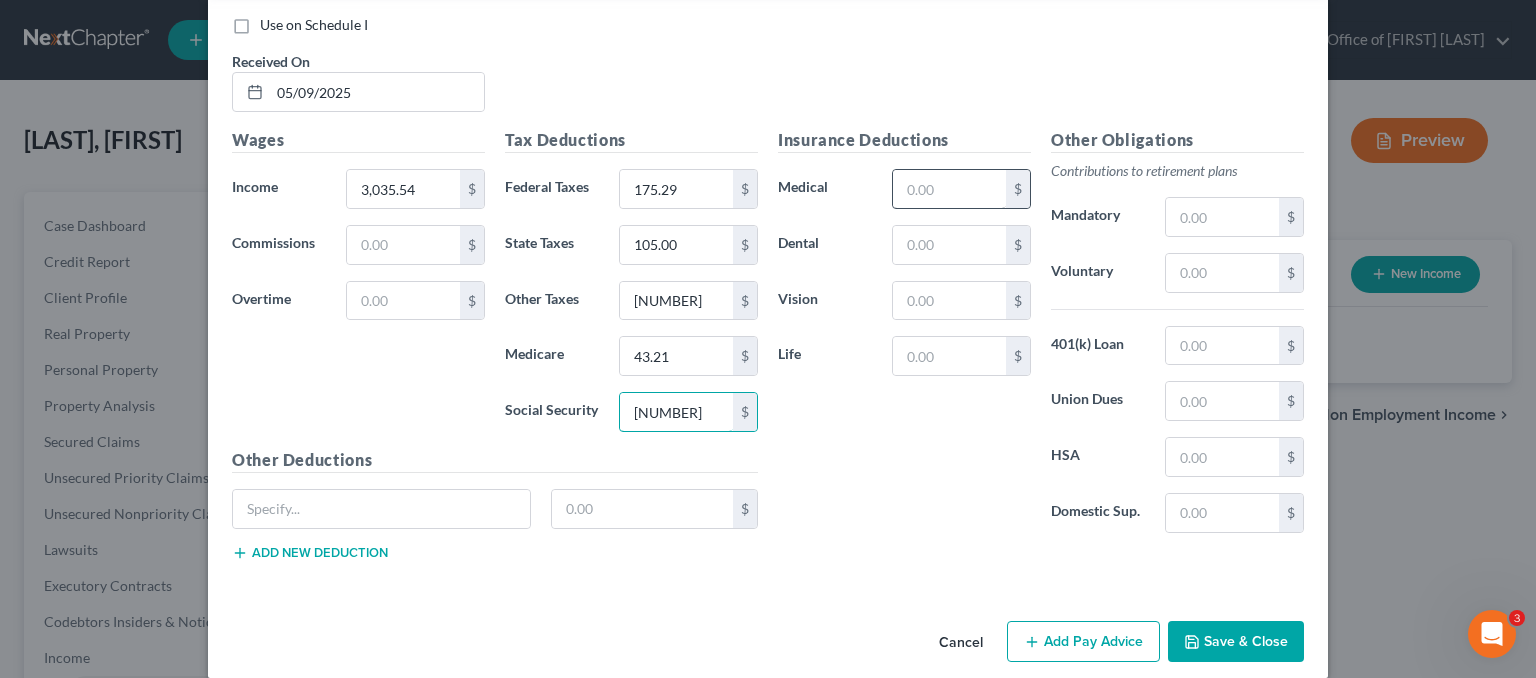 type on "184.76" 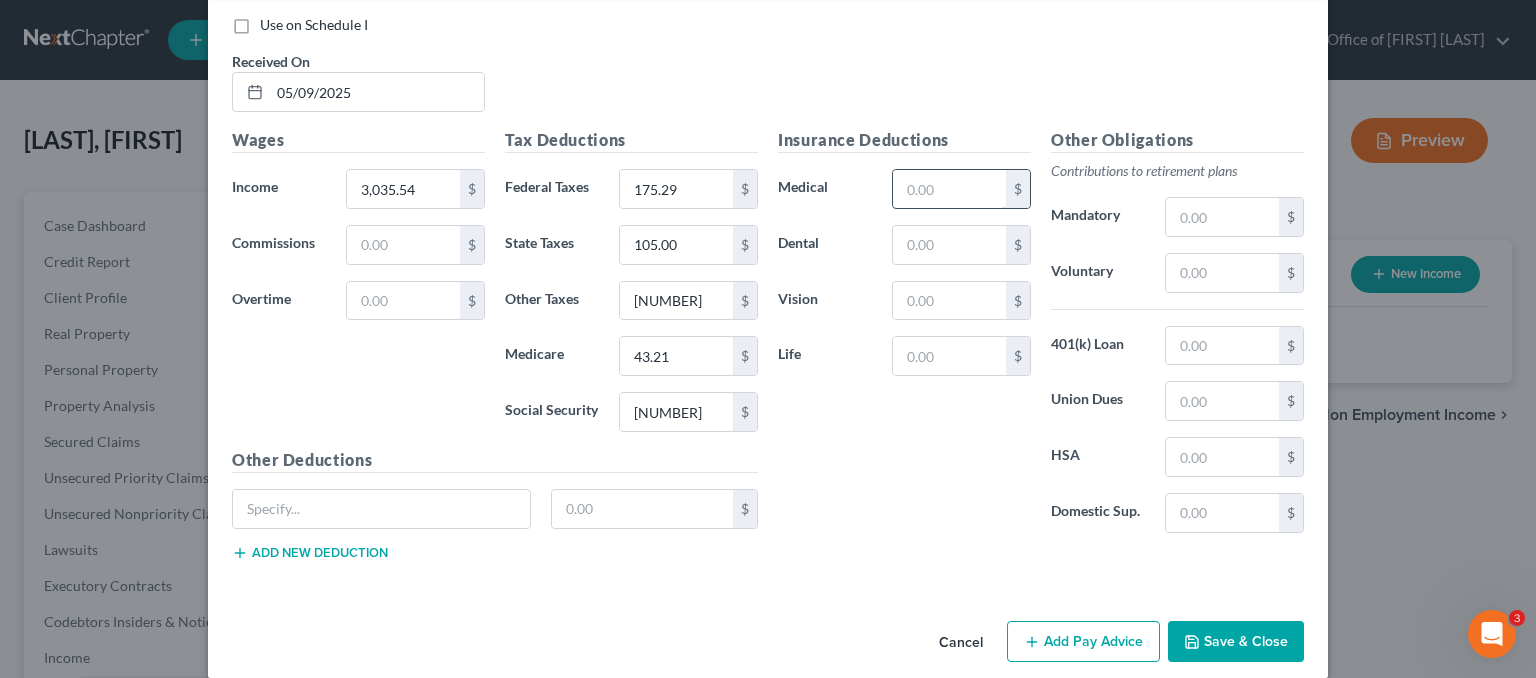 click at bounding box center (949, 189) 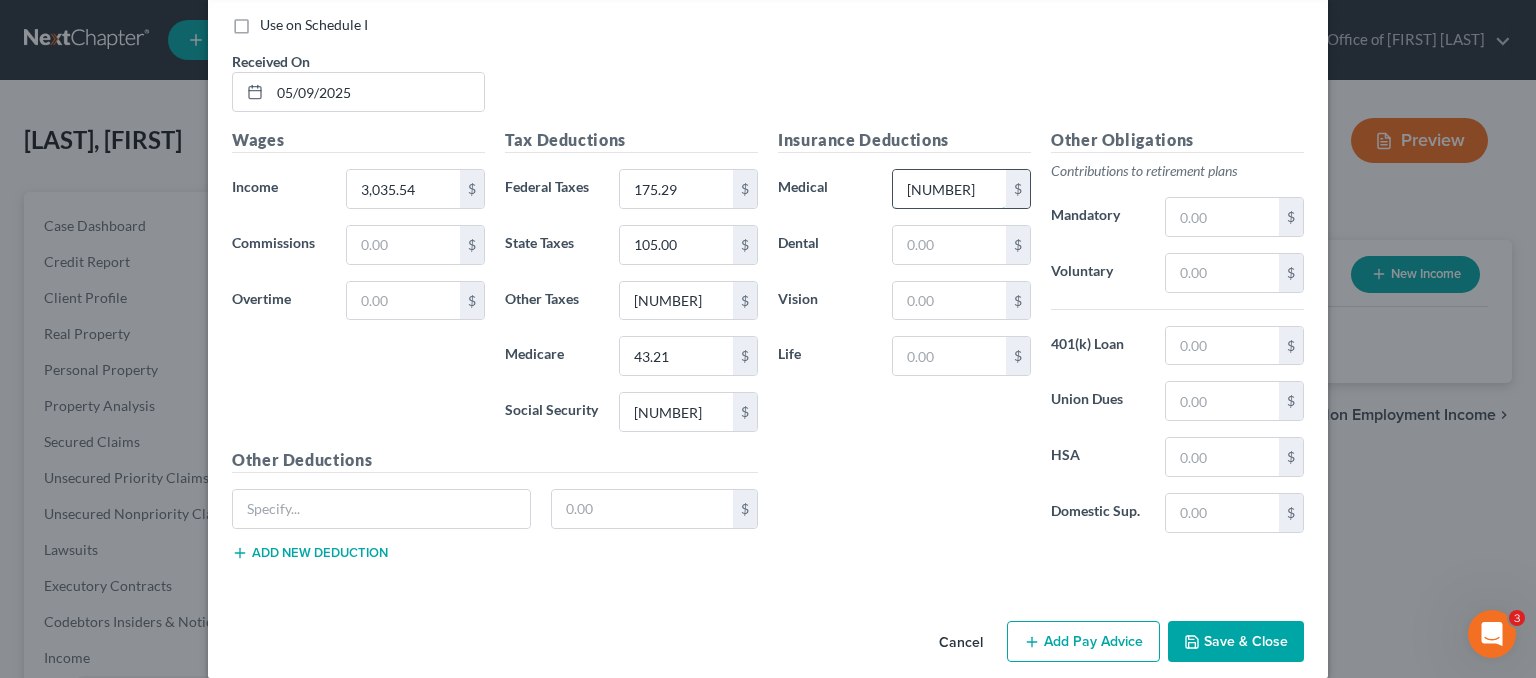 type on "46.25" 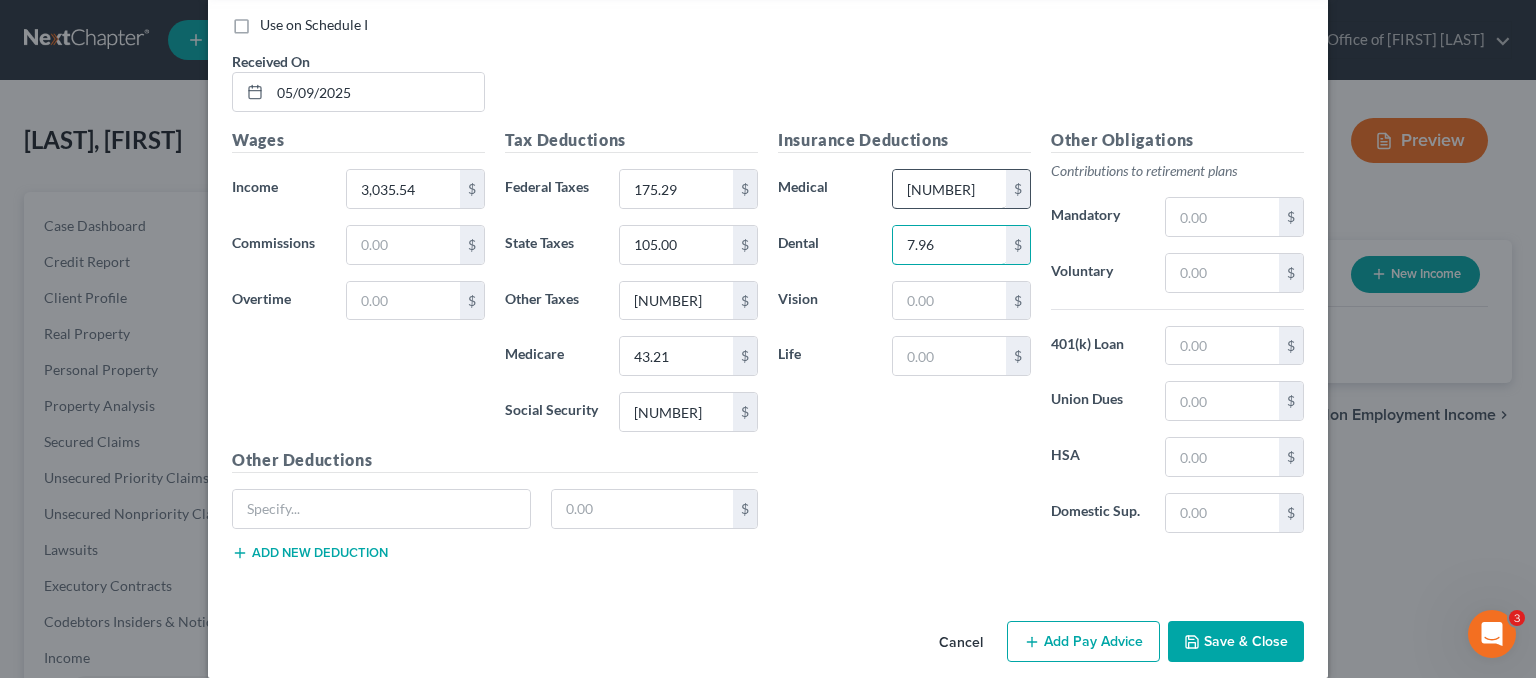 type on "7.96" 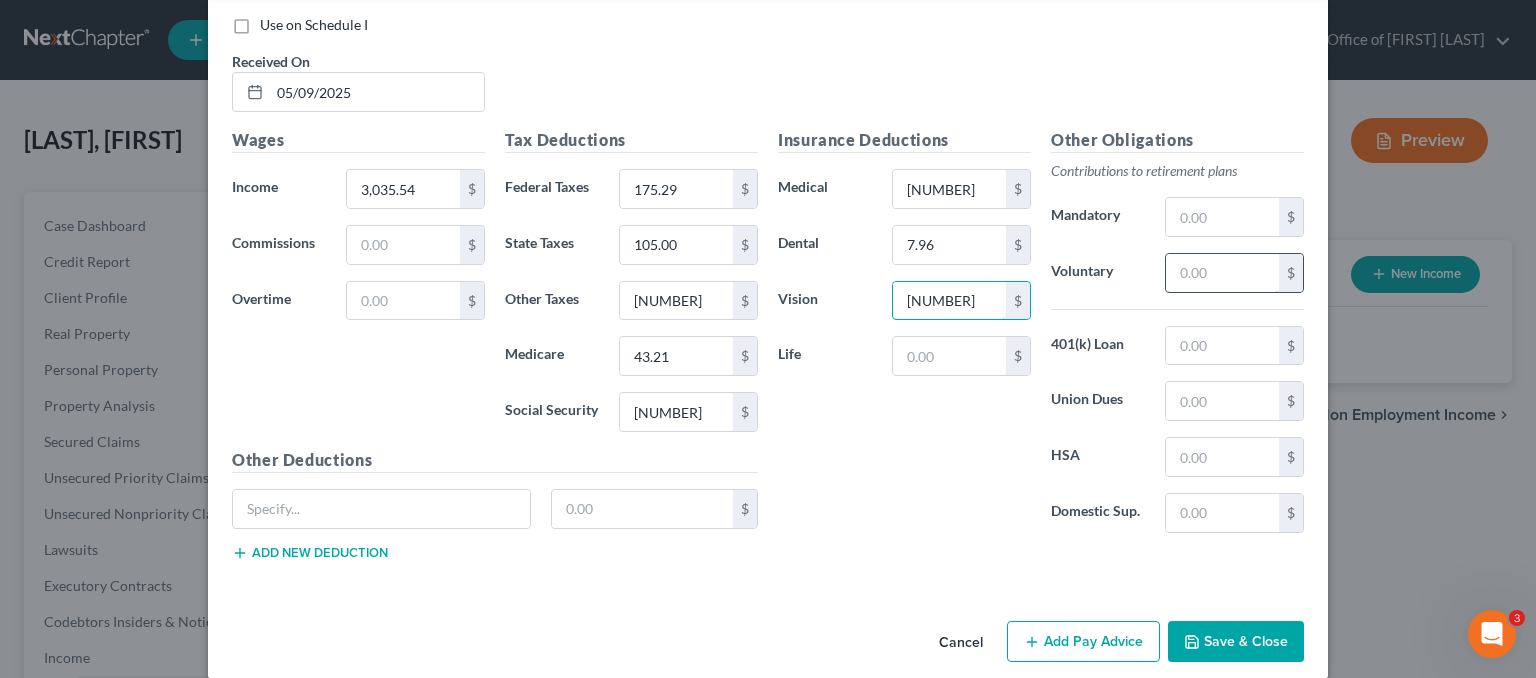 type on "1.45" 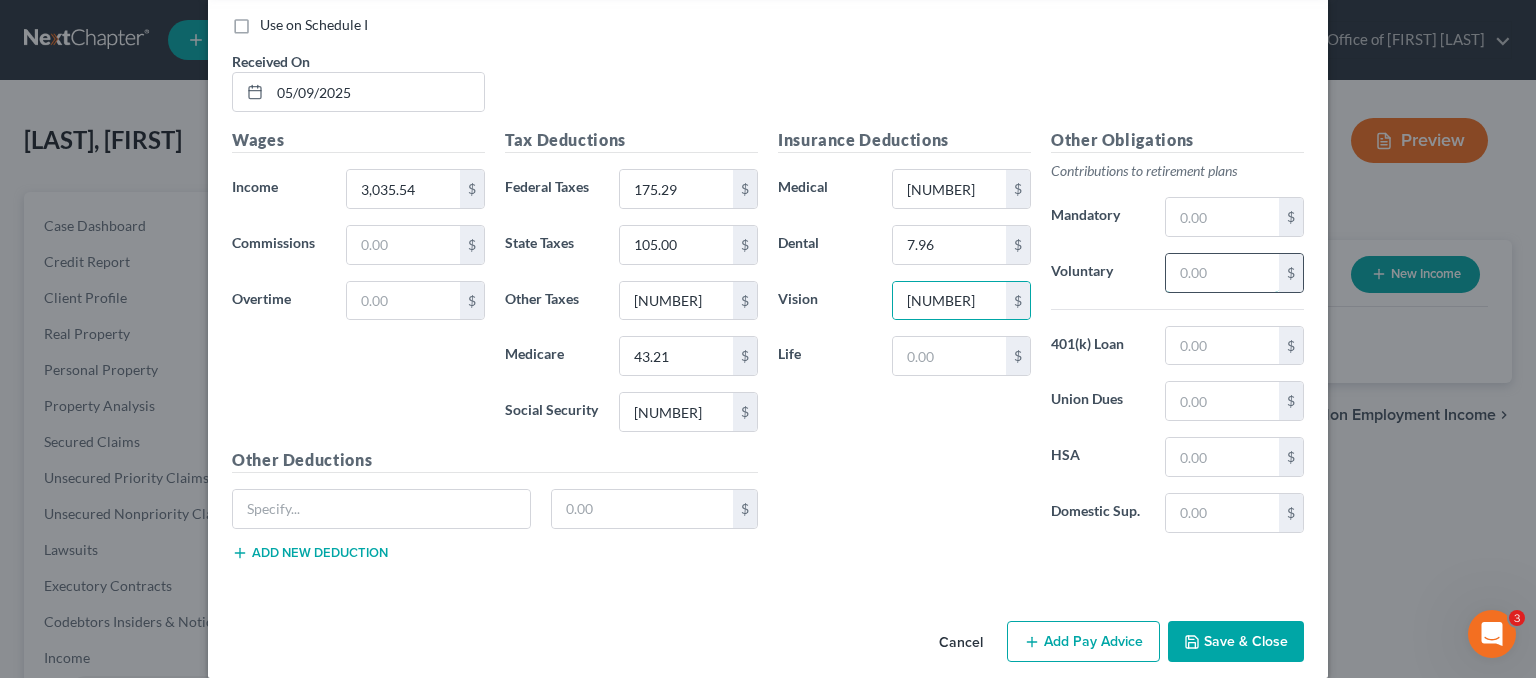 click at bounding box center [1222, 273] 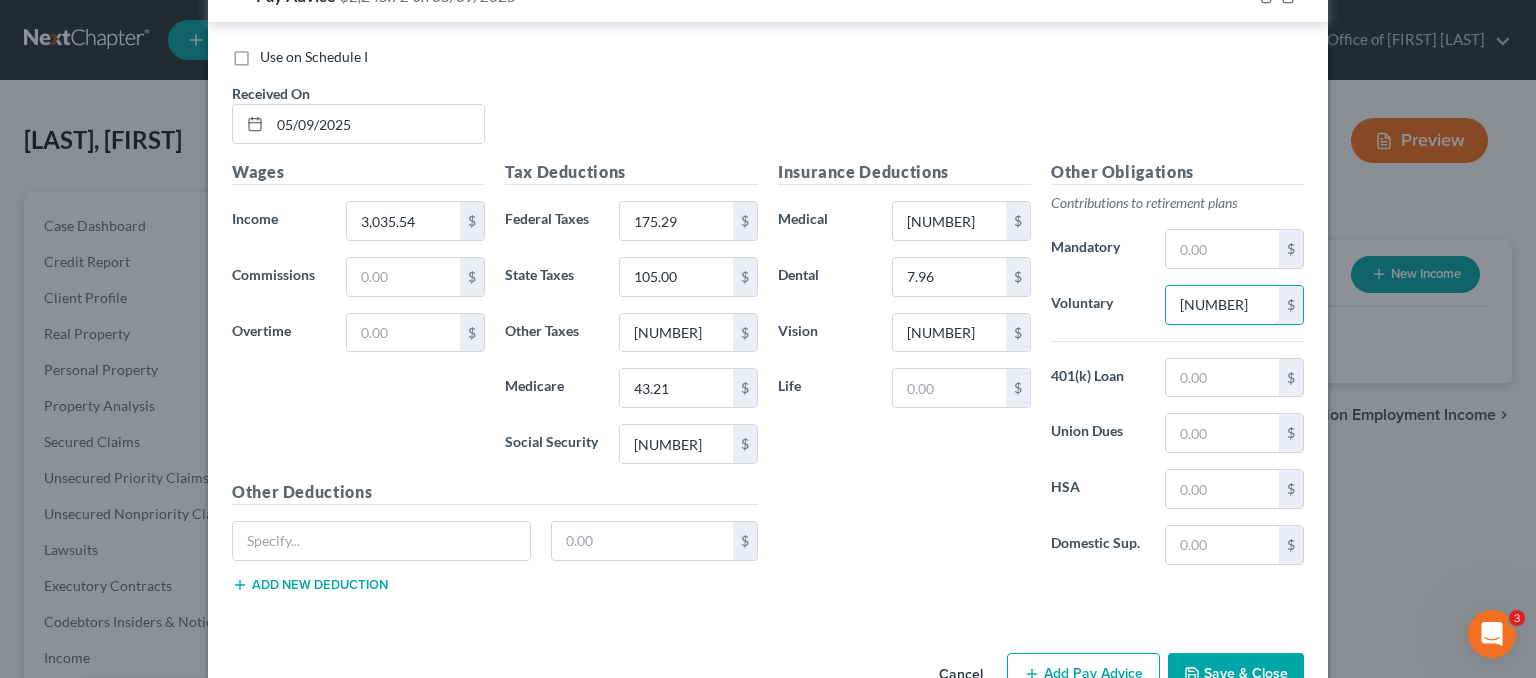 scroll, scrollTop: 4684, scrollLeft: 0, axis: vertical 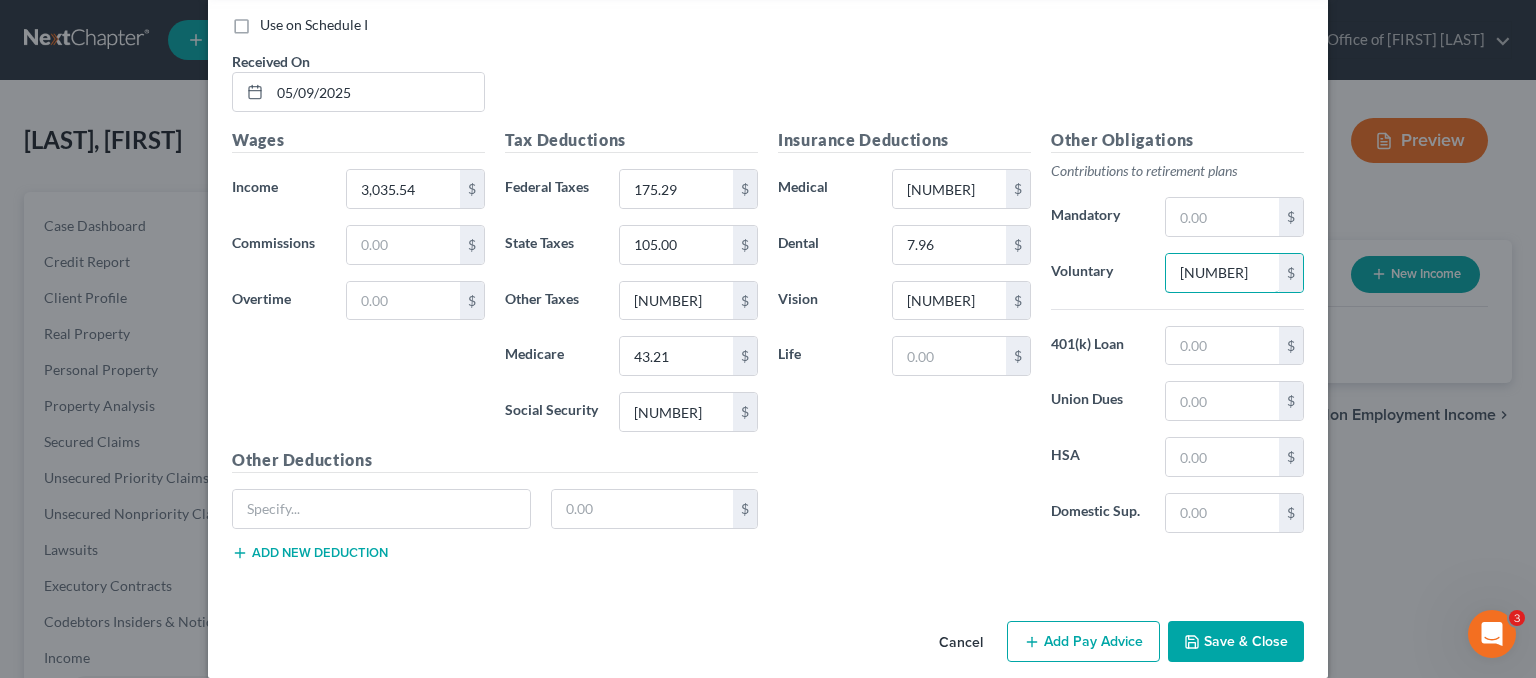 type on "212.49" 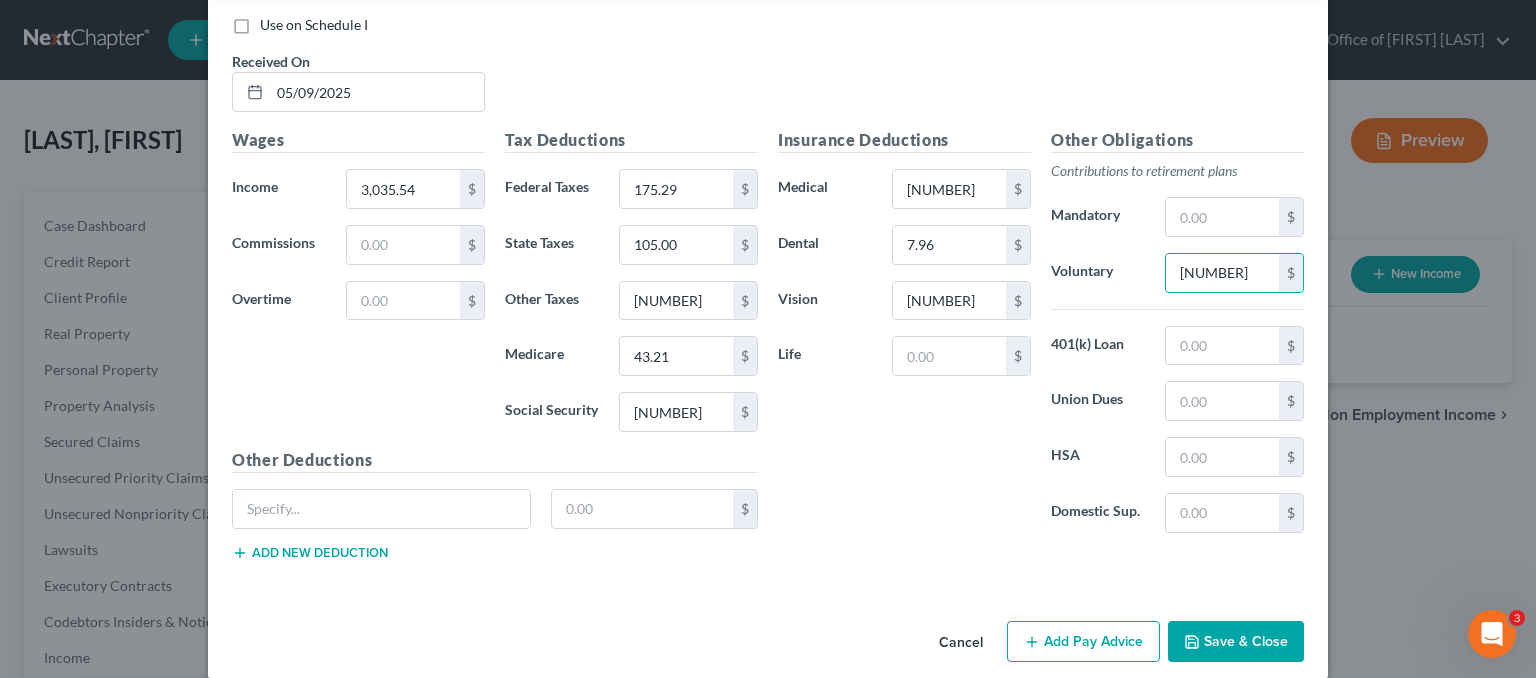 click on "Add Pay Advice" at bounding box center (1083, 642) 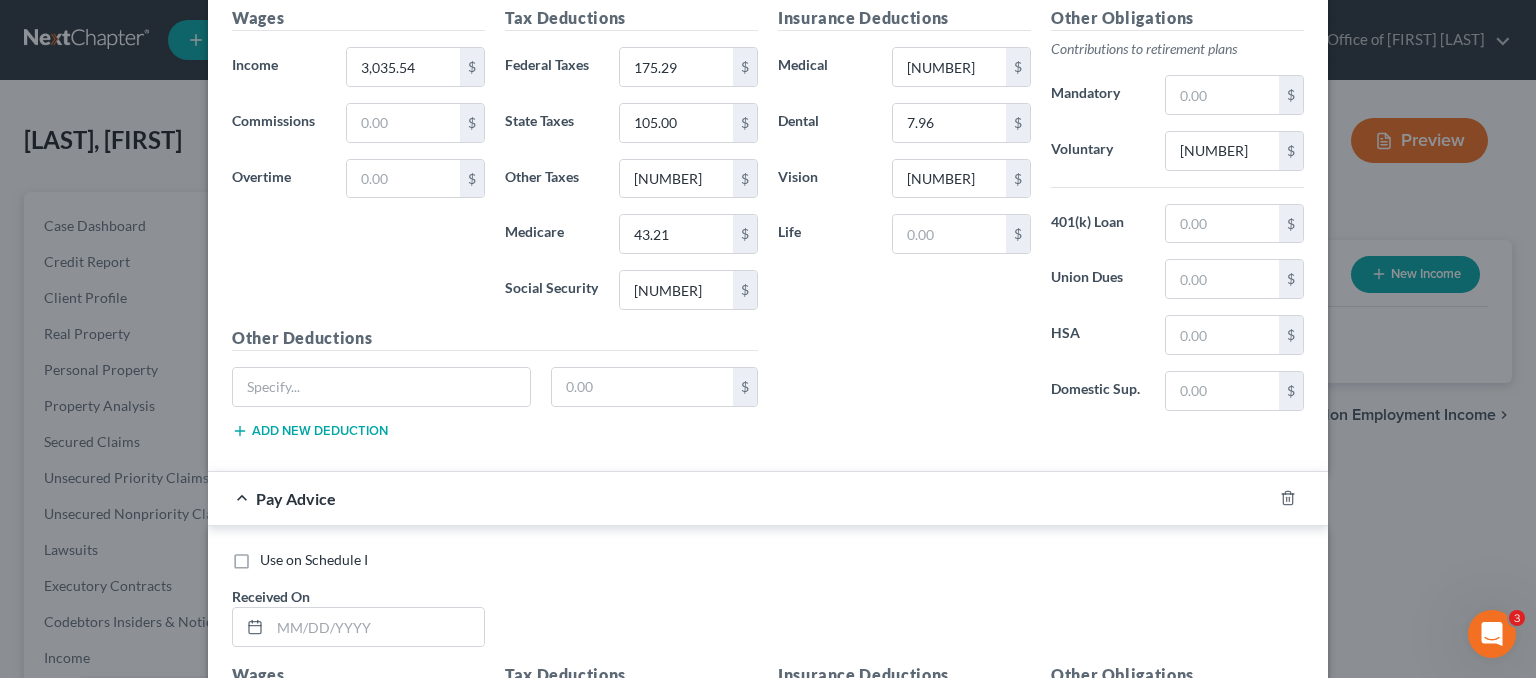scroll, scrollTop: 4984, scrollLeft: 0, axis: vertical 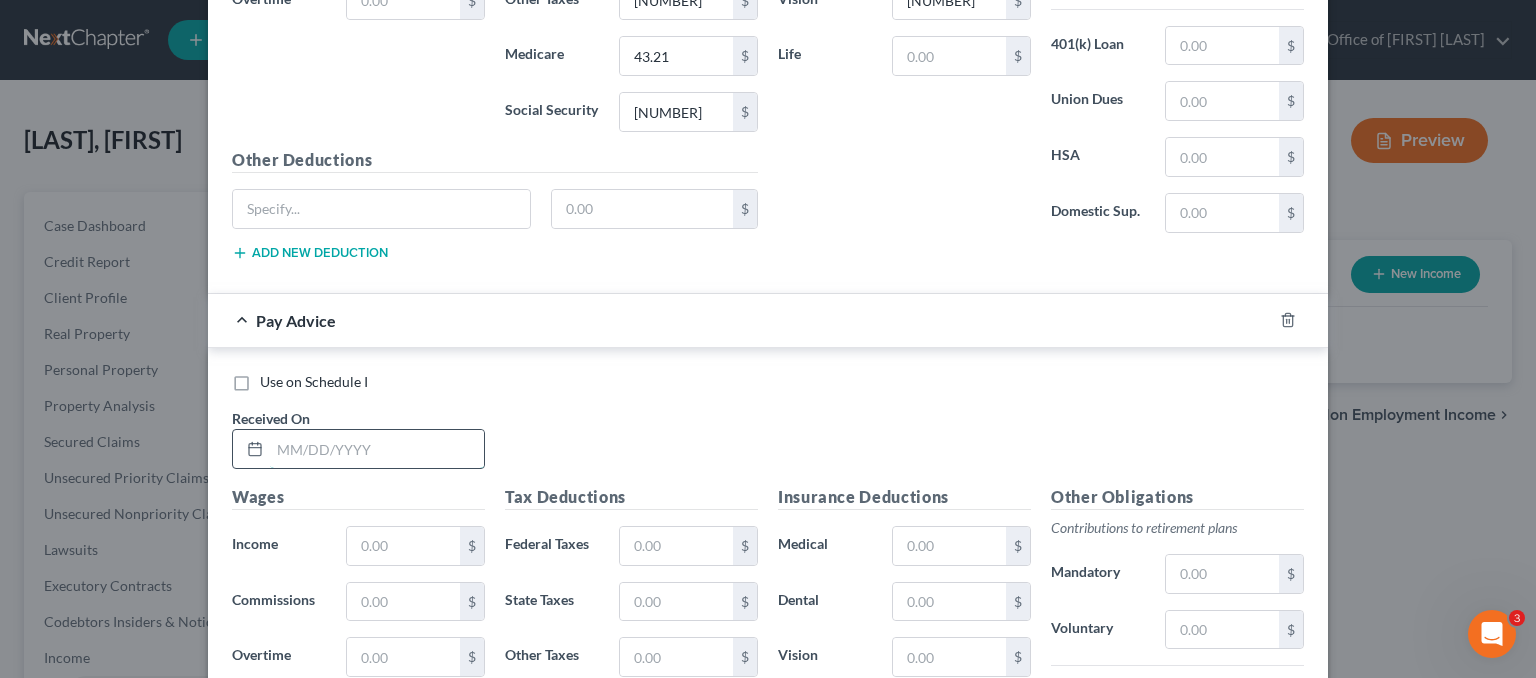 click at bounding box center (377, 449) 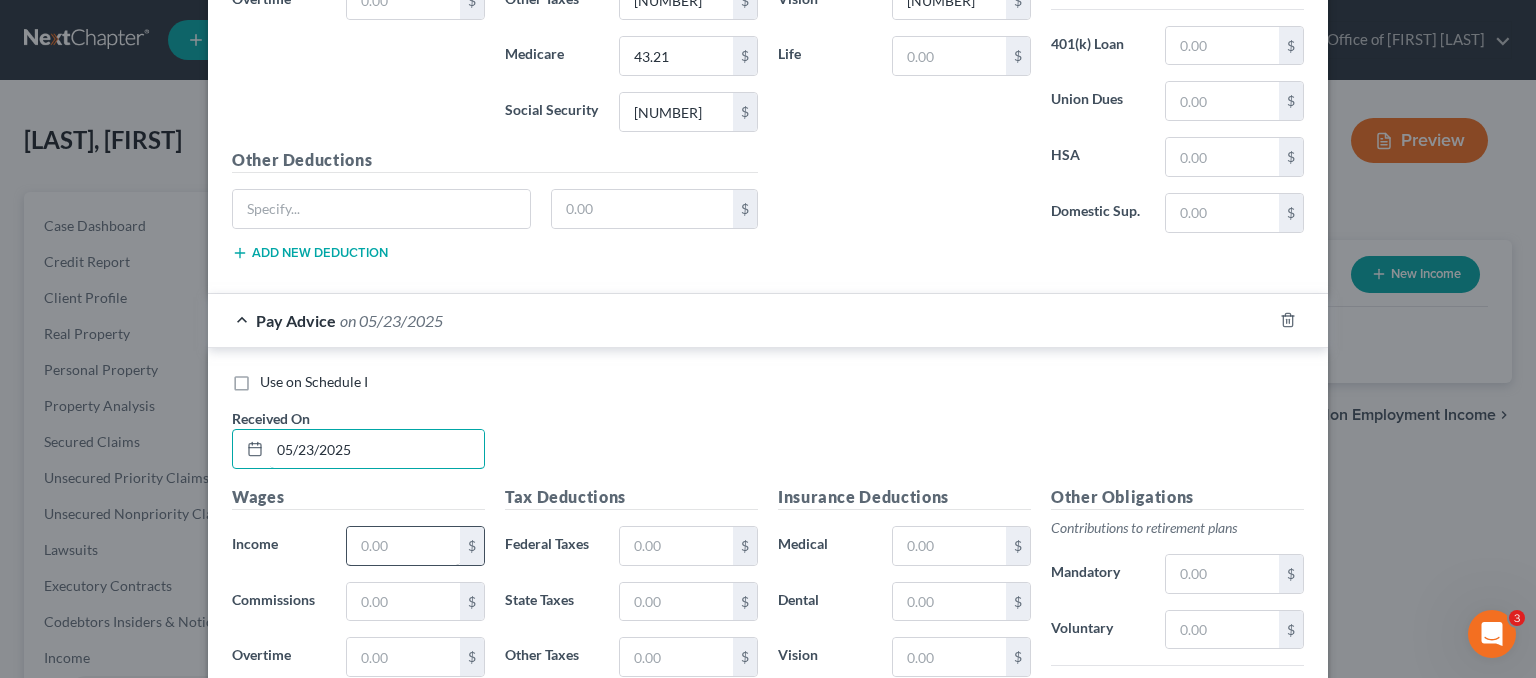 type on "05/23/2025" 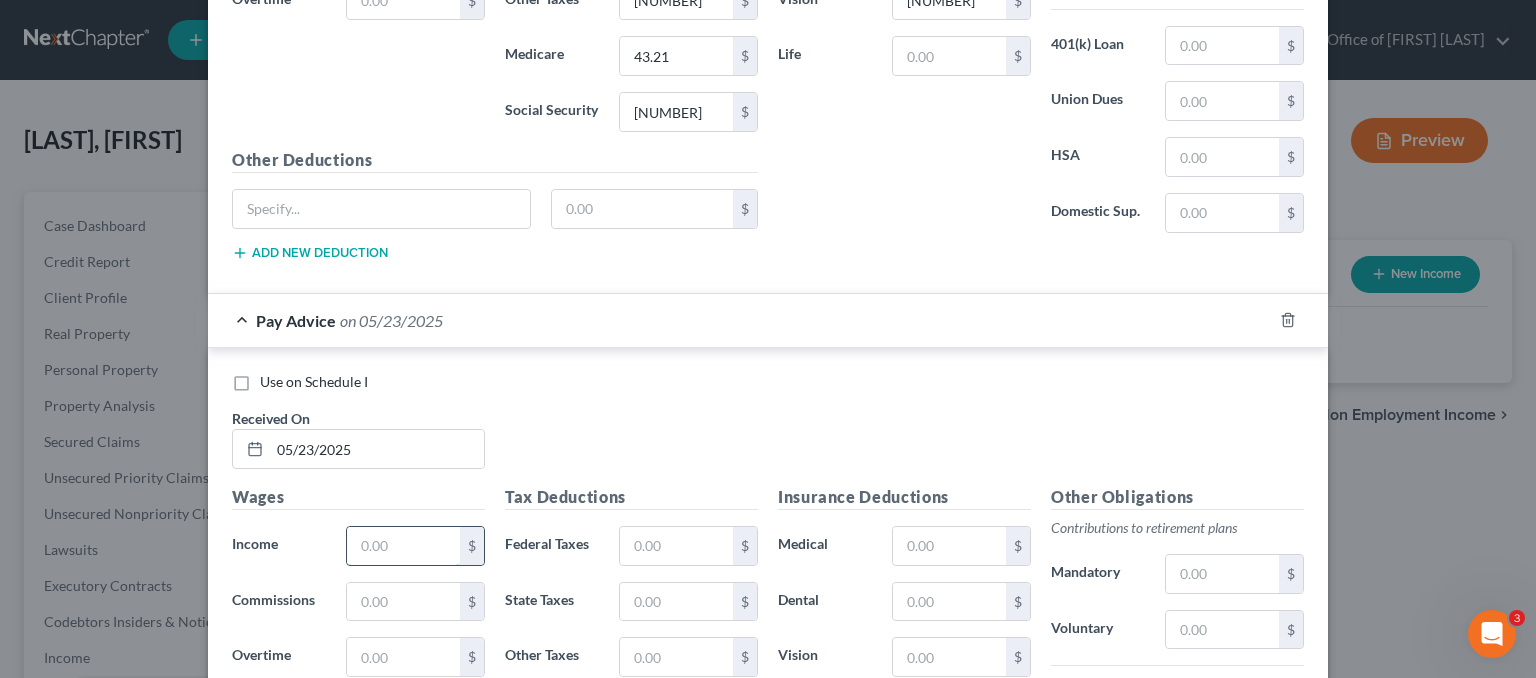 click at bounding box center [403, 546] 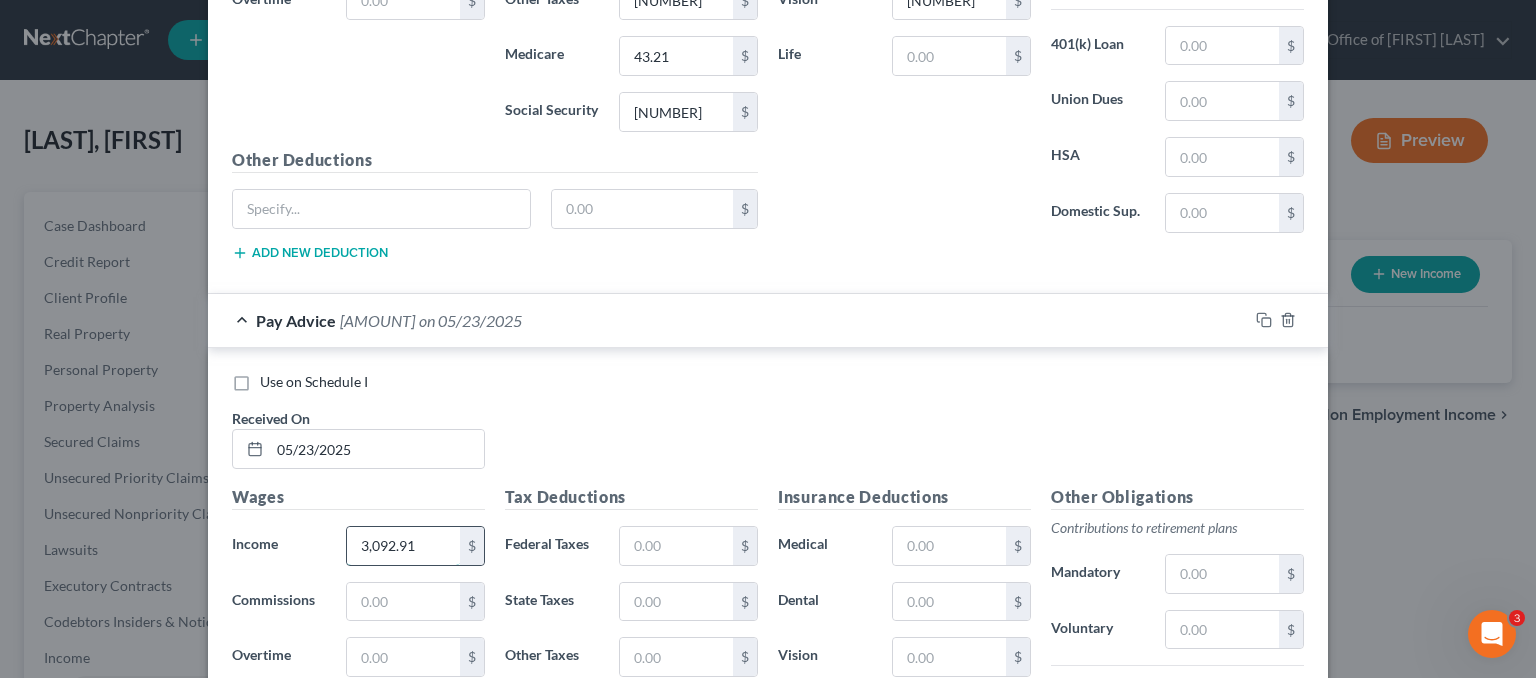 type on "3,092.91" 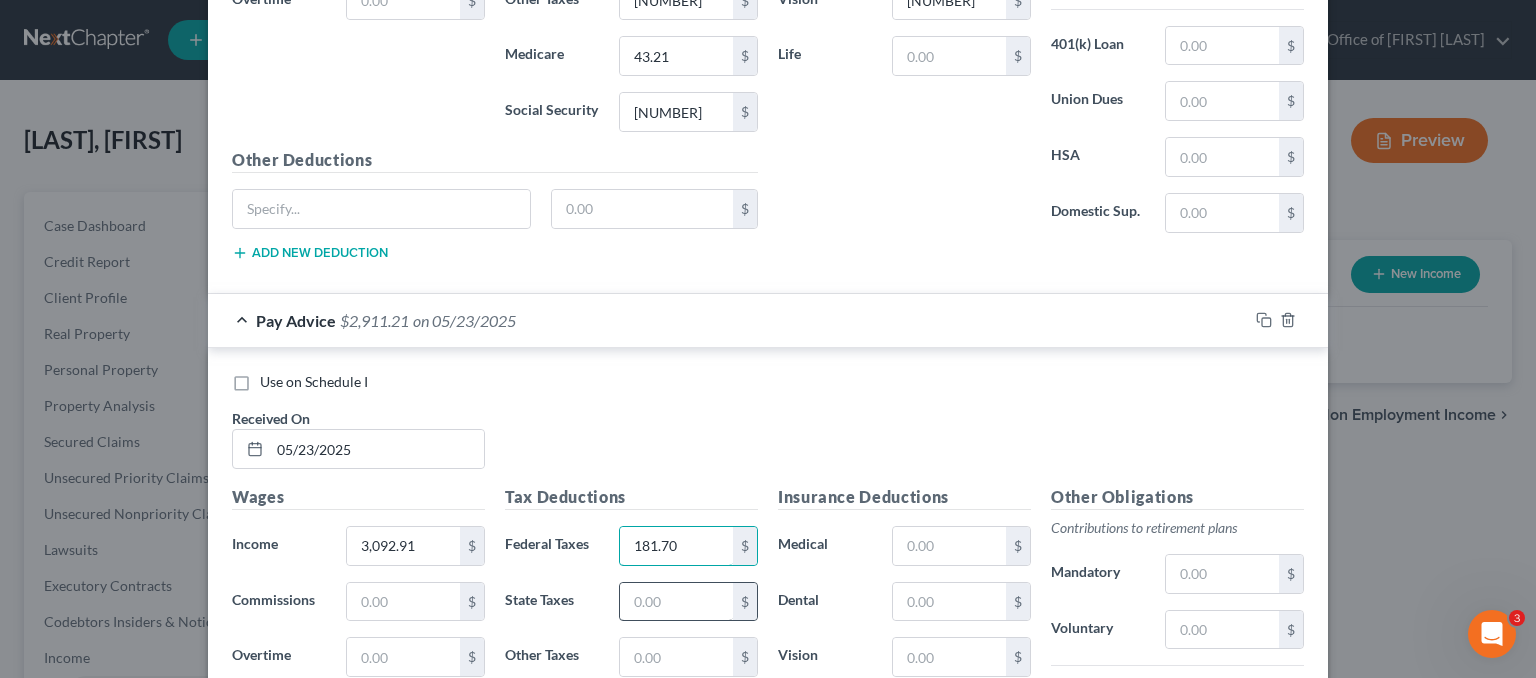 type on "181.70" 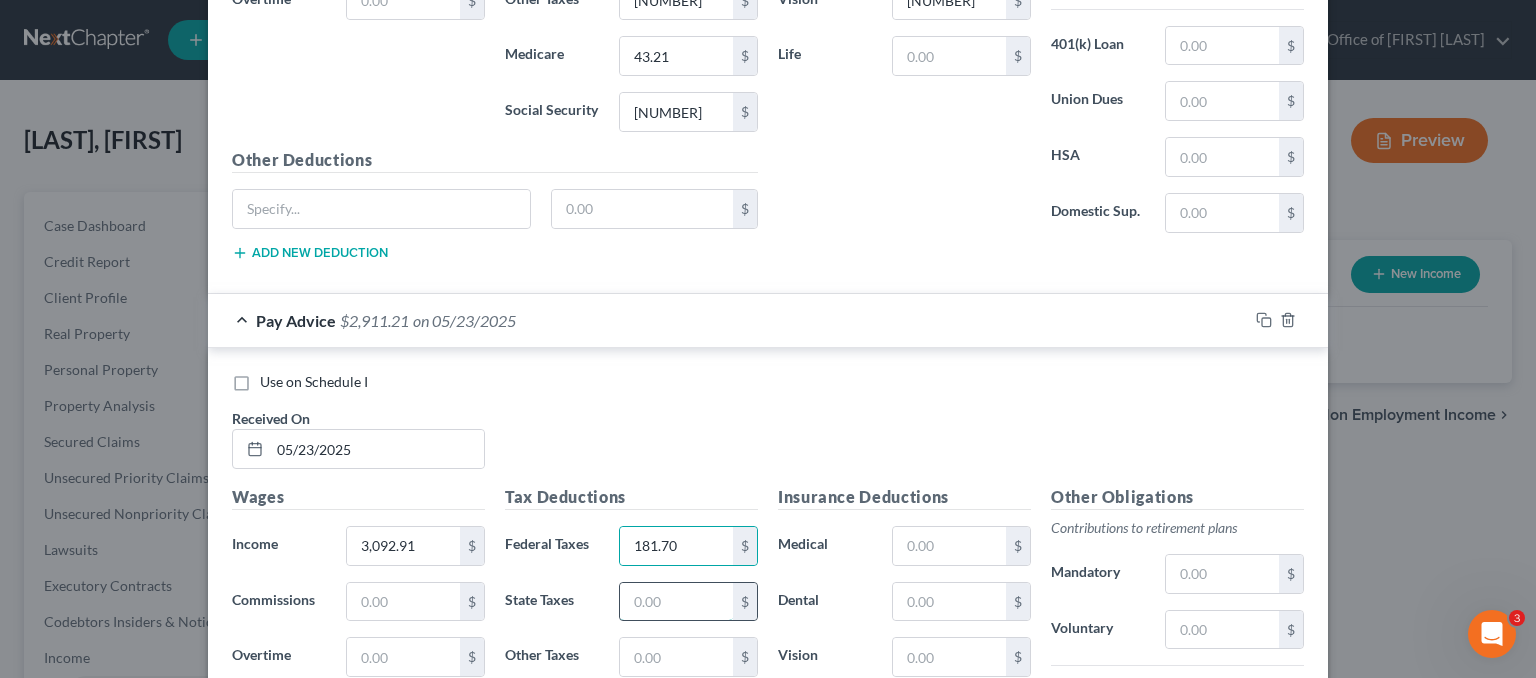 click at bounding box center [676, 602] 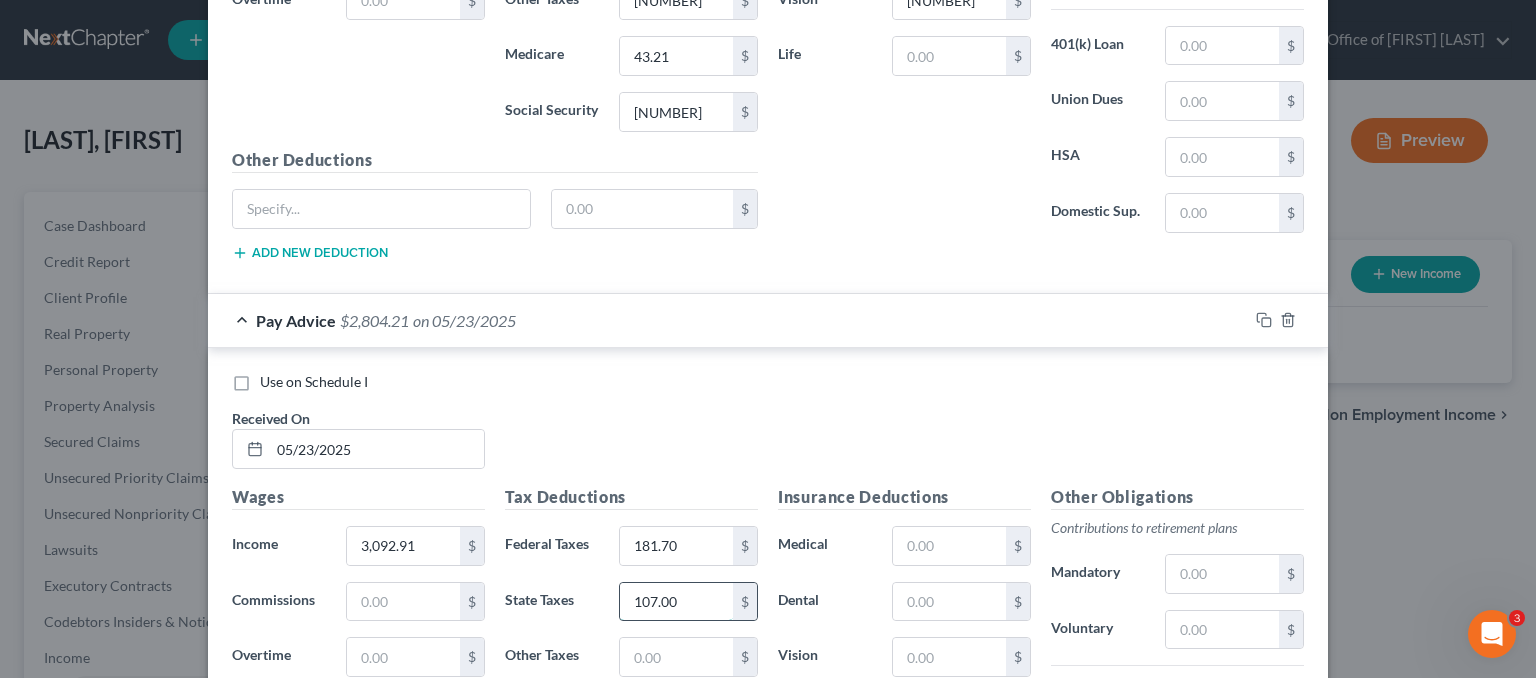 type on "107.00" 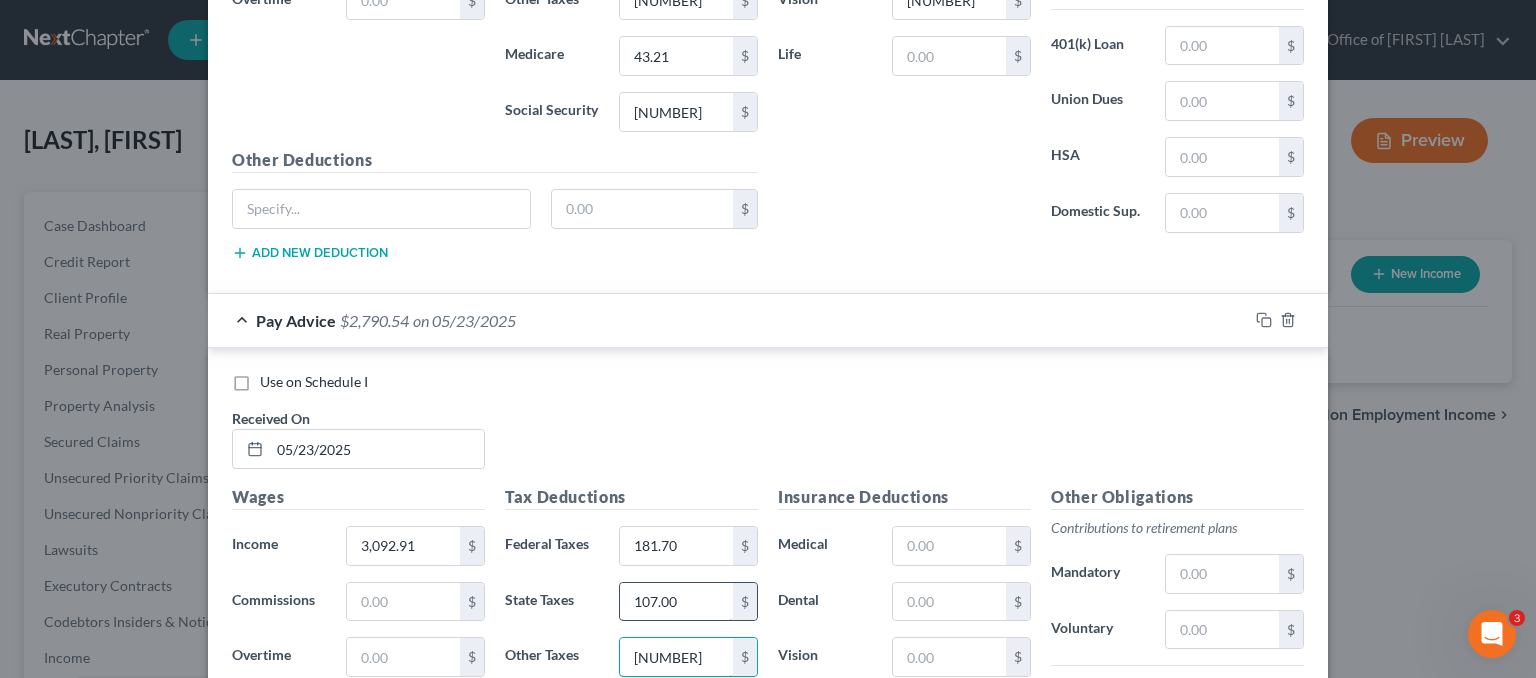 type on "13.67" 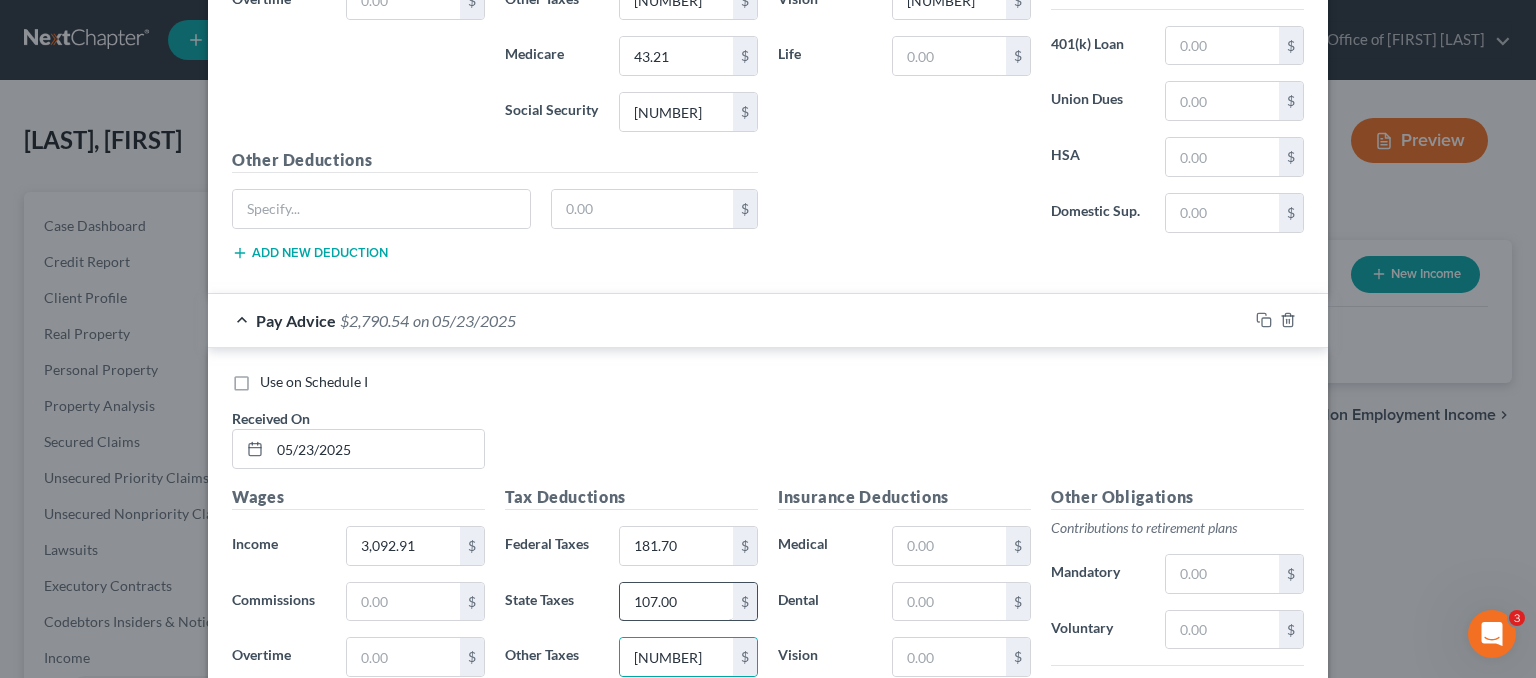 scroll, scrollTop: 5011, scrollLeft: 0, axis: vertical 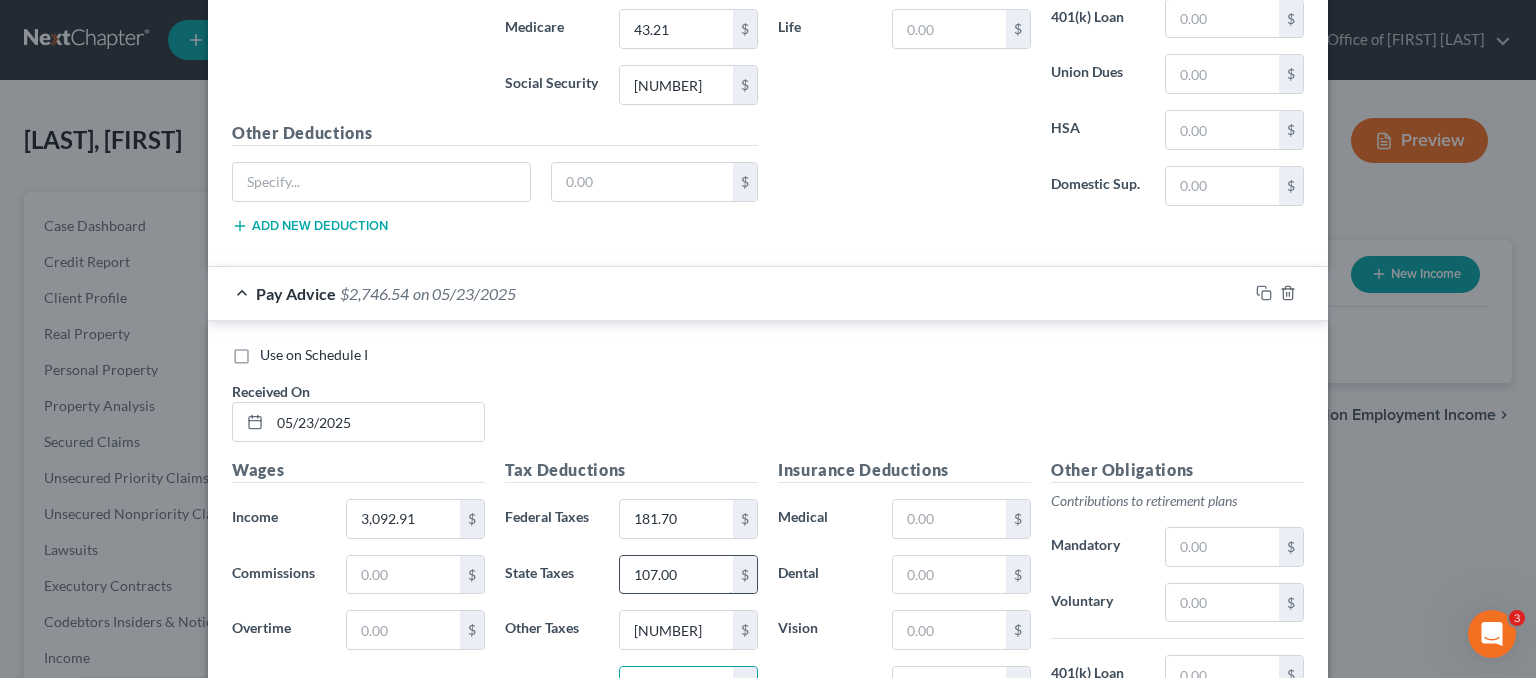 type on "44.04" 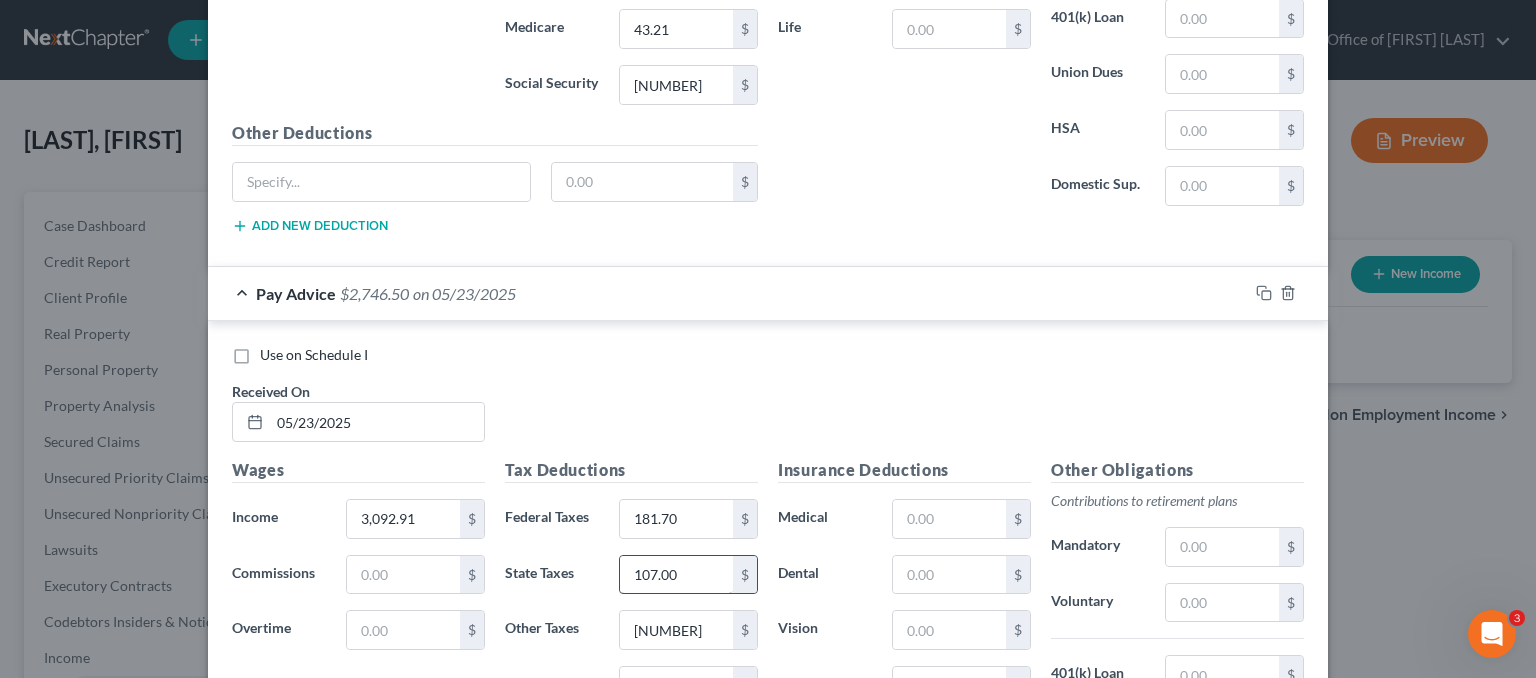 scroll, scrollTop: 5337, scrollLeft: 0, axis: vertical 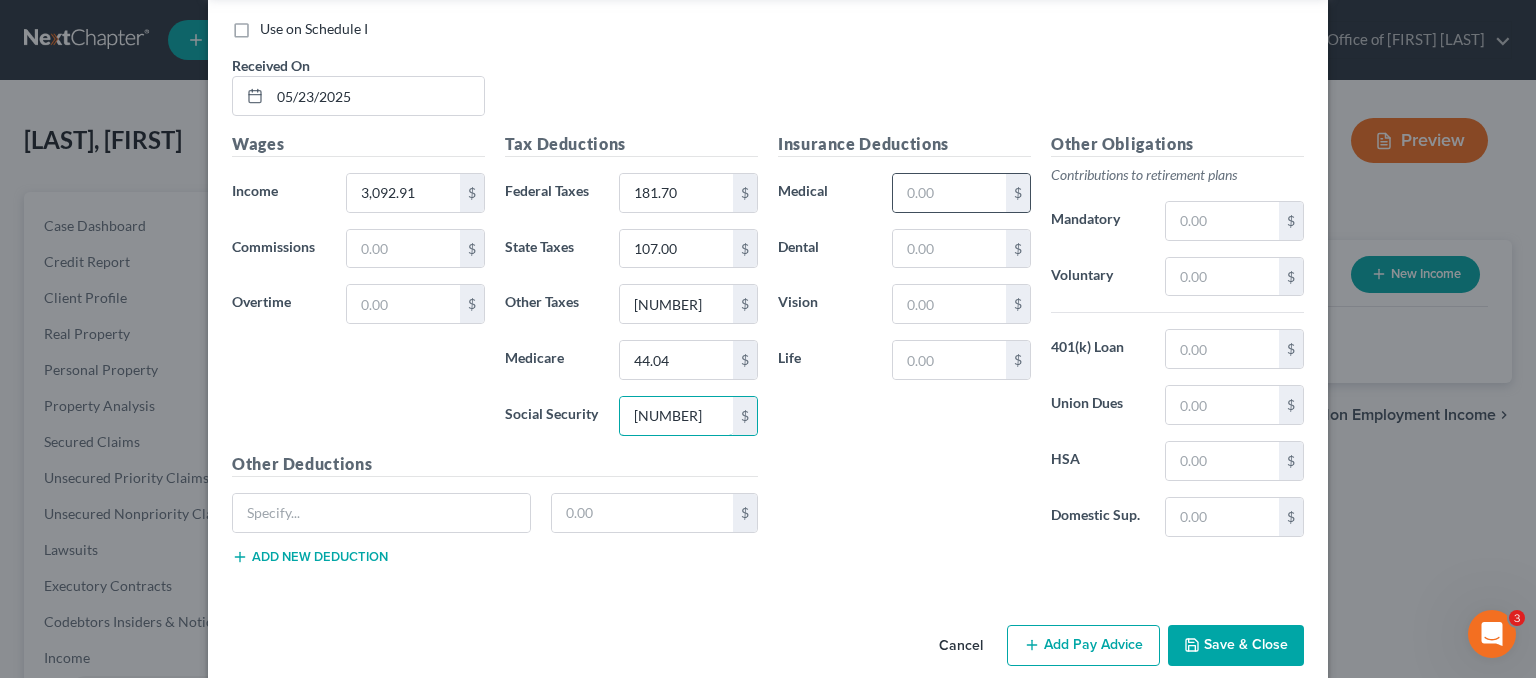 type on "188.31" 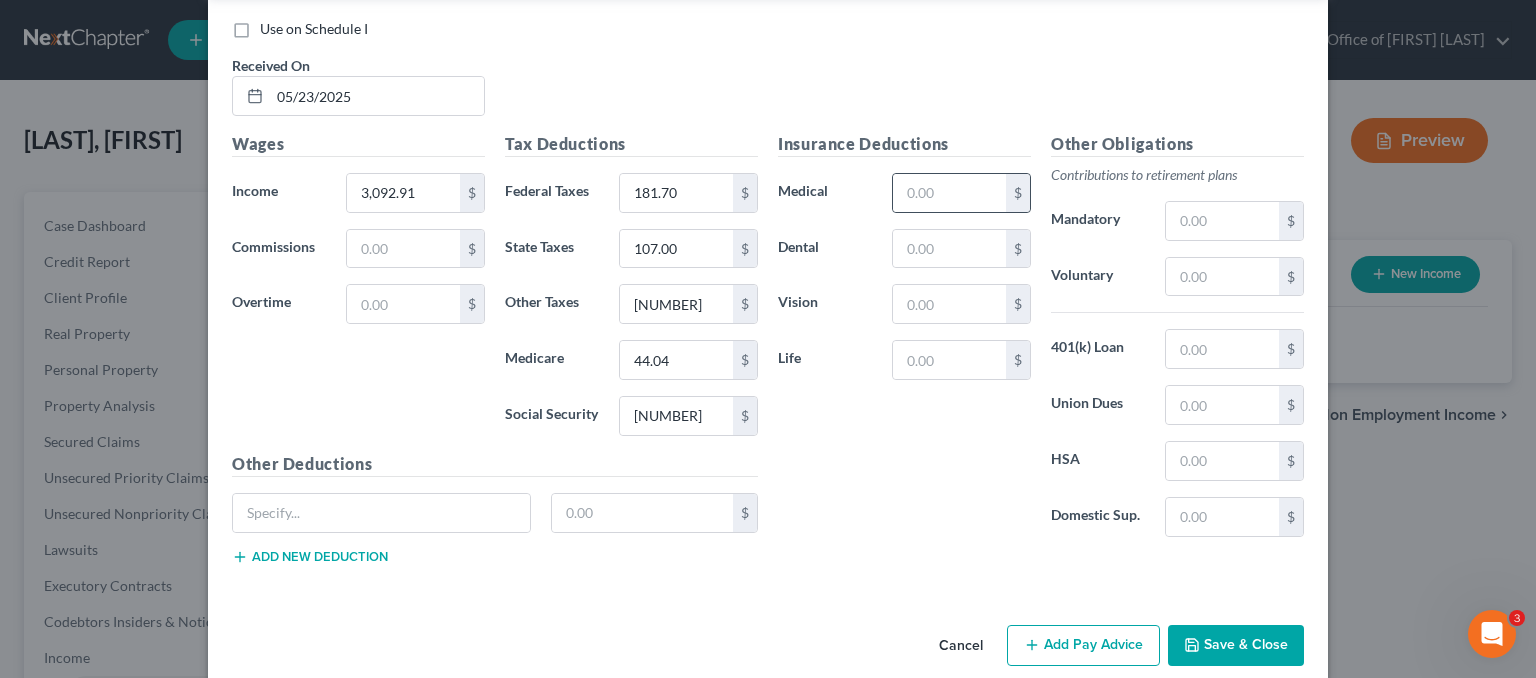click on "Insurance Deductions Medical $ Dental $ Vision $ Life $" at bounding box center [904, 342] 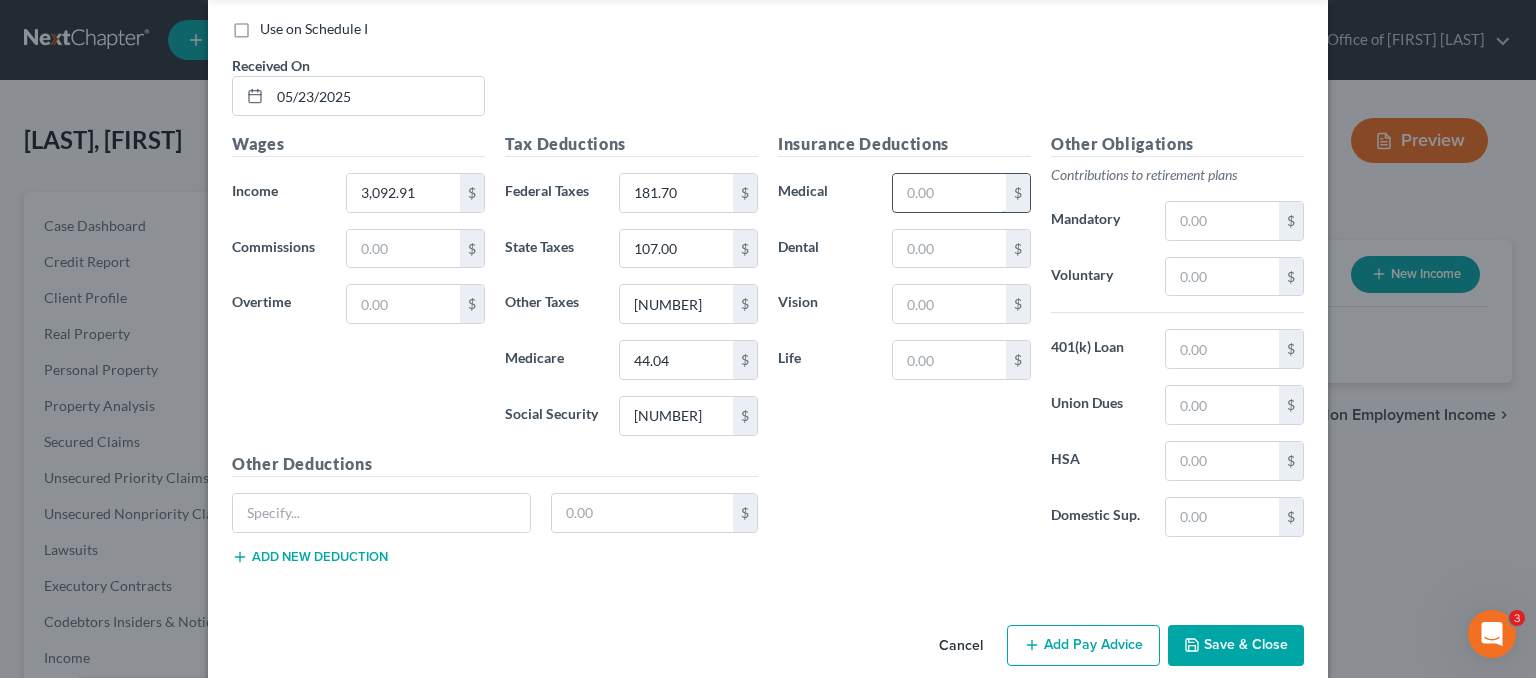 click at bounding box center [949, 193] 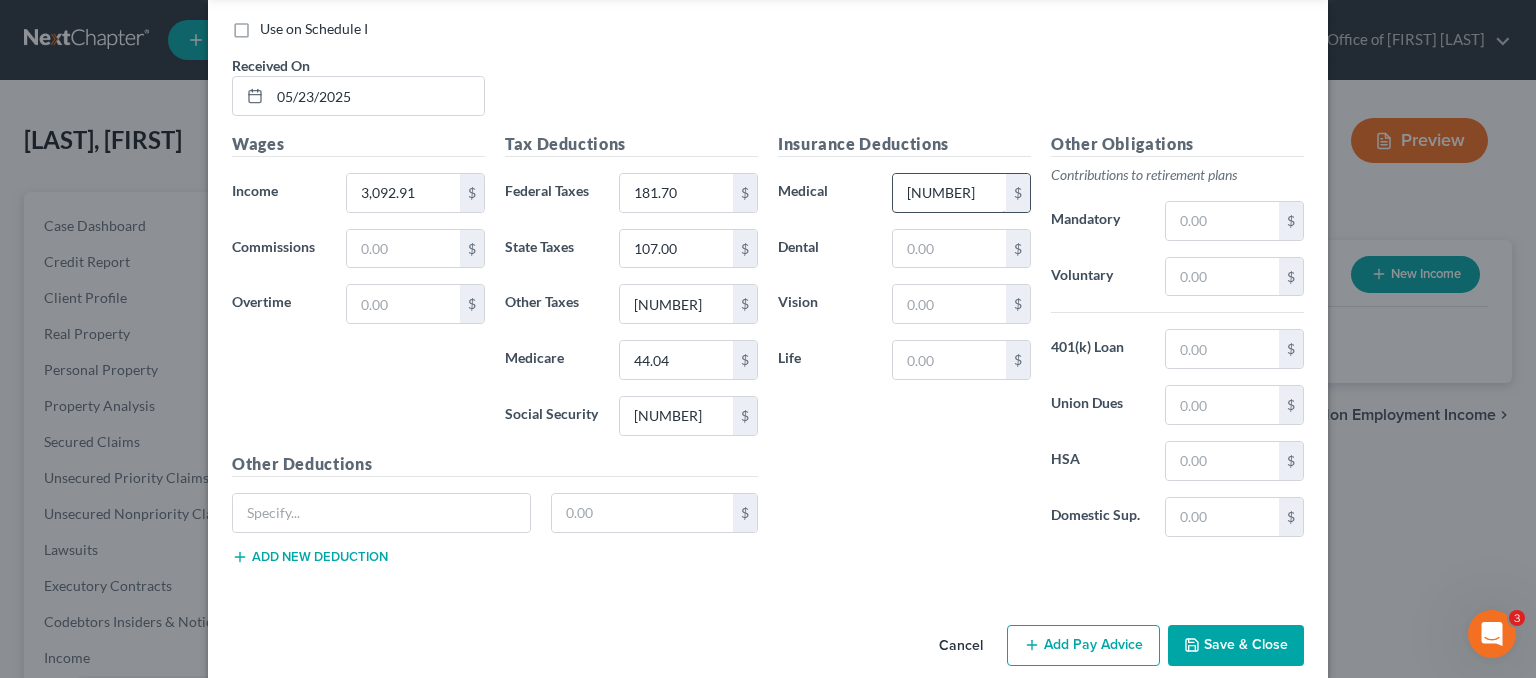 type on "46.25" 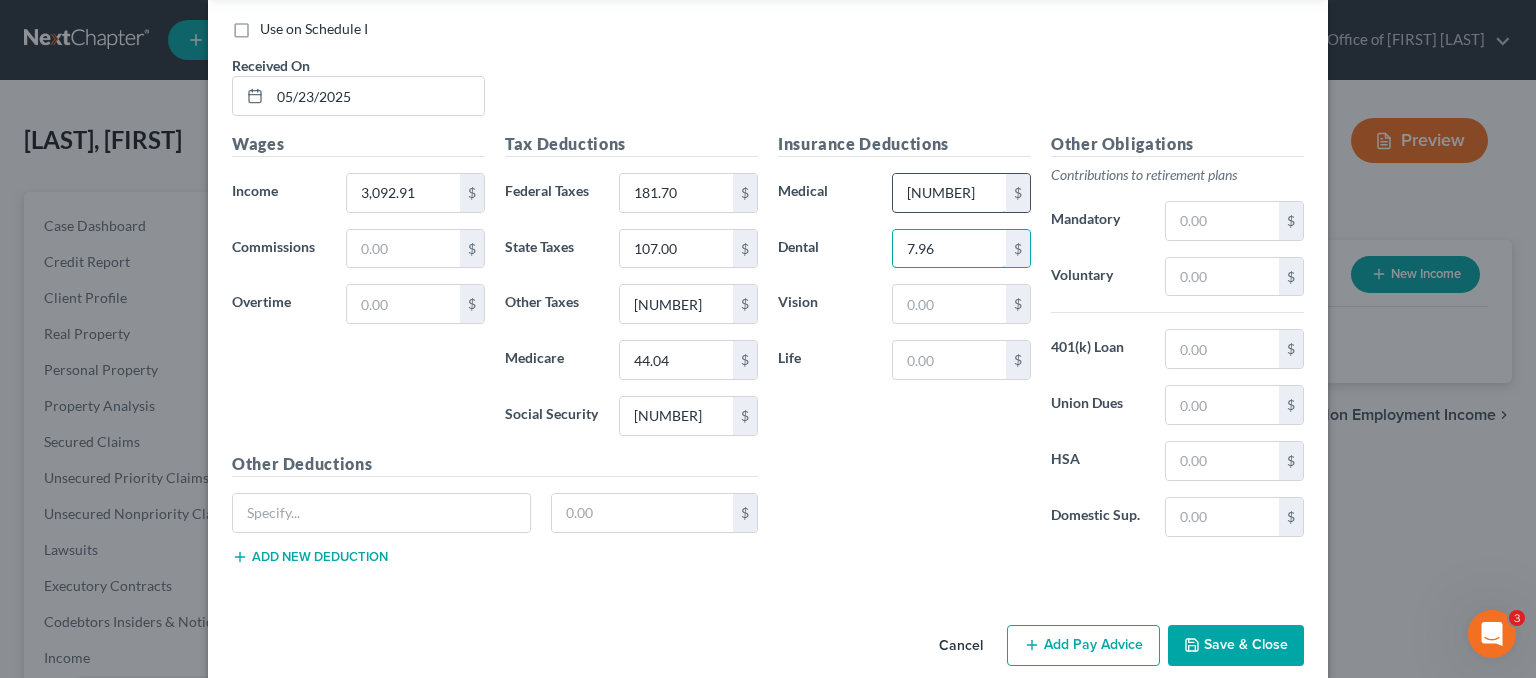 type on "7.96" 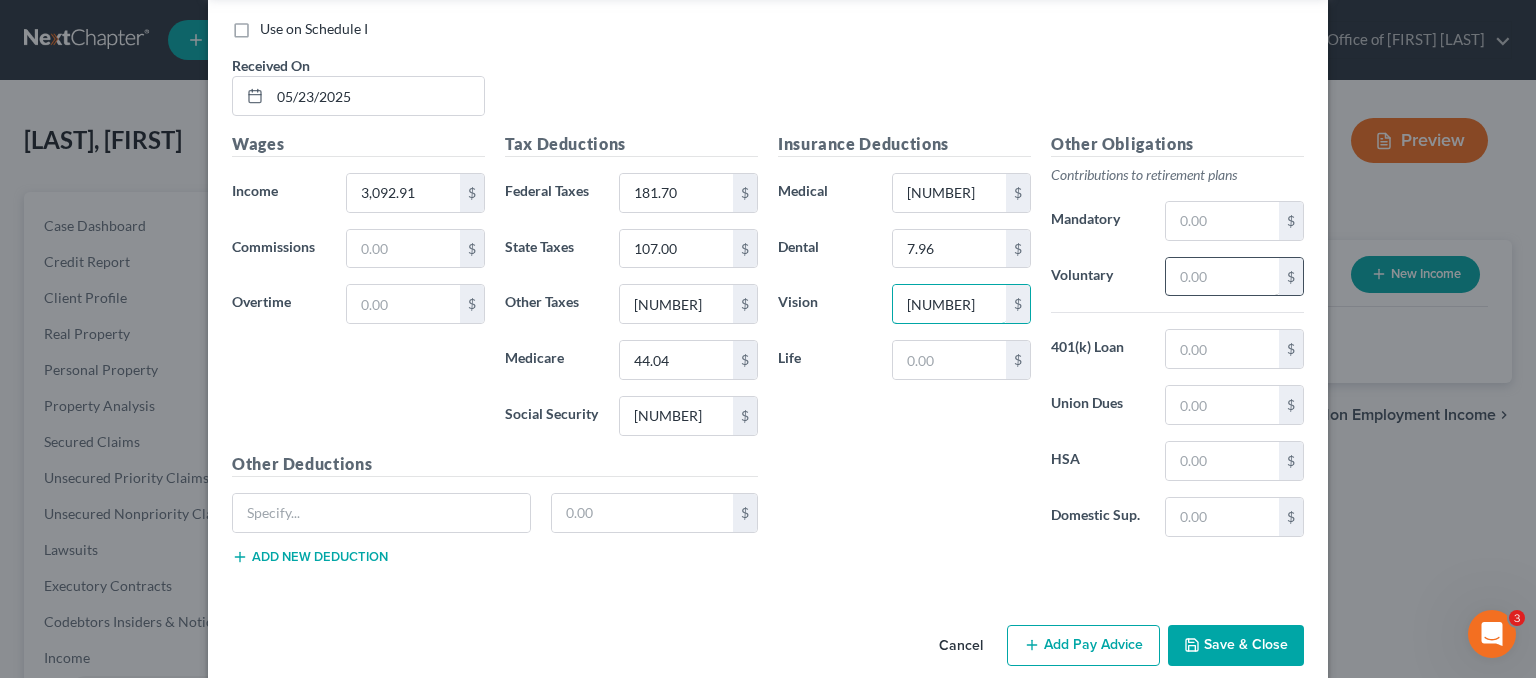 type on "1.45" 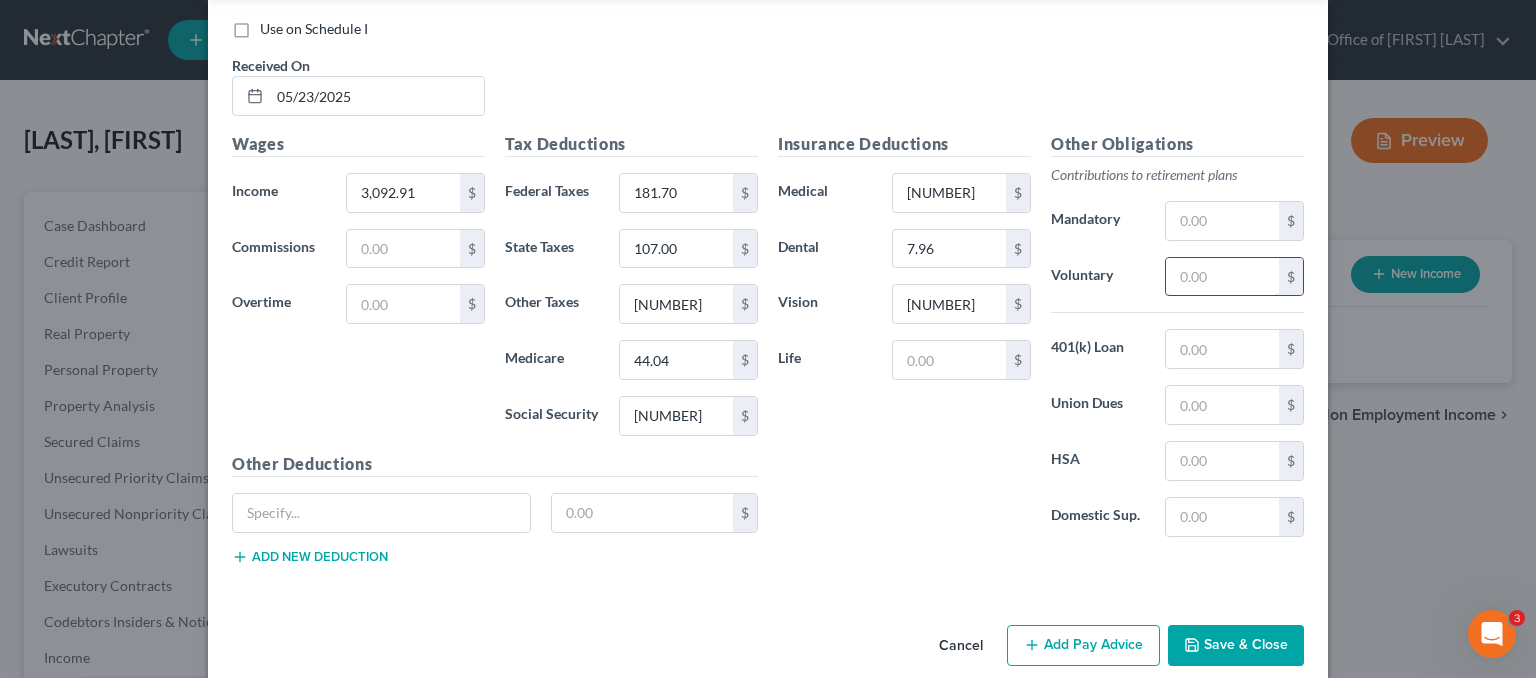 click at bounding box center (1222, 277) 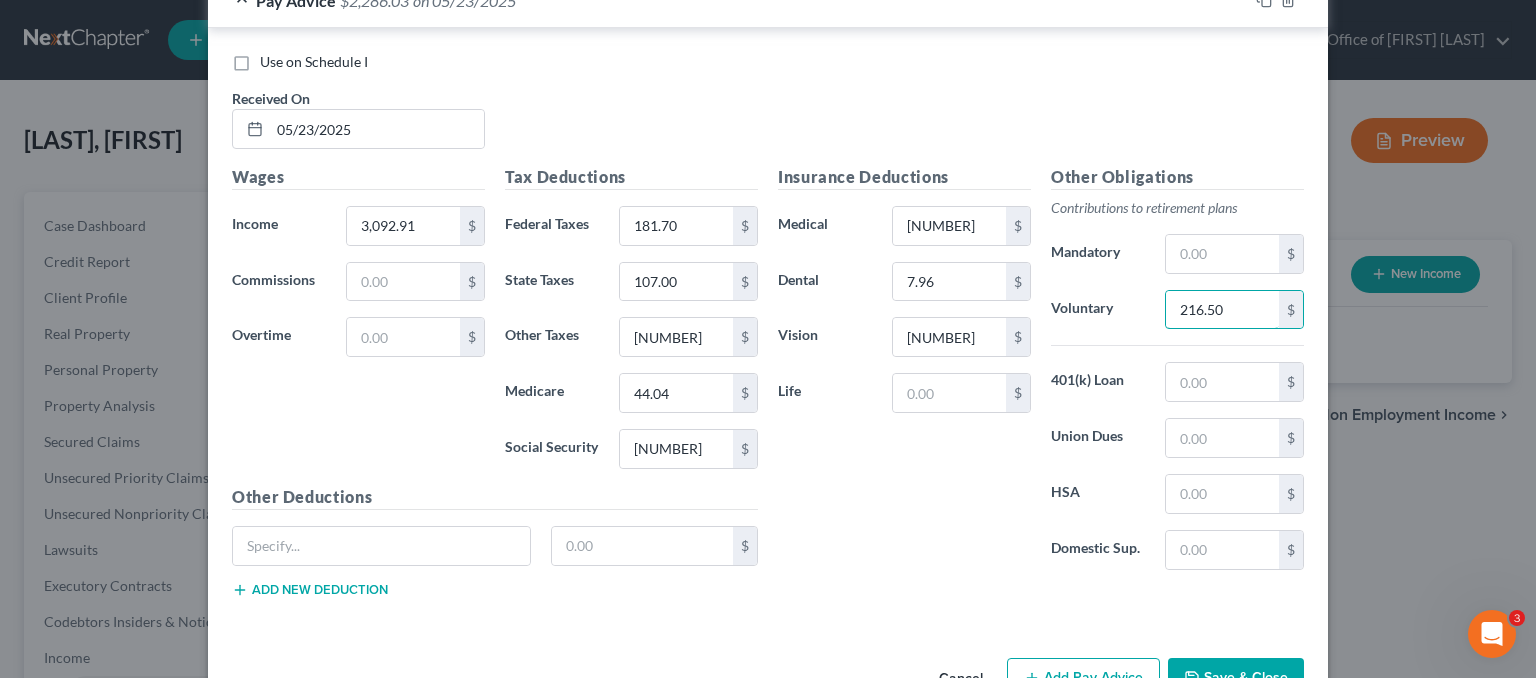 scroll, scrollTop: 5337, scrollLeft: 0, axis: vertical 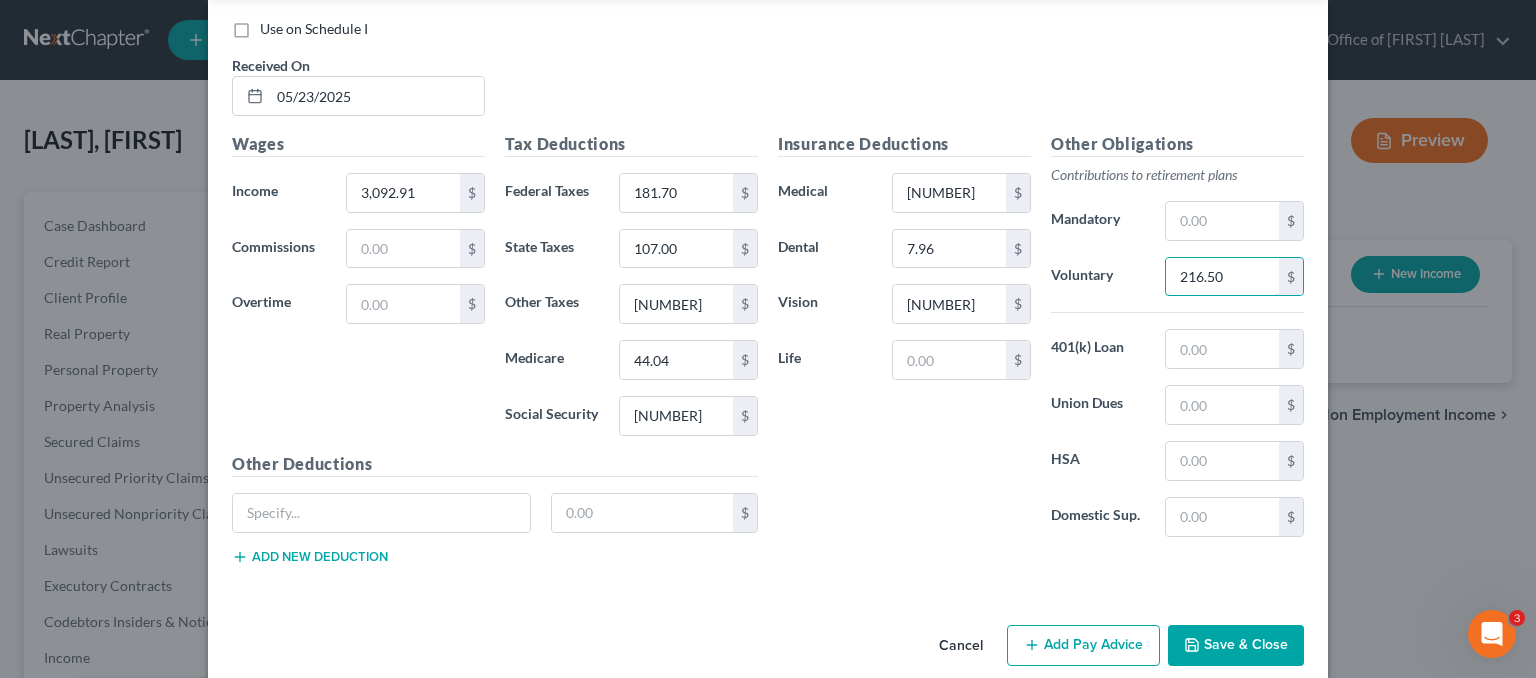 type on "216.50" 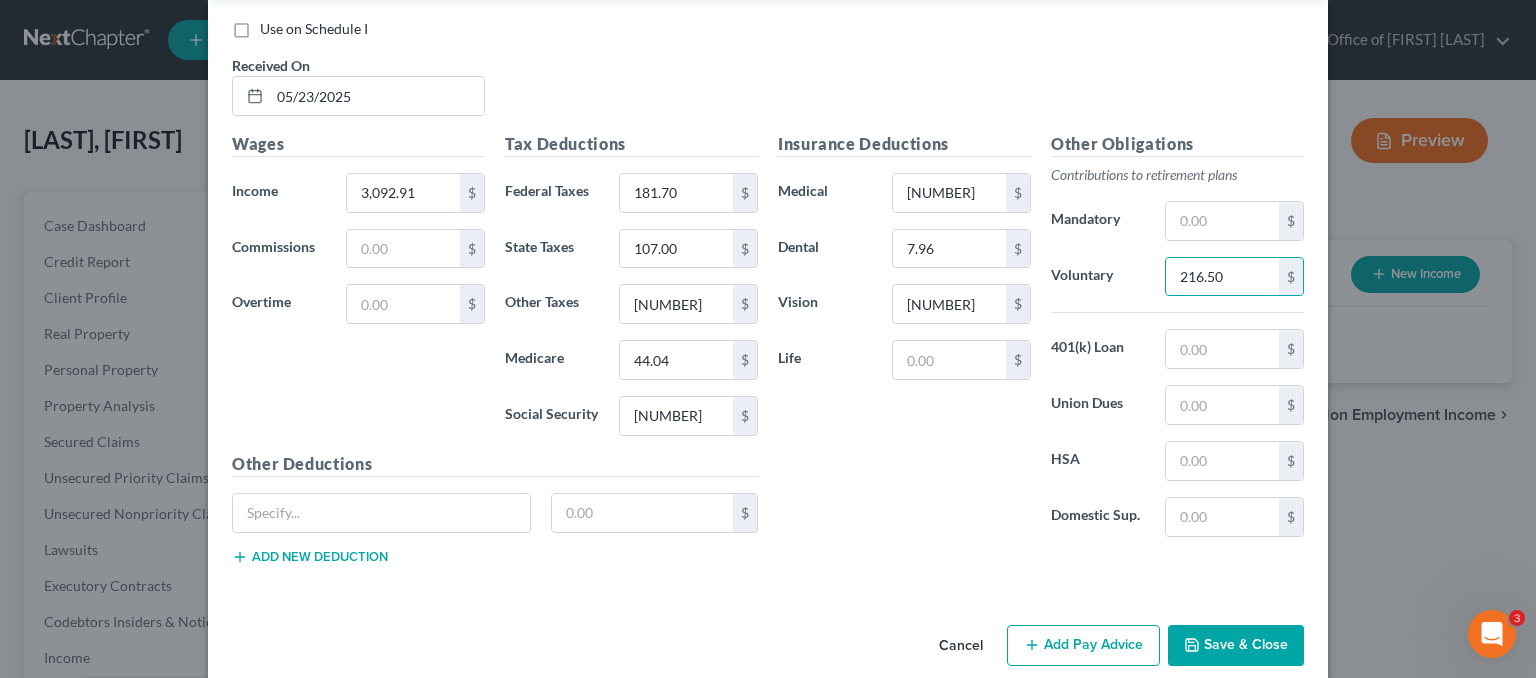 click on "Add Pay Advice" at bounding box center (1083, 646) 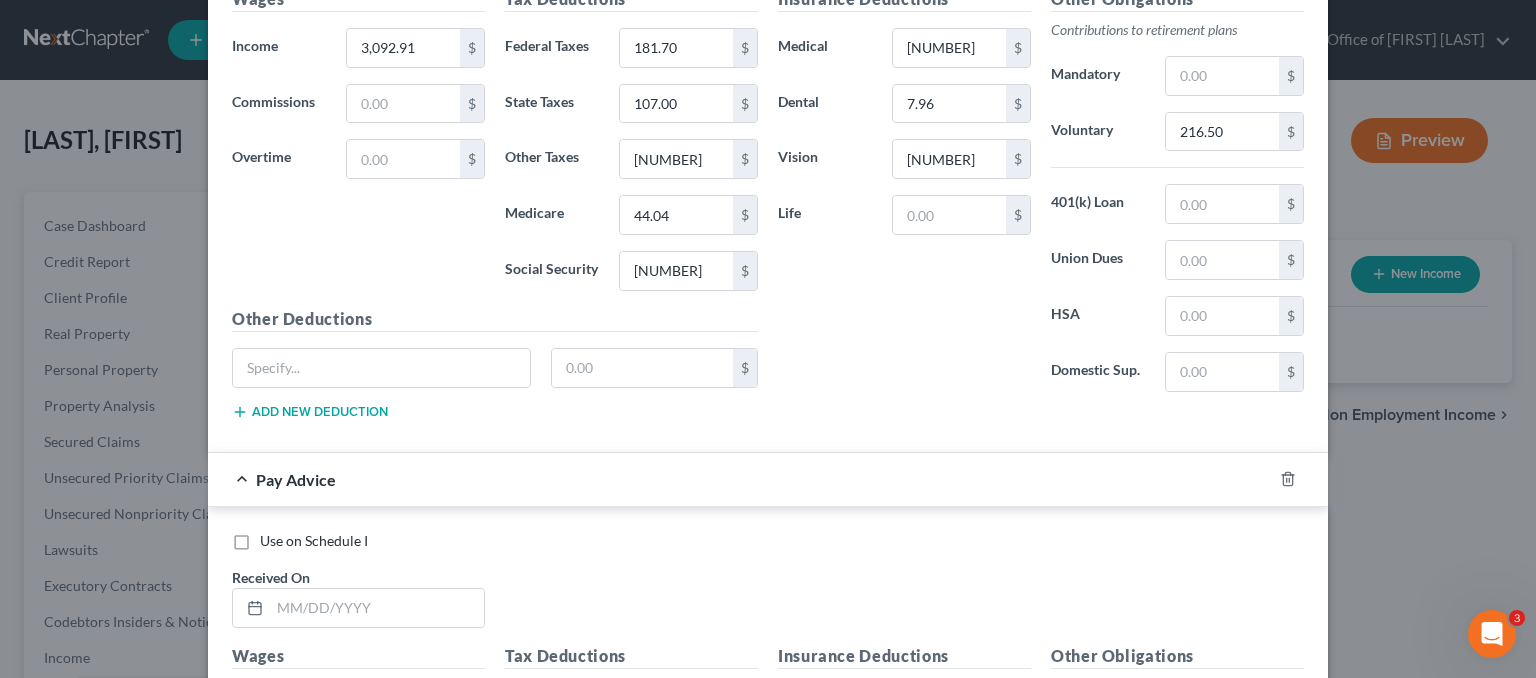 scroll, scrollTop: 5637, scrollLeft: 0, axis: vertical 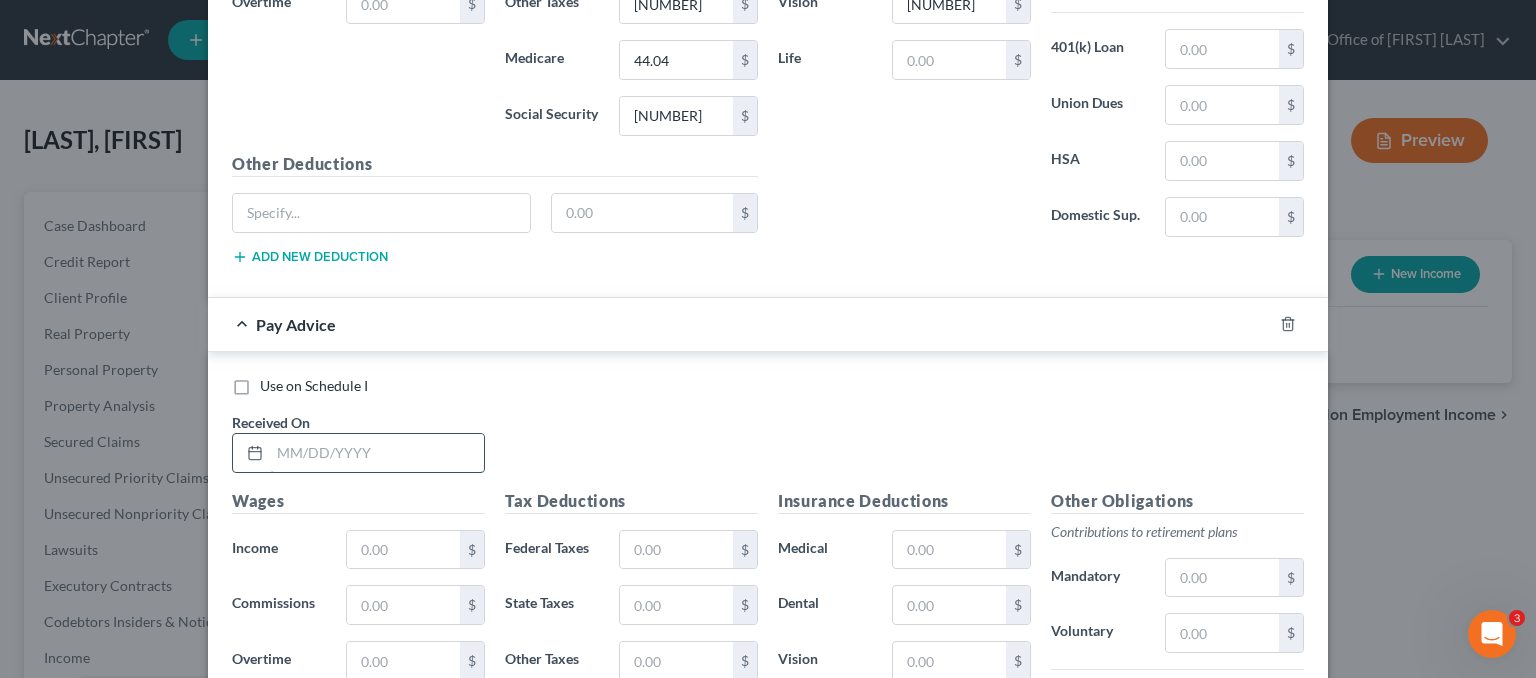 click at bounding box center [377, 453] 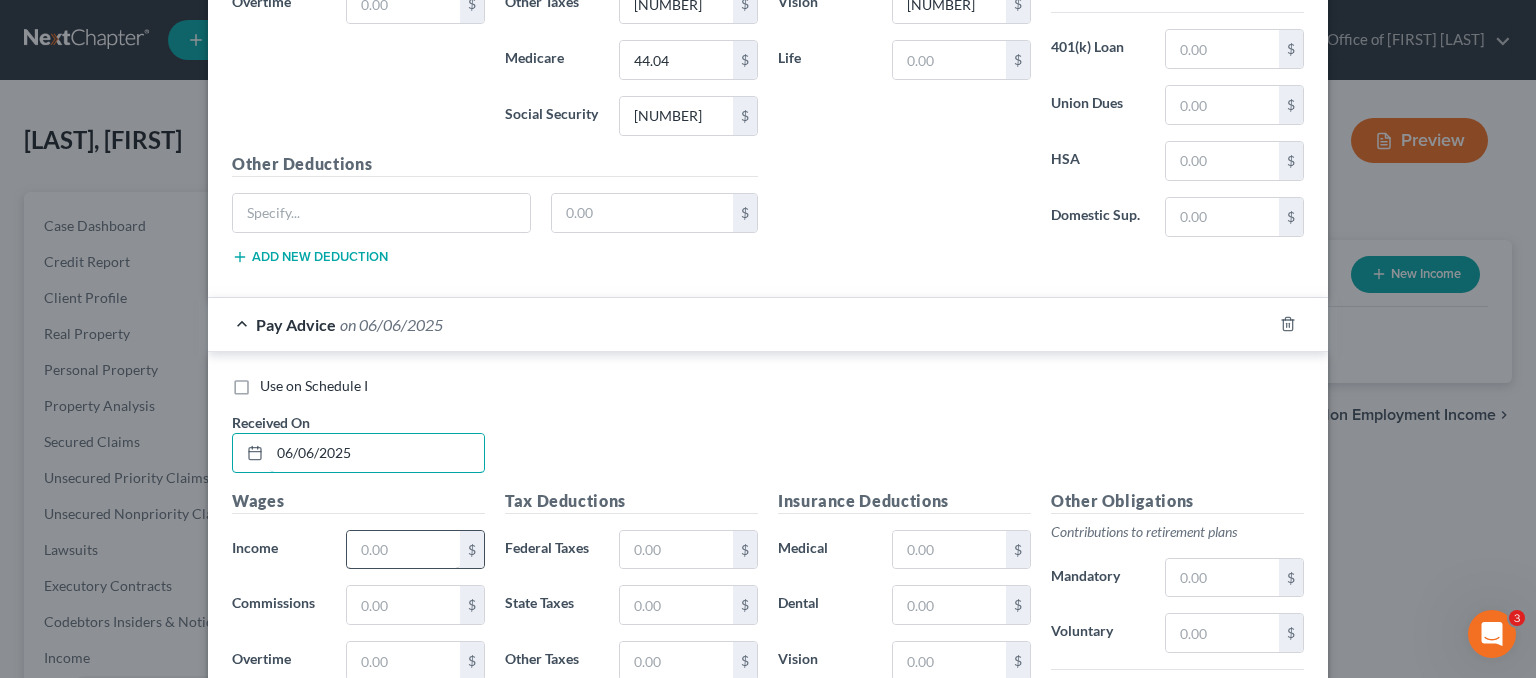 type on "06/06/2025" 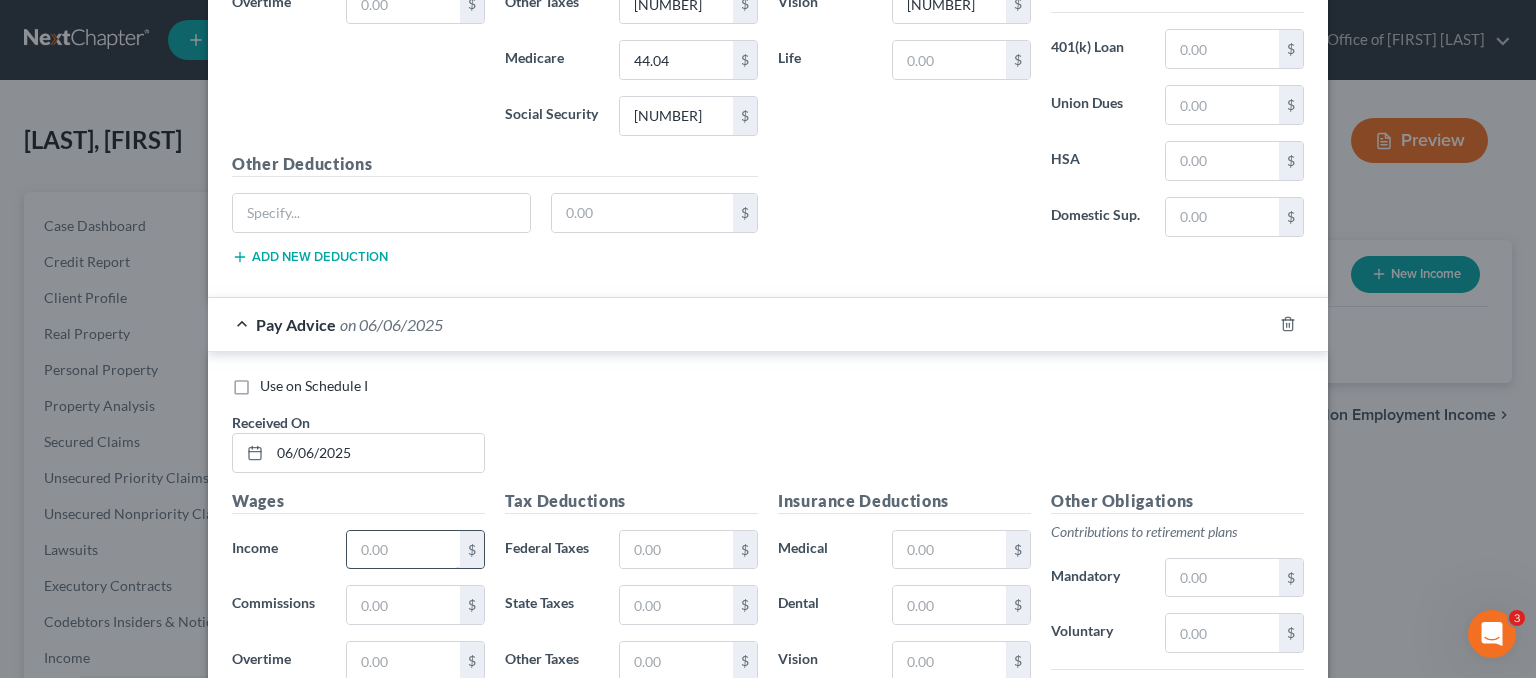 click at bounding box center (403, 550) 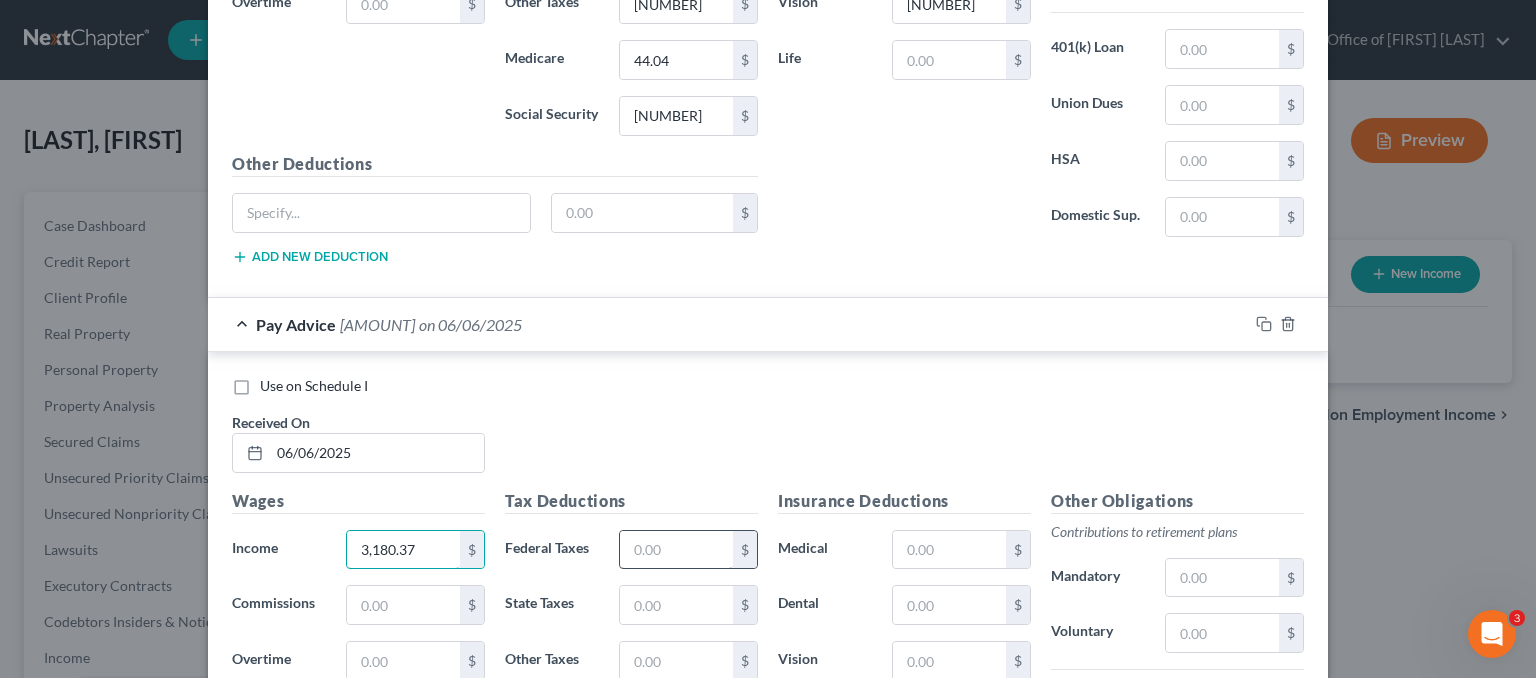 type on "3,180.37" 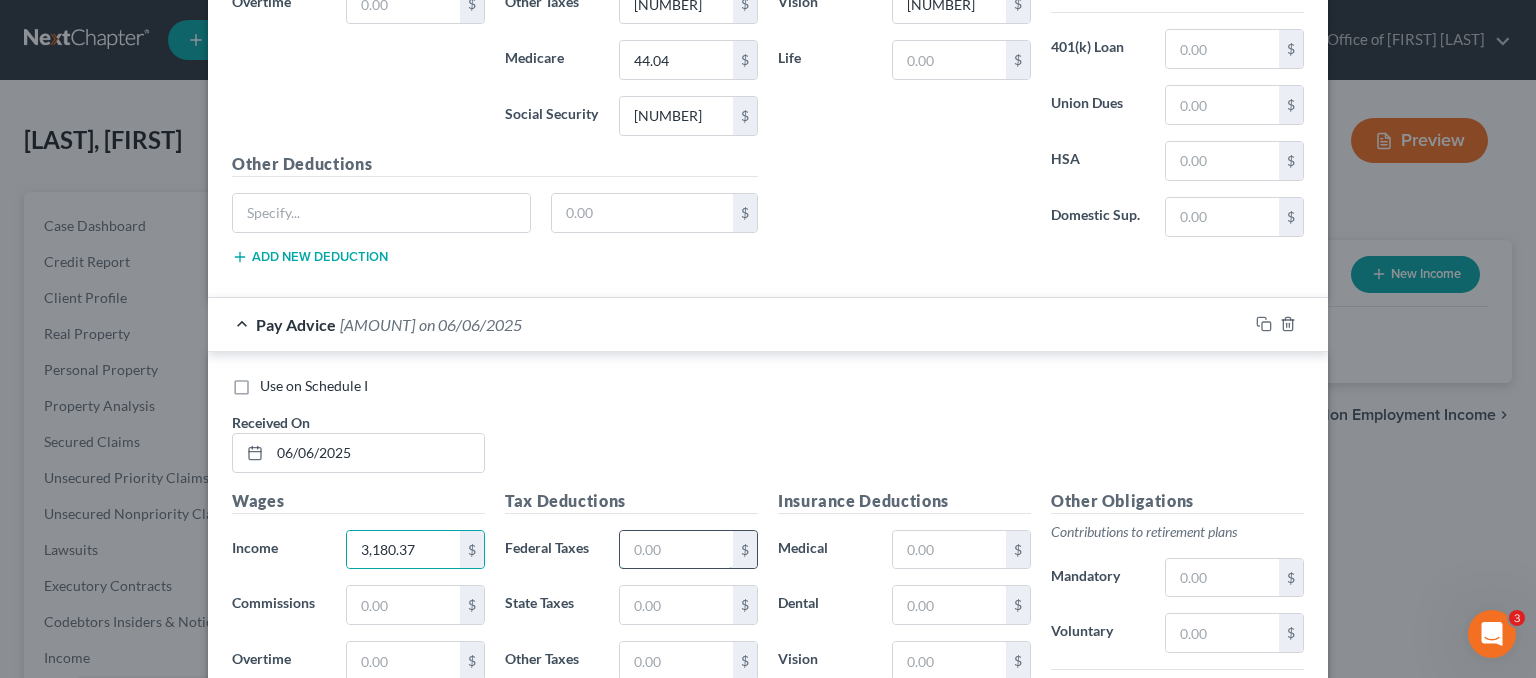 click at bounding box center [676, 550] 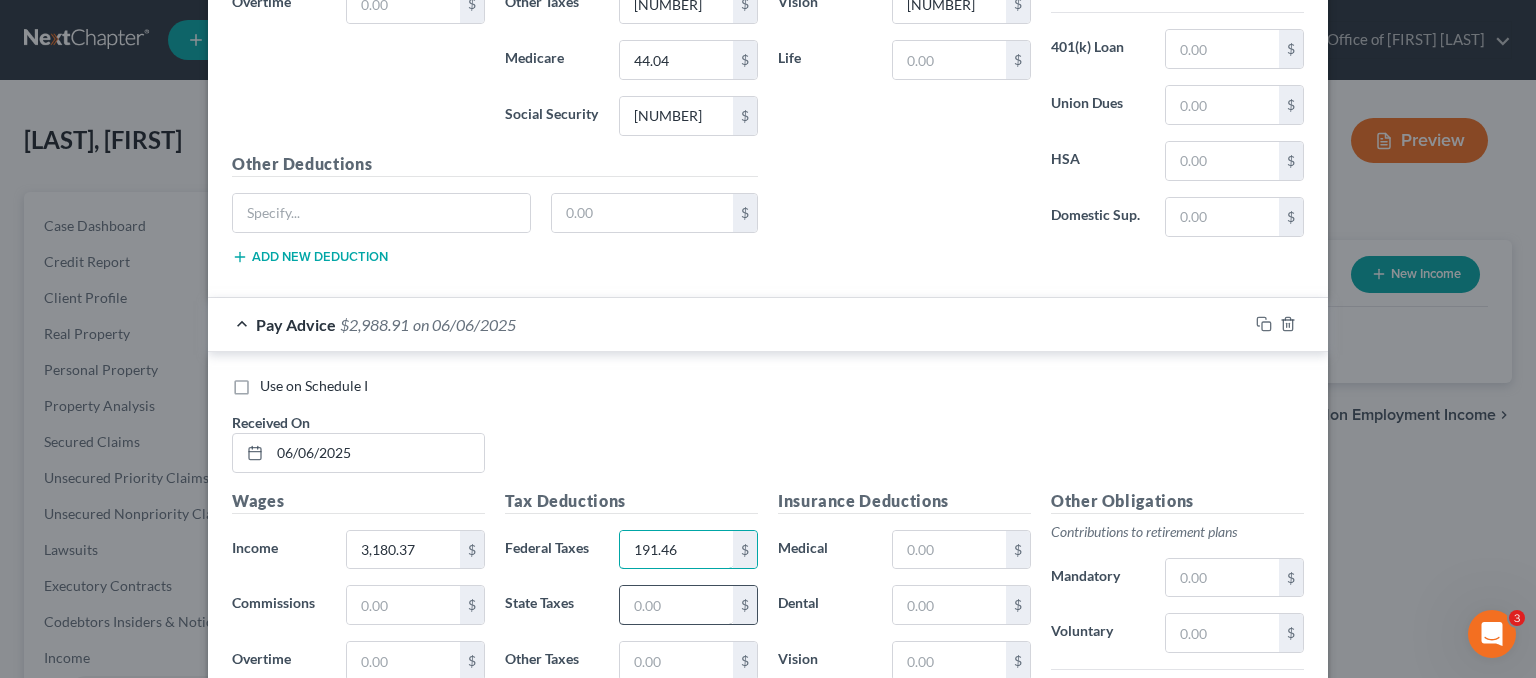type on "191.46" 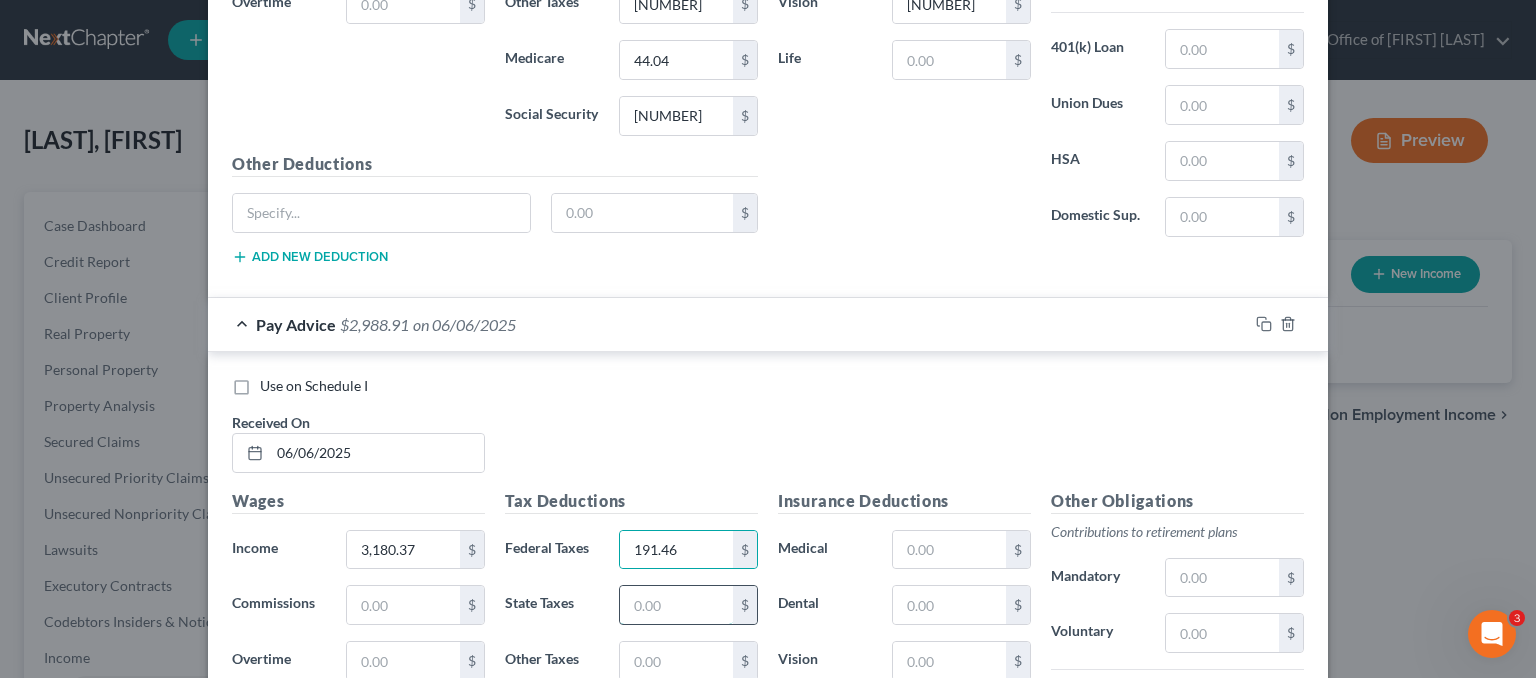 click at bounding box center (676, 605) 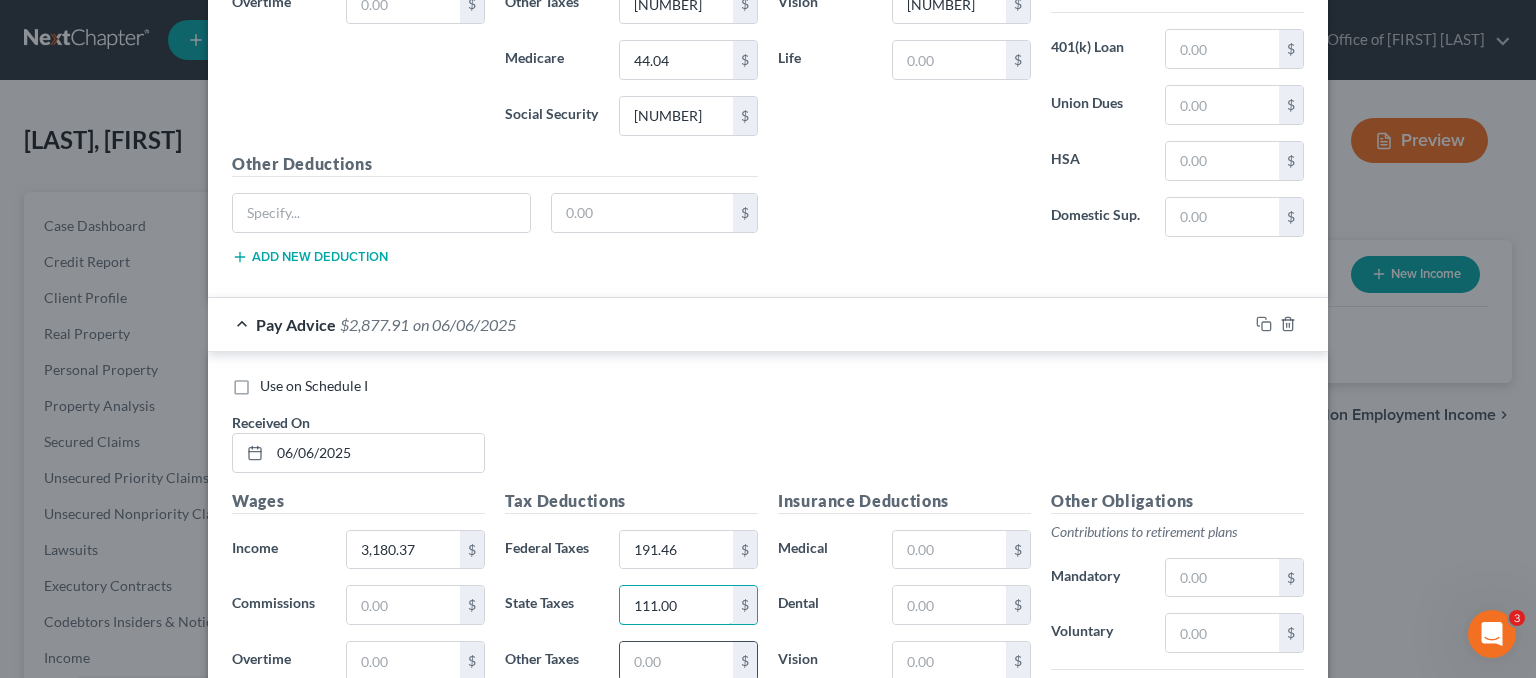 type on "111.00" 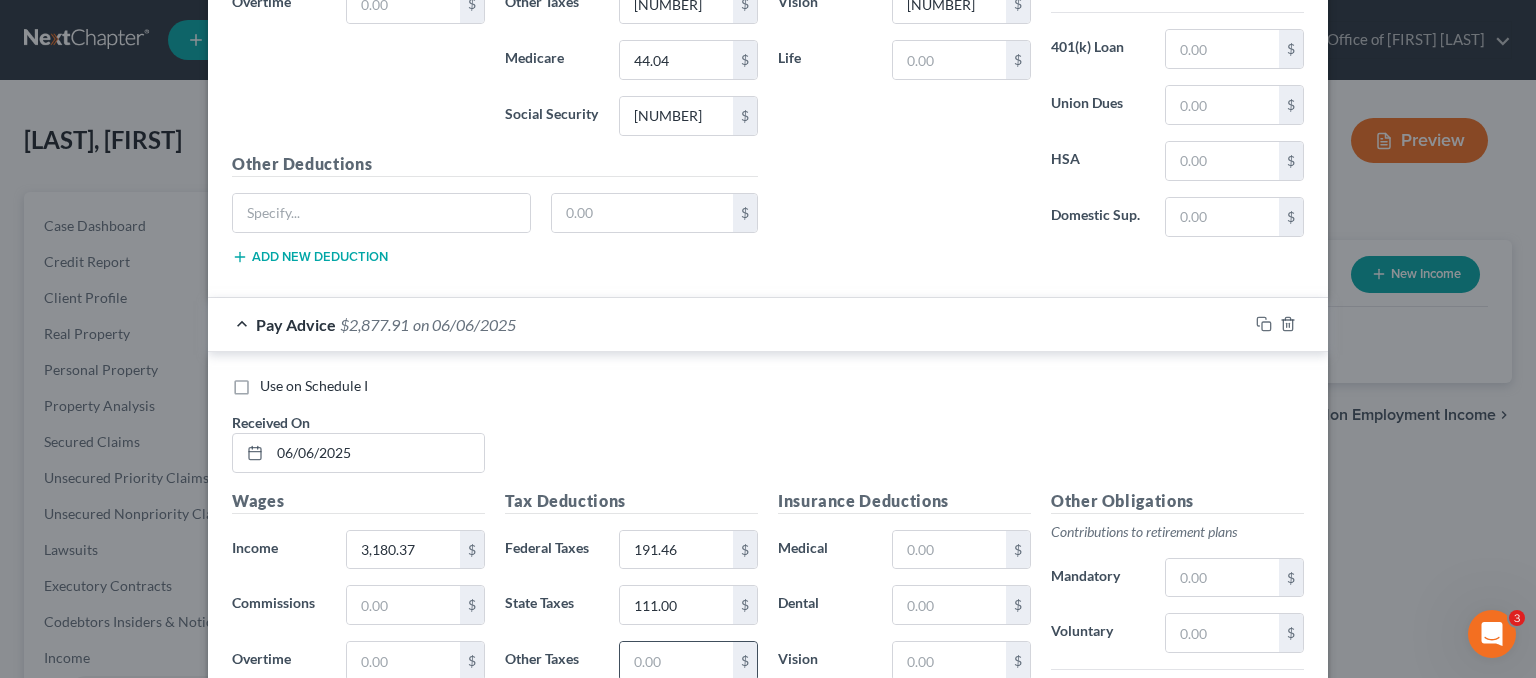 click at bounding box center [676, 661] 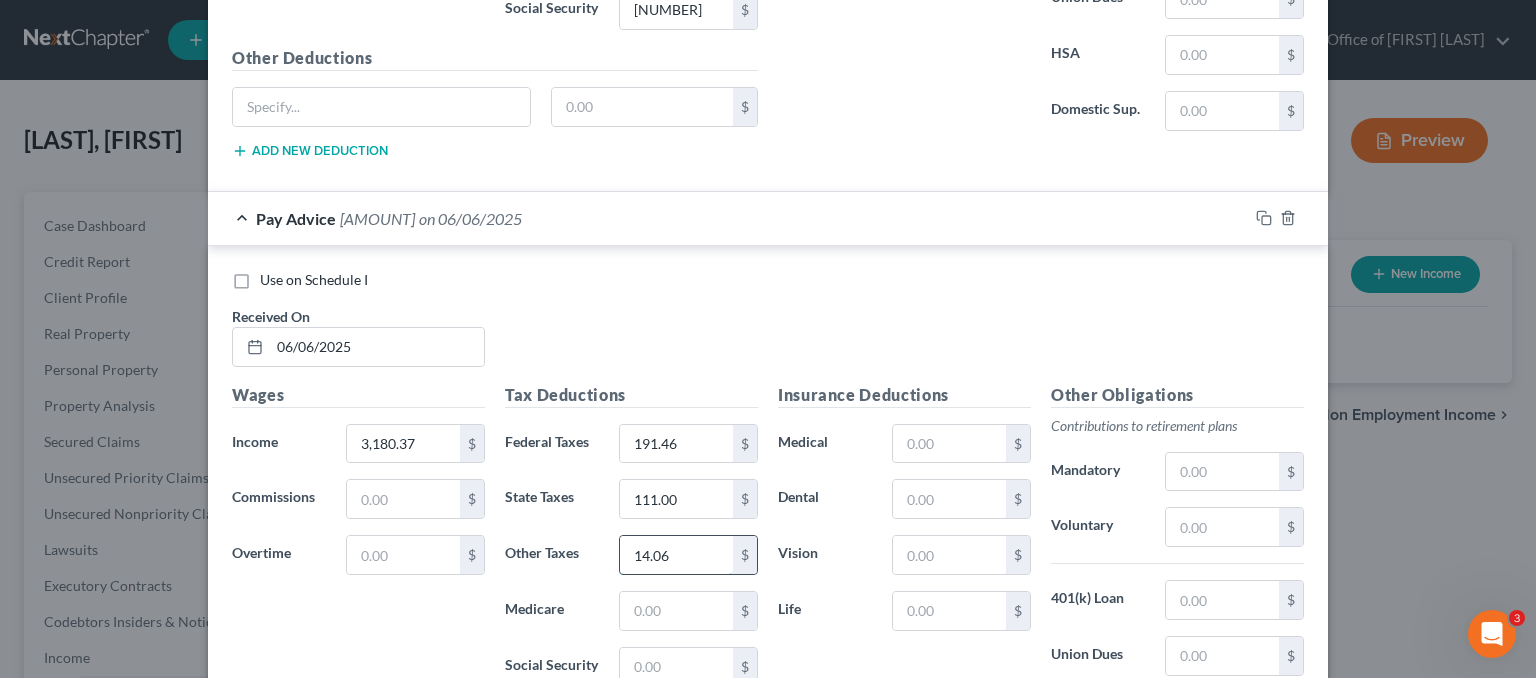 scroll, scrollTop: 5937, scrollLeft: 0, axis: vertical 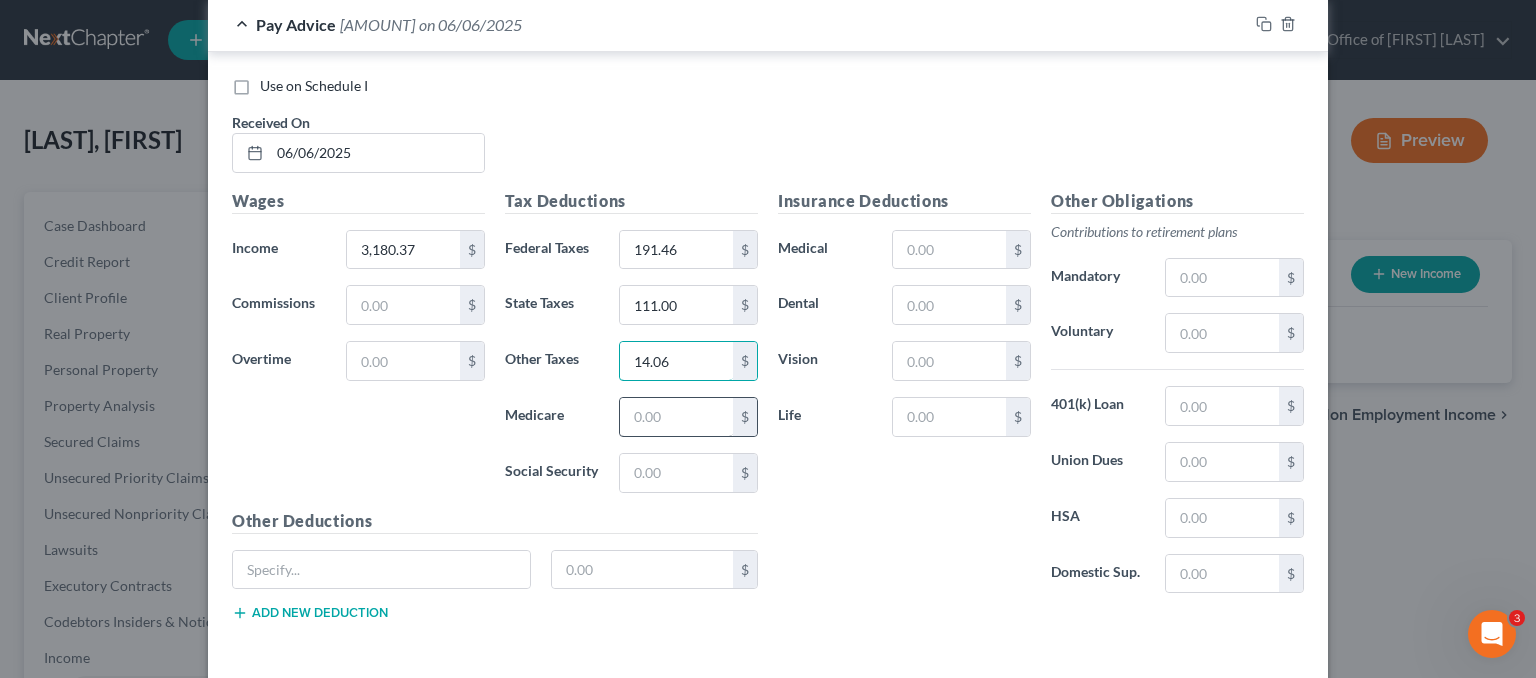 type on "14.06" 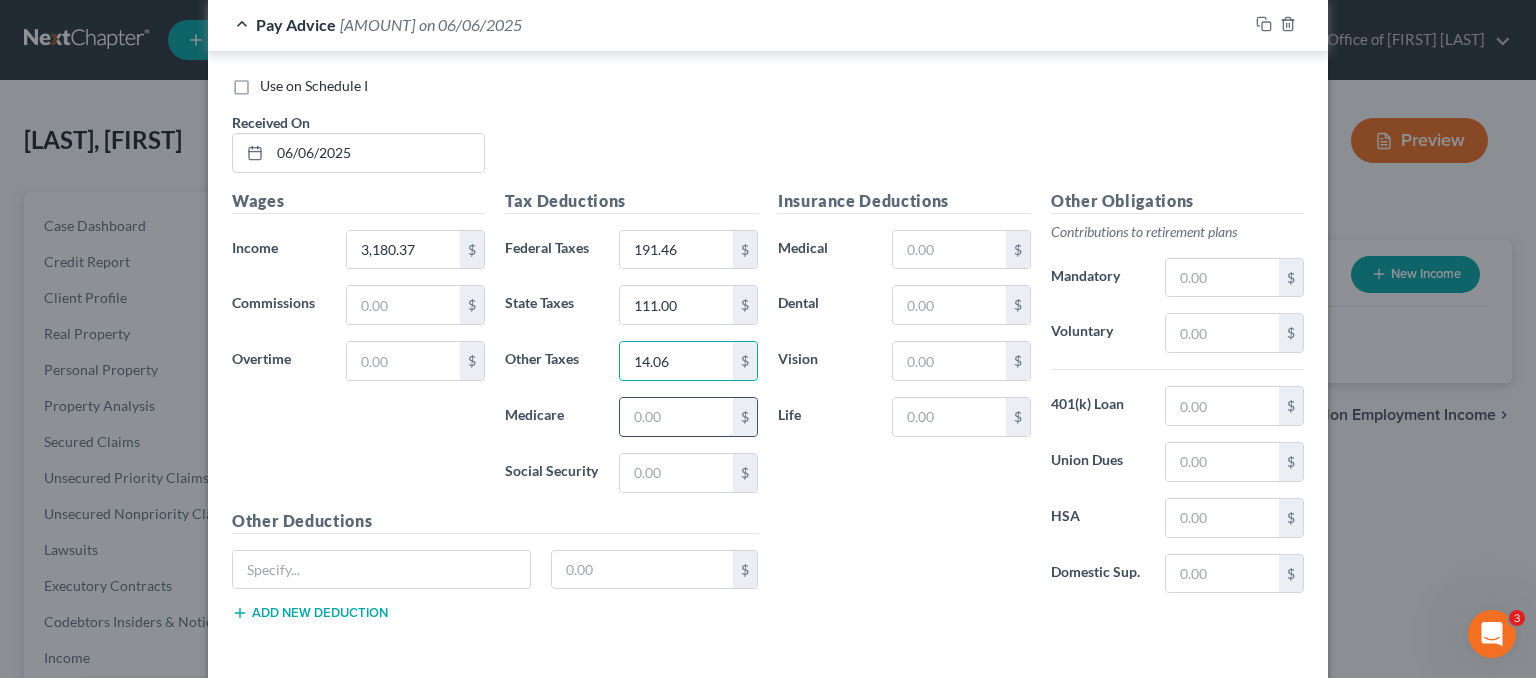 click at bounding box center [676, 417] 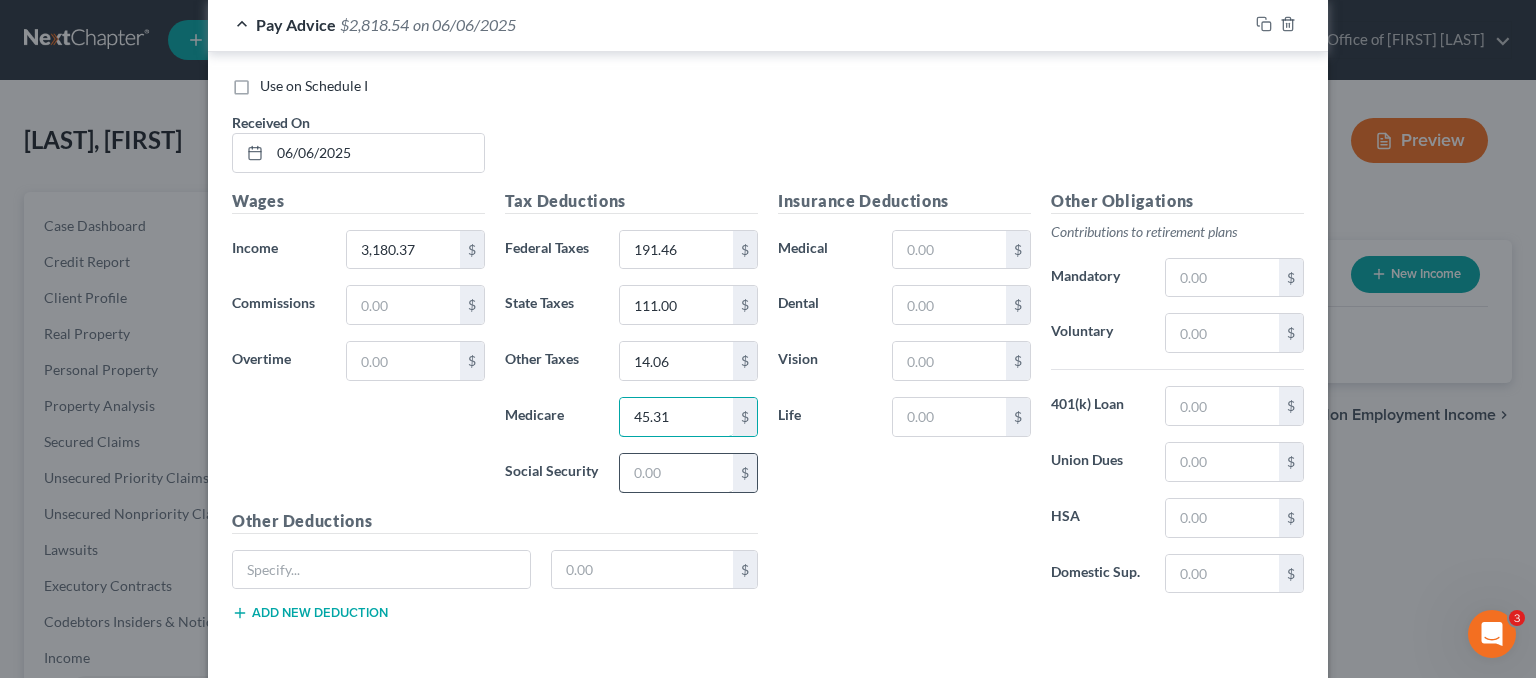type on "45.31" 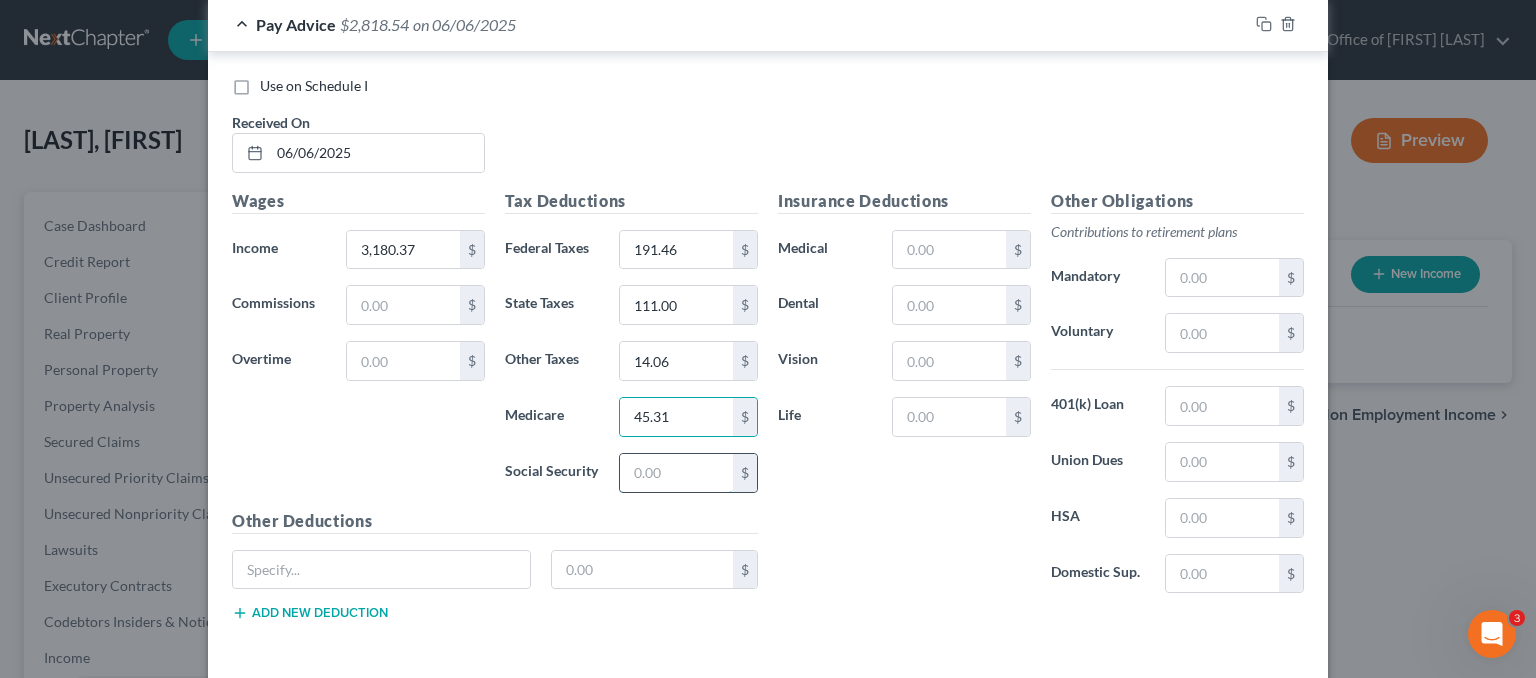 click at bounding box center [676, 473] 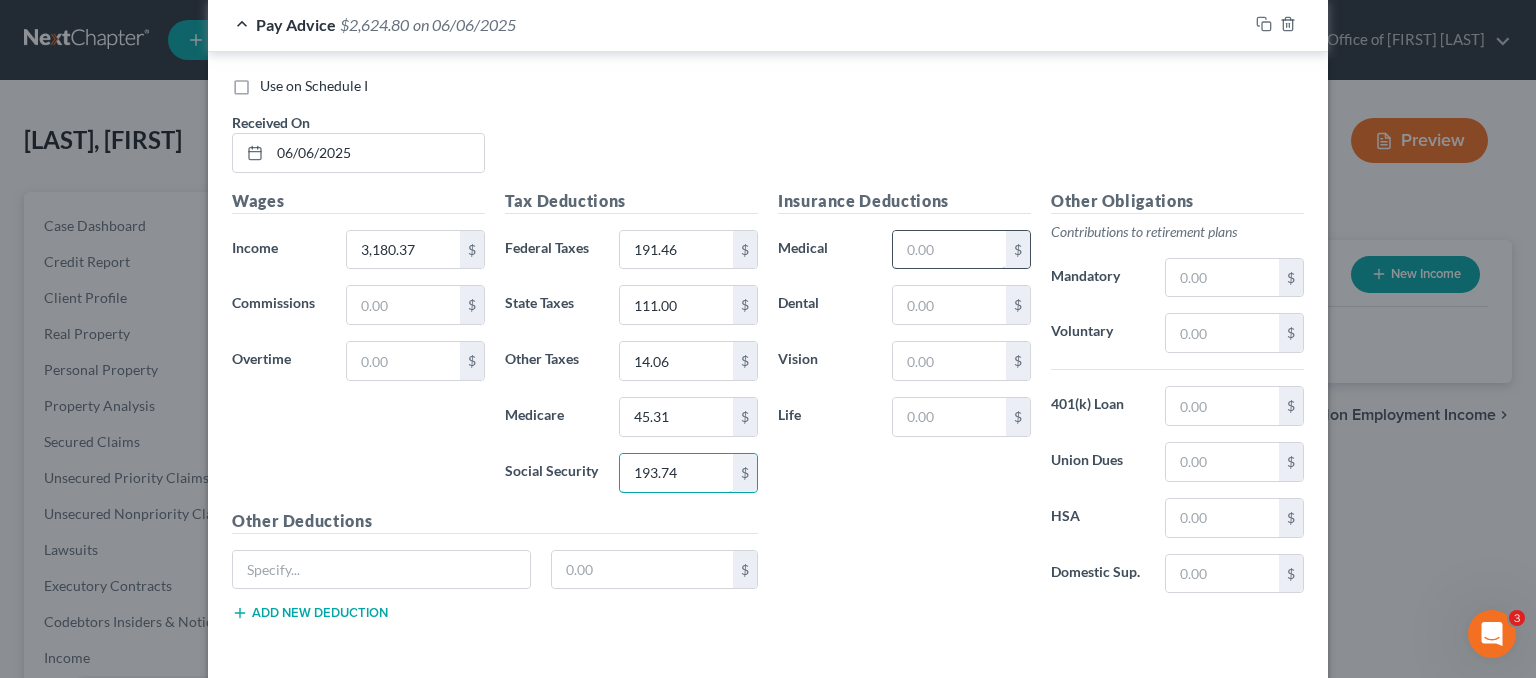 type on "193.74" 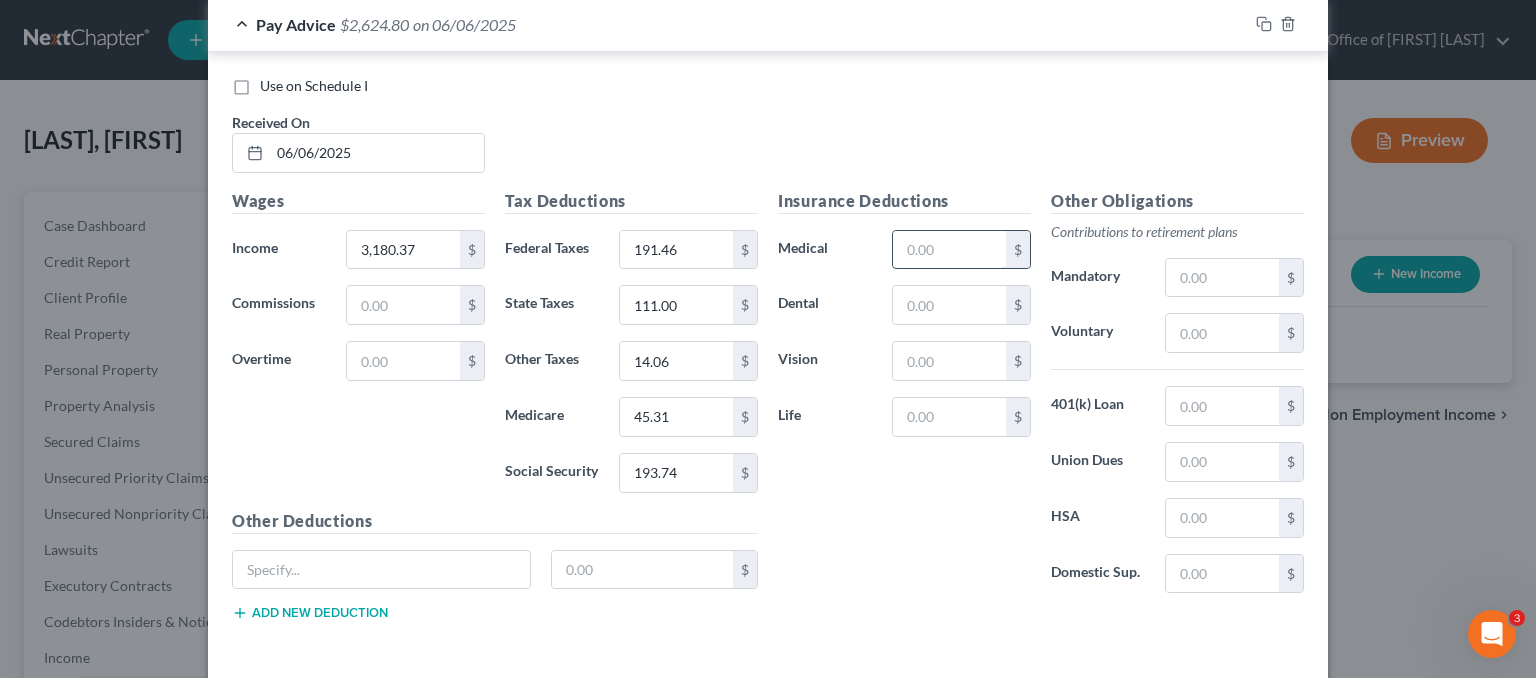 click at bounding box center (949, 250) 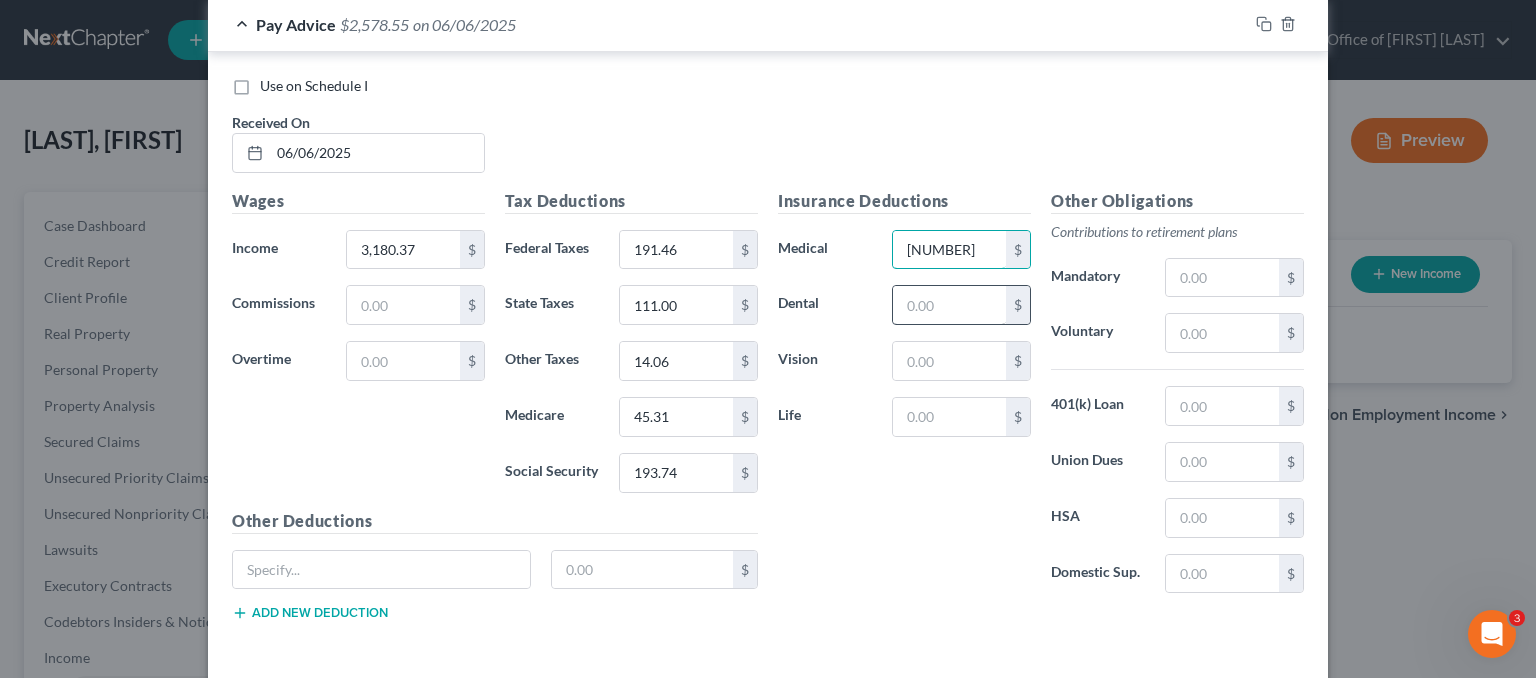type on "46.25" 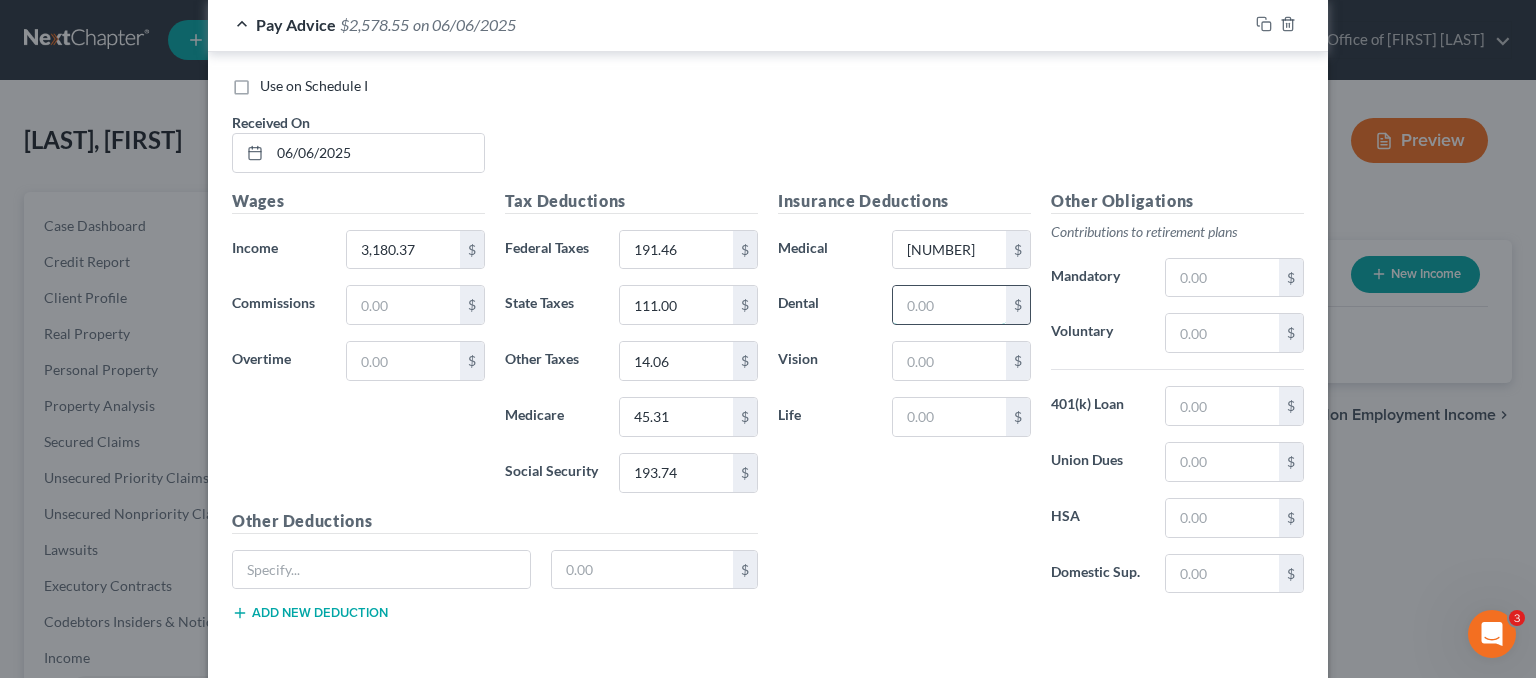 click at bounding box center [949, 305] 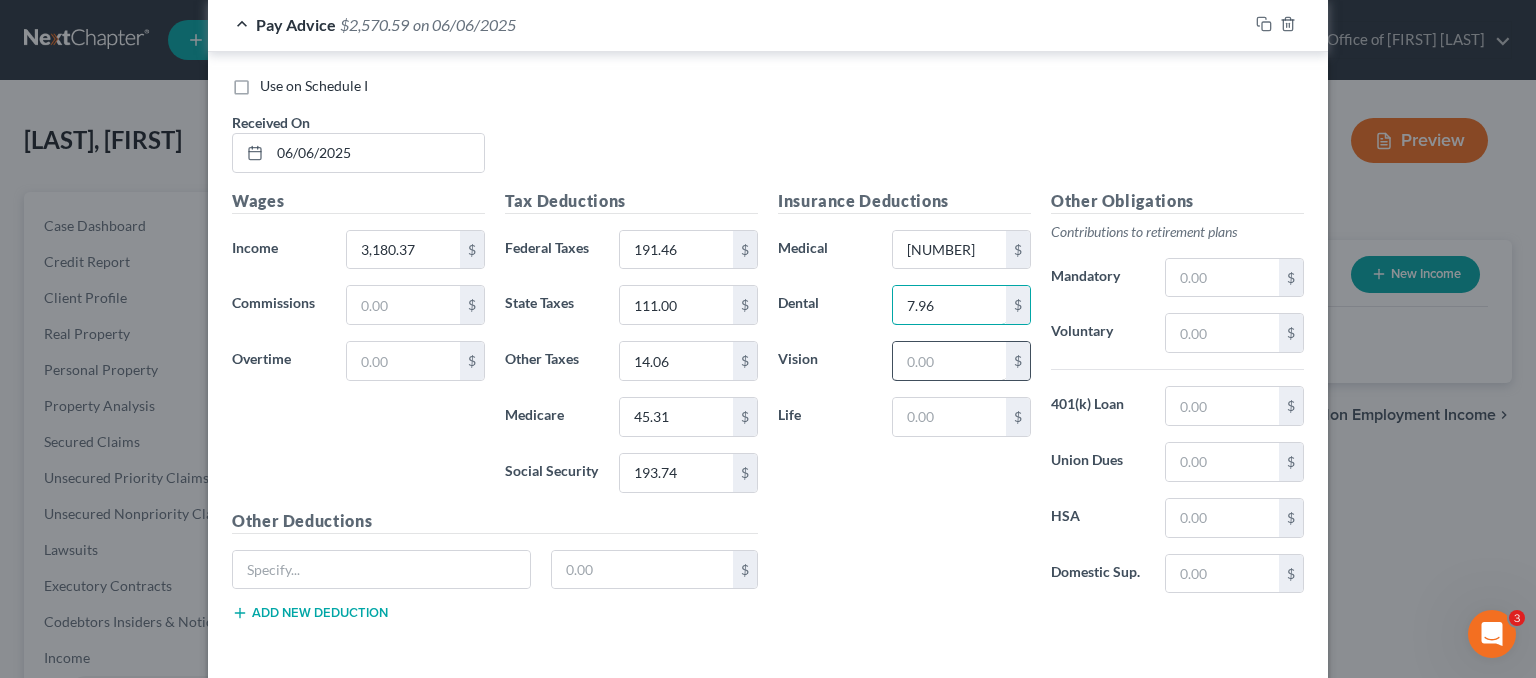 type on "7.96" 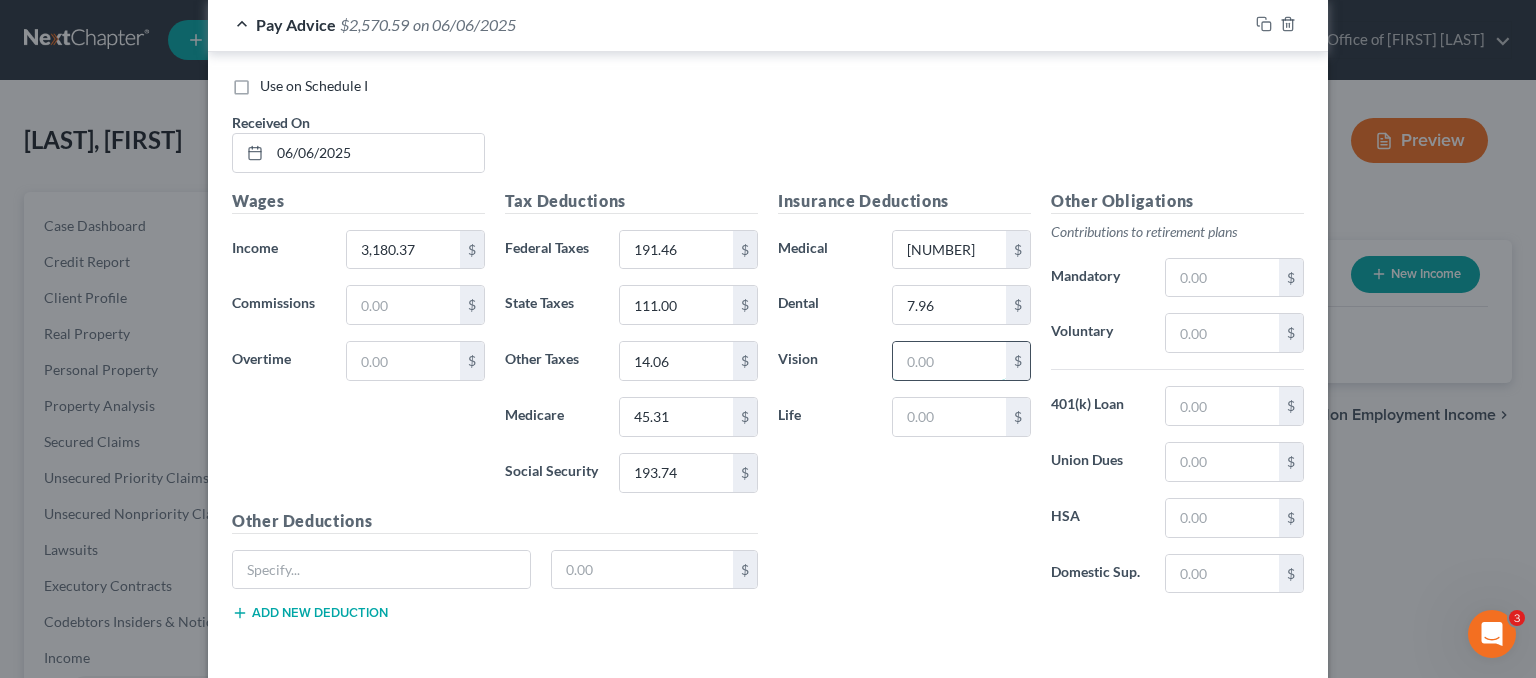 click at bounding box center (949, 361) 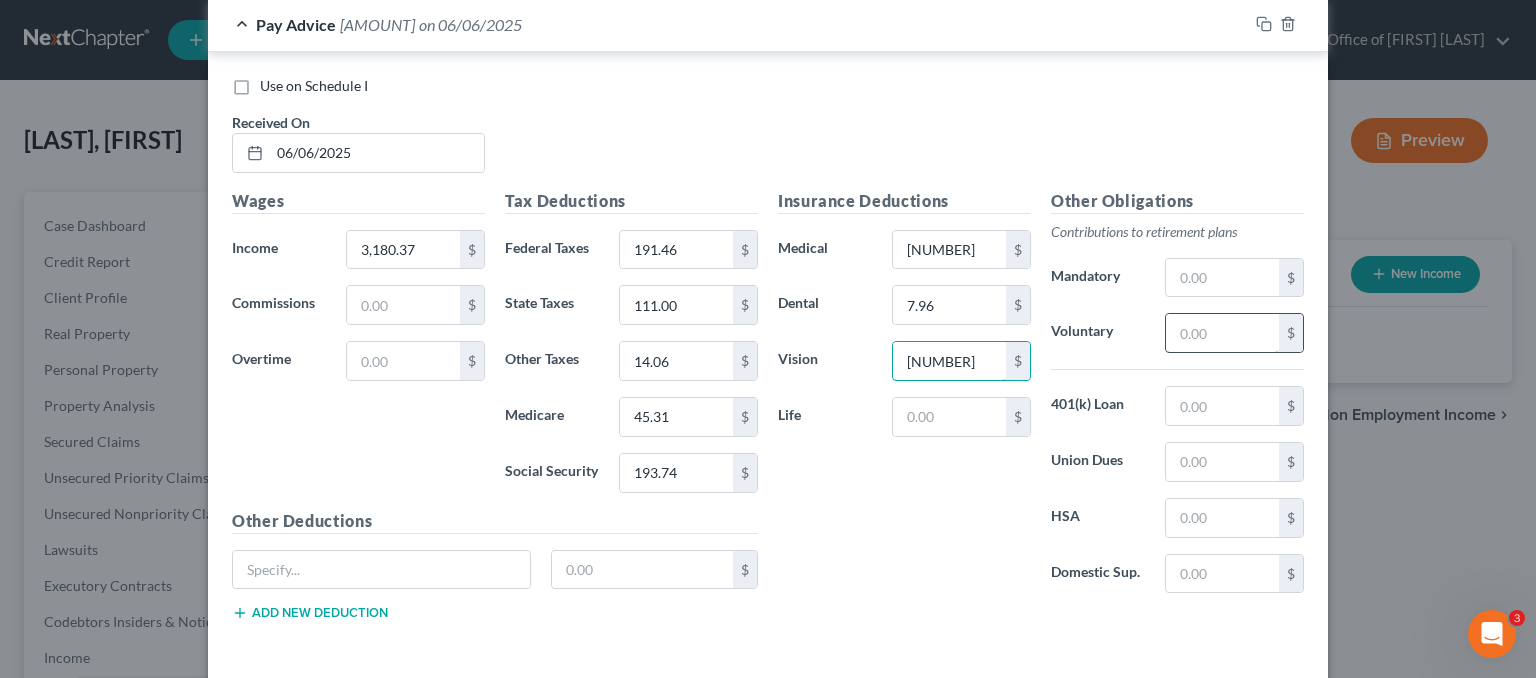 type on "1.45" 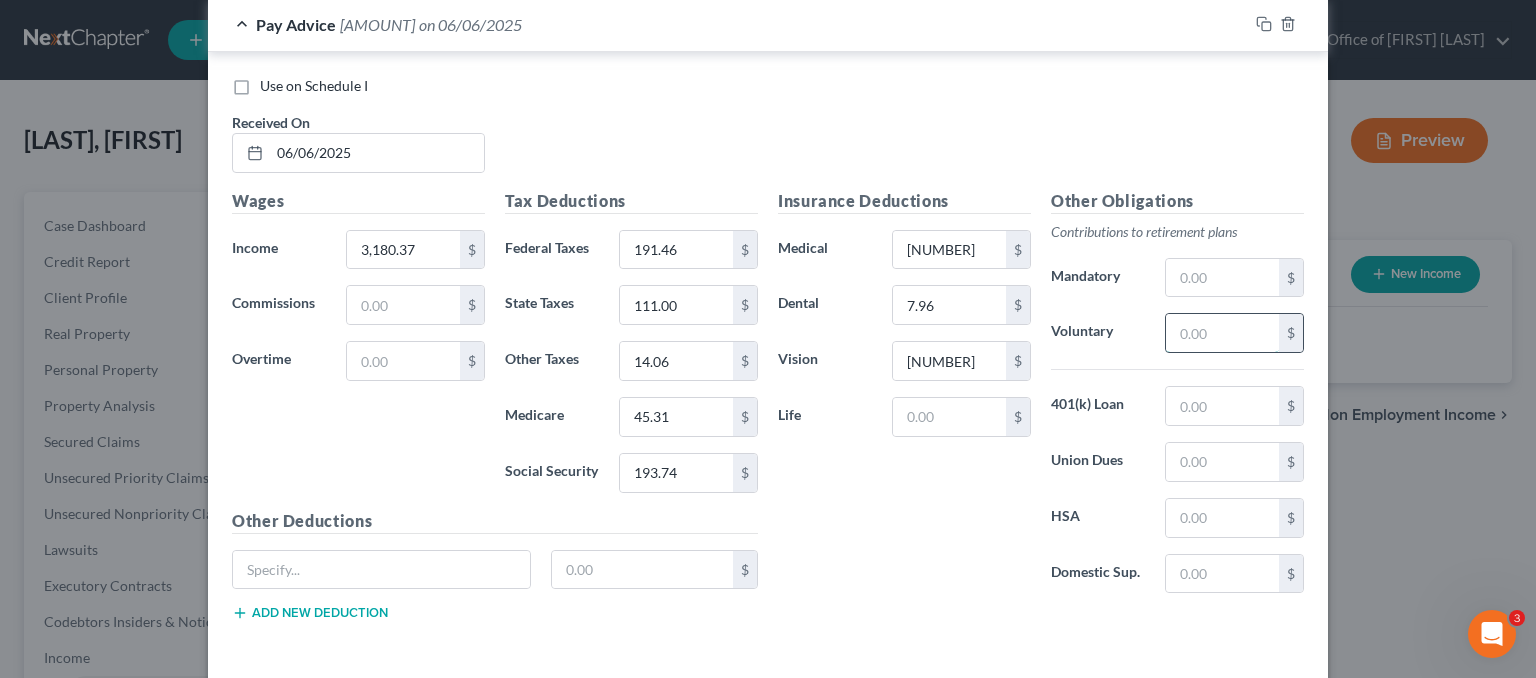 click at bounding box center [1222, 333] 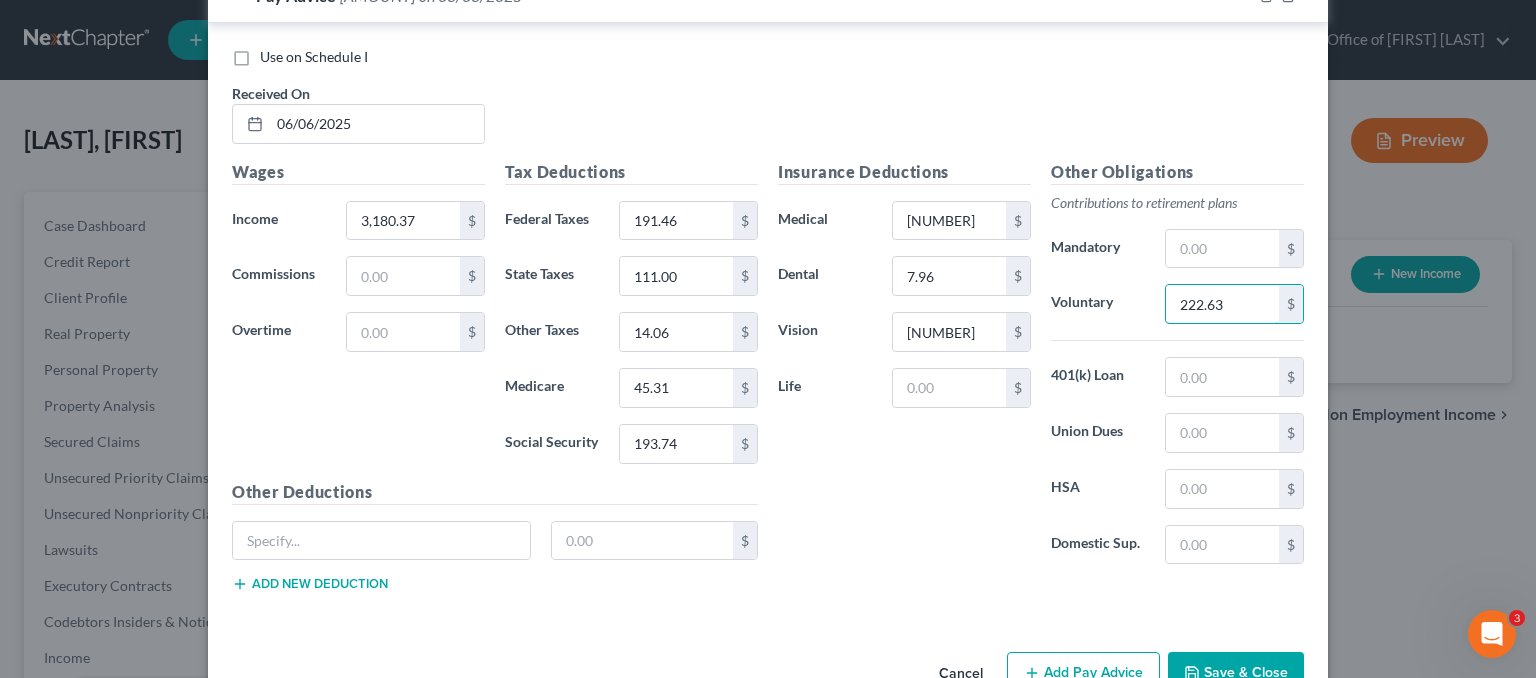 scroll, scrollTop: 5990, scrollLeft: 0, axis: vertical 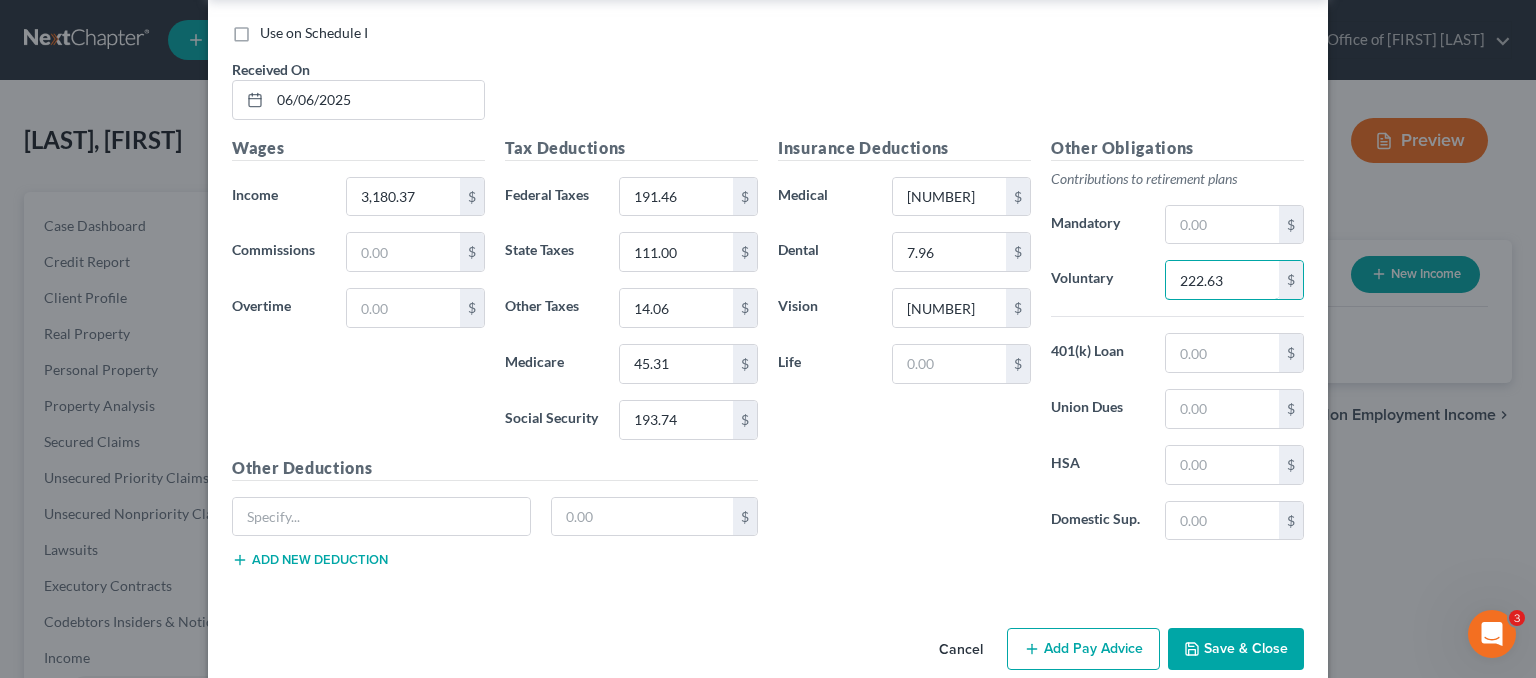 type on "222.63" 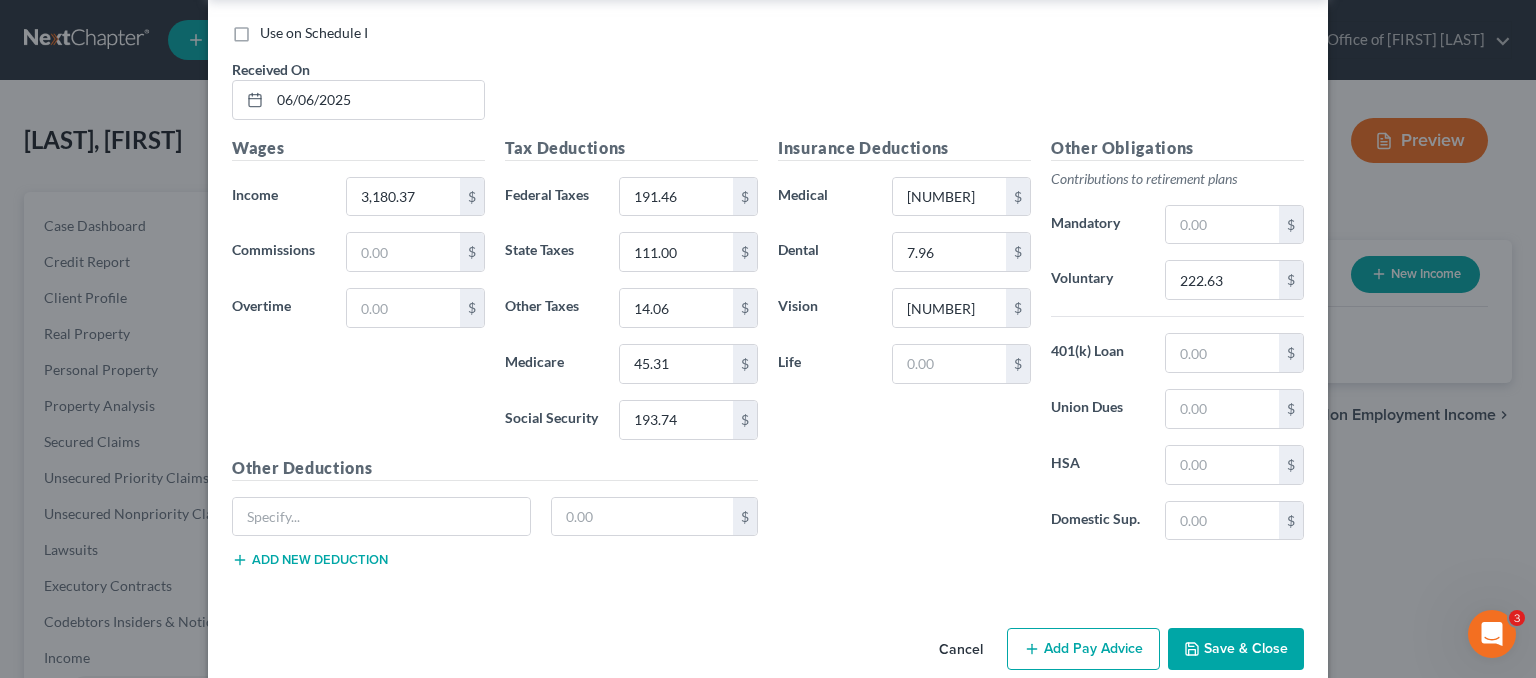 click on "Save & Close" at bounding box center (1236, 649) 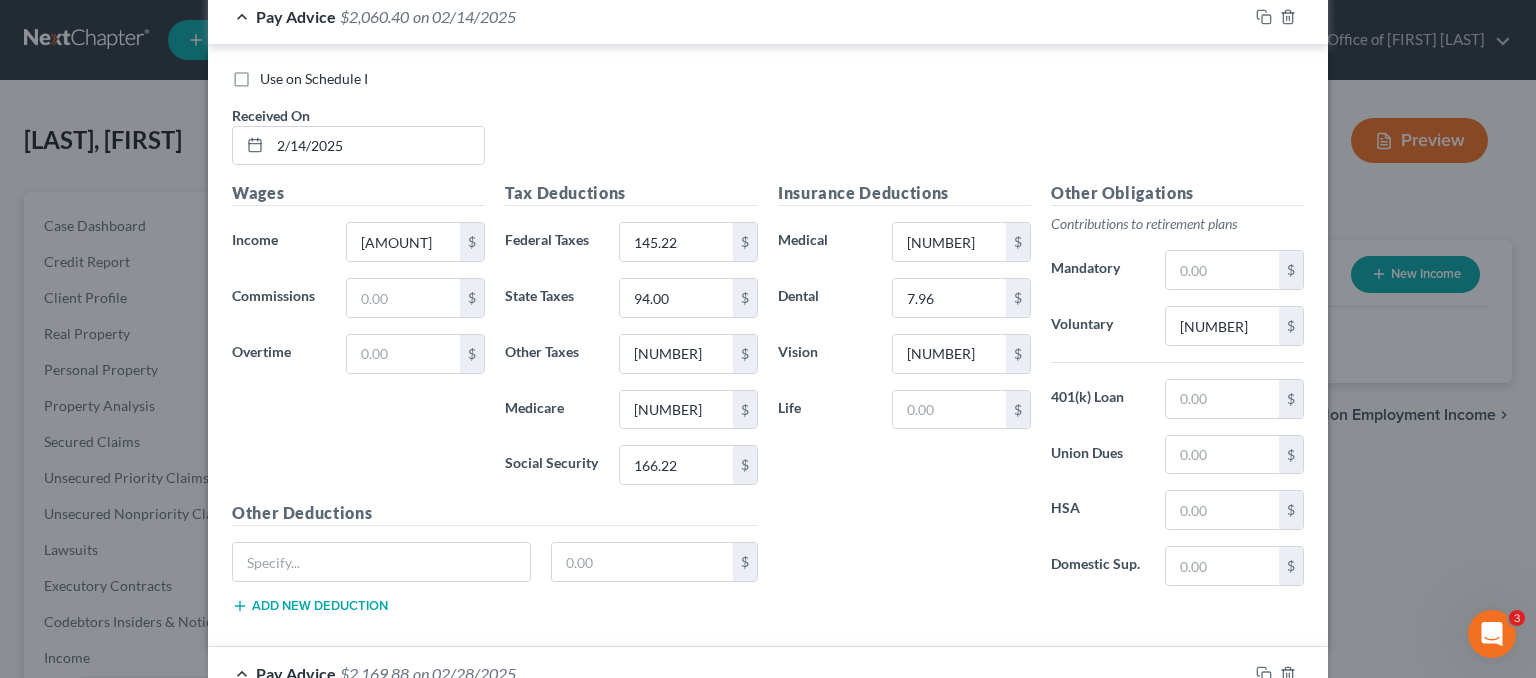 scroll, scrollTop: 0, scrollLeft: 0, axis: both 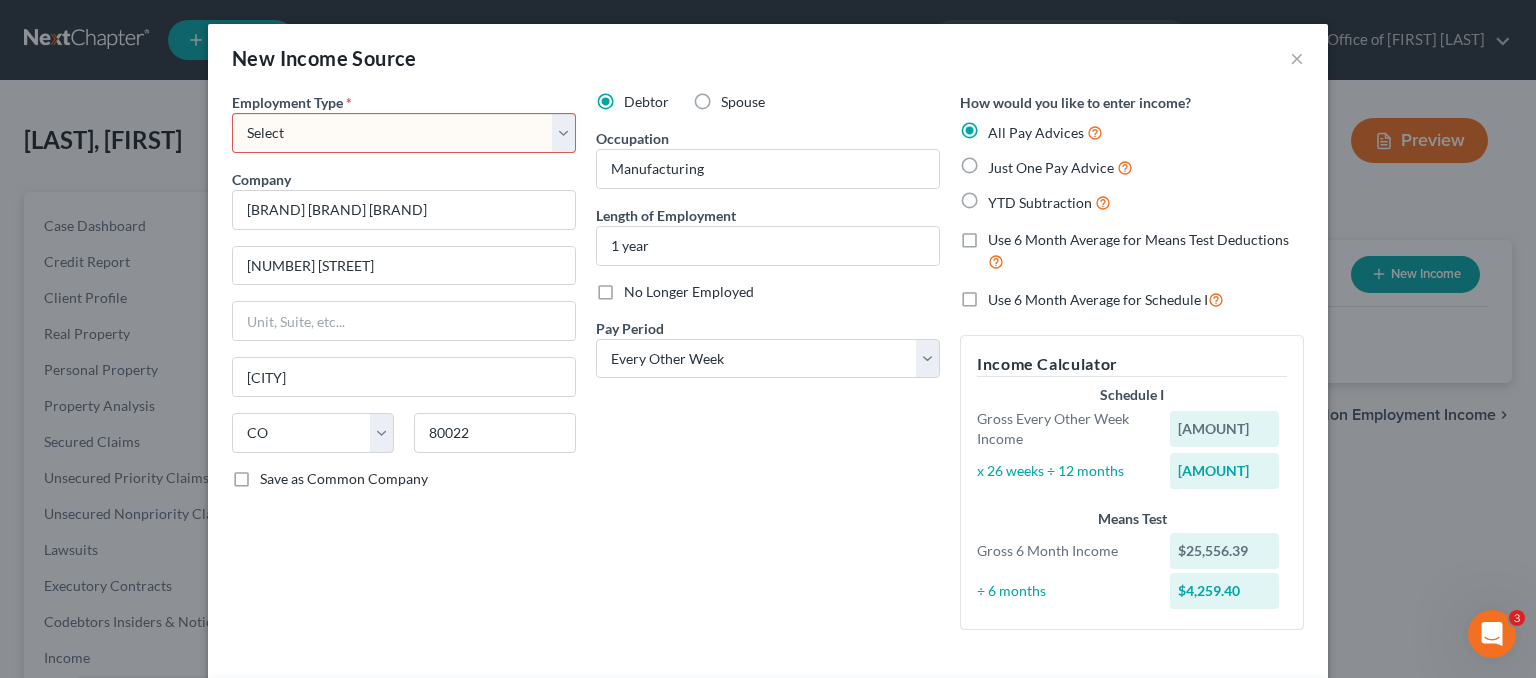 click on "Select Full or Part Time Employment Self Employment" at bounding box center (404, 133) 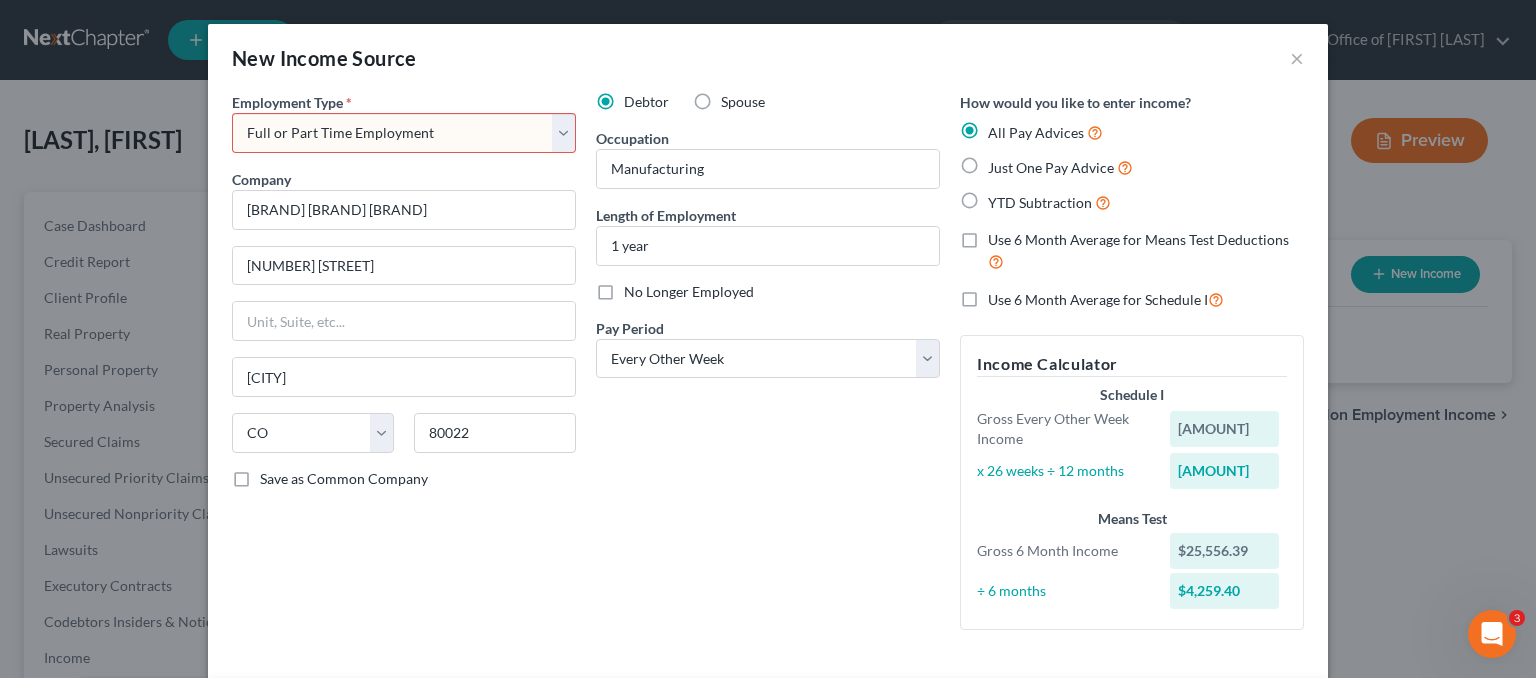 click on "Select Full or Part Time Employment Self Employment" at bounding box center [404, 133] 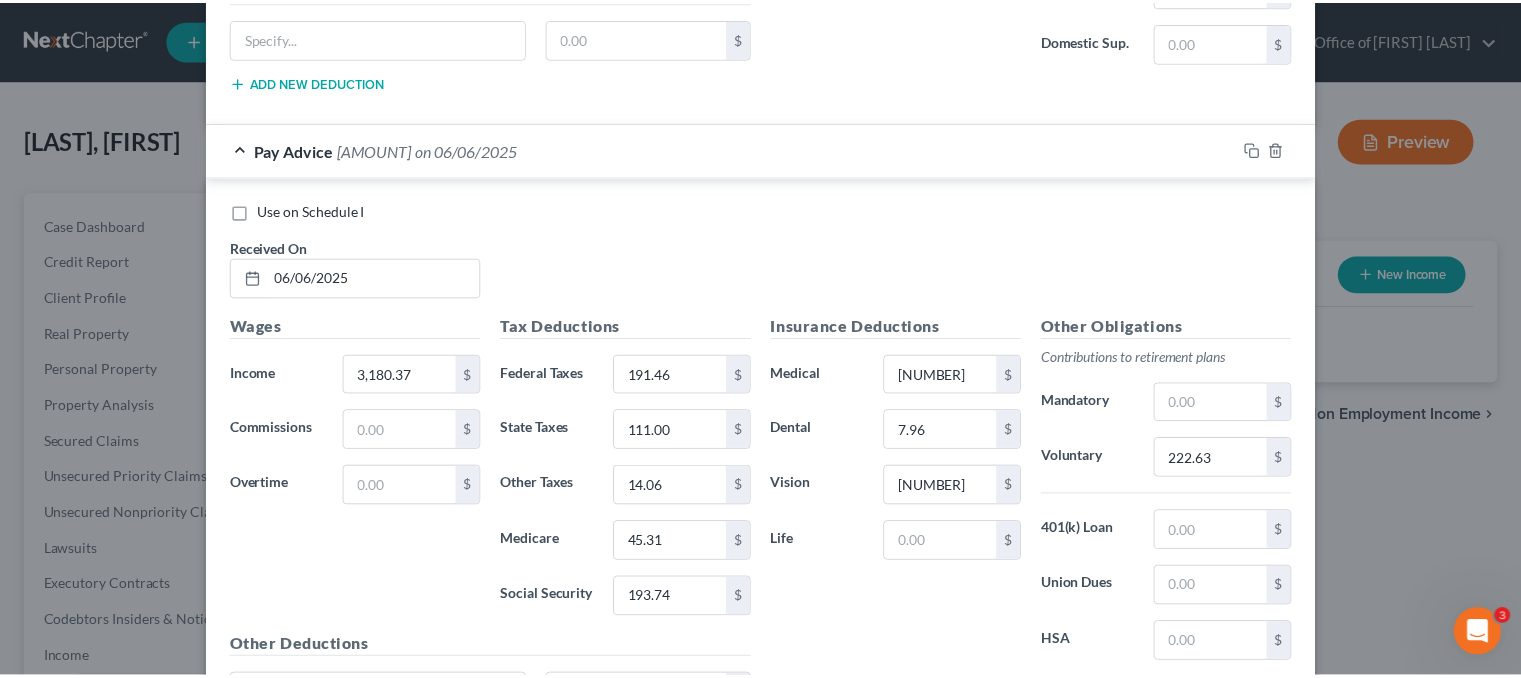 scroll, scrollTop: 5990, scrollLeft: 0, axis: vertical 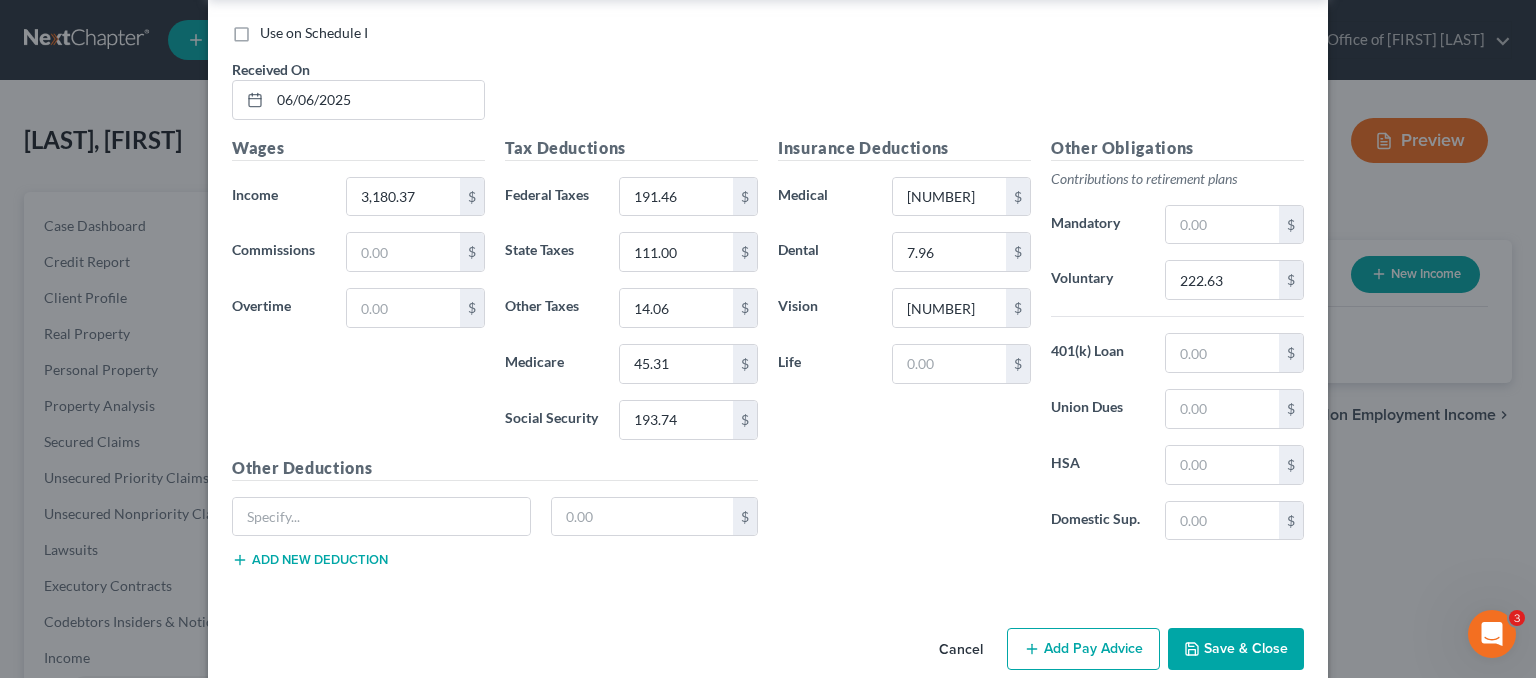 click on "Save & Close" at bounding box center (1236, 649) 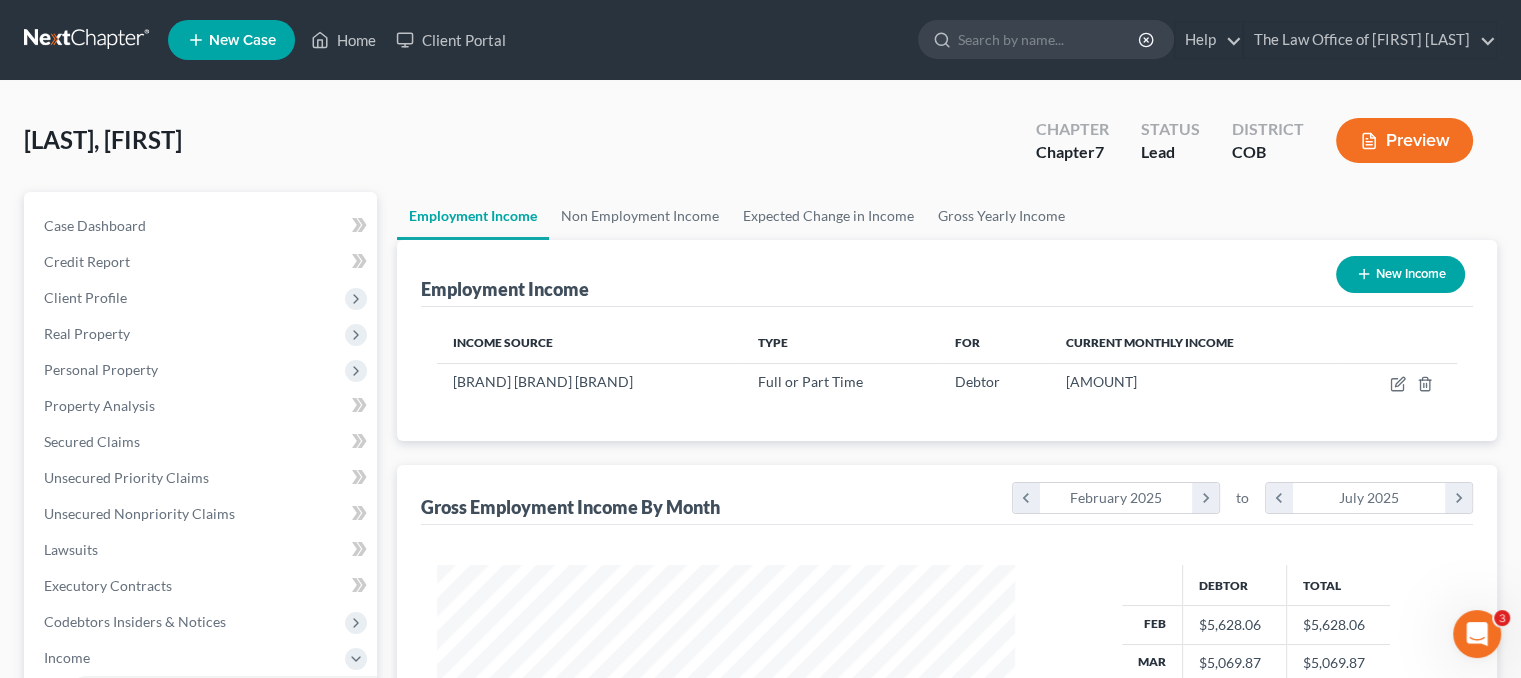 scroll, scrollTop: 999643, scrollLeft: 999381, axis: both 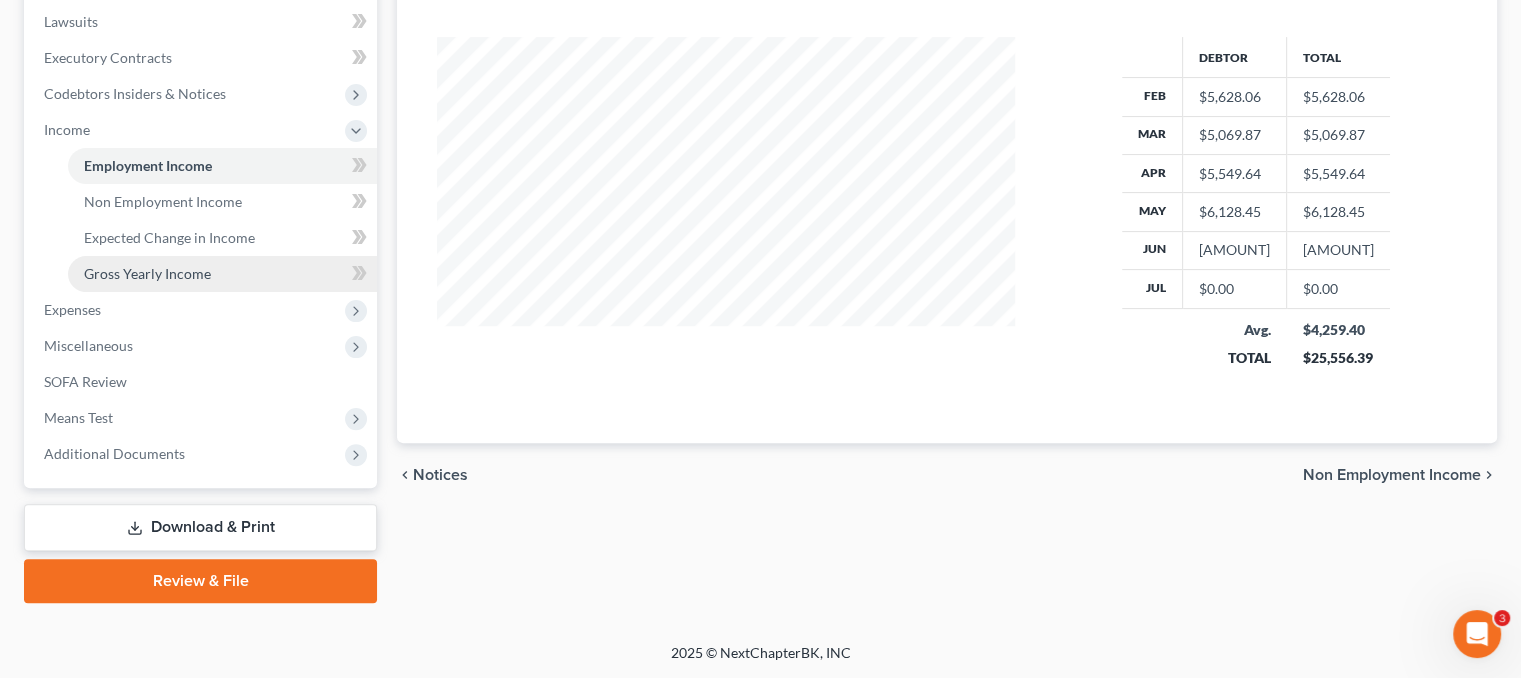click on "Gross Yearly Income" at bounding box center (147, 273) 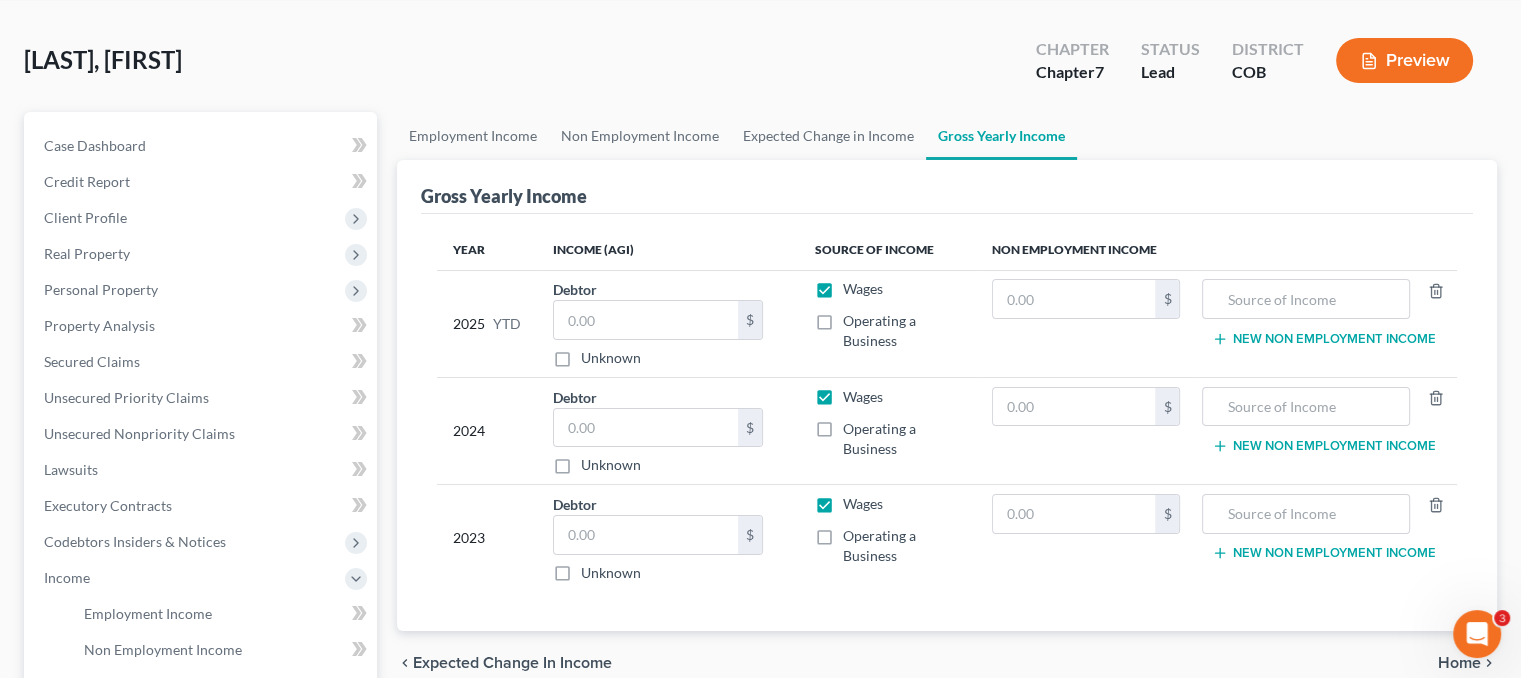 scroll, scrollTop: 200, scrollLeft: 0, axis: vertical 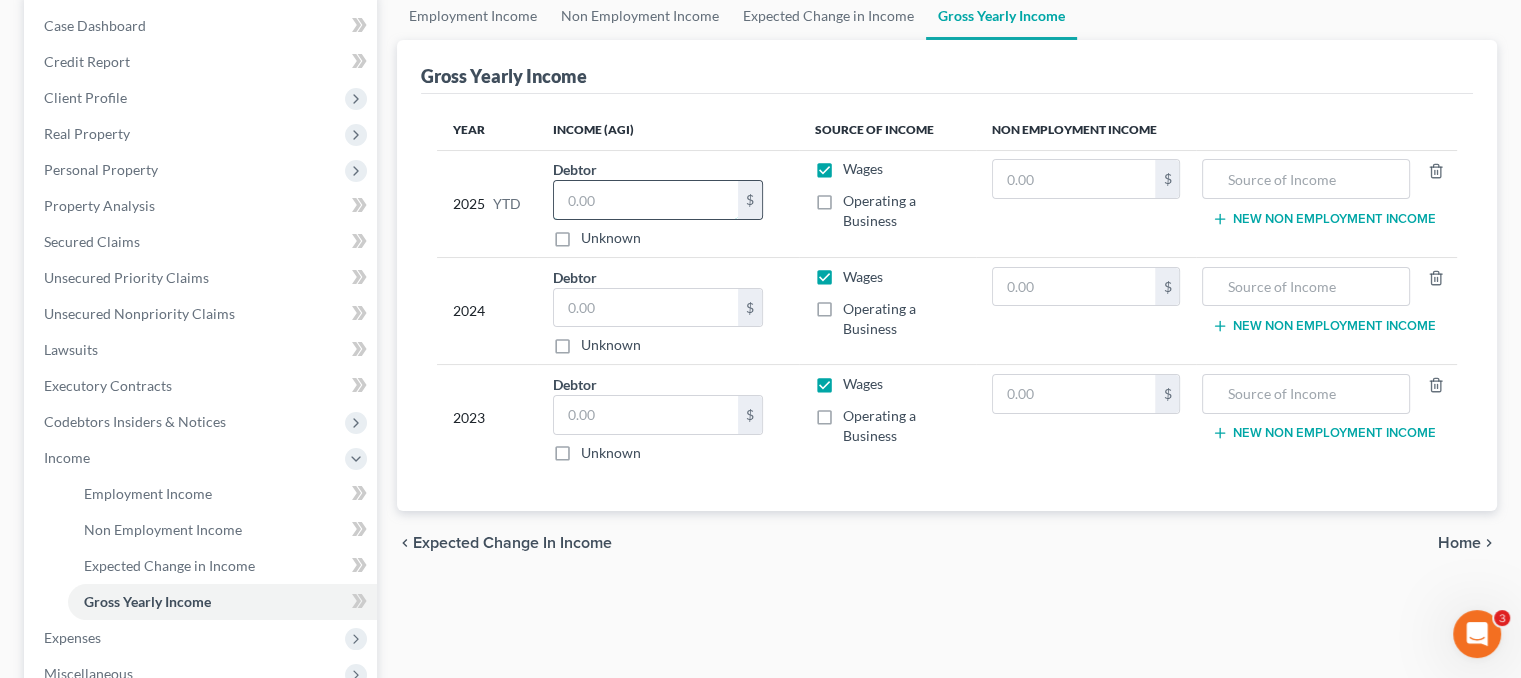 click at bounding box center (646, 200) 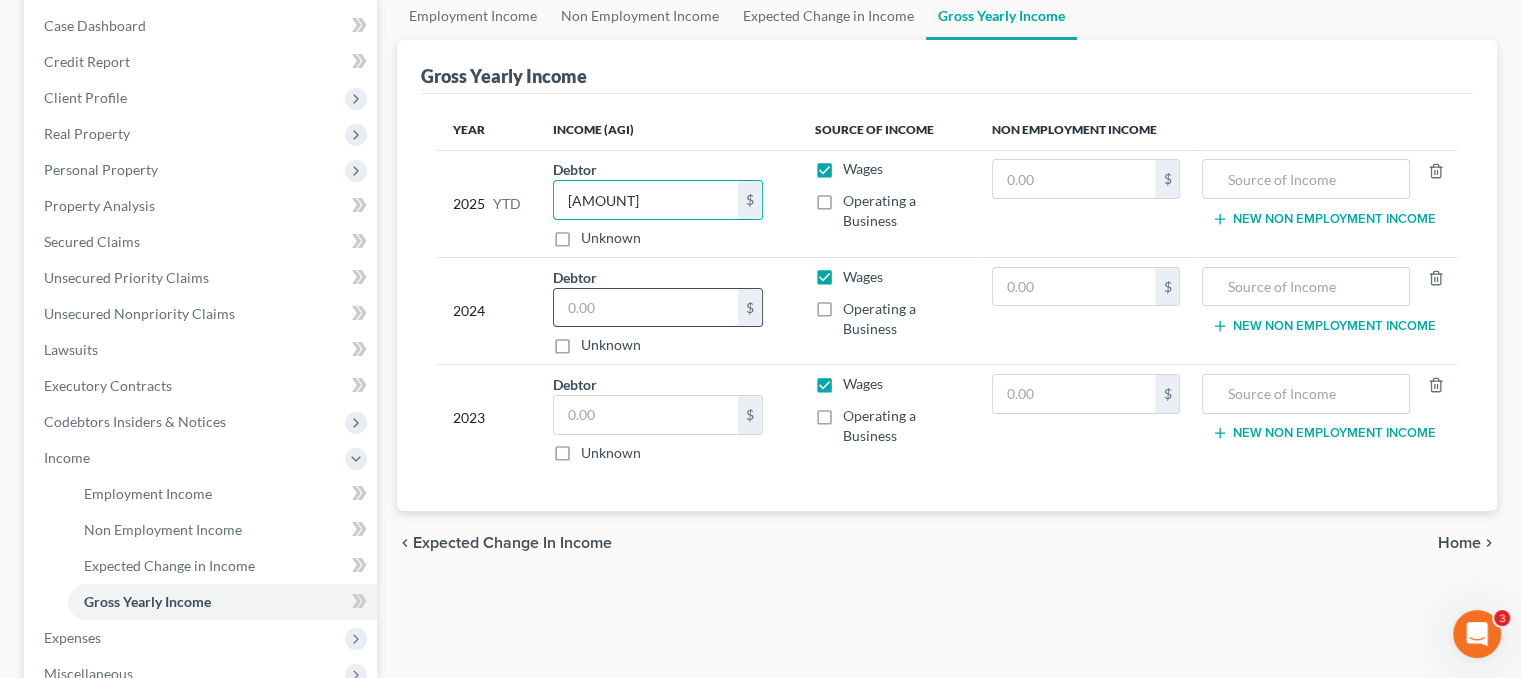 type on "39,438.66" 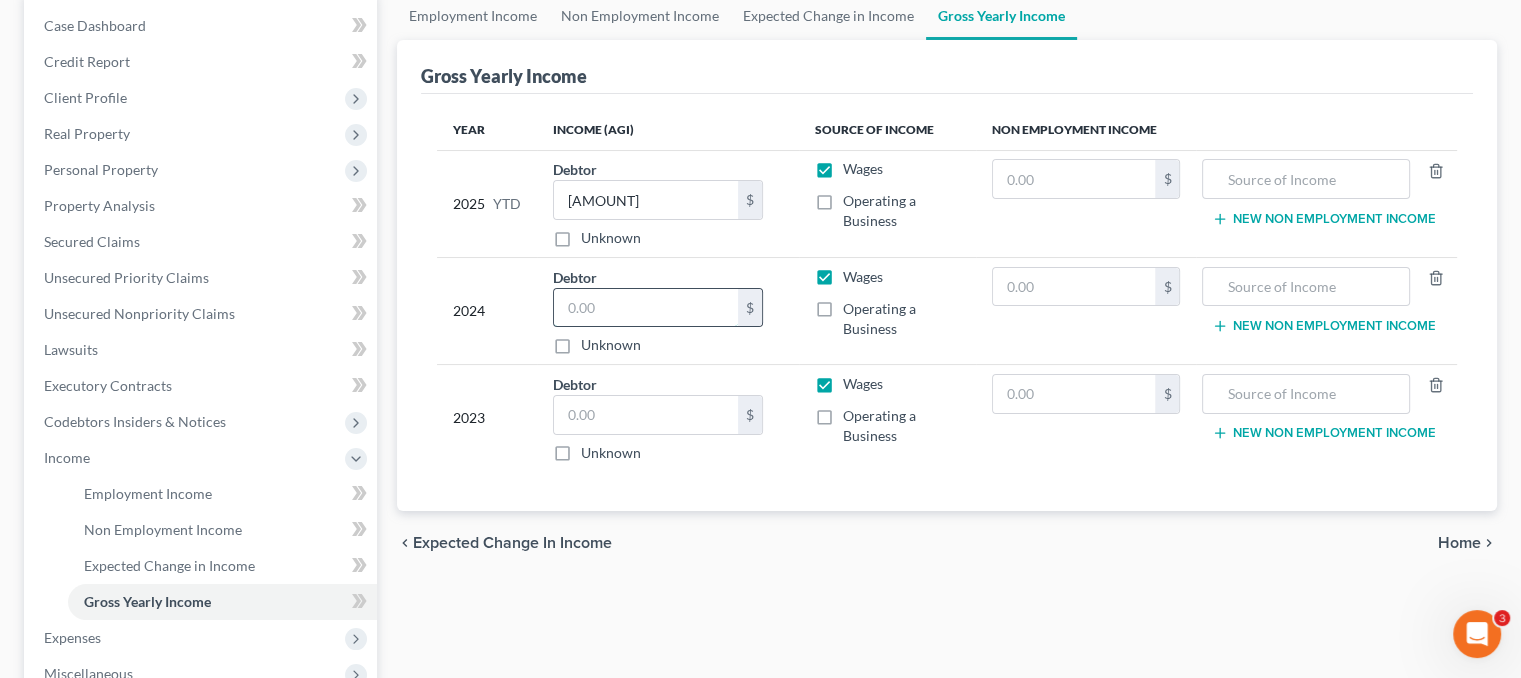 click at bounding box center (646, 308) 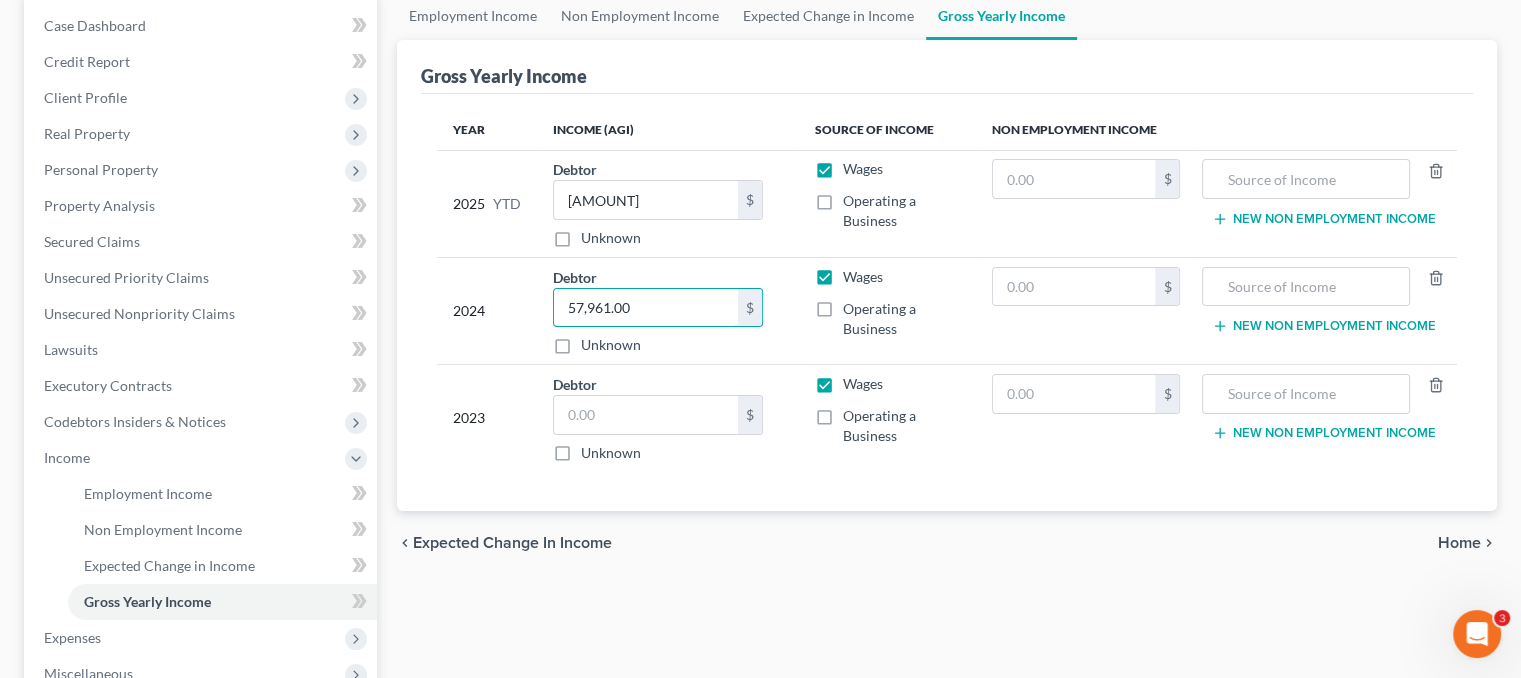 type on "57,961.00" 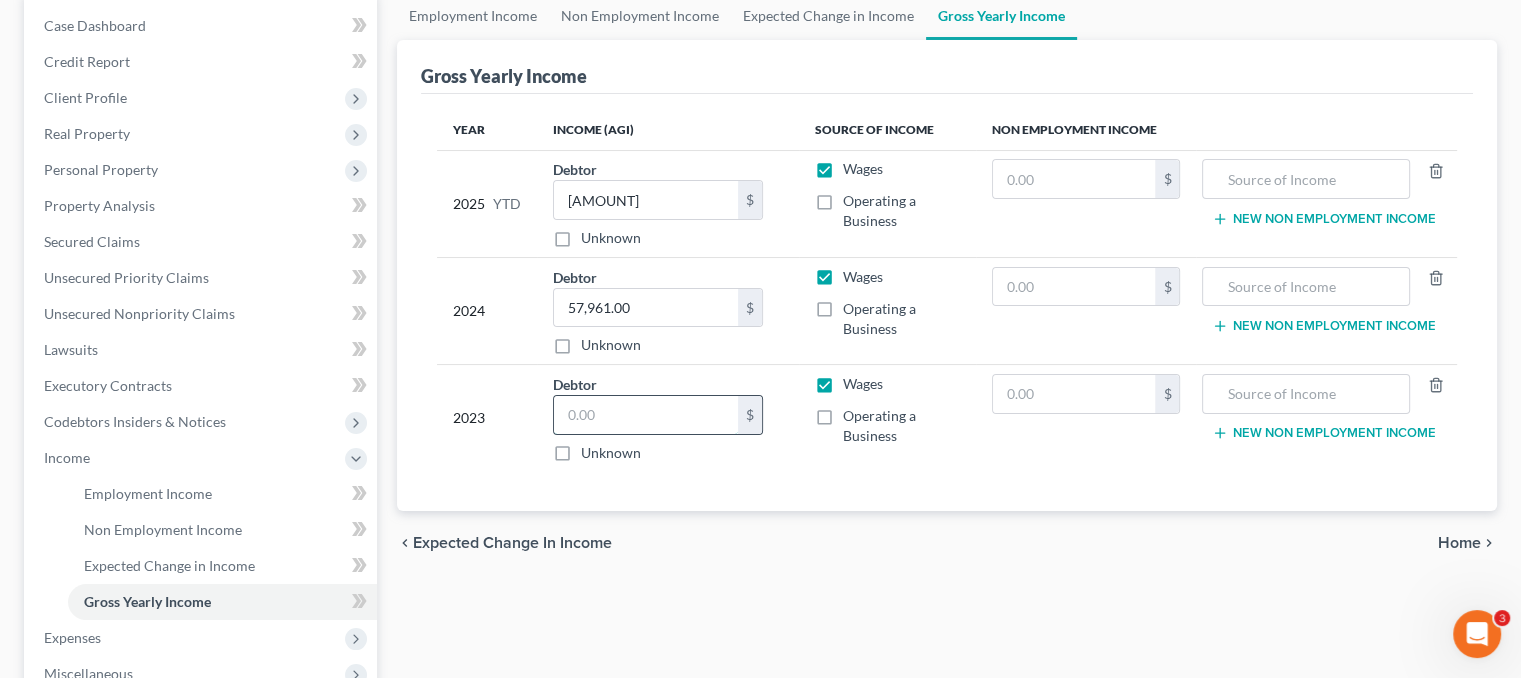 click at bounding box center [646, 415] 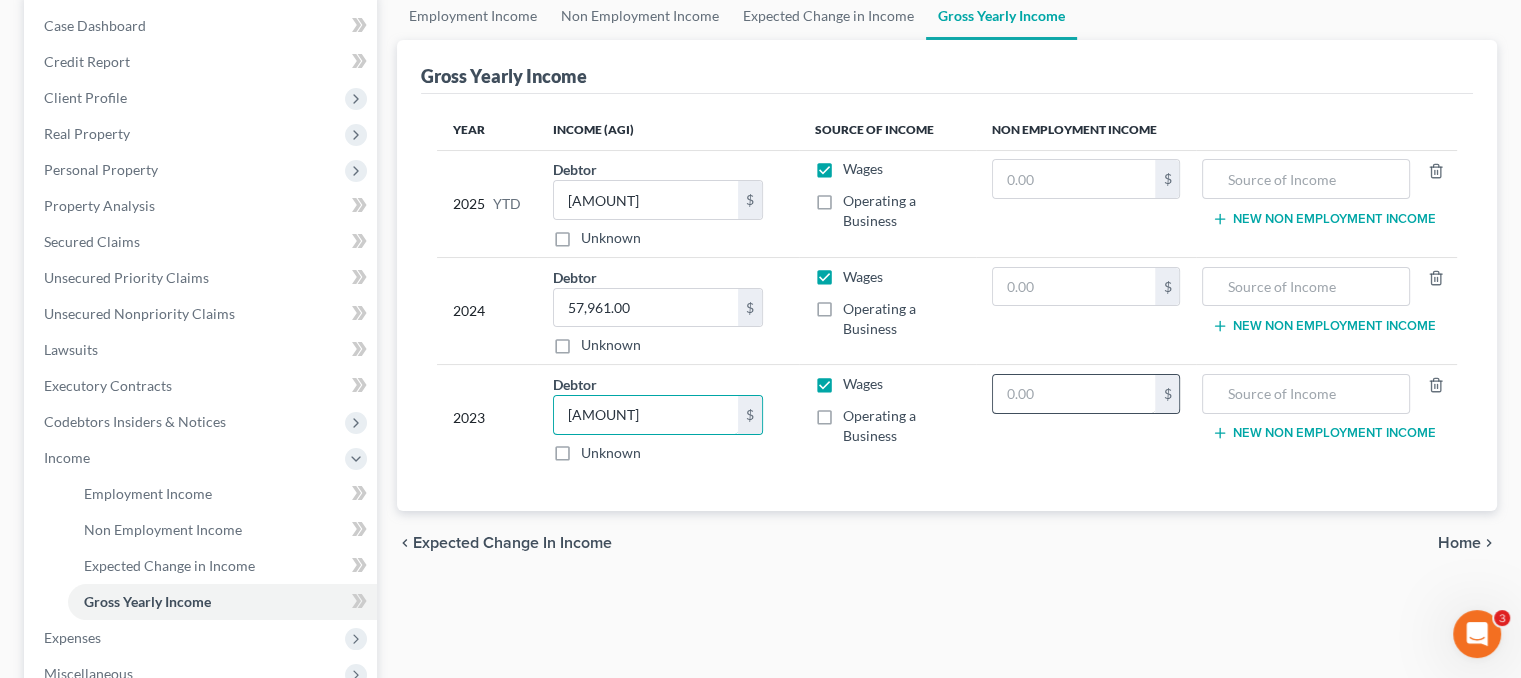 type on "58,482.00" 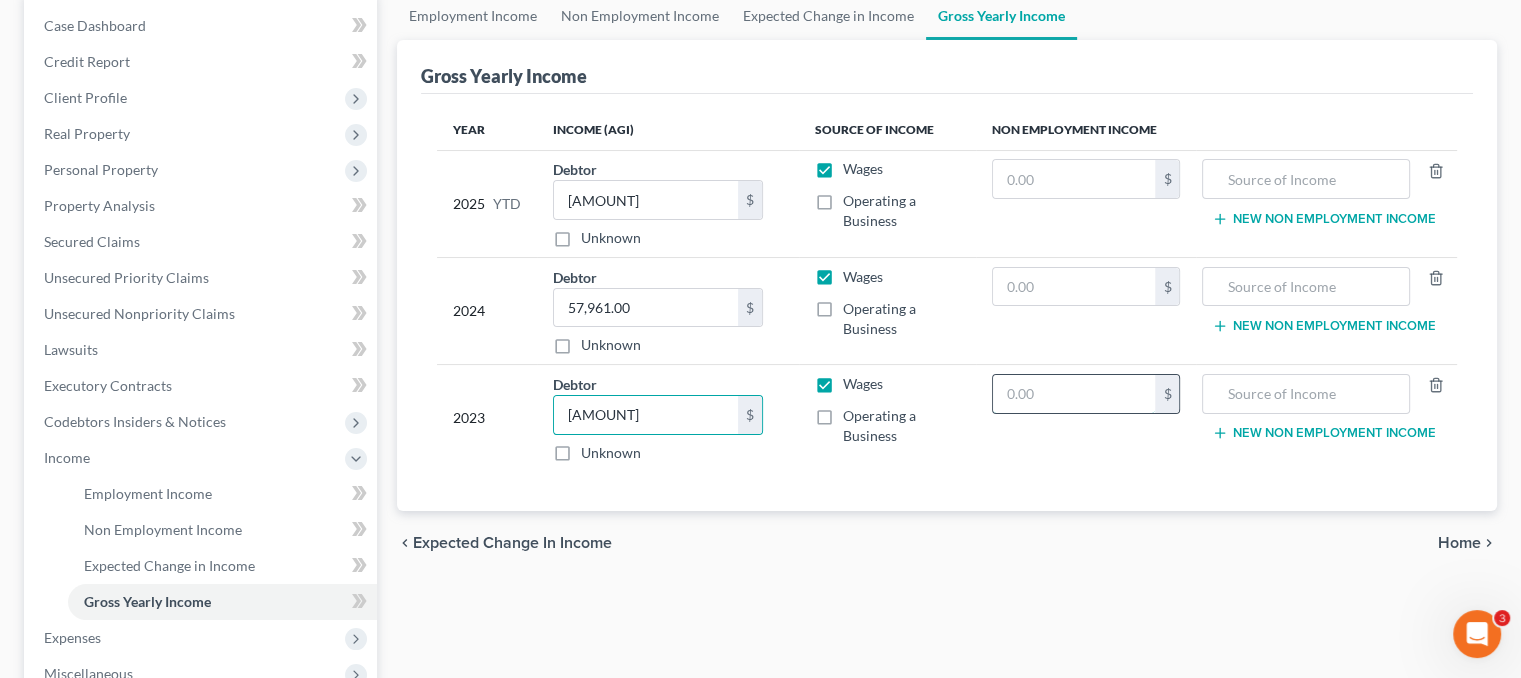 click at bounding box center (1074, 394) 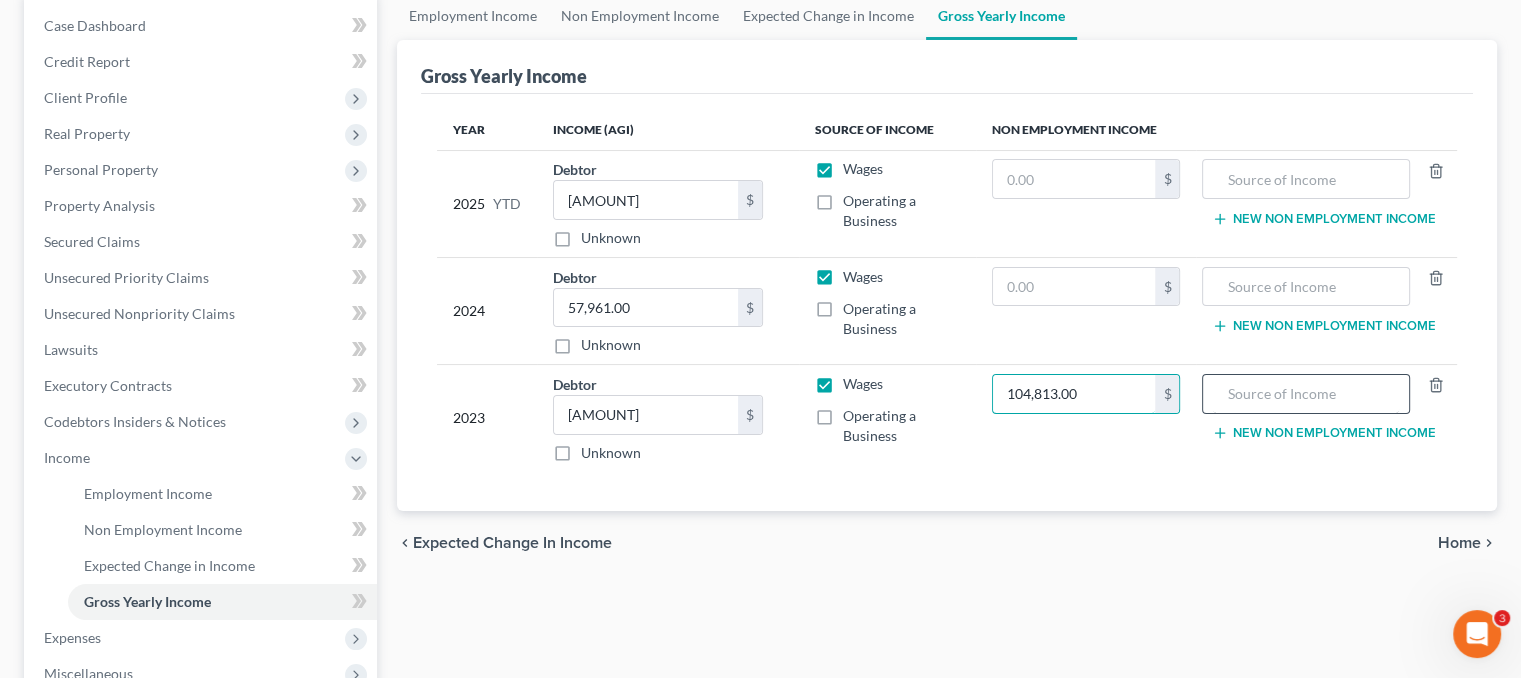 type on "104,813.00" 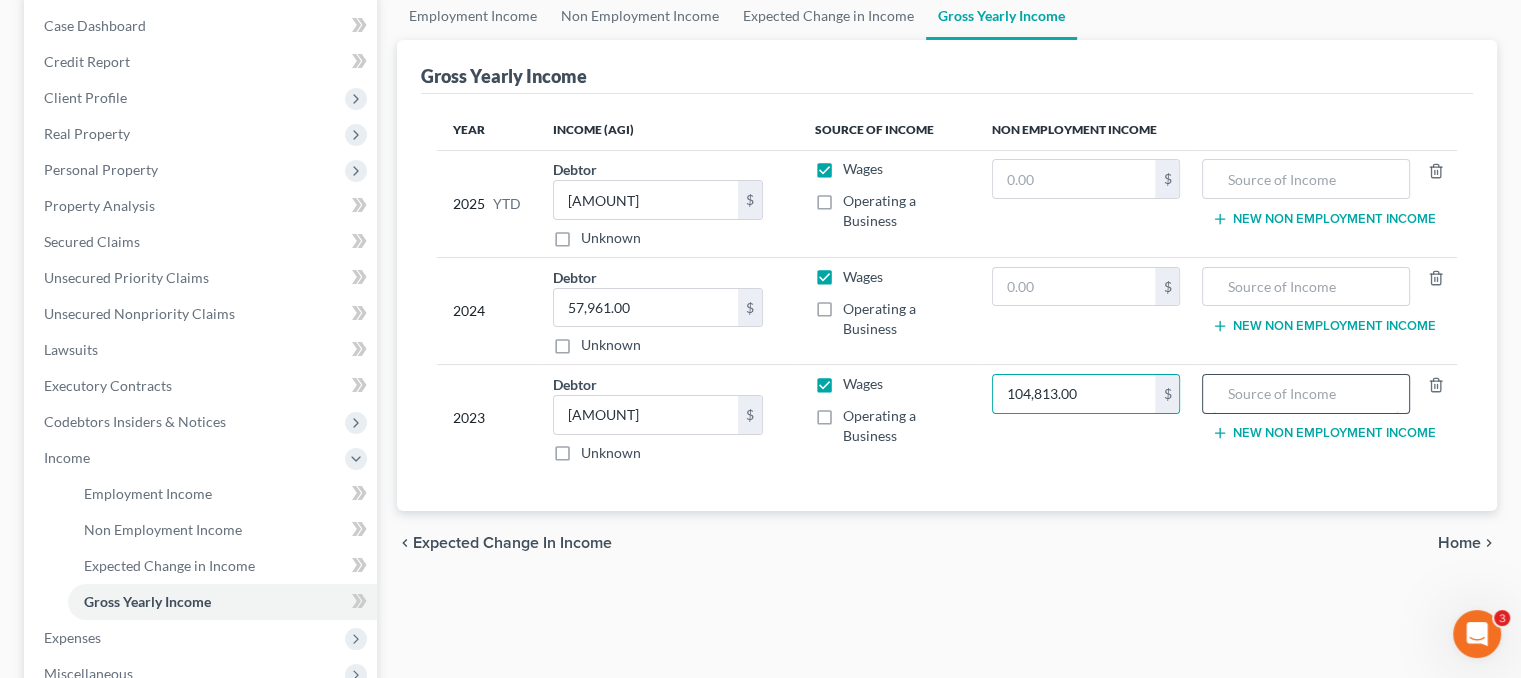 click at bounding box center (1305, 394) 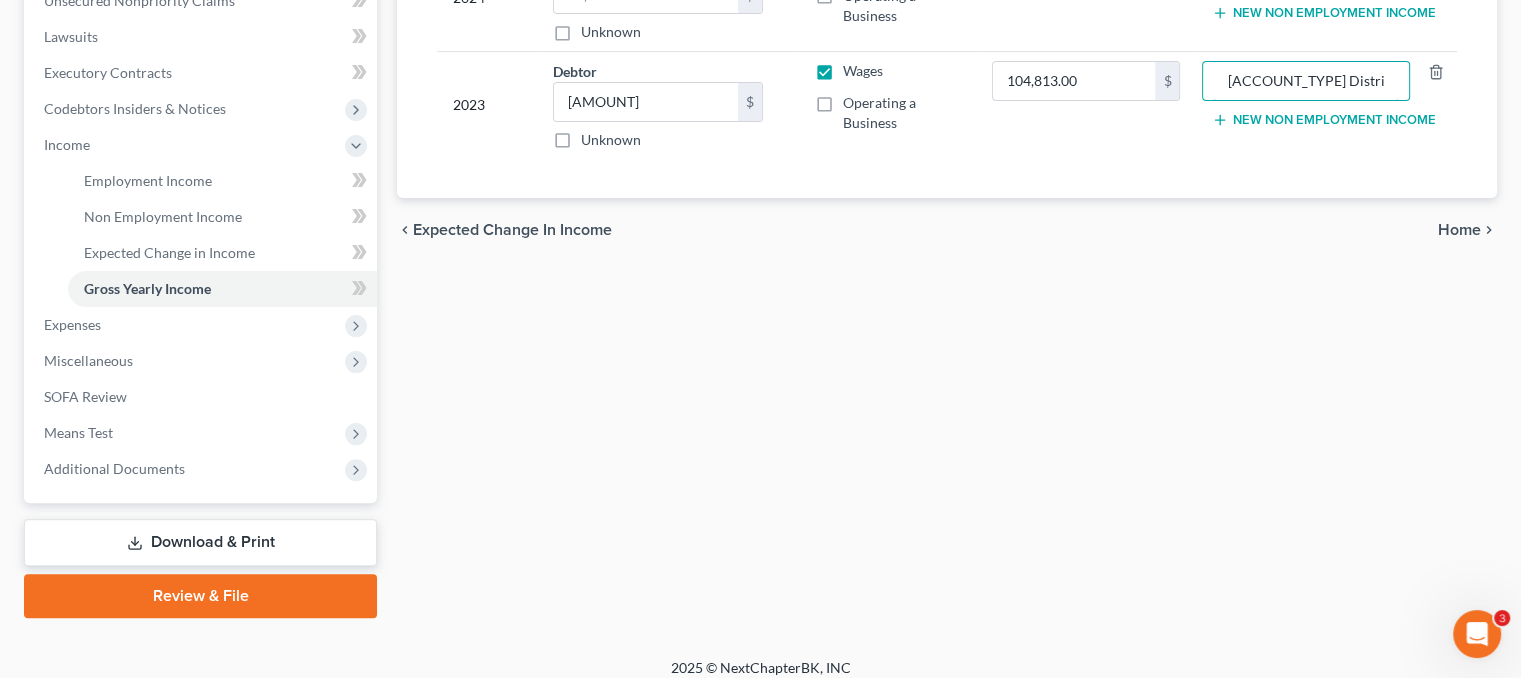 scroll, scrollTop: 328, scrollLeft: 0, axis: vertical 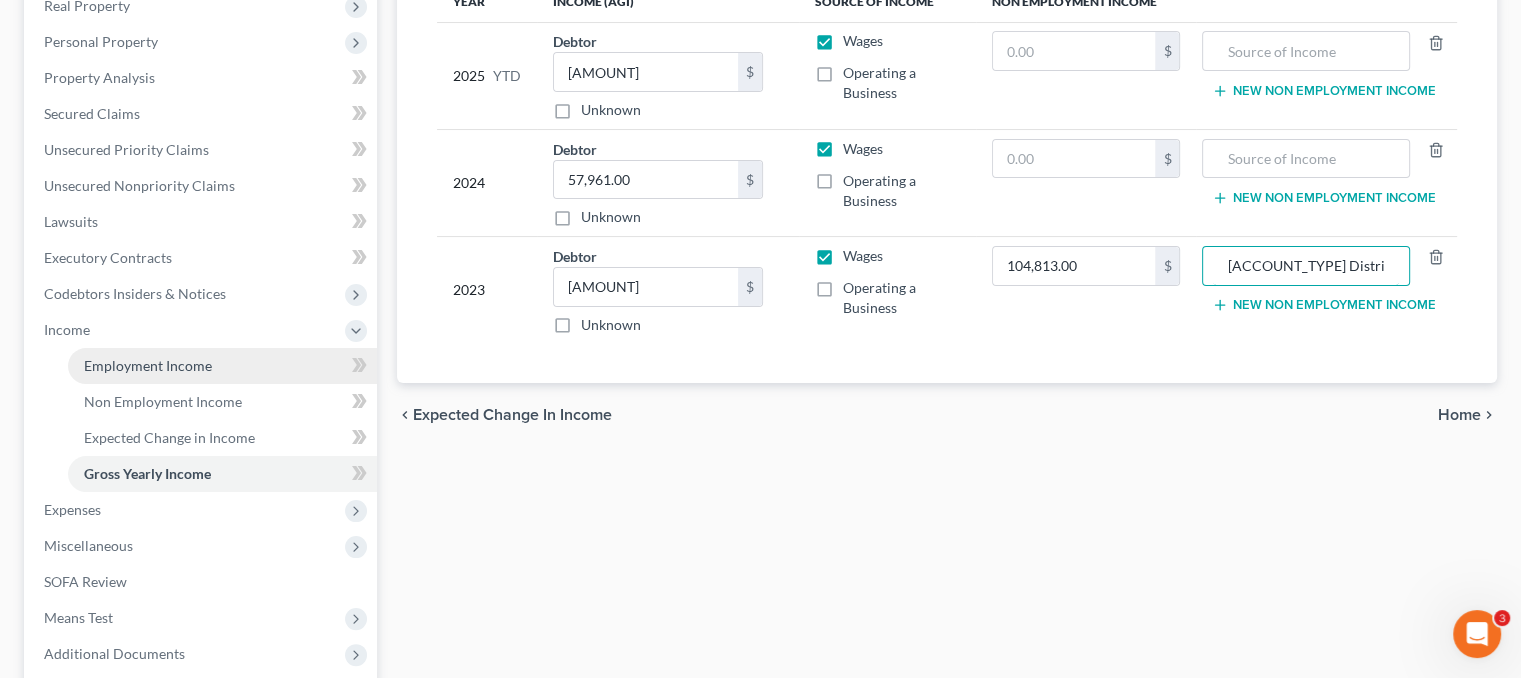 type on "IRA Distribution" 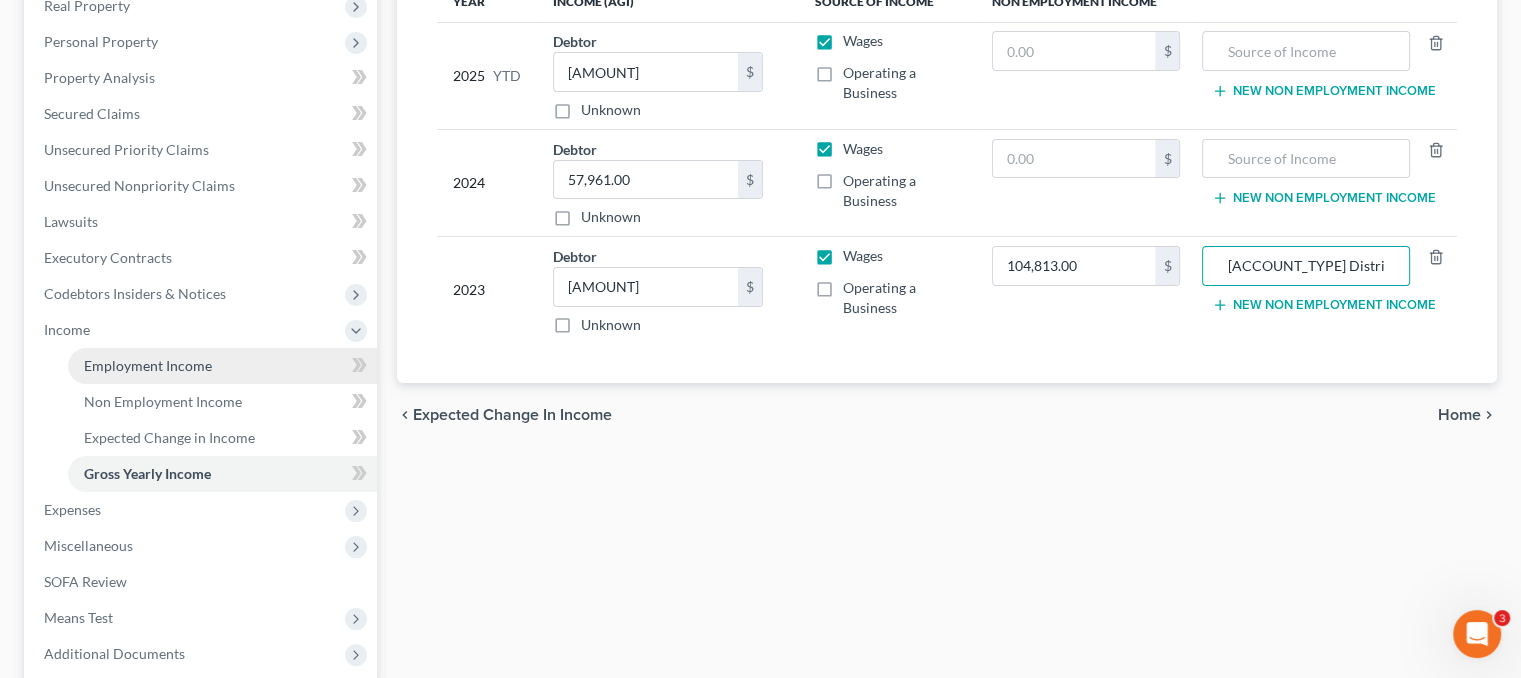 click on "Employment Income" at bounding box center (148, 365) 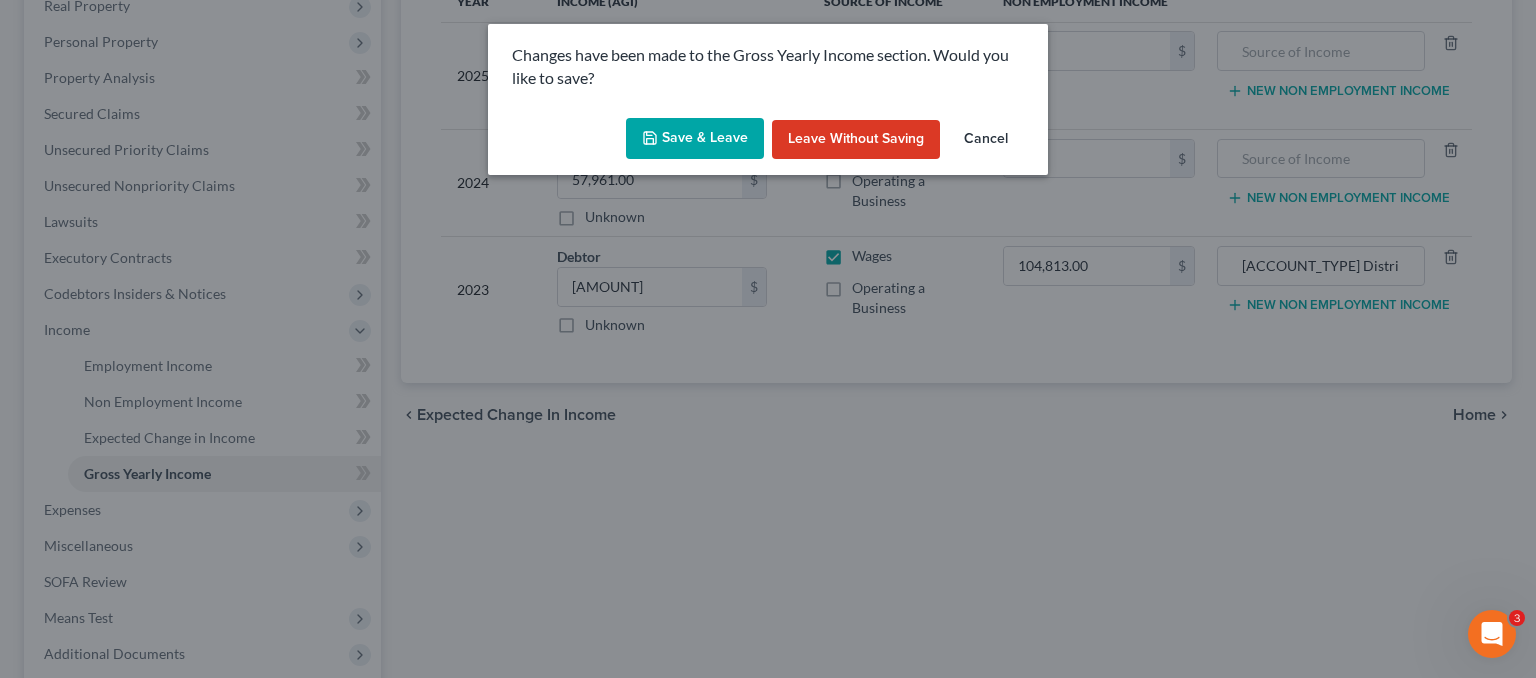 click on "Save & Leave" at bounding box center (695, 139) 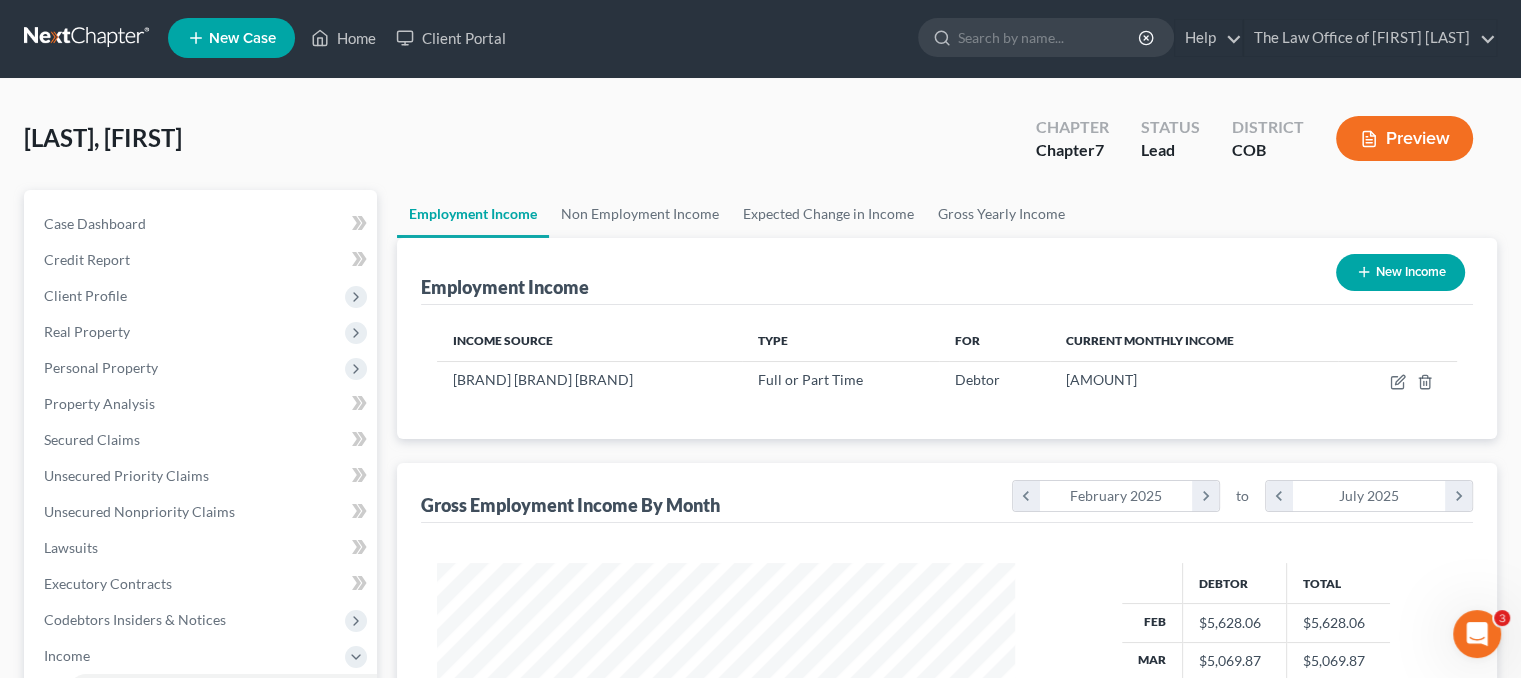 scroll, scrollTop: 0, scrollLeft: 0, axis: both 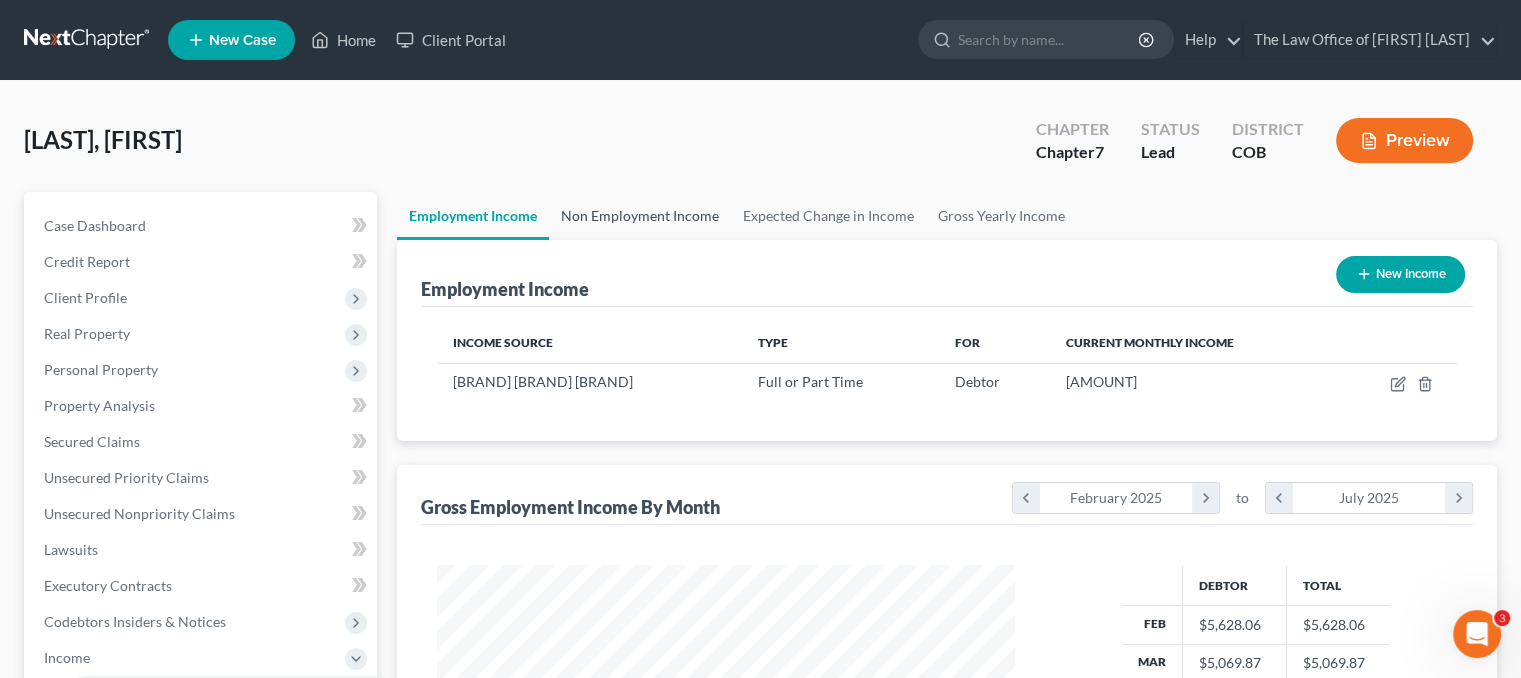 click on "Non Employment Income" at bounding box center [640, 216] 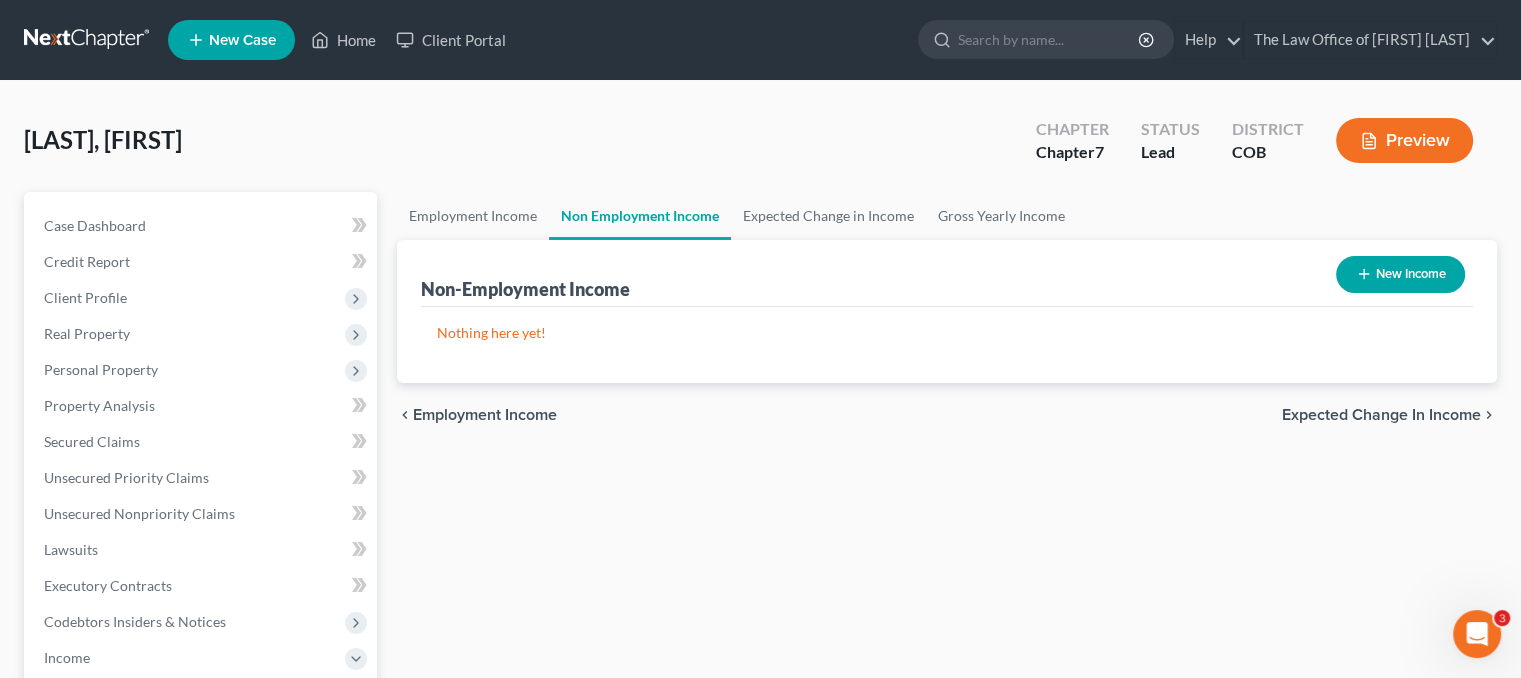 click on "New Income" at bounding box center [1400, 274] 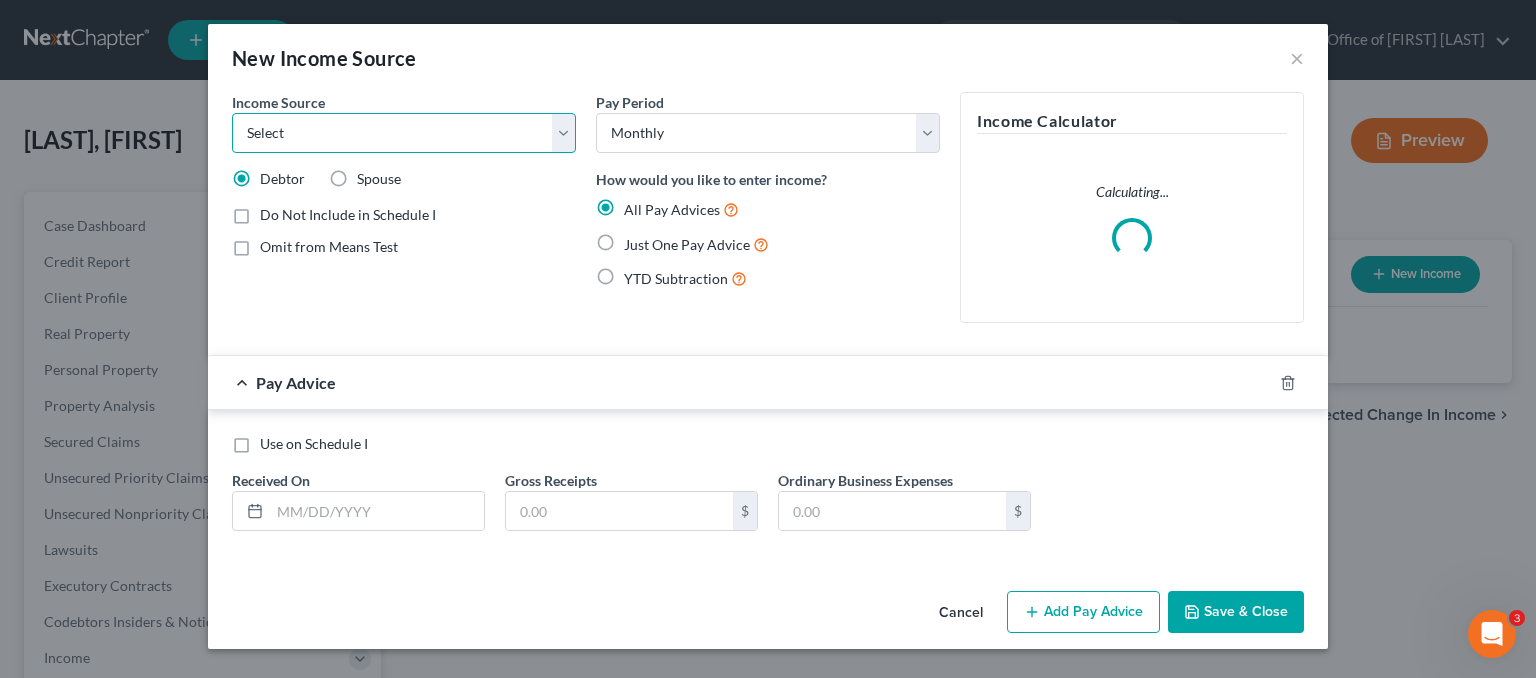 click on "Select Unemployment Disability (from employer) Pension Retirement Social Security / Social Security Disability Other Government Assistance Interests, Dividends or Royalties Child / Family Support Contributions to Household Property / Rental Business, Professional or Farm Alimony / Maintenance Payments Military Disability Benefits Other Monthly Income" at bounding box center [404, 133] 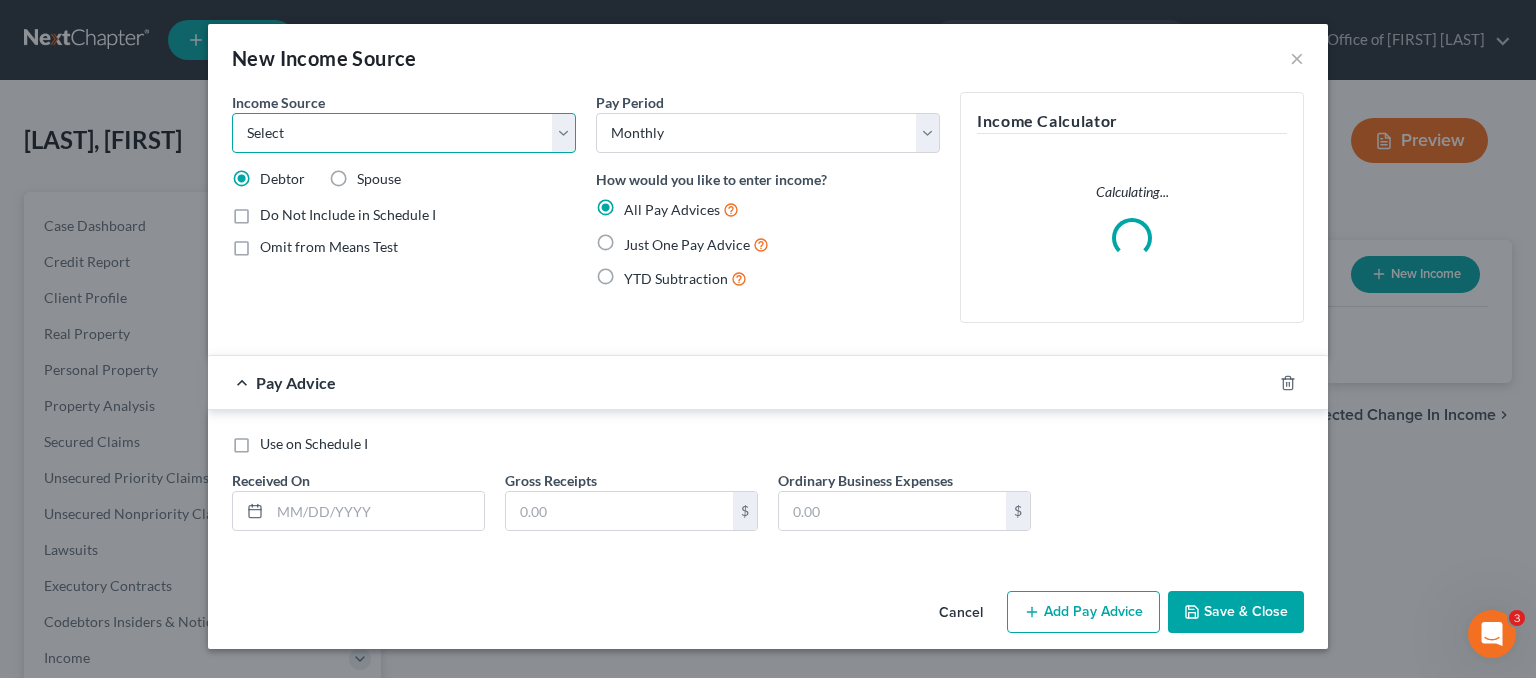select on "5" 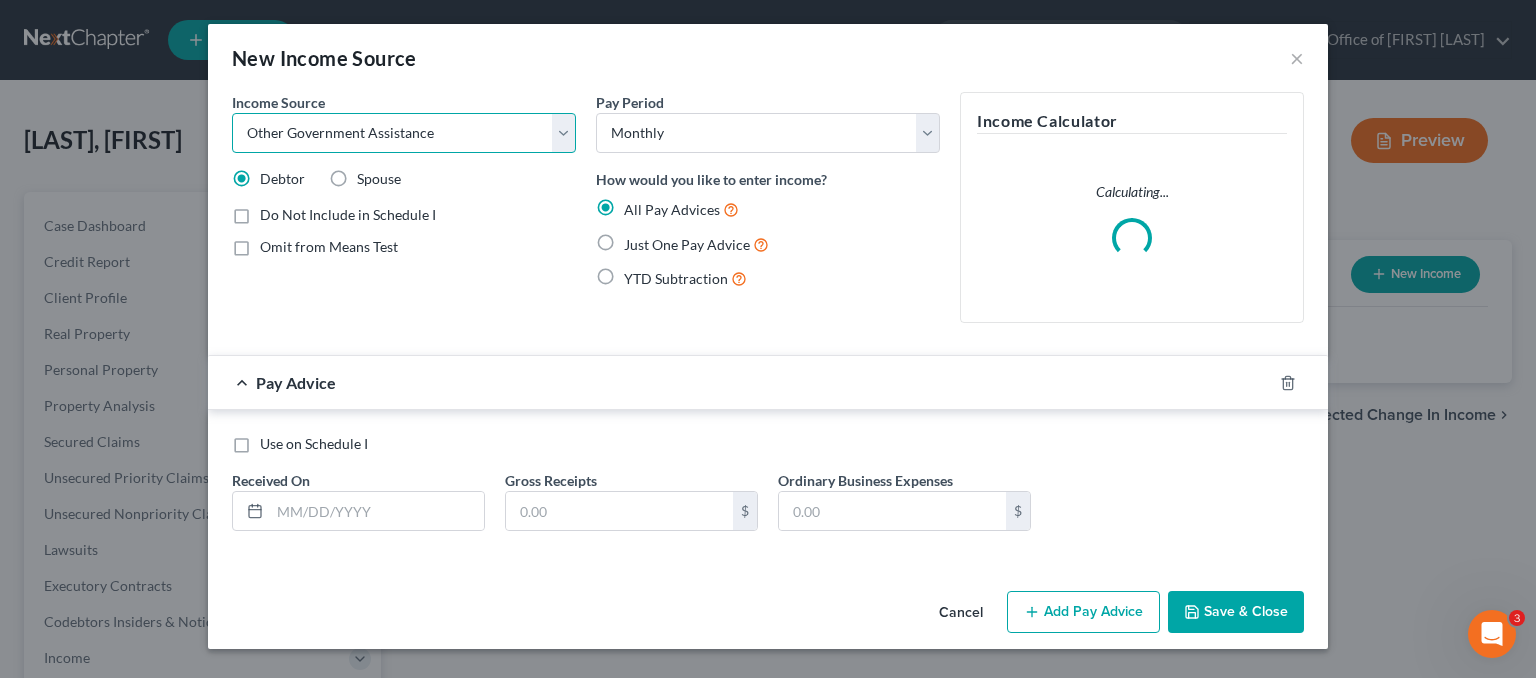 click on "Select Unemployment Disability (from employer) Pension Retirement Social Security / Social Security Disability Other Government Assistance Interests, Dividends or Royalties Child / Family Support Contributions to Household Property / Rental Business, Professional or Farm Alimony / Maintenance Payments Military Disability Benefits Other Monthly Income" at bounding box center (404, 133) 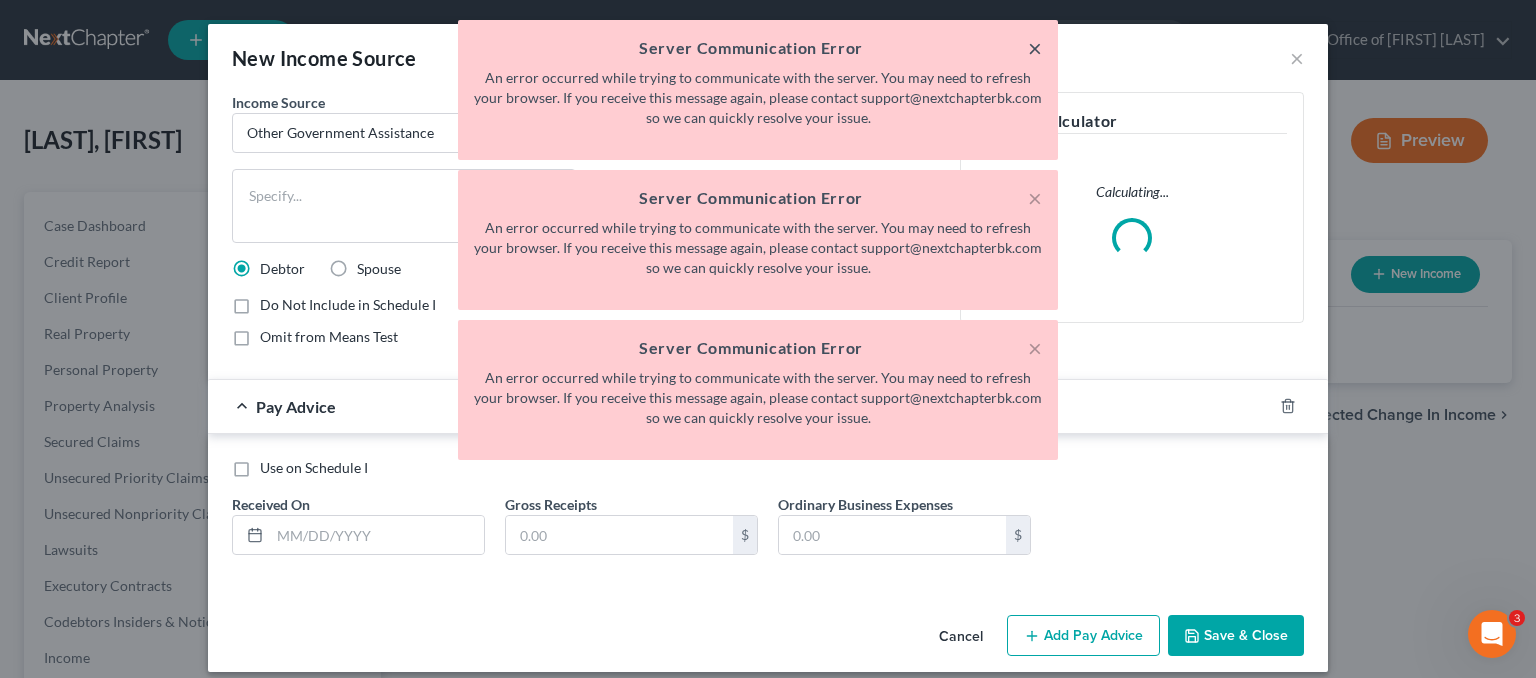 click on "×" at bounding box center (1035, 48) 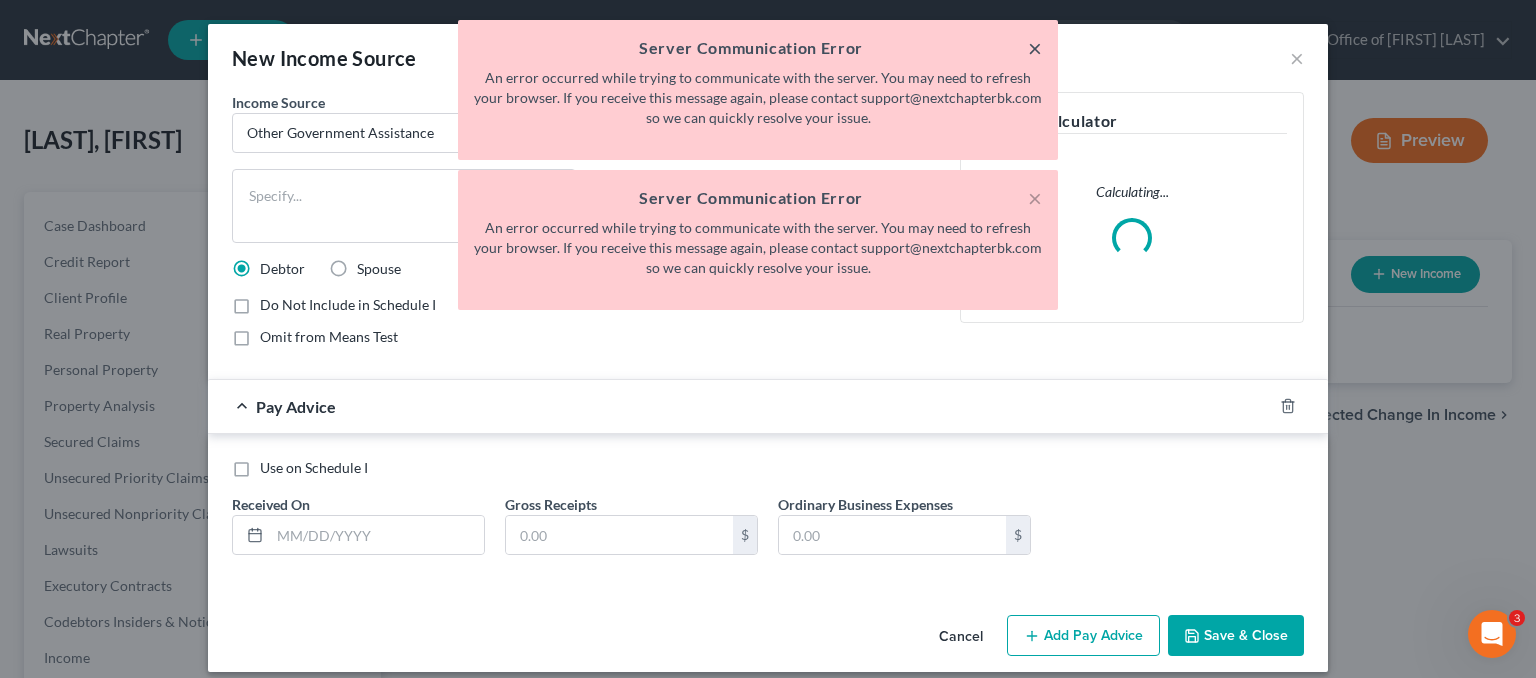 click on "×" at bounding box center (1035, 48) 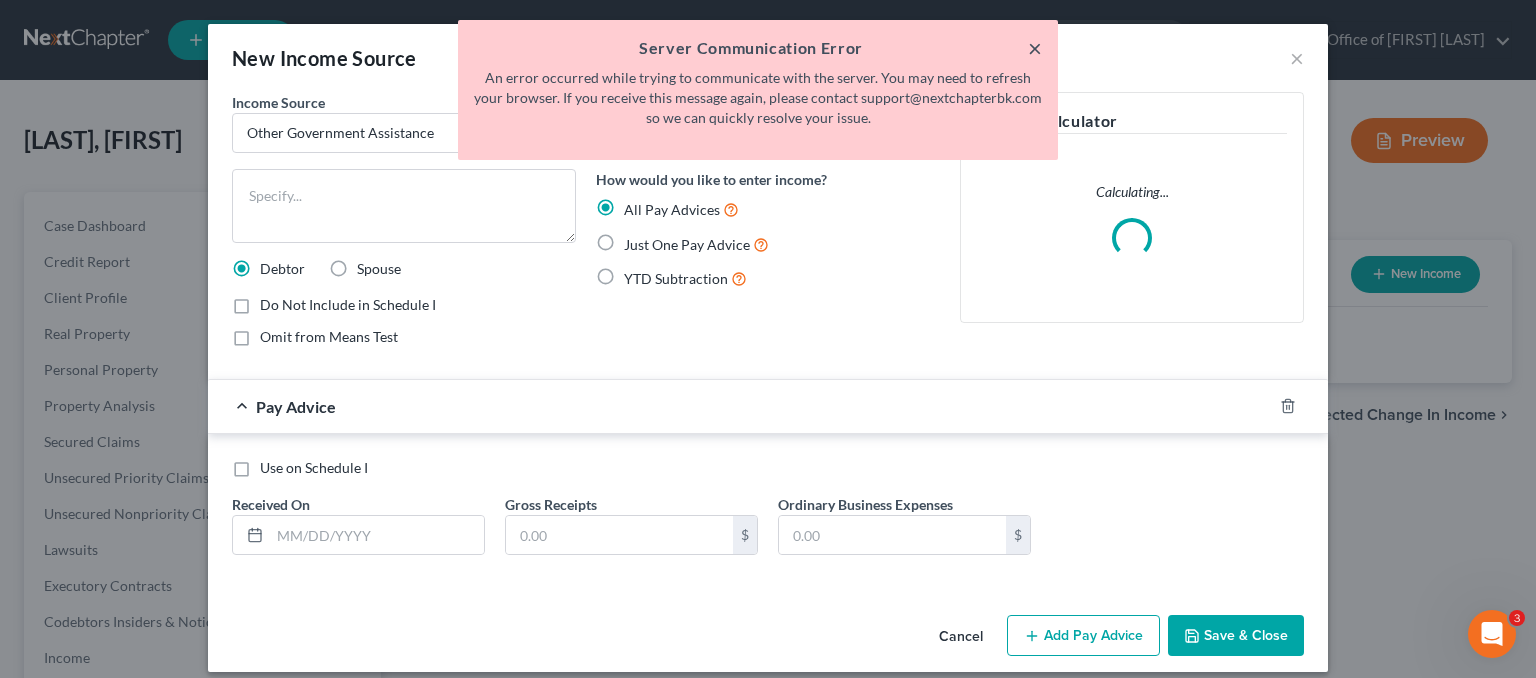 click on "×" at bounding box center [1035, 48] 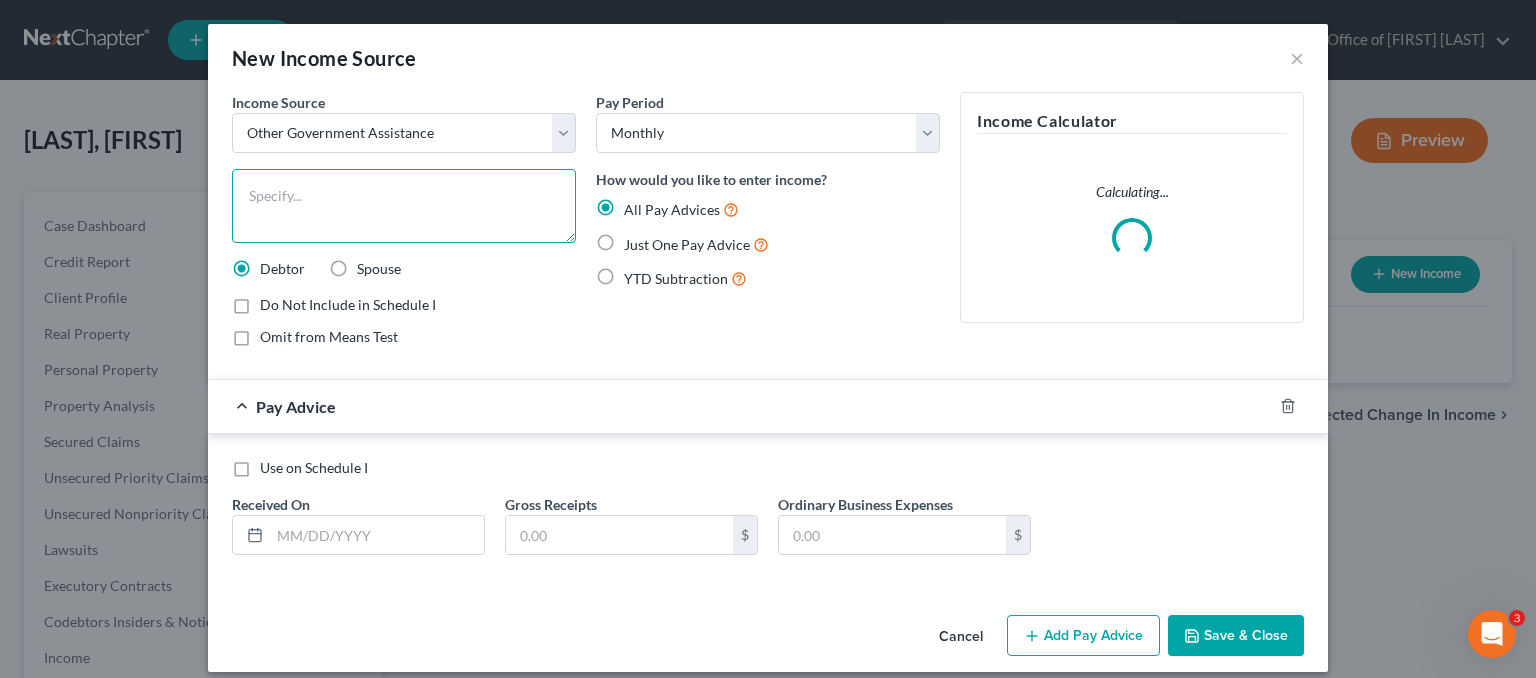 click at bounding box center (404, 206) 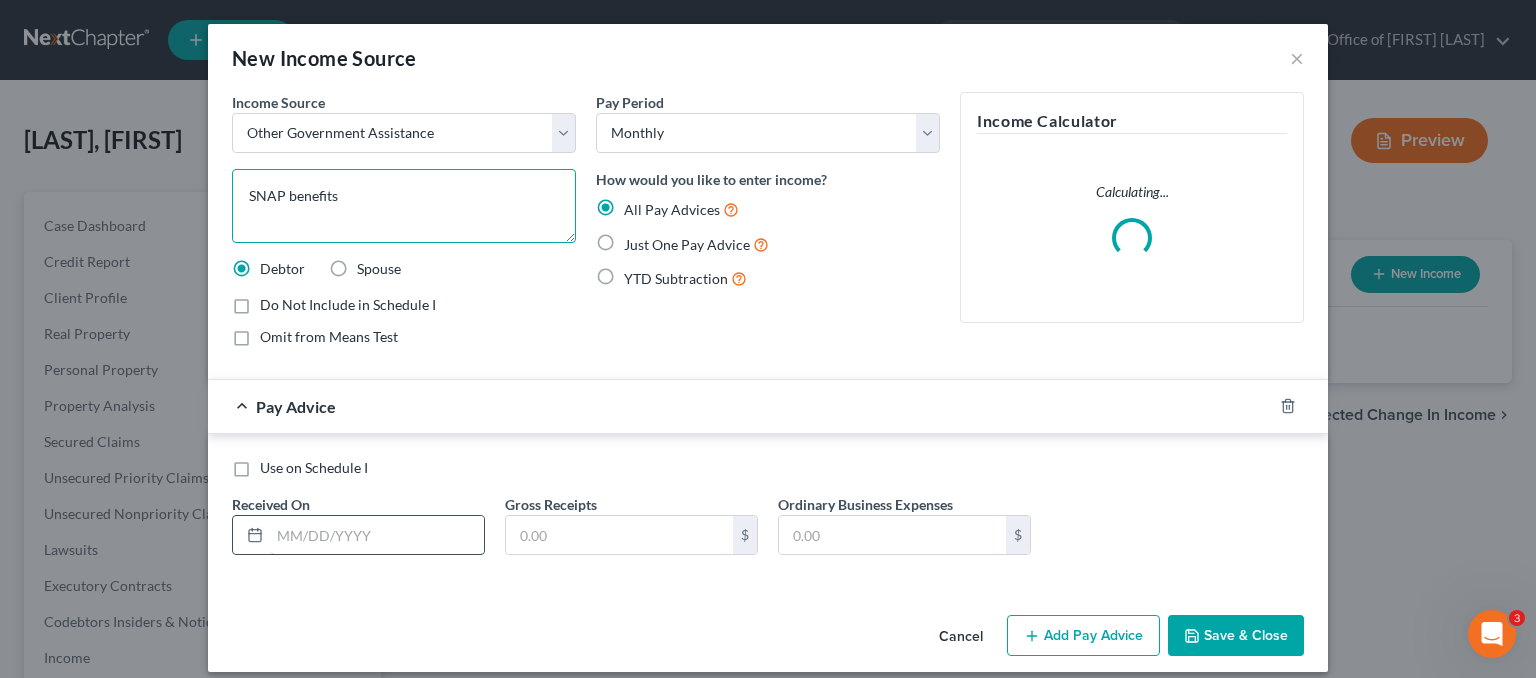 type on "SNAP benefits" 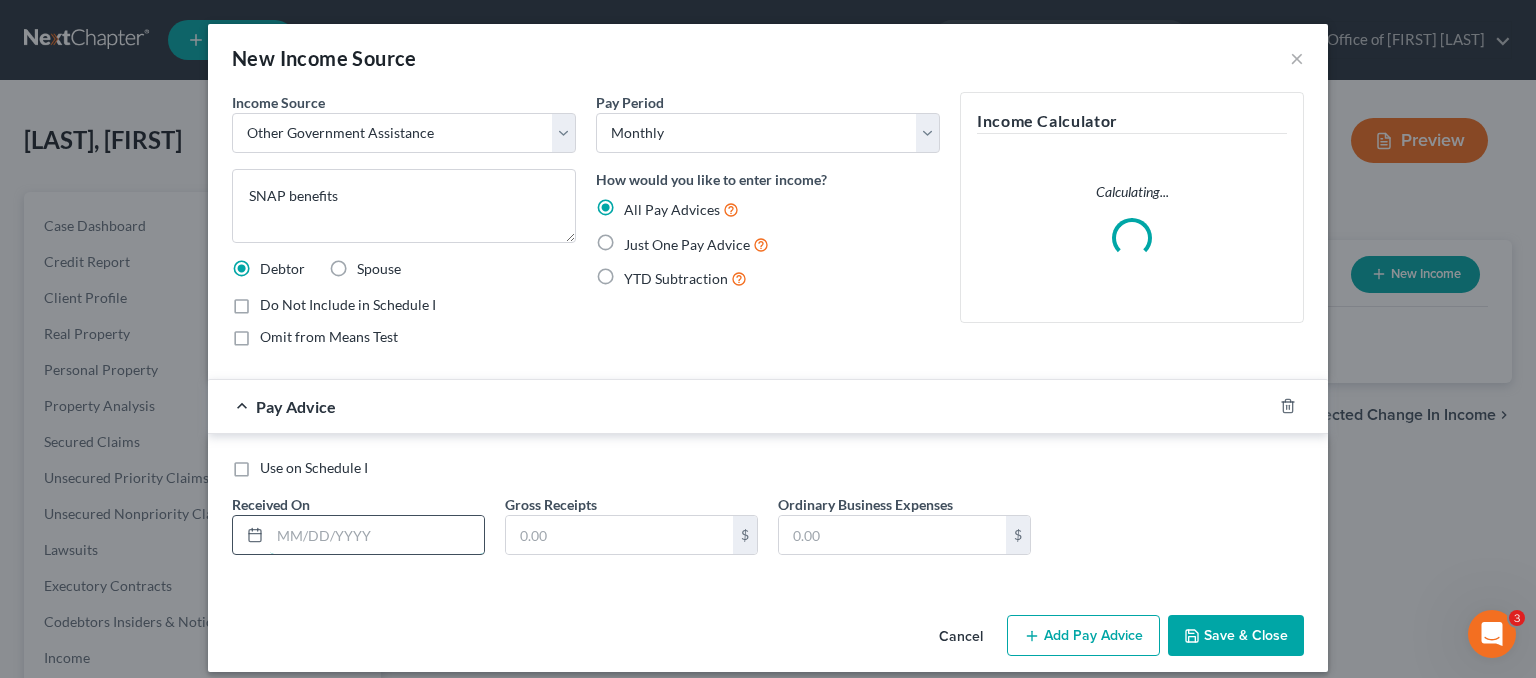 click at bounding box center (377, 535) 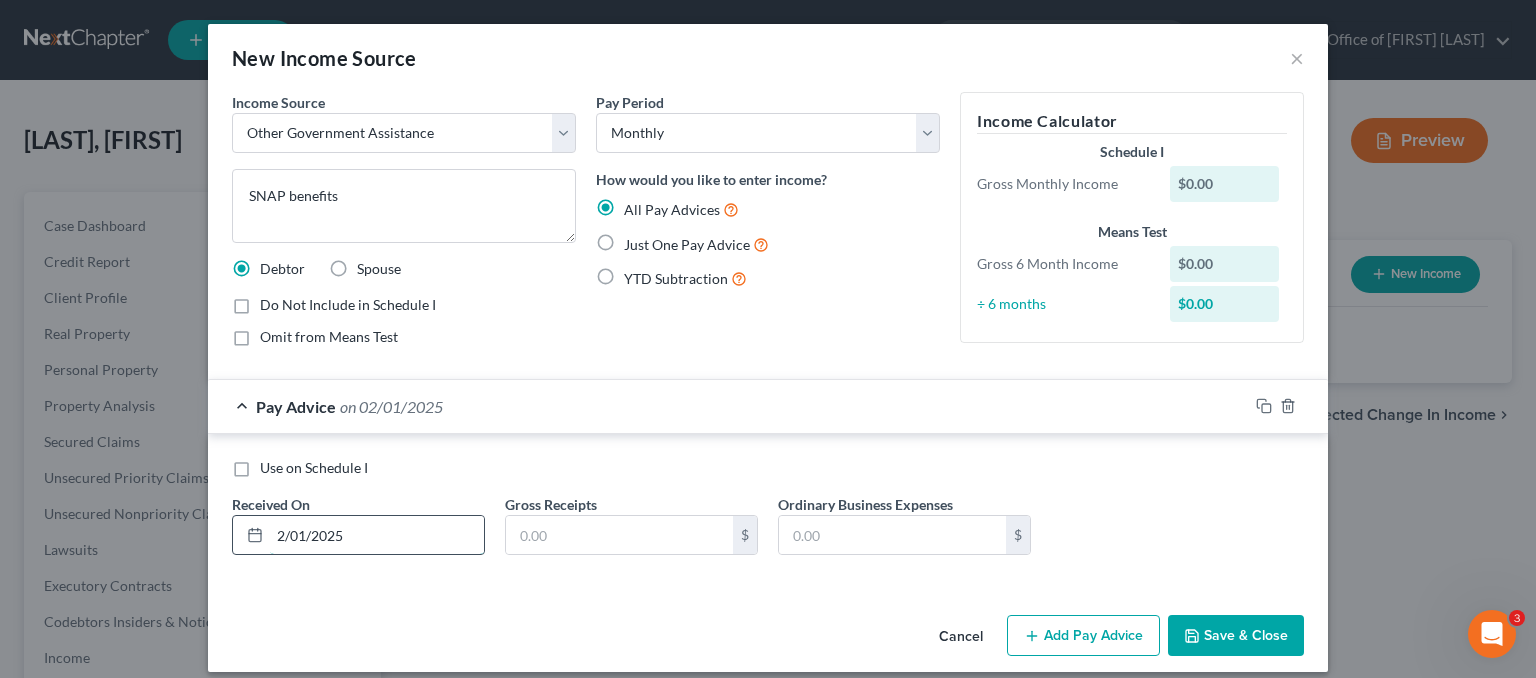 type on "2/01/2025" 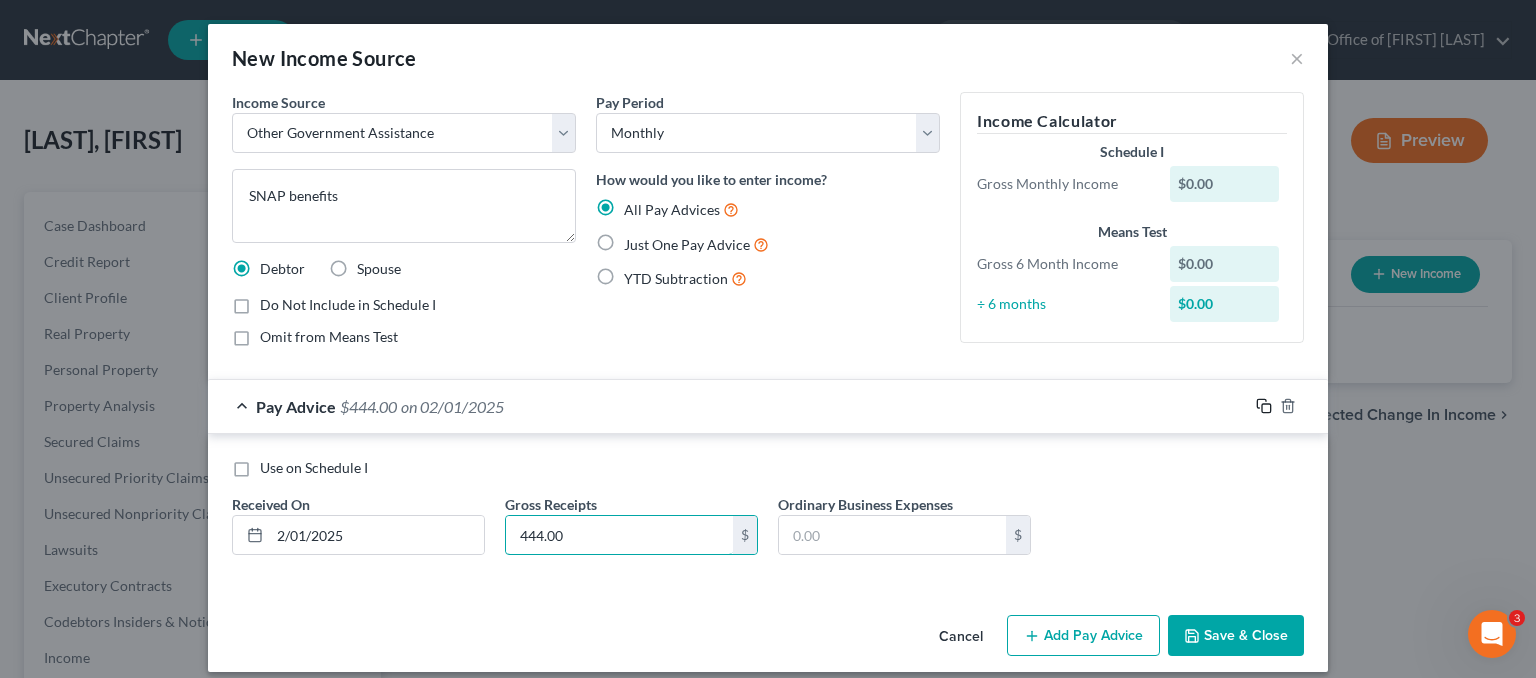 type on "444.00" 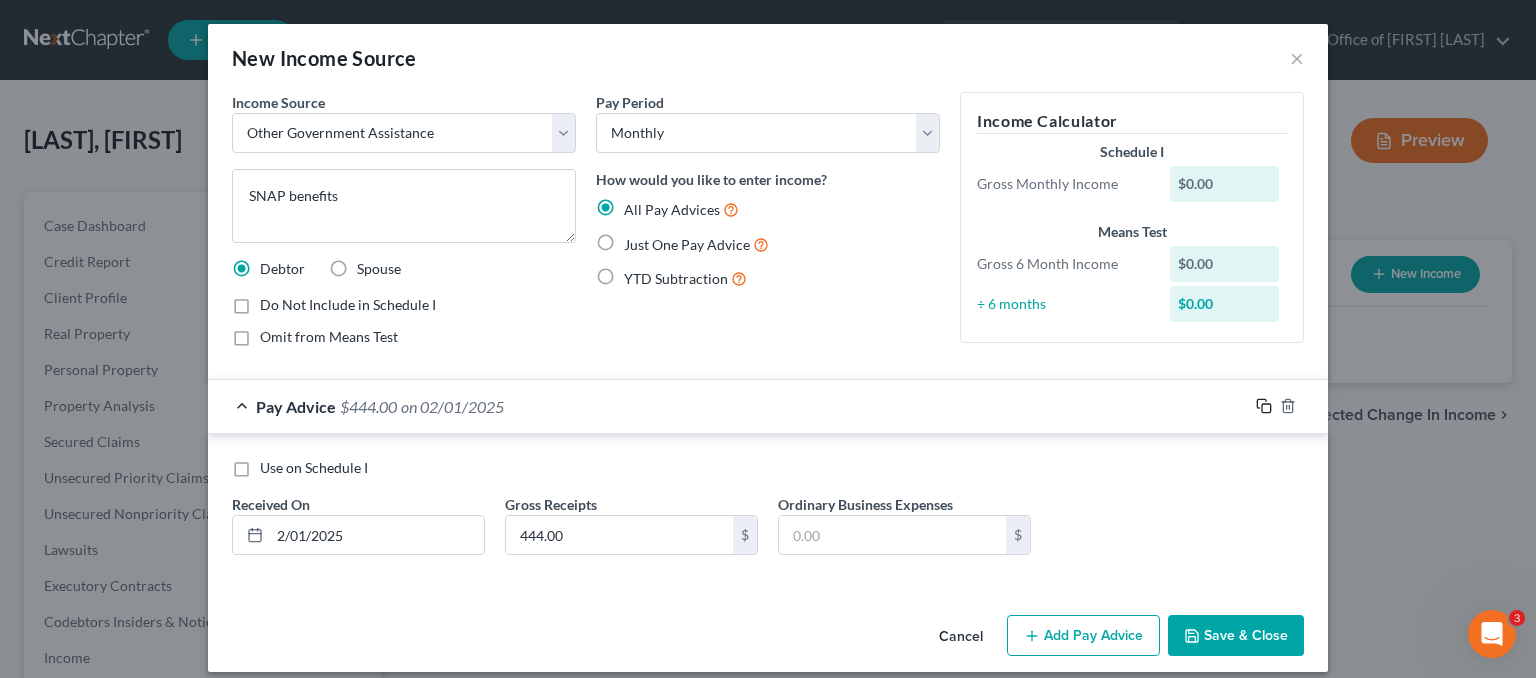 click 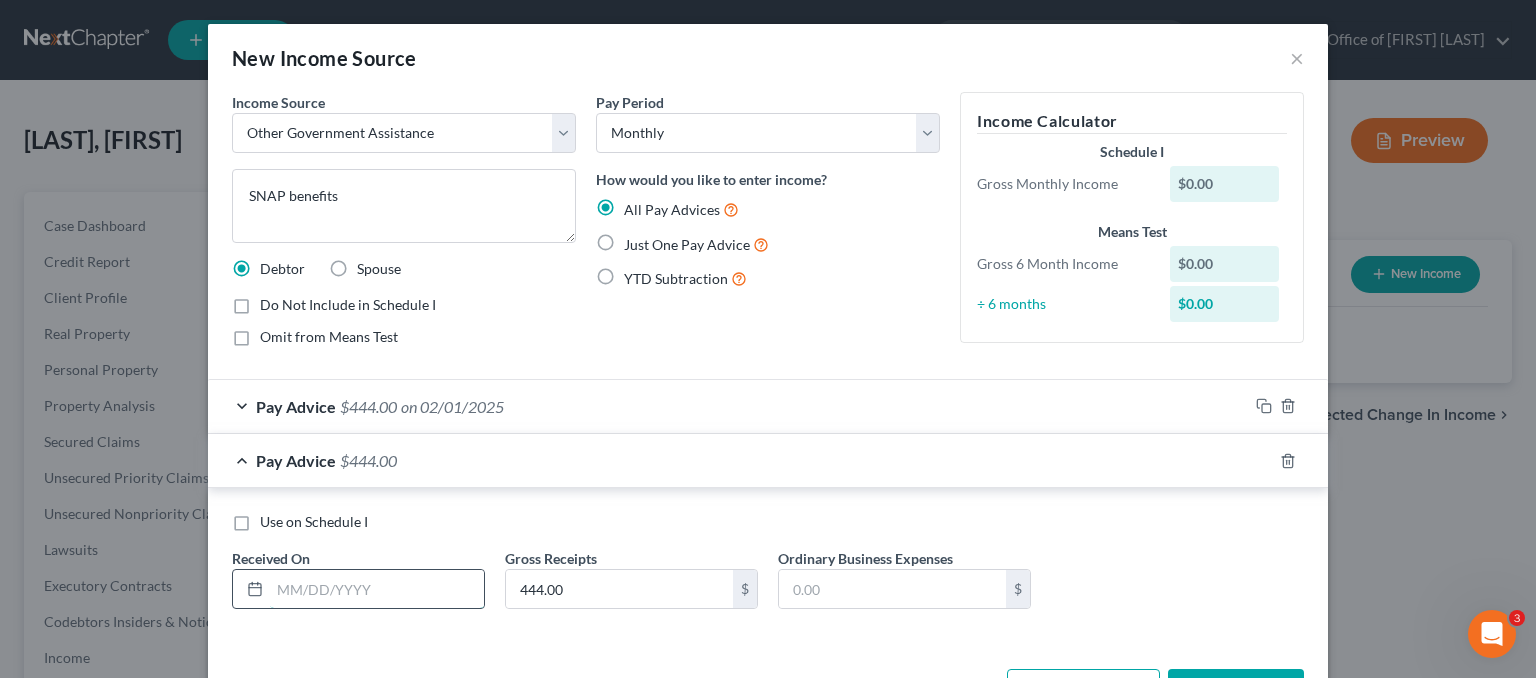 click at bounding box center (377, 589) 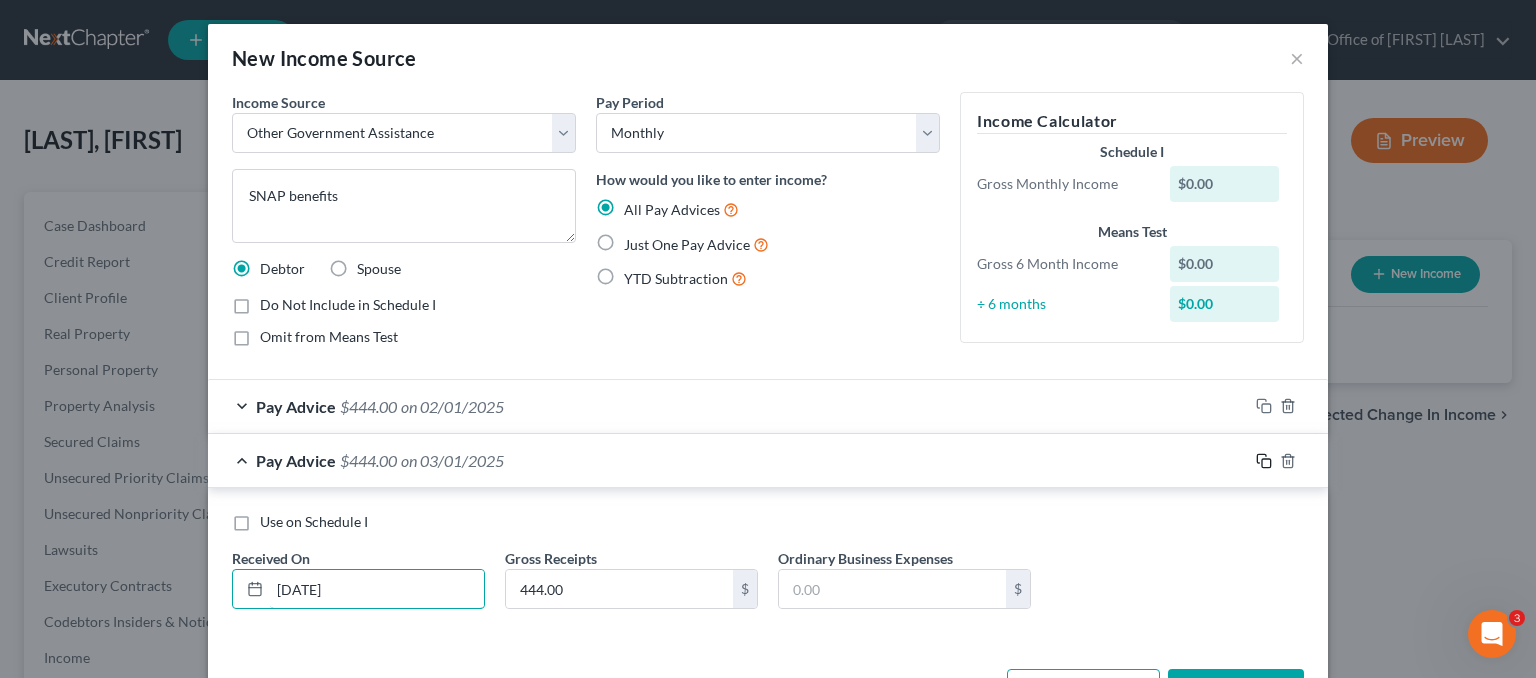 type on "3/1/2025" 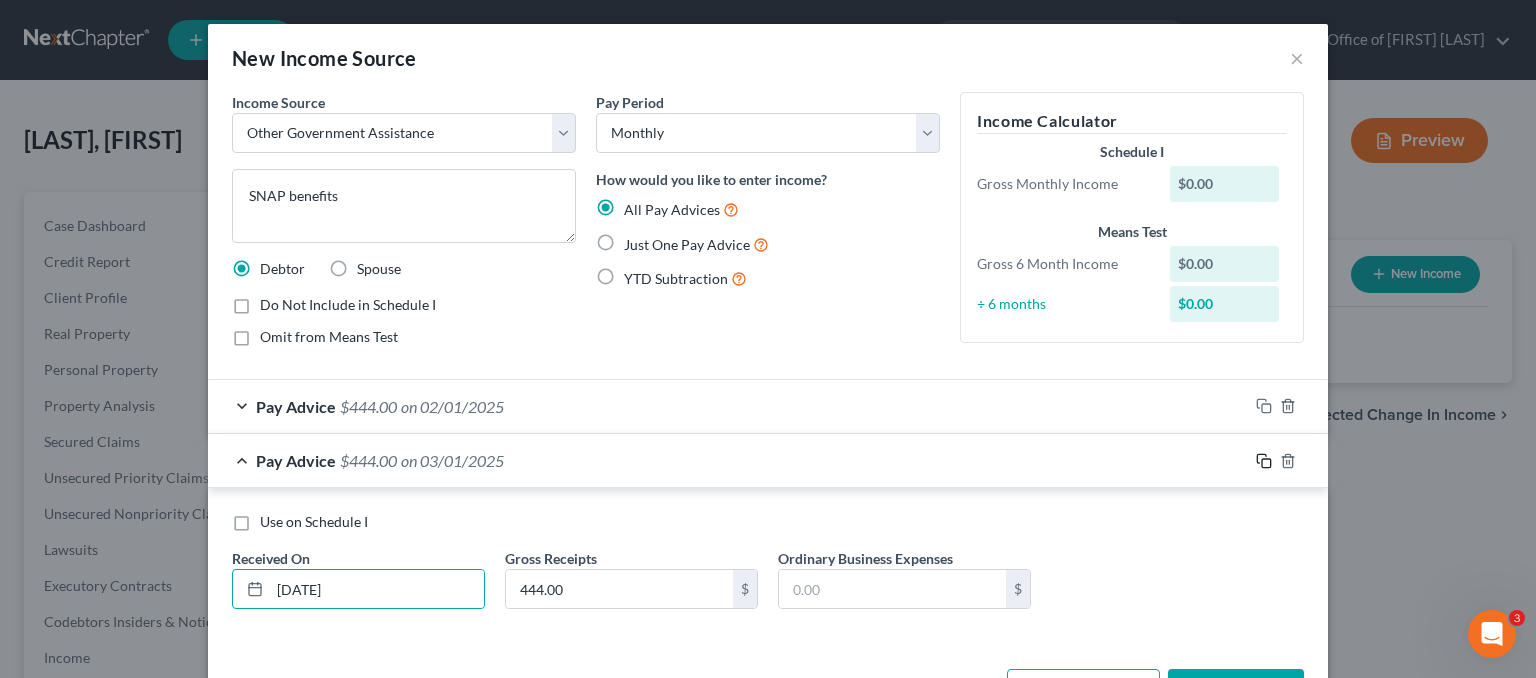 click 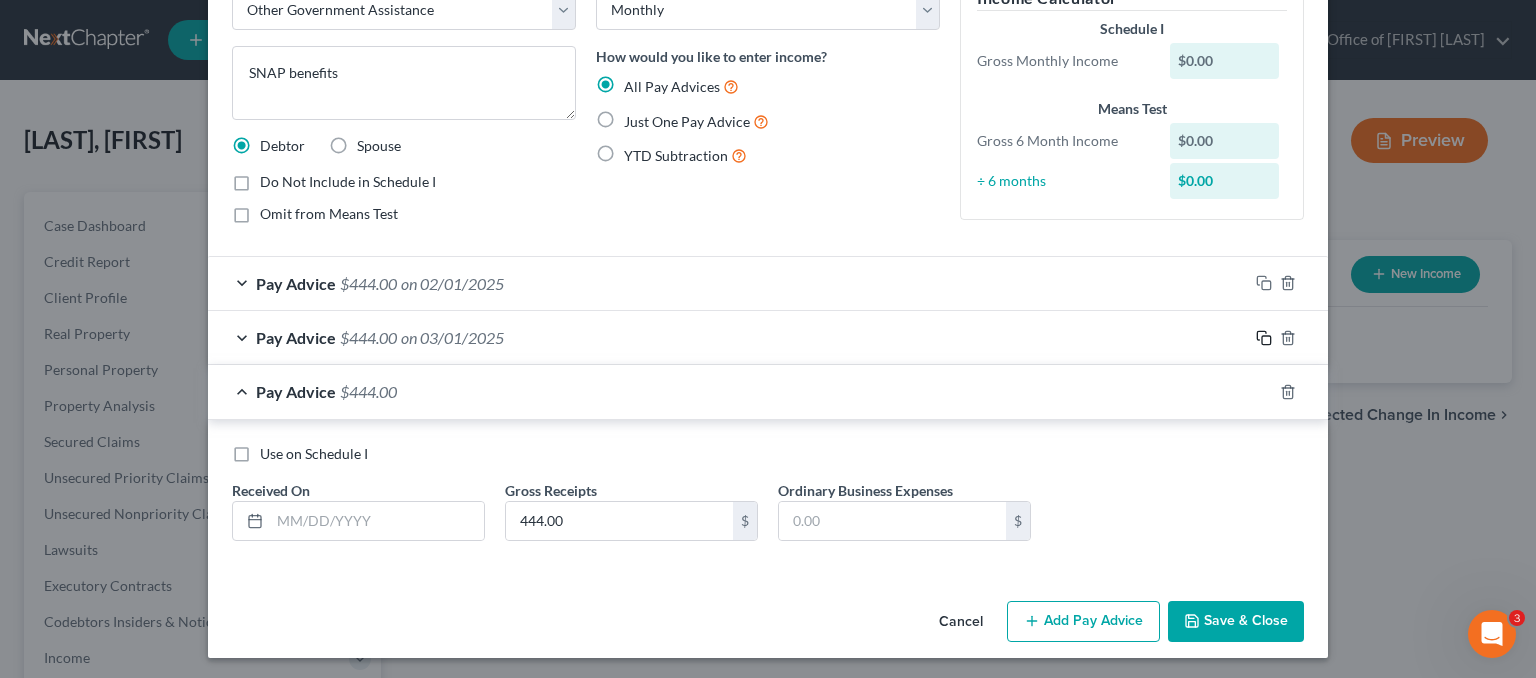 scroll, scrollTop: 125, scrollLeft: 0, axis: vertical 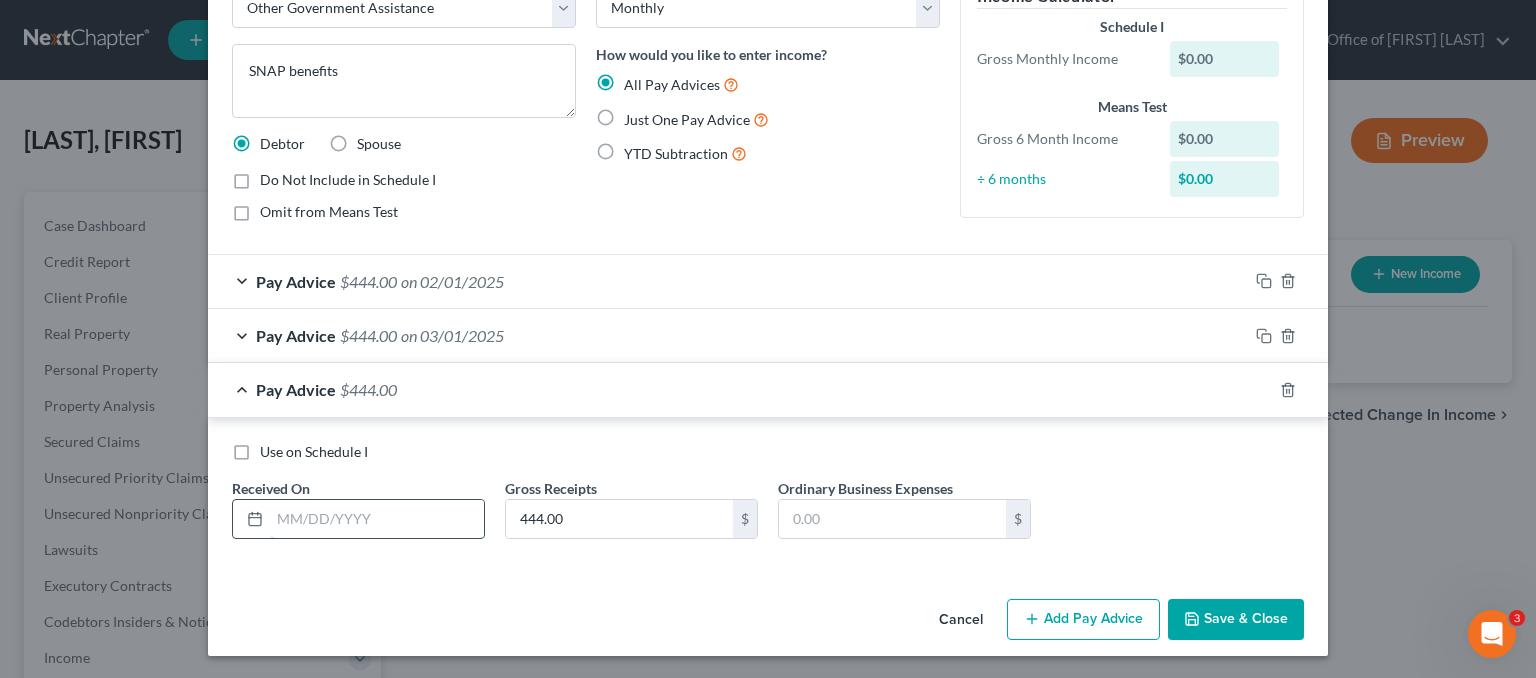 click at bounding box center [377, 519] 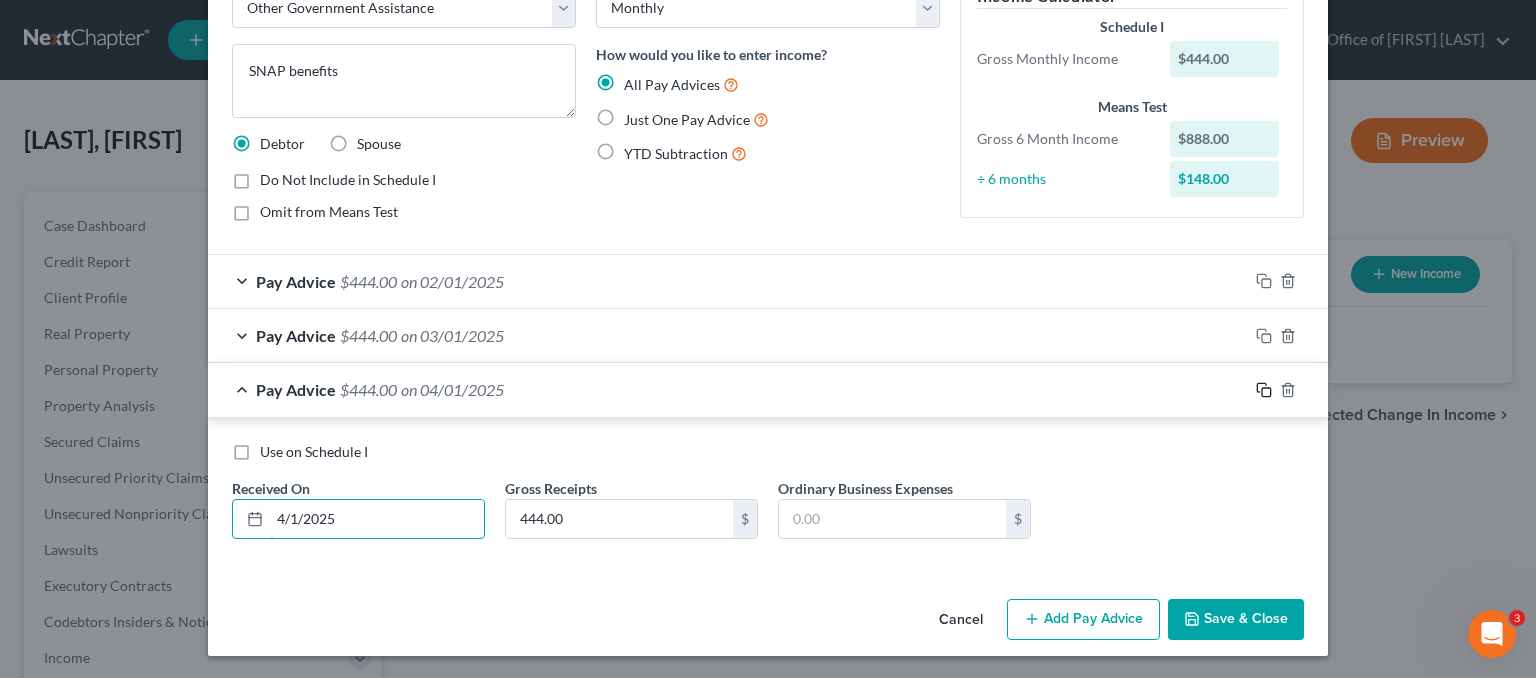 type on "4/1/2025" 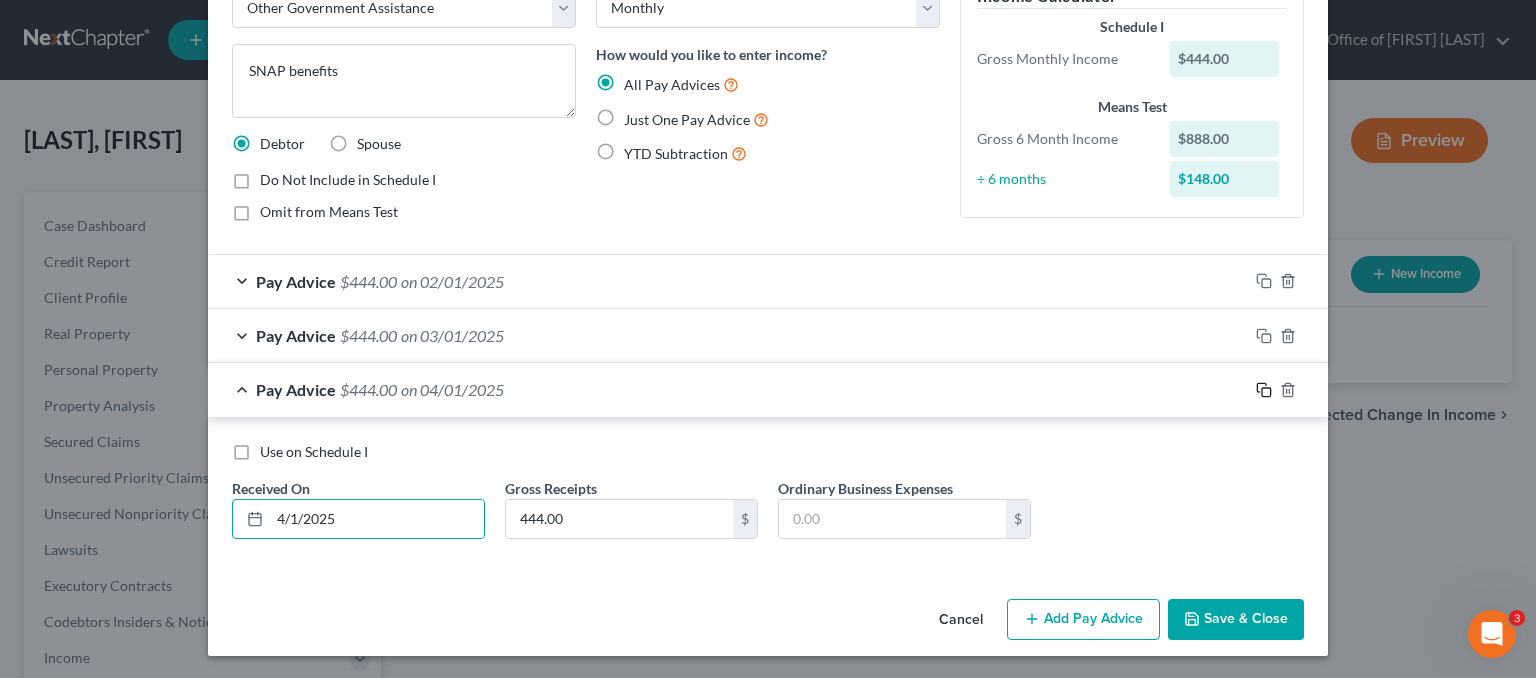 drag, startPoint x: 1256, startPoint y: 381, endPoint x: 1168, endPoint y: 426, distance: 98.83825 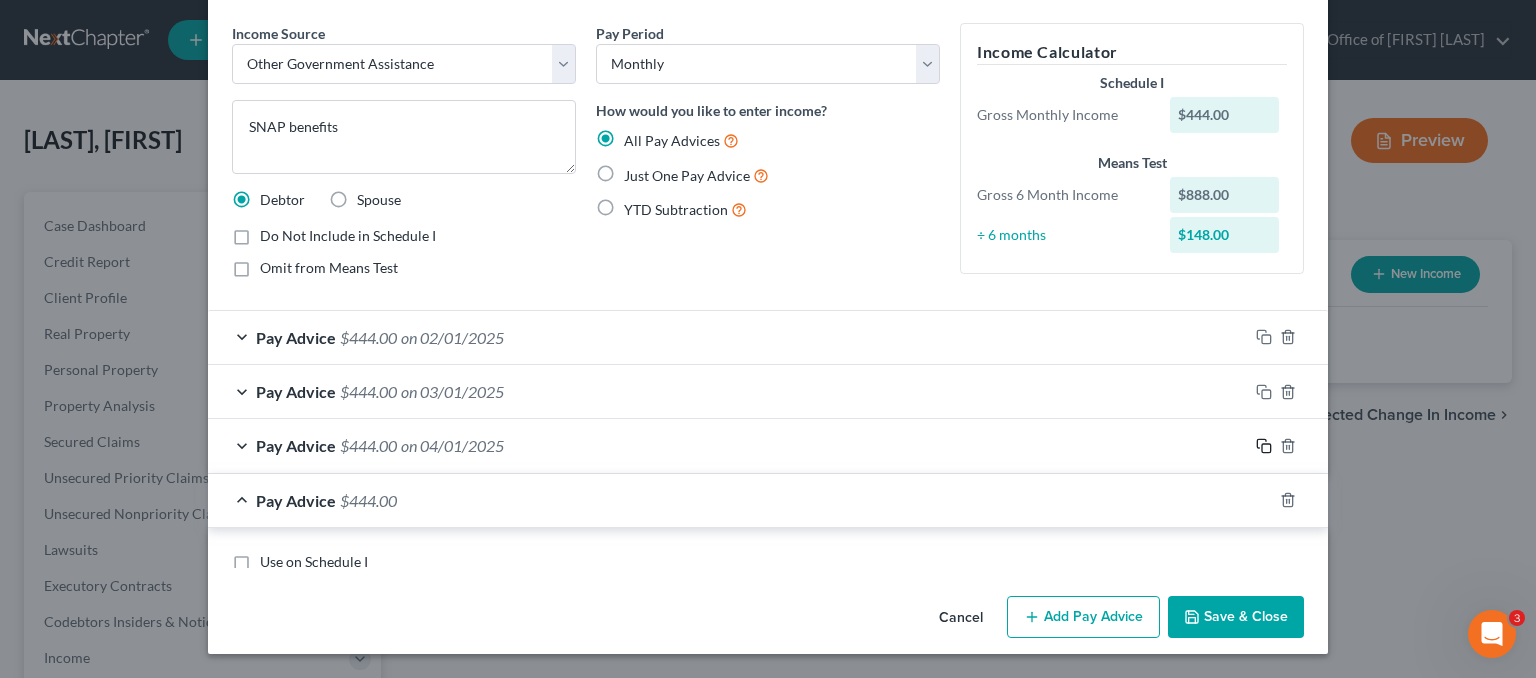 scroll, scrollTop: 125, scrollLeft: 0, axis: vertical 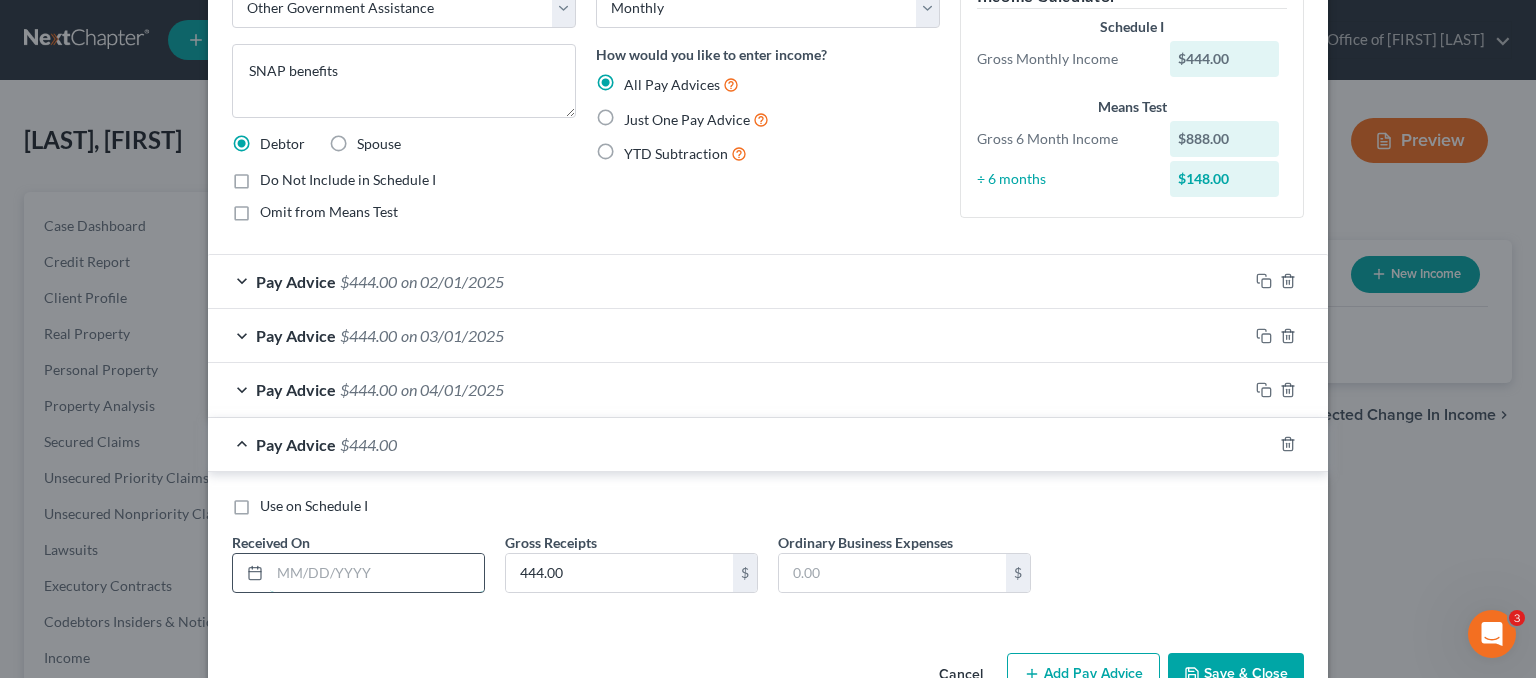 click at bounding box center (377, 573) 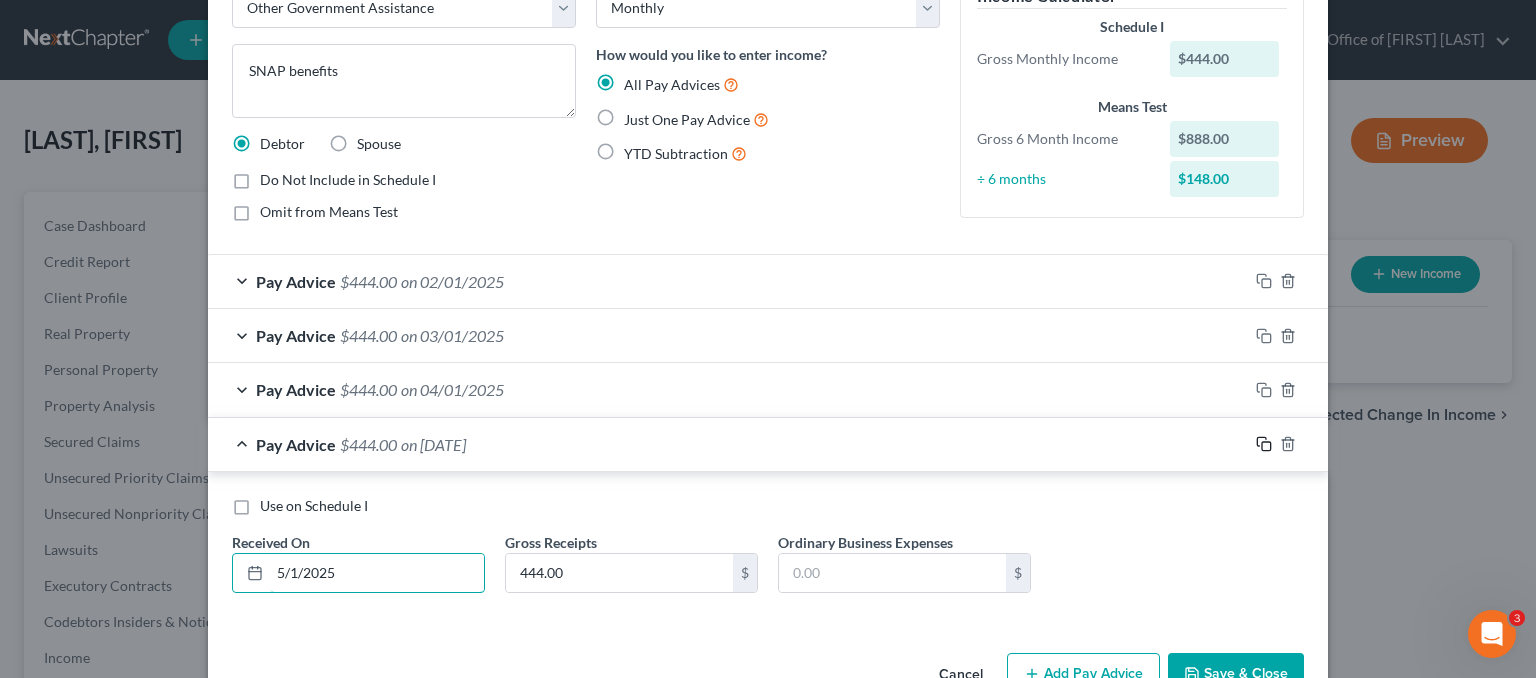 type on "5/1/2025" 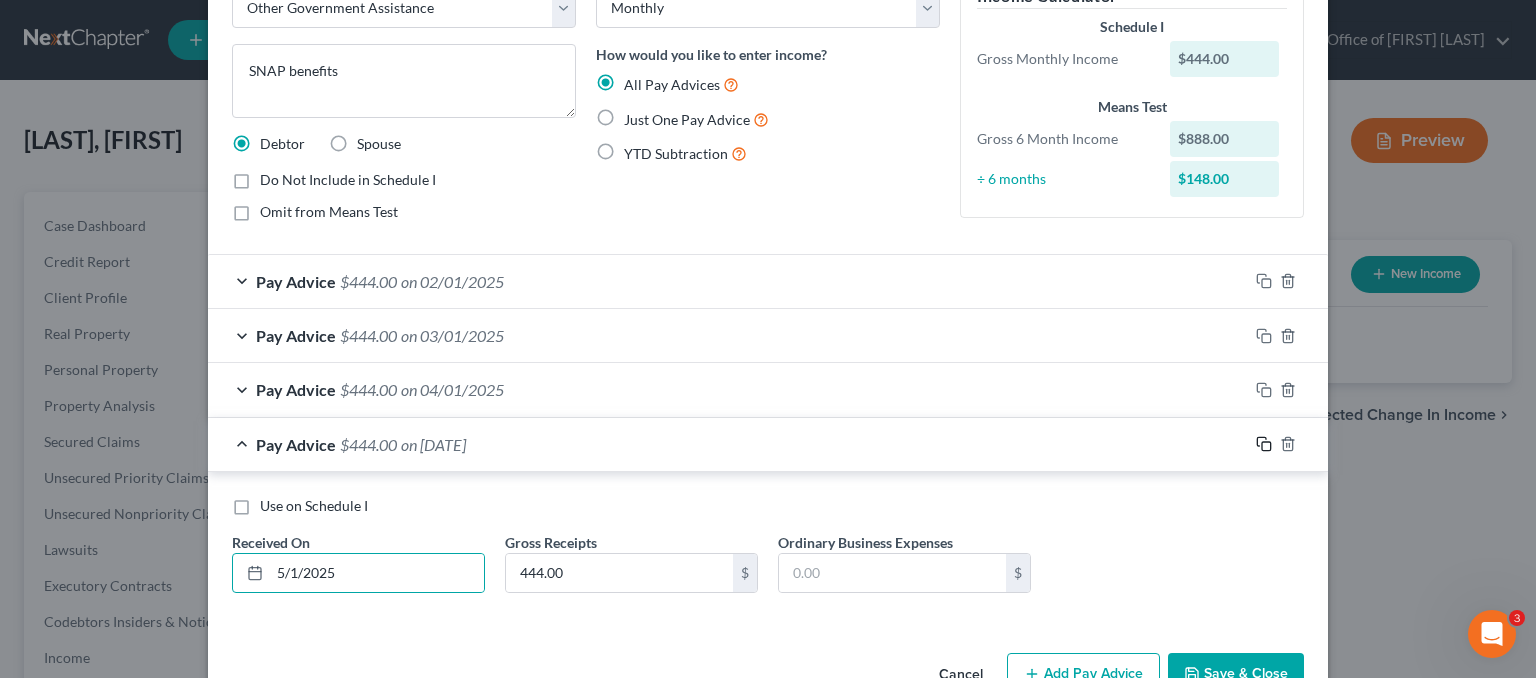 click 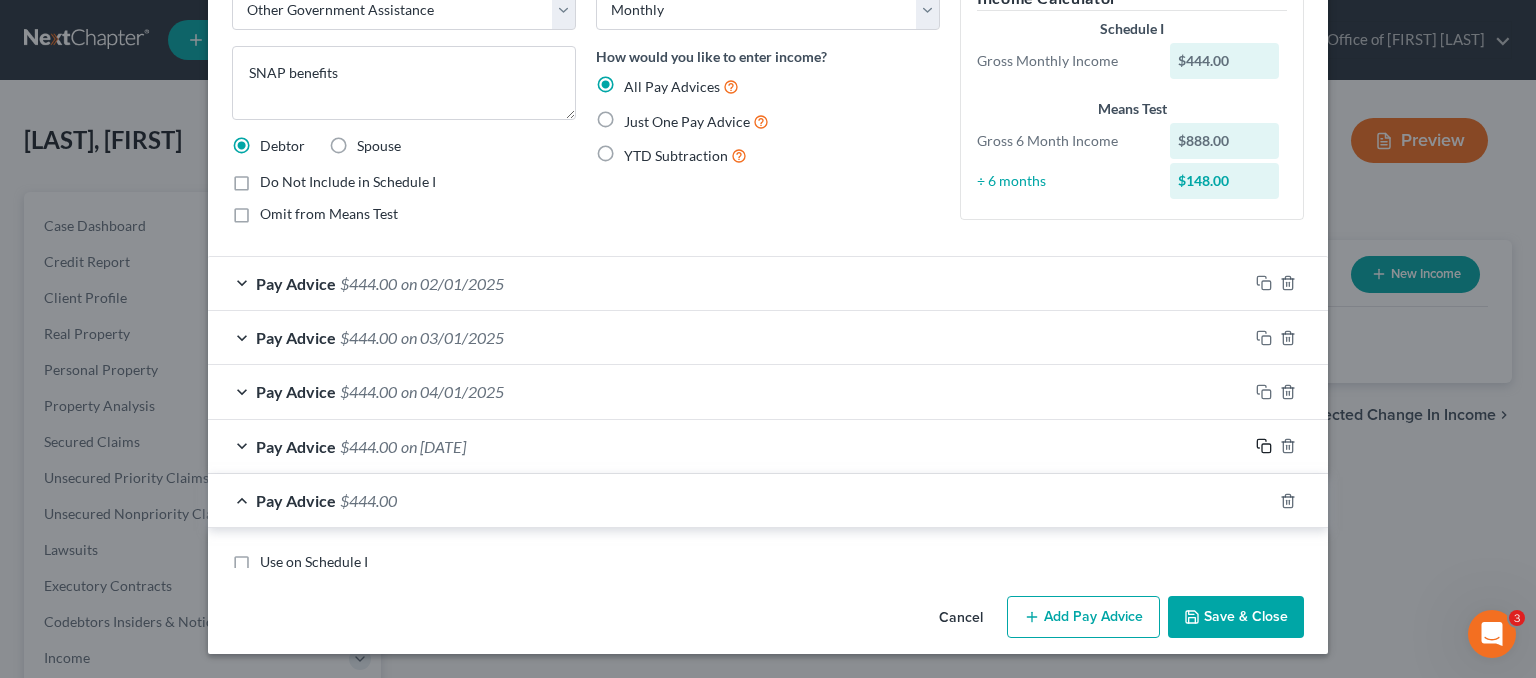 scroll, scrollTop: 125, scrollLeft: 0, axis: vertical 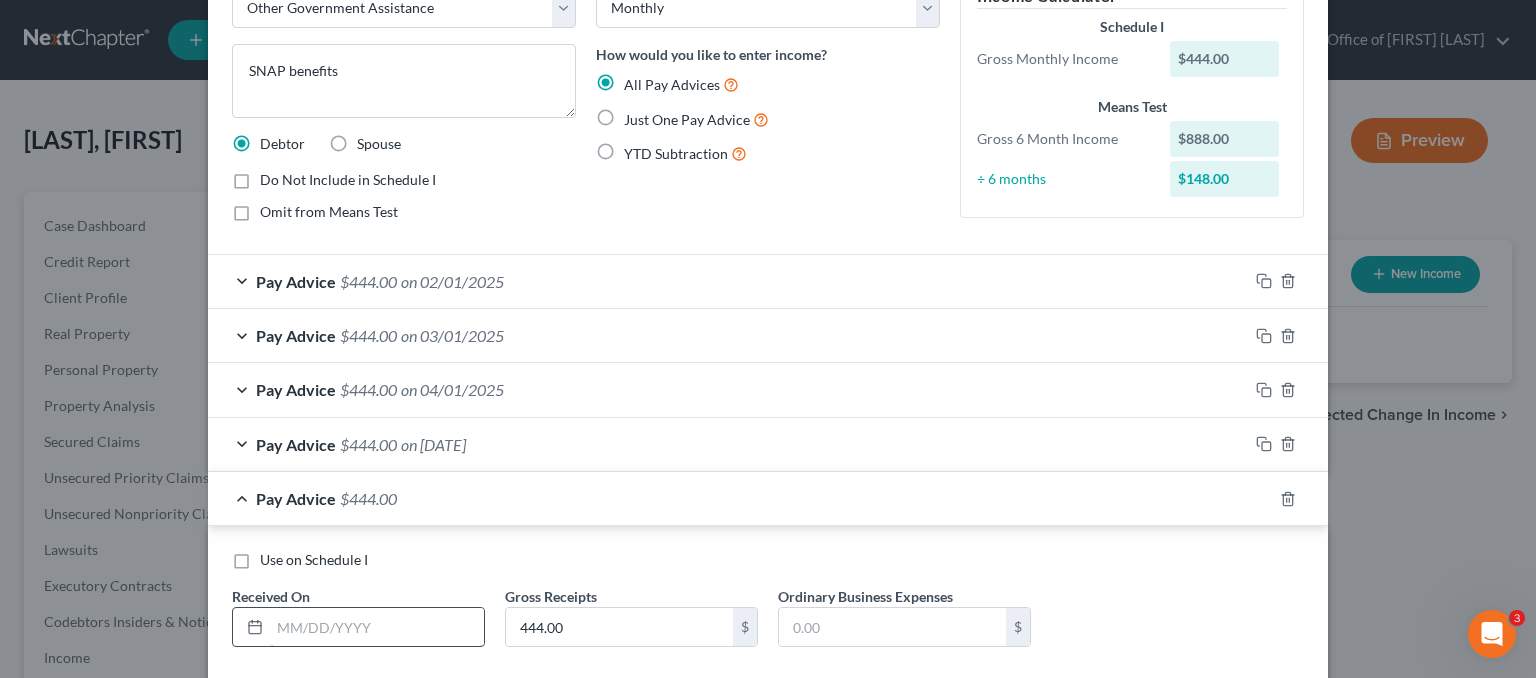 click at bounding box center (377, 627) 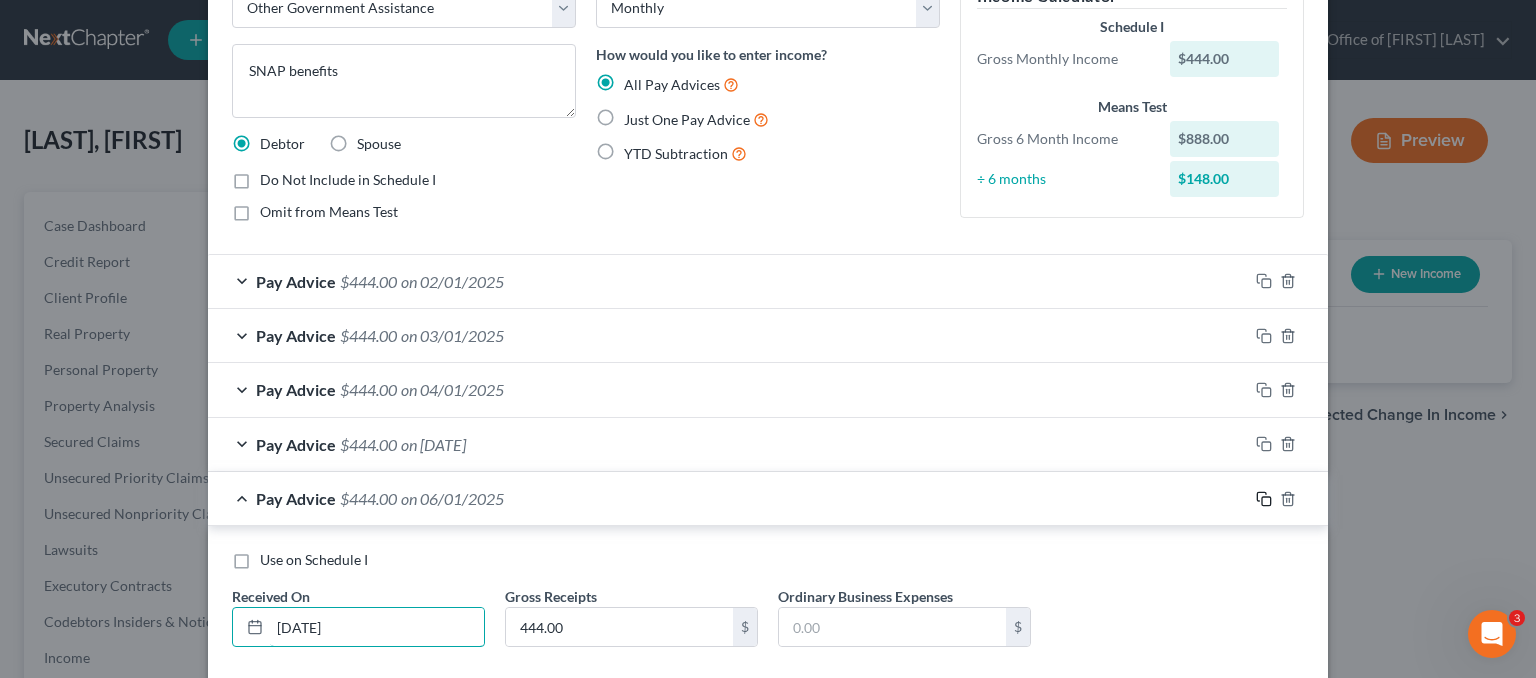 type on "6/1/2025" 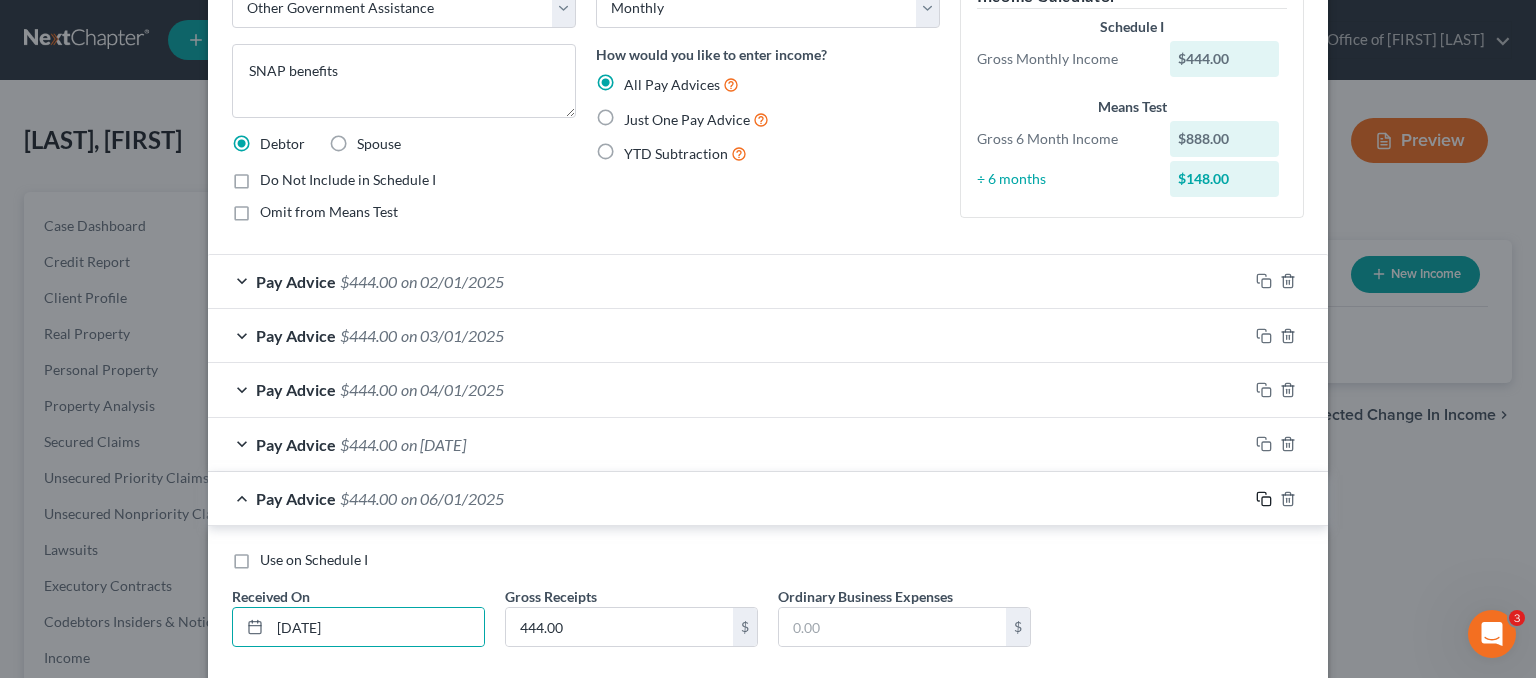 click 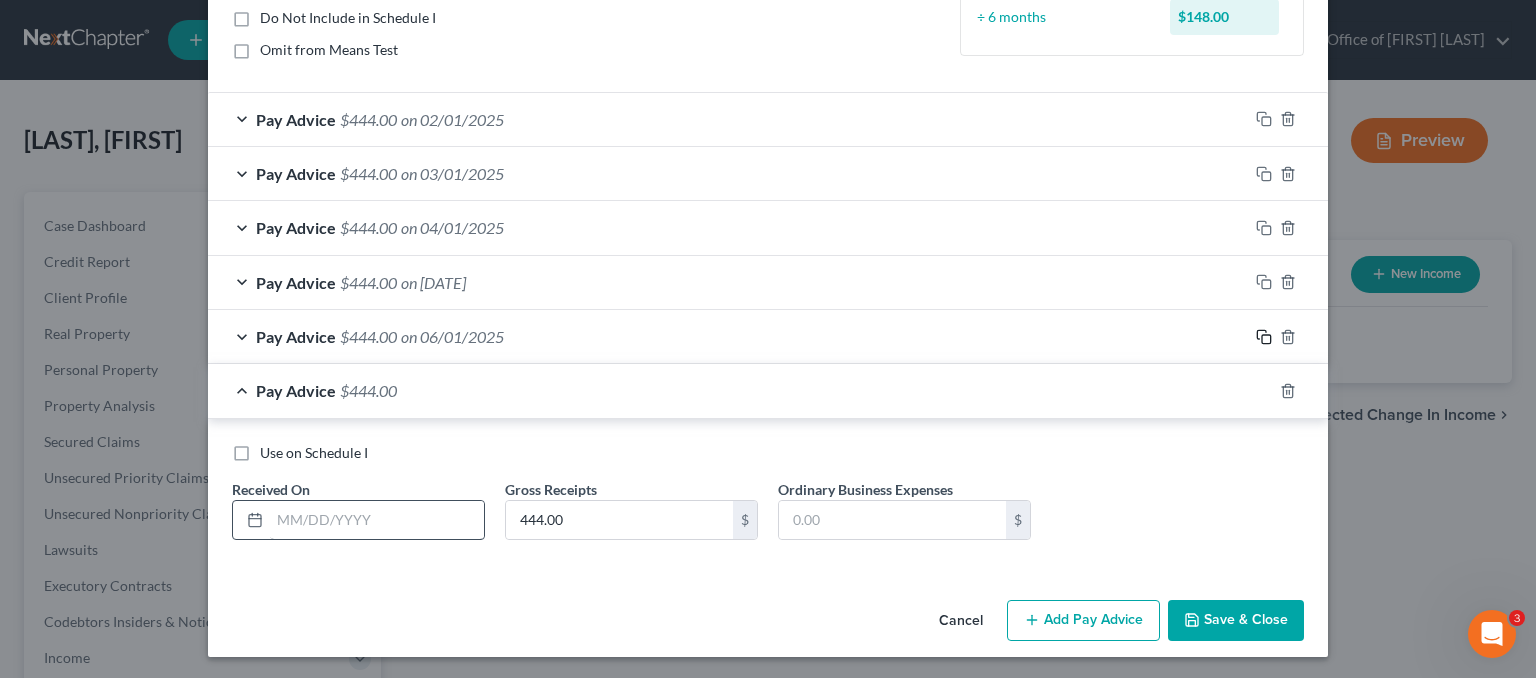 scroll, scrollTop: 288, scrollLeft: 0, axis: vertical 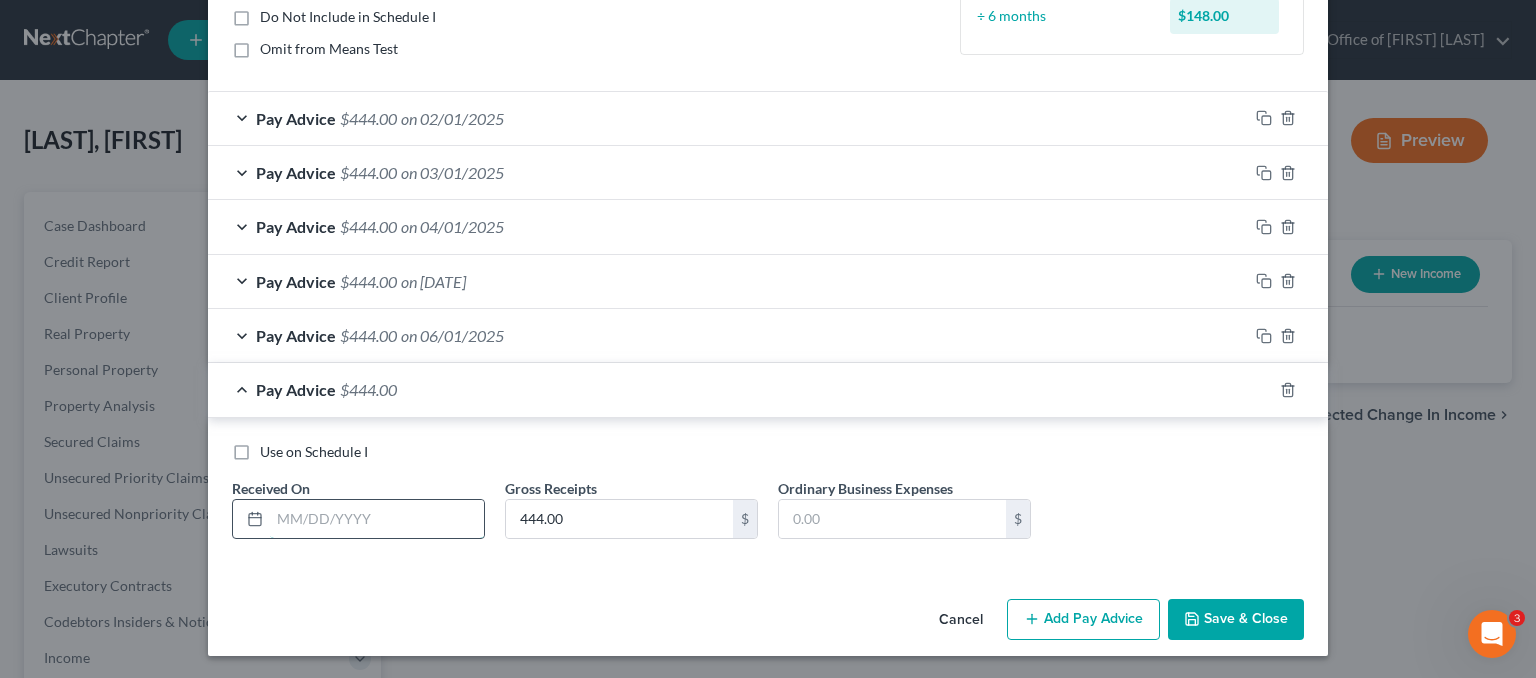 click at bounding box center [377, 519] 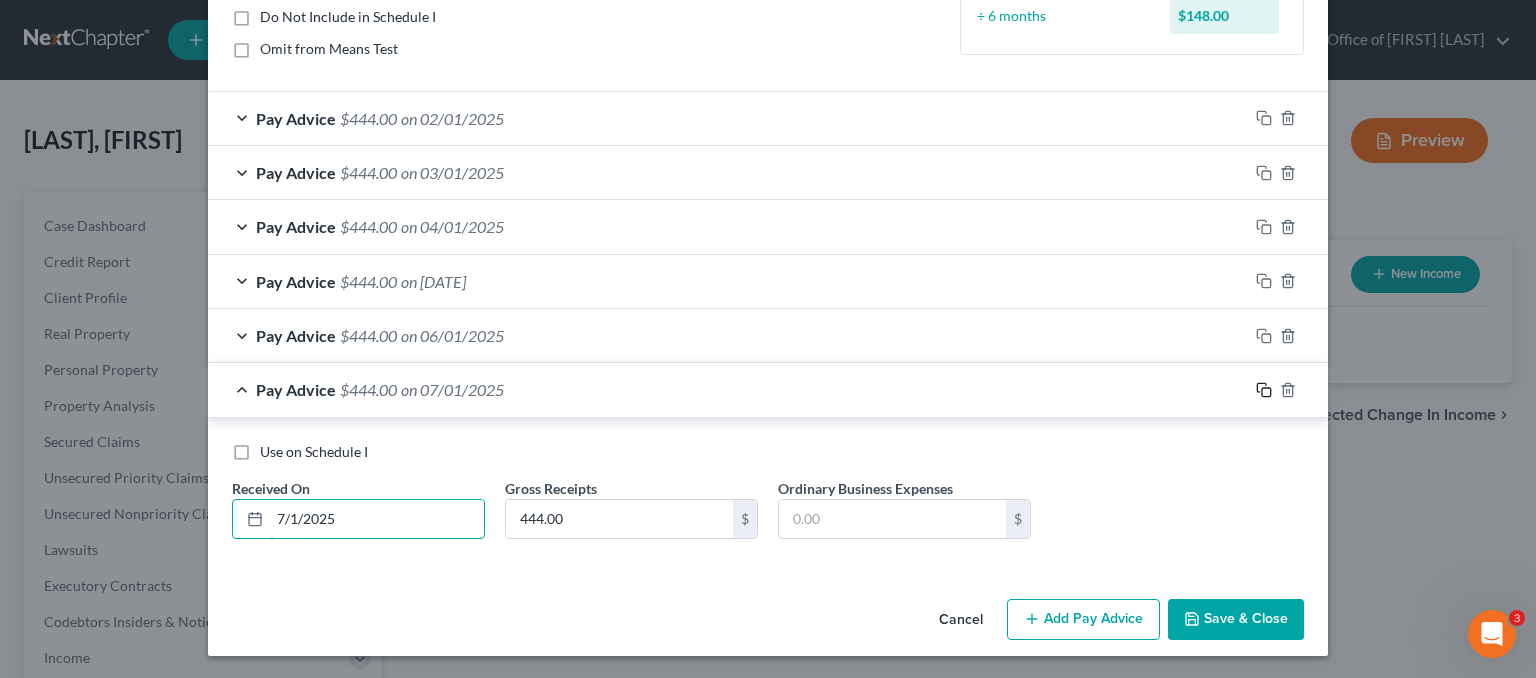 type on "7/1/2025" 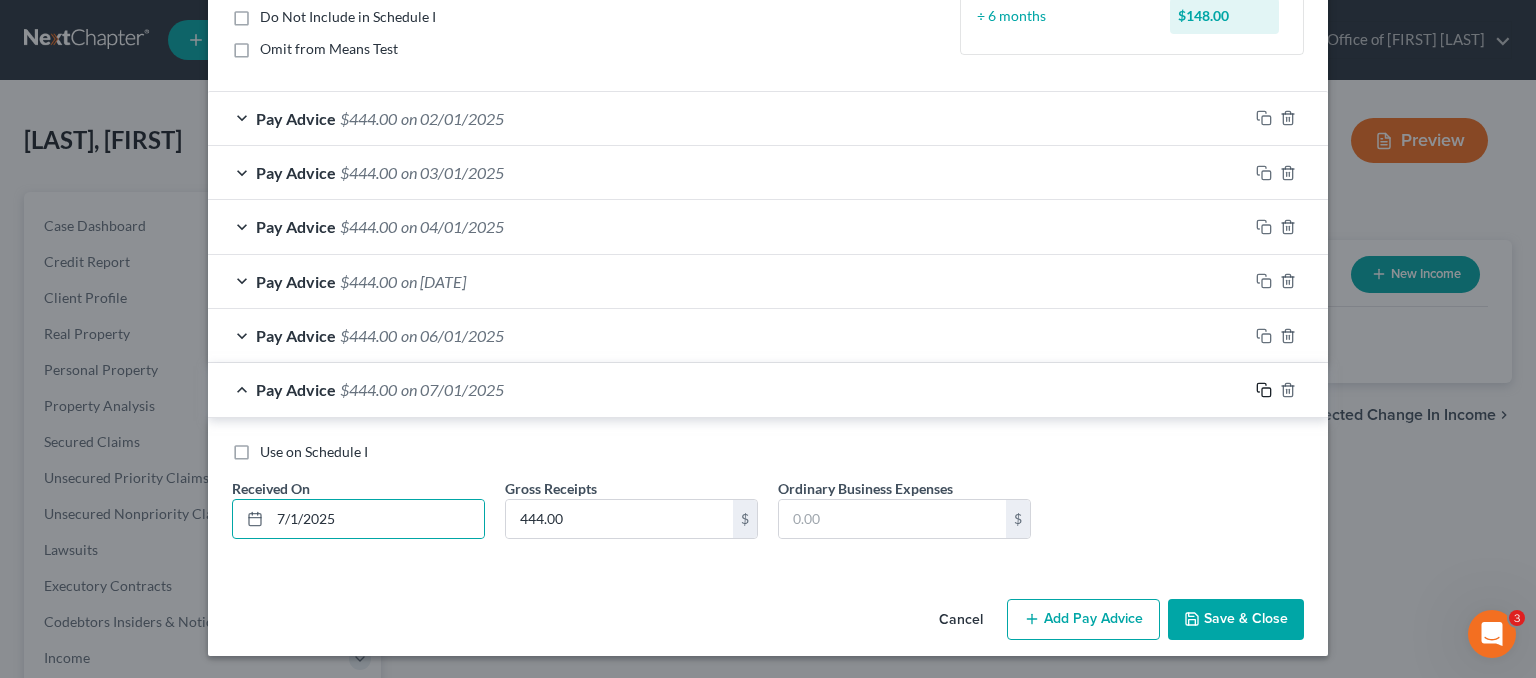 drag, startPoint x: 1257, startPoint y: 381, endPoint x: 679, endPoint y: 465, distance: 584.0719 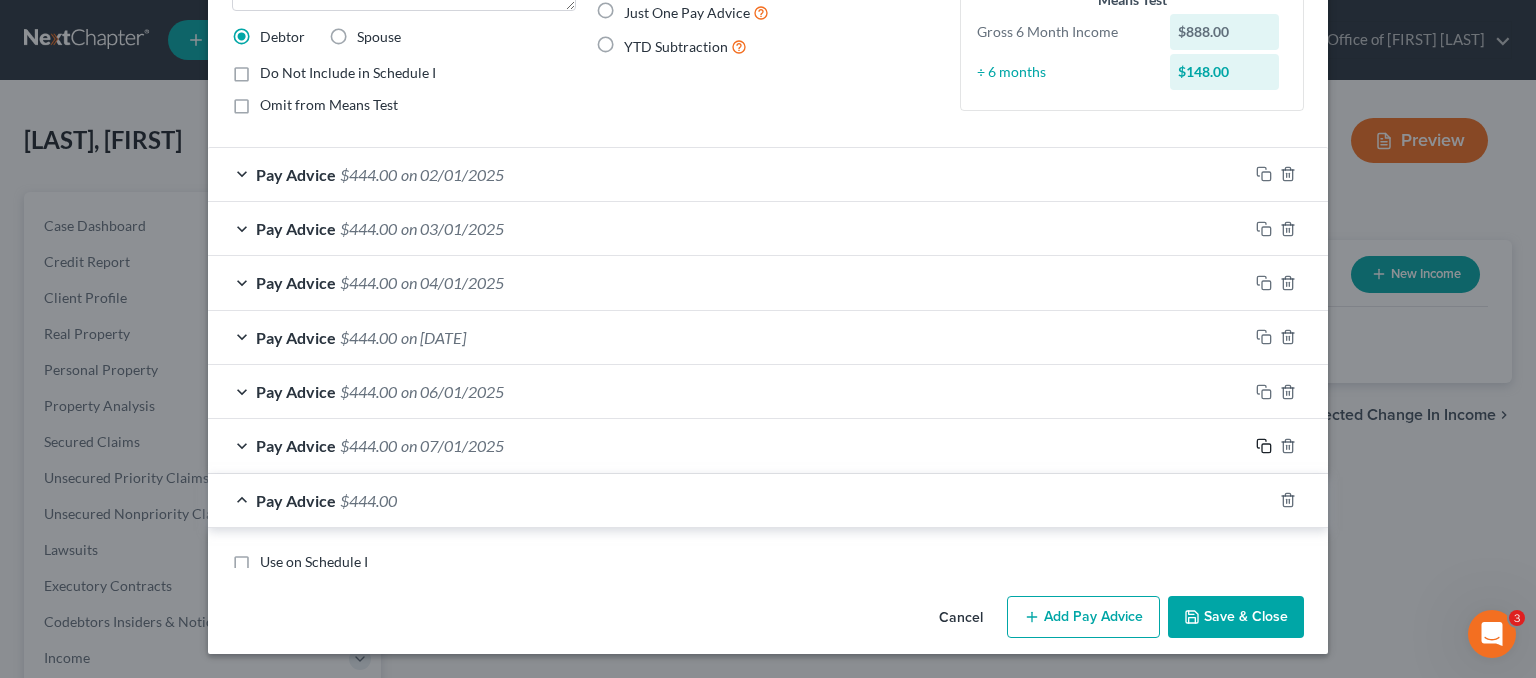 scroll, scrollTop: 288, scrollLeft: 0, axis: vertical 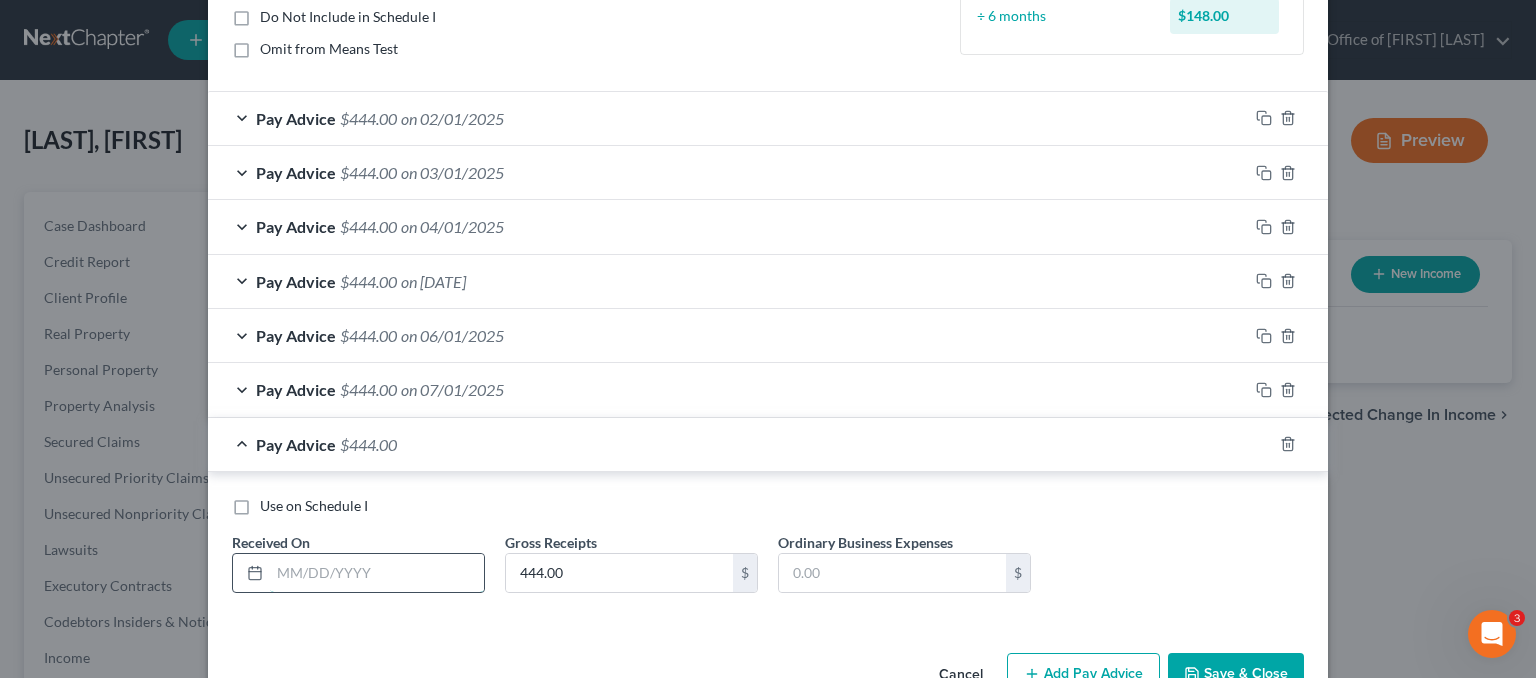 click at bounding box center (377, 573) 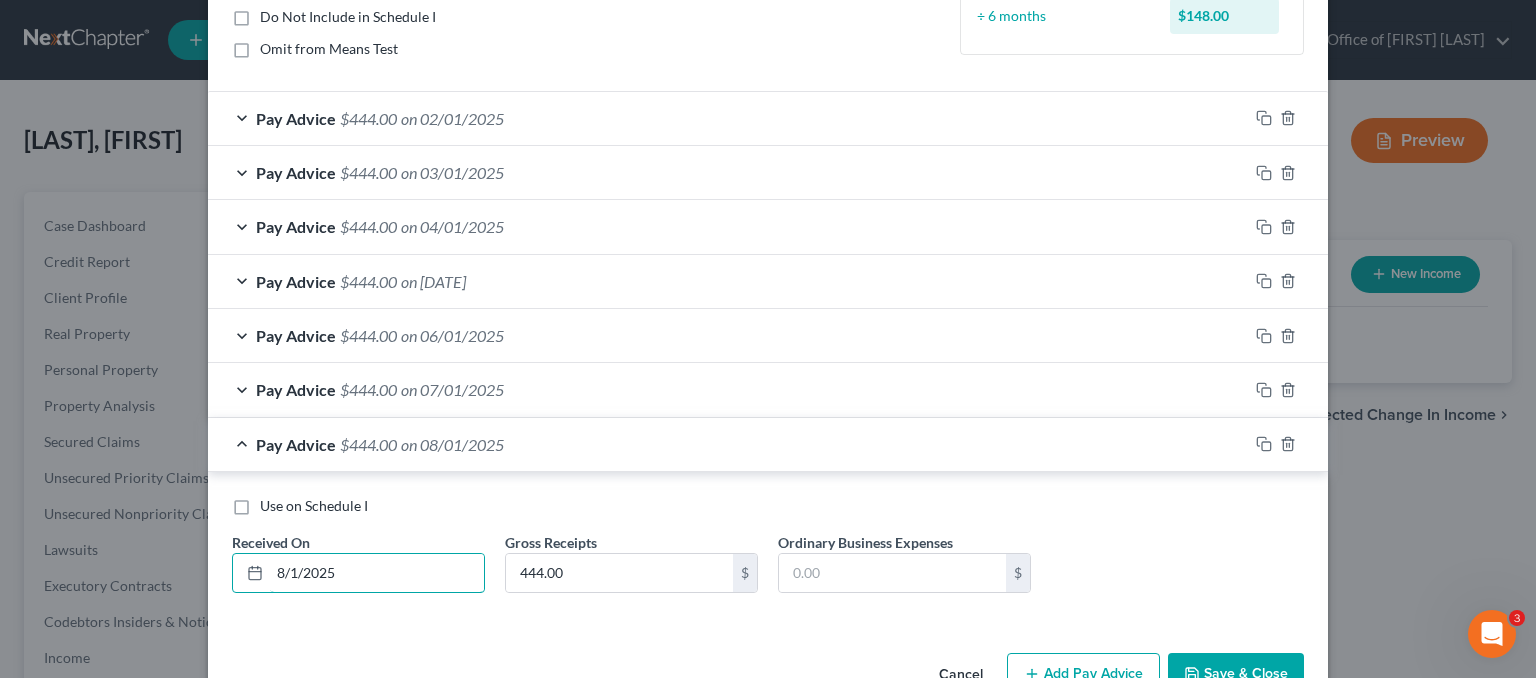 type on "8/1/2025" 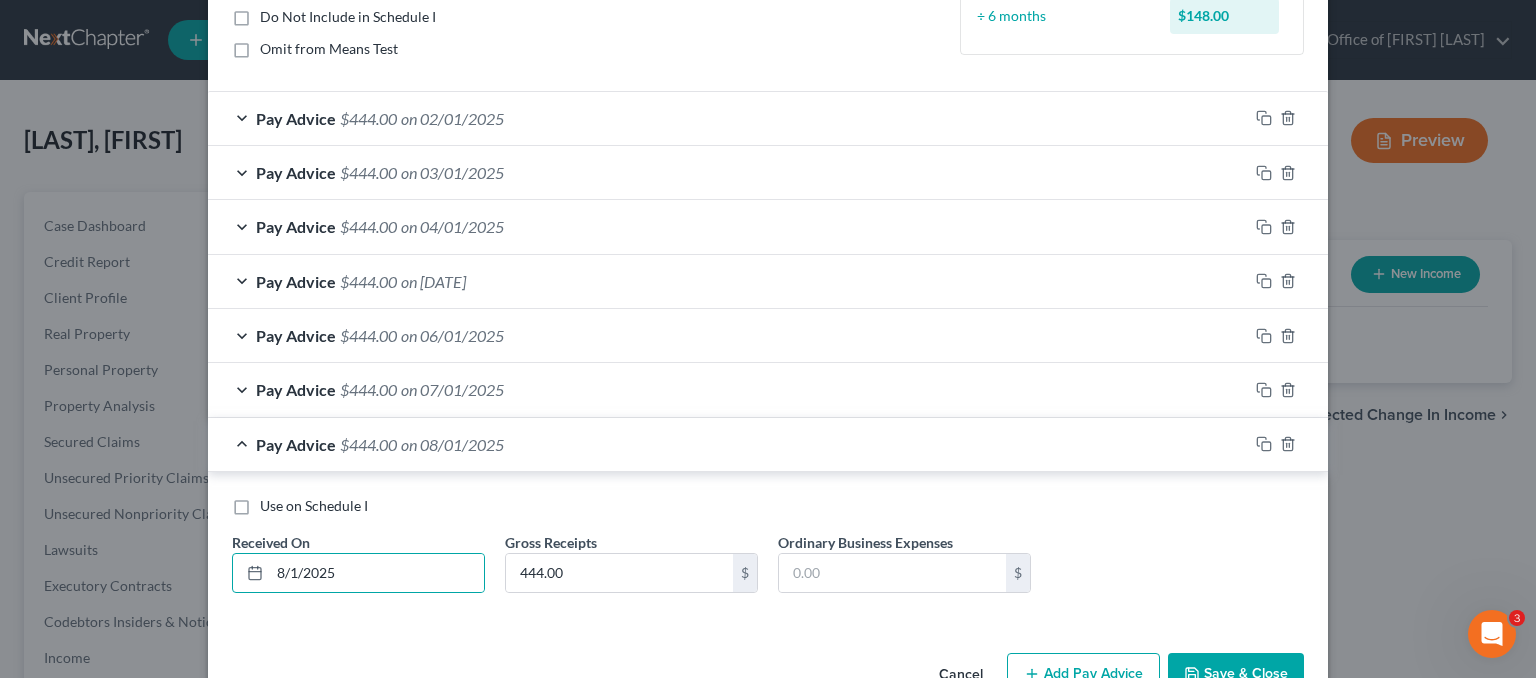 click on "Save & Close" at bounding box center [1236, 674] 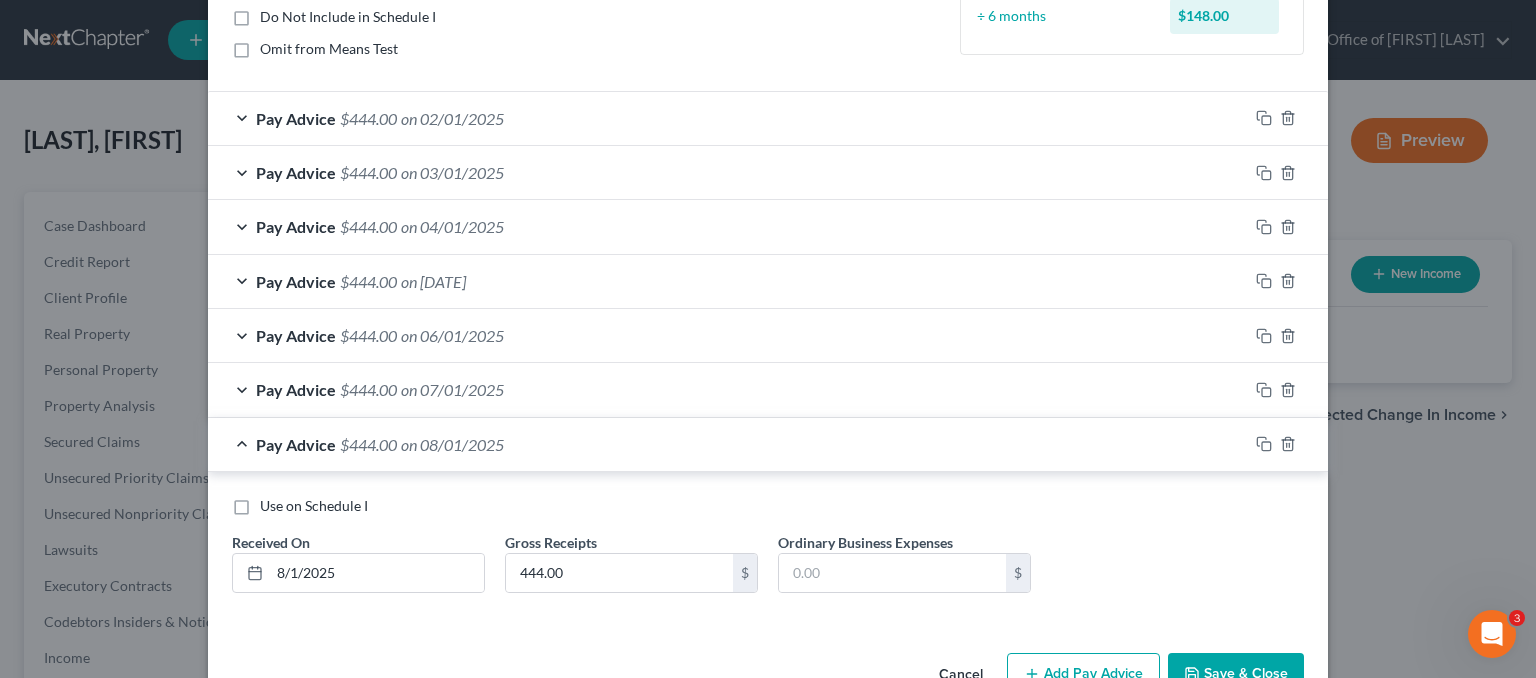 scroll, scrollTop: 342, scrollLeft: 0, axis: vertical 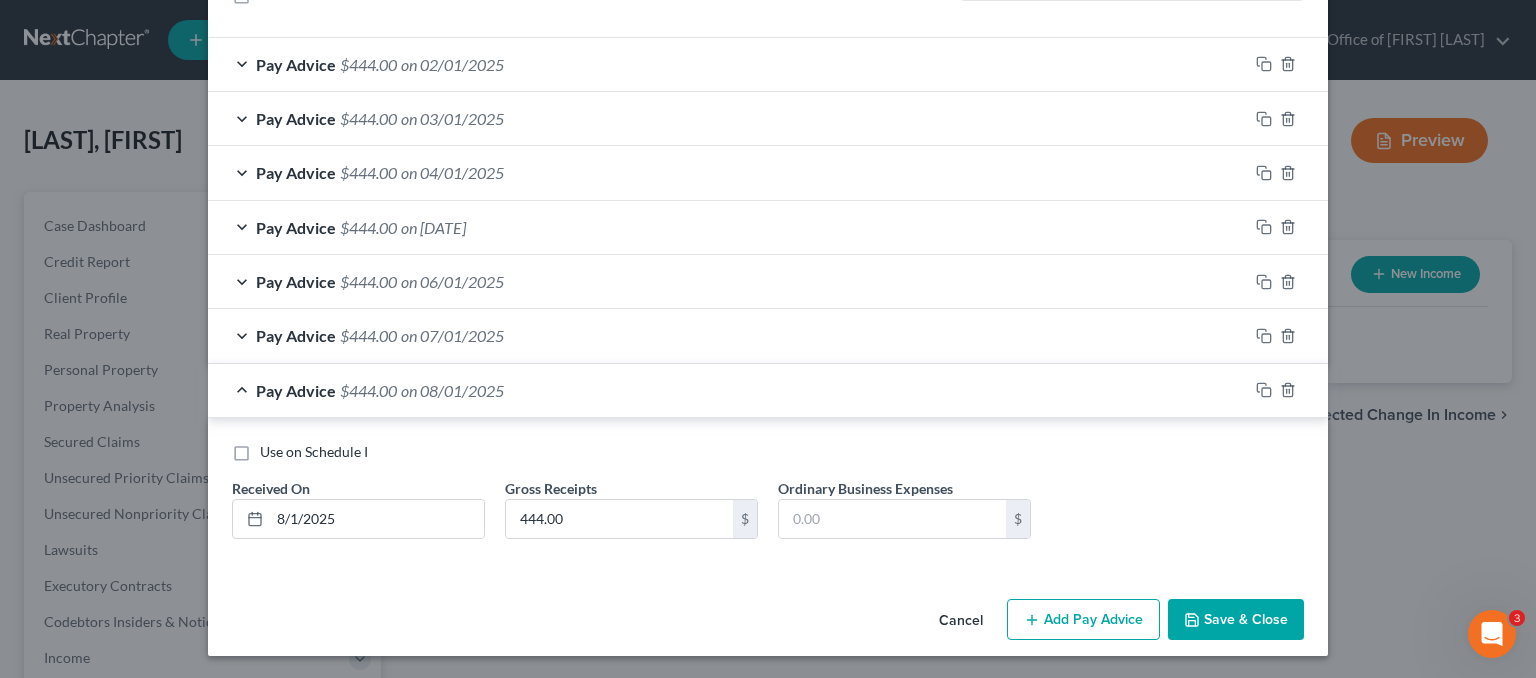 click on "Save & Close" at bounding box center (1236, 620) 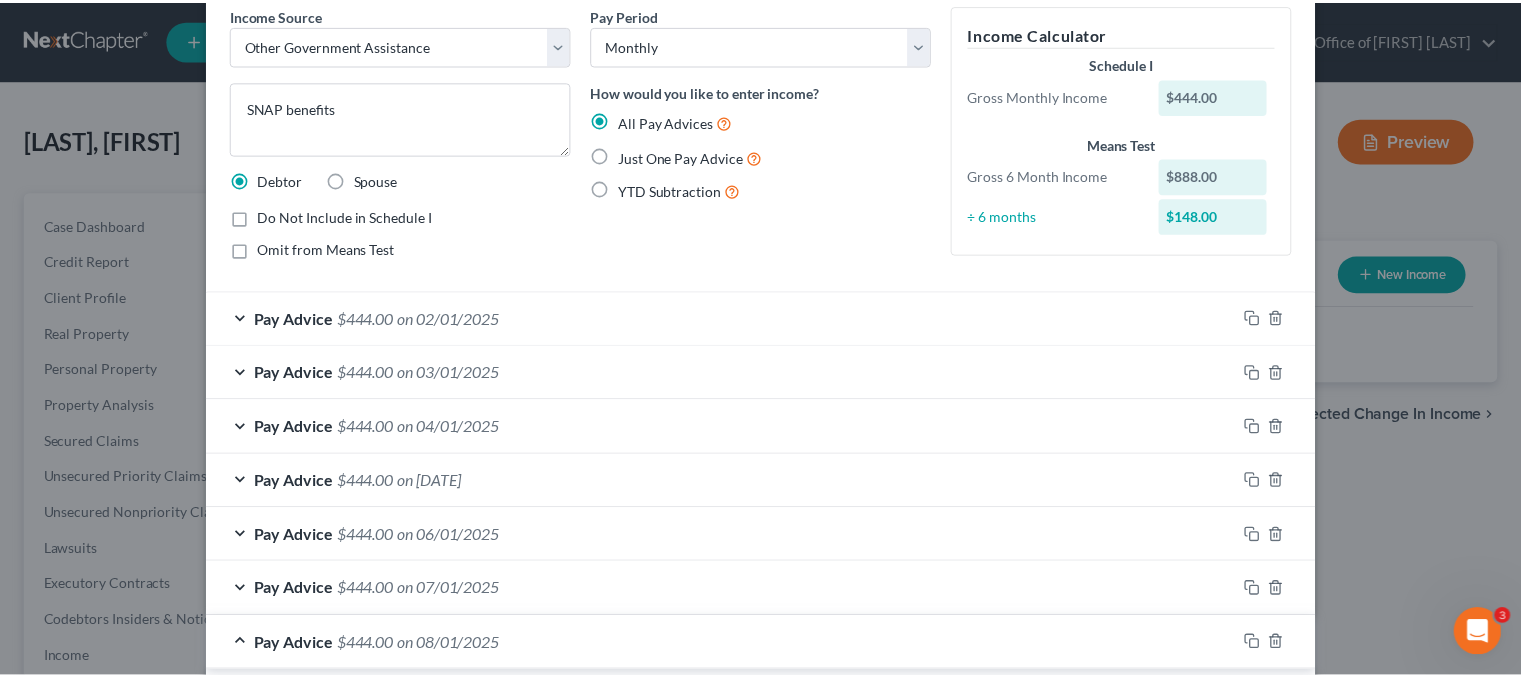 scroll, scrollTop: 0, scrollLeft: 0, axis: both 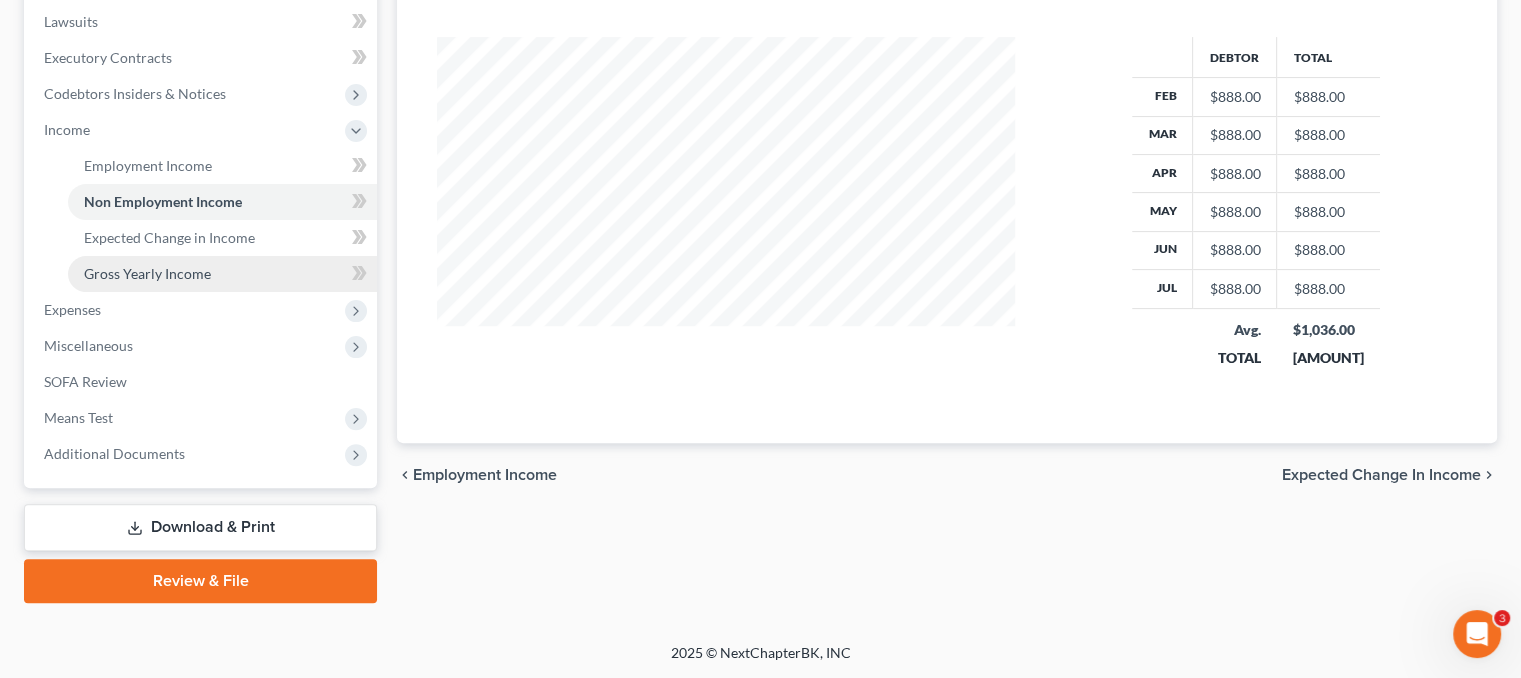 click on "Gross Yearly Income" at bounding box center (147, 273) 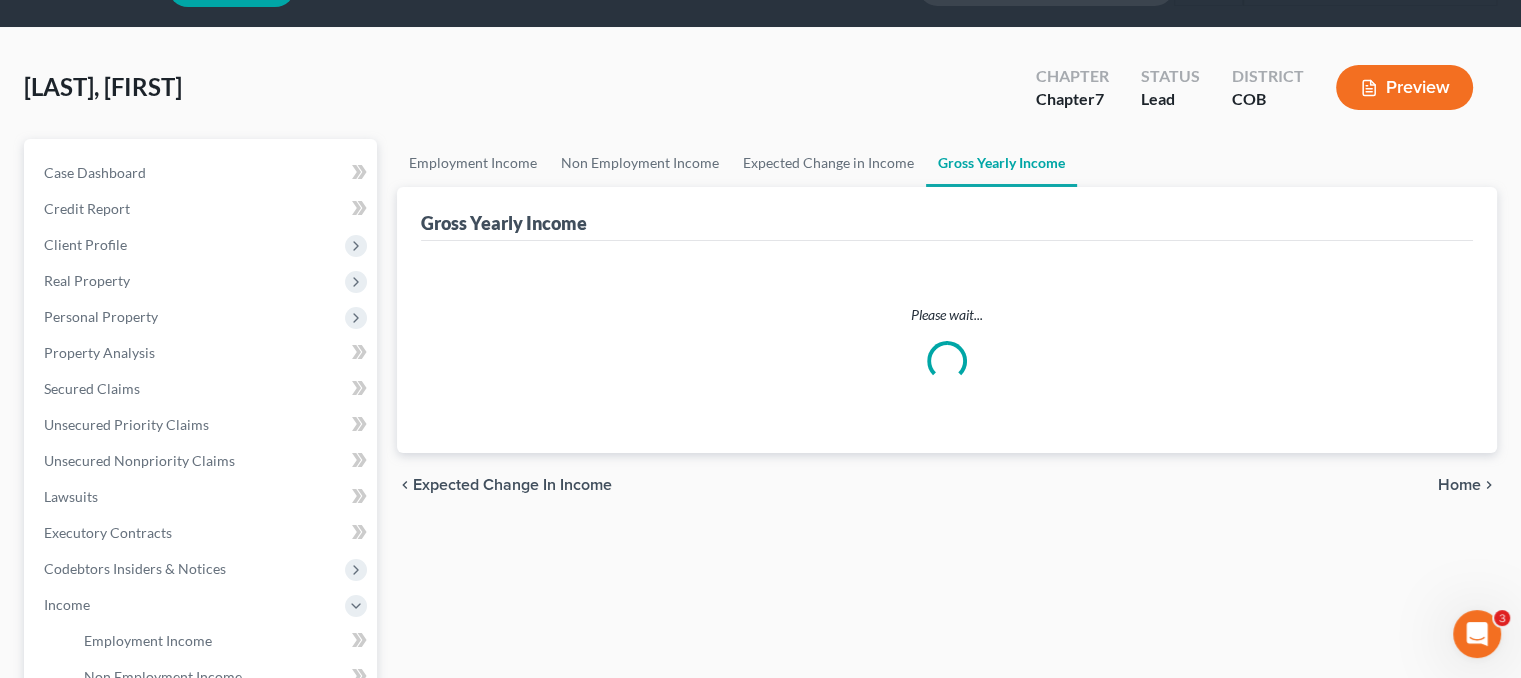 scroll, scrollTop: 0, scrollLeft: 0, axis: both 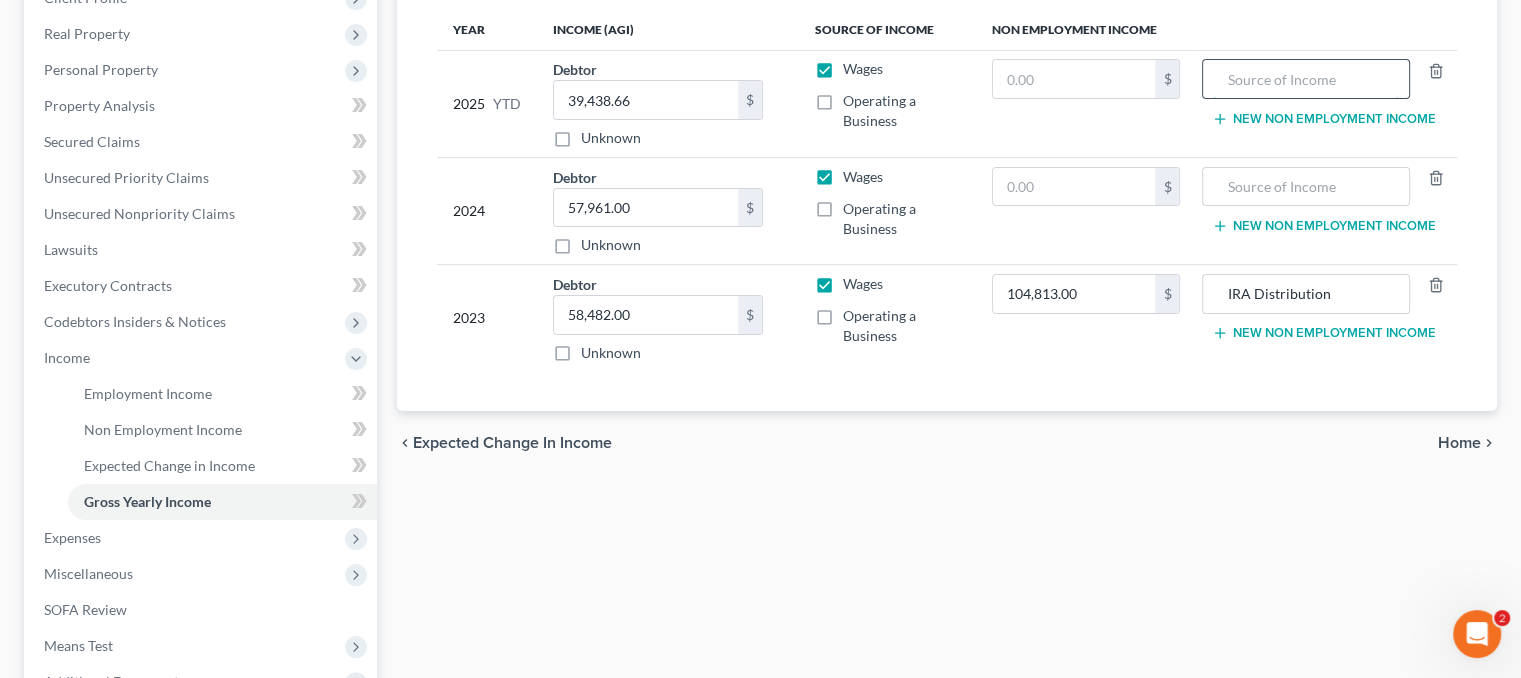 click at bounding box center (1305, 79) 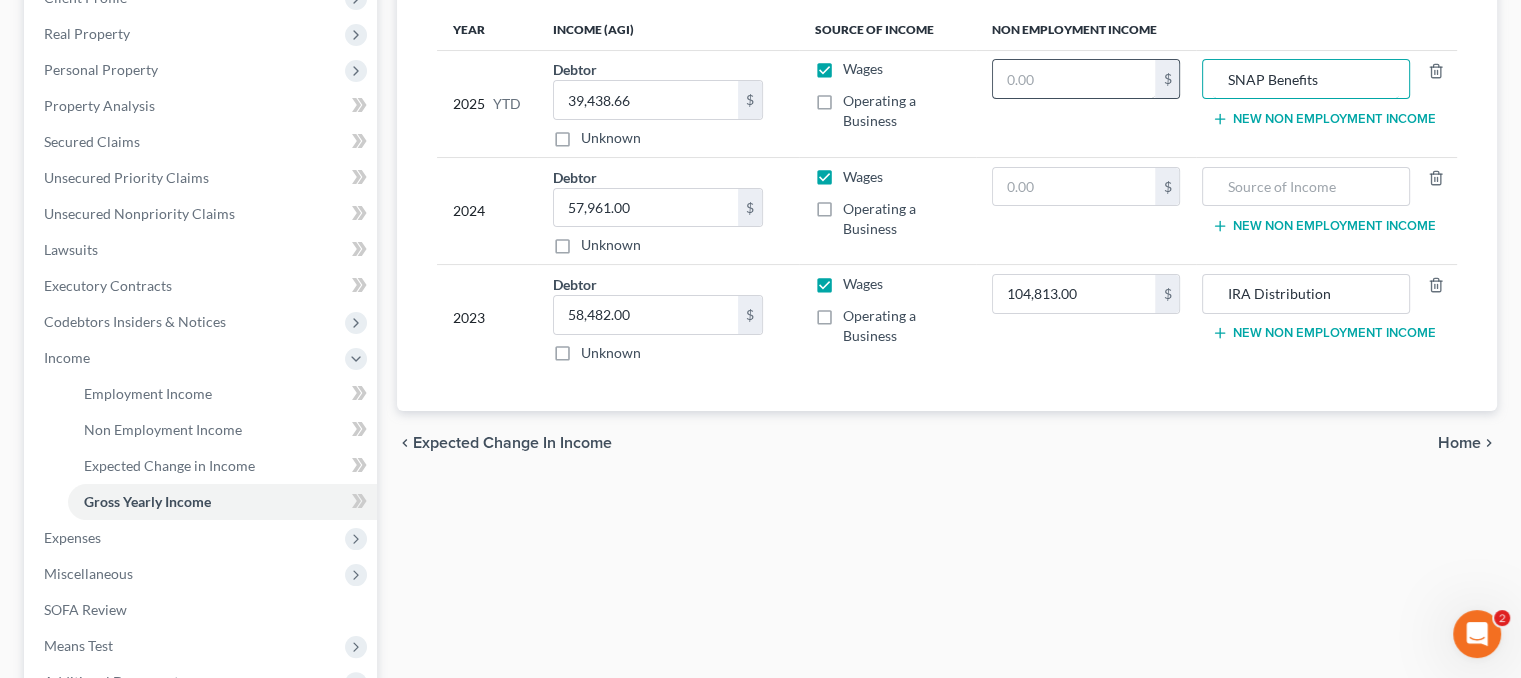 type on "SNAP Benefits" 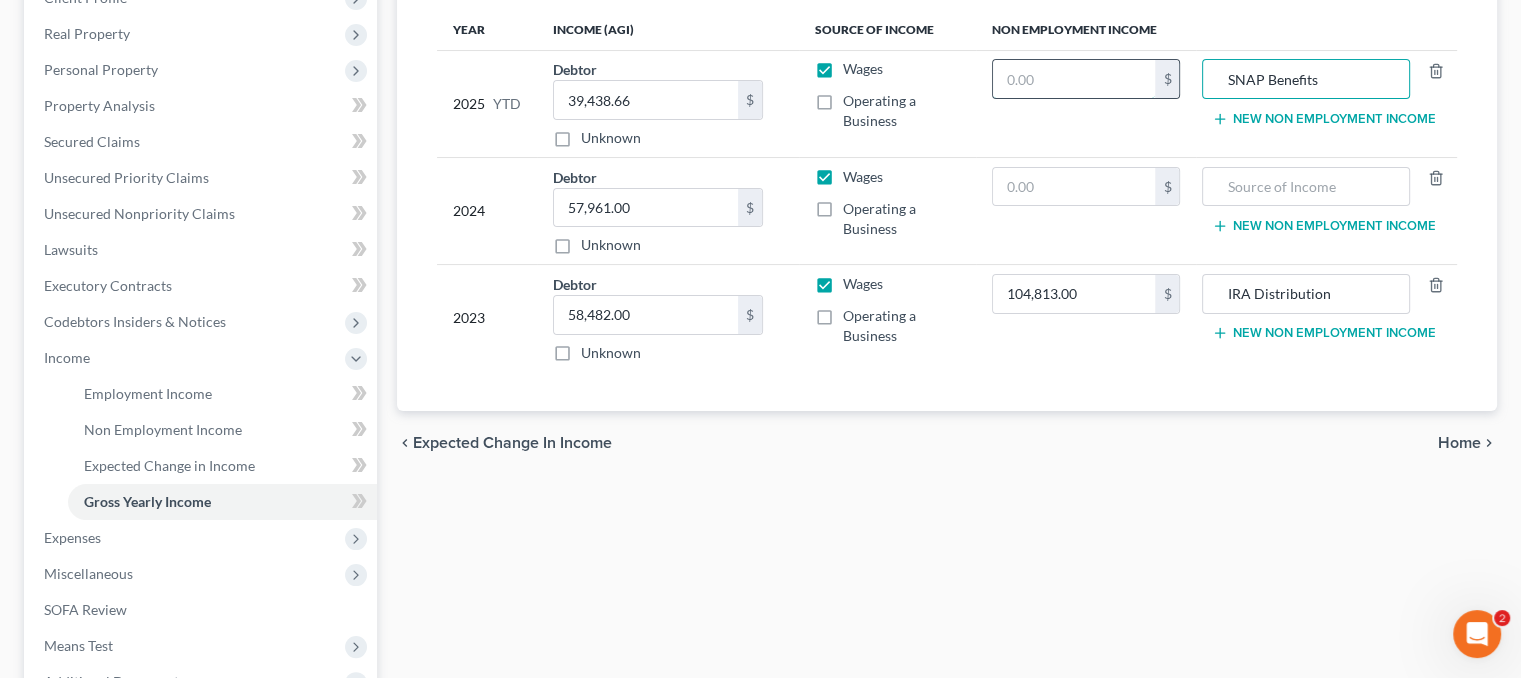 click at bounding box center [1074, 79] 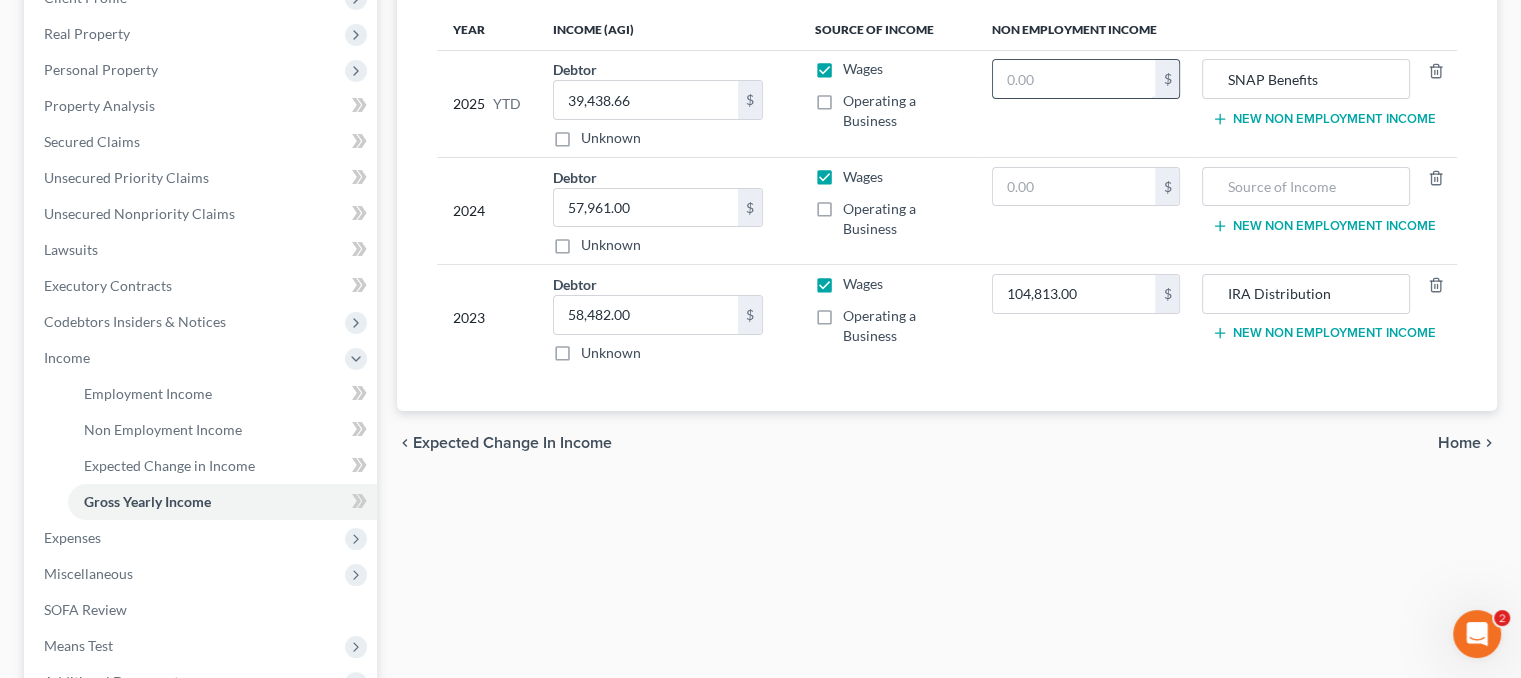 click at bounding box center [1074, 79] 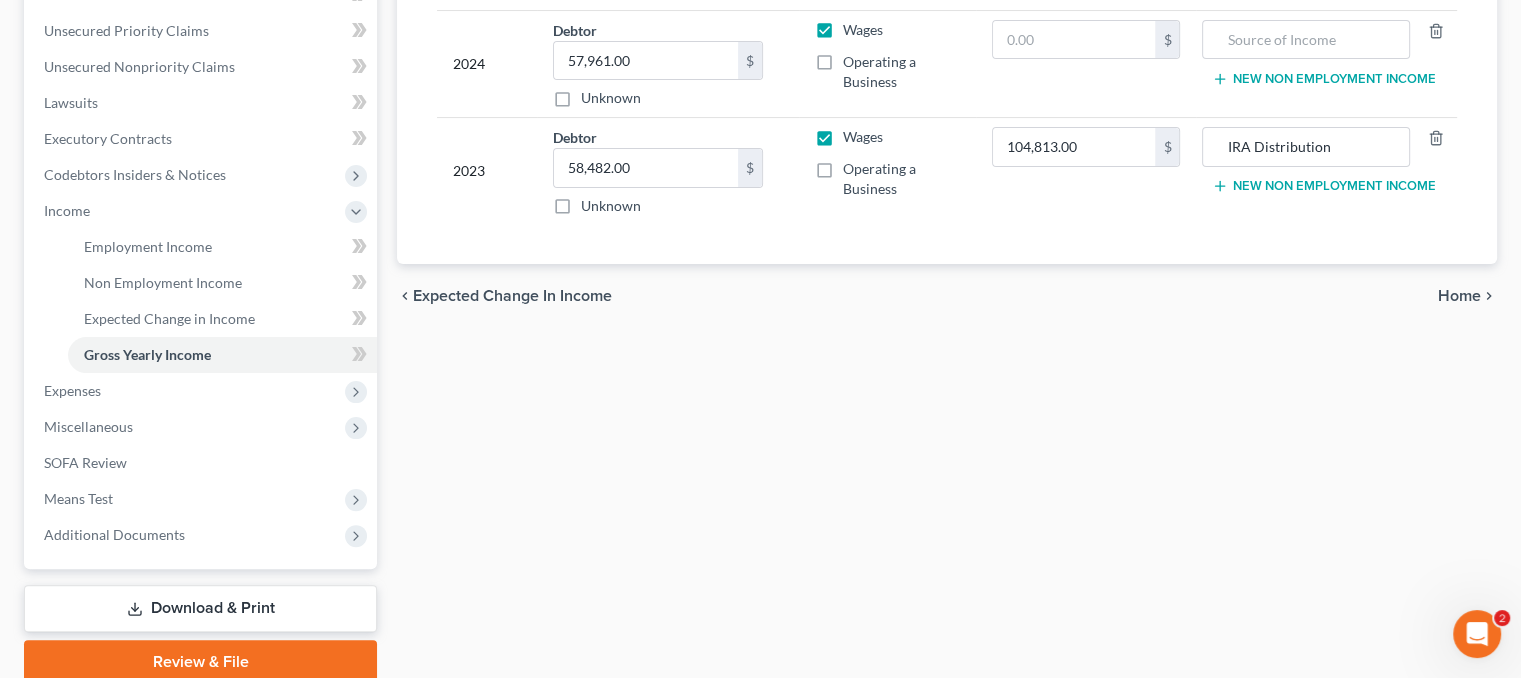 scroll, scrollTop: 528, scrollLeft: 0, axis: vertical 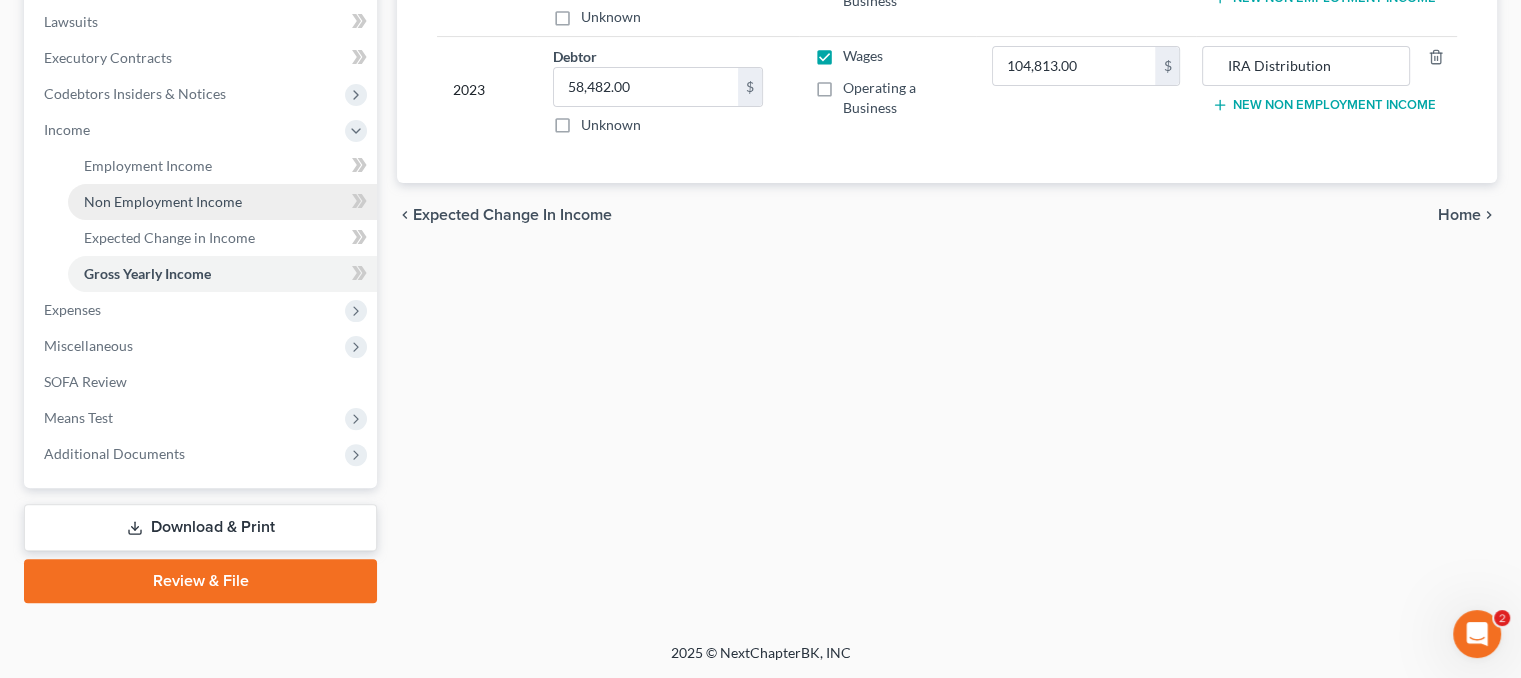 type on "3,552.00" 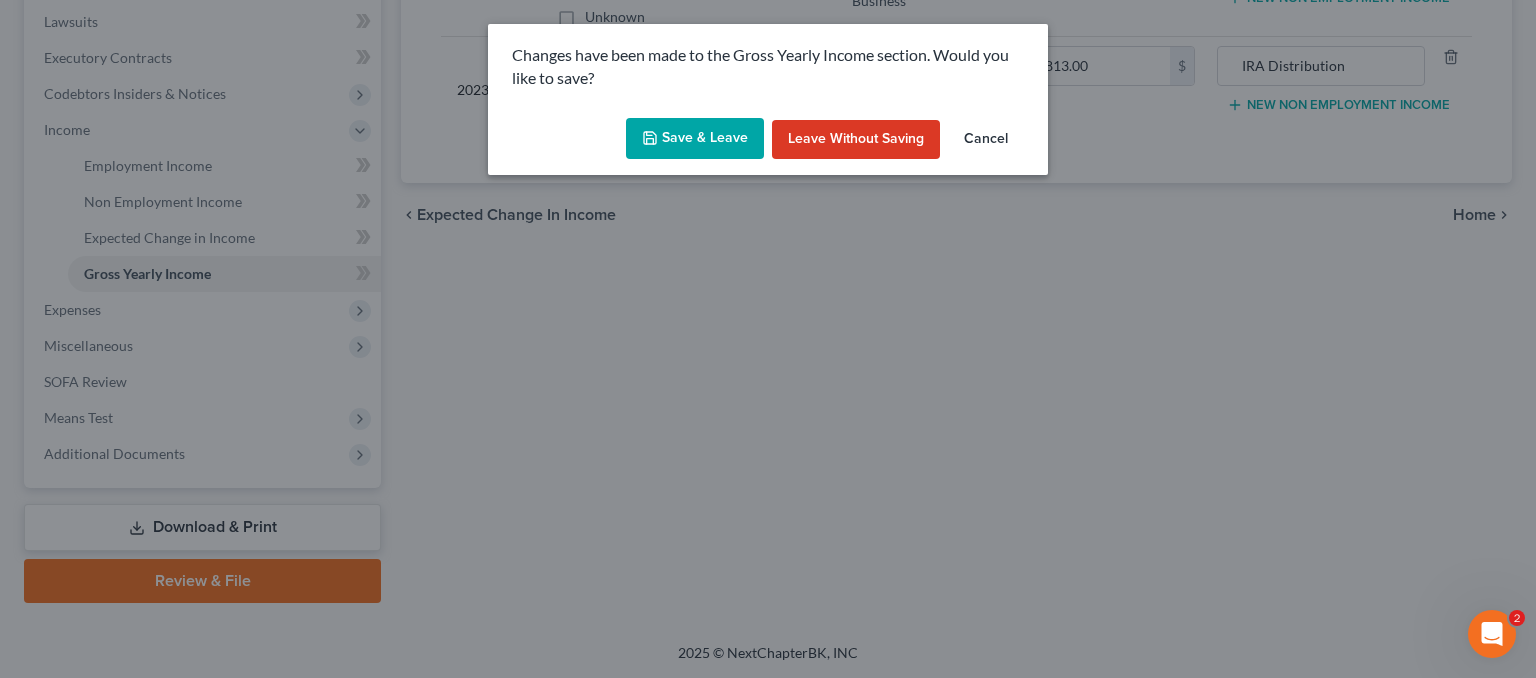 click on "Save & Leave" at bounding box center (695, 139) 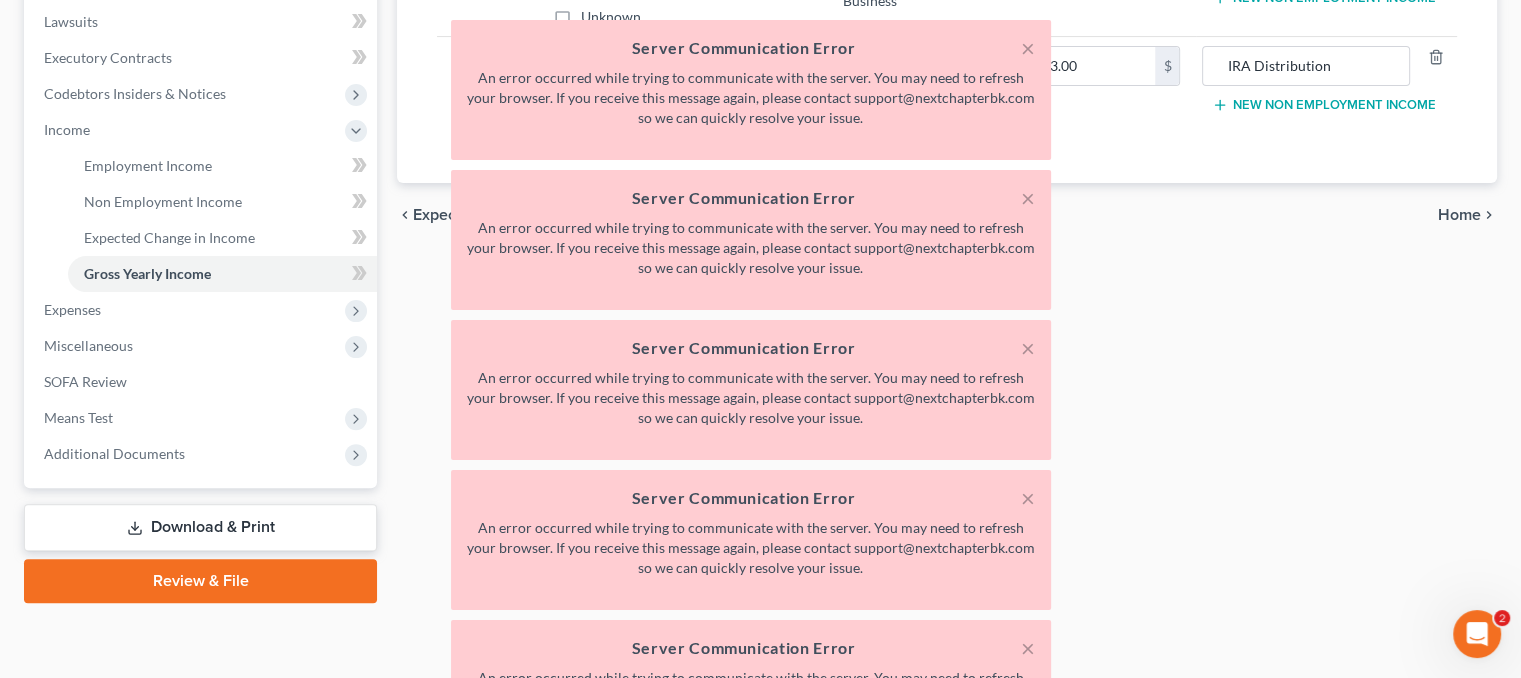 click on "×                     Server Communication Error An error occurred while trying to communicate with the server. You may need to refresh your browser. If you receive this message again, please contact support@nextchapterbk.com so we can quickly resolve your issue." at bounding box center [751, 90] 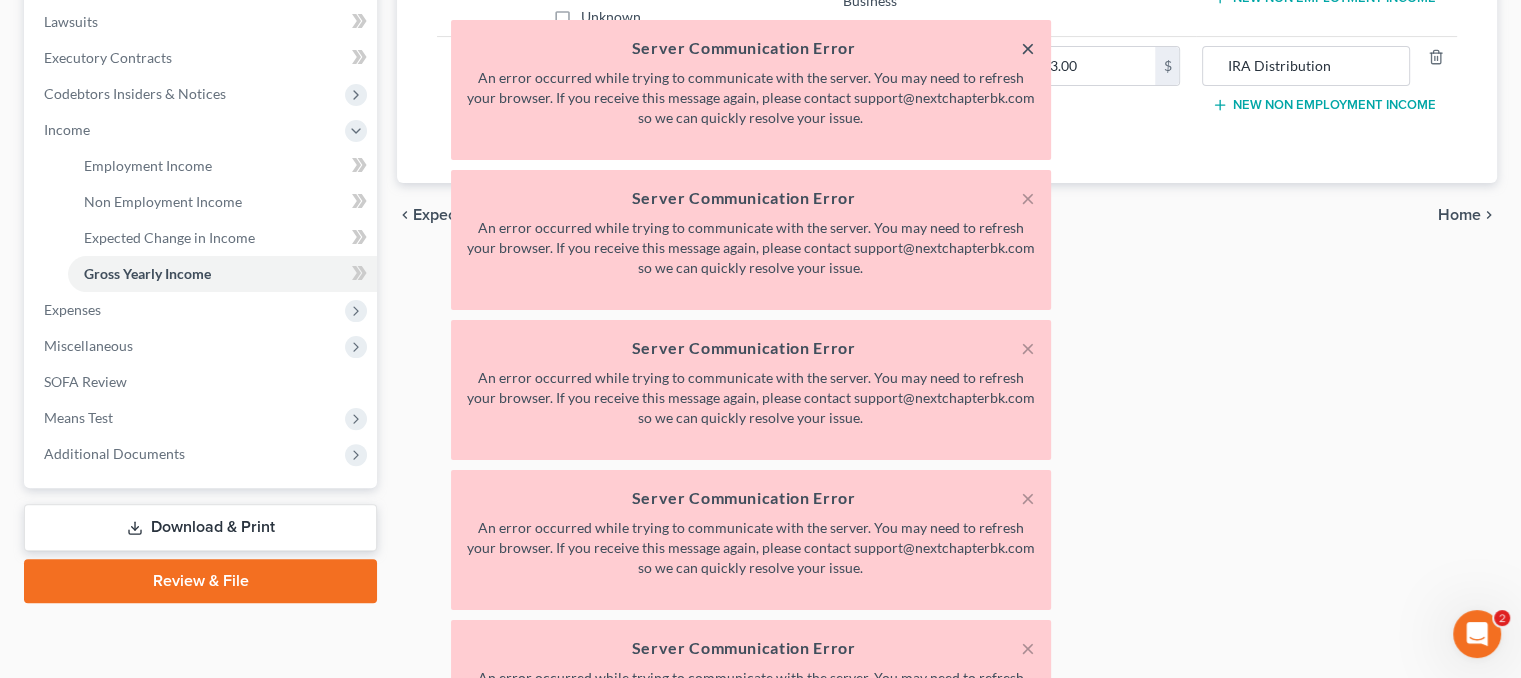 click on "×" at bounding box center [1028, 48] 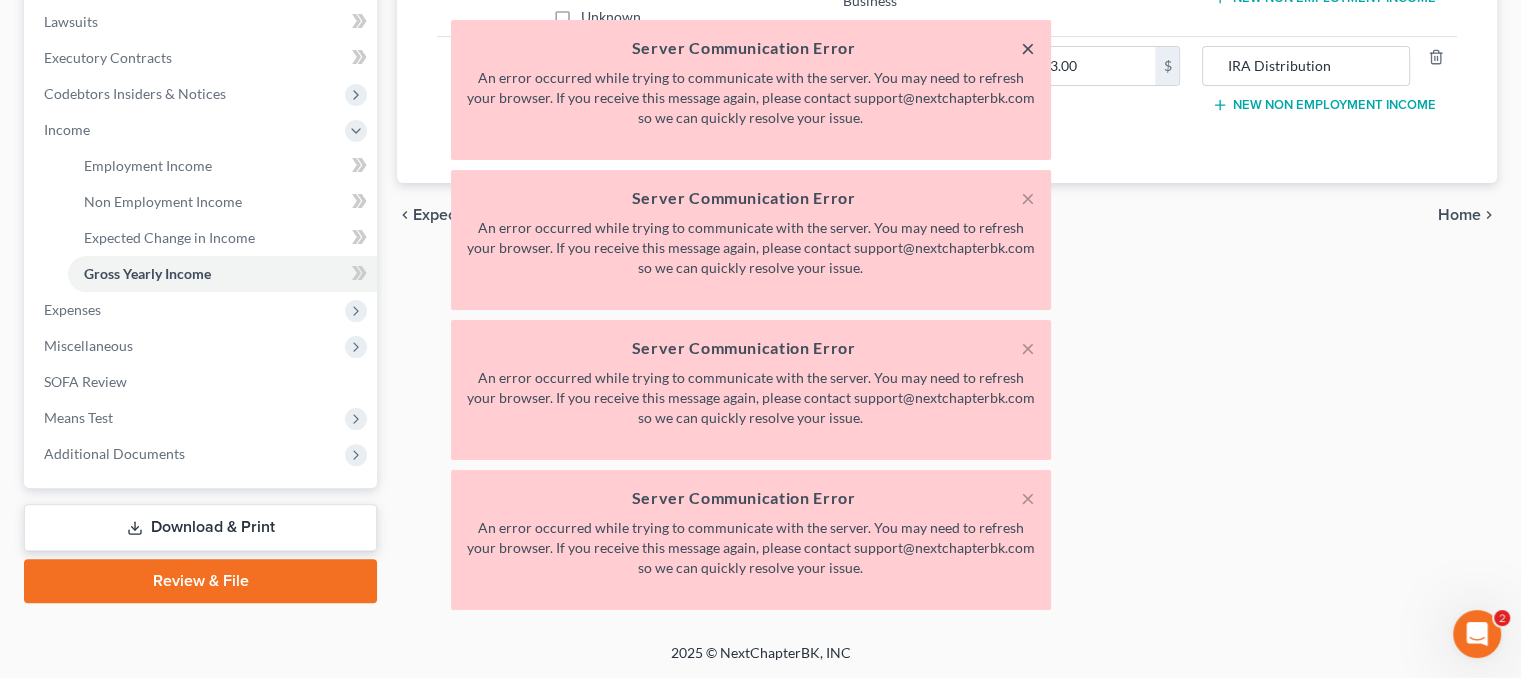 click on "×" at bounding box center (1028, 48) 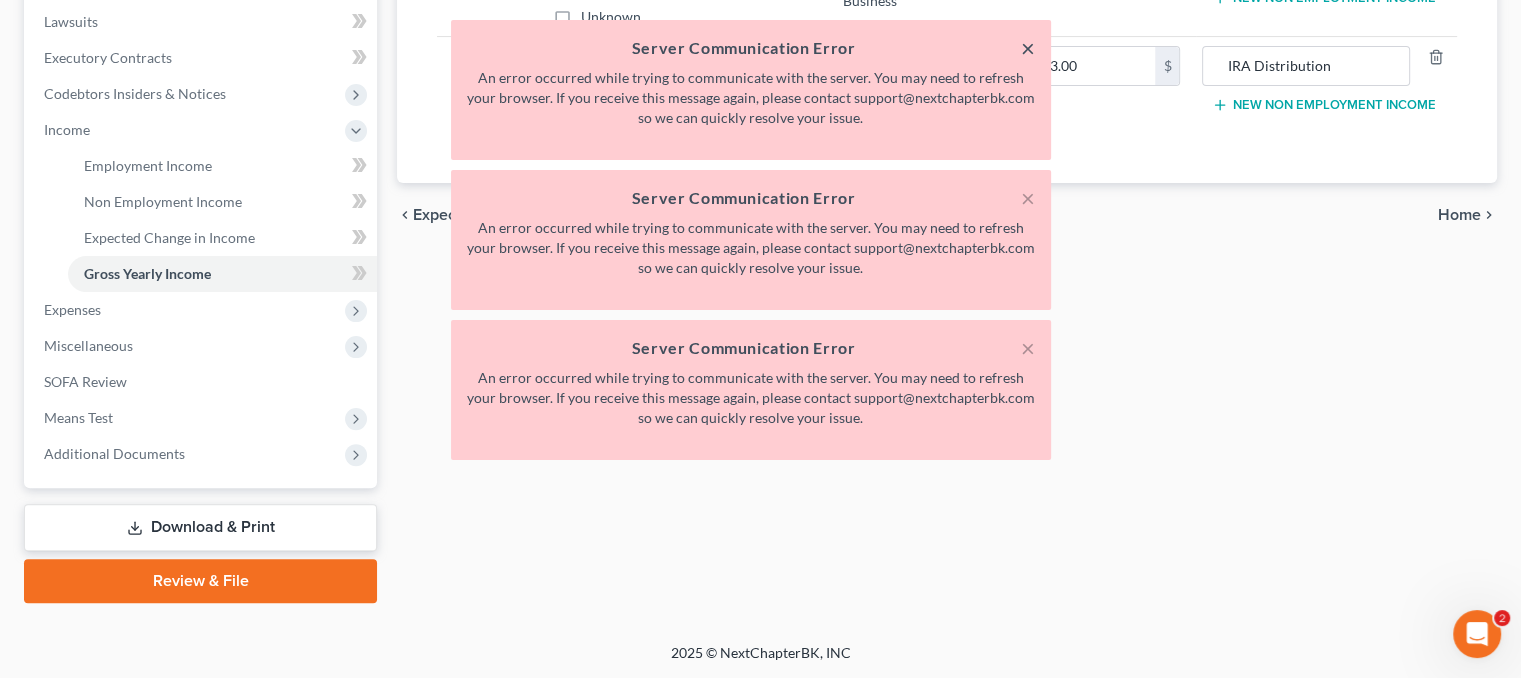 click on "×" at bounding box center [1028, 48] 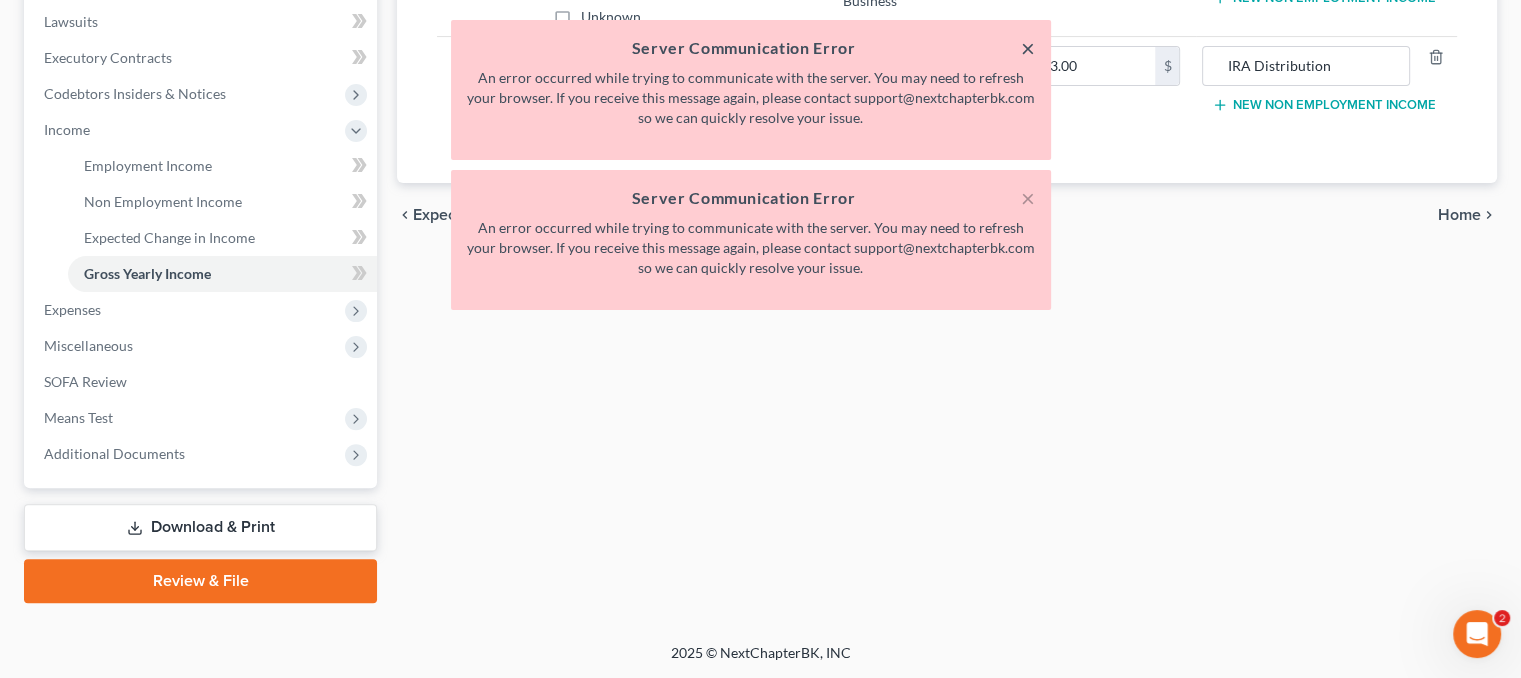 click on "×" at bounding box center (1028, 48) 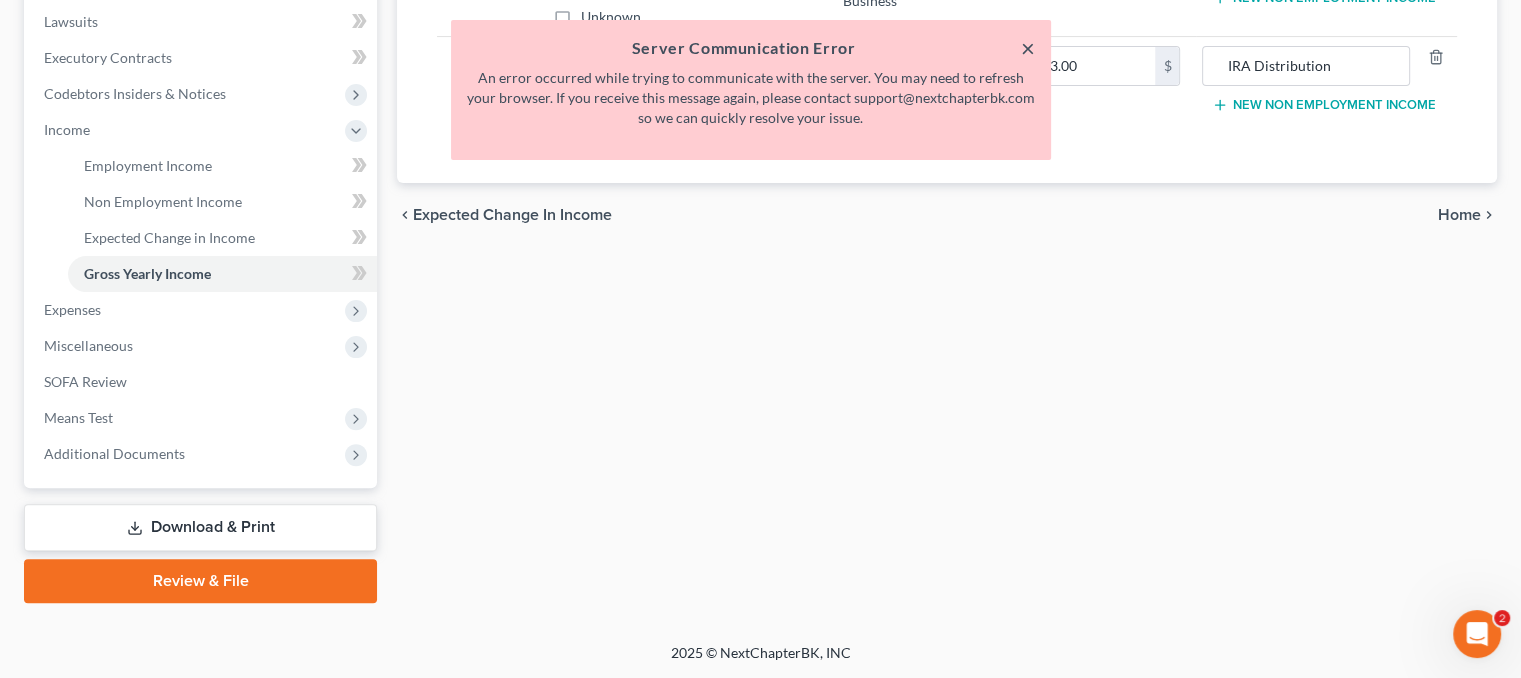 click on "×" at bounding box center [1028, 48] 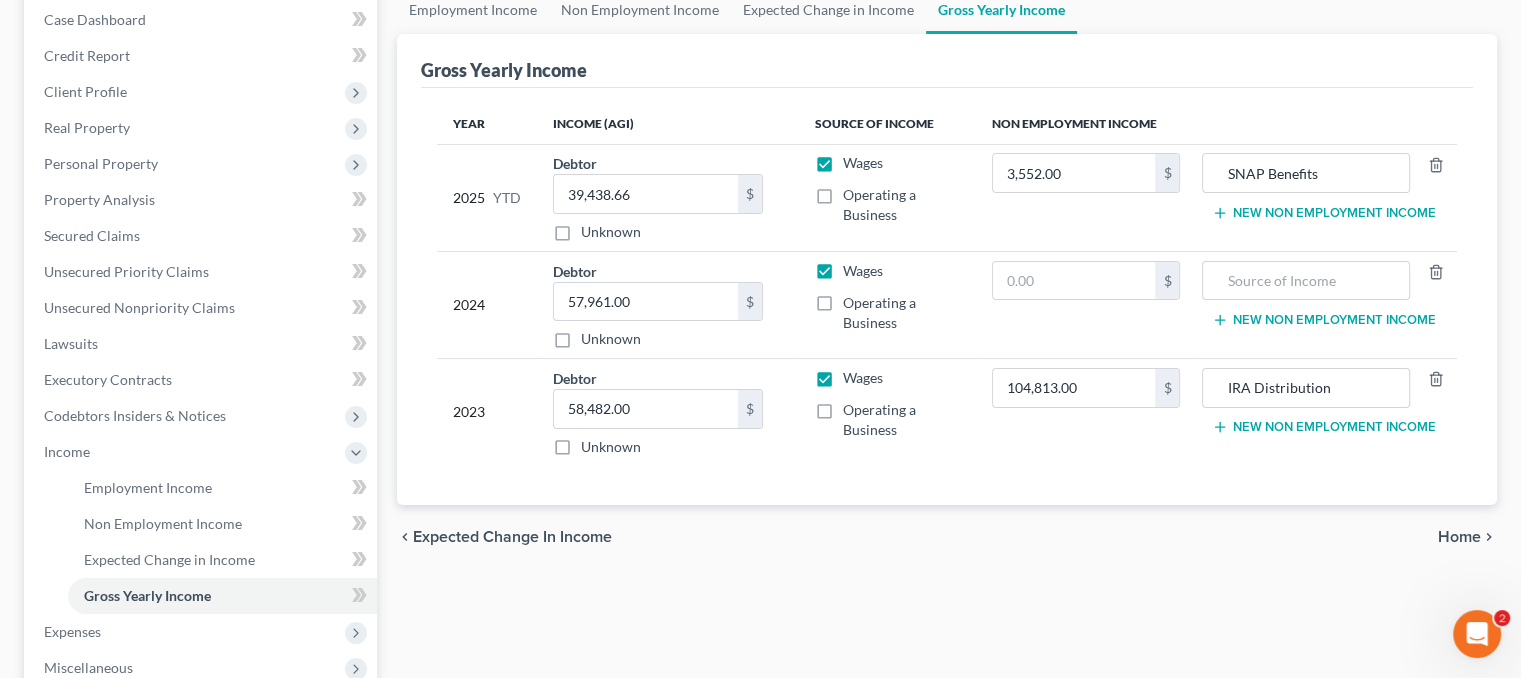 scroll, scrollTop: 428, scrollLeft: 0, axis: vertical 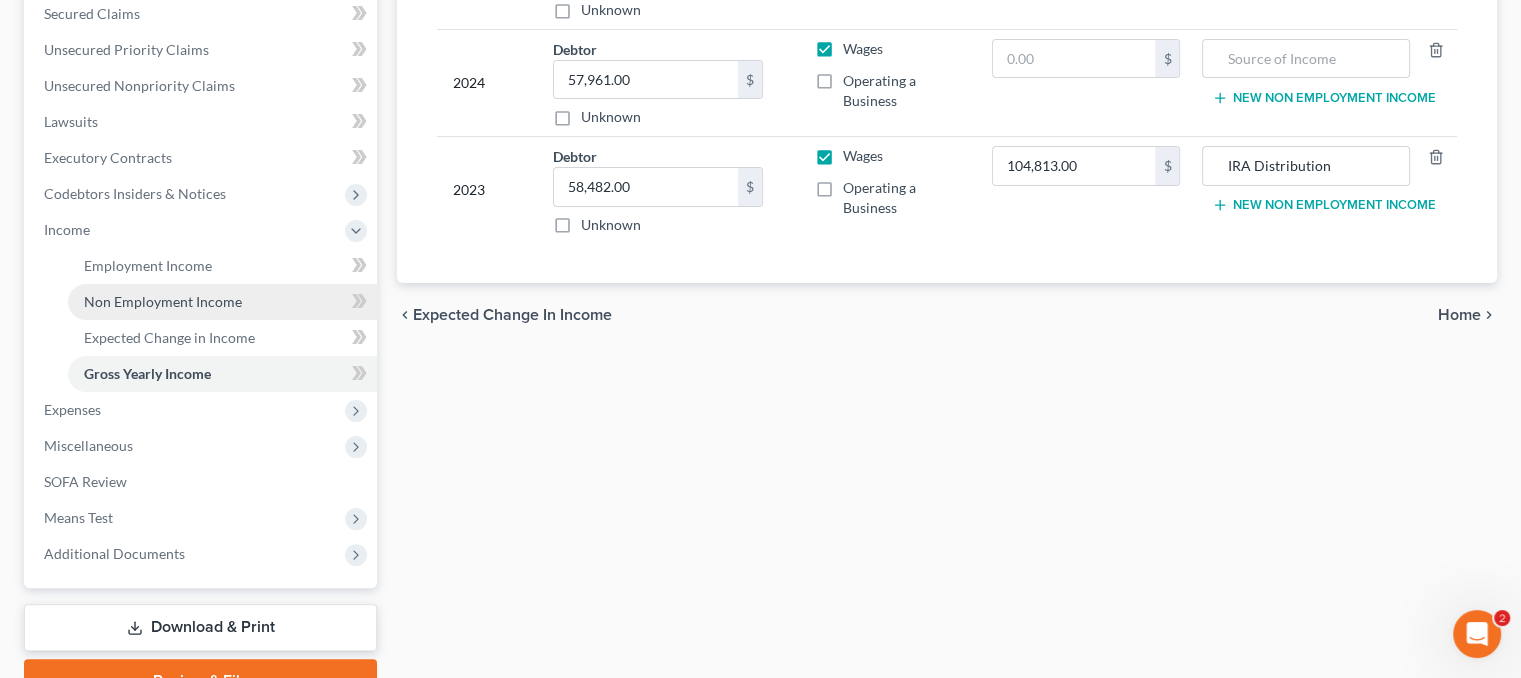 click on "Non Employment Income" at bounding box center [163, 301] 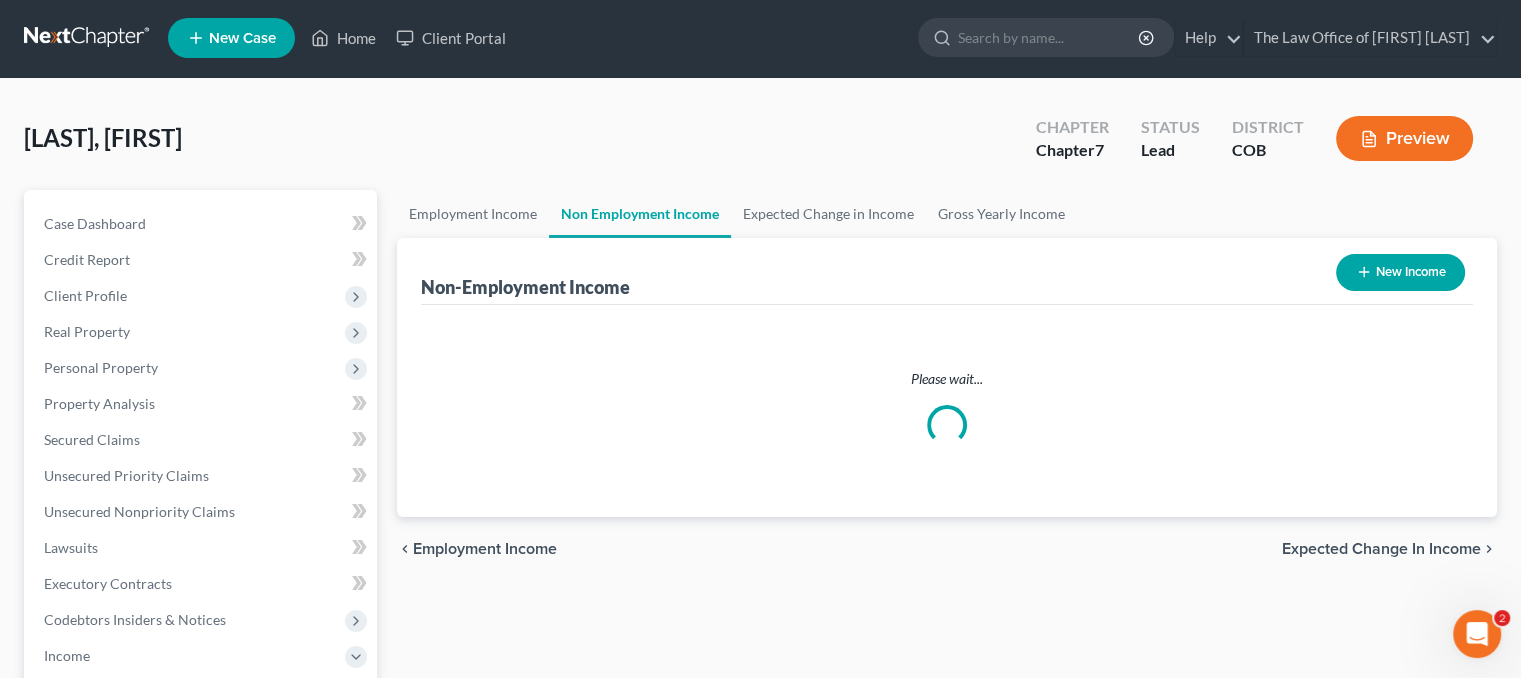scroll, scrollTop: 0, scrollLeft: 0, axis: both 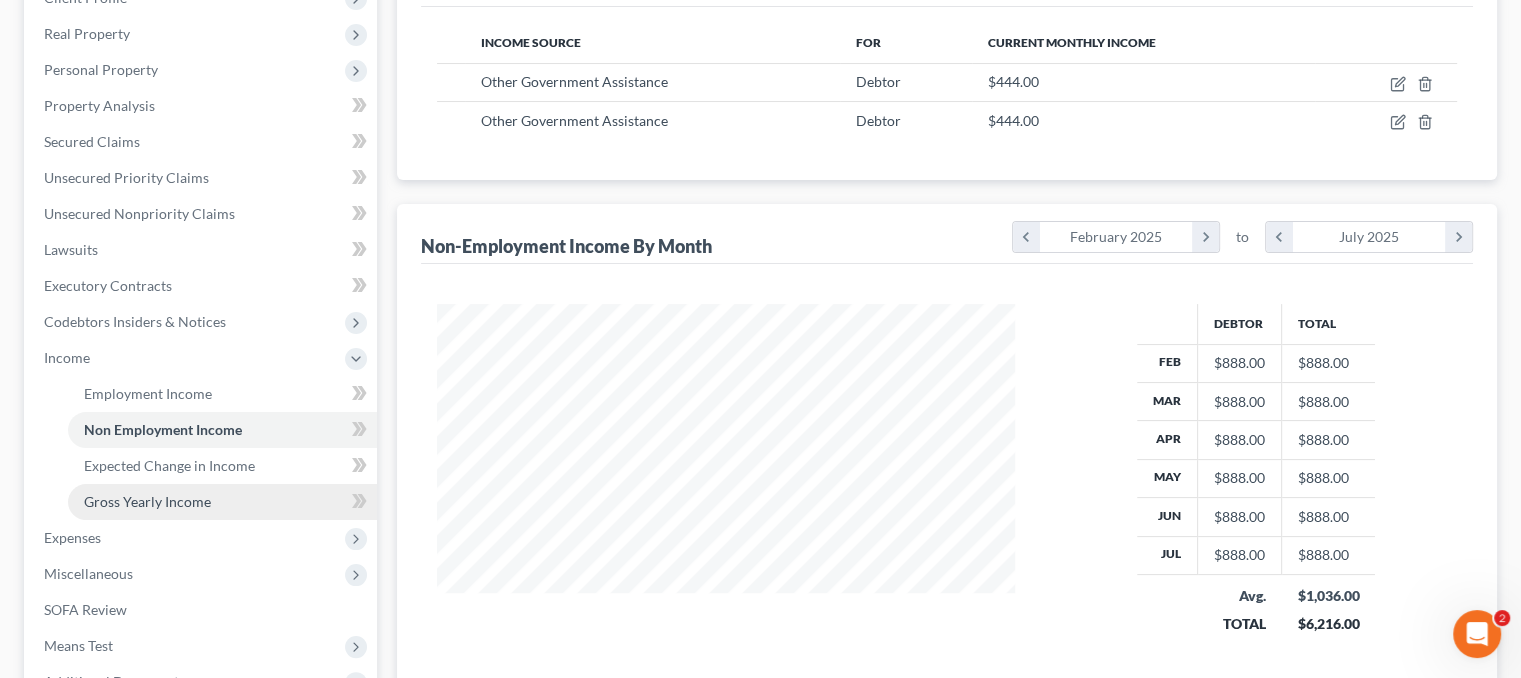click on "Gross Yearly Income" at bounding box center (147, 501) 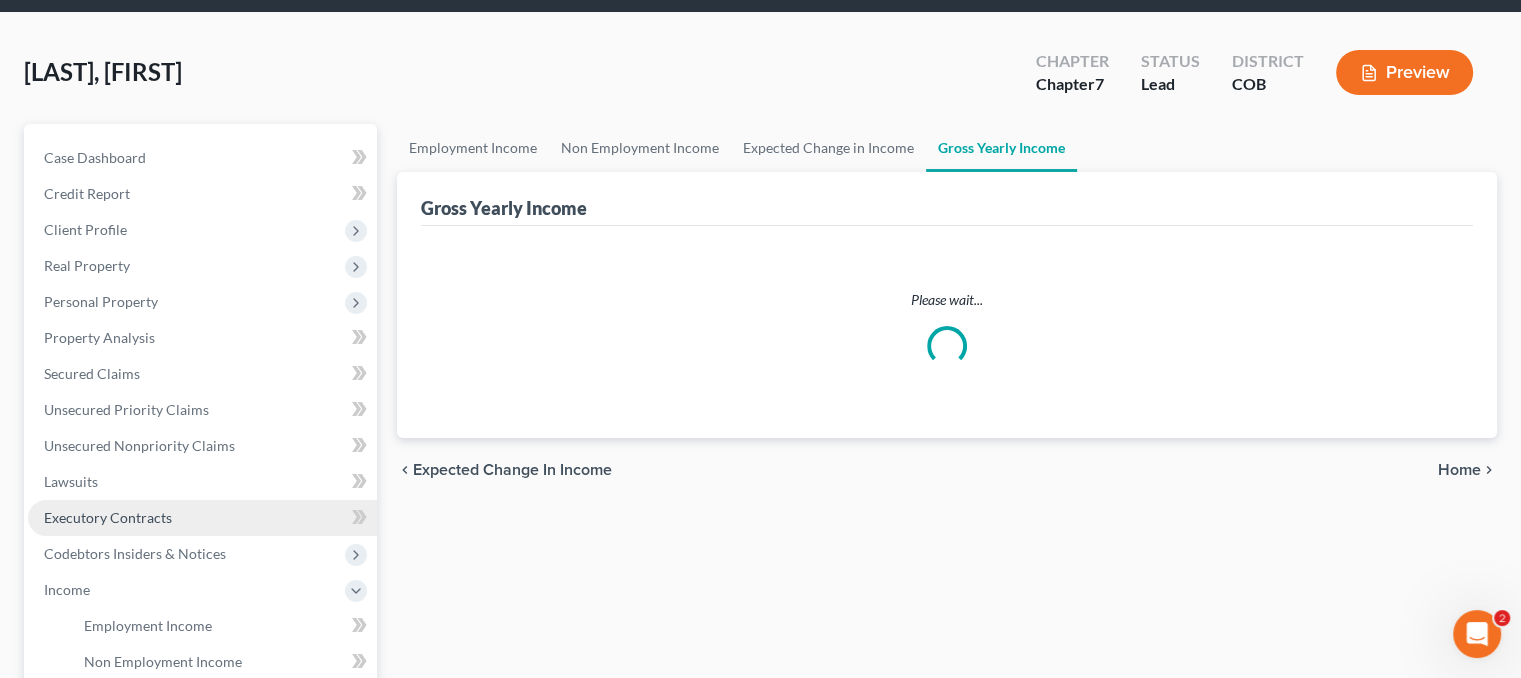 scroll, scrollTop: 0, scrollLeft: 0, axis: both 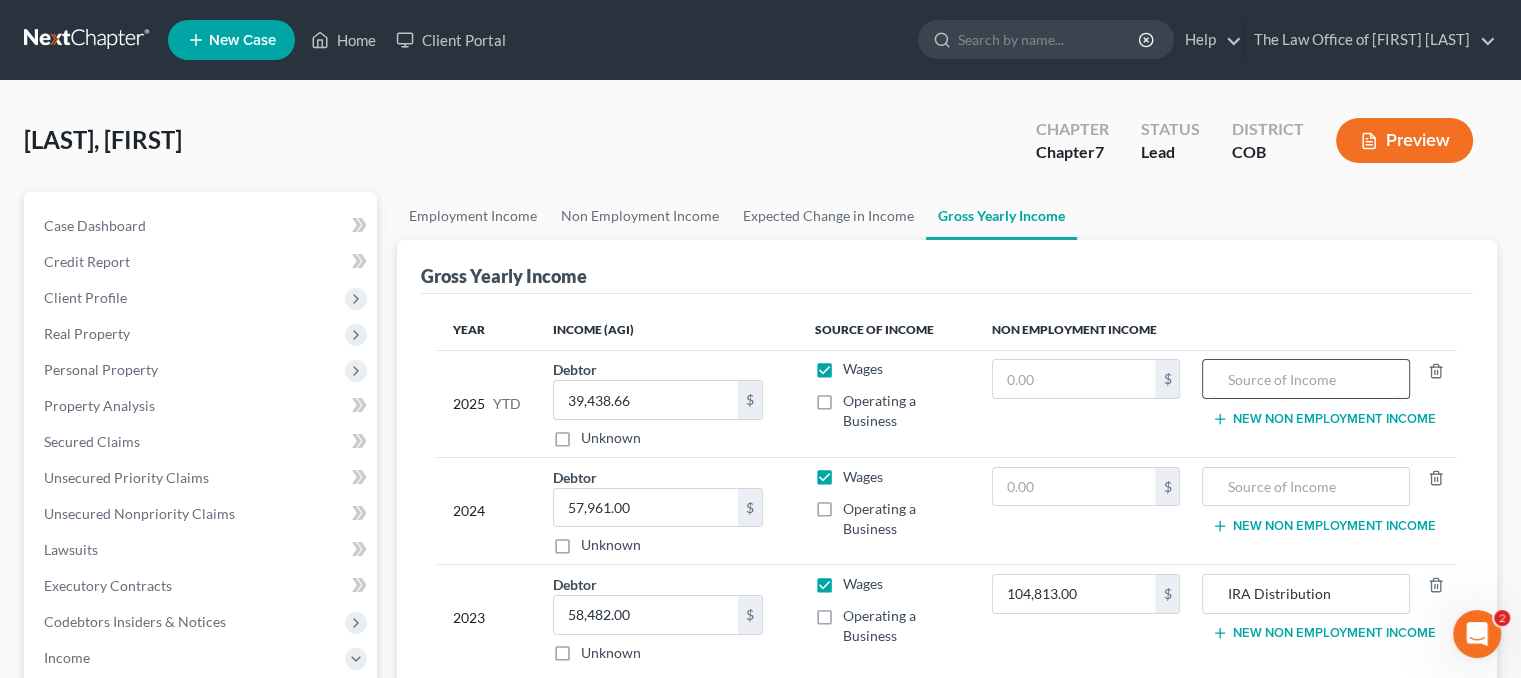 click at bounding box center (1305, 379) 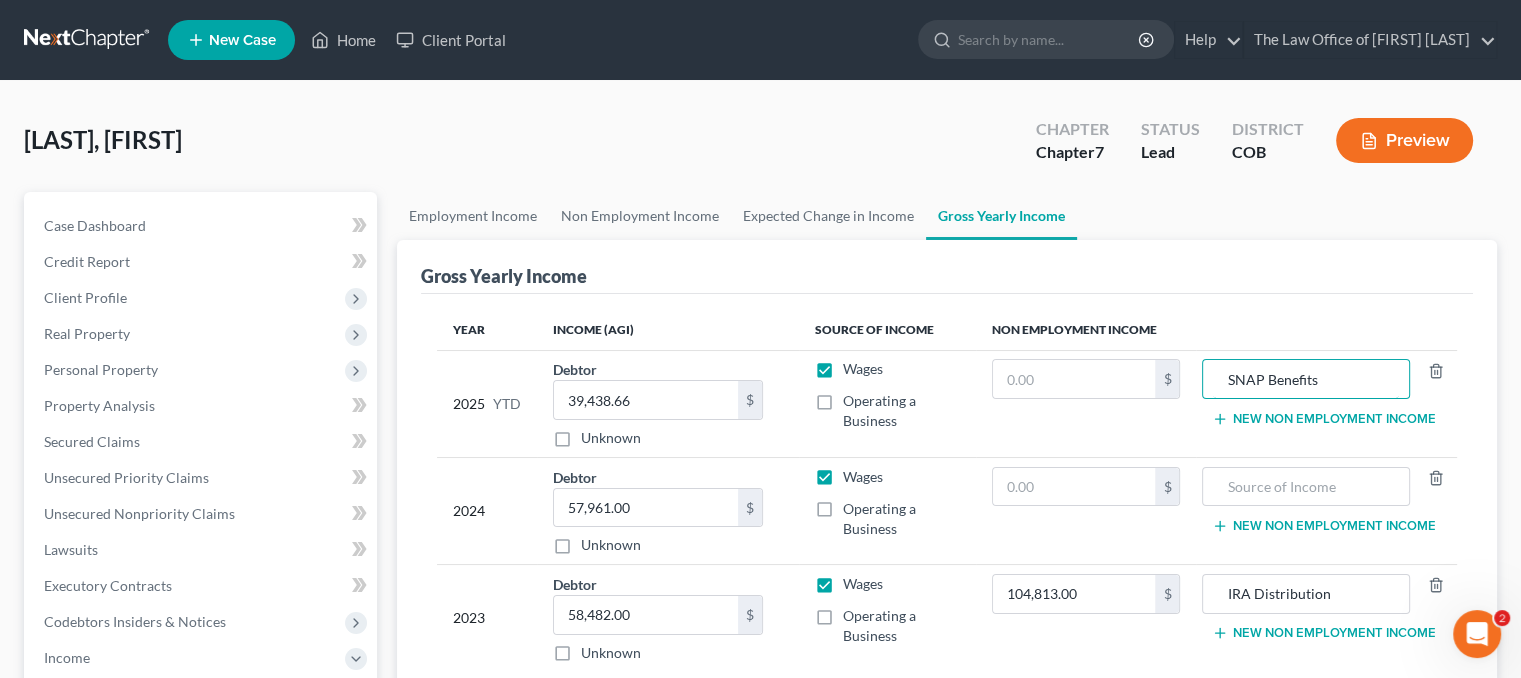 type on "SNAP Benefits" 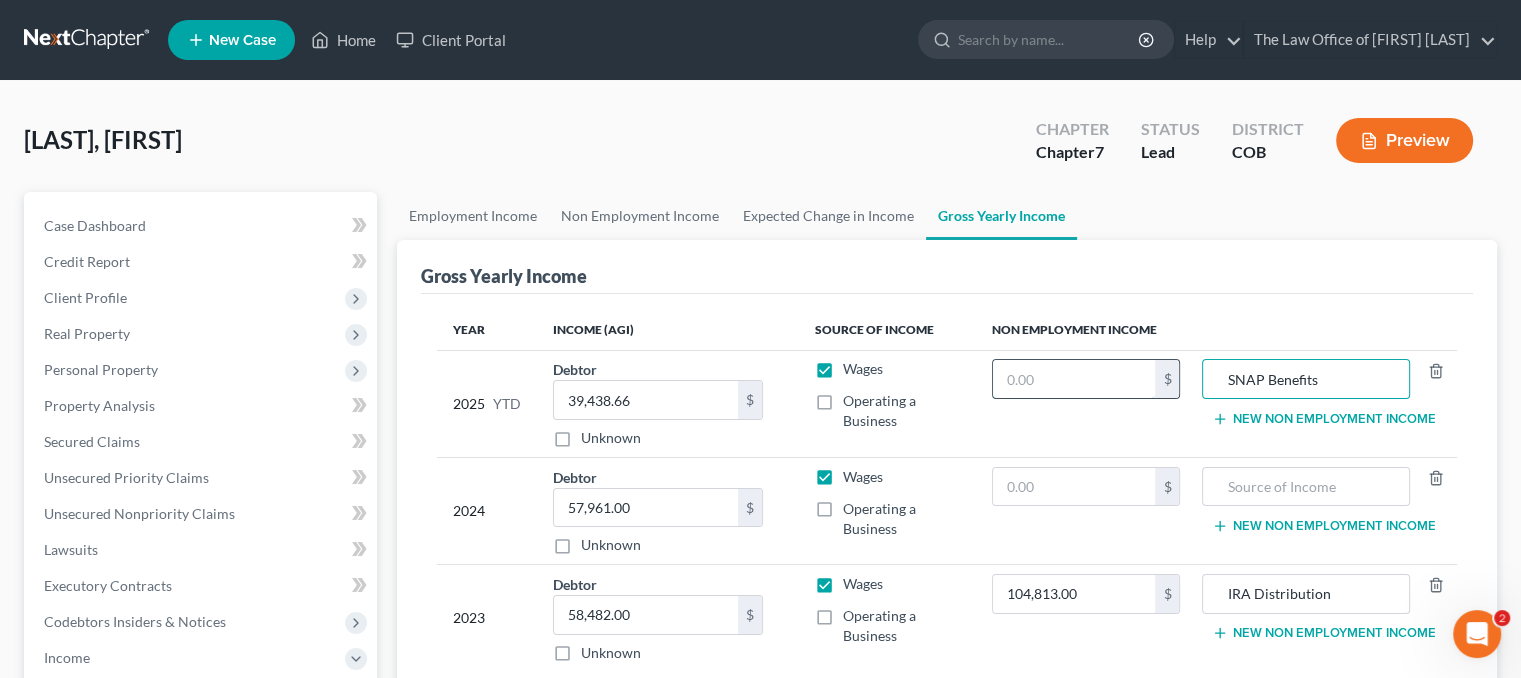 click at bounding box center [1074, 379] 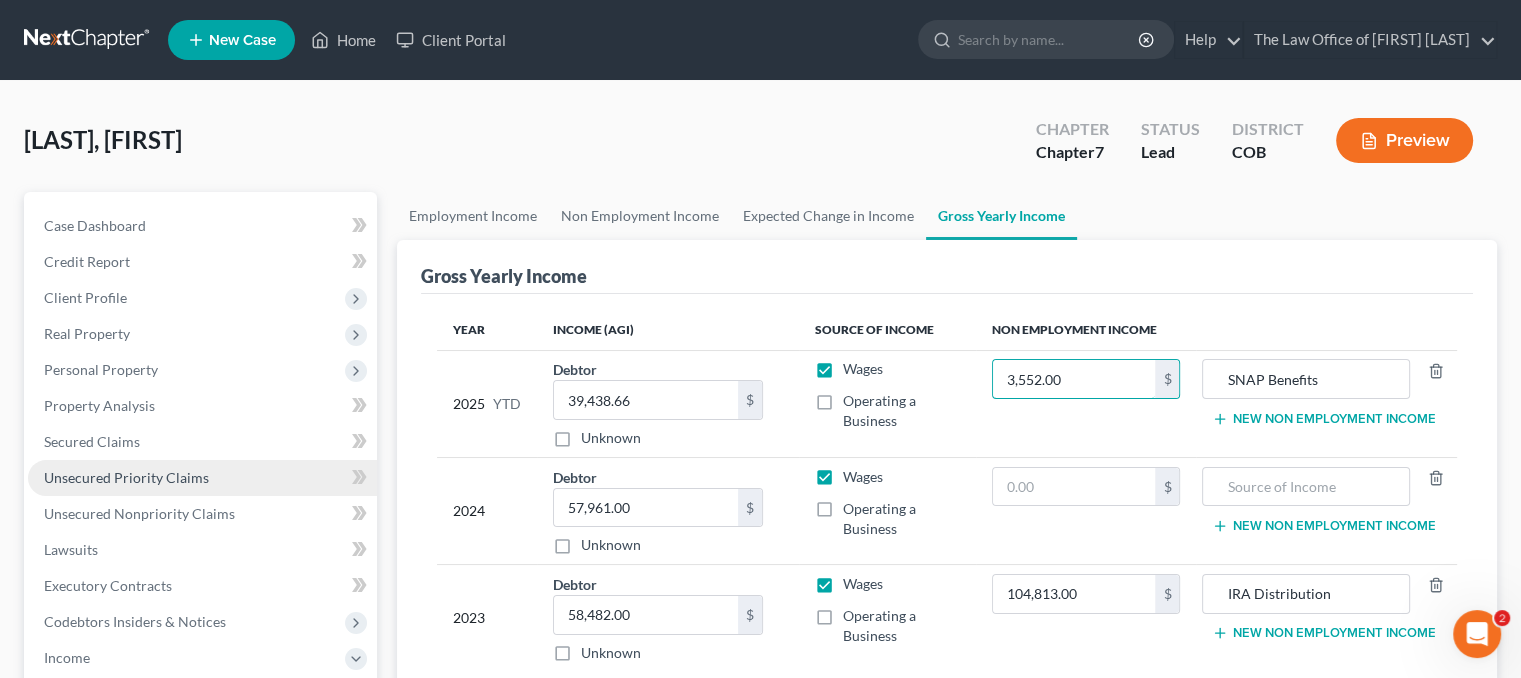 type on "3,552.00" 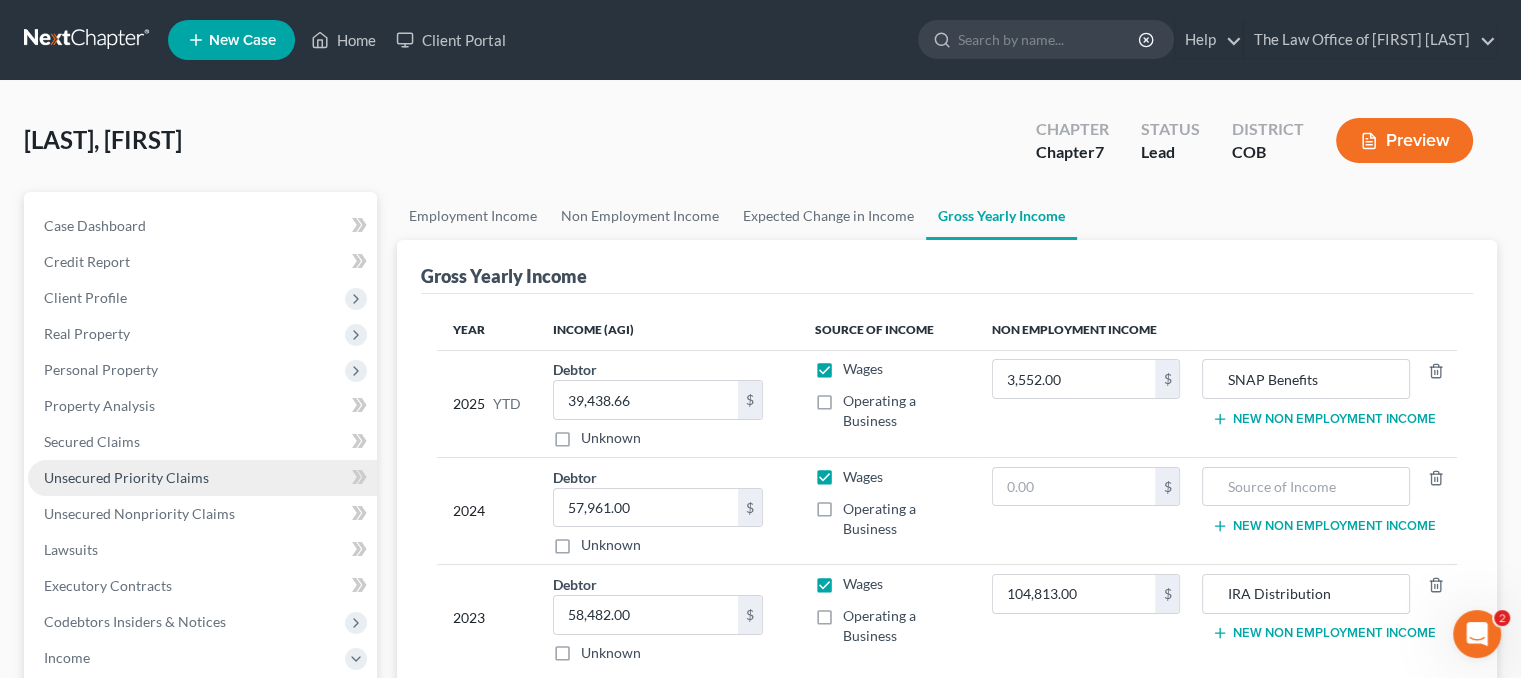 click on "Unsecured Priority Claims" at bounding box center (126, 477) 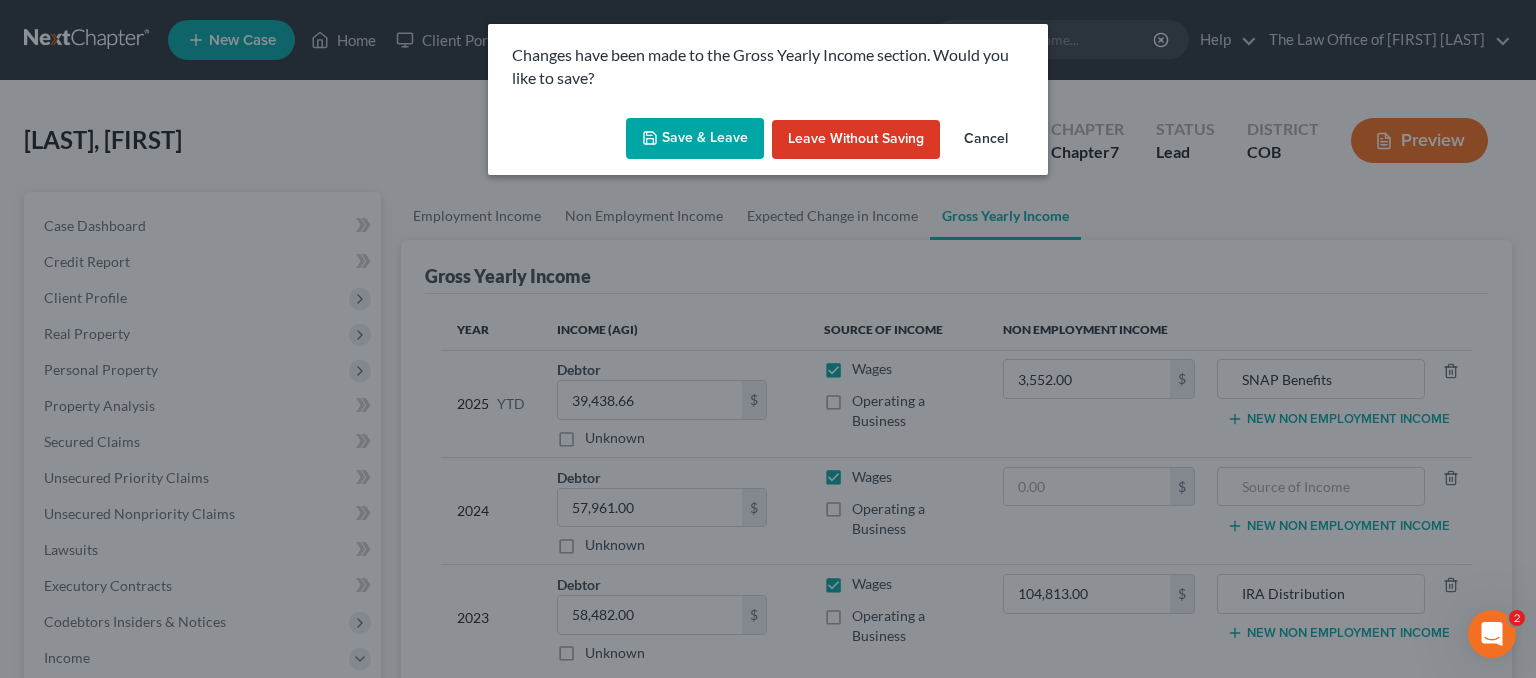 click on "Save & Leave" at bounding box center [695, 139] 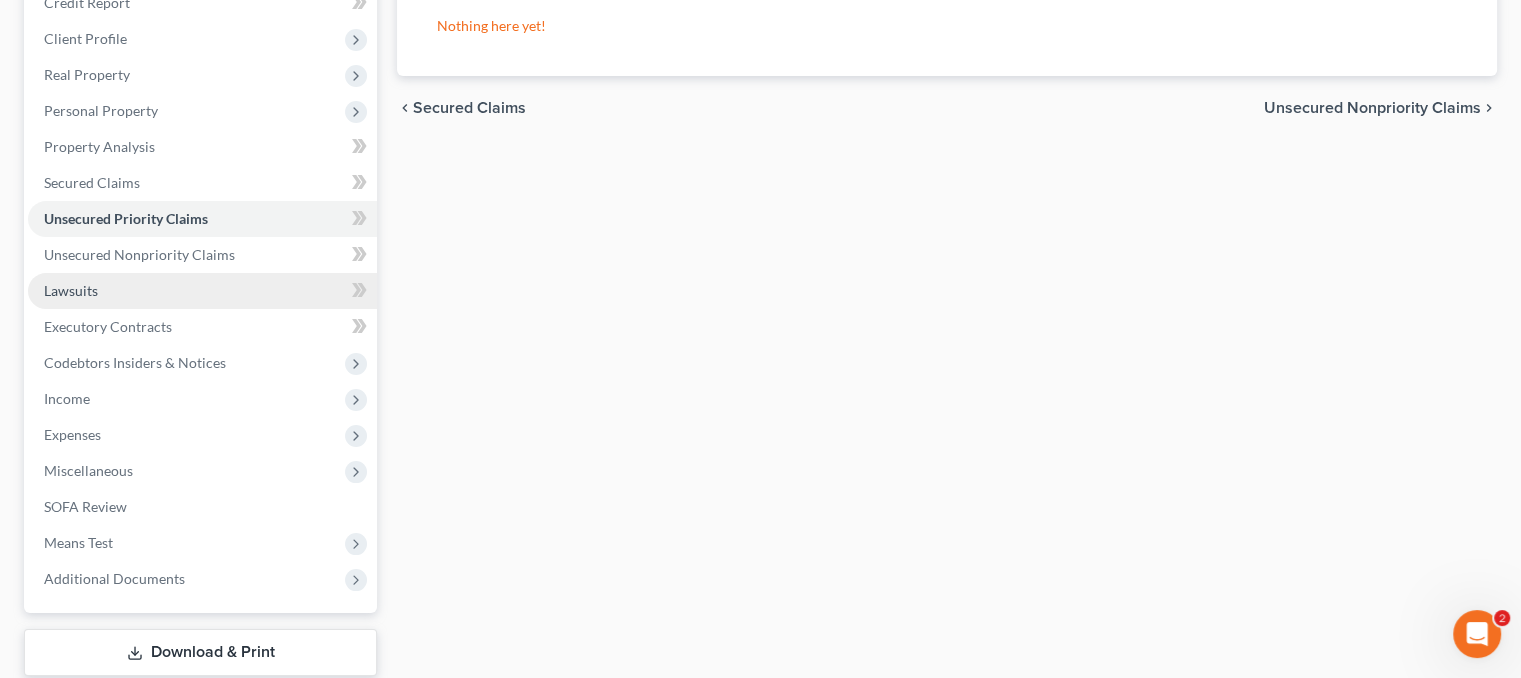 scroll, scrollTop: 300, scrollLeft: 0, axis: vertical 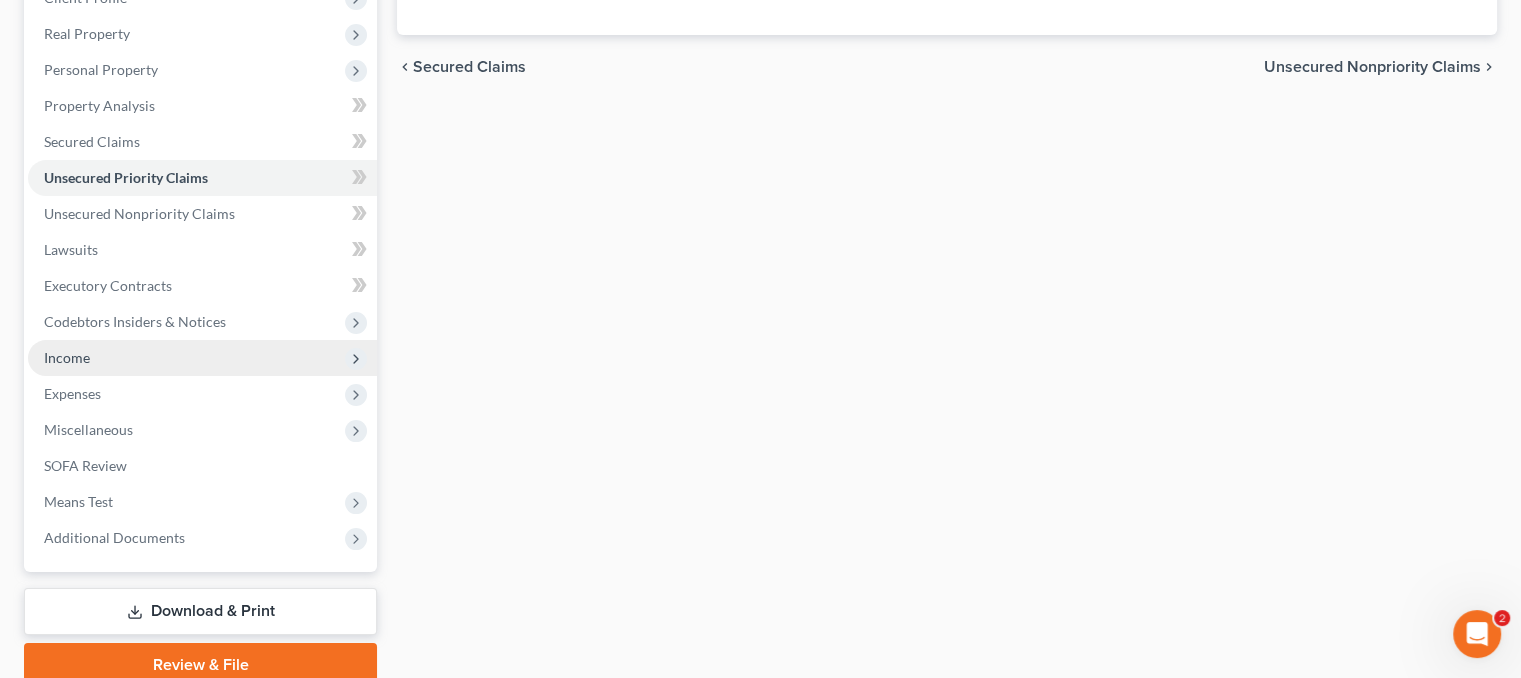 click on "Income" at bounding box center [202, 358] 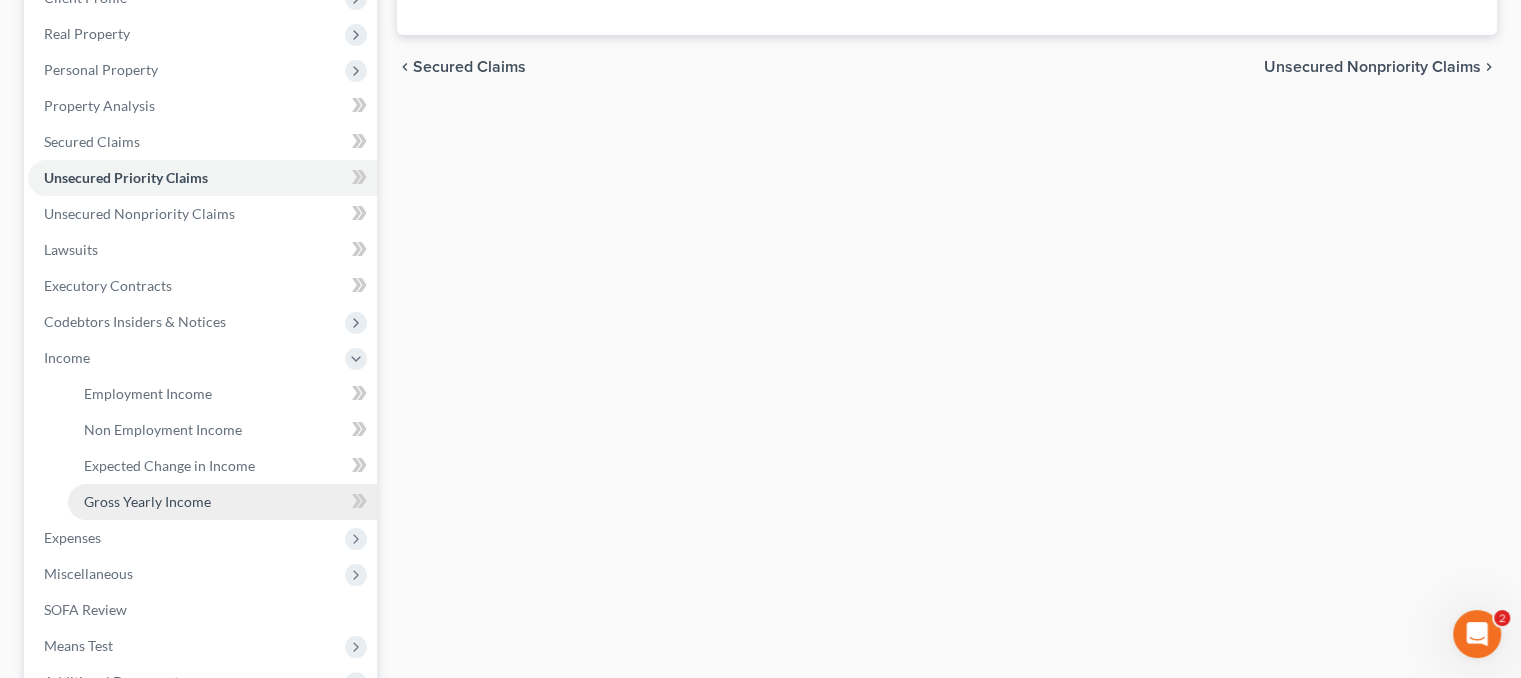 click on "Gross Yearly Income" at bounding box center (222, 502) 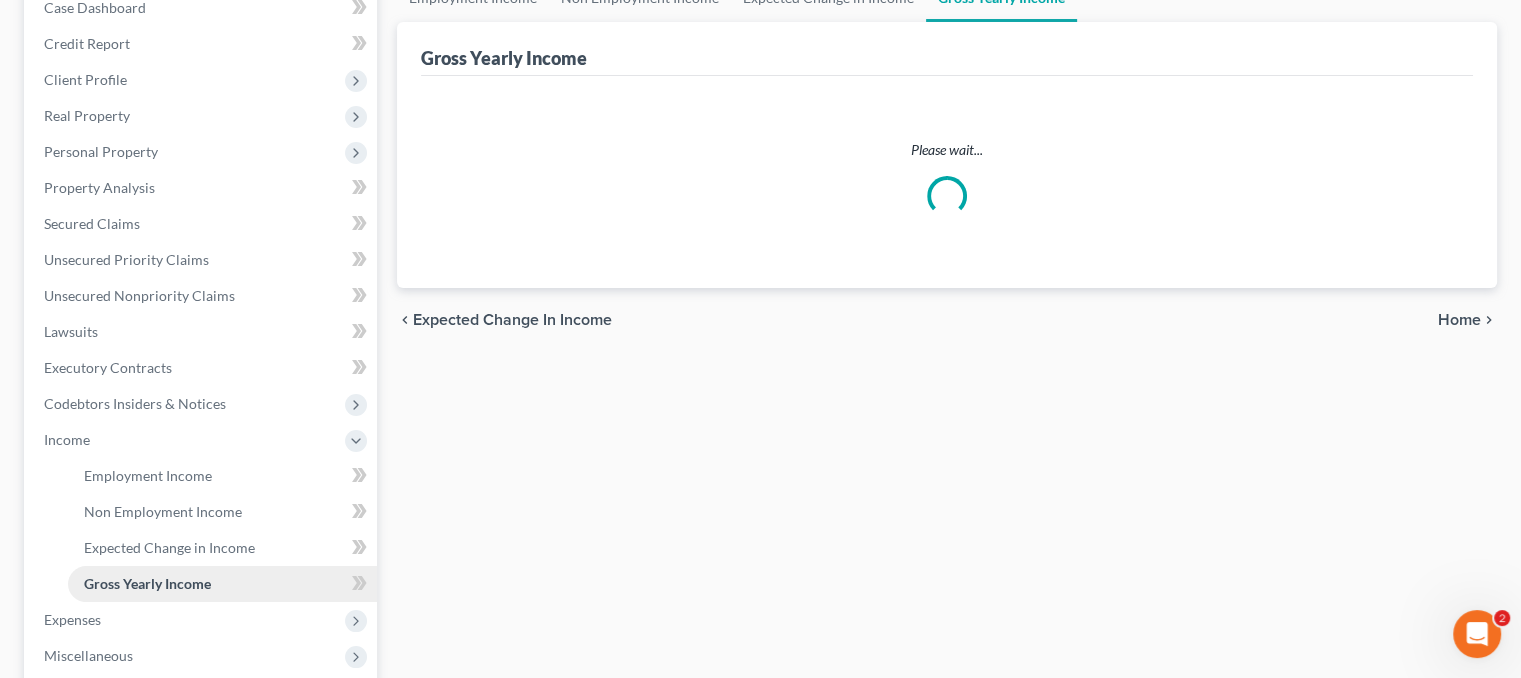 scroll, scrollTop: 0, scrollLeft: 0, axis: both 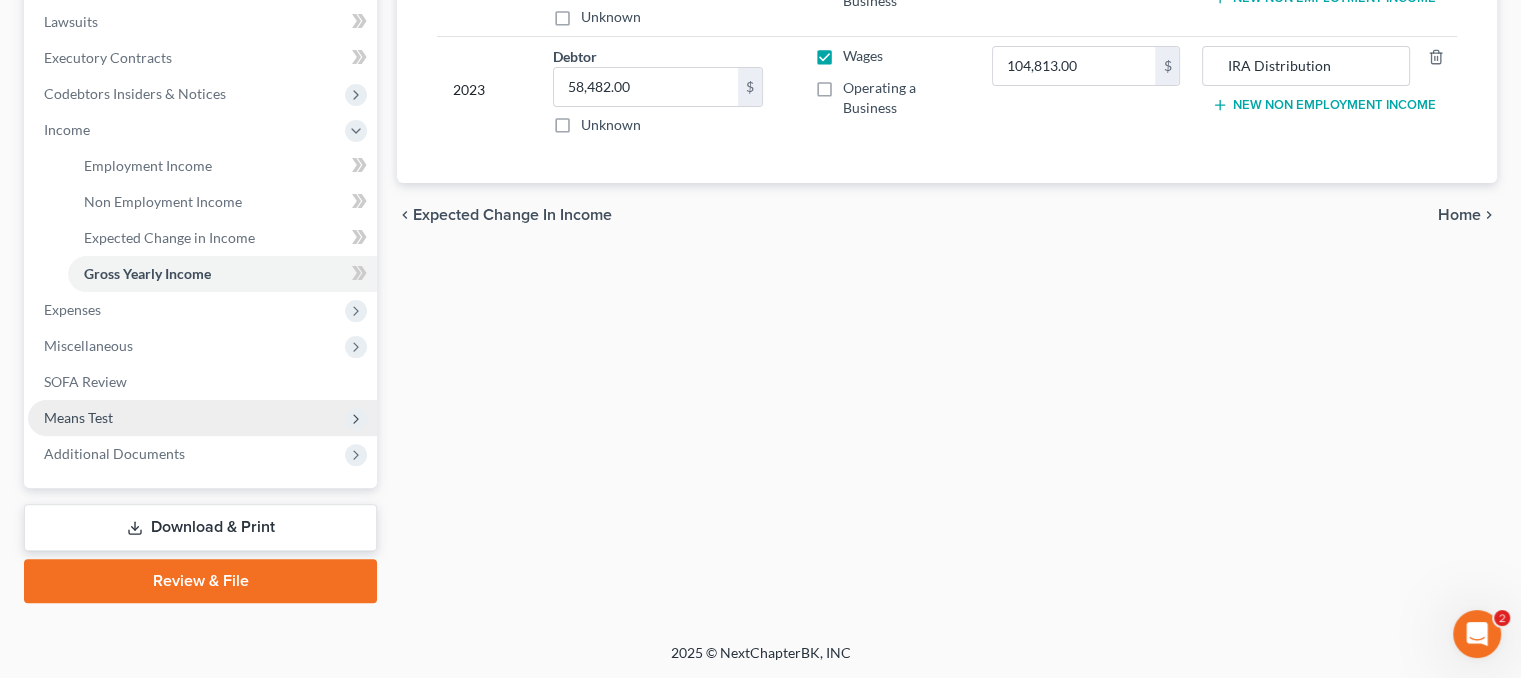 click on "Means Test" at bounding box center [202, 418] 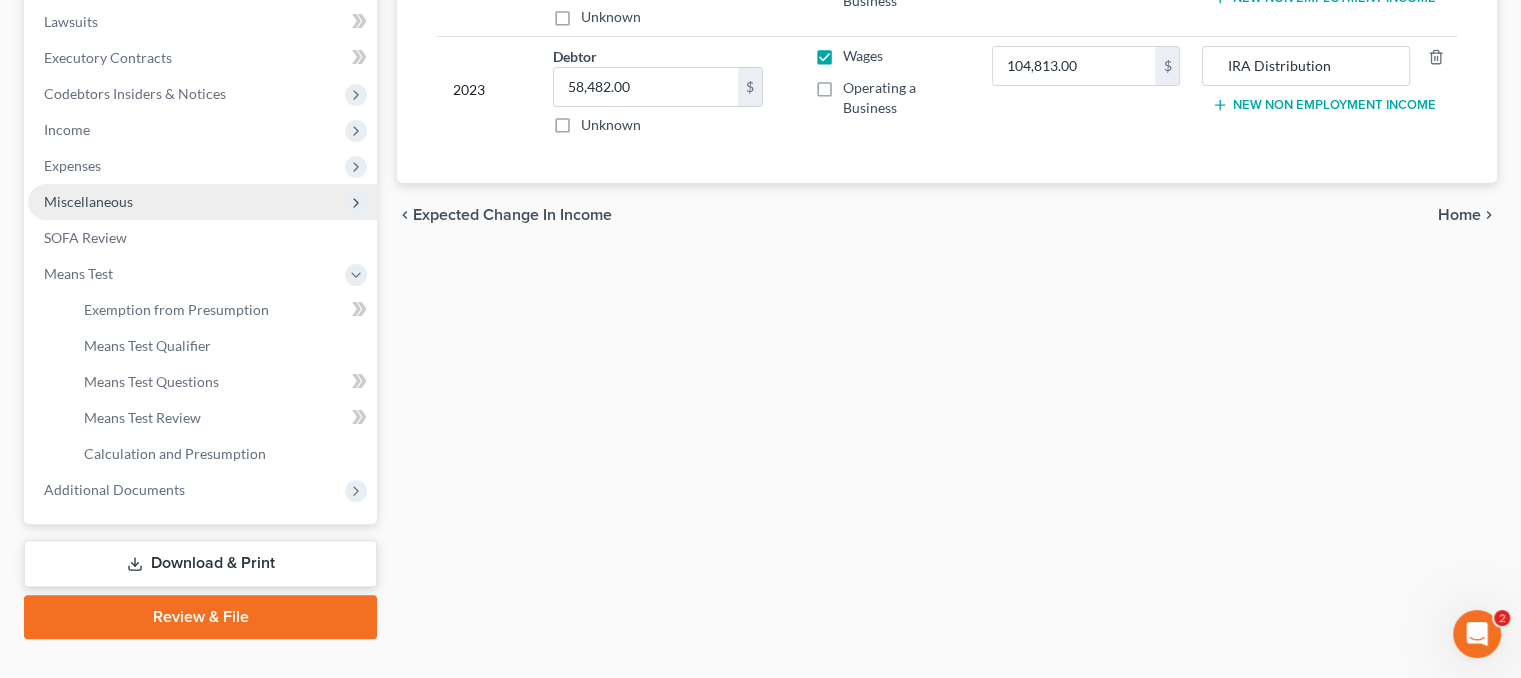 click on "Miscellaneous" at bounding box center (202, 202) 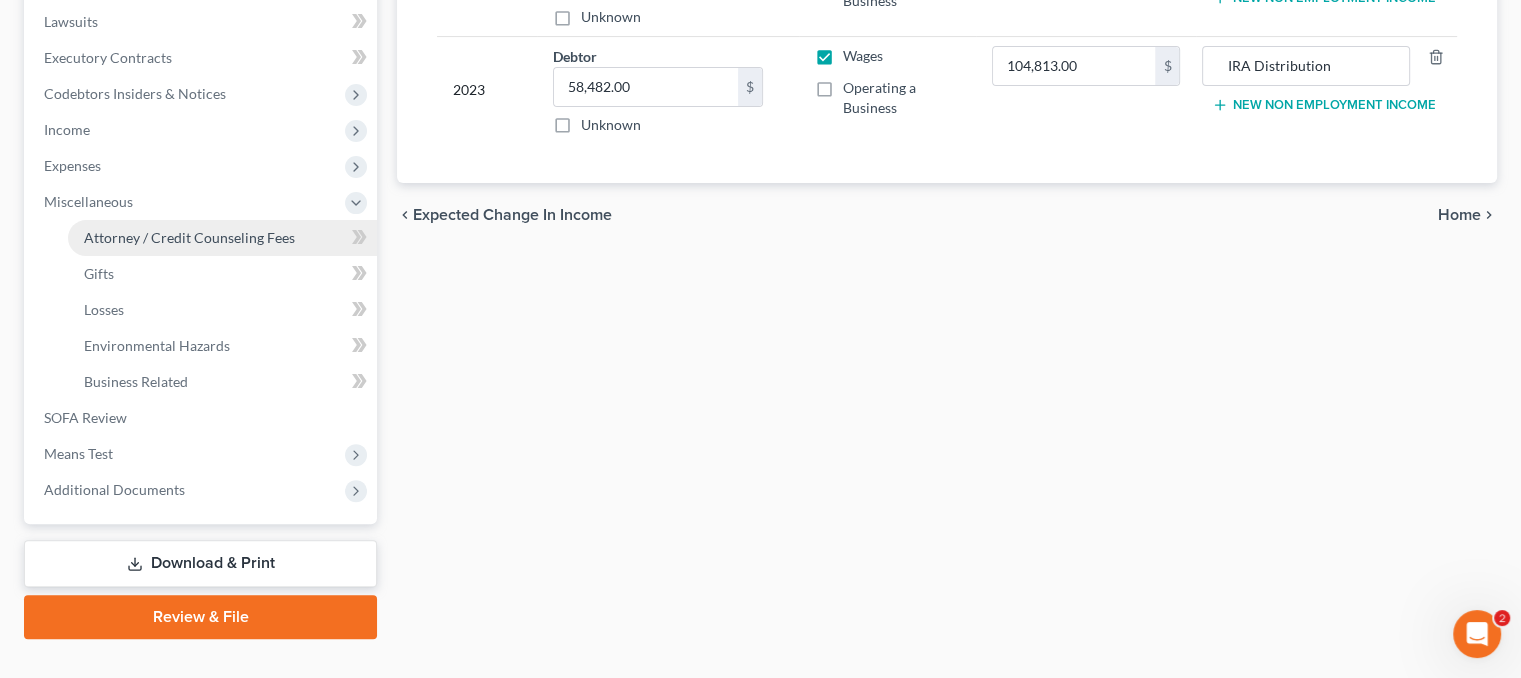 click on "Attorney / Credit Counseling Fees" at bounding box center [189, 237] 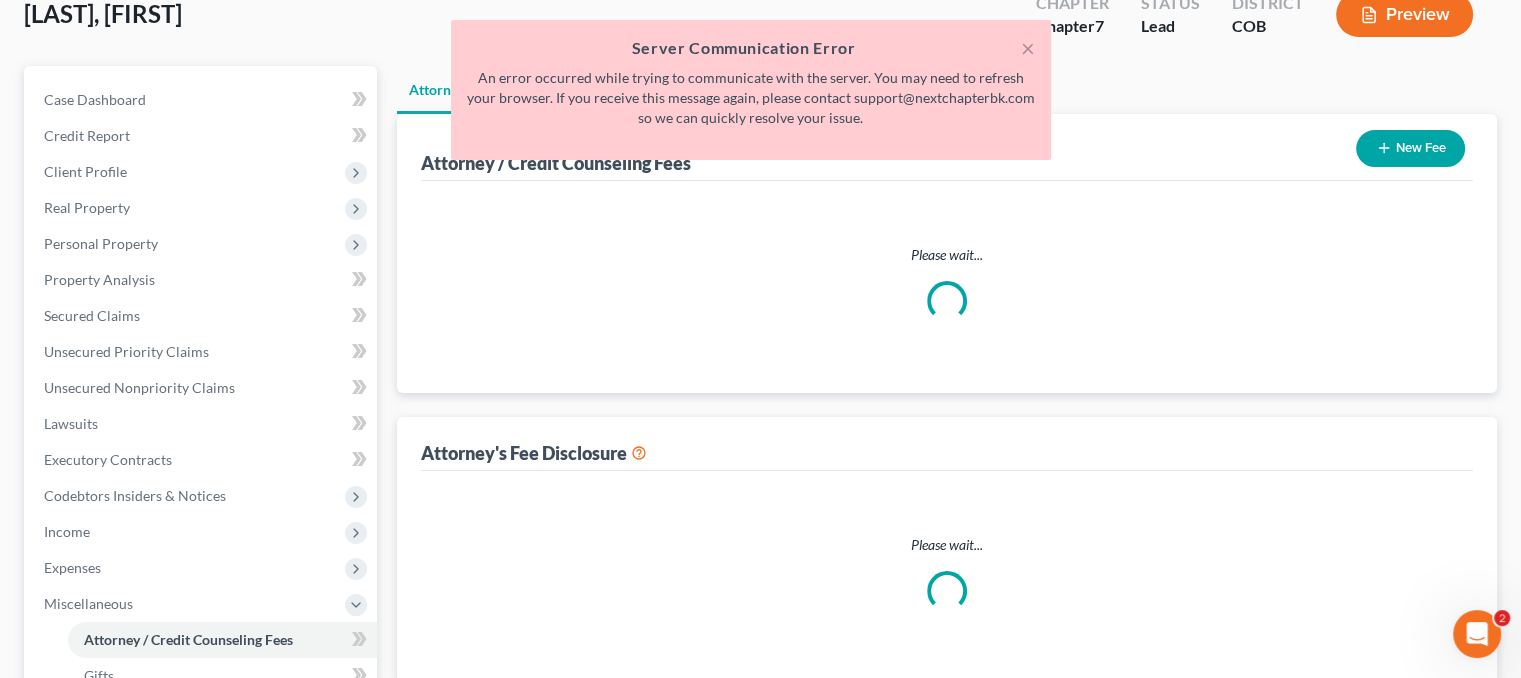 scroll, scrollTop: 0, scrollLeft: 0, axis: both 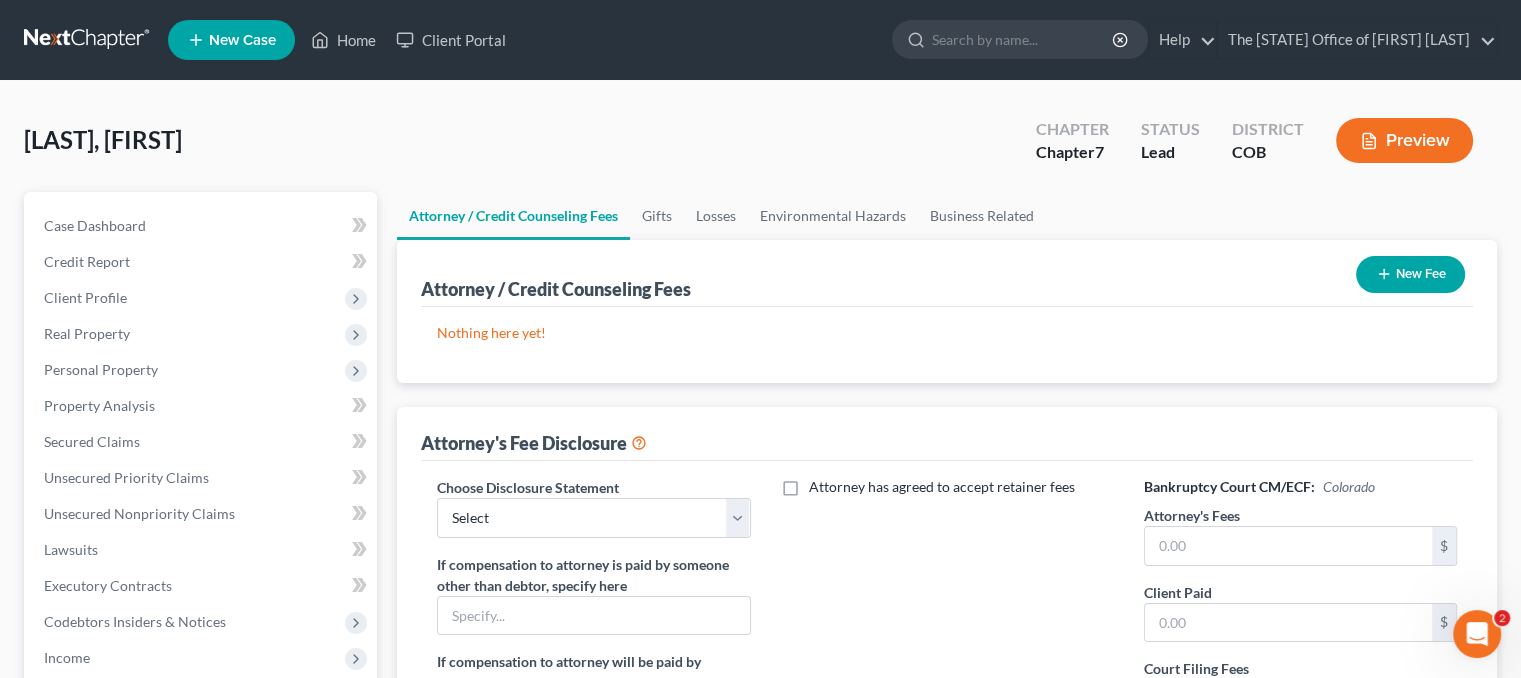 click on "New Fee" at bounding box center [1410, 274] 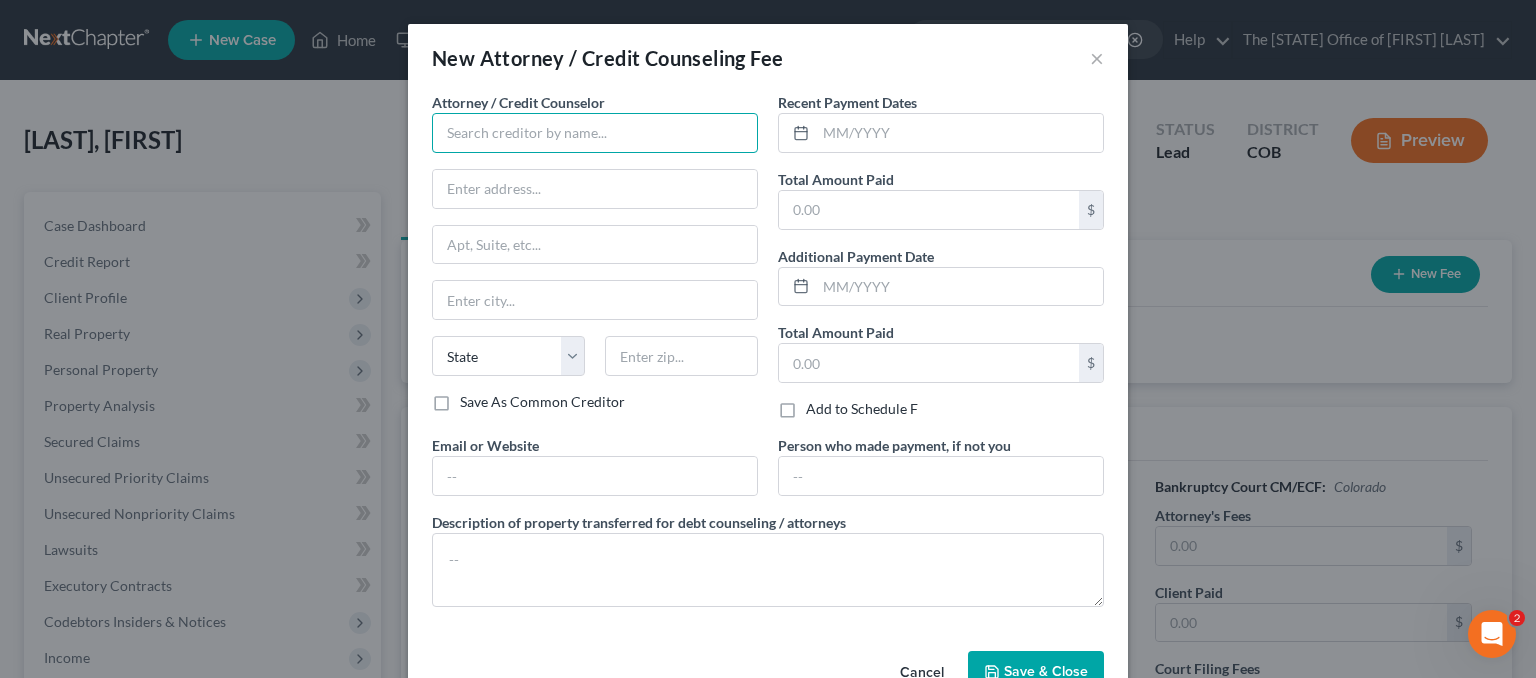 click at bounding box center [595, 133] 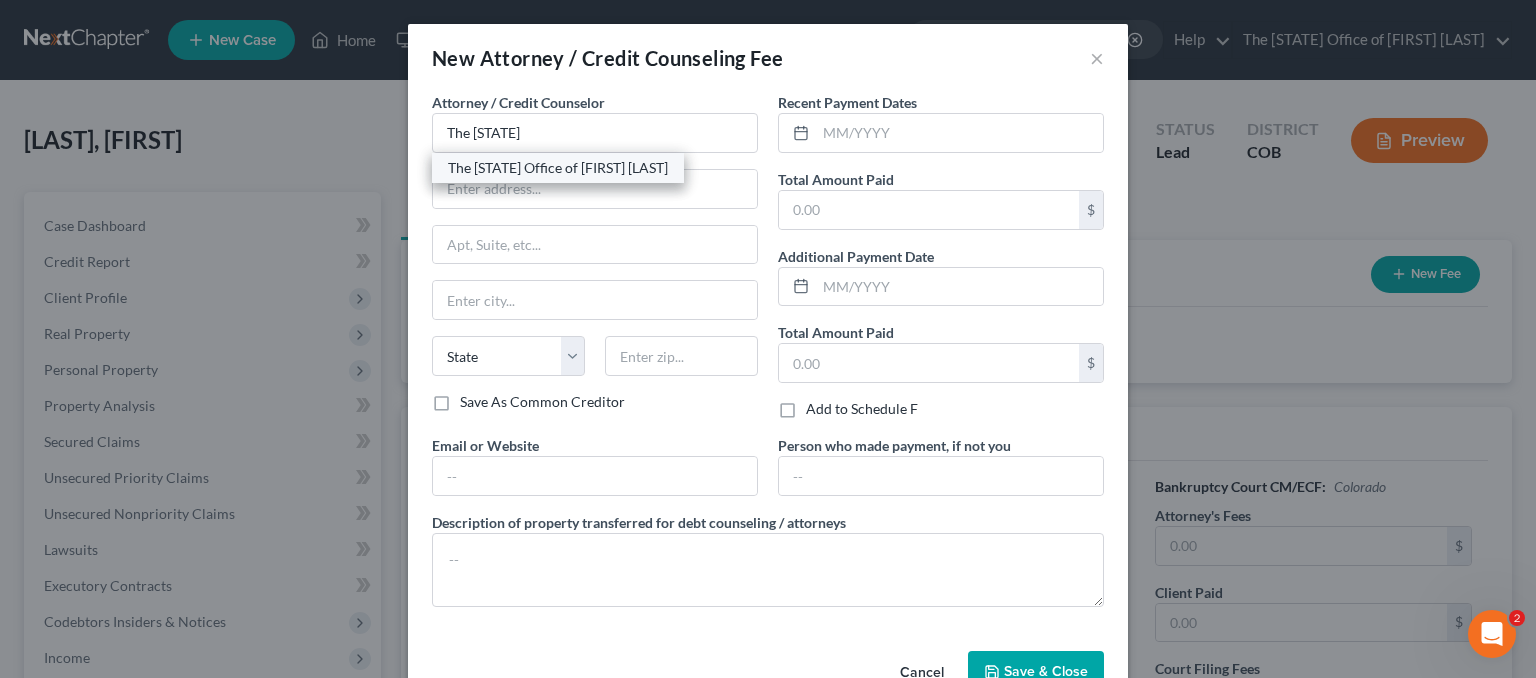 click on "The Law Office of [FIRST] [LAST]" at bounding box center [558, 168] 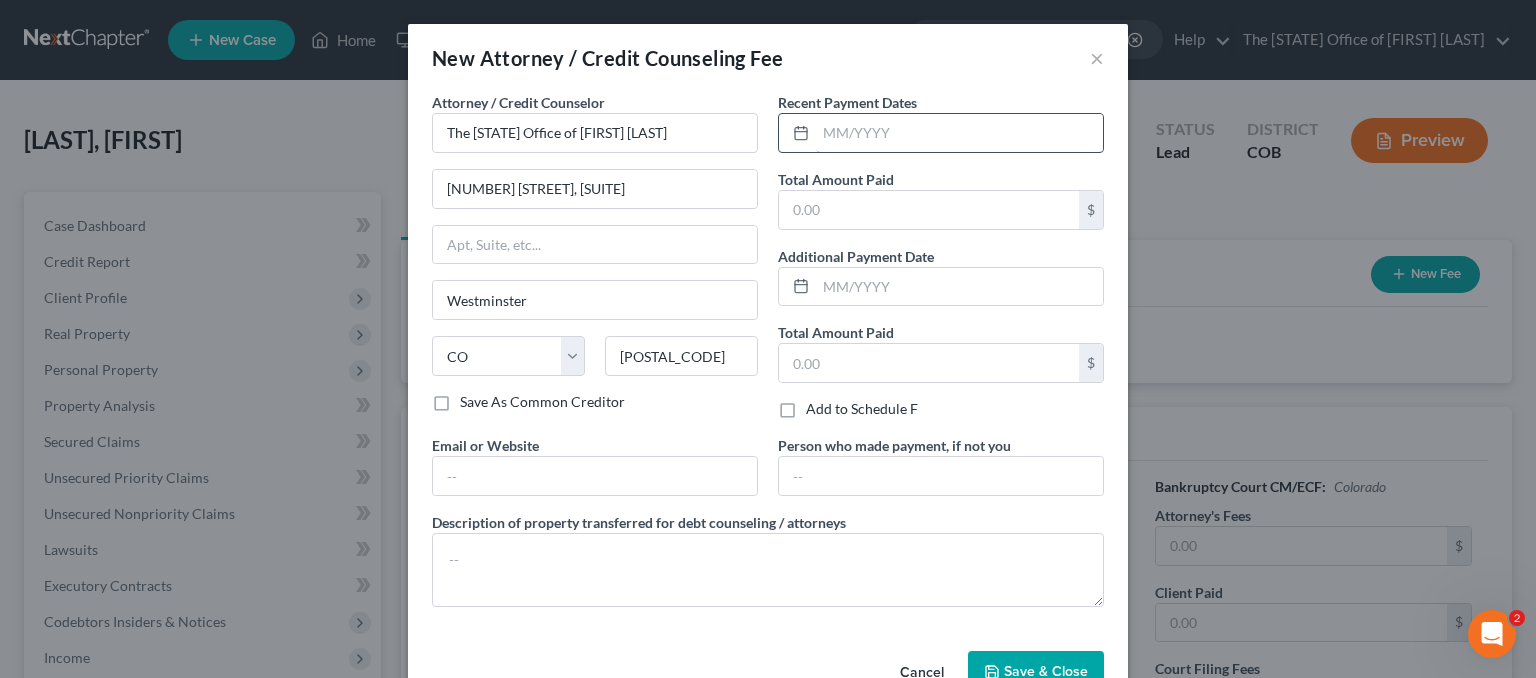 click at bounding box center (959, 133) 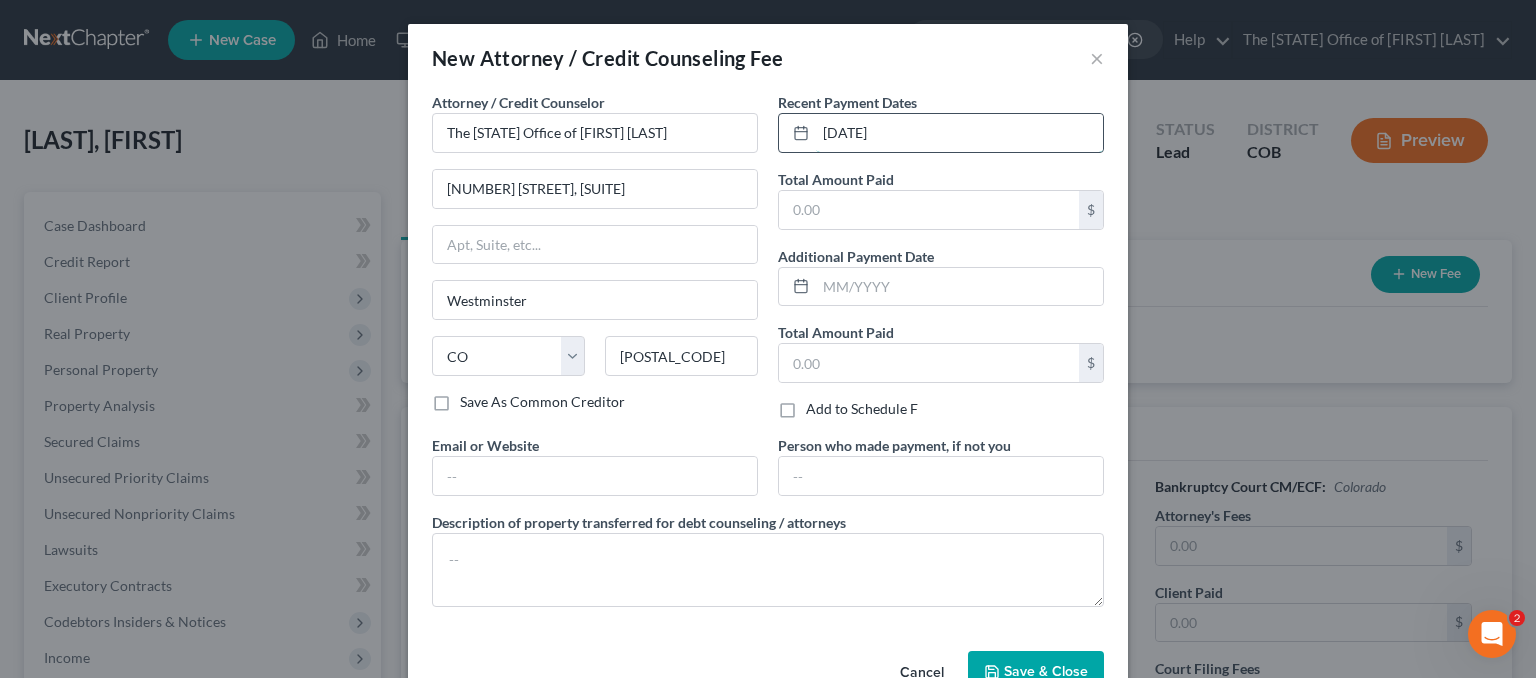 click on "03/24/2024" at bounding box center [959, 133] 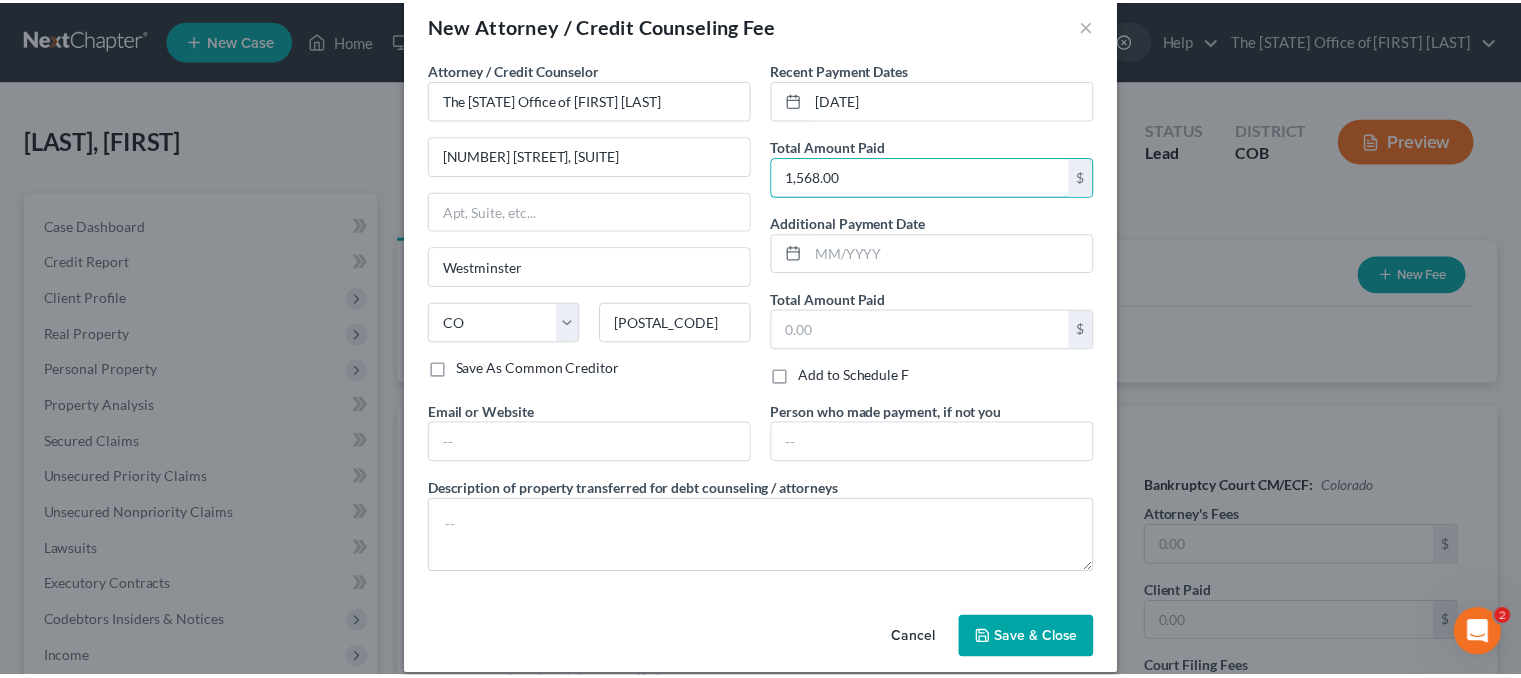 scroll, scrollTop: 52, scrollLeft: 0, axis: vertical 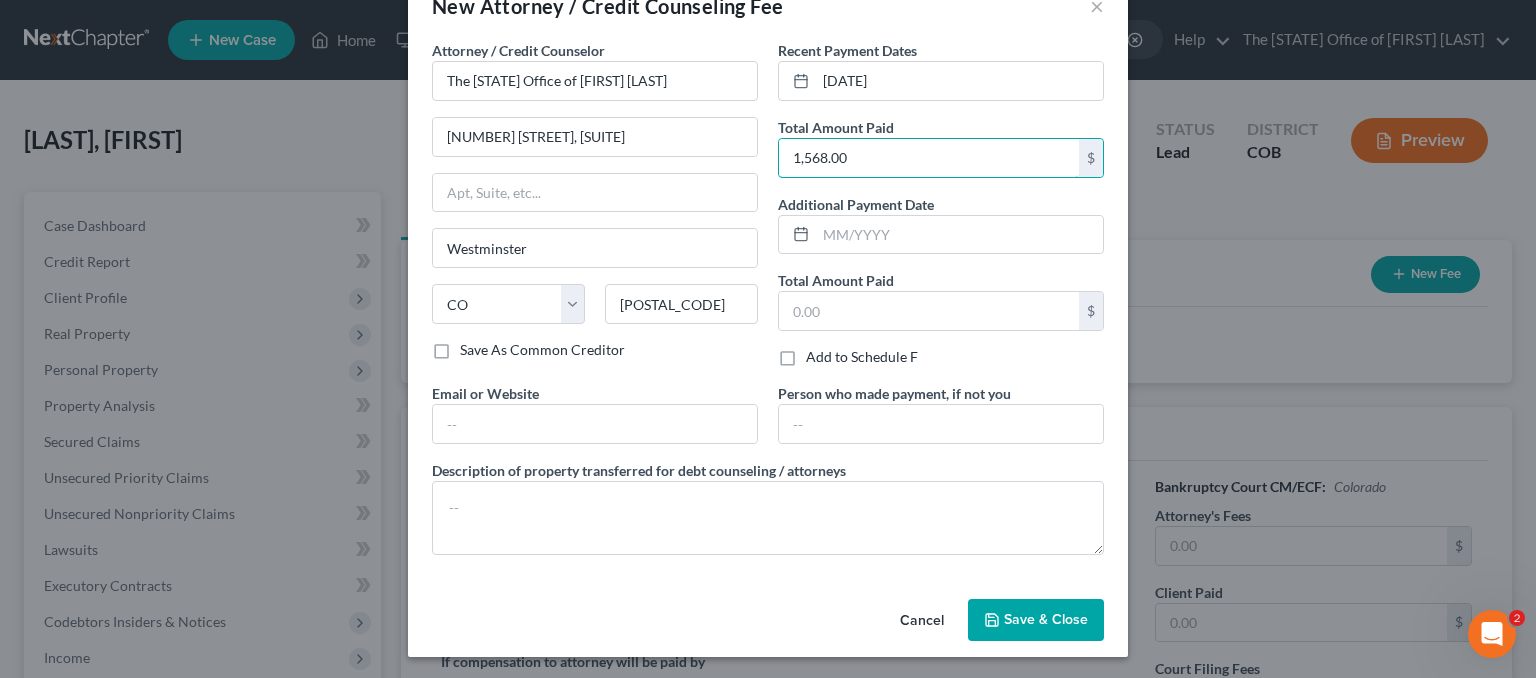 type on "1,568.00" 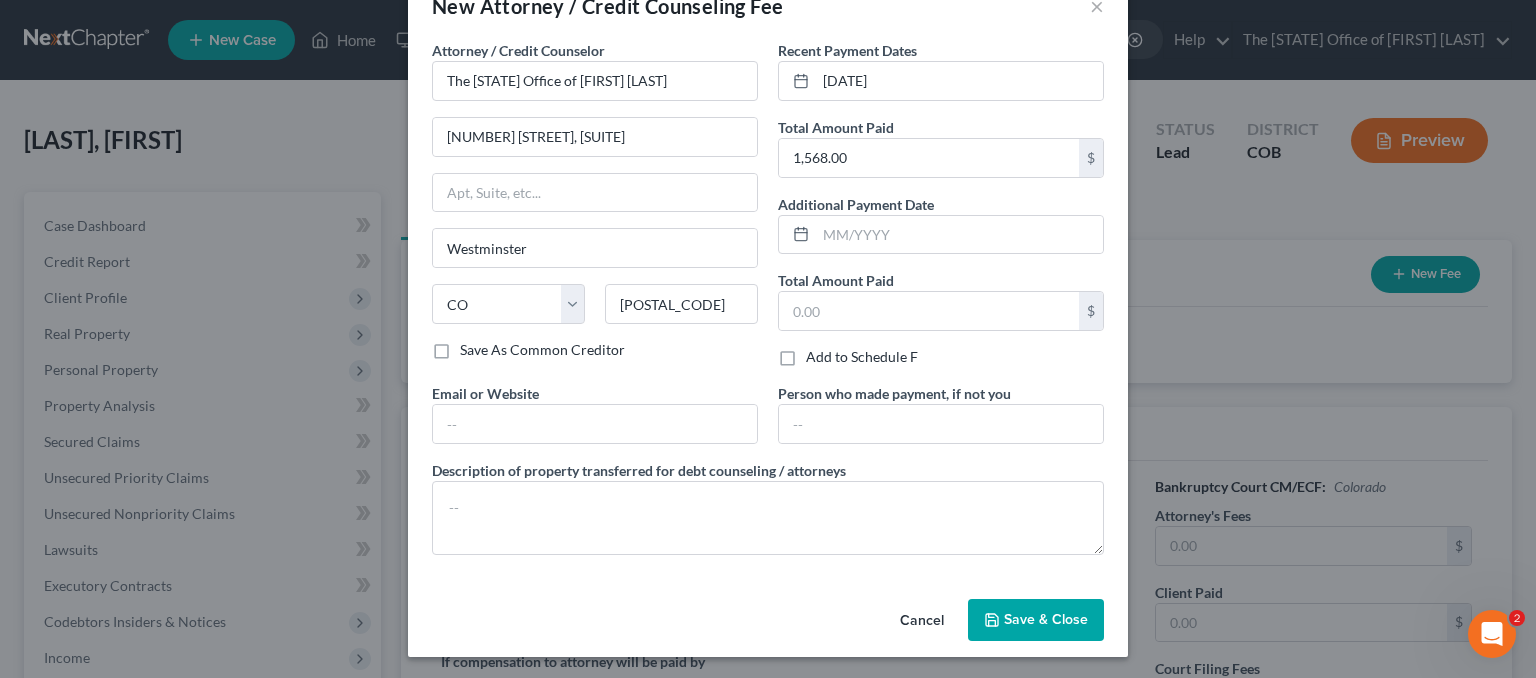 click on "Save & Close" at bounding box center (1046, 619) 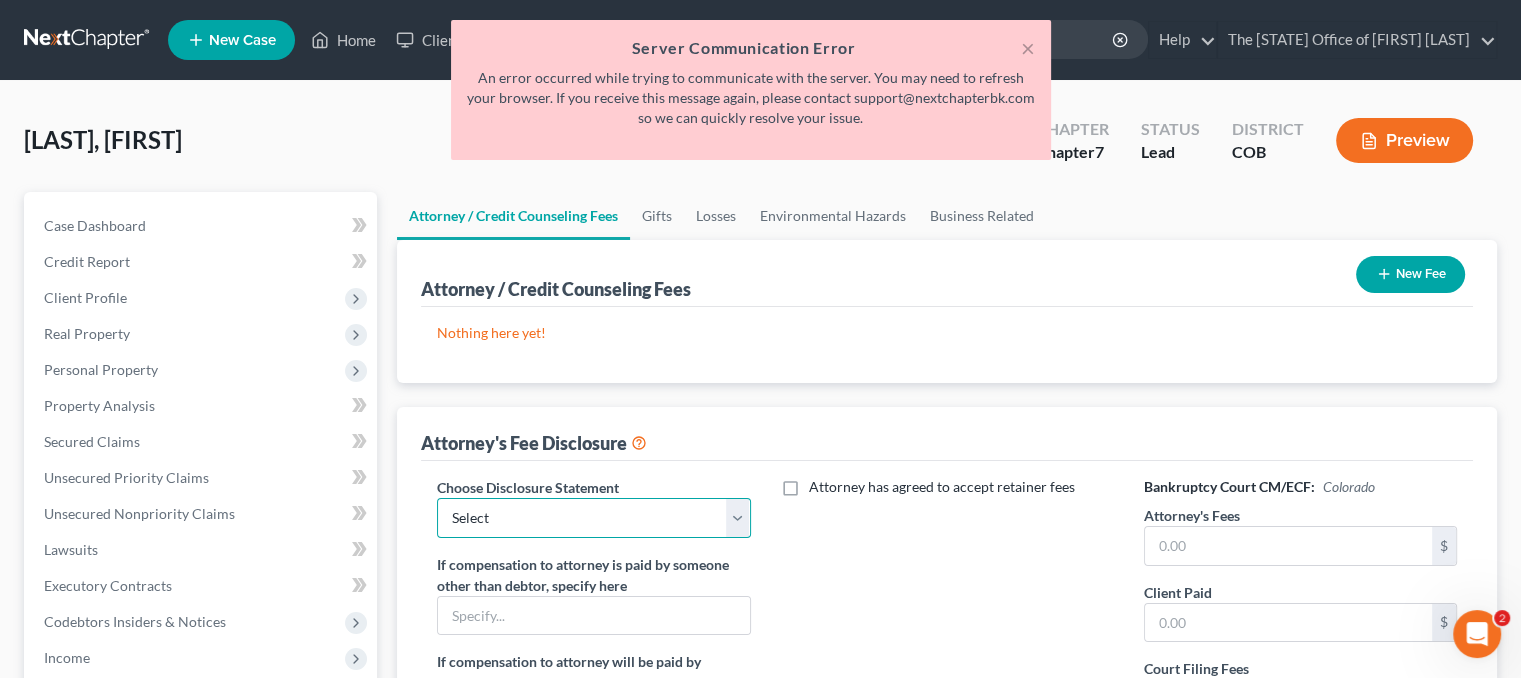 click on "Select TLOSG Chapter 13 TLOSG Chapter 7" at bounding box center (593, 518) 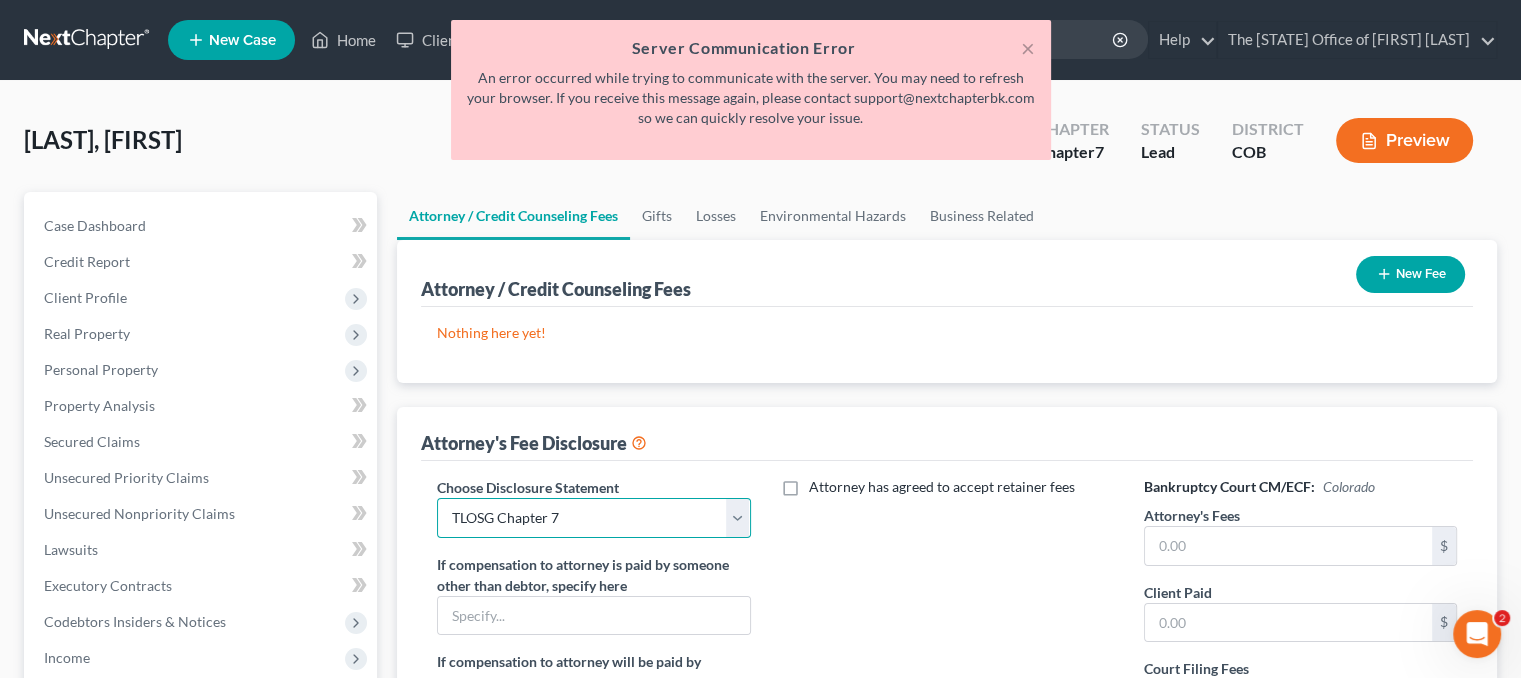 click on "Select TLOSG Chapter 13 TLOSG Chapter 7" at bounding box center [593, 518] 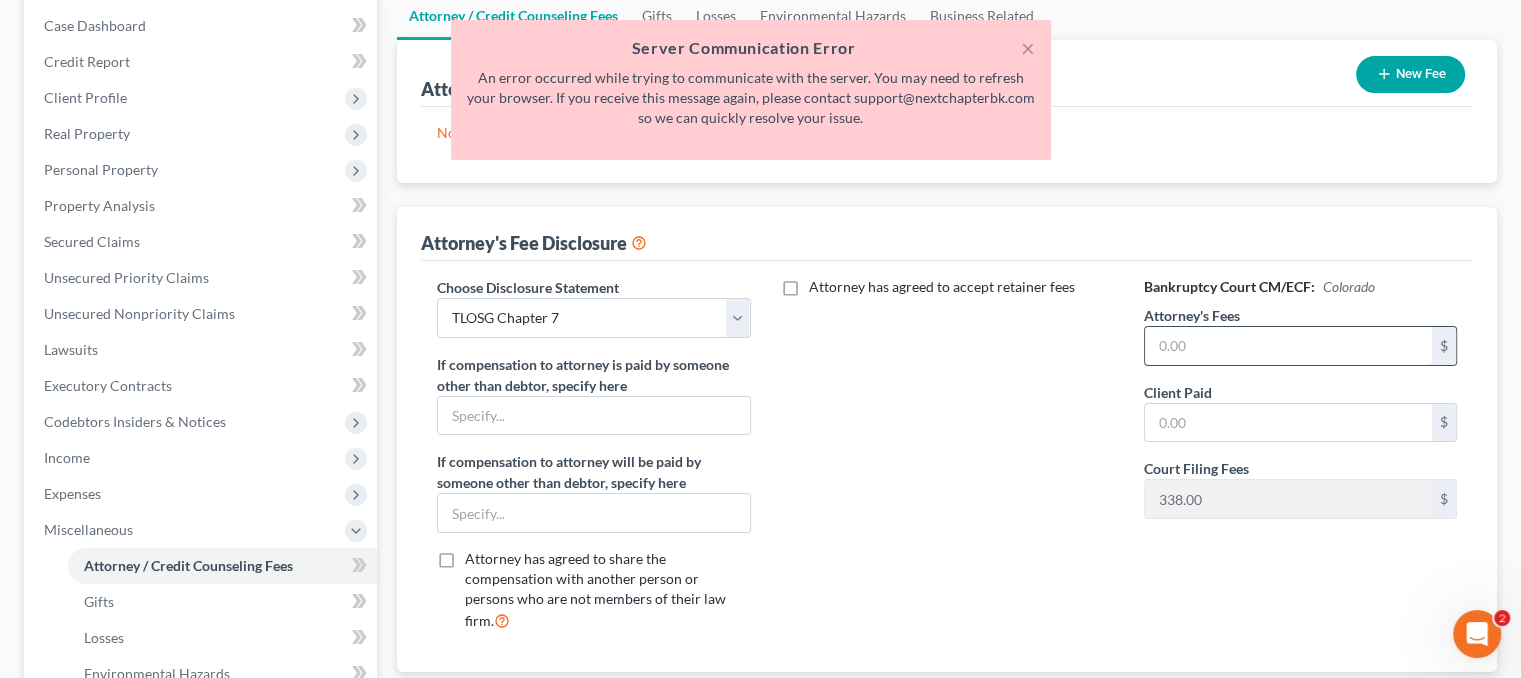 click at bounding box center (1288, 346) 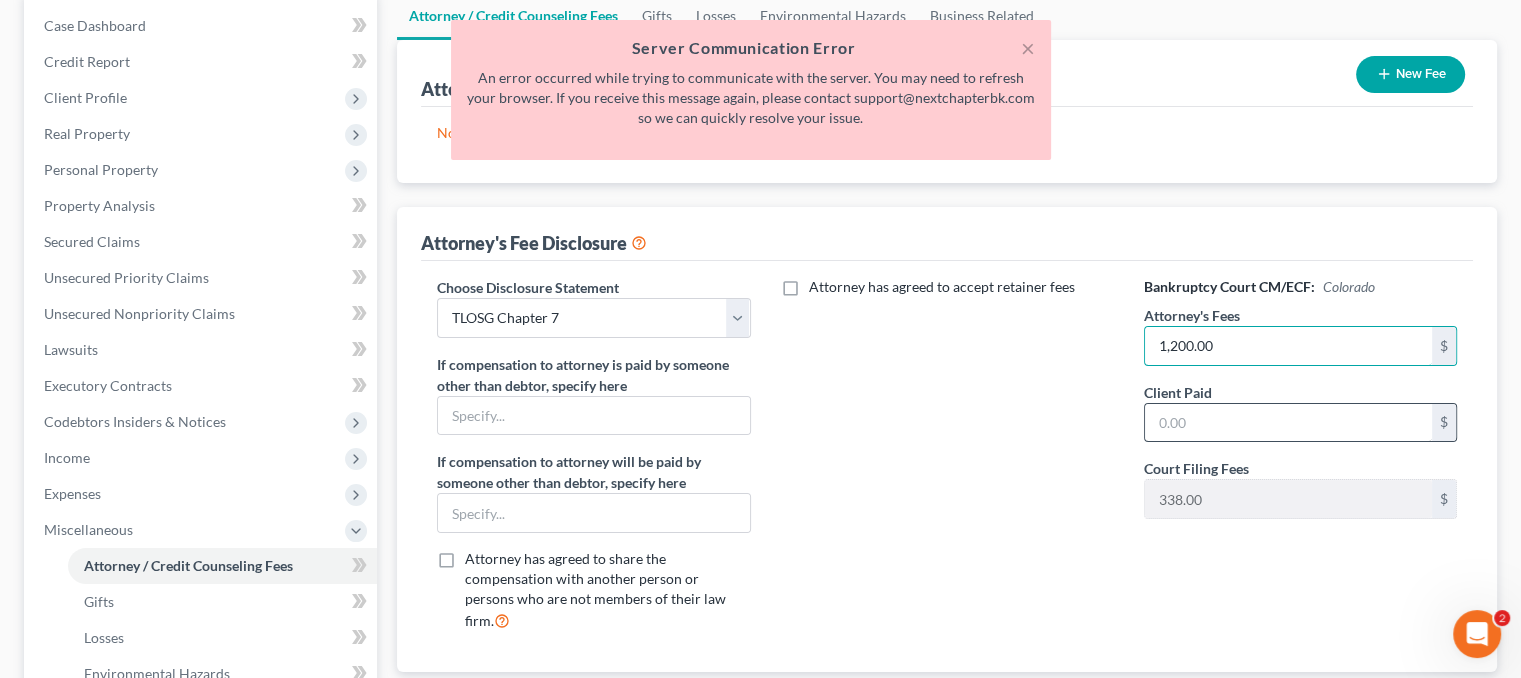 type on "1,200.00" 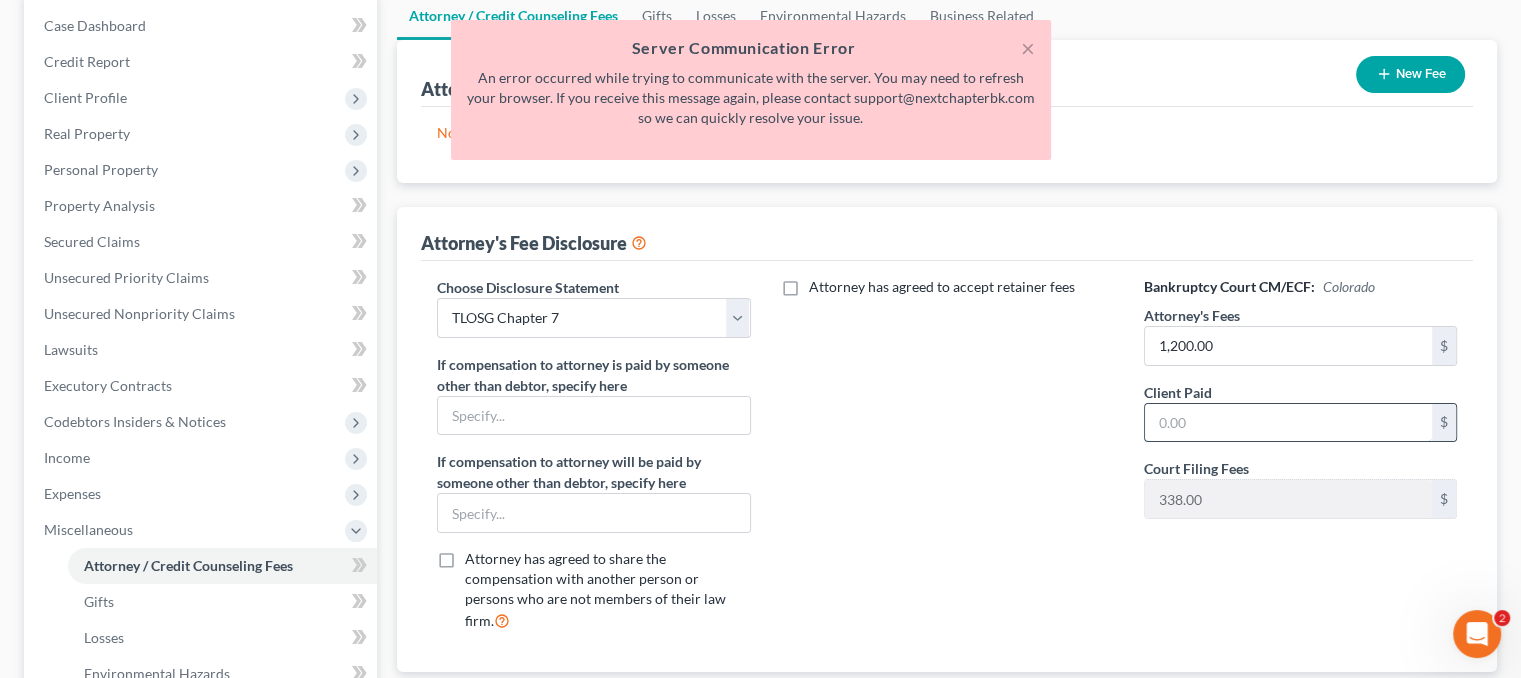 click at bounding box center (1288, 423) 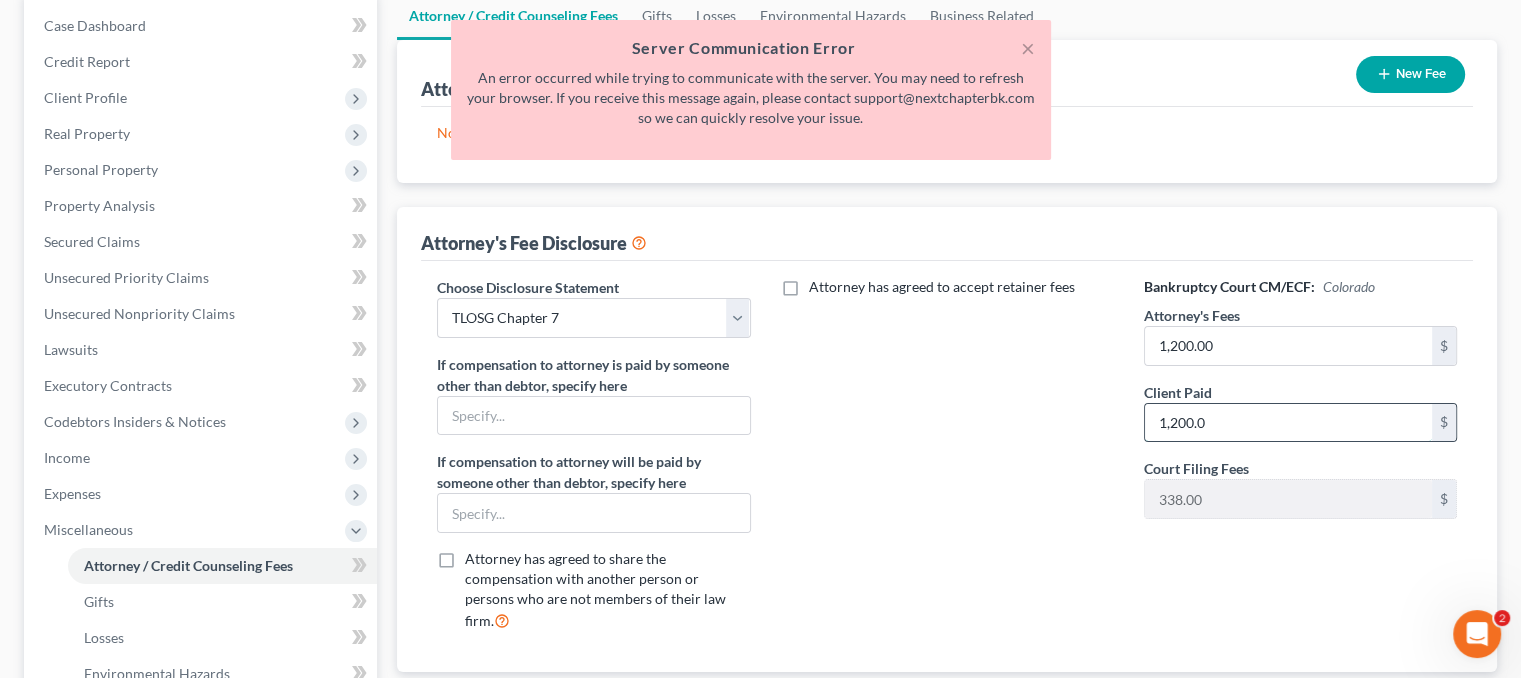 type on "1,200.00" 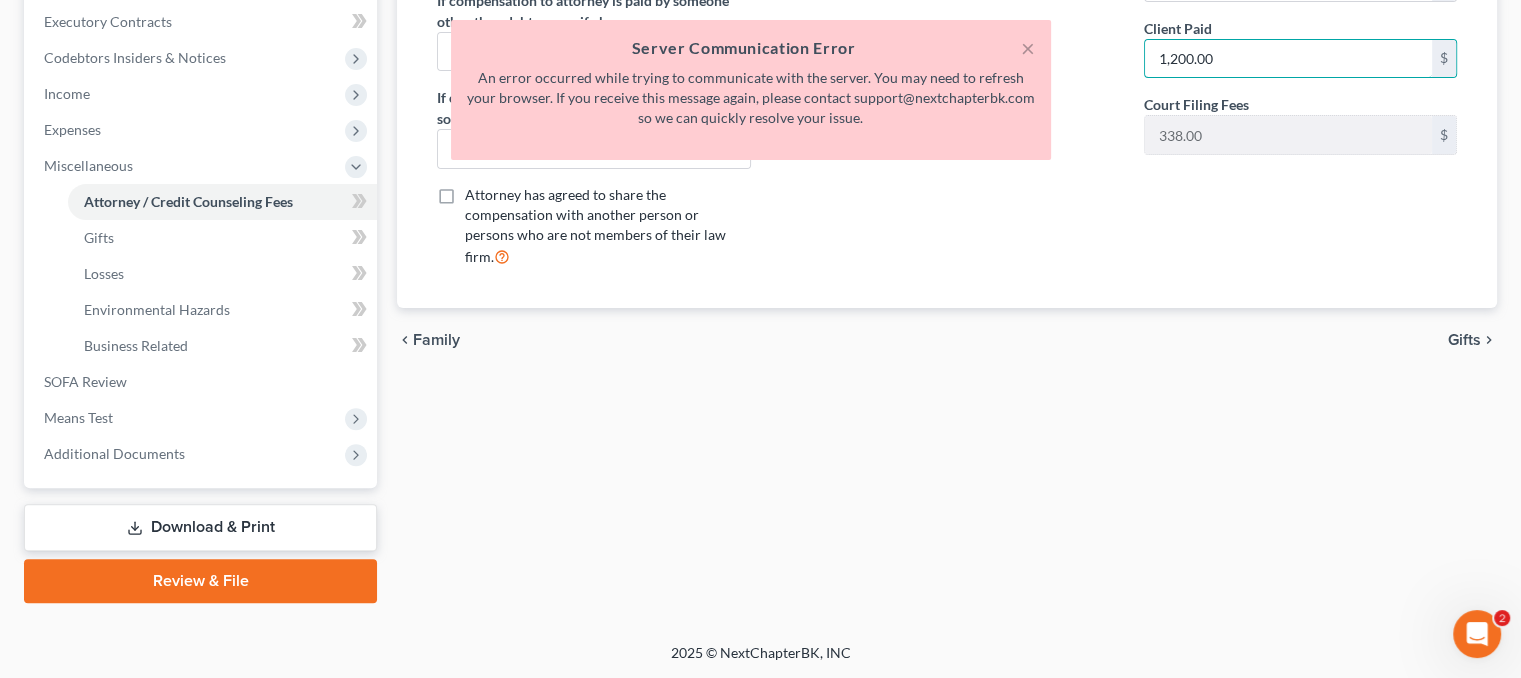 scroll, scrollTop: 164, scrollLeft: 0, axis: vertical 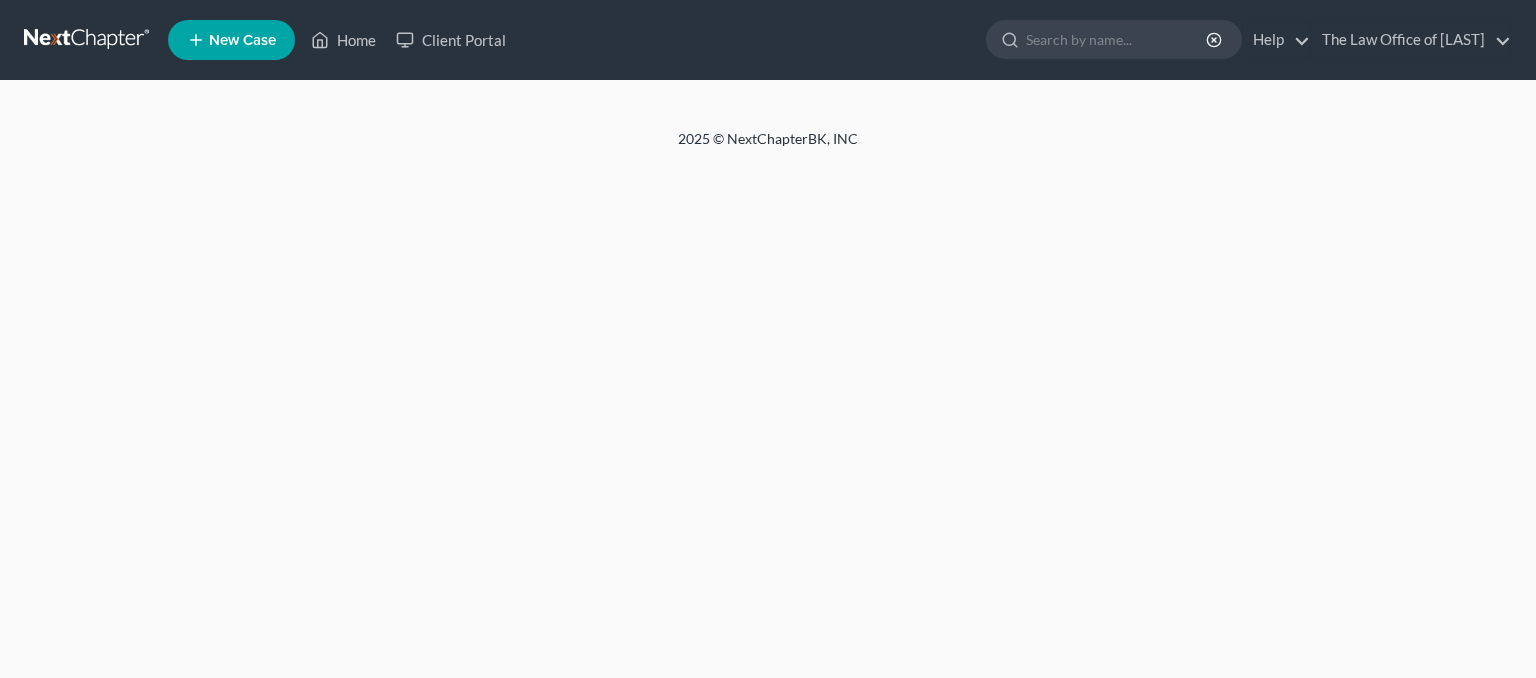 select on "1" 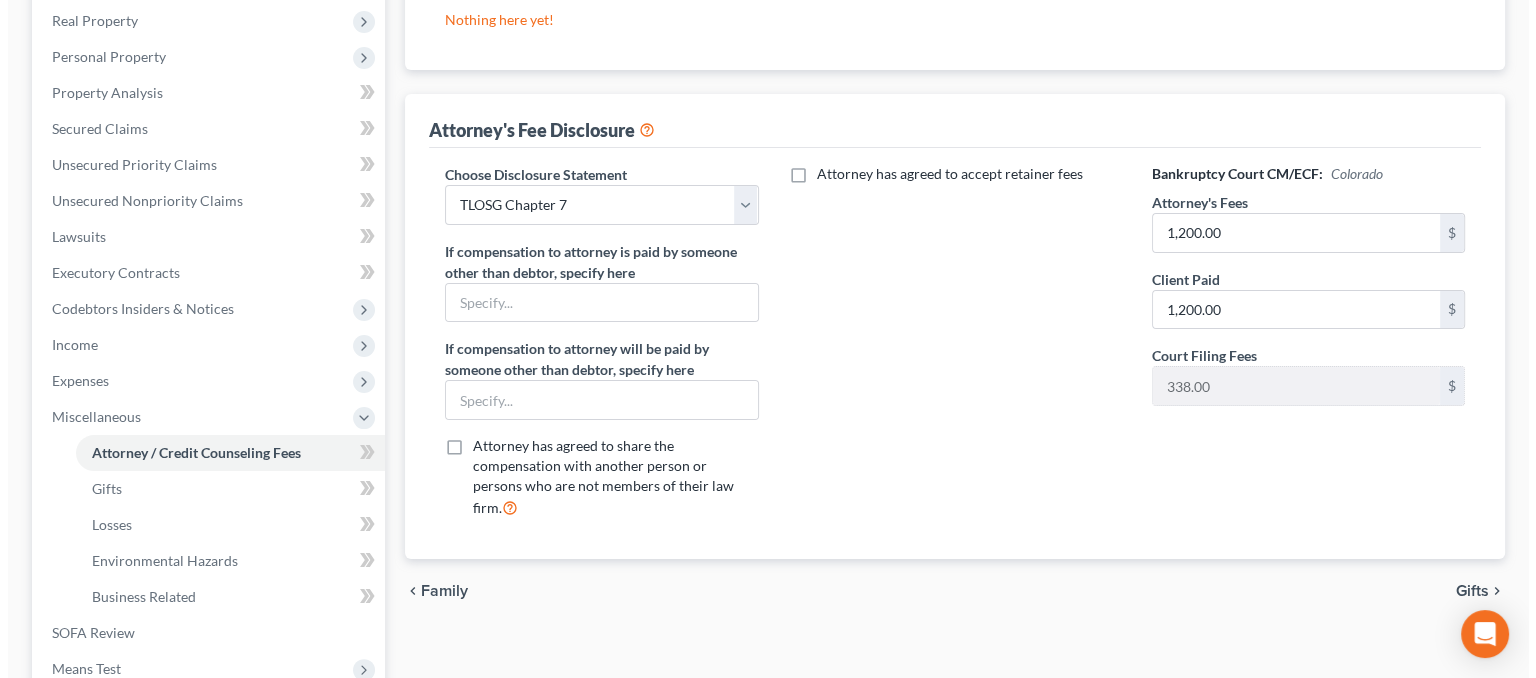 scroll, scrollTop: 64, scrollLeft: 0, axis: vertical 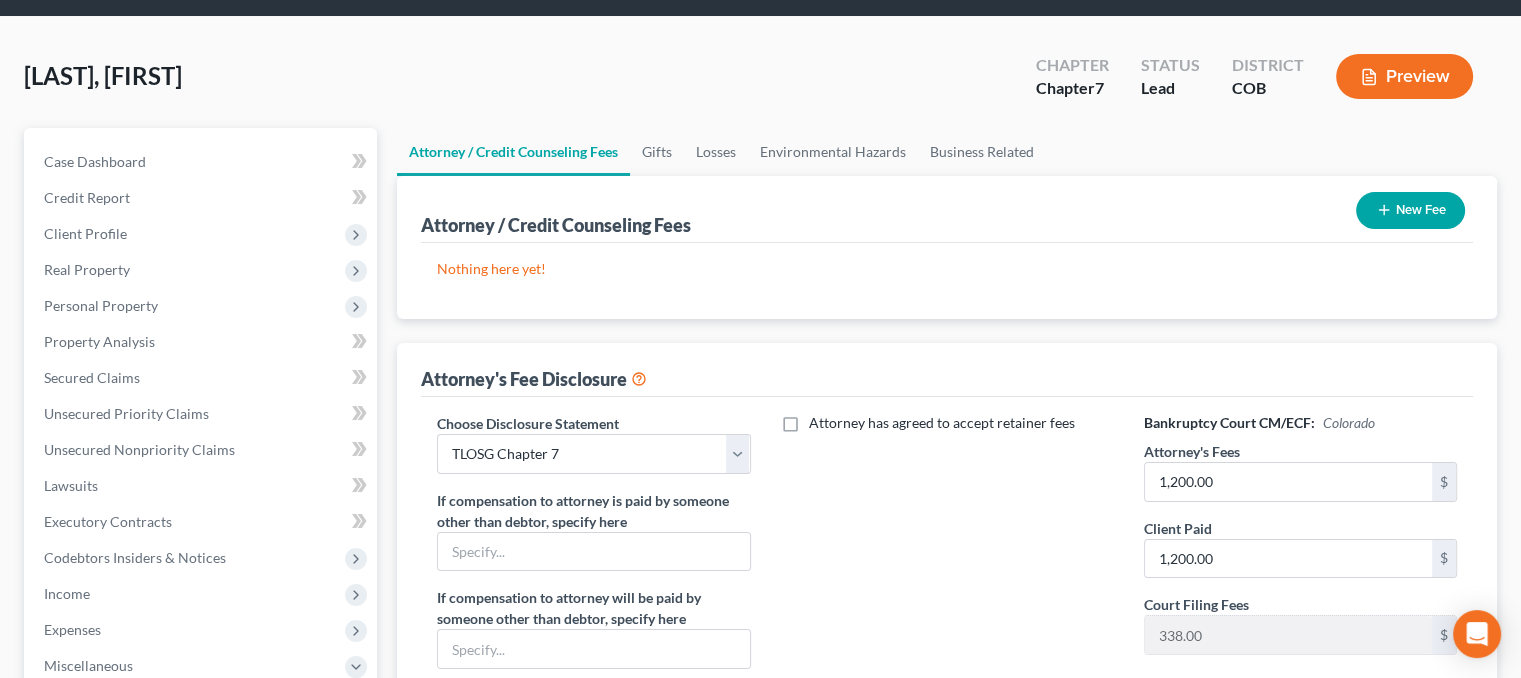 click on "New Fee" at bounding box center [1410, 210] 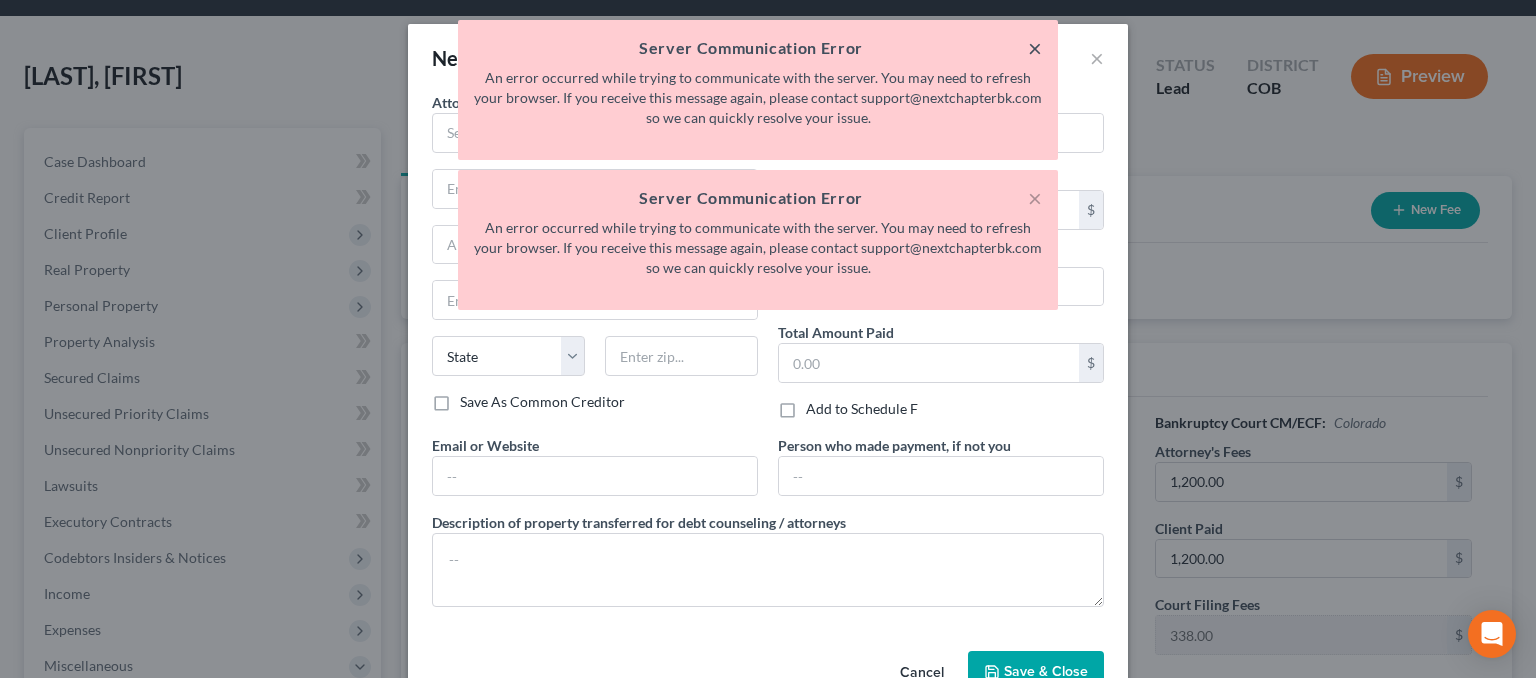 click on "×" at bounding box center [1035, 48] 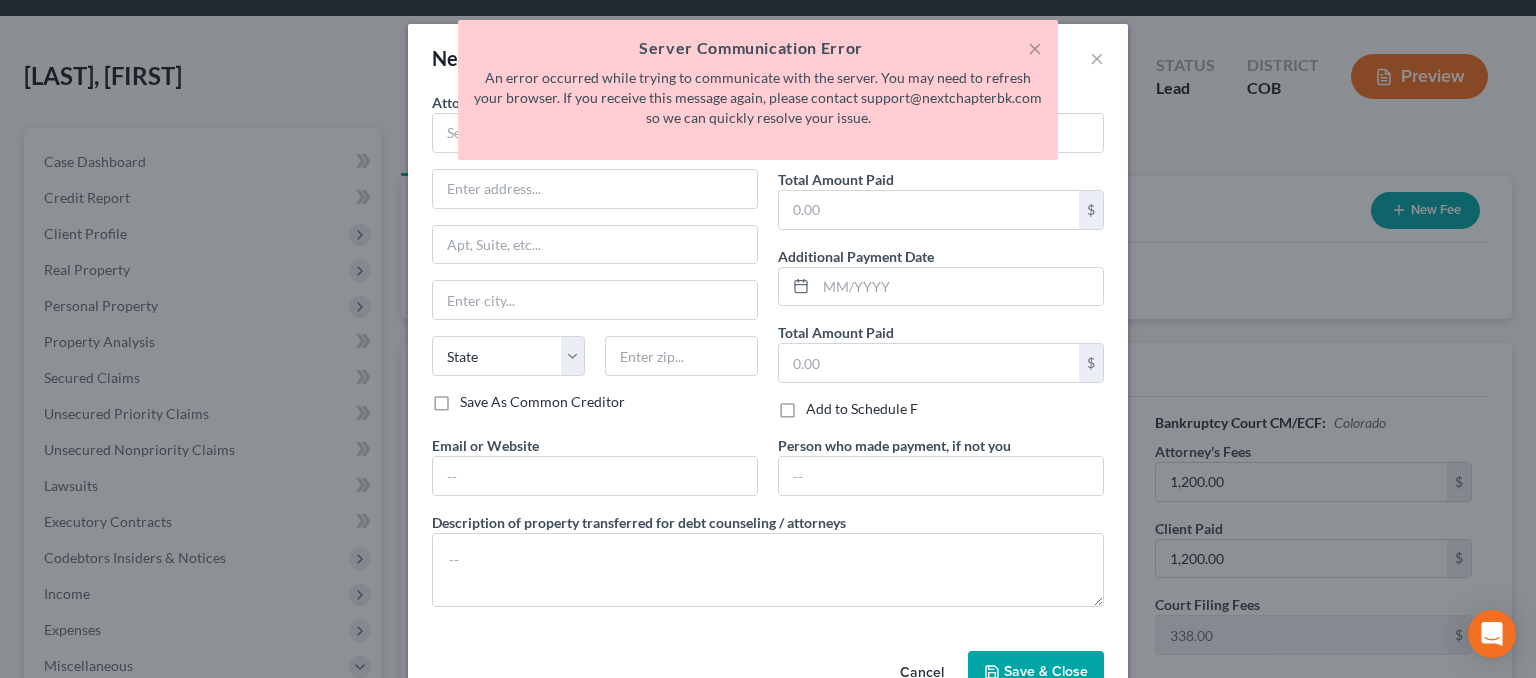 click on "×                     Server Communication Error An error occurred while trying to communicate with the server. You may need to refresh your browser. If you receive this message again, please contact support@[EMAIL] so we can quickly resolve your issue." at bounding box center (758, 90) 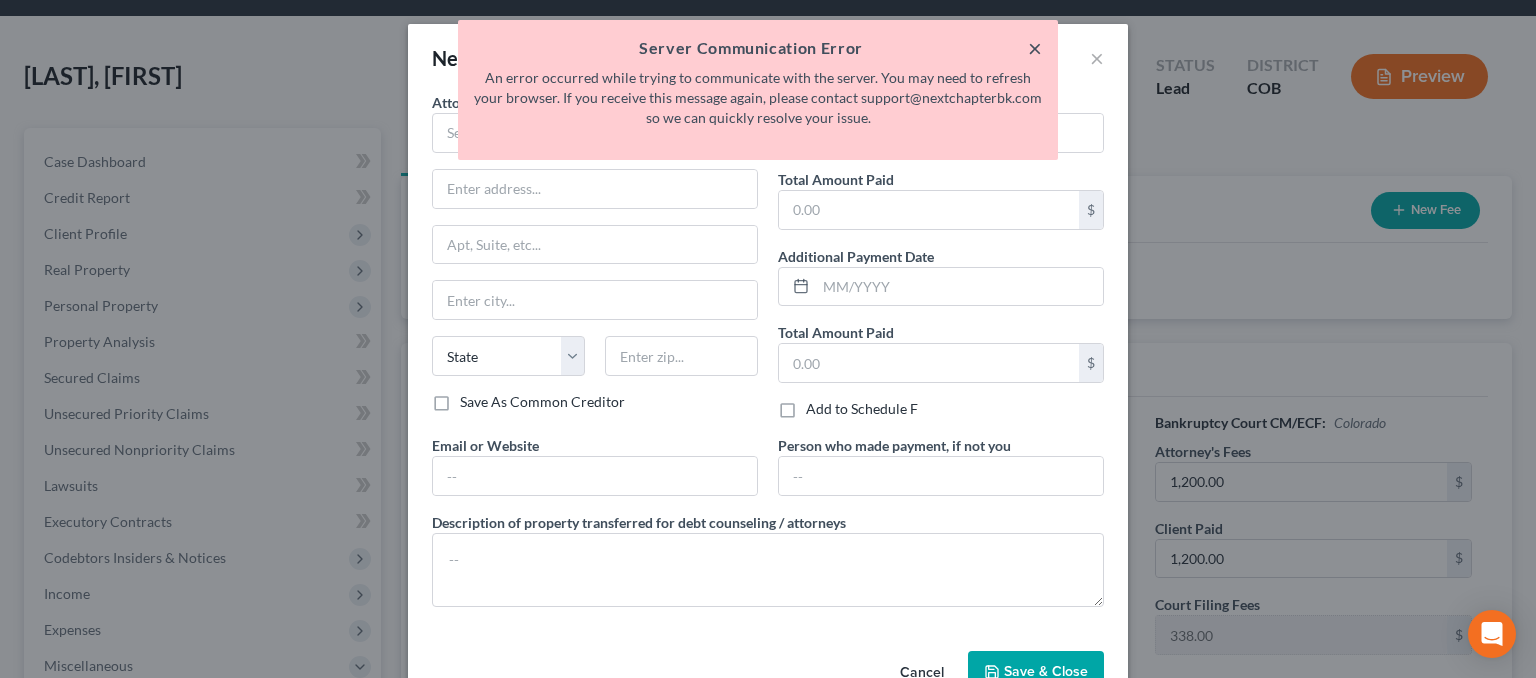 click on "×" at bounding box center [1035, 48] 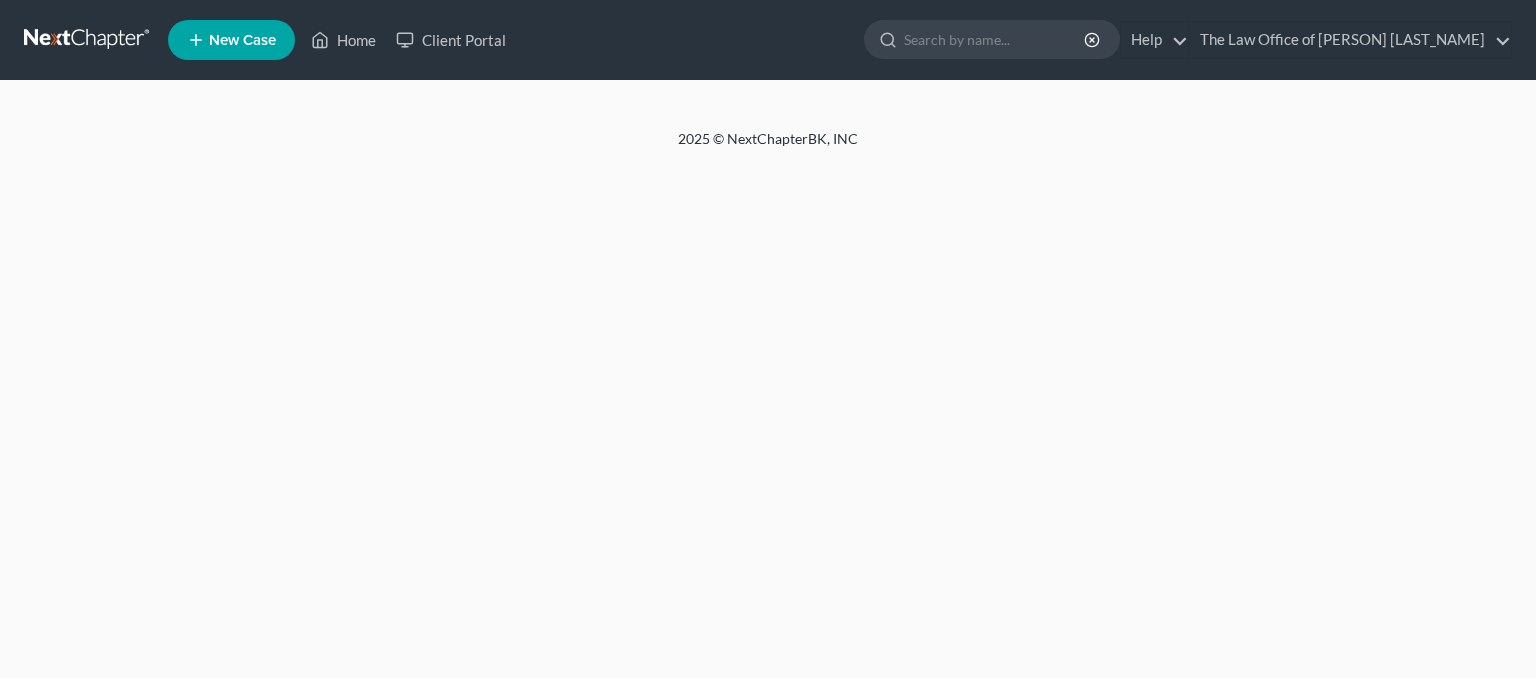 scroll, scrollTop: 0, scrollLeft: 0, axis: both 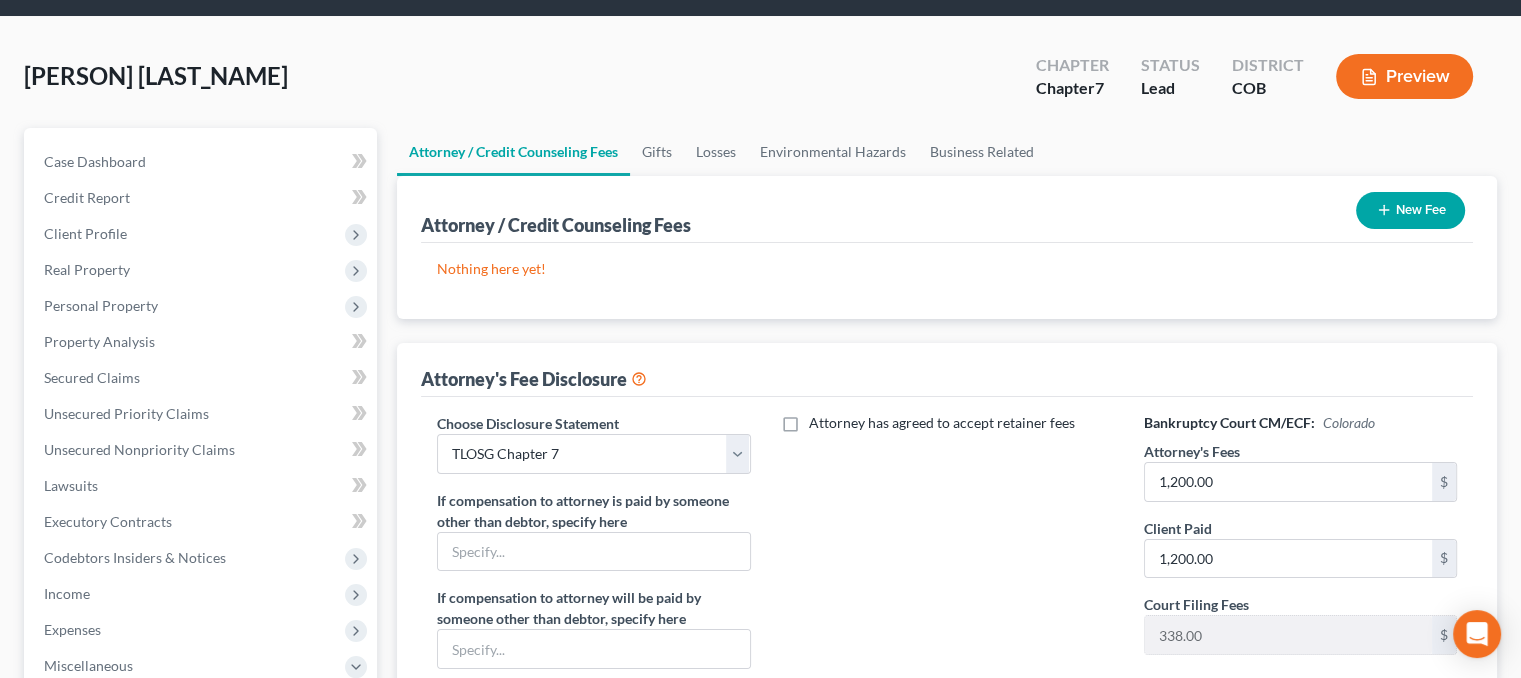 click on "New Fee" at bounding box center (1410, 210) 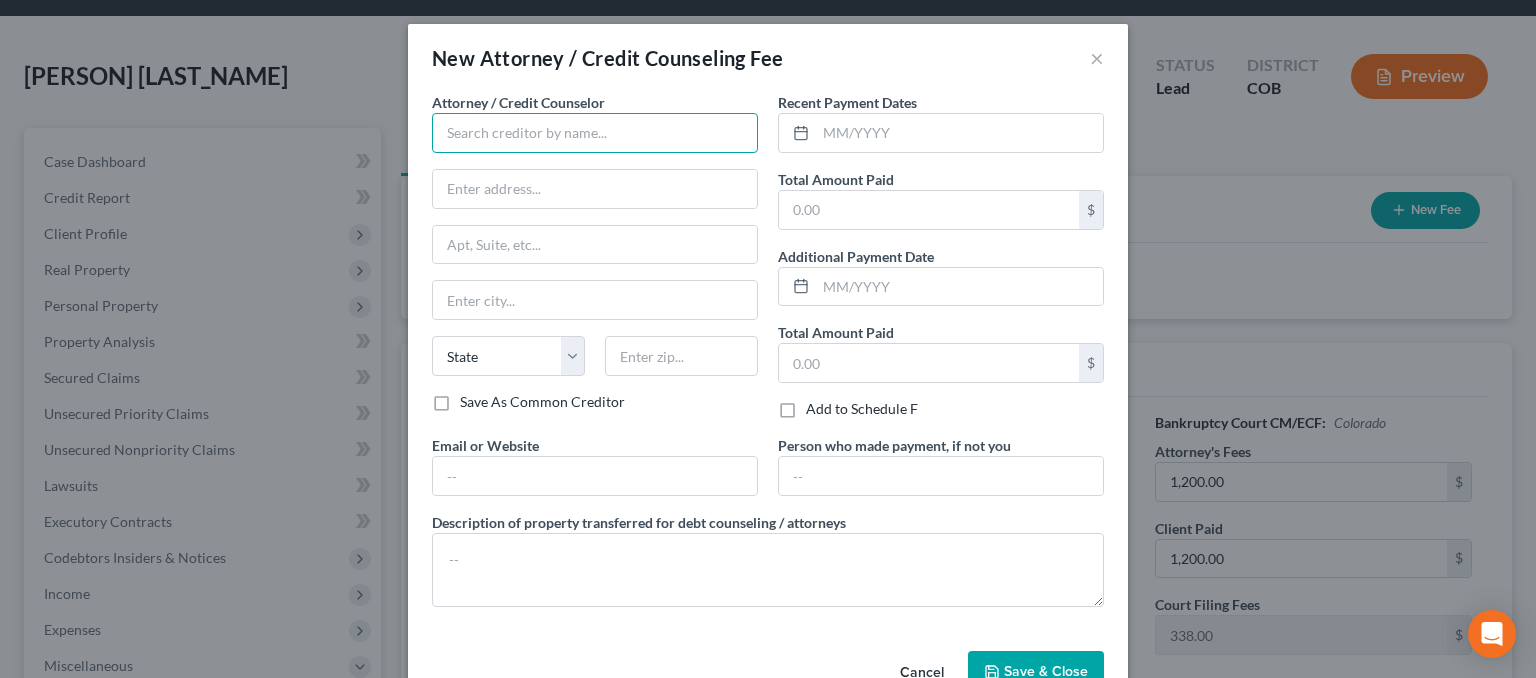 click at bounding box center [595, 133] 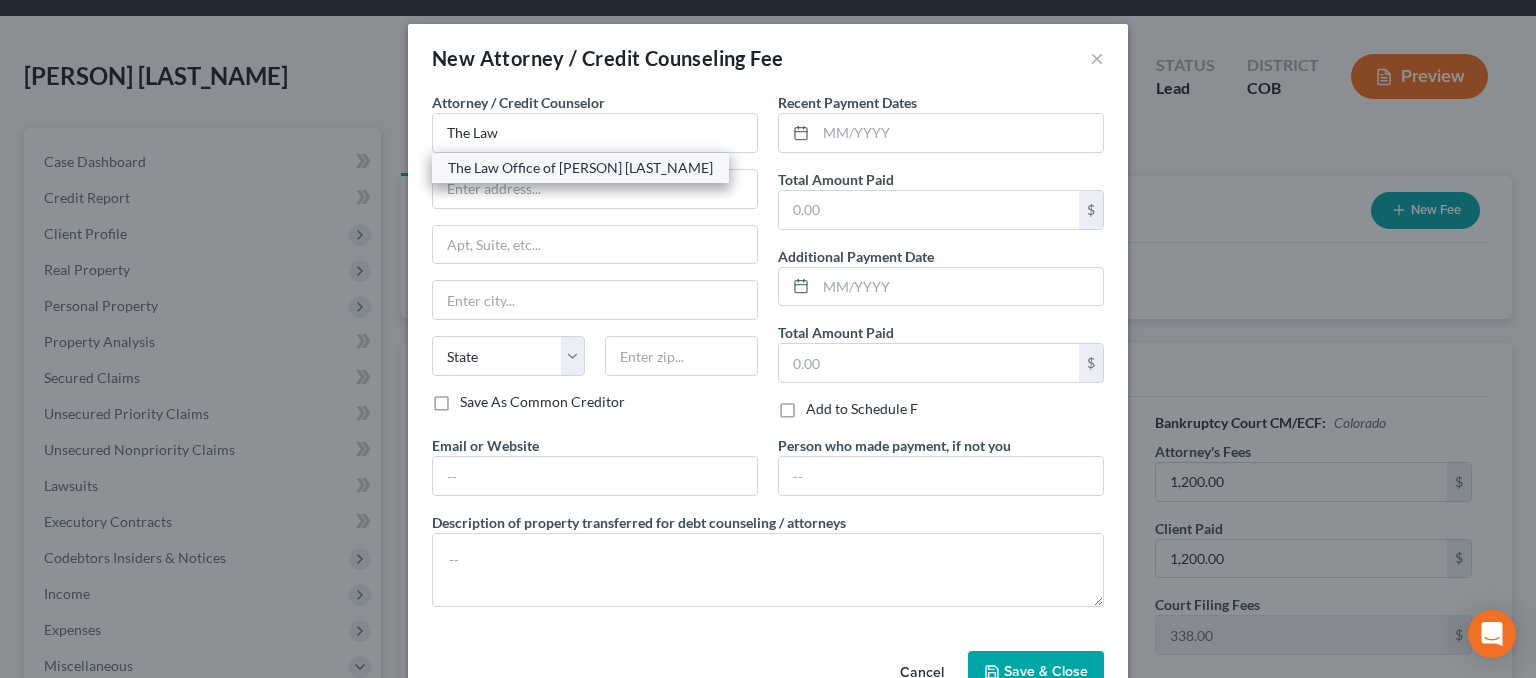 click on "The Law Office of [PERSON] [LAST_NAME]" at bounding box center [580, 168] 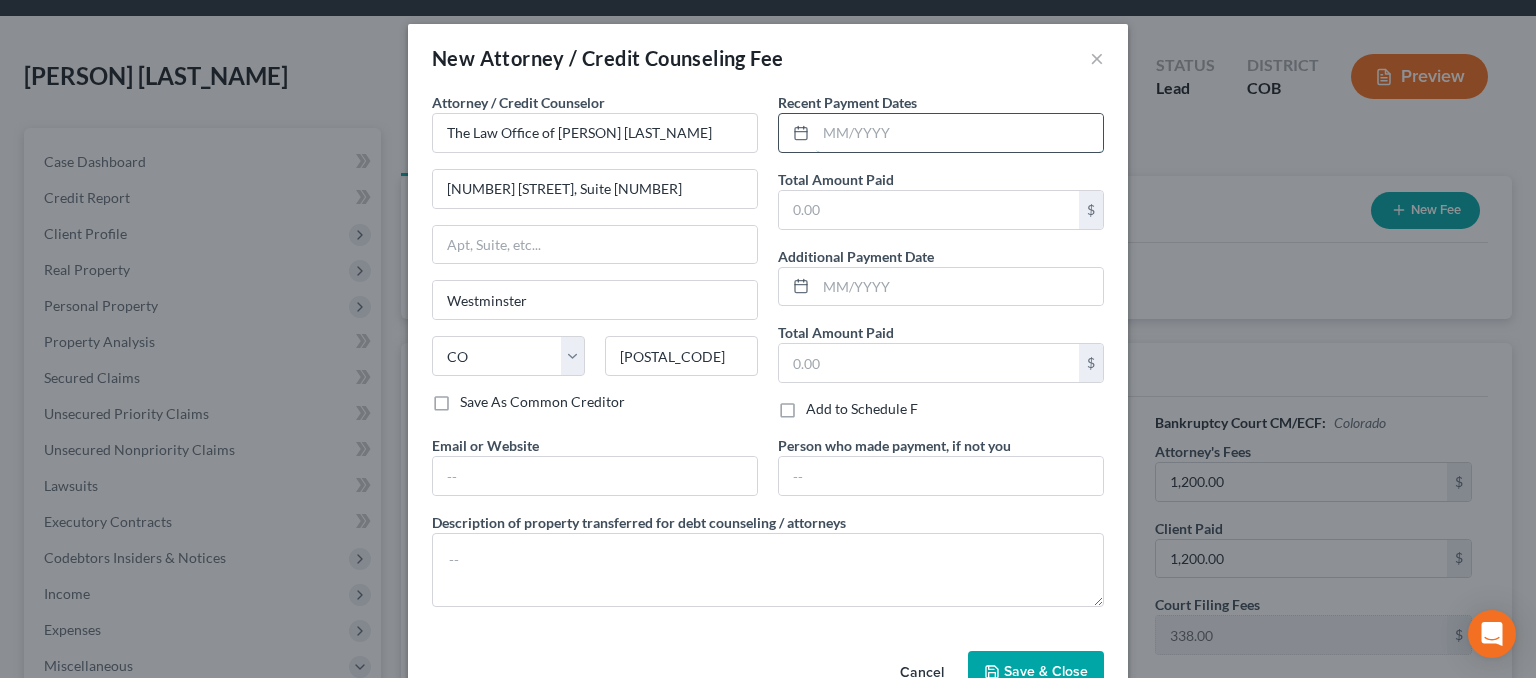 click at bounding box center (959, 133) 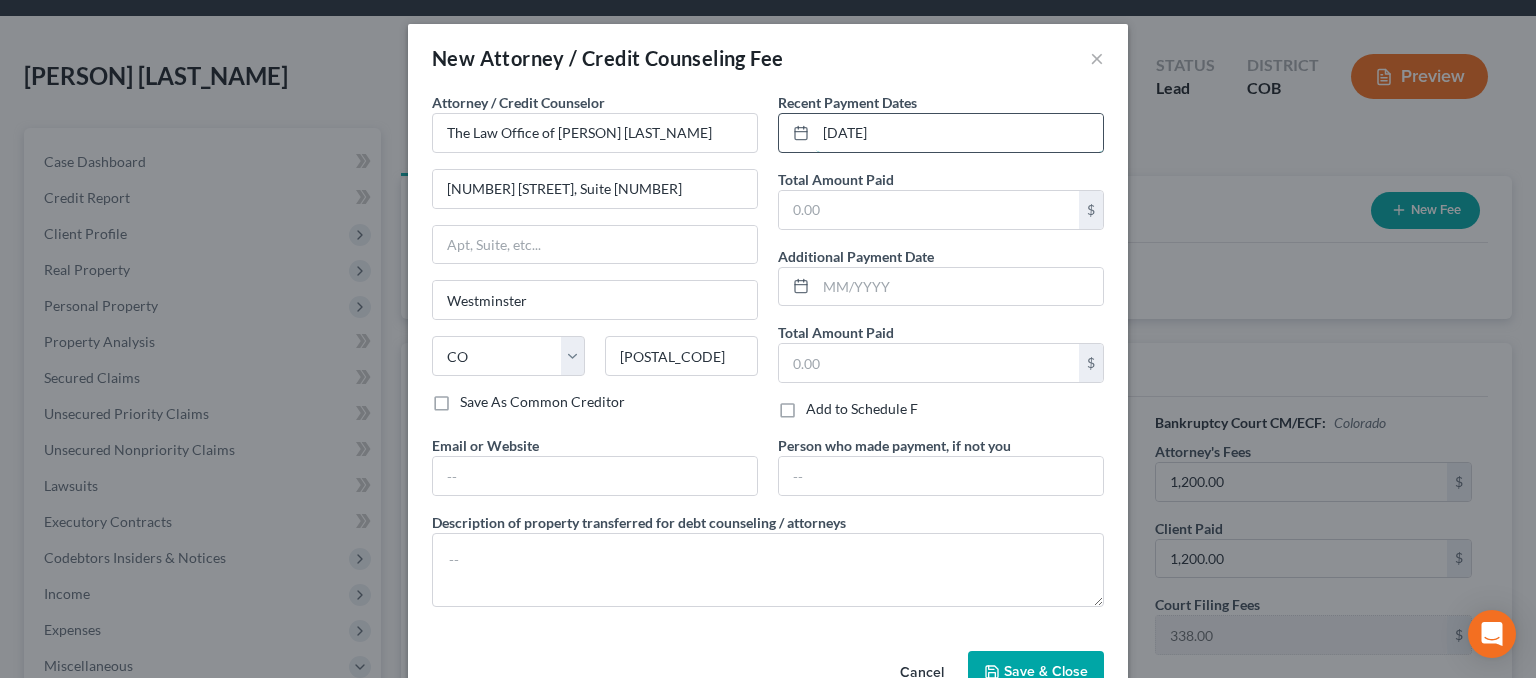 type on "[DATE]" 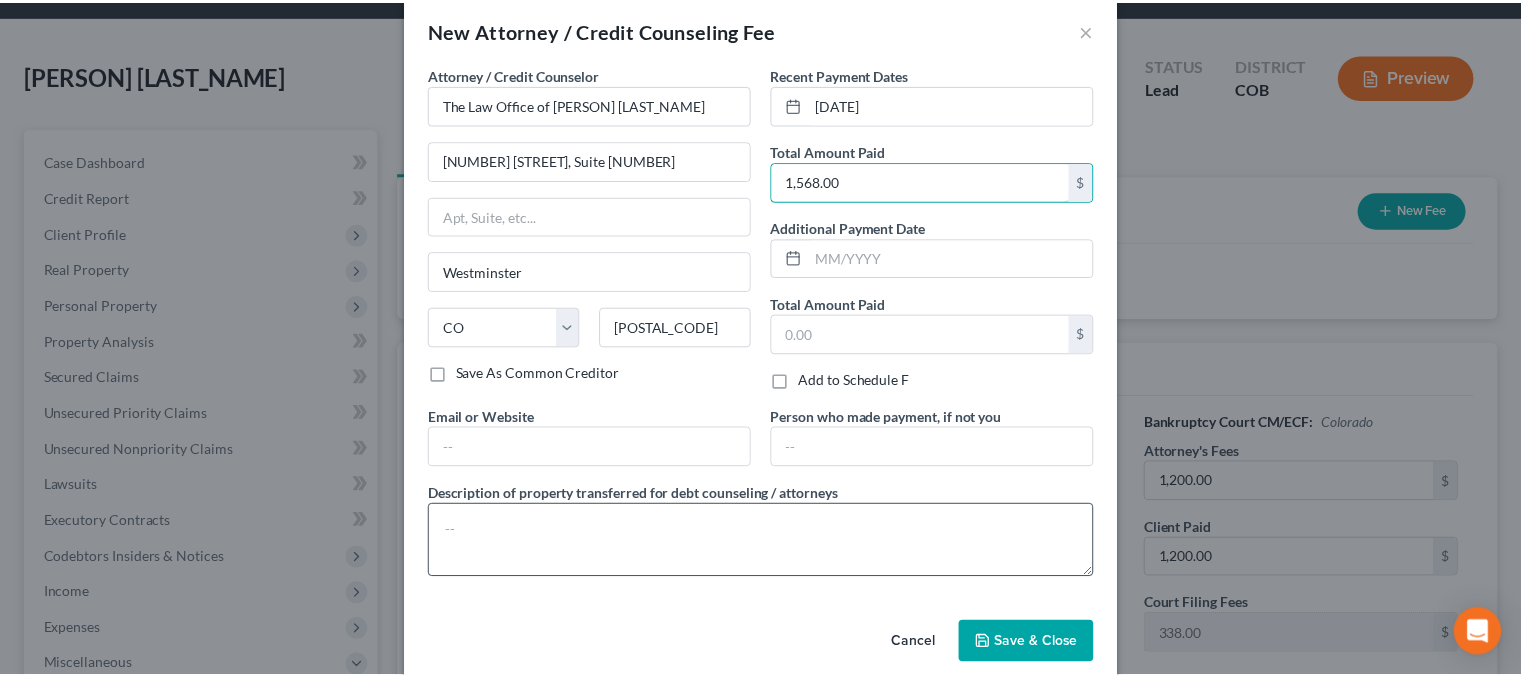 scroll, scrollTop: 52, scrollLeft: 0, axis: vertical 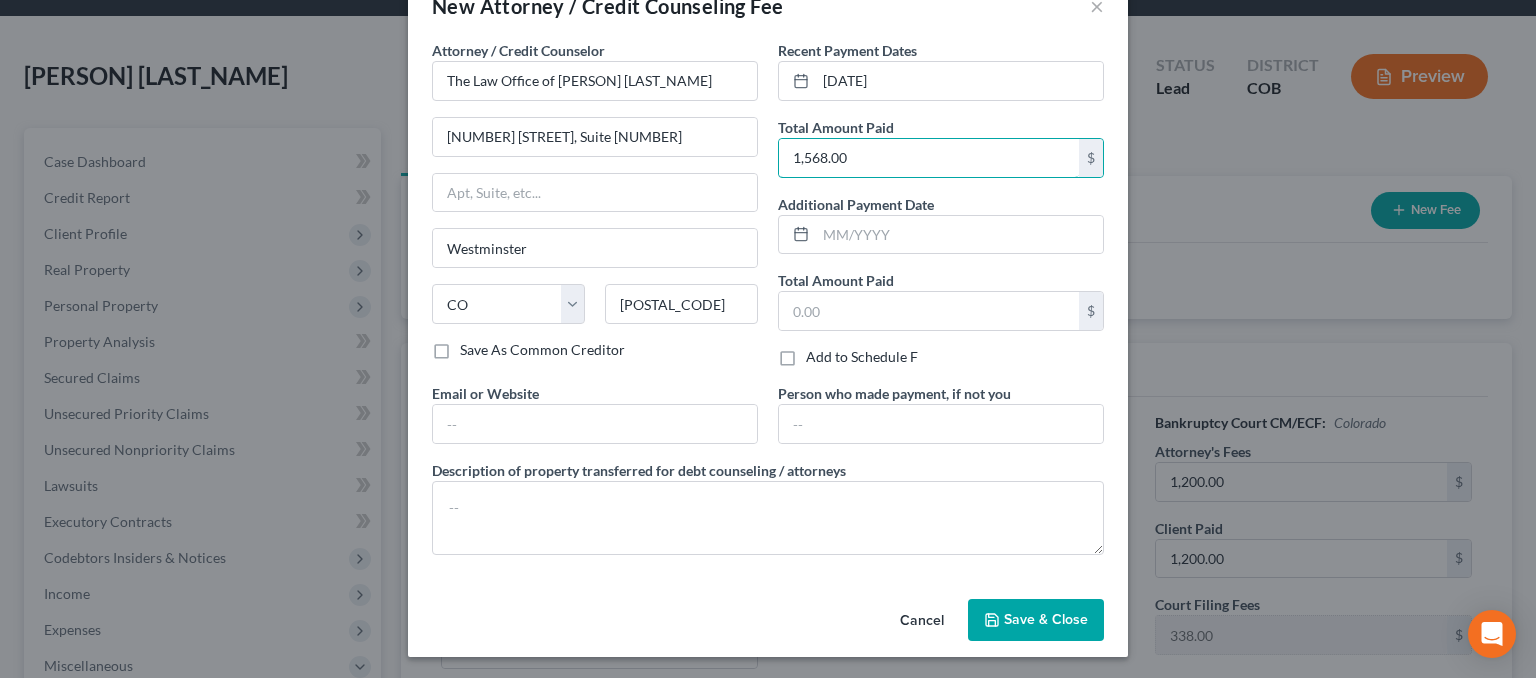 type on "1,568.00" 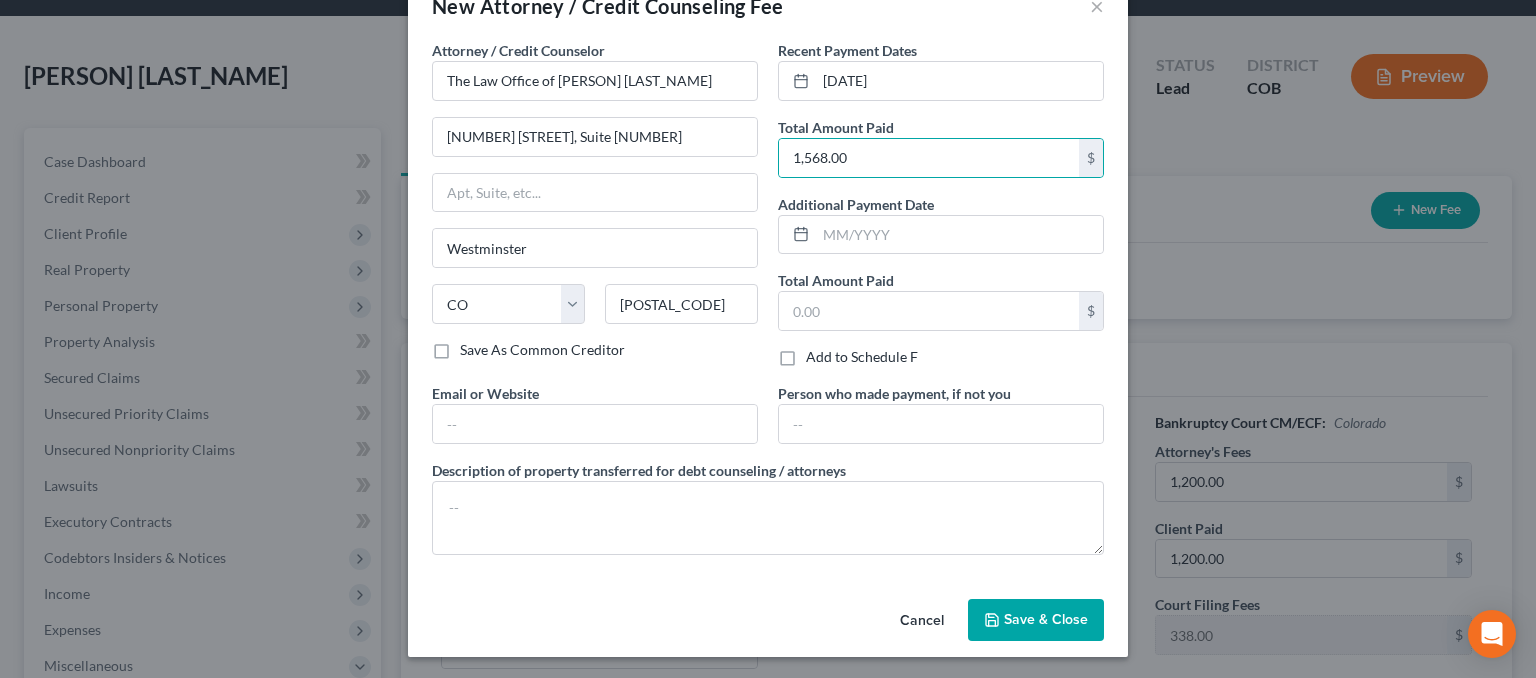 click on "Save & Close" at bounding box center (1046, 619) 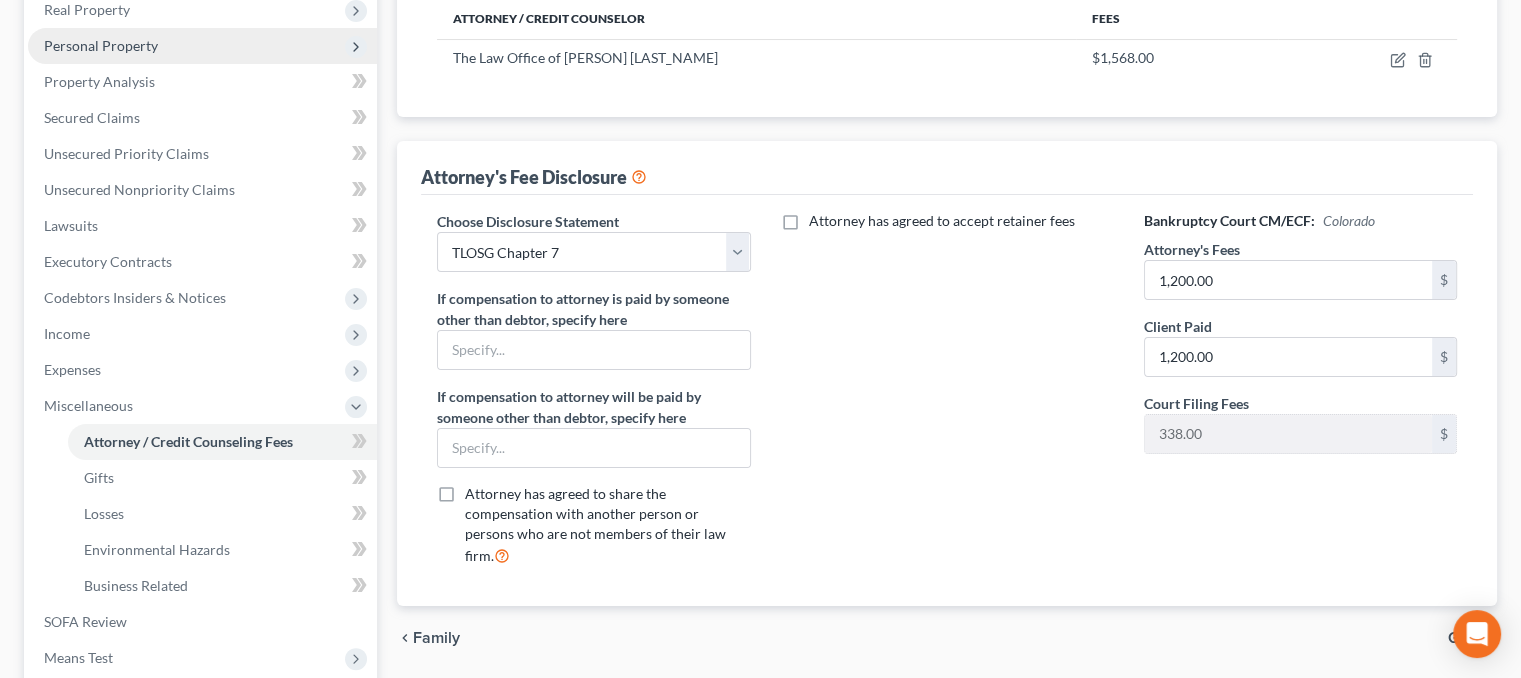 scroll, scrollTop: 64, scrollLeft: 0, axis: vertical 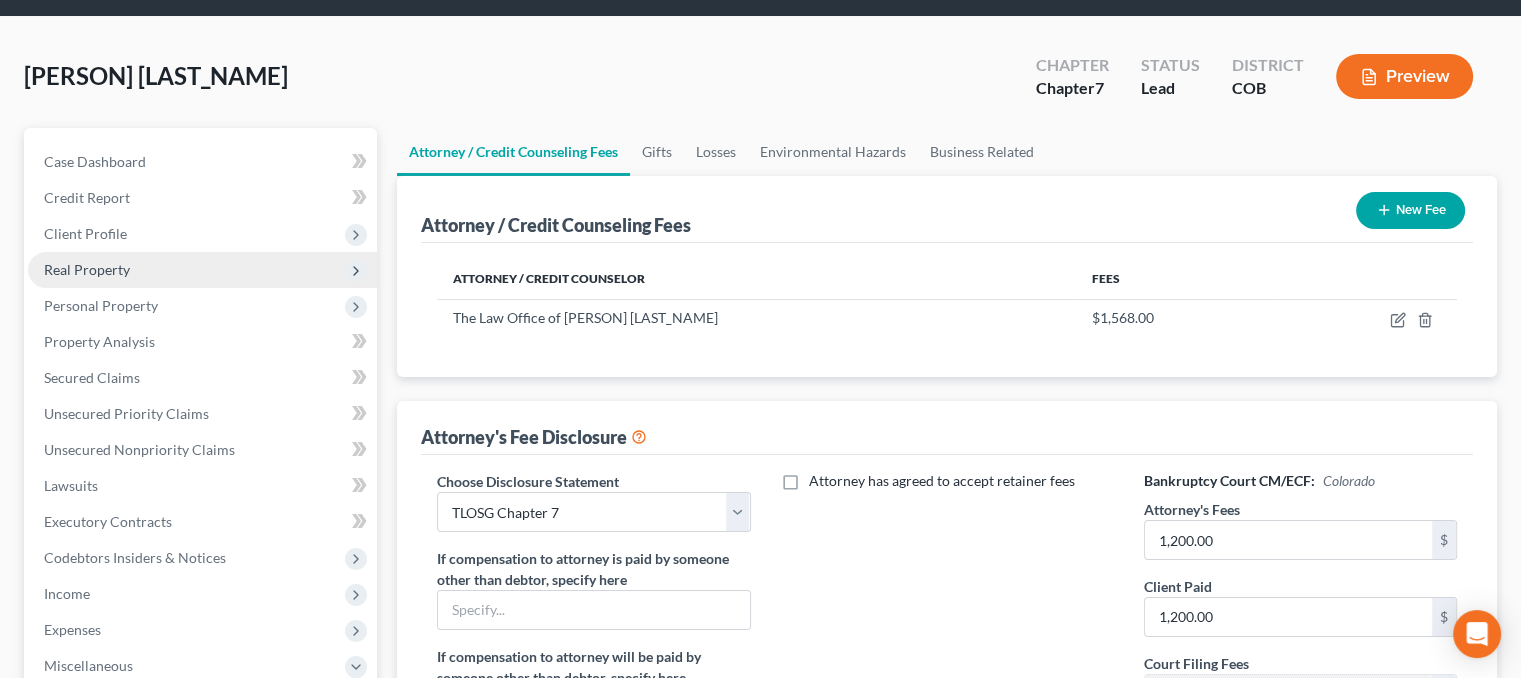 click on "Real Property" at bounding box center [87, 269] 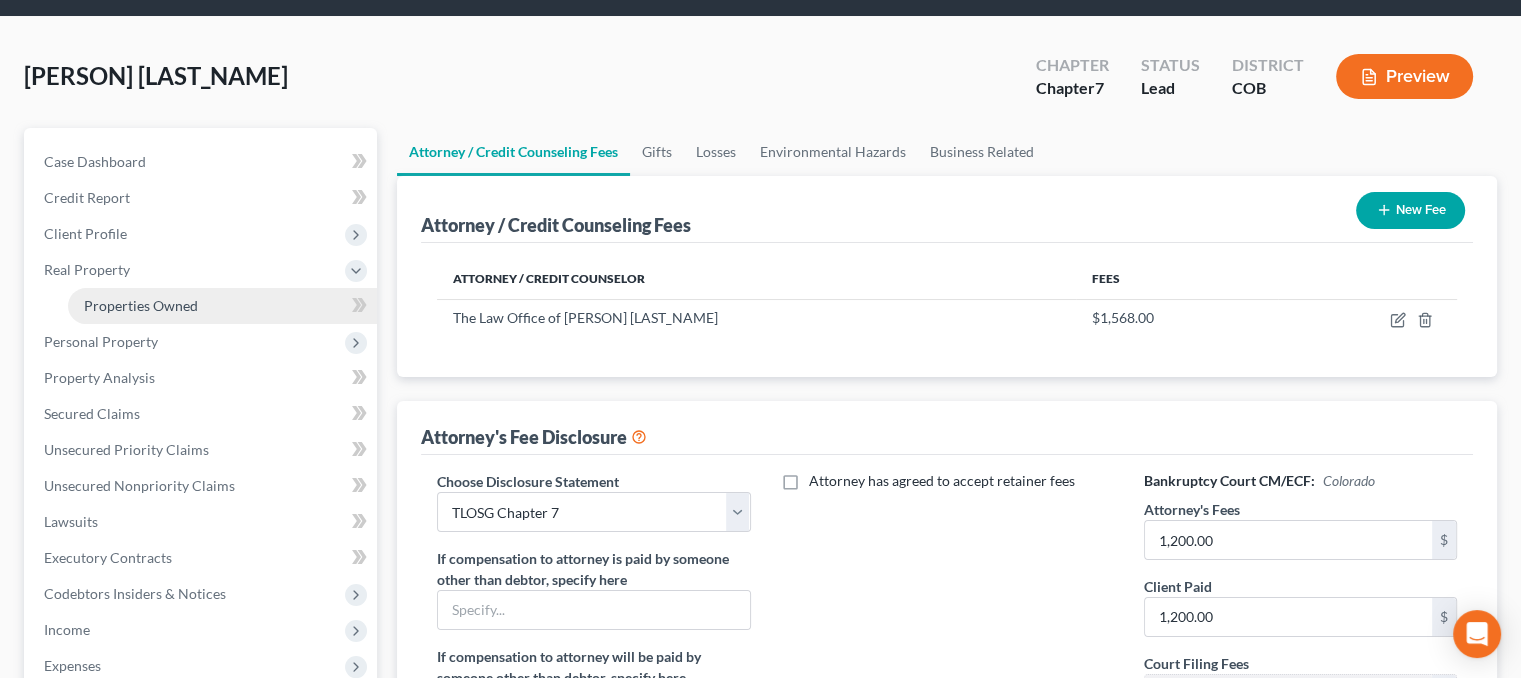 click on "Properties Owned" at bounding box center [222, 306] 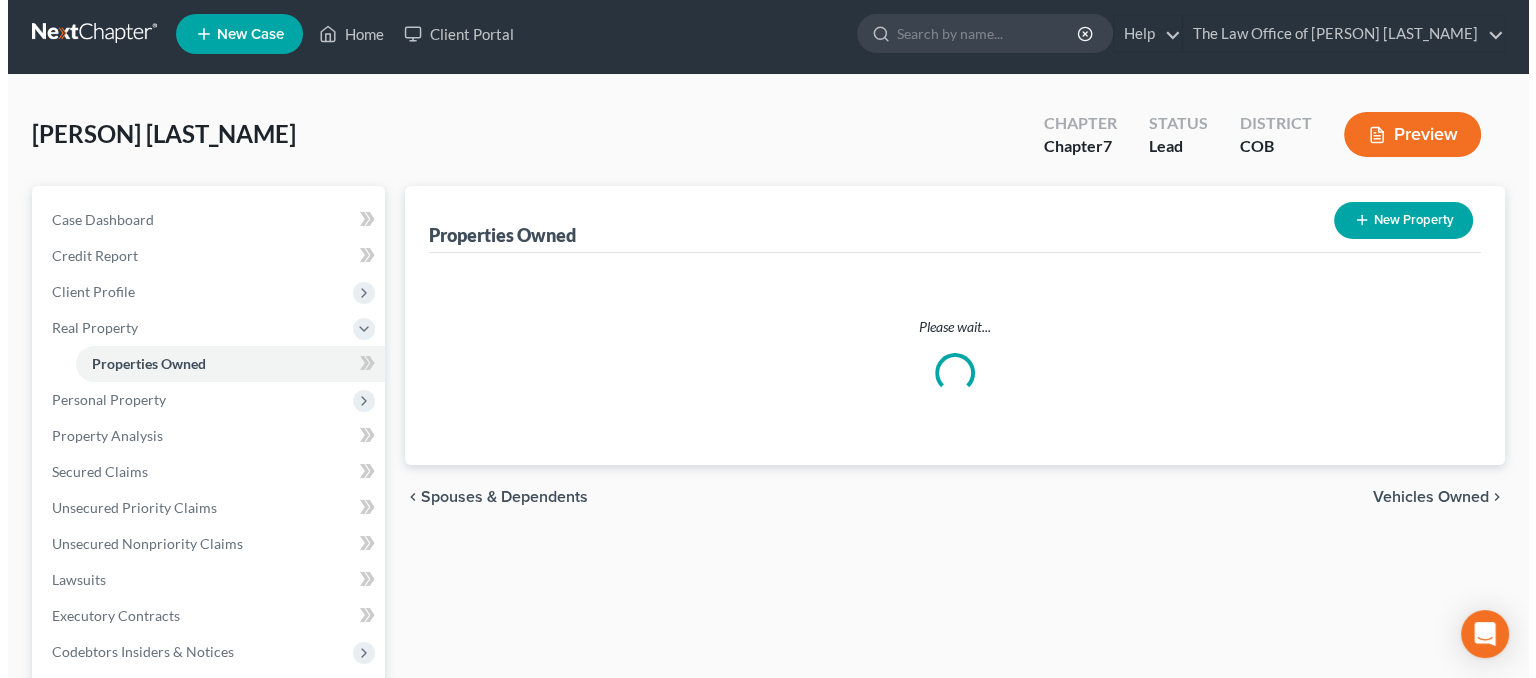 scroll, scrollTop: 0, scrollLeft: 0, axis: both 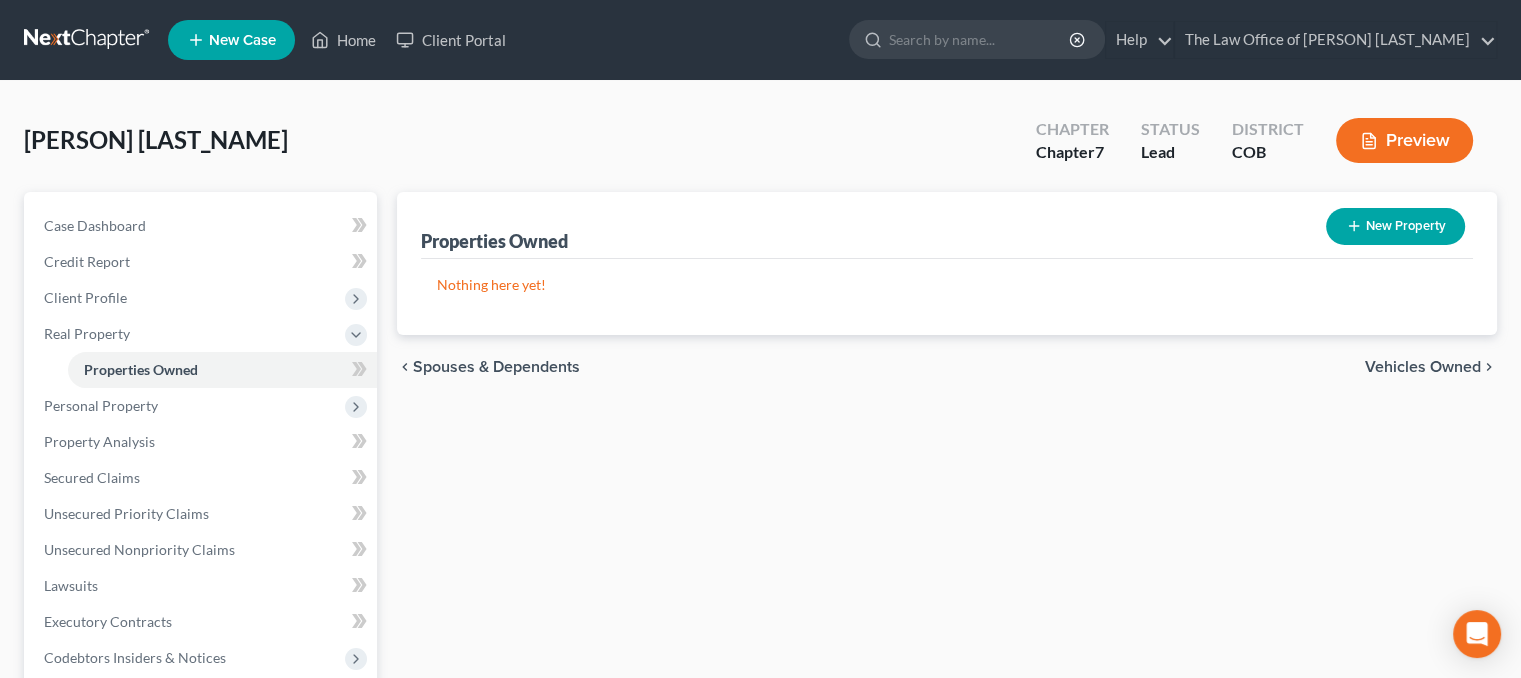 click on "New Property" at bounding box center [1395, 226] 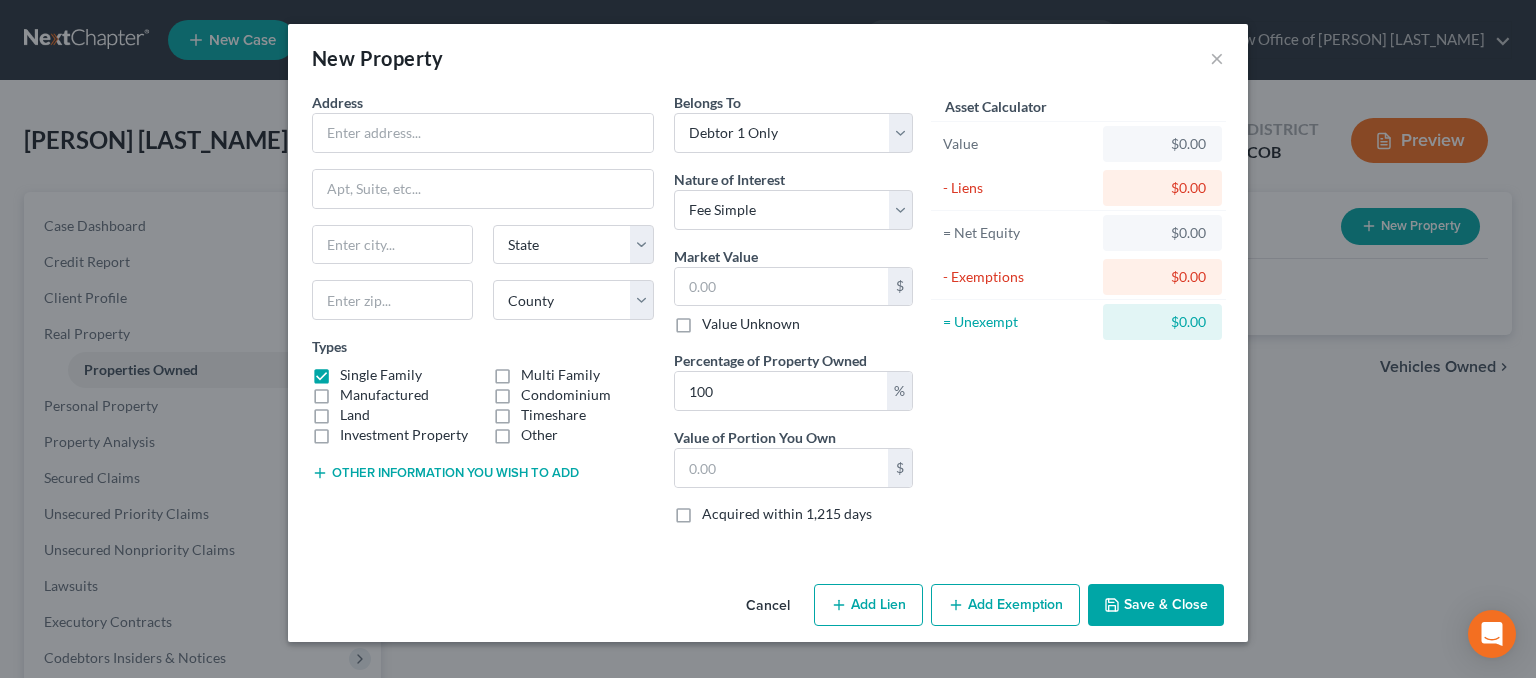 click on "Address
*" at bounding box center [483, 122] 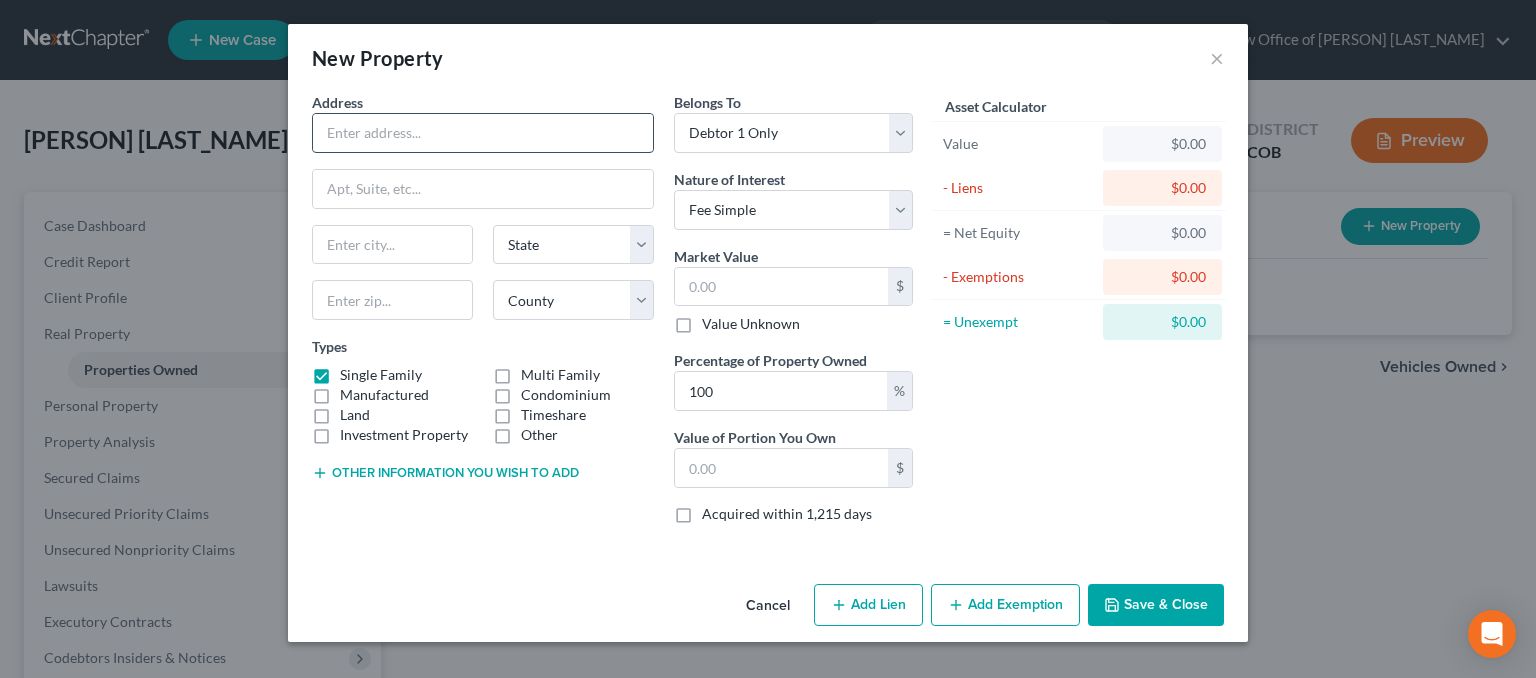 click at bounding box center [483, 133] 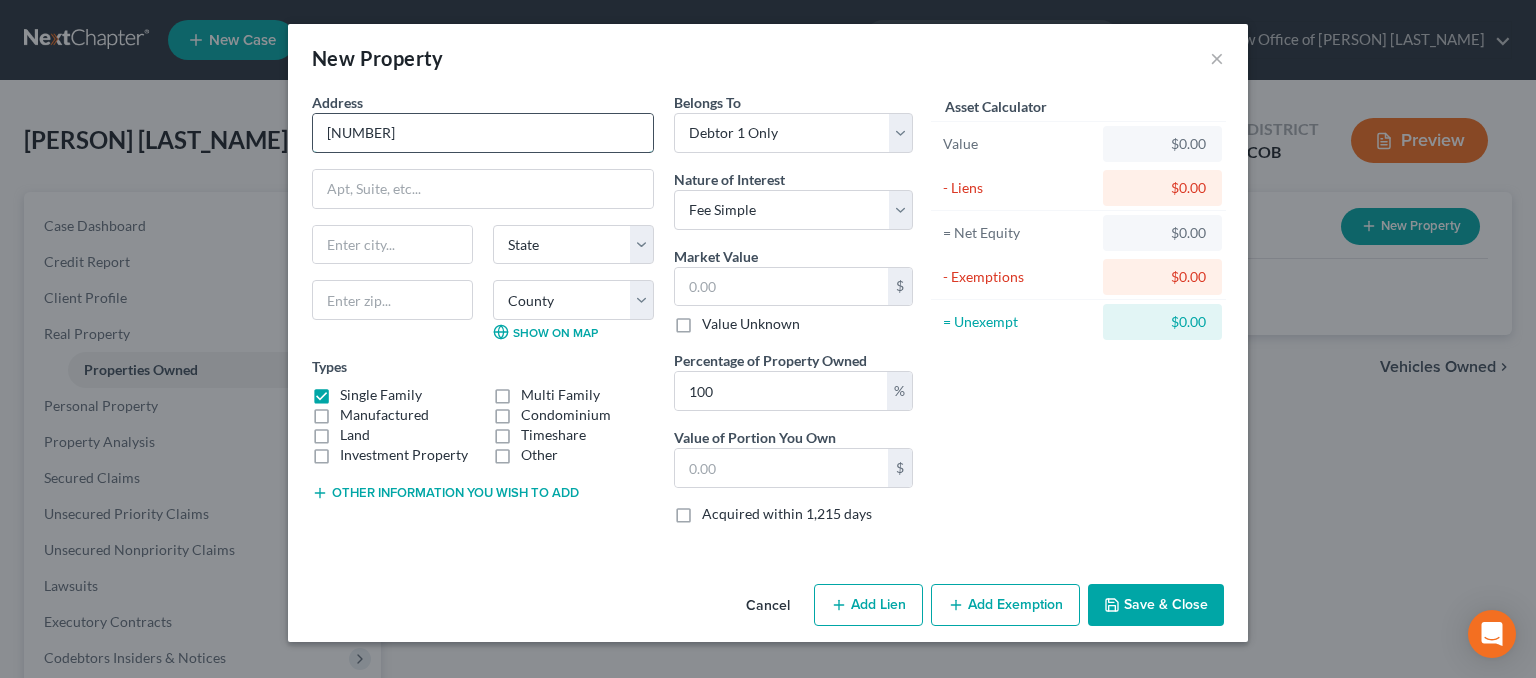 type on "[NUMBER] [STREET] [STREET_TYPE]" 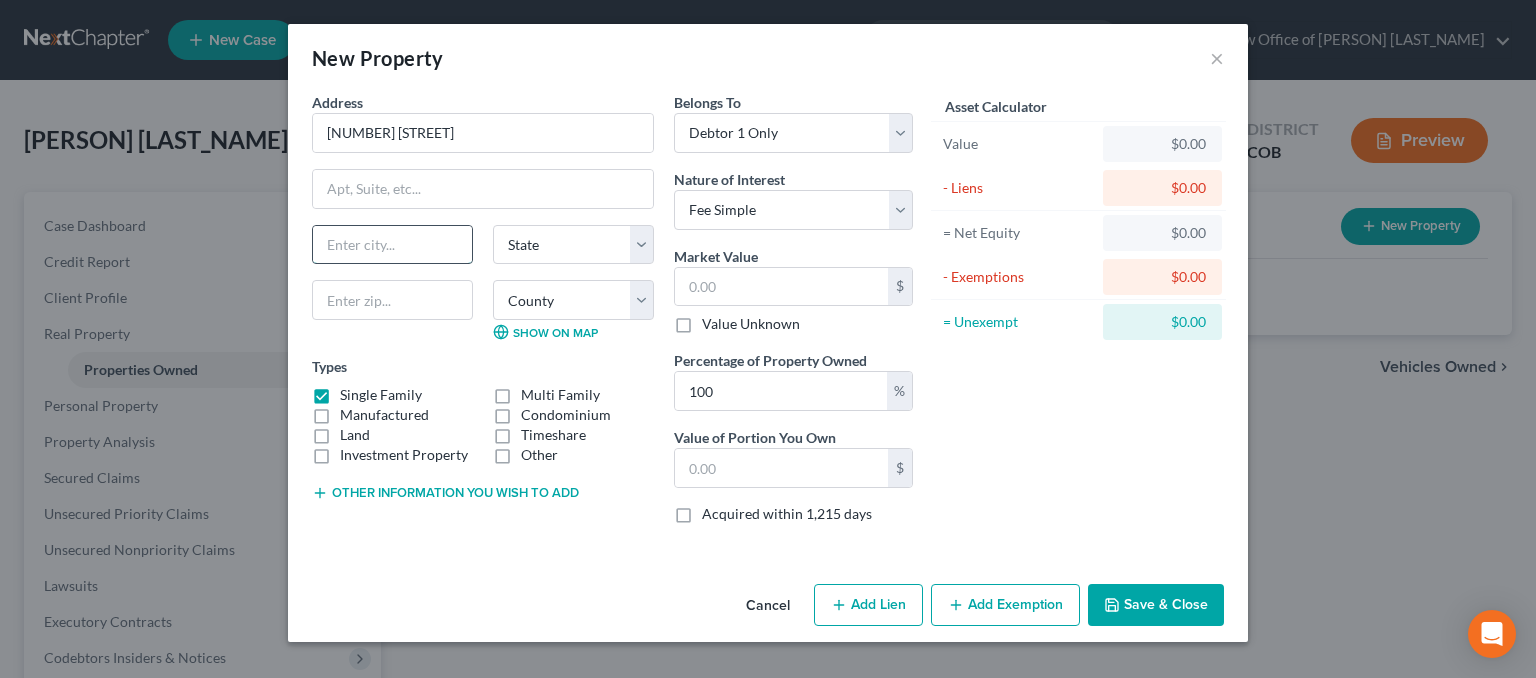 click at bounding box center [392, 245] 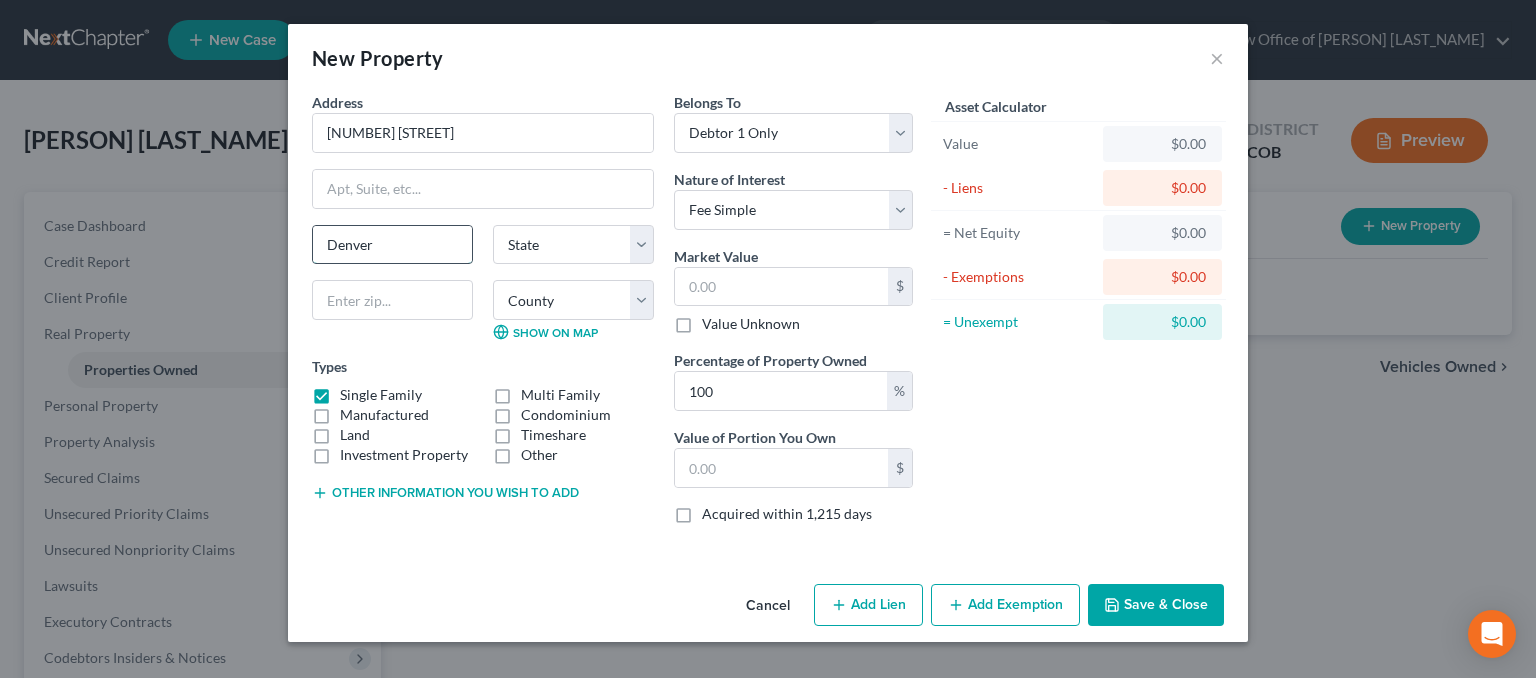 type on "Denver" 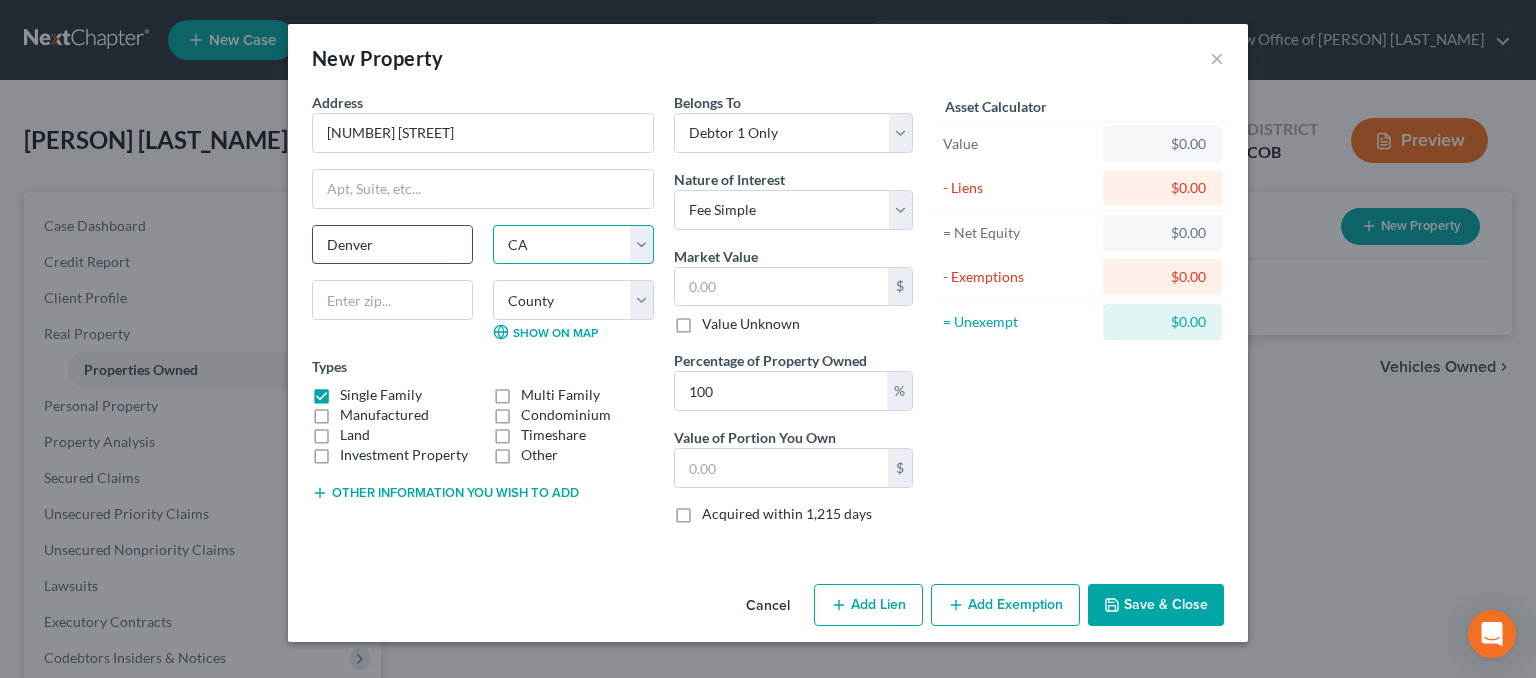 select on "5" 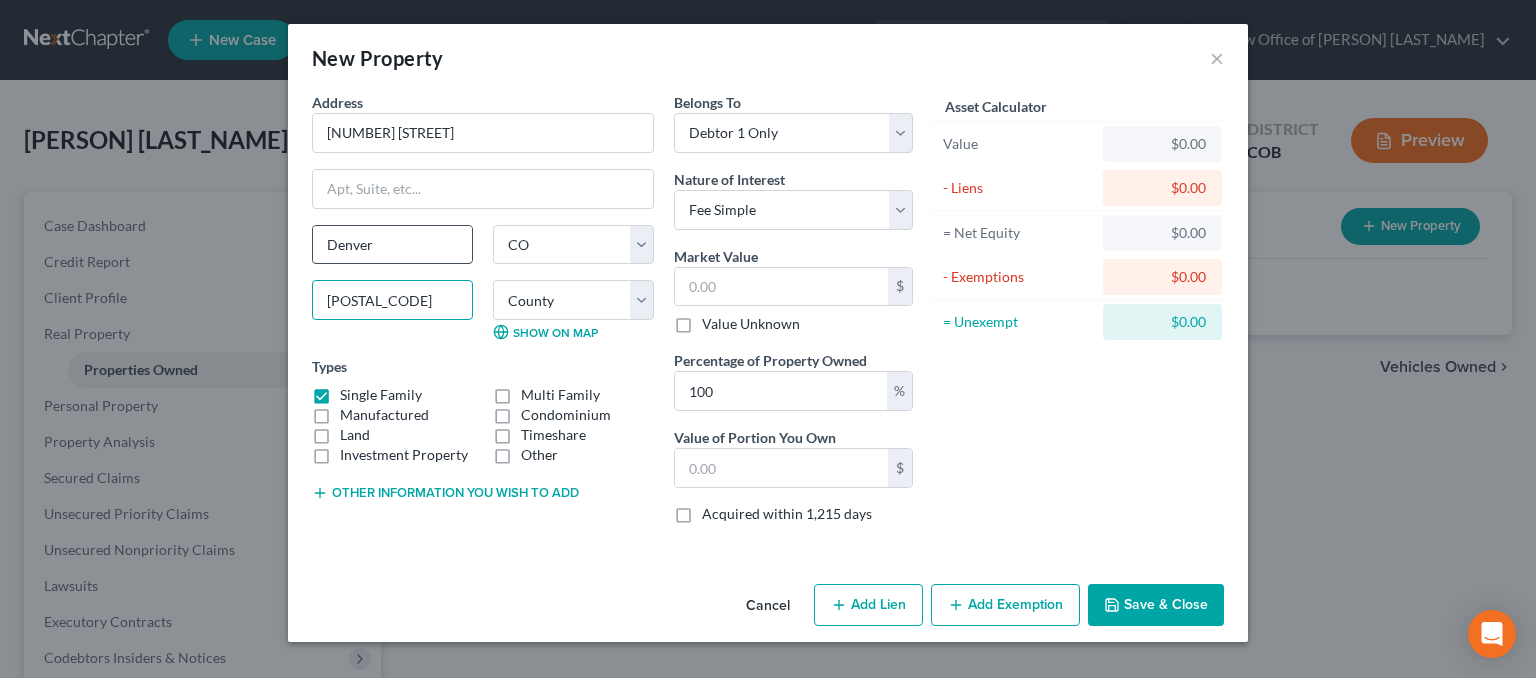 type on "[ZIP_CODE]" 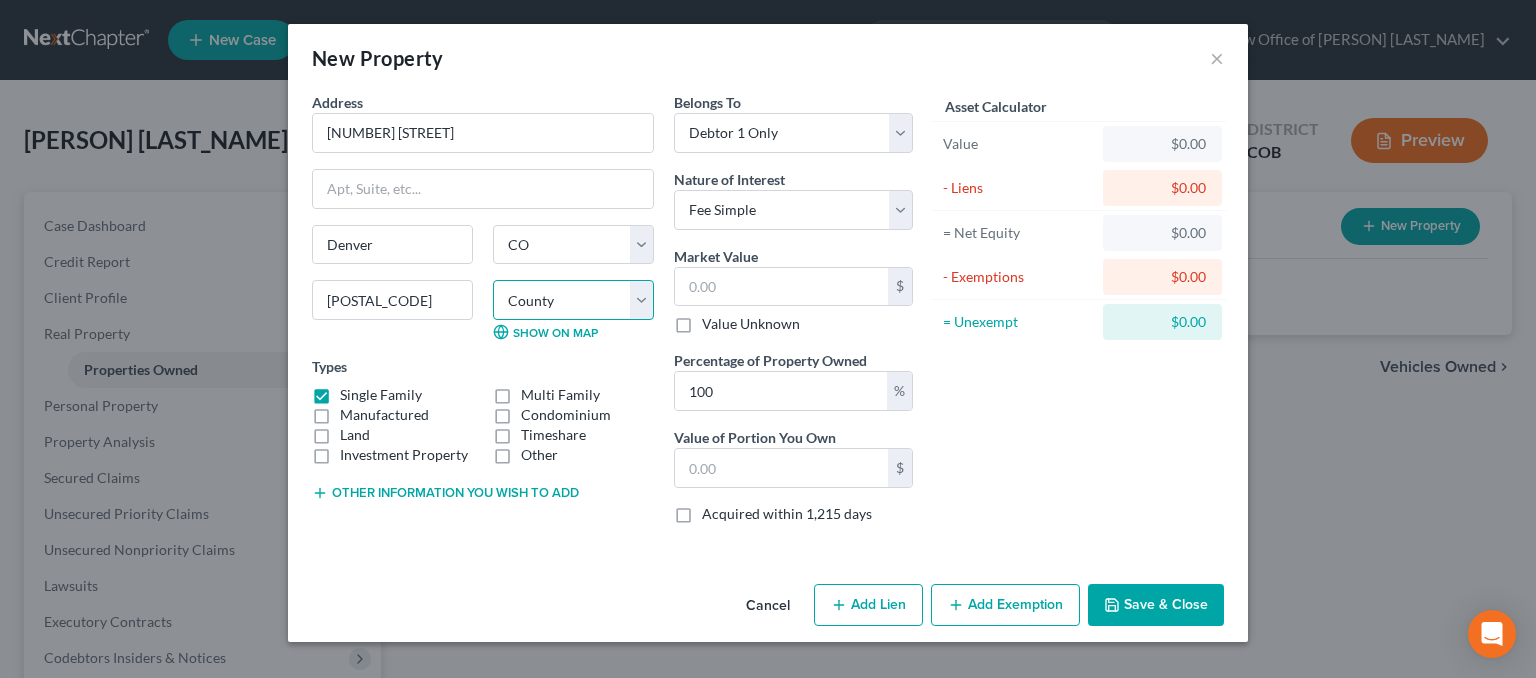 click on "County Adams County Alamosa County Arapahoe County Archuleta County Baca County Bent County Boulder County Broomfield County Chaffee County Cheyenne County Clear Creek County Conejos County Costilla County Crowley County Custer County Delta County Denver County Dolores County Douglas County Eagle County El Paso County Elbert County Fremont County Garfield County Gilpin County Grand County Gunnison County Hinsdale County Huerfano County Jackson County Jefferson County Kiowa County Kit Carson County La Plata County Lake County Larimer County Las Animas County Lincoln County Logan County Mesa County Mineral County Moffat County Montezuma County Montrose County Morgan County Otero County Ouray County Park County Phillips County Pitkin County Prowers County Pueblo County Rio Blanco County Rio Grande County Routt County Saguache County San Juan County San Miguel County Sedgwick County Summit County Teller County Washington County Weld County Yuma County" at bounding box center [573, 300] 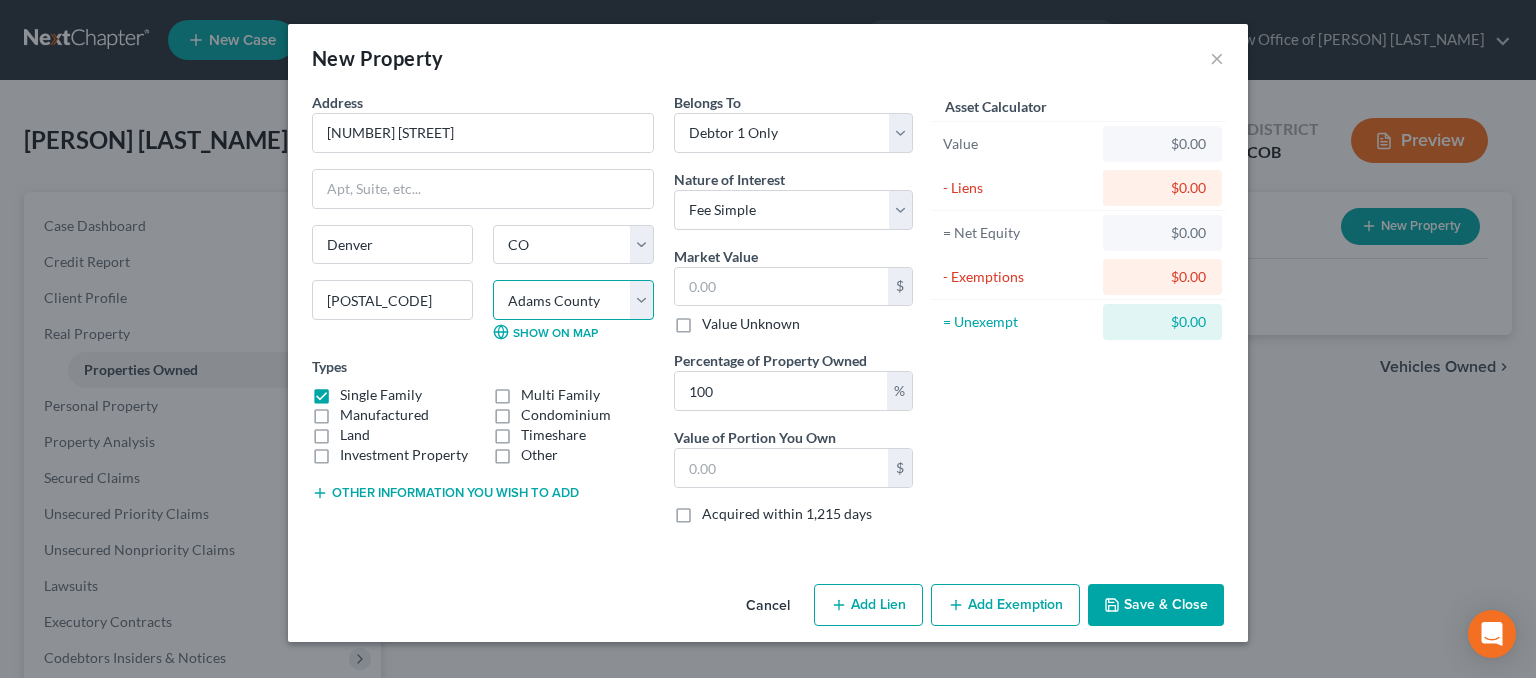 click on "County Adams County Alamosa County Arapahoe County Archuleta County Baca County Bent County Boulder County Broomfield County Chaffee County Cheyenne County Clear Creek County Conejos County Costilla County Crowley County Custer County Delta County Denver County Dolores County Douglas County Eagle County El Paso County Elbert County Fremont County Garfield County Gilpin County Grand County Gunnison County Hinsdale County Huerfano County Jackson County Jefferson County Kiowa County Kit Carson County La Plata County Lake County Larimer County Las Animas County Lincoln County Logan County Mesa County Mineral County Moffat County Montezuma County Montrose County Morgan County Otero County Ouray County Park County Phillips County Pitkin County Prowers County Pueblo County Rio Blanco County Rio Grande County Routt County Saguache County San Juan County San Miguel County Sedgwick County Summit County Teller County Washington County Weld County Yuma County" at bounding box center (573, 300) 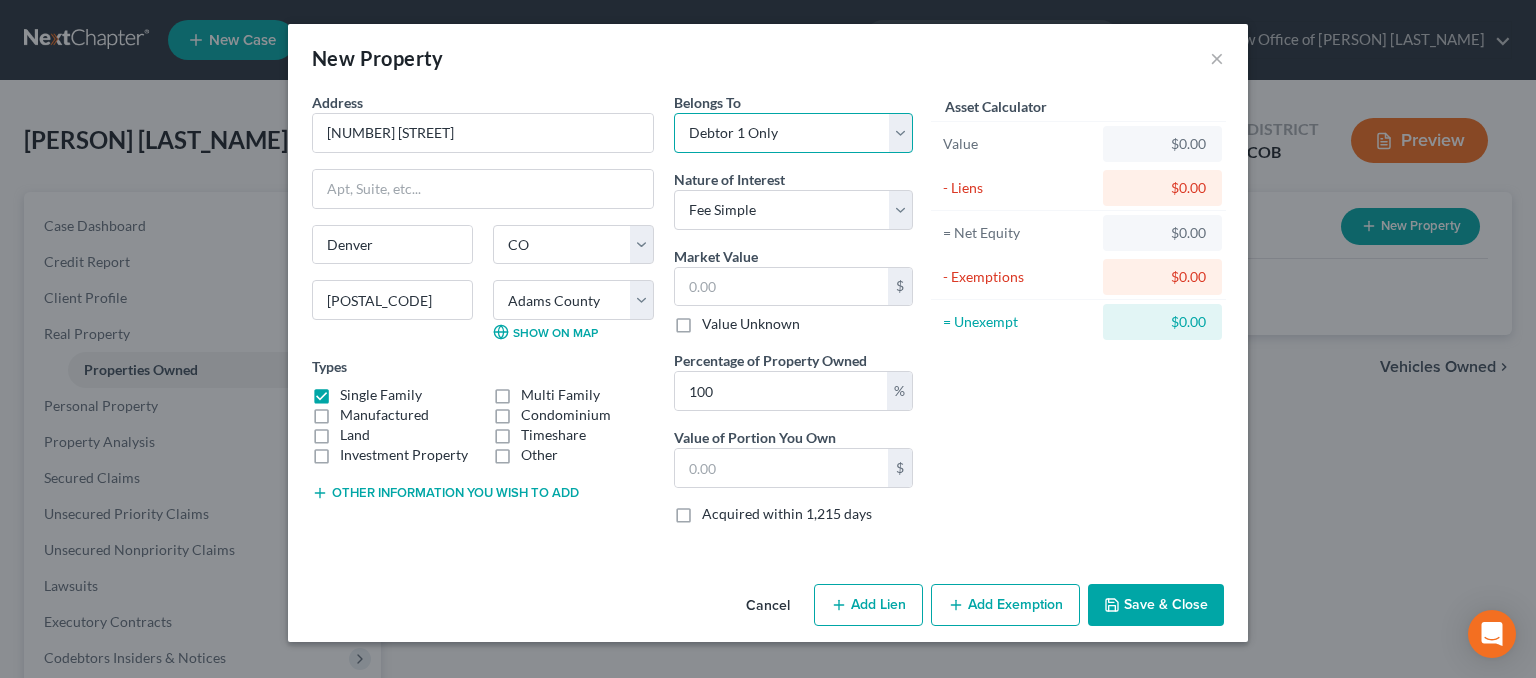 click on "Select Debtor 1 Only Debtor 2 Only Debtor 1 And Debtor 2 Only At Least One Of The Debtors And Another Community Property" at bounding box center (793, 133) 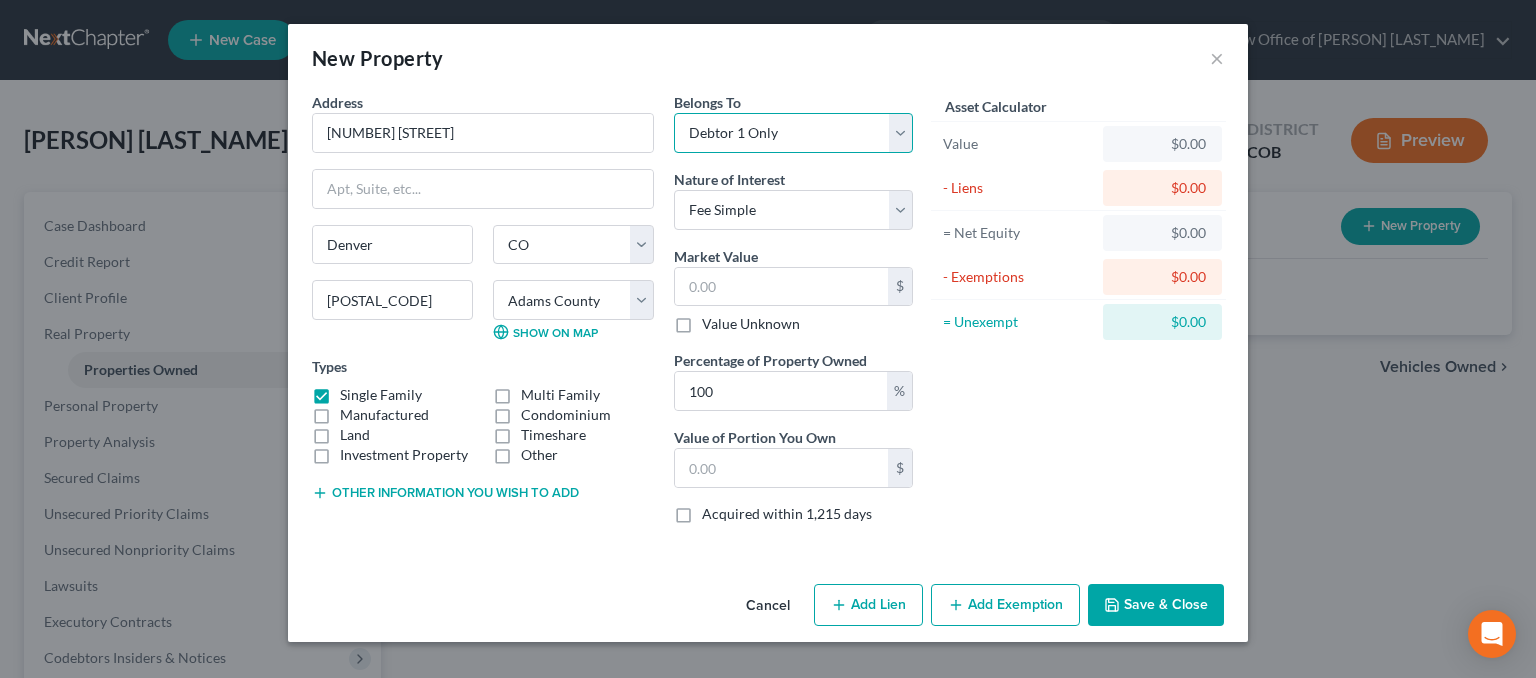 select on "3" 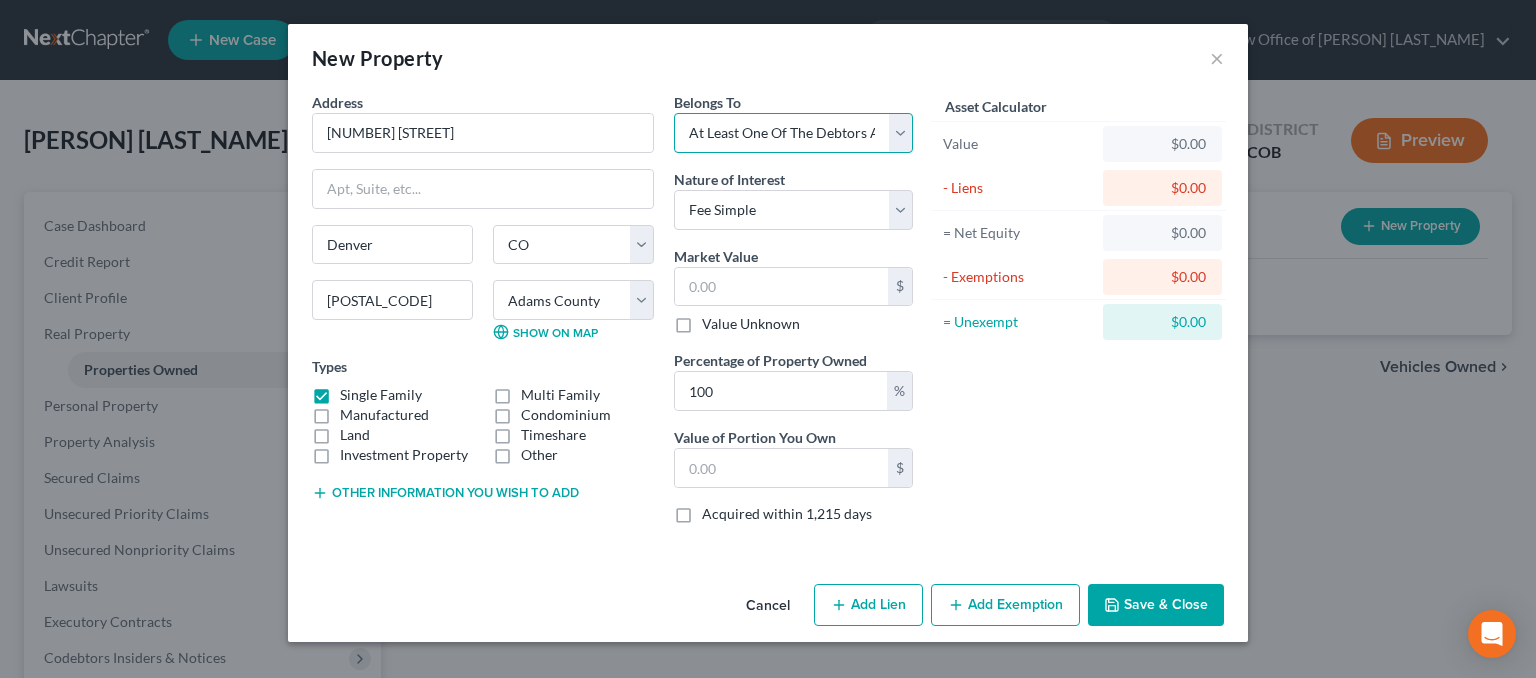click on "Select Debtor 1 Only Debtor 2 Only Debtor 1 And Debtor 2 Only At Least One Of The Debtors And Another Community Property" at bounding box center [793, 133] 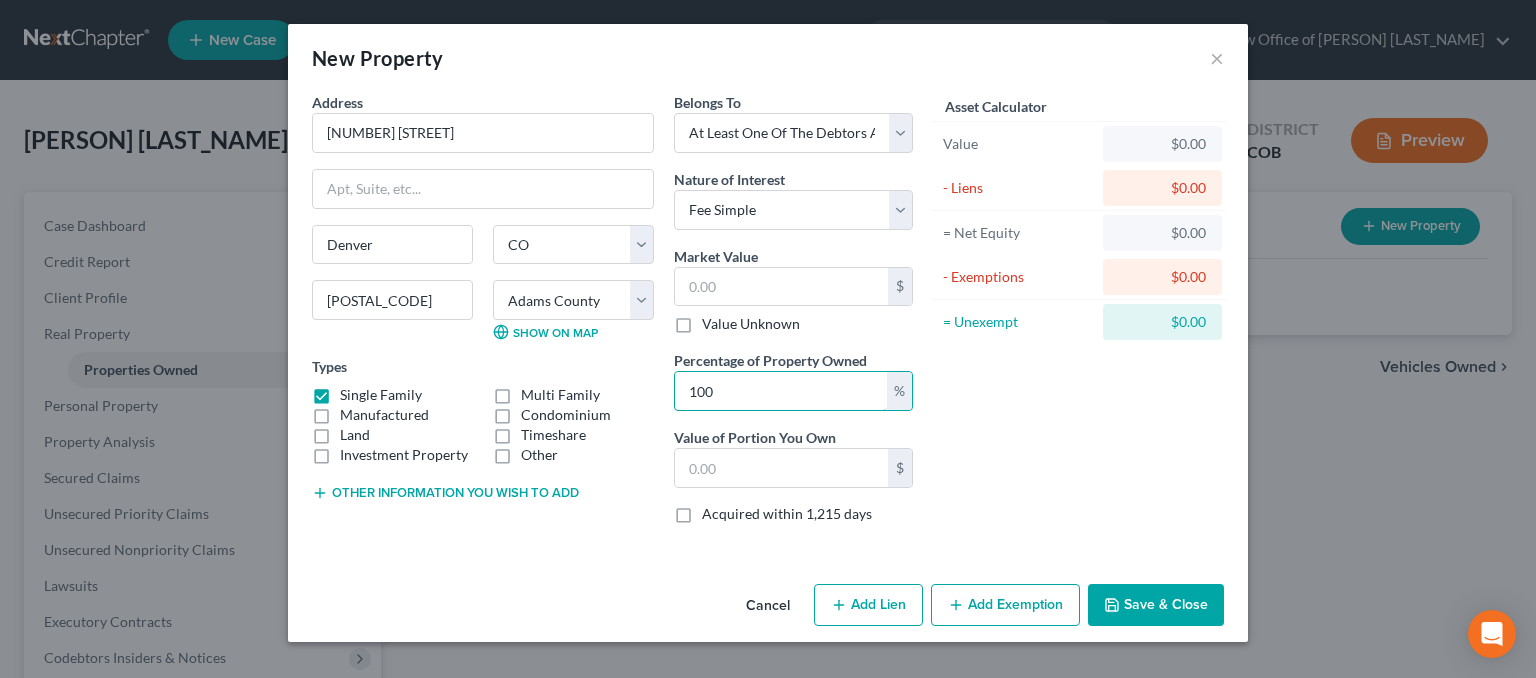 drag, startPoint x: 779, startPoint y: 384, endPoint x: 596, endPoint y: 391, distance: 183.13383 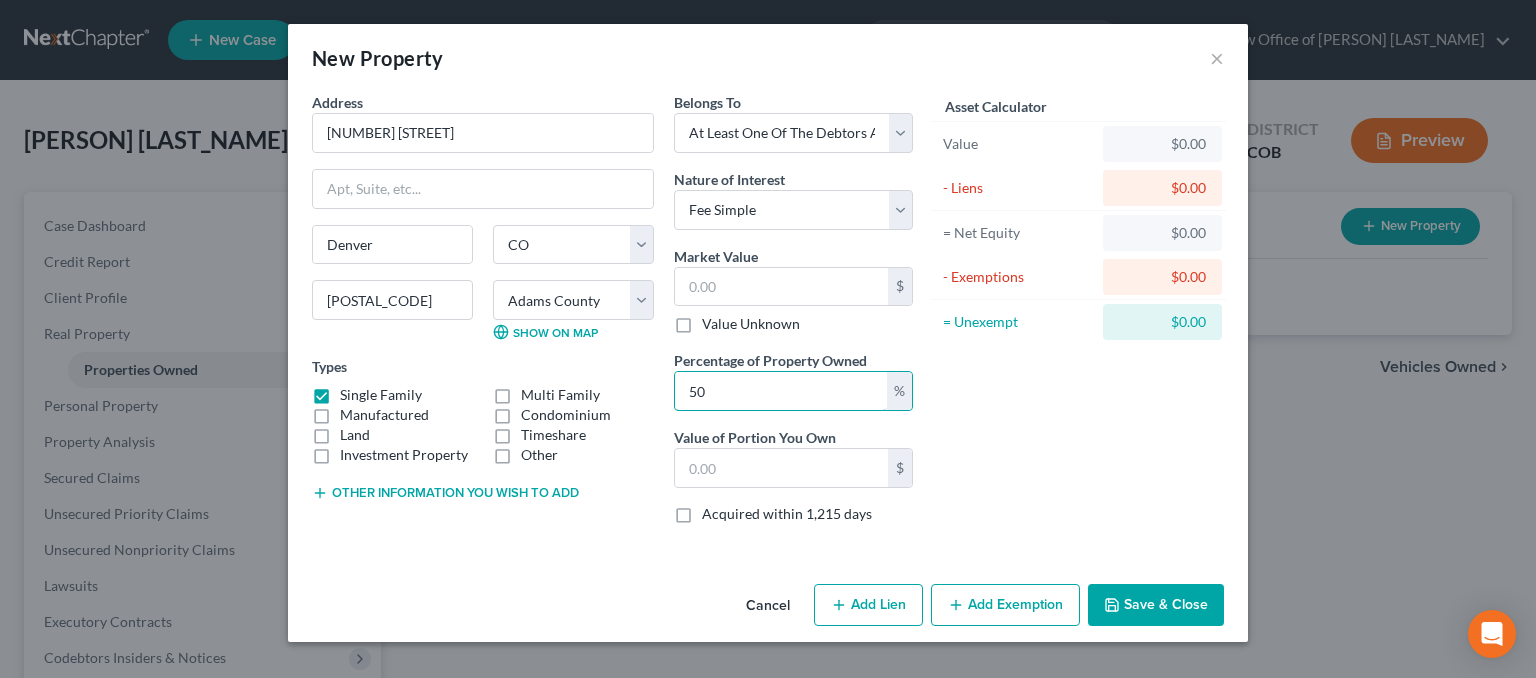 type on "50" 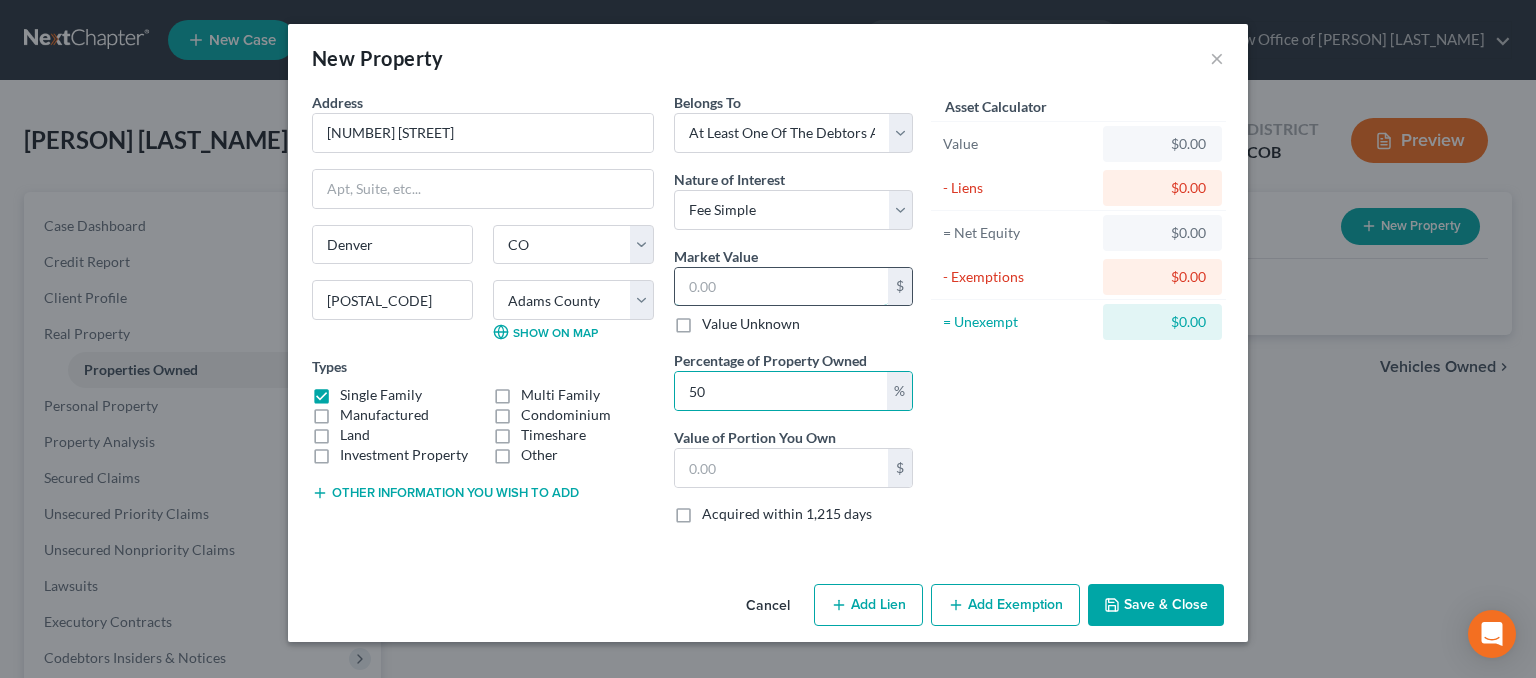 click at bounding box center (781, 287) 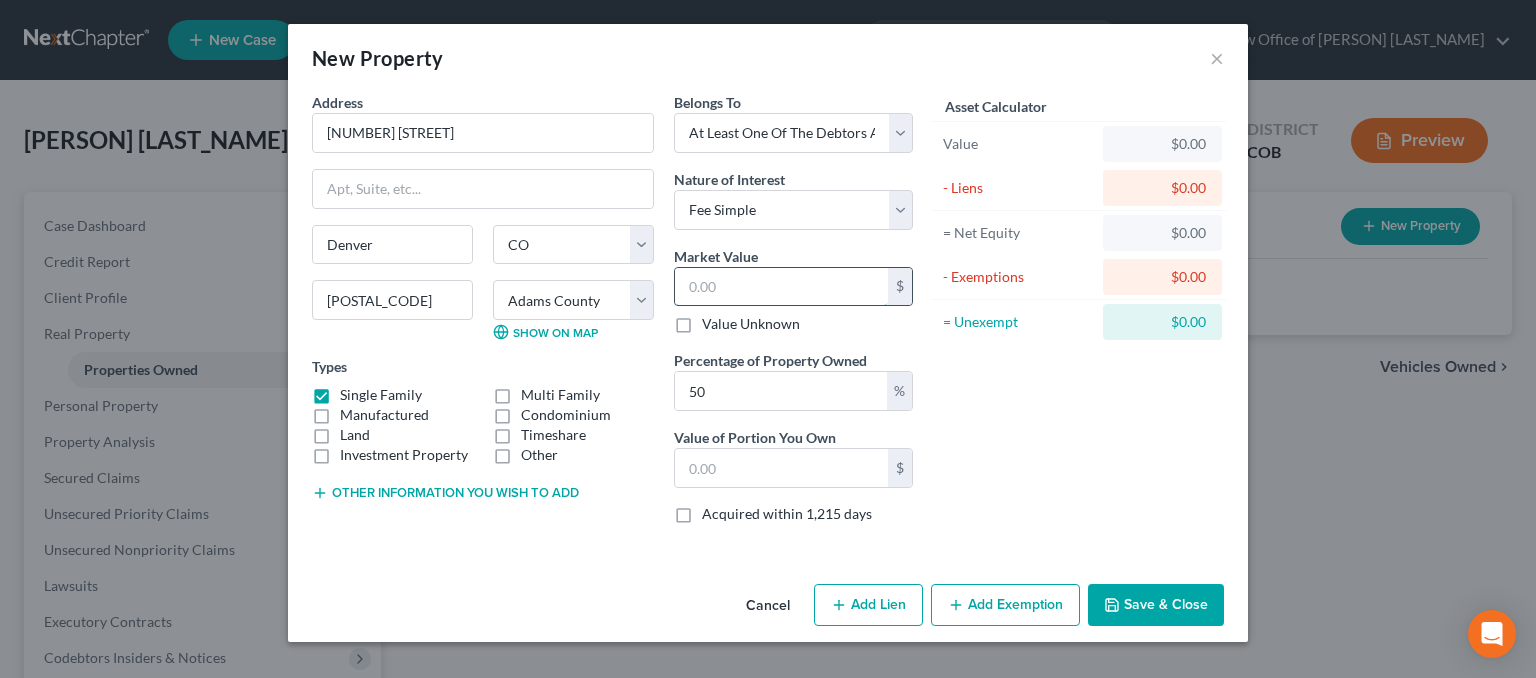 type on "4" 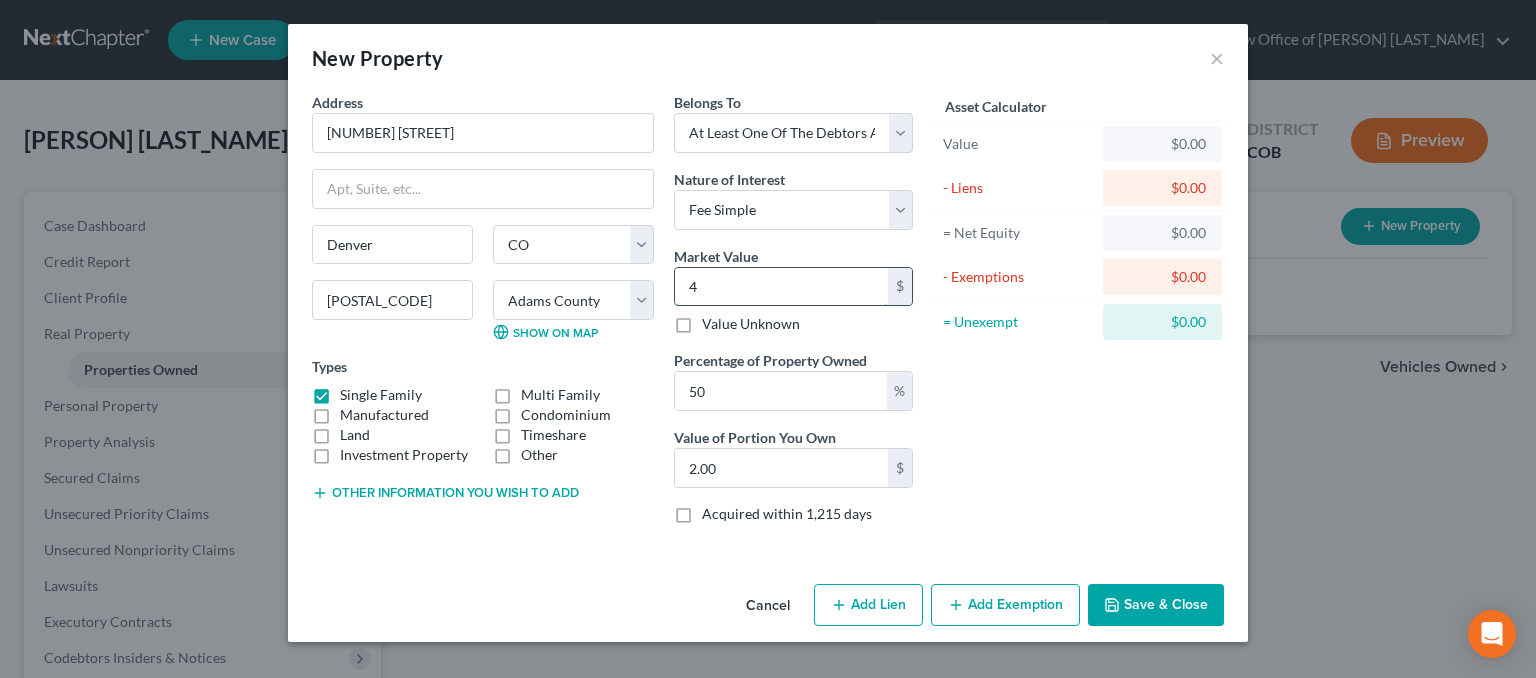 type on "48" 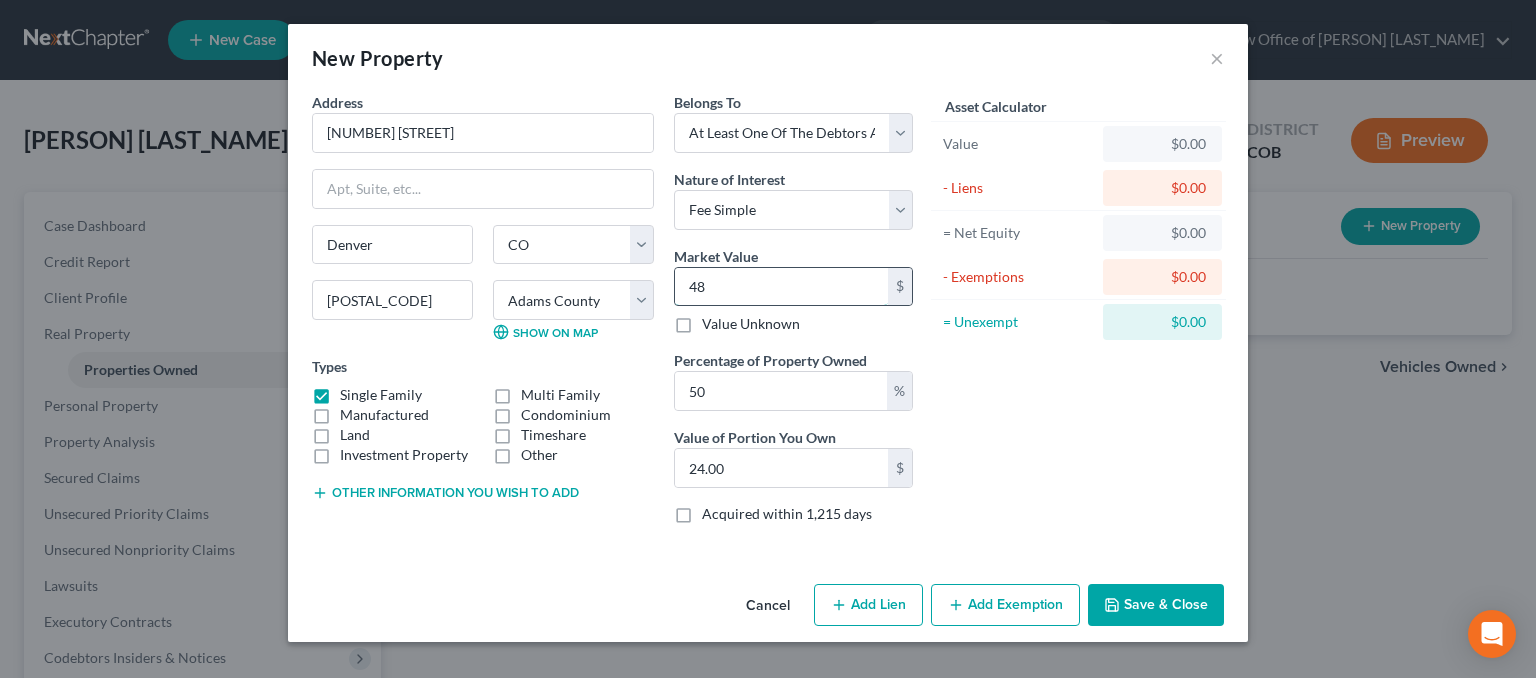 type on "484" 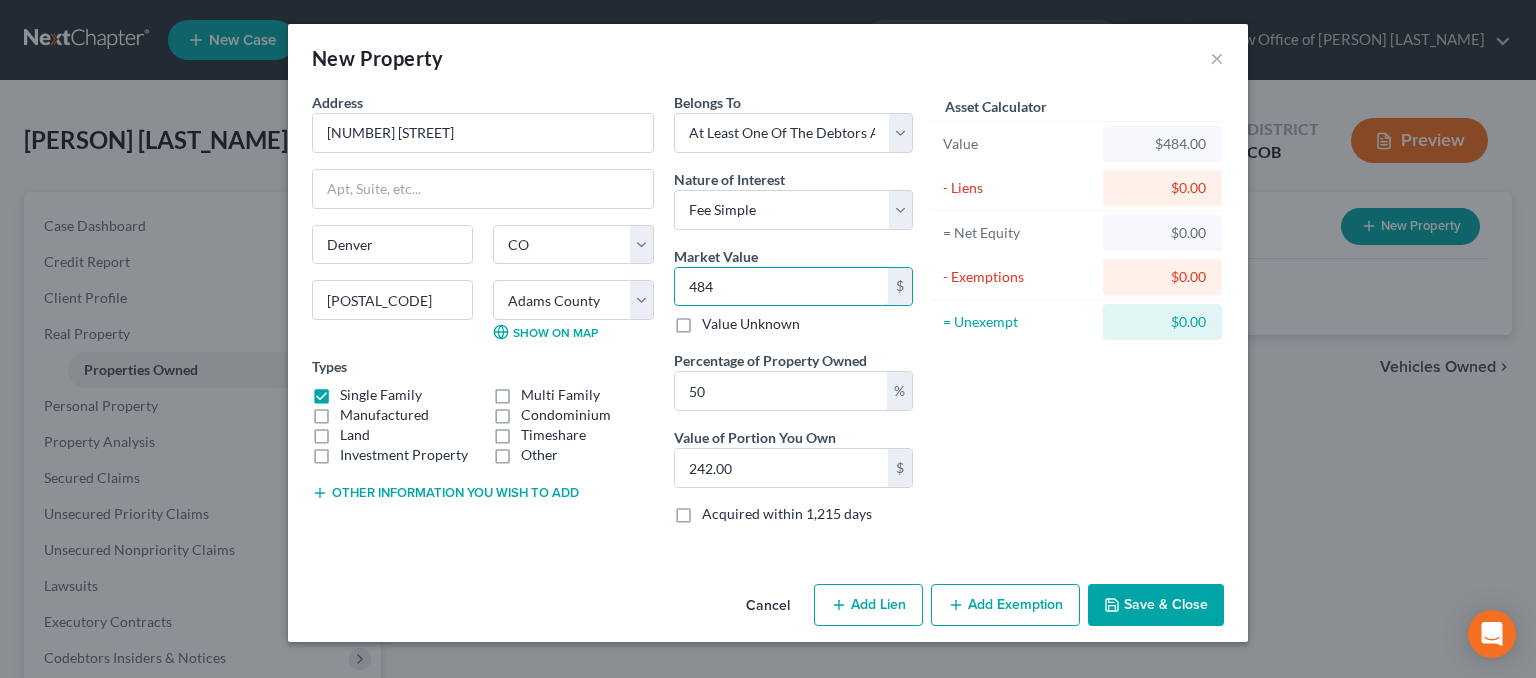 type on "4847" 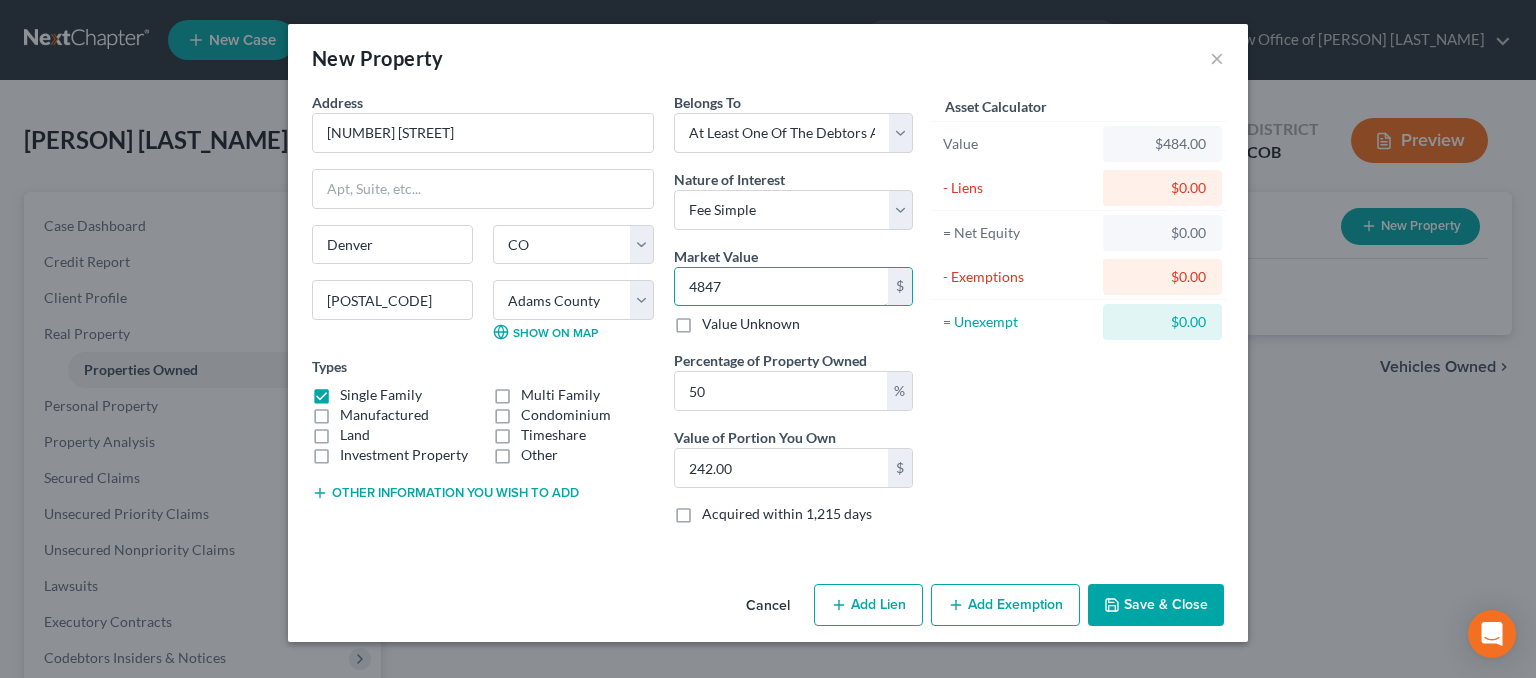 type on "2,423.50" 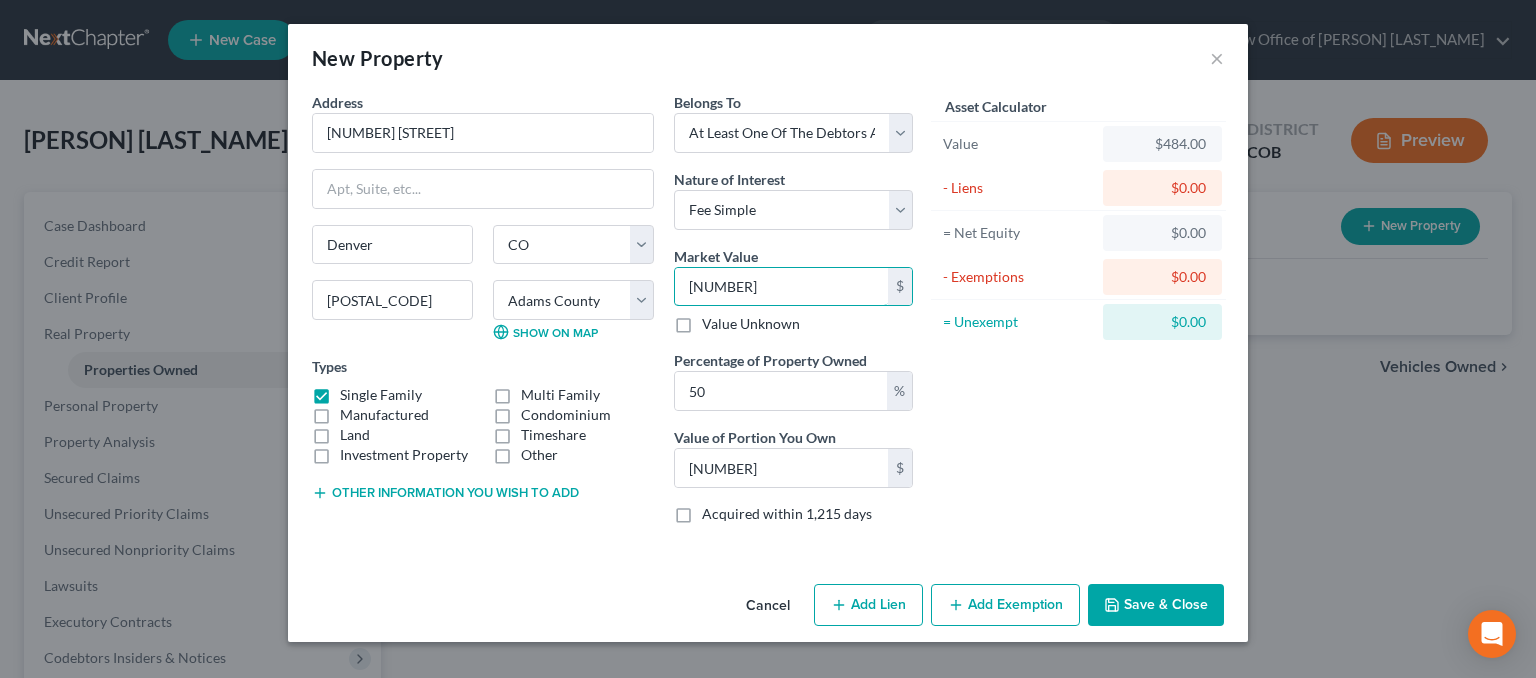 type on "4,8470" 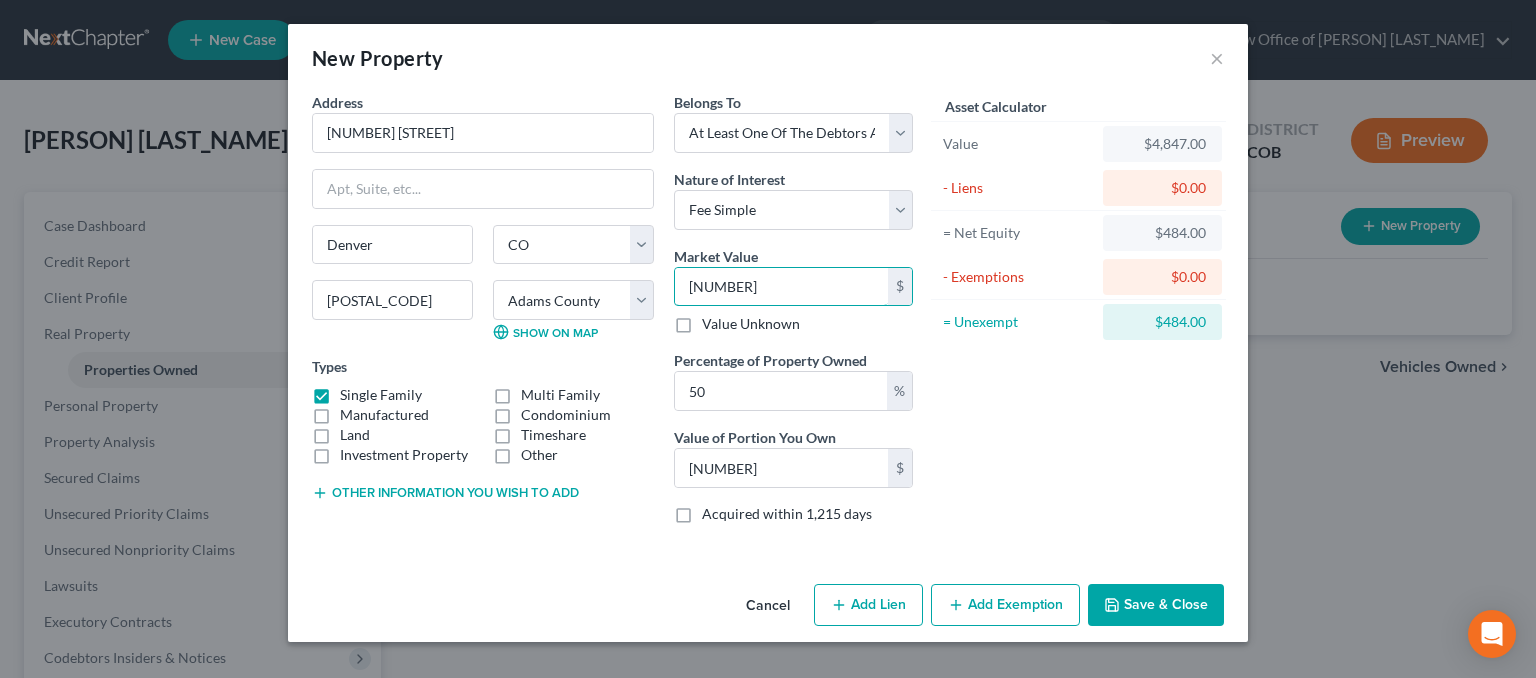type on "48,4700" 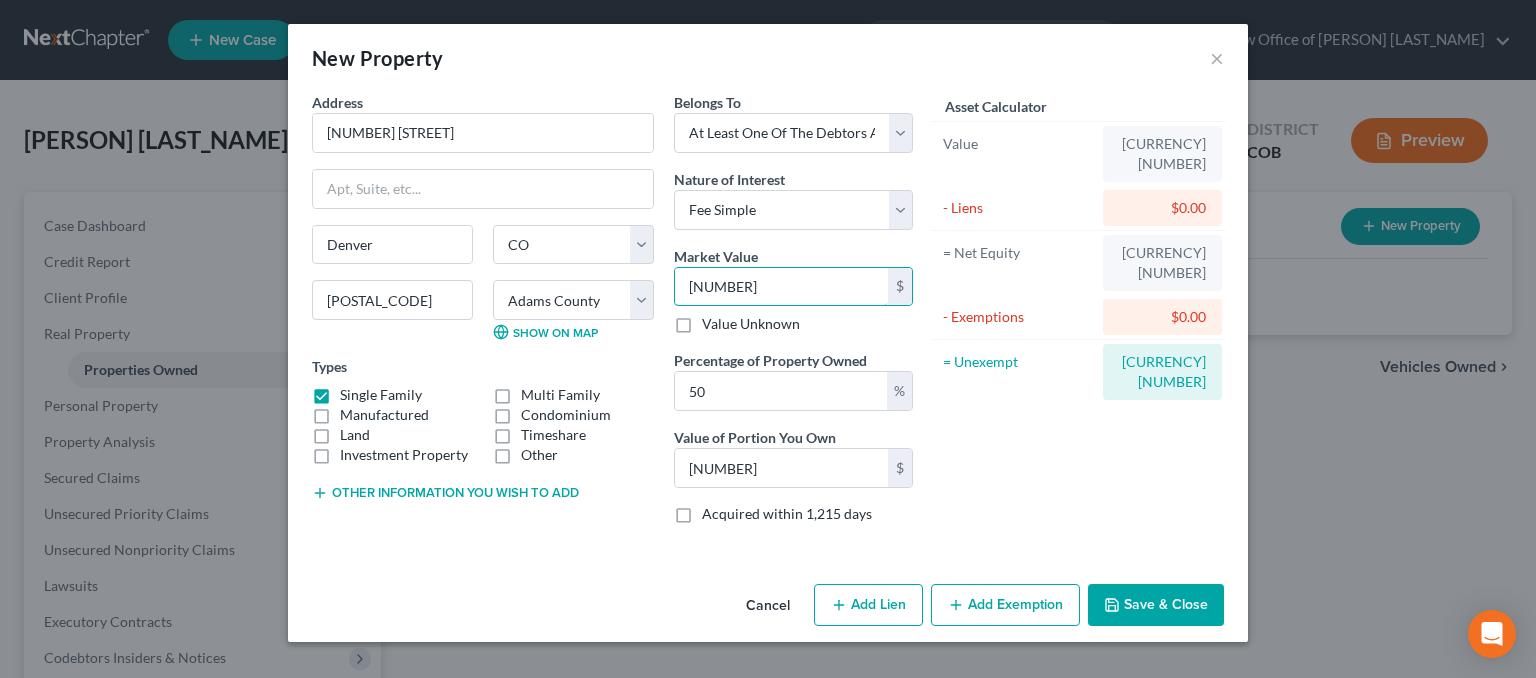 type on "484,700.00" 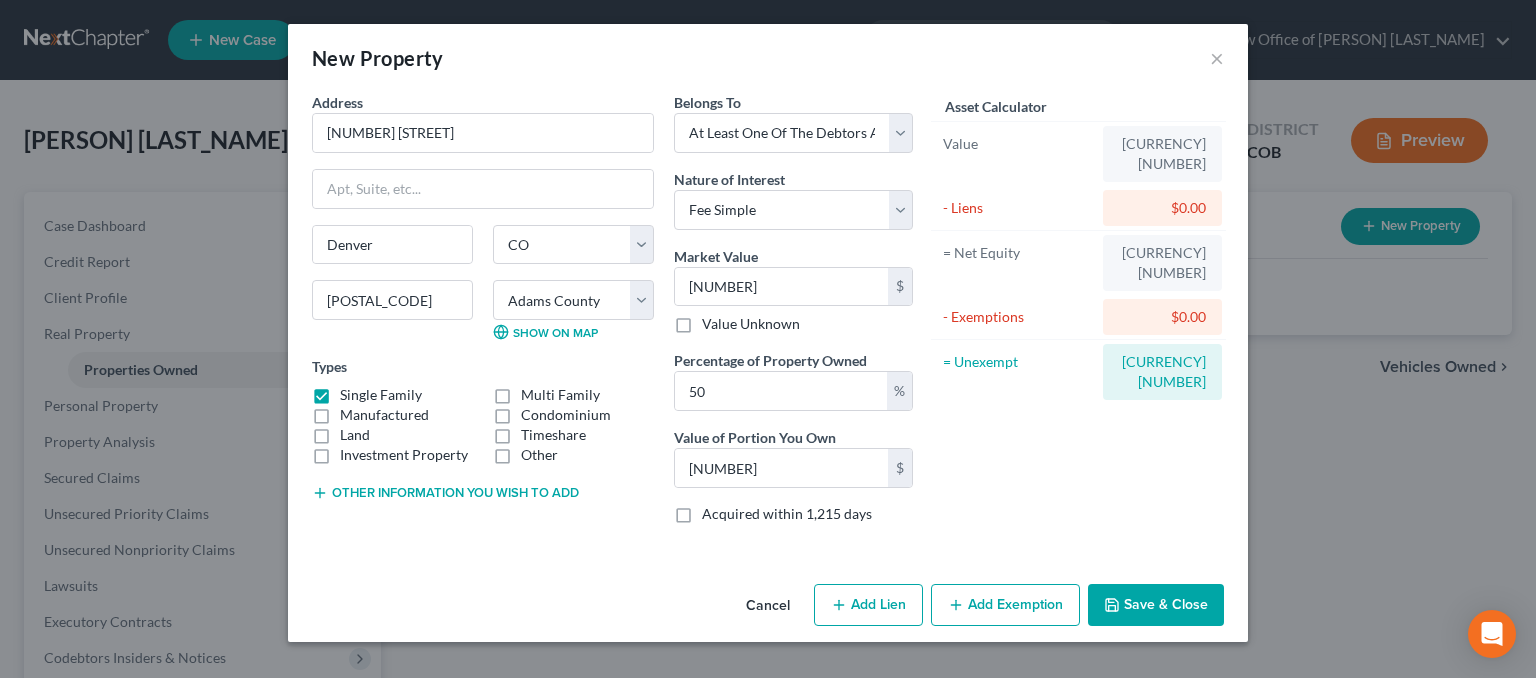 click on "Add Lien" at bounding box center (868, 605) 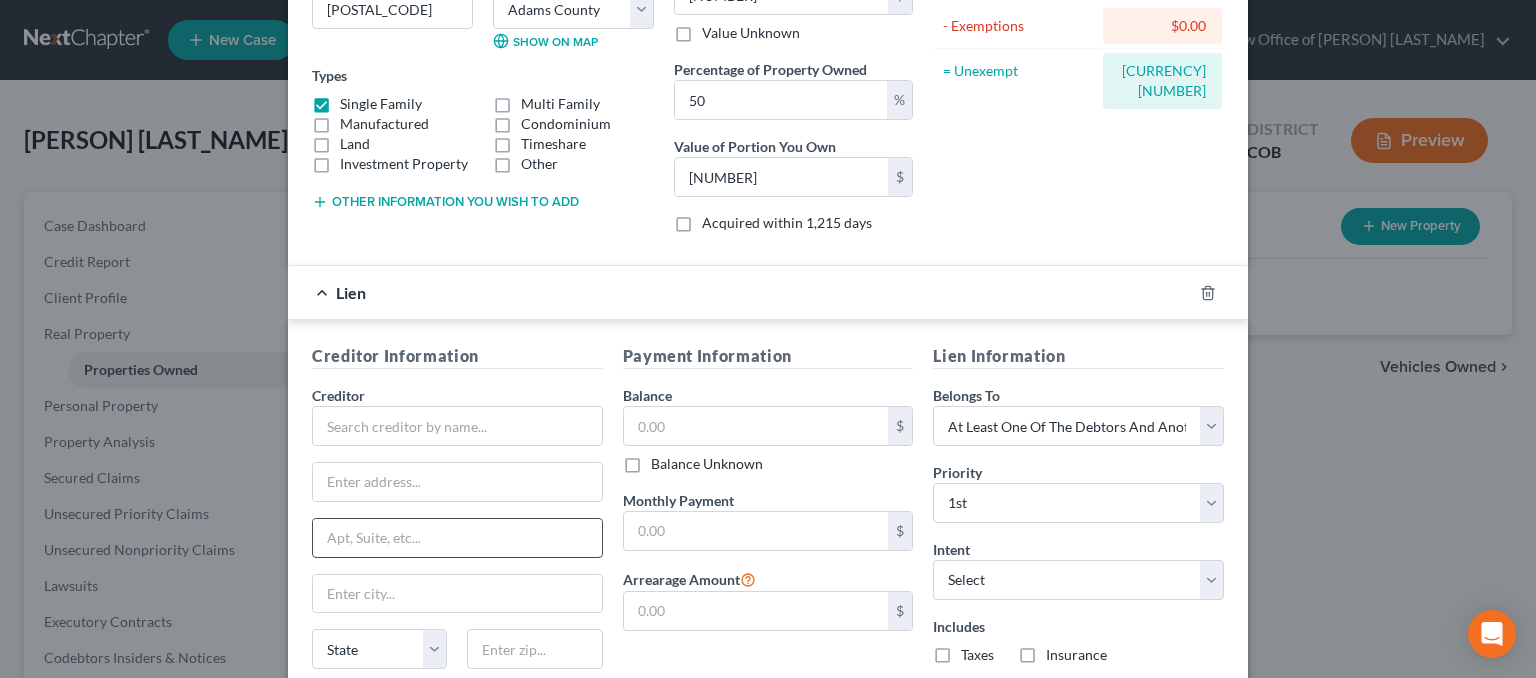 scroll, scrollTop: 300, scrollLeft: 0, axis: vertical 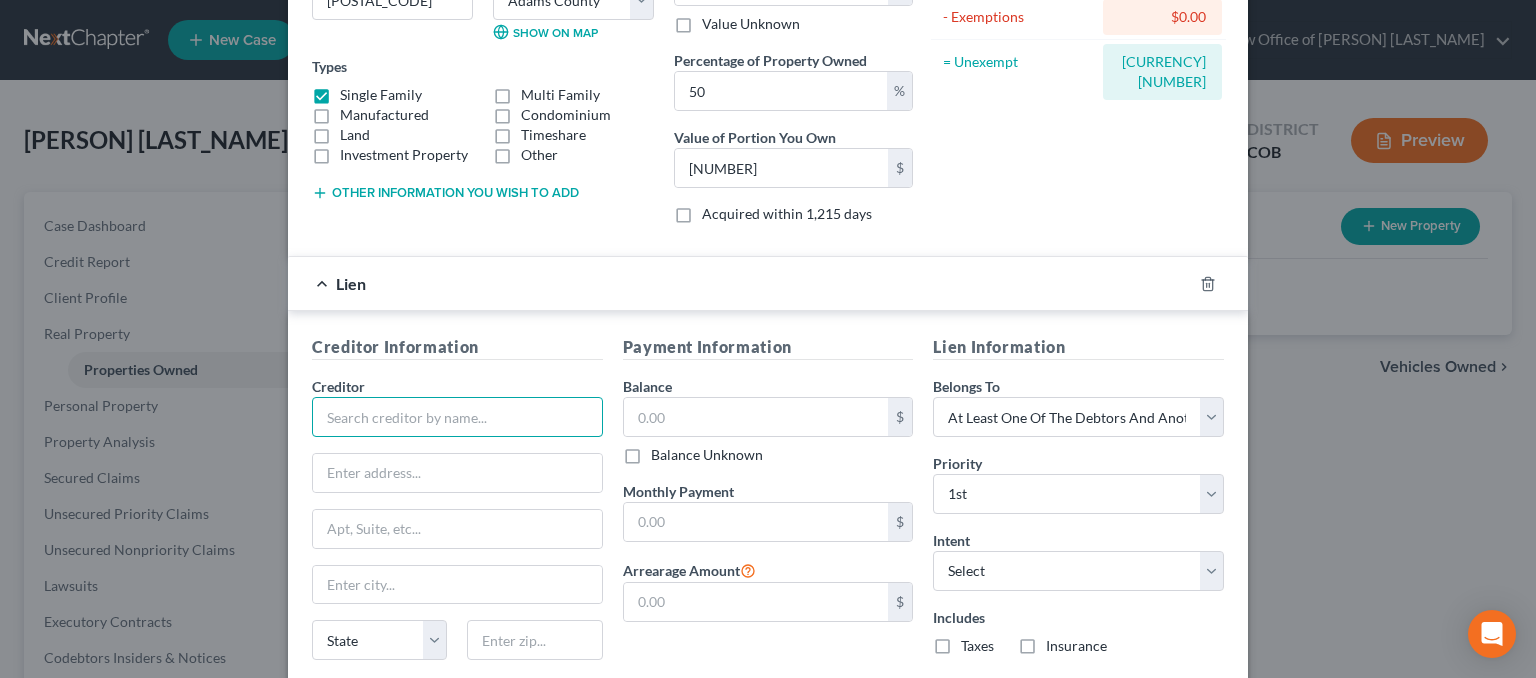 click at bounding box center (457, 417) 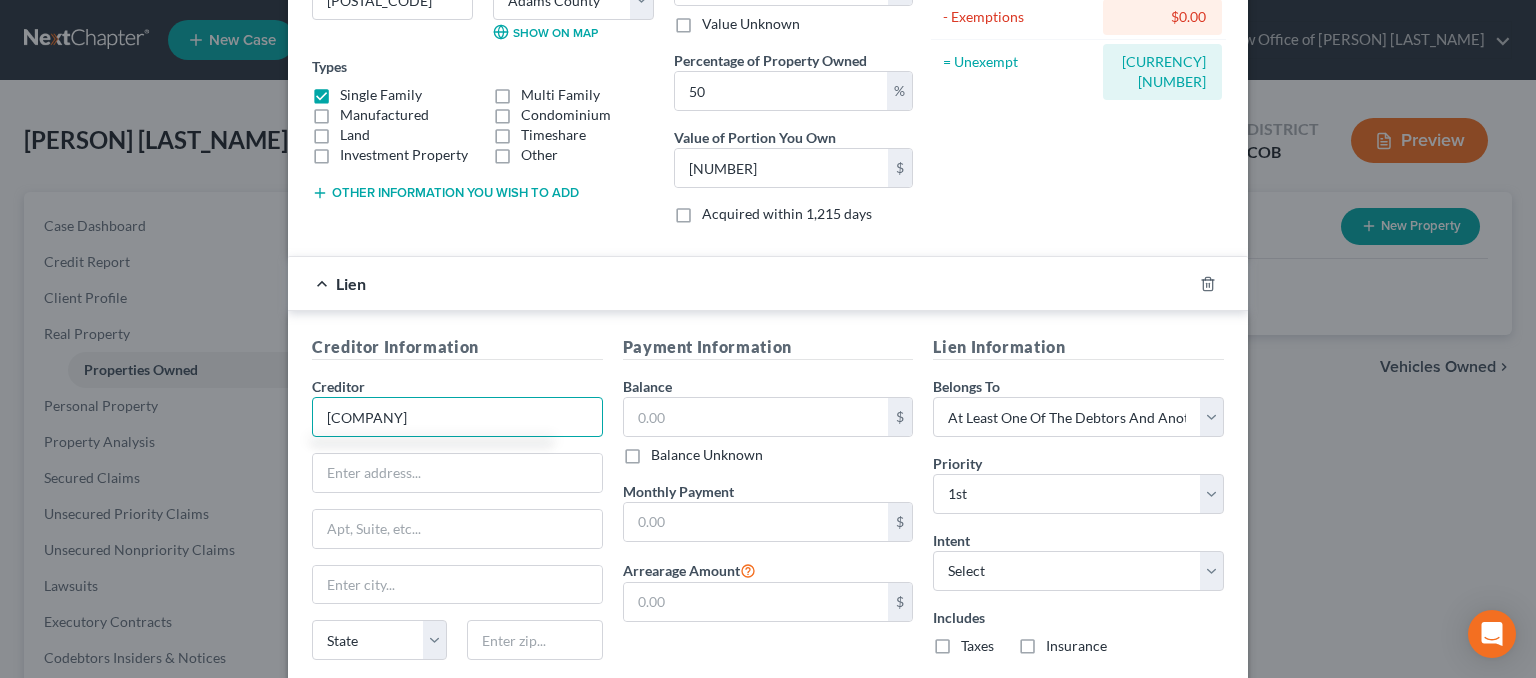 type on "Midland Mortgage" 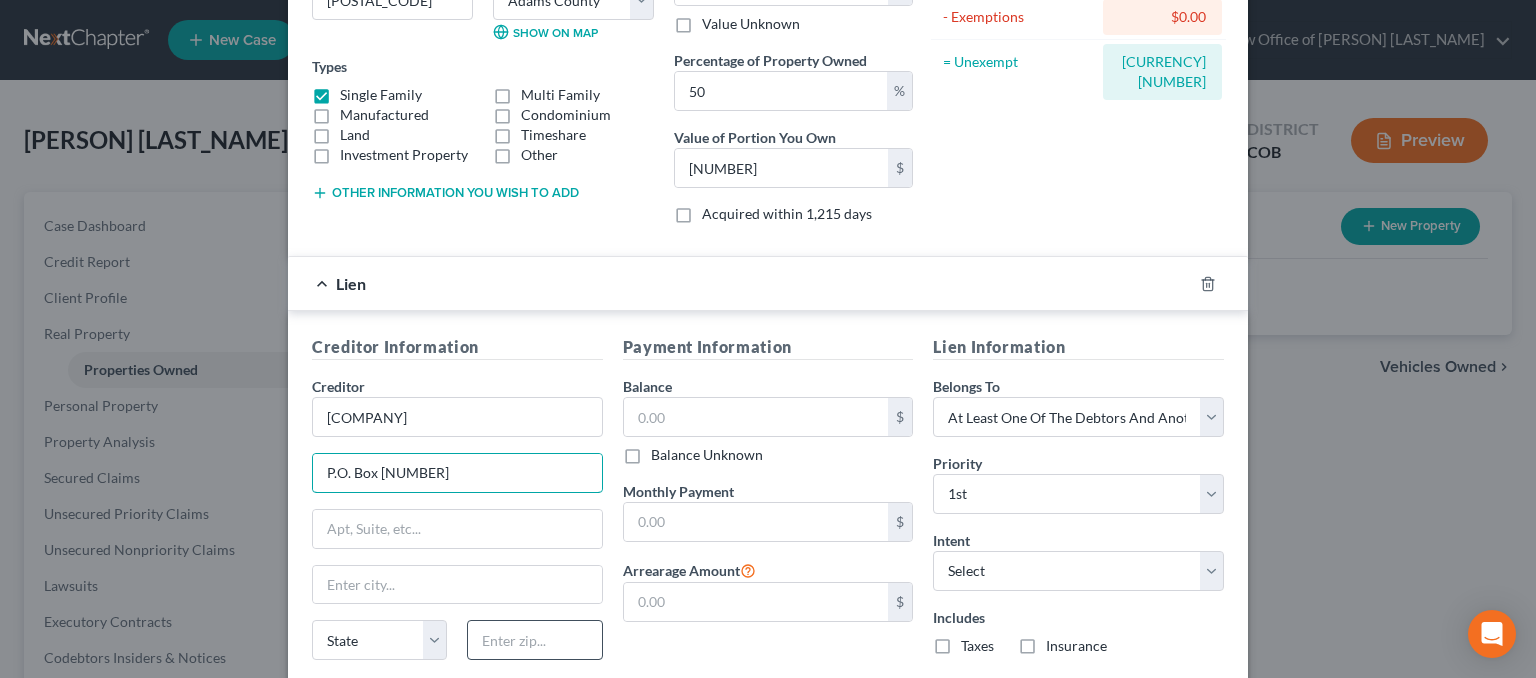 type on "P.O. Box 26648" 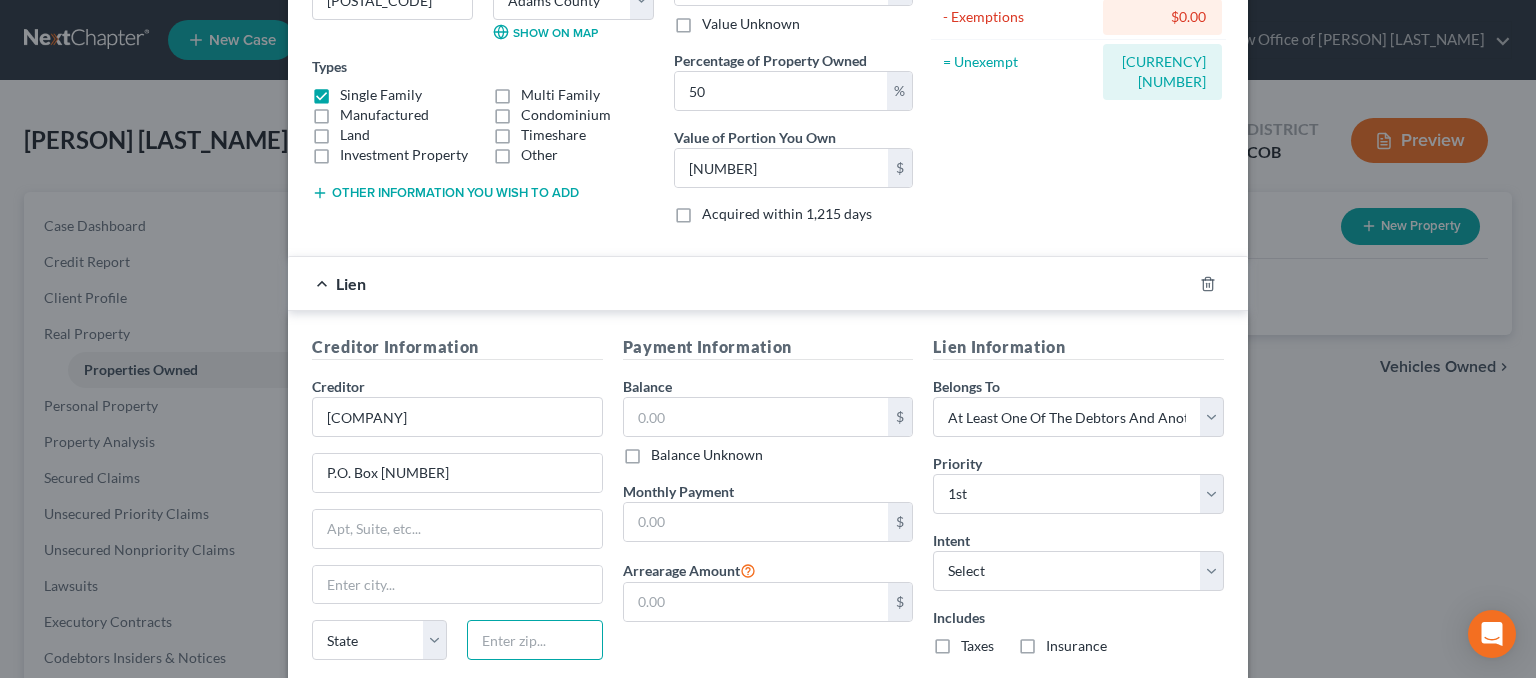 click at bounding box center (534, 640) 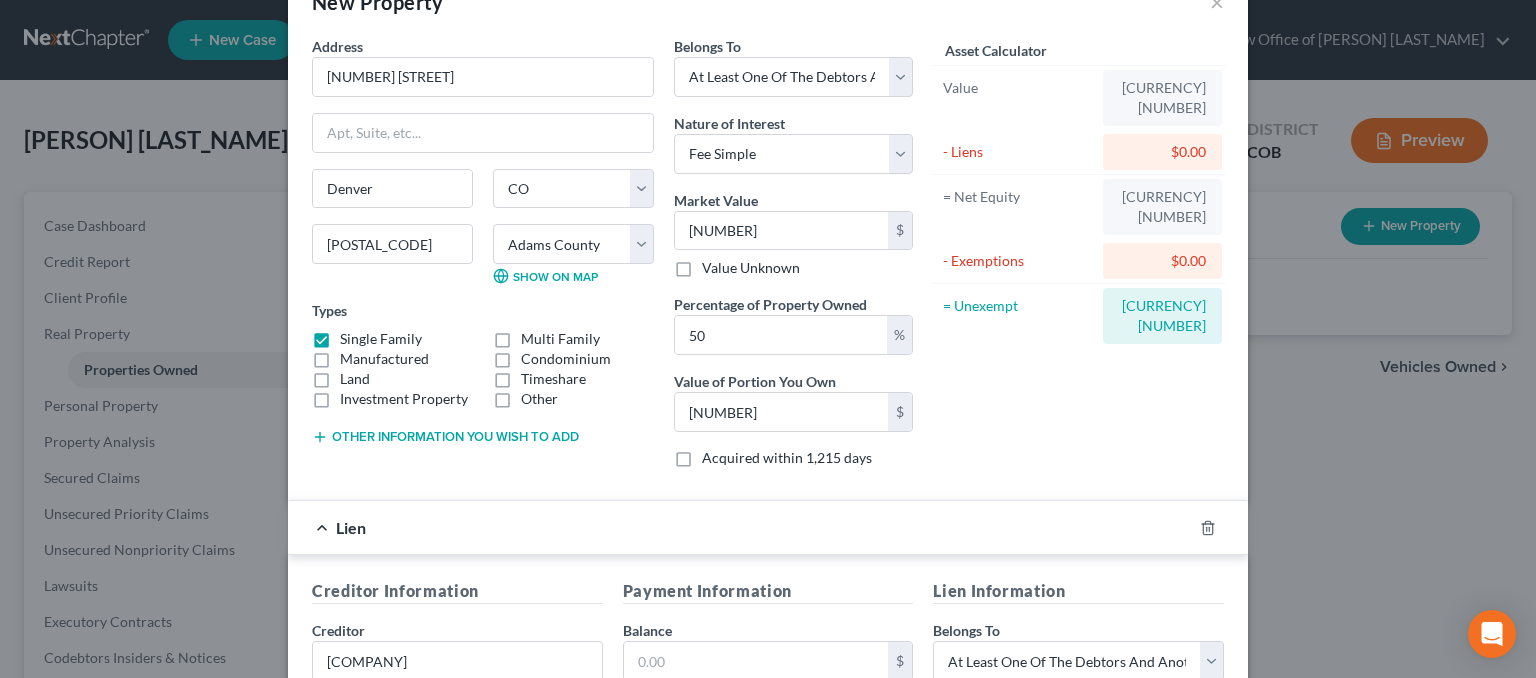 scroll, scrollTop: 456, scrollLeft: 0, axis: vertical 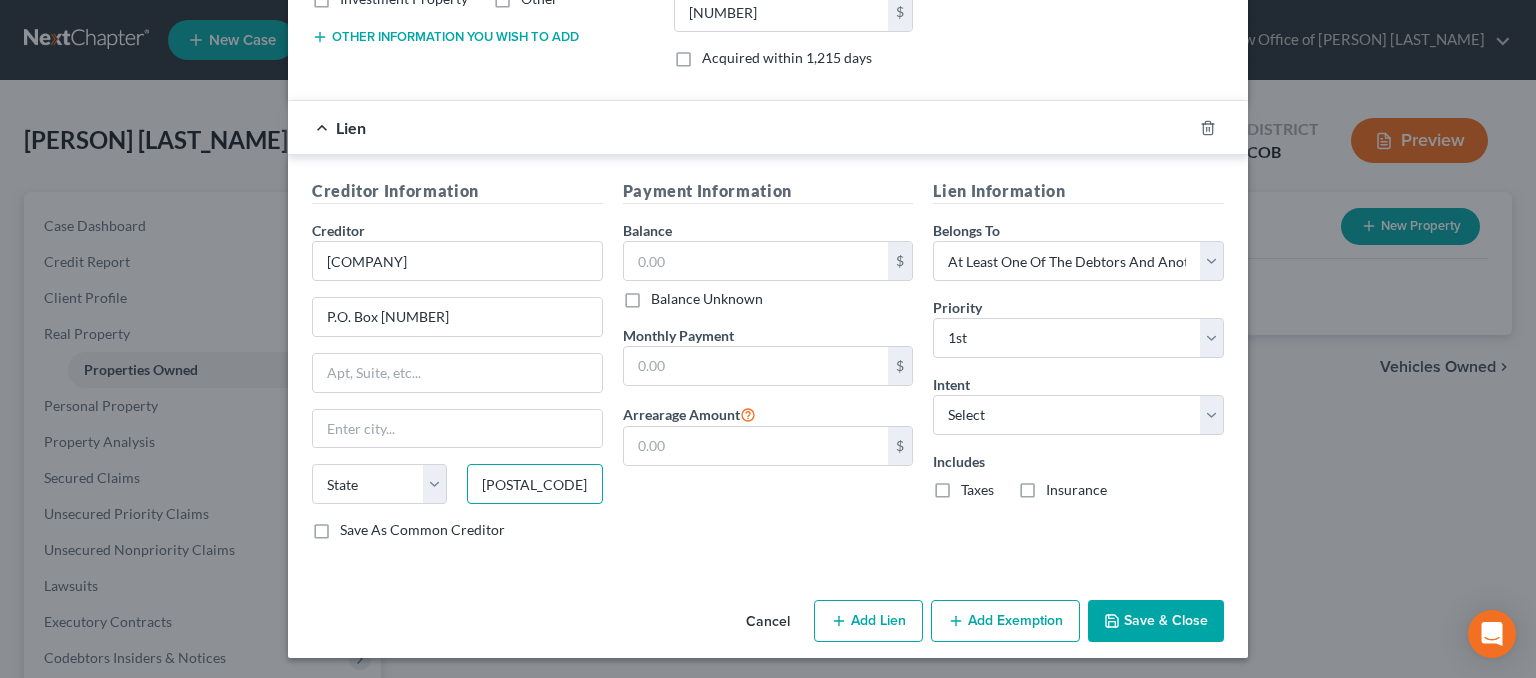 click on "80221" at bounding box center (534, 484) 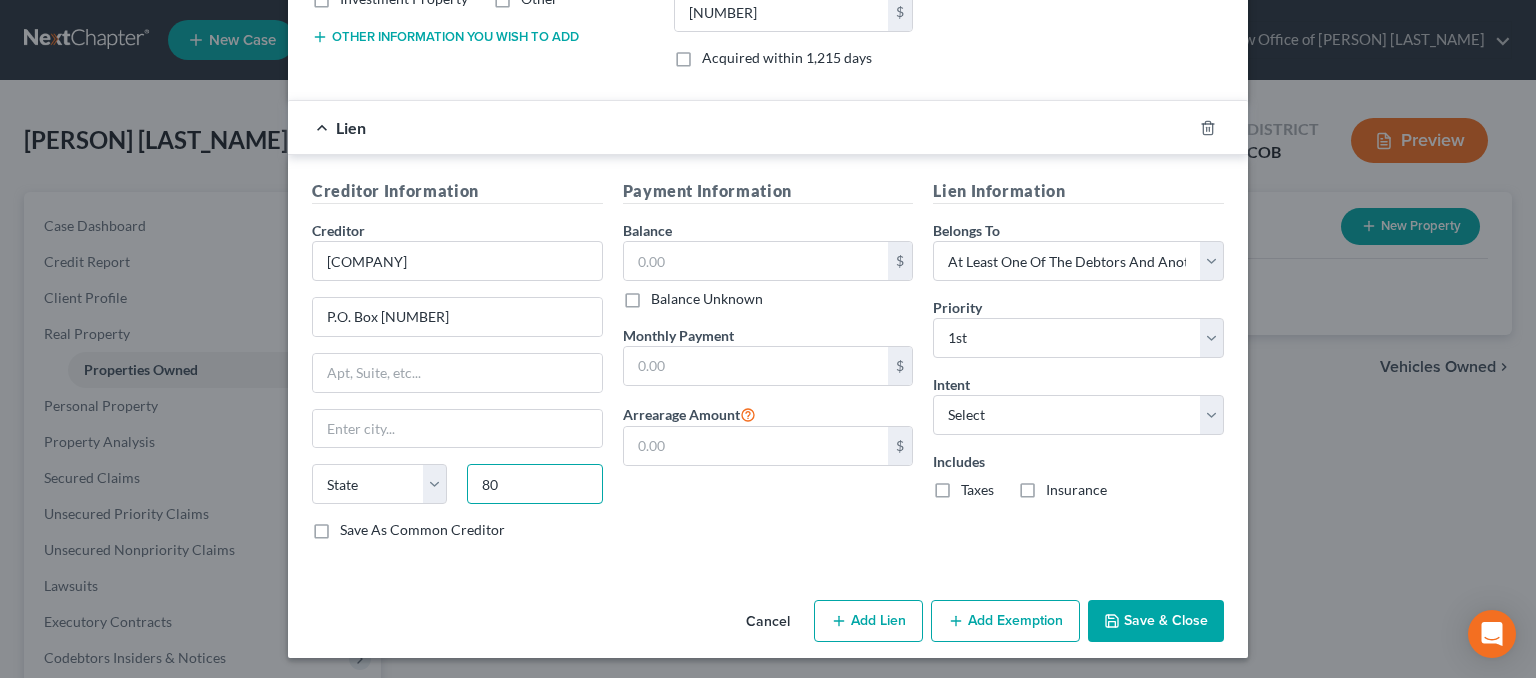 type on "8" 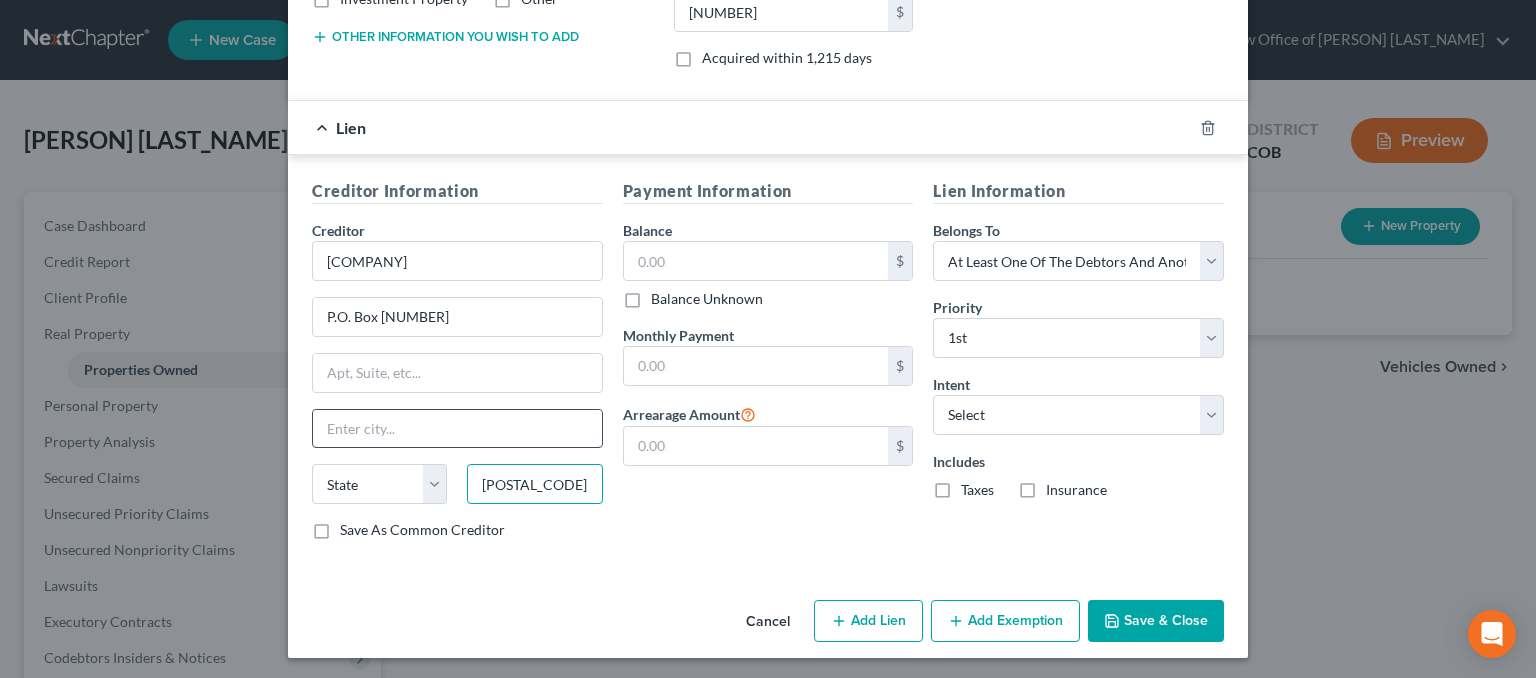 type on "73126" 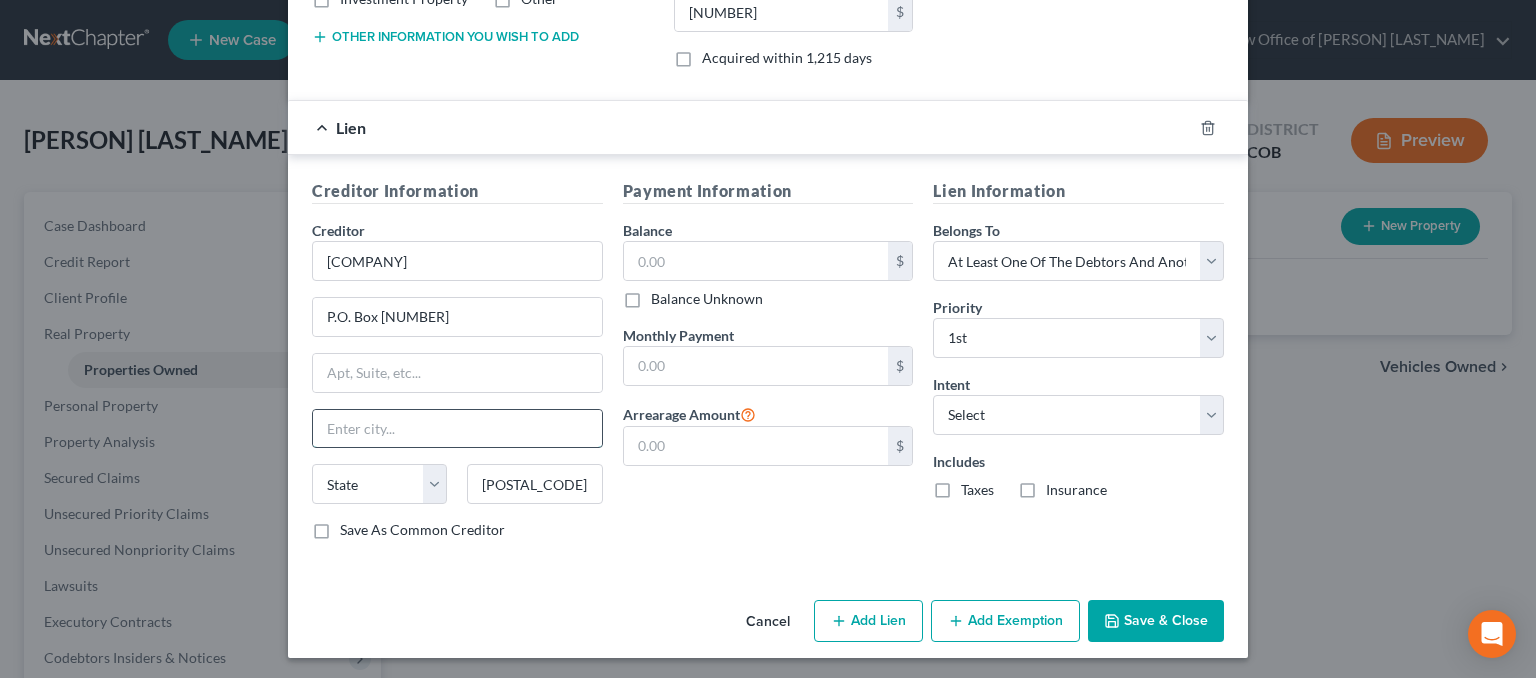 click at bounding box center (457, 429) 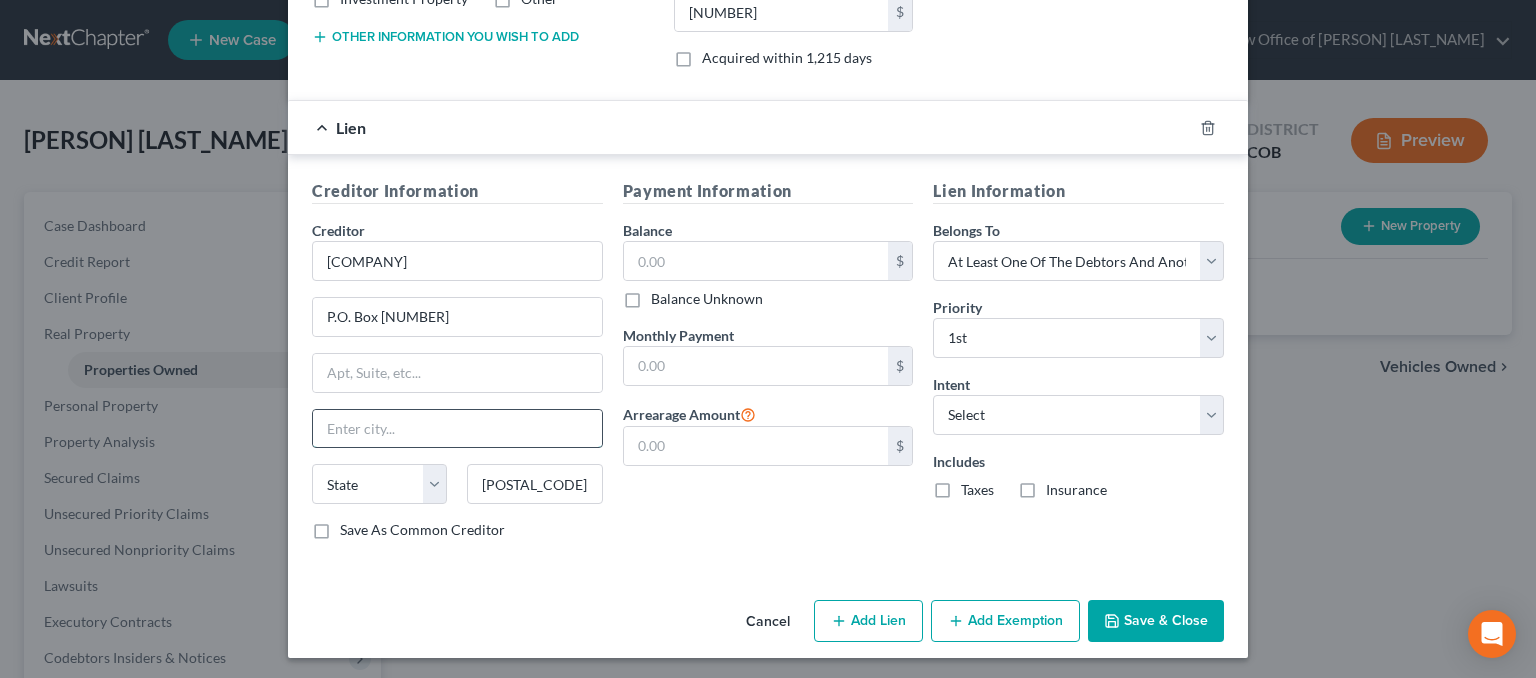 type on "Oklahoma City" 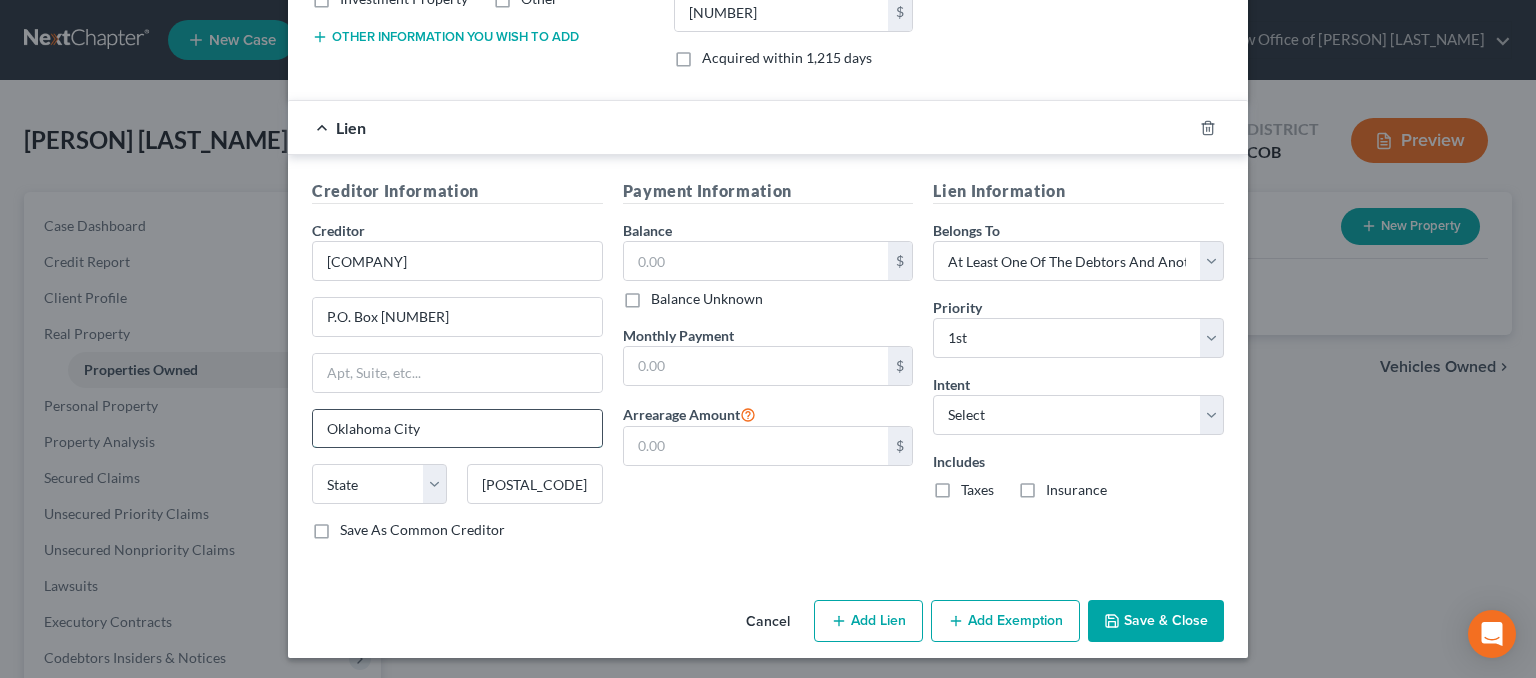 select on "37" 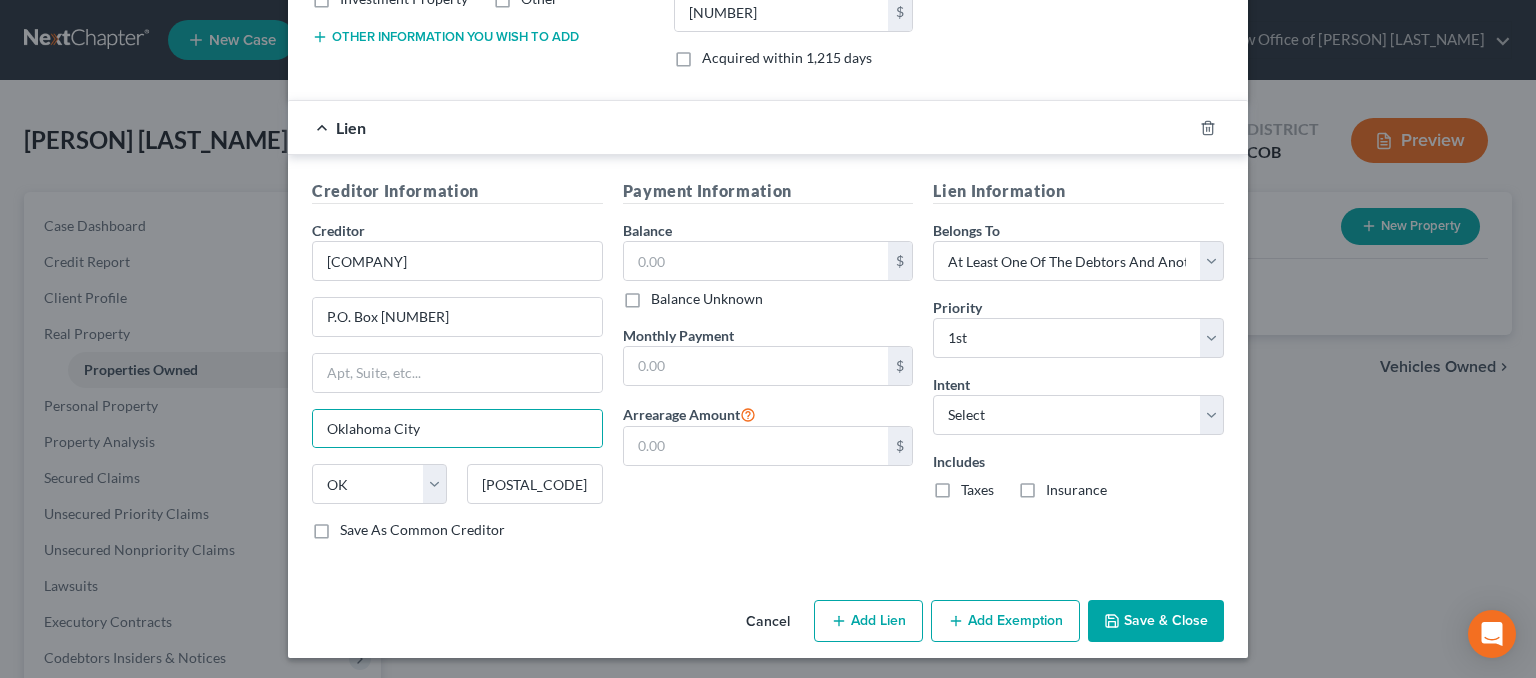 click on "Payment Information Balance
$
Balance Unknown
Balance Undetermined
$
Balance Unknown
Monthly Payment $ Arrearage Amount  $" at bounding box center [768, 367] 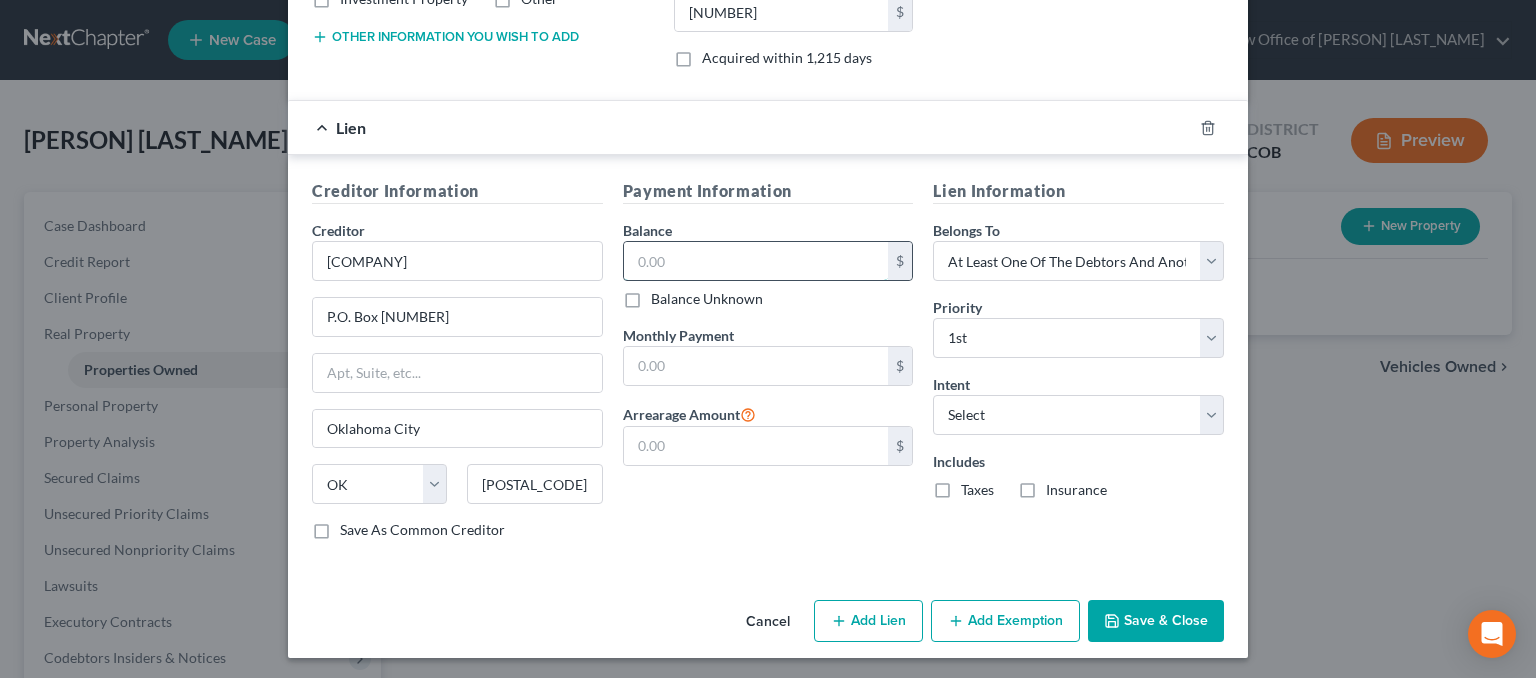click at bounding box center (756, 261) 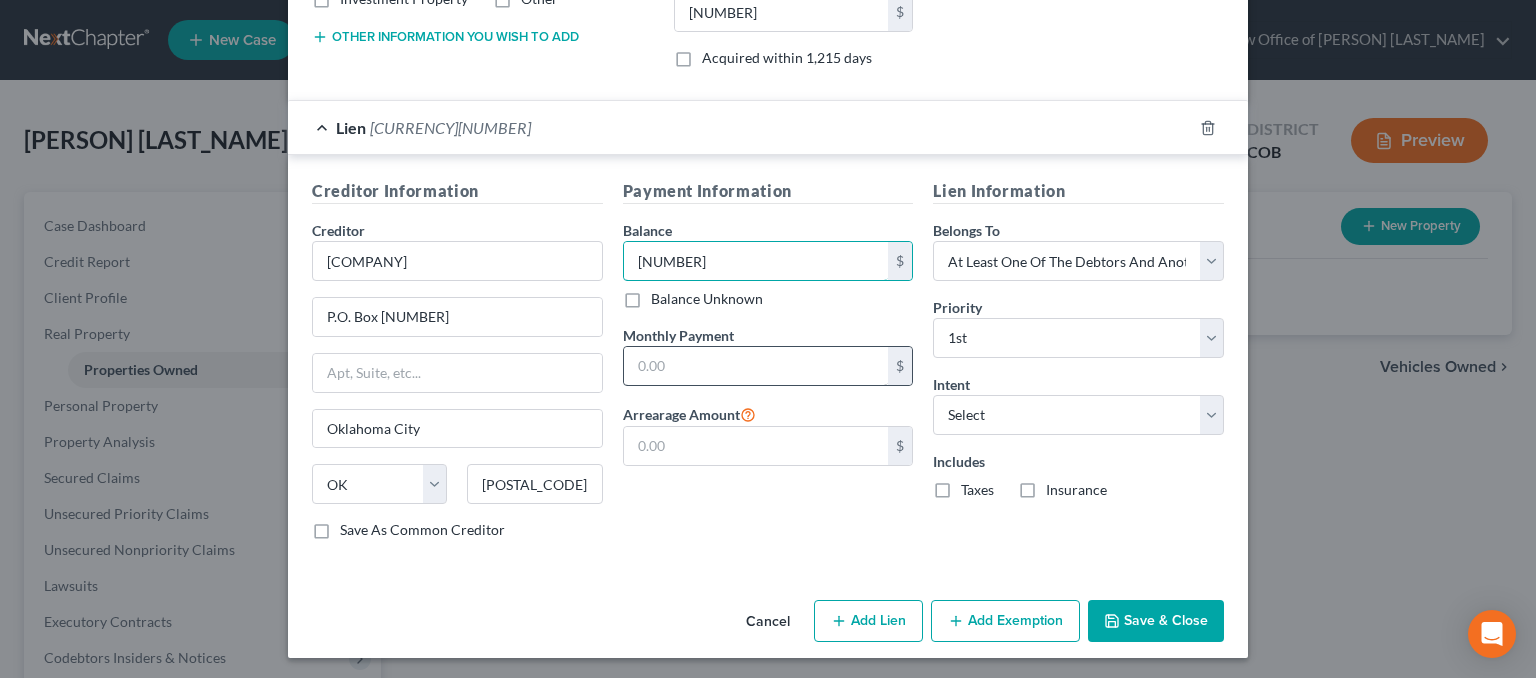 type on "263,419.74" 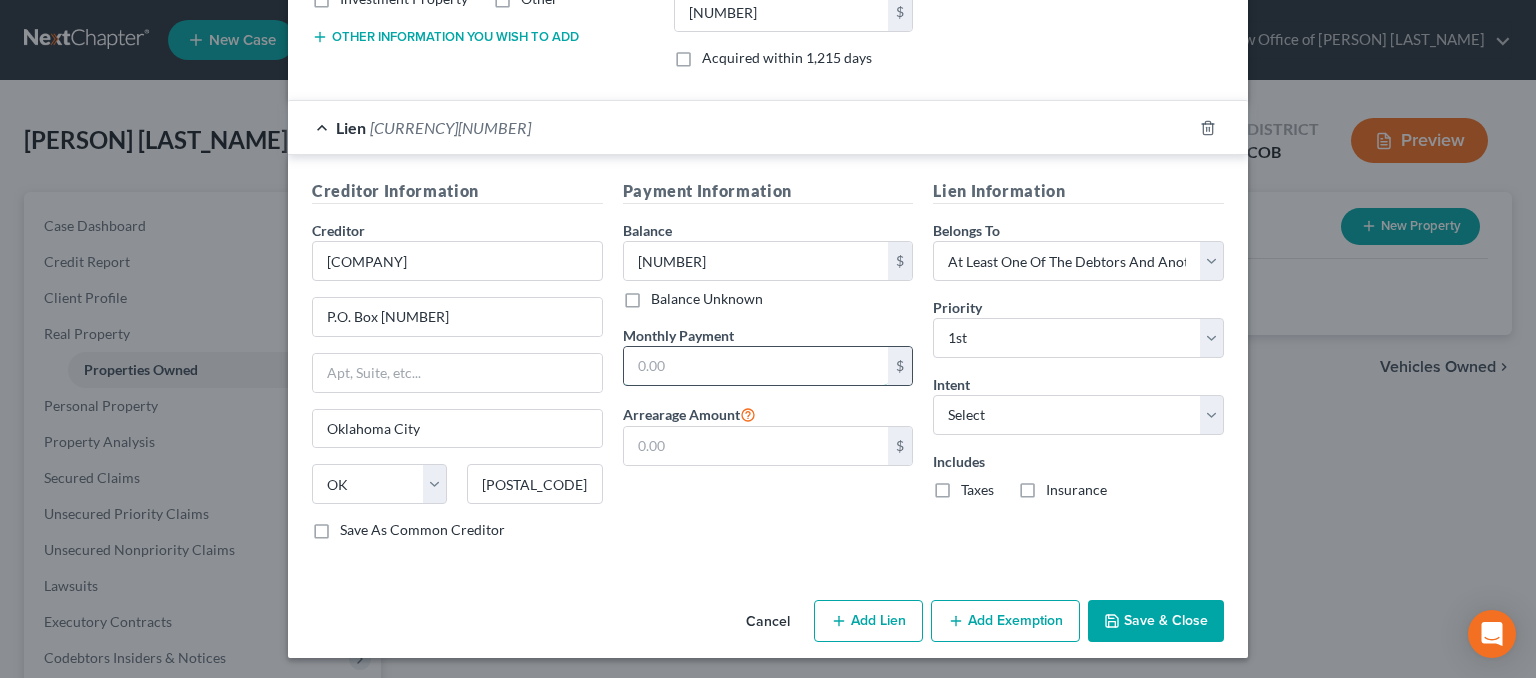 click at bounding box center (756, 366) 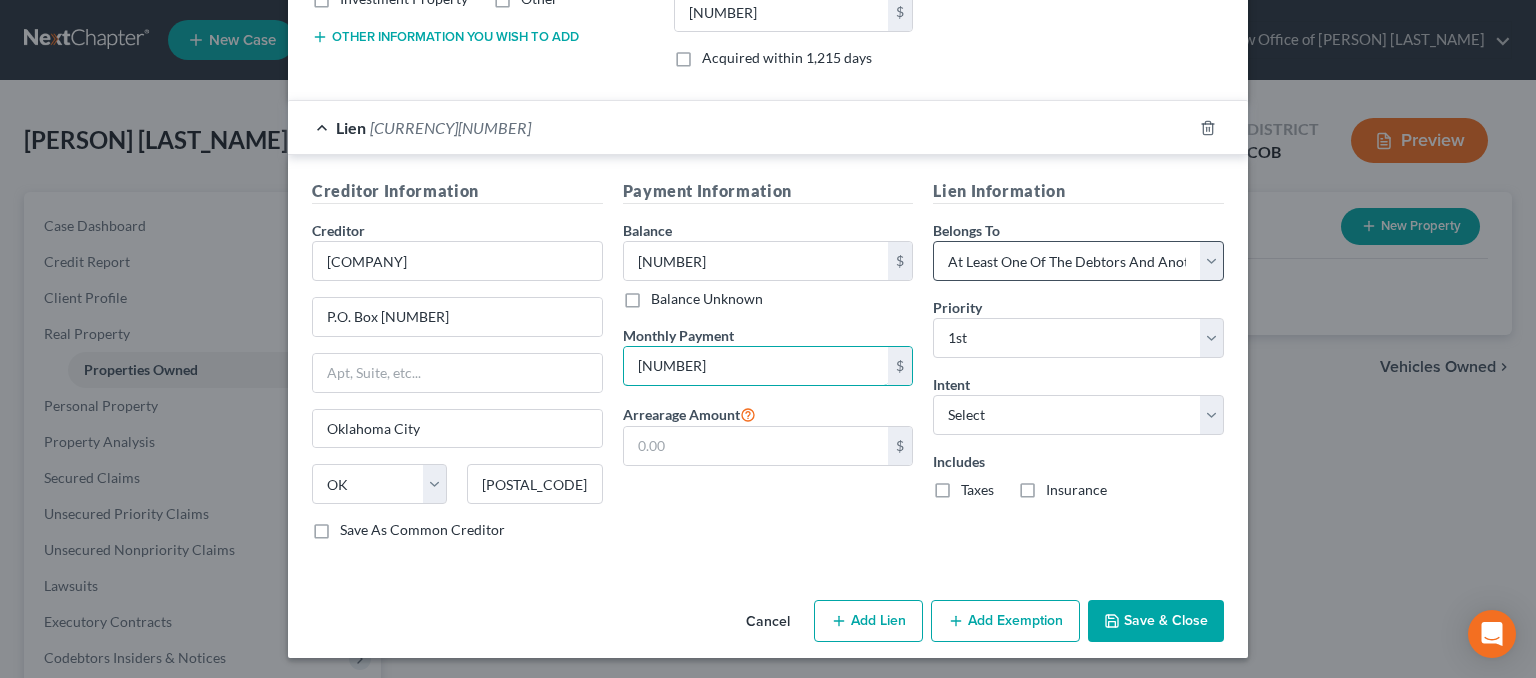 type on "2,354.89" 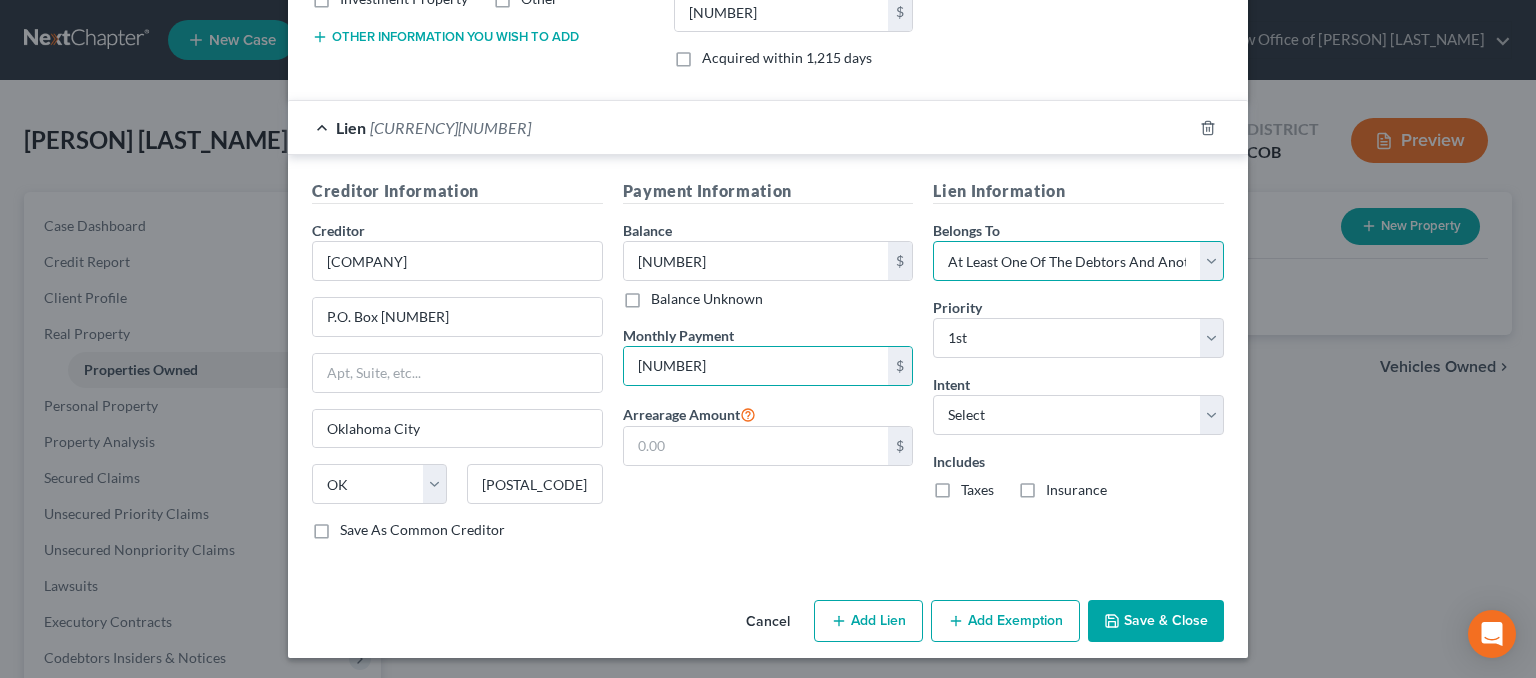 click on "Select Debtor 1 Only Debtor 2 Only Debtor 1 And Debtor 2 Only At Least One Of The Debtors And Another Community Property" at bounding box center [1078, 261] 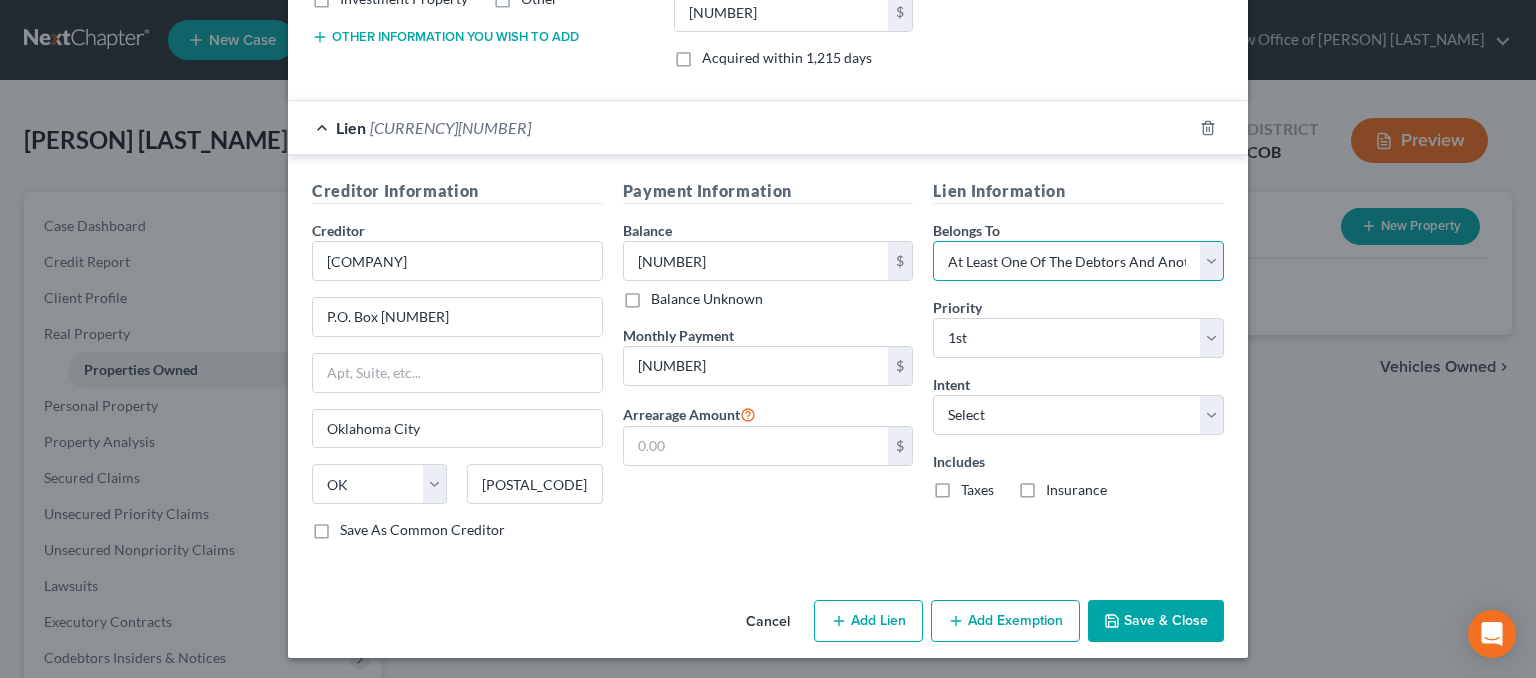 select on "0" 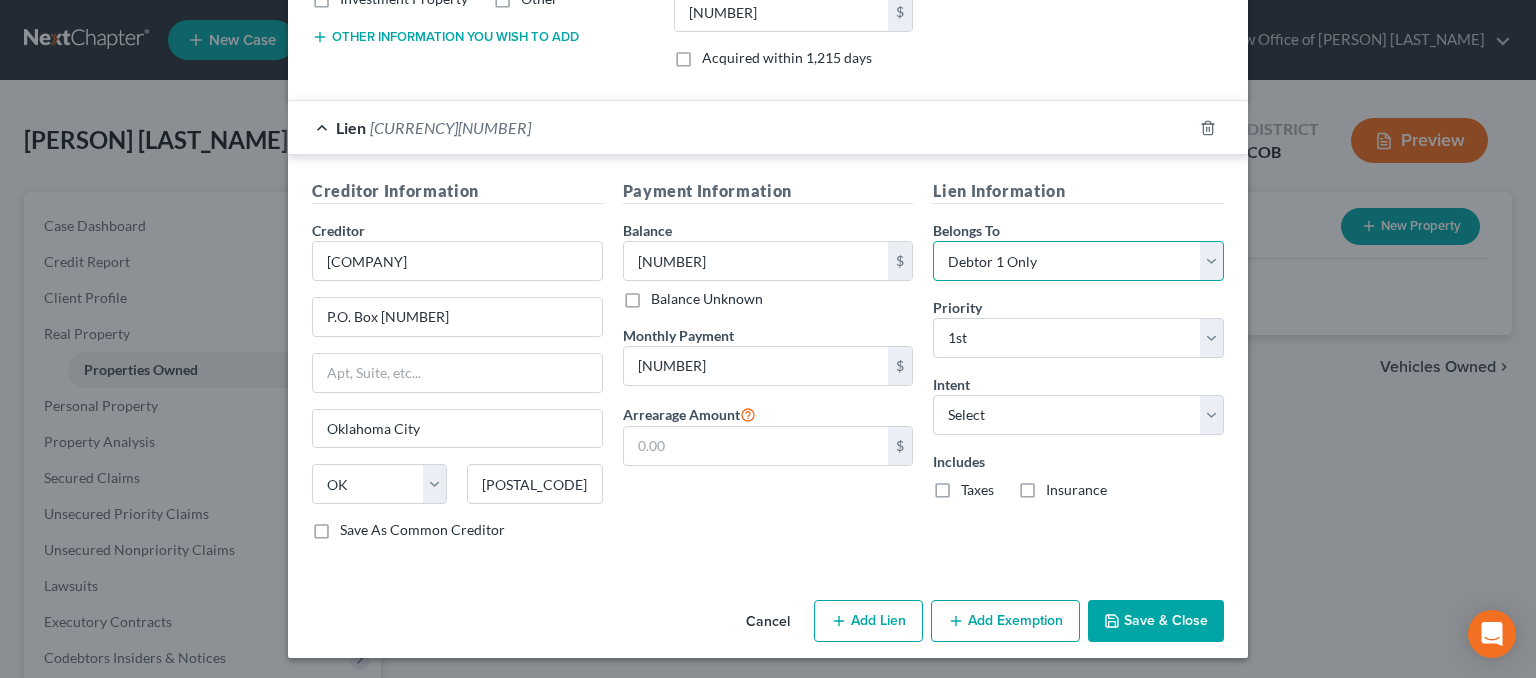 click on "Select Debtor 1 Only Debtor 2 Only Debtor 1 And Debtor 2 Only At Least One Of The Debtors And Another Community Property" at bounding box center (1078, 261) 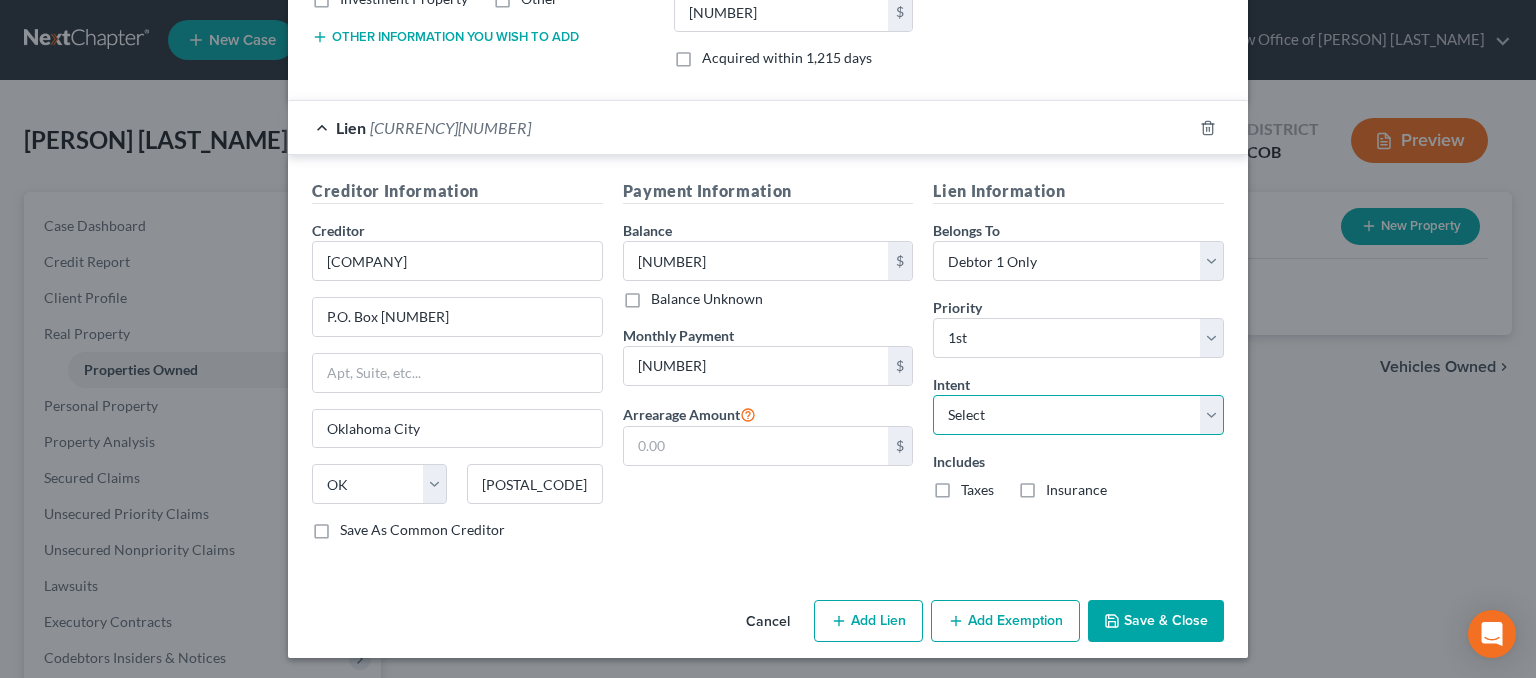click on "Select Surrender Redeem Reaffirm Avoid Other" at bounding box center (1078, 415) 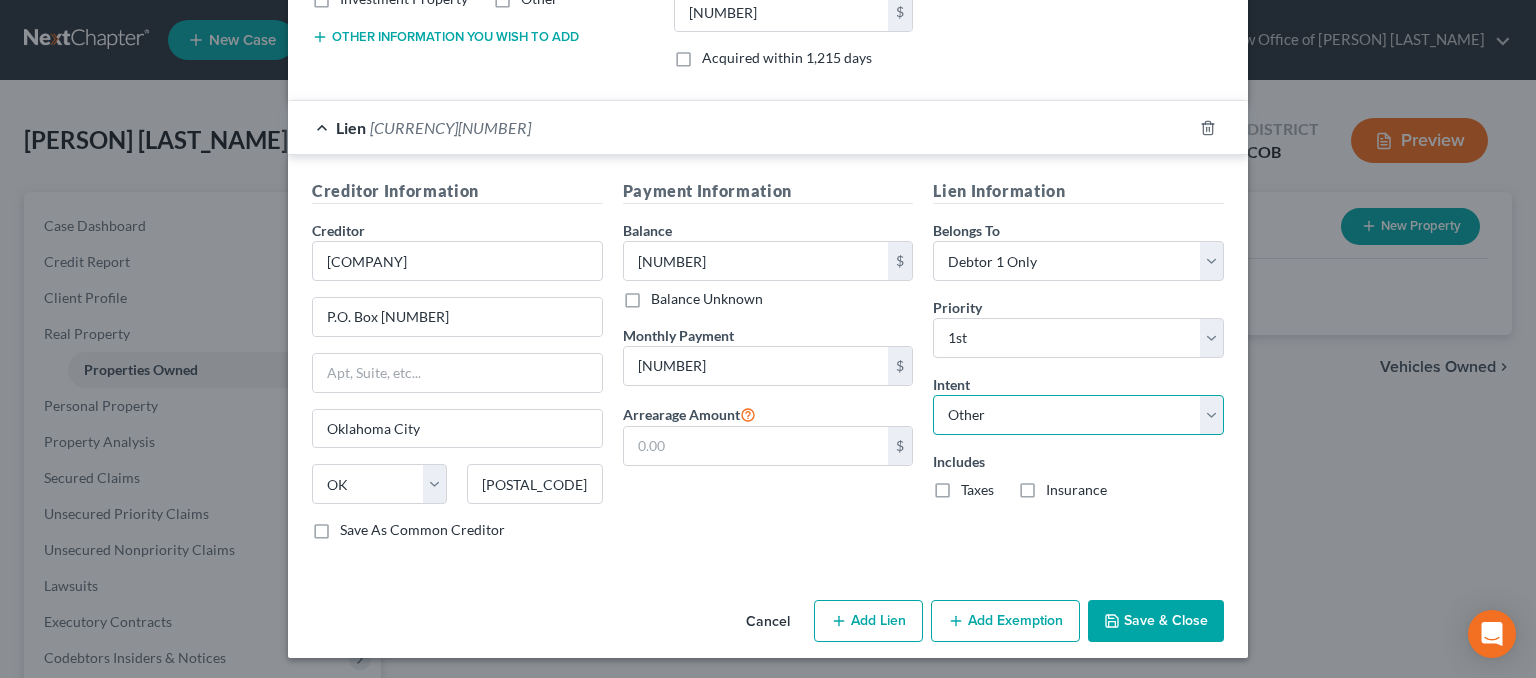 click on "Select Surrender Redeem Reaffirm Avoid Other" at bounding box center [1078, 415] 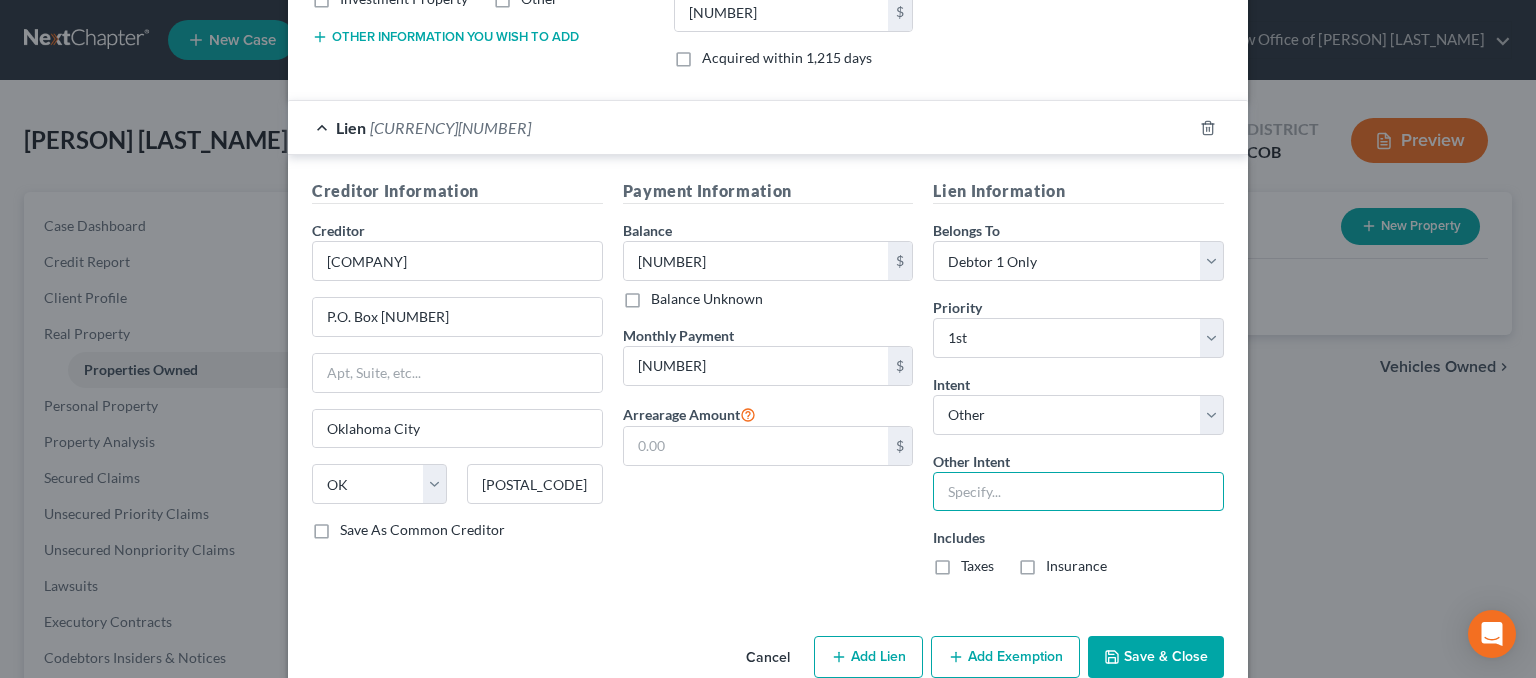 click at bounding box center [1078, 492] 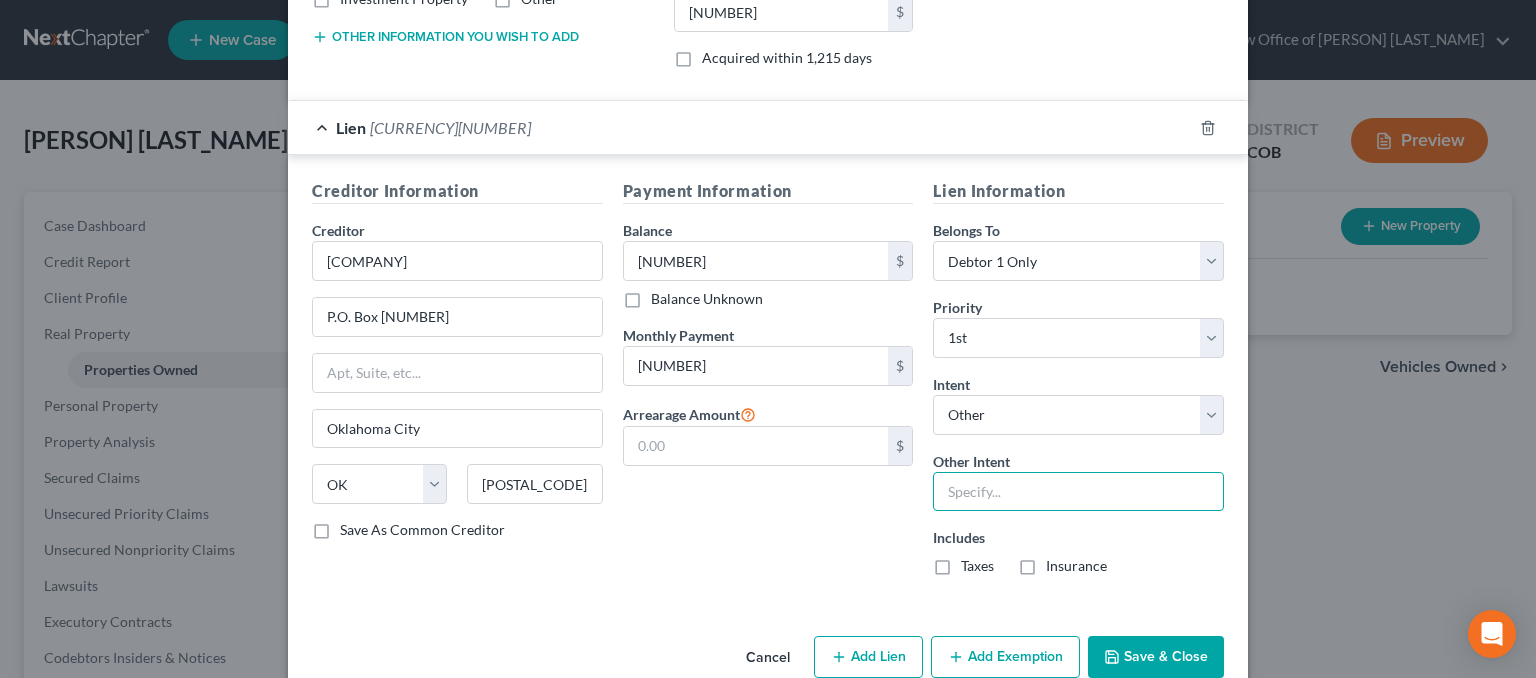 type on "Retain and pay pursuant to contract" 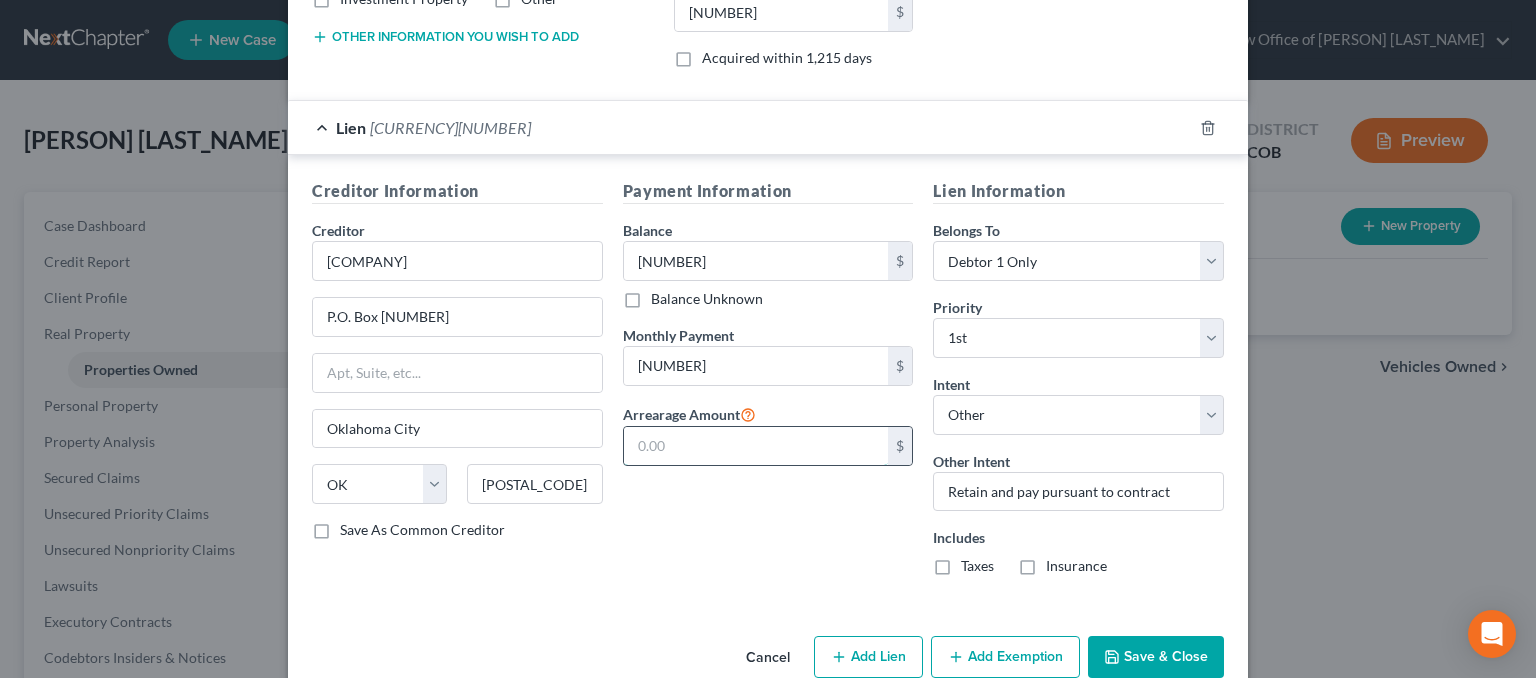 click at bounding box center (756, 446) 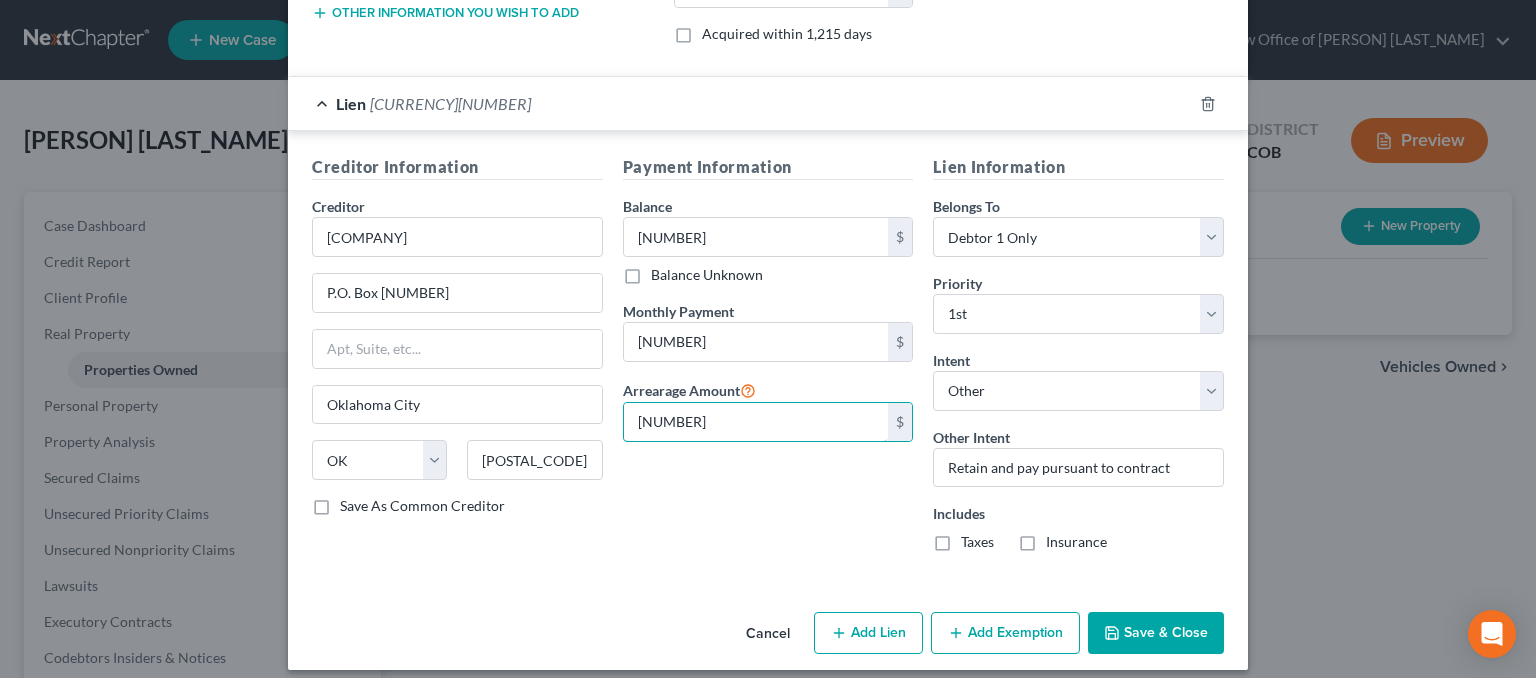scroll, scrollTop: 492, scrollLeft: 0, axis: vertical 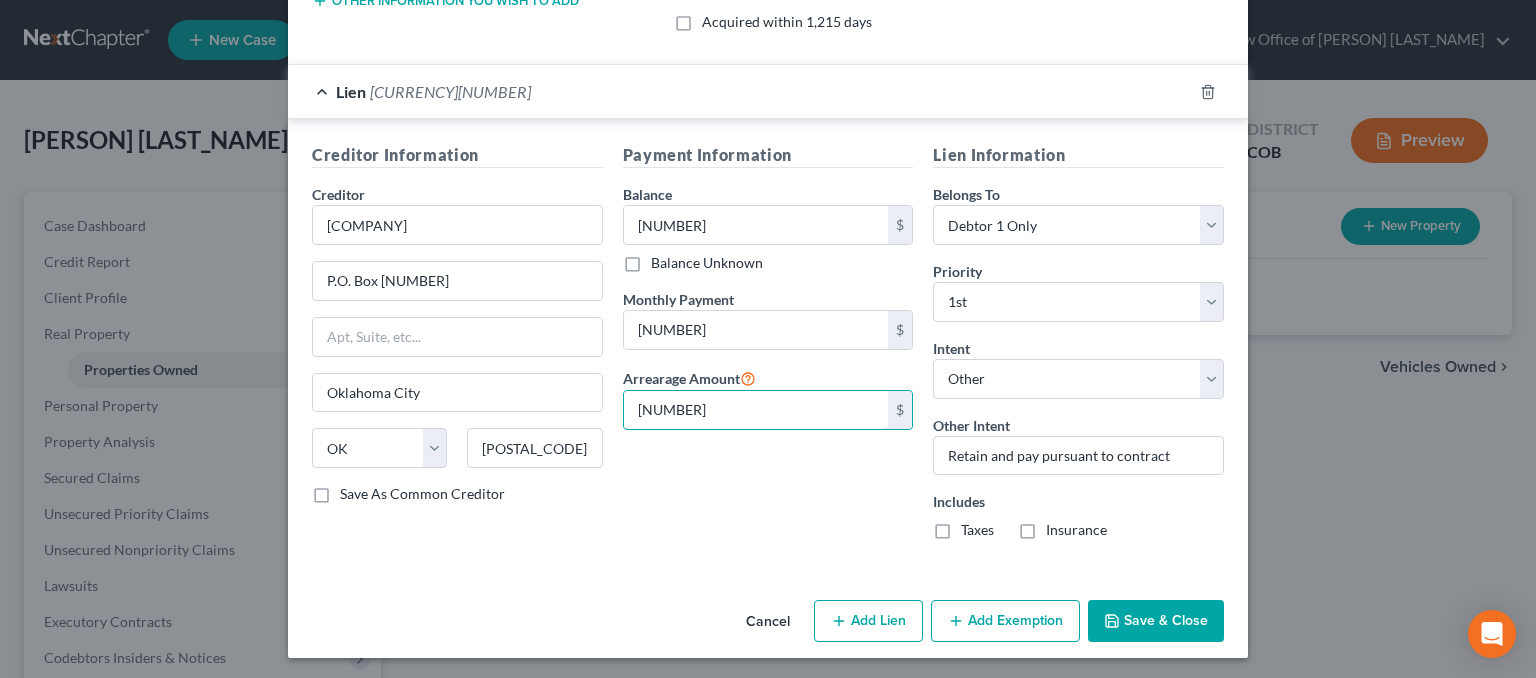 type on "2,354.89" 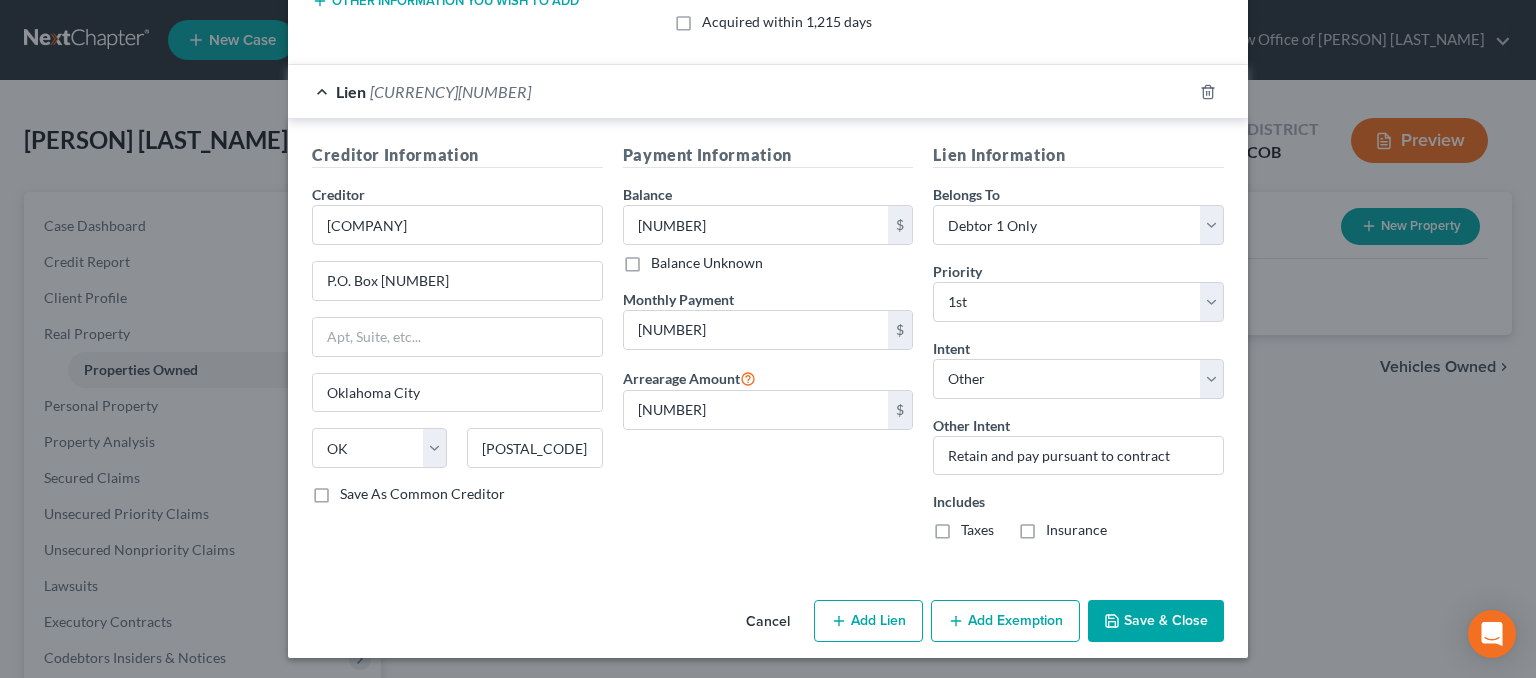 click on "Add Exemption" at bounding box center (1005, 621) 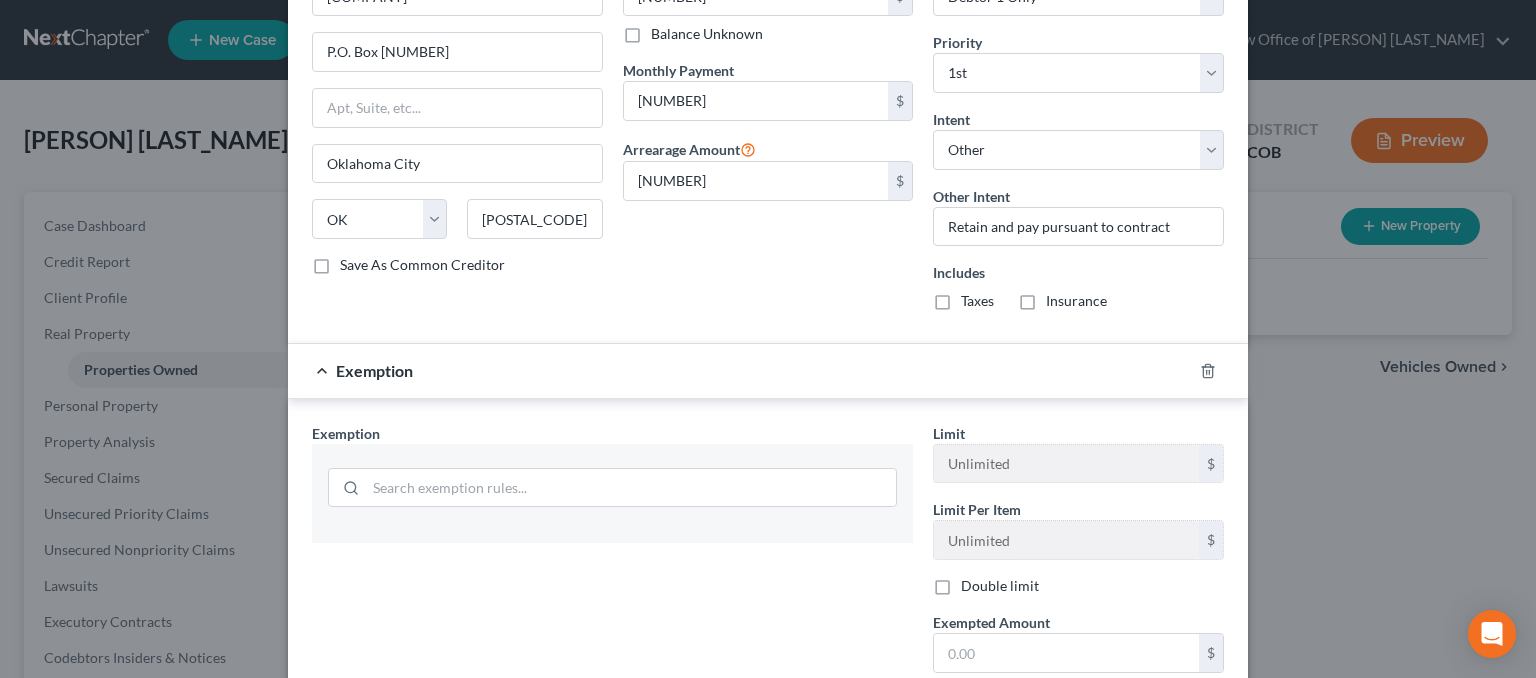 scroll, scrollTop: 929, scrollLeft: 0, axis: vertical 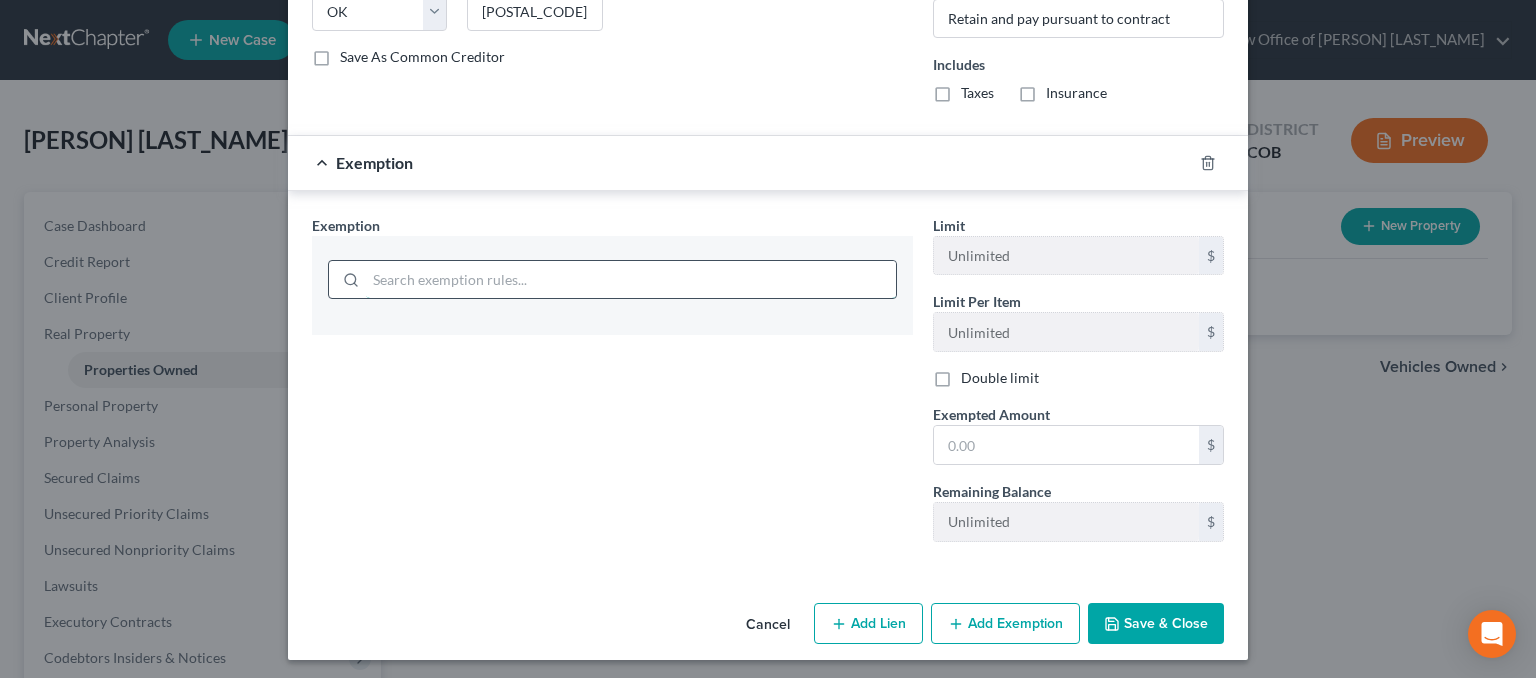 click at bounding box center (631, 280) 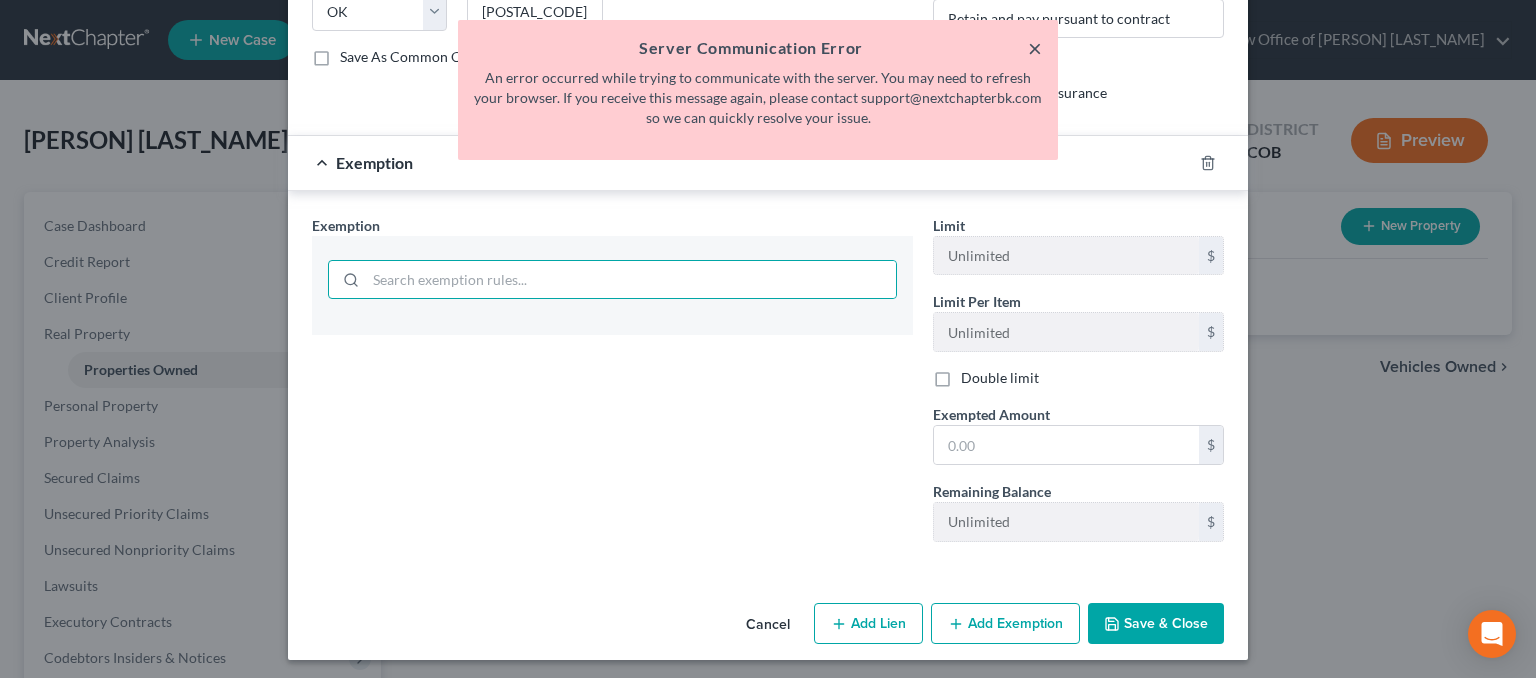 click on "×" at bounding box center [1035, 48] 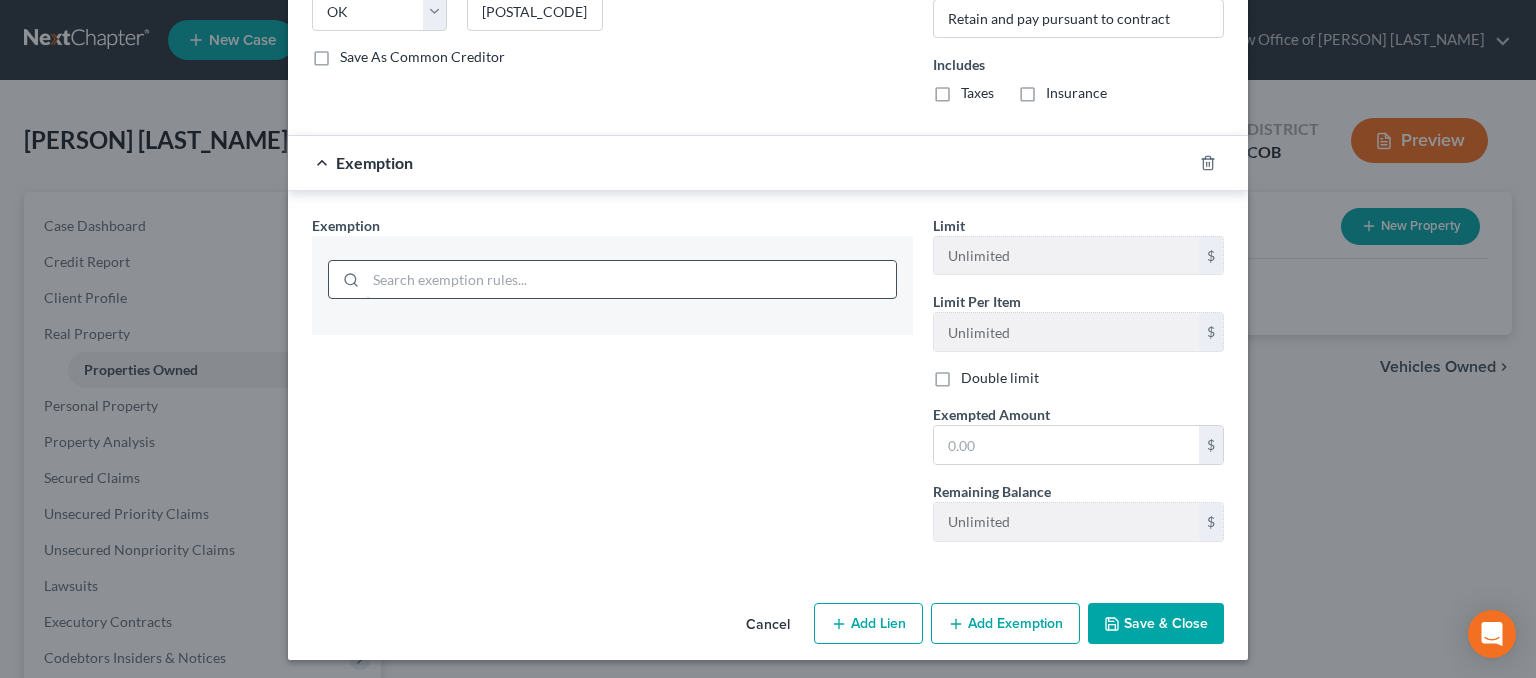click at bounding box center [631, 280] 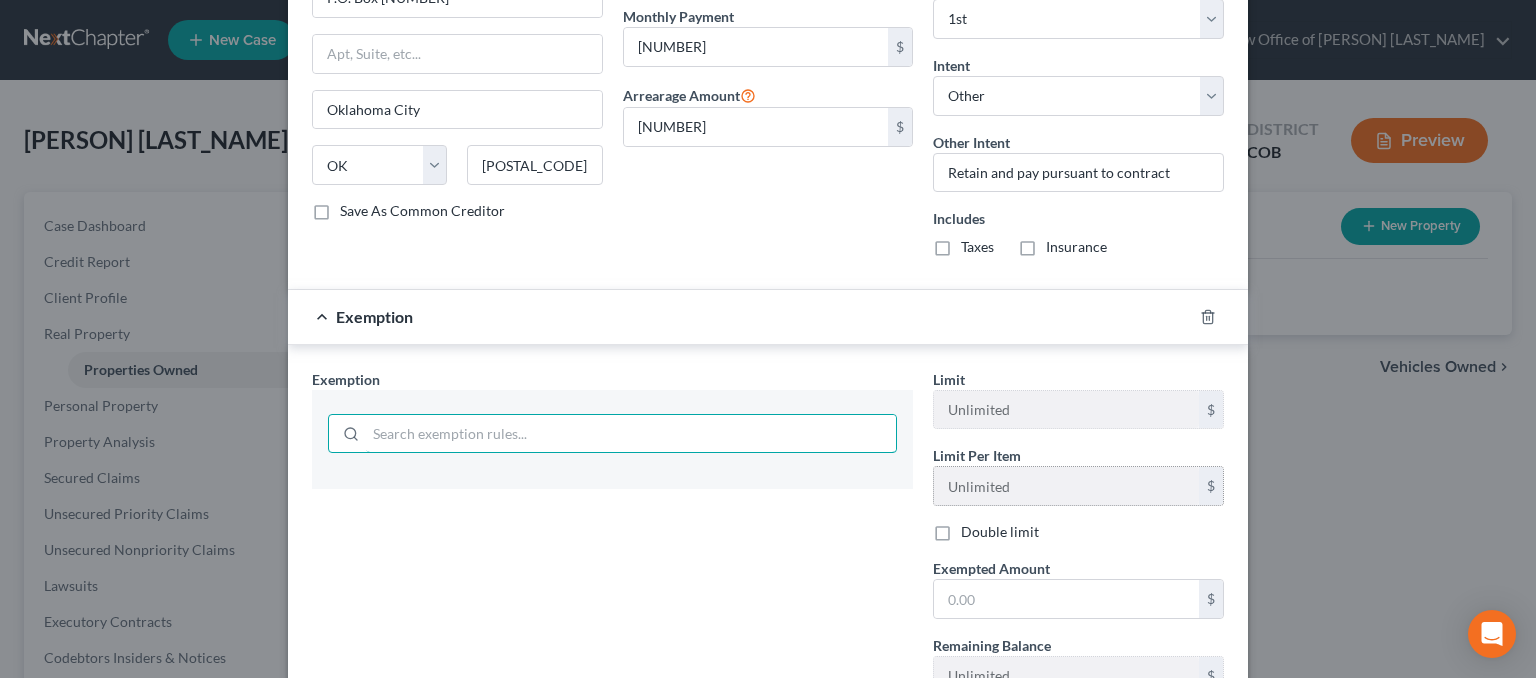 scroll, scrollTop: 729, scrollLeft: 0, axis: vertical 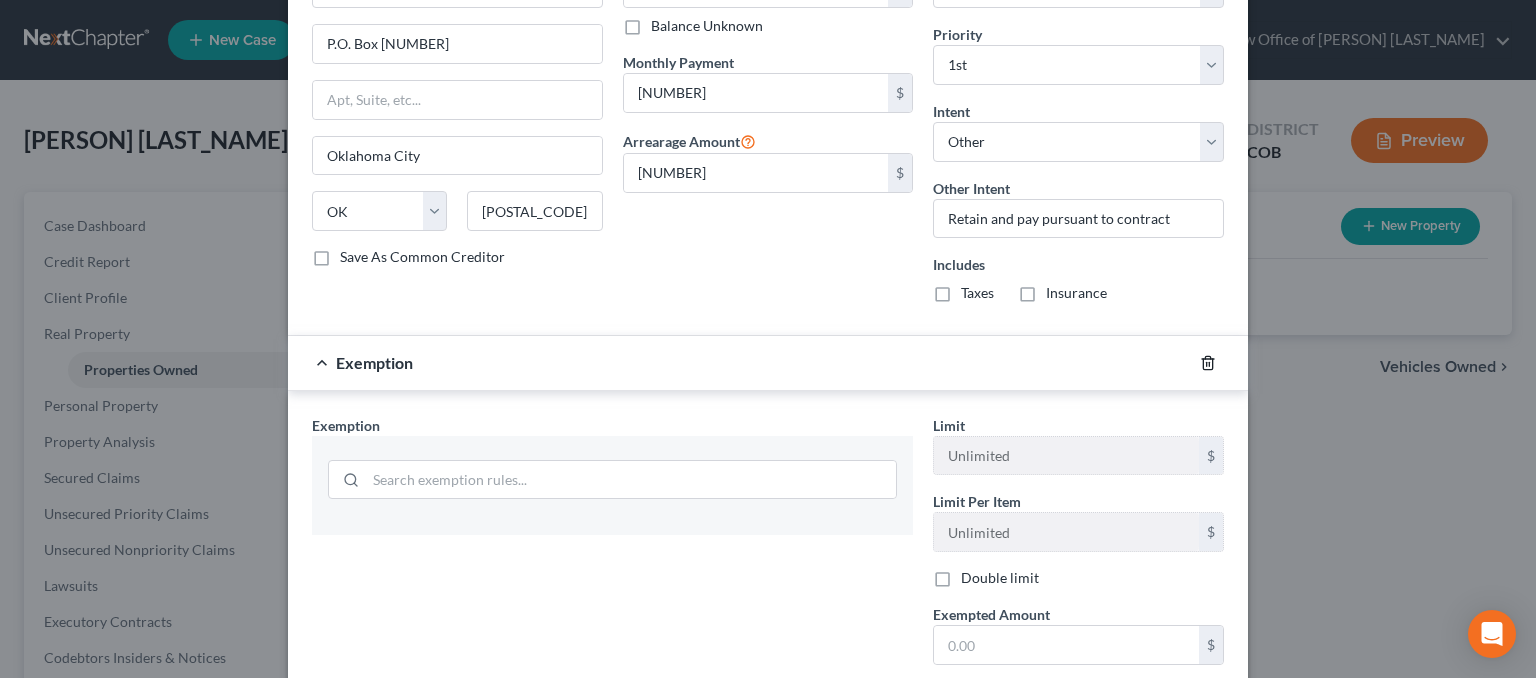 click 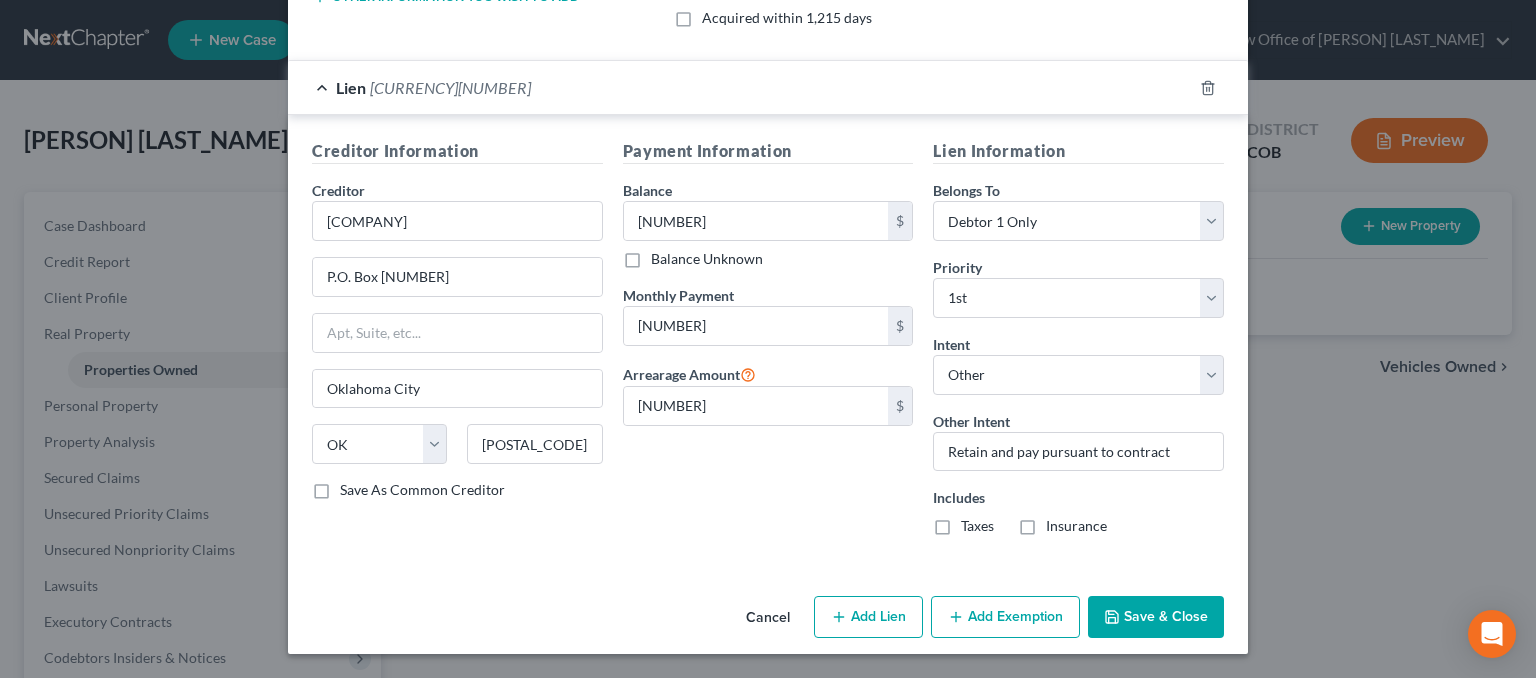 scroll, scrollTop: 492, scrollLeft: 0, axis: vertical 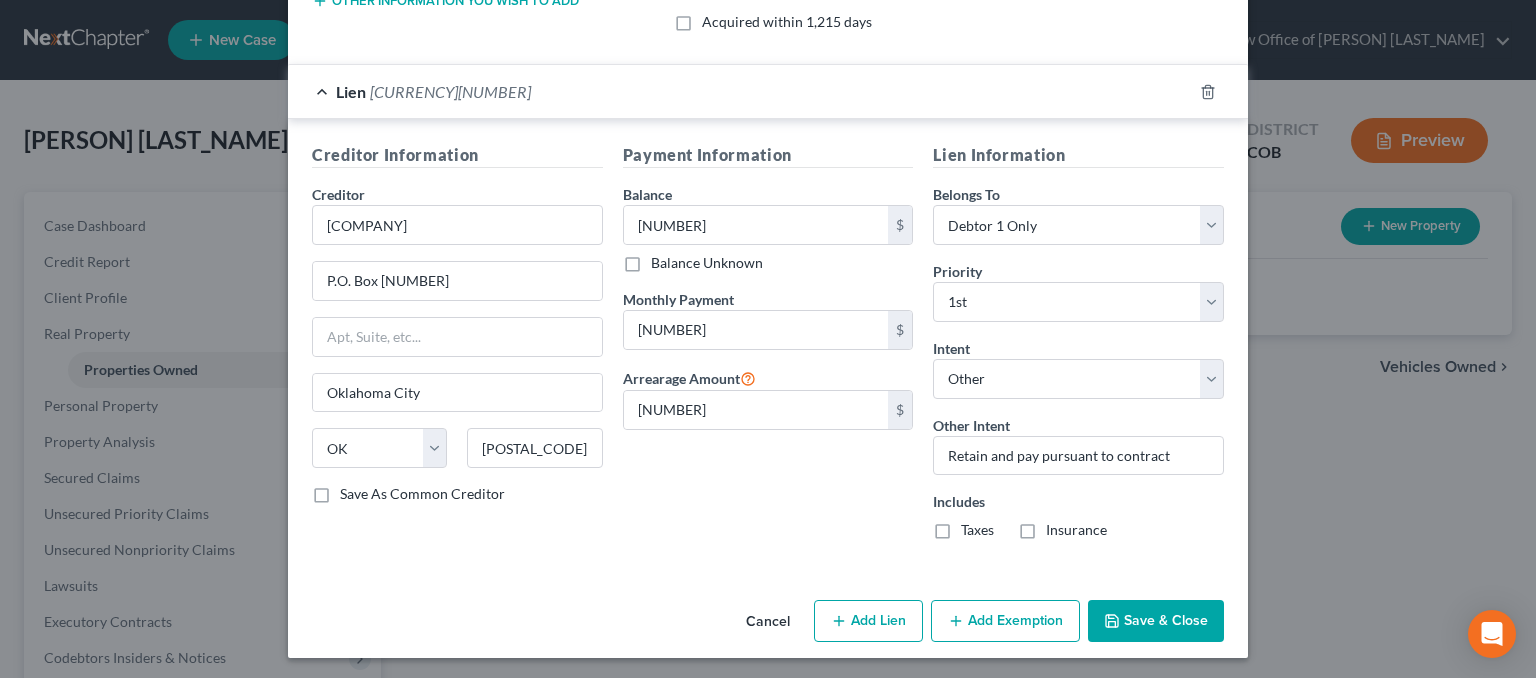 click on "Add Exemption" at bounding box center (1005, 621) 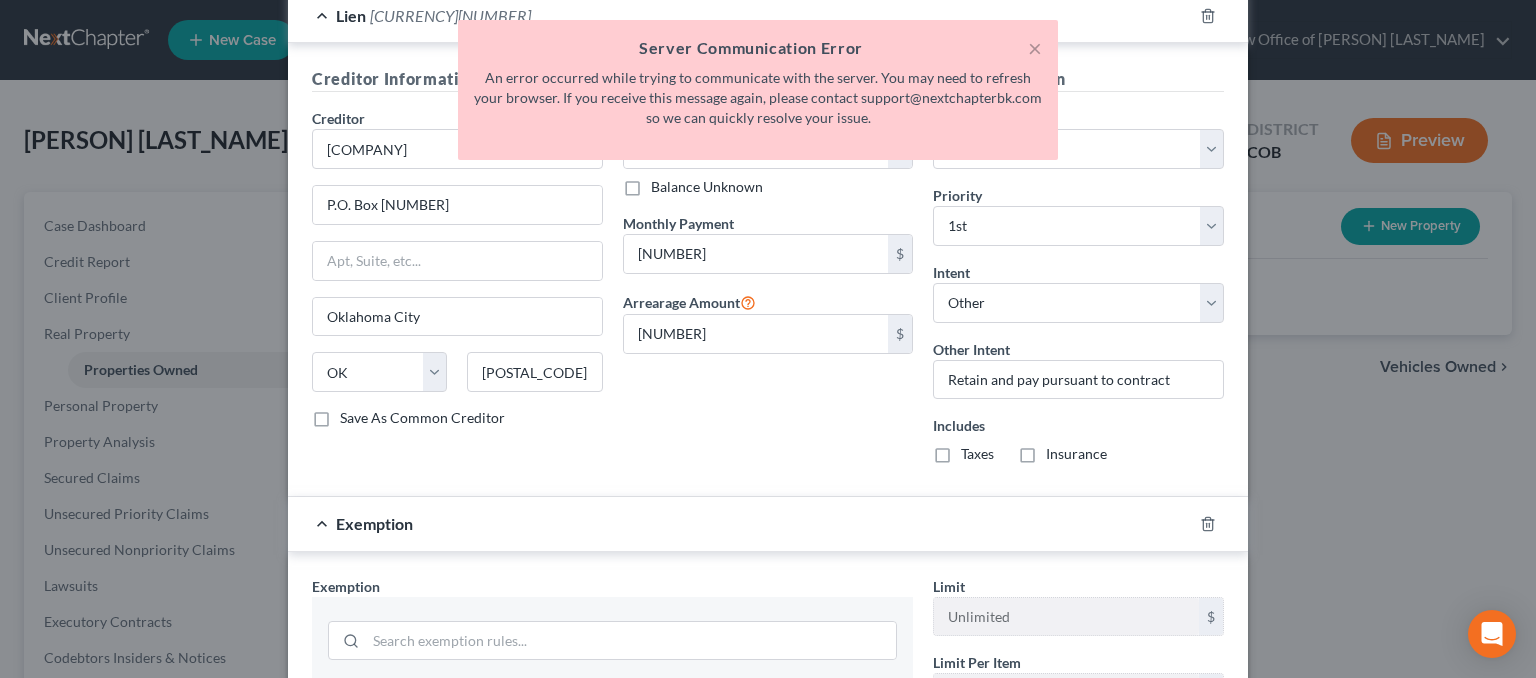 scroll, scrollTop: 792, scrollLeft: 0, axis: vertical 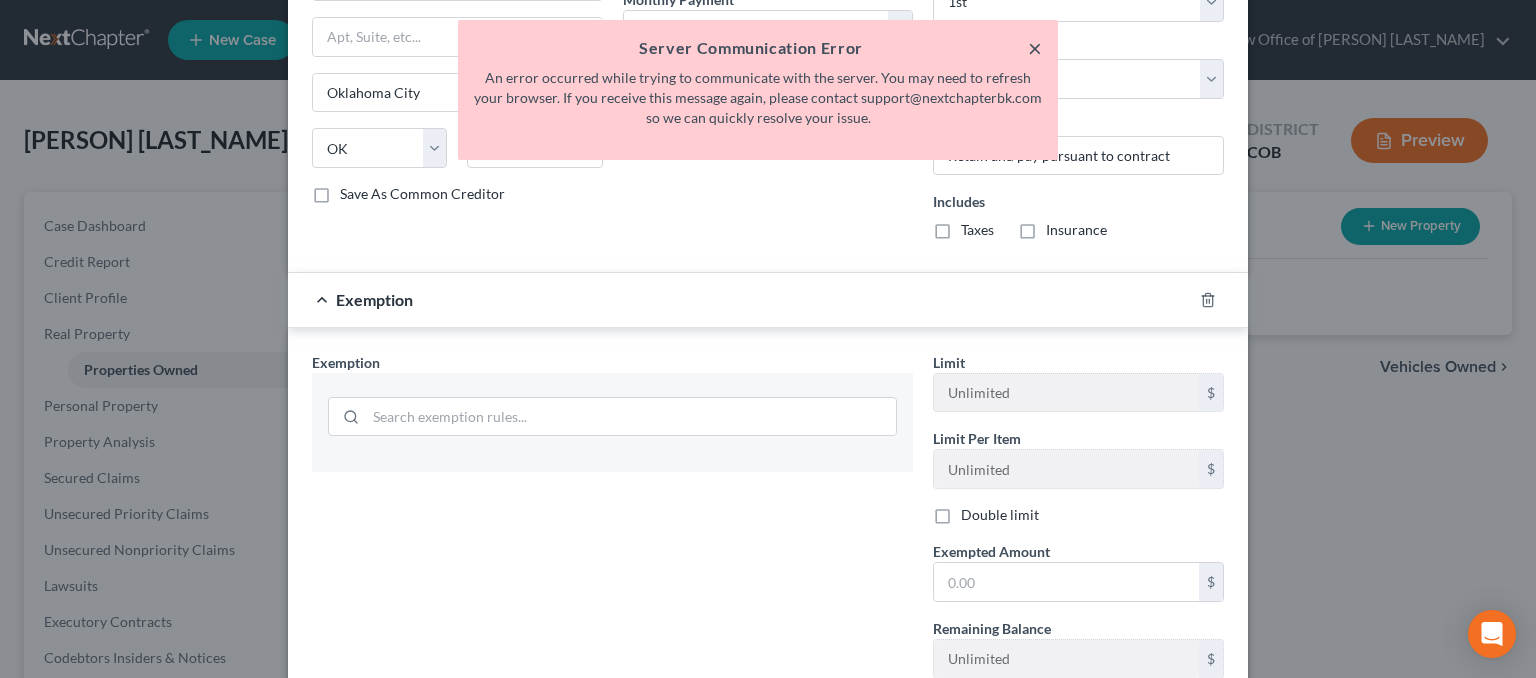 click on "×" at bounding box center [1035, 48] 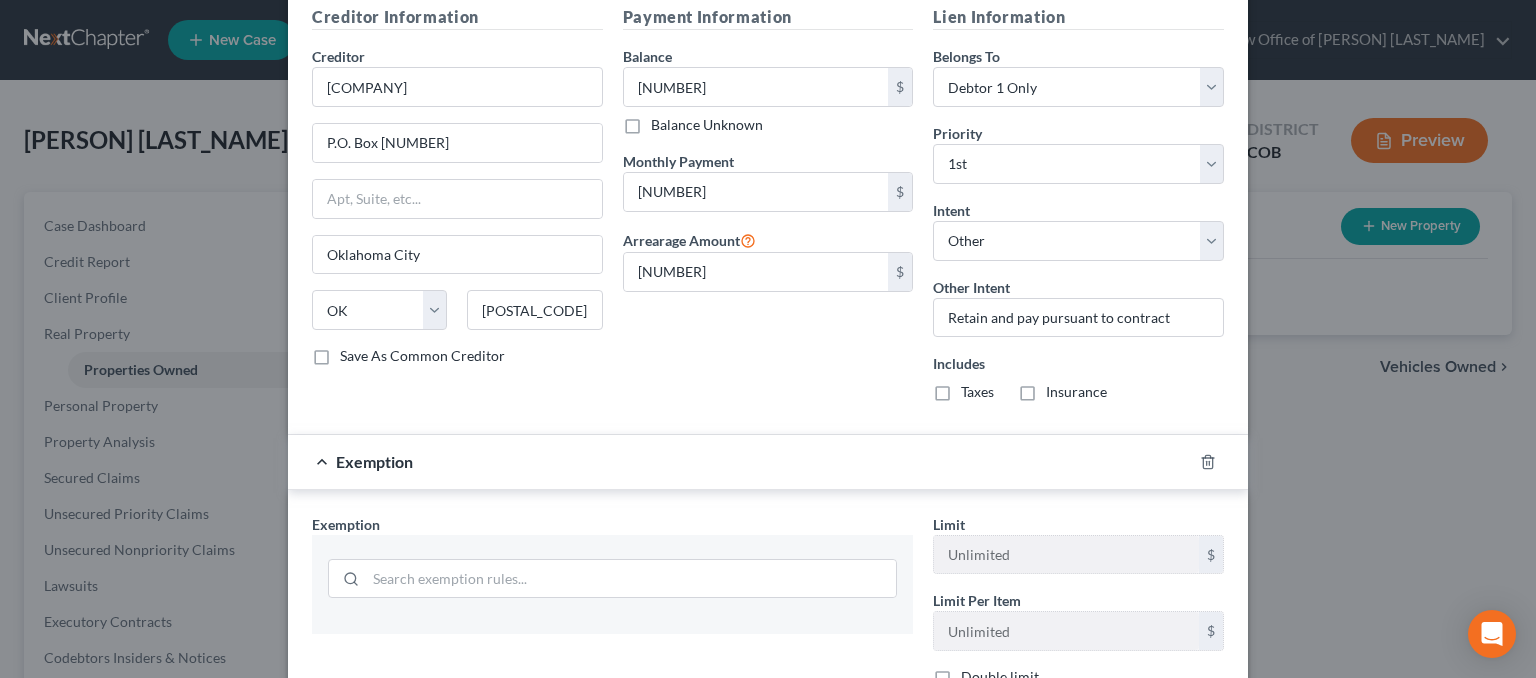scroll, scrollTop: 929, scrollLeft: 0, axis: vertical 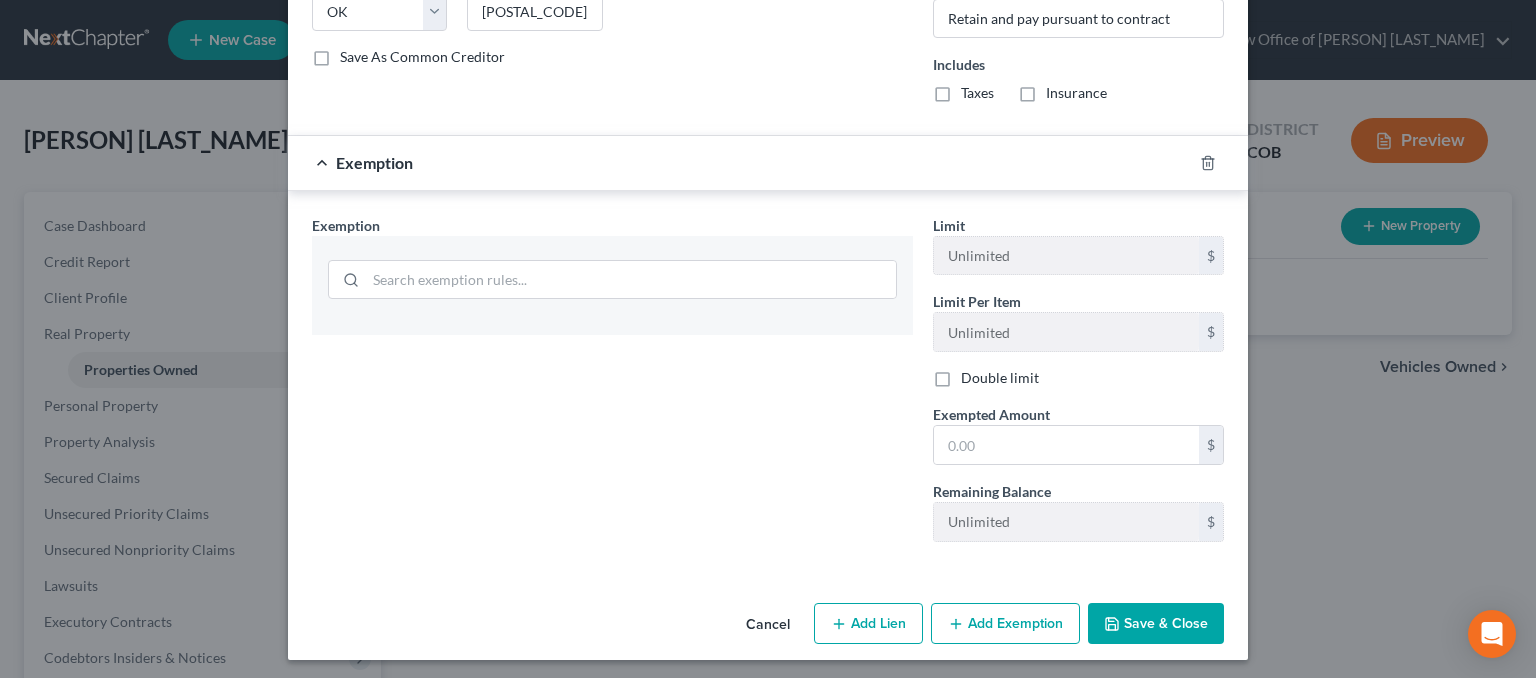 click on "Save & Close" at bounding box center [1156, 624] 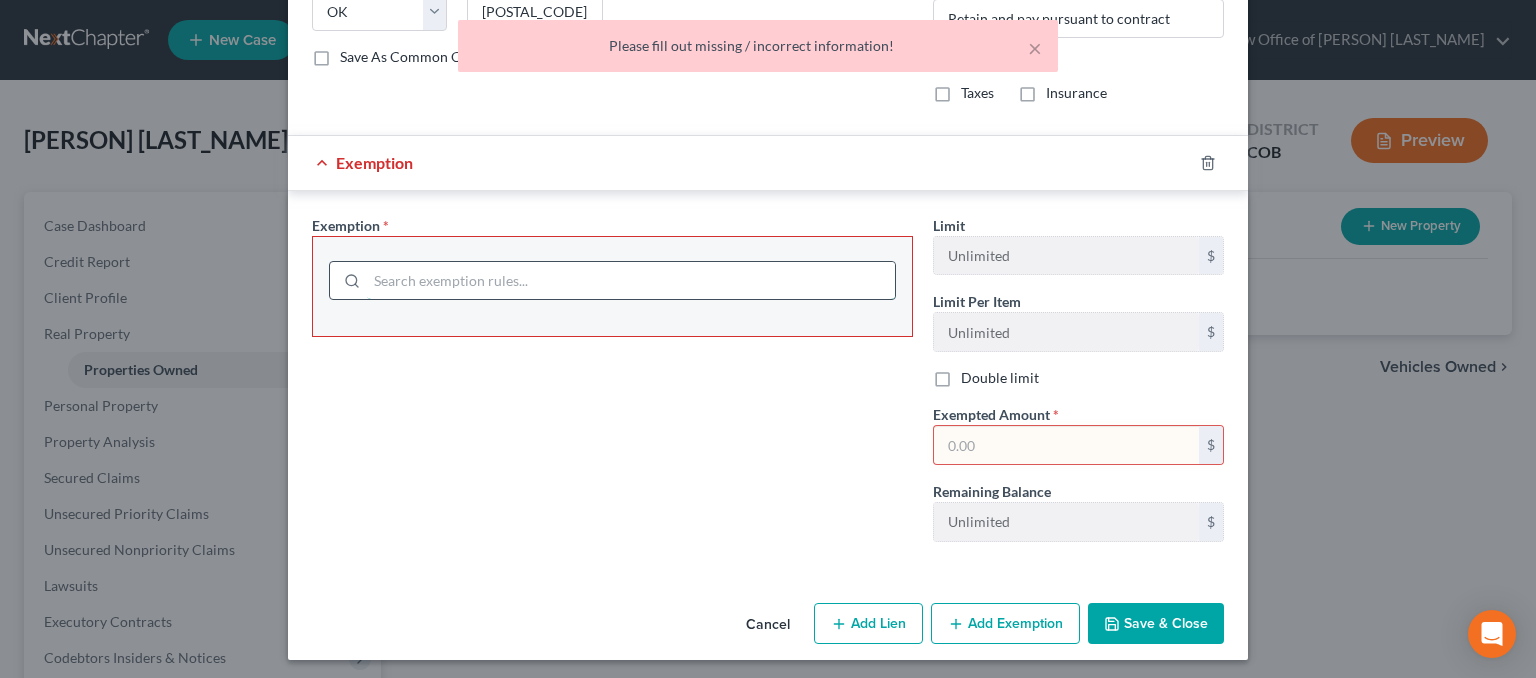 drag, startPoint x: 393, startPoint y: 288, endPoint x: 388, endPoint y: 277, distance: 12.083046 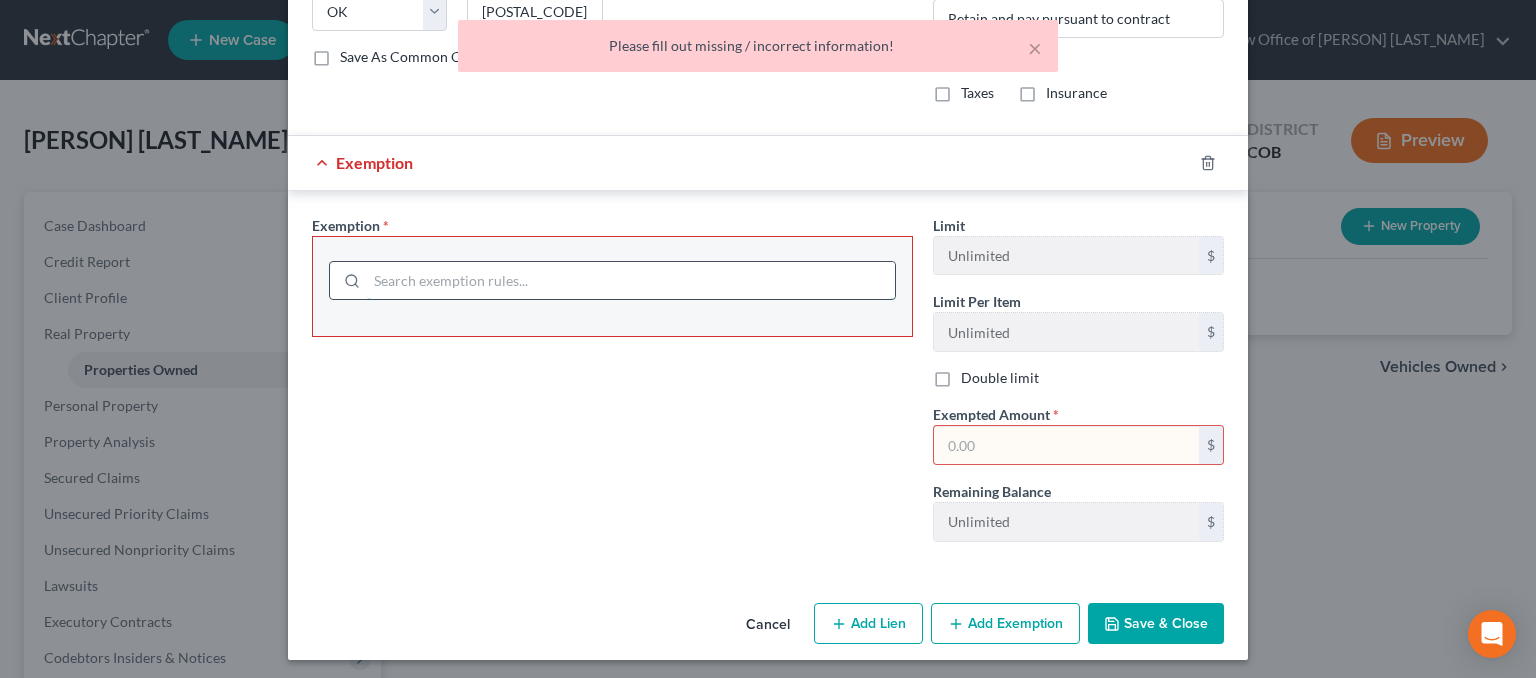 click at bounding box center [631, 281] 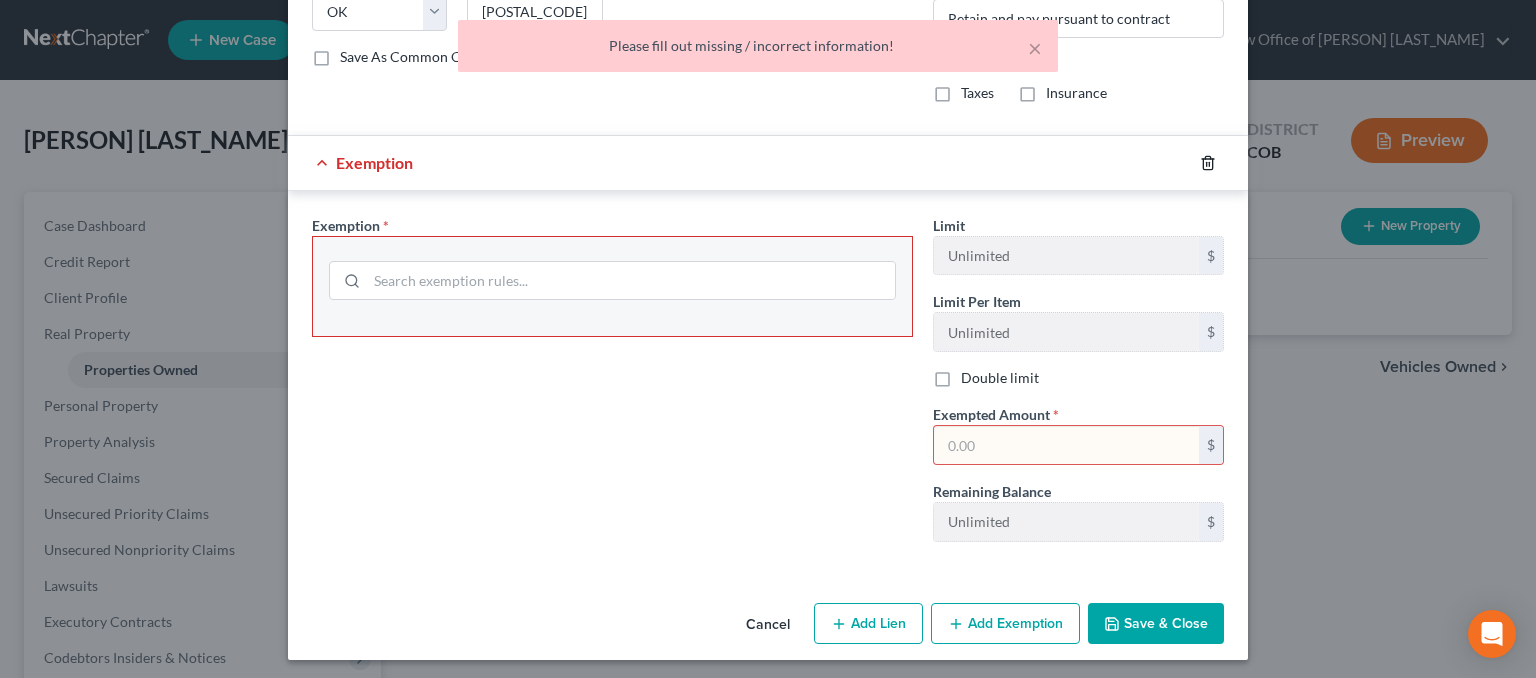 click 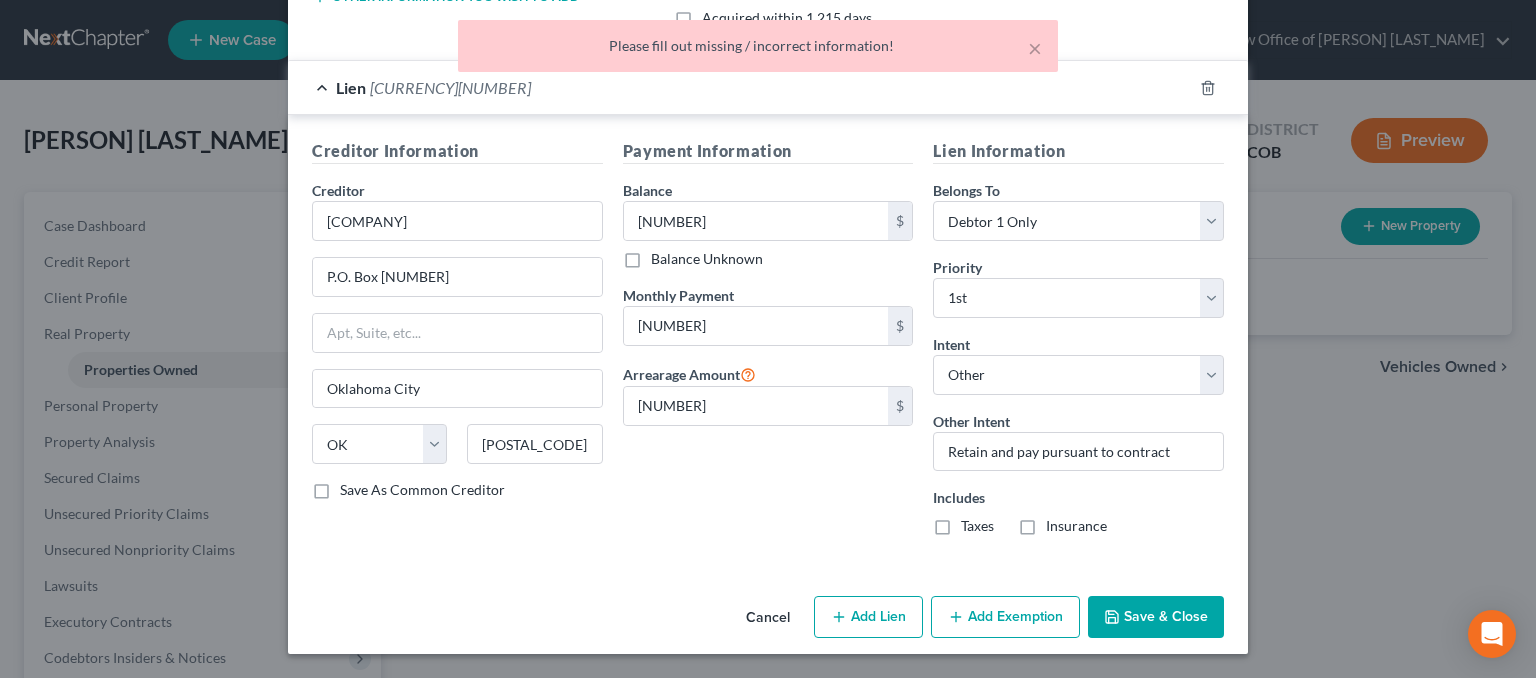 scroll, scrollTop: 492, scrollLeft: 0, axis: vertical 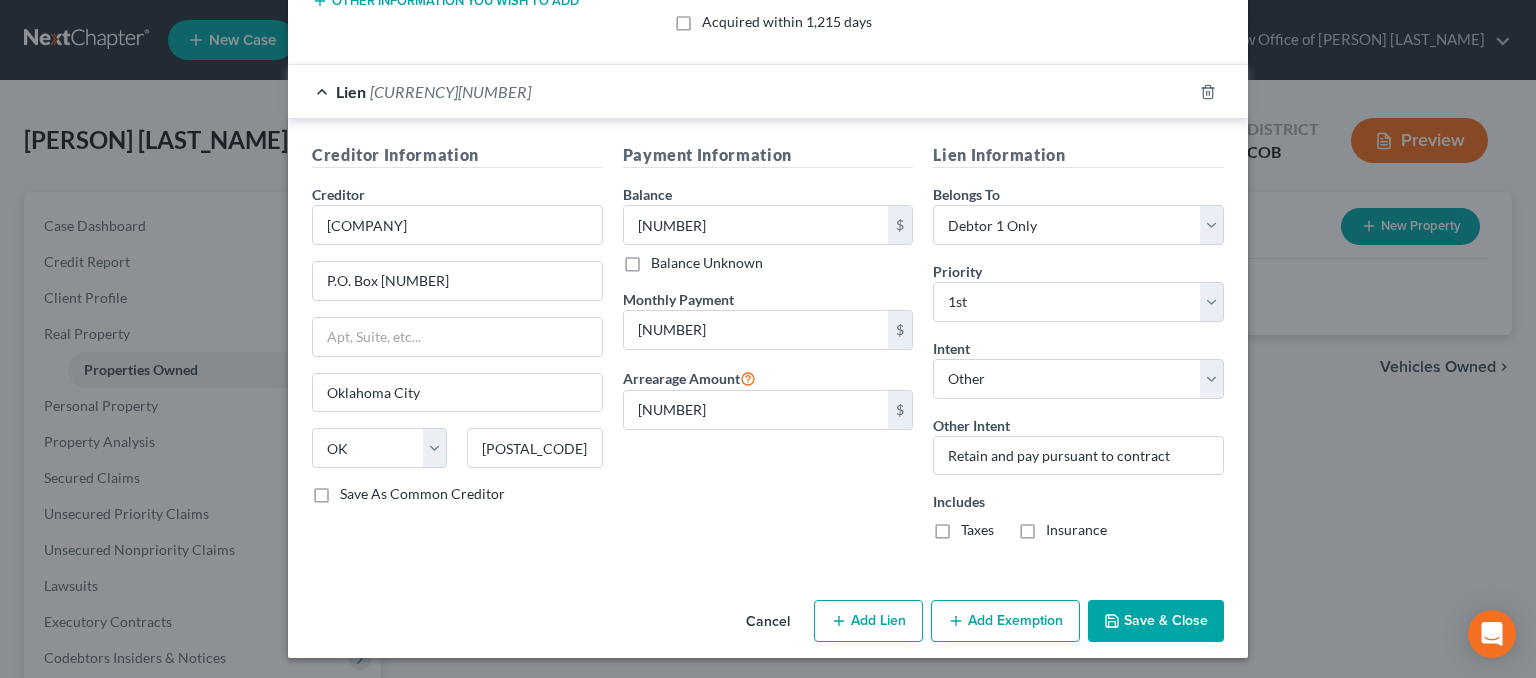 click on "Save & Close" at bounding box center (1156, 621) 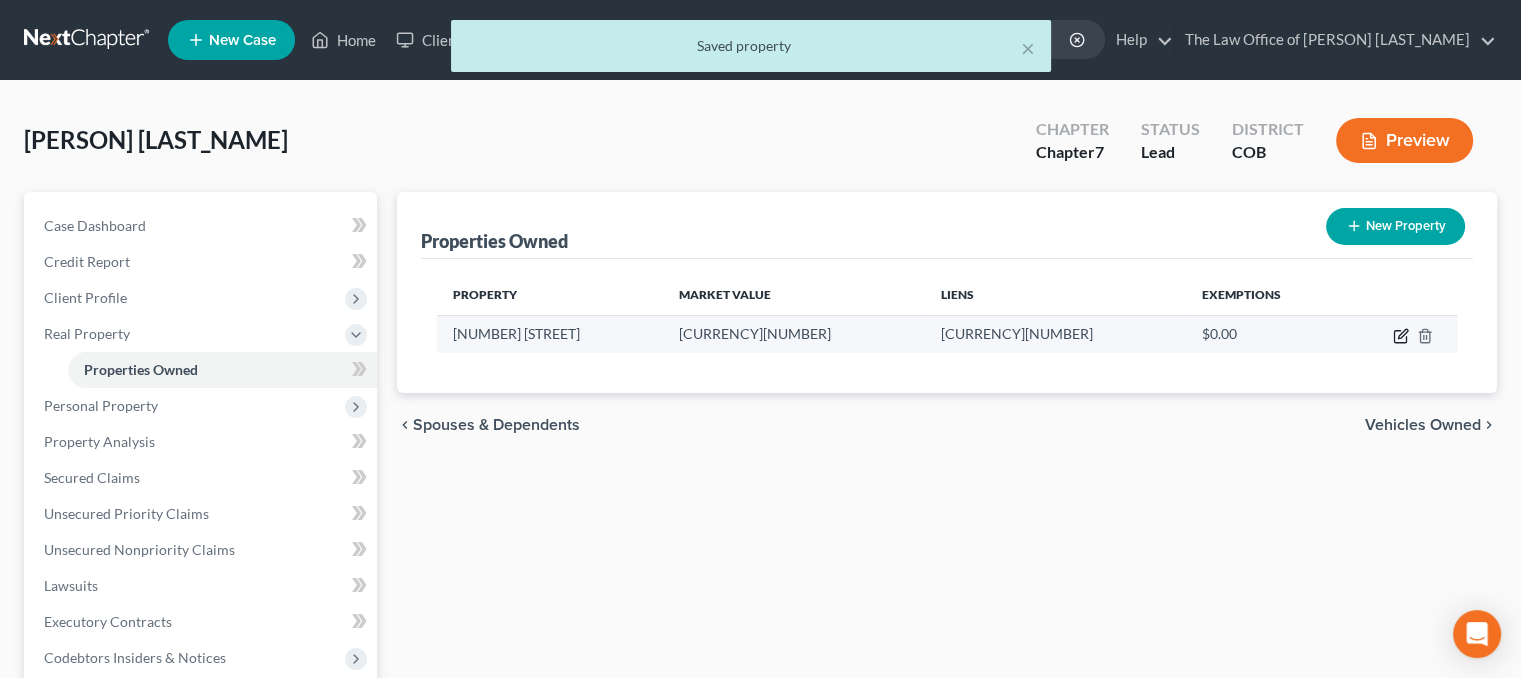 click 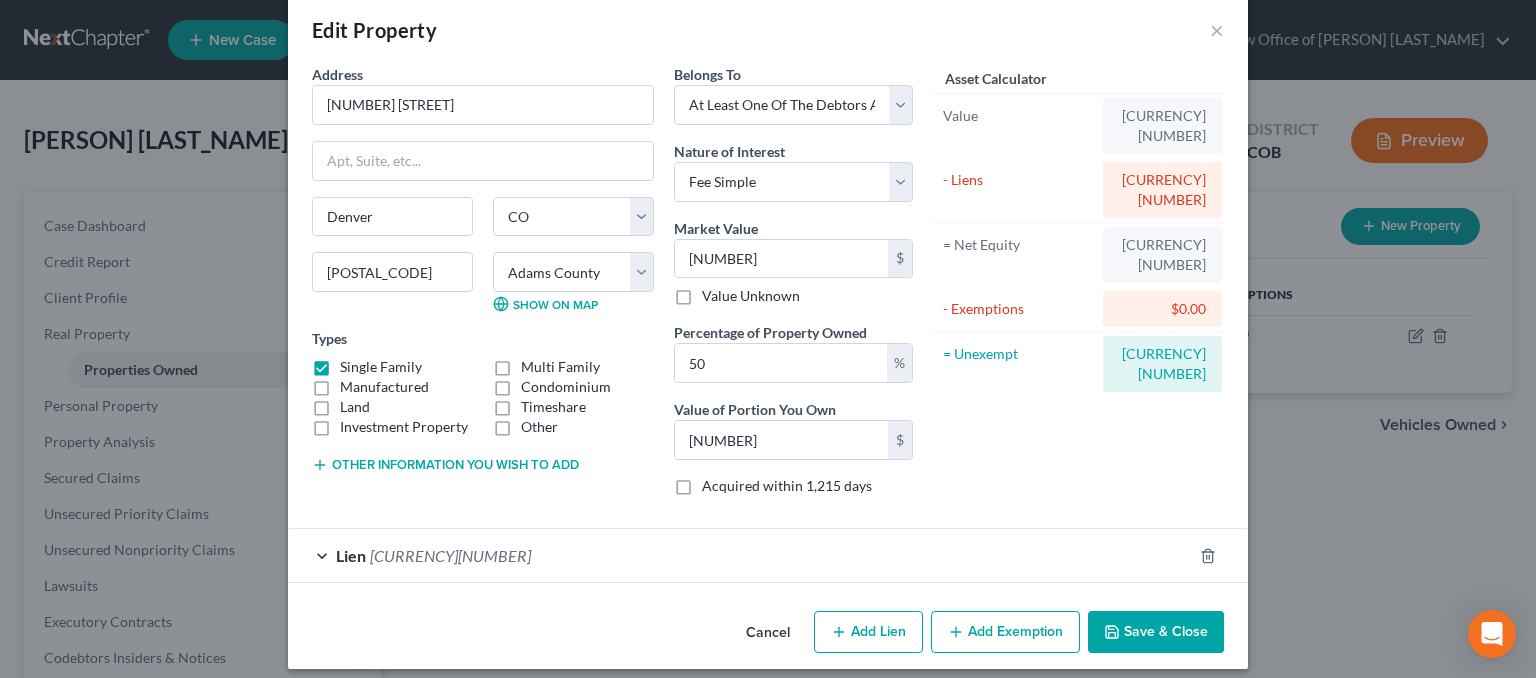 scroll, scrollTop: 40, scrollLeft: 0, axis: vertical 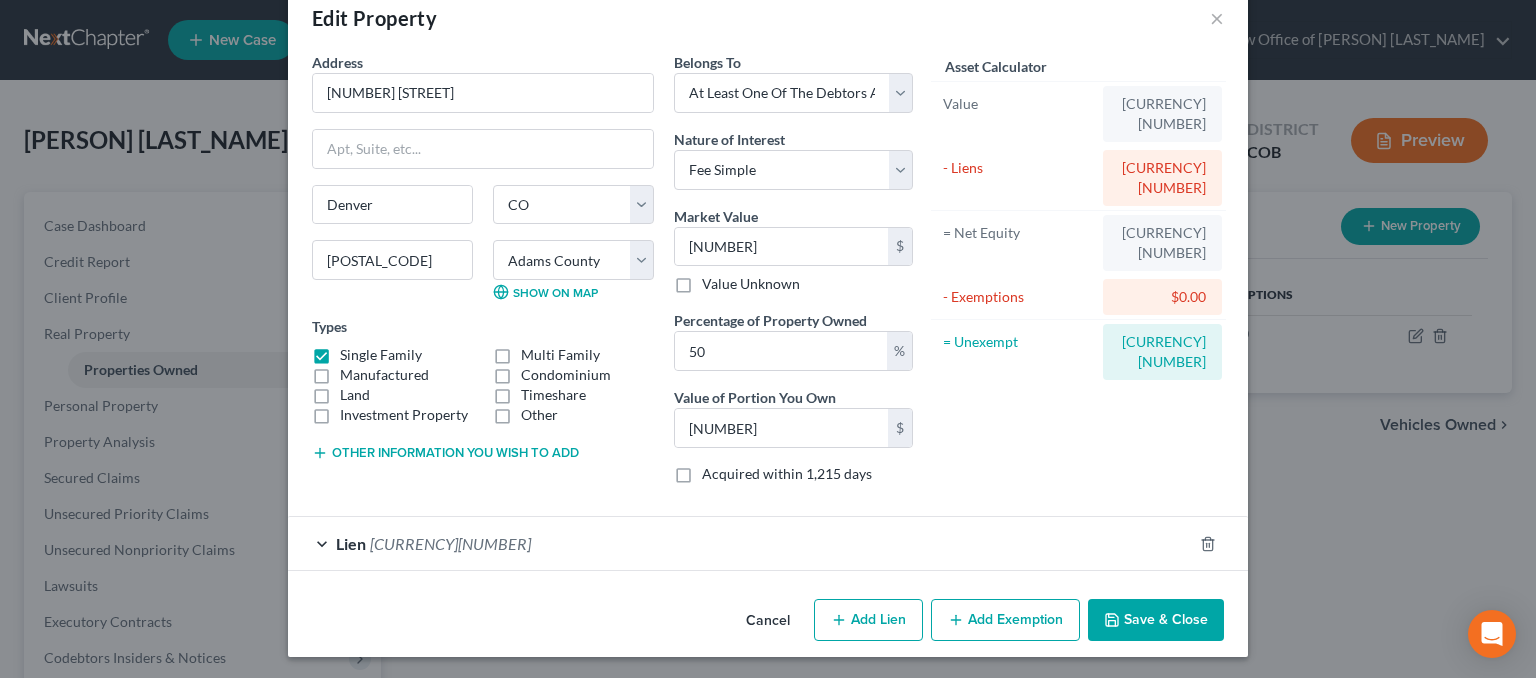 click on "Add Exemption" at bounding box center [1005, 620] 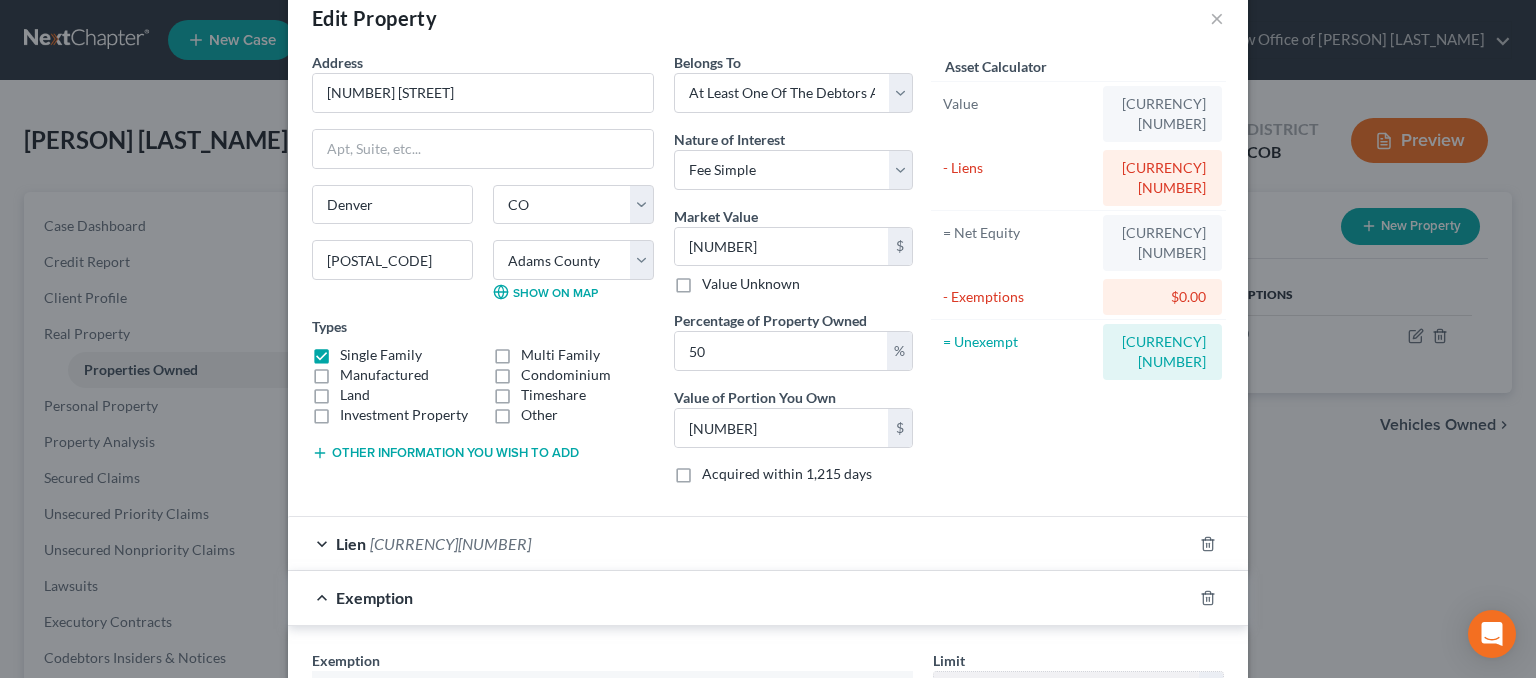 scroll, scrollTop: 240, scrollLeft: 0, axis: vertical 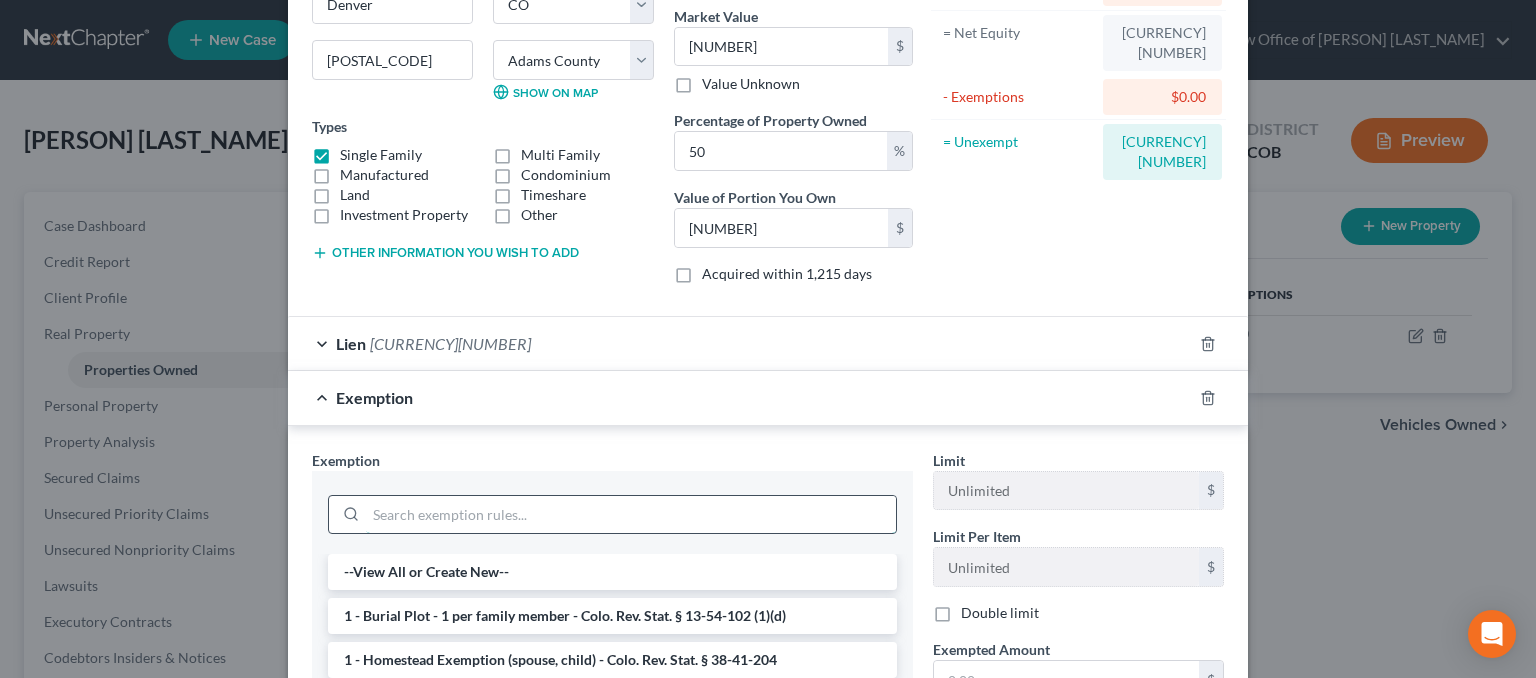 click at bounding box center [631, 515] 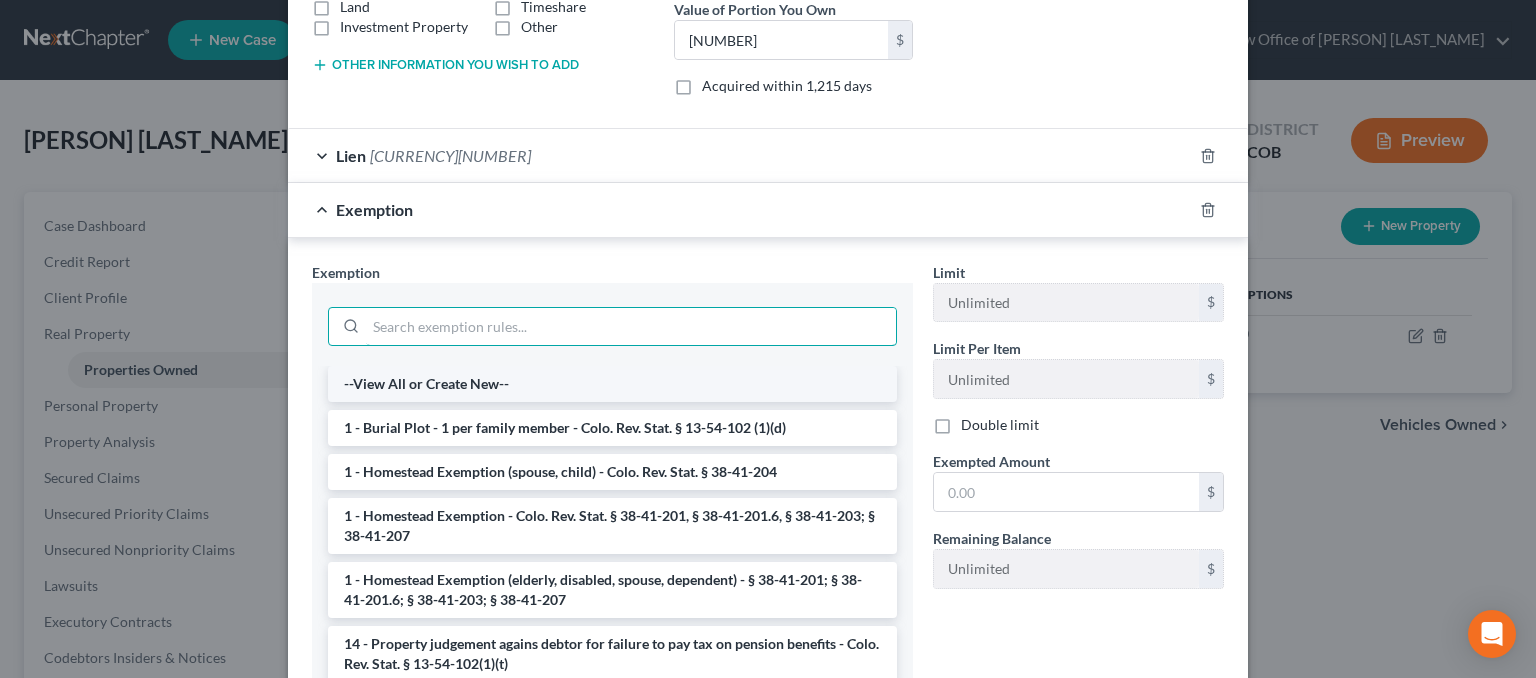 scroll, scrollTop: 440, scrollLeft: 0, axis: vertical 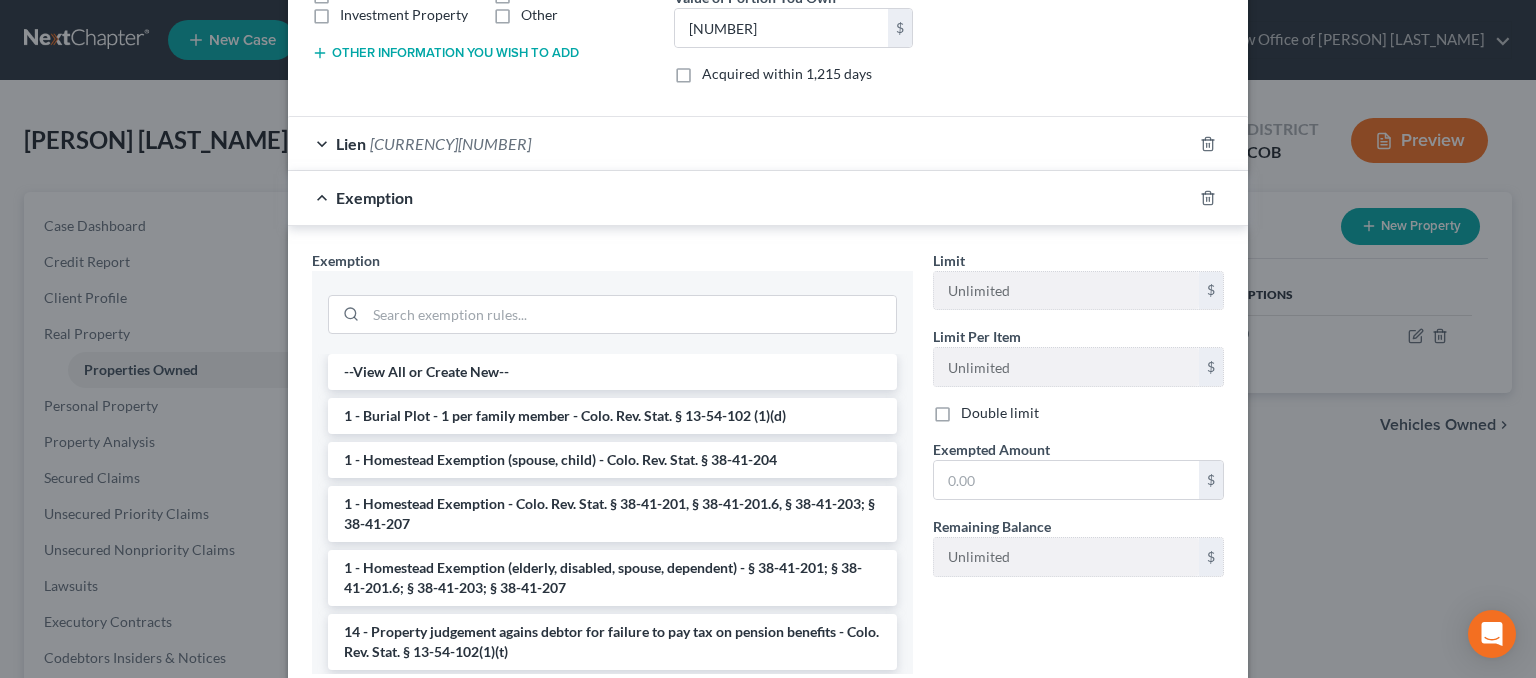 drag, startPoint x: 542, startPoint y: 451, endPoint x: 628, endPoint y: 477, distance: 89.84431 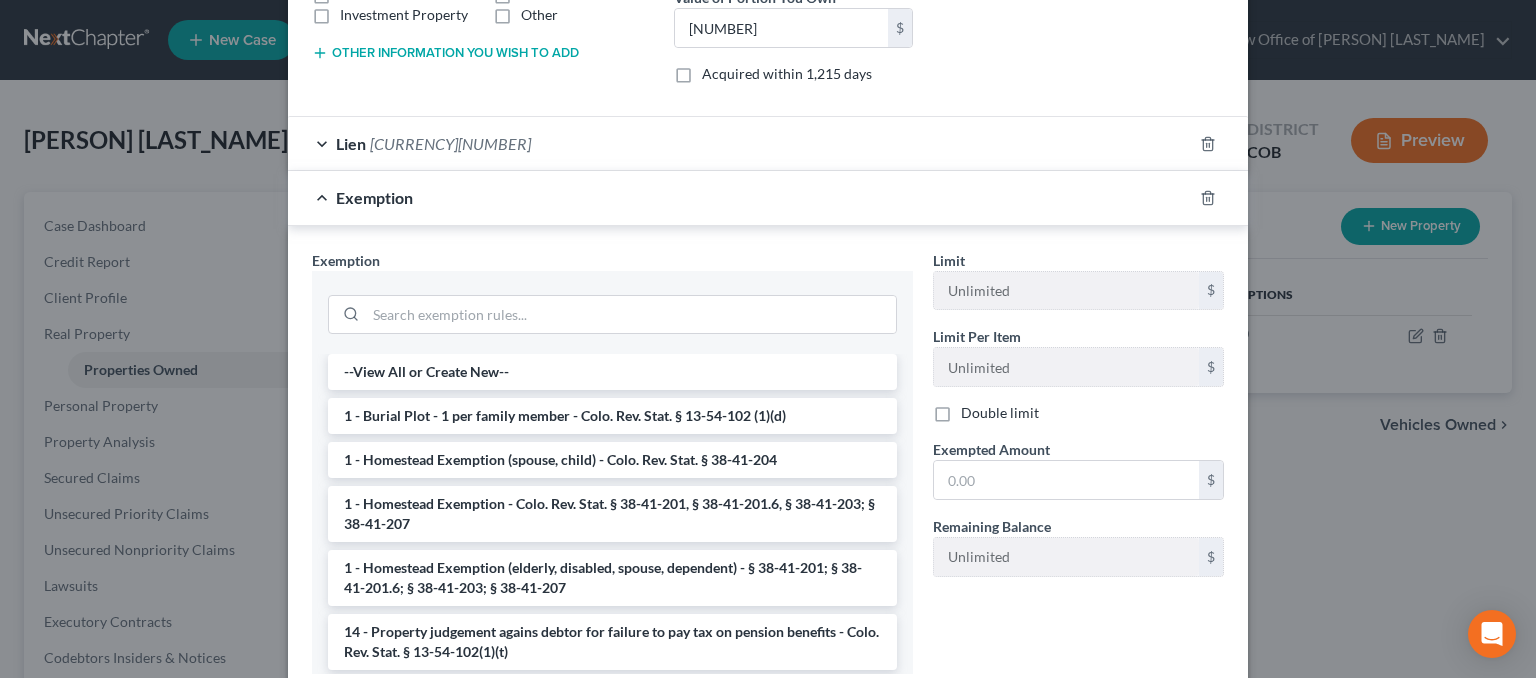 click on "1 - Homestead Exemption (spouse, child) - Colo. Rev. Stat. § 38-41-204" at bounding box center (612, 460) 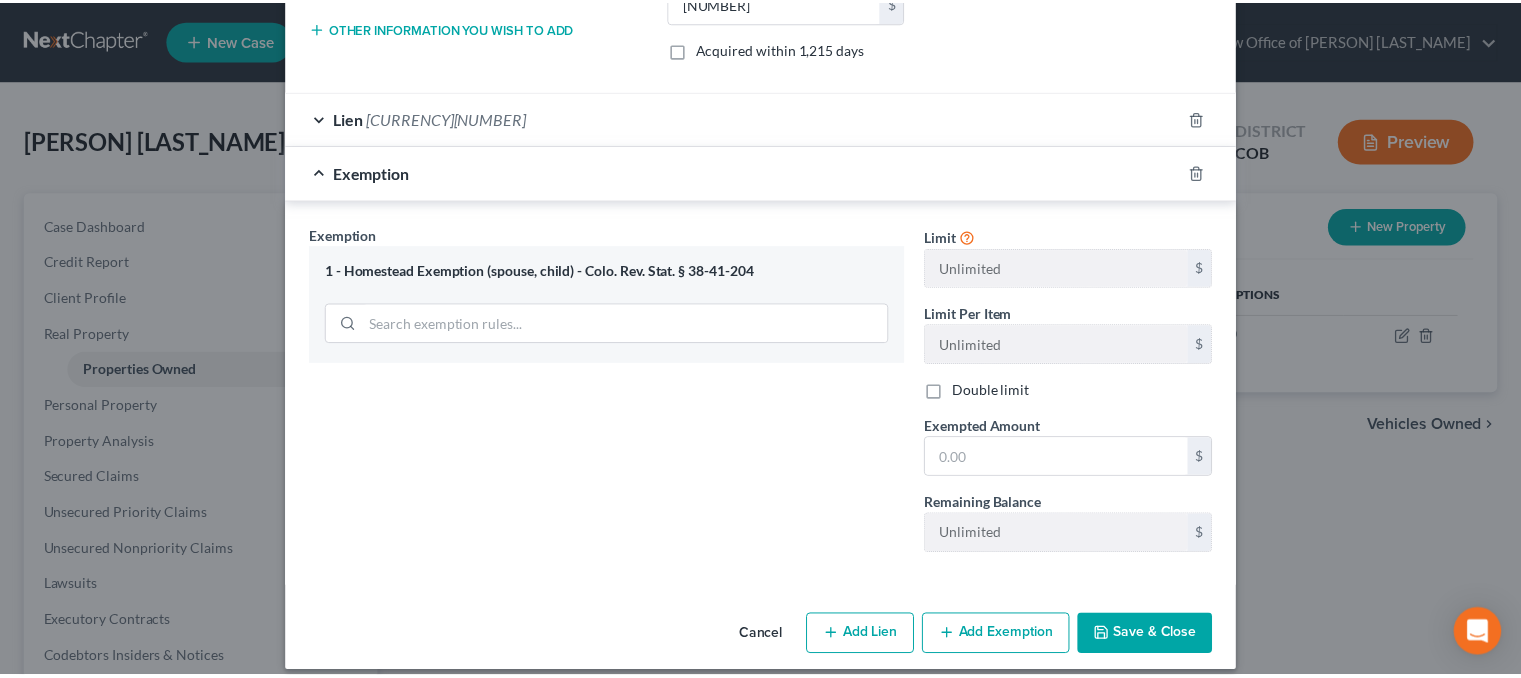 scroll, scrollTop: 480, scrollLeft: 0, axis: vertical 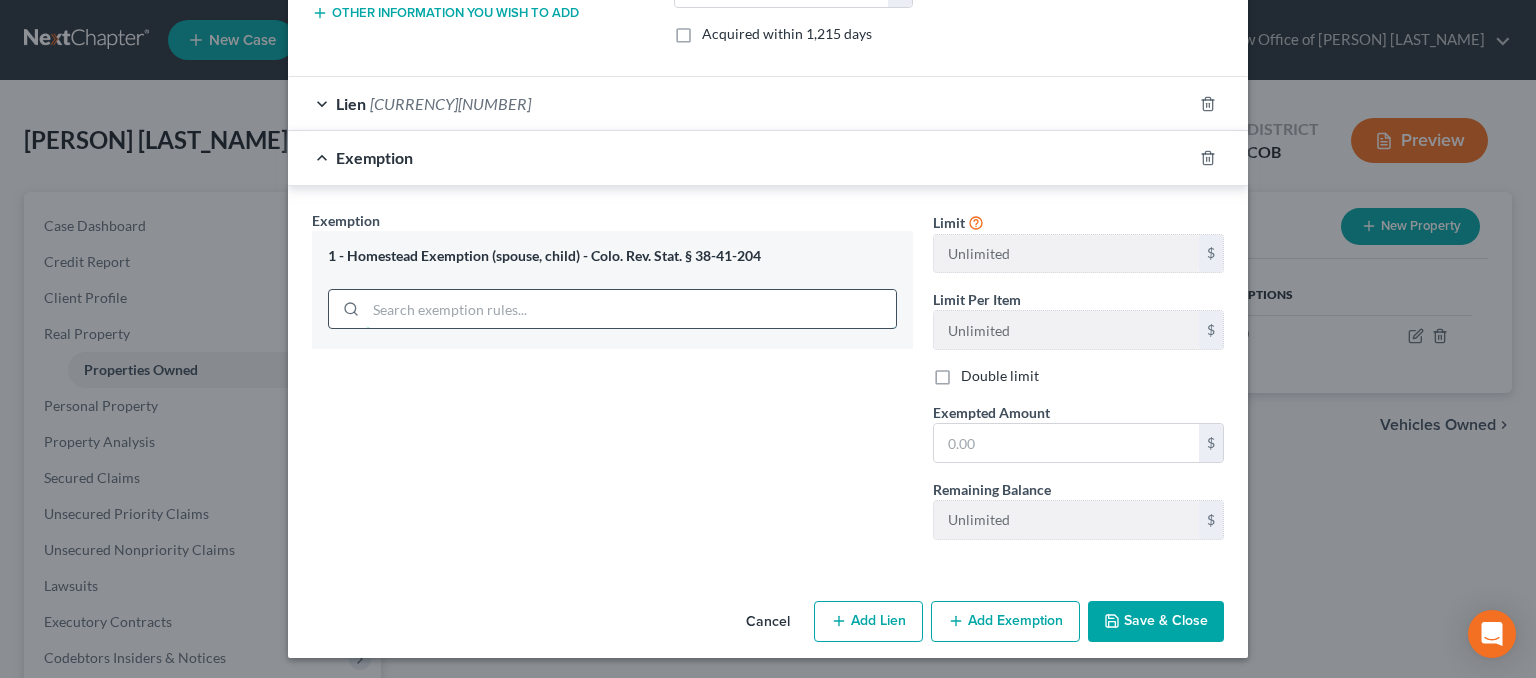 click at bounding box center [631, 309] 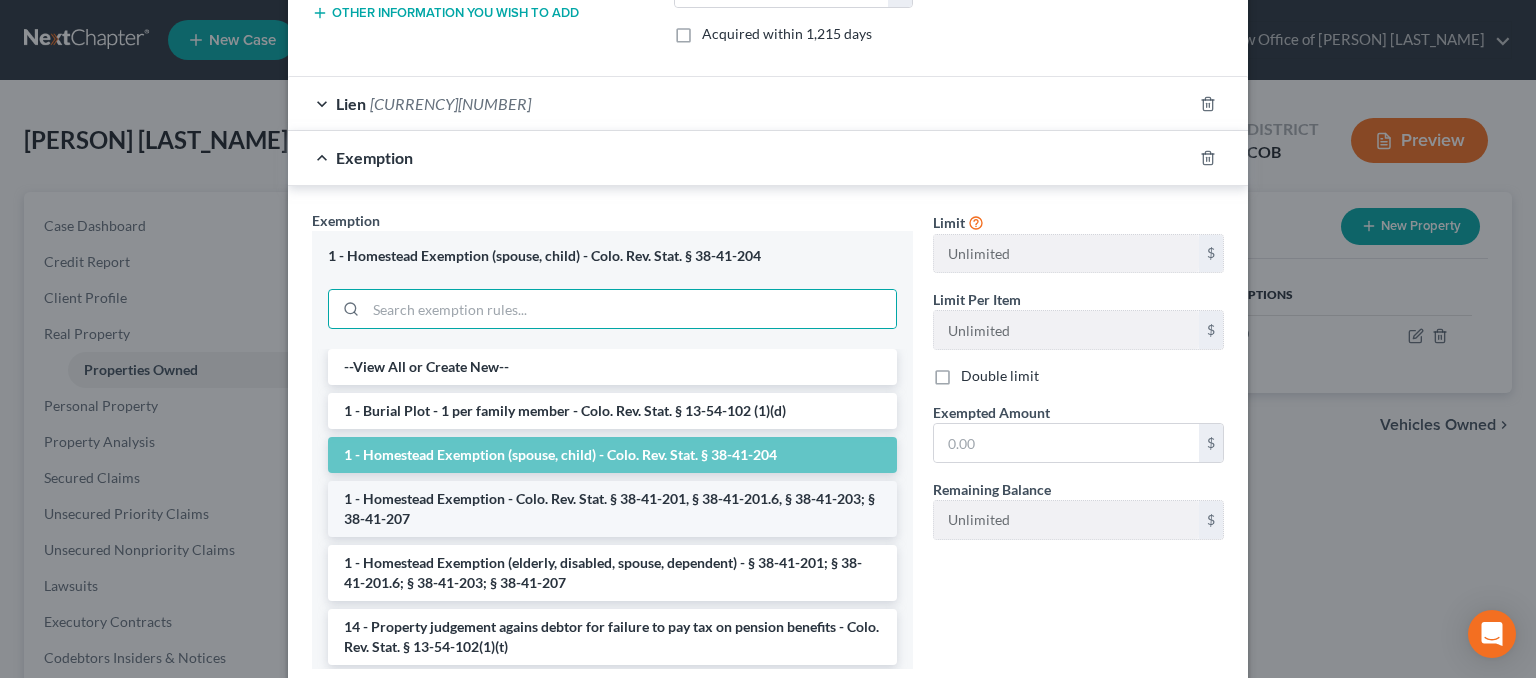 click on "1 - Homestead Exemption  - Colo. Rev. Stat. § 38-41-201, § 38-41-201.6, § 38-41-203; § 38-41-207" at bounding box center (612, 509) 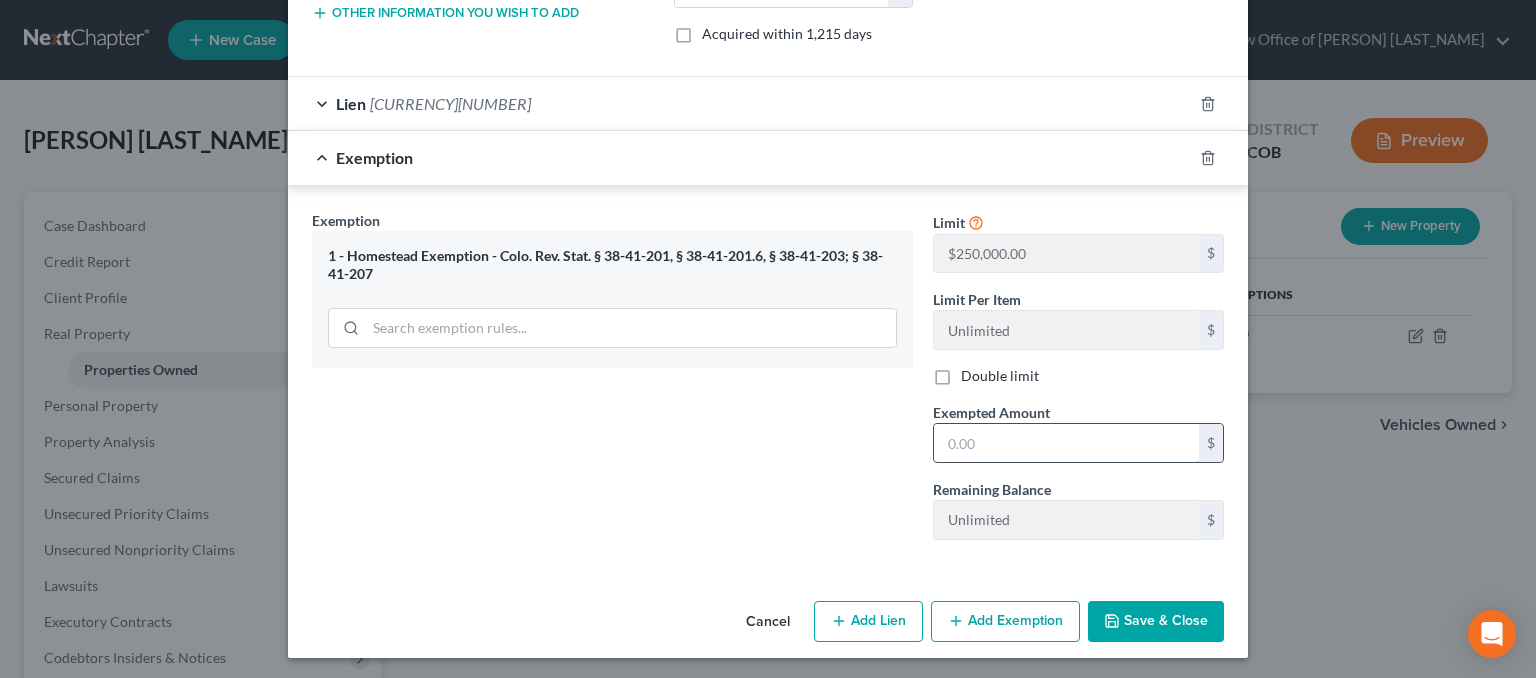 click at bounding box center [1066, 443] 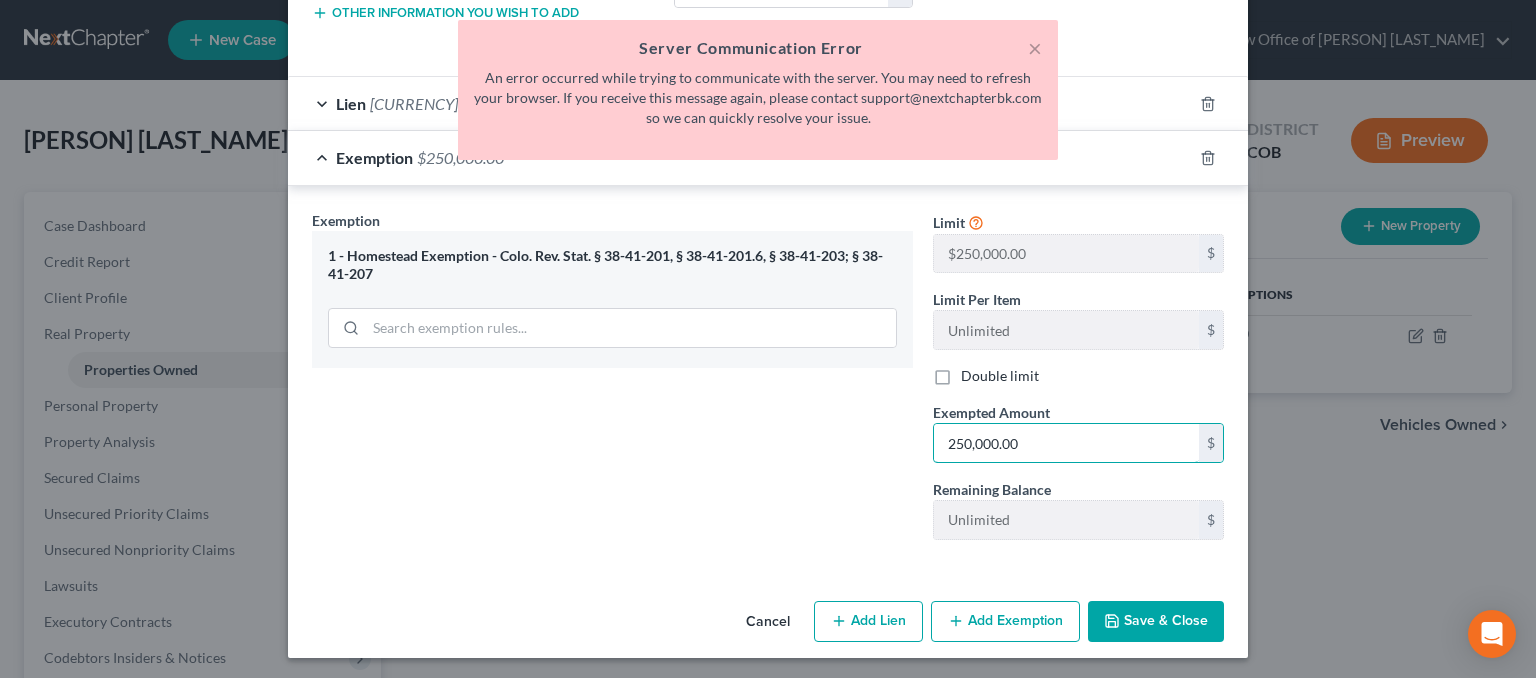 type on "250,000.00" 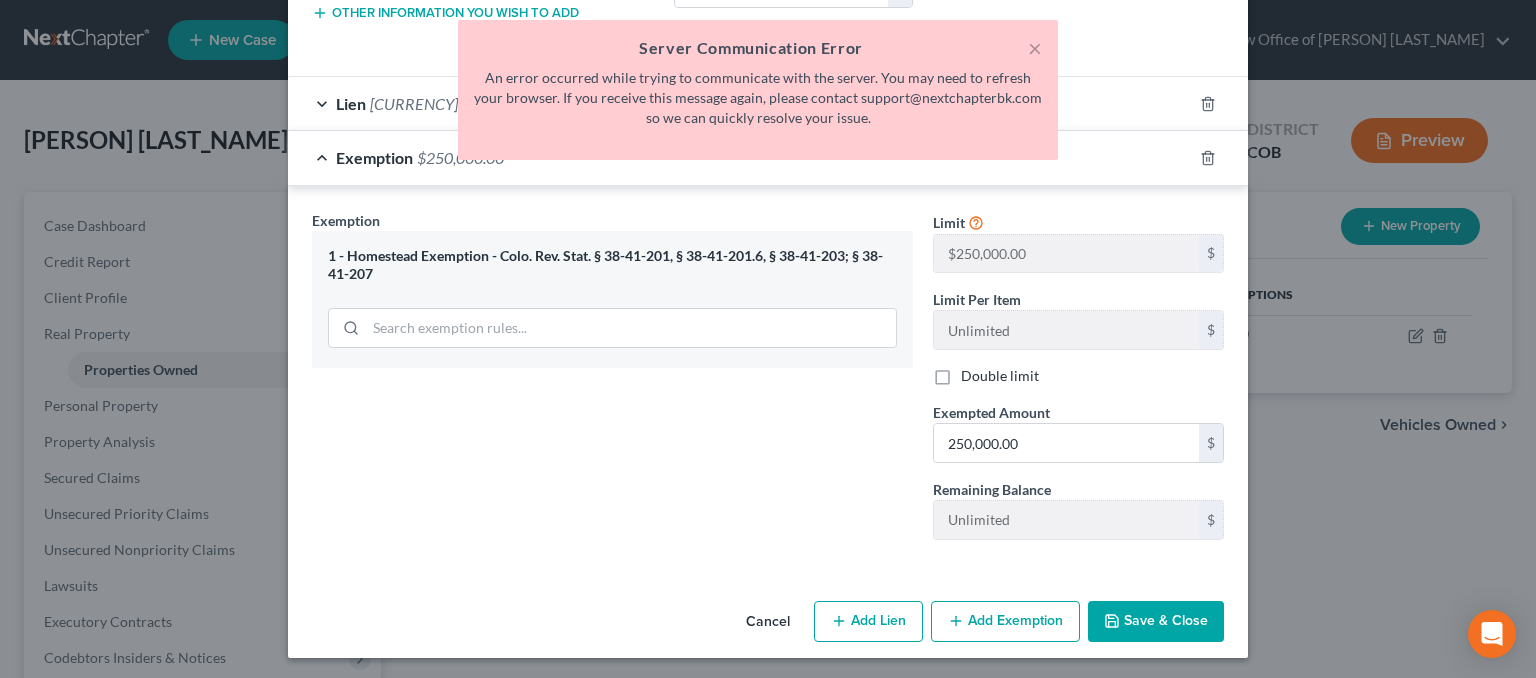 click on "Save & Close" at bounding box center (1156, 622) 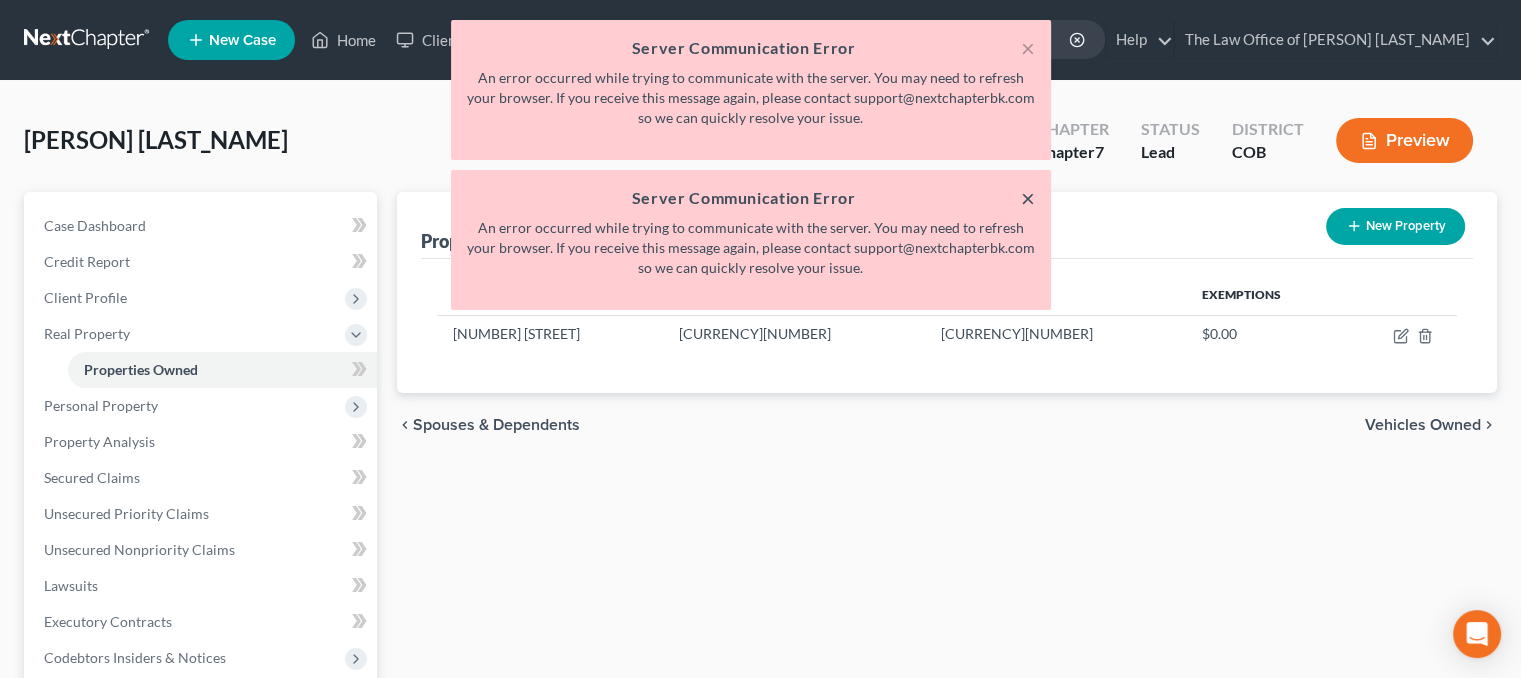 click on "×" at bounding box center [1028, 198] 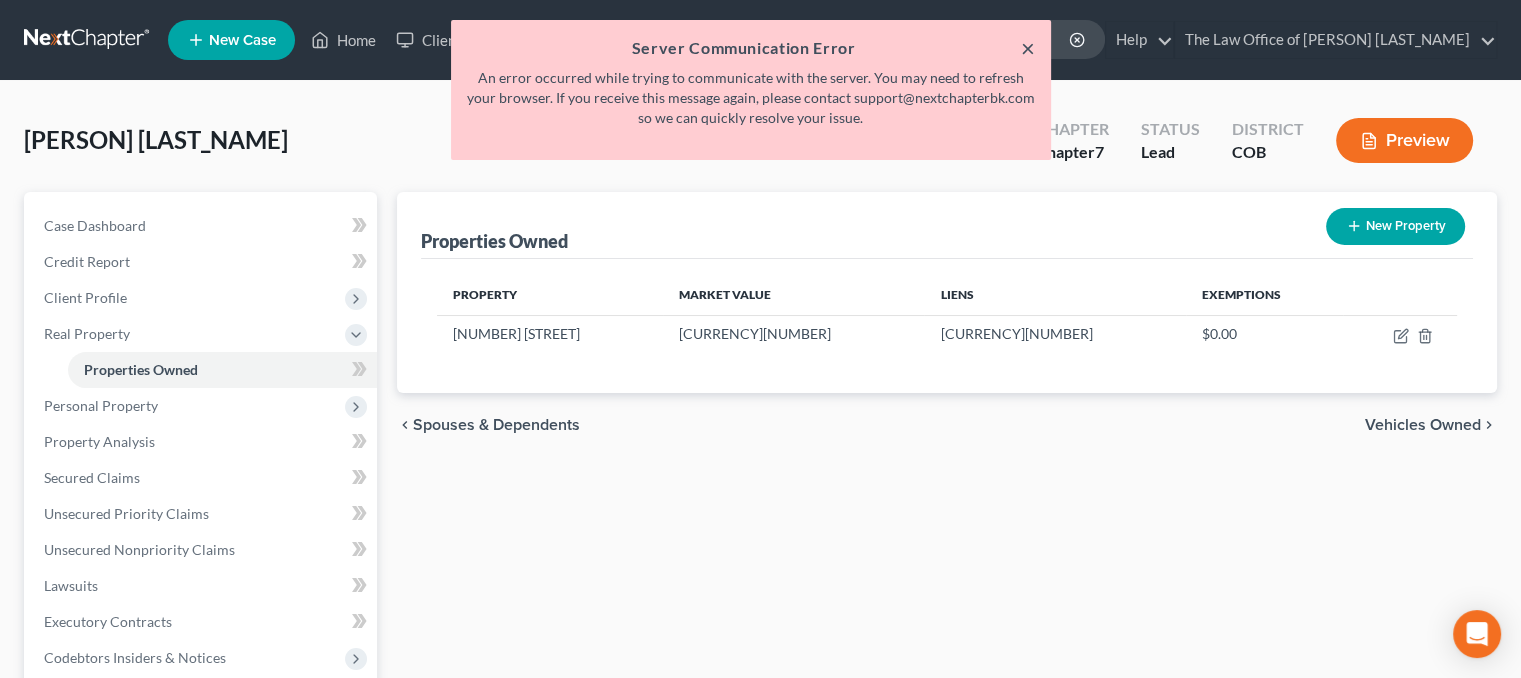 click on "×" at bounding box center (1028, 48) 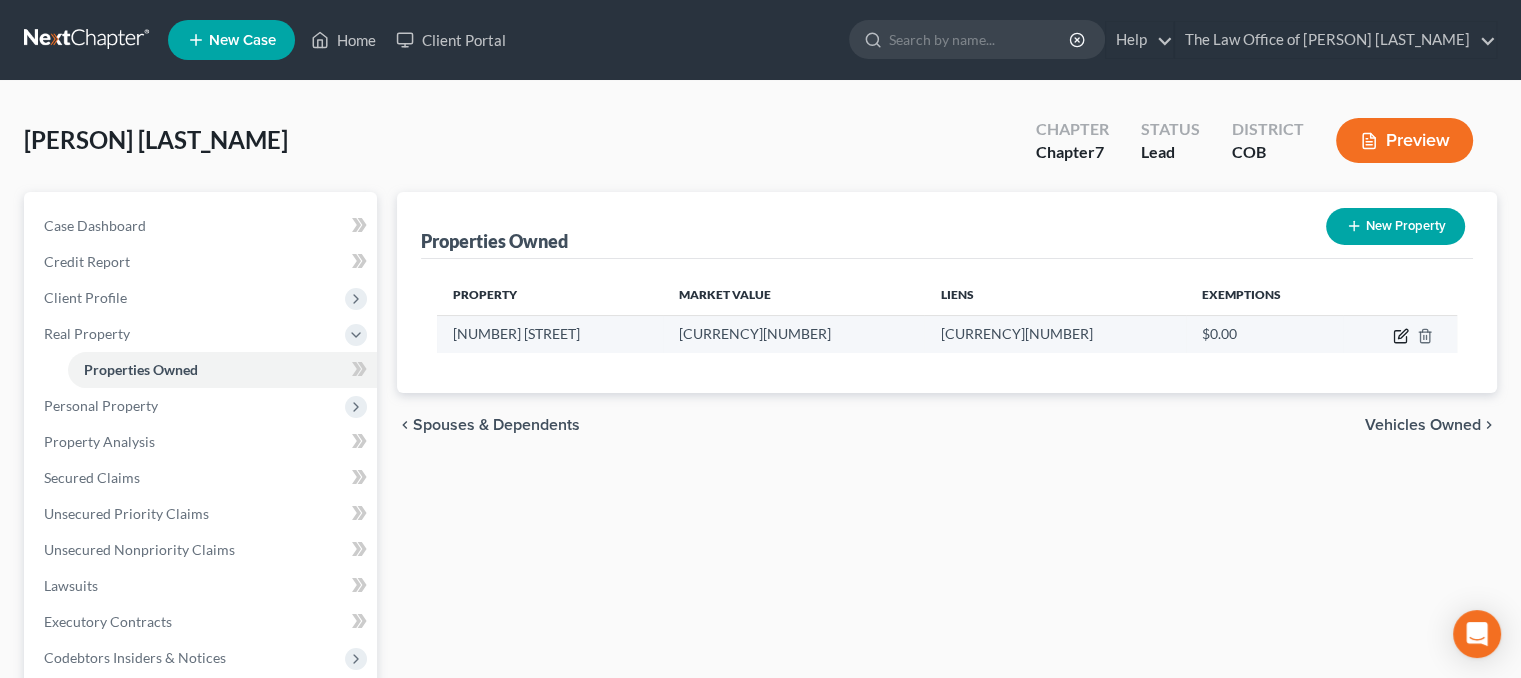 click 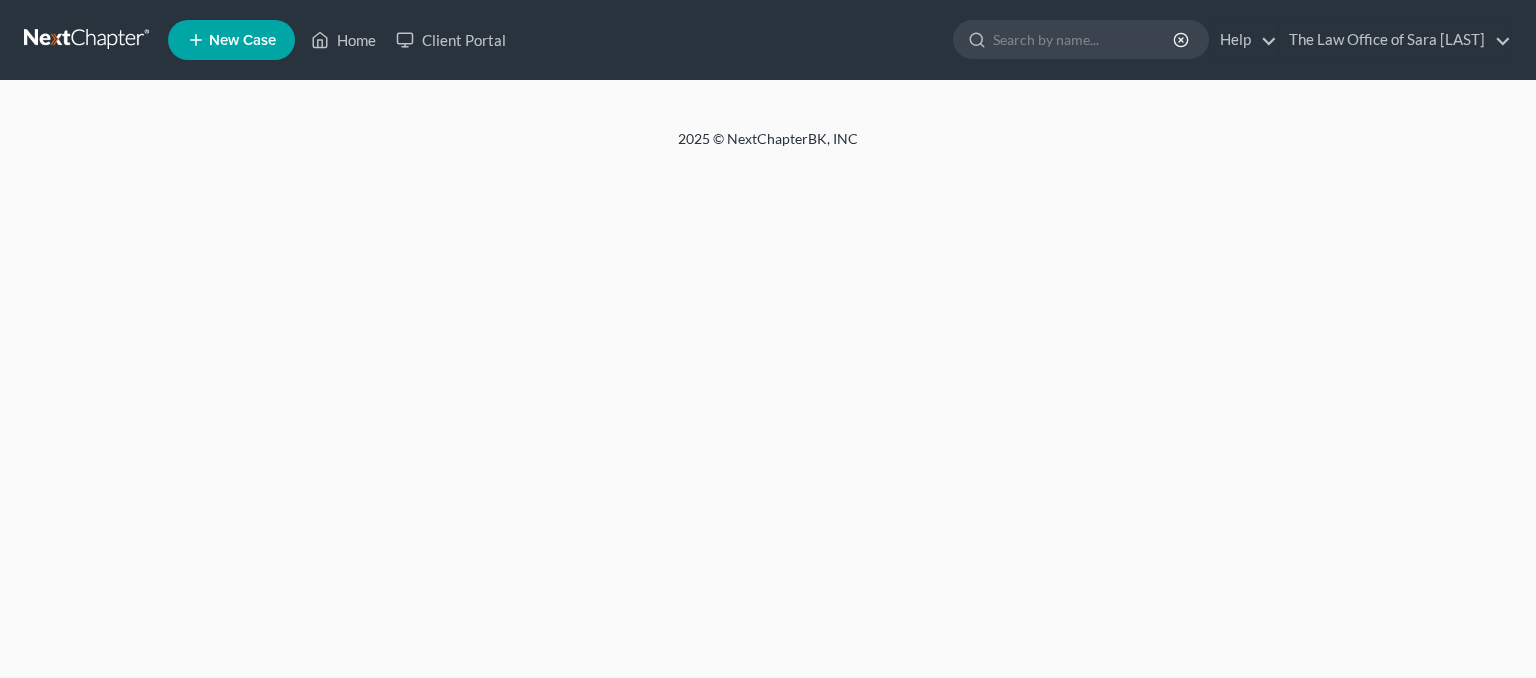 scroll, scrollTop: 0, scrollLeft: 0, axis: both 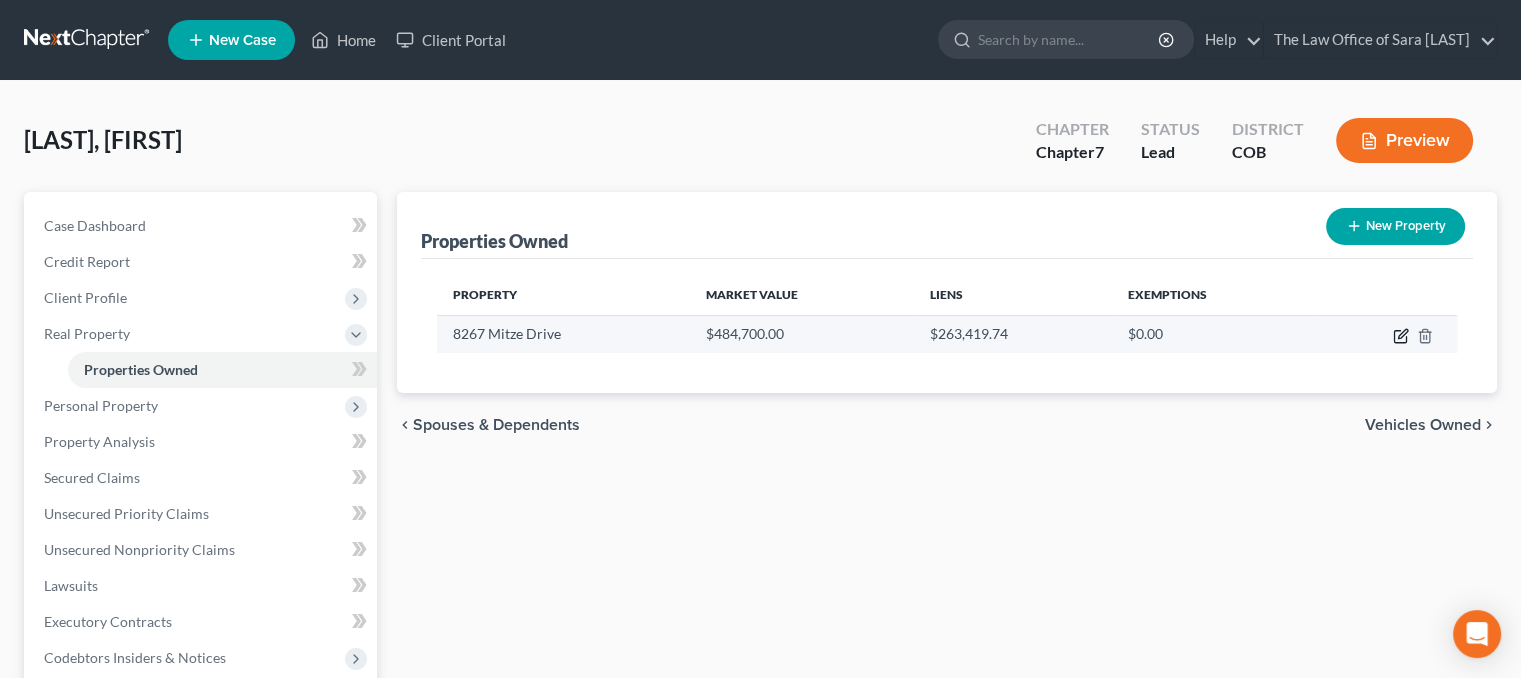 click 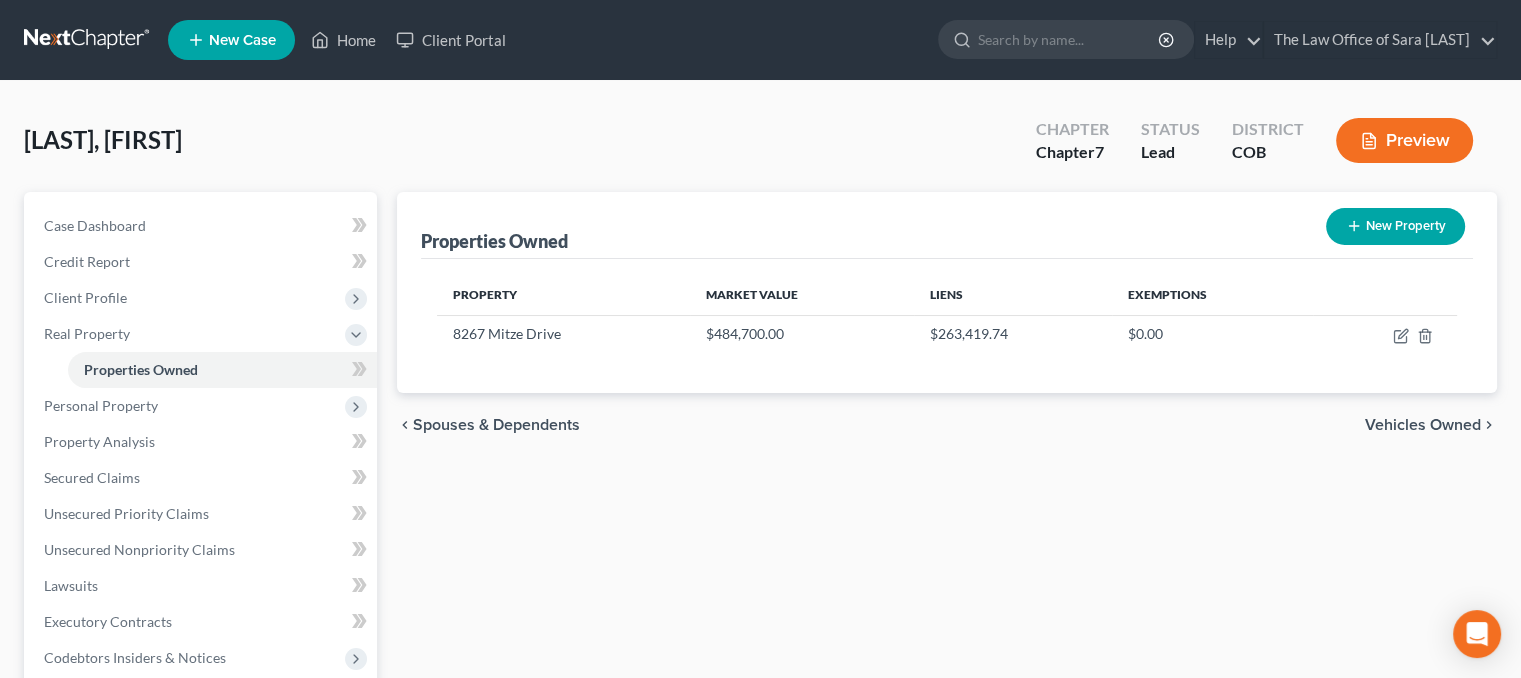 select on "5" 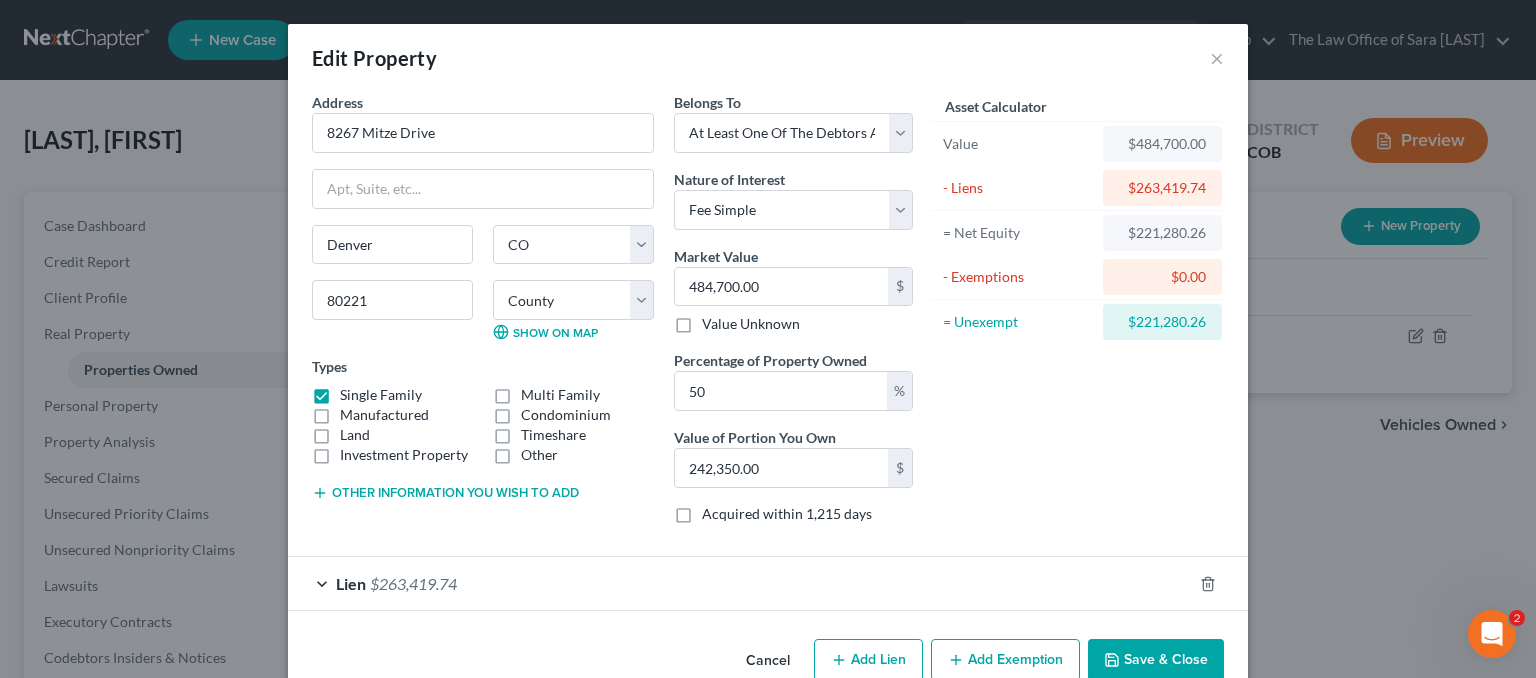 scroll, scrollTop: 0, scrollLeft: 0, axis: both 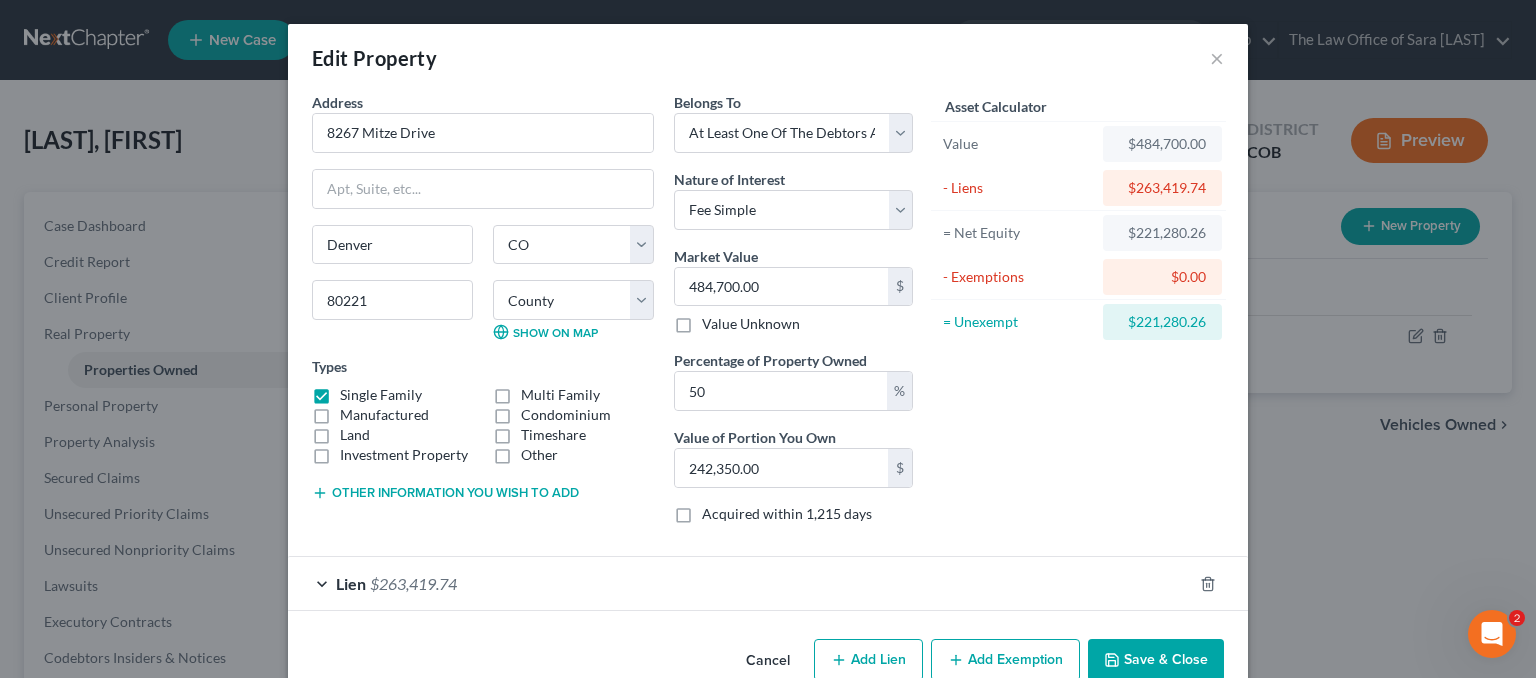 click on "Add Exemption" at bounding box center [1005, 660] 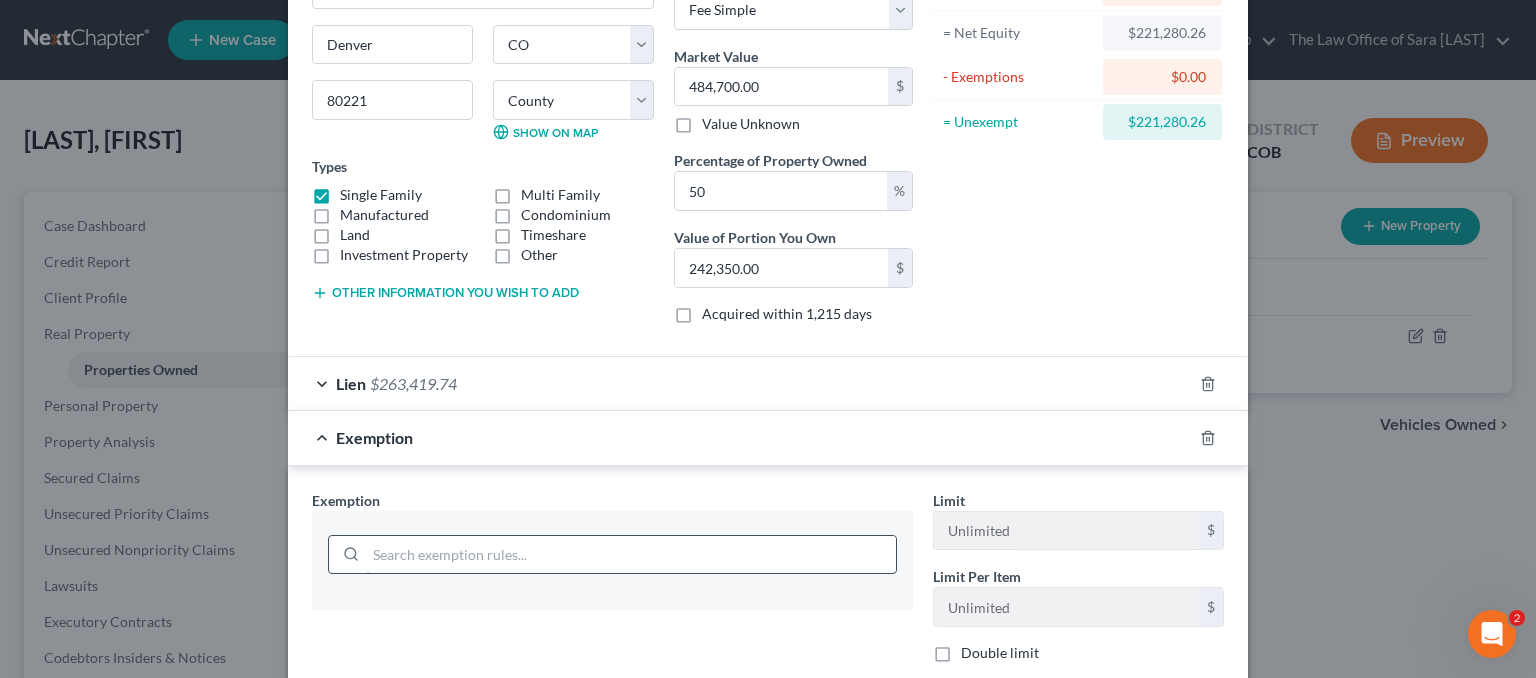 scroll, scrollTop: 400, scrollLeft: 0, axis: vertical 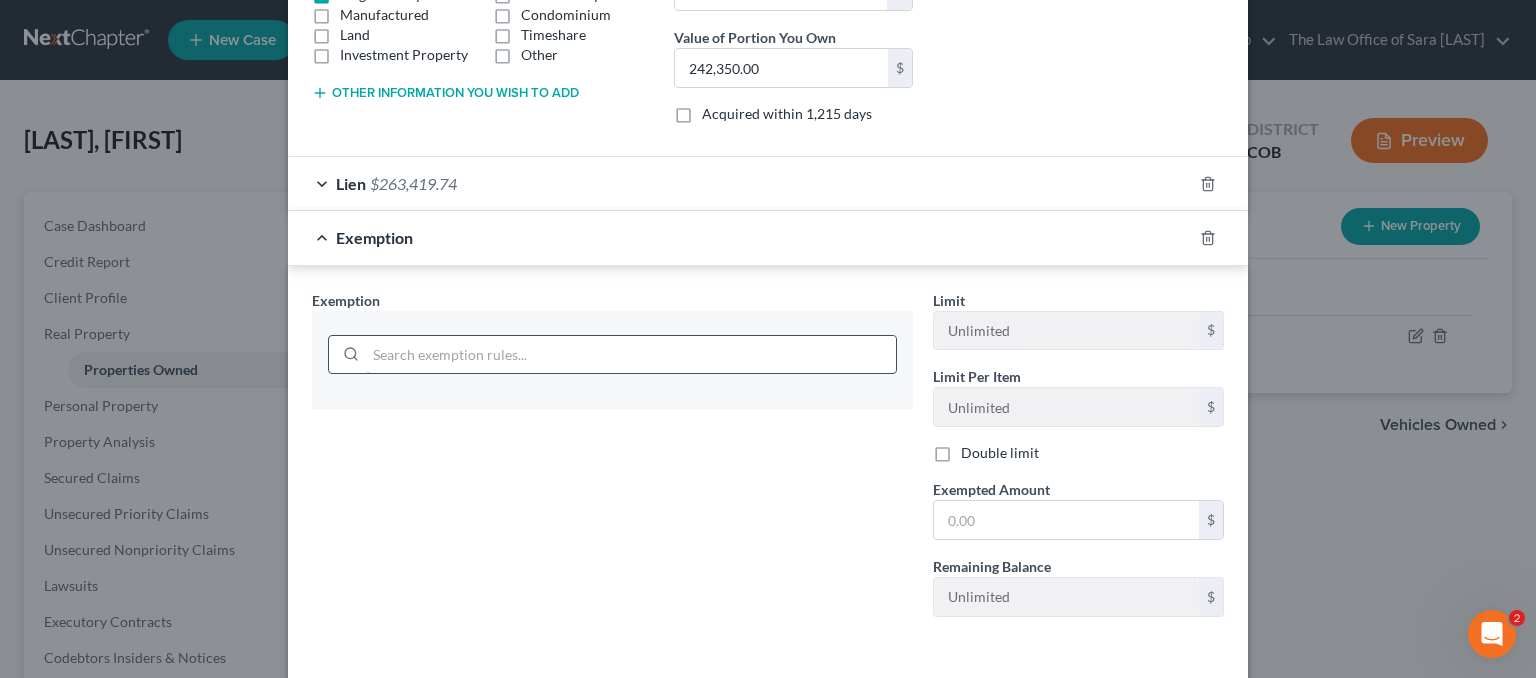 click at bounding box center [631, 355] 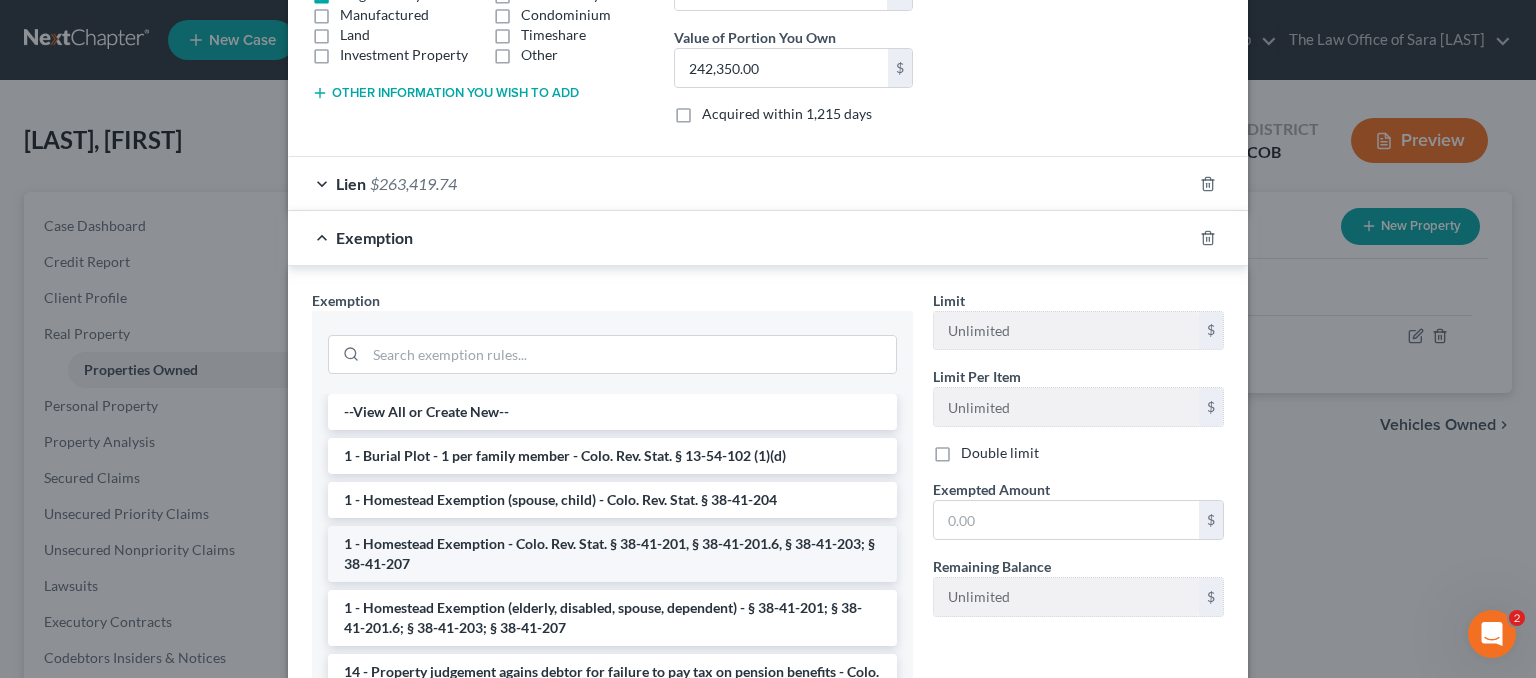 click on "1 - Homestead Exemption  - Colo. Rev. Stat. § 38-41-201, § 38-41-201.6, § 38-41-203; § 38-41-207" at bounding box center [612, 554] 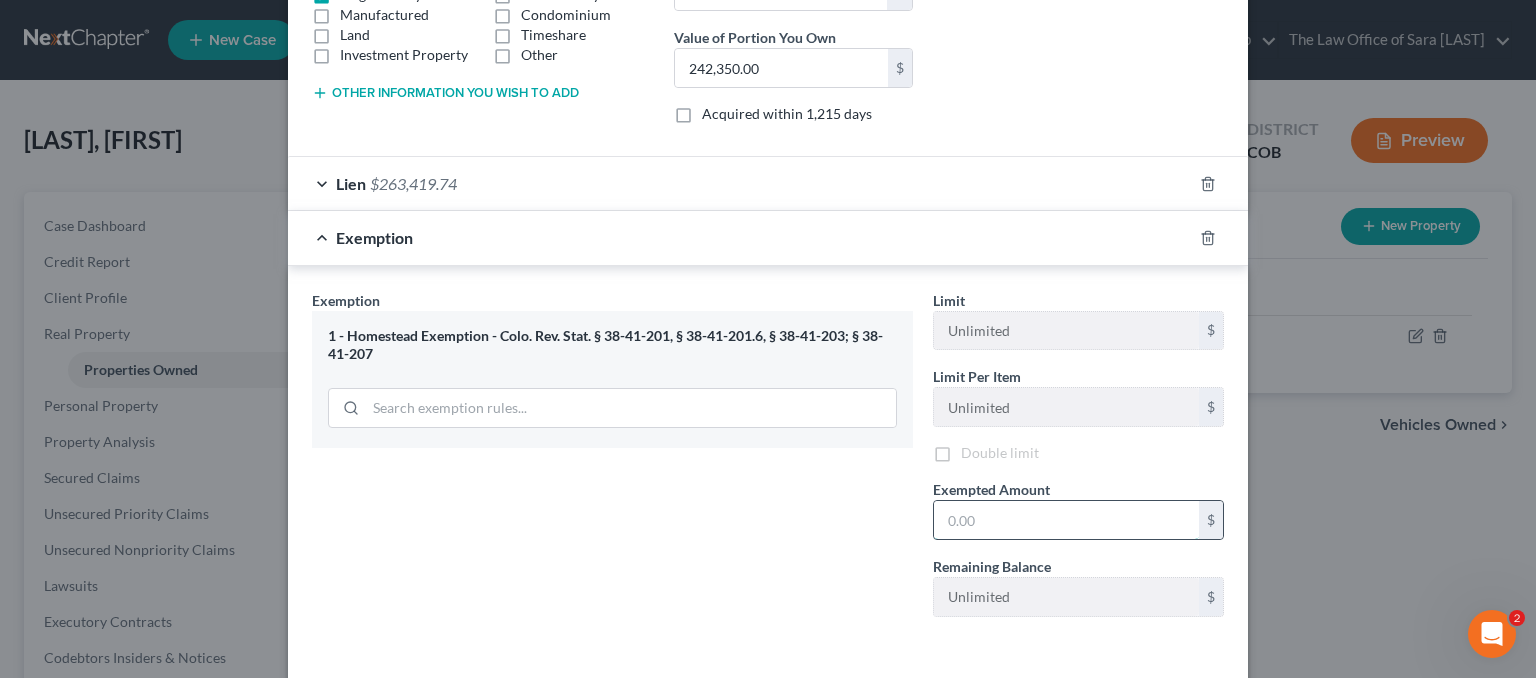 click at bounding box center [1066, 520] 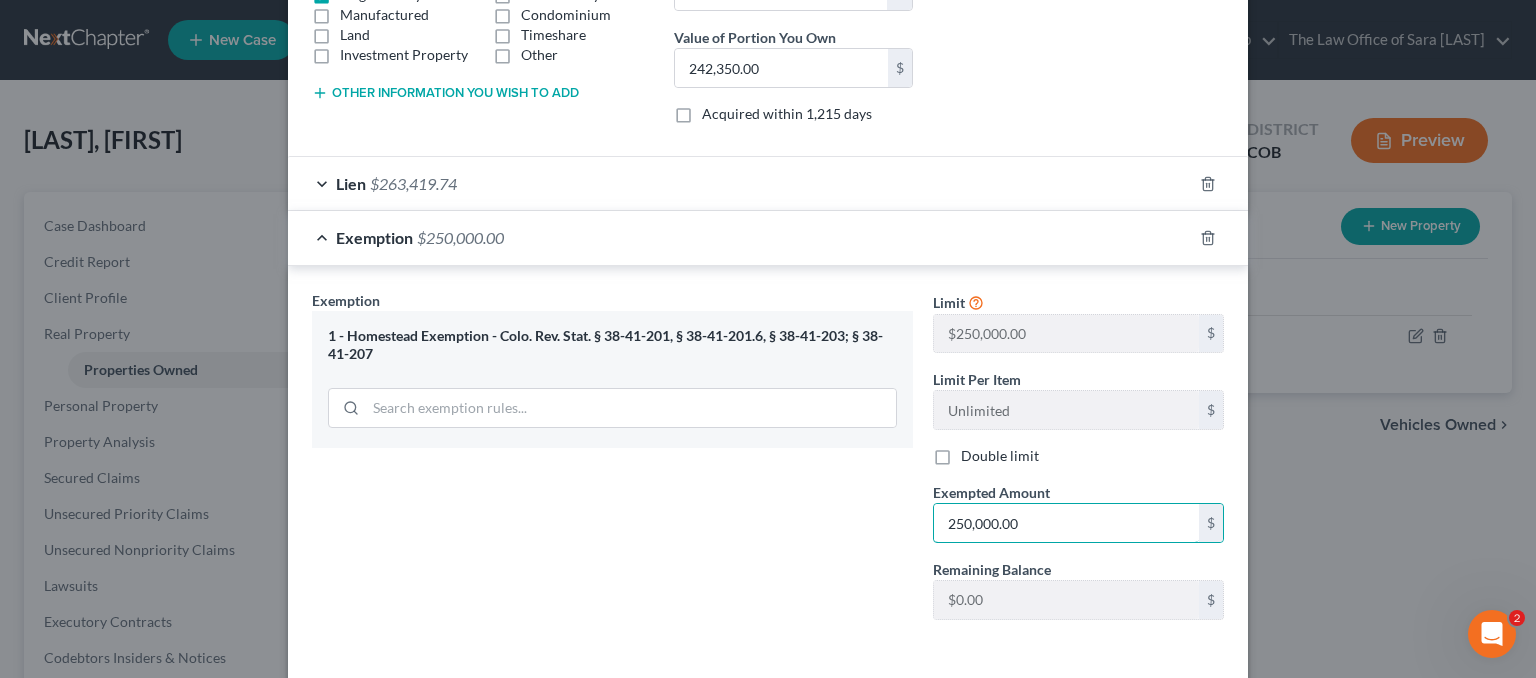 scroll, scrollTop: 480, scrollLeft: 0, axis: vertical 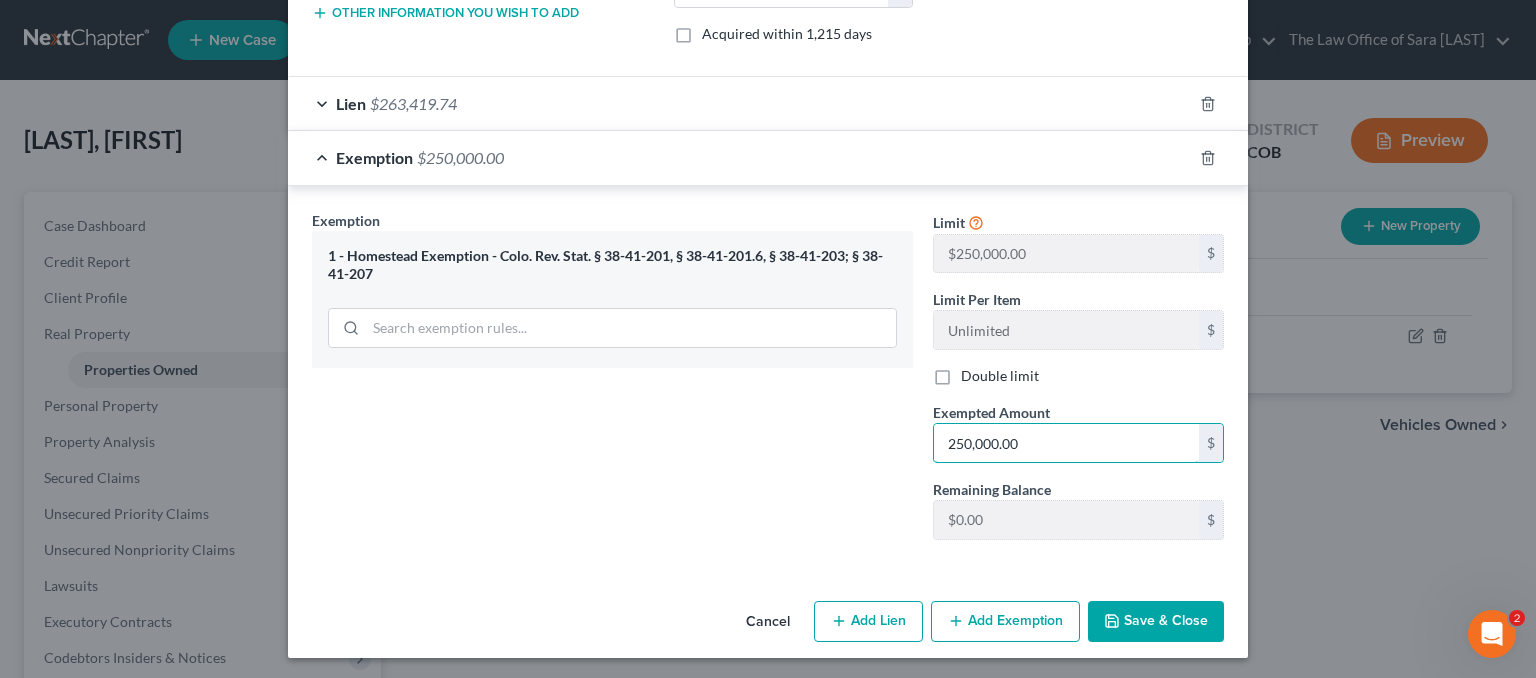 type on "250,000.00" 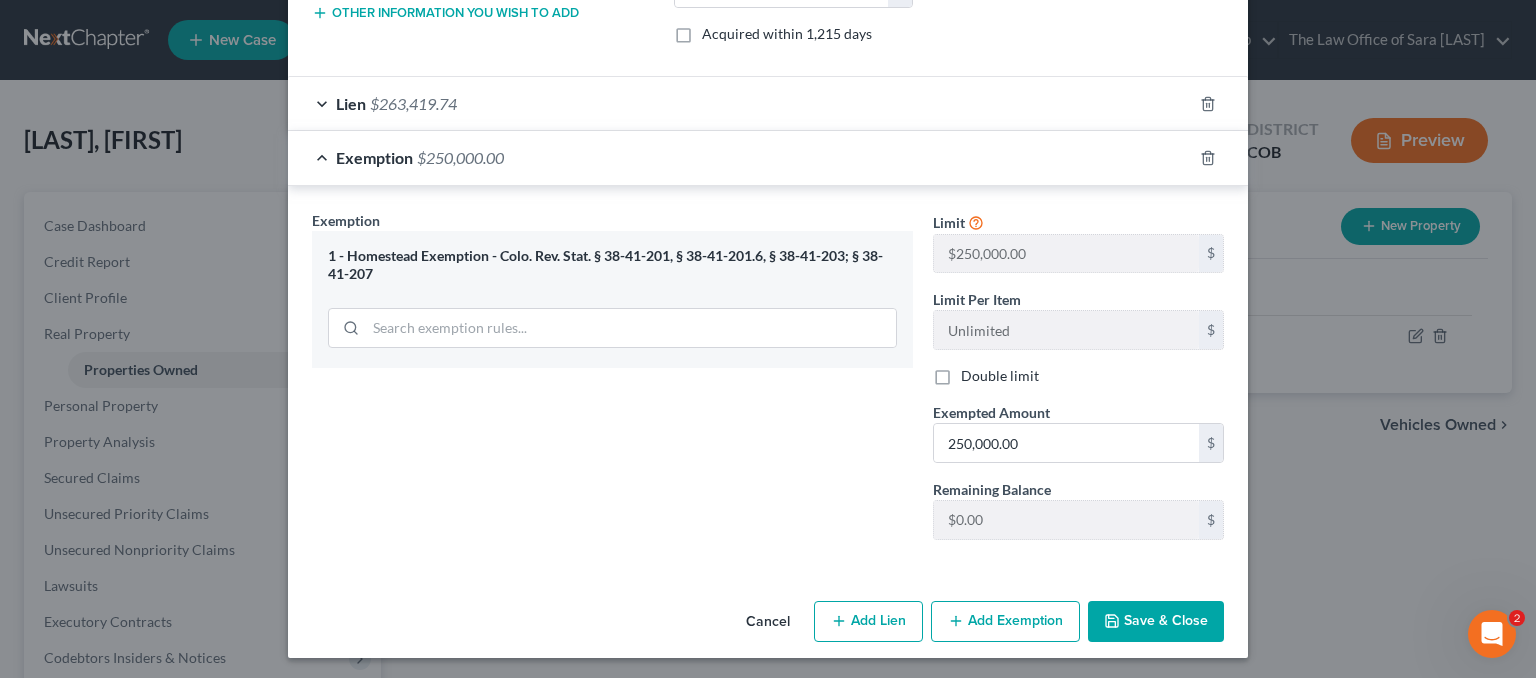 click on "Save & Close" at bounding box center [1156, 622] 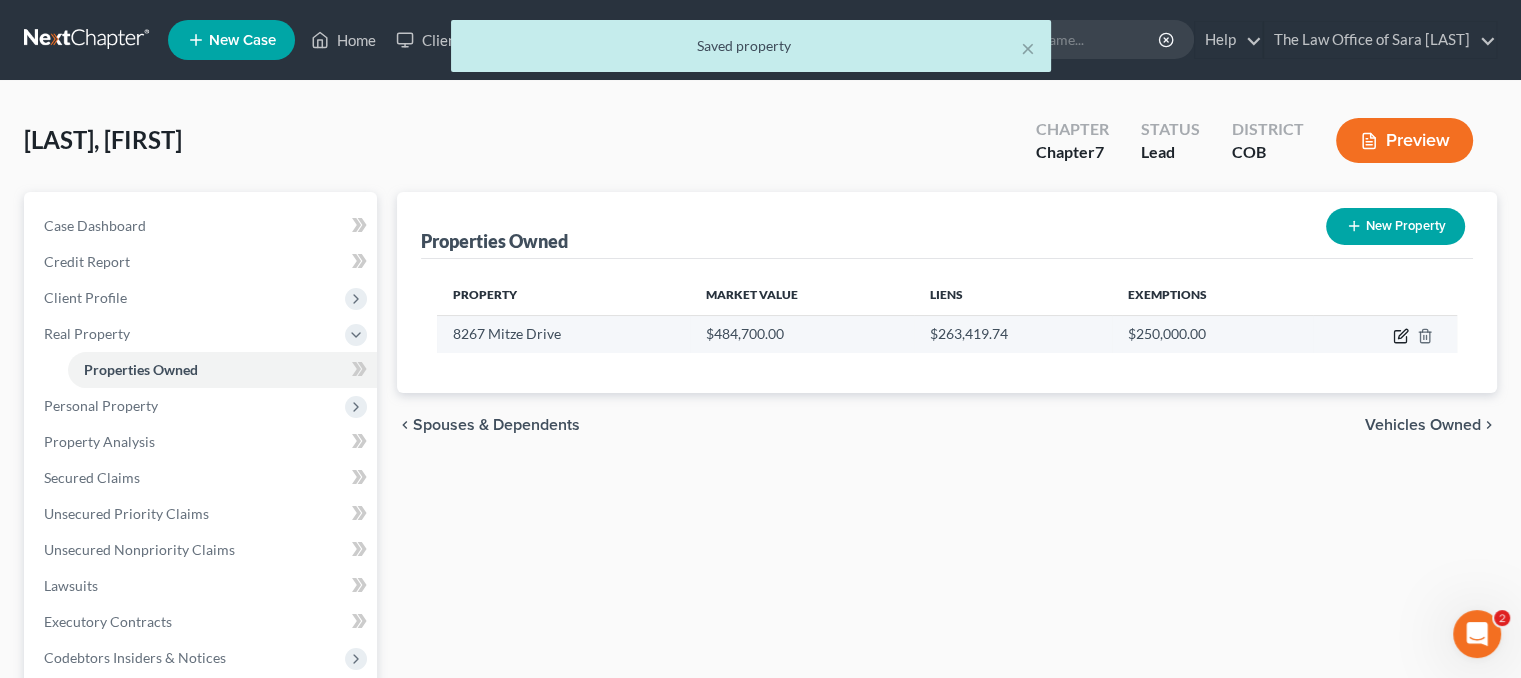 click 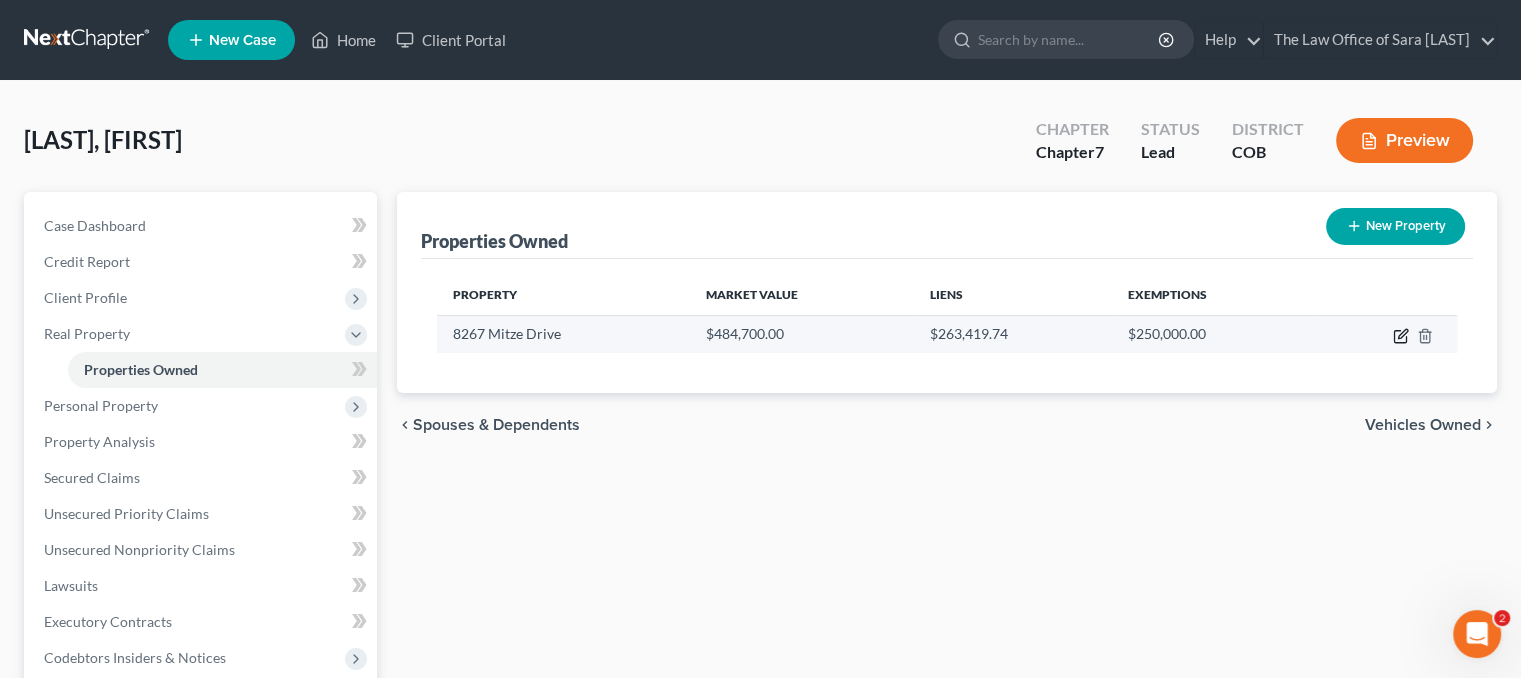 select on "5" 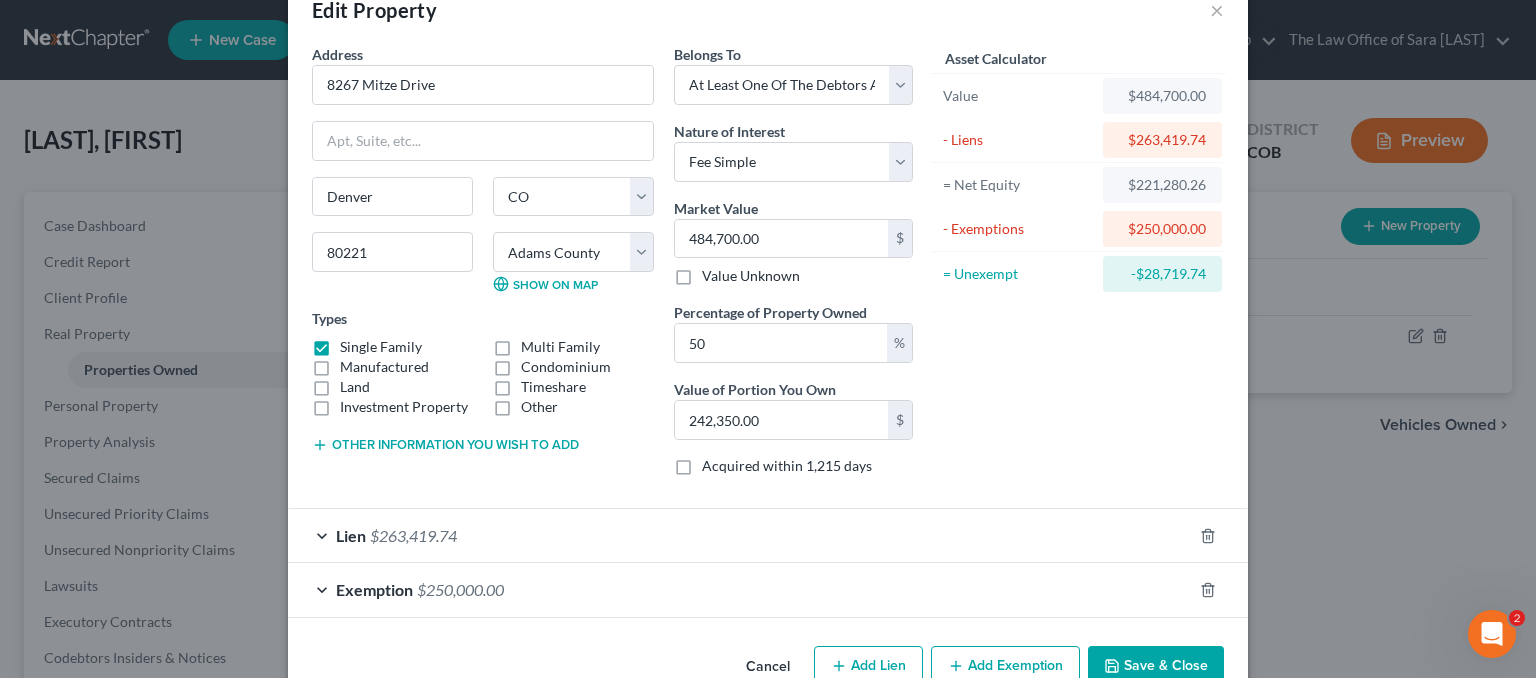 scroll, scrollTop: 95, scrollLeft: 0, axis: vertical 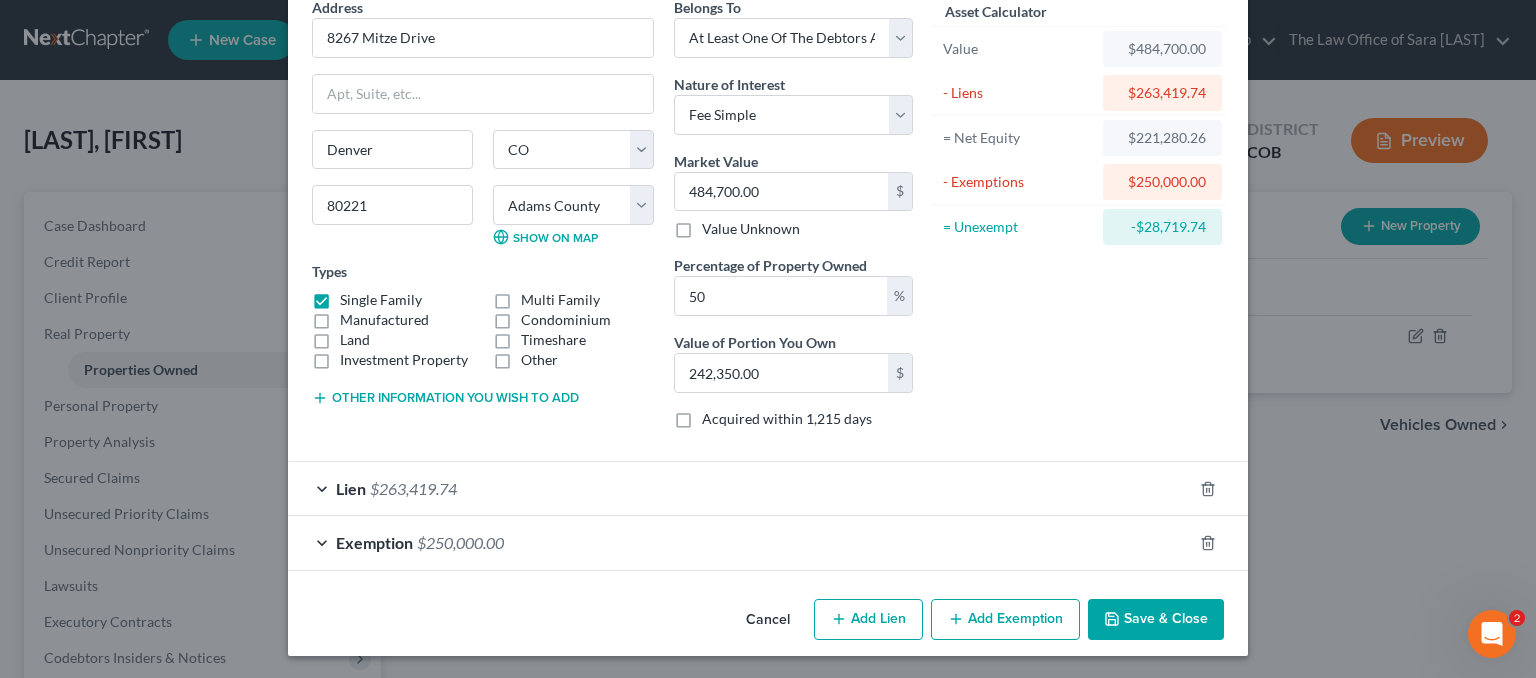 click on "Save & Close" at bounding box center (1156, 620) 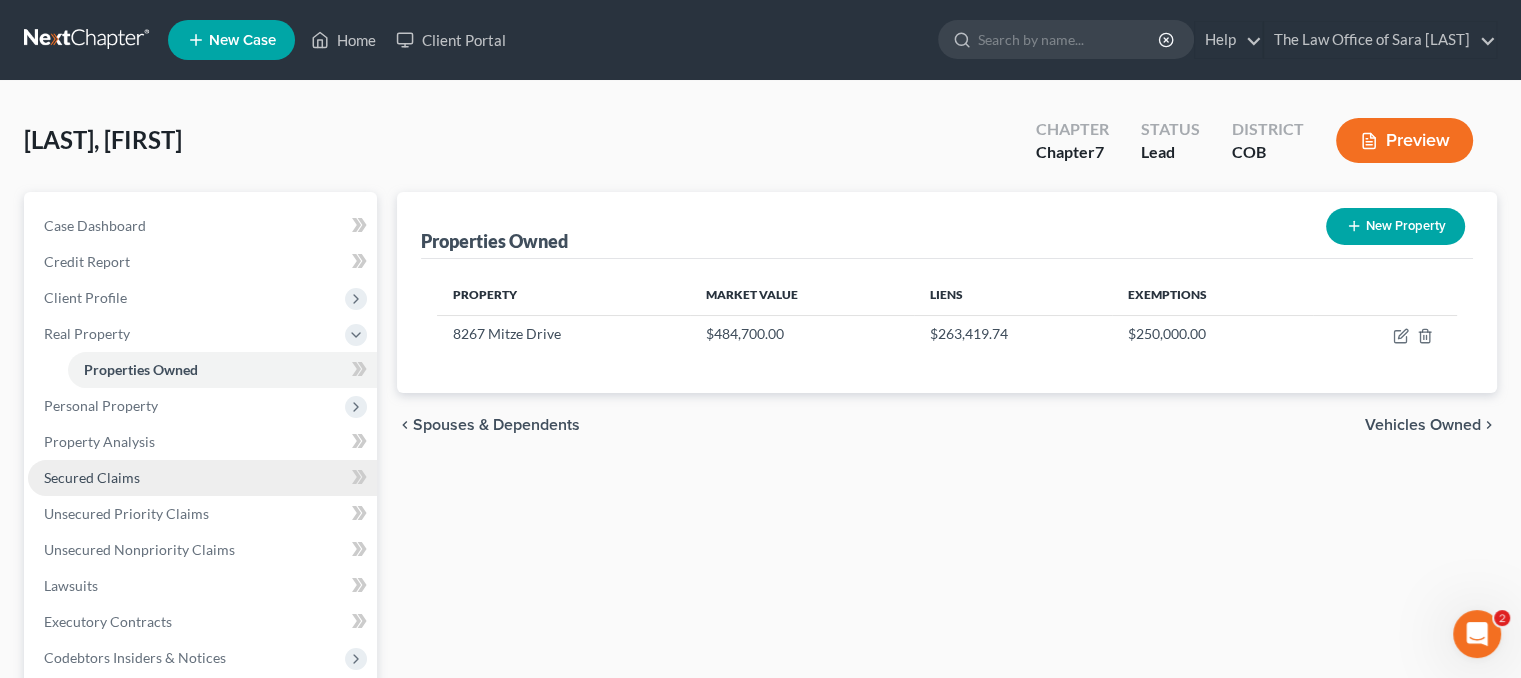 click on "Secured Claims" at bounding box center [92, 477] 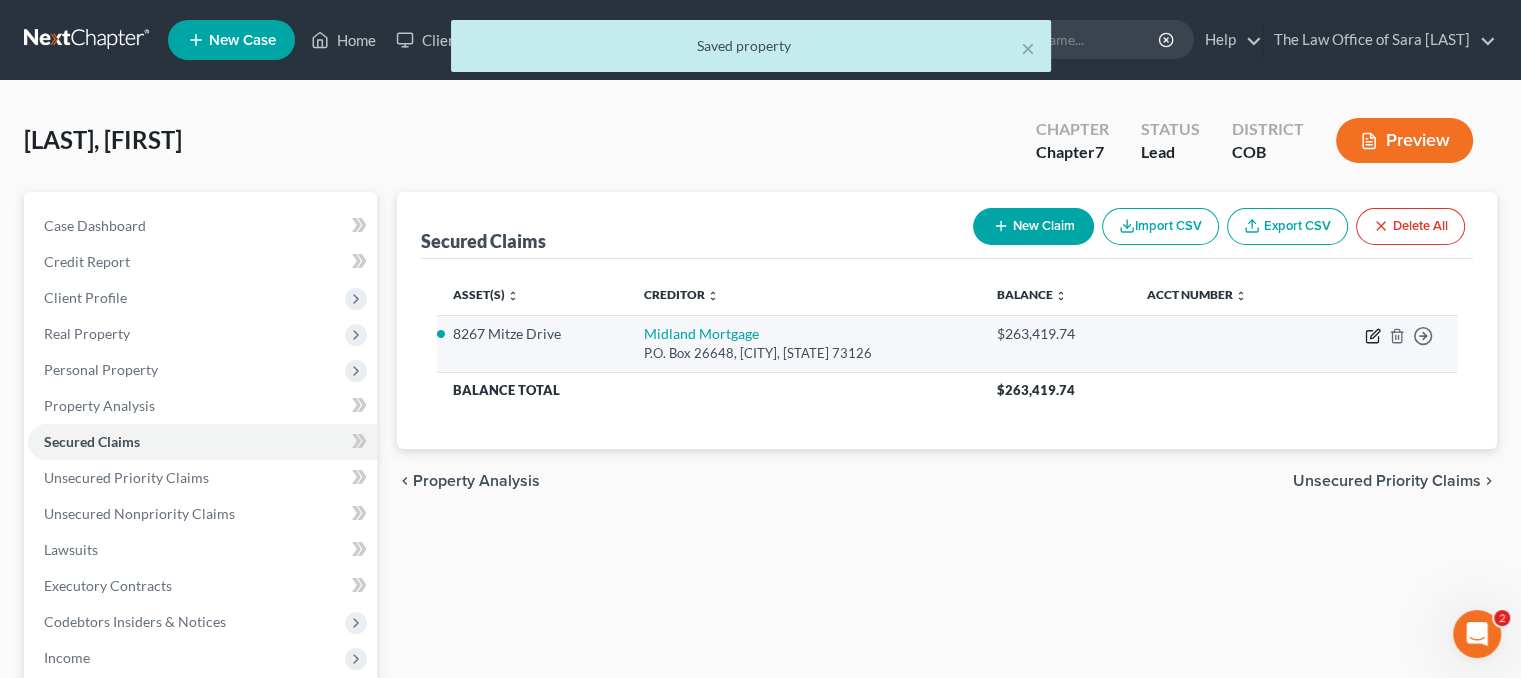 click 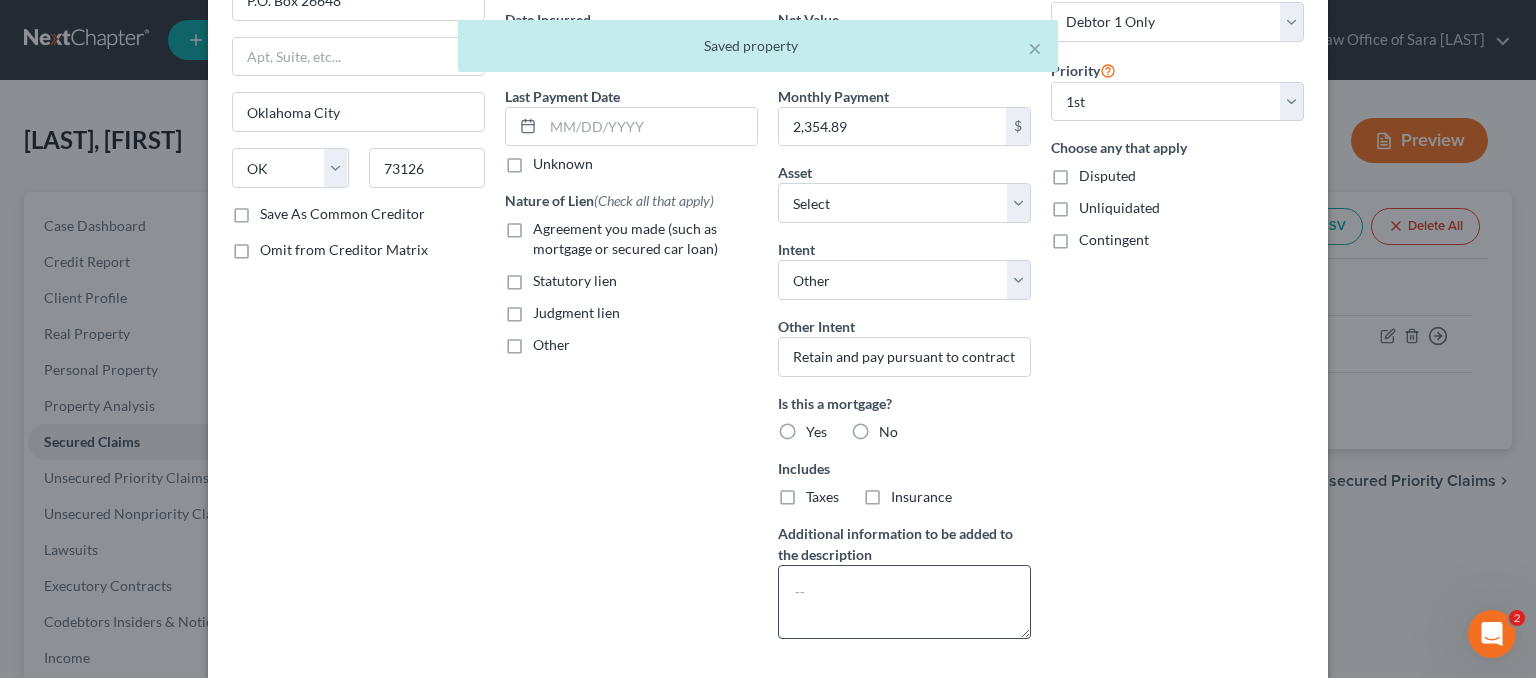 scroll, scrollTop: 304, scrollLeft: 0, axis: vertical 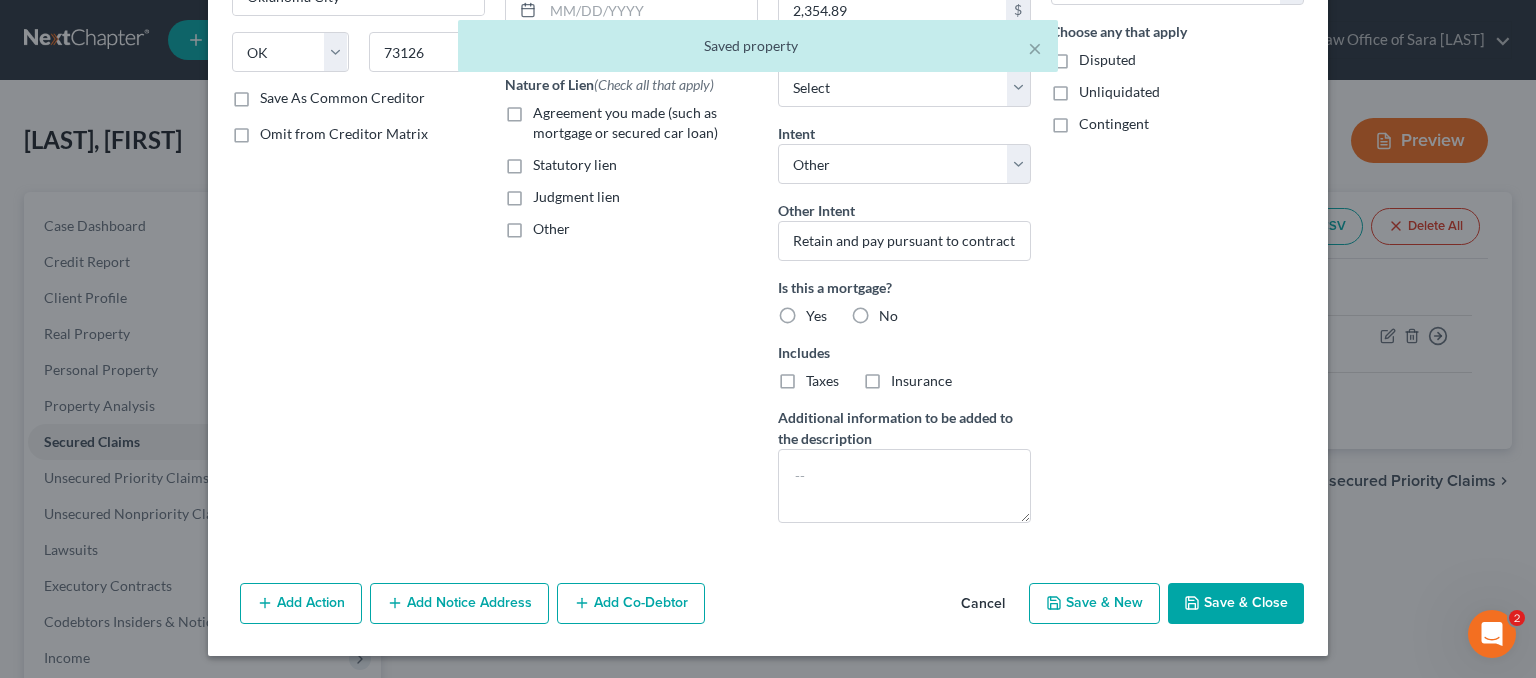 click on "Add Notice Address" at bounding box center [459, 604] 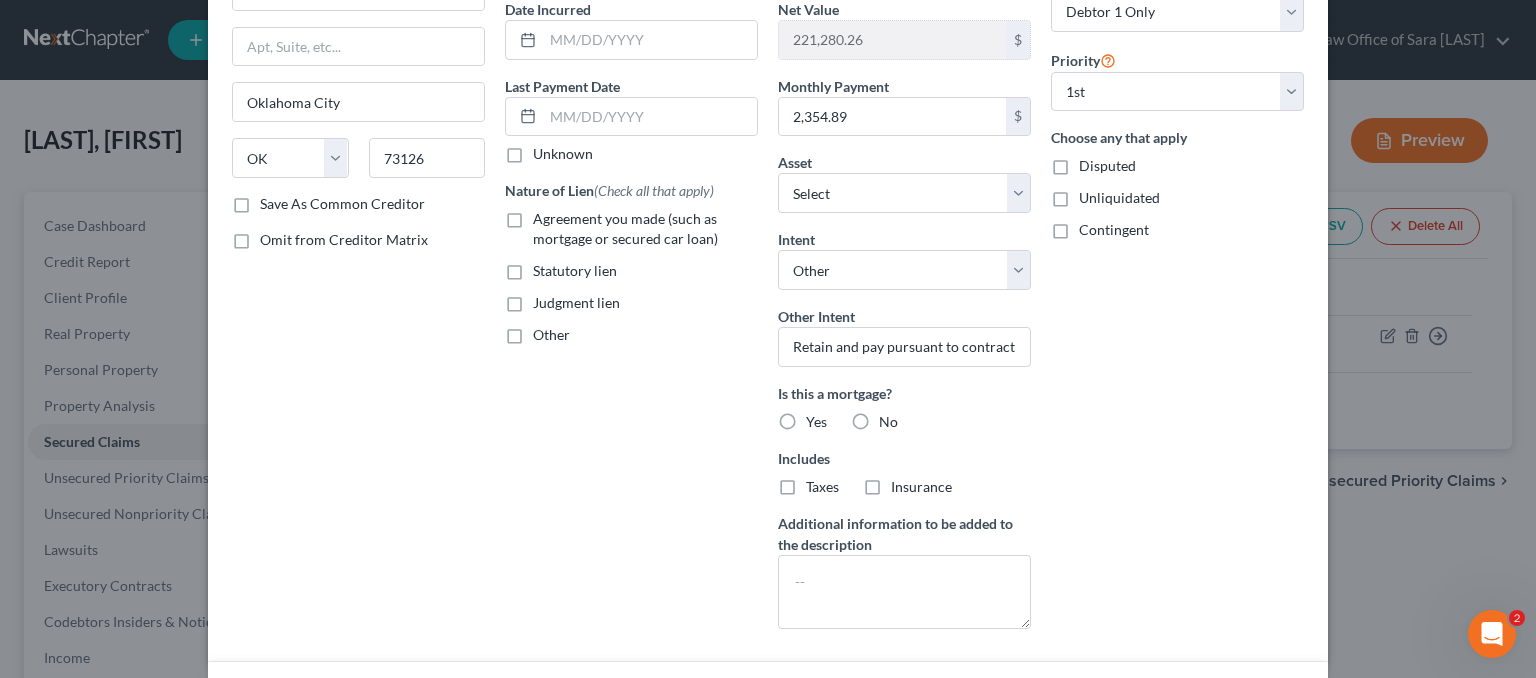 scroll, scrollTop: 600, scrollLeft: 0, axis: vertical 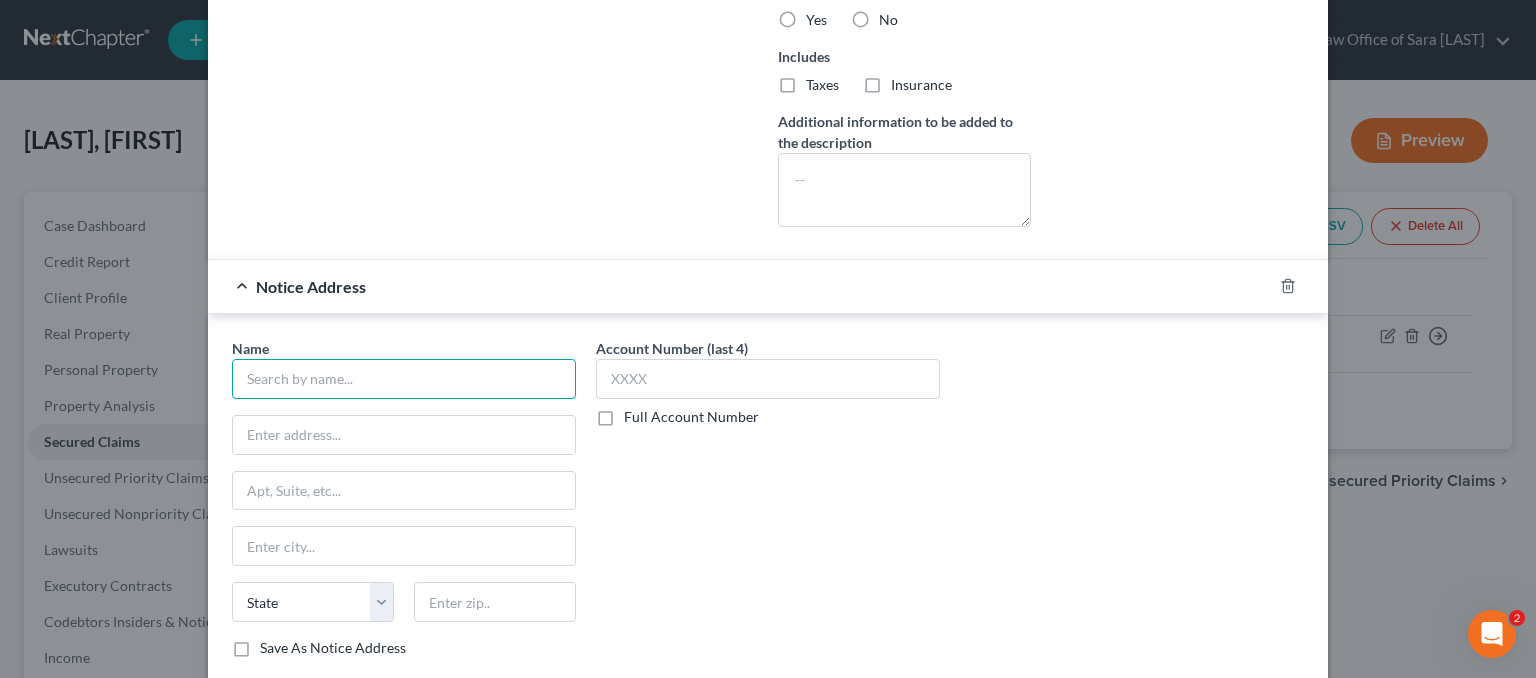 click at bounding box center [404, 379] 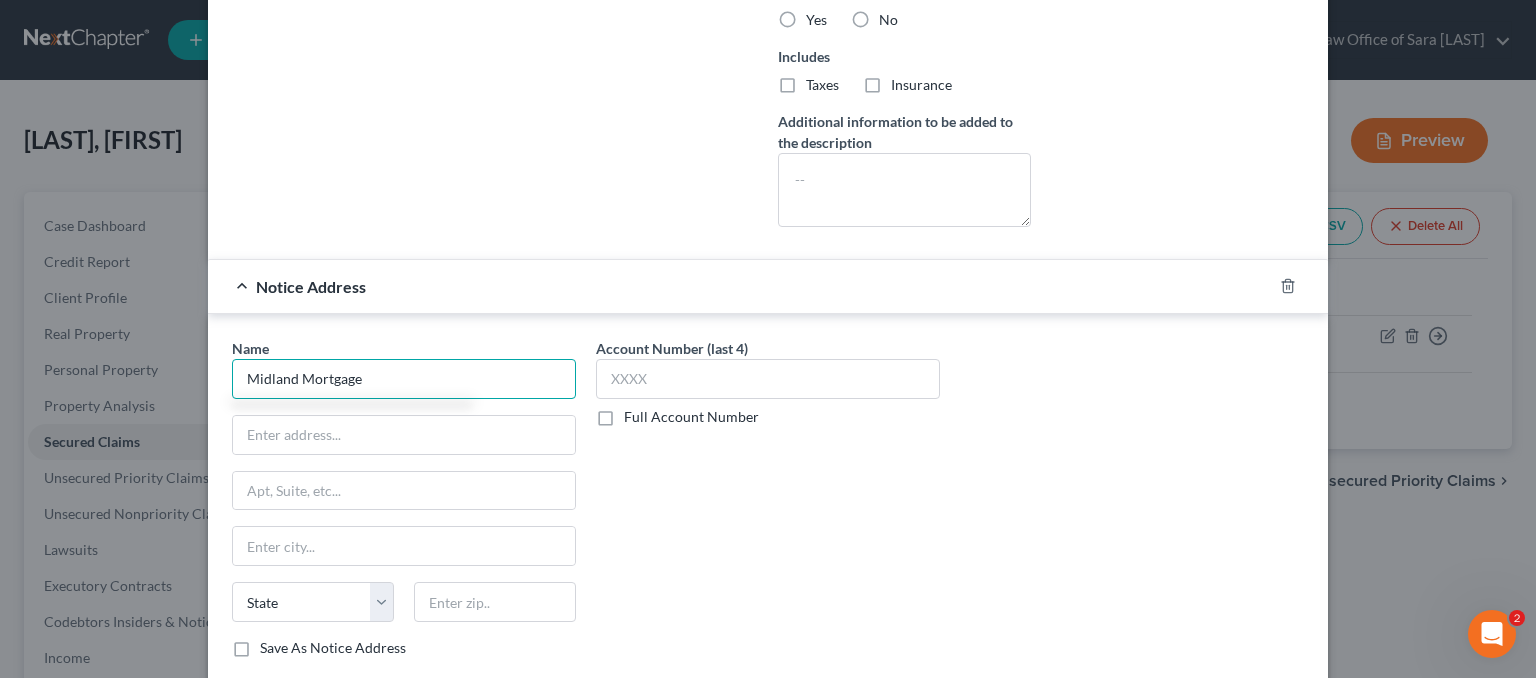 type on "Midland Mortgage" 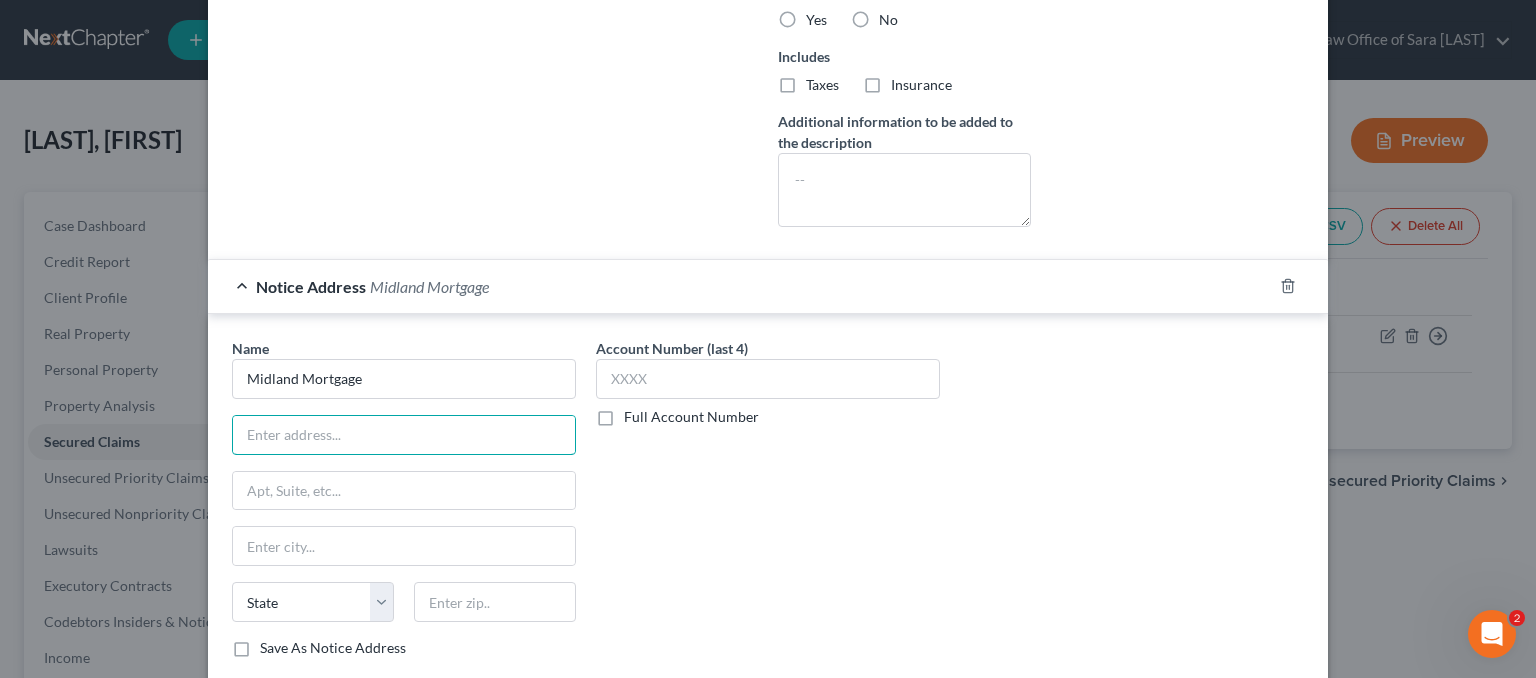 scroll, scrollTop: 200, scrollLeft: 0, axis: vertical 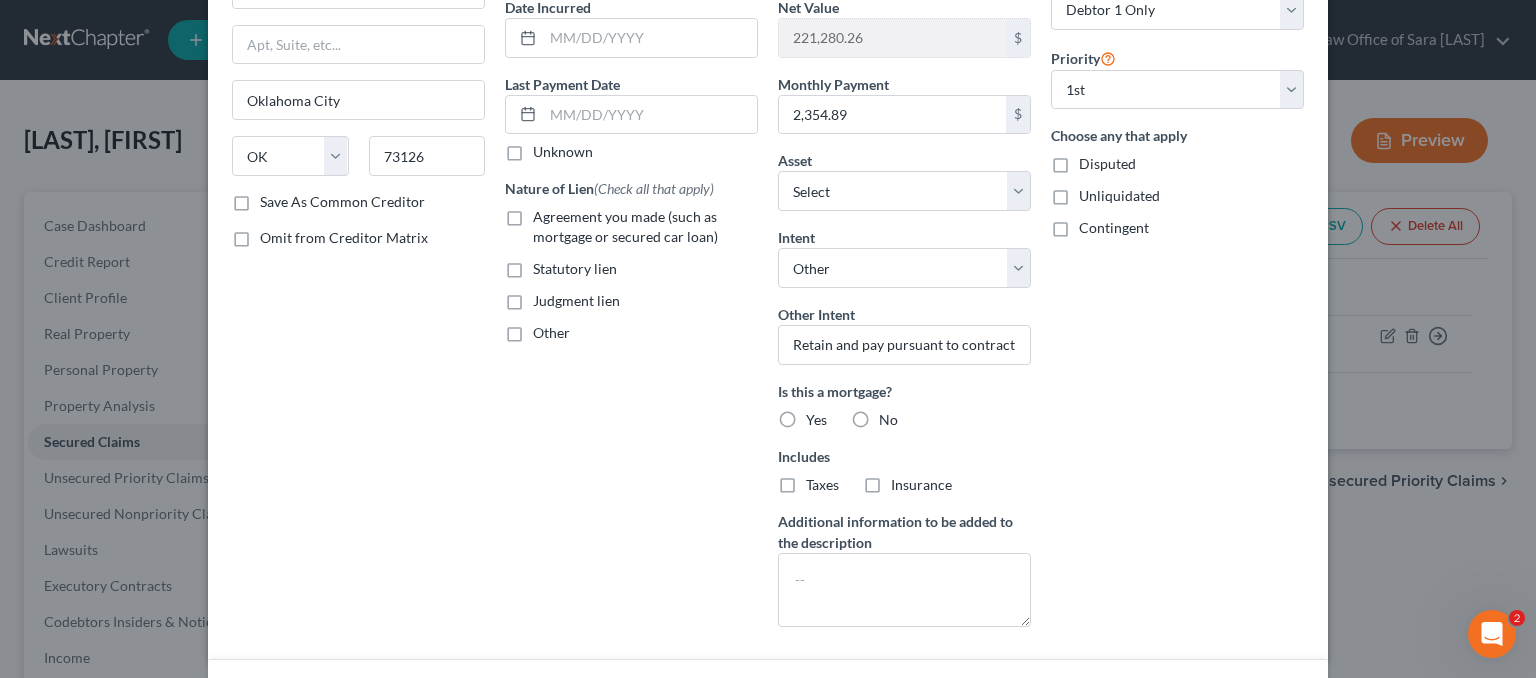 click on "Save As Common Creditor" at bounding box center (342, 202) 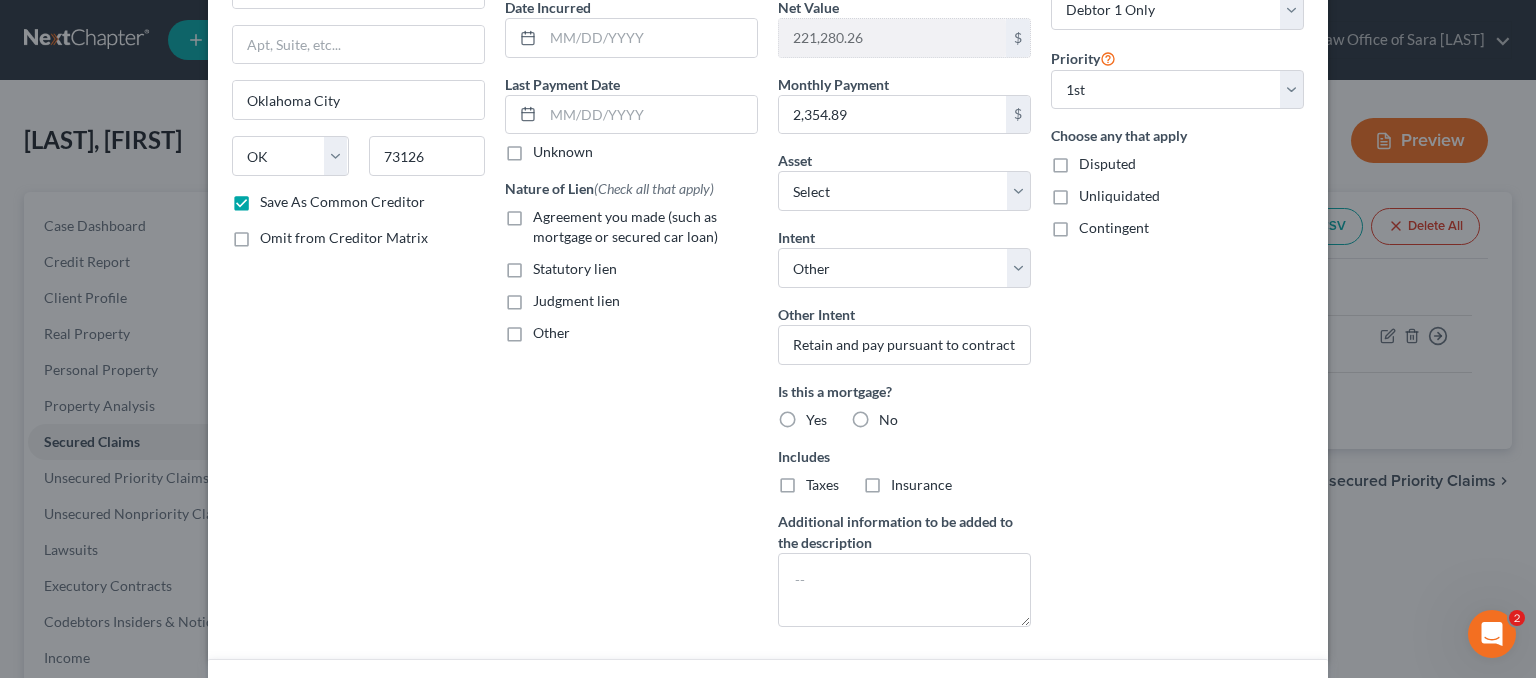 click on "Save As Common Creditor" at bounding box center [342, 202] 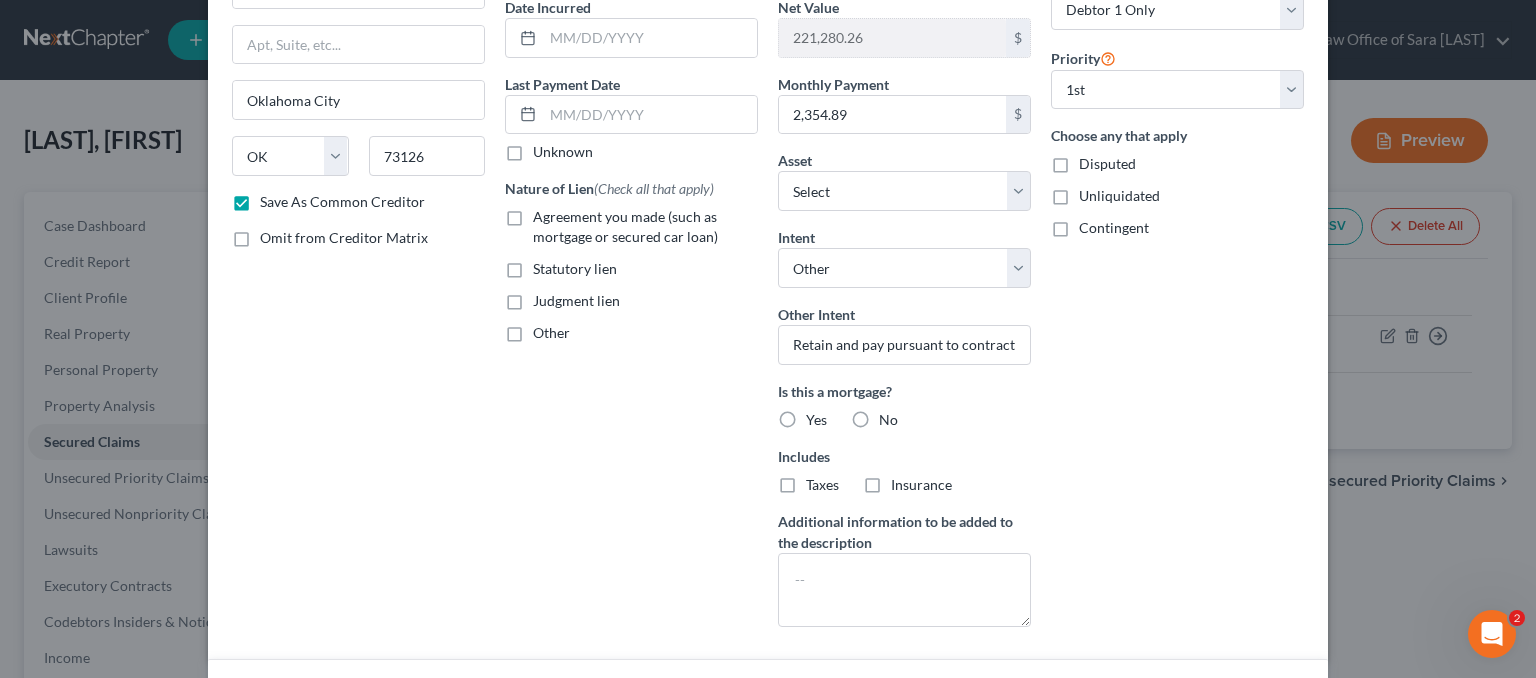 click on "Save As Common Creditor" at bounding box center (274, 198) 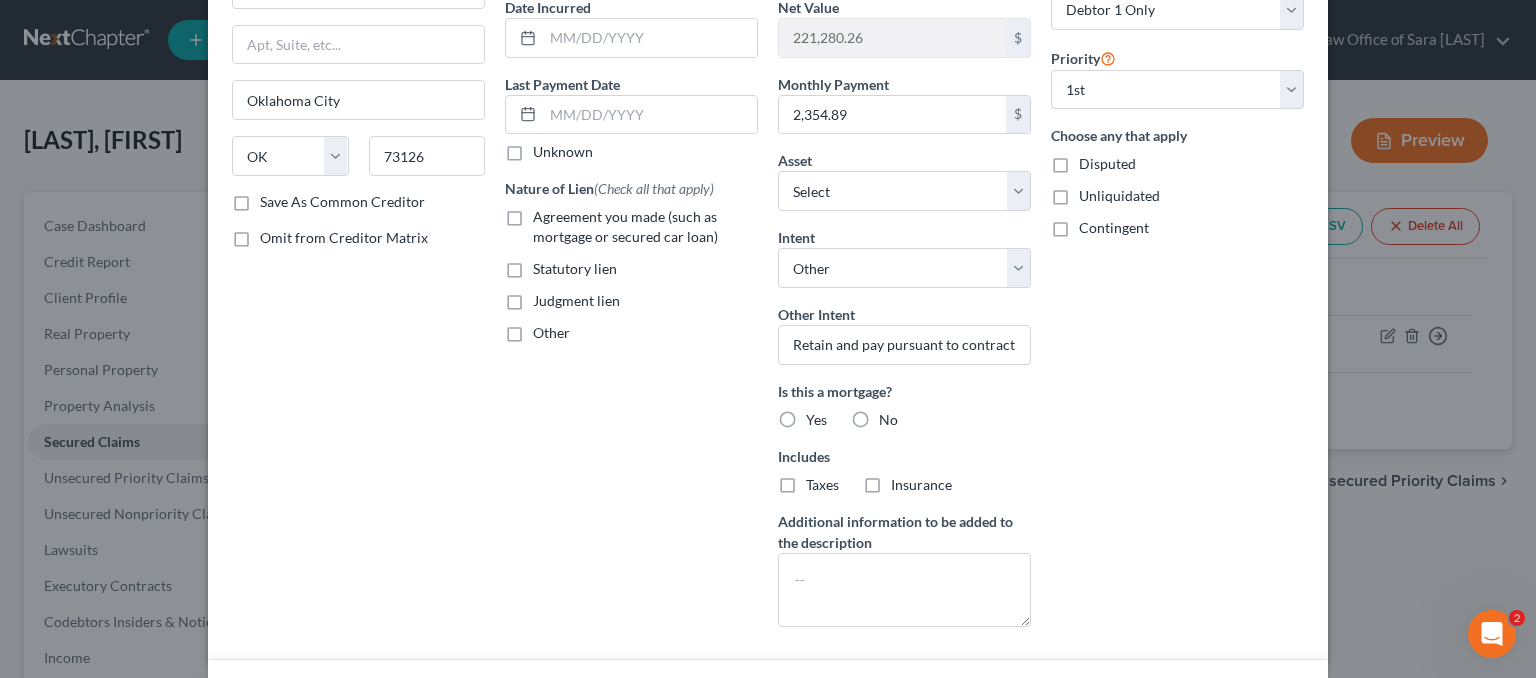 click on "Save As Common Creditor" at bounding box center (342, 202) 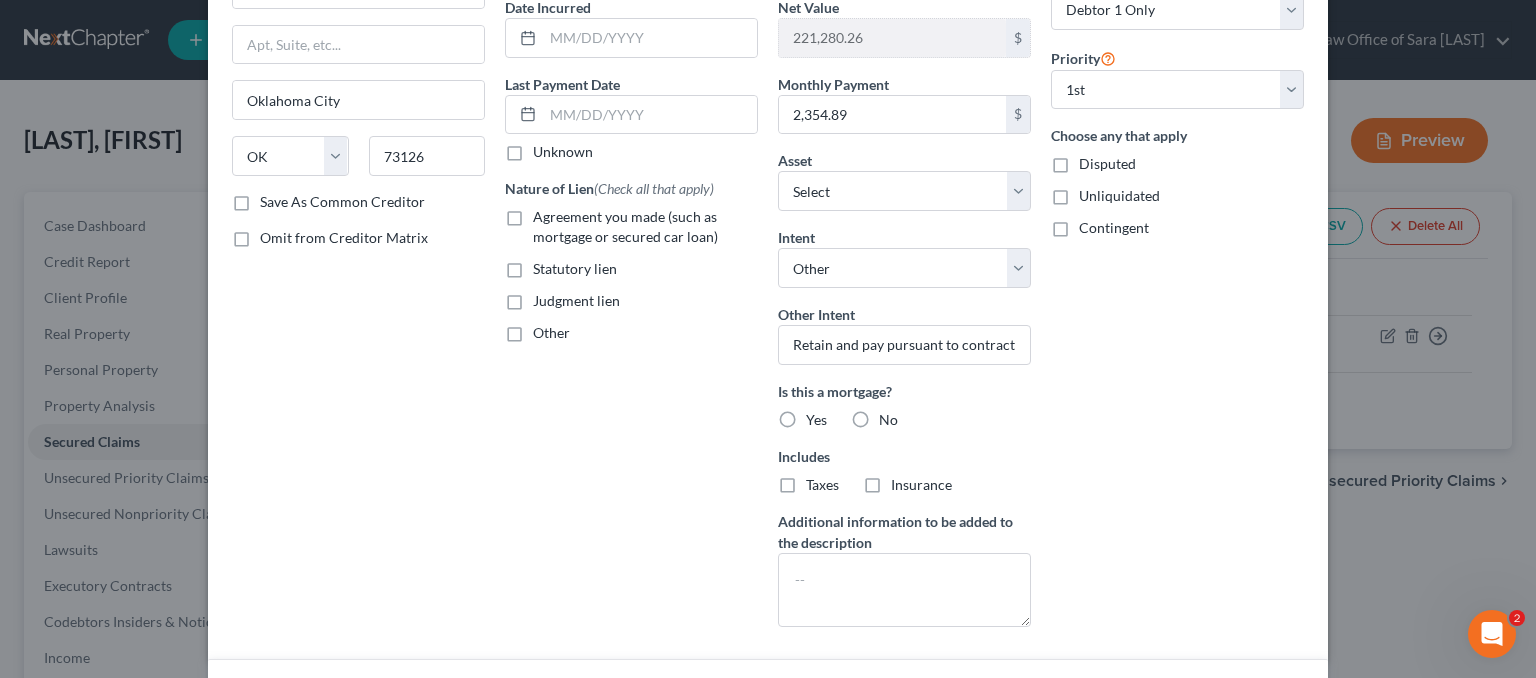 click on "Save As Common Creditor" at bounding box center [274, 198] 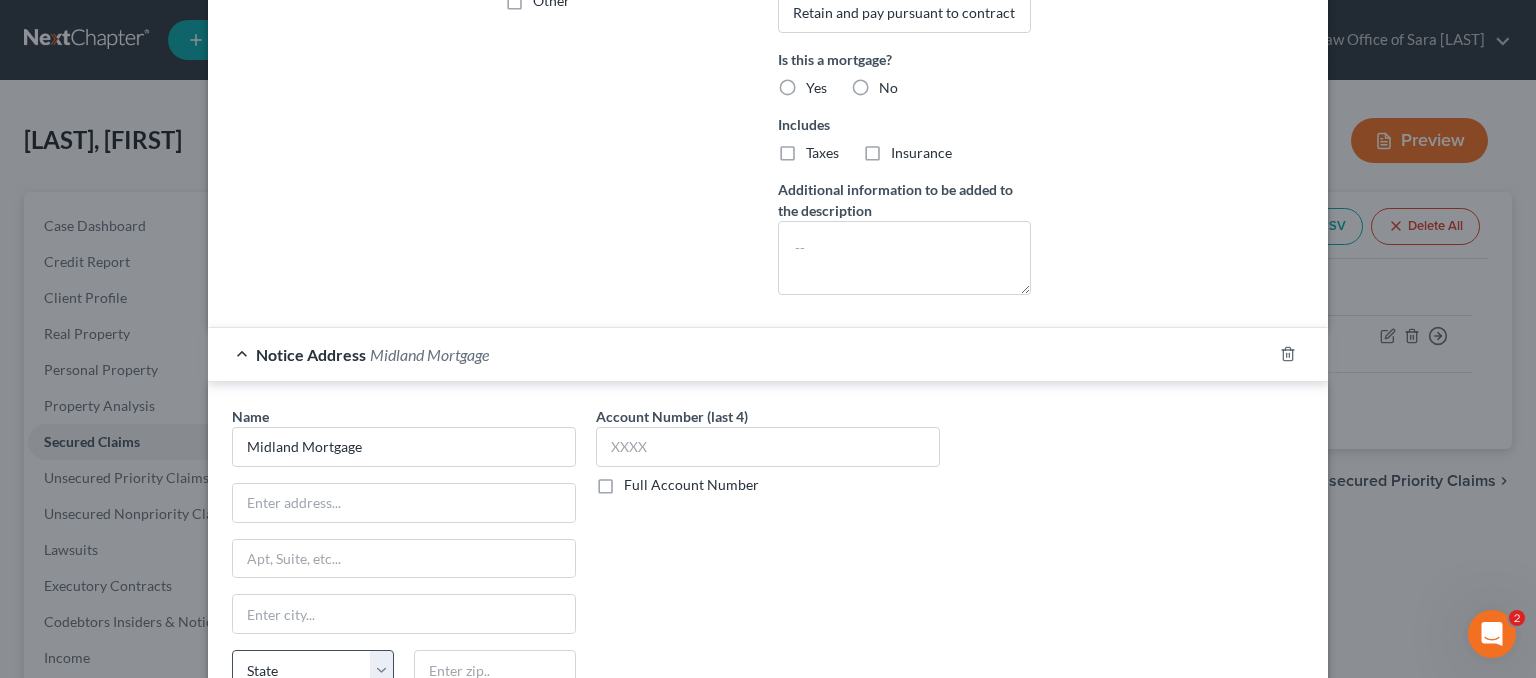 scroll, scrollTop: 732, scrollLeft: 0, axis: vertical 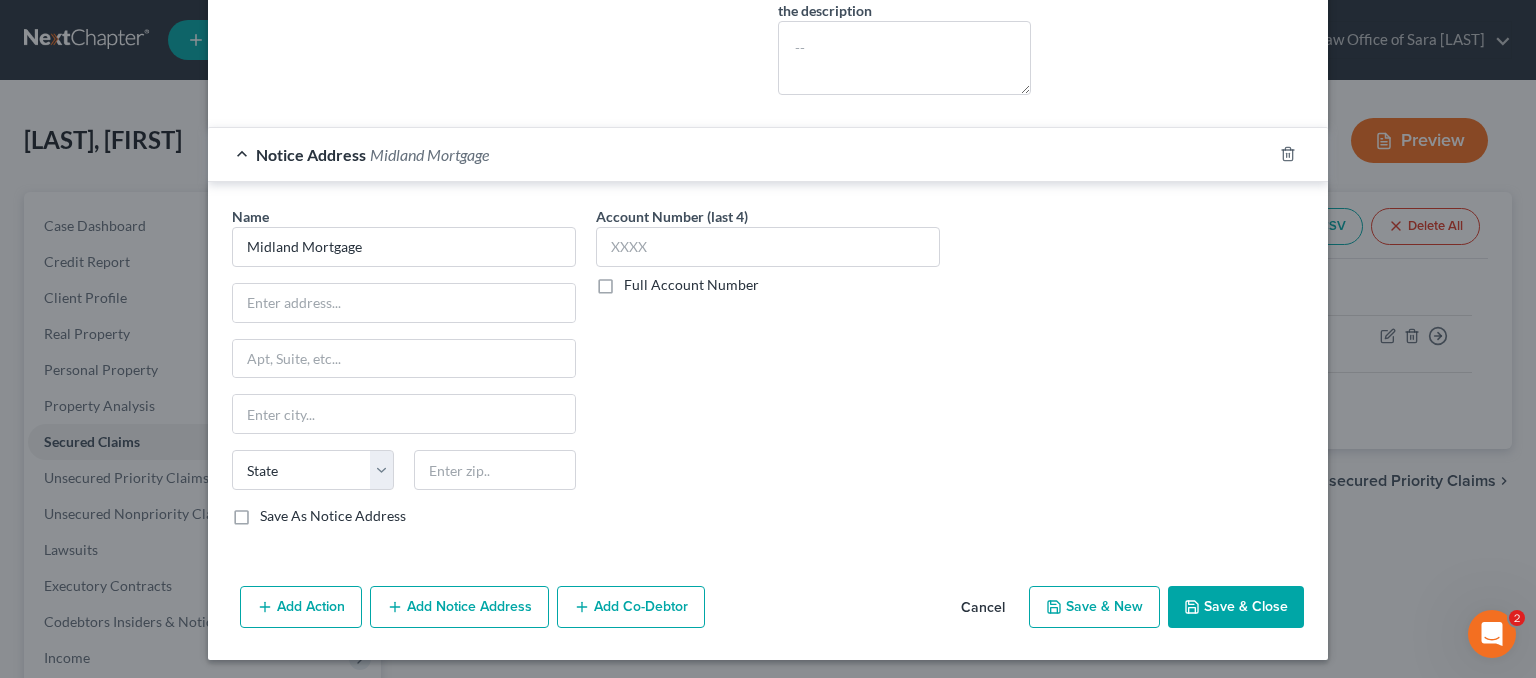 click on "Save As Notice Address" at bounding box center (333, 516) 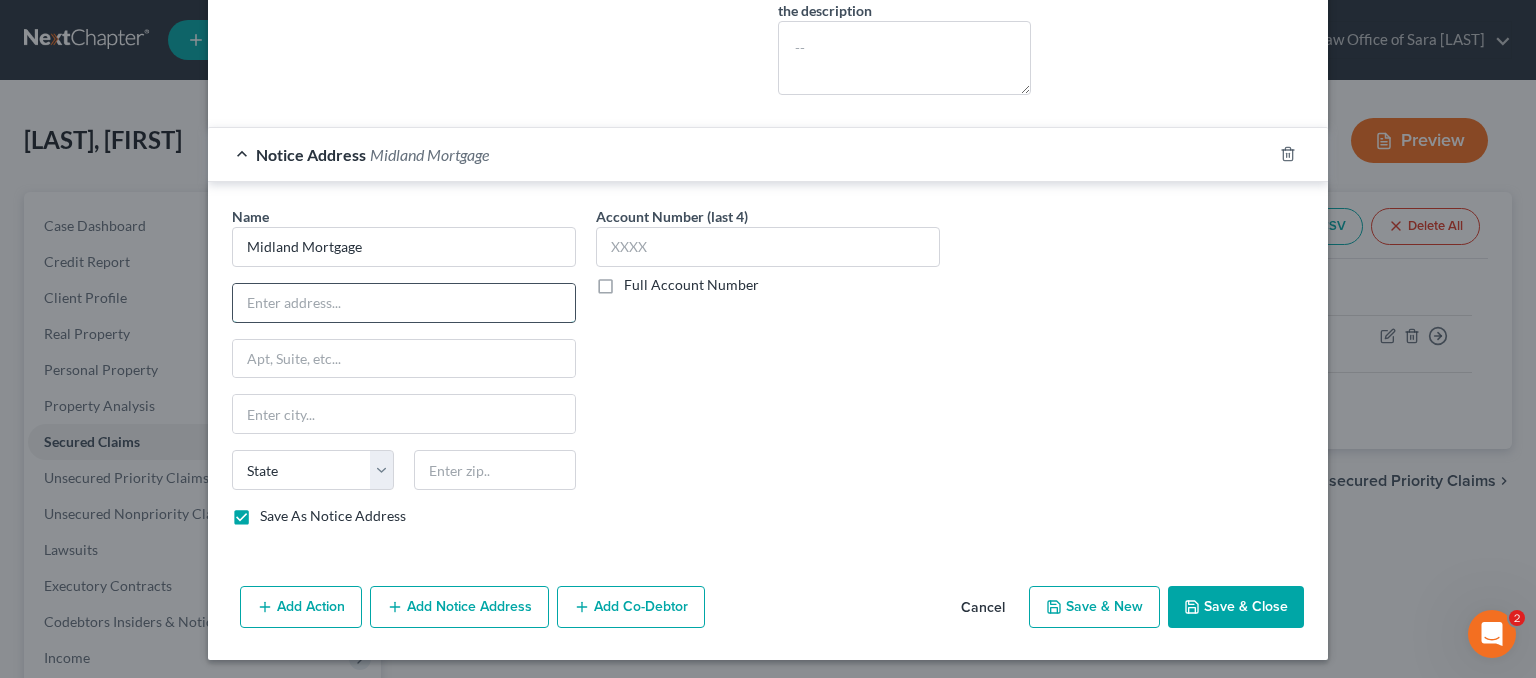 click at bounding box center (404, 303) 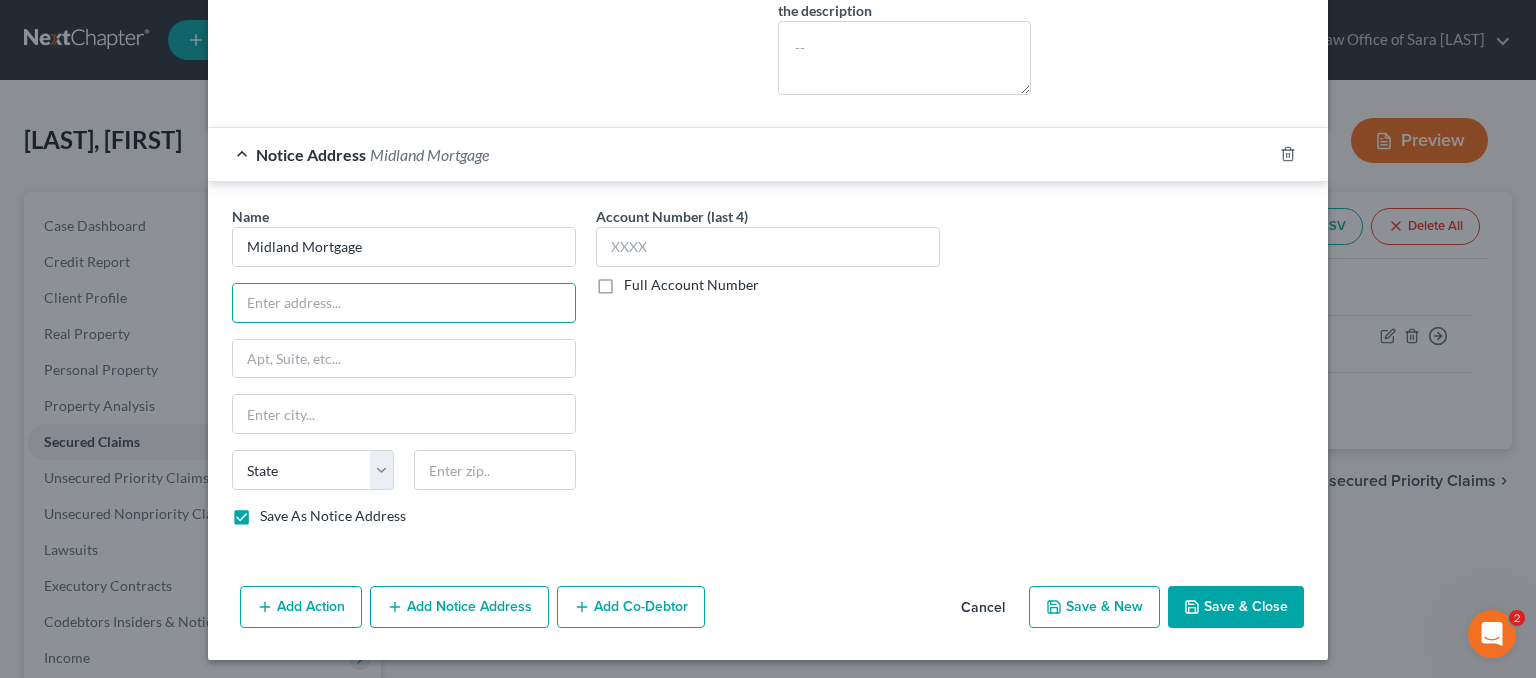 paste on "999 NW GRAND BLVD" 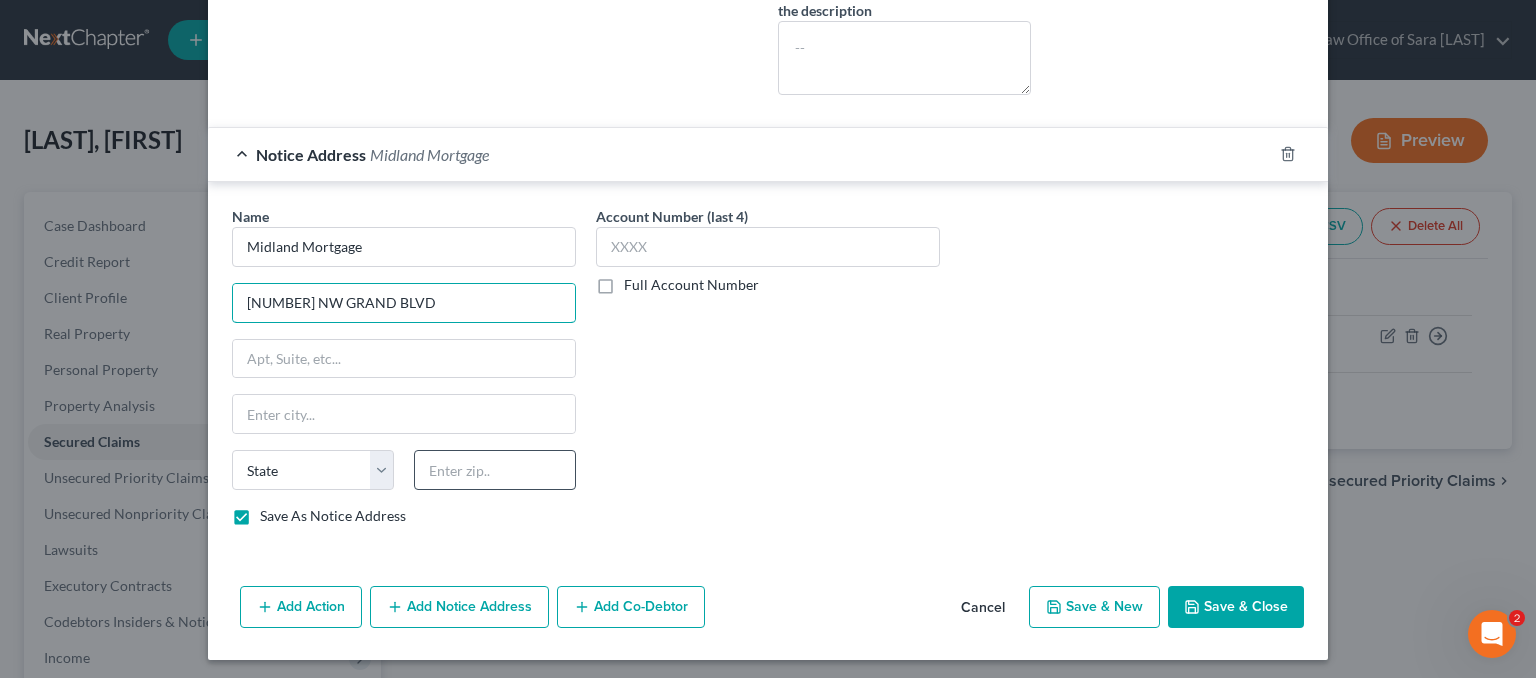 type on "999 NW GRAND BLVD" 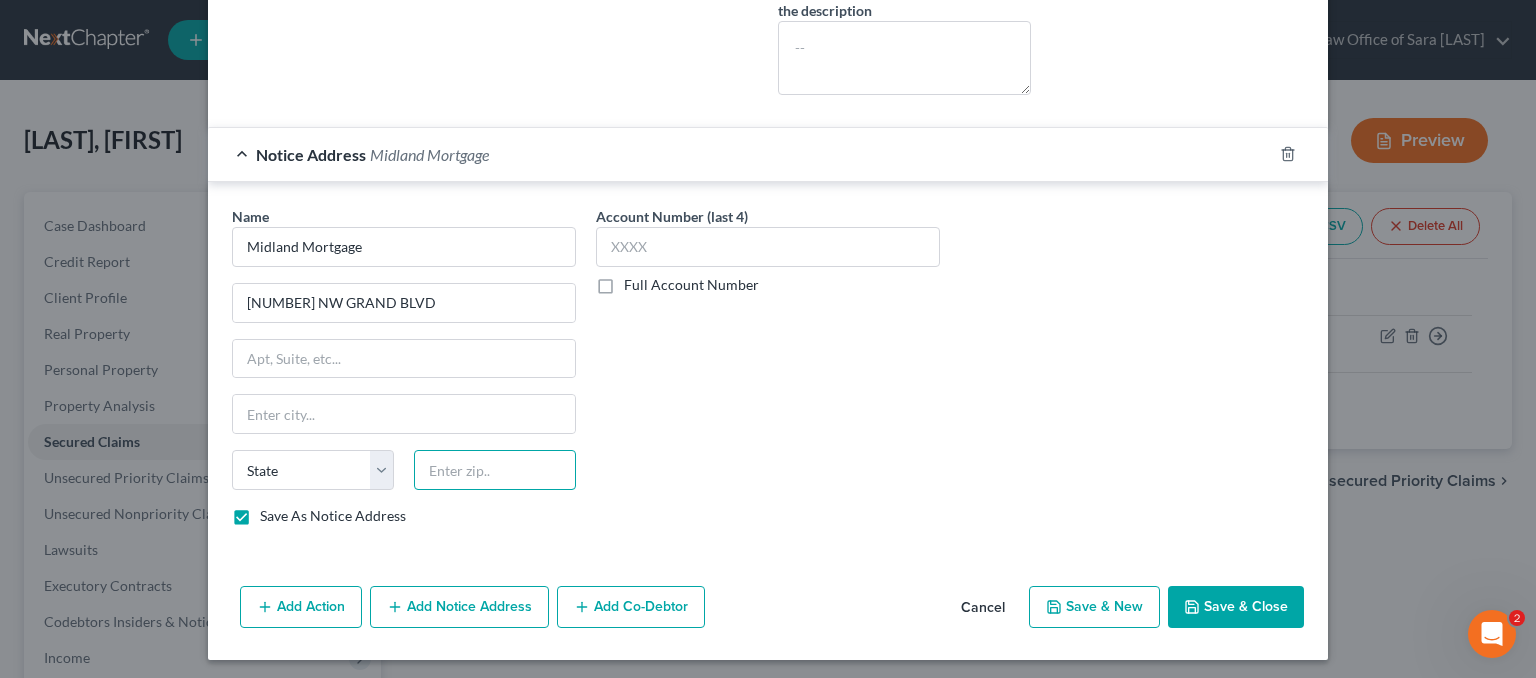 click at bounding box center [495, 470] 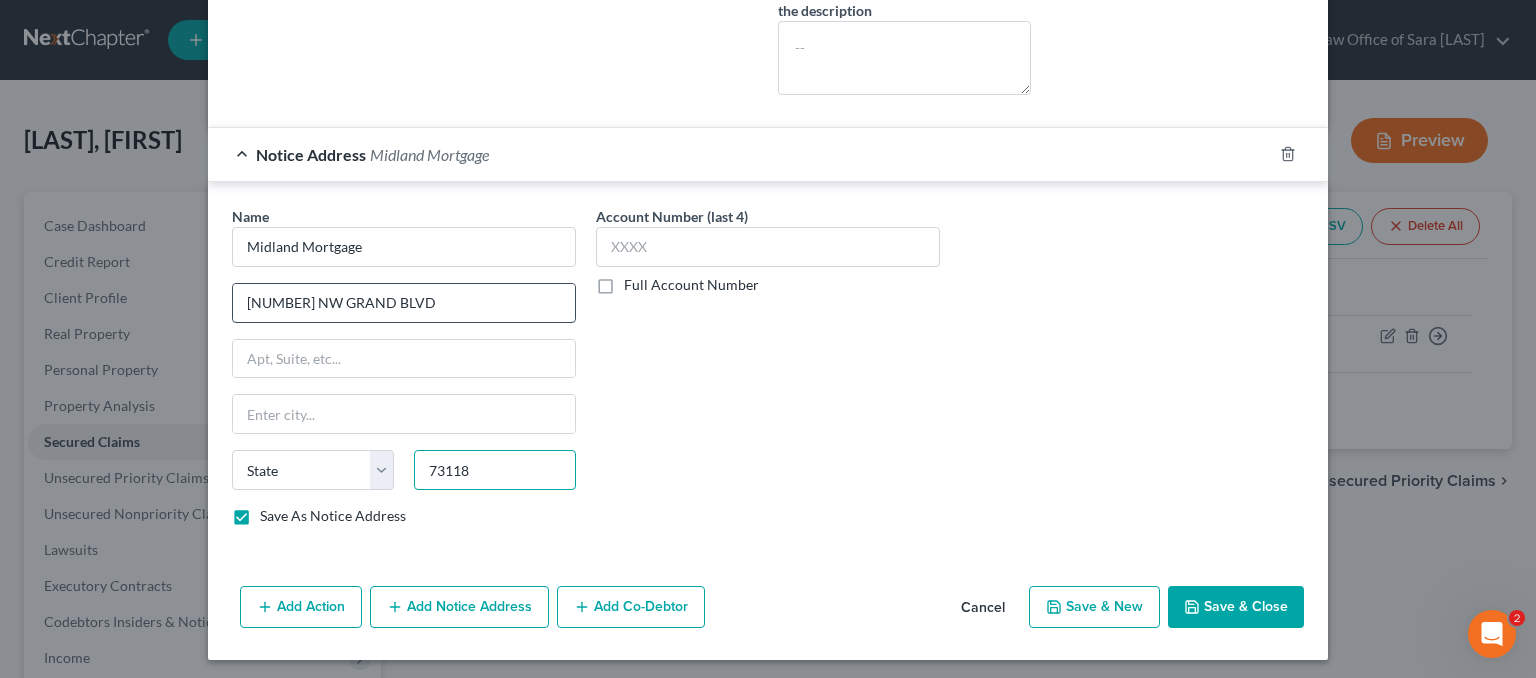 type on "73118" 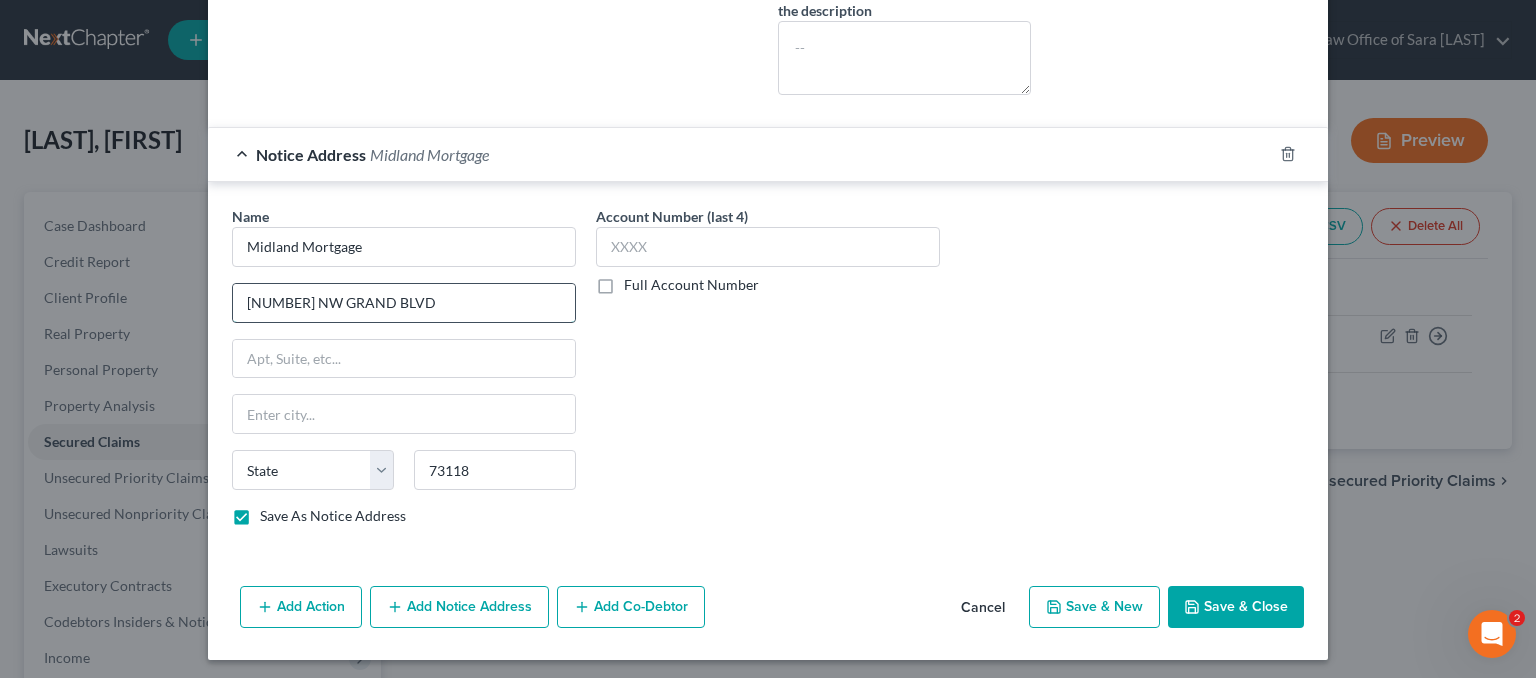click on "999 NW GRAND BLVD" at bounding box center [404, 303] 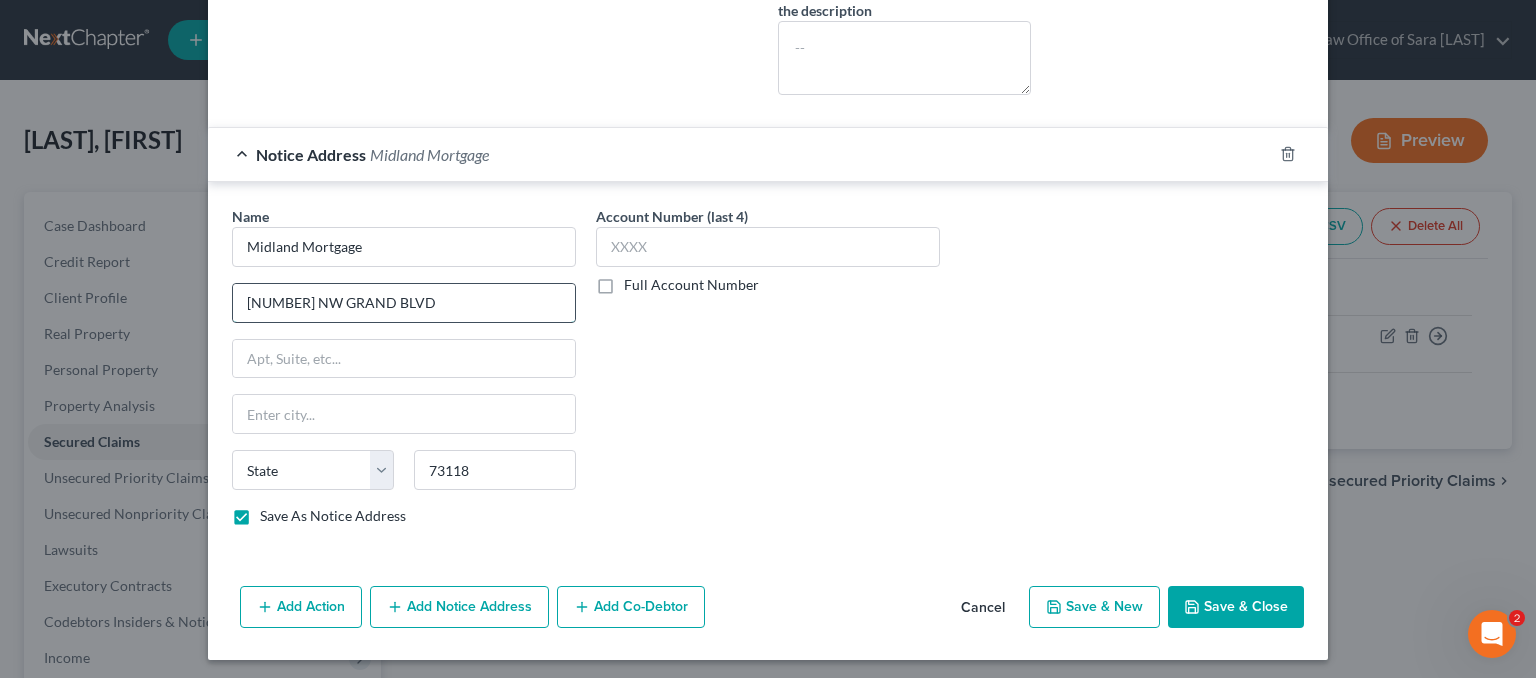 click on "999 NW GRAND BLVD" at bounding box center (404, 303) 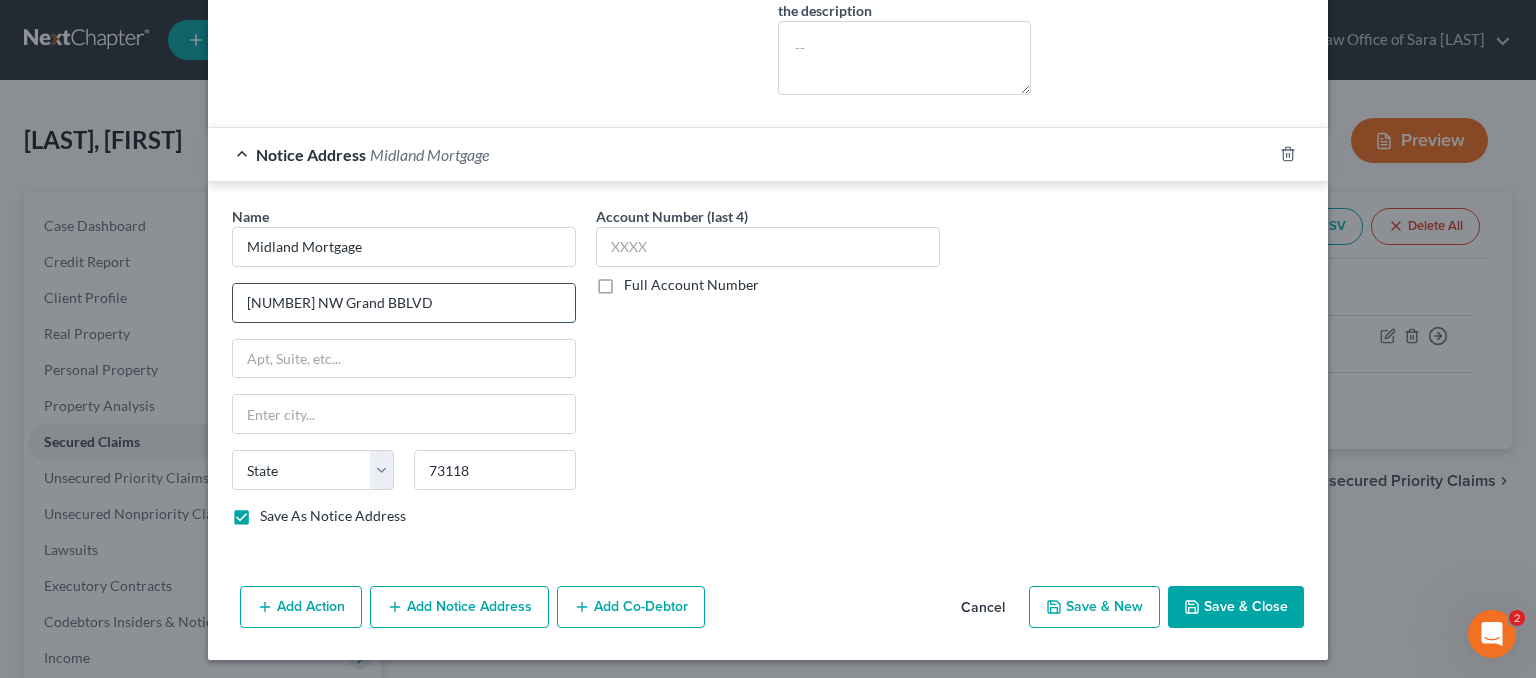 type on "999 NW Grand BlBLVD" 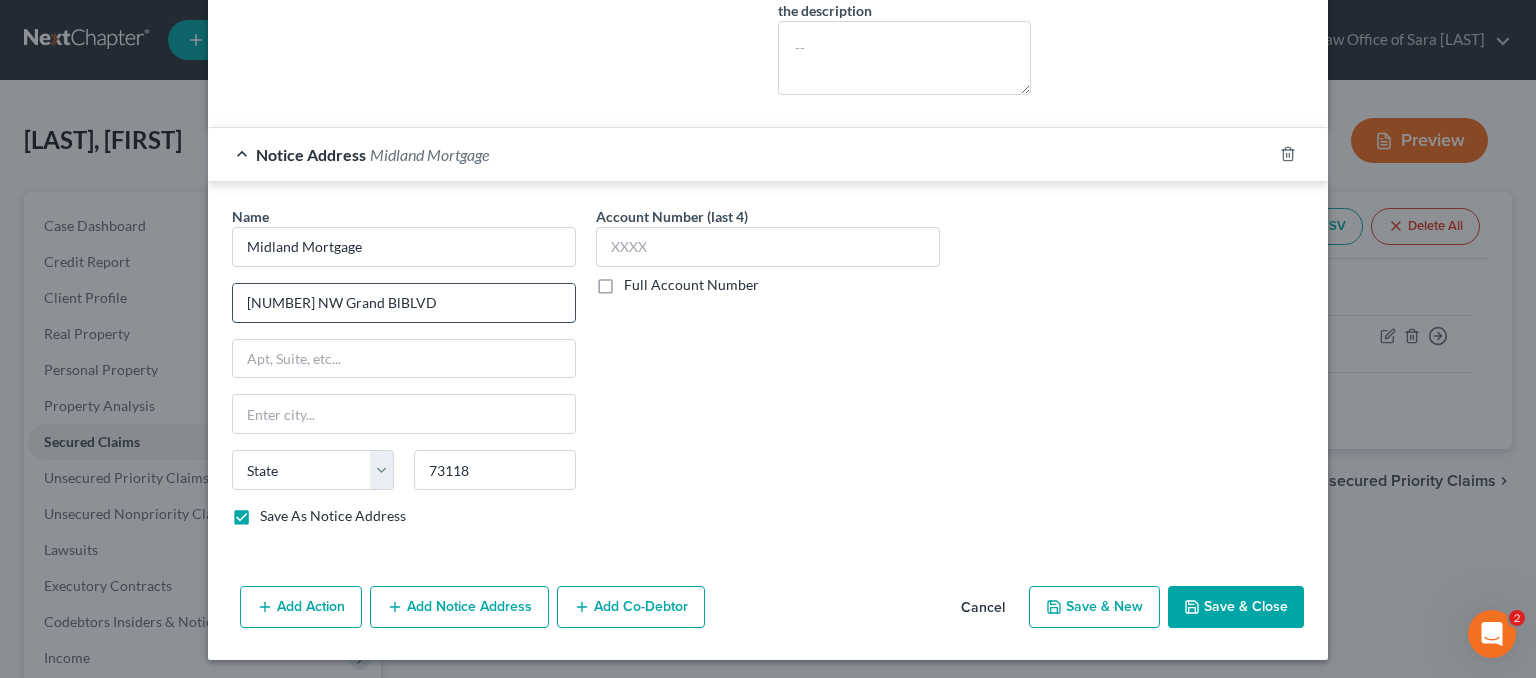 type on "Oklahoma City" 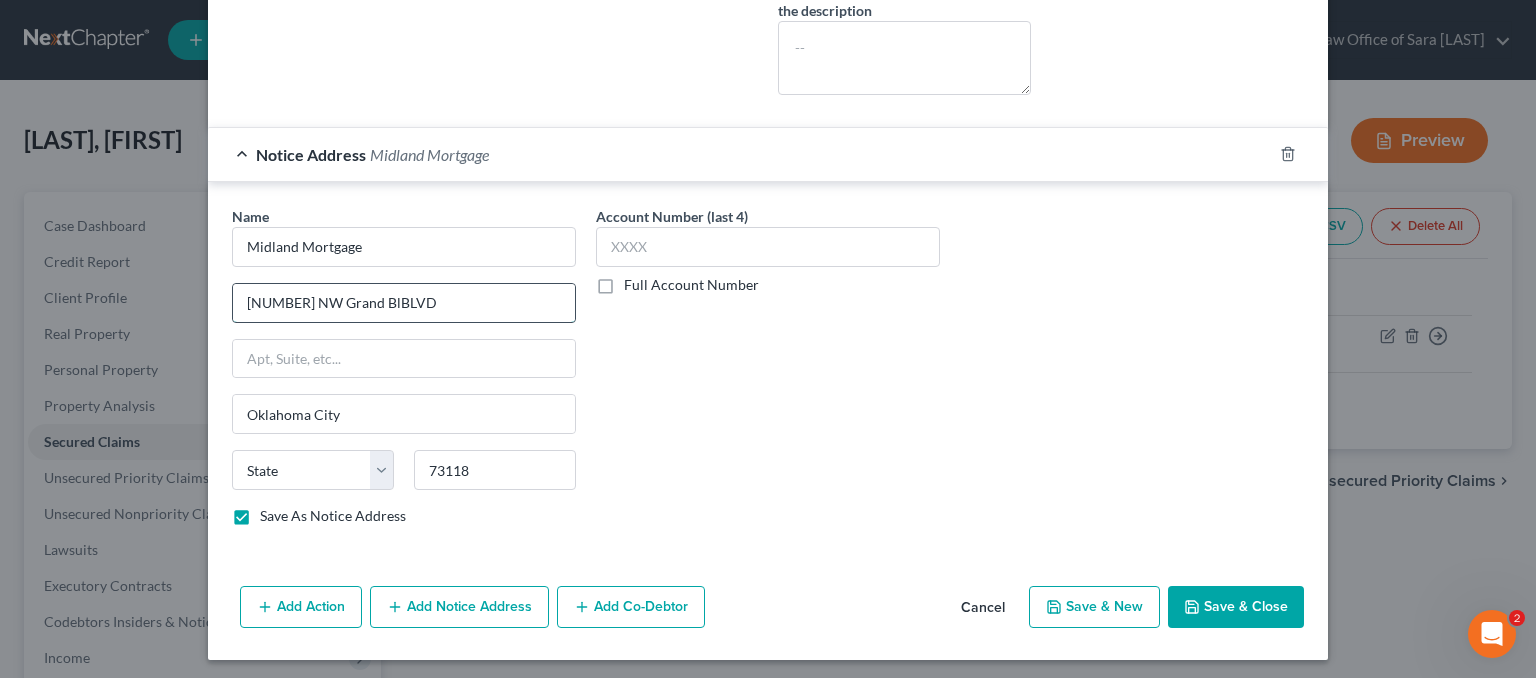 select on "37" 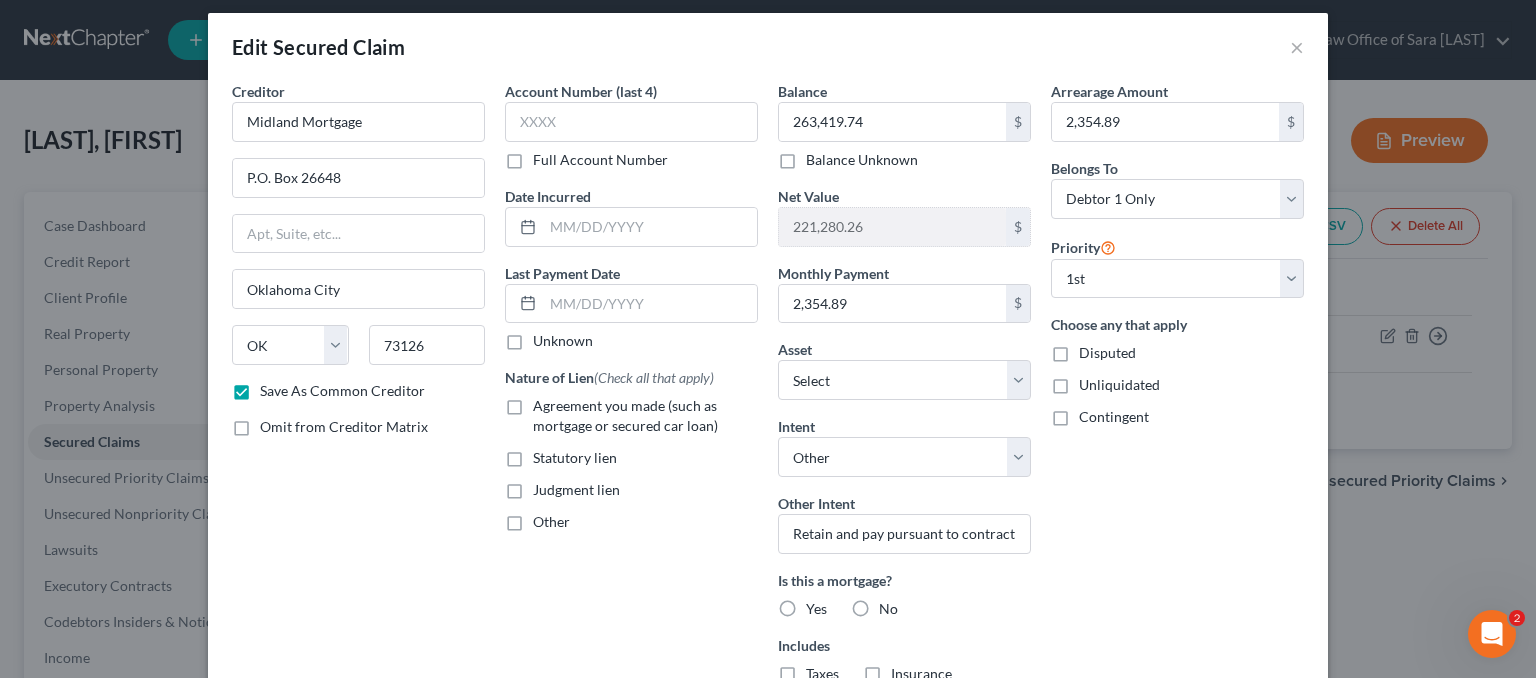 scroll, scrollTop: 0, scrollLeft: 0, axis: both 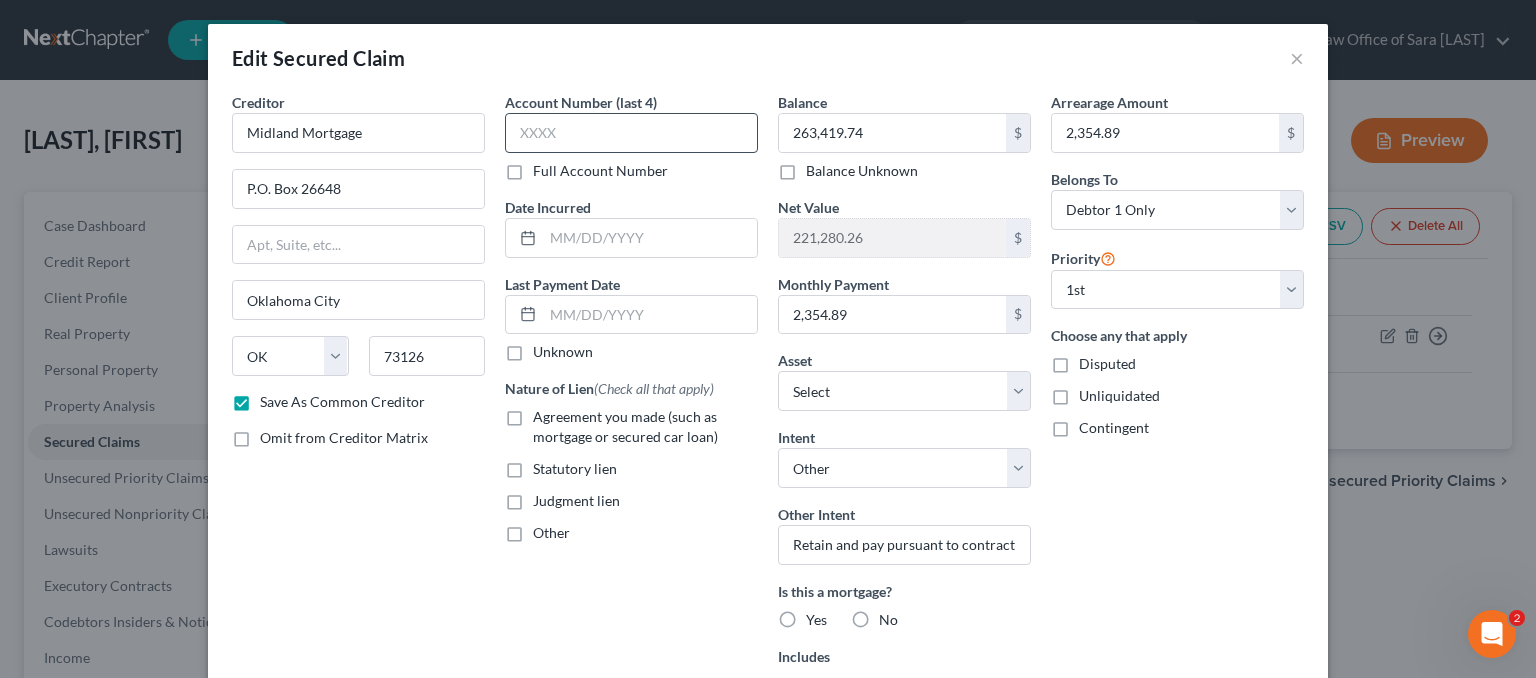 type on "999 NW Grand Blvd." 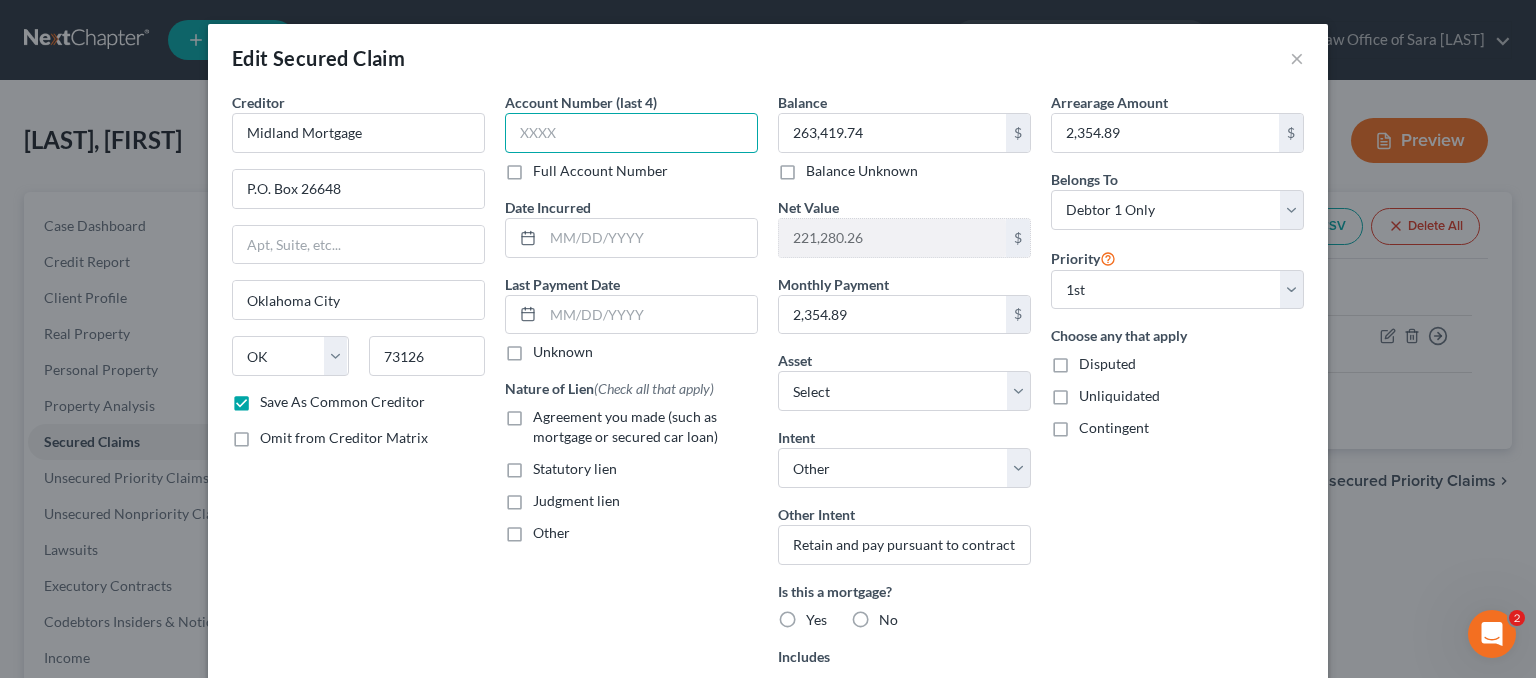 click at bounding box center (631, 133) 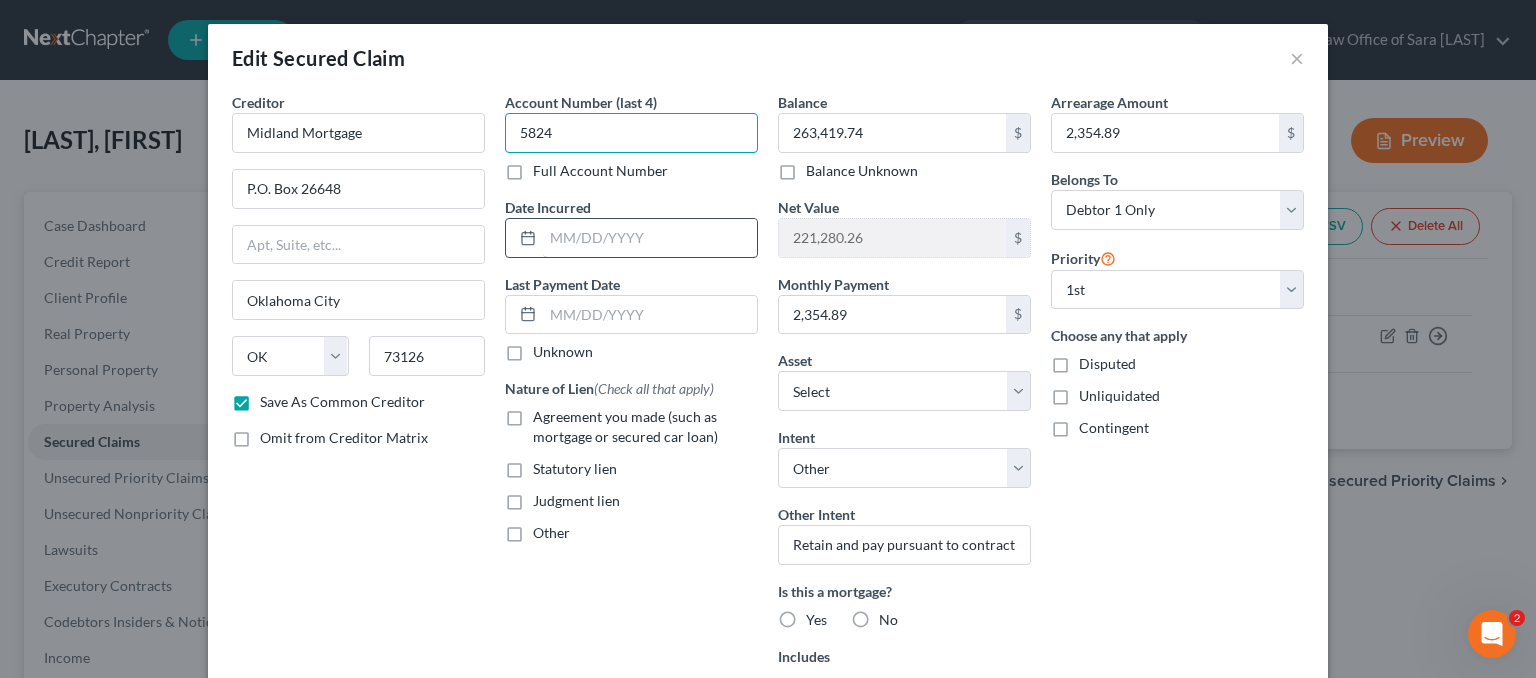type on "5824" 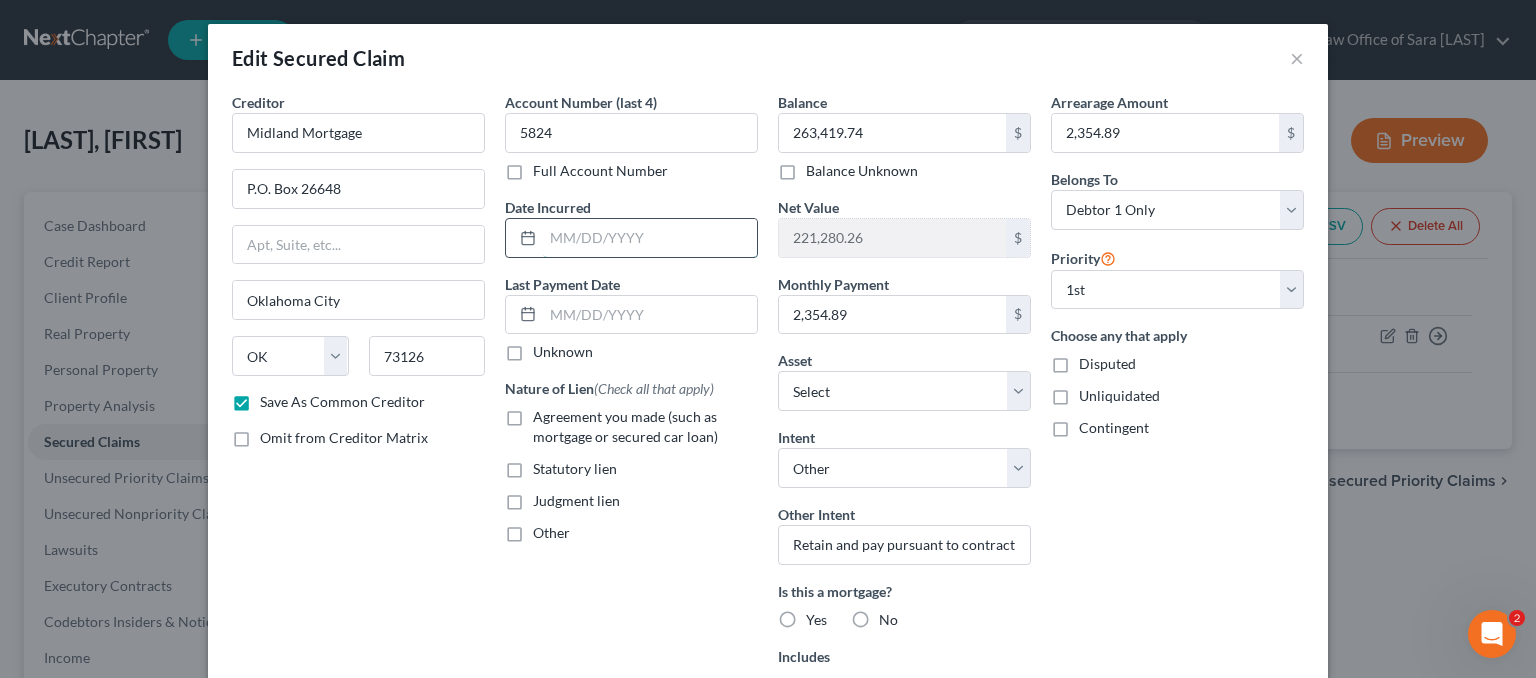 click at bounding box center (650, 238) 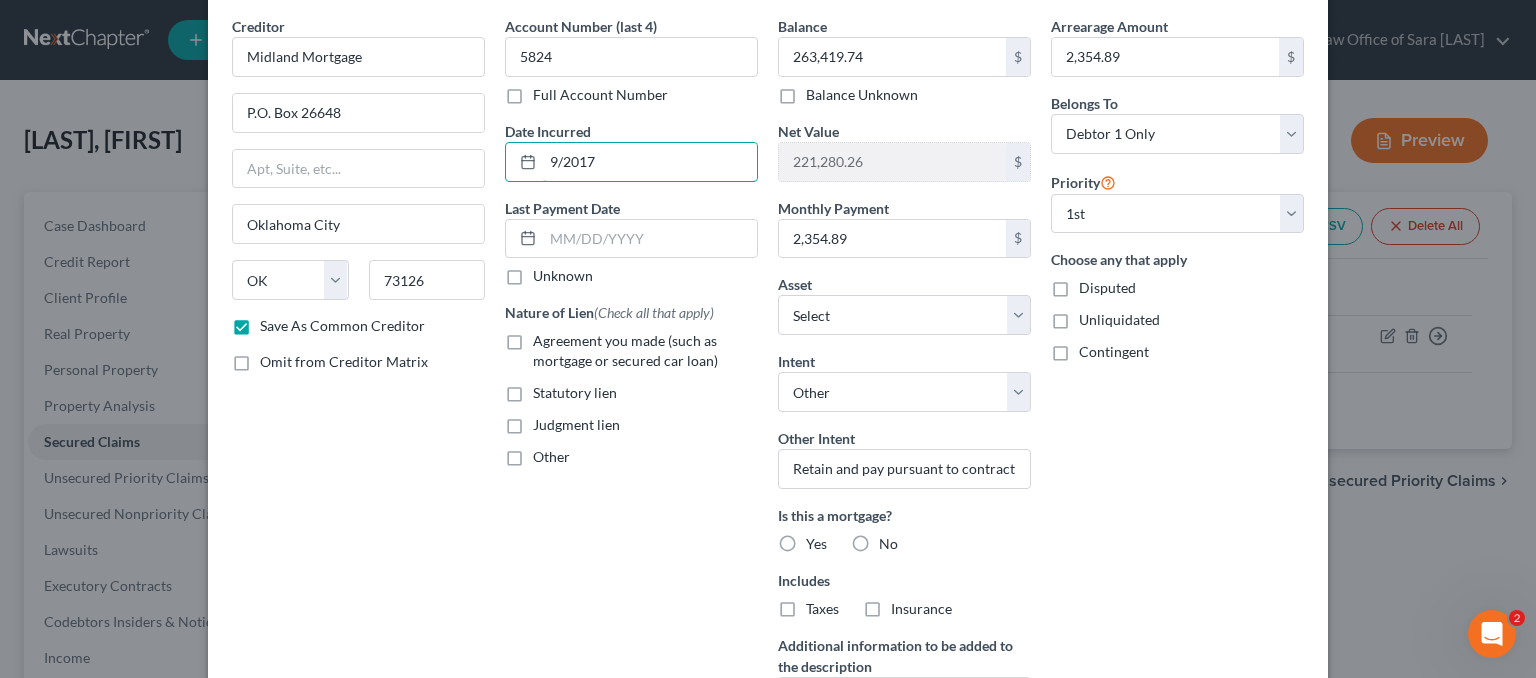 scroll, scrollTop: 300, scrollLeft: 0, axis: vertical 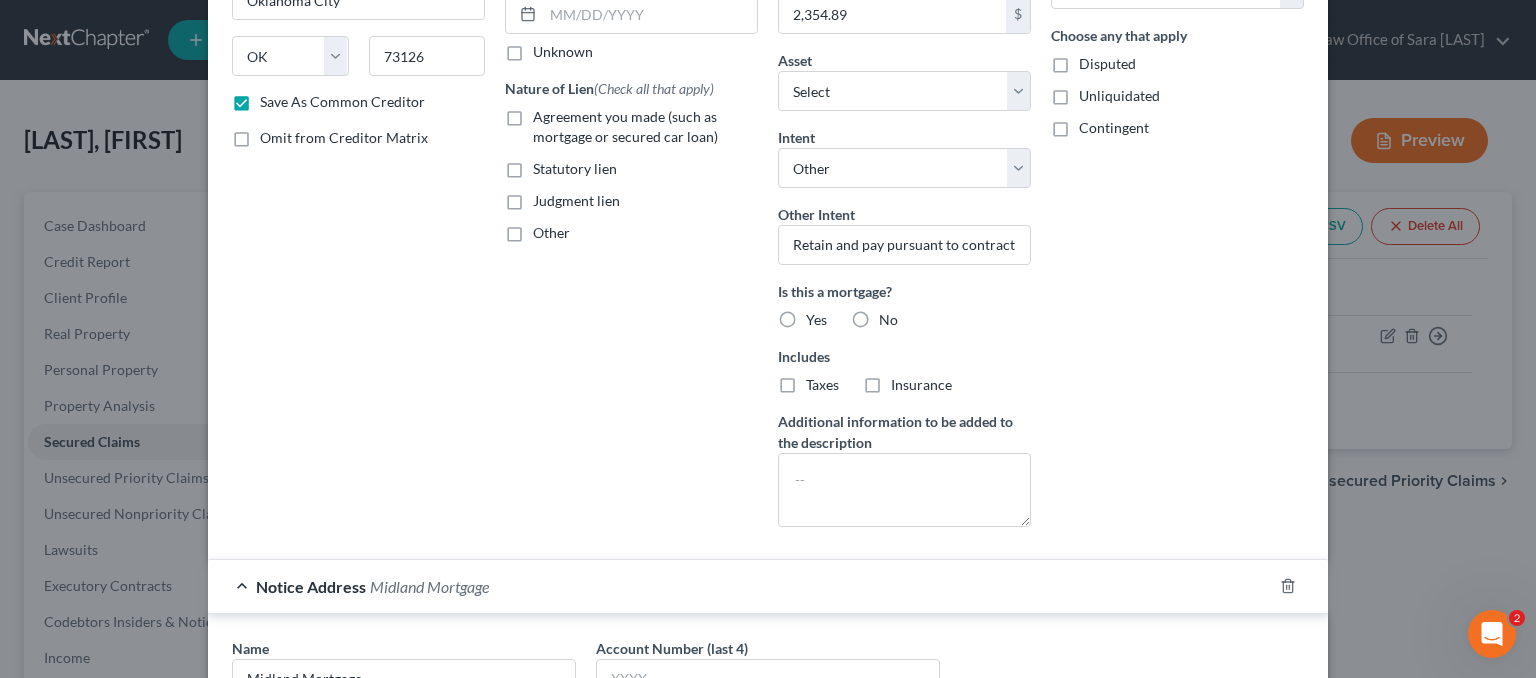 type on "9/2017" 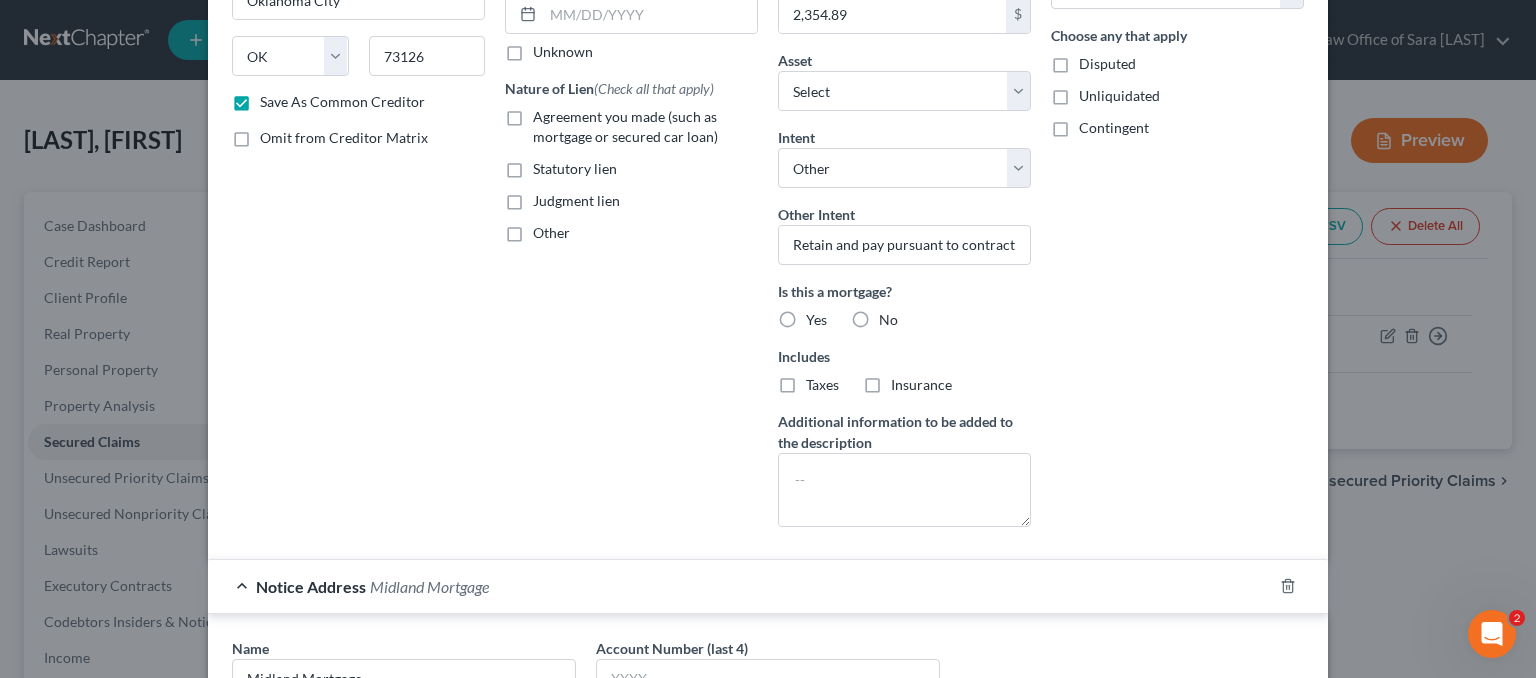 drag, startPoint x: 504, startPoint y: 113, endPoint x: 536, endPoint y: 125, distance: 34.176014 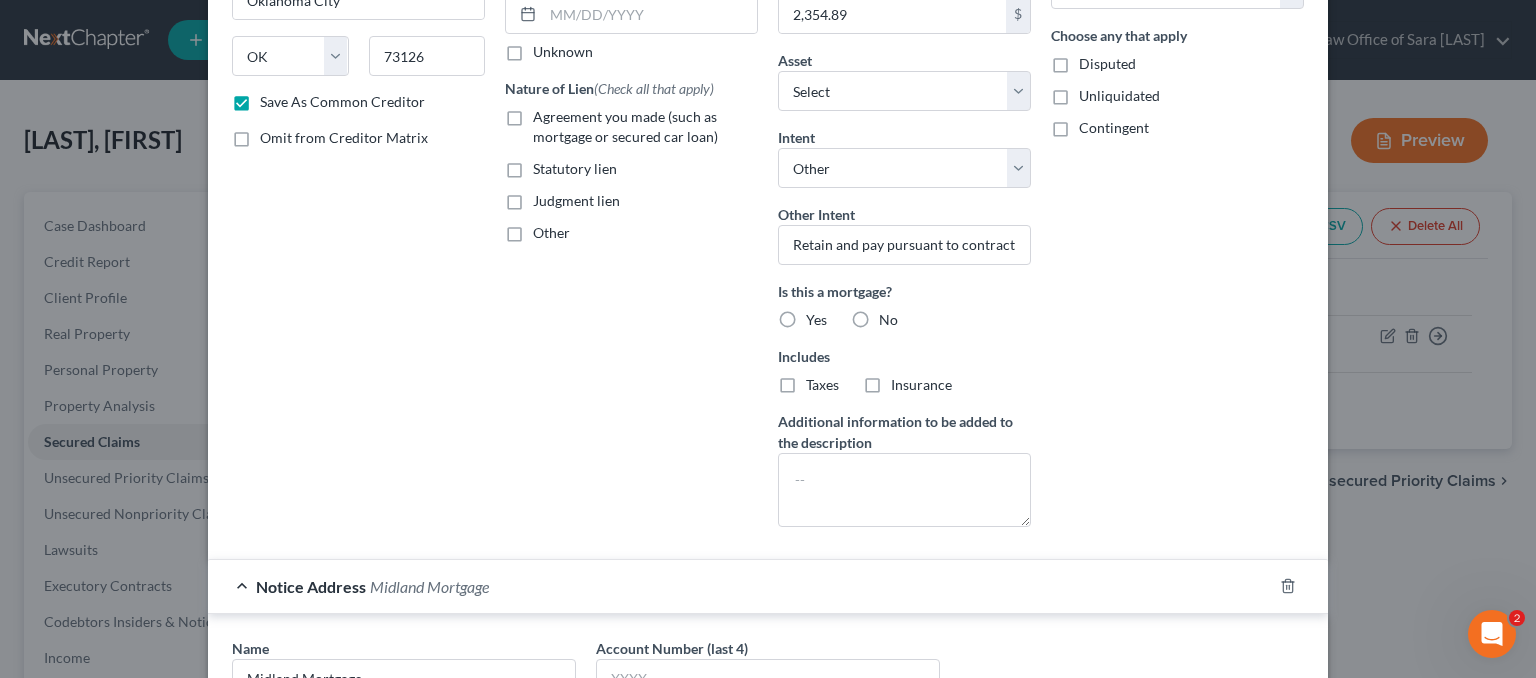 click on "Agreement you made (such as mortgage or secured car loan)" at bounding box center (547, 113) 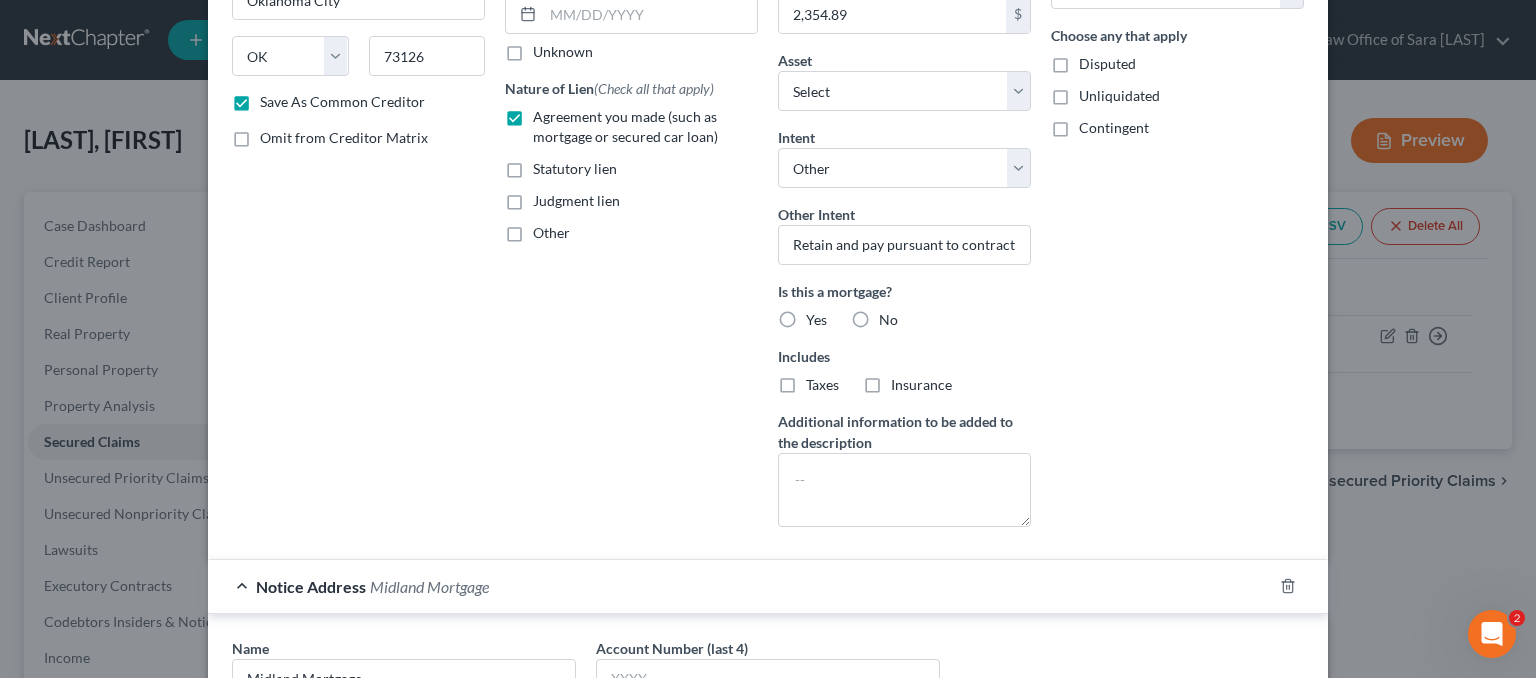 click on "Yes" at bounding box center [816, 320] 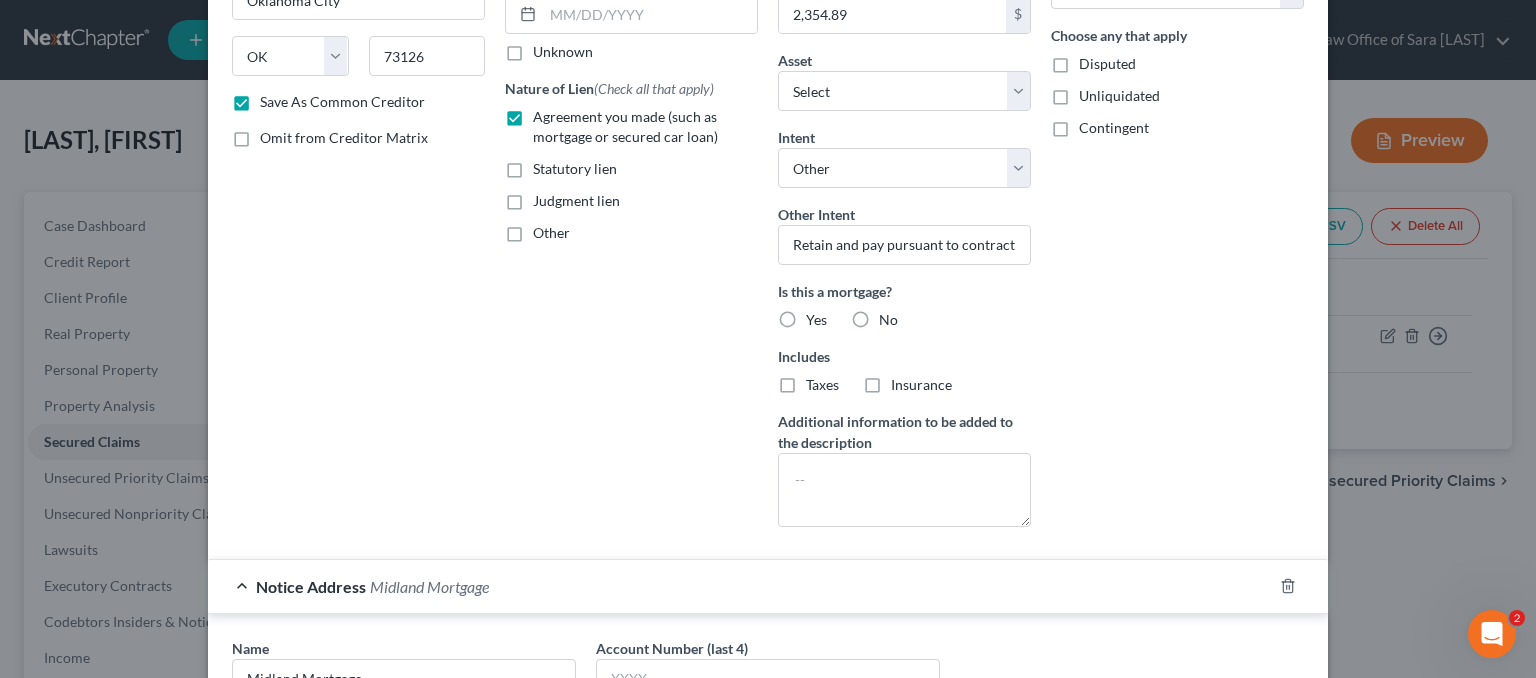 click on "Yes" at bounding box center [820, 316] 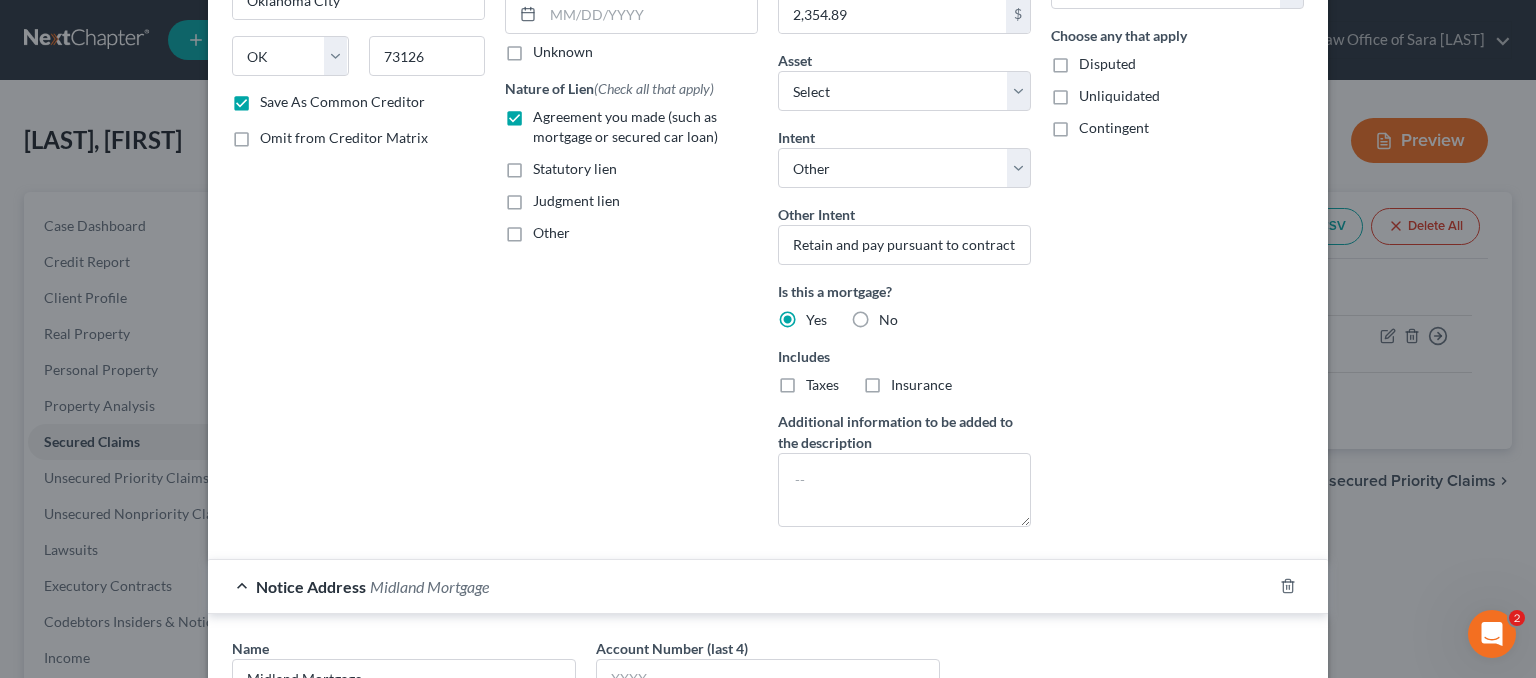 click on "Taxes" at bounding box center [822, 385] 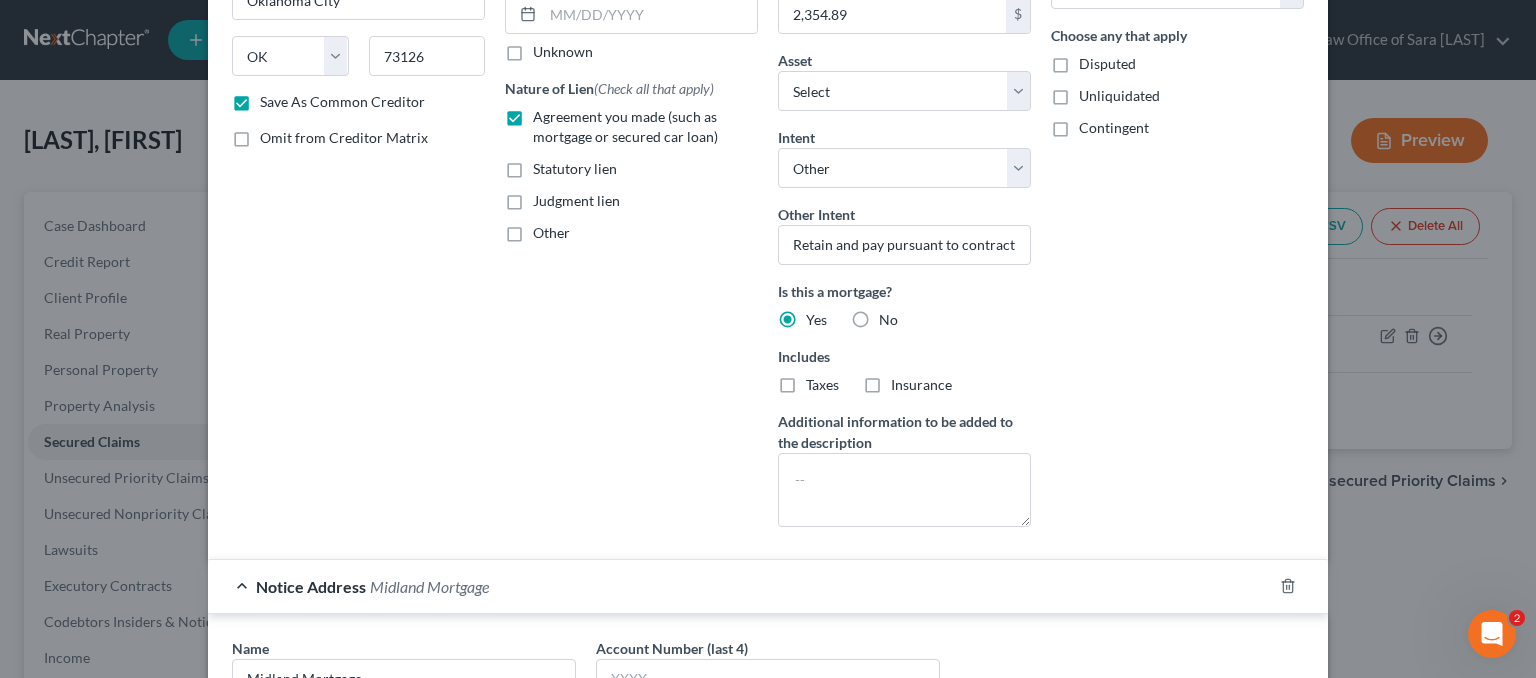 click on "Taxes" at bounding box center [820, 381] 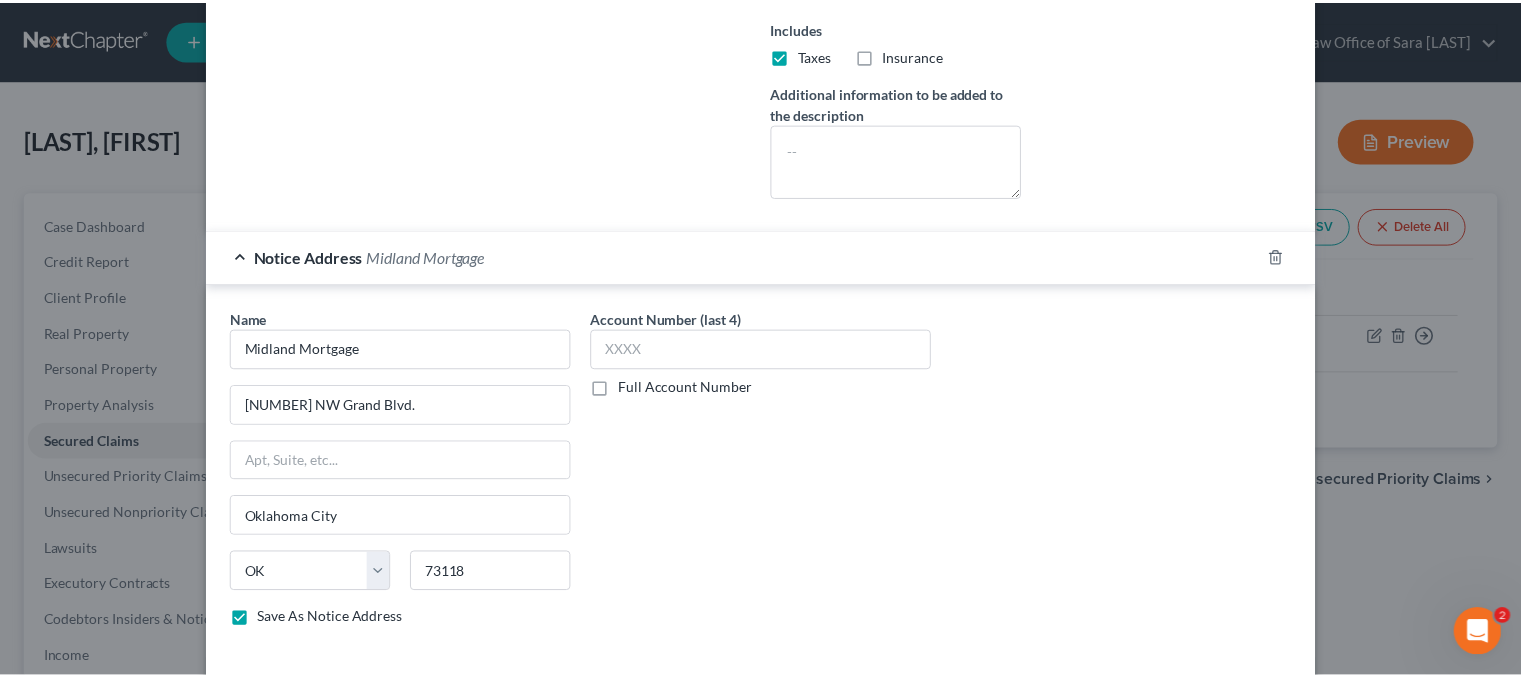 scroll, scrollTop: 732, scrollLeft: 0, axis: vertical 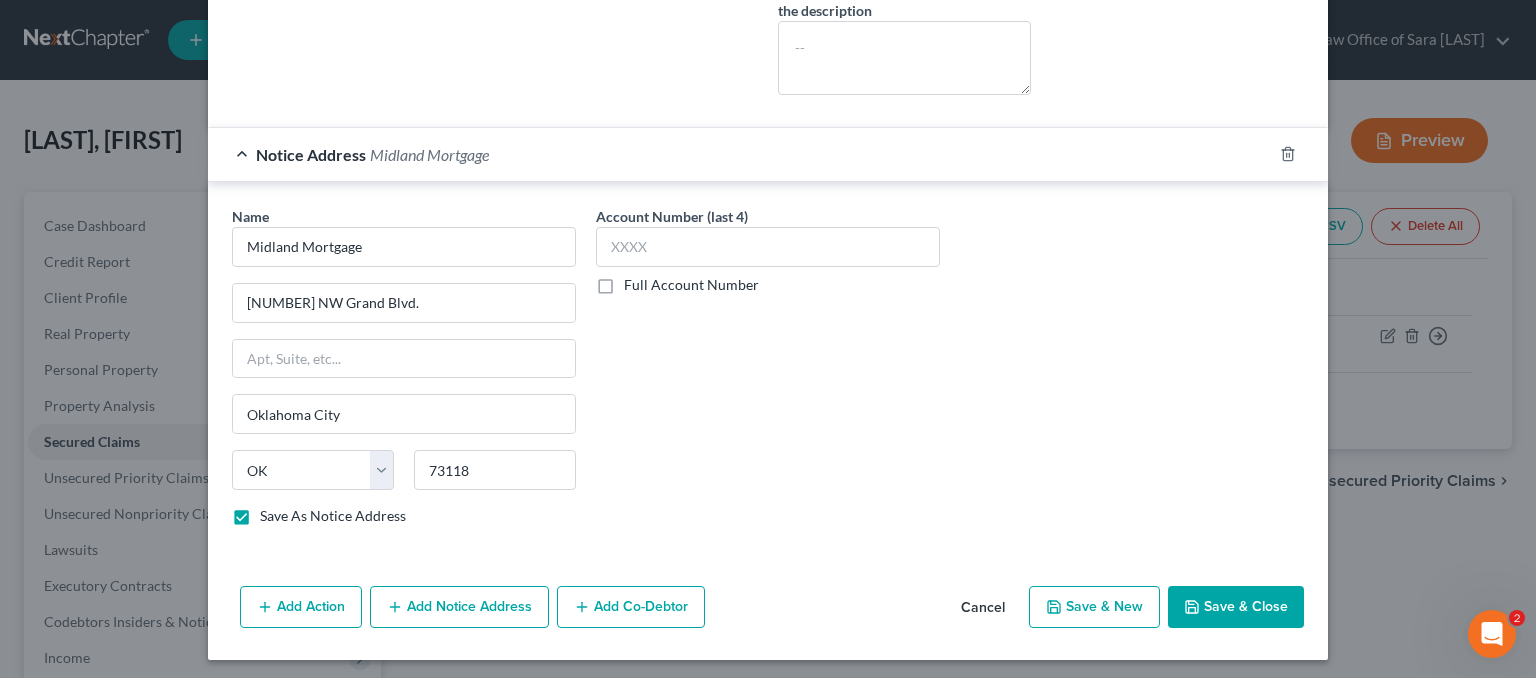 click on "Save & Close" at bounding box center (1236, 607) 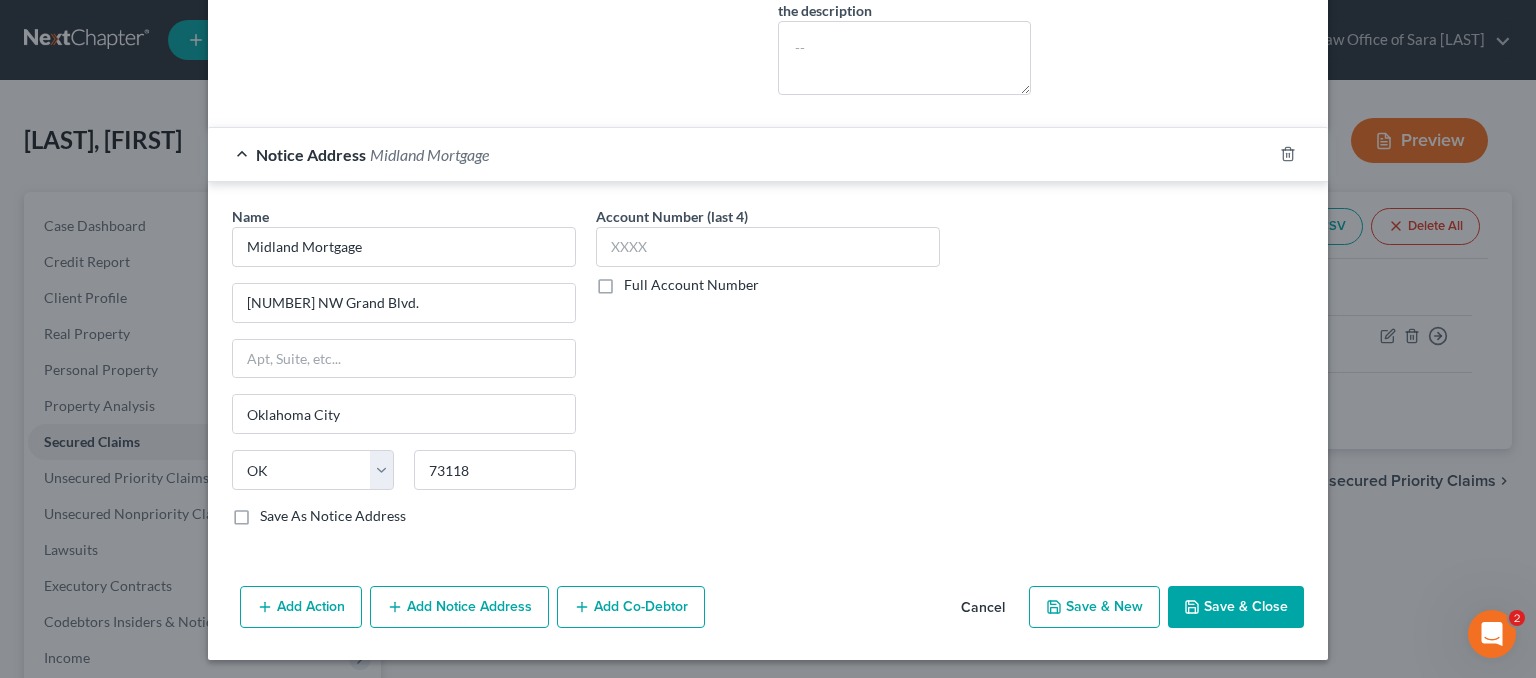 checkbox on "false" 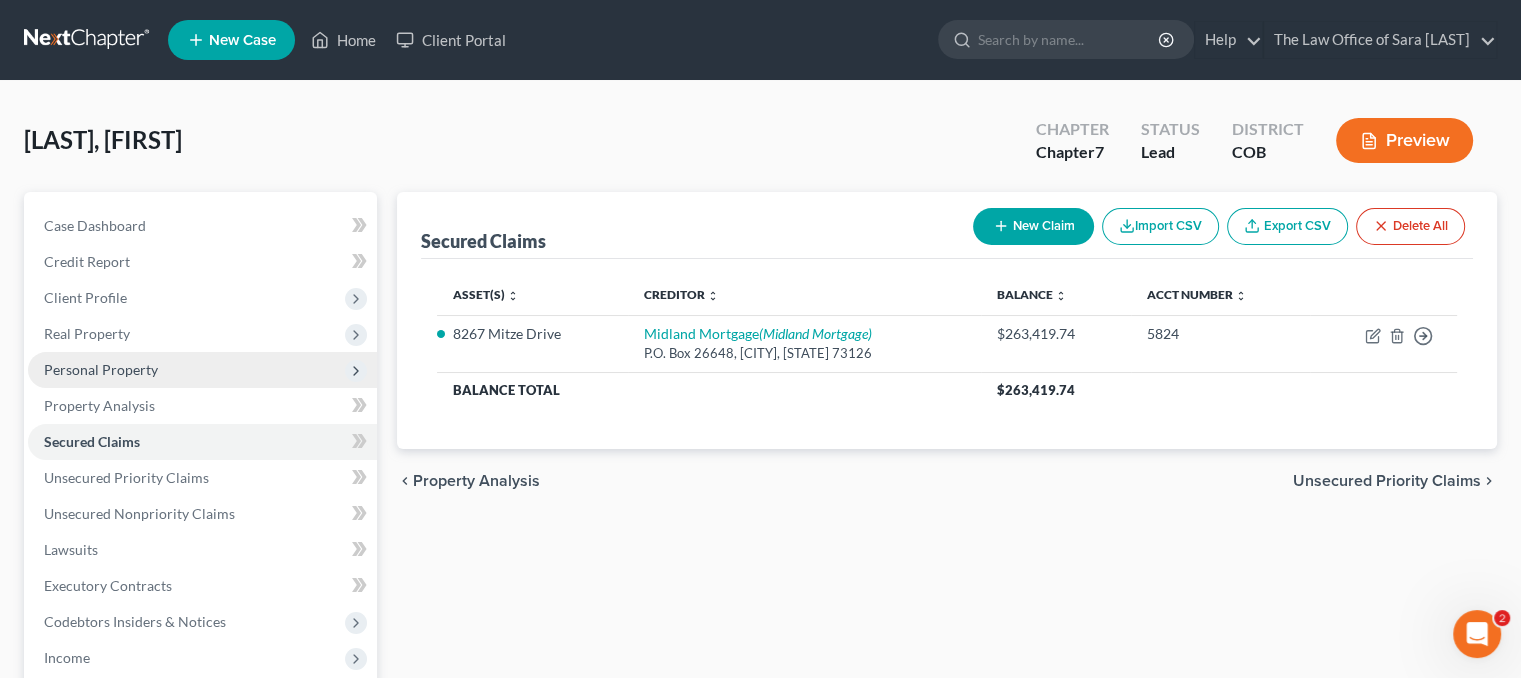 click on "Personal Property" at bounding box center [101, 369] 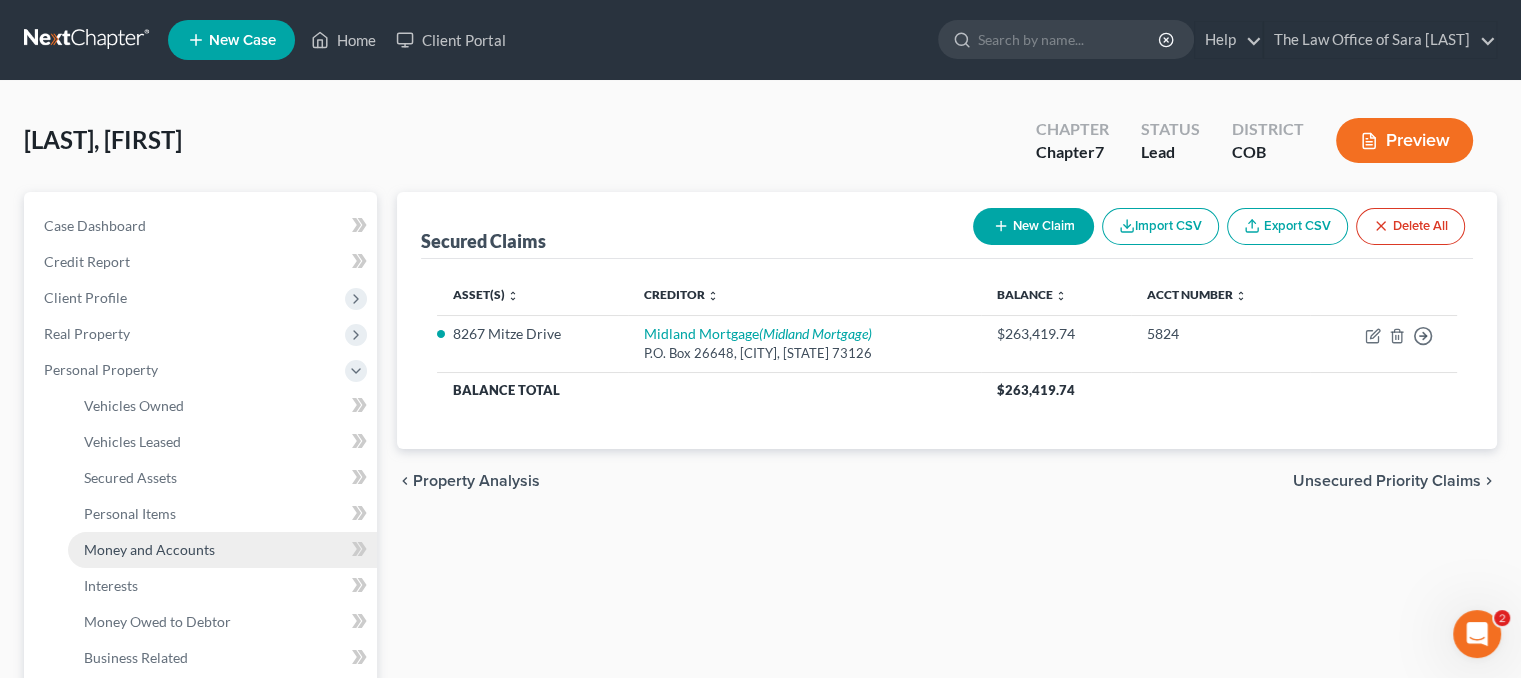 click on "Money and Accounts" at bounding box center (149, 549) 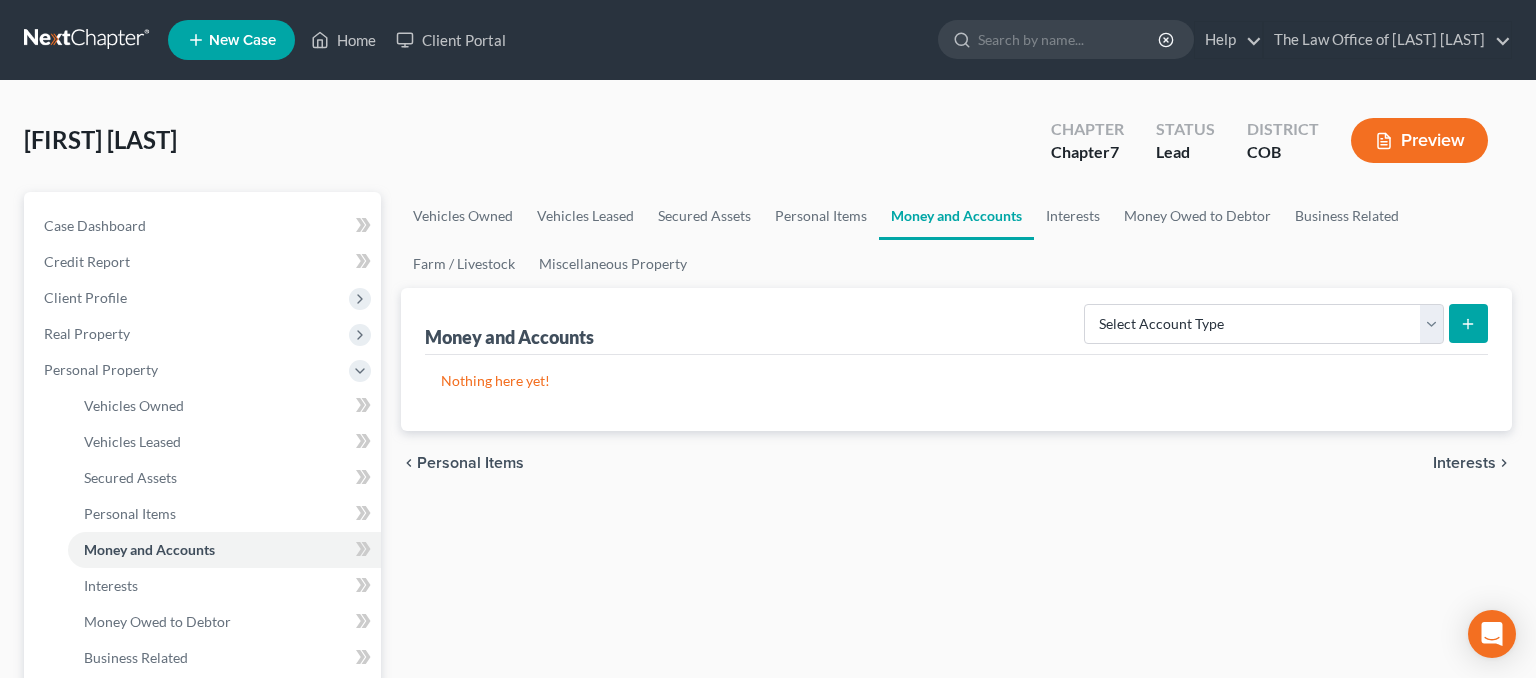 scroll, scrollTop: 0, scrollLeft: 0, axis: both 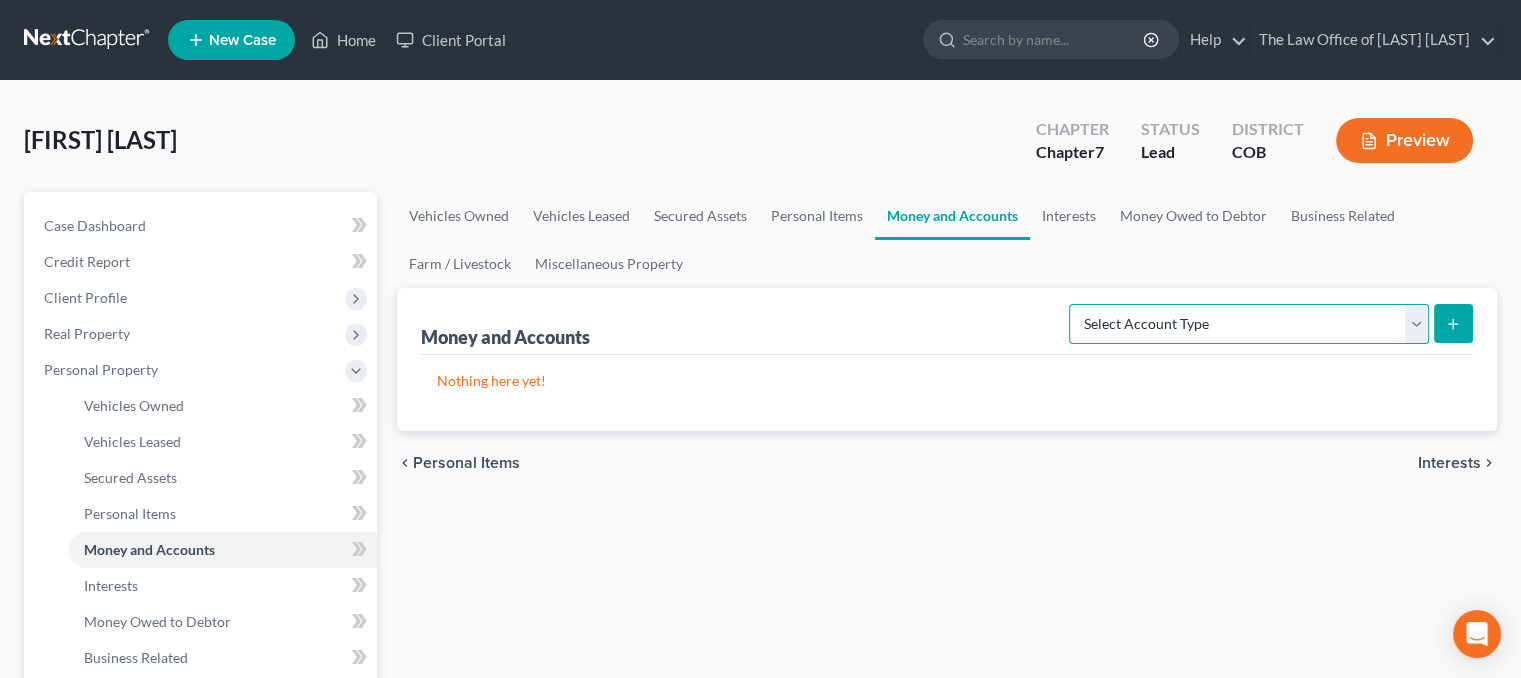 drag, startPoint x: 1390, startPoint y: 320, endPoint x: 1377, endPoint y: 338, distance: 22.203604 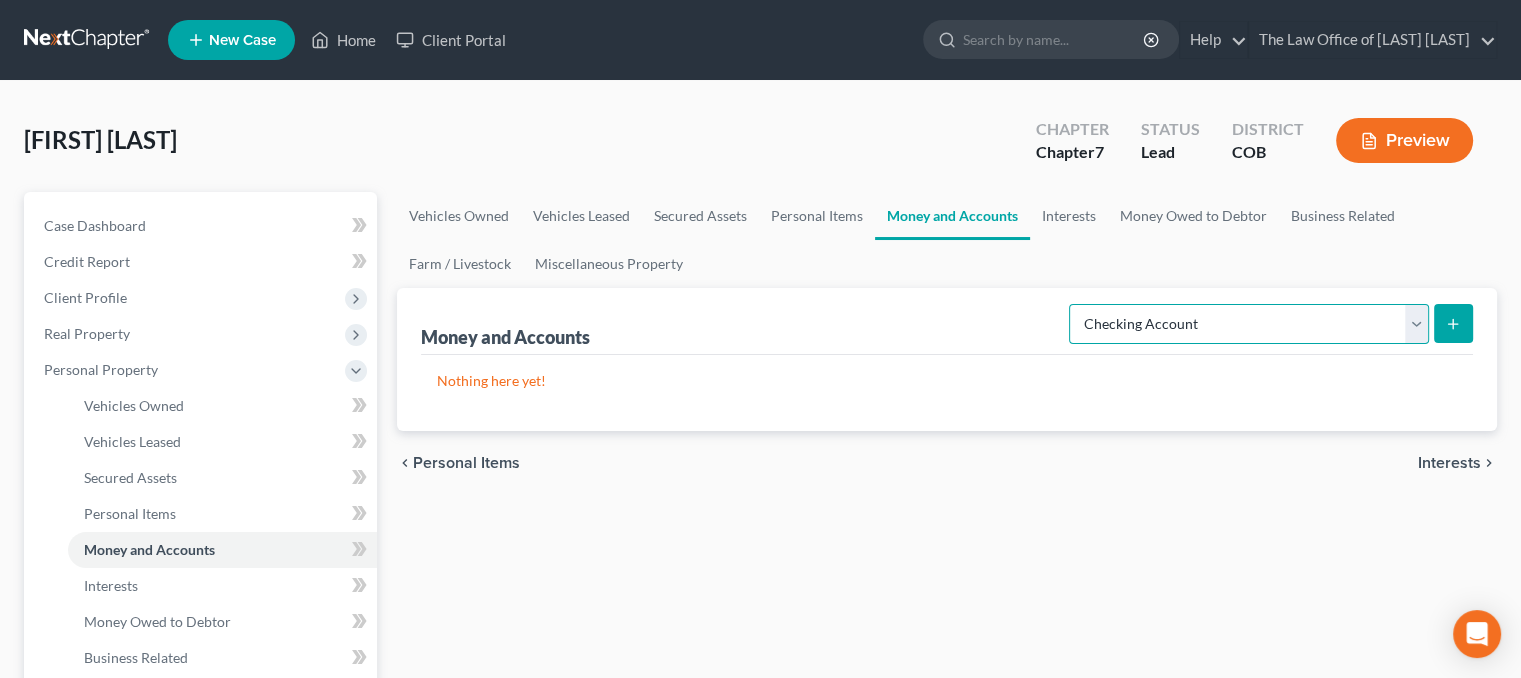 click on "Select Account Type Brokerage Cash on Hand Certificates of Deposit Checking Account Money Market Other (Credit Union, Health Savings Account, etc) Safe Deposit Box Savings Account Security Deposits or Prepayments" at bounding box center [1249, 324] 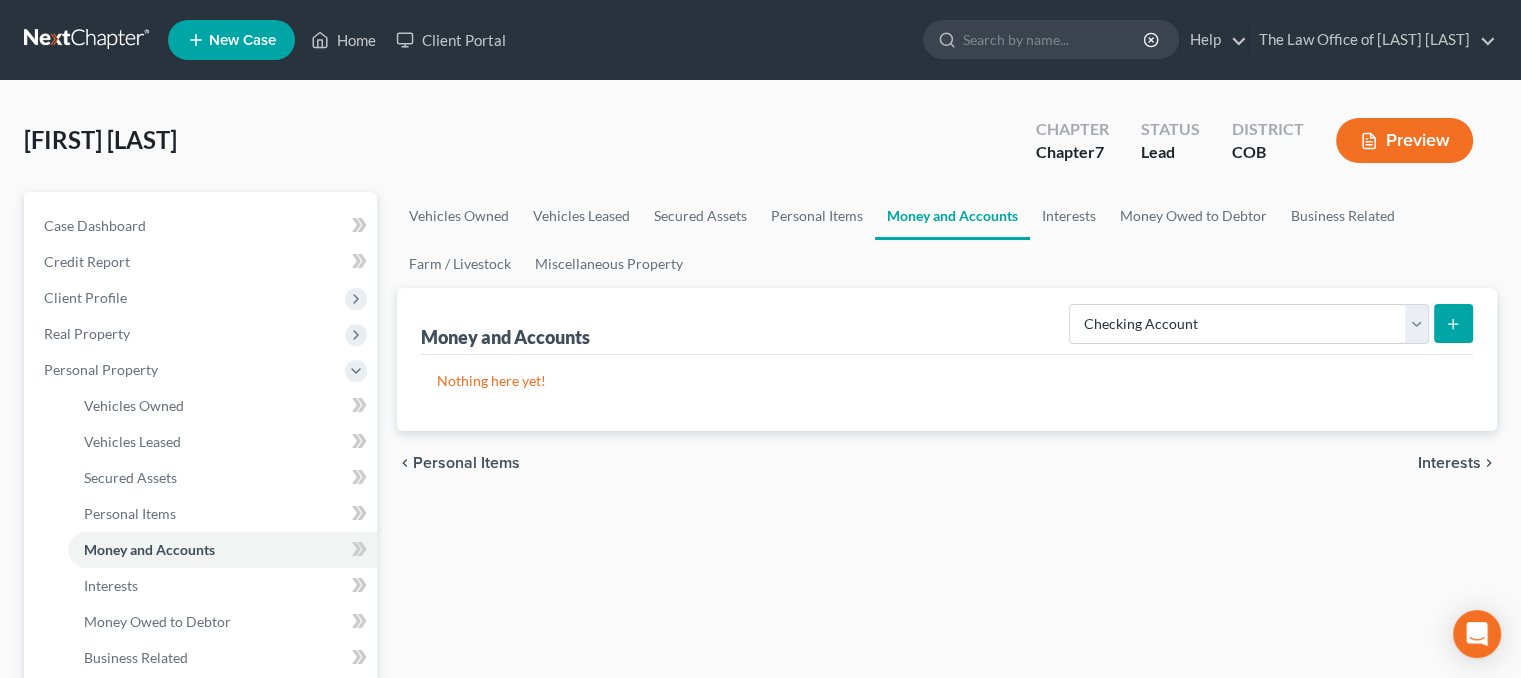 click at bounding box center [1453, 323] 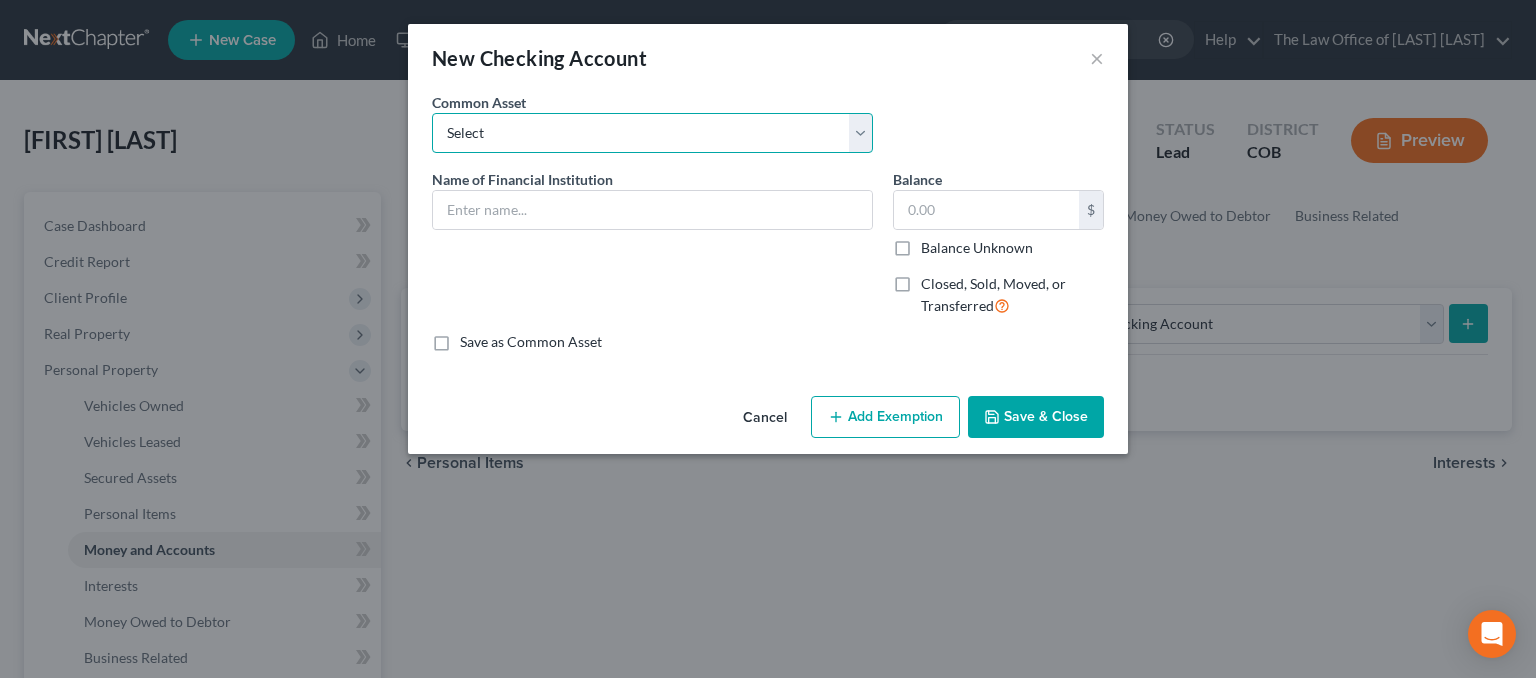 click on "Select Fitzsimons Credit Union" at bounding box center (652, 133) 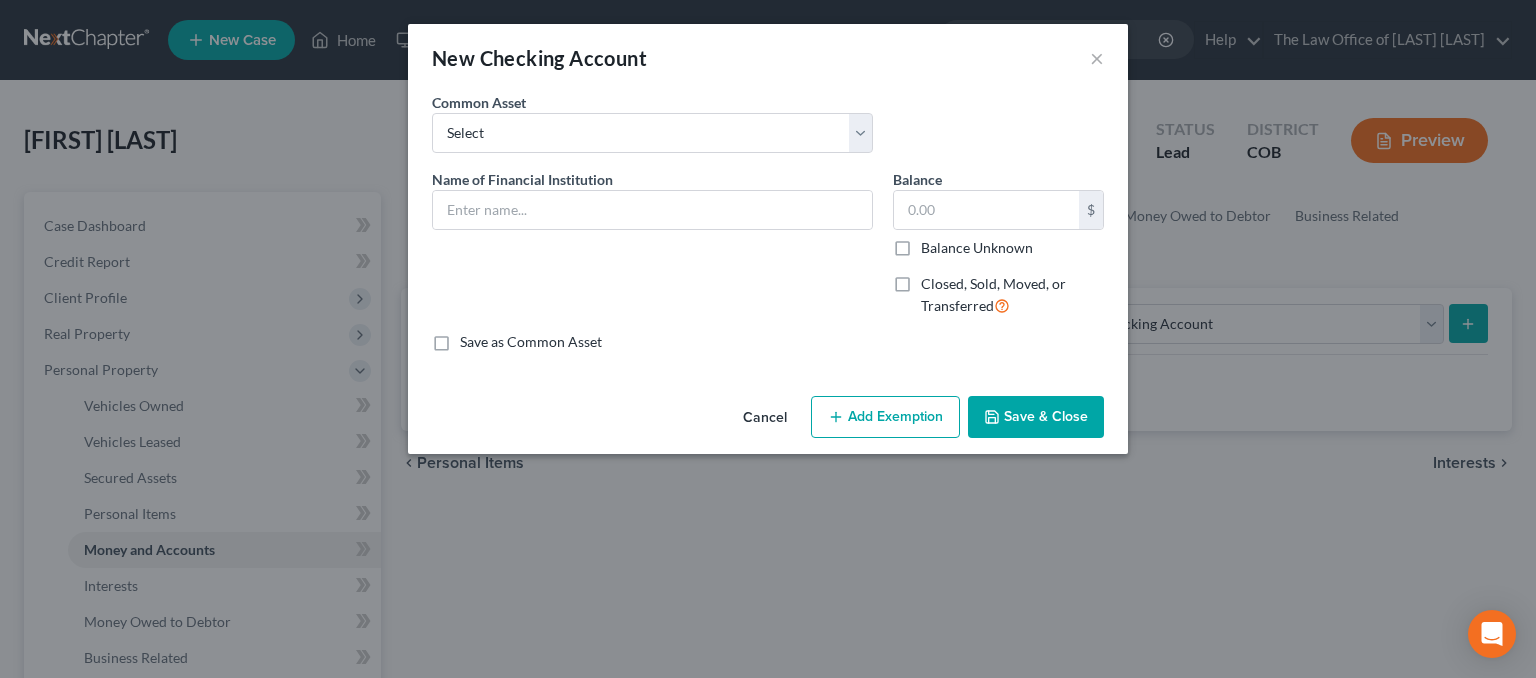 click on "Name of Financial Institution
*" at bounding box center (652, 251) 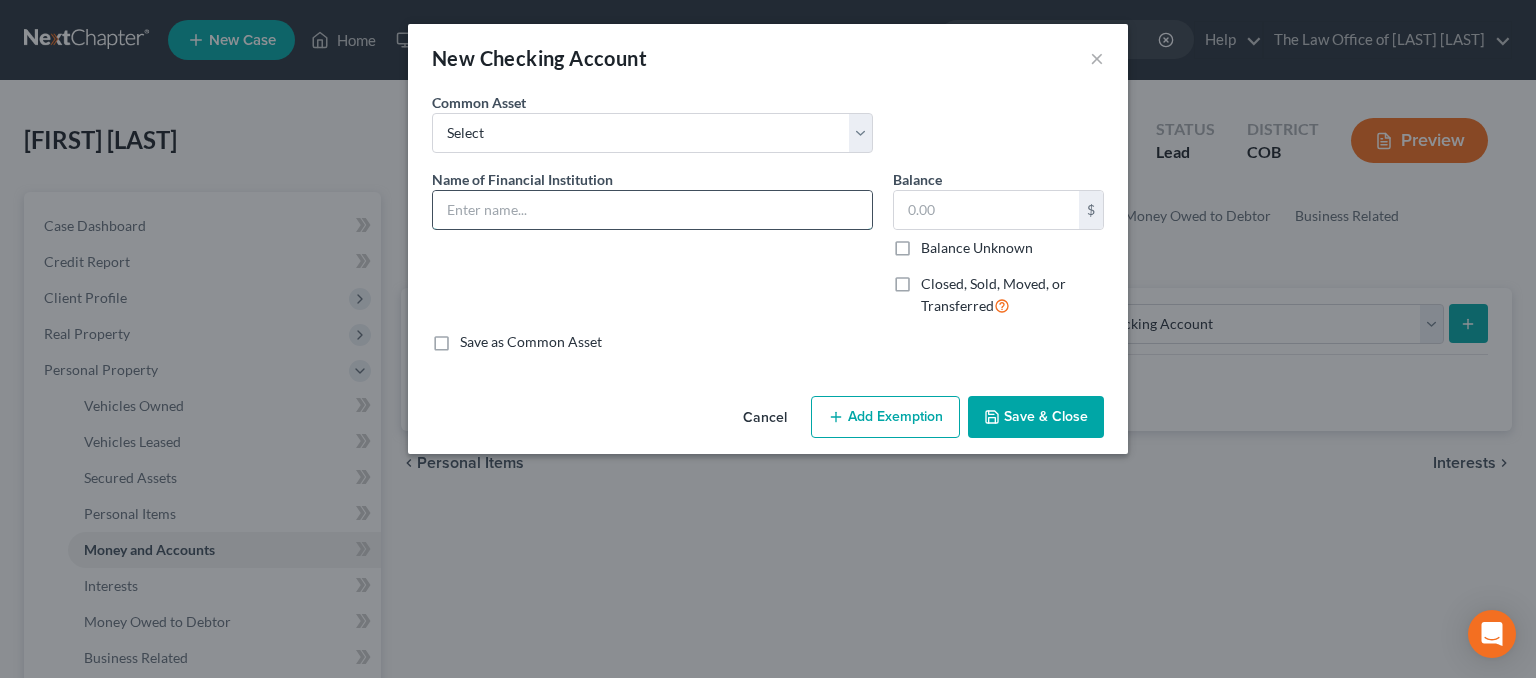click at bounding box center (652, 210) 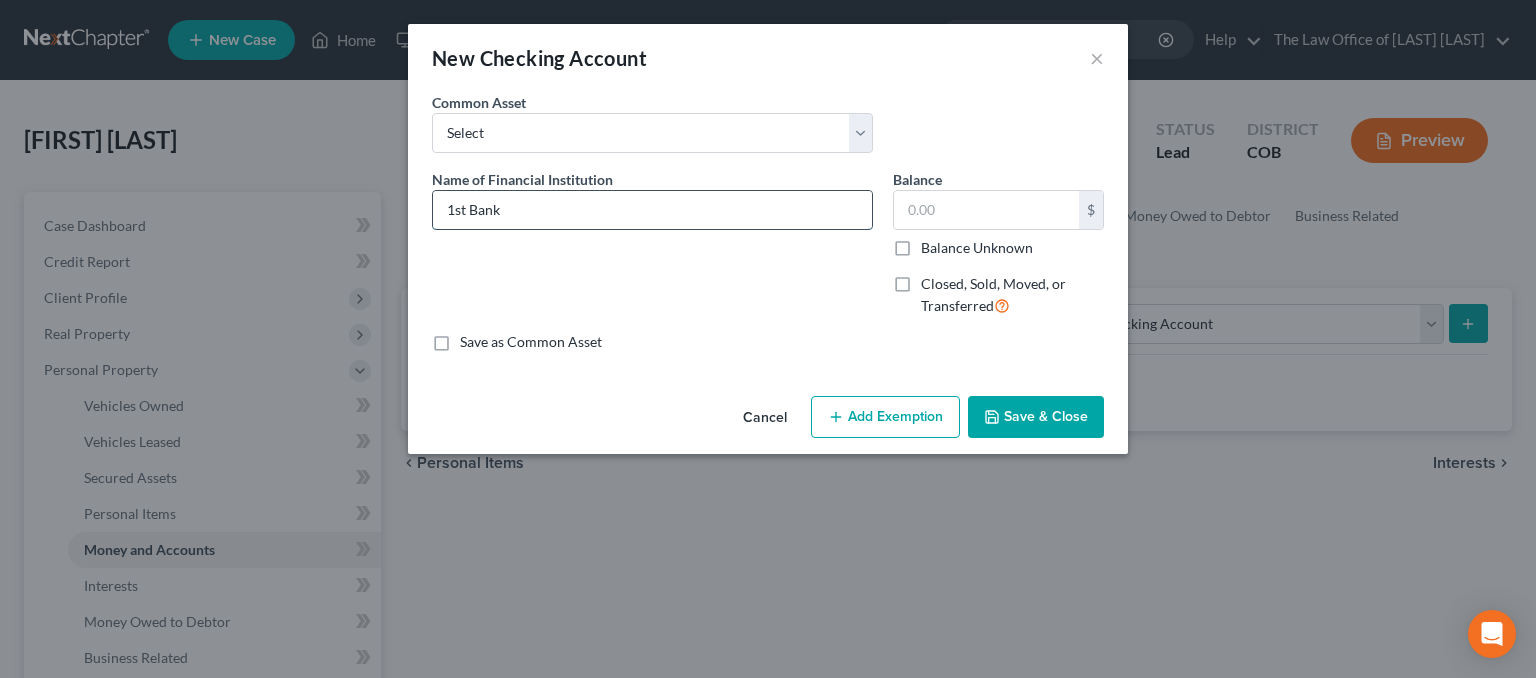type on "1st Bank" 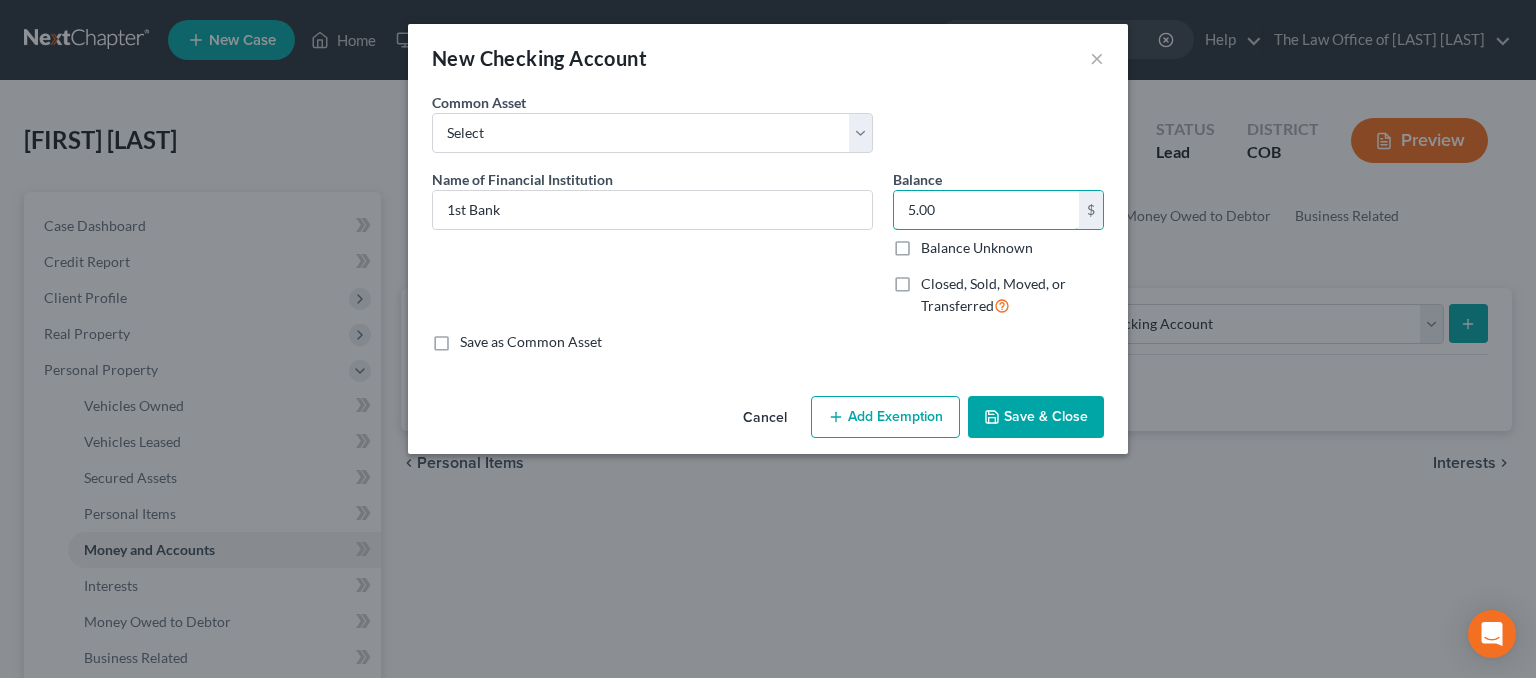type on "5.00" 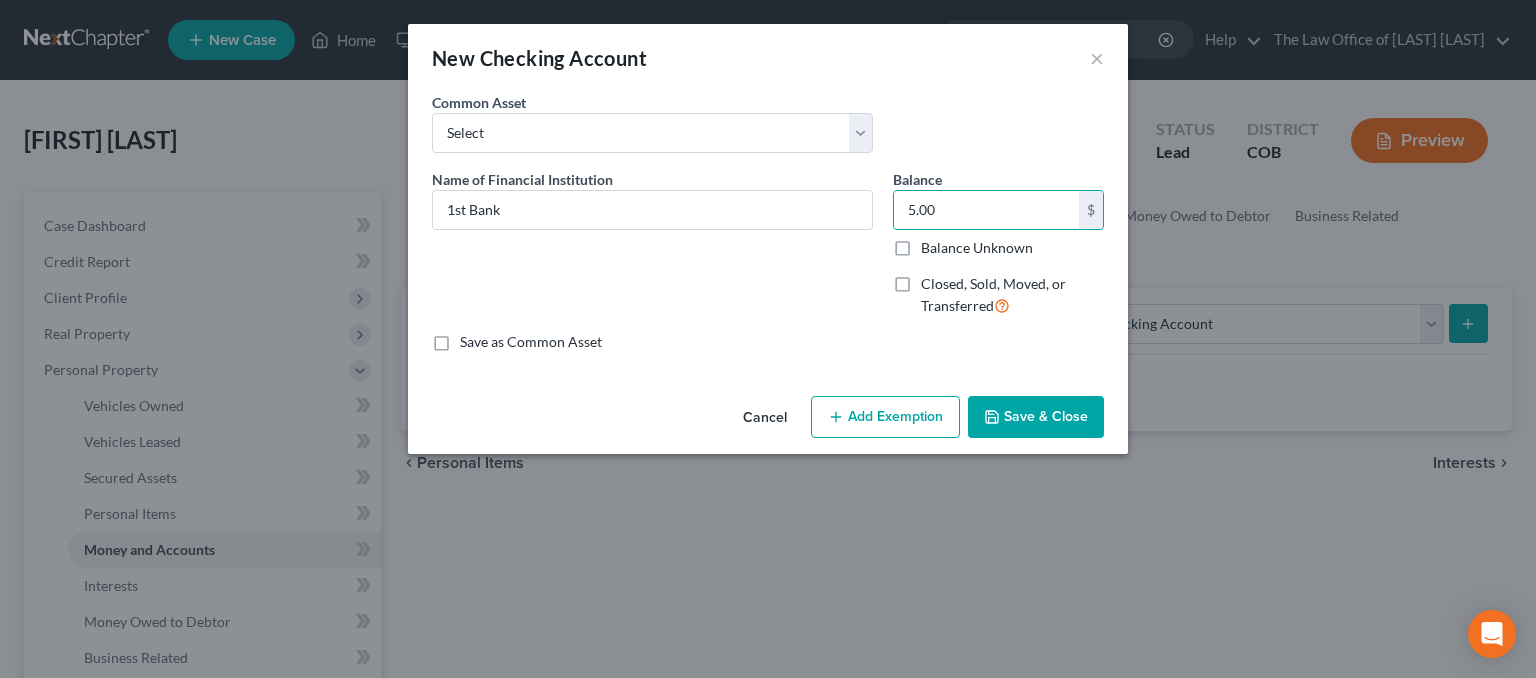 click on "Add Exemption" at bounding box center (885, 417) 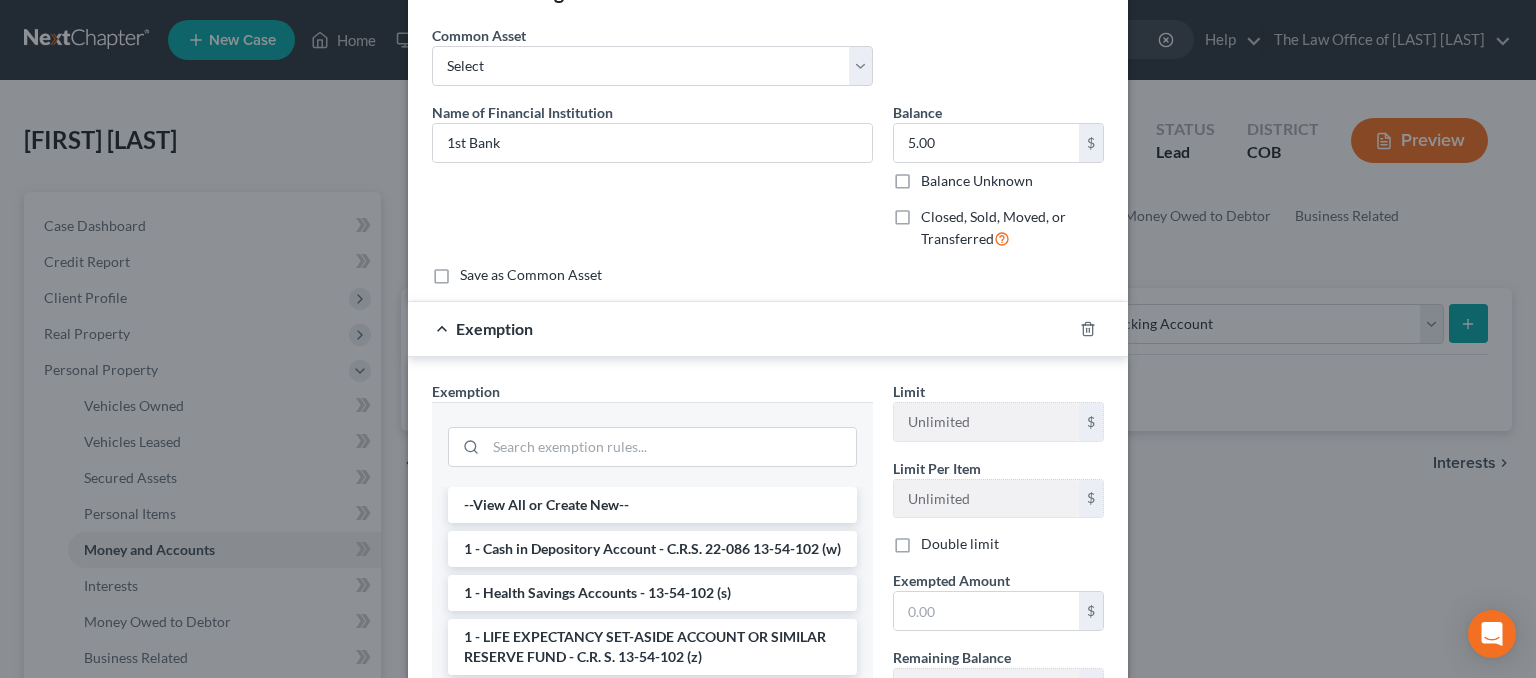 scroll, scrollTop: 200, scrollLeft: 0, axis: vertical 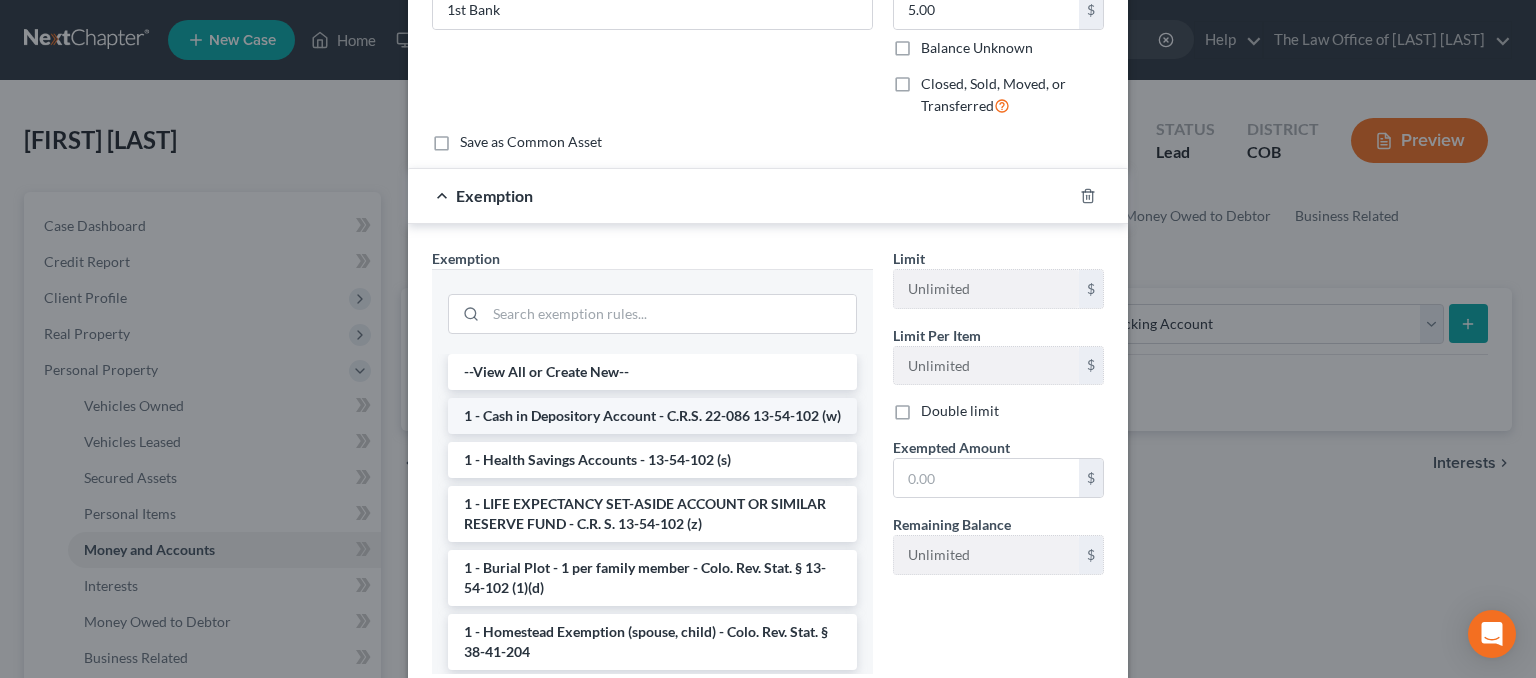 click on "1 - Cash in Depository Account  - C.R.S. 22-086 13-54-102 (w)" at bounding box center [652, 416] 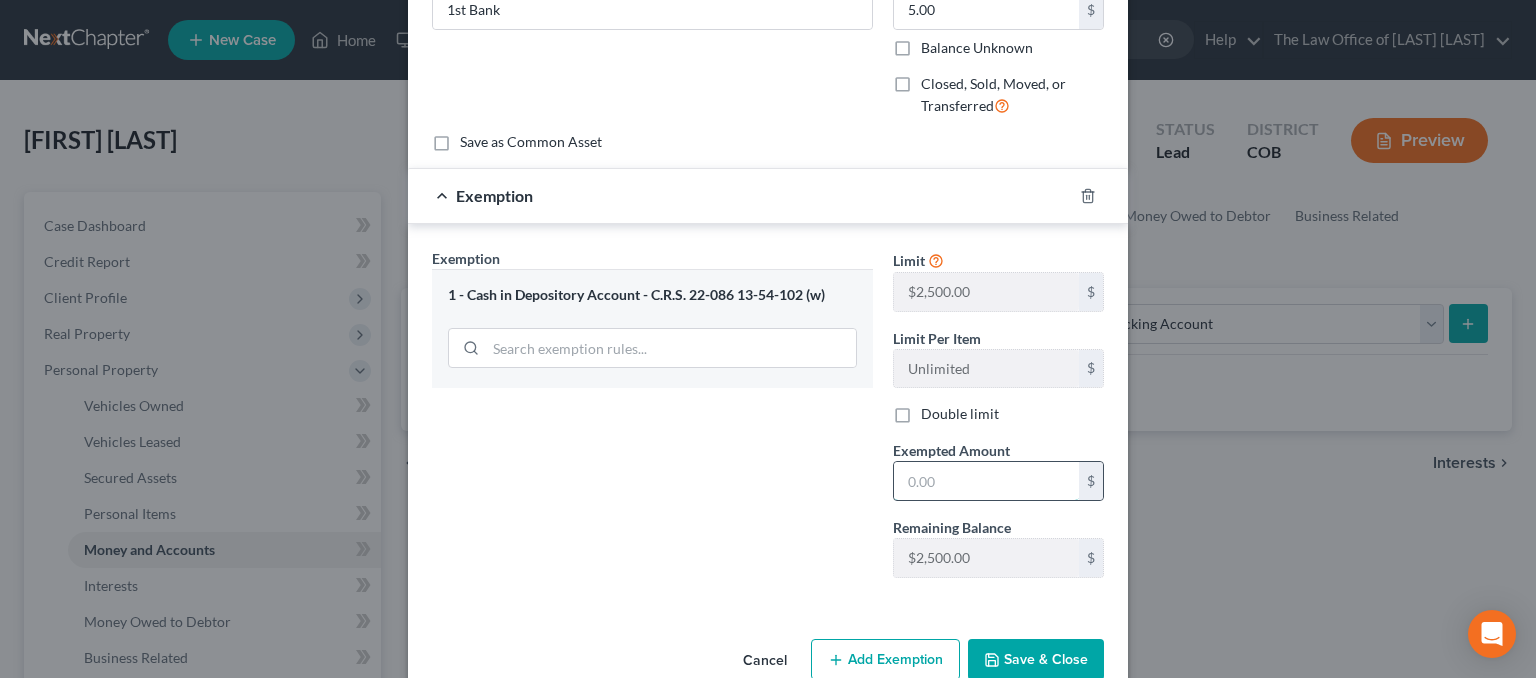 click at bounding box center (986, 481) 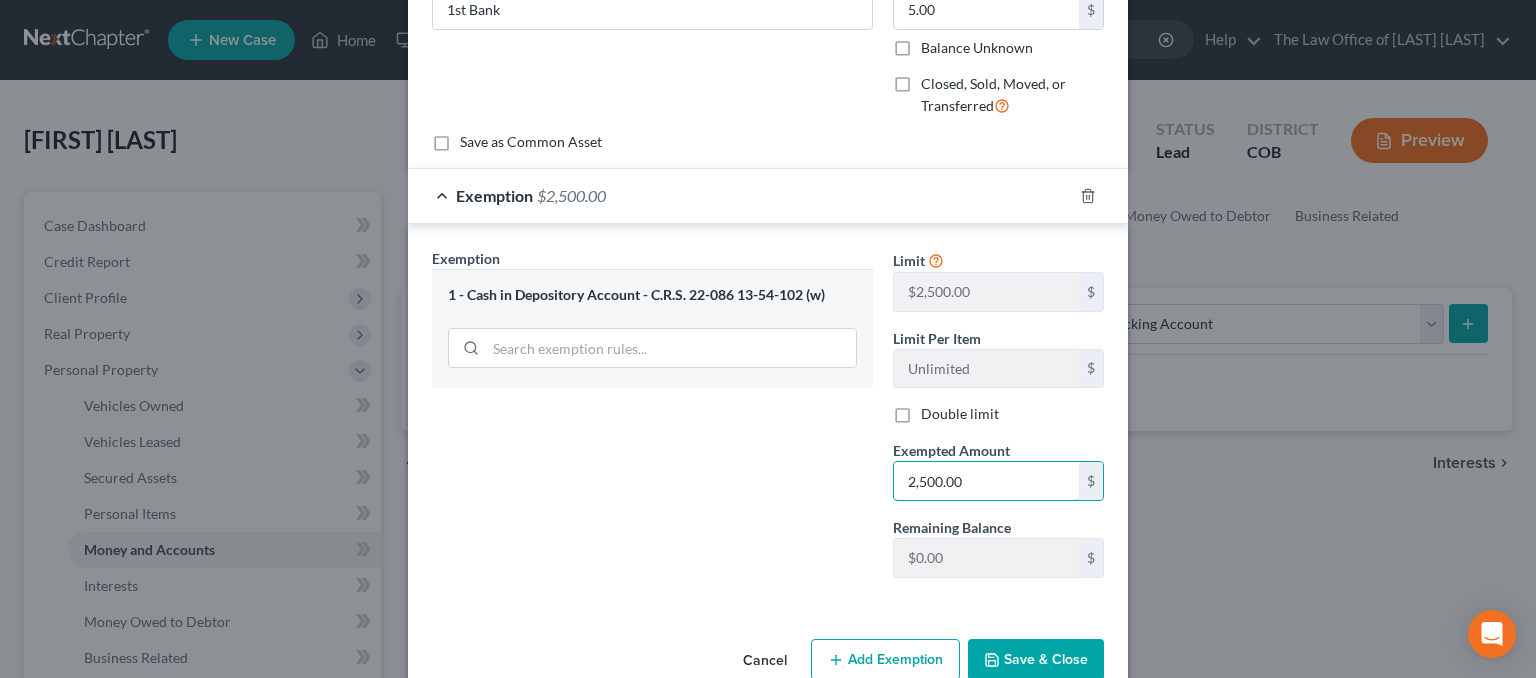type on "2,500.00" 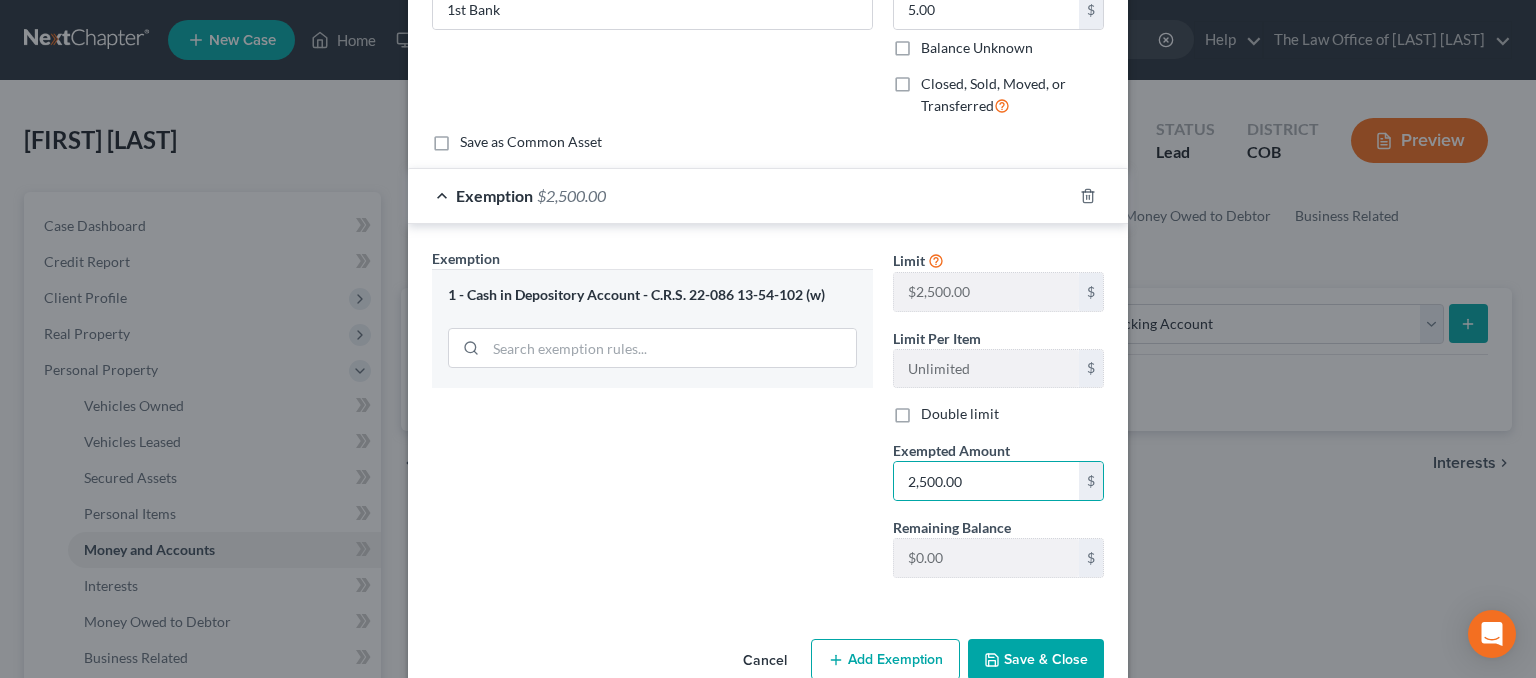 click on "Save & Close" at bounding box center (1036, 660) 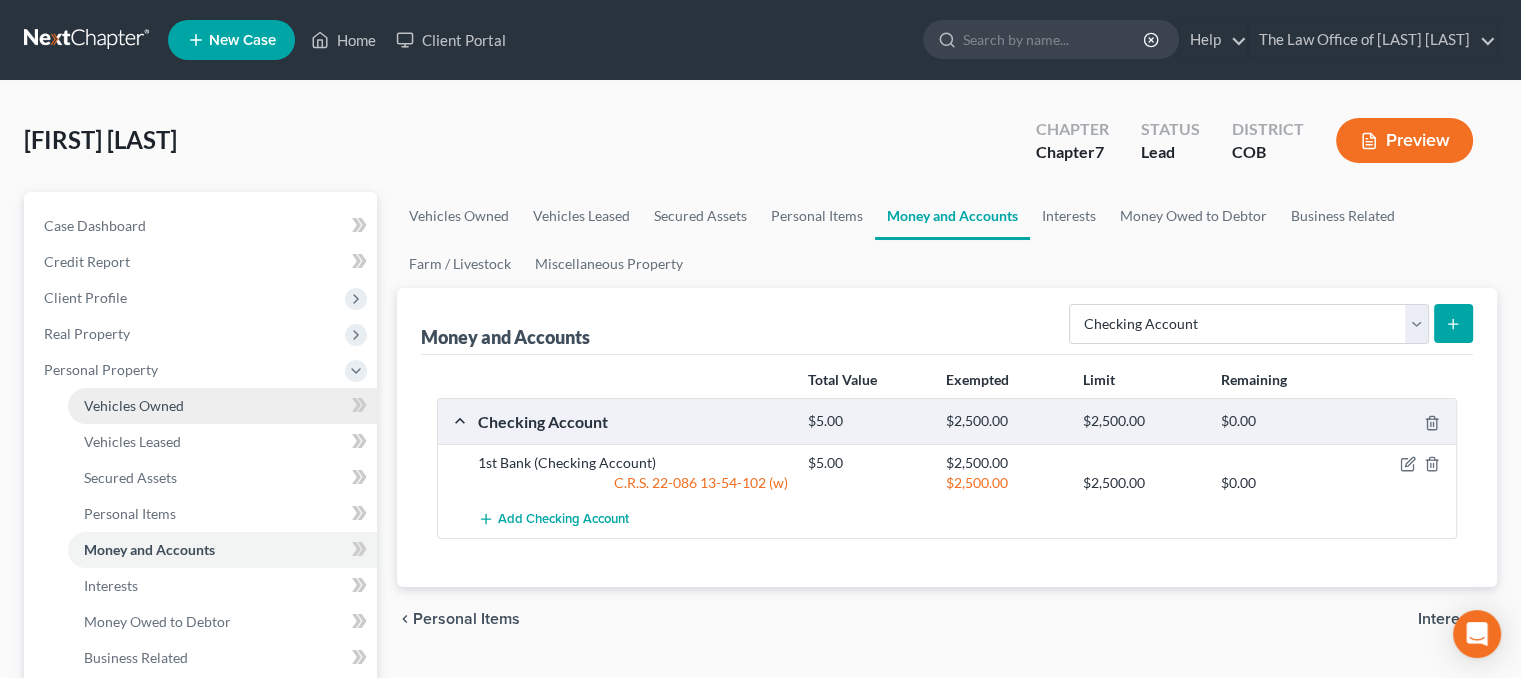 click on "Vehicles Owned" at bounding box center [222, 406] 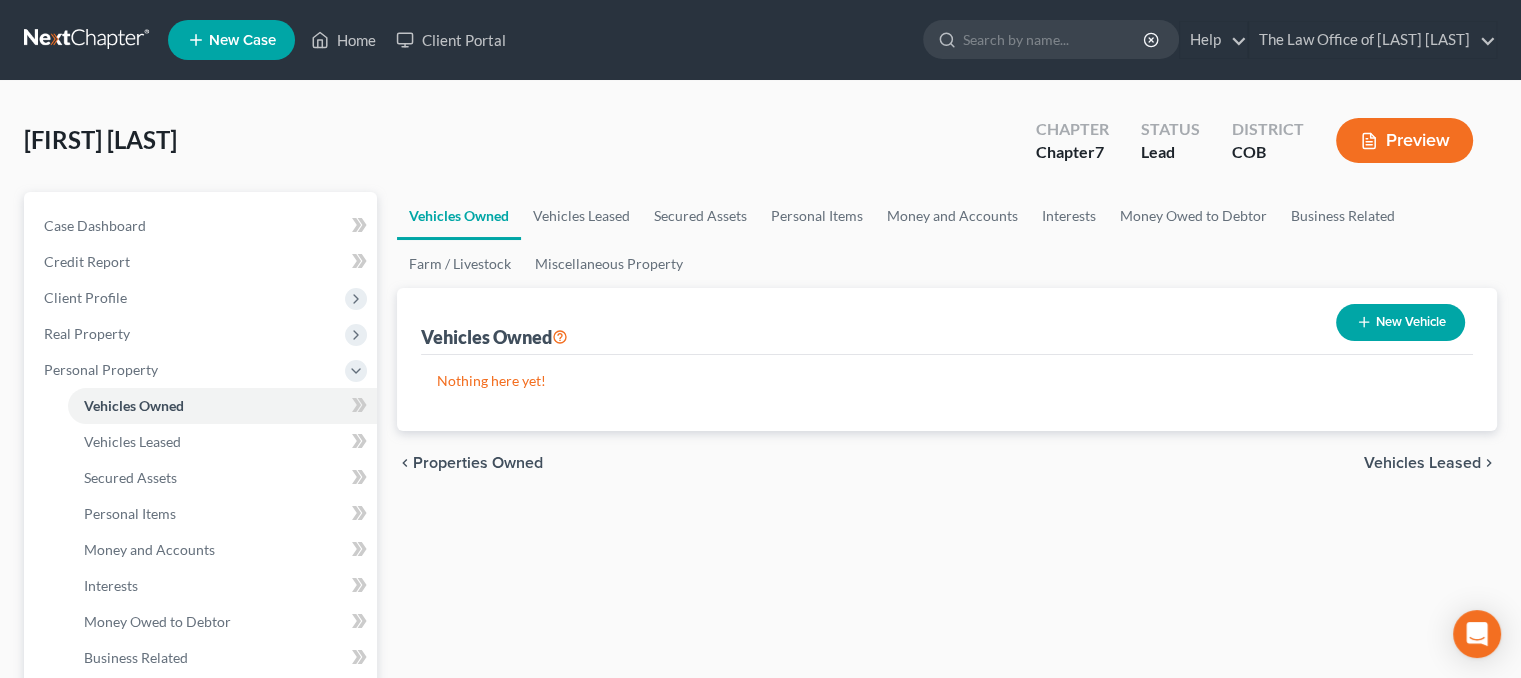 click on "New Vehicle" at bounding box center [1400, 322] 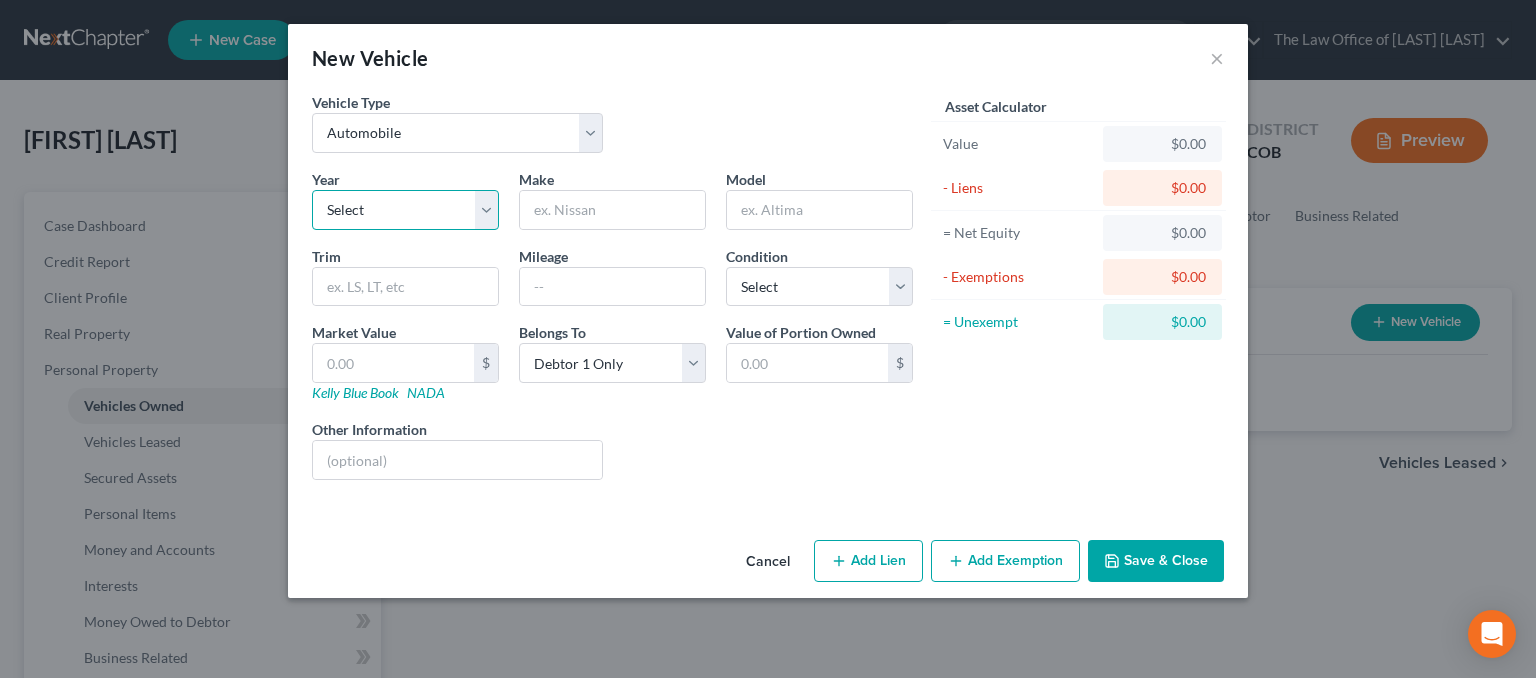 click on "Select 2026 2025 2024 2023 2022 2021 2020 2019 2018 2017 2016 2015 2014 2013 2012 2011 2010 2009 2008 2007 2006 2005 2004 2003 2002 2001 2000 1999 1998 1997 1996 1995 1994 1993 1992 1991 1990 1989 1988 1987 1986 1985 1984 1983 1982 1981 1980 1979 1978 1977 1976 1975 1974 1973 1972 1971 1970 1969 1968 1967 1966 1965 1964 1963 1962 1961 1960 1959 1958 1957 1956 1955 1954 1953 1952 1951 1950 1949 1948 1947 1946 1945 1944 1943 1942 1941 1940 1939 1938 1937 1936 1935 1934 1933 1932 1931 1930 1929 1928 1927 1926 1925 1924 1923 1922 1921 1920 1919 1918 1917 1916 1915 1914 1913 1912 1911 1910 1909 1908 1907 1906 1905 1904 1903 1902 1901" at bounding box center (405, 210) 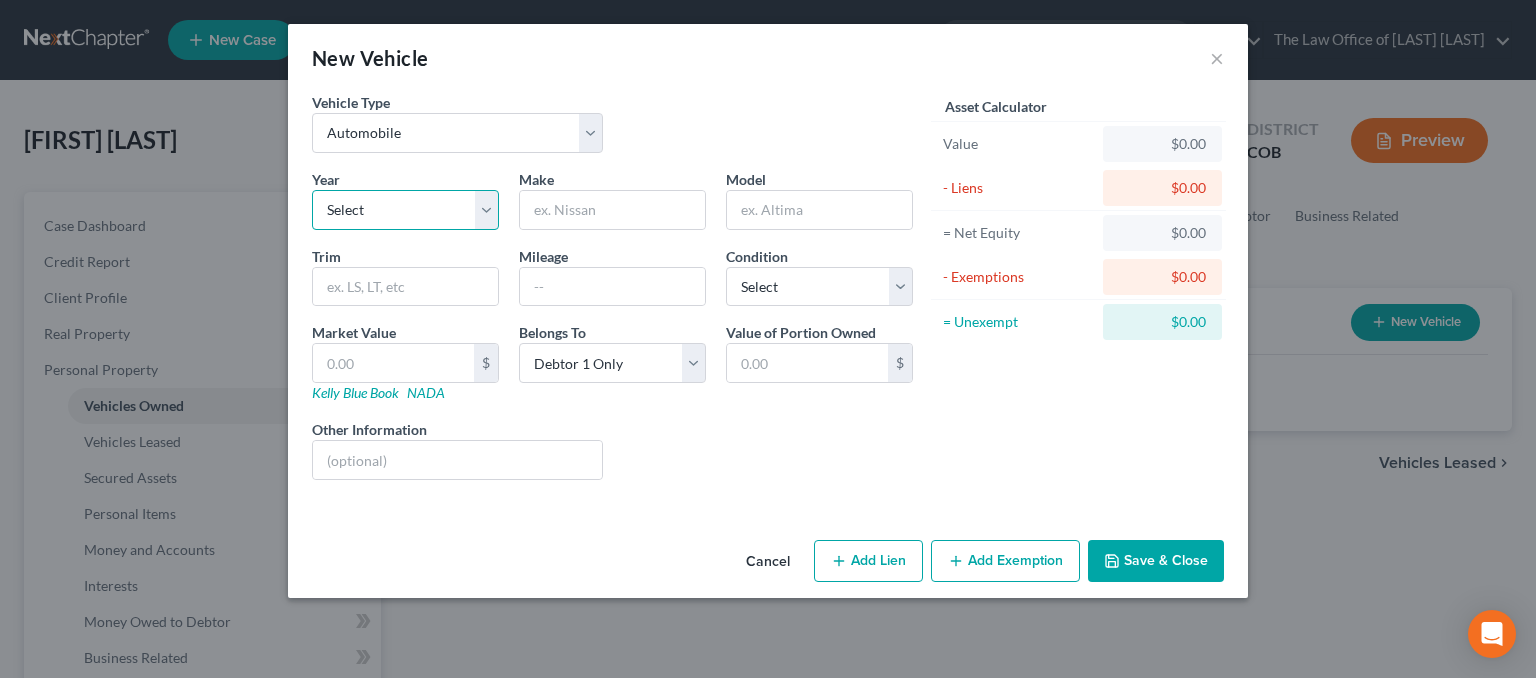select on "13" 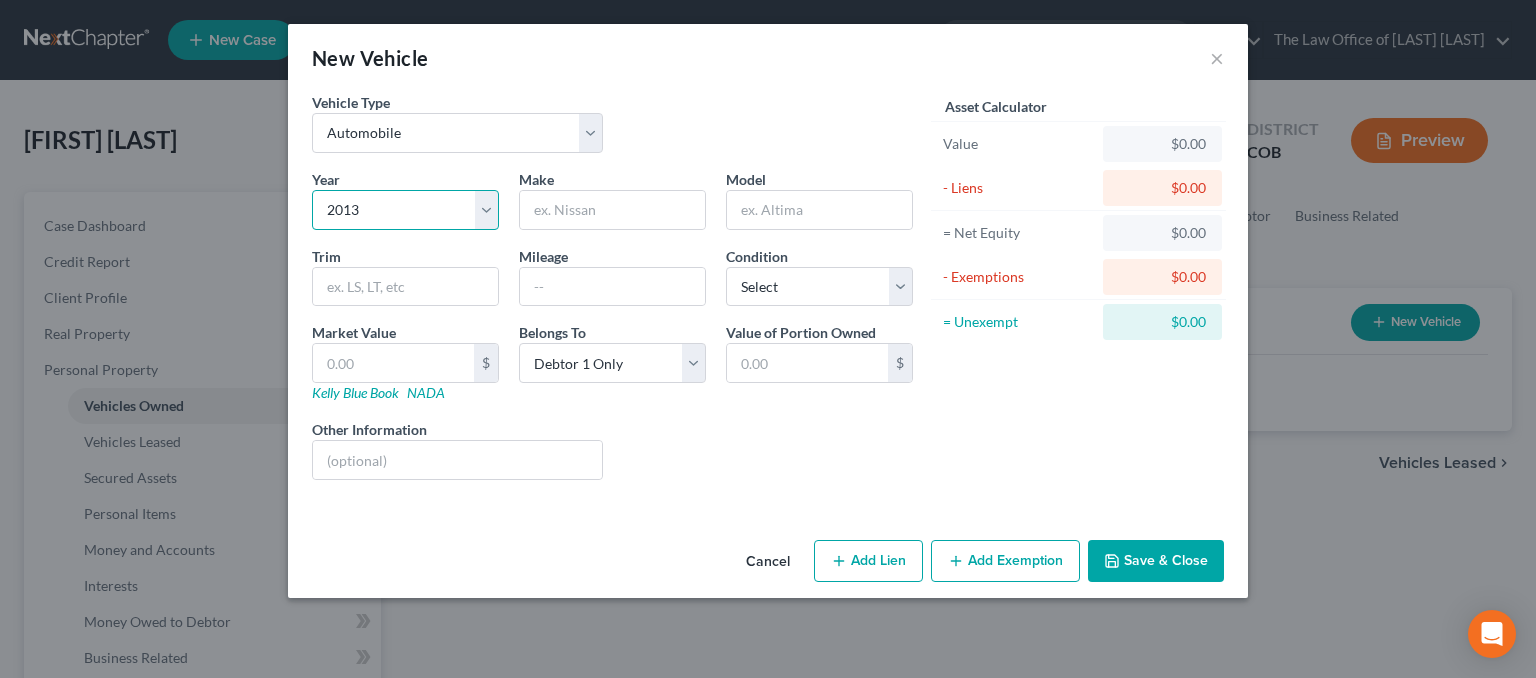 click on "Select 2026 2025 2024 2023 2022 2021 2020 2019 2018 2017 2016 2015 2014 2013 2012 2011 2010 2009 2008 2007 2006 2005 2004 2003 2002 2001 2000 1999 1998 1997 1996 1995 1994 1993 1992 1991 1990 1989 1988 1987 1986 1985 1984 1983 1982 1981 1980 1979 1978 1977 1976 1975 1974 1973 1972 1971 1970 1969 1968 1967 1966 1965 1964 1963 1962 1961 1960 1959 1958 1957 1956 1955 1954 1953 1952 1951 1950 1949 1948 1947 1946 1945 1944 1943 1942 1941 1940 1939 1938 1937 1936 1935 1934 1933 1932 1931 1930 1929 1928 1927 1926 1925 1924 1923 1922 1921 1920 1919 1918 1917 1916 1915 1914 1913 1912 1911 1910 1909 1908 1907 1906 1905 1904 1903 1902 1901" at bounding box center [405, 210] 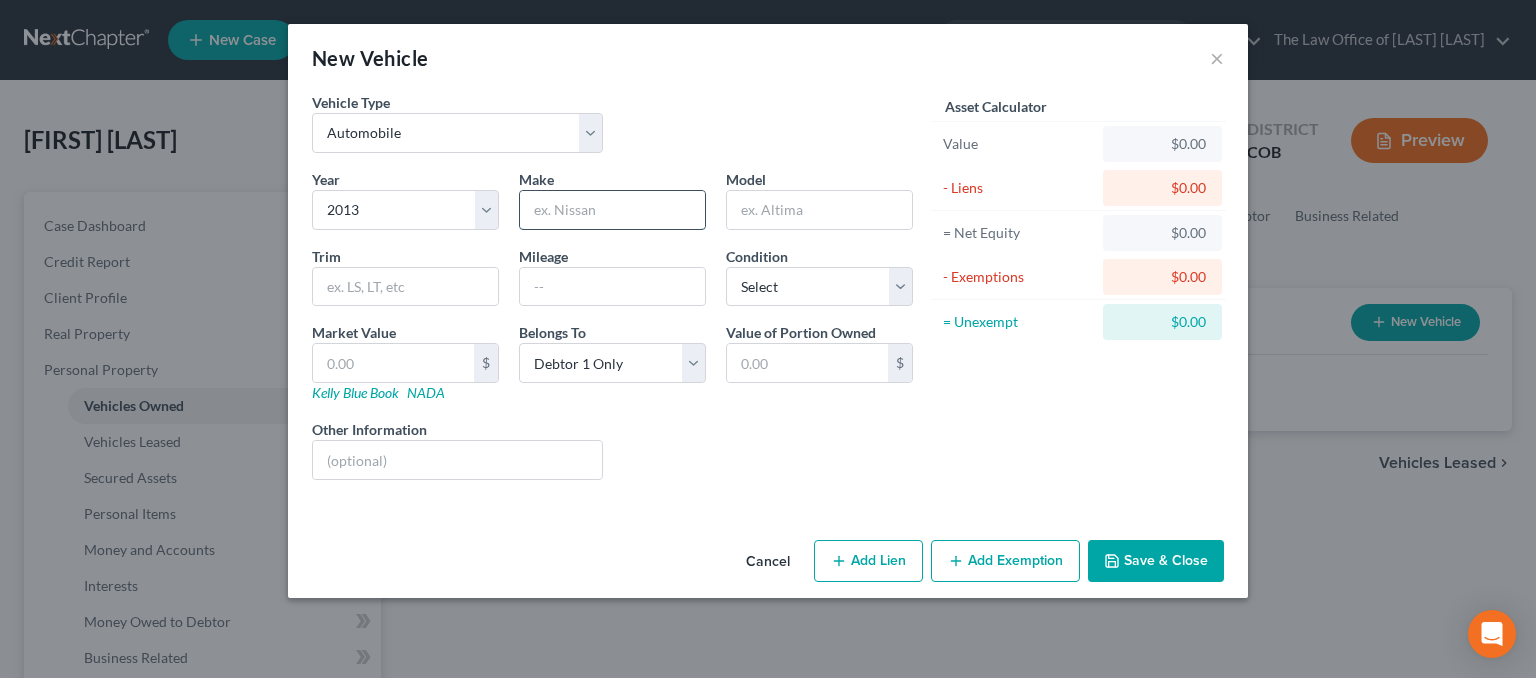 click at bounding box center (612, 210) 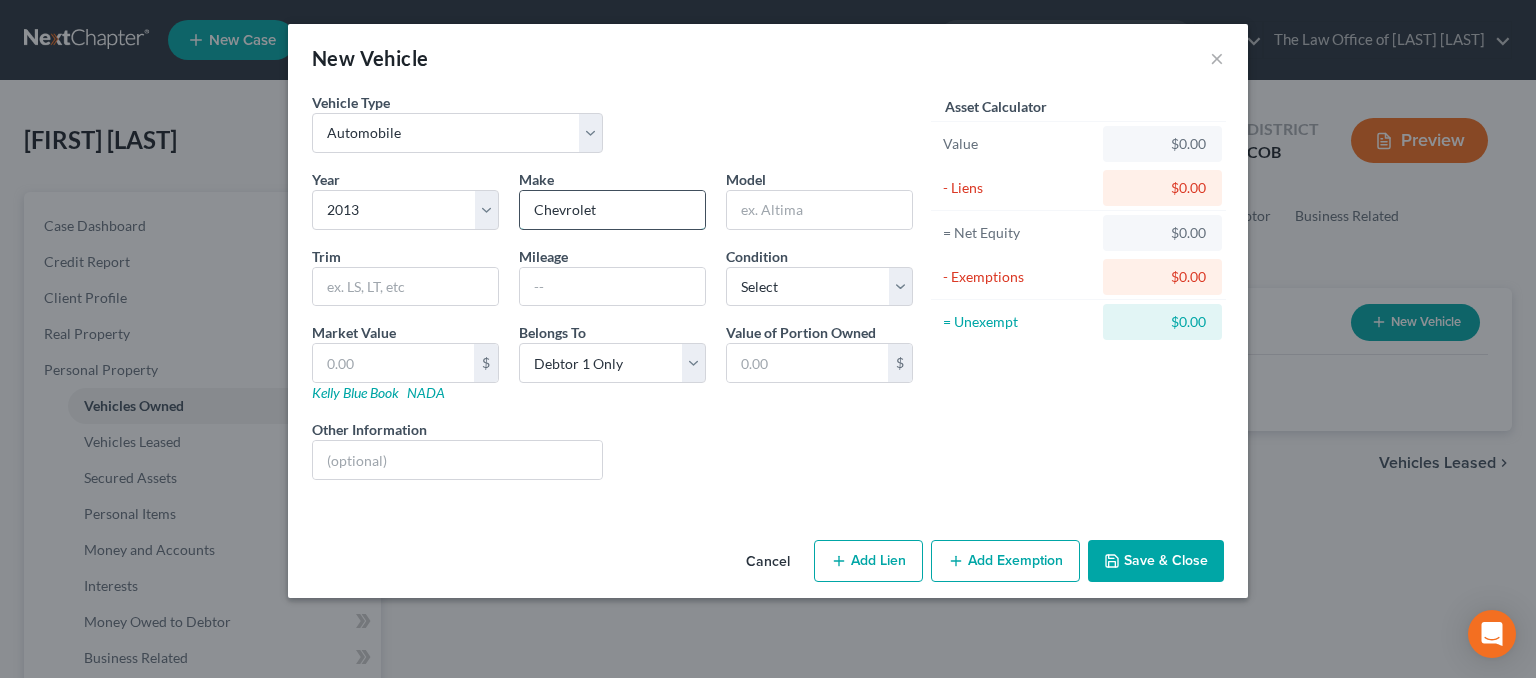 type on "Chevrolet" 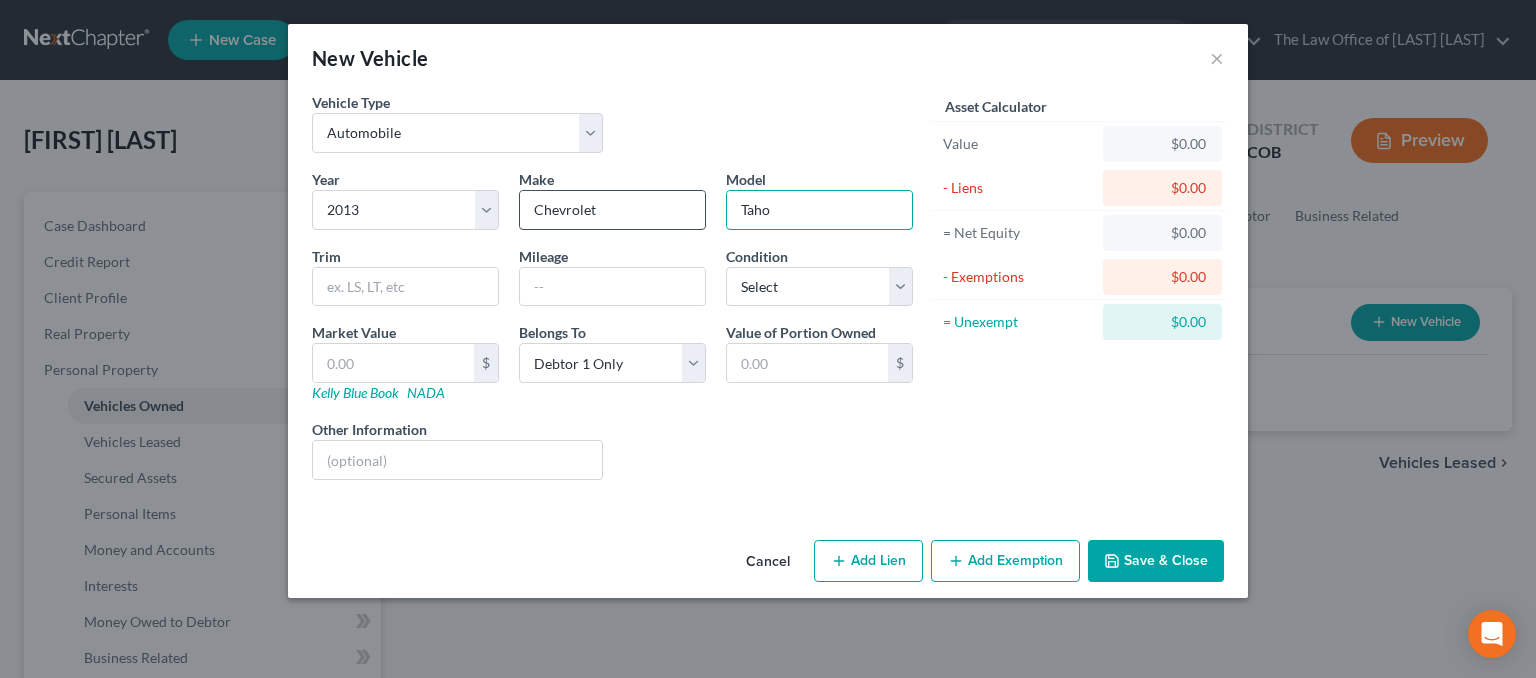 type on "Taho" 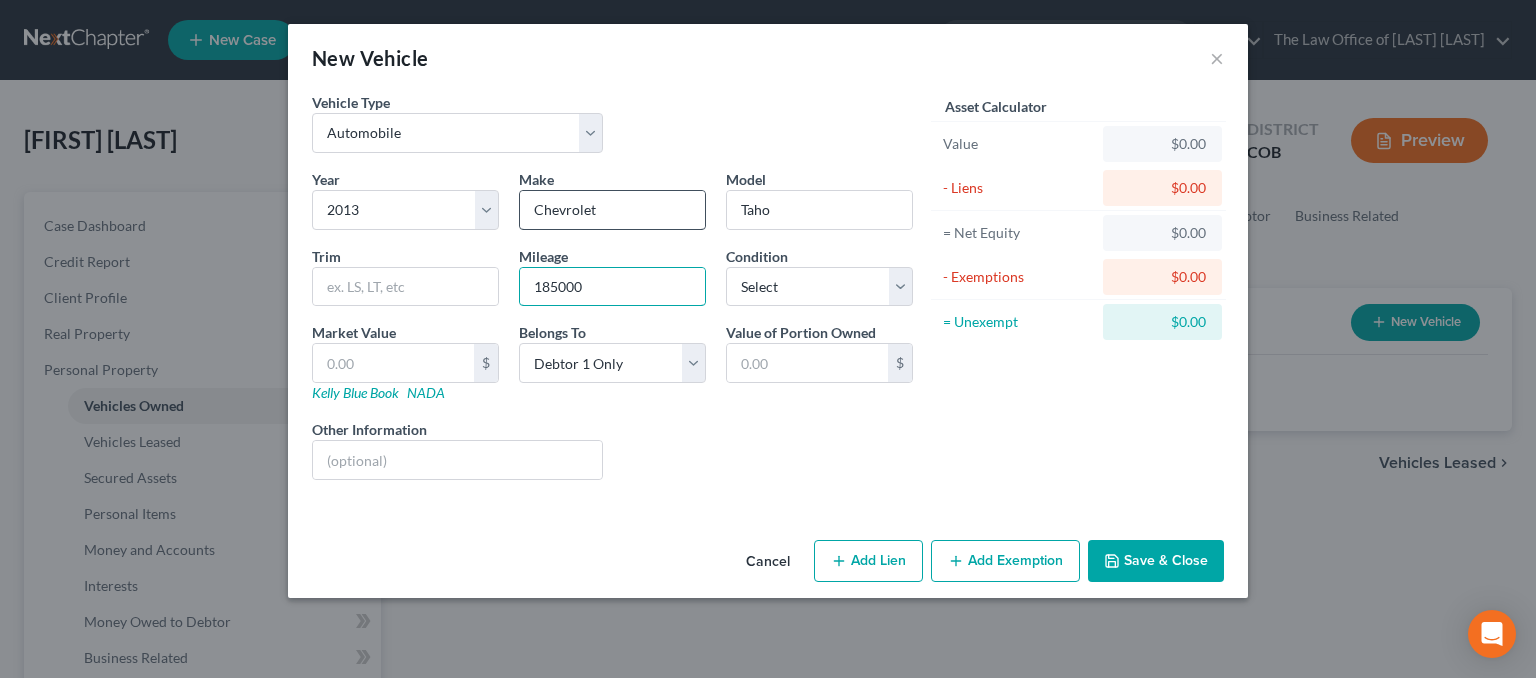 type on "185000" 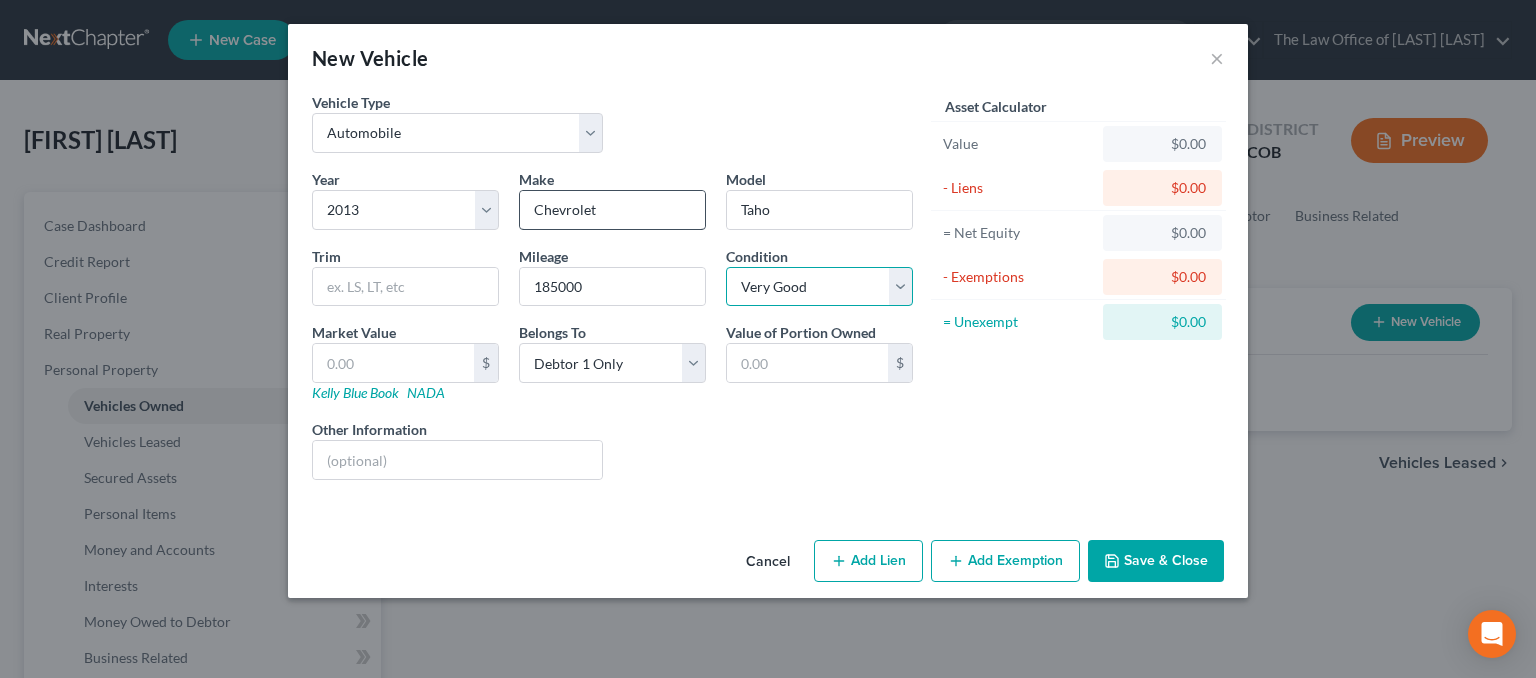 select on "2" 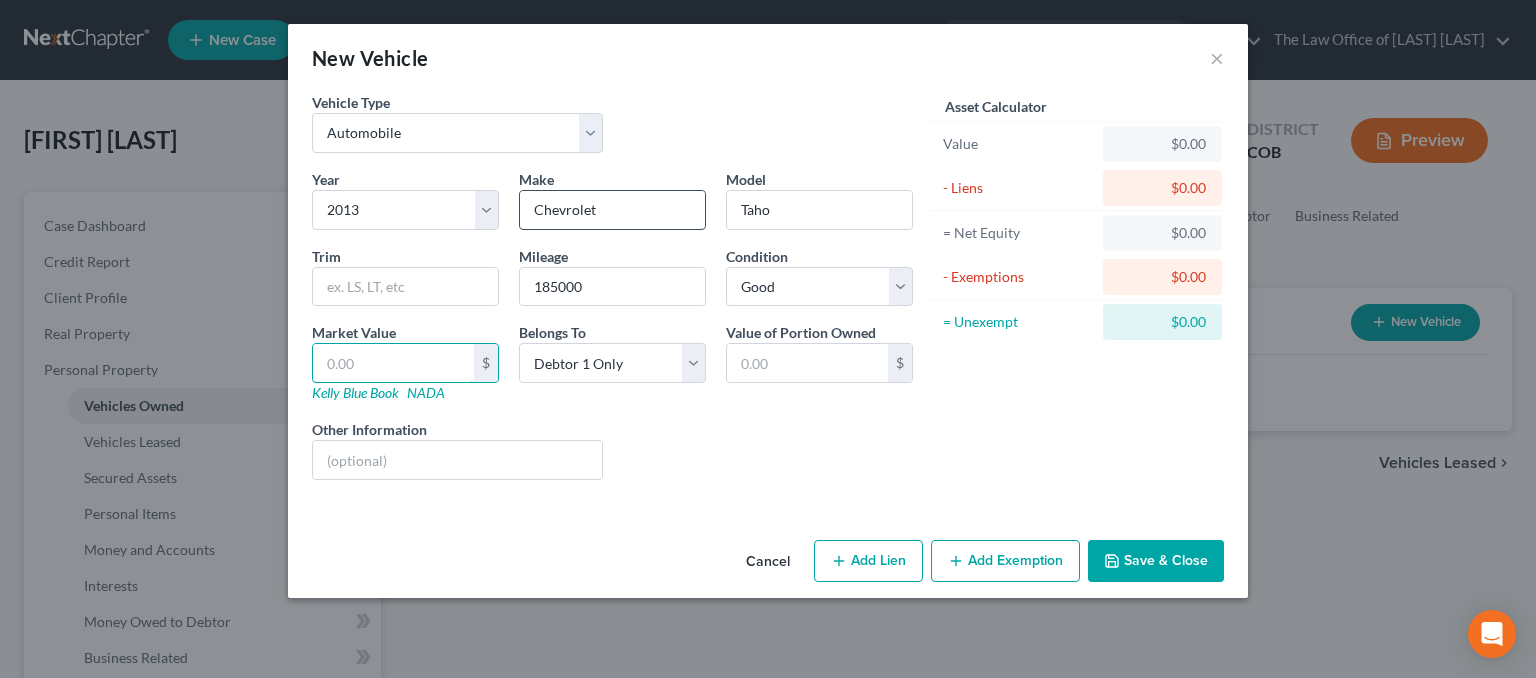 type on "7" 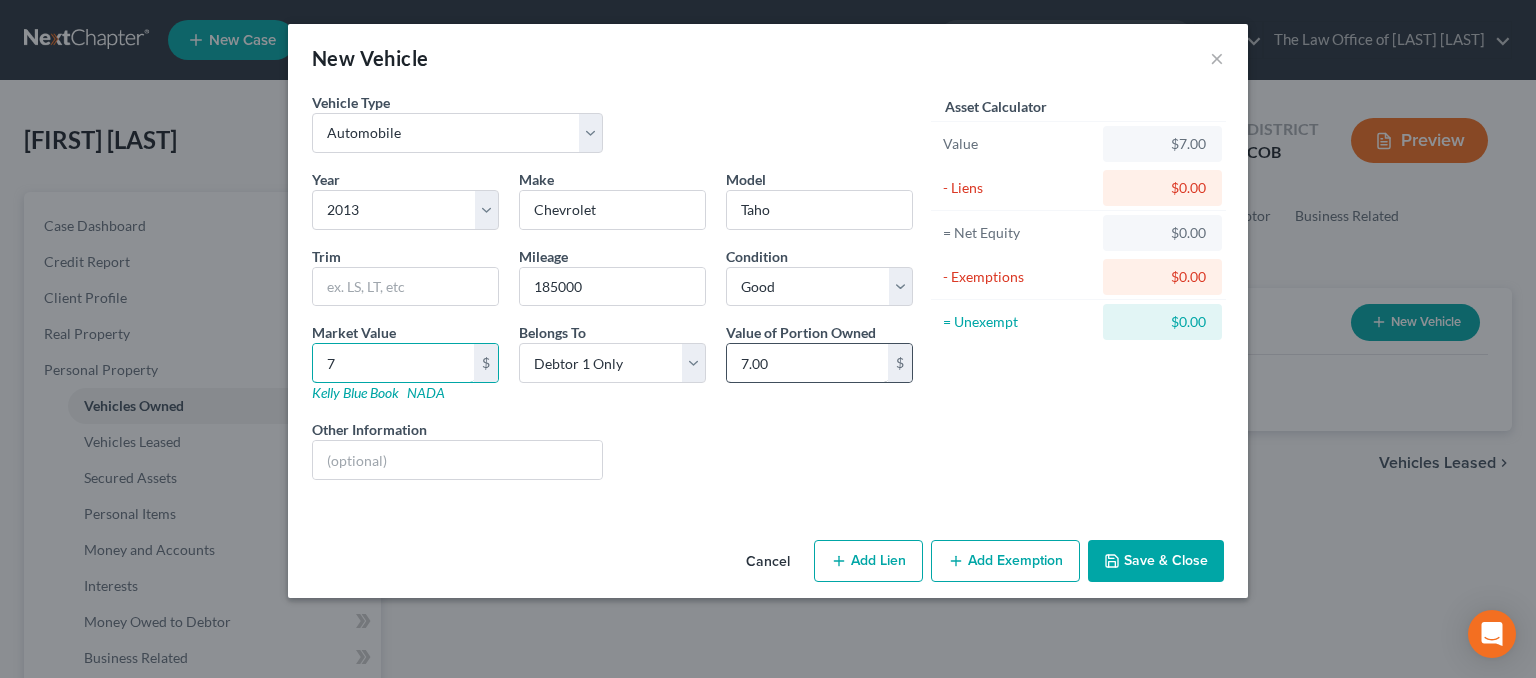 type on "73" 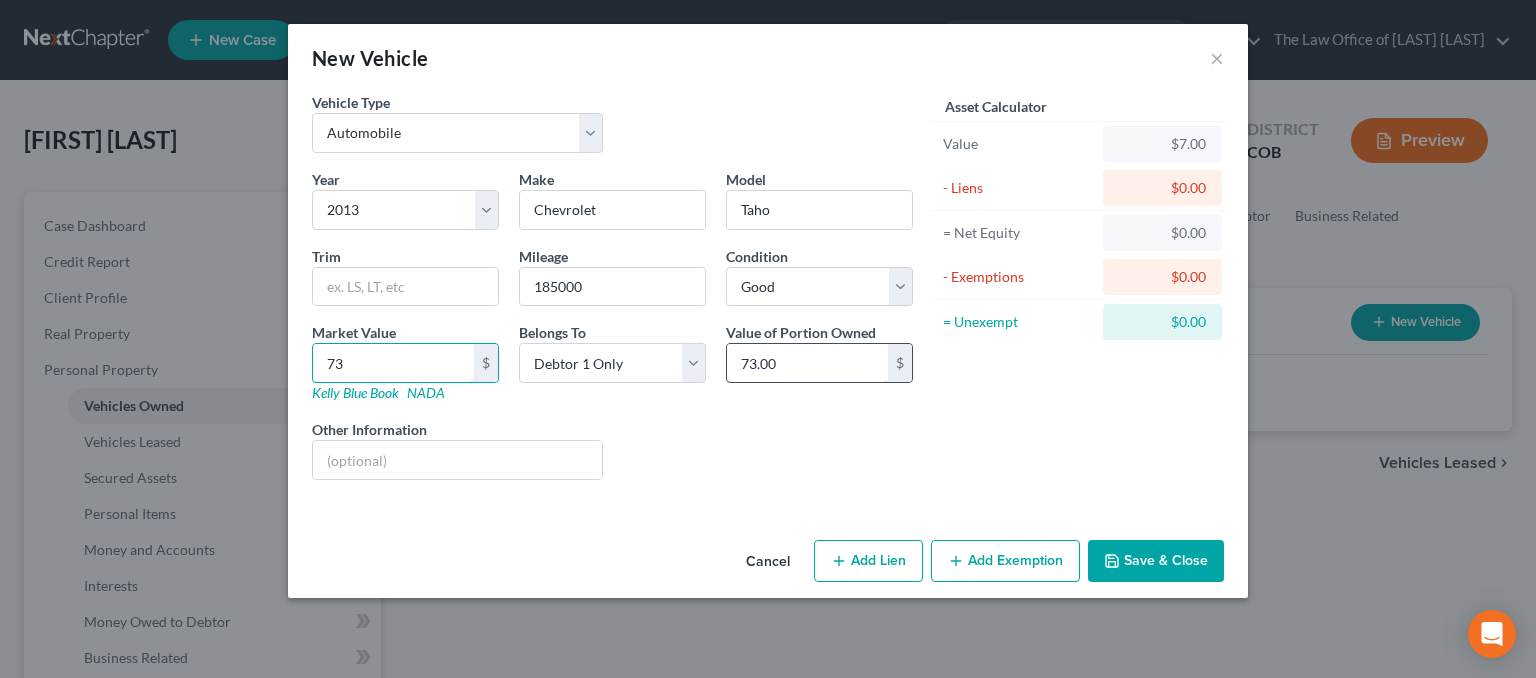 type on "739" 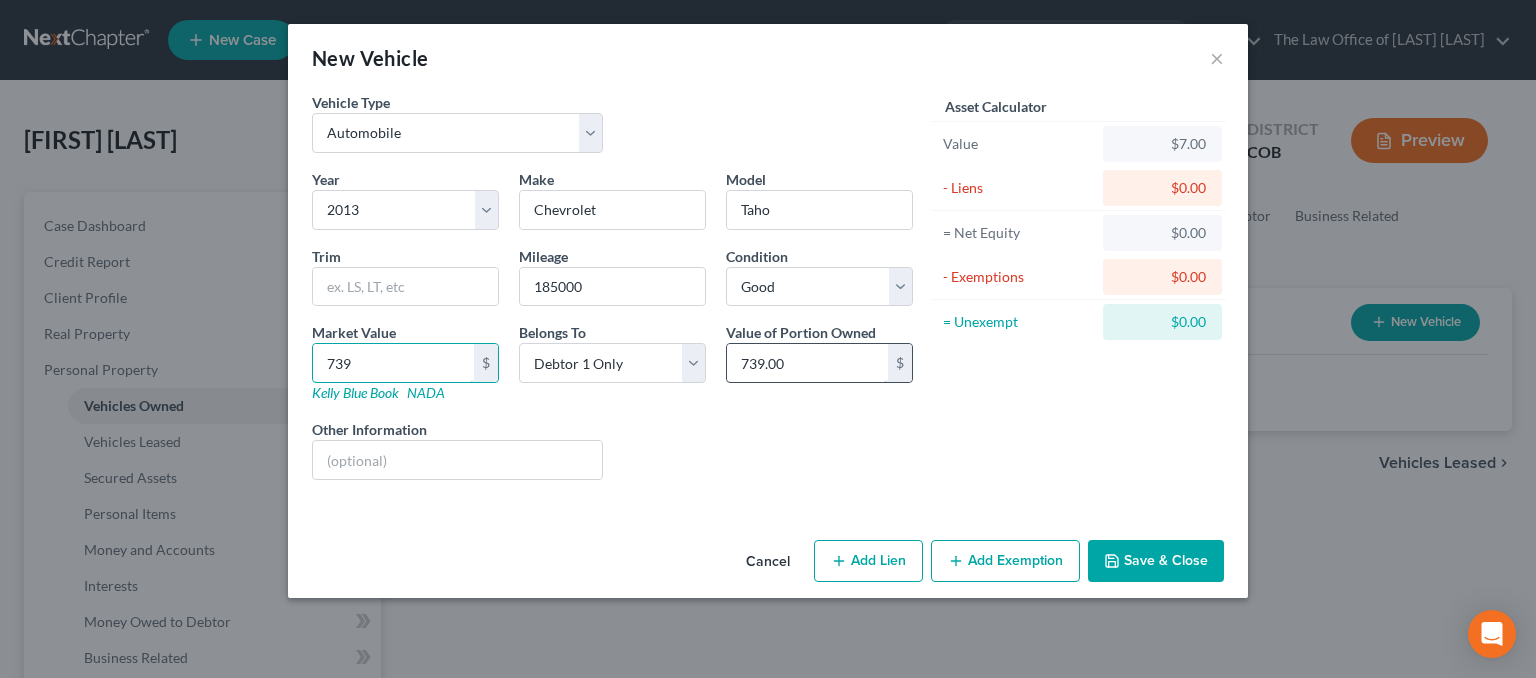 type on "7391" 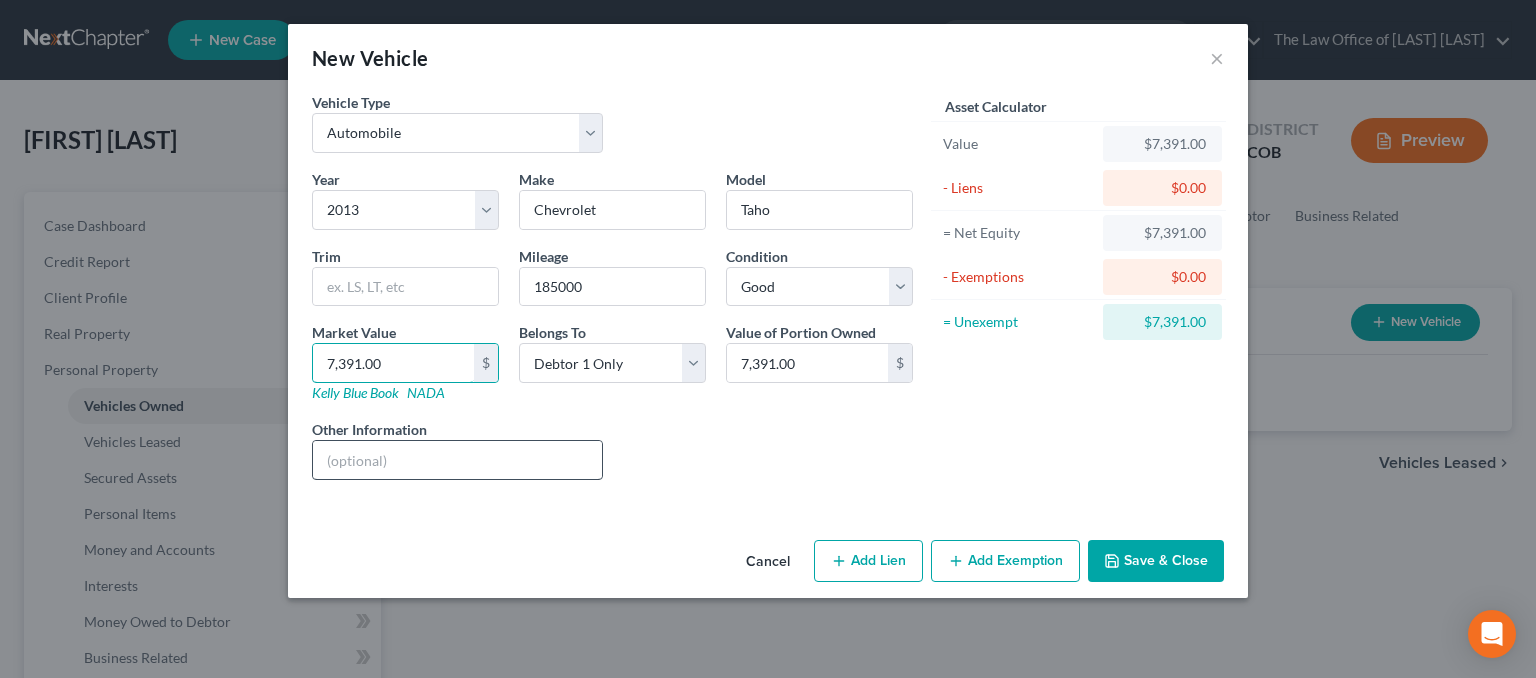 type on "7,391.00" 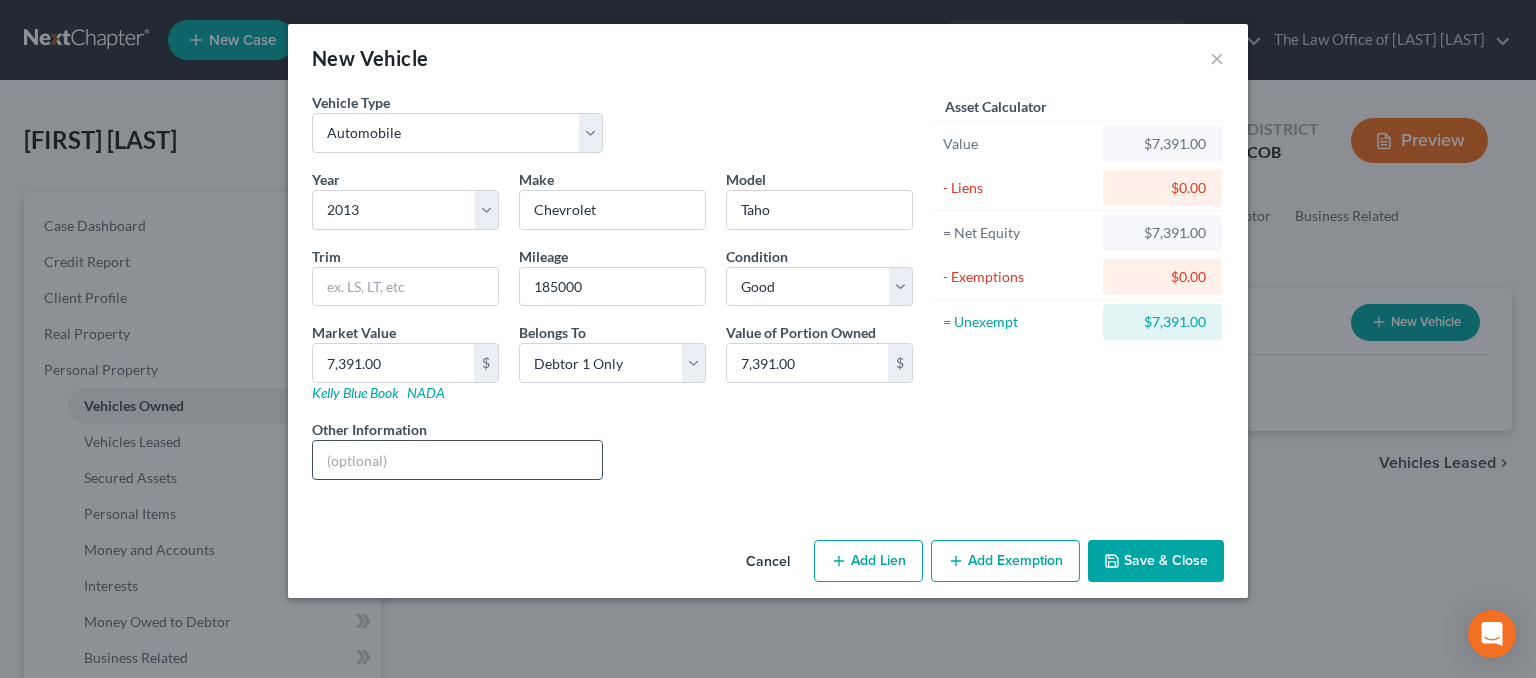 click at bounding box center (457, 460) 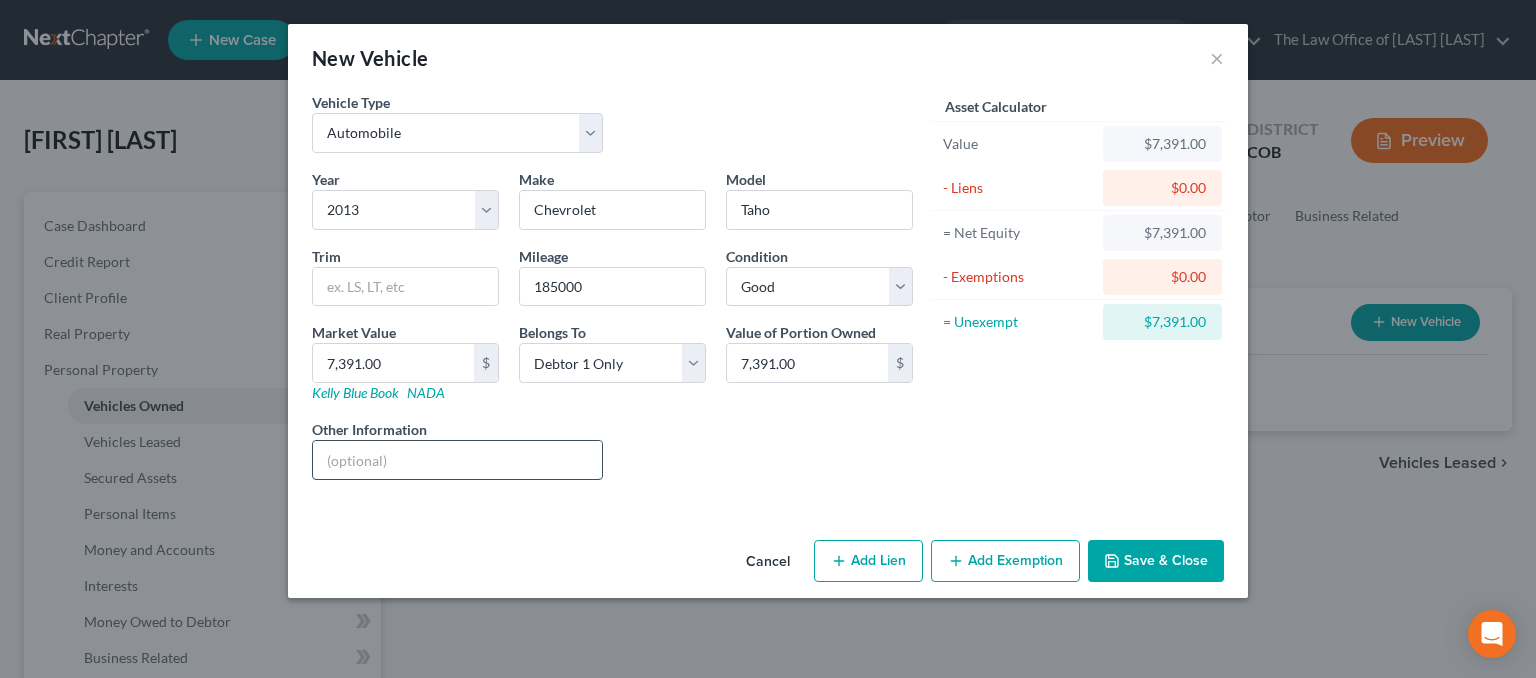 type on "KBB value in good  condition" 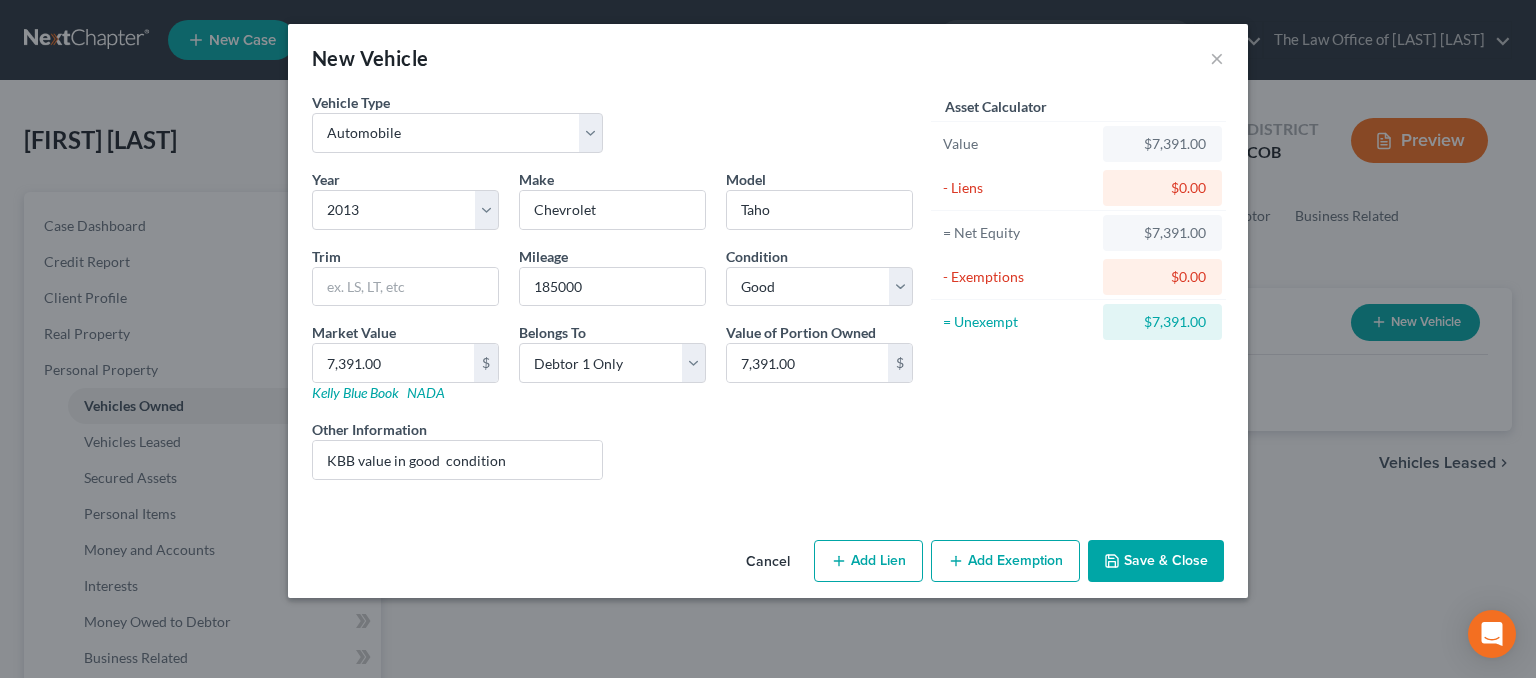 click on "Add Exemption" at bounding box center [1005, 561] 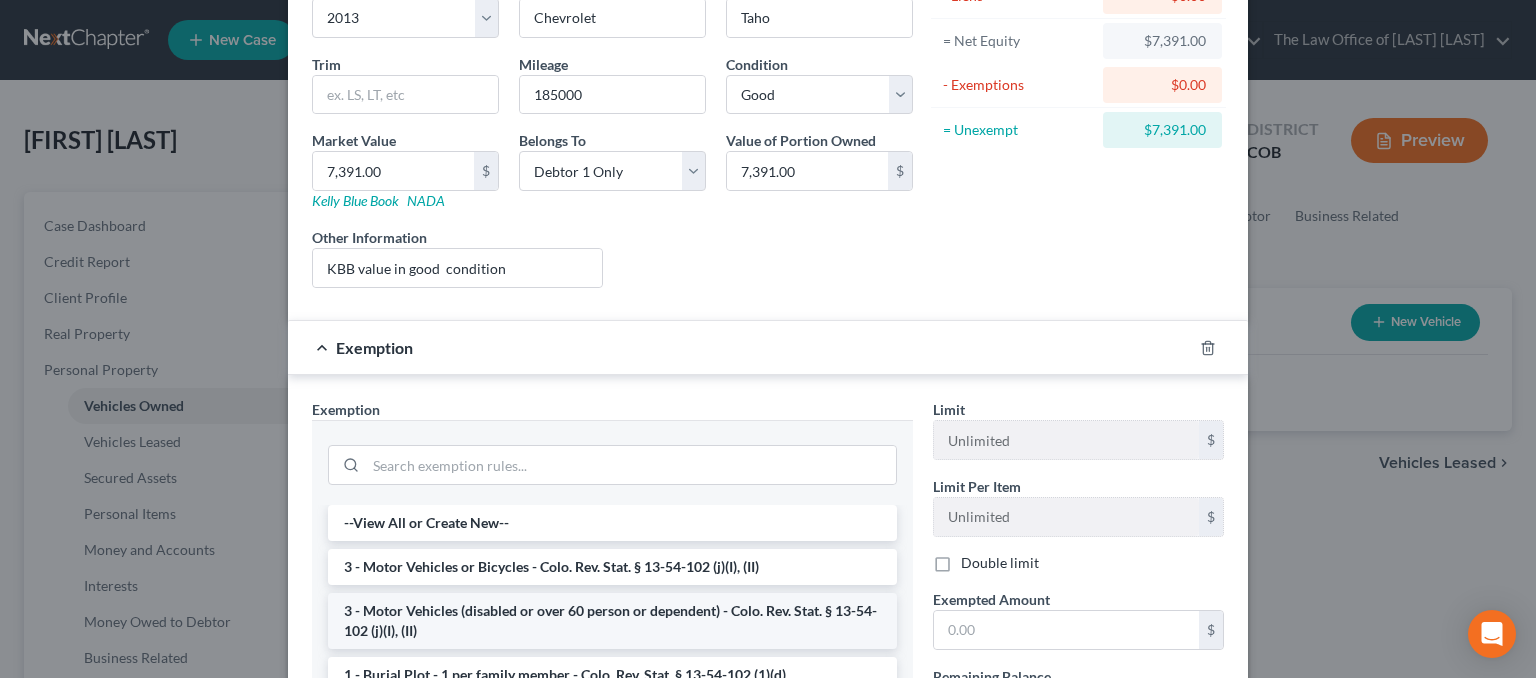 scroll, scrollTop: 200, scrollLeft: 0, axis: vertical 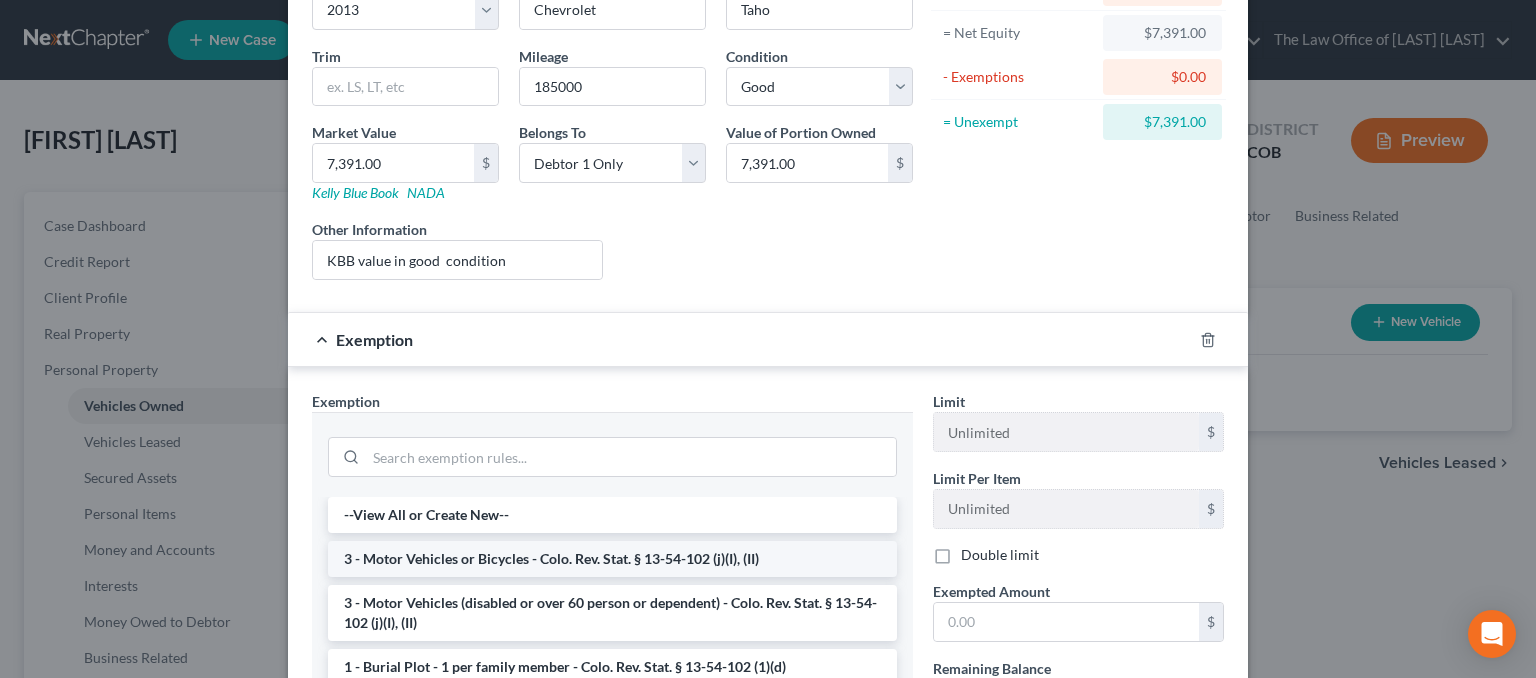 click on "3 - Motor Vehicles or Bicycles  - Colo. Rev. Stat. § 13-54-102 (j)(I), (II)" at bounding box center (612, 559) 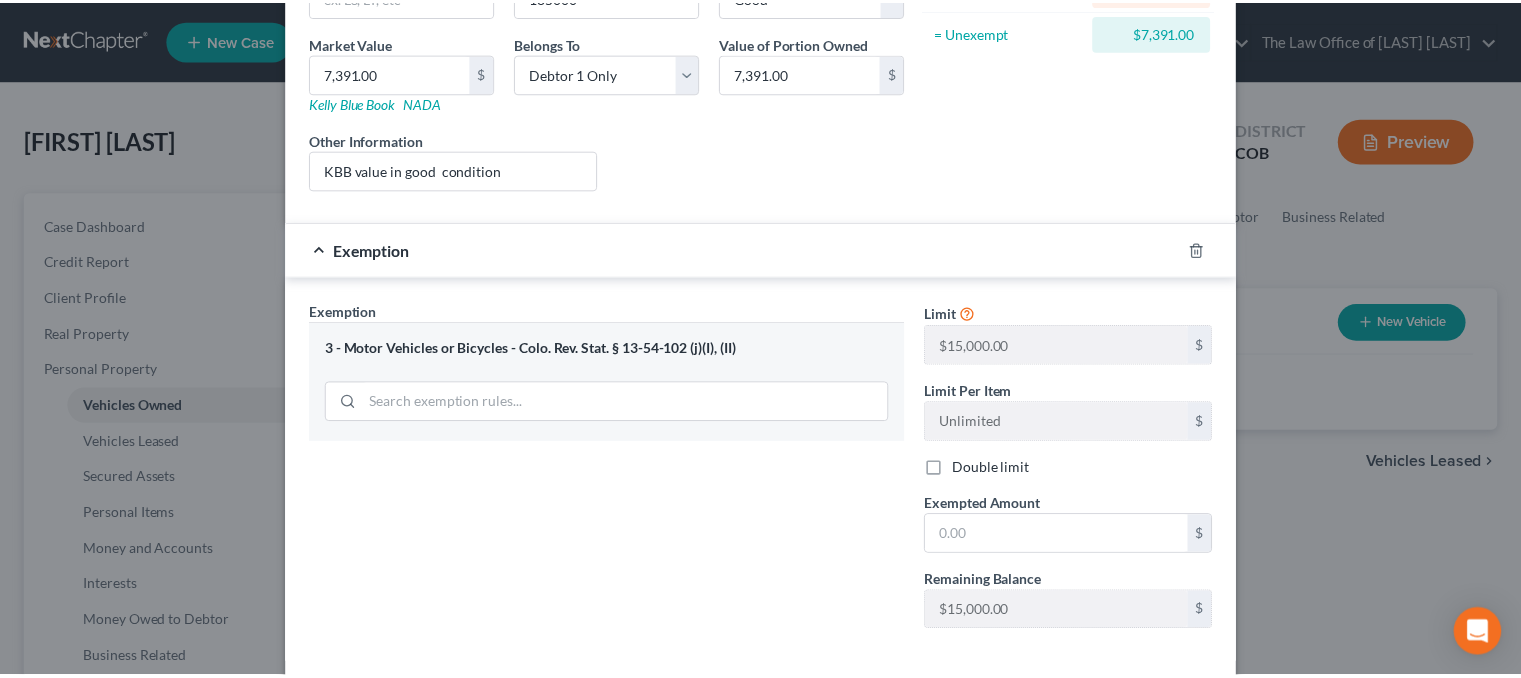 scroll, scrollTop: 382, scrollLeft: 0, axis: vertical 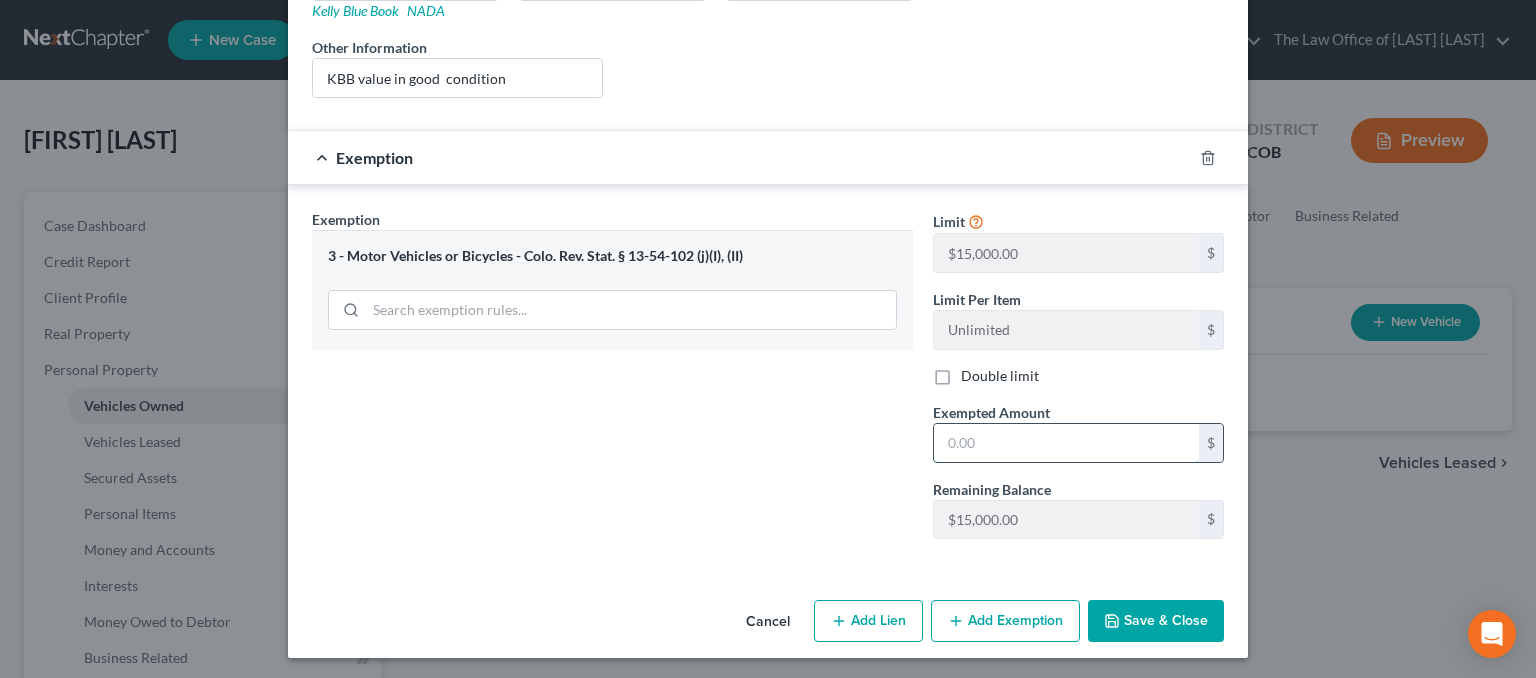 click at bounding box center [1066, 443] 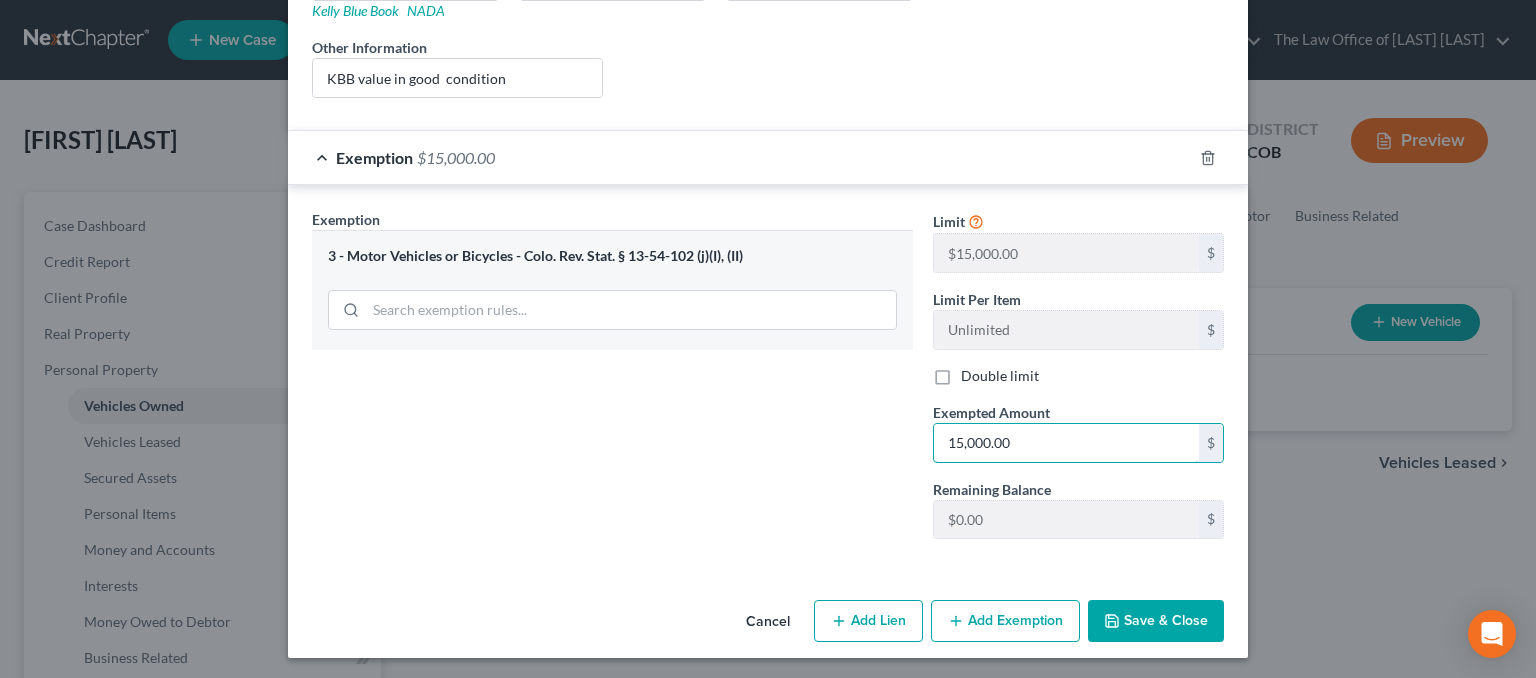type on "15,000.00" 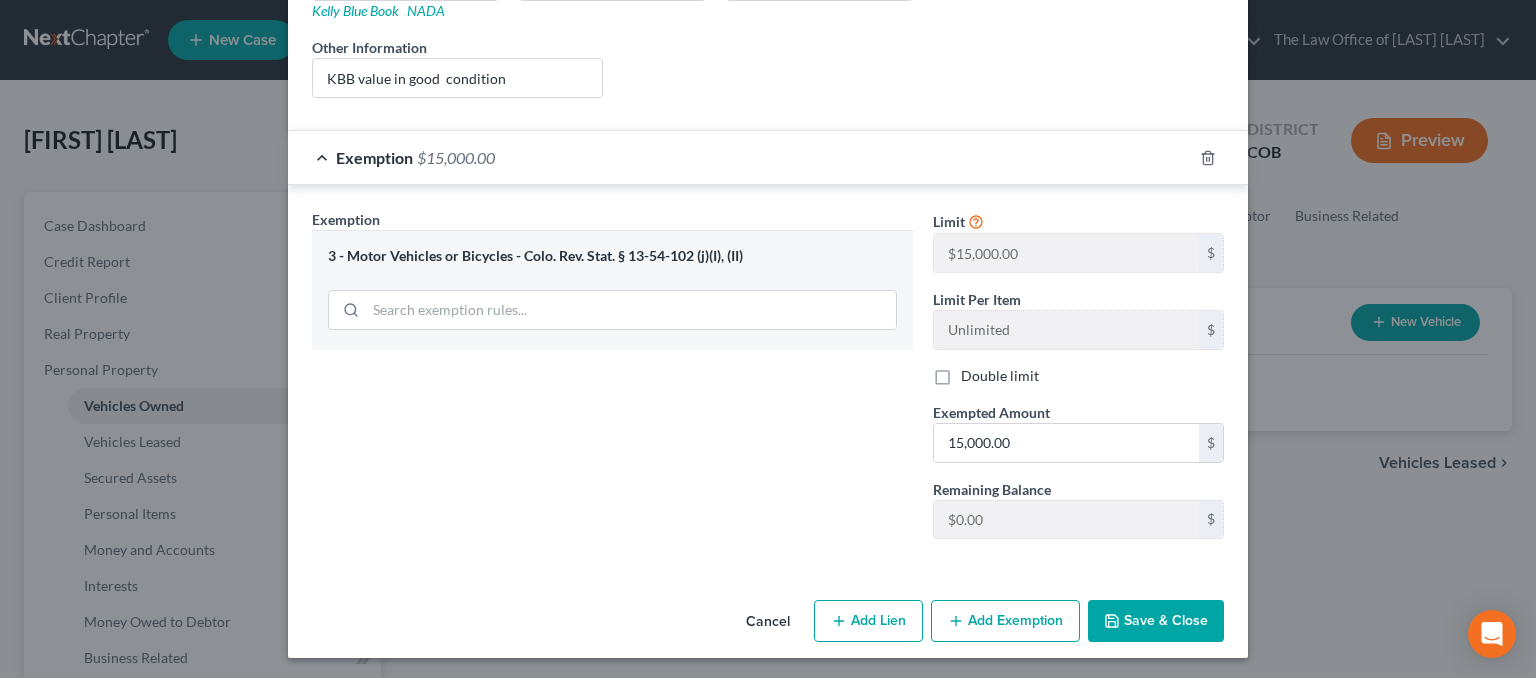 click on "Save & Close" at bounding box center [1156, 621] 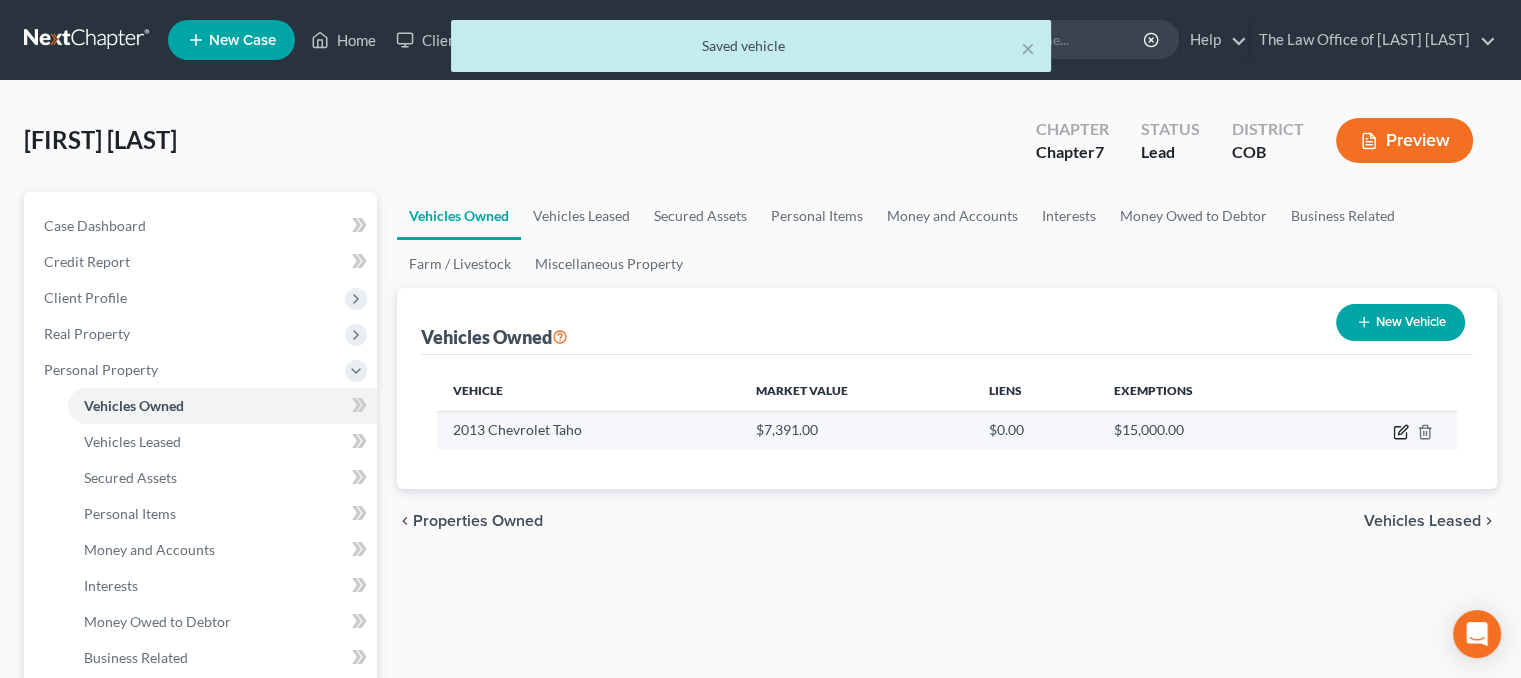 click 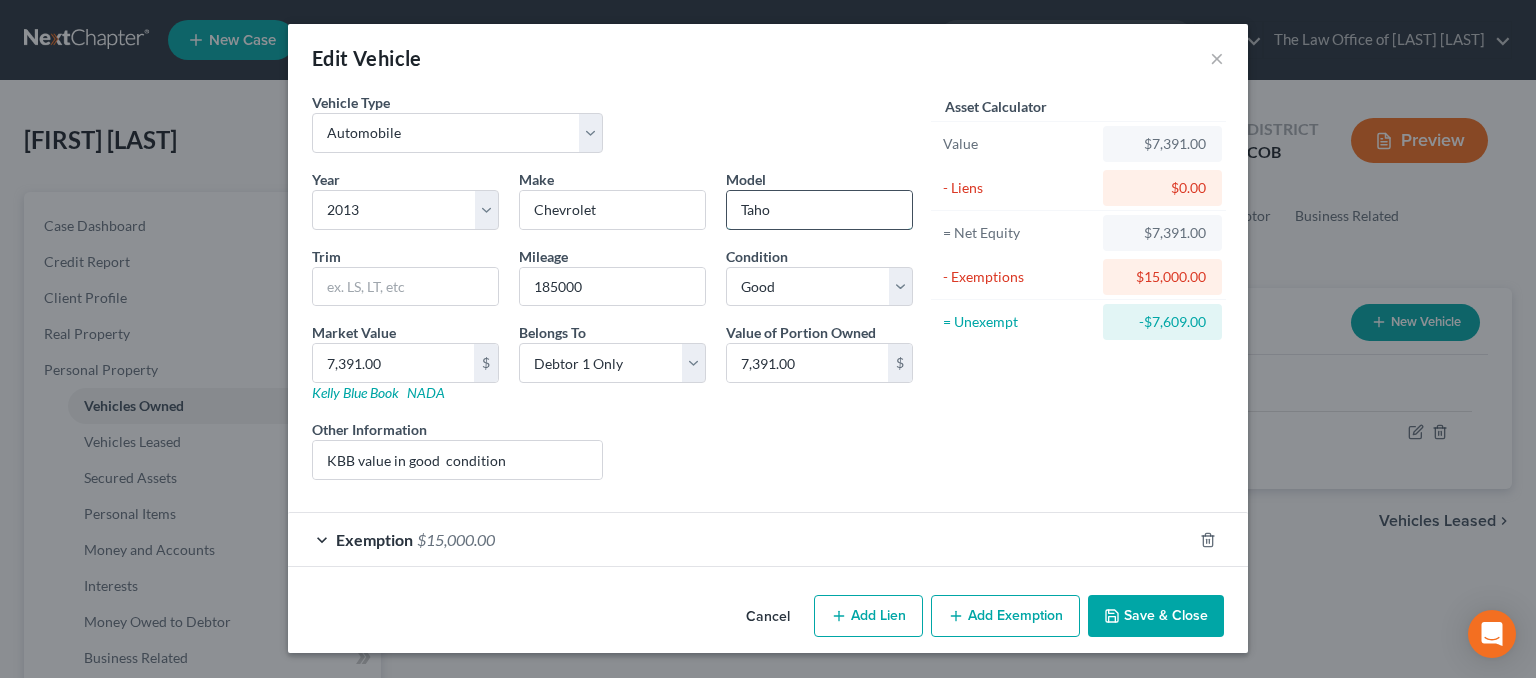 click on "Taho" at bounding box center (819, 210) 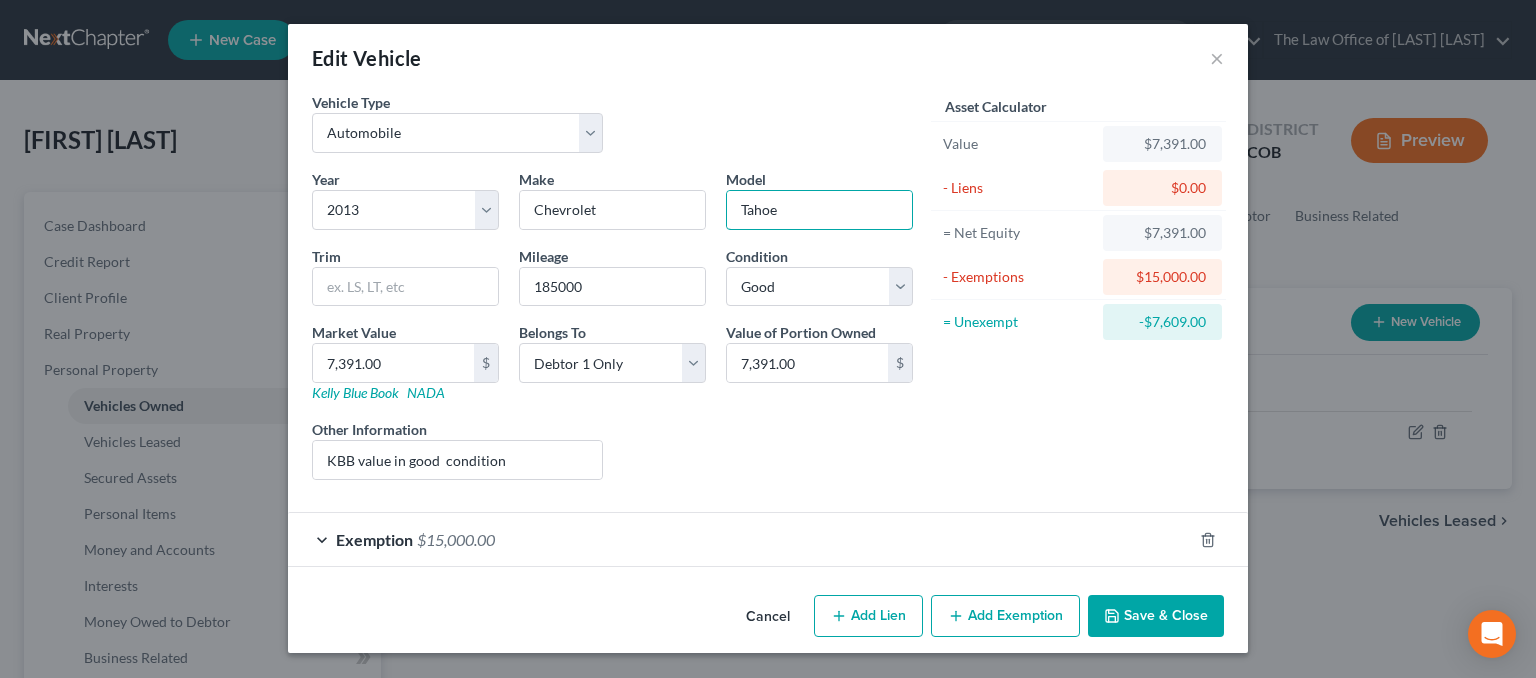 type on "Tahoe" 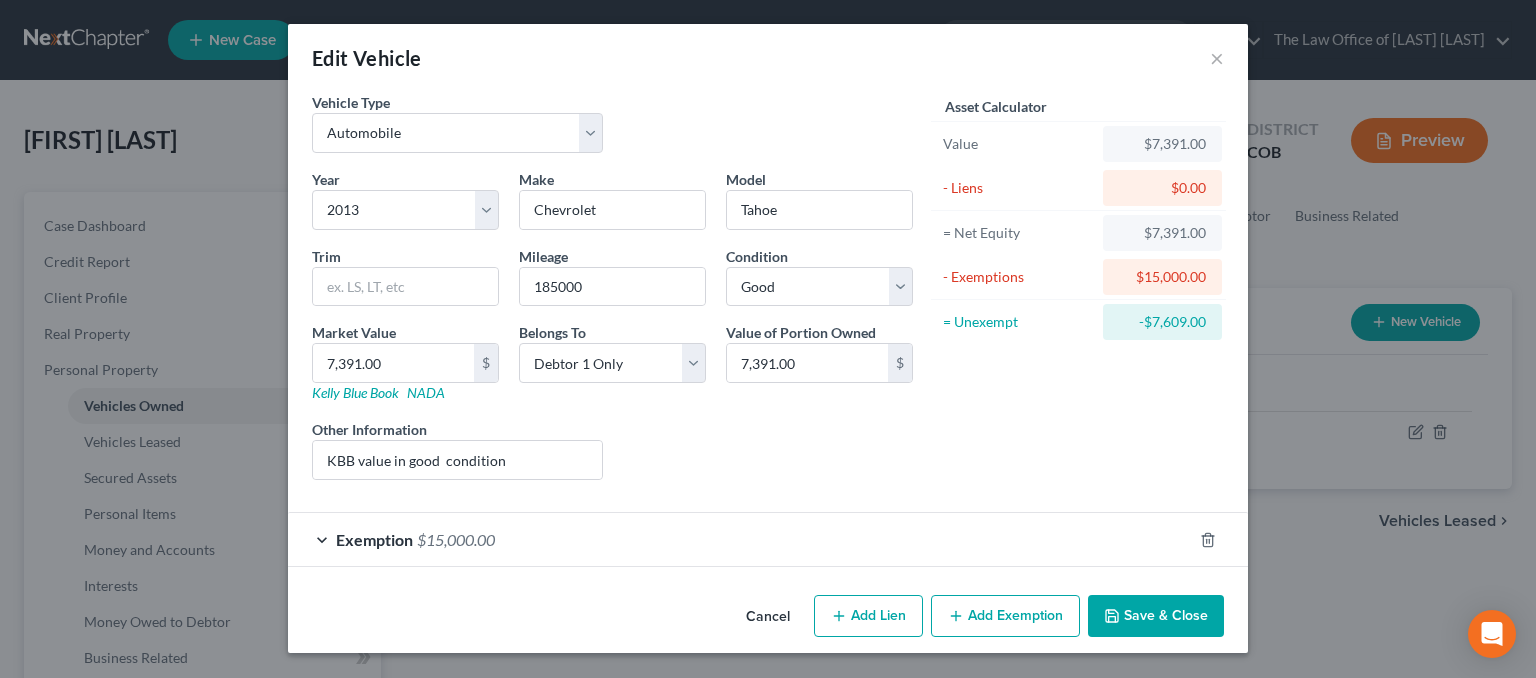 click on "Save & Close" at bounding box center (1156, 616) 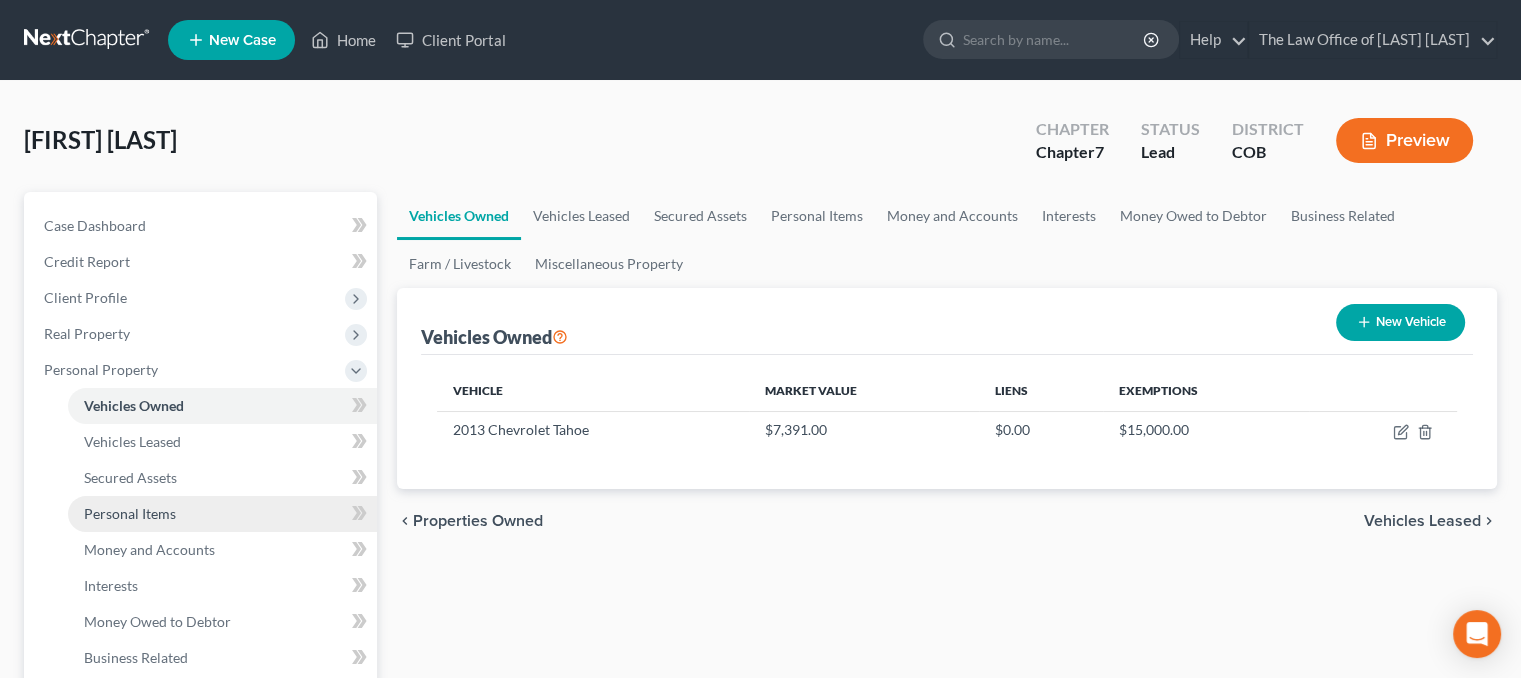 click on "Personal Items" at bounding box center (222, 514) 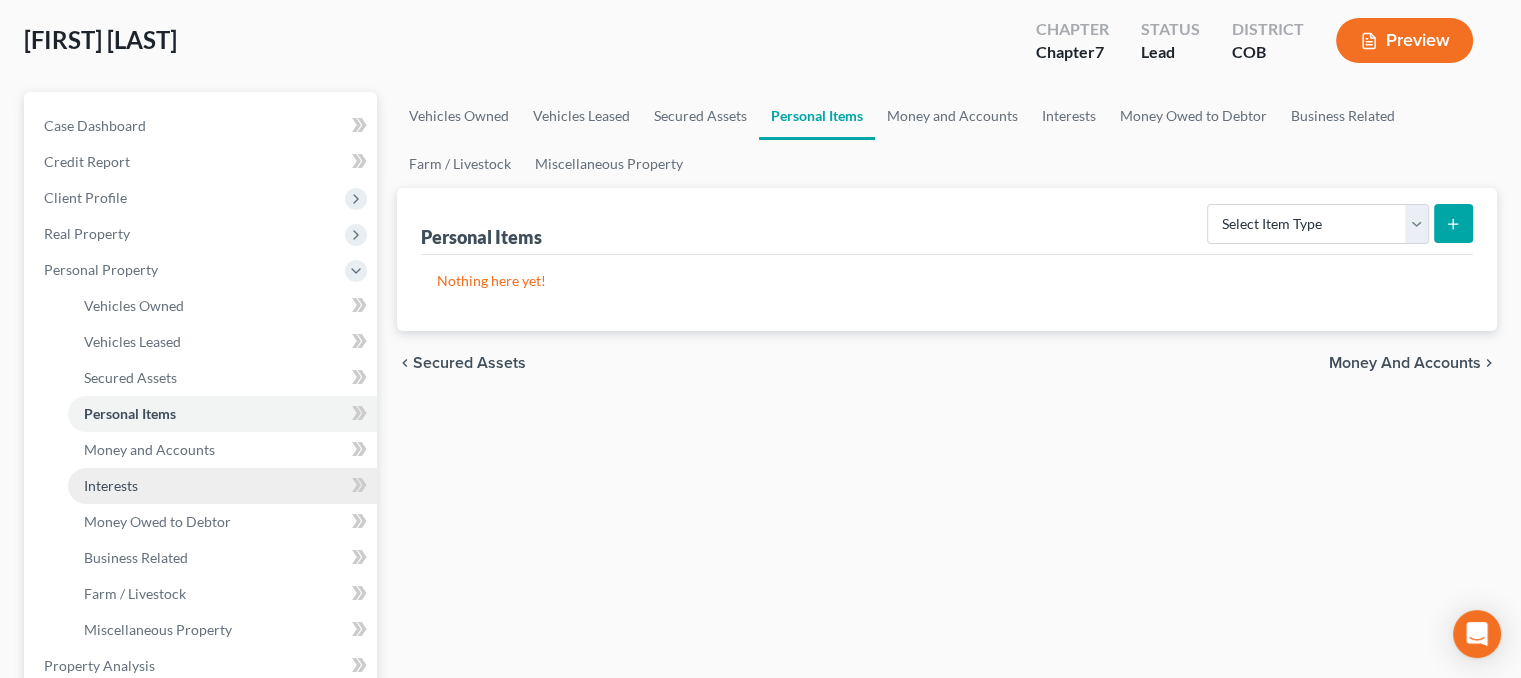 click on "Interests" at bounding box center [222, 486] 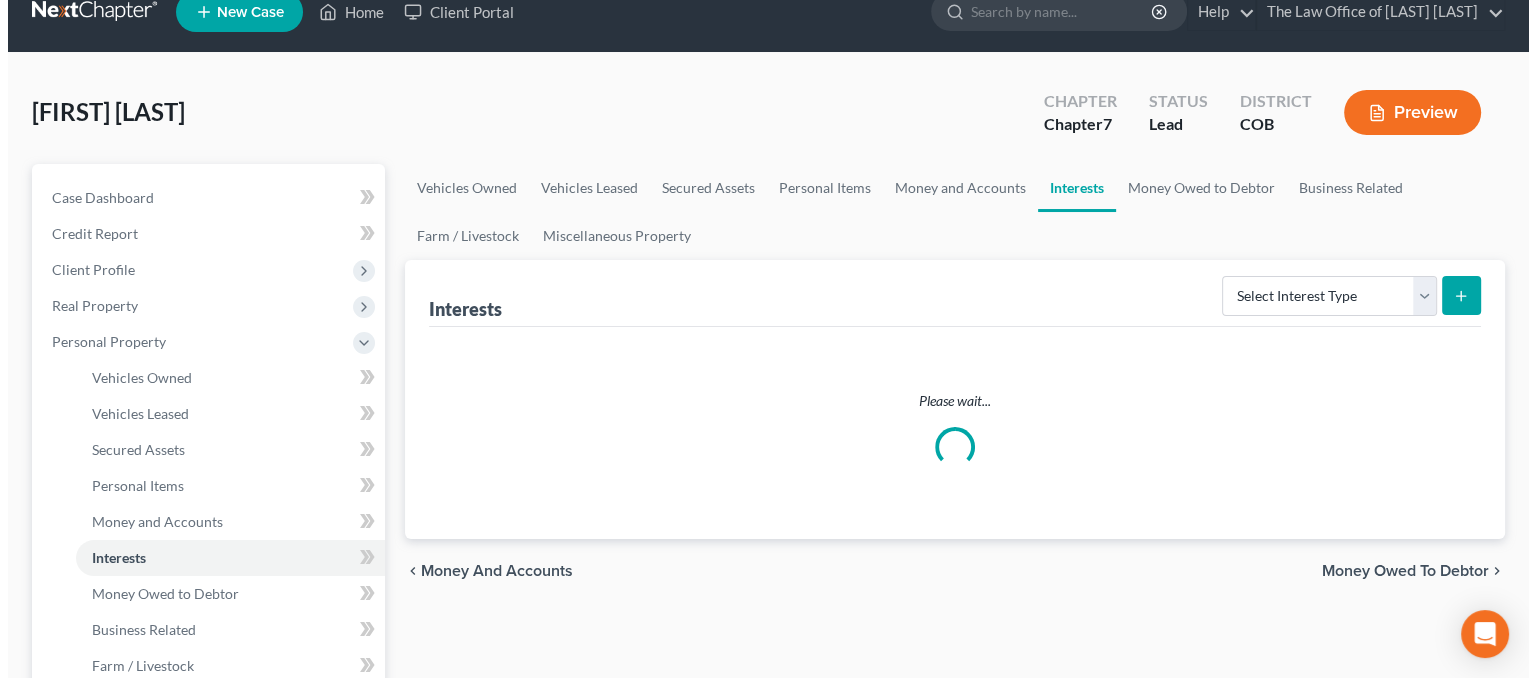 scroll, scrollTop: 0, scrollLeft: 0, axis: both 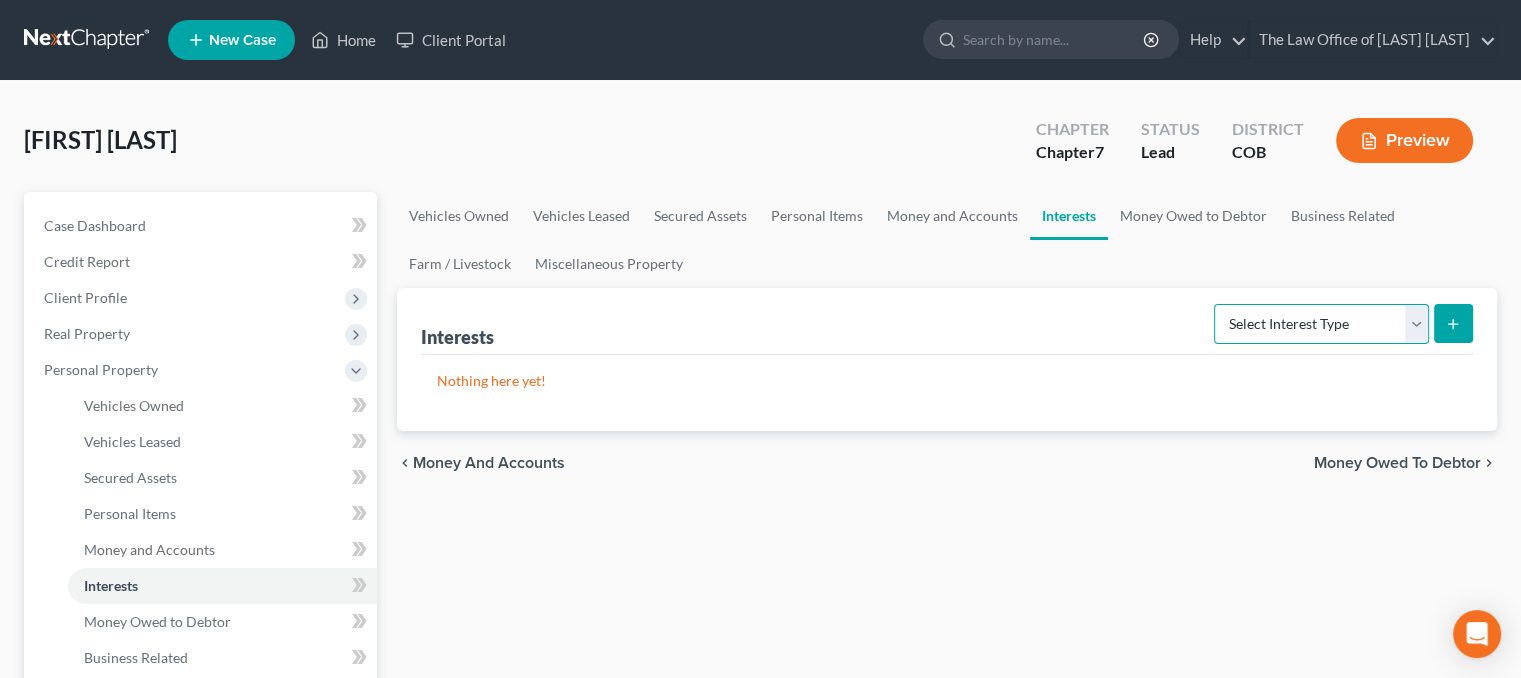 click on "Select Interest Type 401K Annuity Bond Education IRA Government Bond Government Pension Plan Incorporated Business IRA Joint Venture (Active) Joint Venture (Inactive) Keogh Mutual Fund Other Retirement Plan Partnership (Active) Partnership (Inactive) Pension Plan Stock Term Life Insurance Unincorporated Business Whole Life Insurance" at bounding box center [1321, 324] 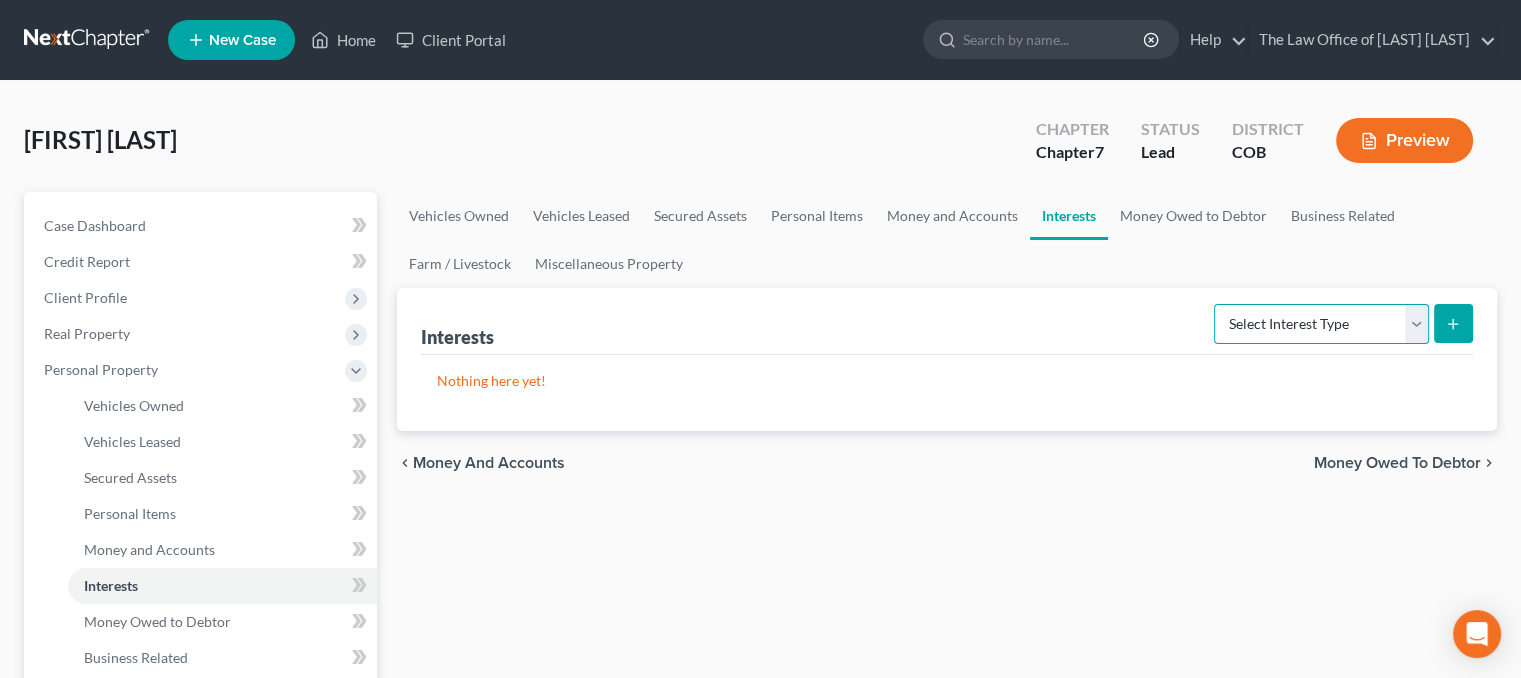 select on "401k" 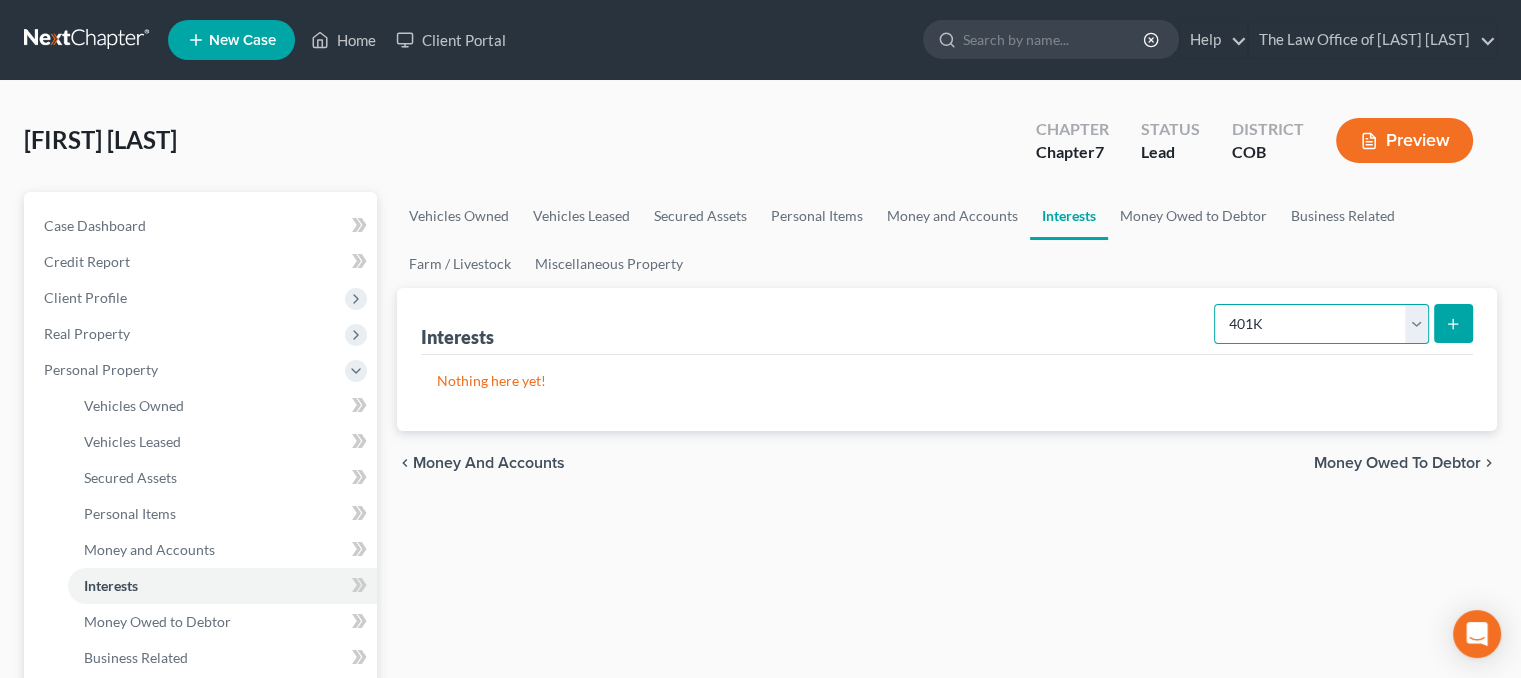 click on "Select Interest Type 401K Annuity Bond Education IRA Government Bond Government Pension Plan Incorporated Business IRA Joint Venture (Active) Joint Venture (Inactive) Keogh Mutual Fund Other Retirement Plan Partnership (Active) Partnership (Inactive) Pension Plan Stock Term Life Insurance Unincorporated Business Whole Life Insurance" at bounding box center [1321, 324] 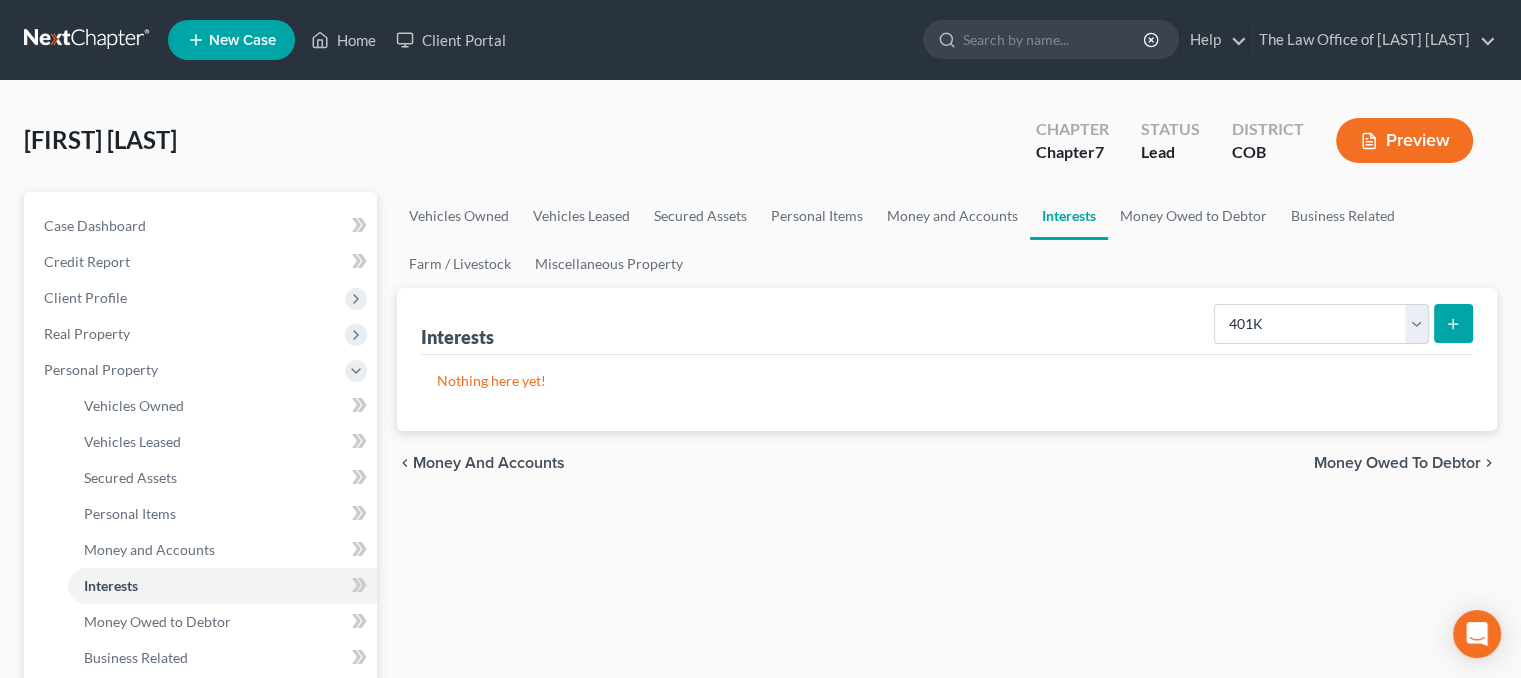 click 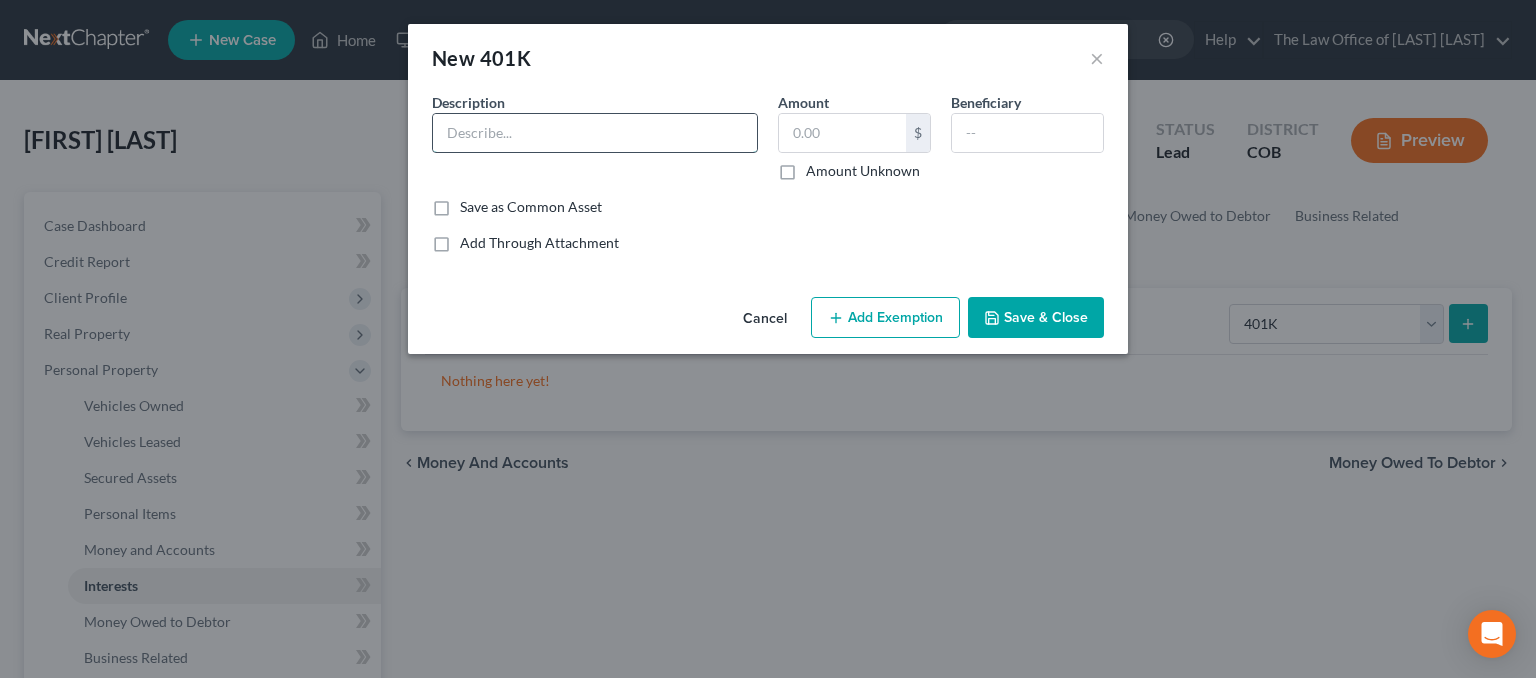 click at bounding box center (595, 133) 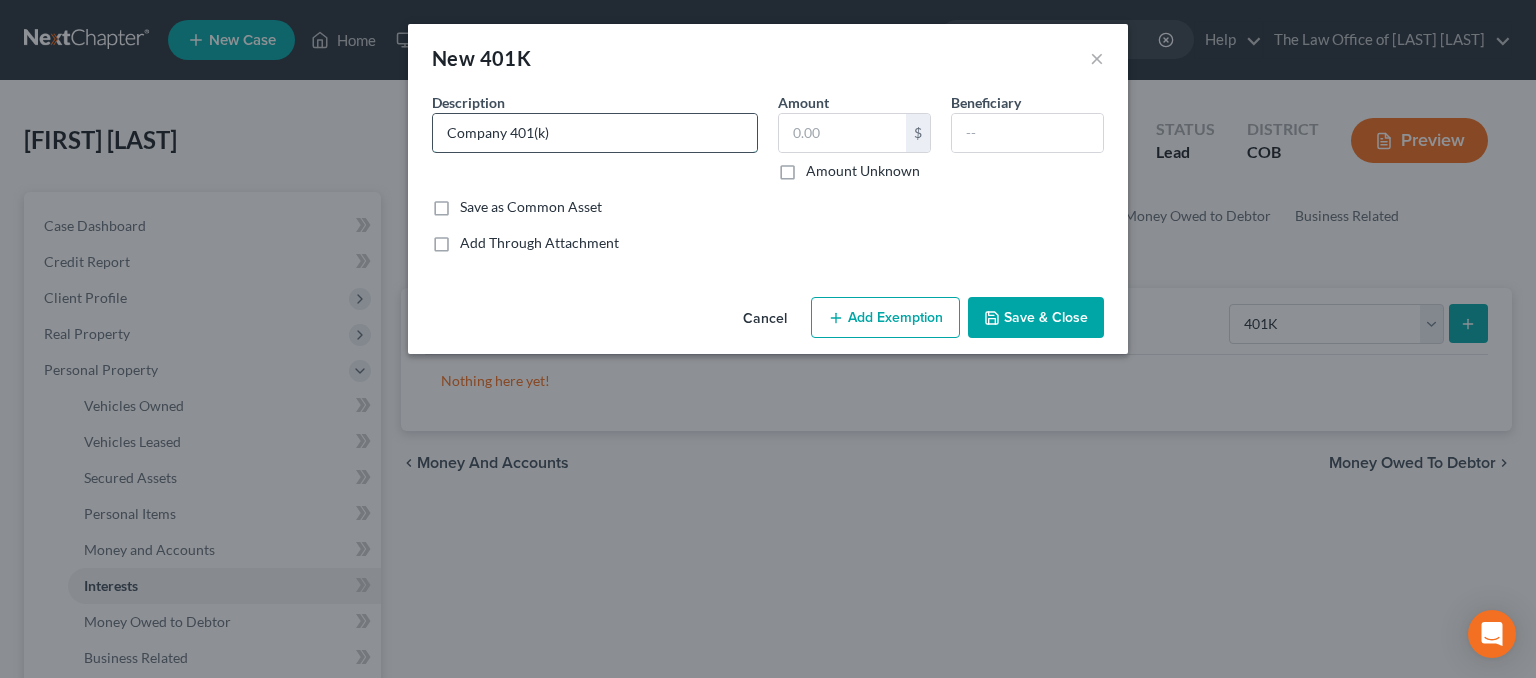 type on "Company 401(k)" 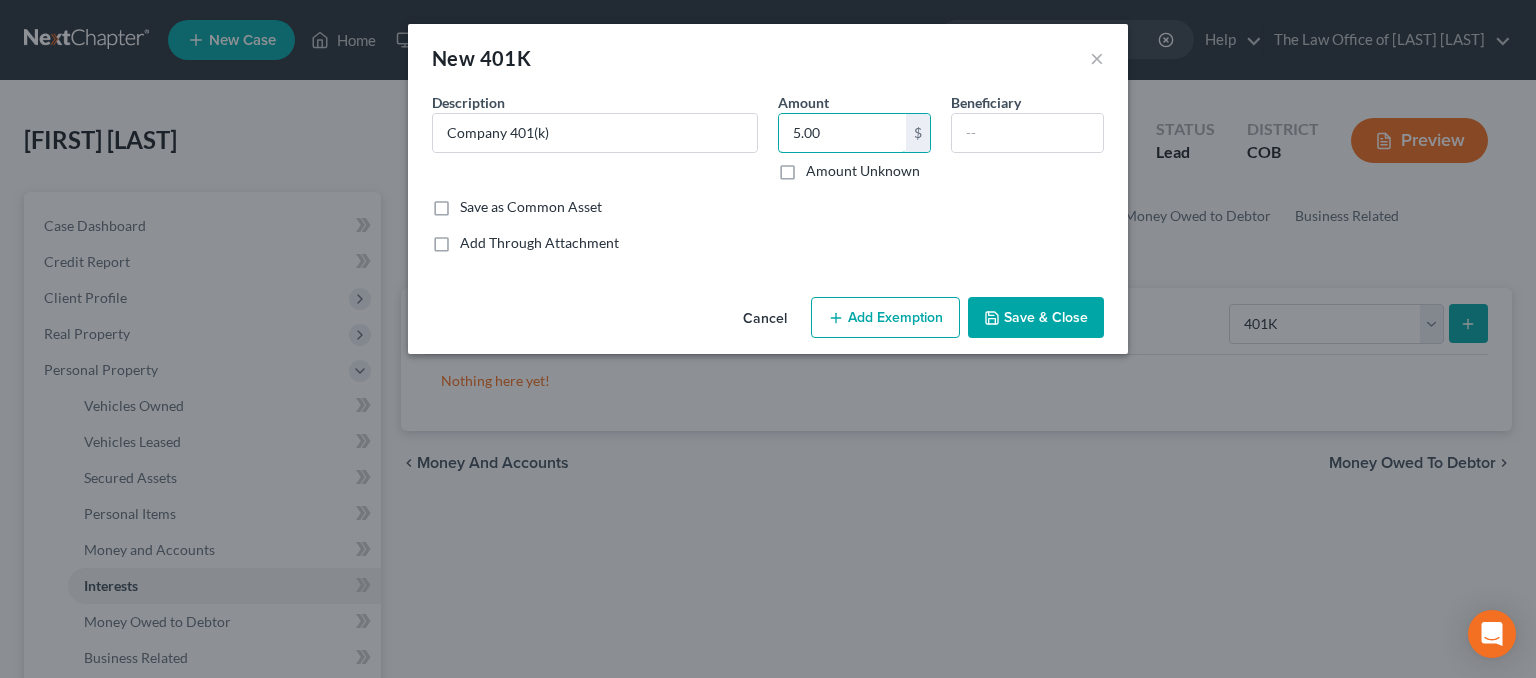 type on "5.00" 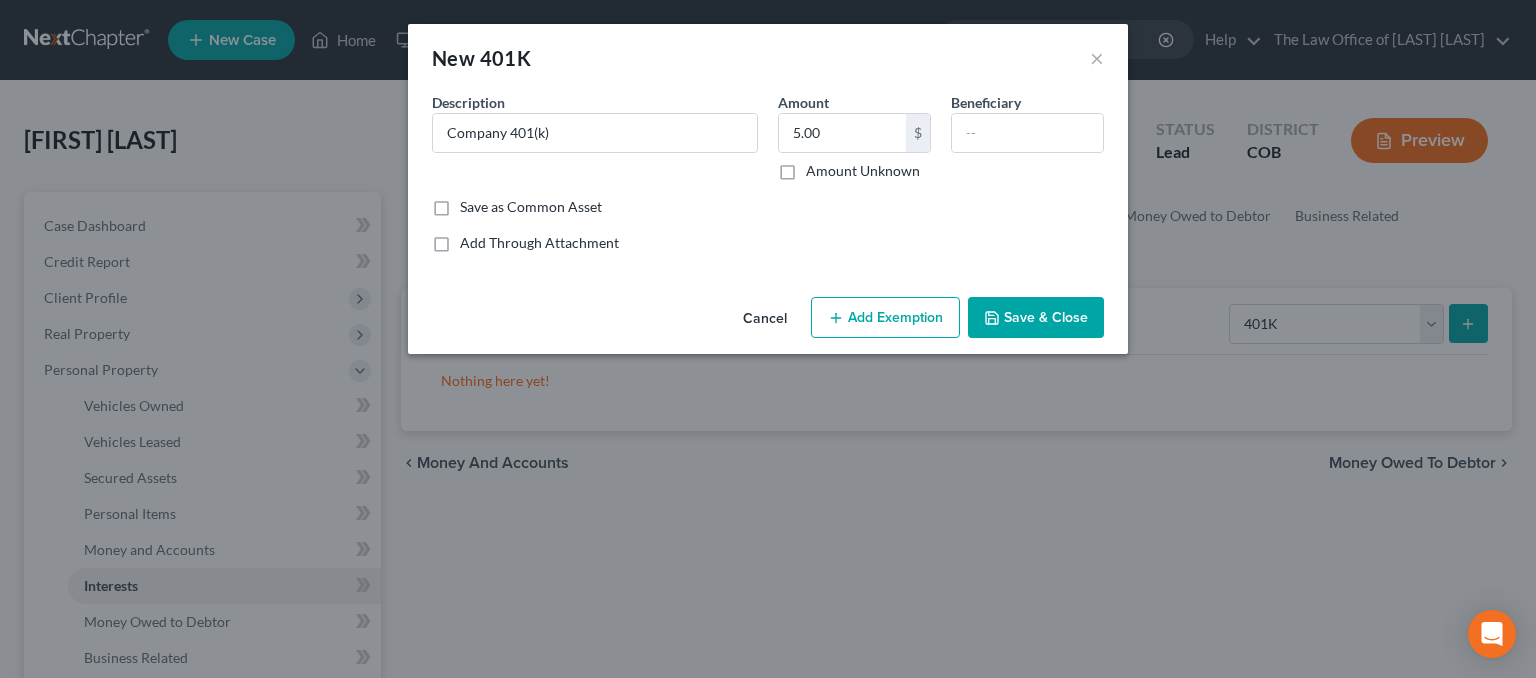 click on "Add Exemption" at bounding box center [885, 318] 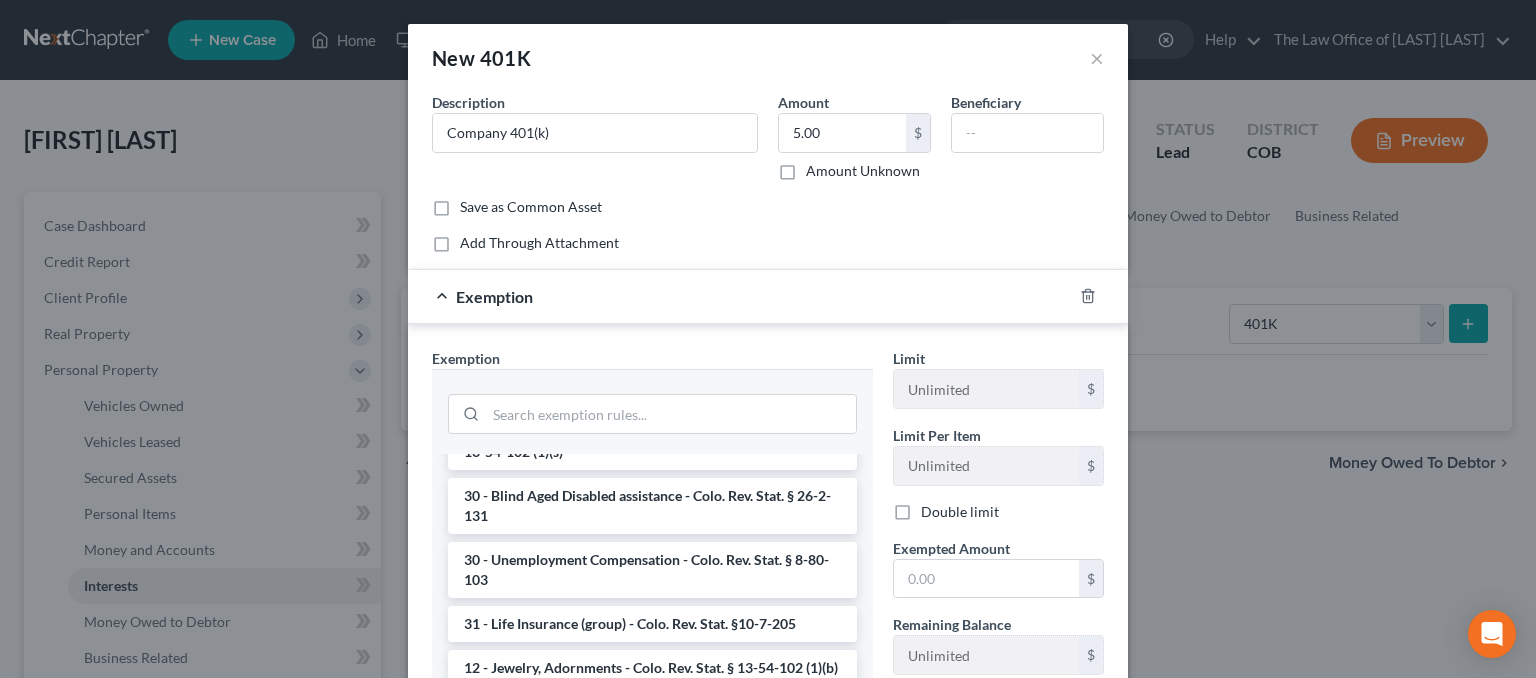 scroll, scrollTop: 500, scrollLeft: 0, axis: vertical 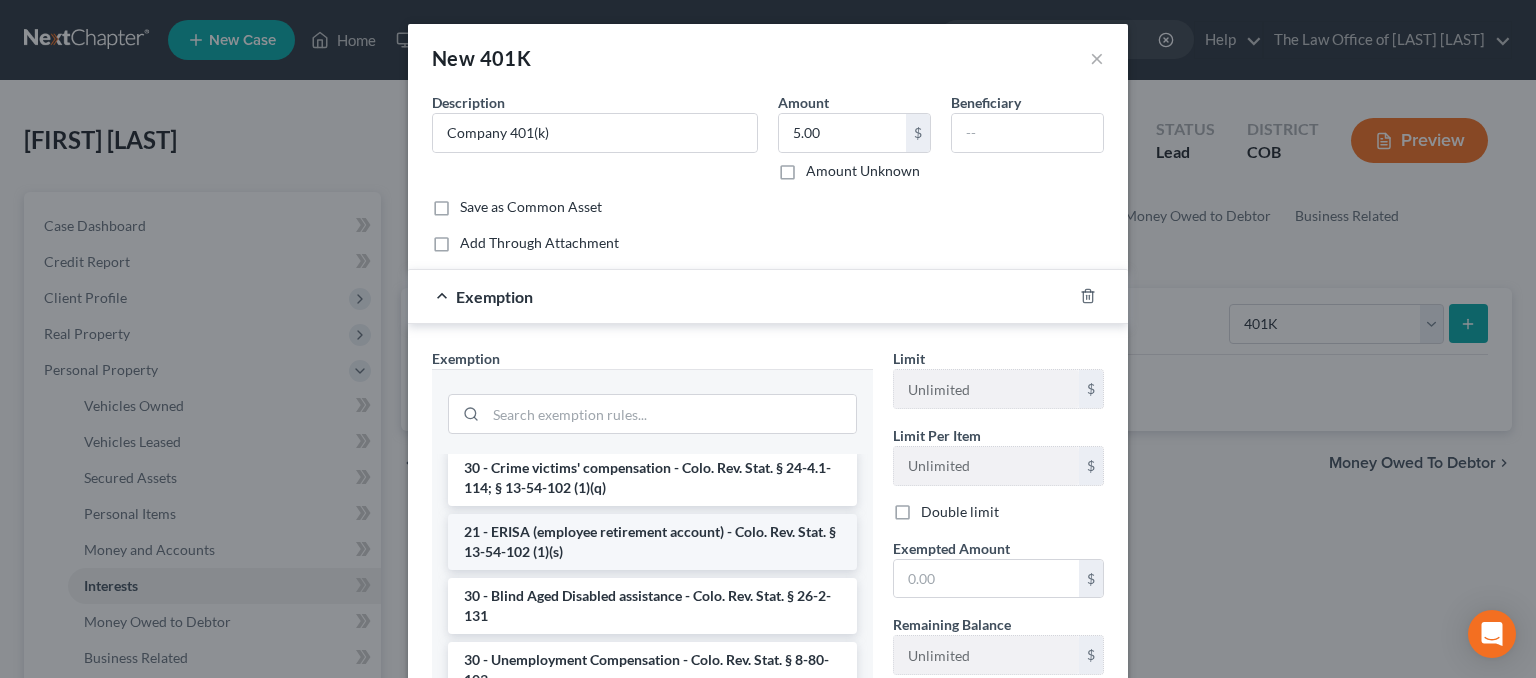 click on "21 - ERISA (employee retirement account) - Colo. Rev. Stat. § 13-54-102 (1)(s)" at bounding box center [652, 542] 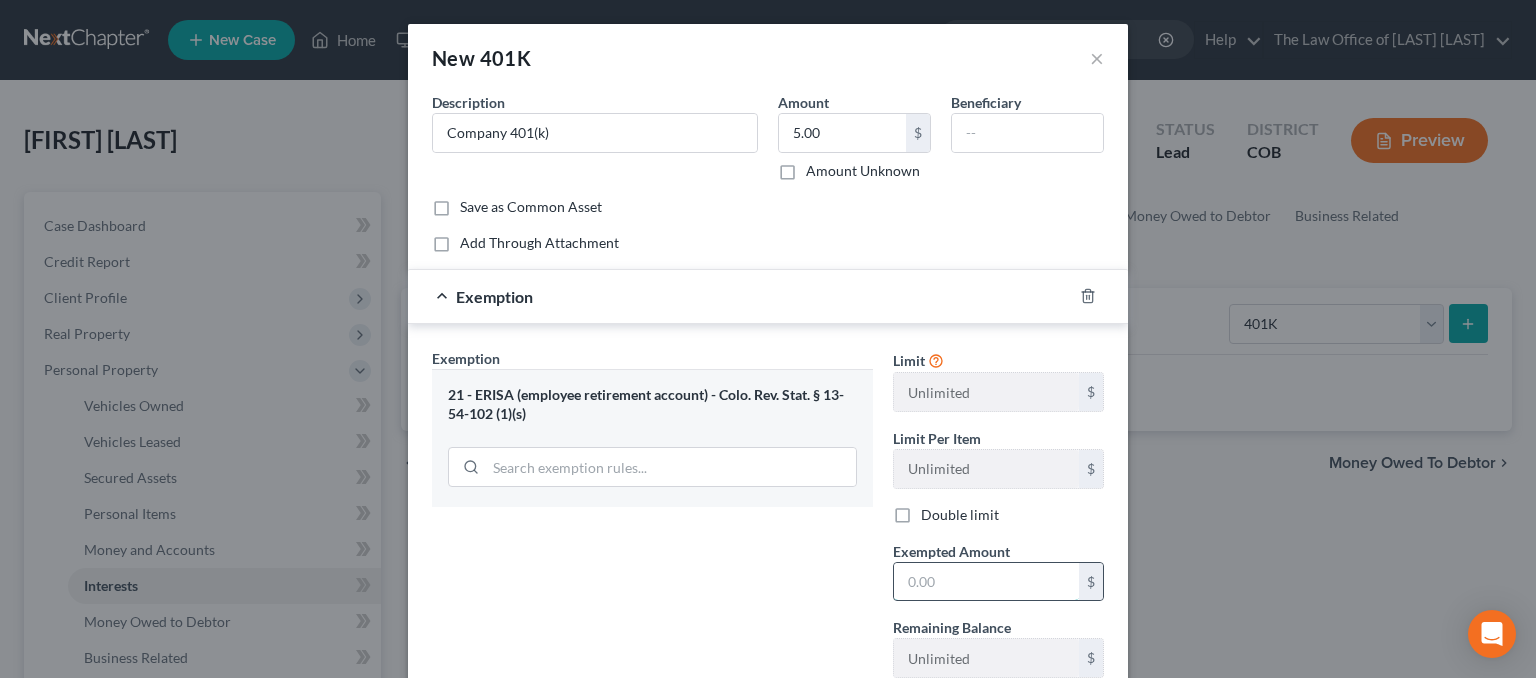 click at bounding box center [986, 582] 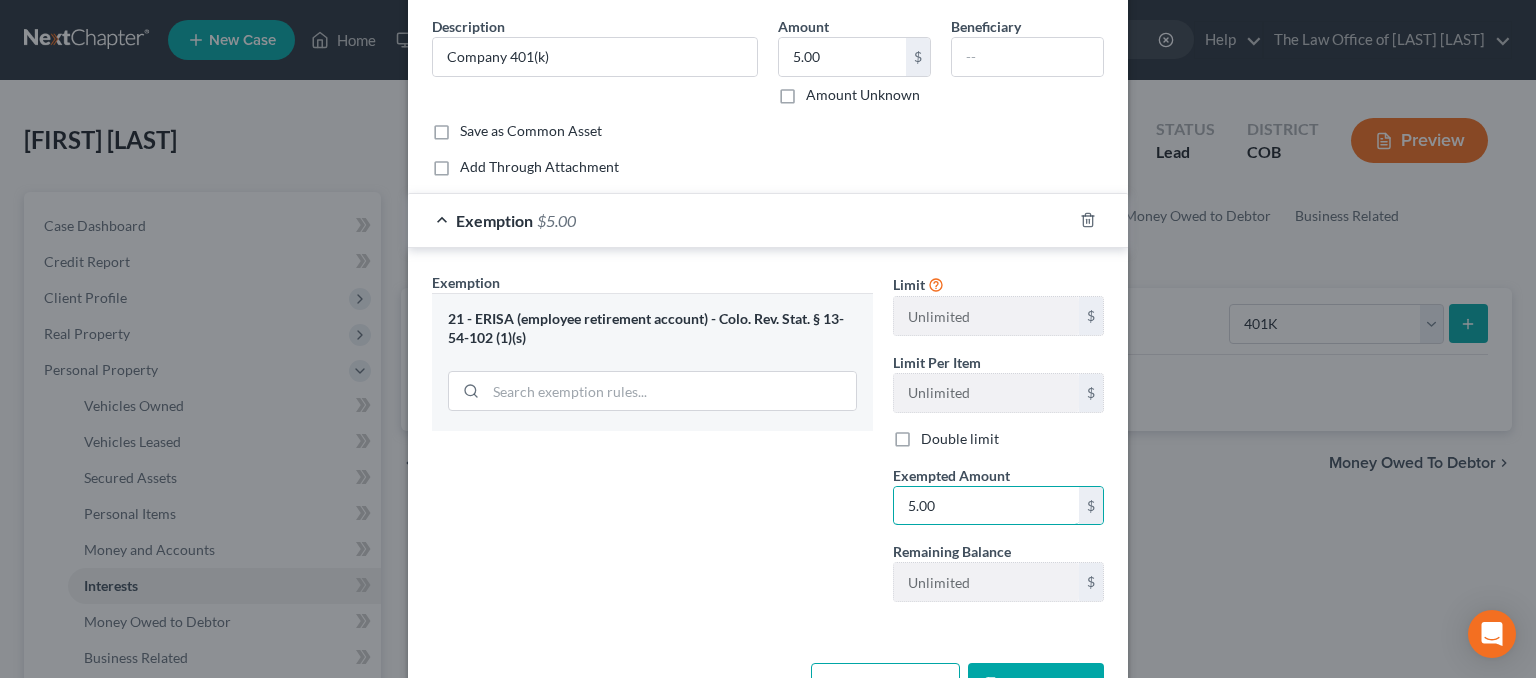 scroll, scrollTop: 140, scrollLeft: 0, axis: vertical 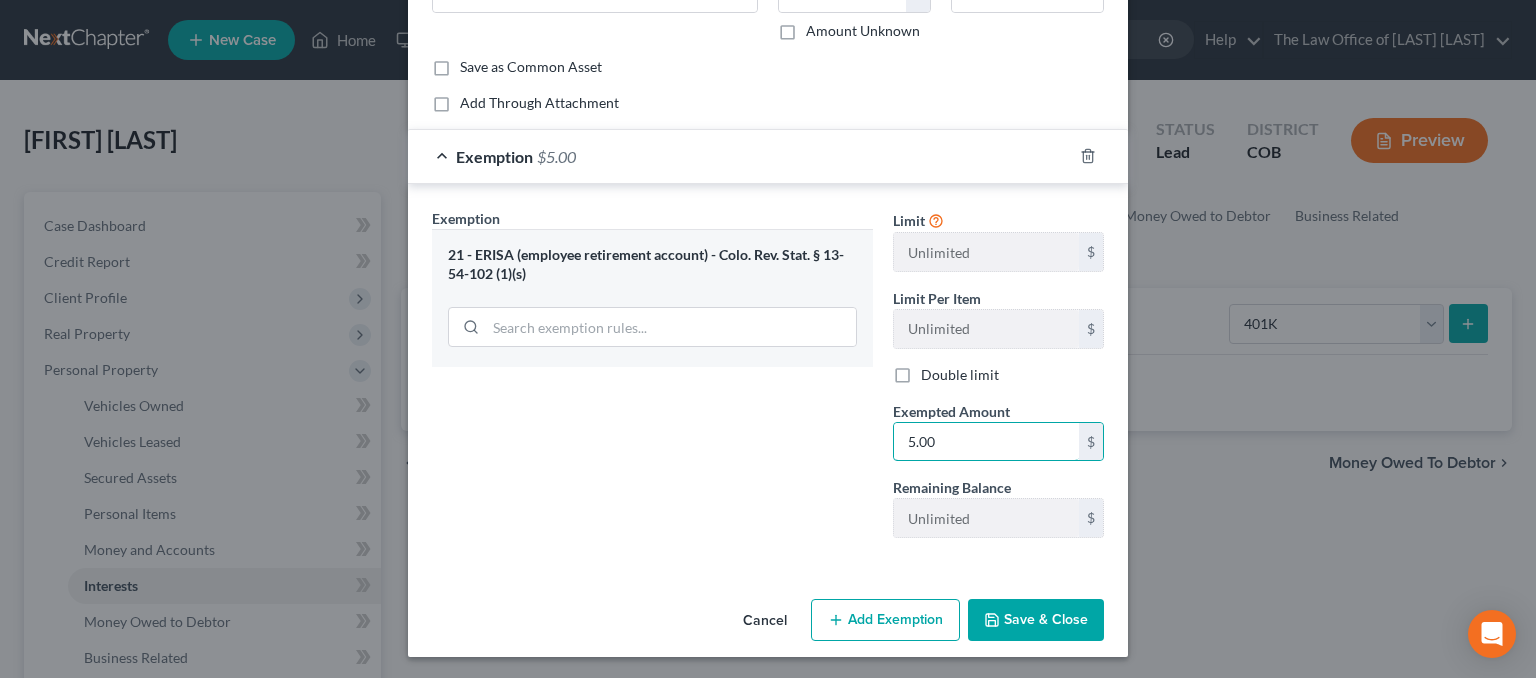 type on "5.00" 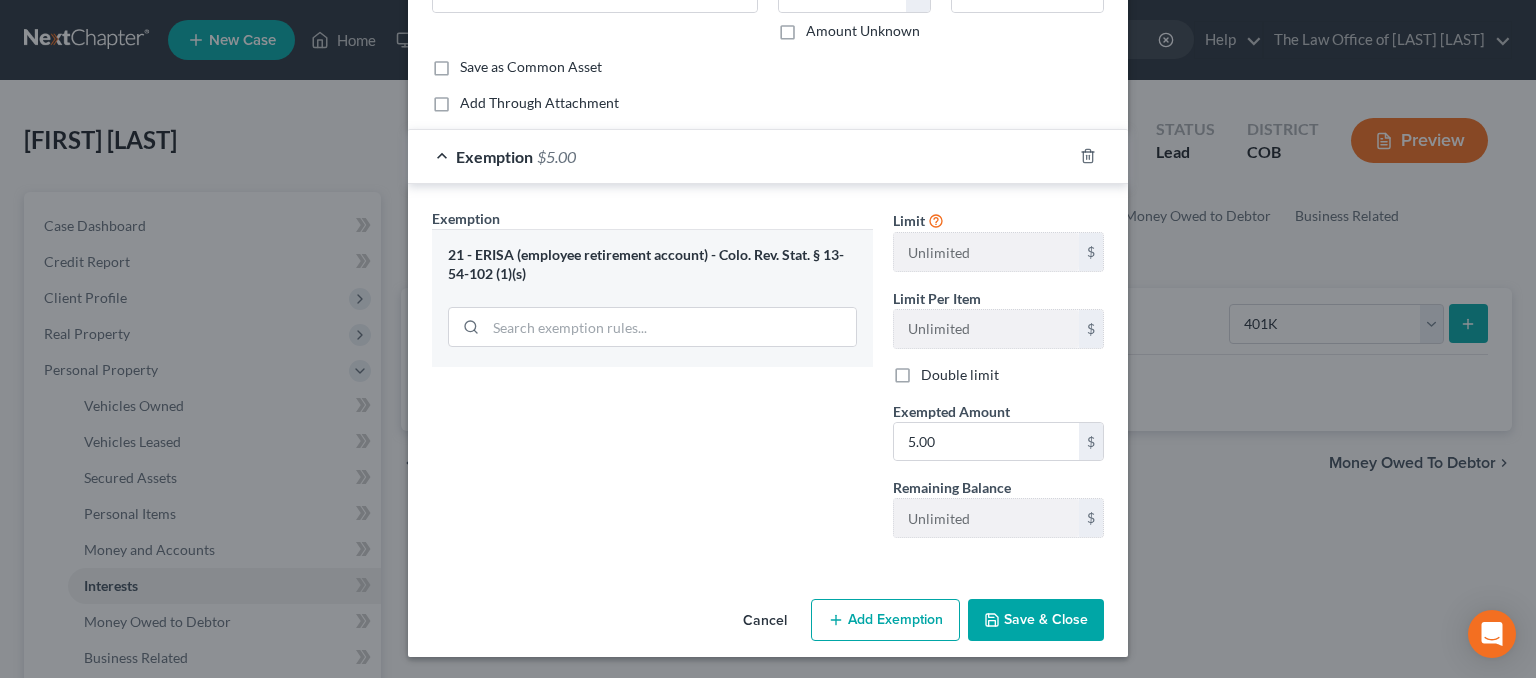 click on "Save & Close" at bounding box center (1036, 620) 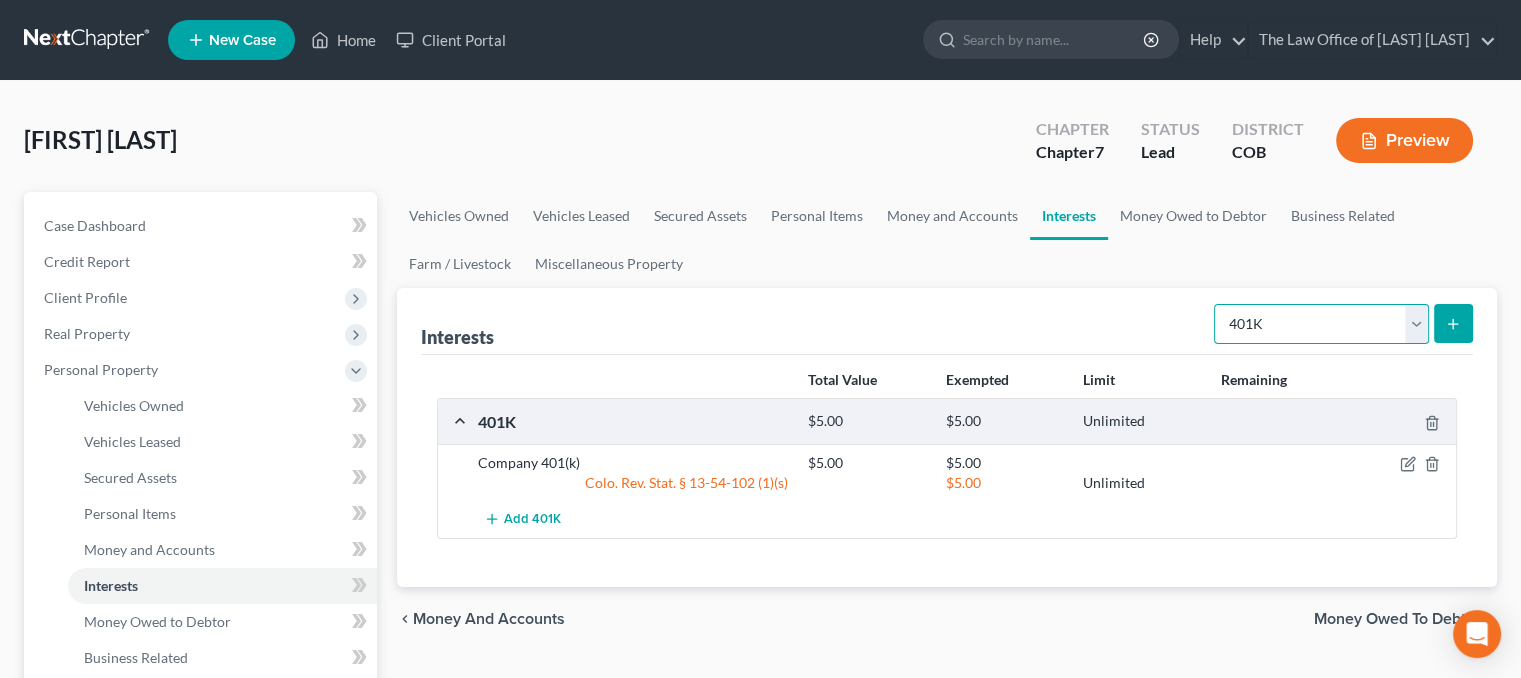 click on "Select Interest Type 401K Annuity Bond Education IRA Government Bond Government Pension Plan Incorporated Business IRA Joint Venture (Active) Joint Venture (Inactive) Keogh Mutual Fund Other Retirement Plan Partnership (Active) Partnership (Inactive) Pension Plan Stock Term Life Insurance Unincorporated Business Whole Life Insurance" at bounding box center (1321, 324) 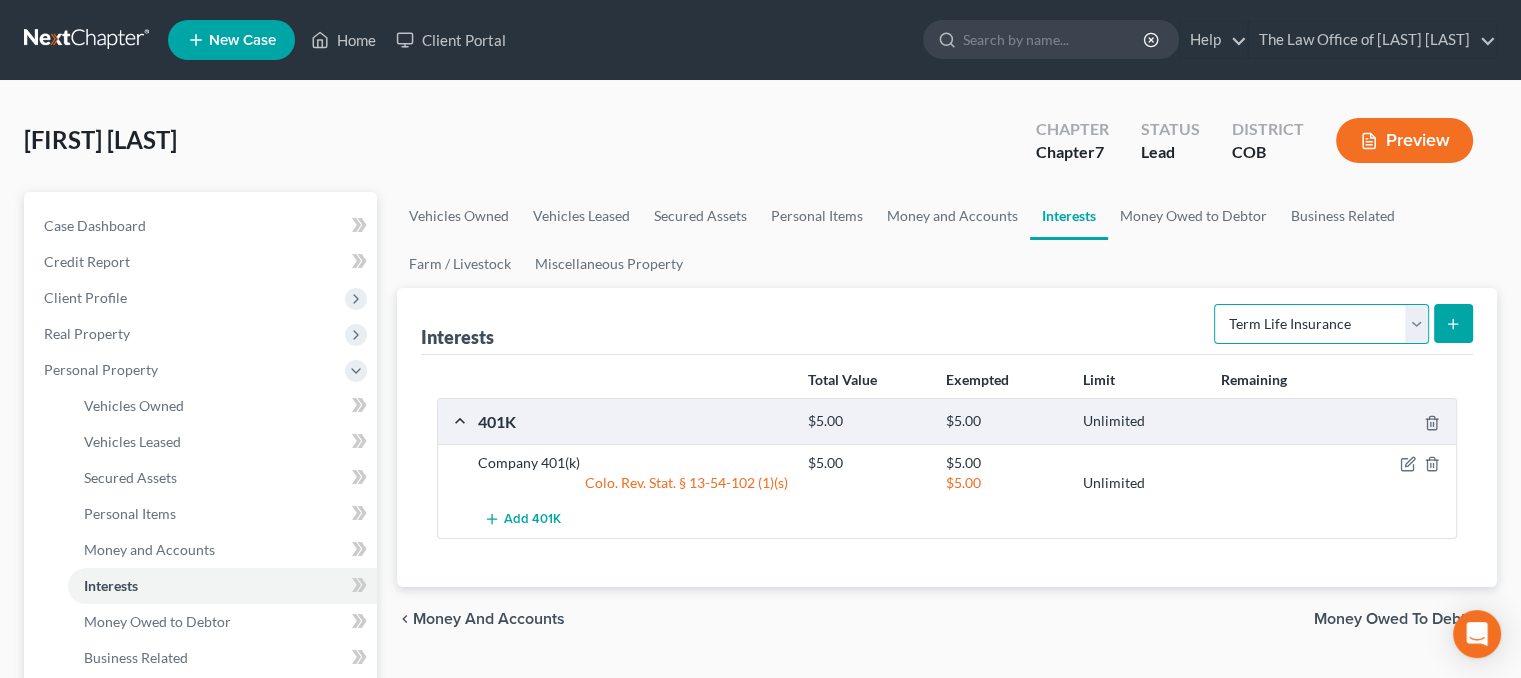 click on "Select Interest Type 401K Annuity Bond Education IRA Government Bond Government Pension Plan Incorporated Business IRA Joint Venture (Active) Joint Venture (Inactive) Keogh Mutual Fund Other Retirement Plan Partnership (Active) Partnership (Inactive) Pension Plan Stock Term Life Insurance Unincorporated Business Whole Life Insurance" at bounding box center [1321, 324] 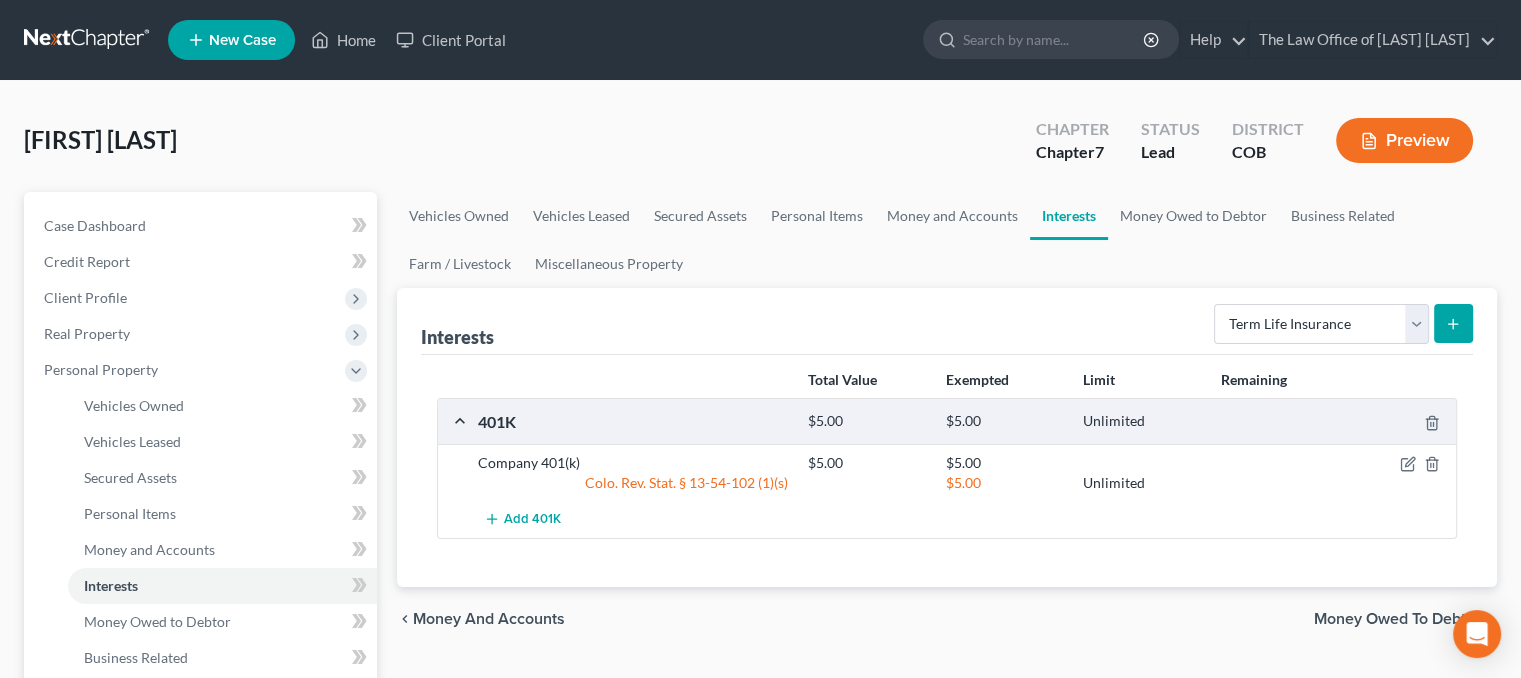 click at bounding box center [1453, 323] 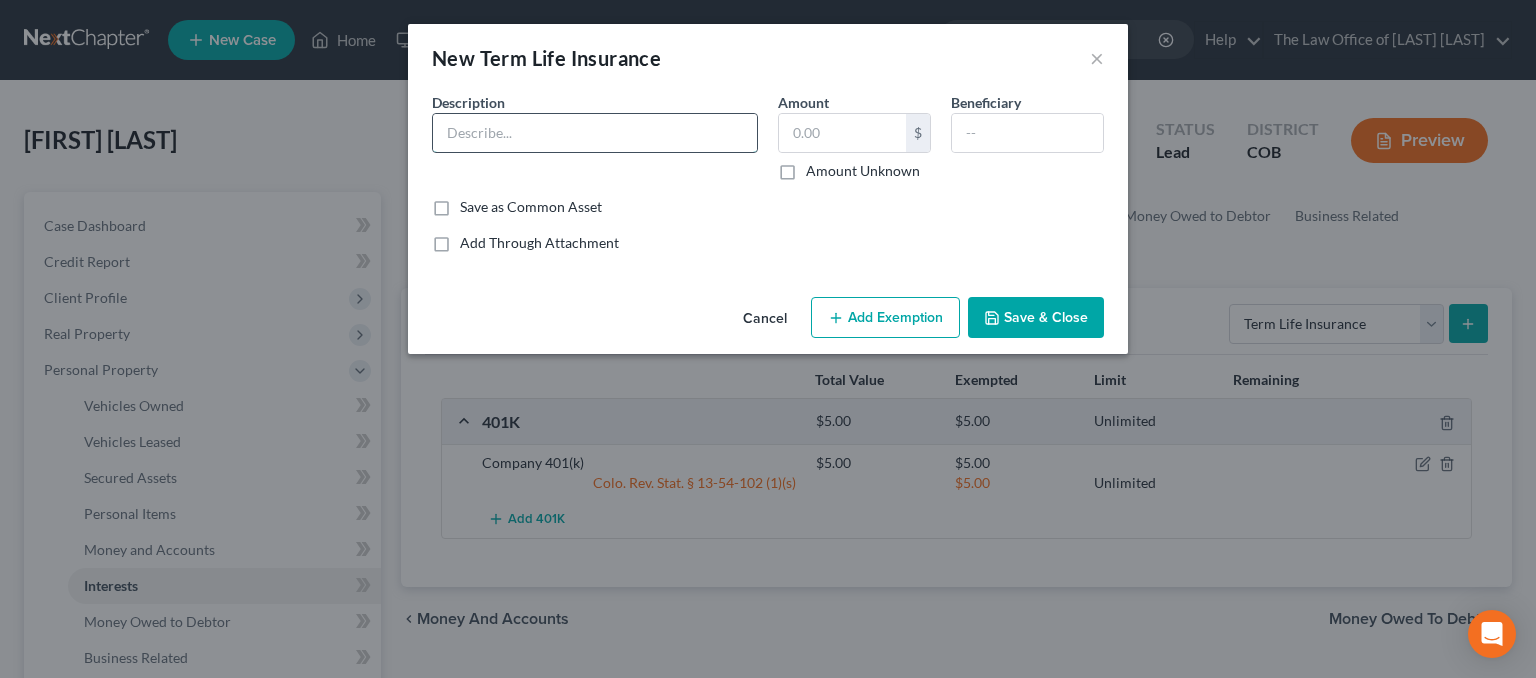 click at bounding box center (595, 133) 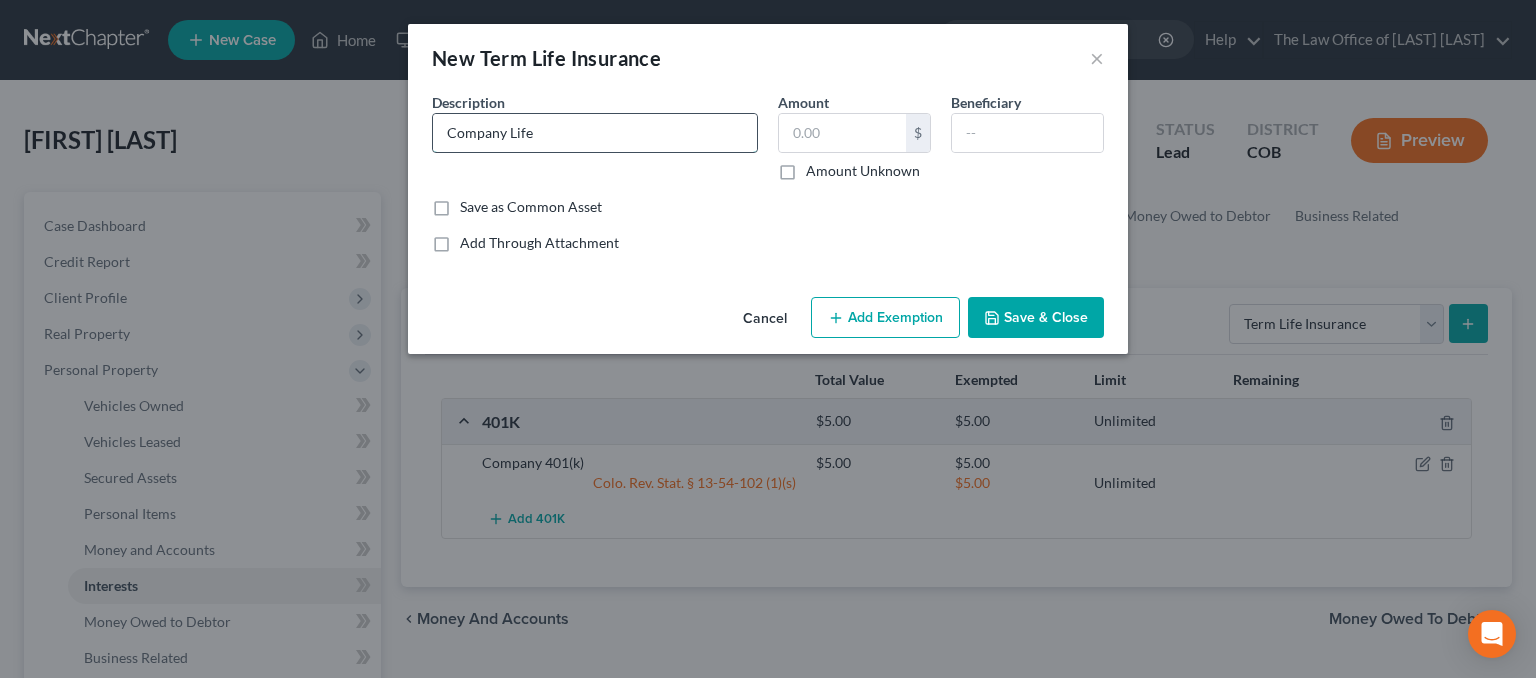 type on "Company Life" 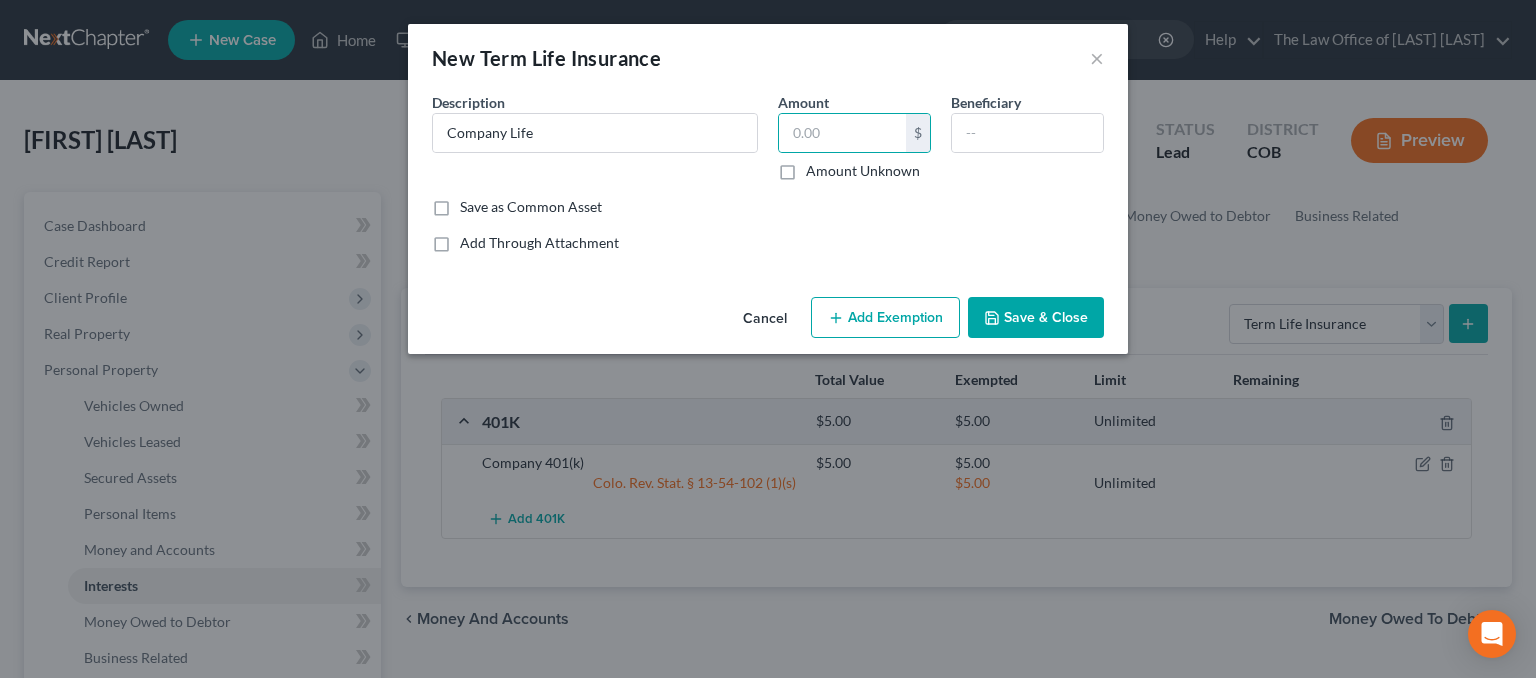 click on "Add Exemption" at bounding box center [885, 318] 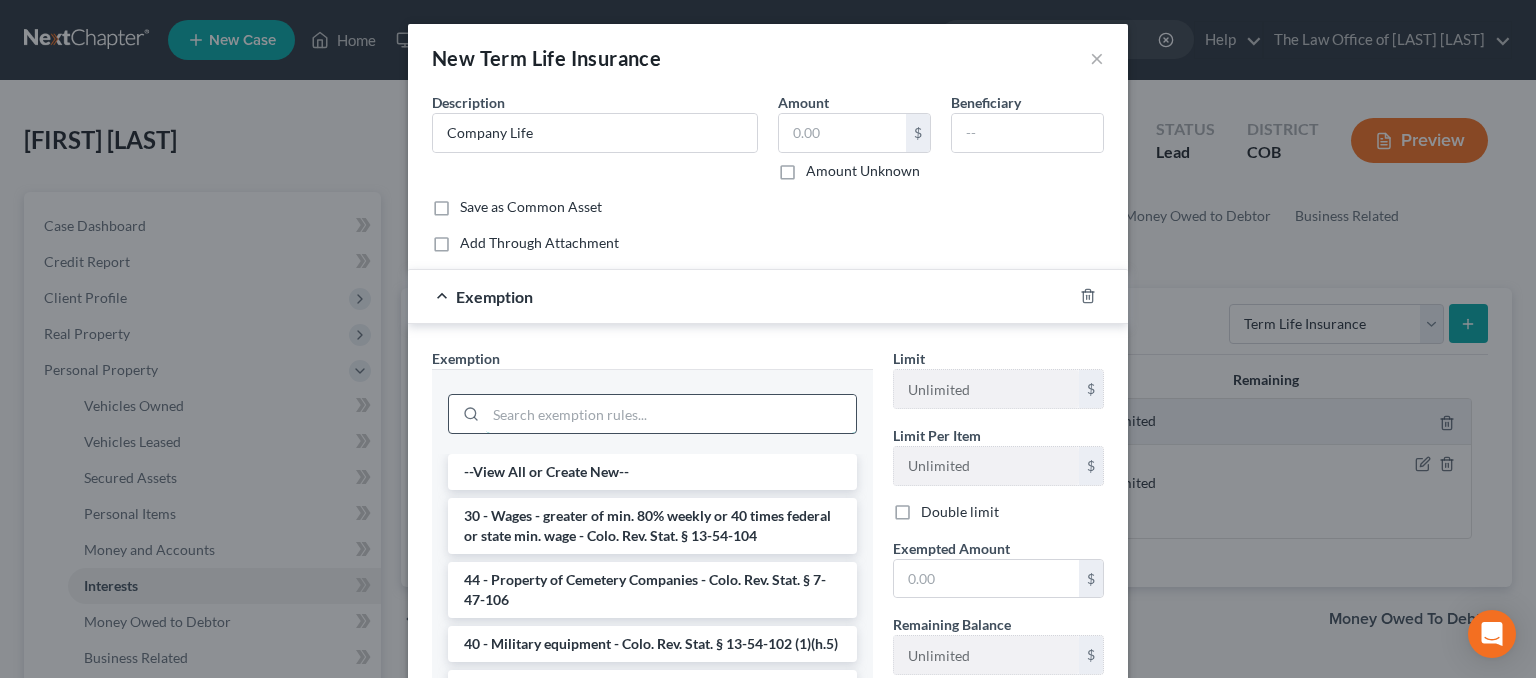 click at bounding box center [671, 414] 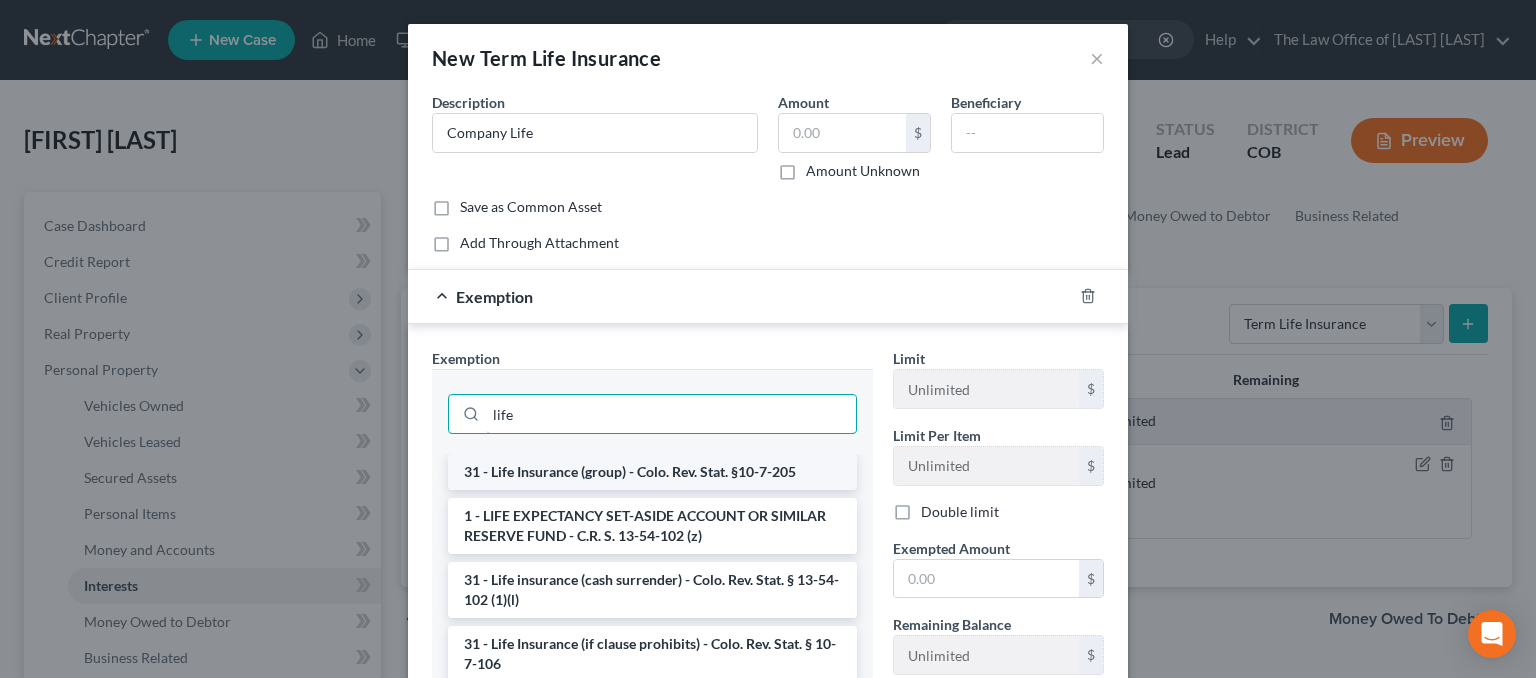 type on "life" 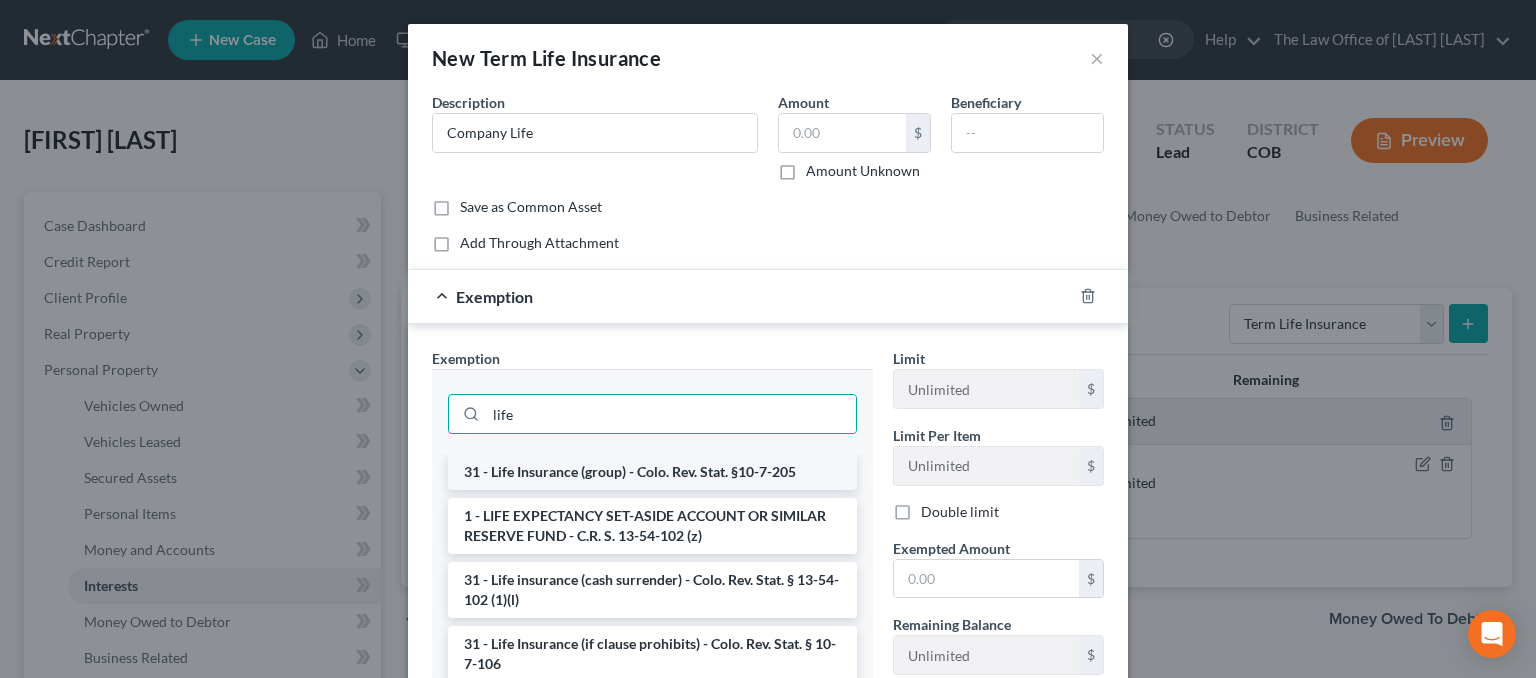 click on "31 - Life Insurance (group) - Colo. Rev. Stat. §10-7-205" at bounding box center [652, 472] 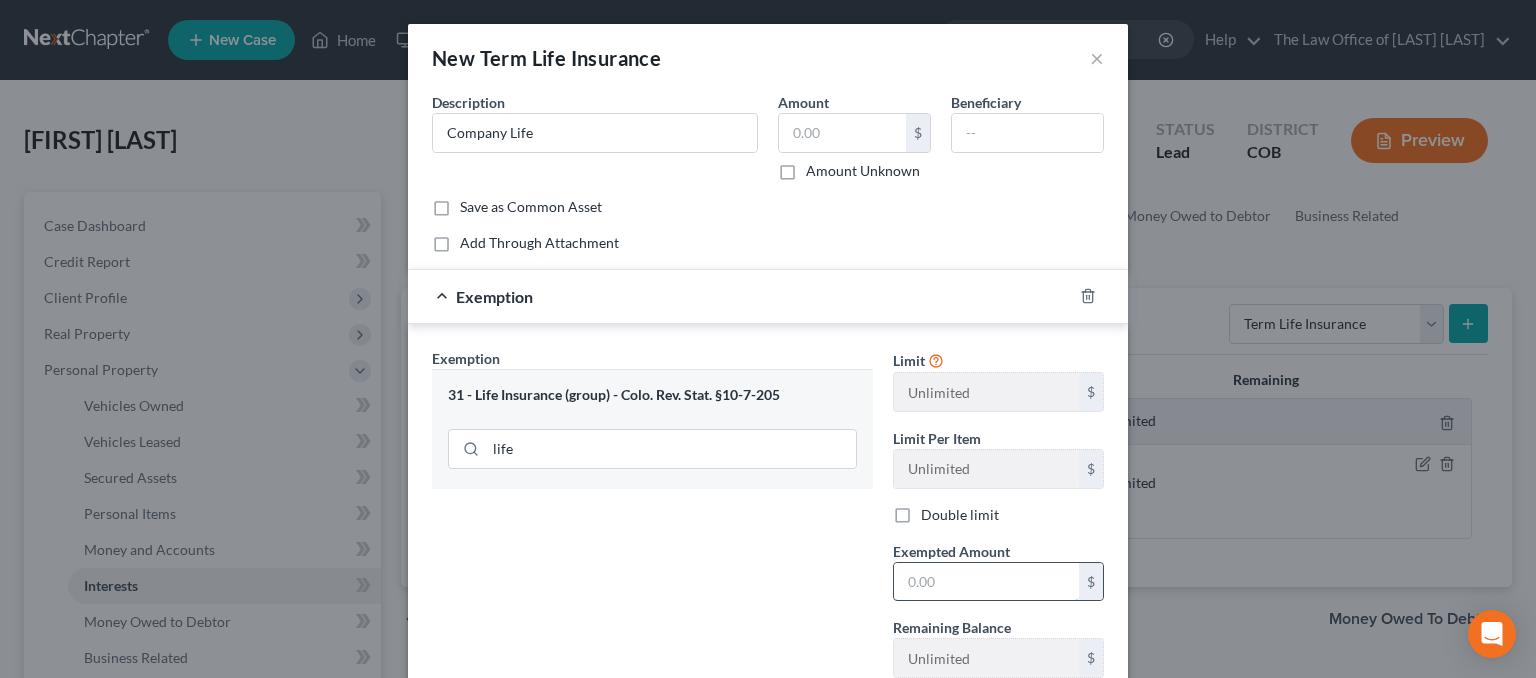 click at bounding box center (986, 582) 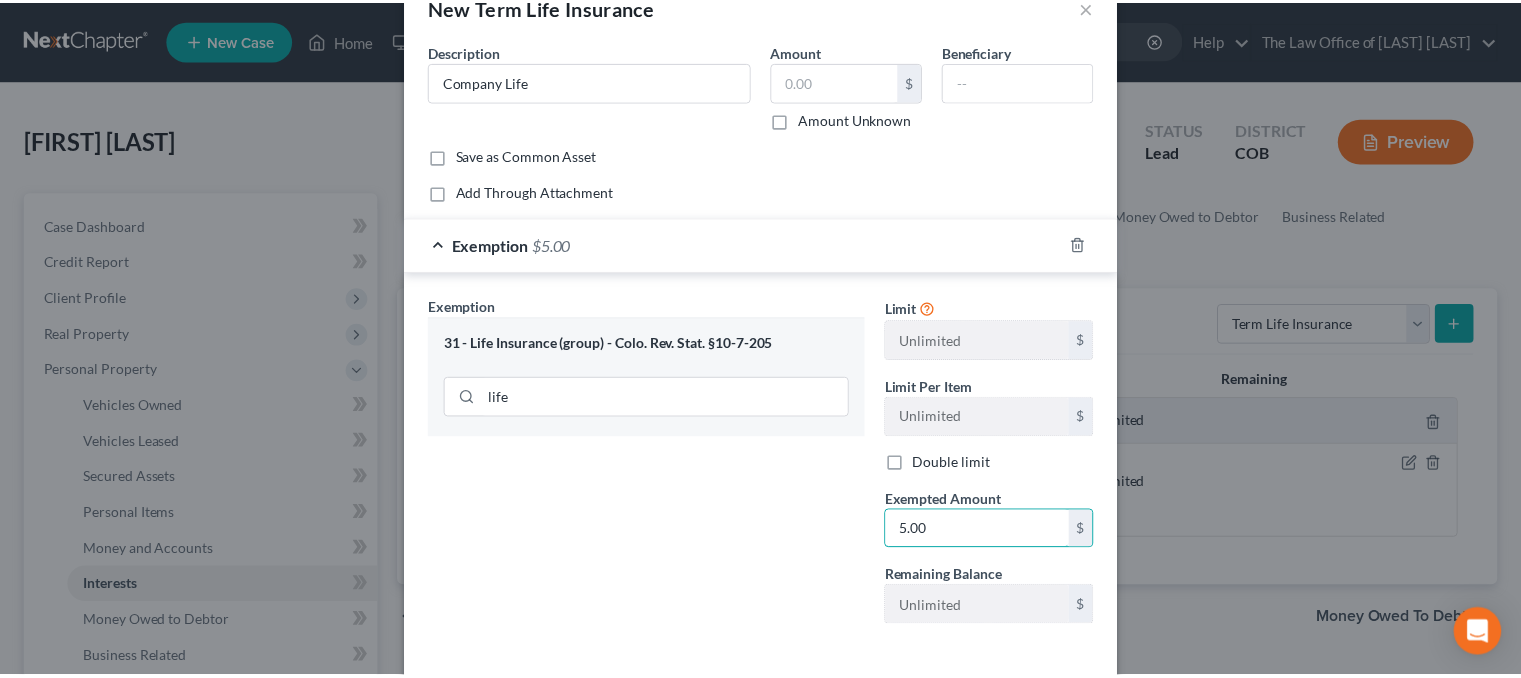 scroll, scrollTop: 140, scrollLeft: 0, axis: vertical 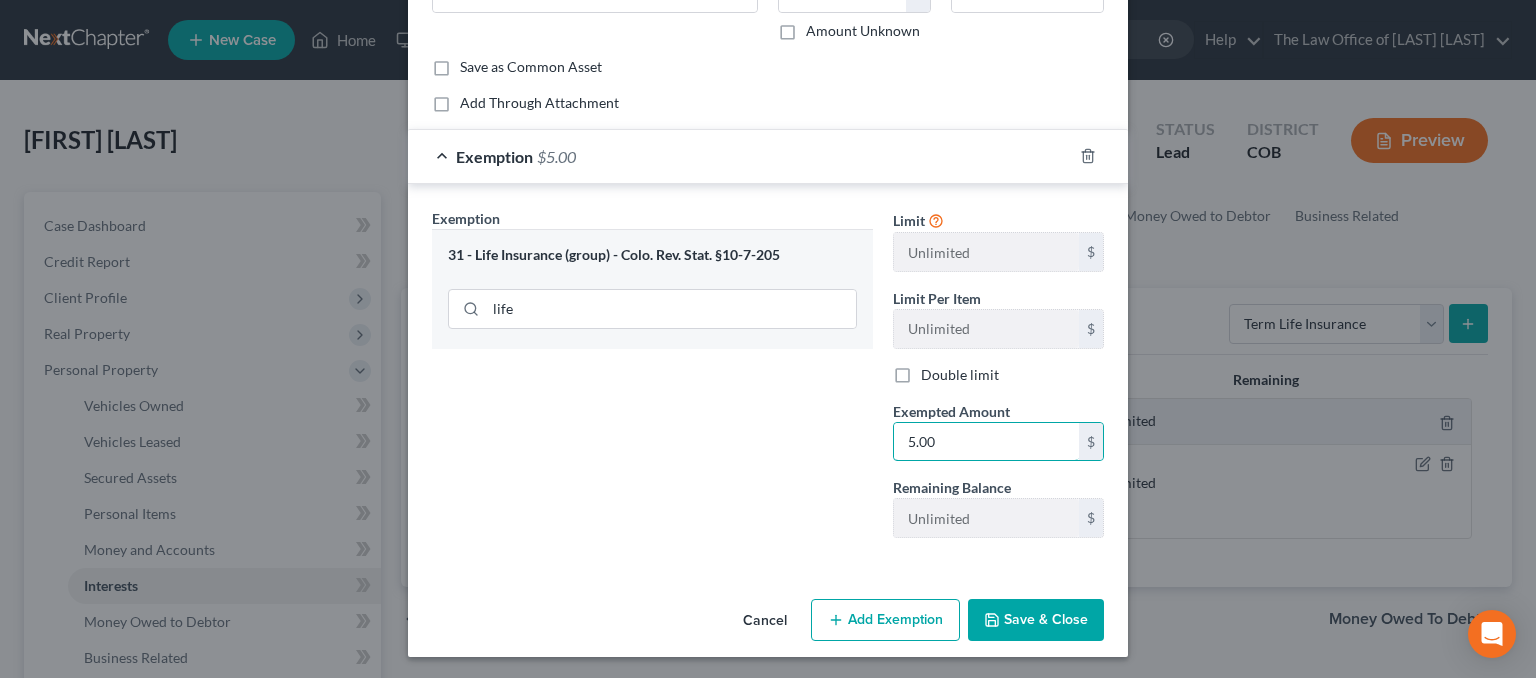 type on "5.00" 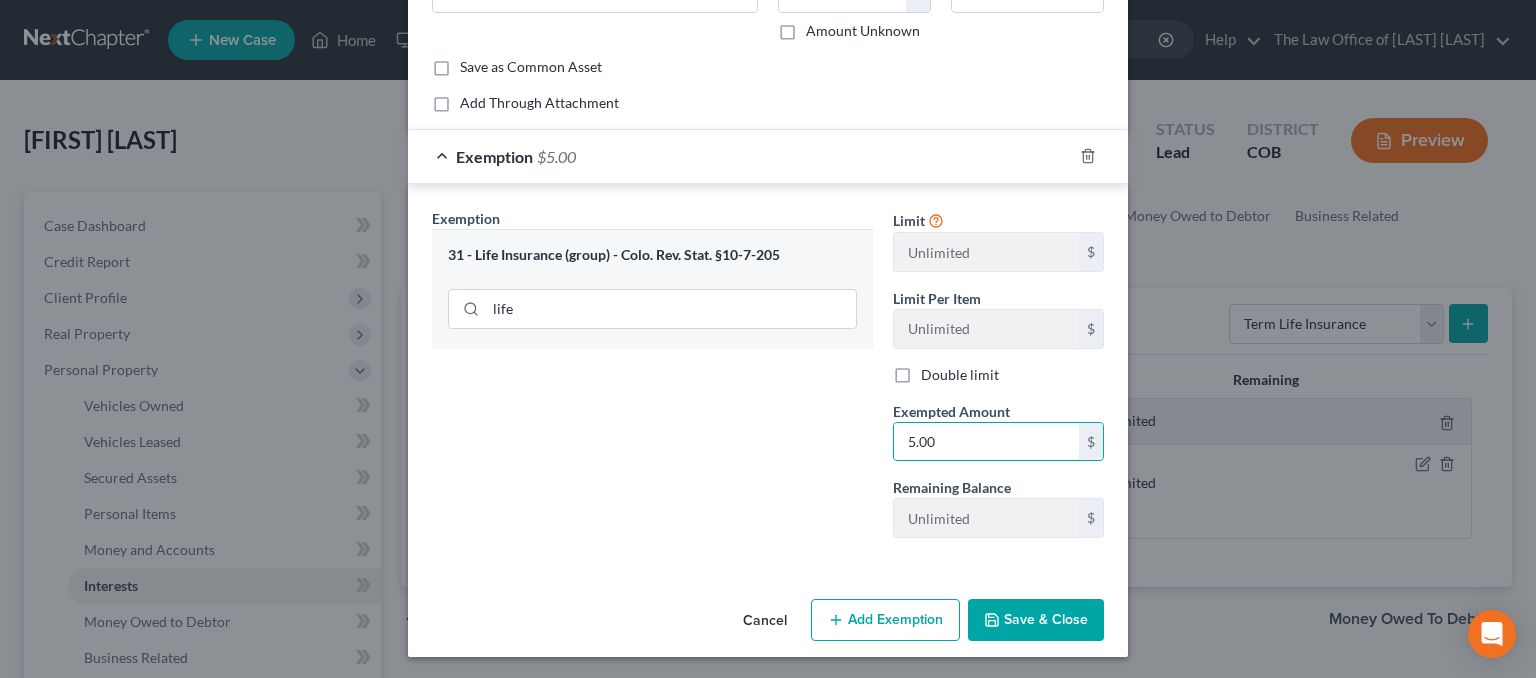 click on "Save & Close" at bounding box center [1036, 620] 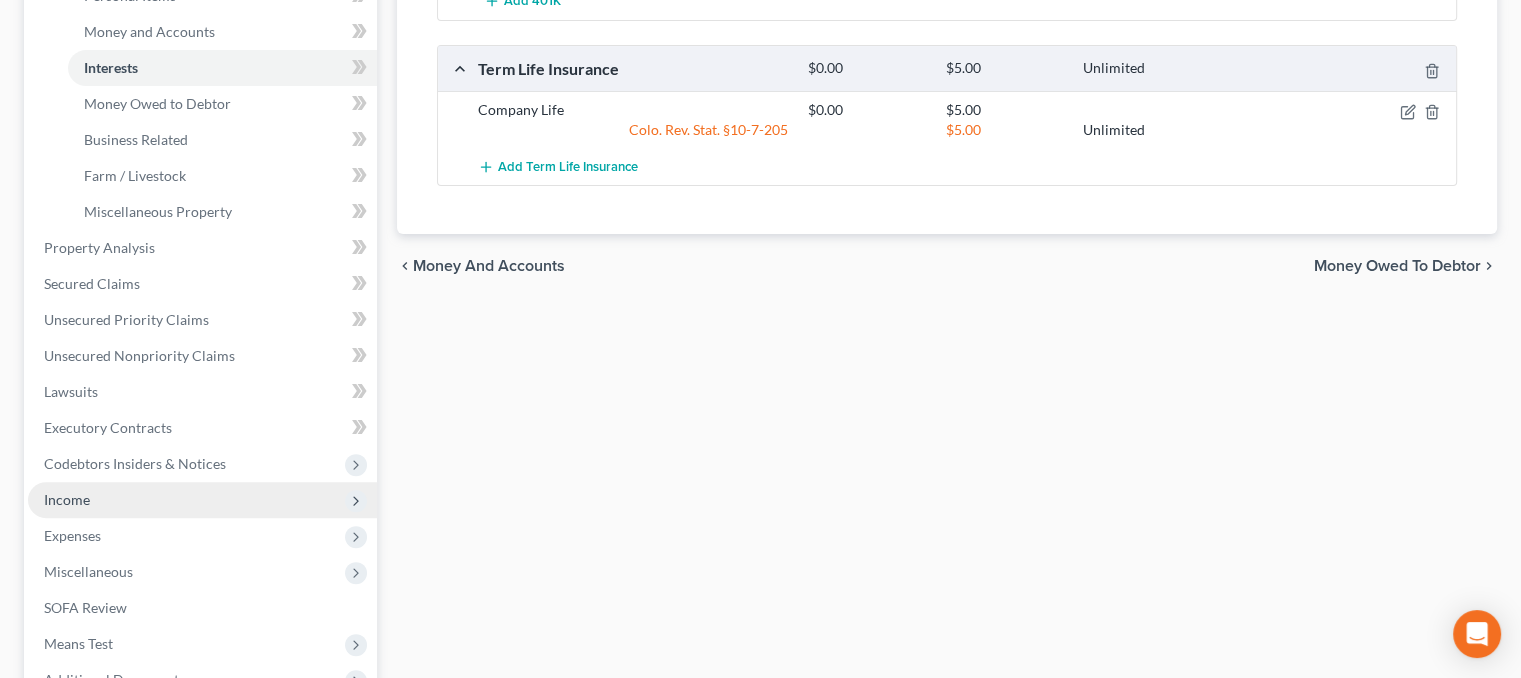 scroll, scrollTop: 700, scrollLeft: 0, axis: vertical 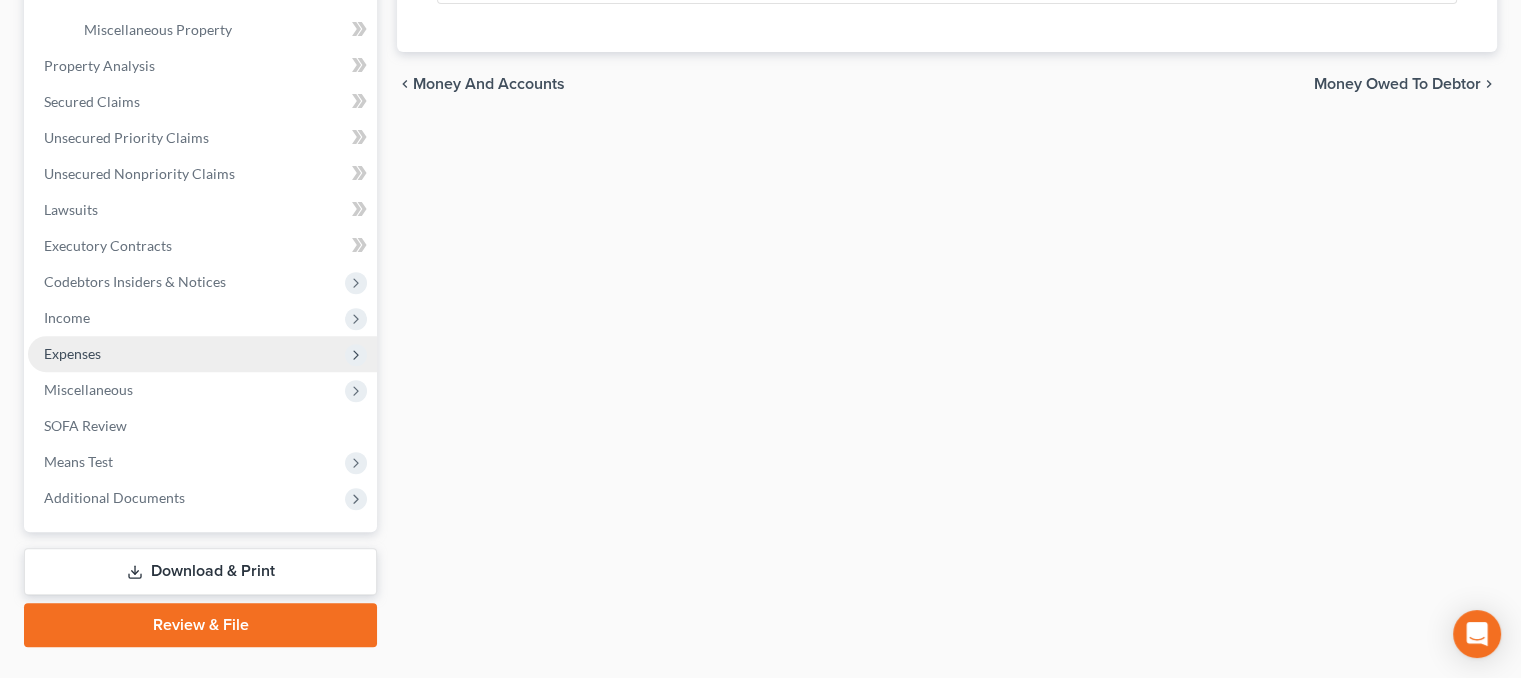 click on "Expenses" at bounding box center (202, 354) 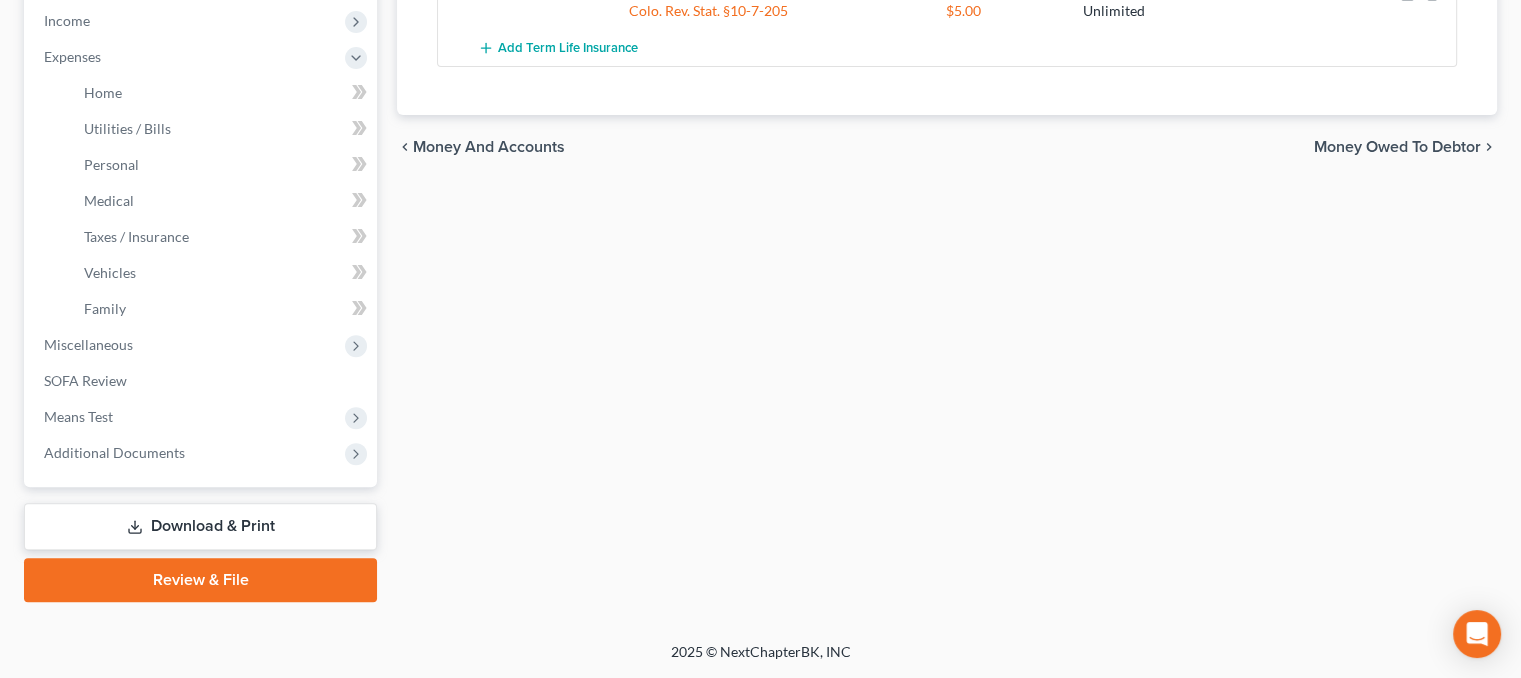 scroll, scrollTop: 636, scrollLeft: 0, axis: vertical 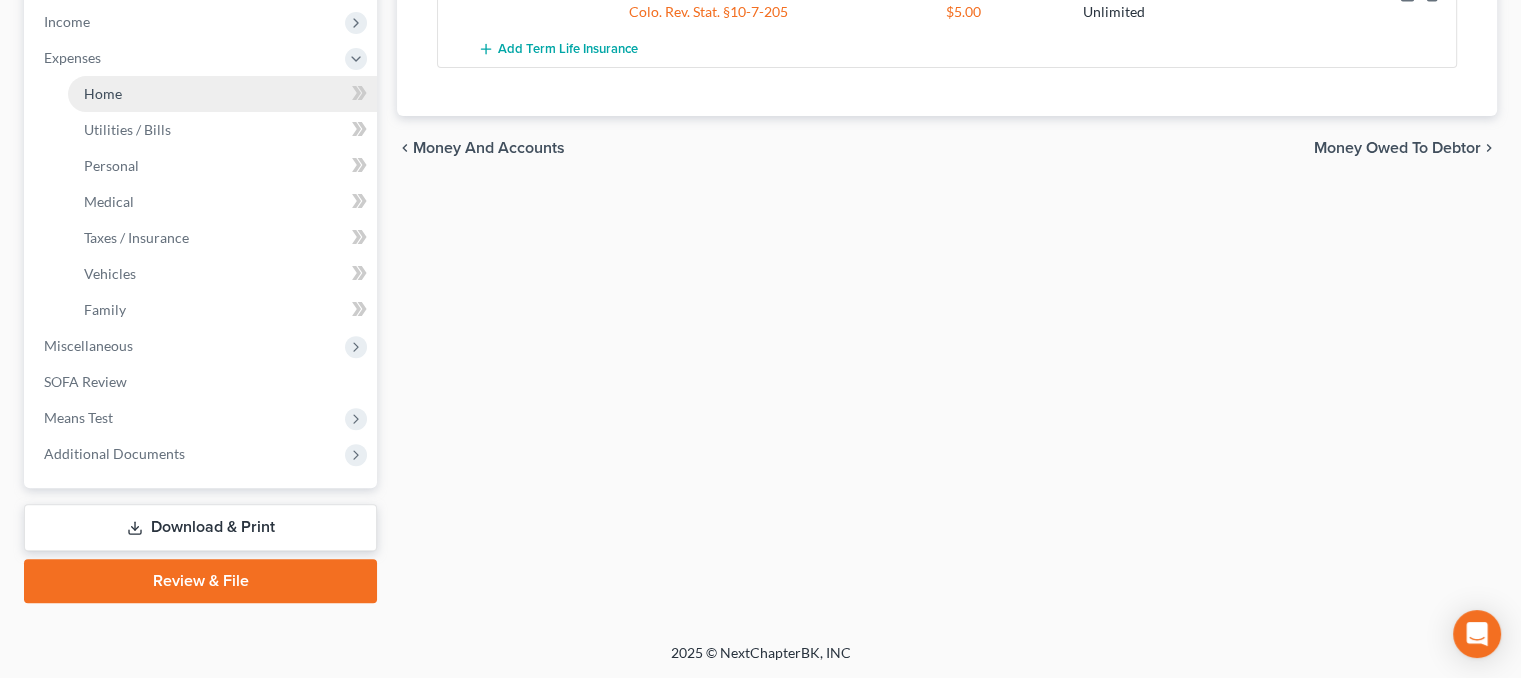 click on "Home" at bounding box center (222, 94) 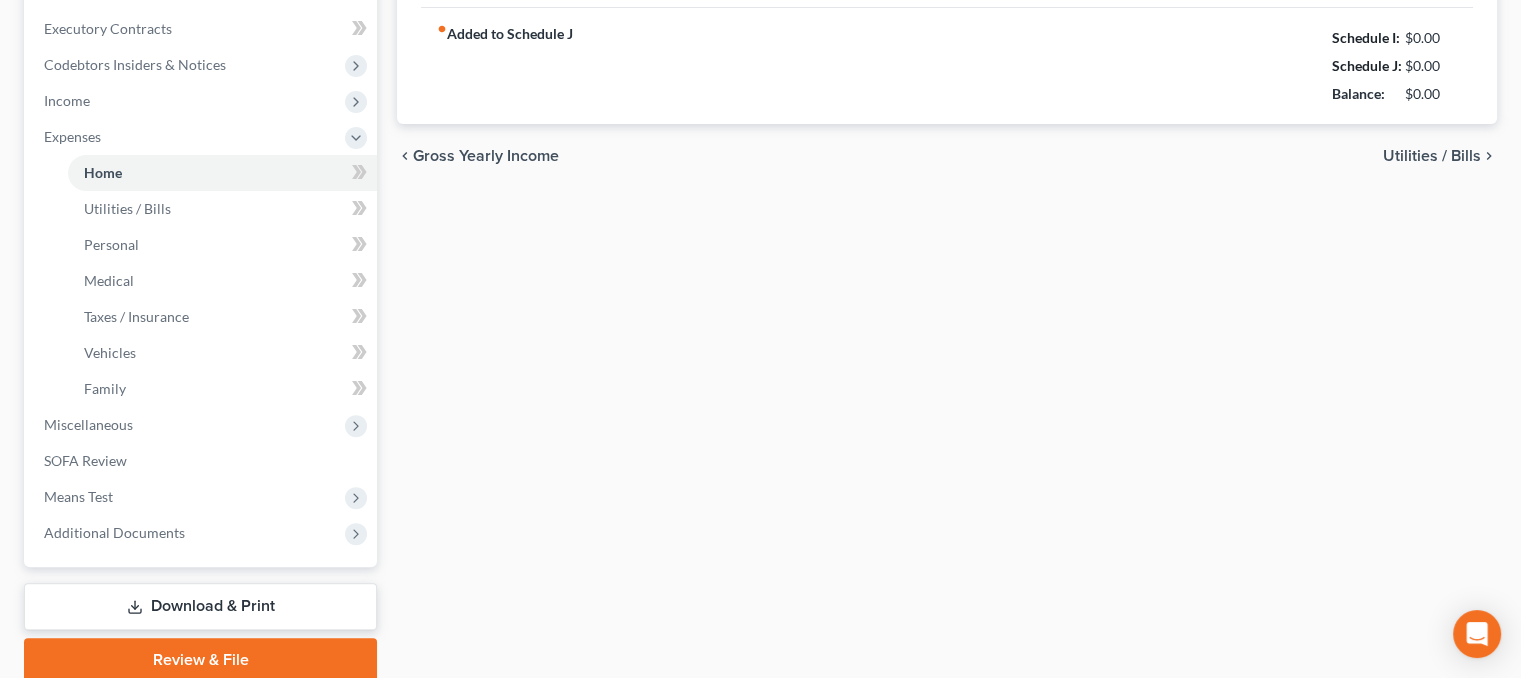 type on "0.00" 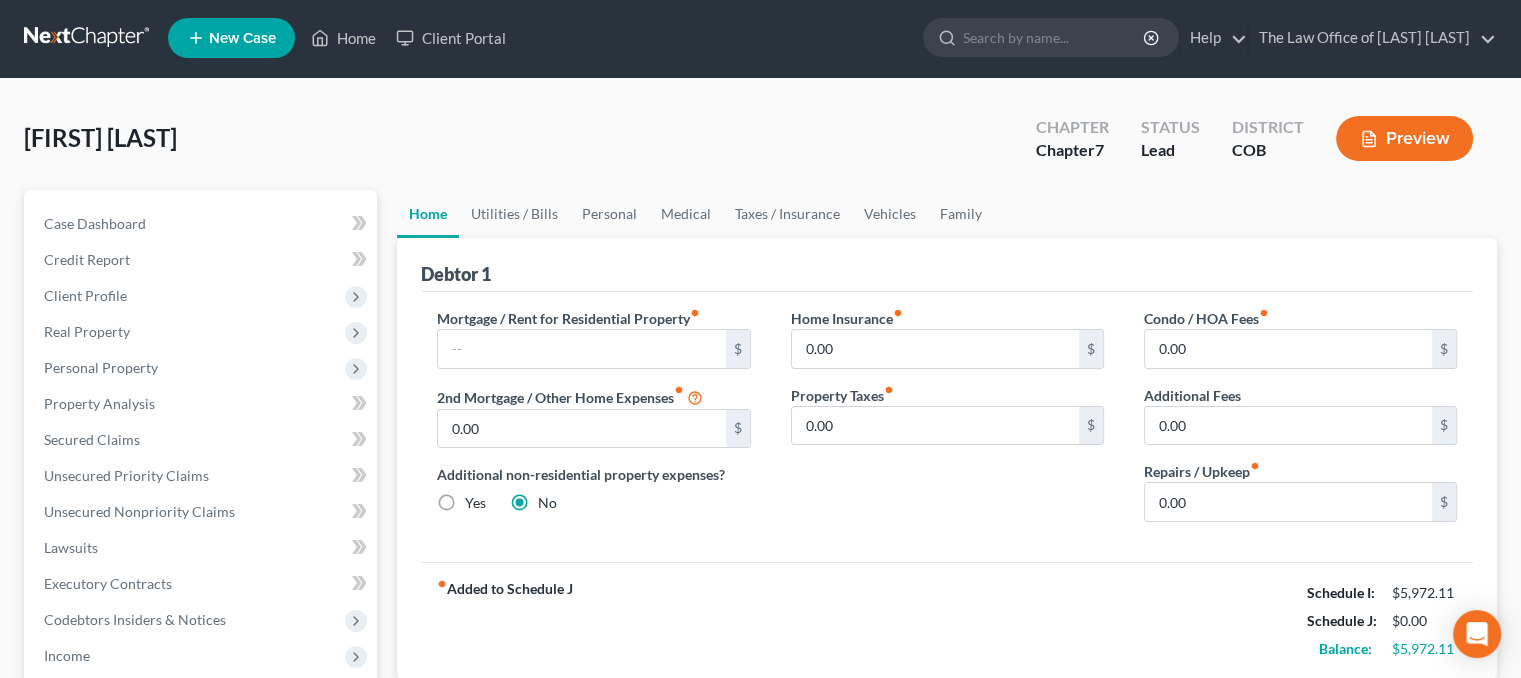 scroll, scrollTop: 0, scrollLeft: 0, axis: both 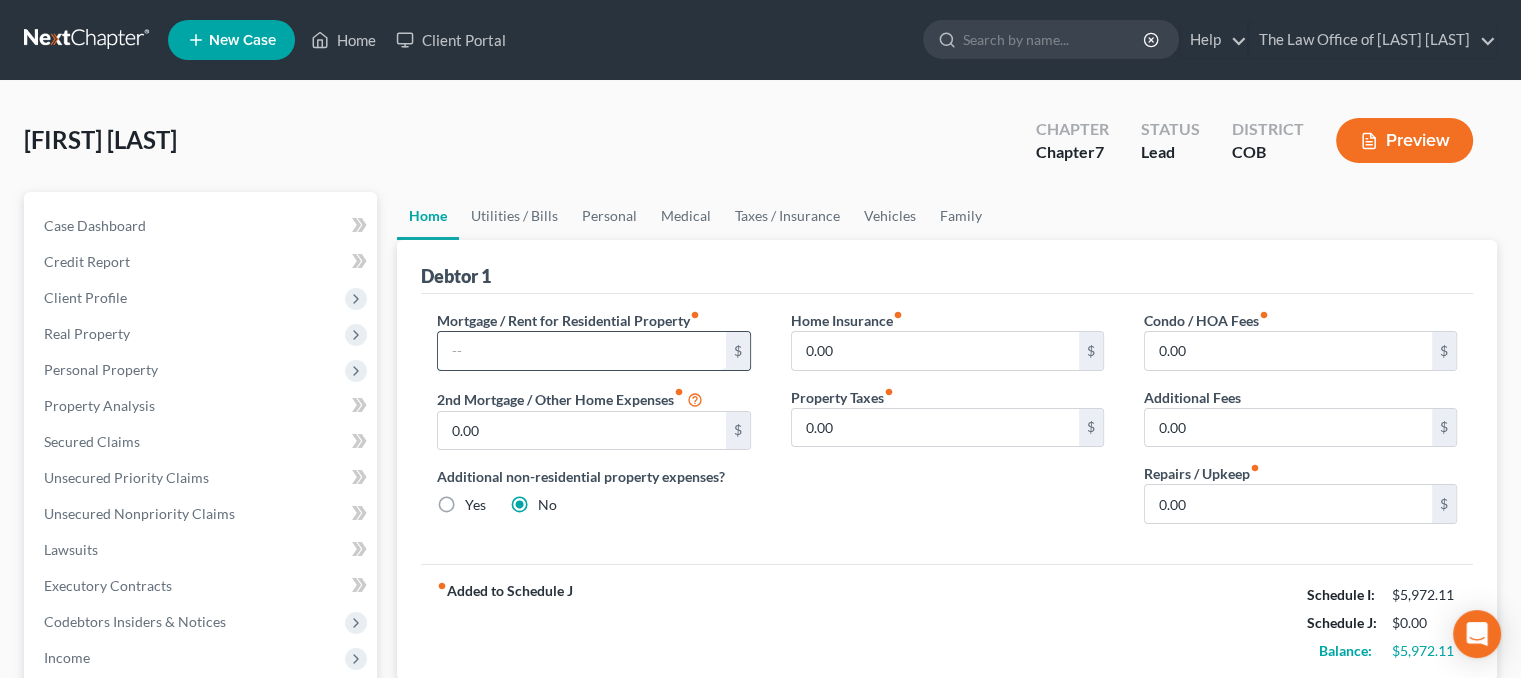 click at bounding box center [581, 351] 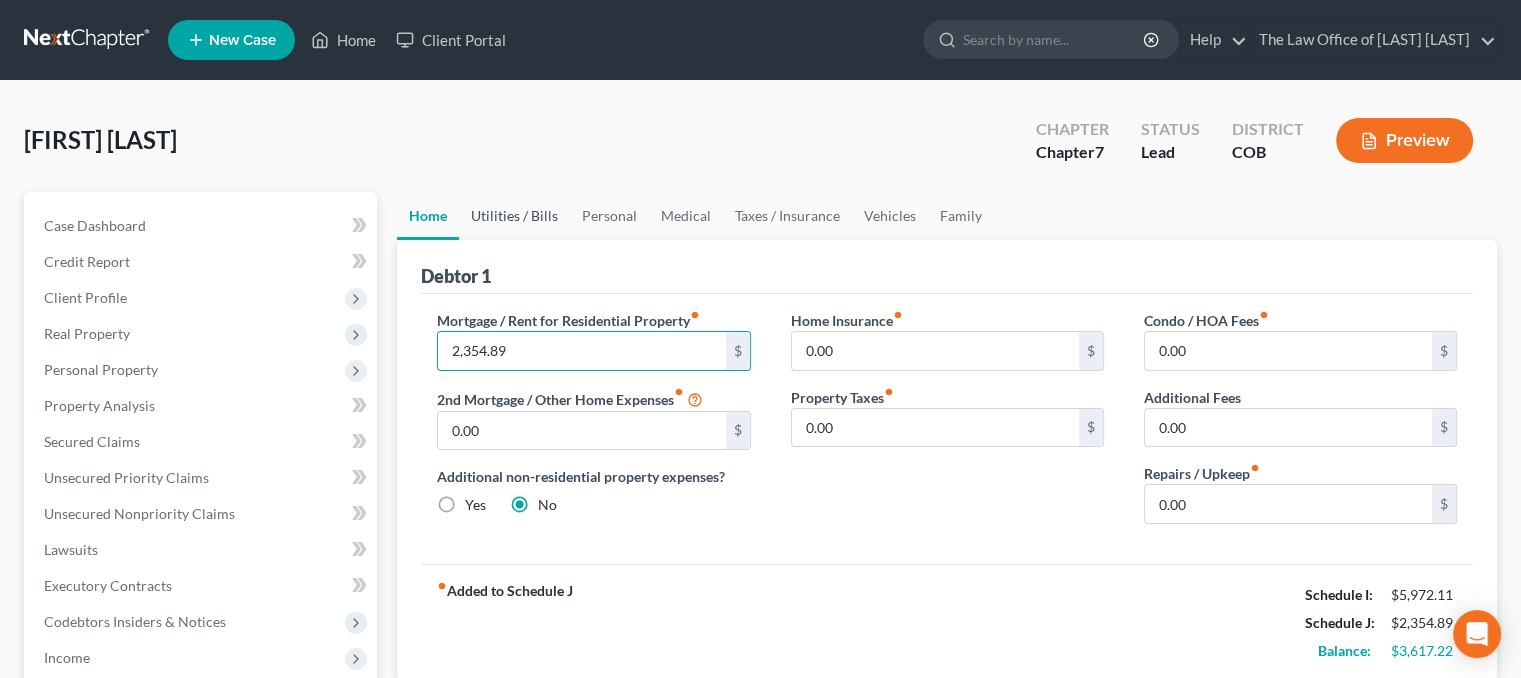 type on "2,354.89" 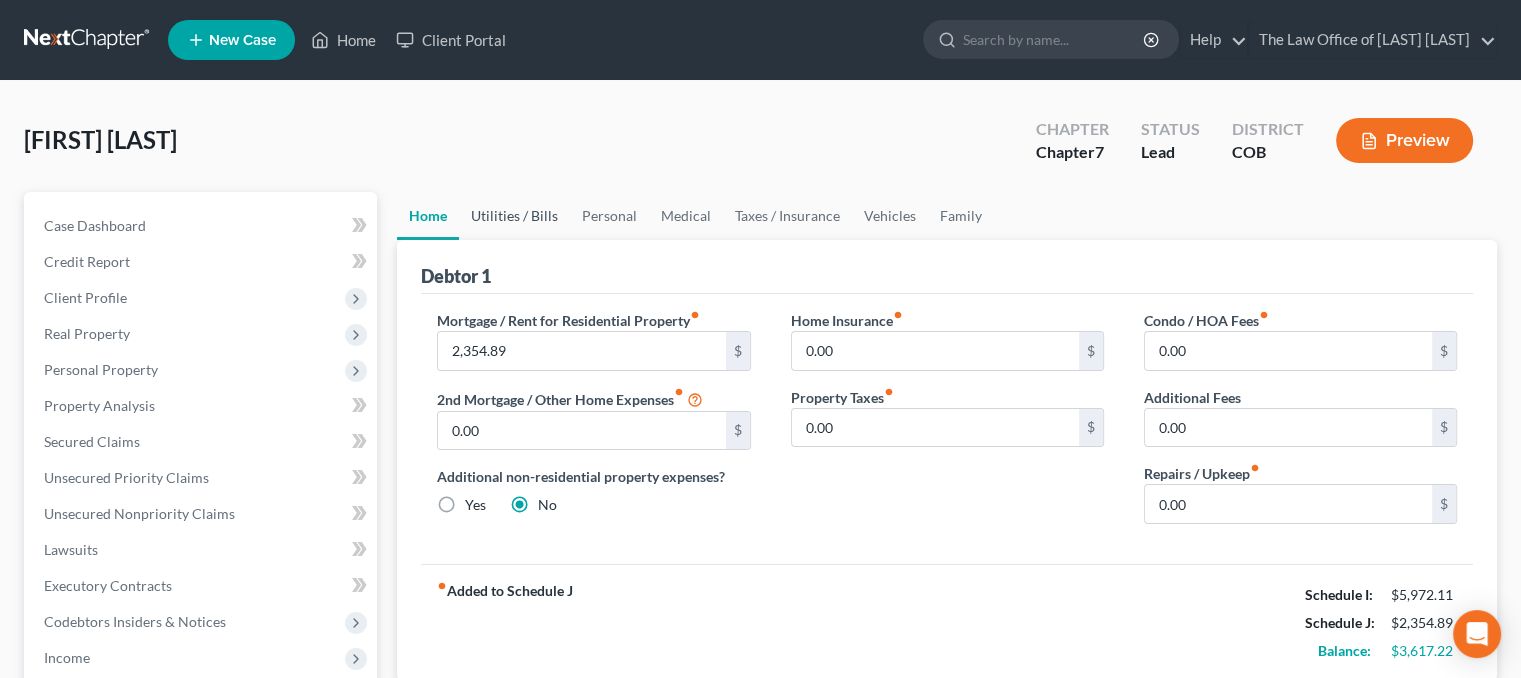 click on "Utilities / Bills" at bounding box center [514, 216] 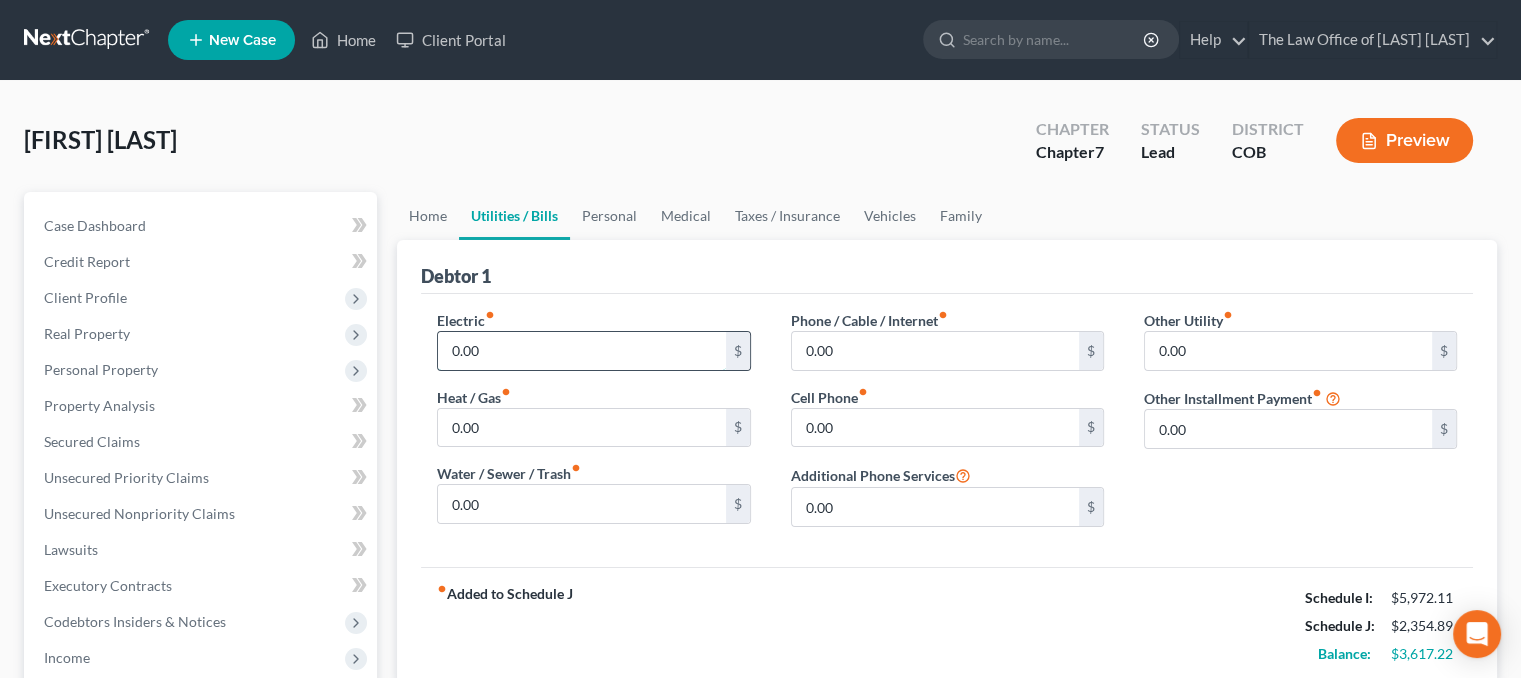 click on "0.00" at bounding box center [581, 351] 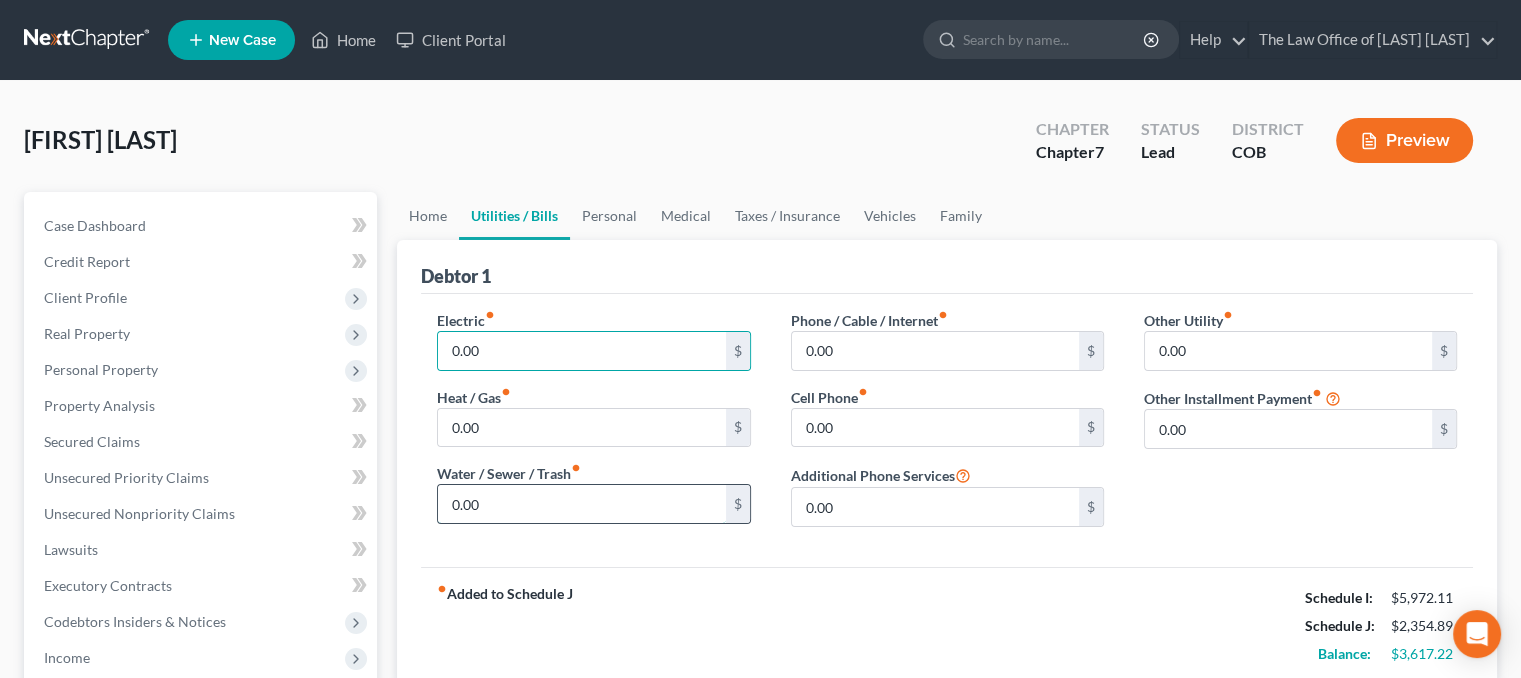 click on "0.00" at bounding box center [581, 504] 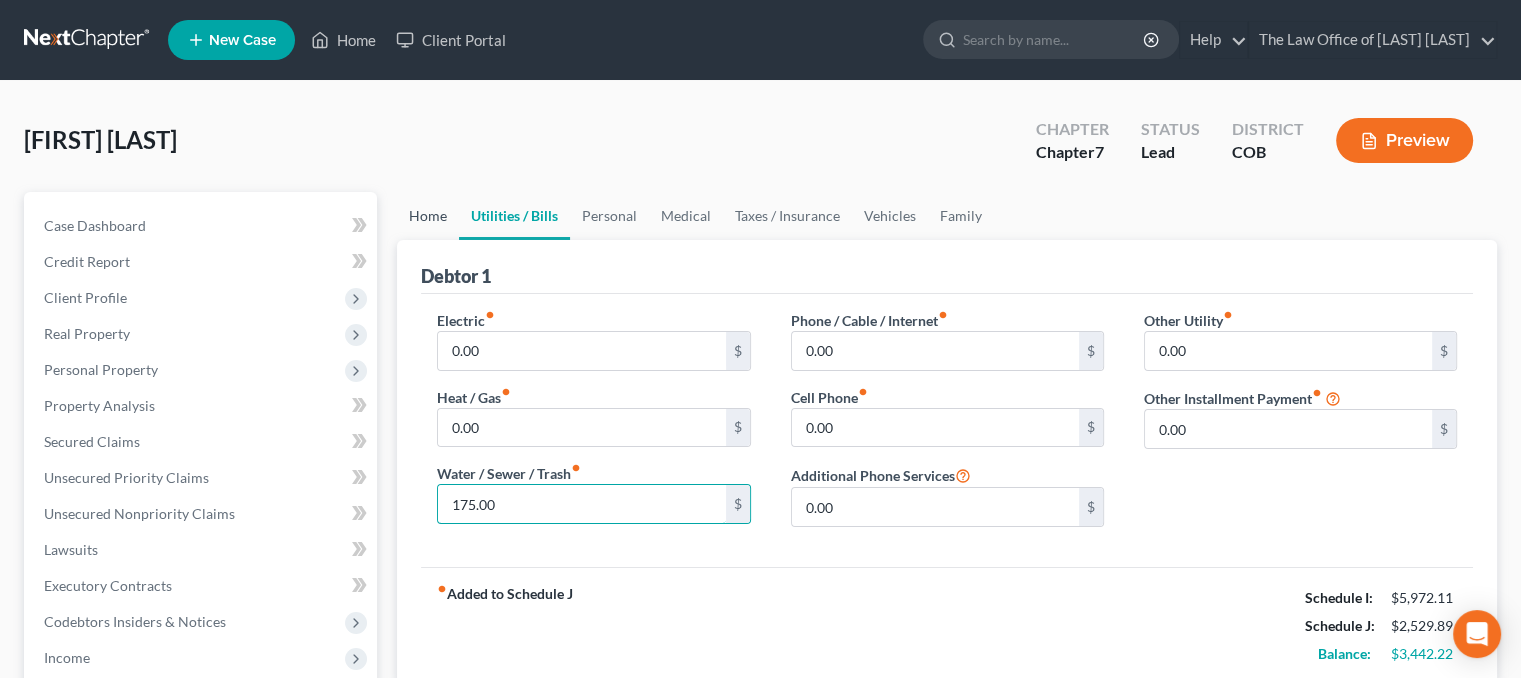 type on "175.00" 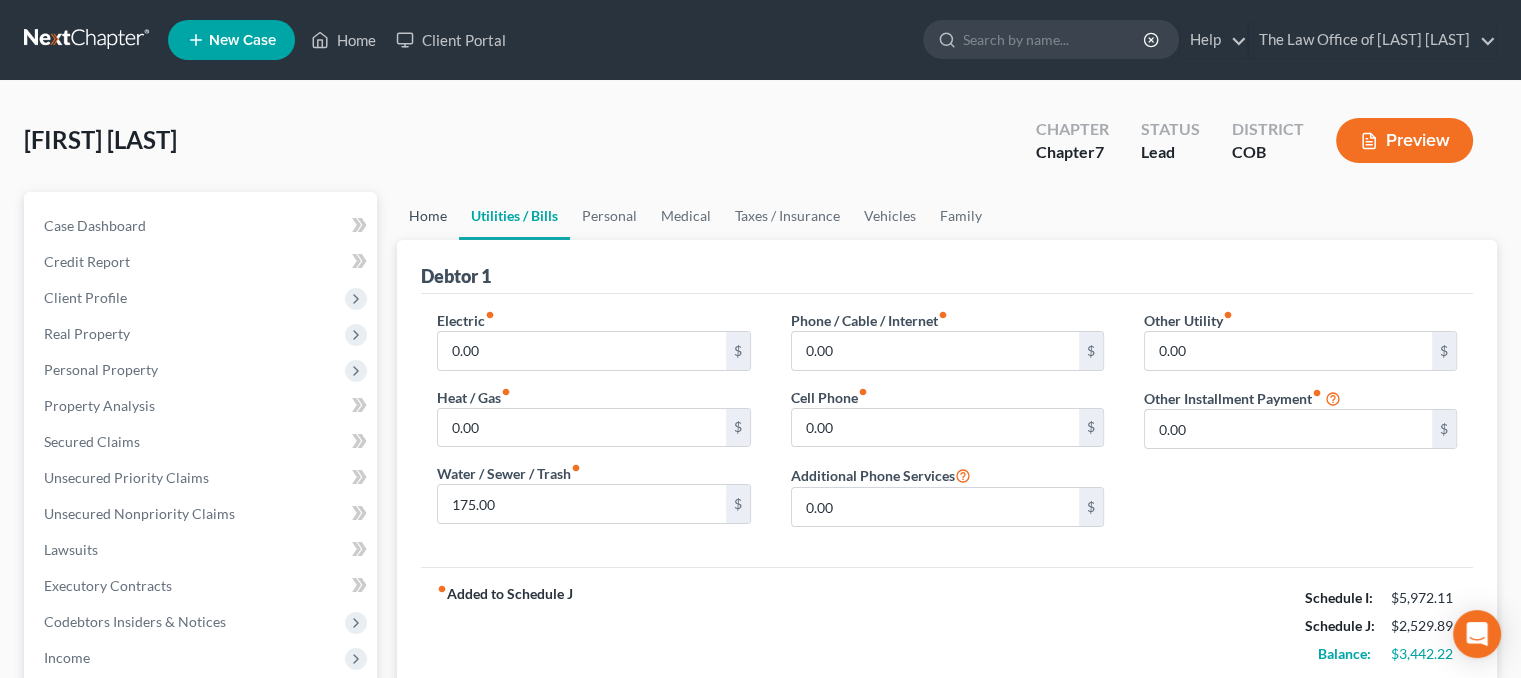 click on "Home" at bounding box center (428, 216) 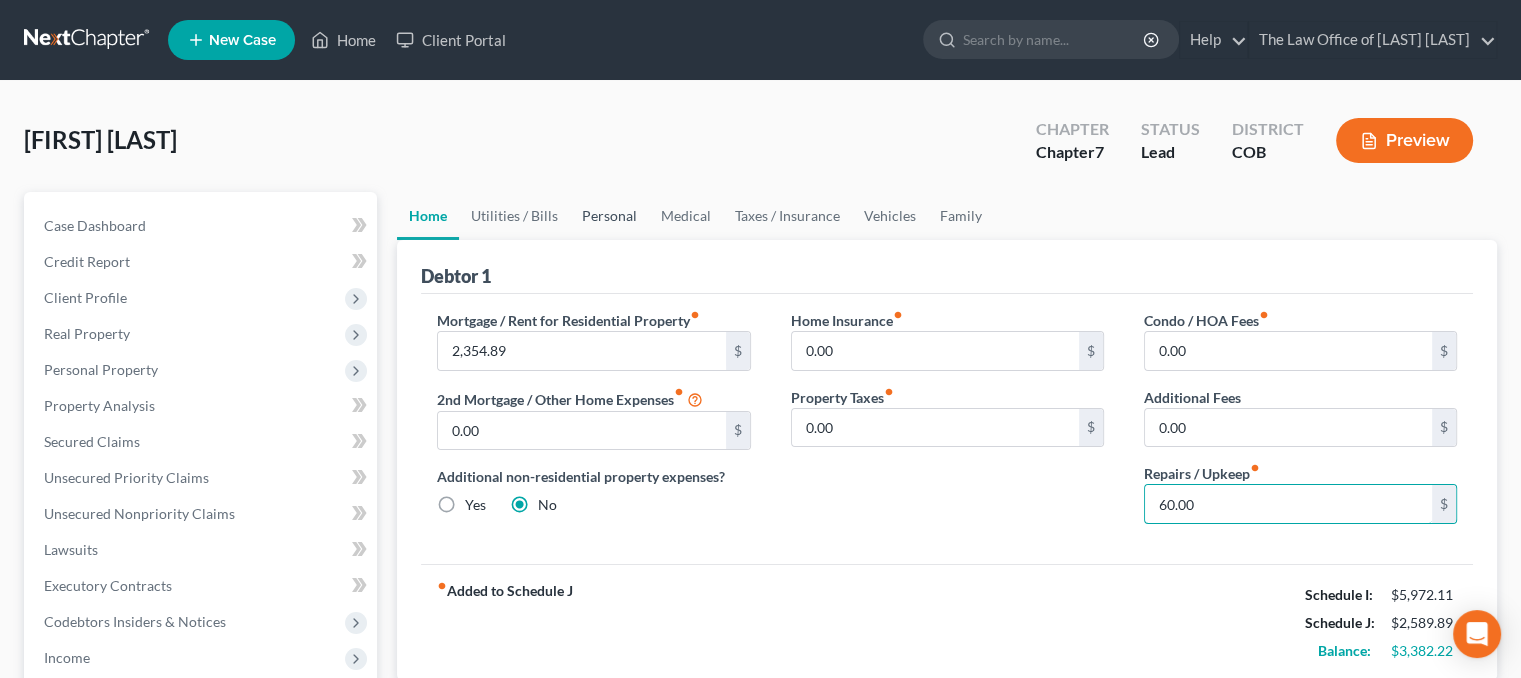 type on "60.00" 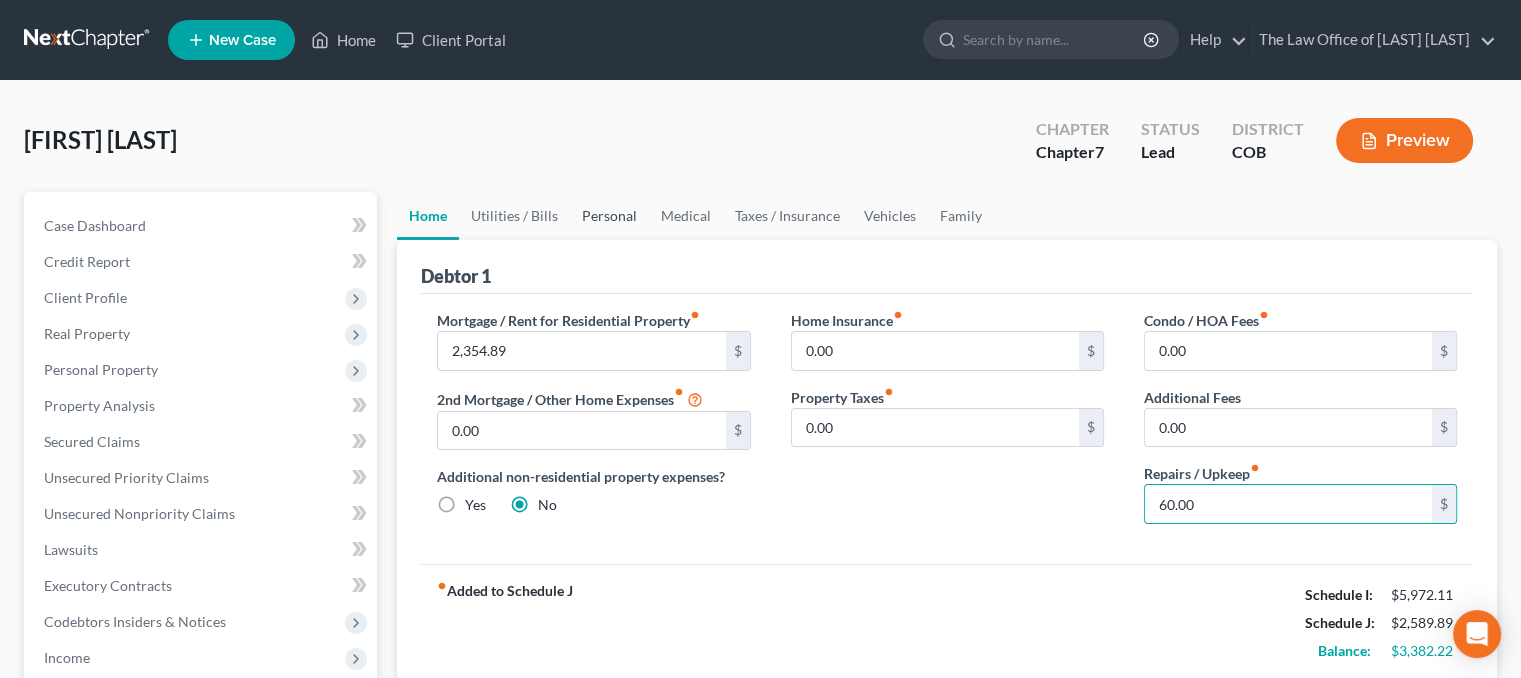 click on "Personal" at bounding box center [609, 216] 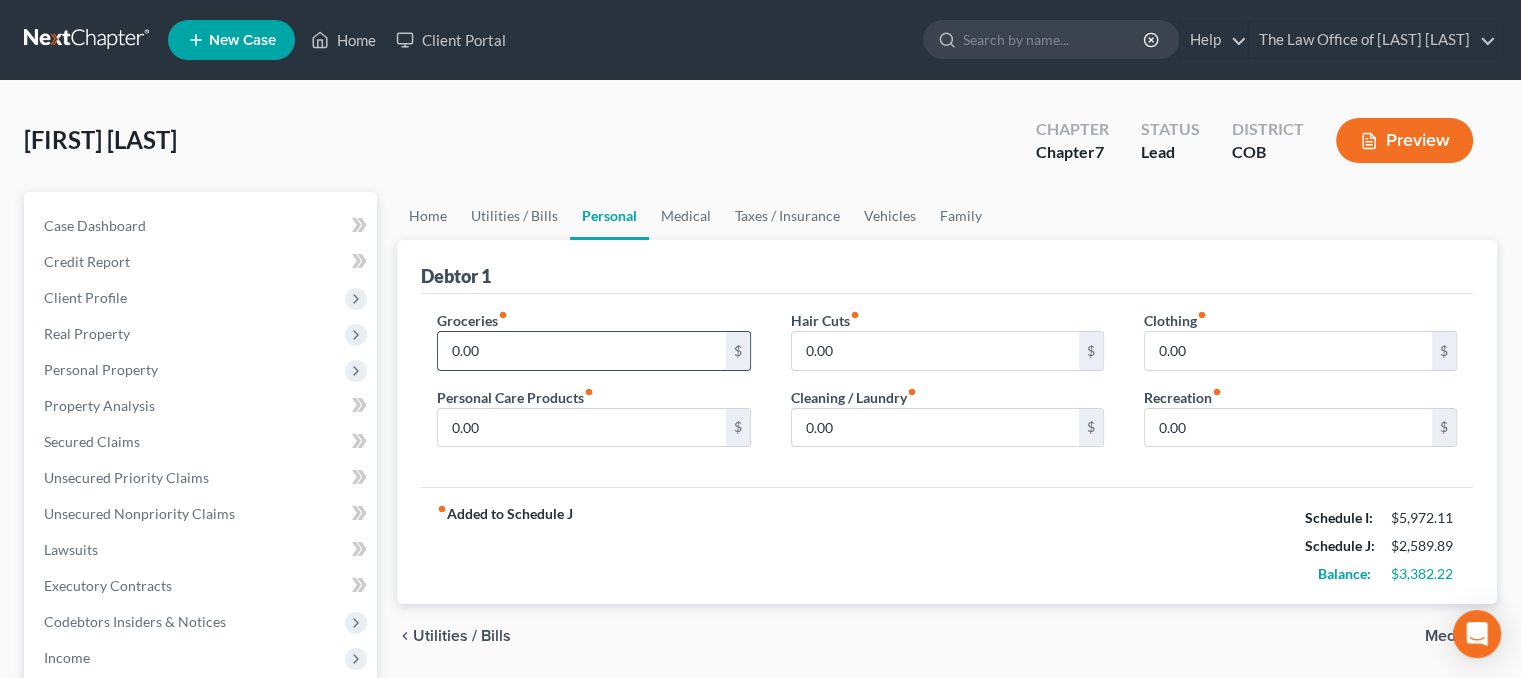 click on "0.00" at bounding box center (581, 351) 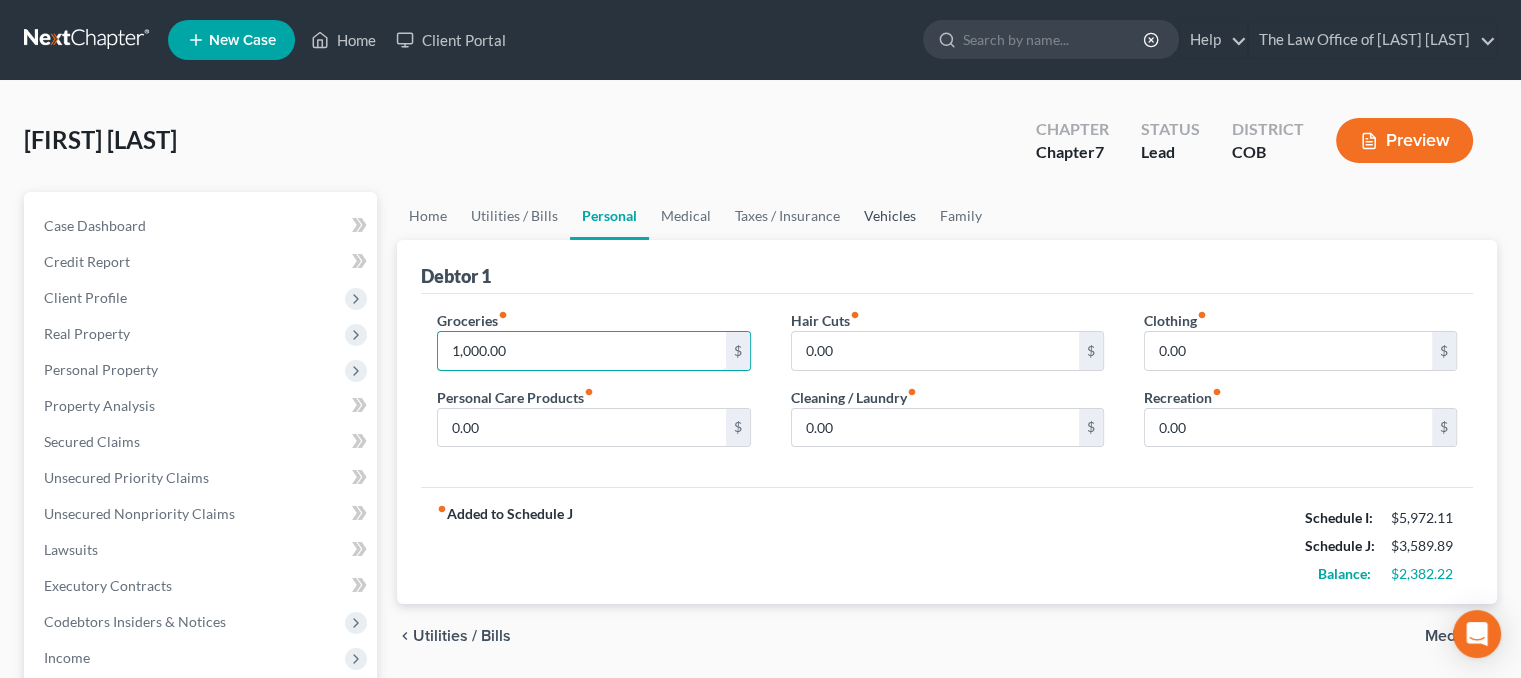 type on "1,000.00" 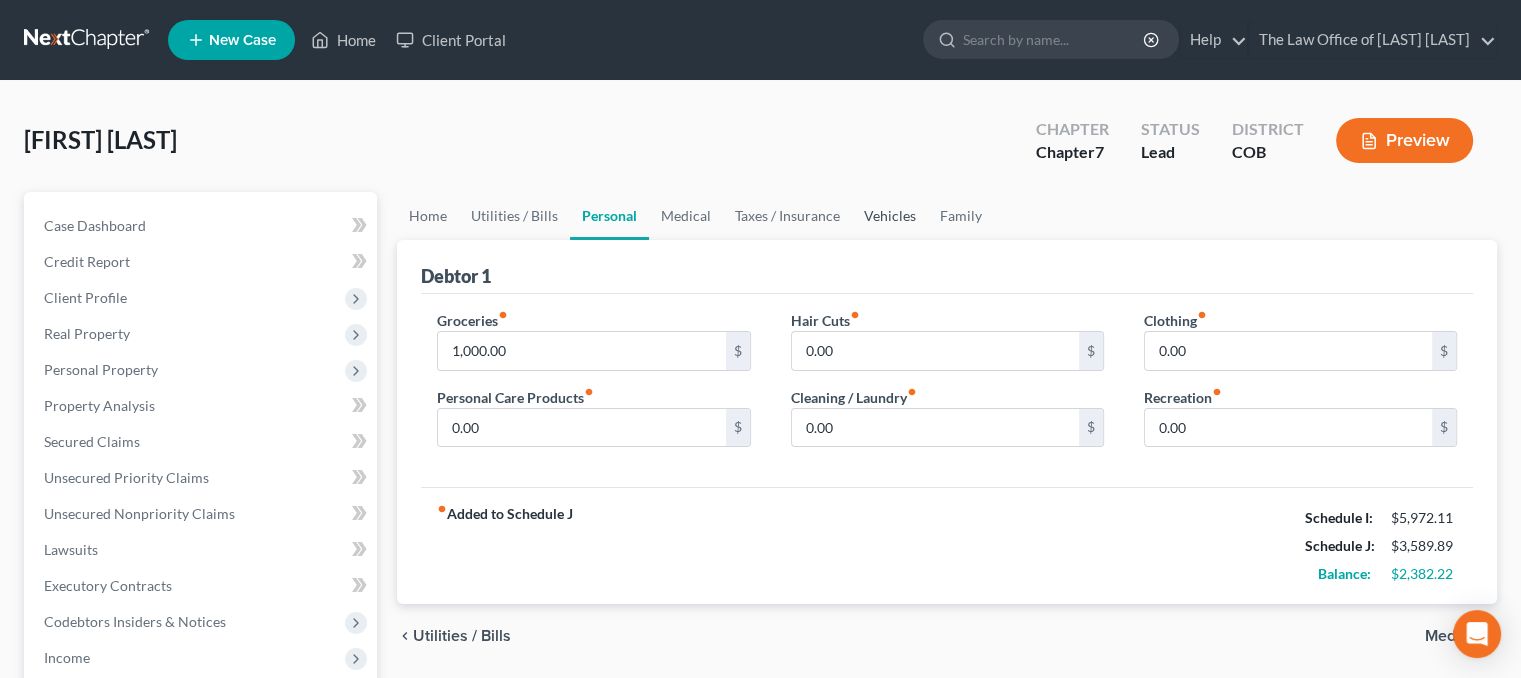 click on "Vehicles" at bounding box center (890, 216) 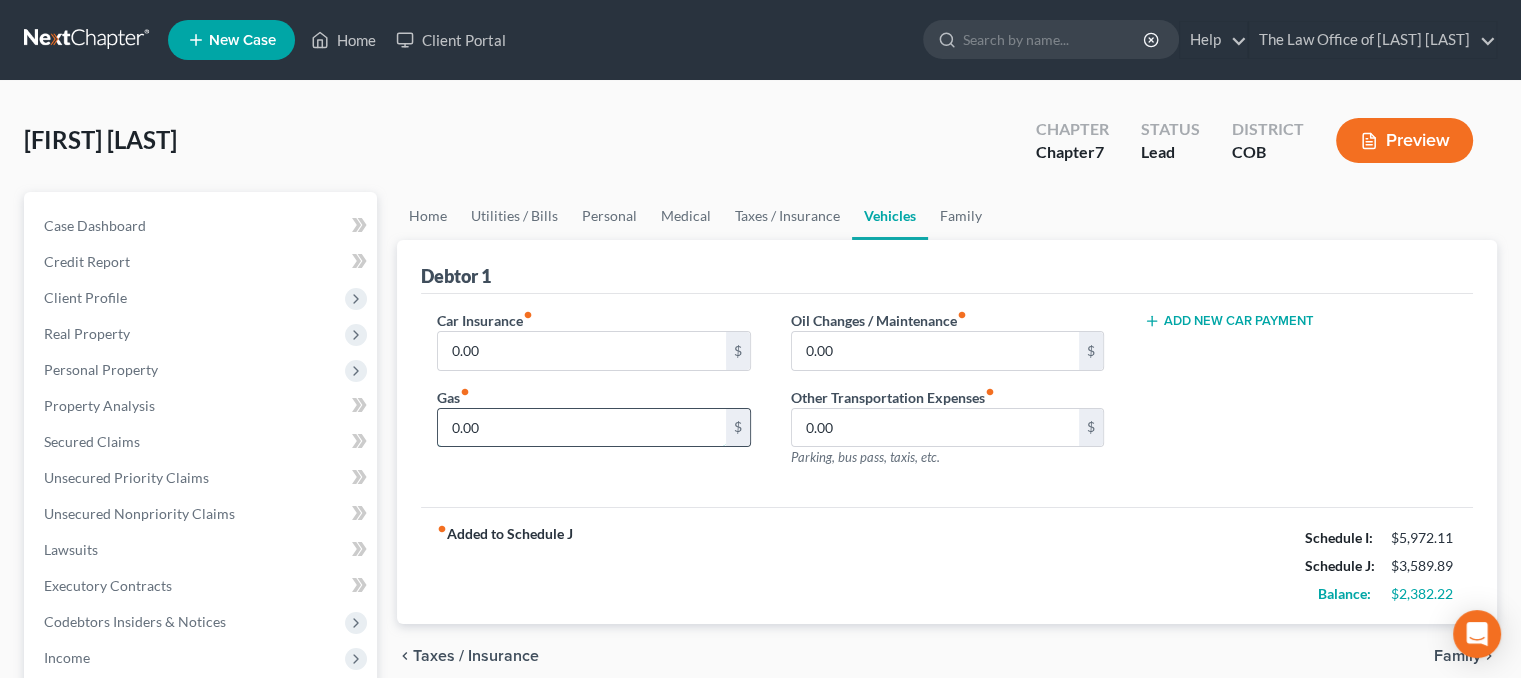 click on "0.00" at bounding box center [581, 428] 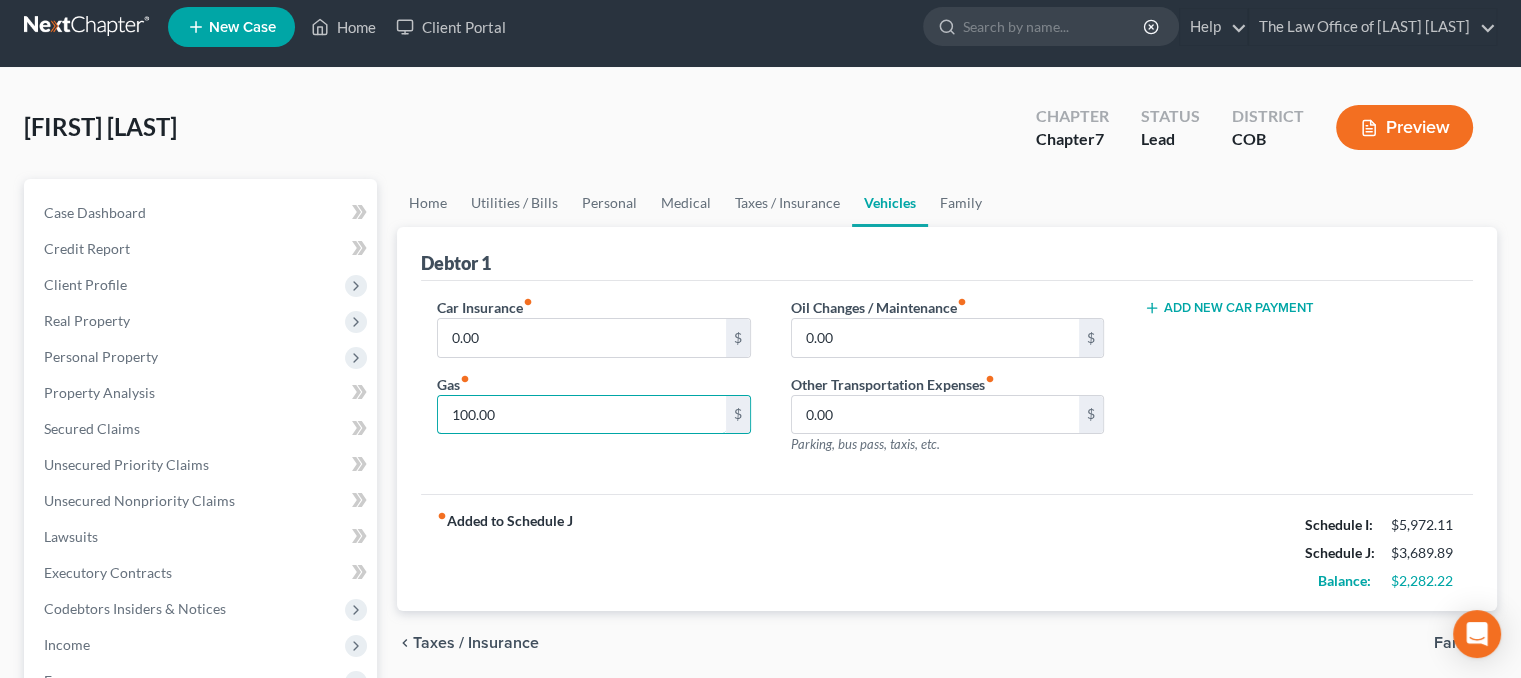 scroll, scrollTop: 0, scrollLeft: 0, axis: both 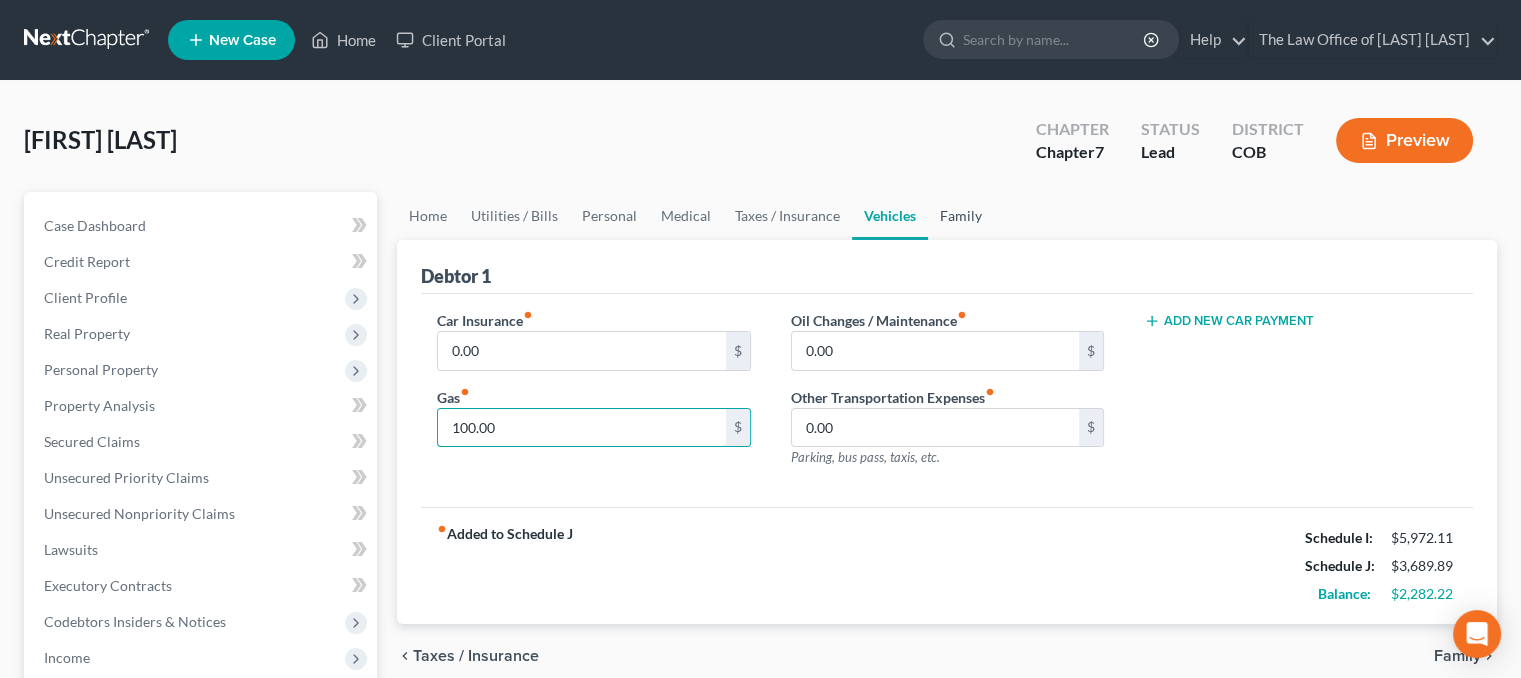 type on "100.00" 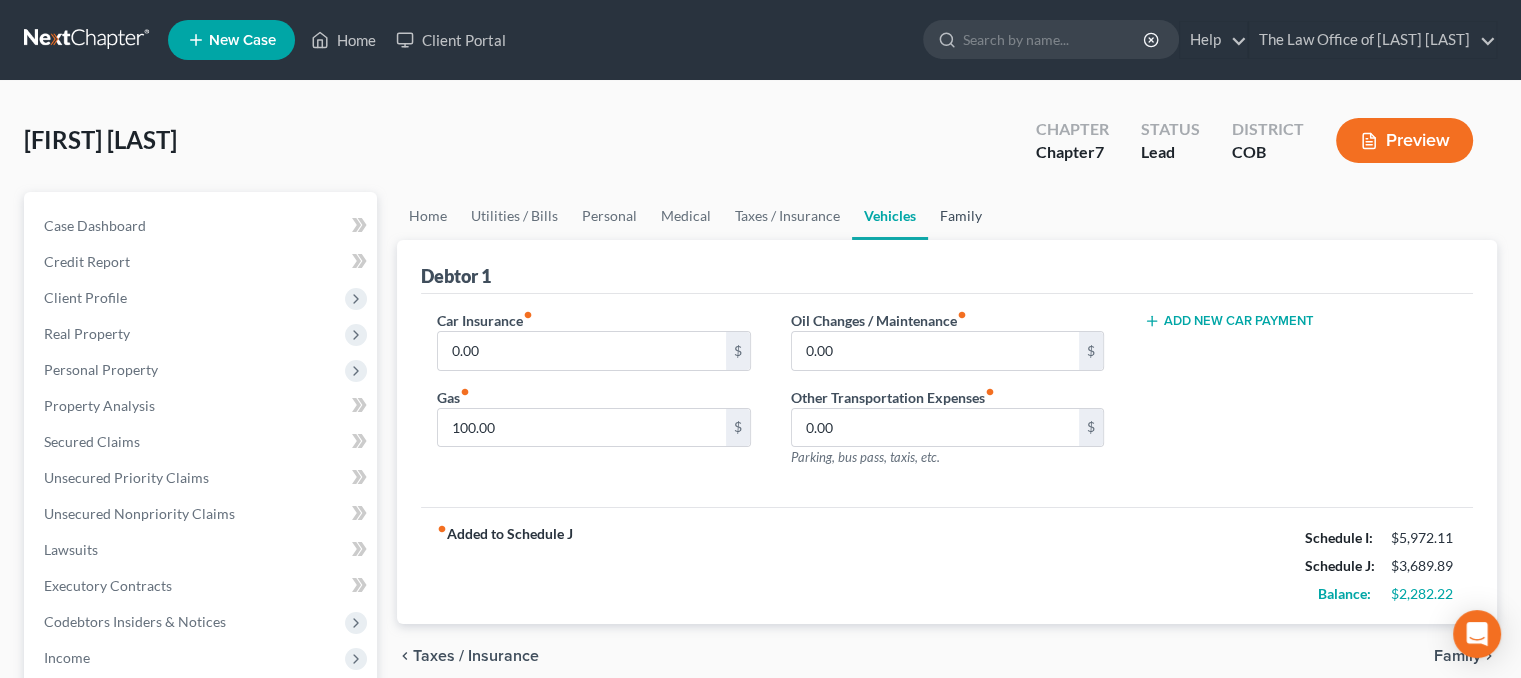 drag, startPoint x: 940, startPoint y: 199, endPoint x: 948, endPoint y: 213, distance: 16.124516 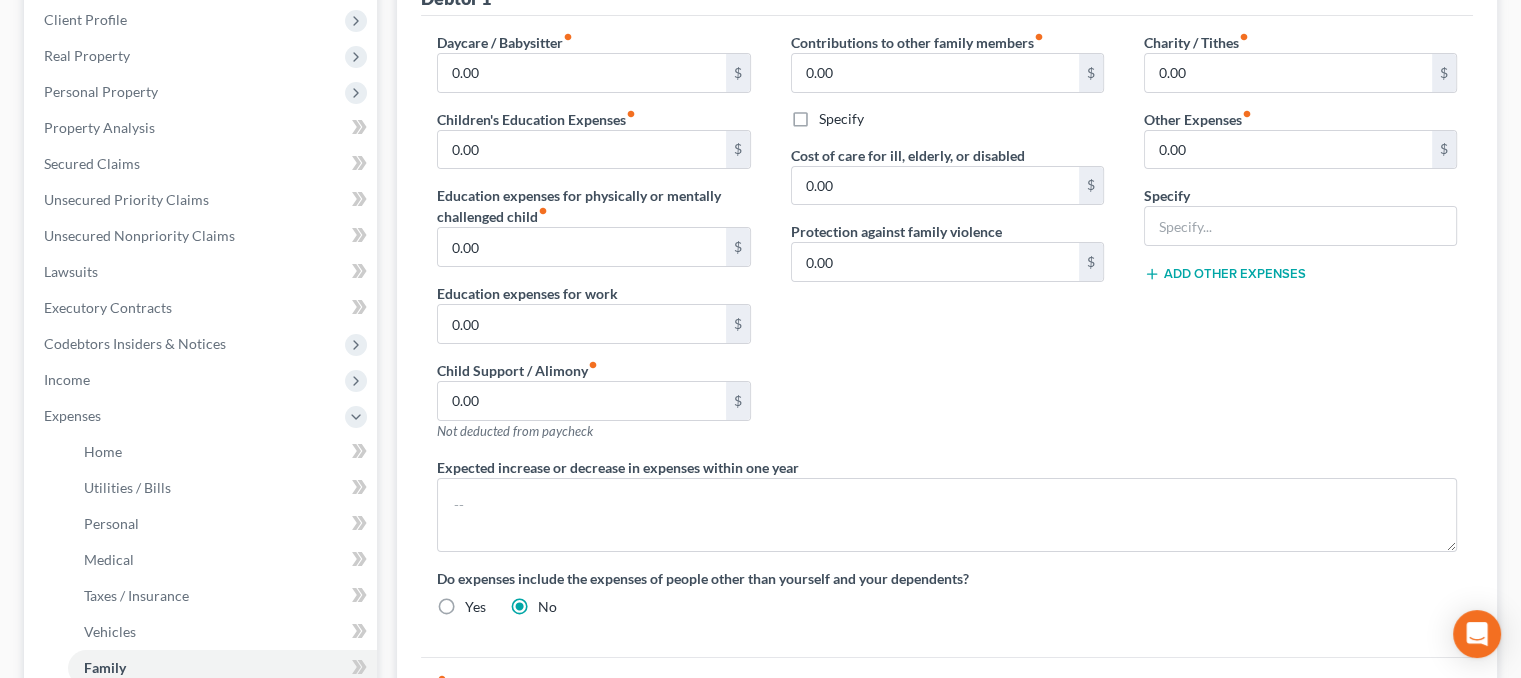 scroll, scrollTop: 636, scrollLeft: 0, axis: vertical 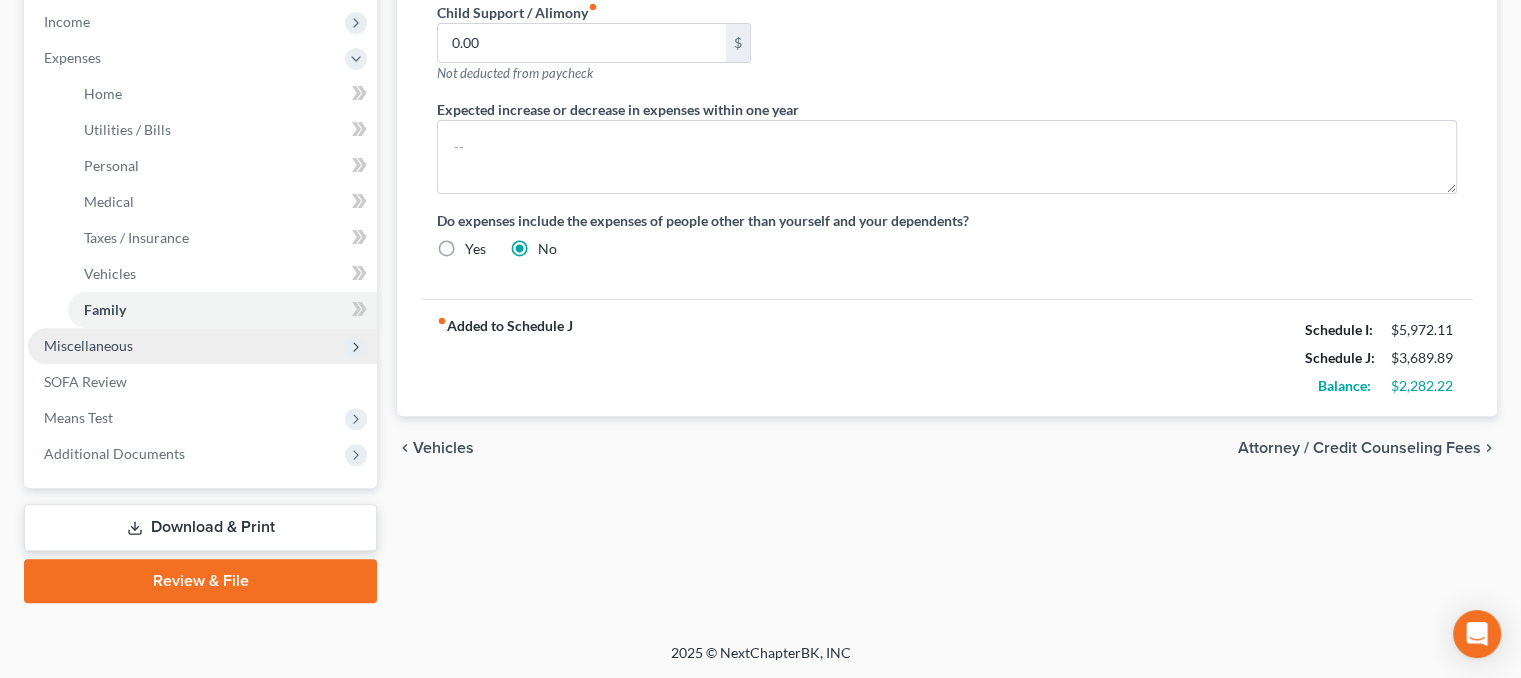 click on "Miscellaneous" at bounding box center (202, 346) 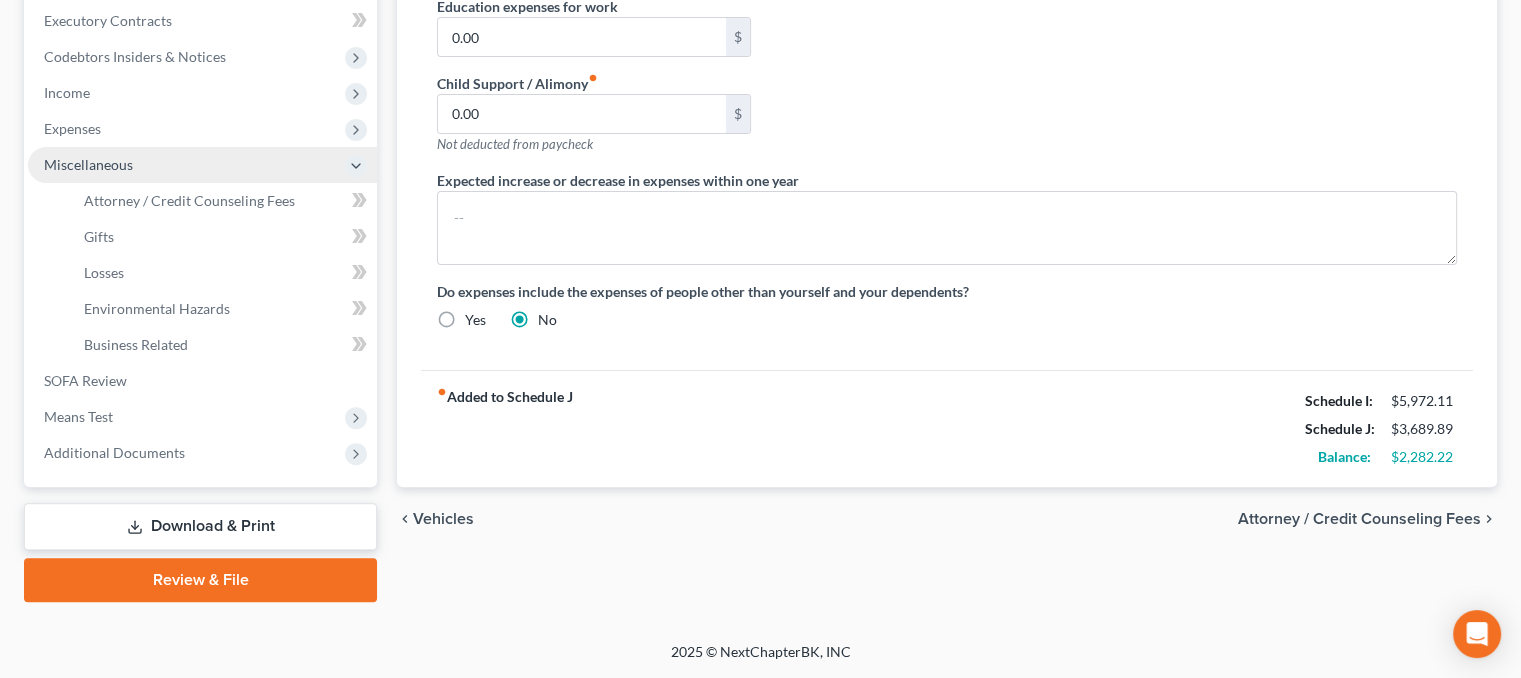 scroll, scrollTop: 564, scrollLeft: 0, axis: vertical 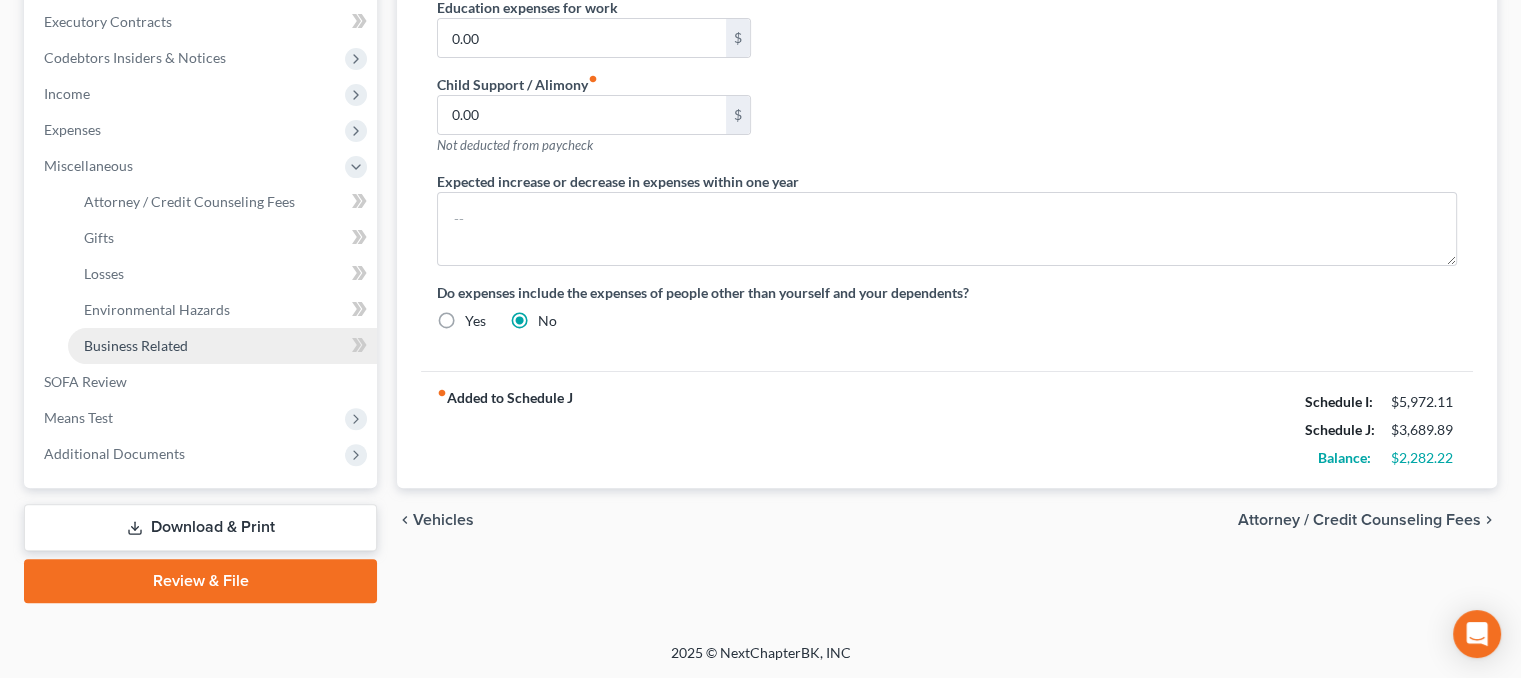 click on "Business Related" at bounding box center (136, 345) 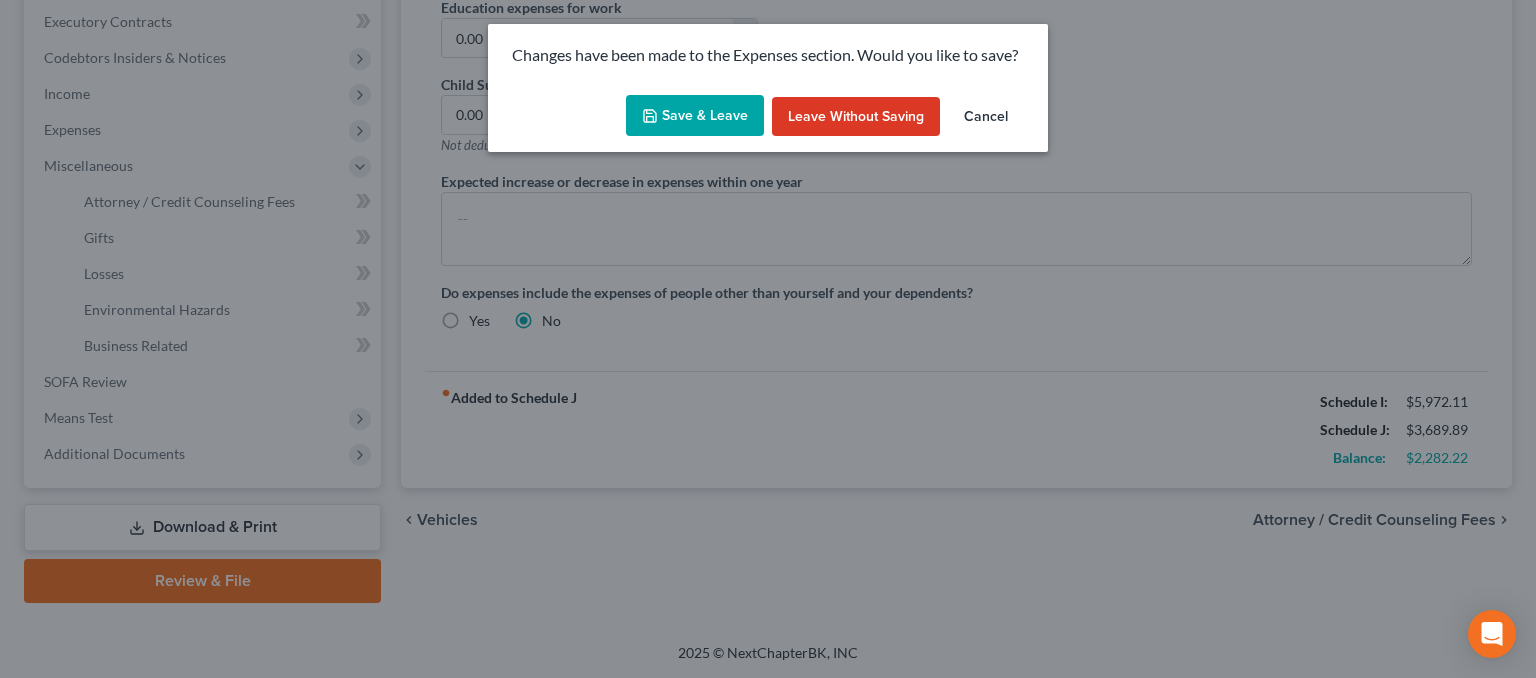 click on "Save & Leave" at bounding box center [695, 116] 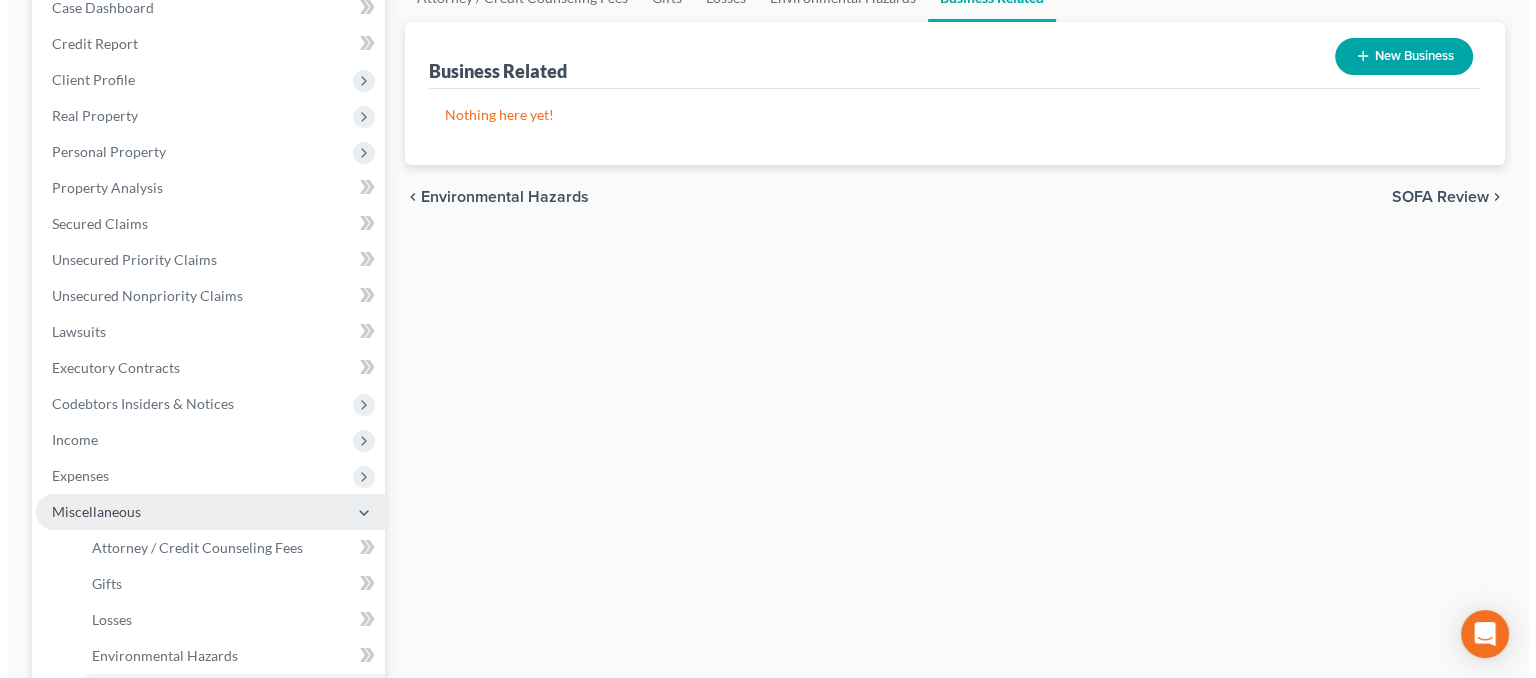 scroll, scrollTop: 0, scrollLeft: 0, axis: both 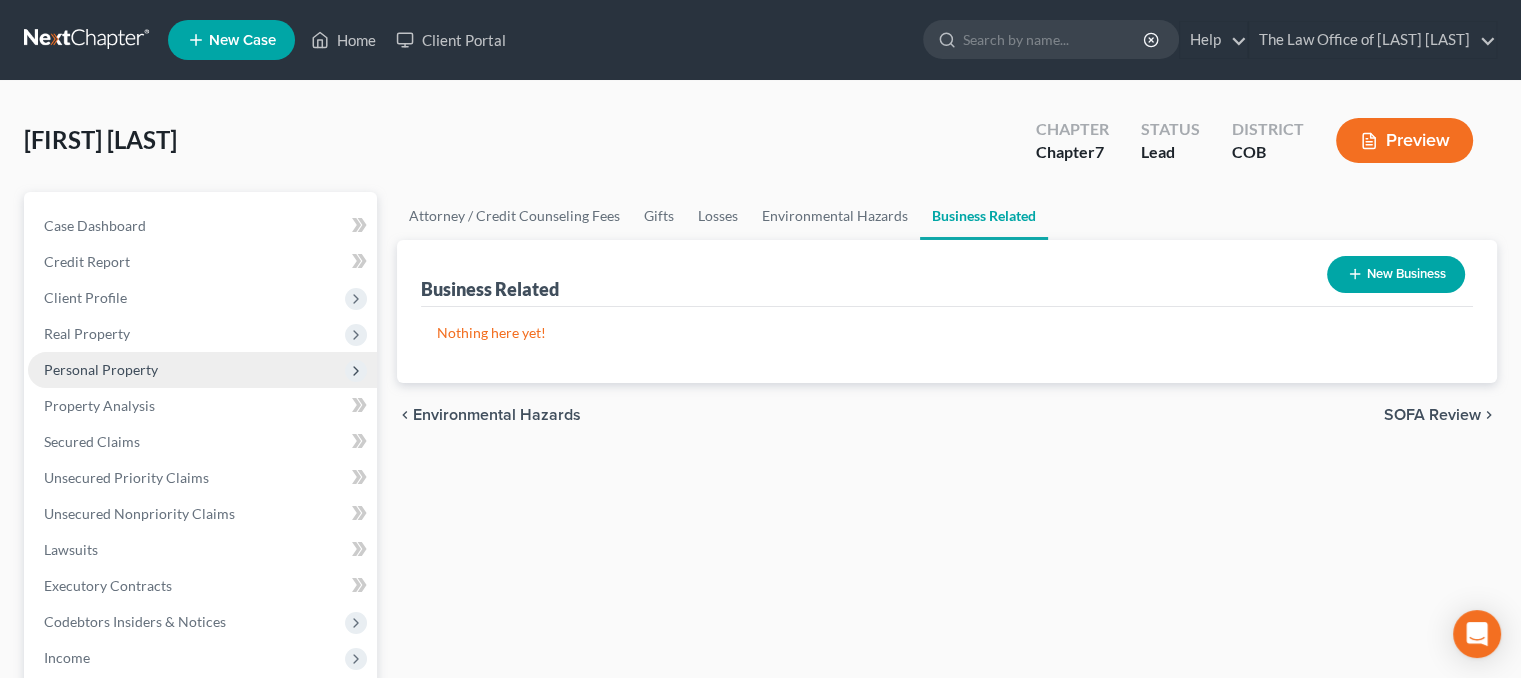 click on "Personal Property" at bounding box center (202, 370) 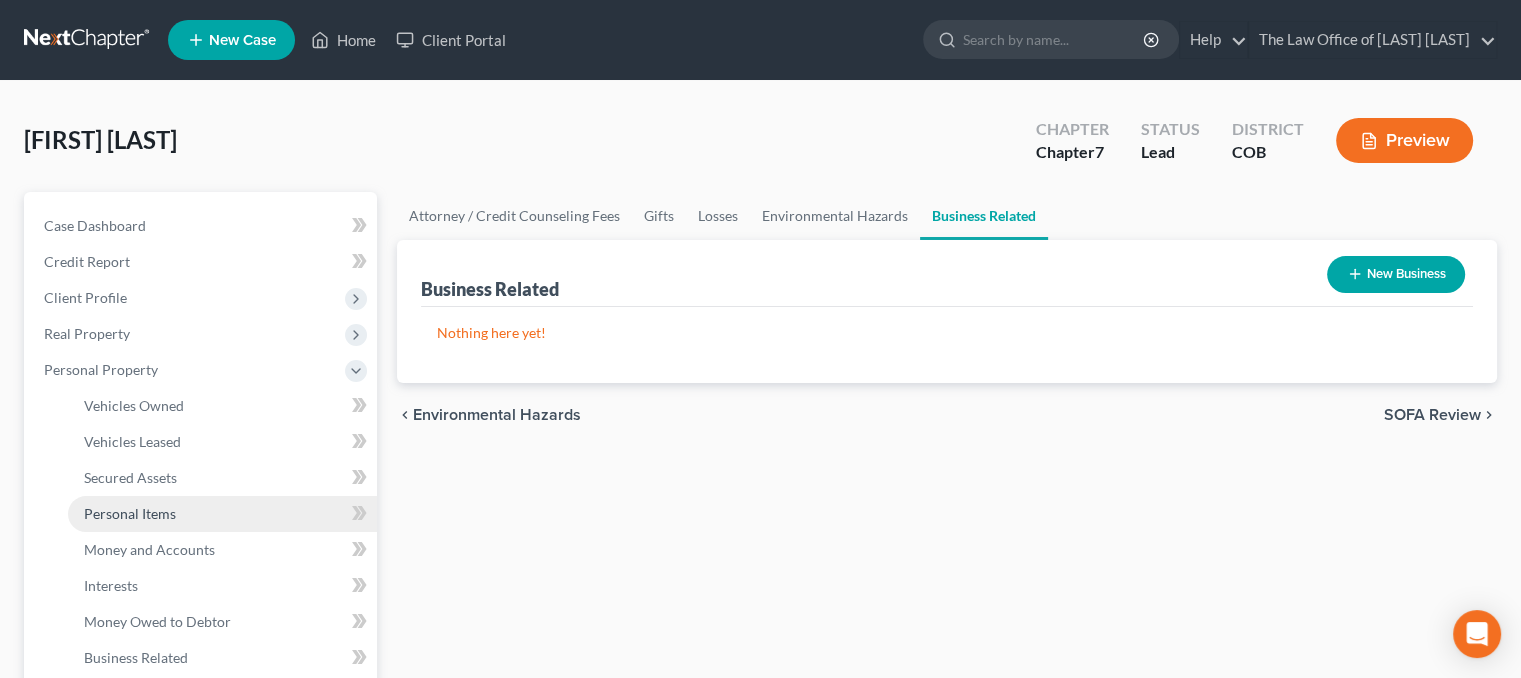 click on "Personal Items" at bounding box center [222, 514] 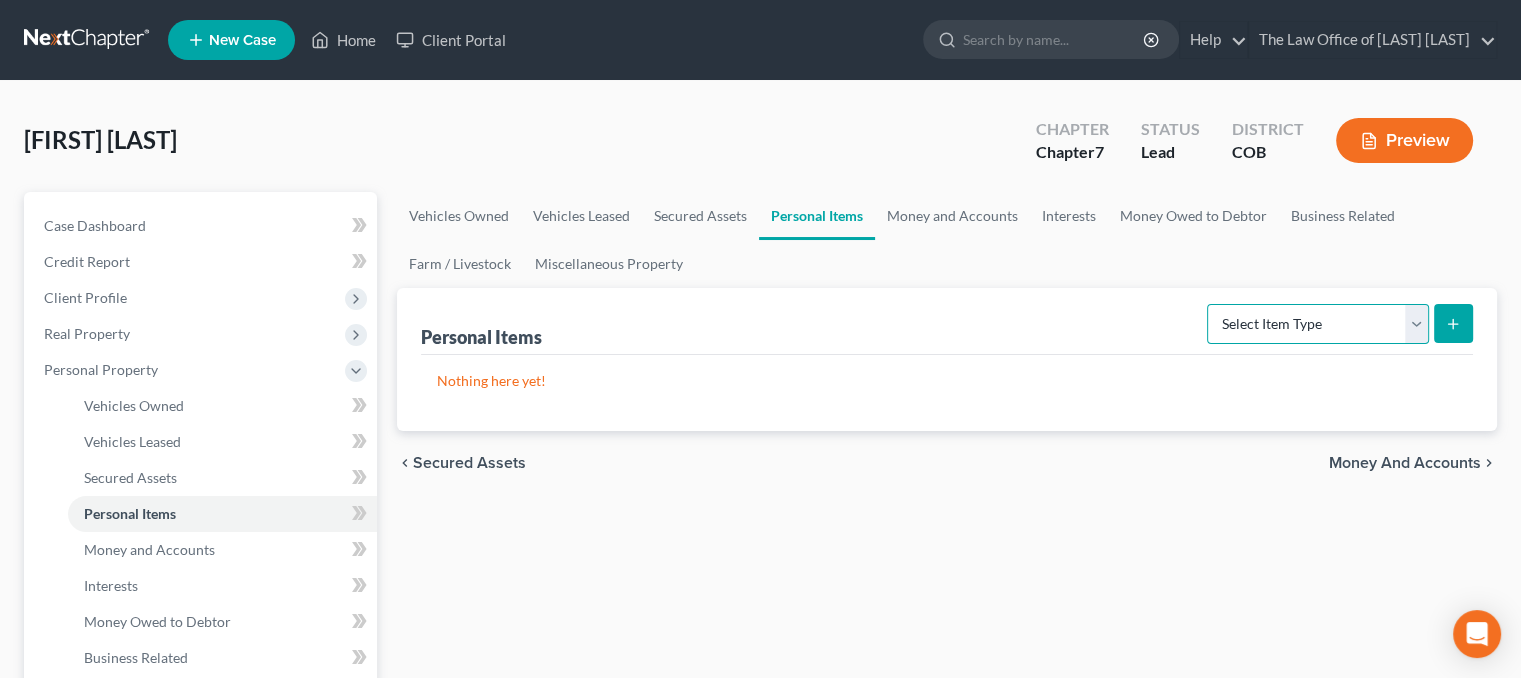 click on "Select Item Type Clothing Collectibles Of Value Electronics Firearms Household Goods Jewelry Other Pet(s) Sports & Hobby Equipment" at bounding box center (1318, 324) 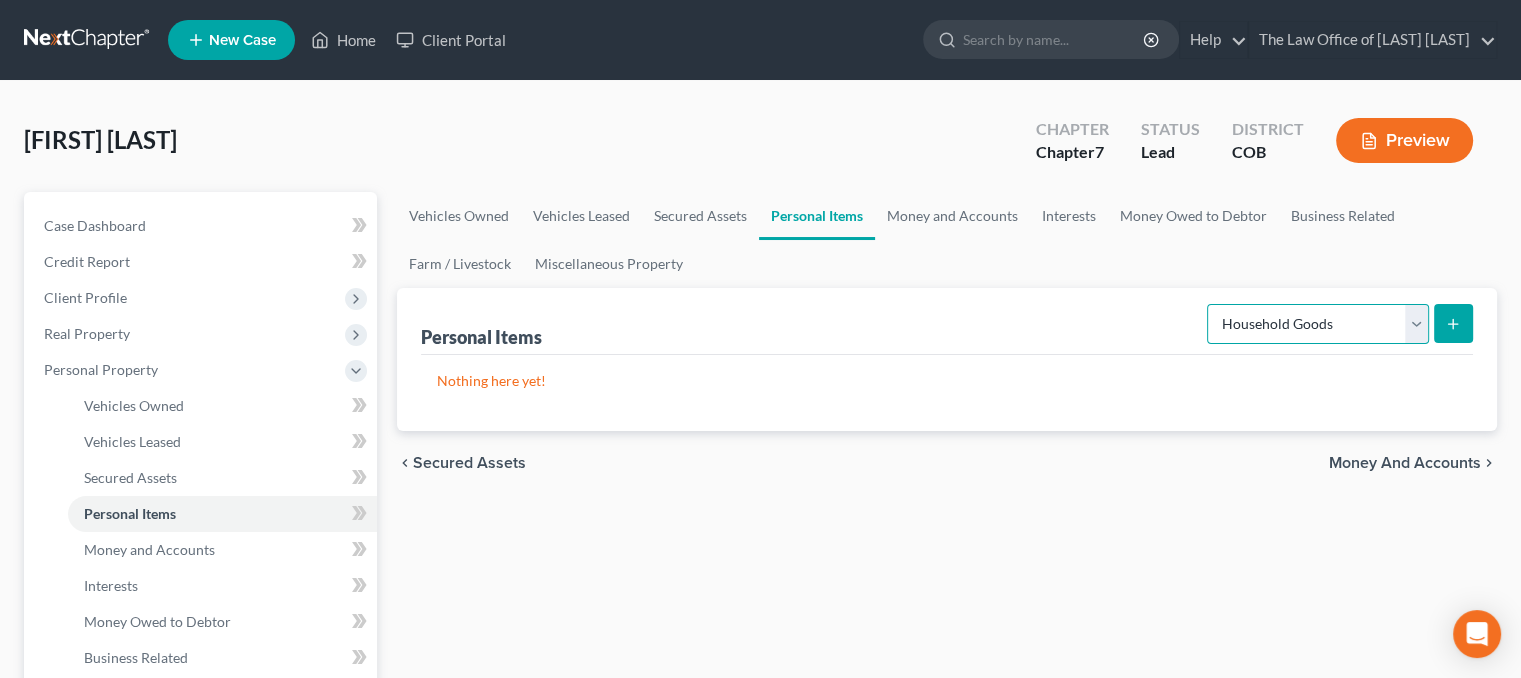 click on "Select Item Type Clothing Collectibles Of Value Electronics Firearms Household Goods Jewelry Other Pet(s) Sports & Hobby Equipment" at bounding box center [1318, 324] 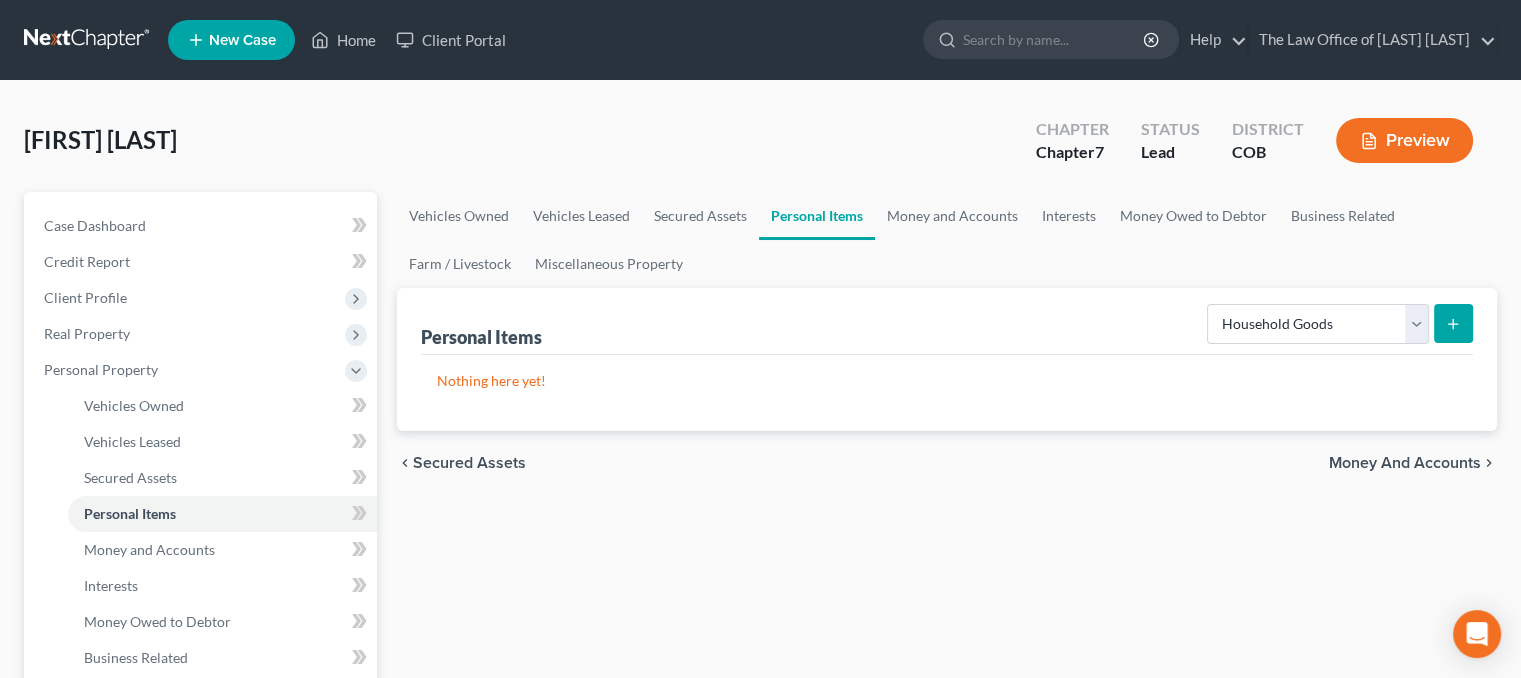 click at bounding box center (1453, 323) 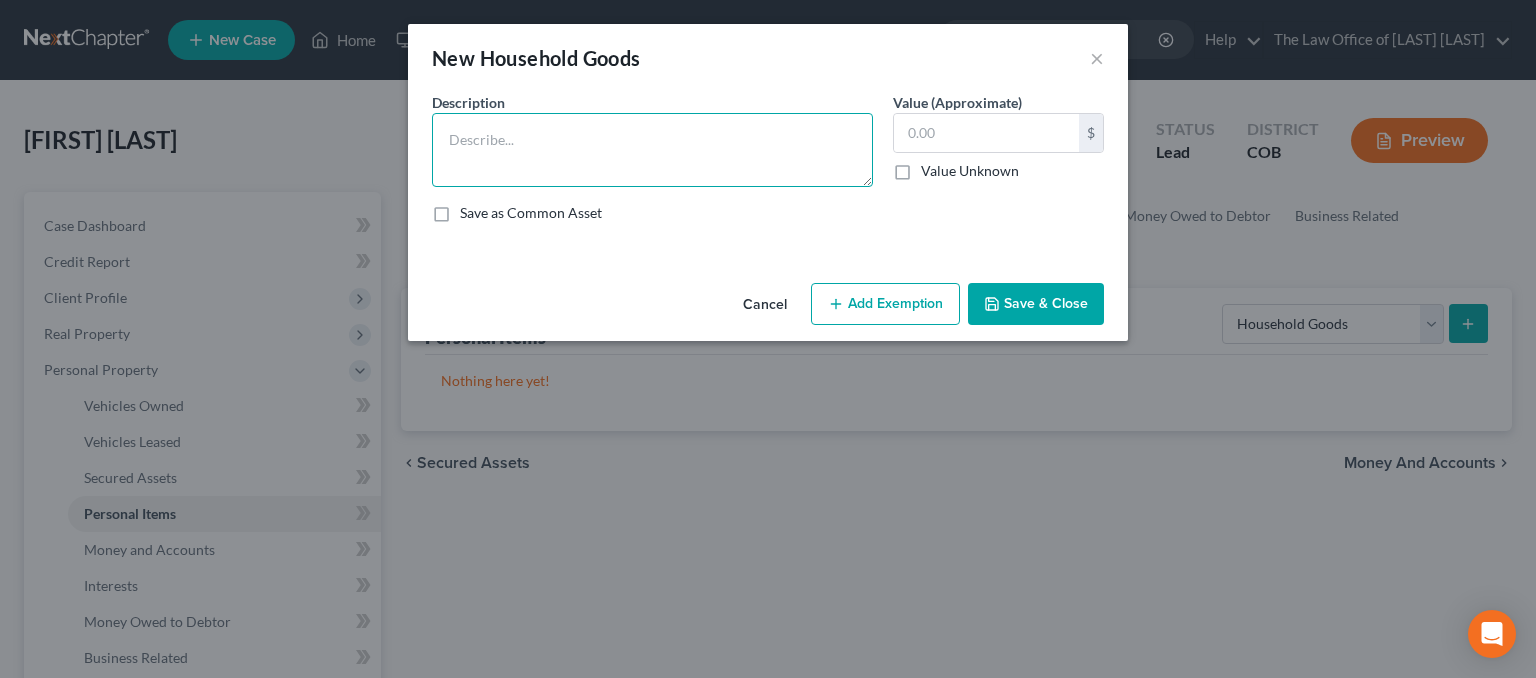 click at bounding box center [652, 150] 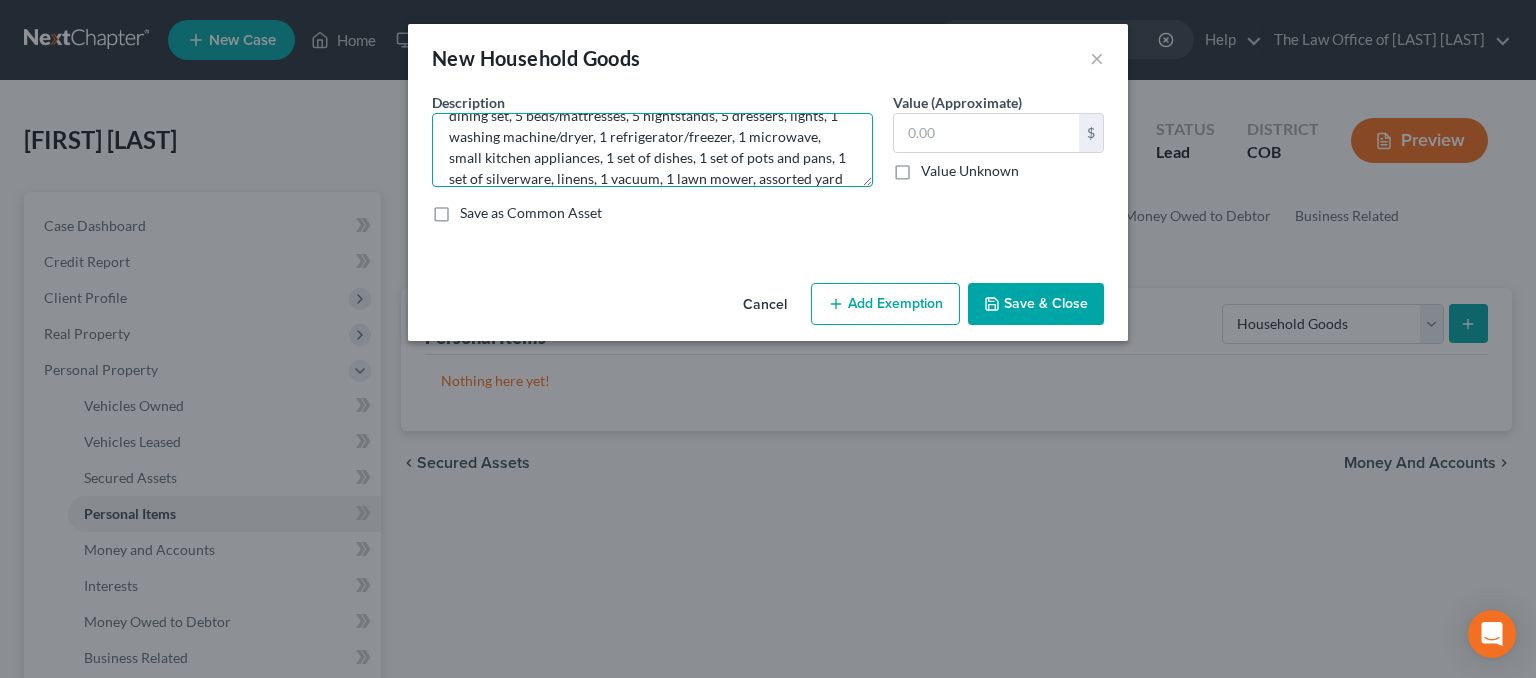 scroll, scrollTop: 67, scrollLeft: 0, axis: vertical 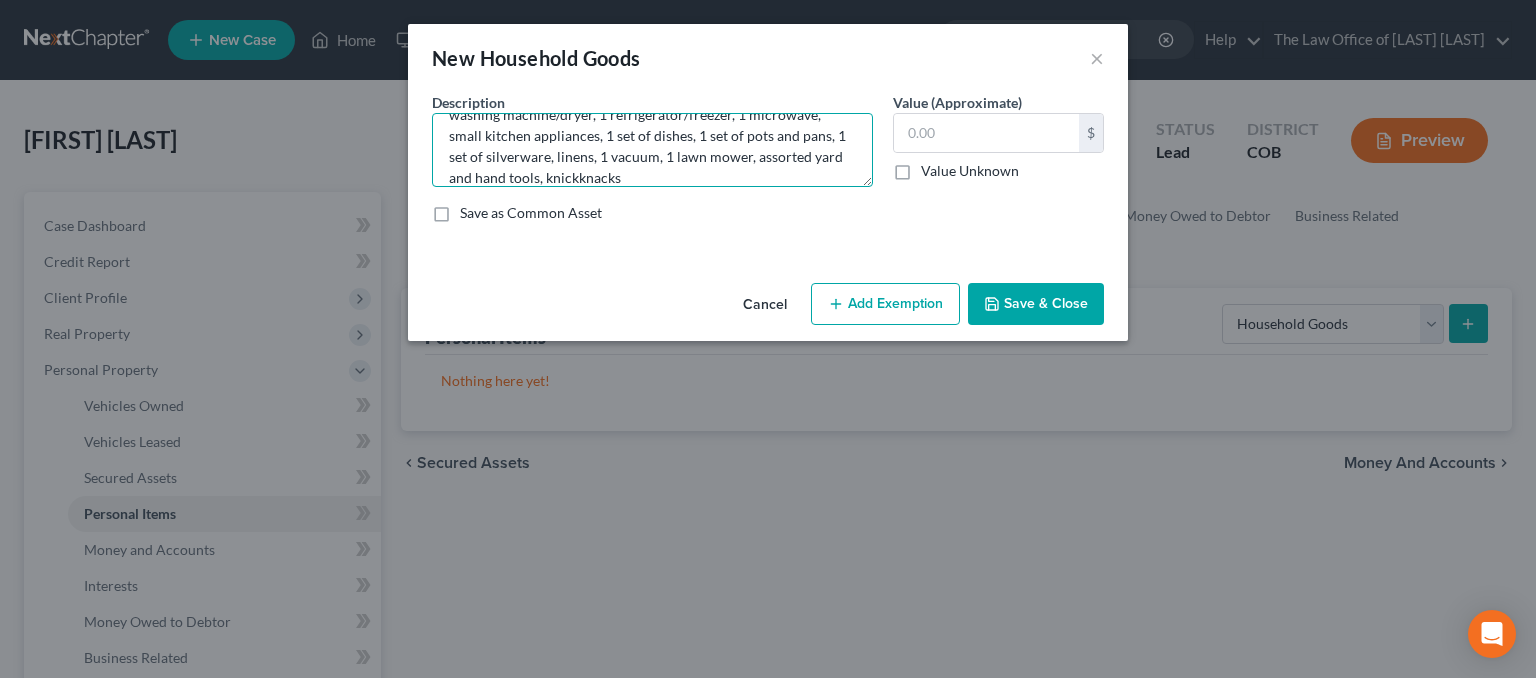 type on "Household goods and furnishings including: 2 sofas, 1 bookcase, 1 dining set, 5 beds/mattresses, 5 nightstands, 5 dressers,  lights, 1 washing machine/dryer, 1 refrigerator/freezer, 1 microwave, small kitchen appliances, 1 set of dishes, 1 set of pots and pans, 1 set of silverware, linens, 1 vacuum, 1 lawn mower, assorted yard and hand tools, knickknacks" 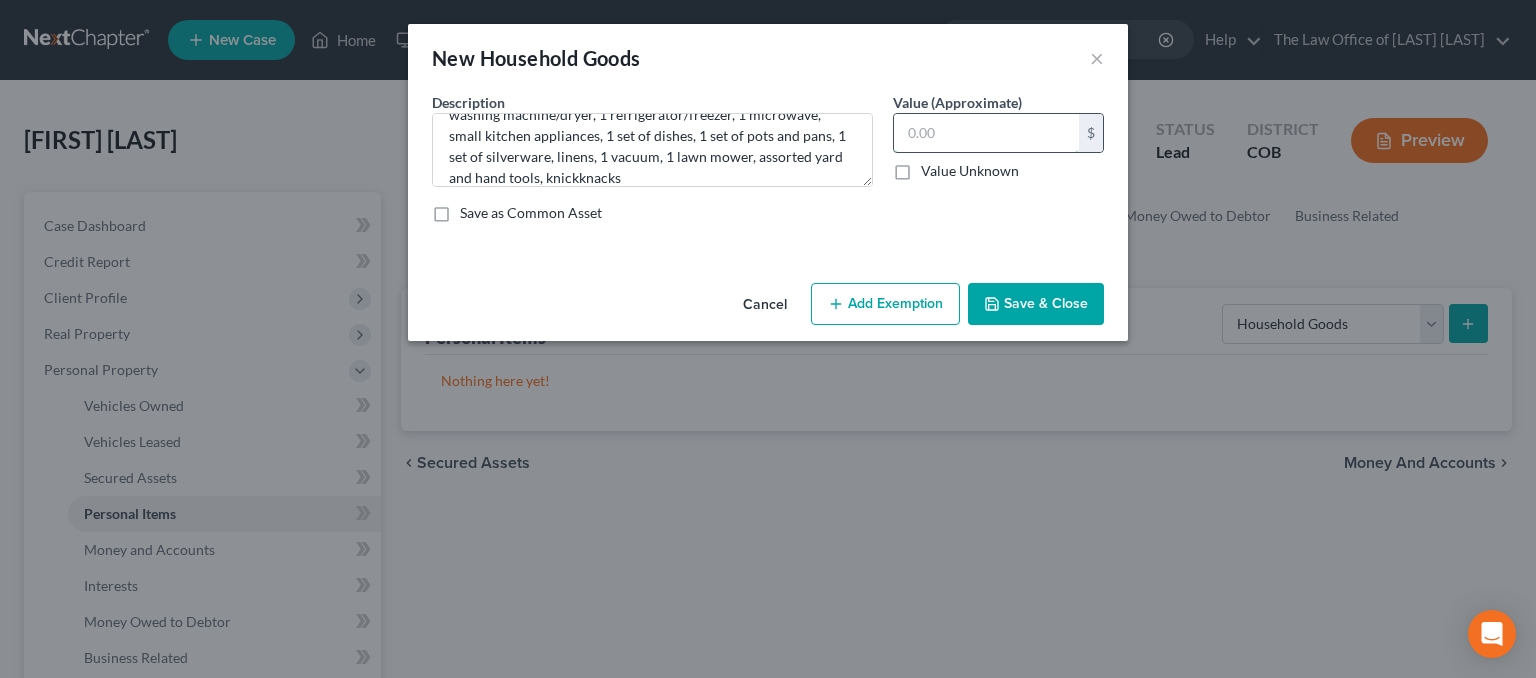 click at bounding box center [986, 133] 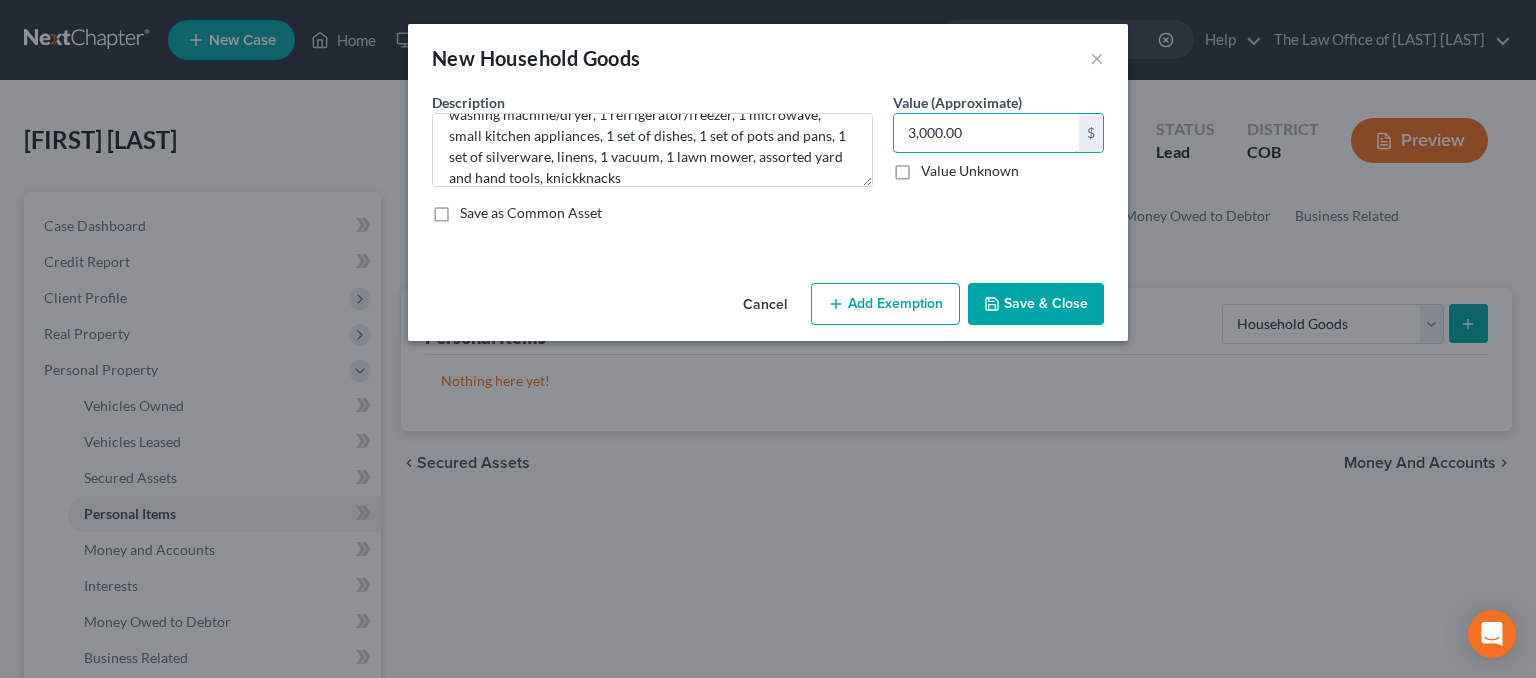 type on "3,000.00" 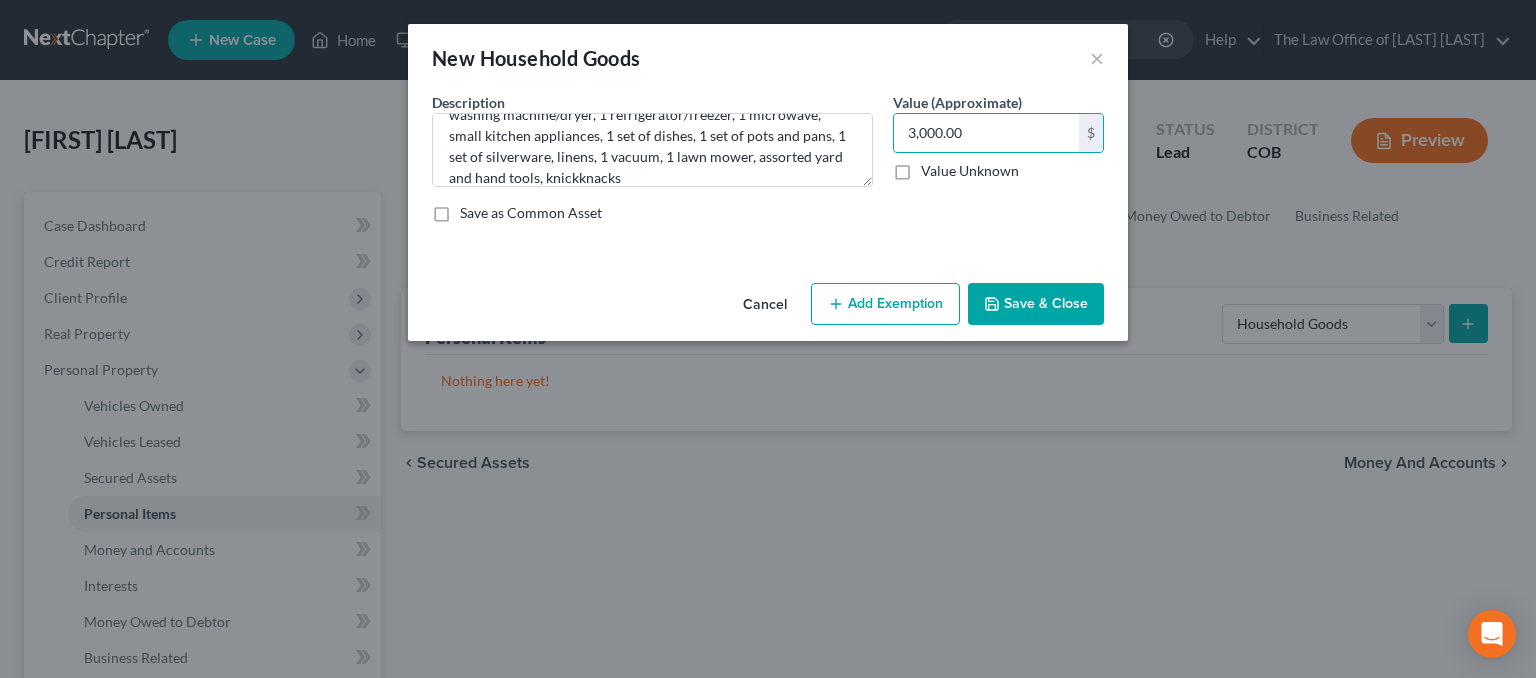 click on "Add Exemption" at bounding box center (885, 304) 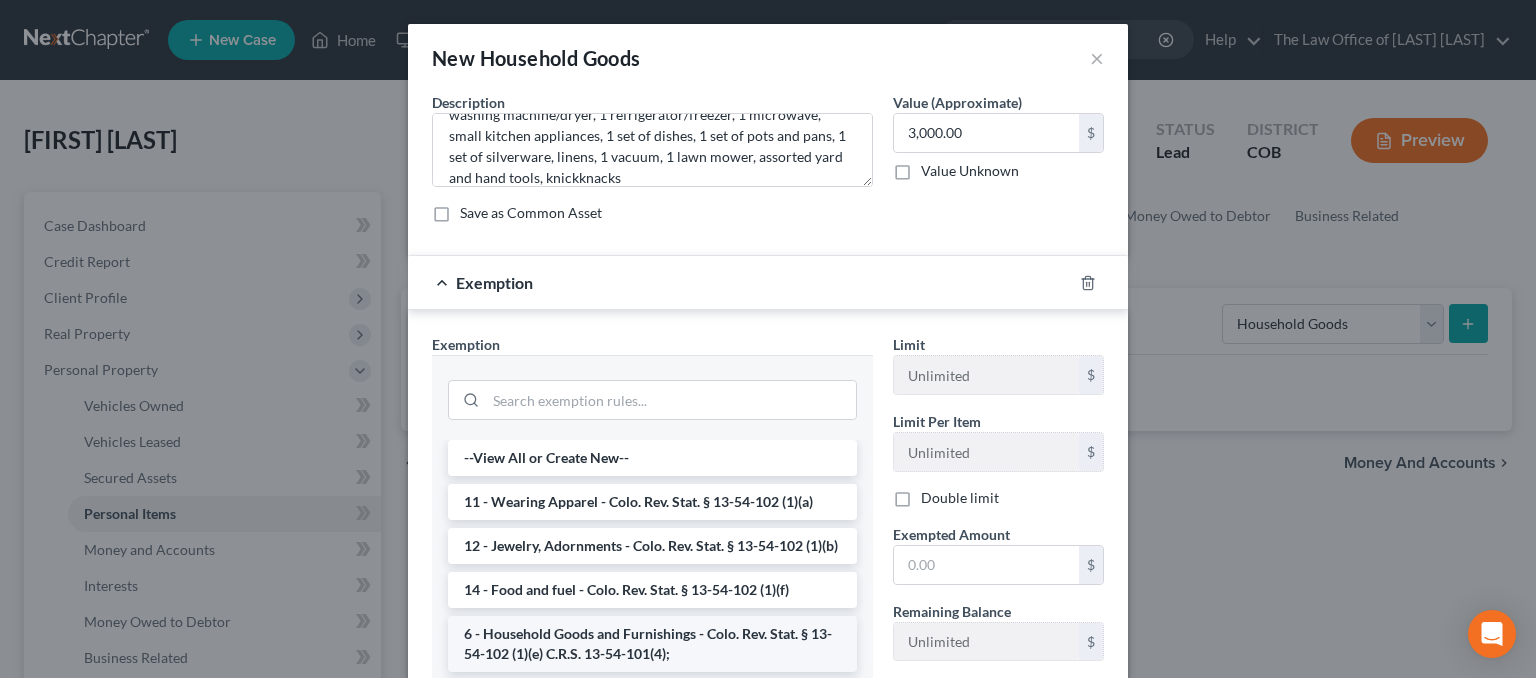 click on "6 - Household Goods and Furnishings  - Colo. Rev. Stat. § 13-54-102 (1)(e) C.R.S. 13-54-101(4);" at bounding box center [652, 644] 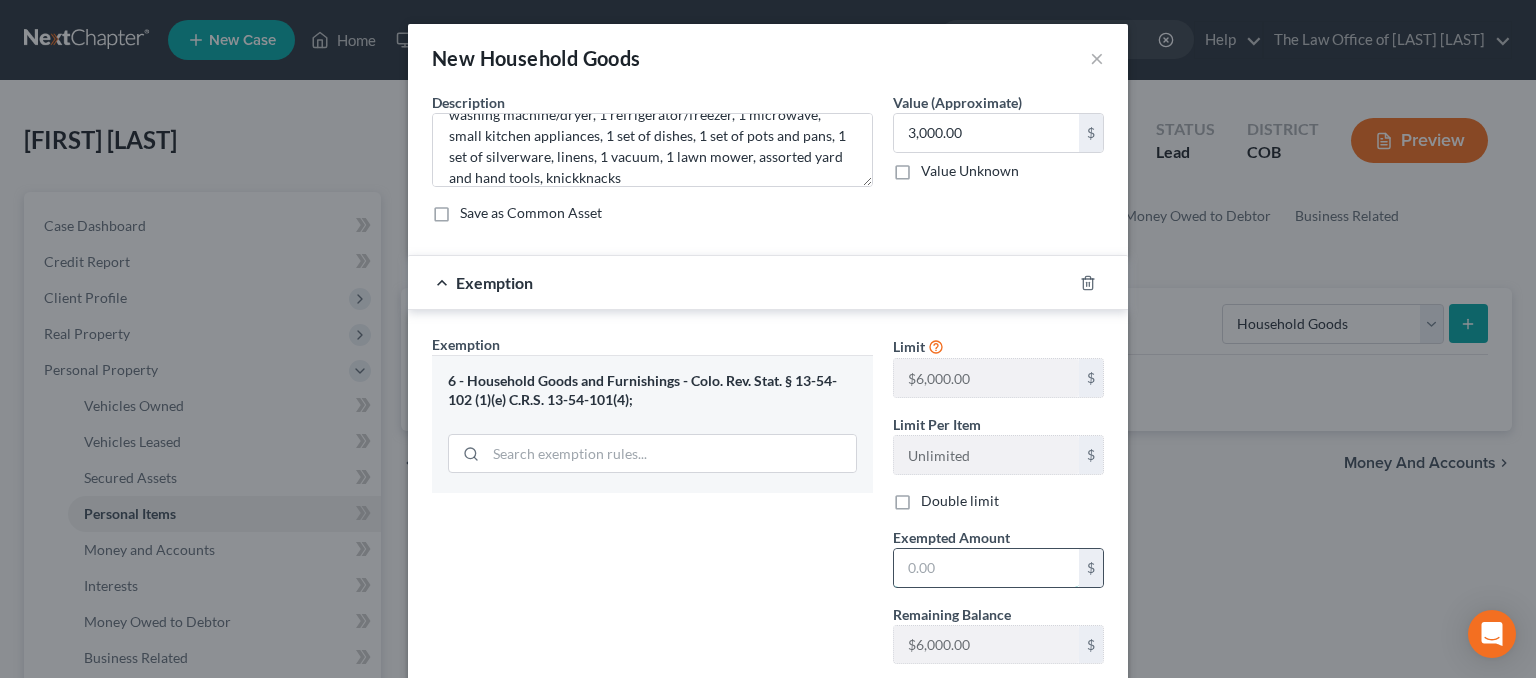 click at bounding box center [986, 568] 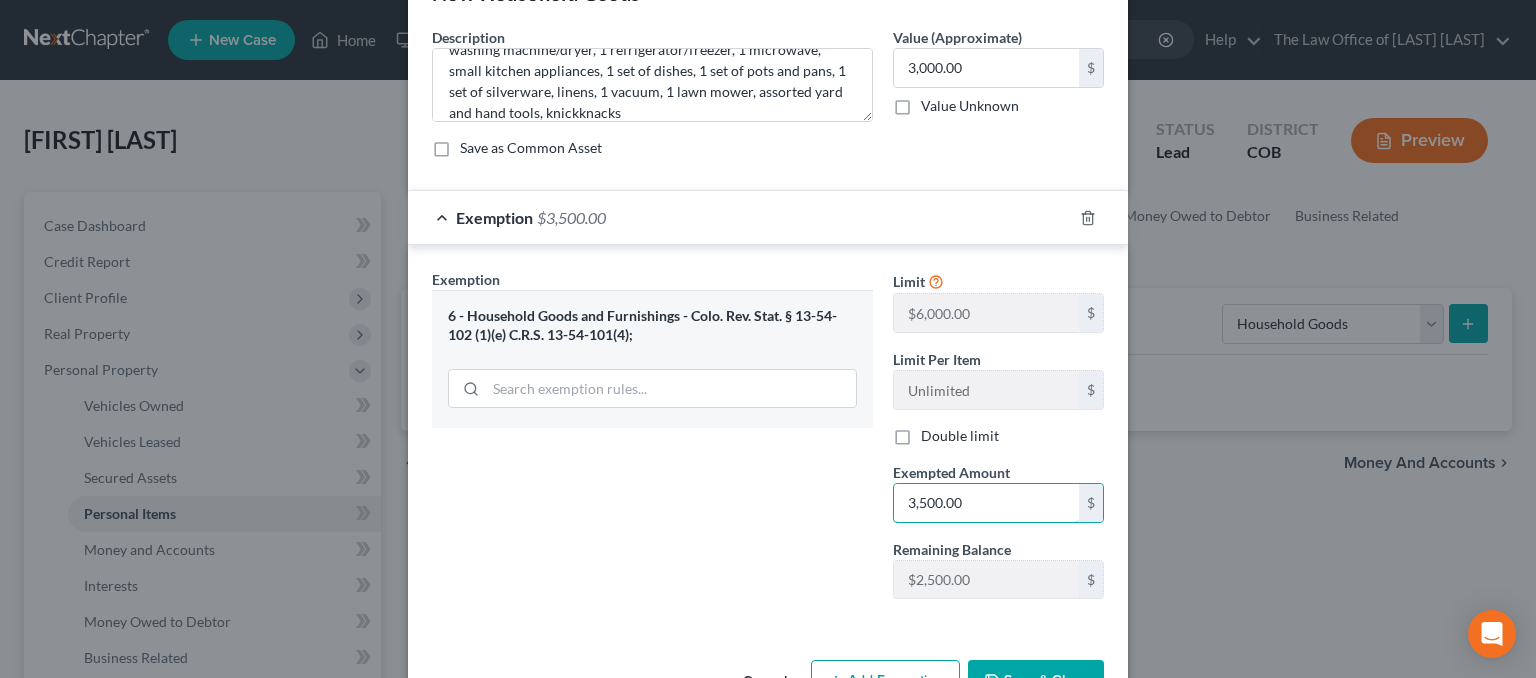 scroll, scrollTop: 127, scrollLeft: 0, axis: vertical 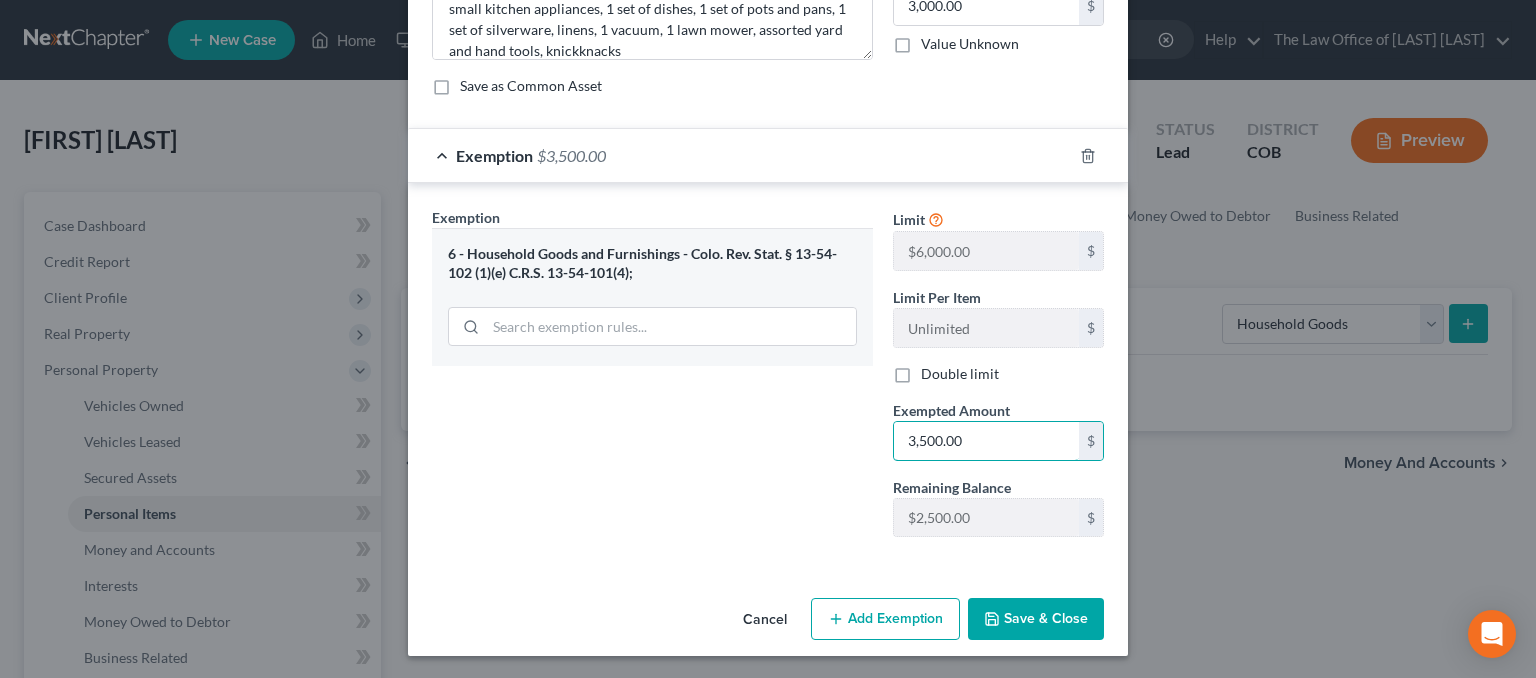 type on "3,500.00" 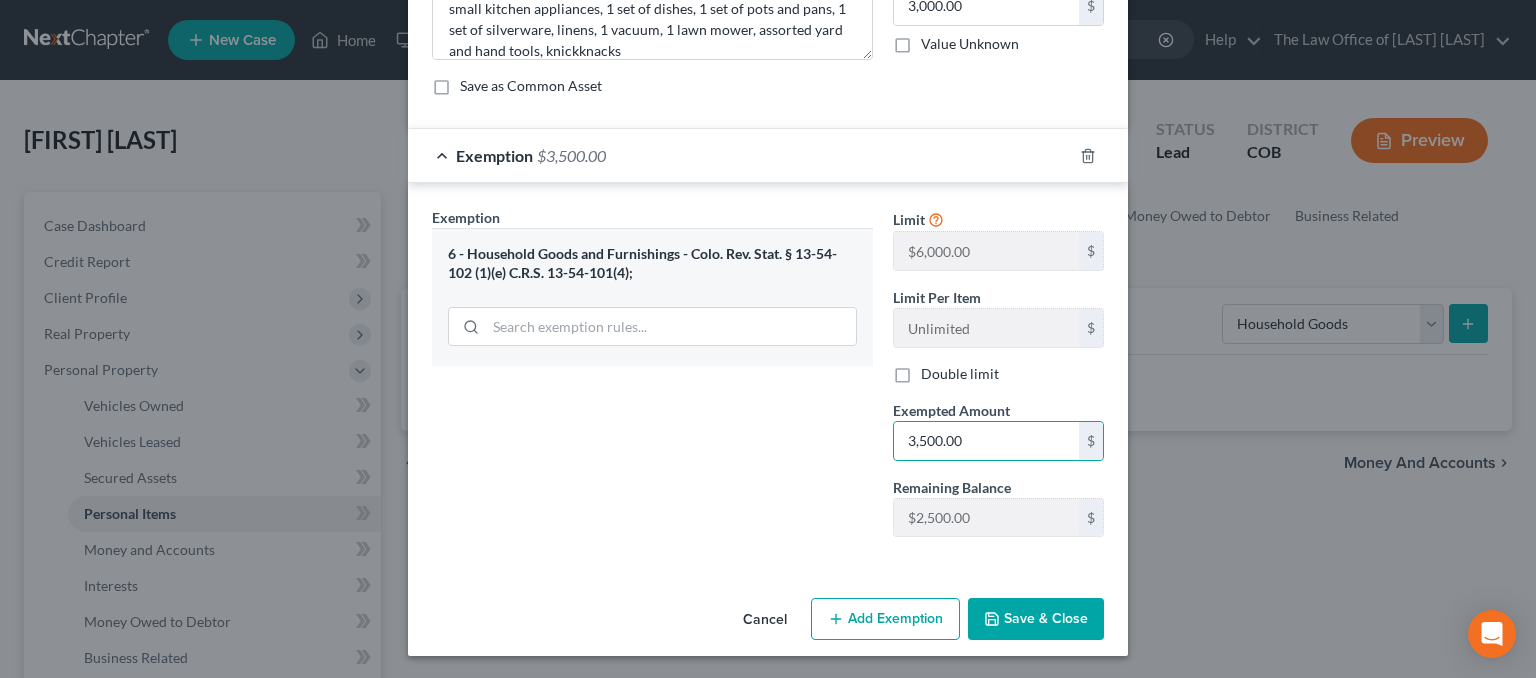 click on "Save & Close" at bounding box center [1036, 619] 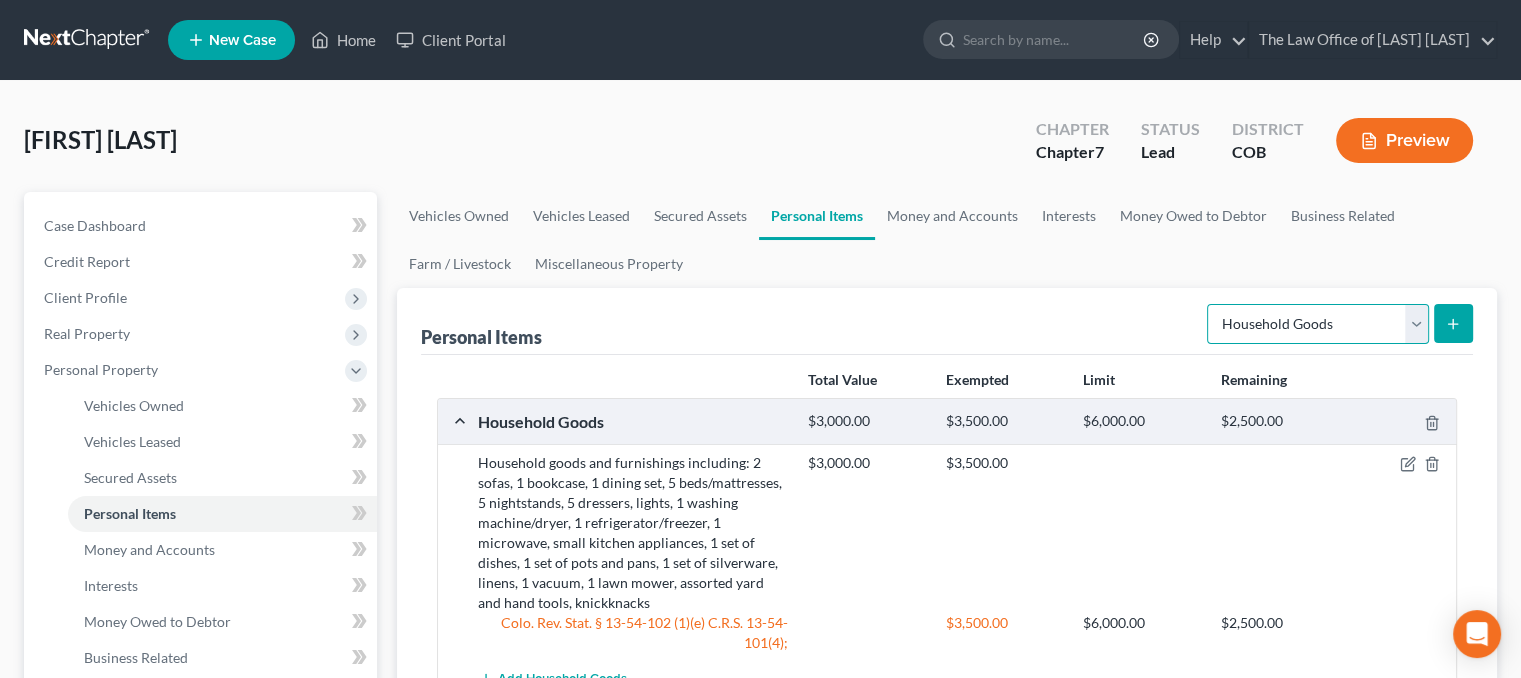 click on "Select Item Type Clothing Collectibles Of Value Electronics Firearms Household Goods Jewelry Other Pet(s) Sports & Hobby Equipment" at bounding box center [1318, 324] 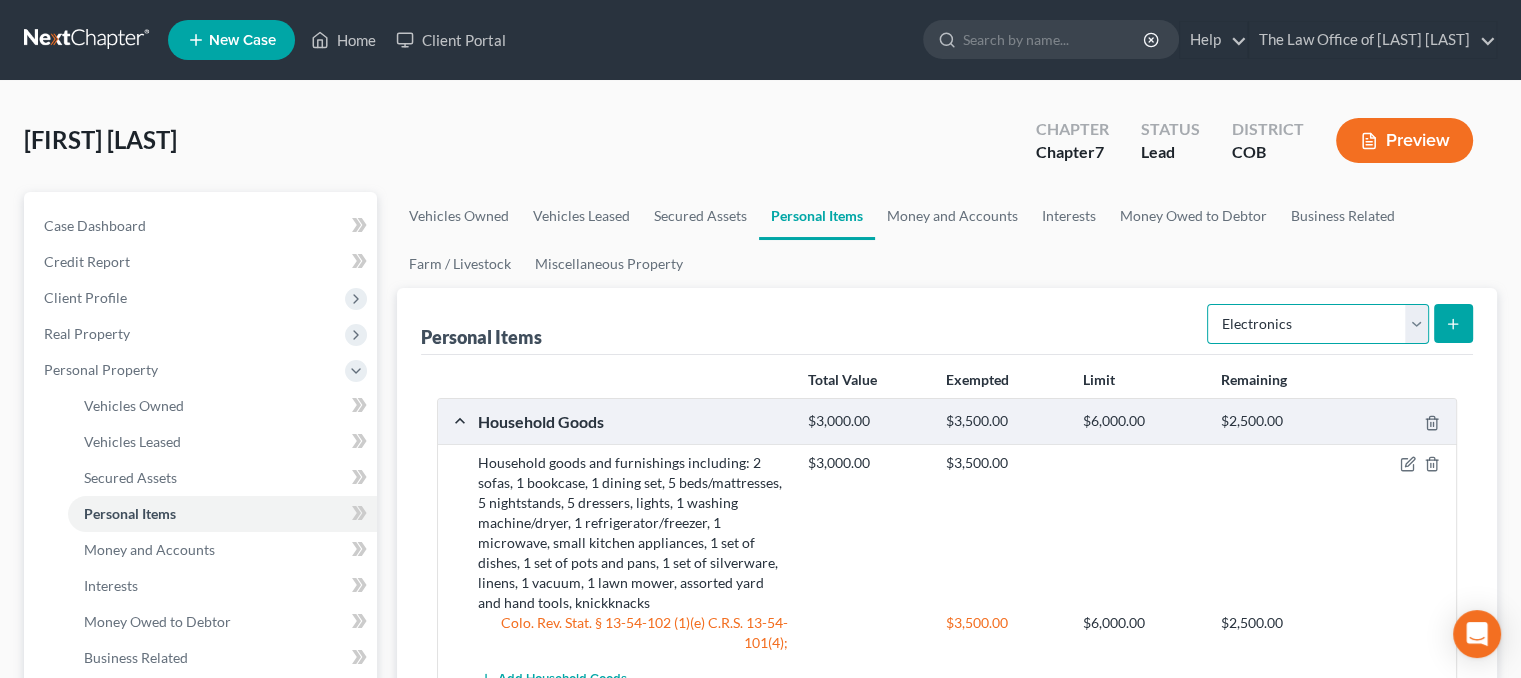 click on "Select Item Type Clothing Collectibles Of Value Electronics Firearms Household Goods Jewelry Other Pet(s) Sports & Hobby Equipment" at bounding box center [1318, 324] 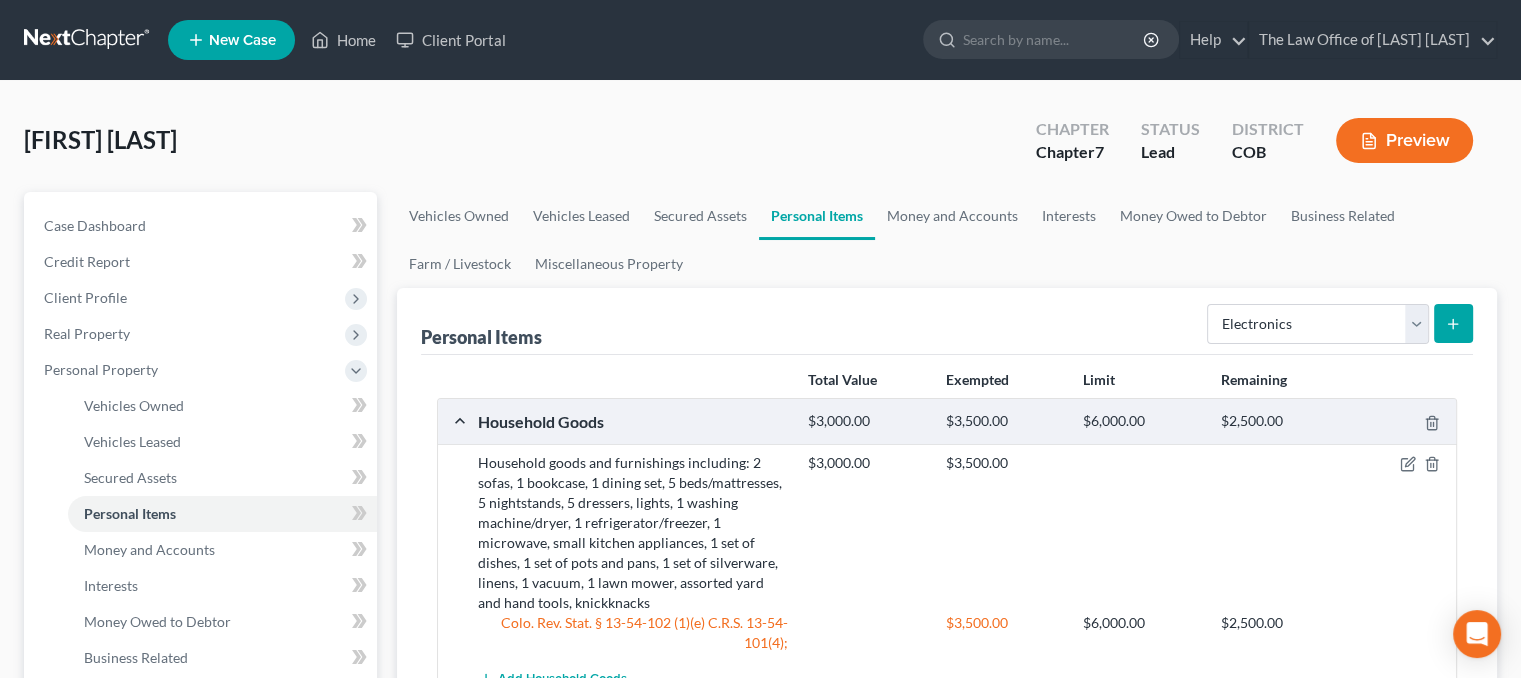 click 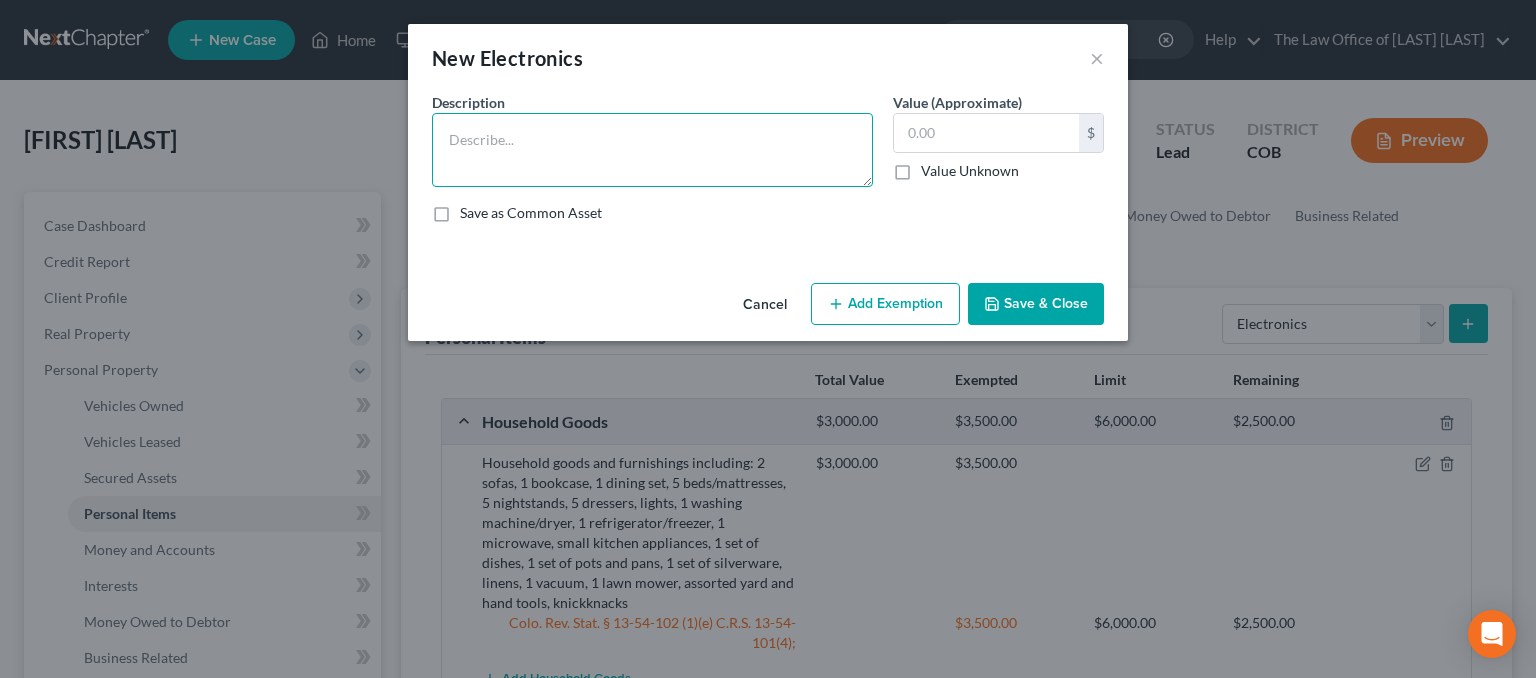 click at bounding box center [652, 150] 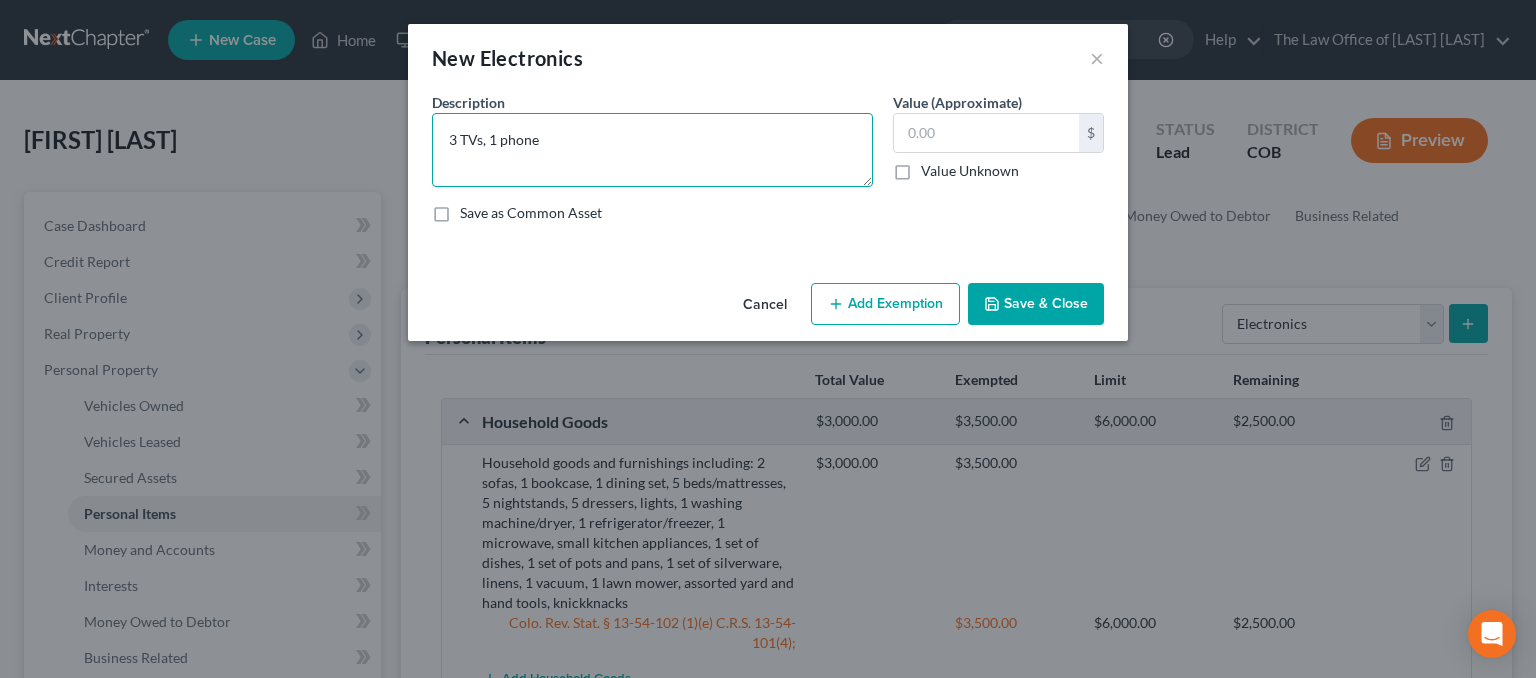 type on "3 TVs, 1 phone" 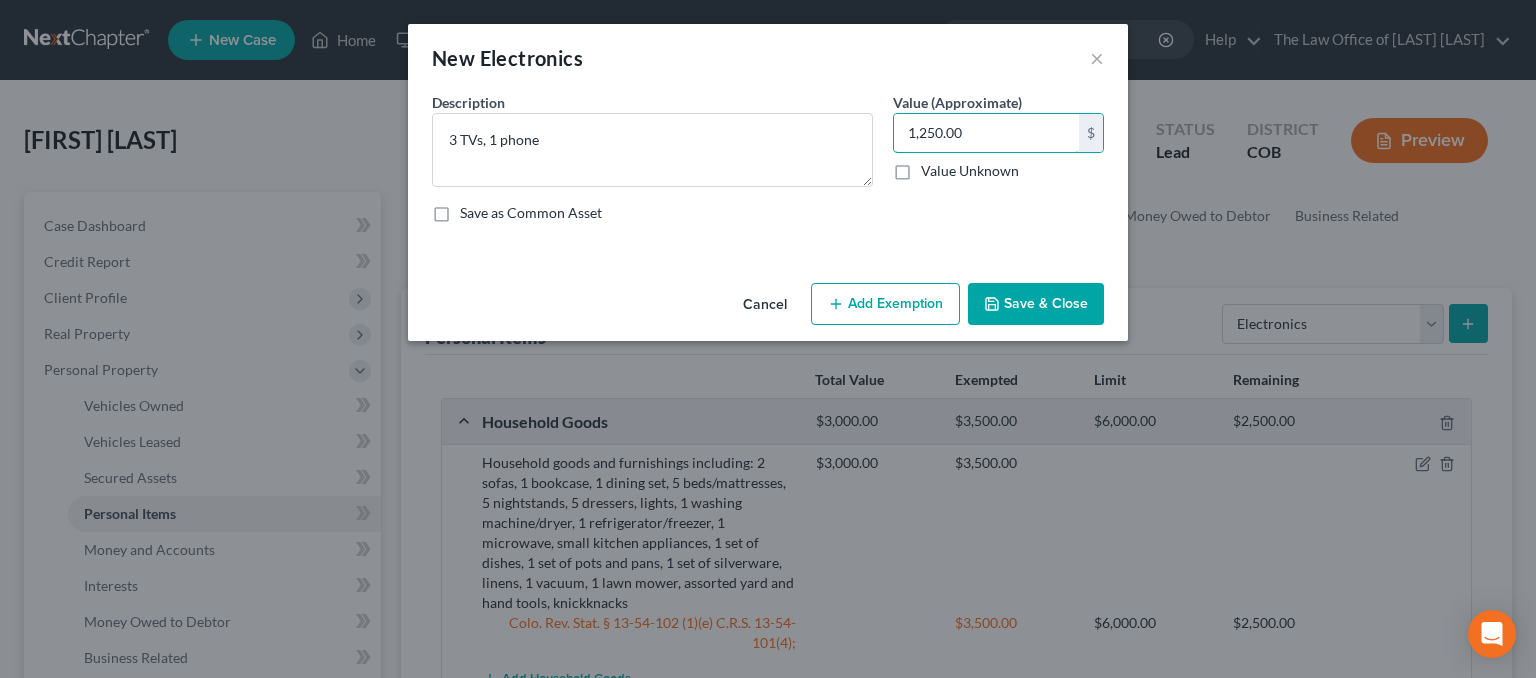 type on "1,250.00" 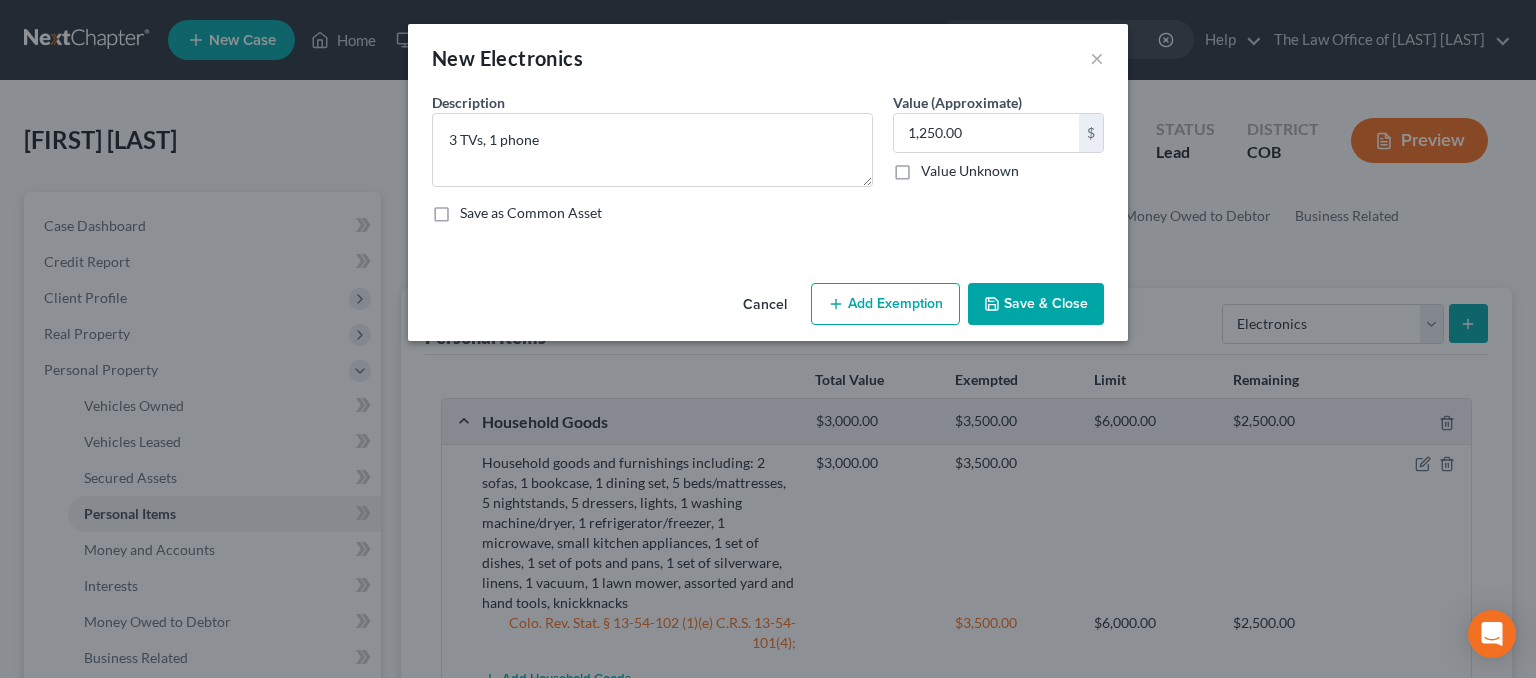click 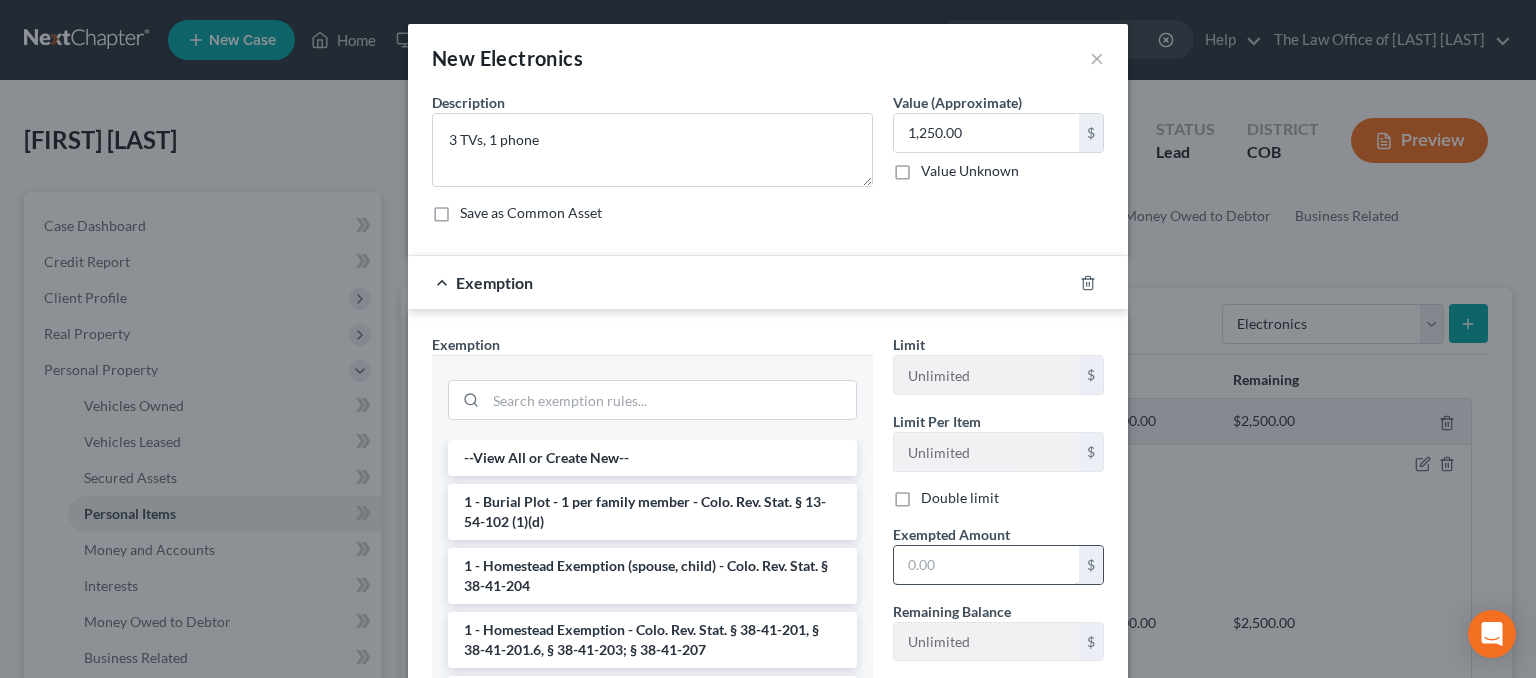 scroll, scrollTop: 200, scrollLeft: 0, axis: vertical 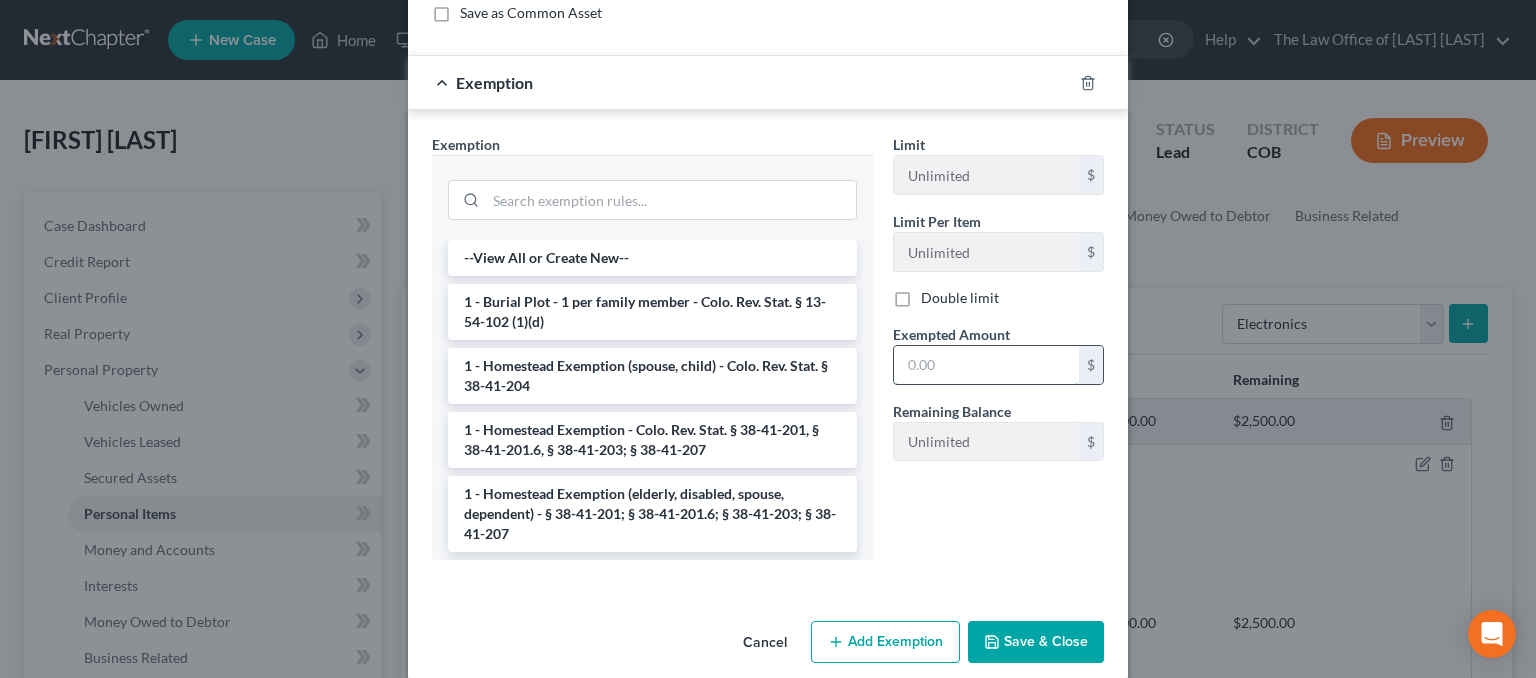 click at bounding box center [986, 365] 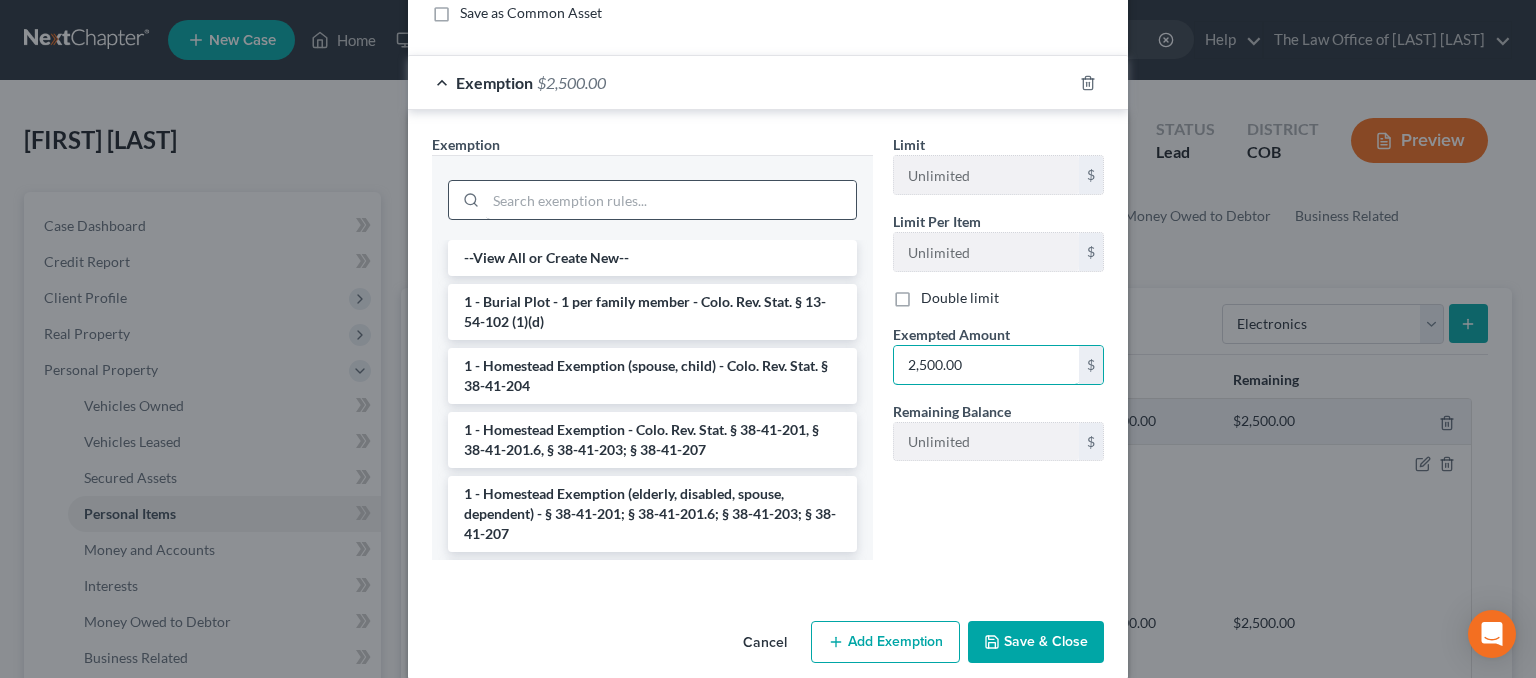 type on "2,500.00" 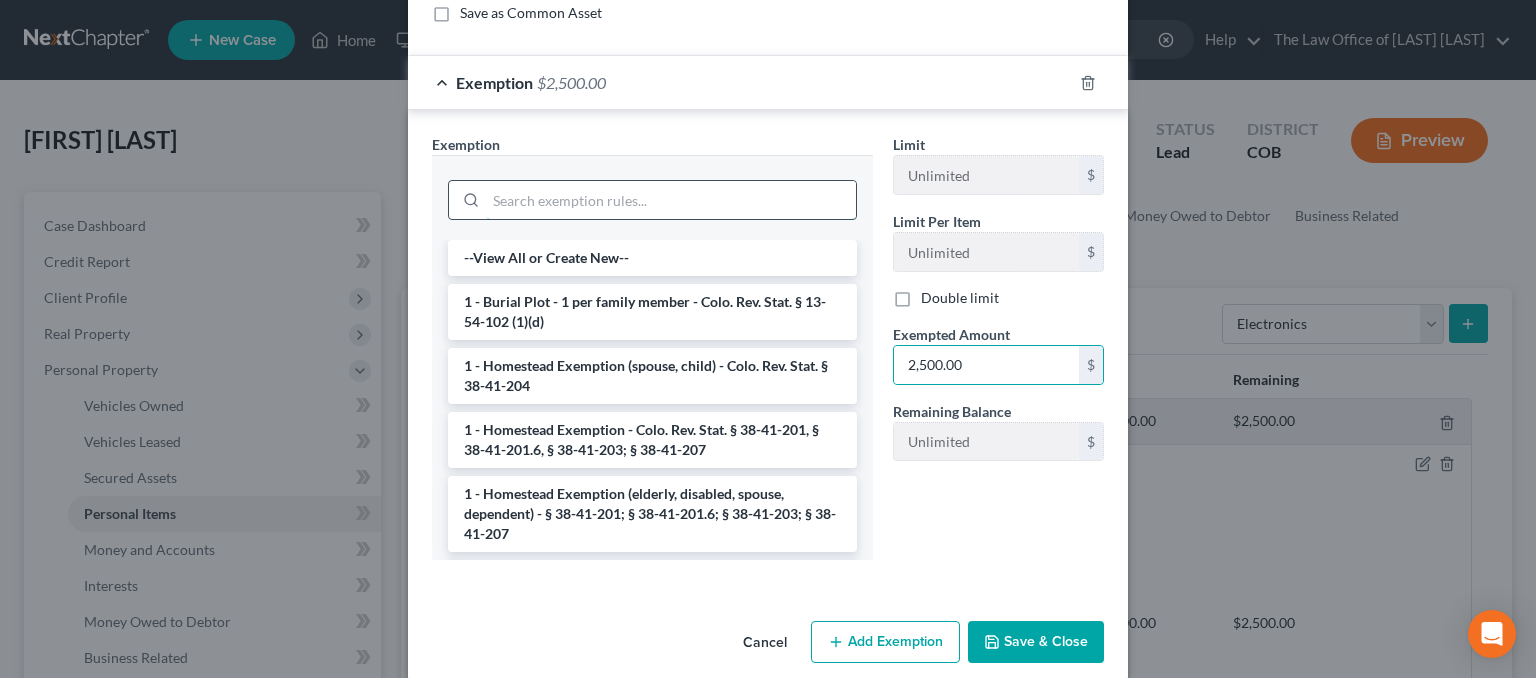 click at bounding box center [671, 200] 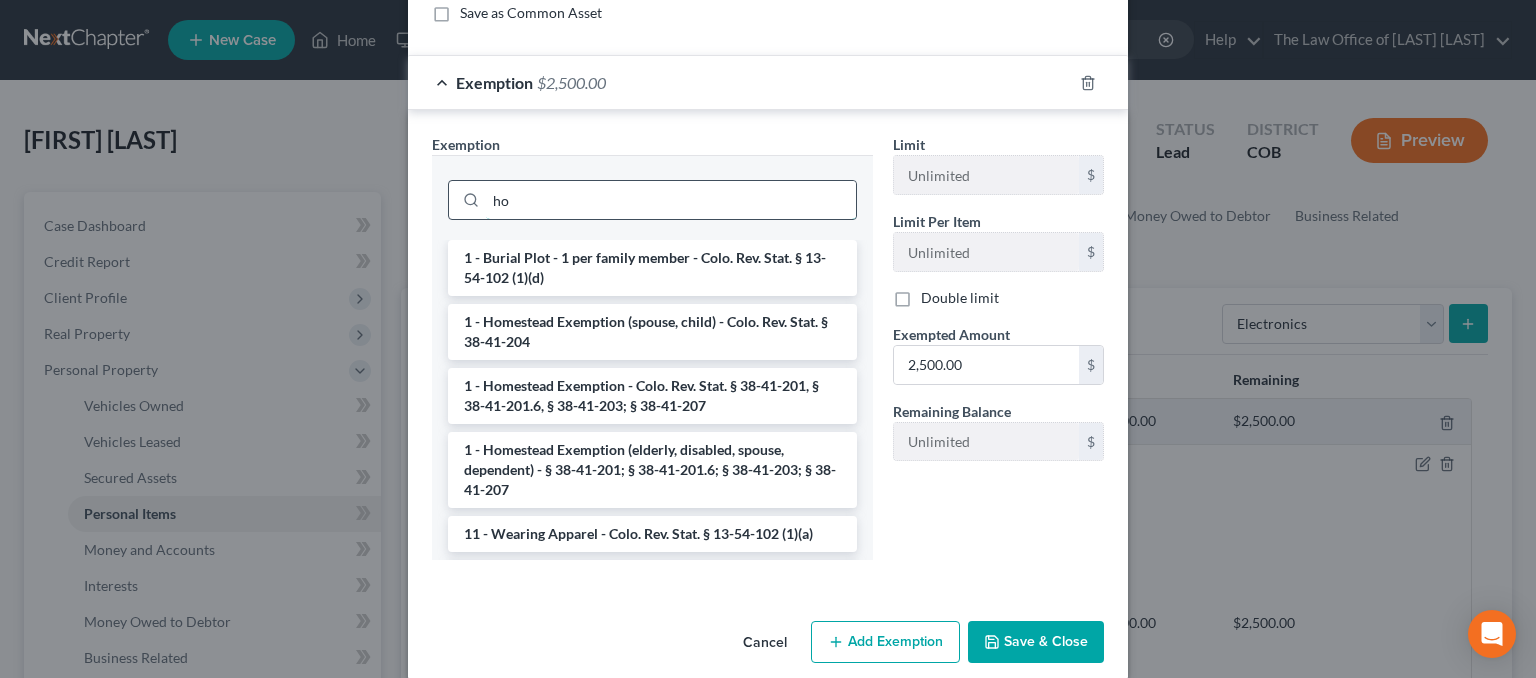 type on "h" 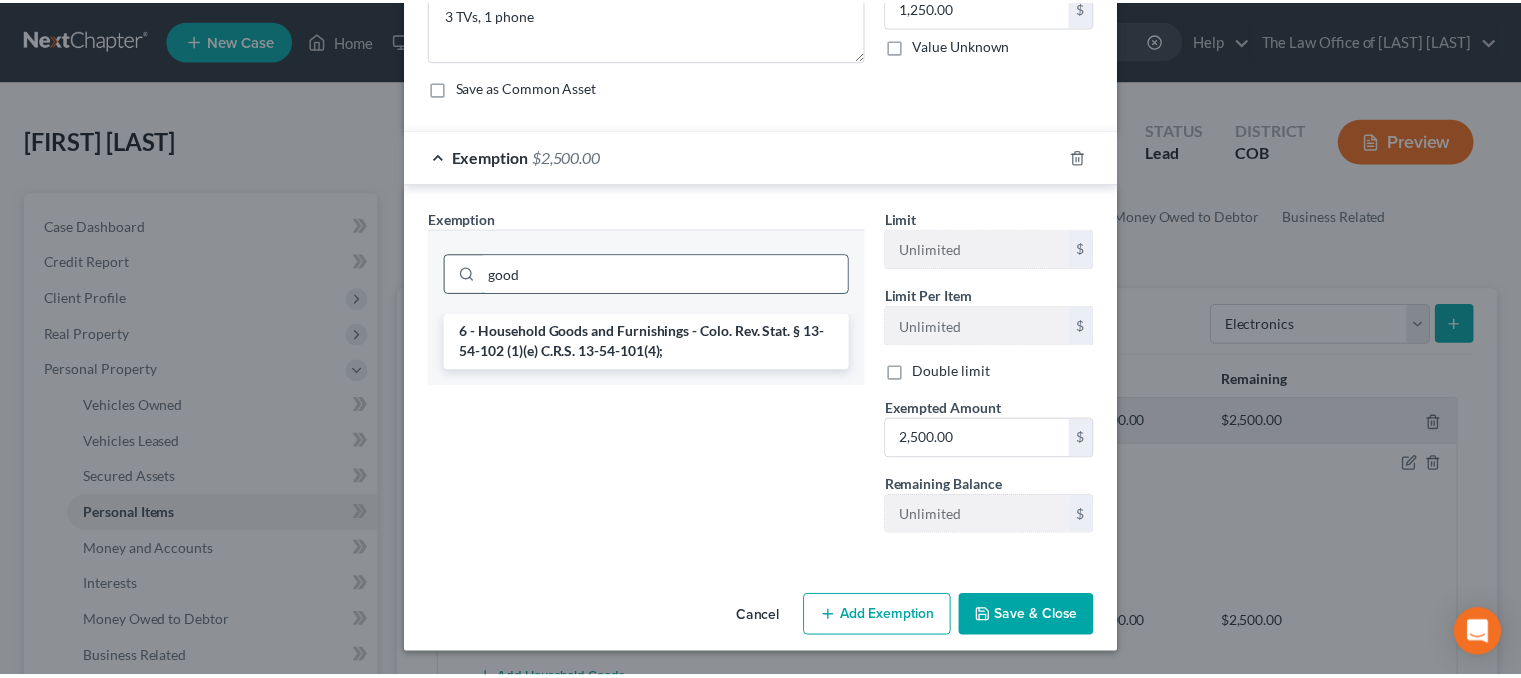 scroll, scrollTop: 124, scrollLeft: 0, axis: vertical 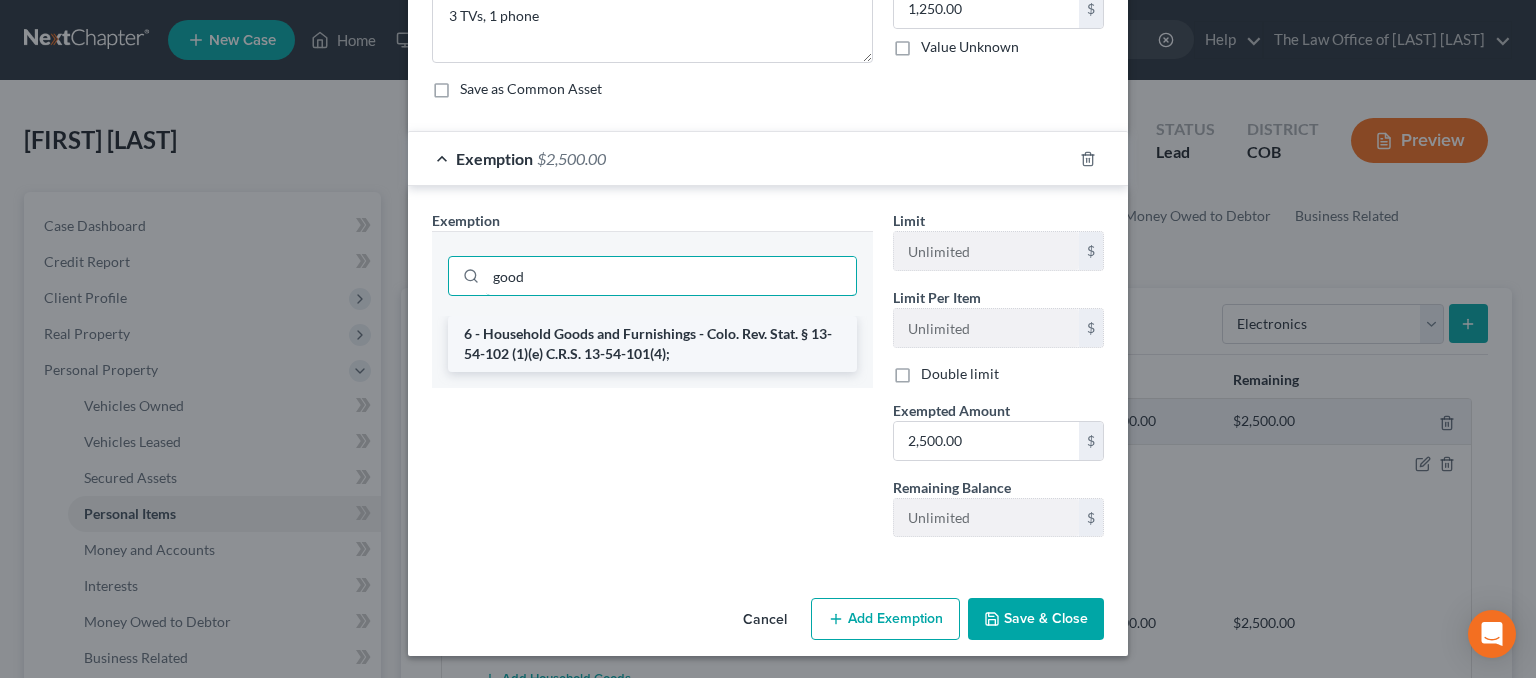 type on "good" 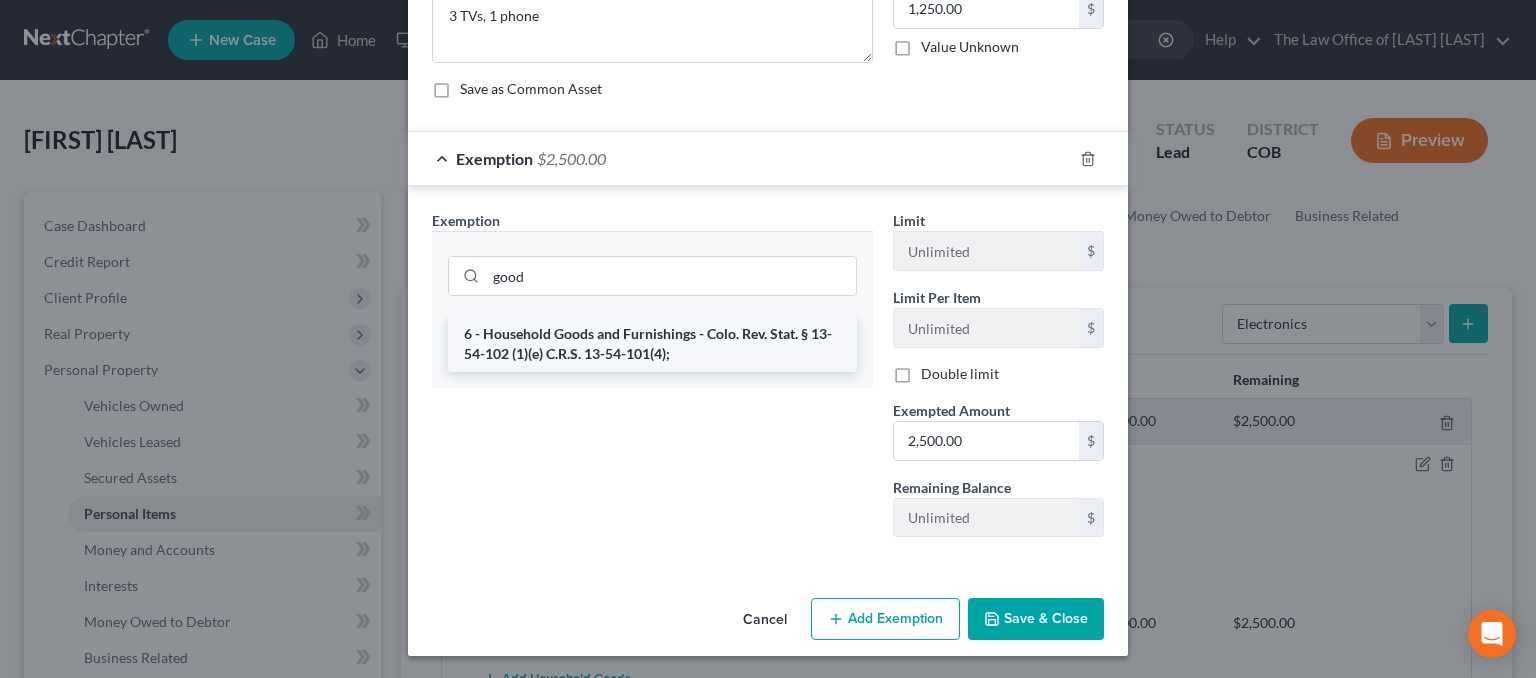 click on "6 - Household Goods and Furnishings  - Colo. Rev. Stat. § 13-54-102 (1)(e) C.R.S. 13-54-101(4);" at bounding box center (652, 344) 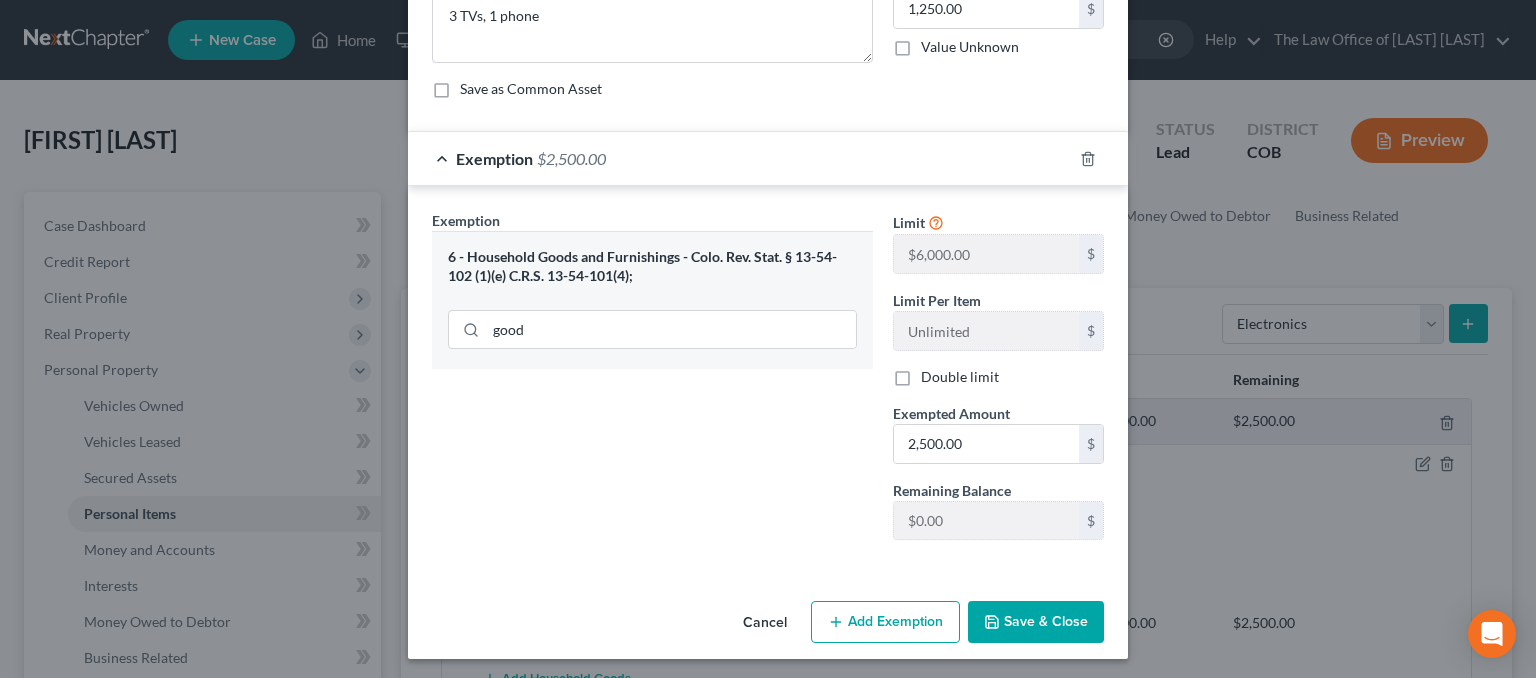 click on "Save & Close" at bounding box center (1036, 622) 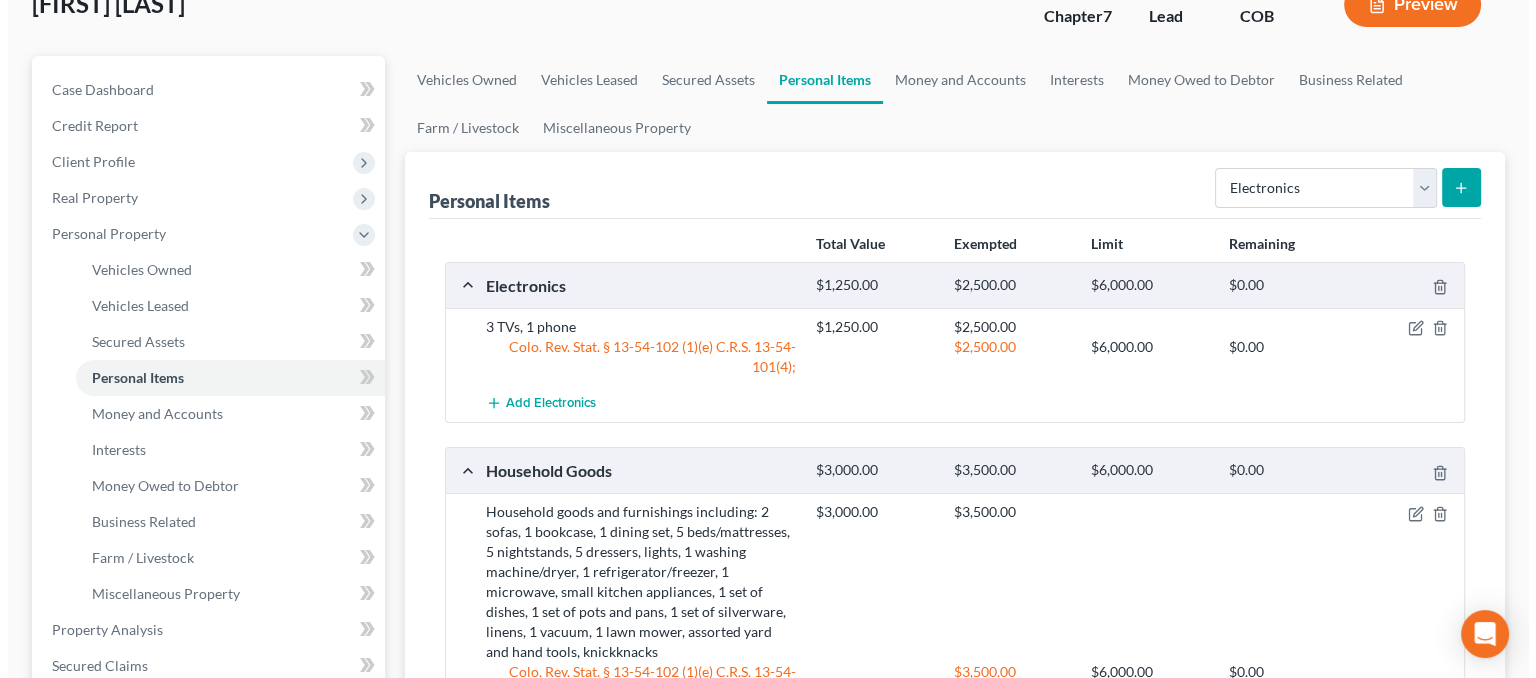 scroll, scrollTop: 100, scrollLeft: 0, axis: vertical 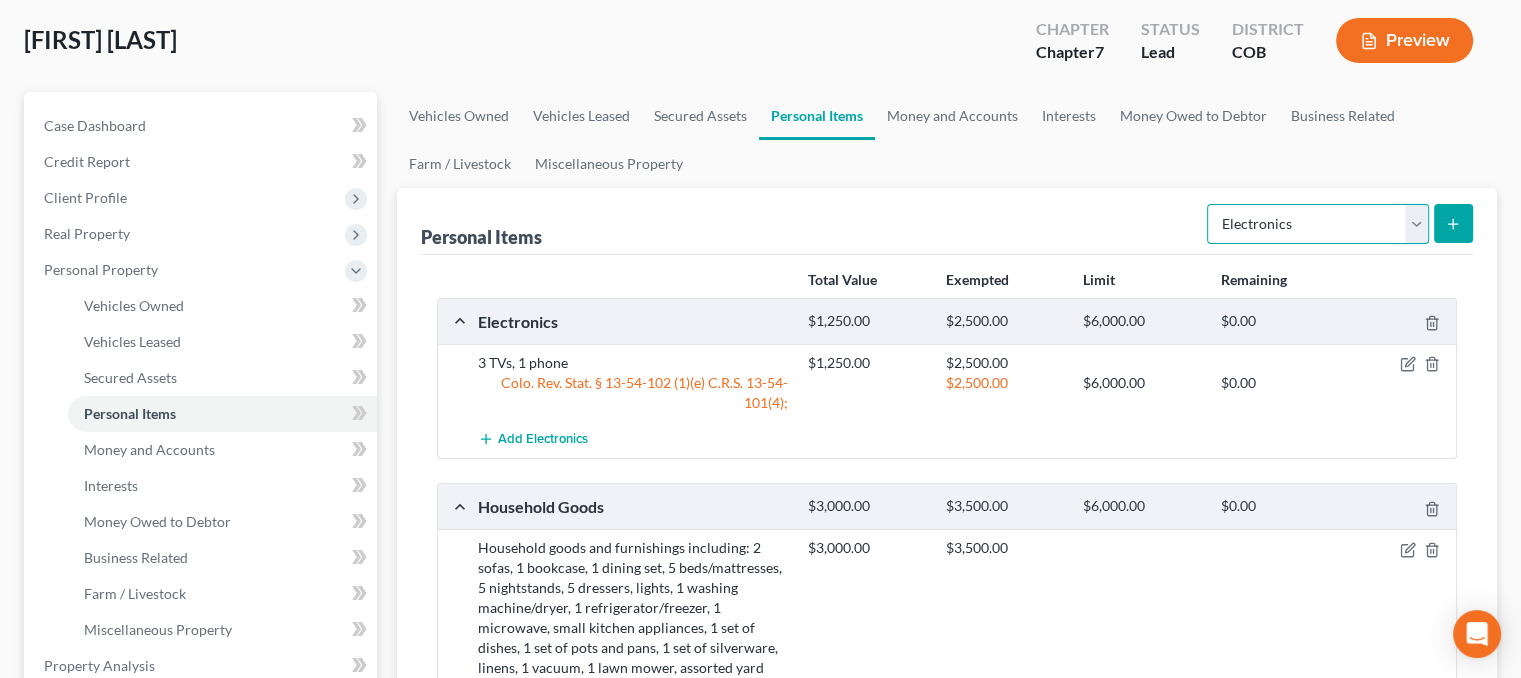 click on "Select Item Type Clothing Collectibles Of Value Electronics Firearms Household Goods Jewelry Other Pet(s) Sports & Hobby Equipment" at bounding box center [1318, 224] 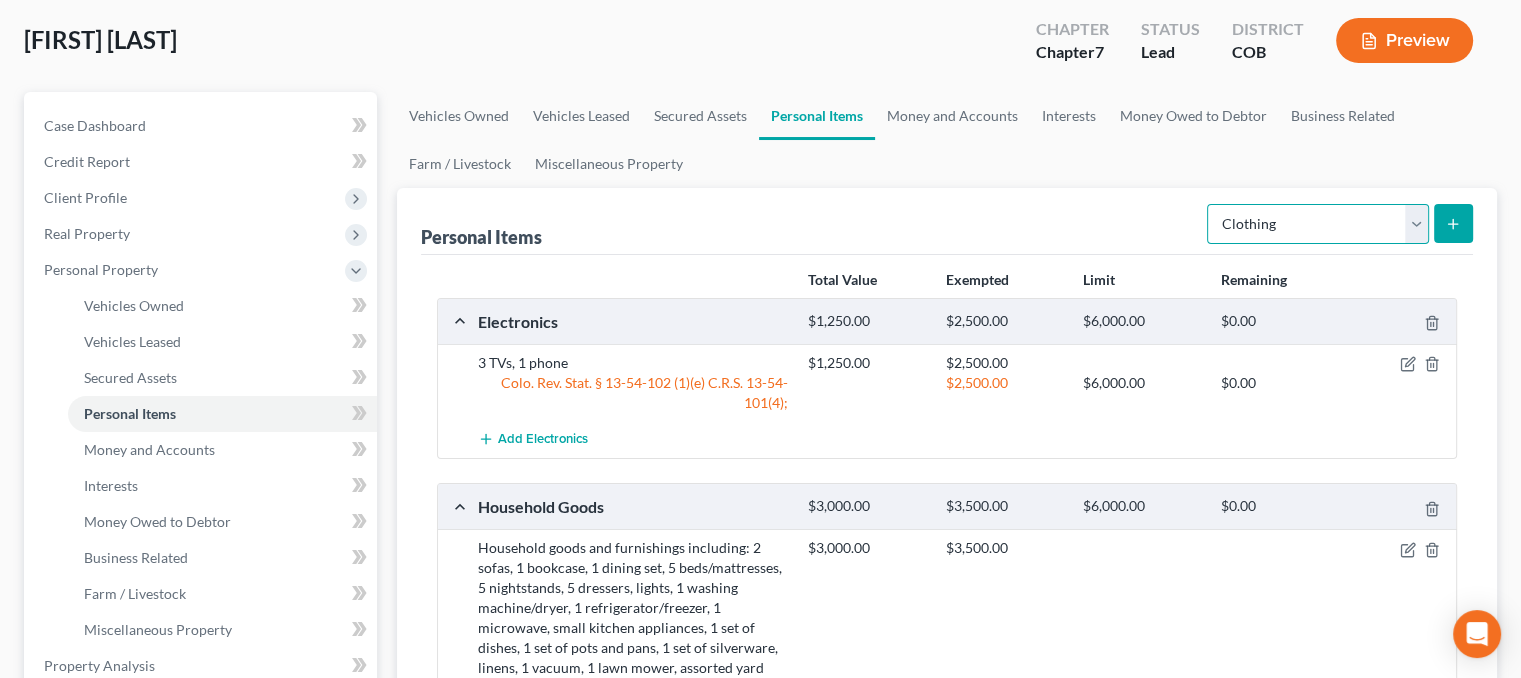 click on "Select Item Type Clothing Collectibles Of Value Electronics Firearms Household Goods Jewelry Other Pet(s) Sports & Hobby Equipment" at bounding box center [1318, 224] 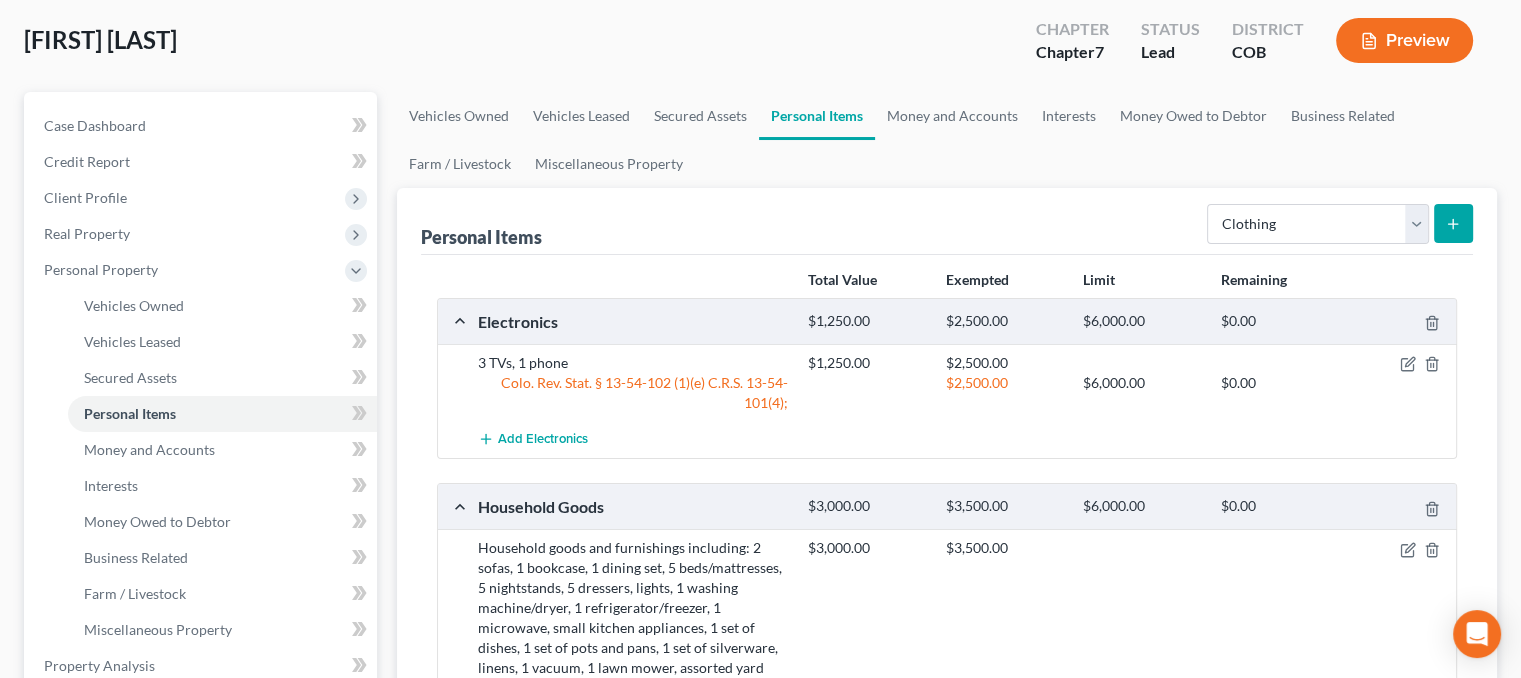 click 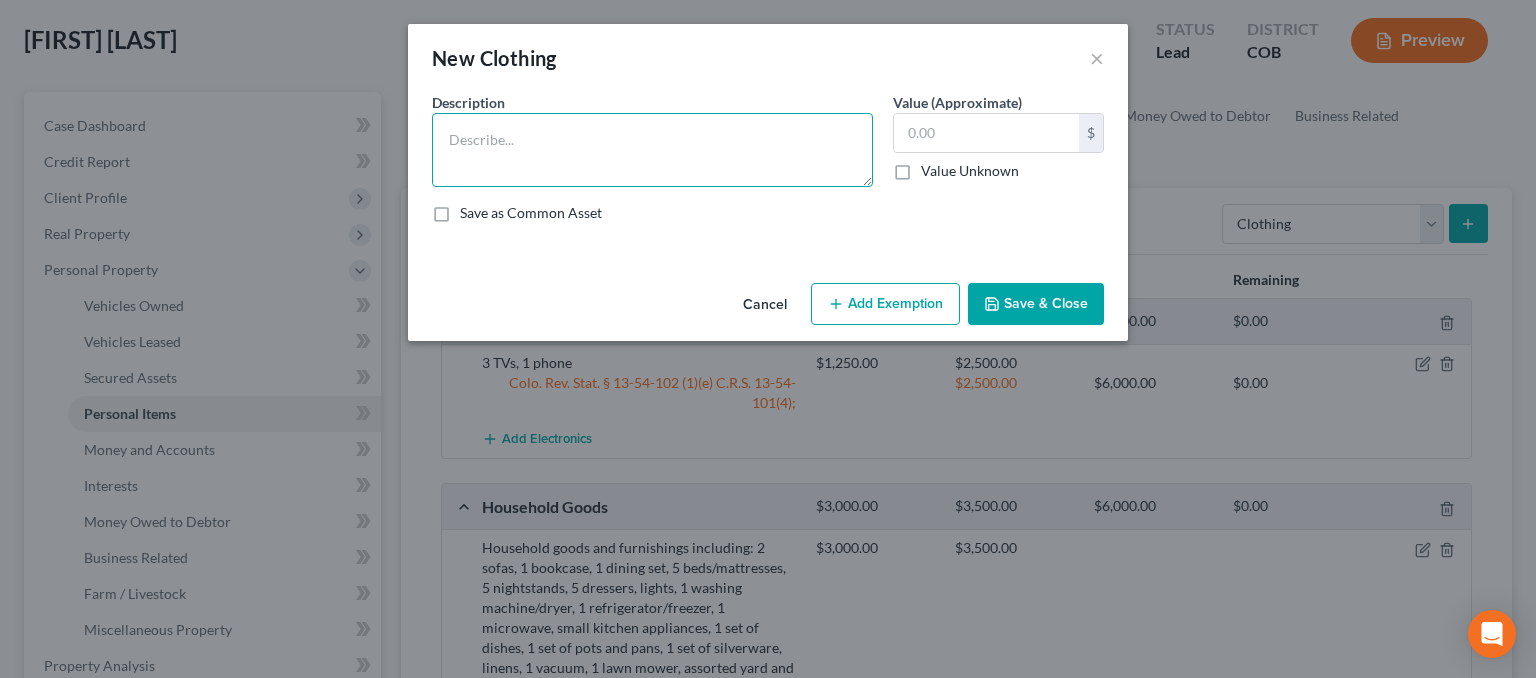 click at bounding box center (652, 150) 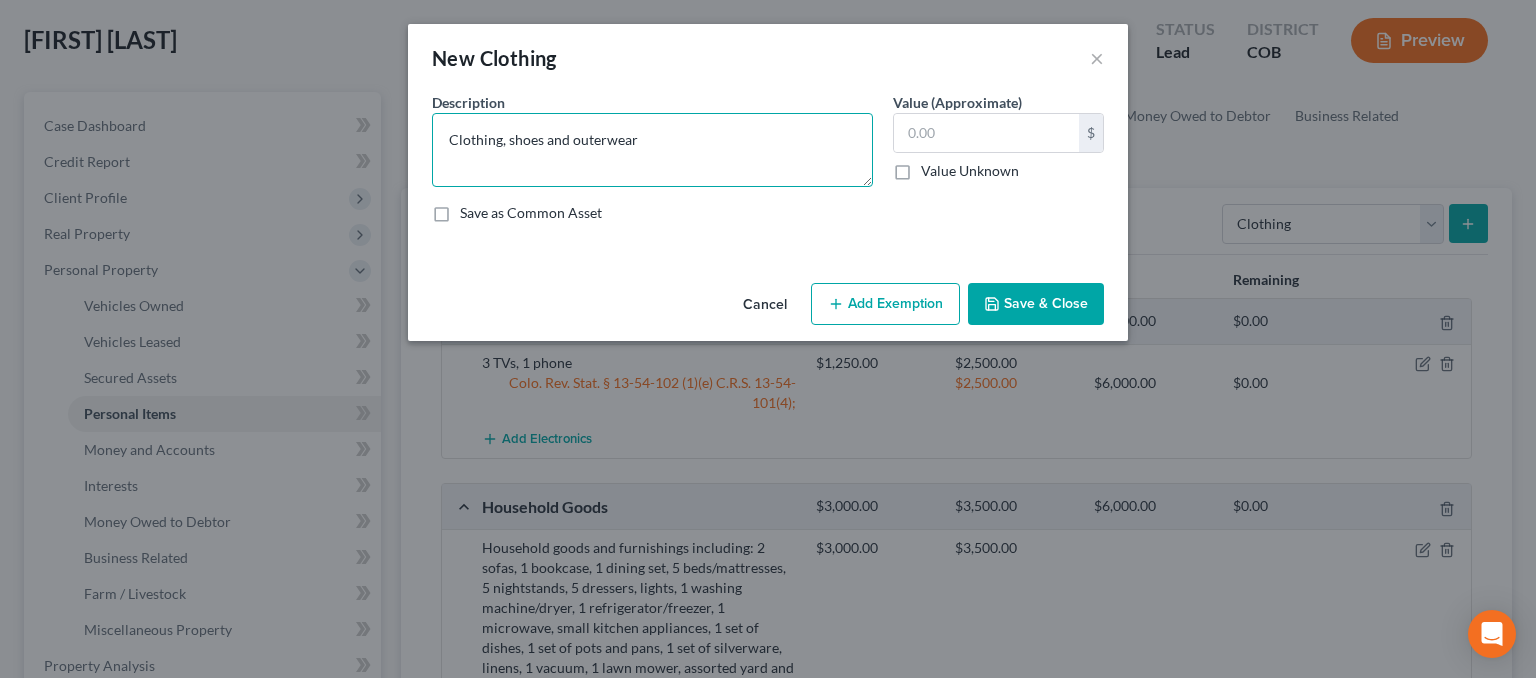 type on "Clothing, shoes and outerwear" 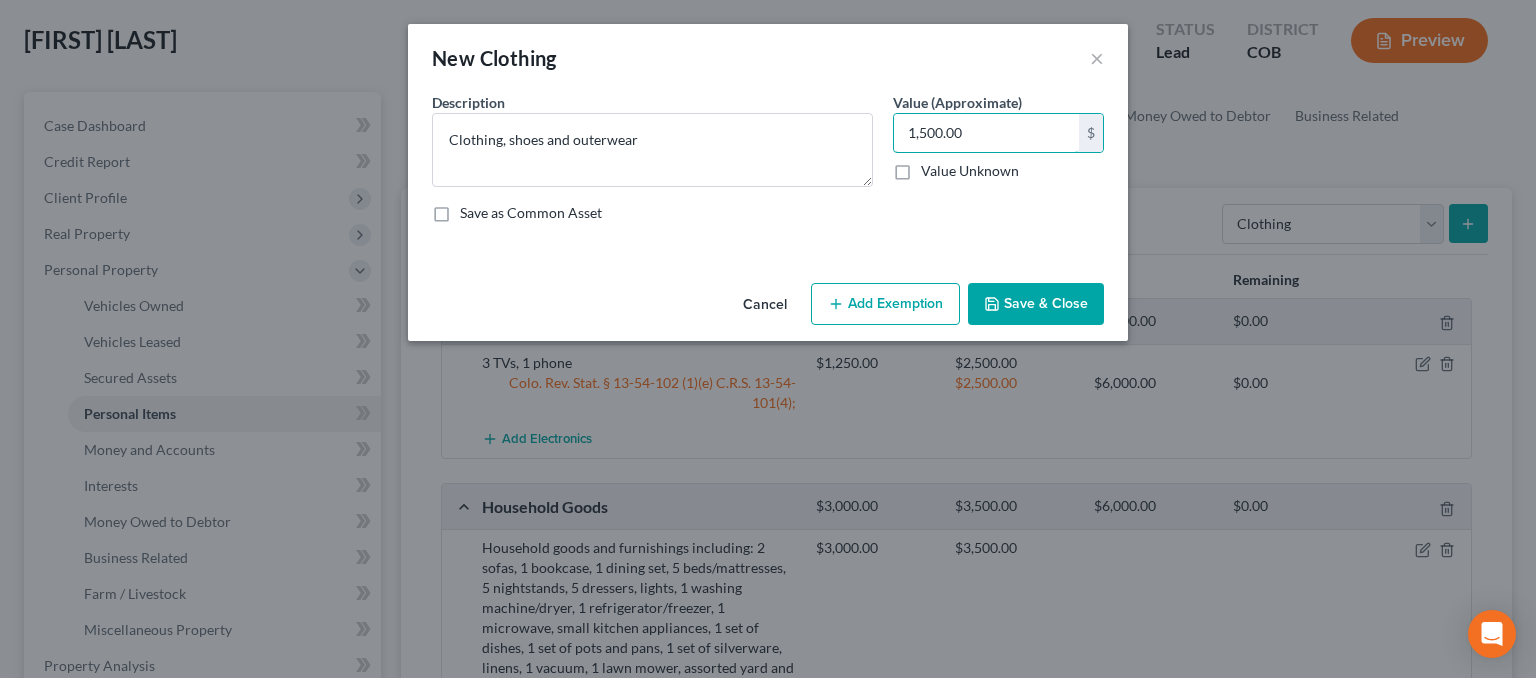 type on "1,500.00" 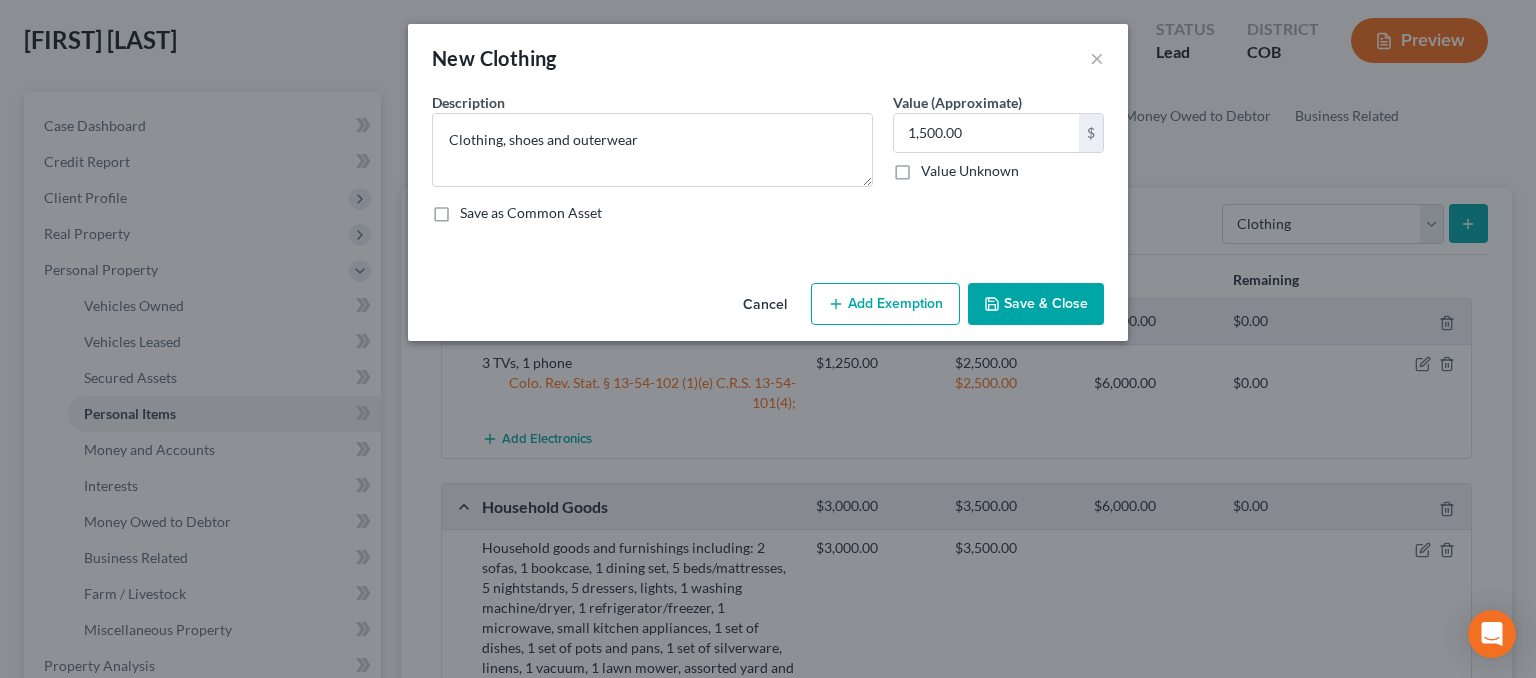 click on "Add Exemption" at bounding box center (885, 304) 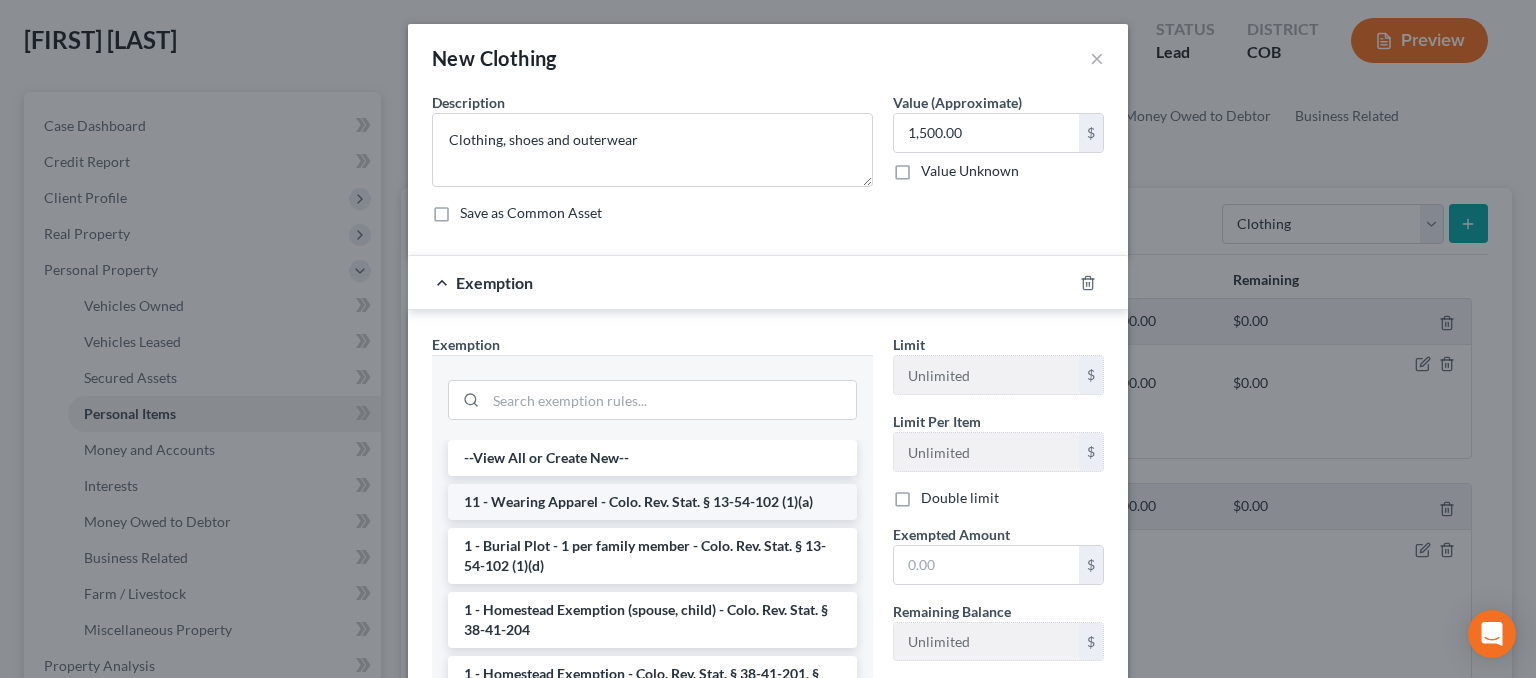 click on "11 - Wearing Apparel - Colo. Rev. Stat. § 13-54-102 (1)(a)" at bounding box center (652, 502) 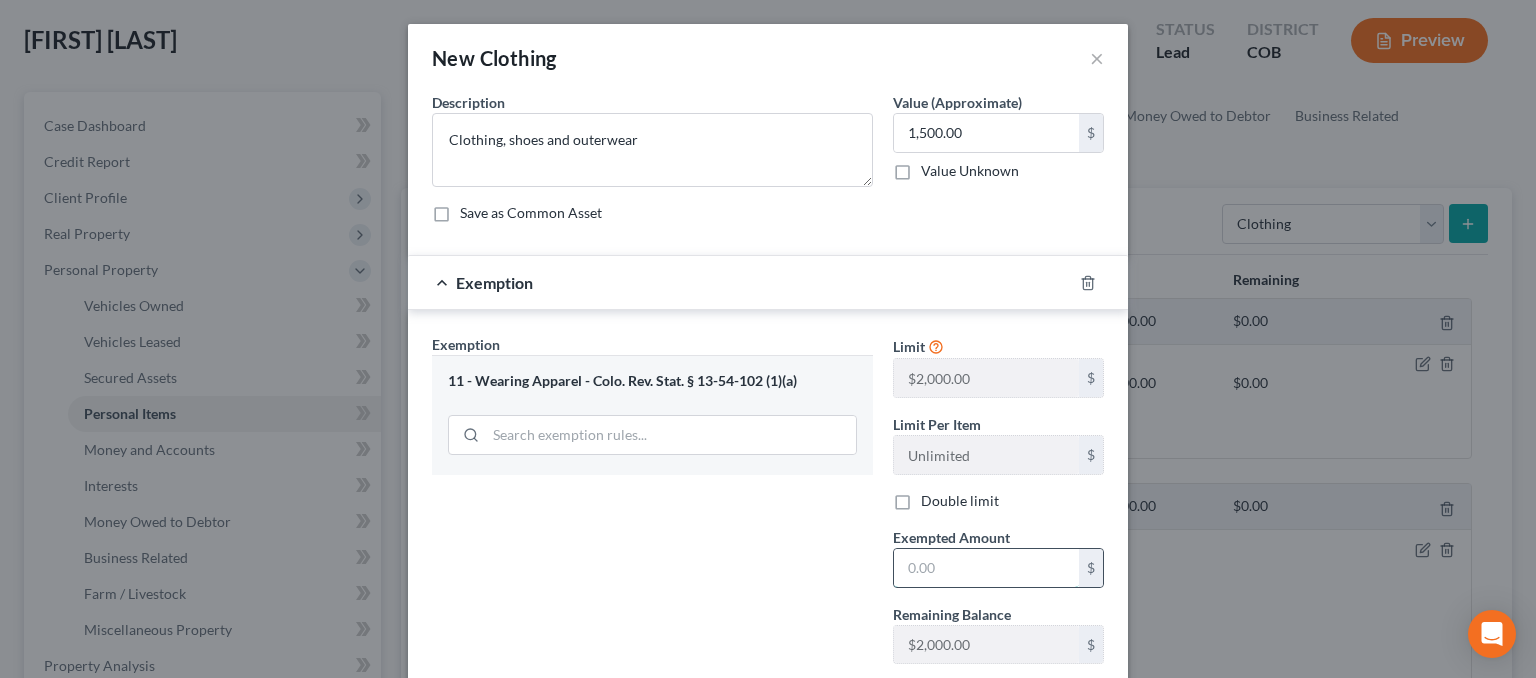 drag, startPoint x: 976, startPoint y: 569, endPoint x: 960, endPoint y: 568, distance: 16.03122 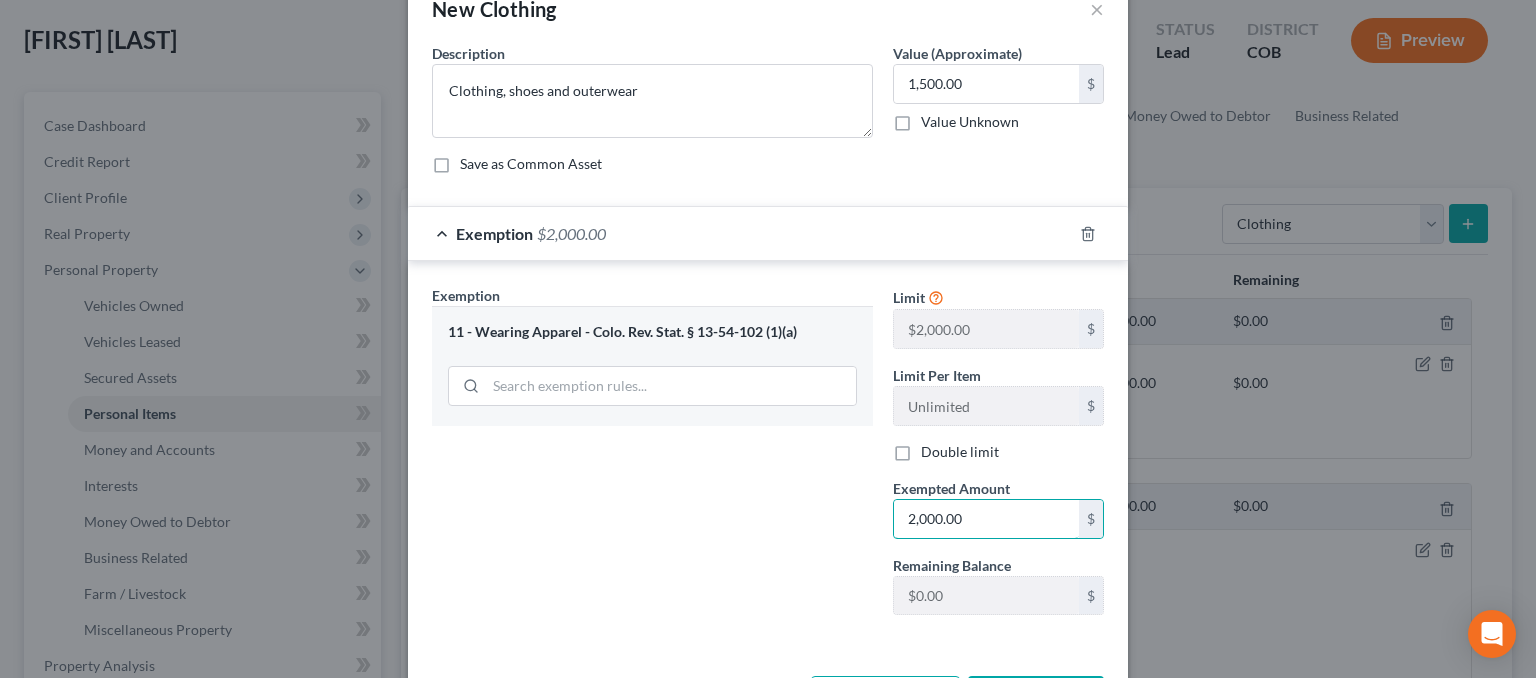 scroll, scrollTop: 127, scrollLeft: 0, axis: vertical 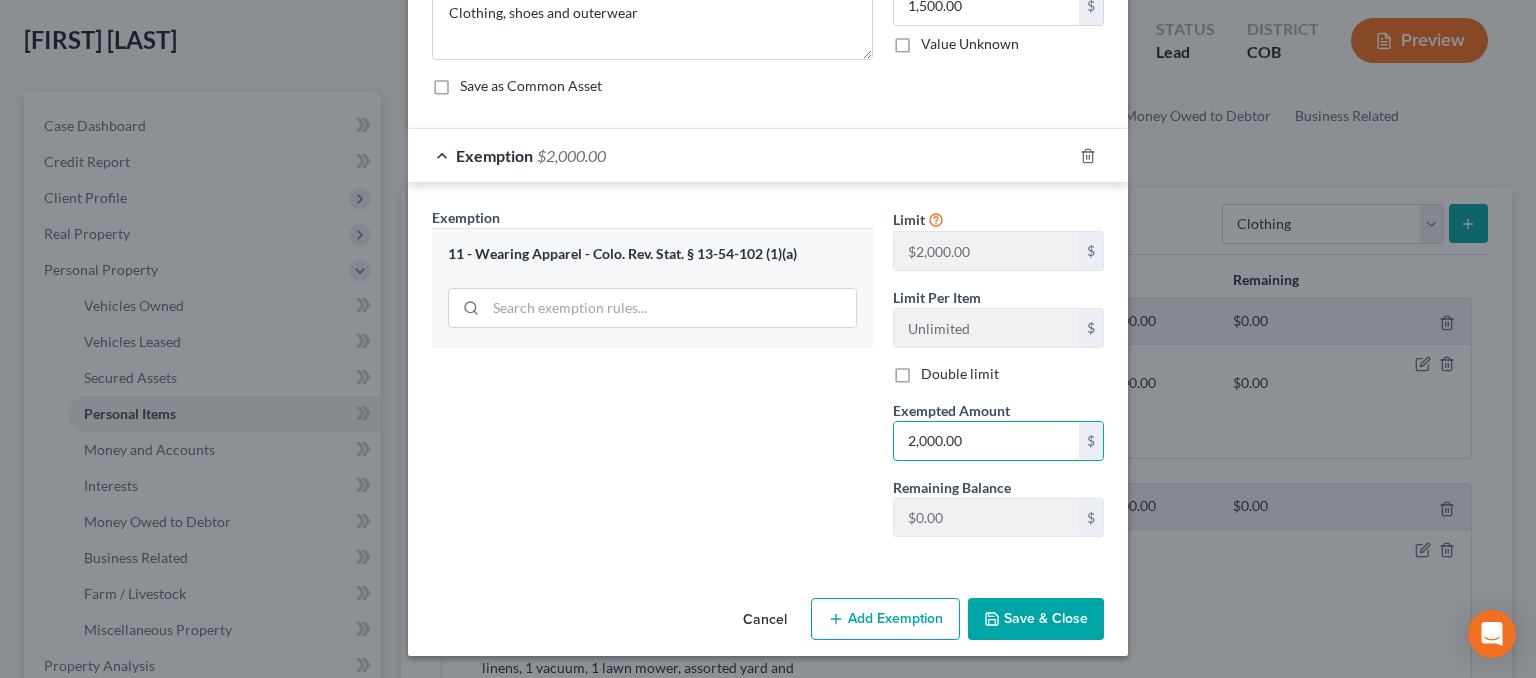 type on "2,000.00" 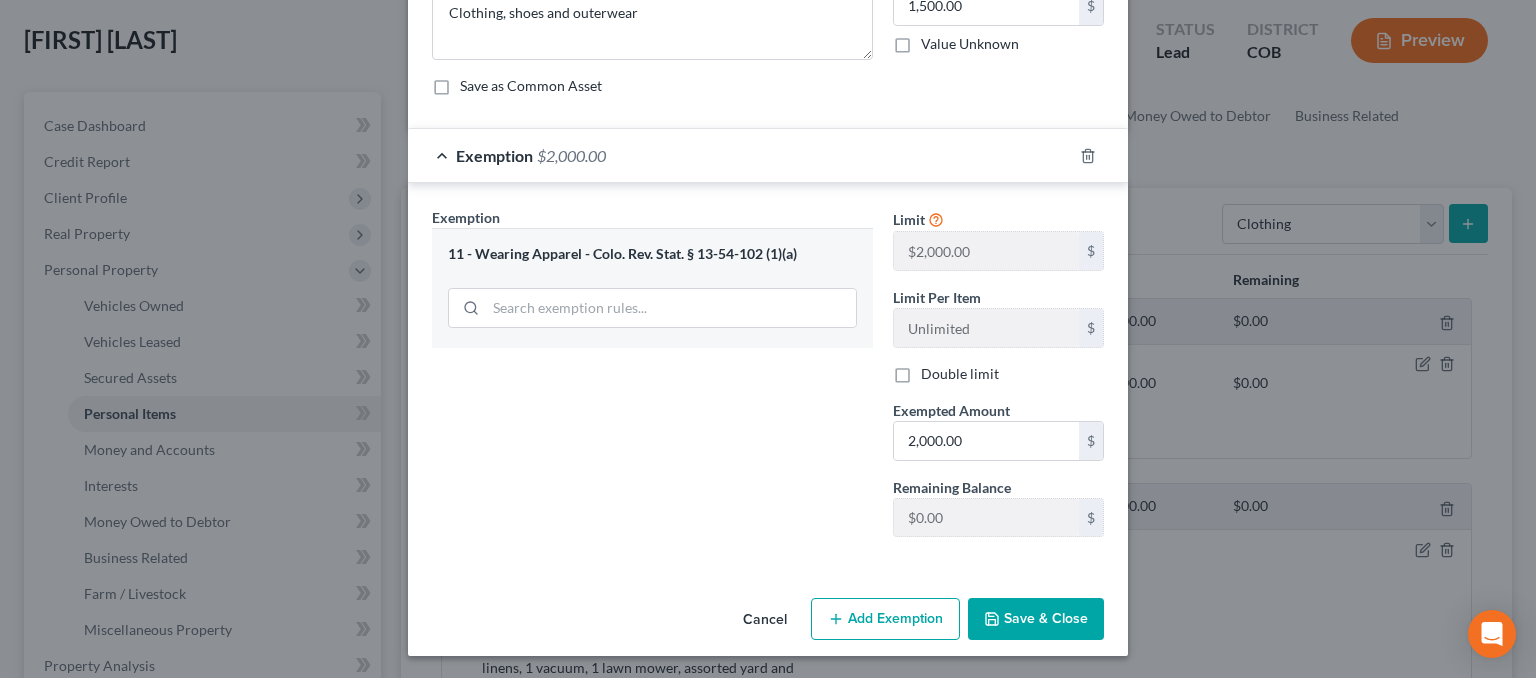click on "Save & Close" at bounding box center [1036, 619] 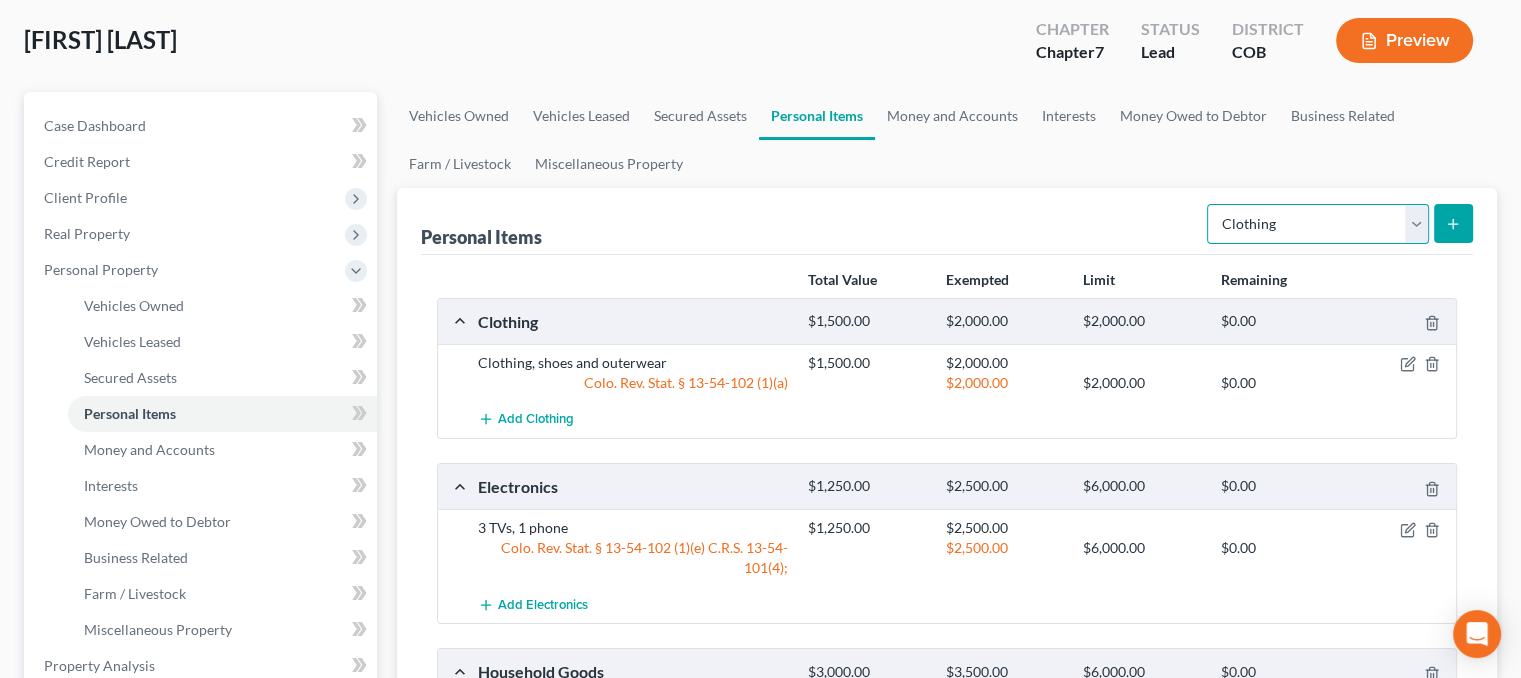 click on "Select Item Type Clothing Collectibles Of Value Electronics Firearms Household Goods Jewelry Other Pet(s) Sports & Hobby Equipment" at bounding box center (1318, 224) 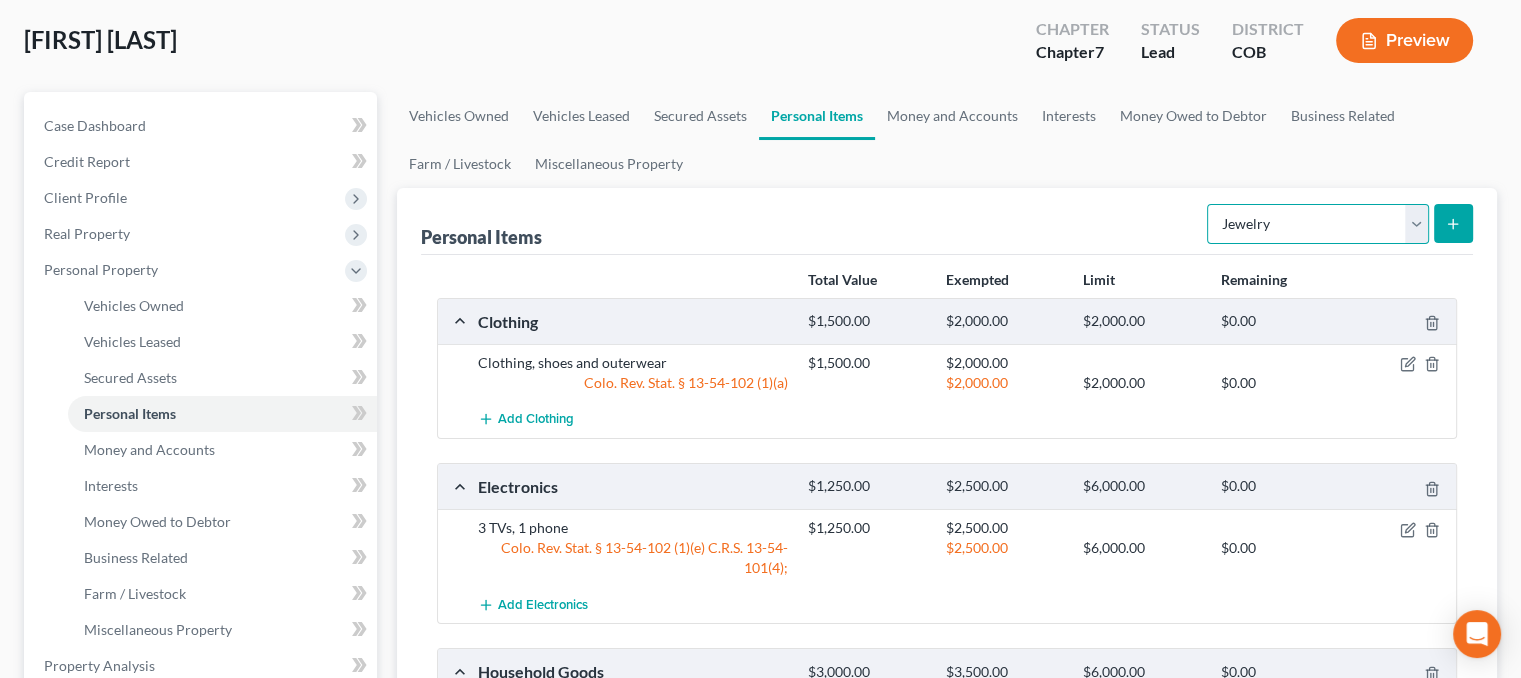 click on "Select Item Type Clothing Collectibles Of Value Electronics Firearms Household Goods Jewelry Other Pet(s) Sports & Hobby Equipment" at bounding box center (1318, 224) 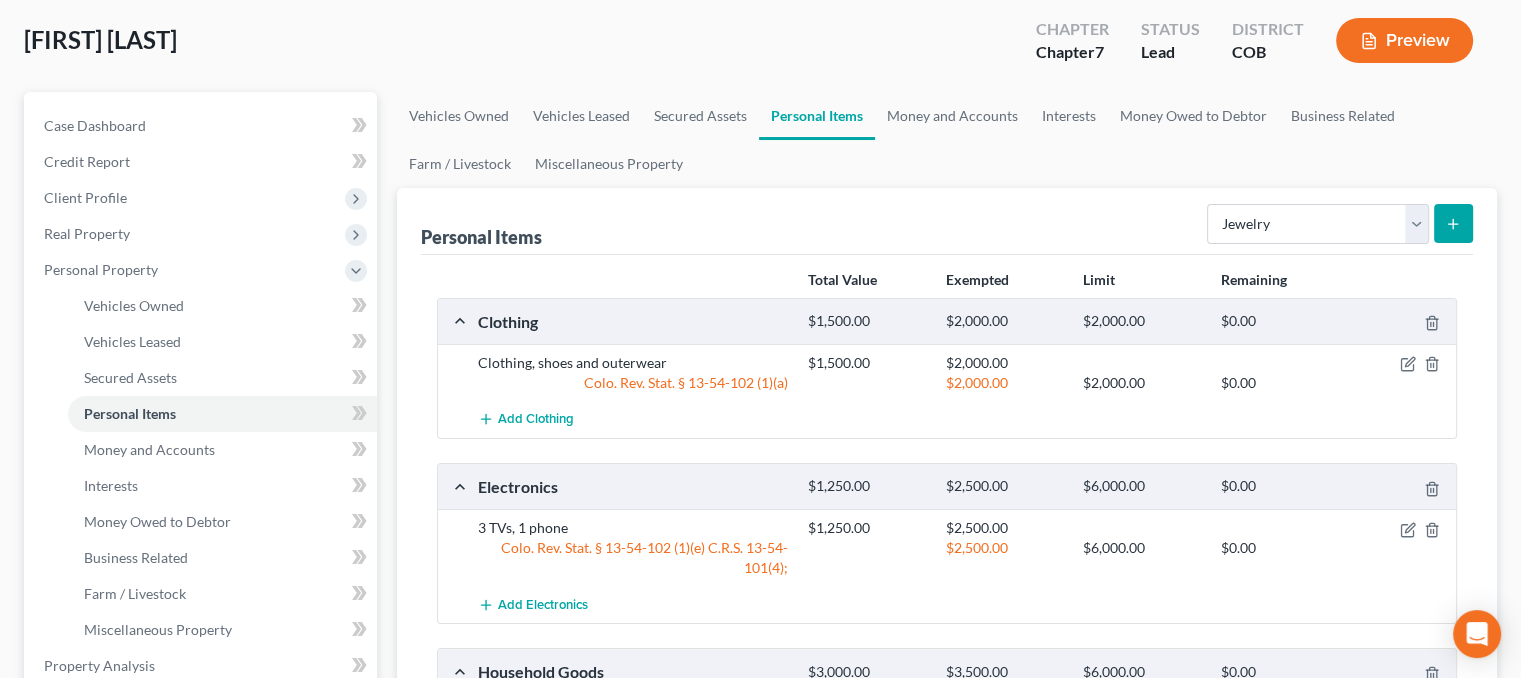 click 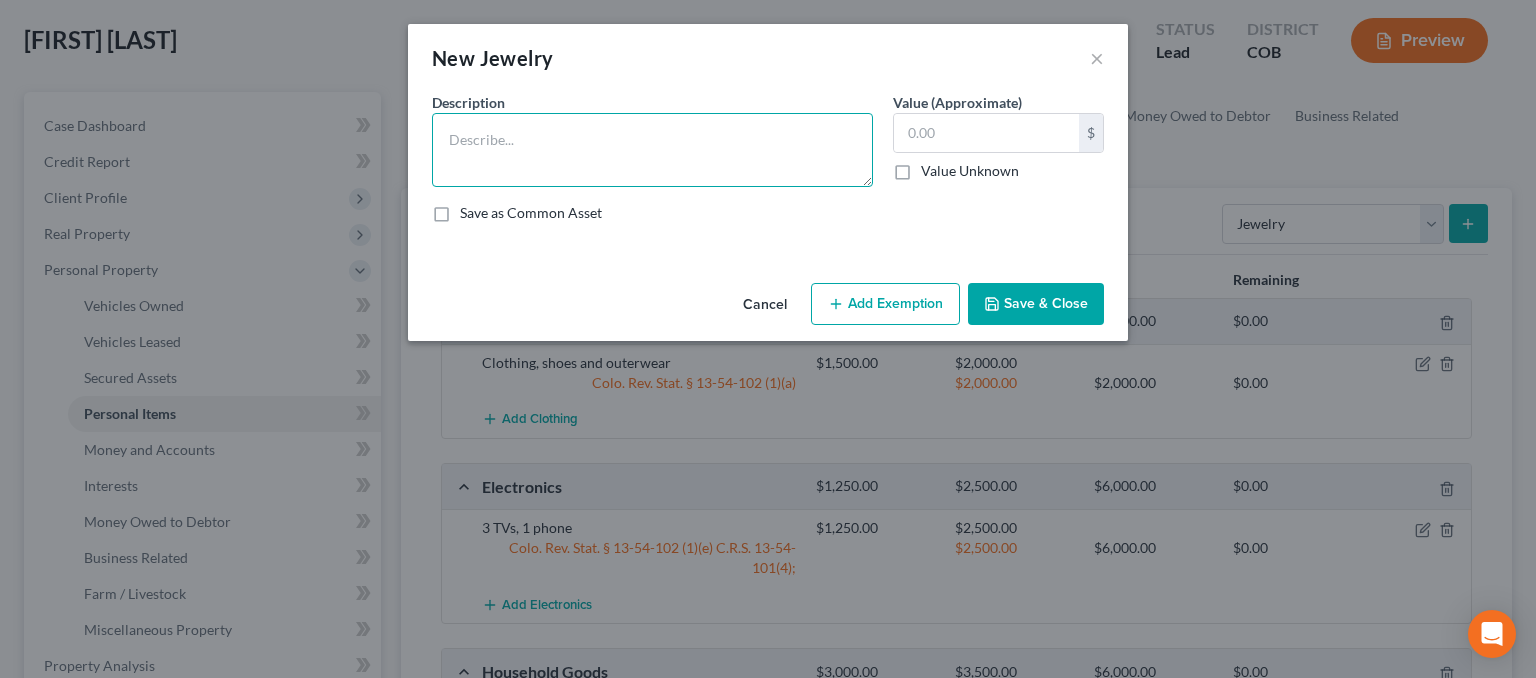 click at bounding box center (652, 150) 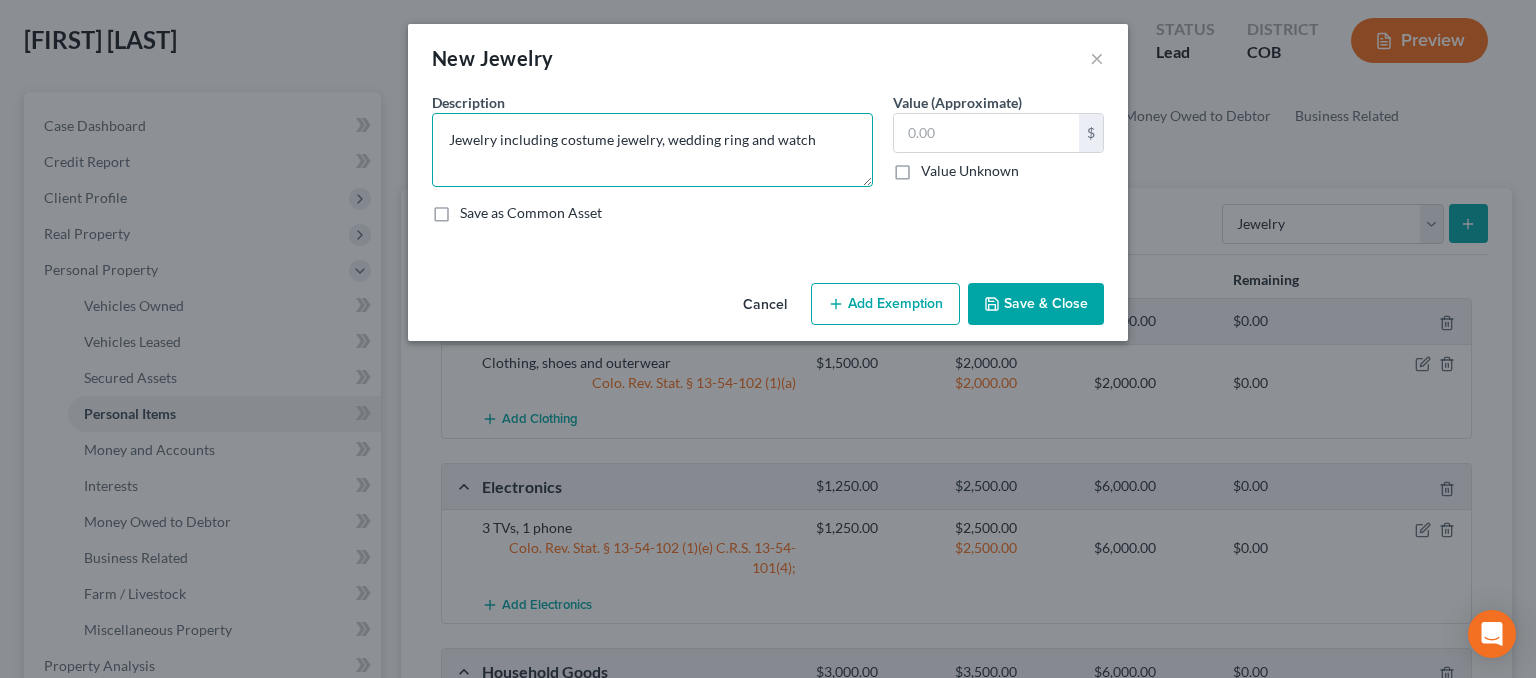 type on "Jewelry including costume jewelry, wedding ring and watch" 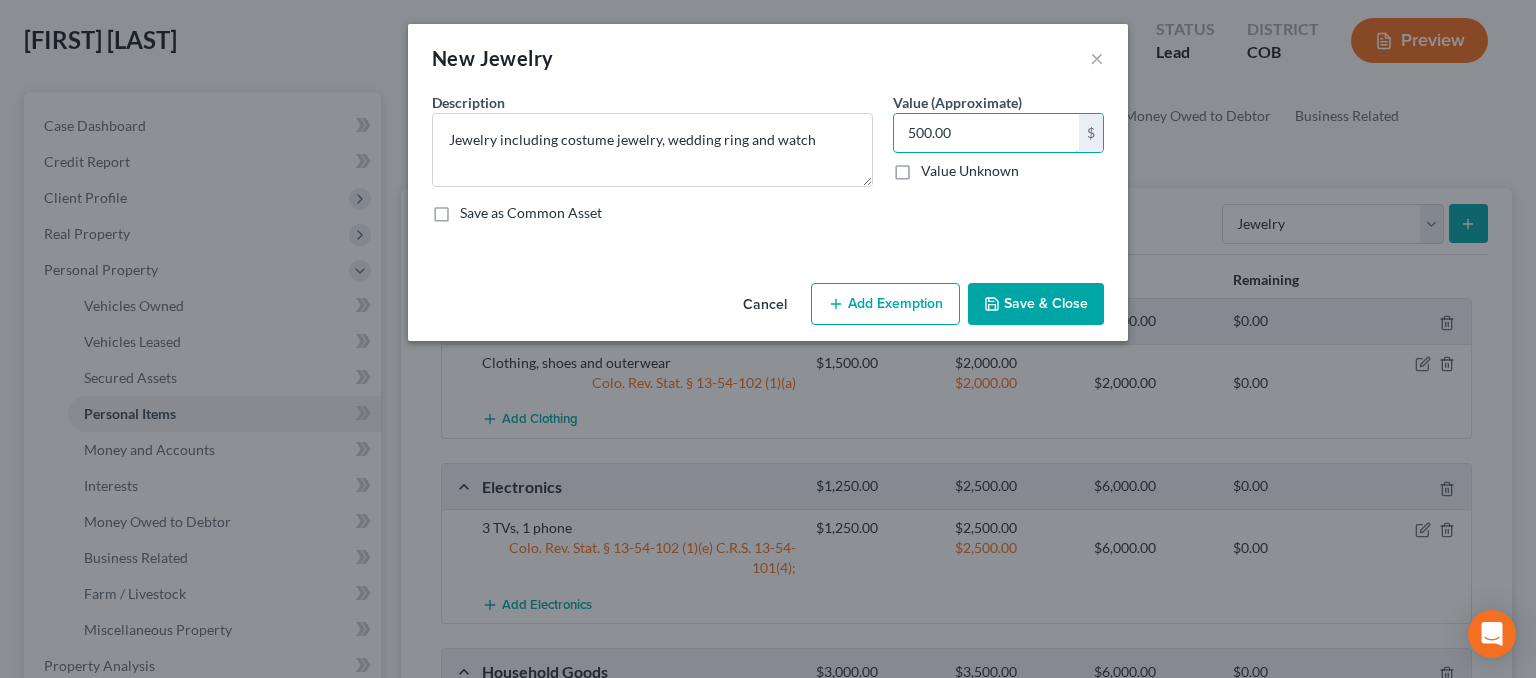type on "500.00" 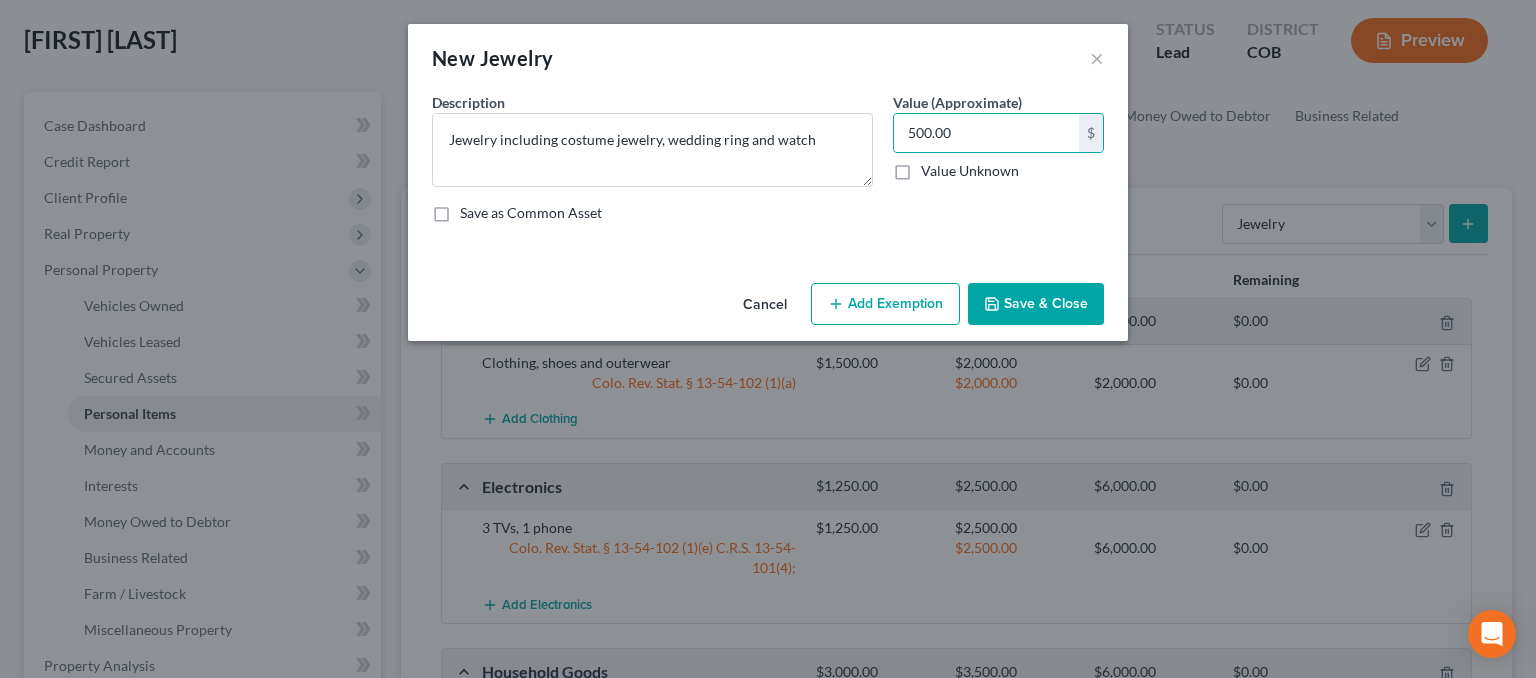click on "Add Exemption" at bounding box center [885, 304] 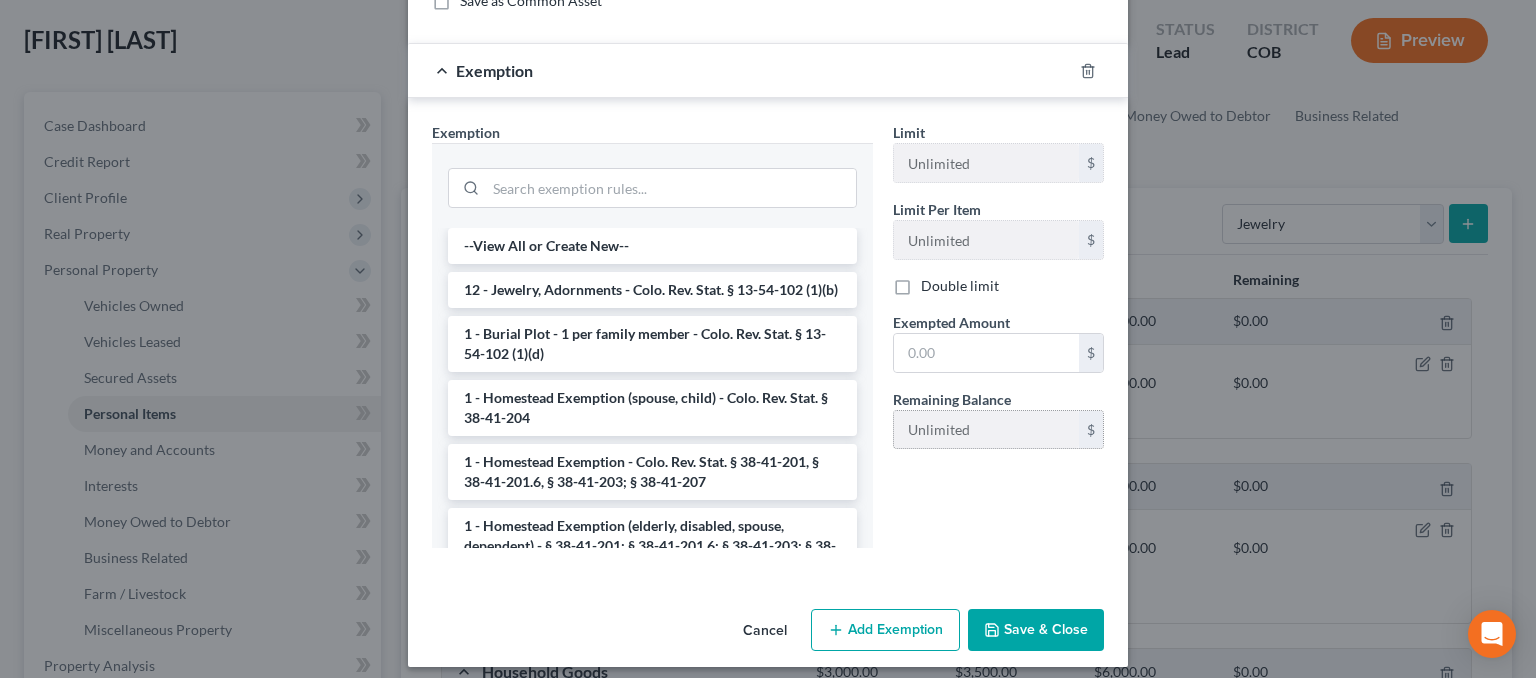 scroll, scrollTop: 224, scrollLeft: 0, axis: vertical 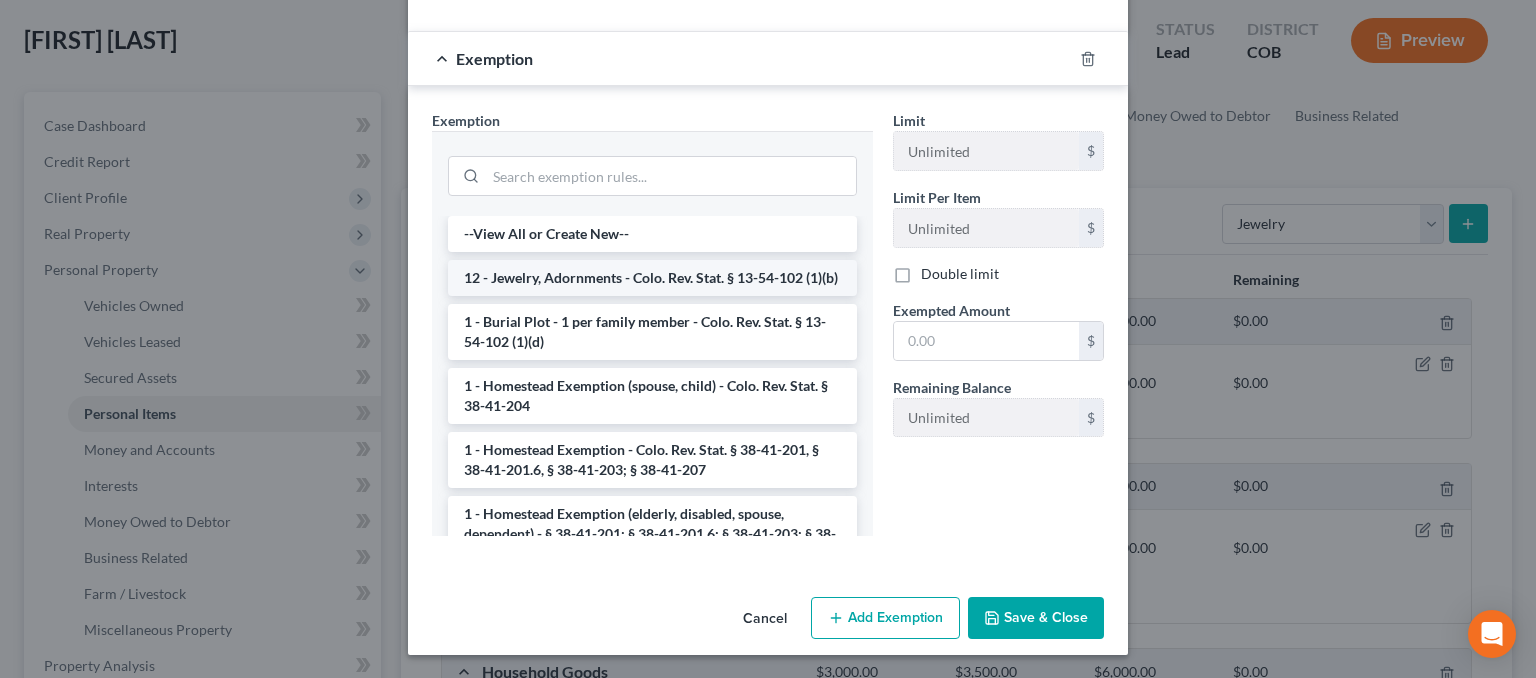 click on "12 - Jewelry, Adornments - Colo. Rev. Stat. § 13-54-102 (1)(b)" at bounding box center (652, 278) 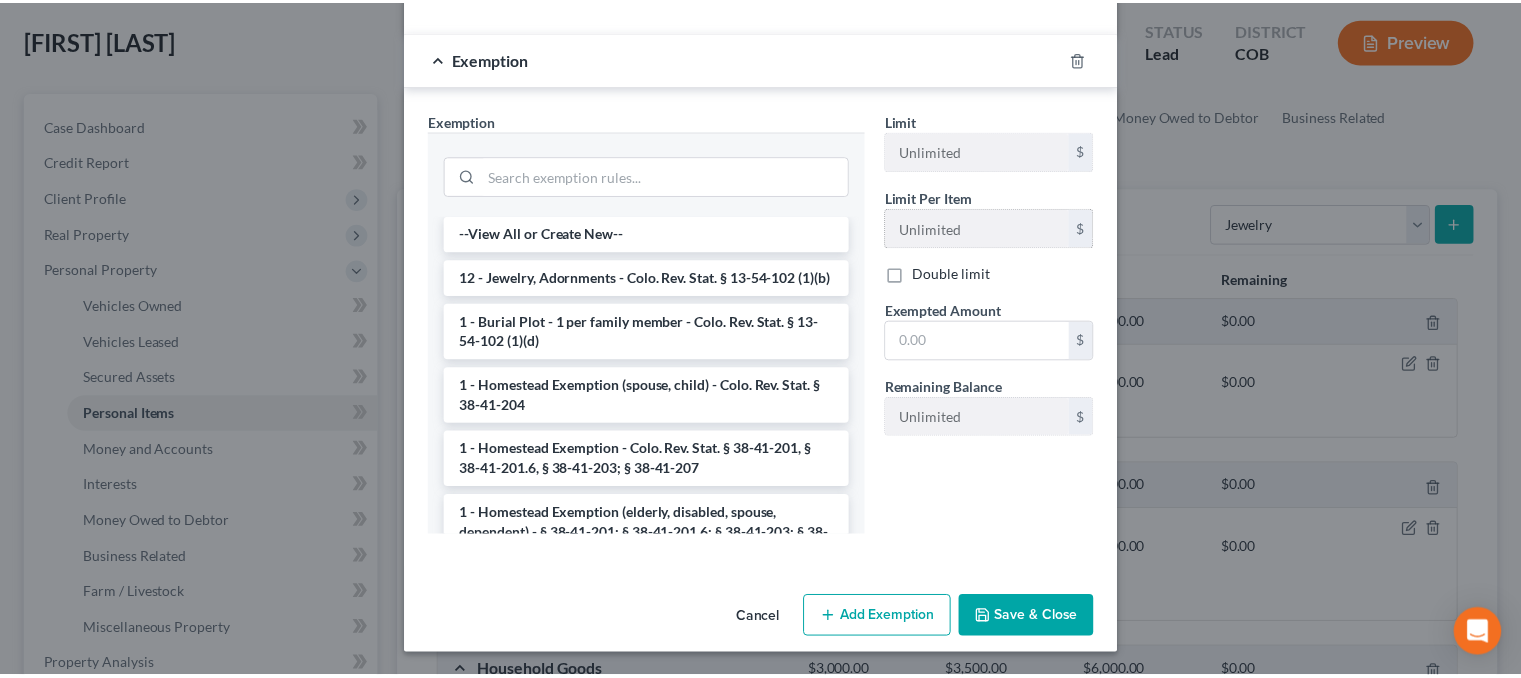 scroll, scrollTop: 127, scrollLeft: 0, axis: vertical 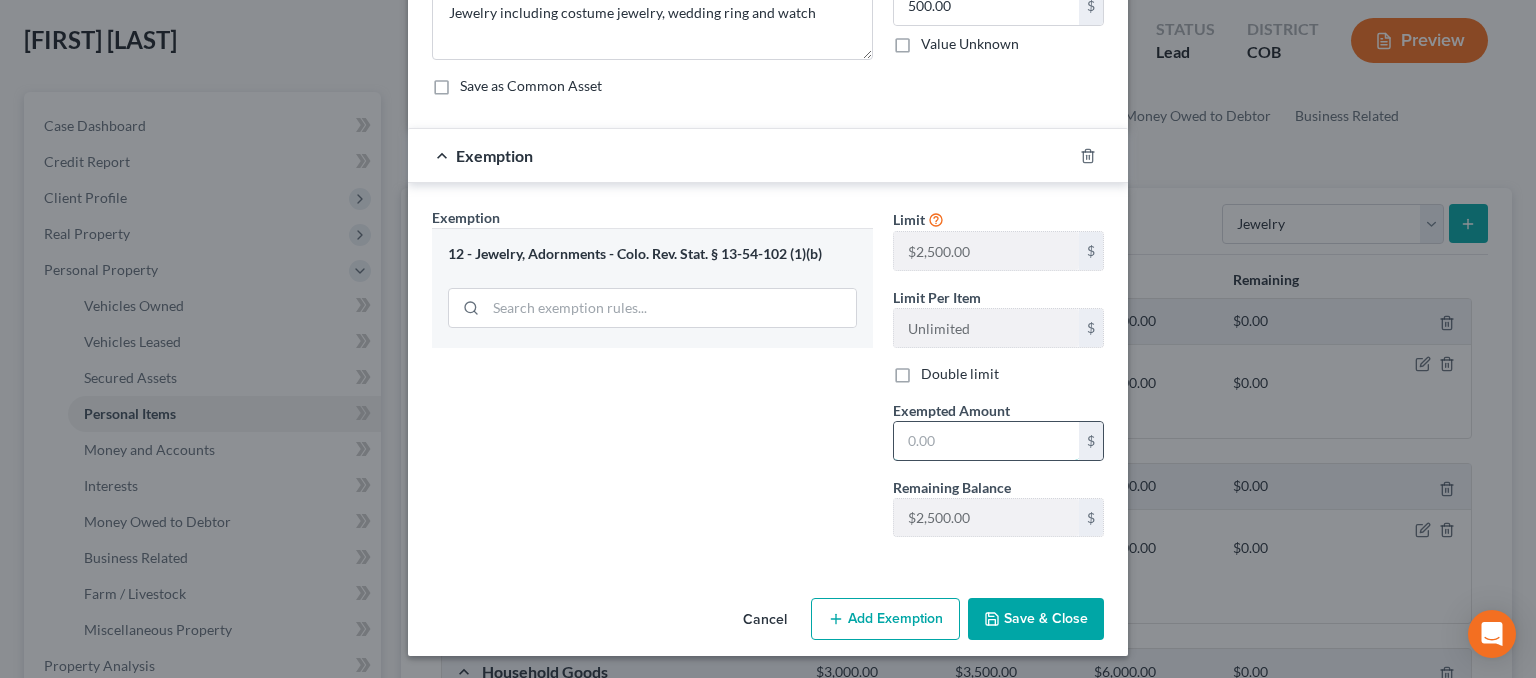 click at bounding box center [986, 441] 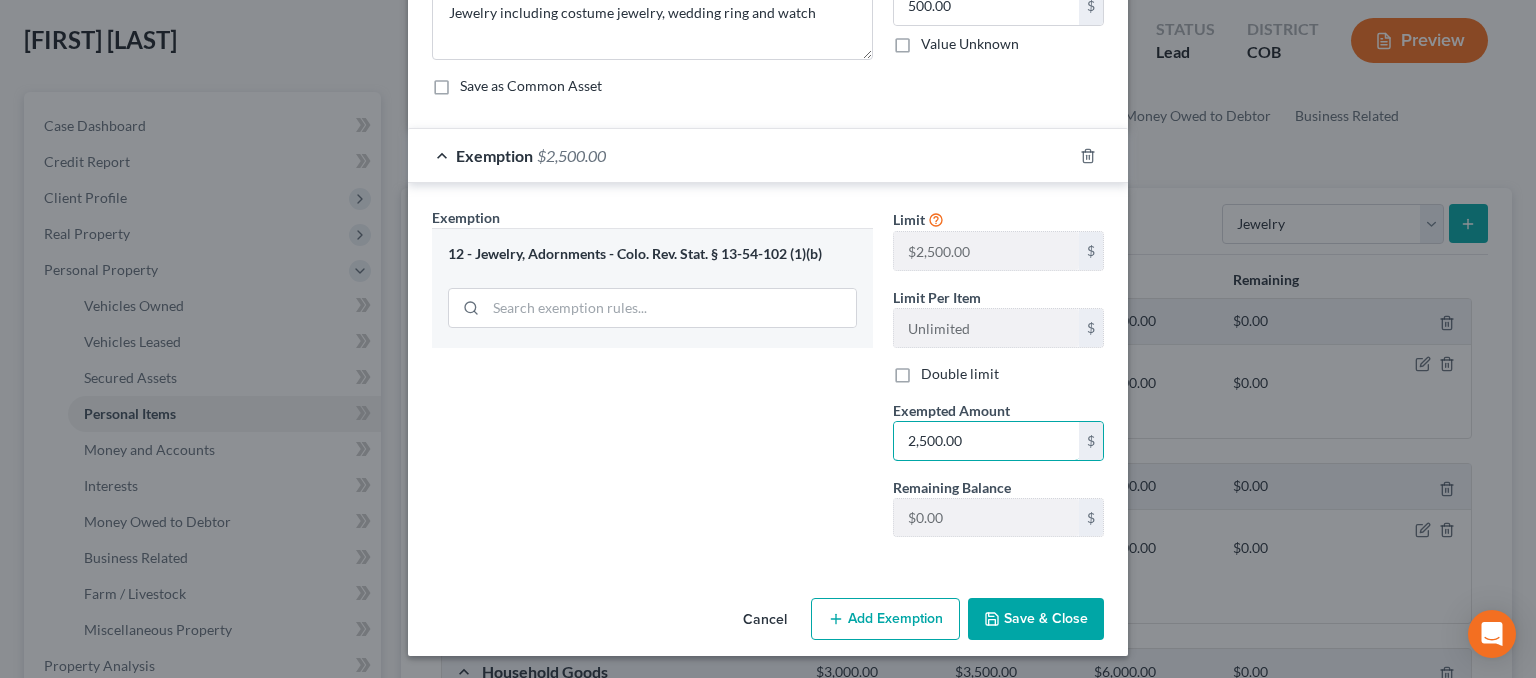 type on "2,500.00" 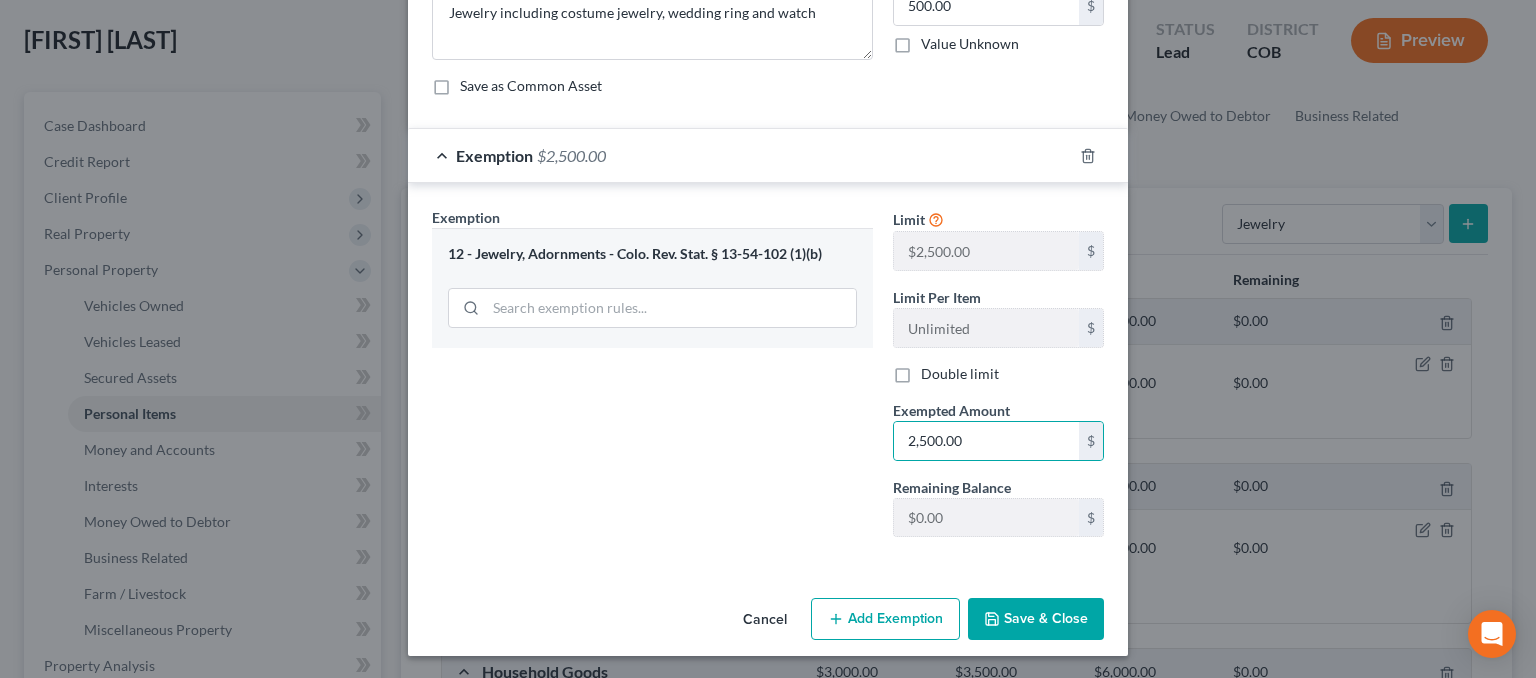 click on "Save & Close" at bounding box center (1036, 619) 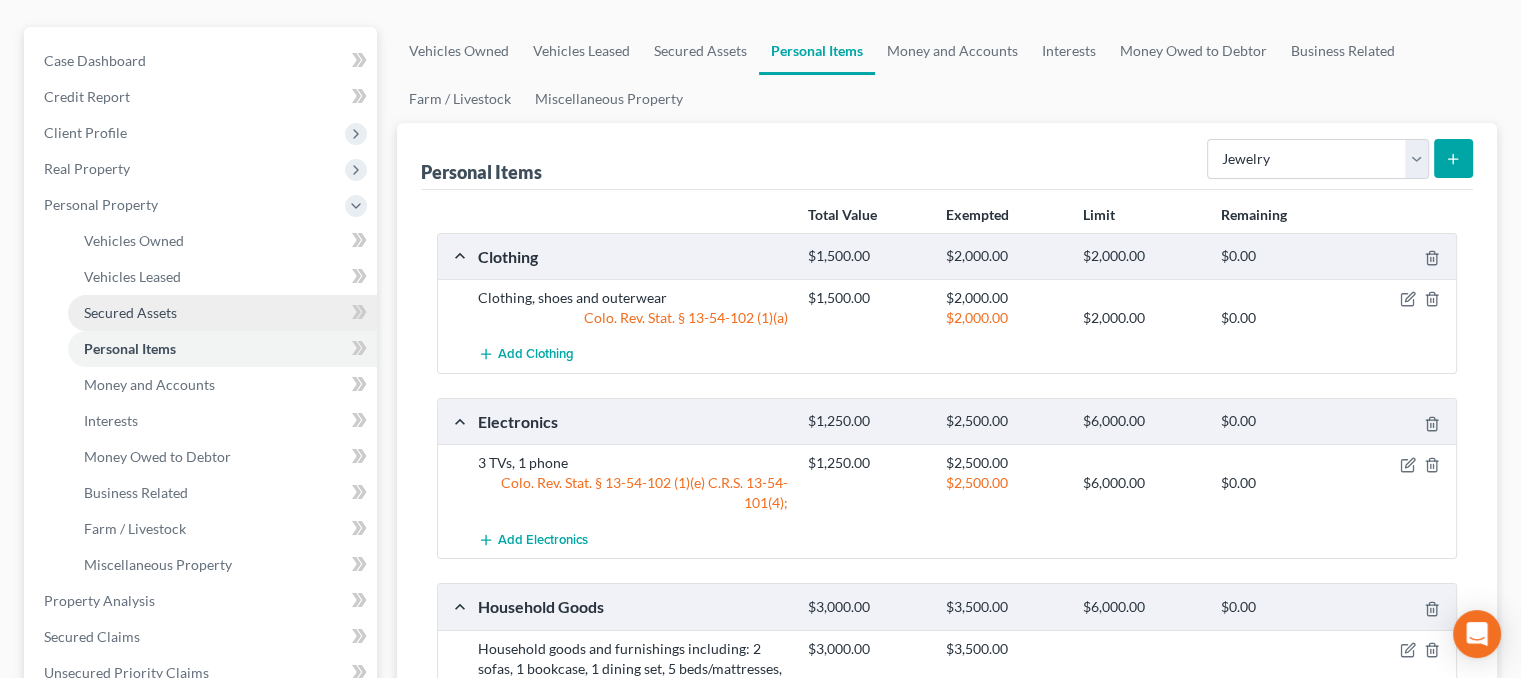 scroll, scrollTop: 200, scrollLeft: 0, axis: vertical 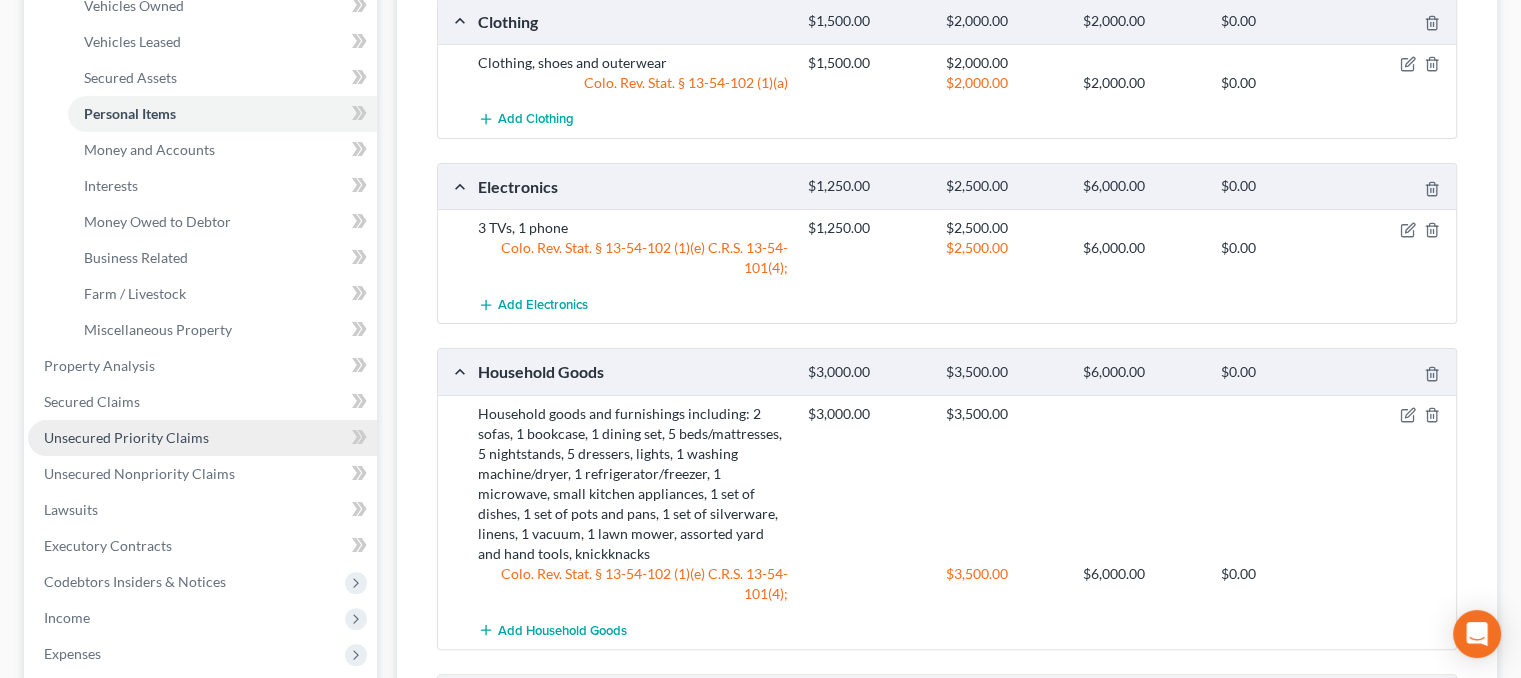 click on "Unsecured Priority Claims" at bounding box center (126, 437) 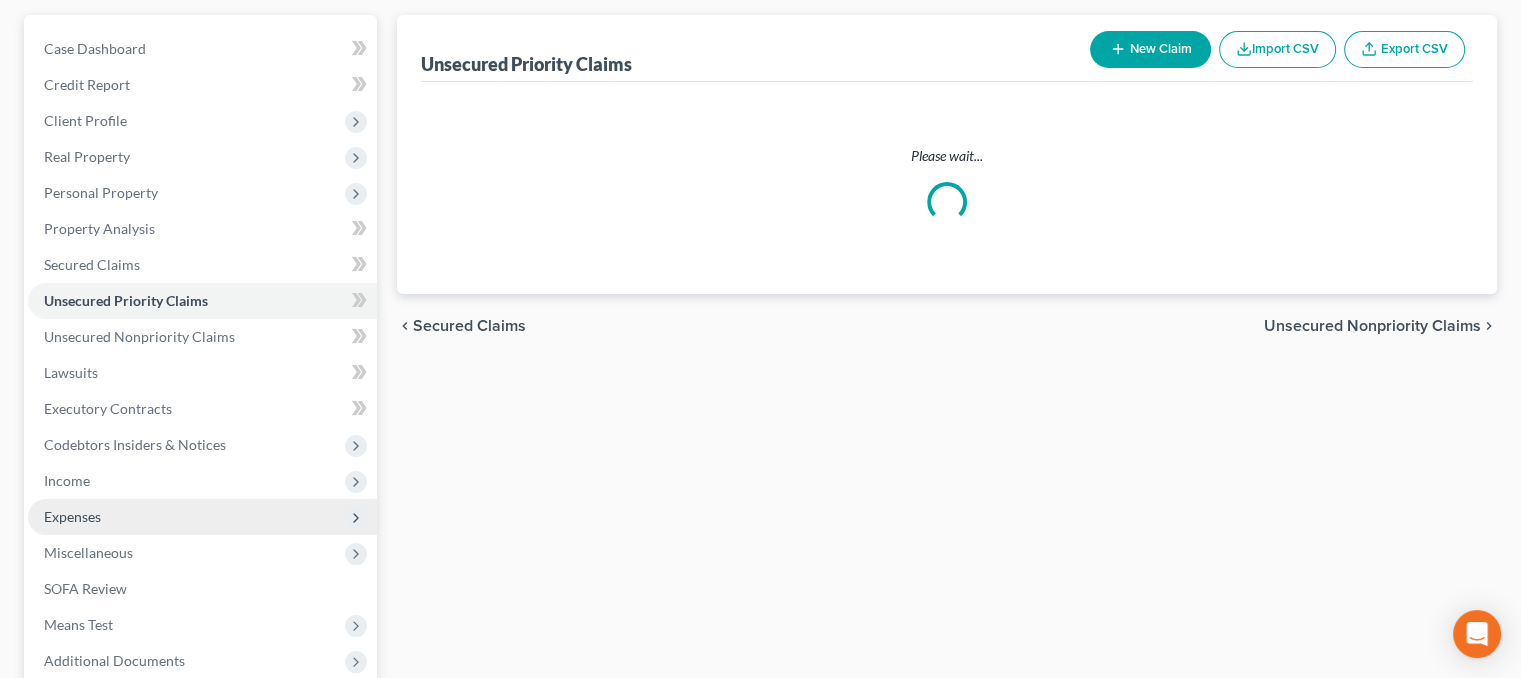 scroll, scrollTop: 200, scrollLeft: 0, axis: vertical 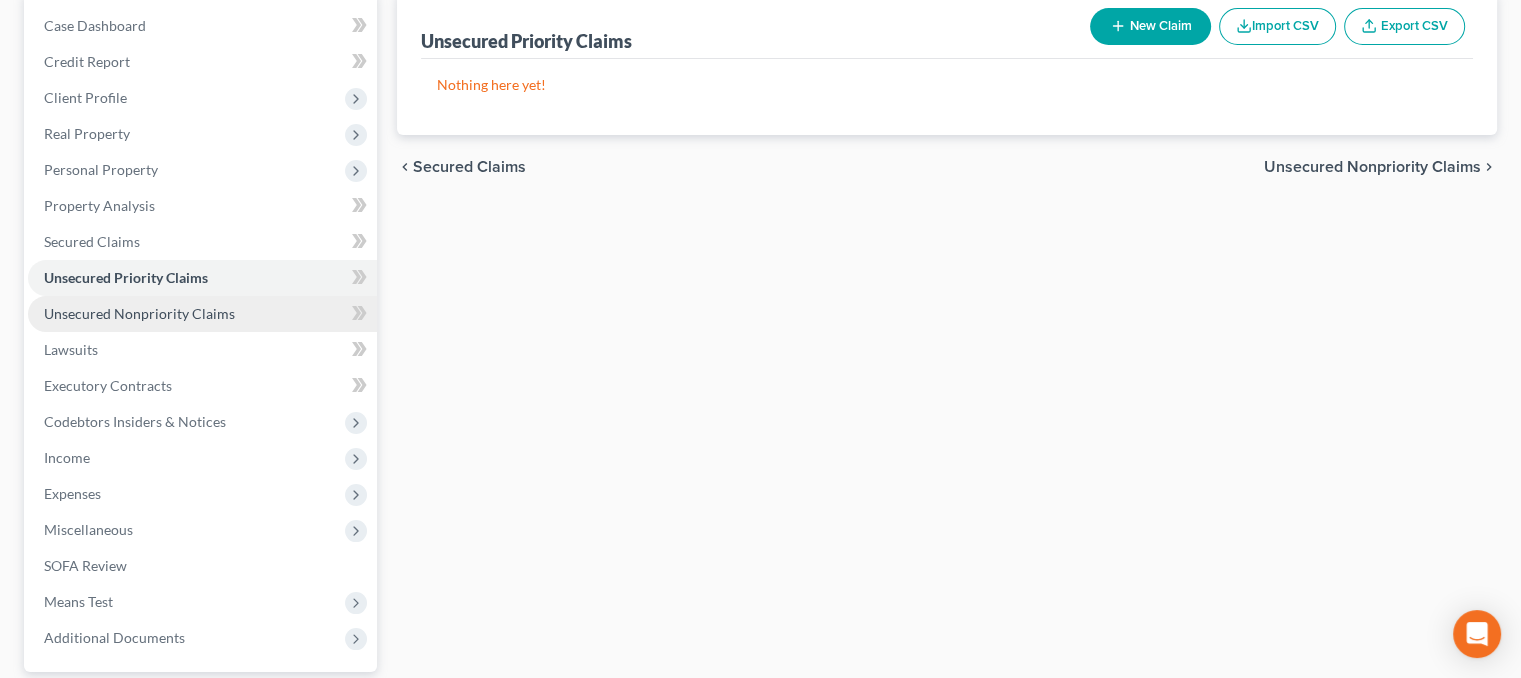 click on "Unsecured Nonpriority Claims" at bounding box center (139, 313) 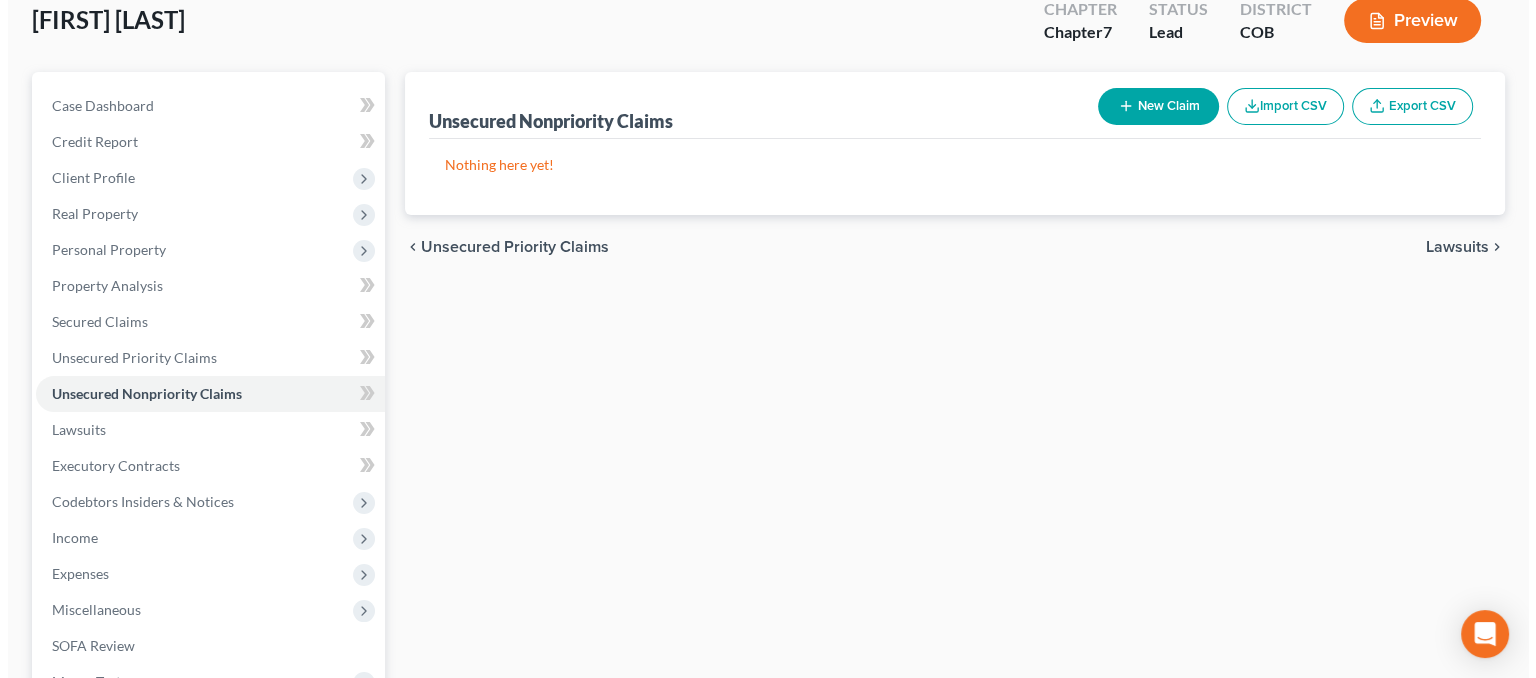scroll, scrollTop: 0, scrollLeft: 0, axis: both 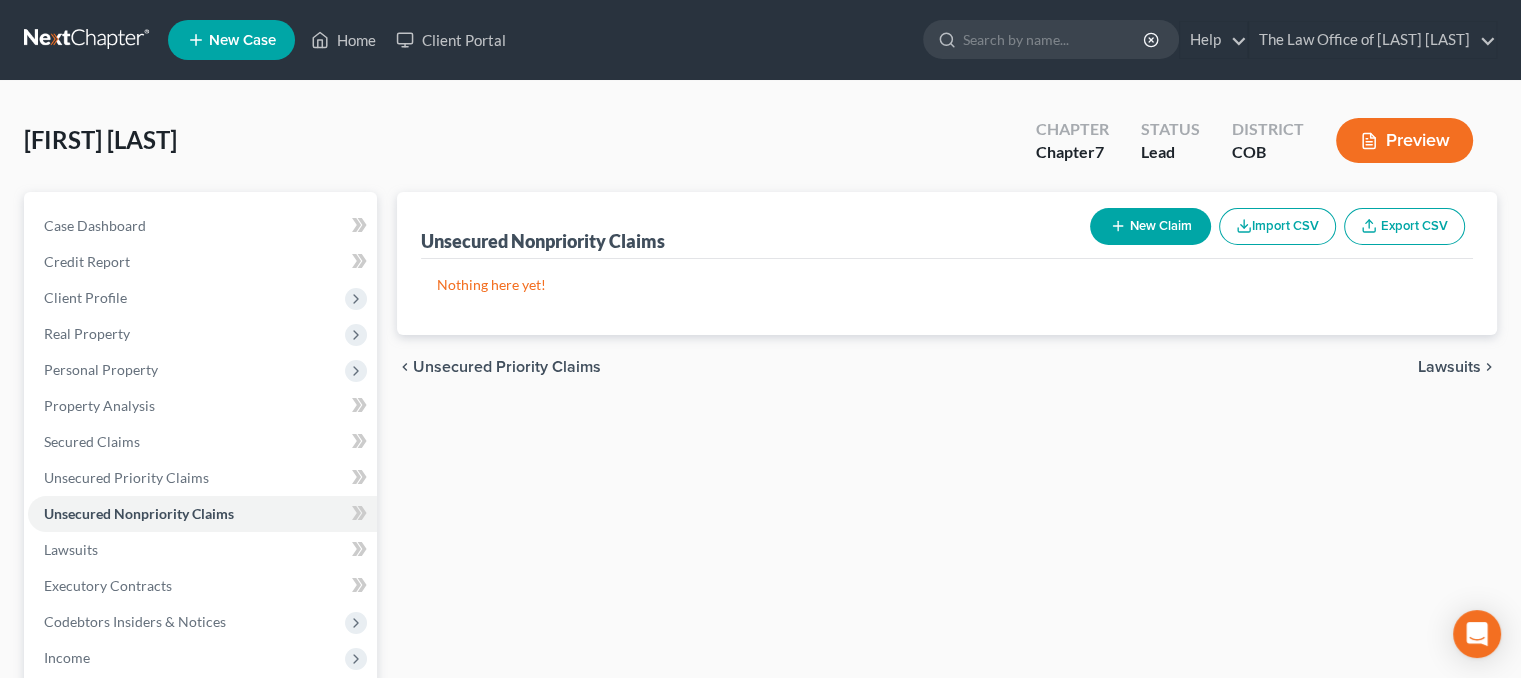 click on "New Claim" at bounding box center (1150, 226) 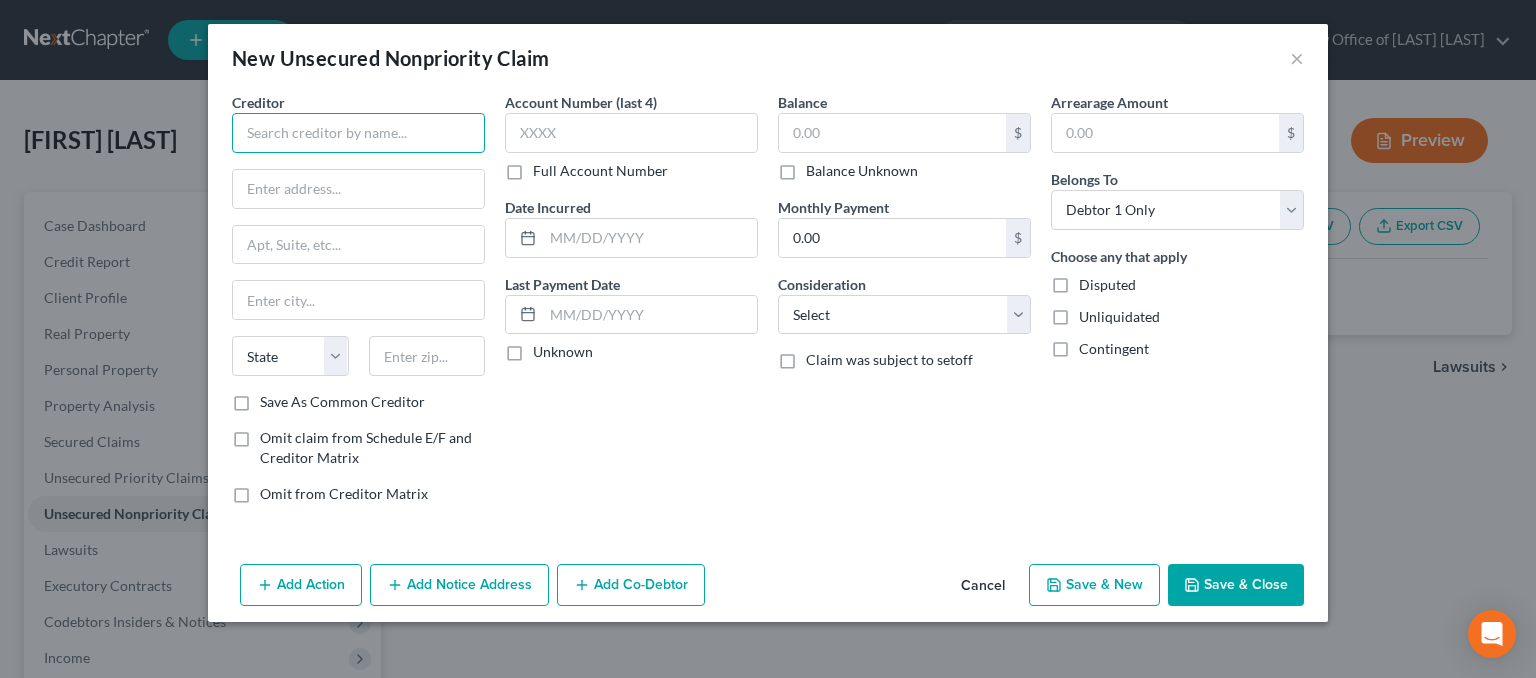 click at bounding box center [358, 133] 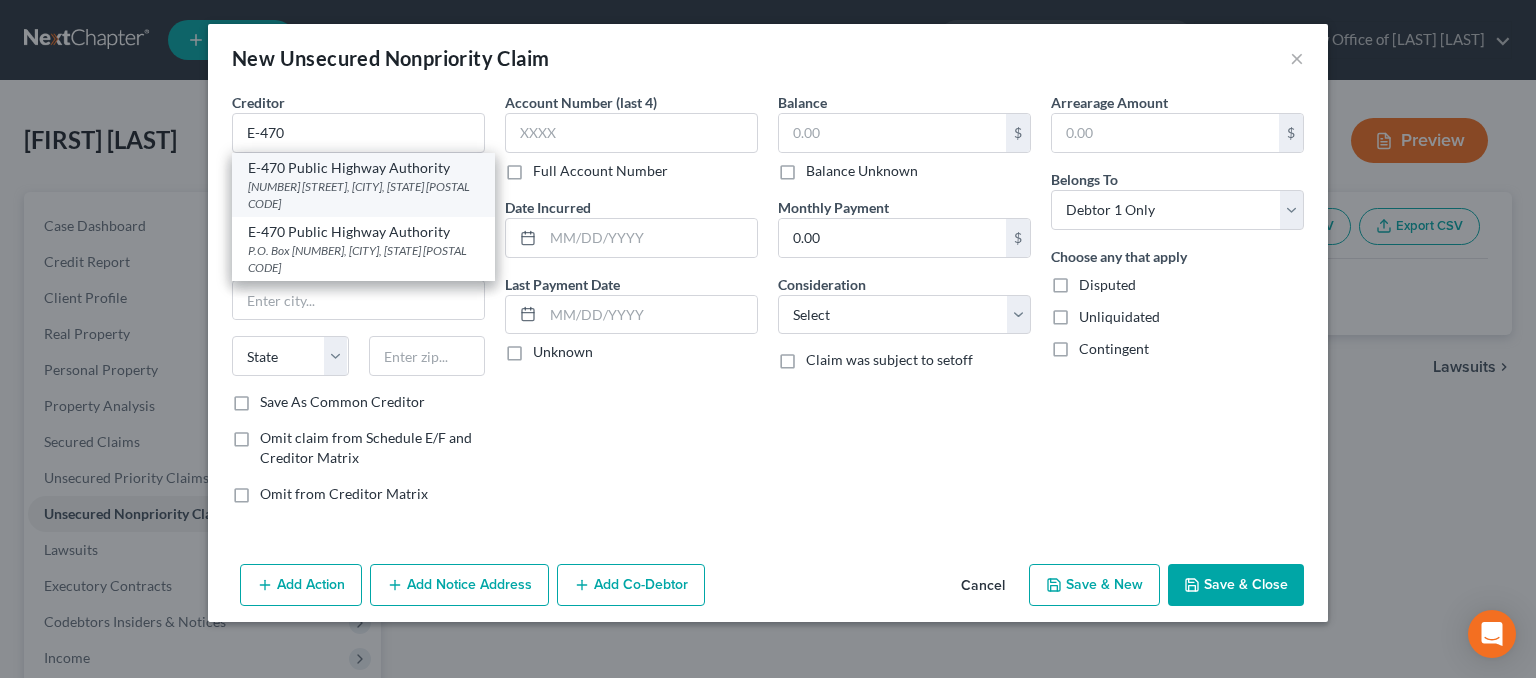 click on "E-470 Public Highway Authority" at bounding box center [363, 168] 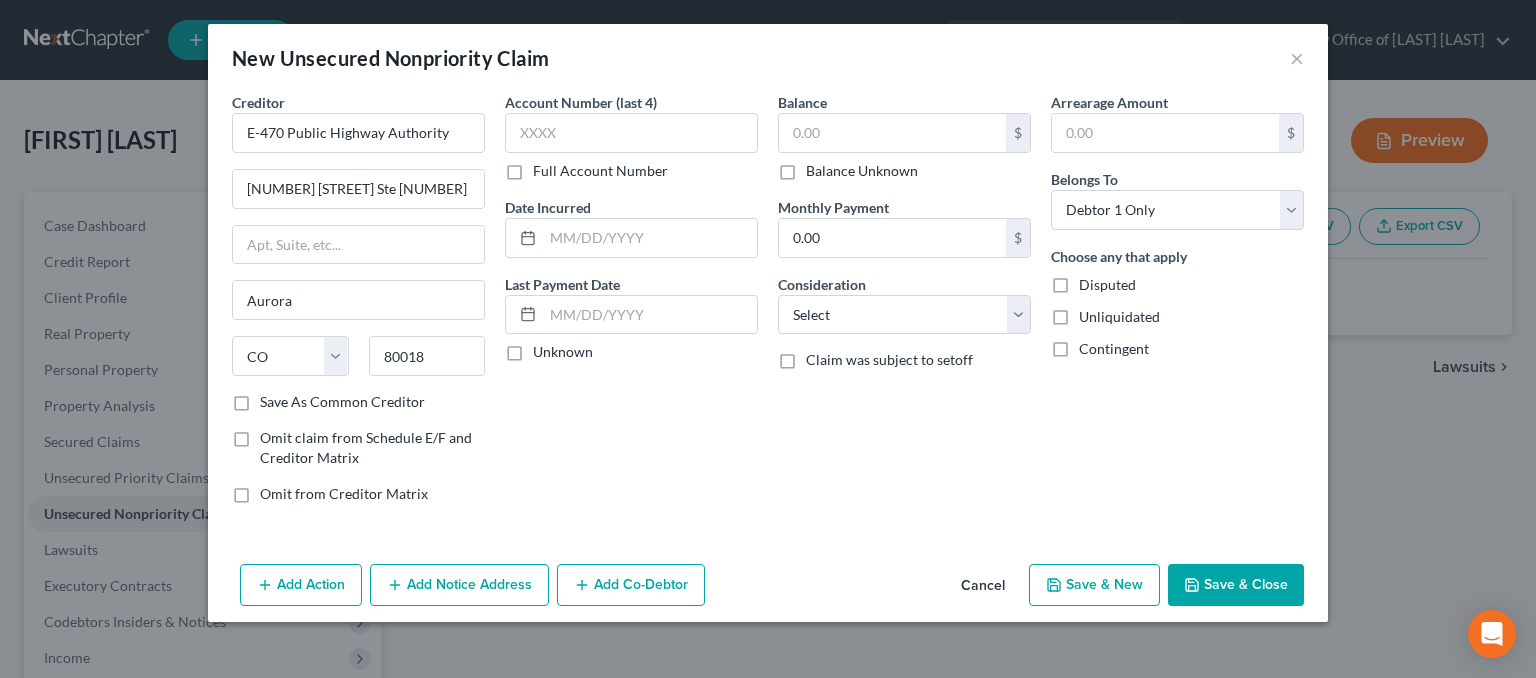 click on "Add Notice Address" at bounding box center [459, 585] 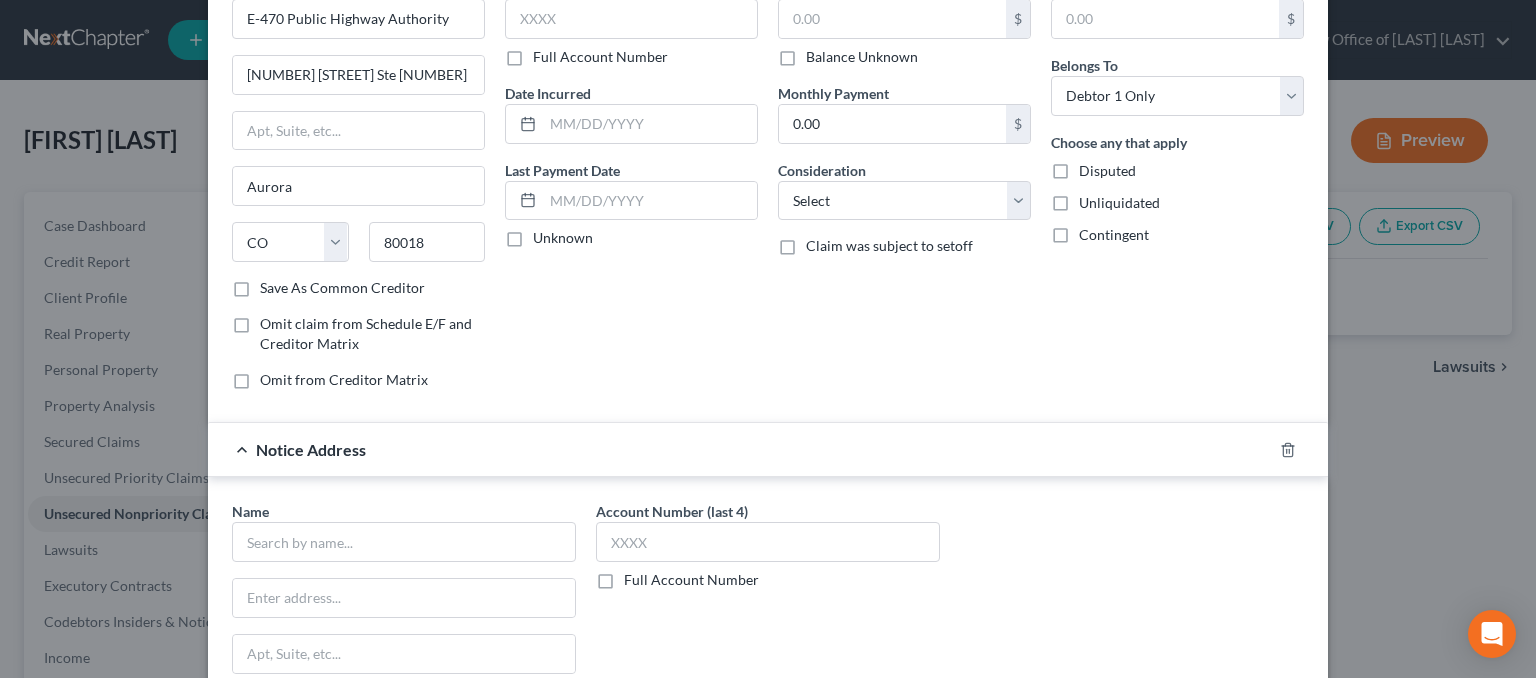 scroll, scrollTop: 200, scrollLeft: 0, axis: vertical 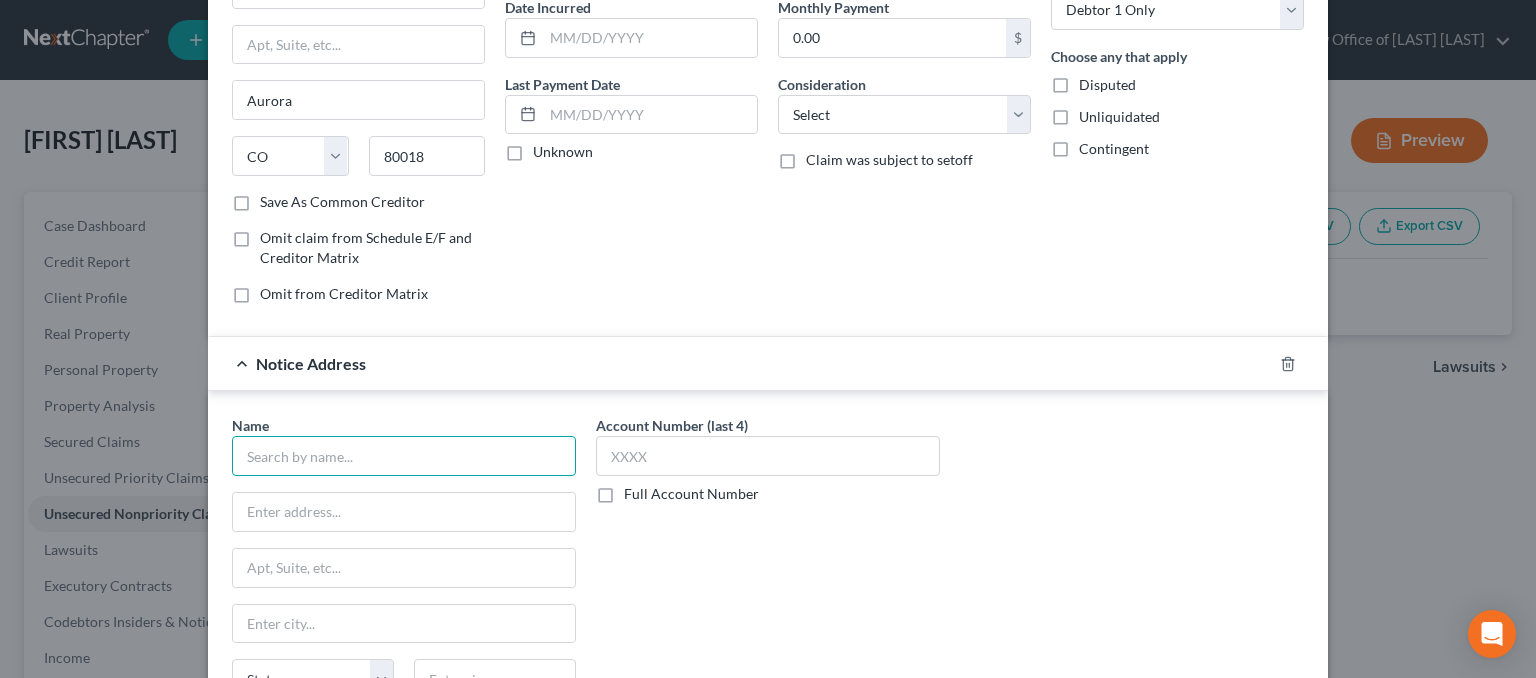 click at bounding box center [404, 456] 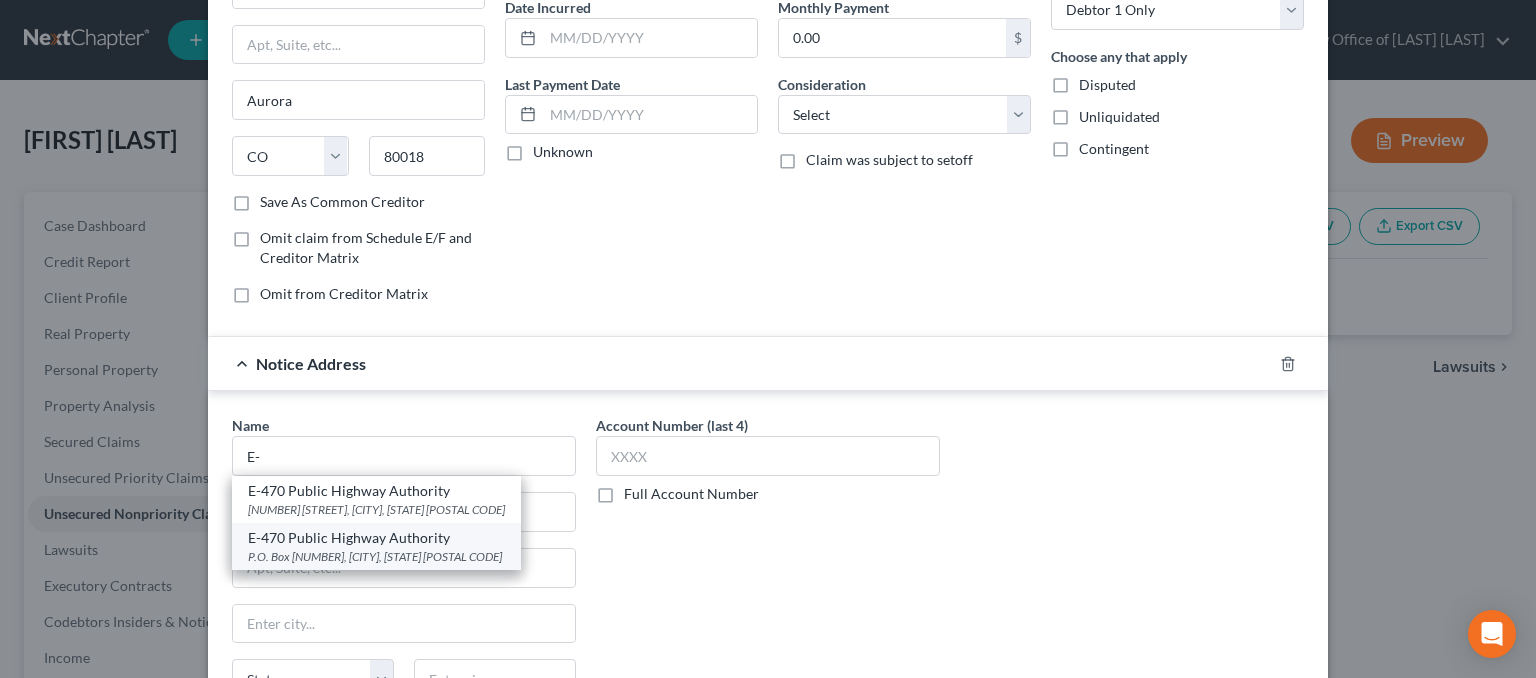 click on "E-470 Public Highway Authority" at bounding box center [376, 538] 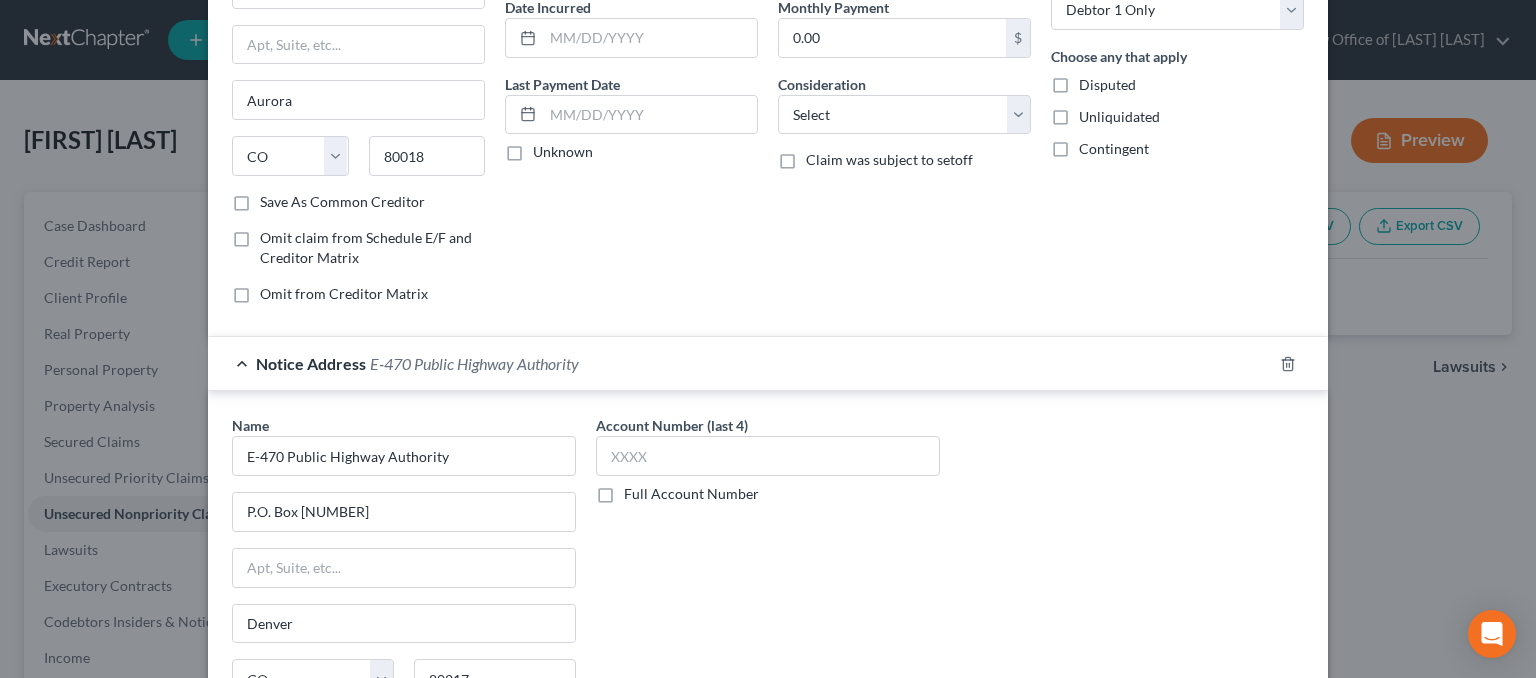scroll, scrollTop: 395, scrollLeft: 0, axis: vertical 